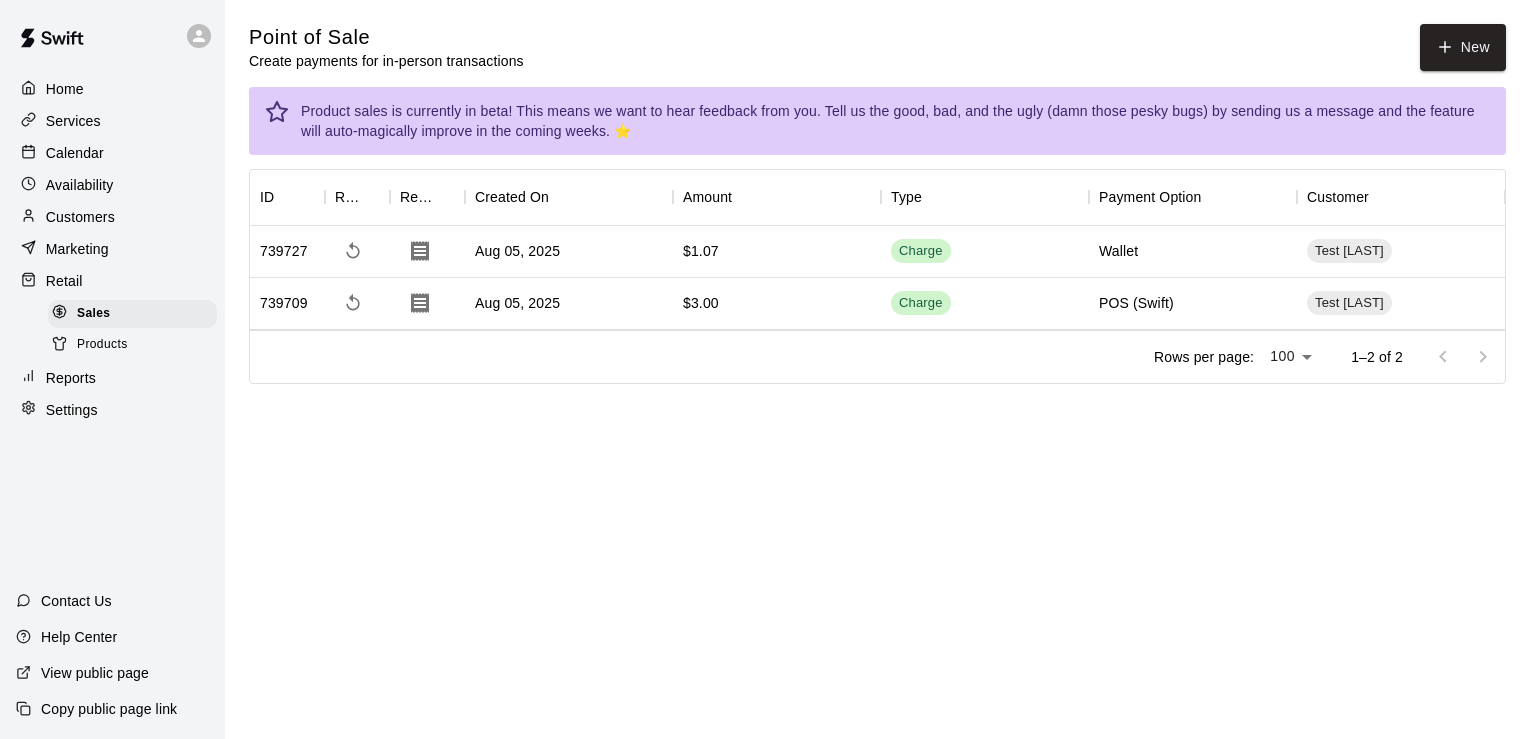 scroll, scrollTop: 0, scrollLeft: 0, axis: both 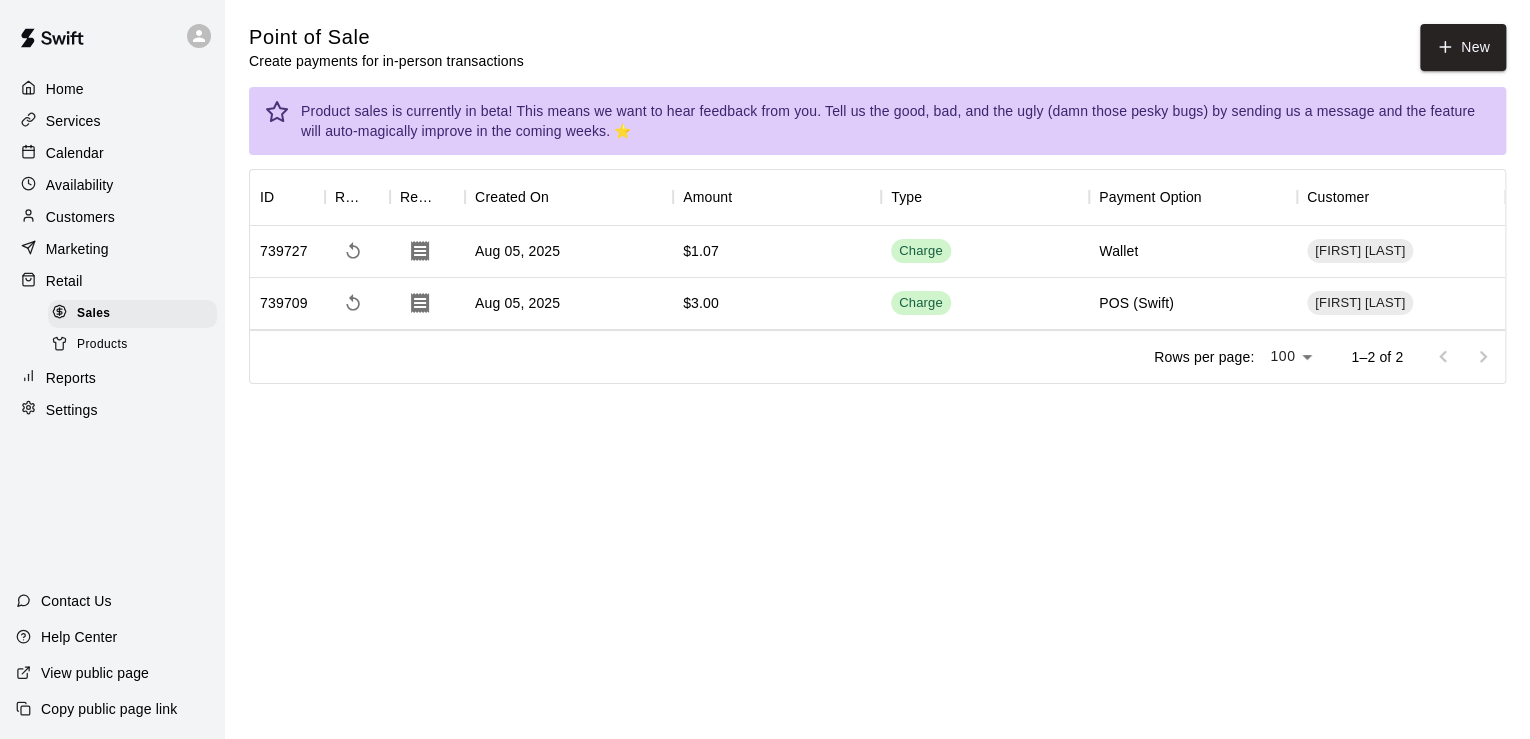 click on "Customers" at bounding box center (80, 217) 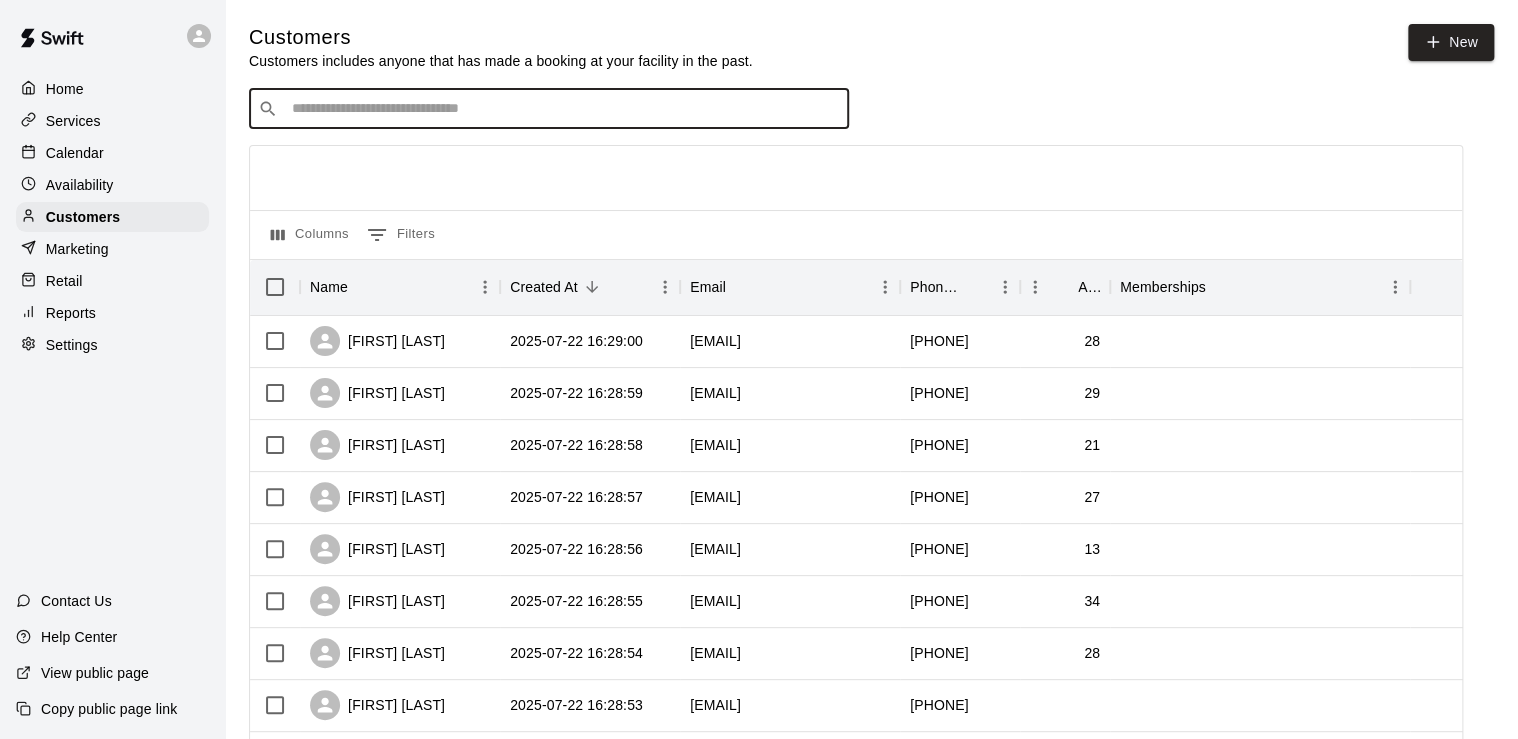 click at bounding box center [563, 109] 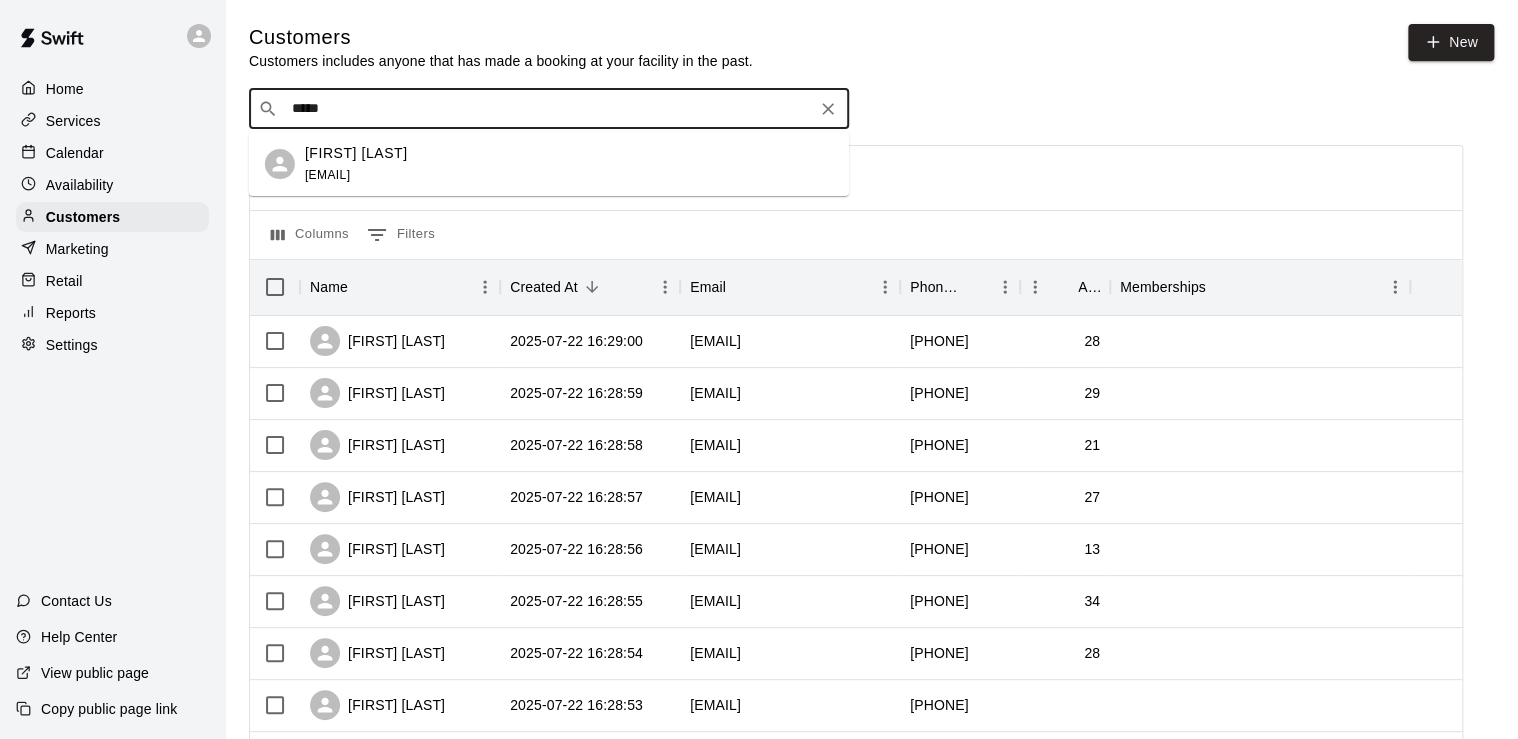 type on "*****" 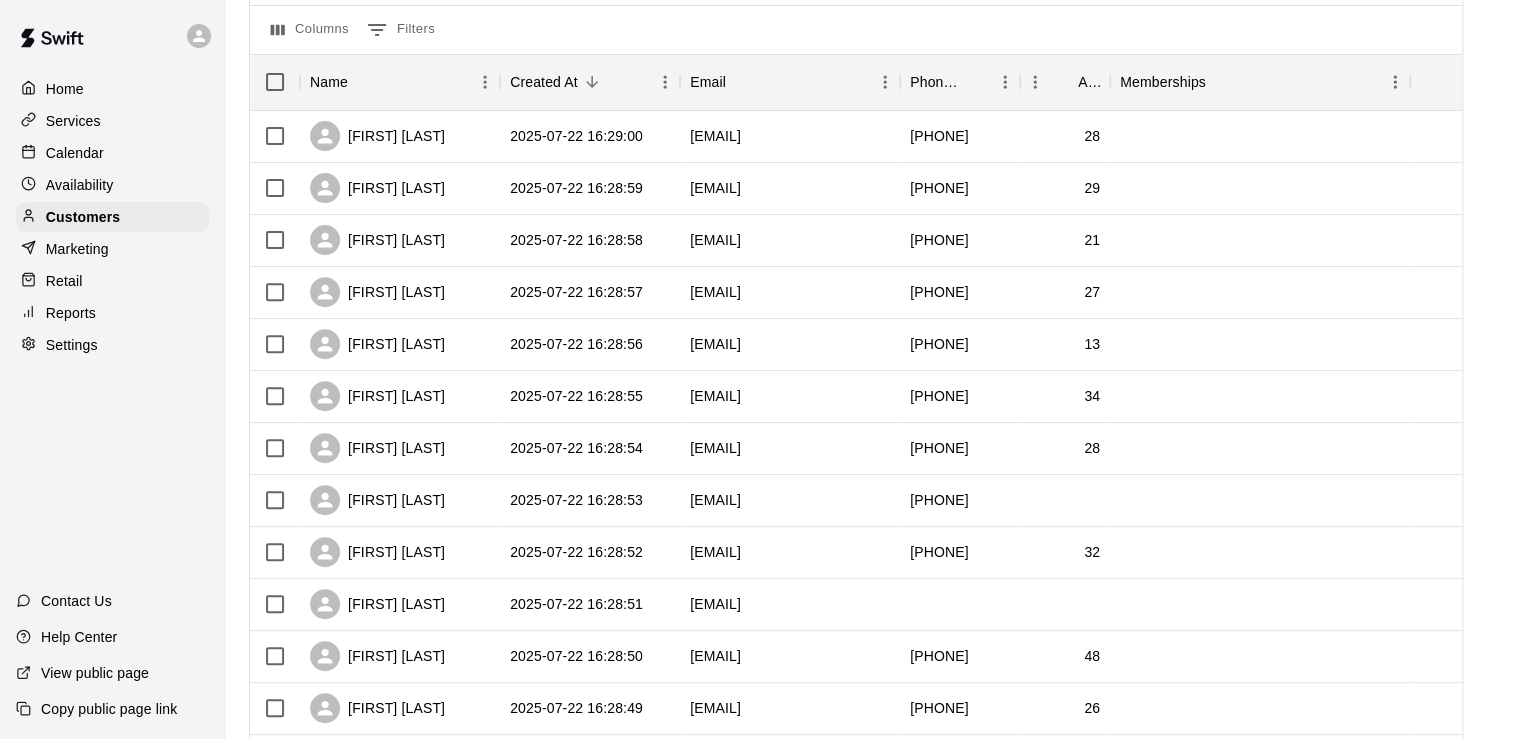 scroll, scrollTop: 240, scrollLeft: 0, axis: vertical 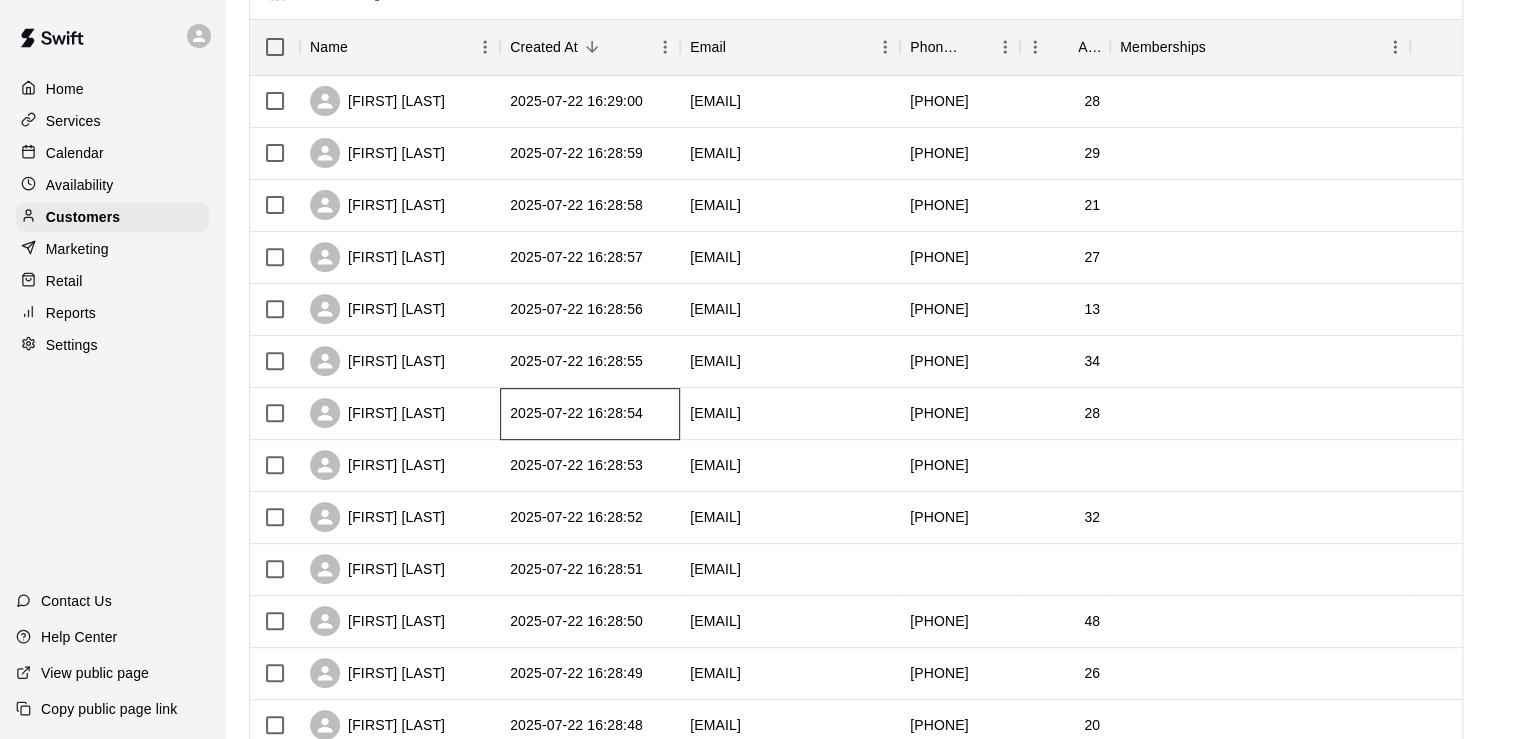 click on "2025-07-22 16:28:54" at bounding box center (590, 414) 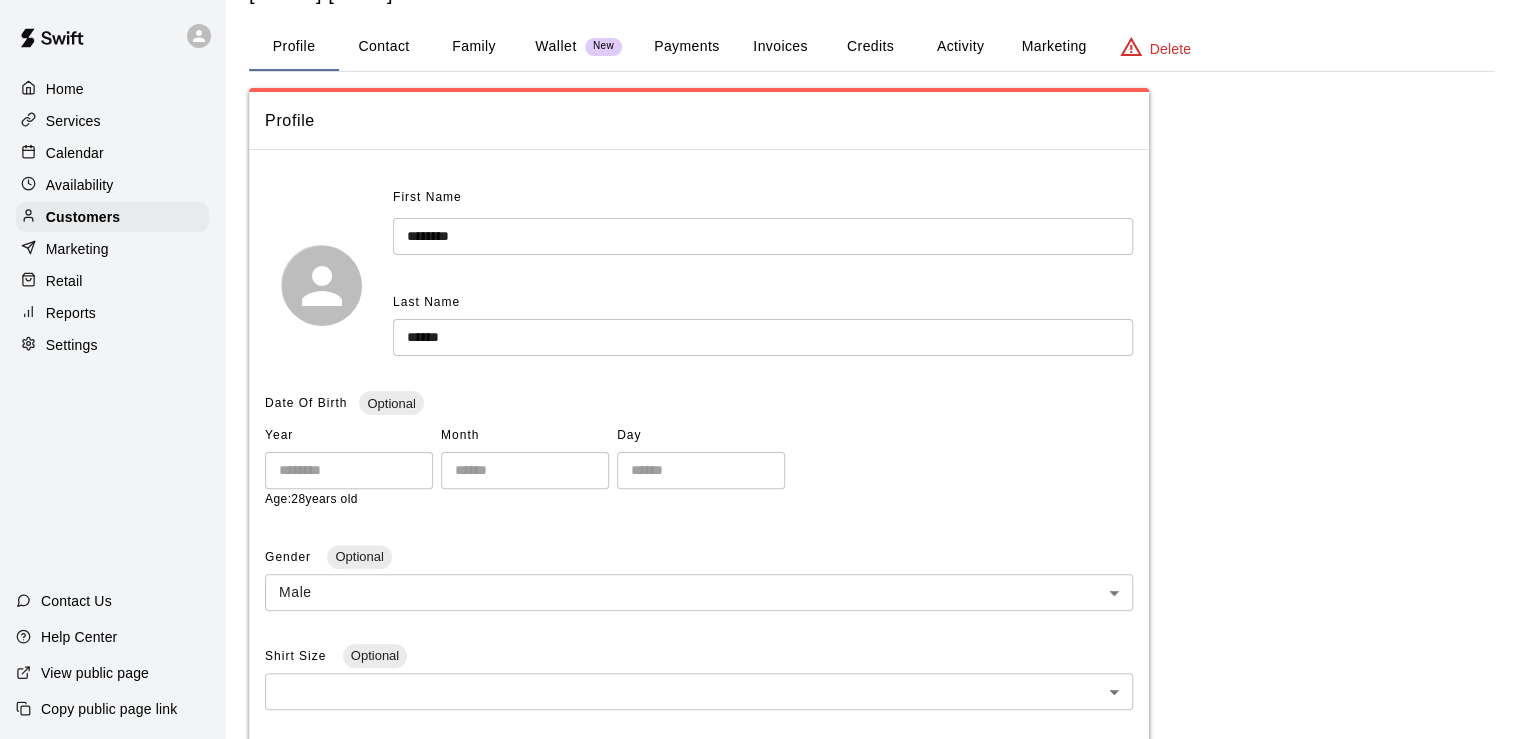 scroll, scrollTop: 71, scrollLeft: 0, axis: vertical 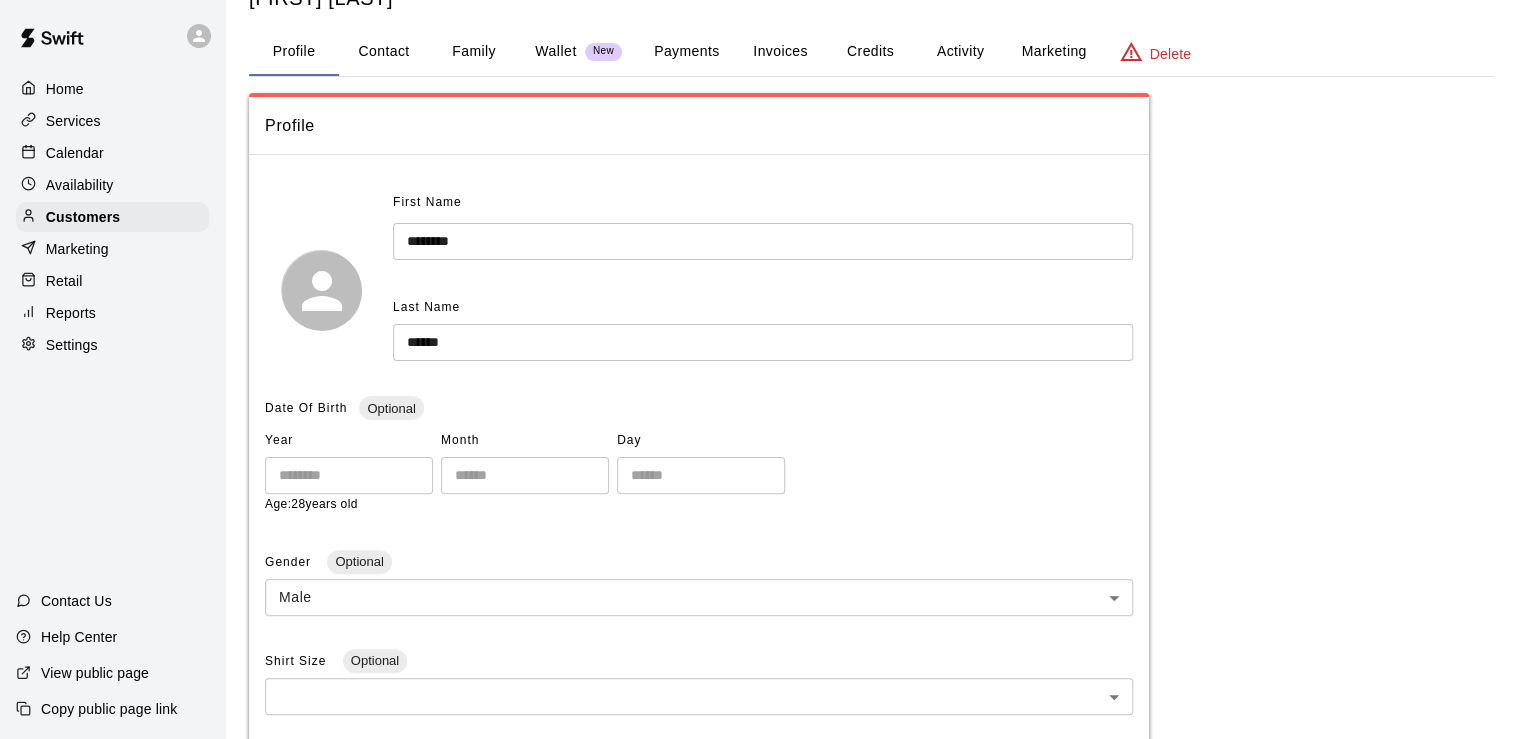 click on "Marketing" at bounding box center [1053, 52] 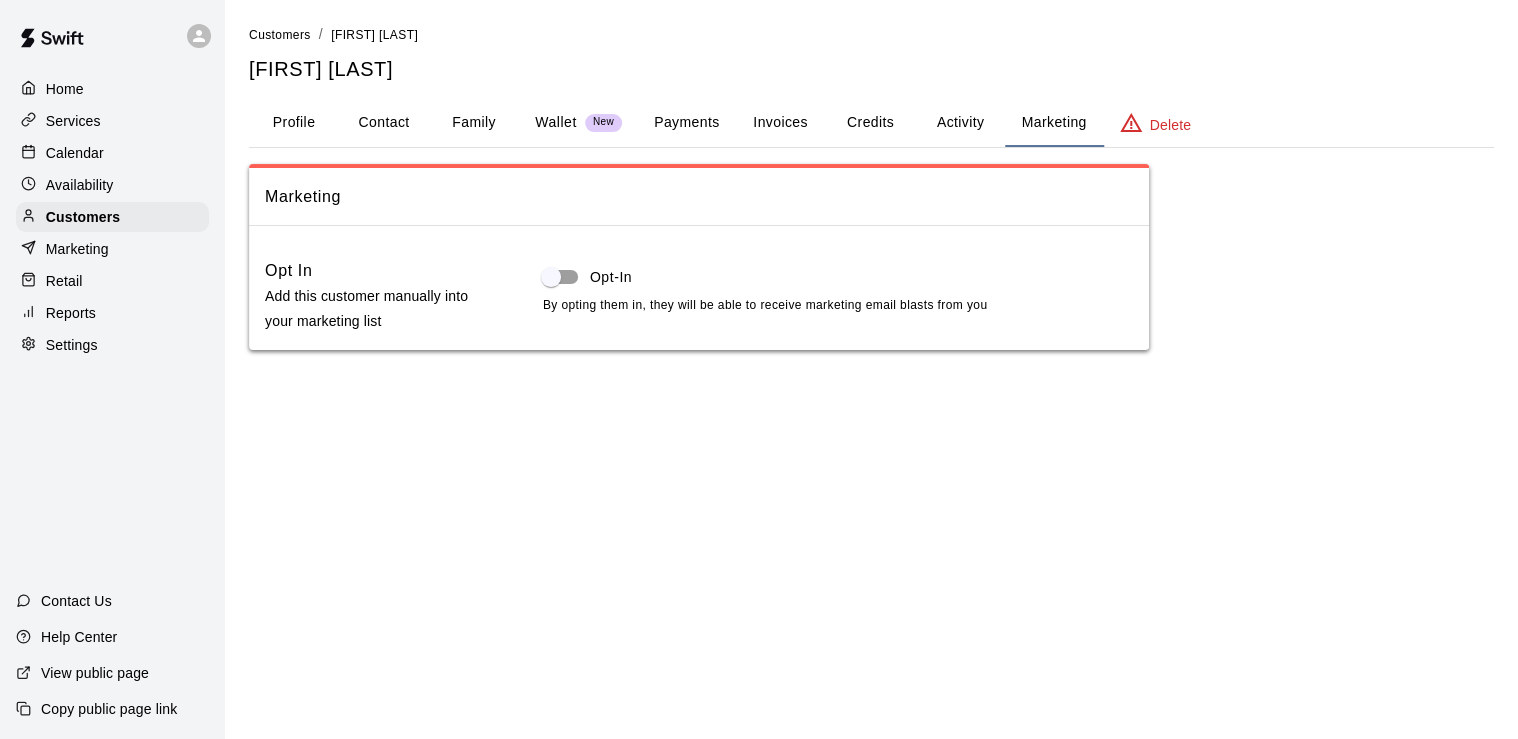 scroll, scrollTop: 0, scrollLeft: 0, axis: both 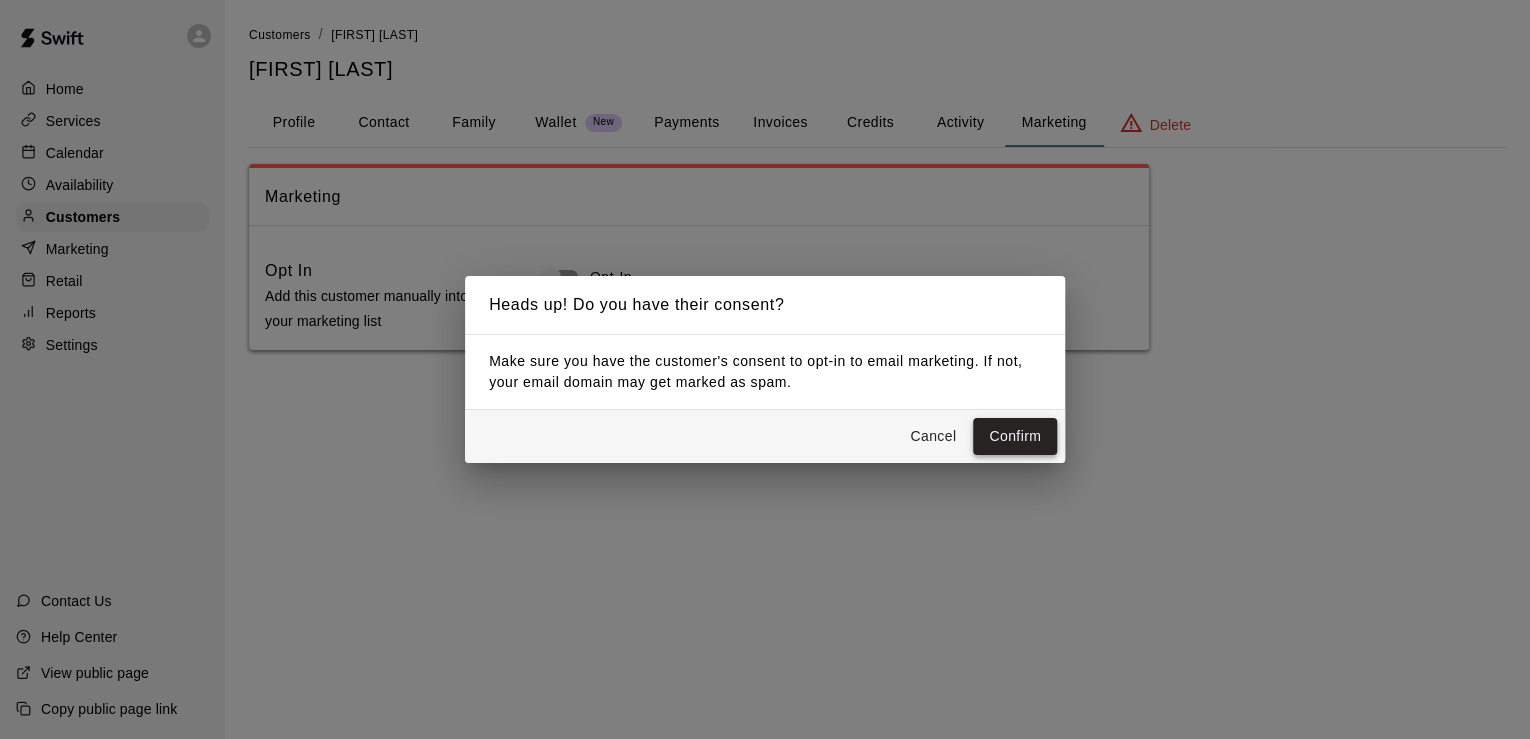 click on "Confirm" at bounding box center [1015, 436] 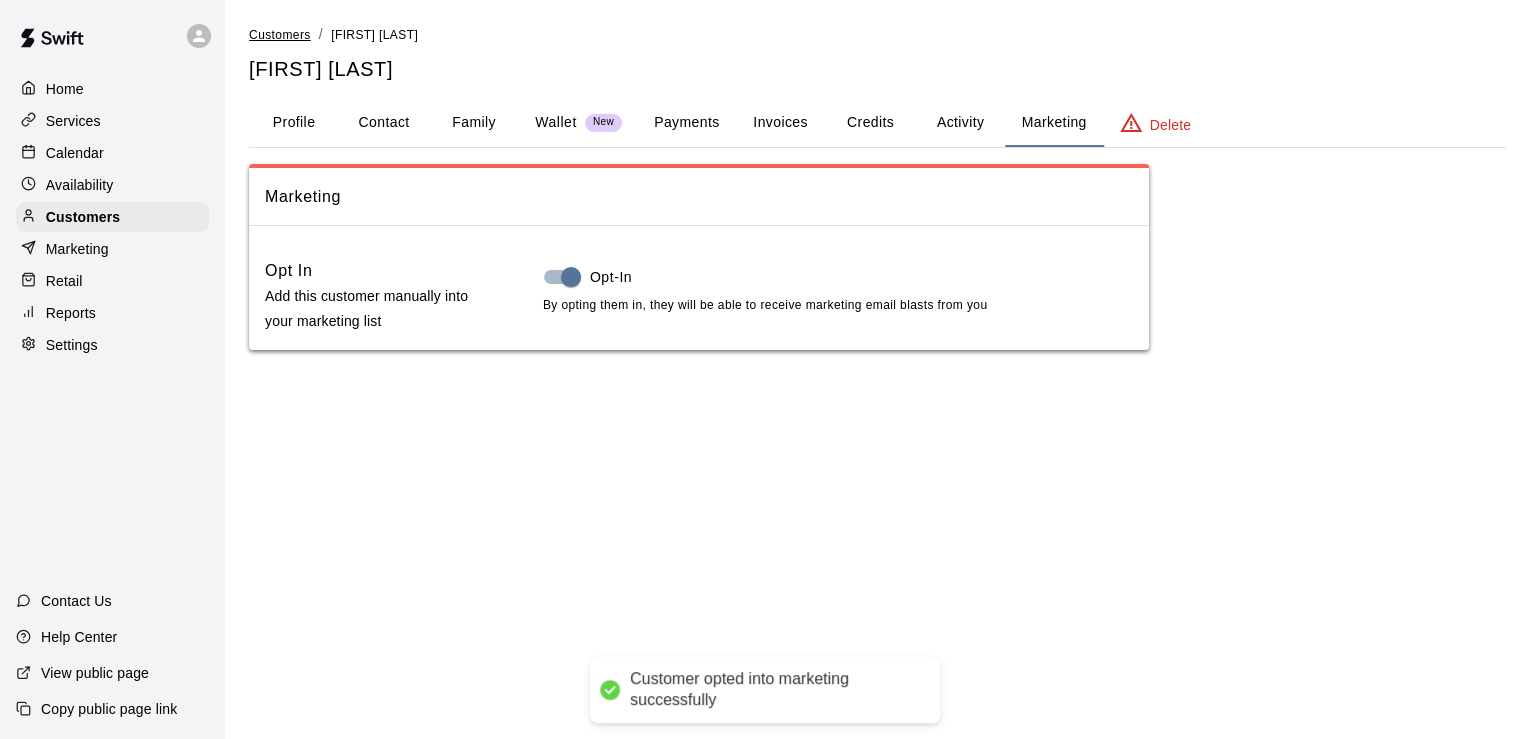 click on "Customers" at bounding box center [280, 35] 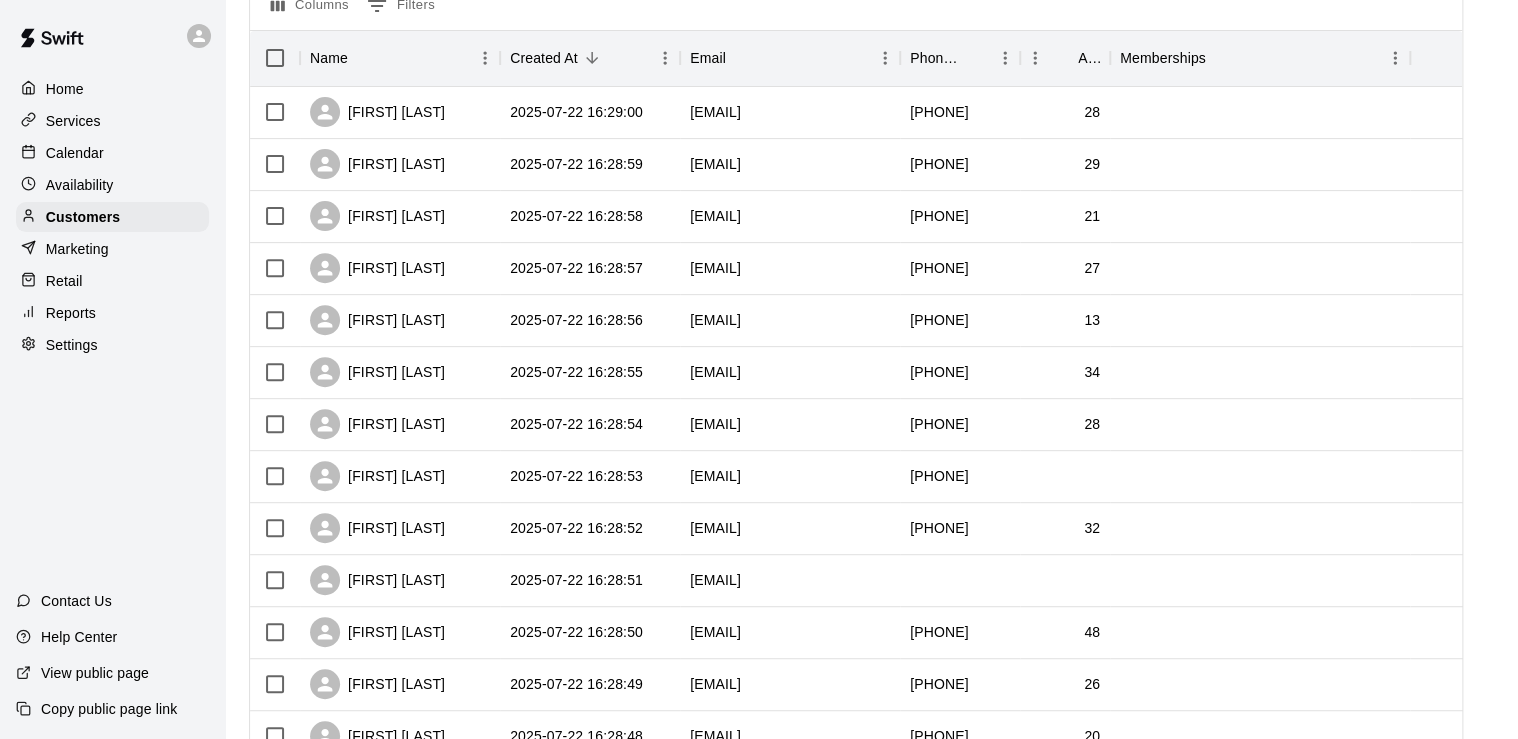 scroll, scrollTop: 240, scrollLeft: 0, axis: vertical 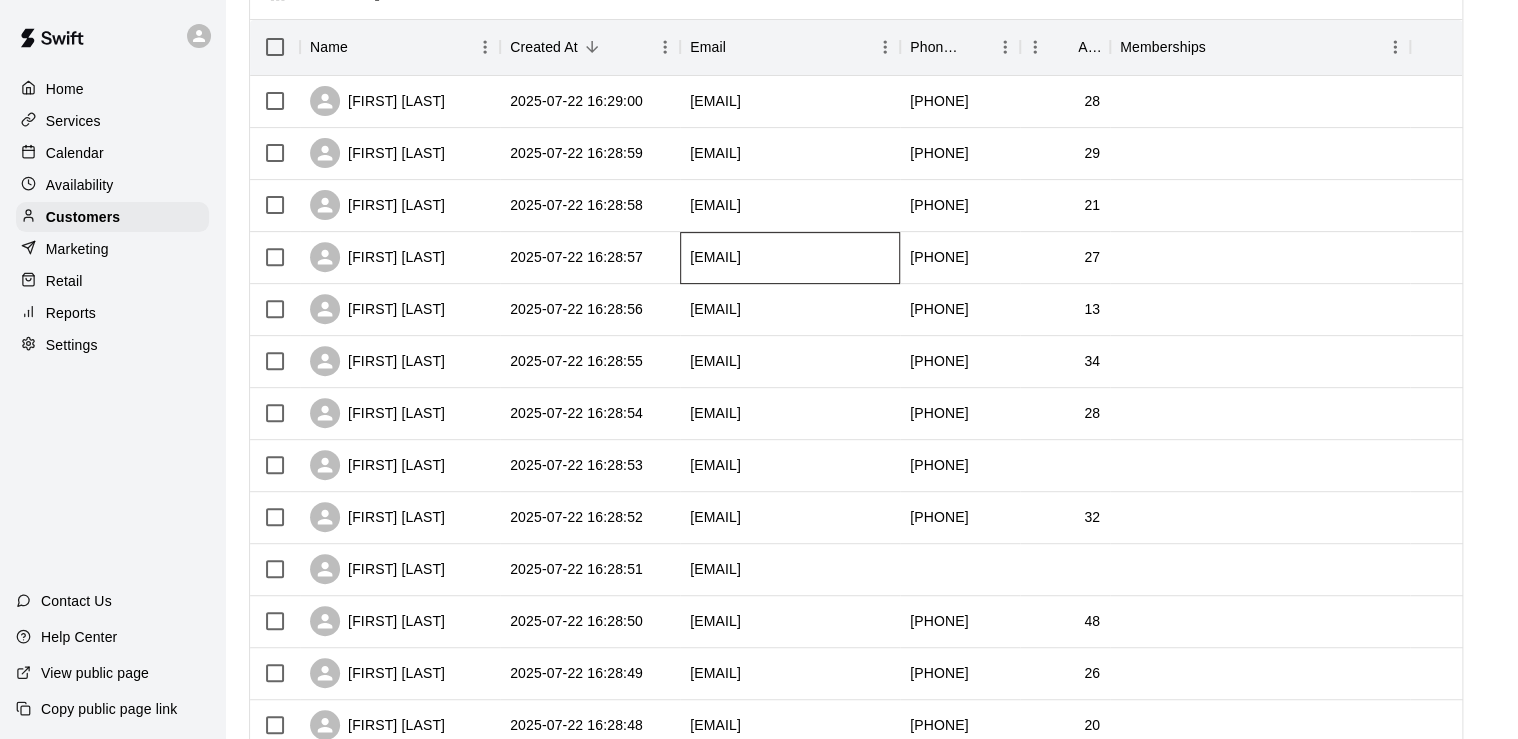 click on "[EMAIL]" at bounding box center (790, 258) 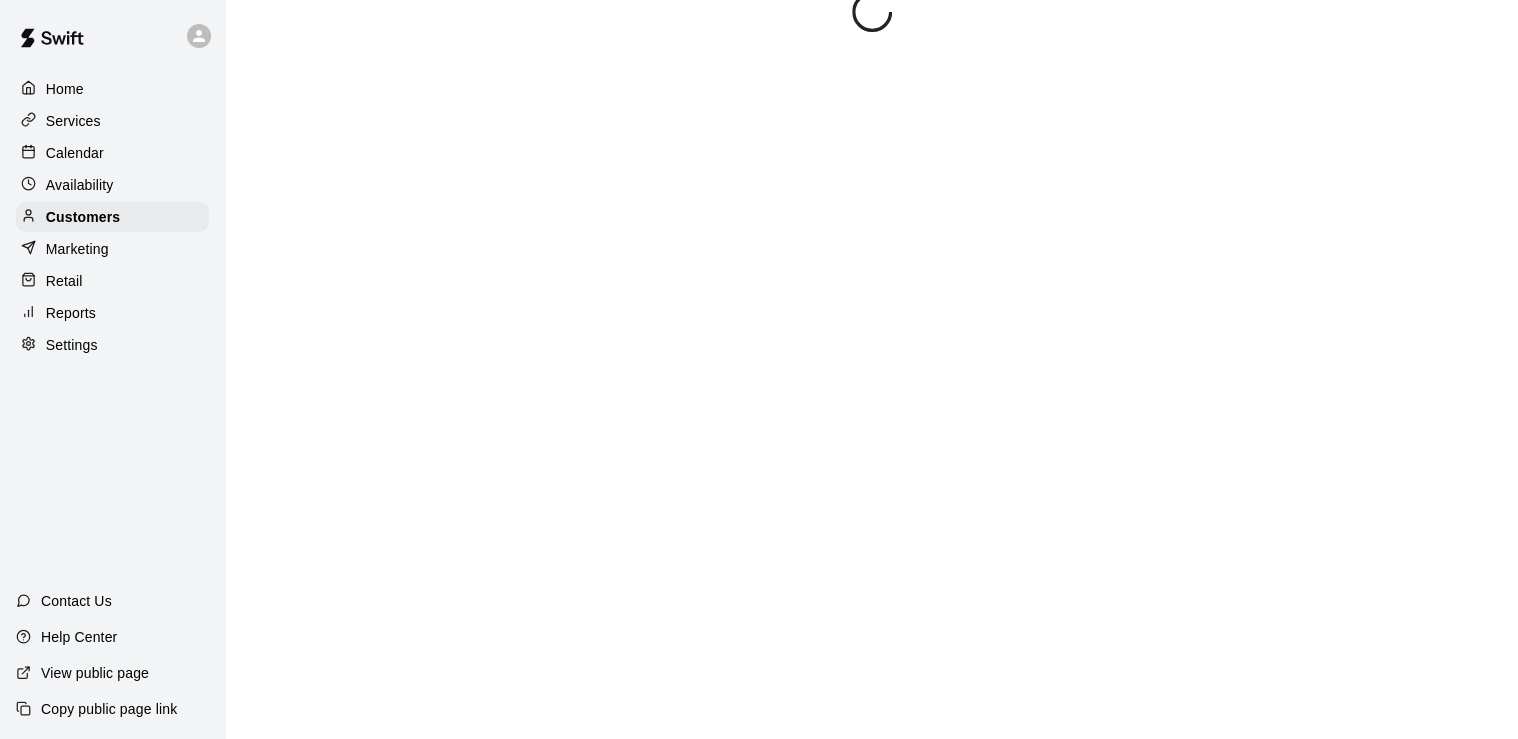 scroll, scrollTop: 0, scrollLeft: 0, axis: both 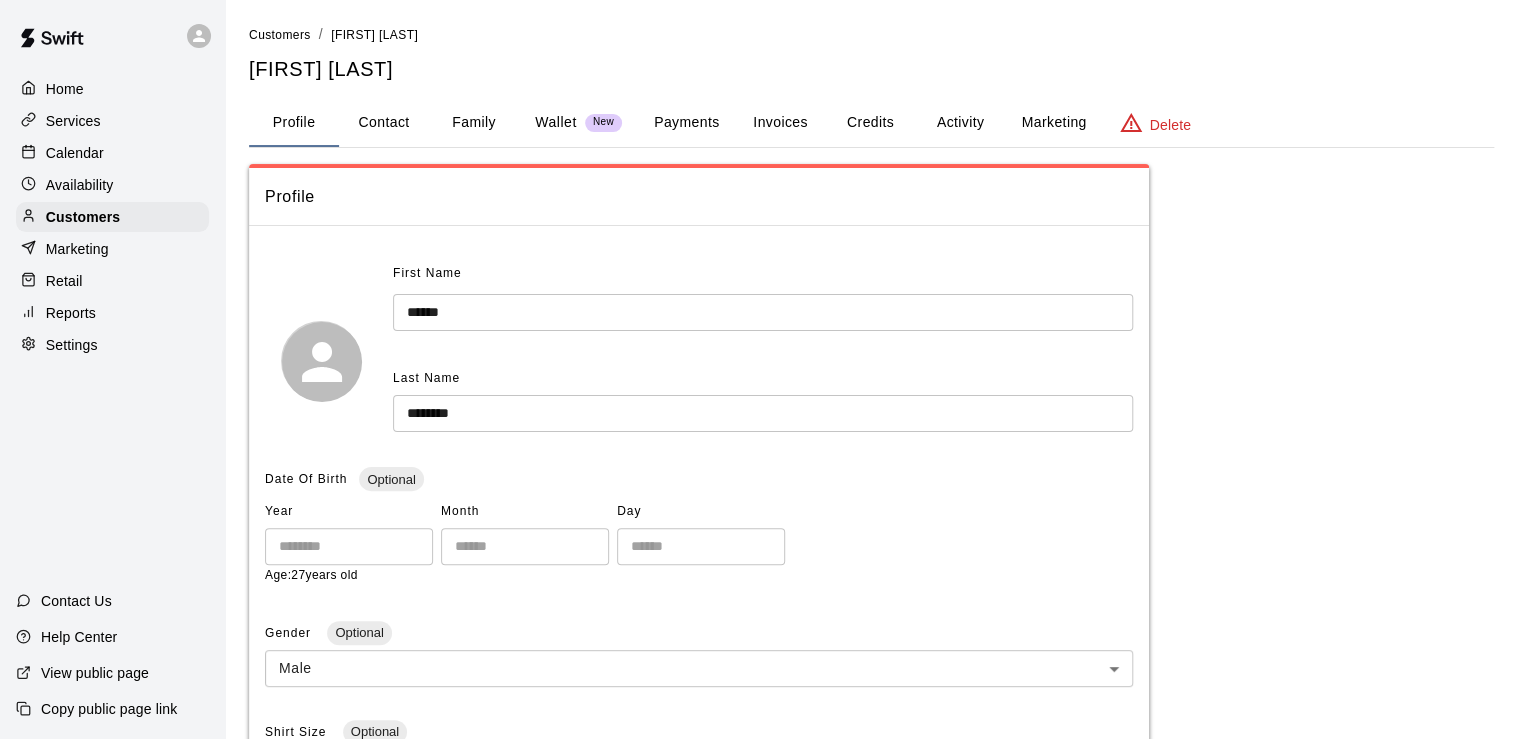 click on "Marketing" at bounding box center [1053, 123] 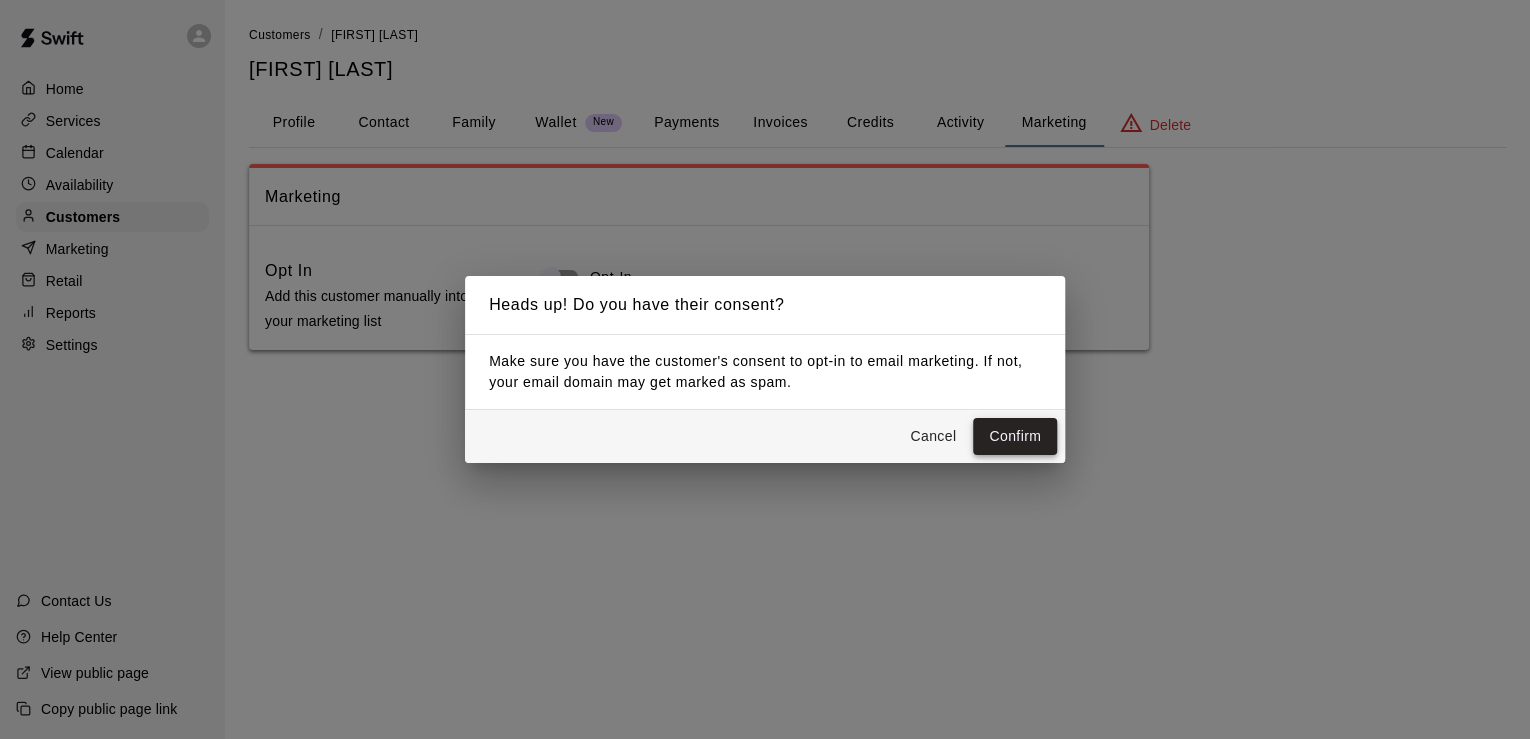 click on "Confirm" at bounding box center [1015, 436] 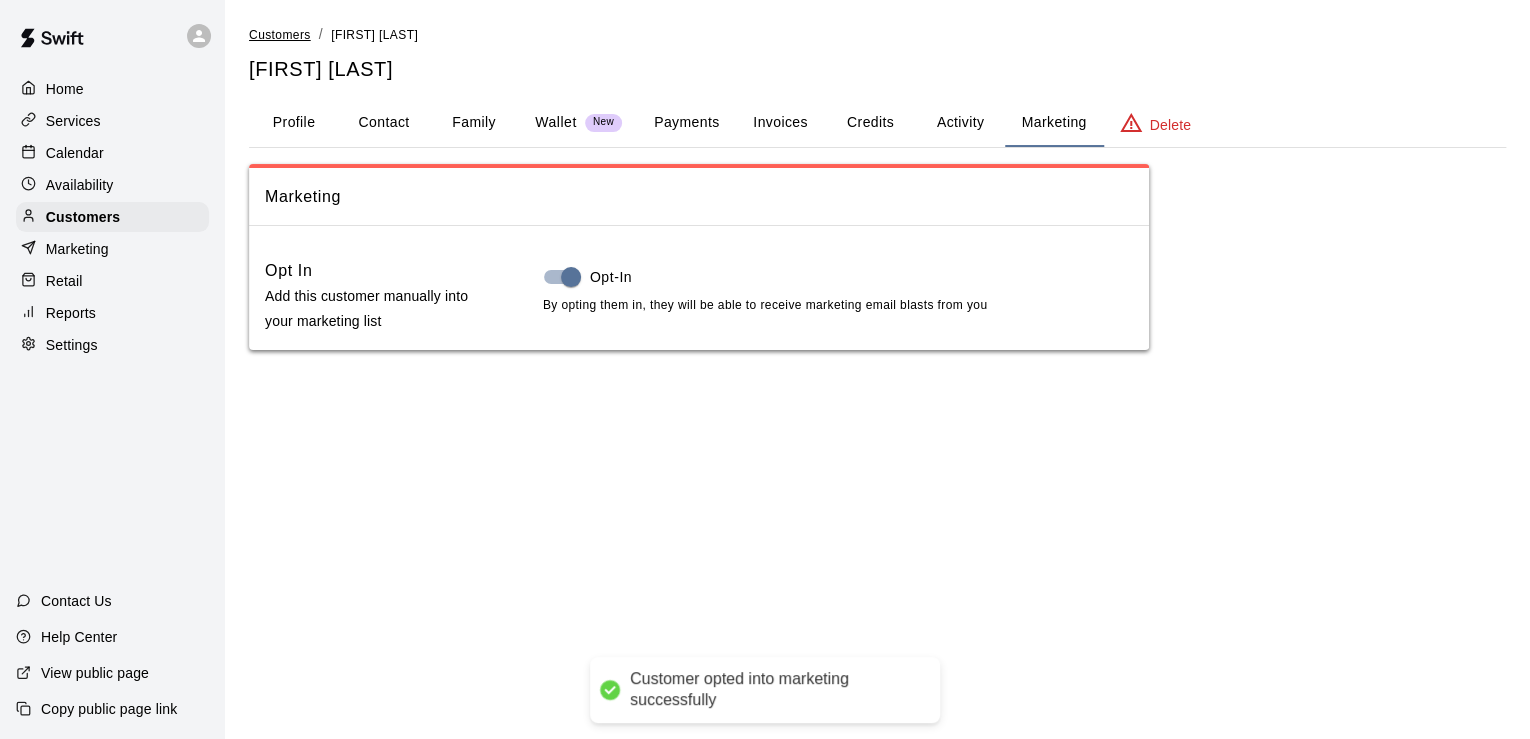 click on "Customers" at bounding box center (280, 35) 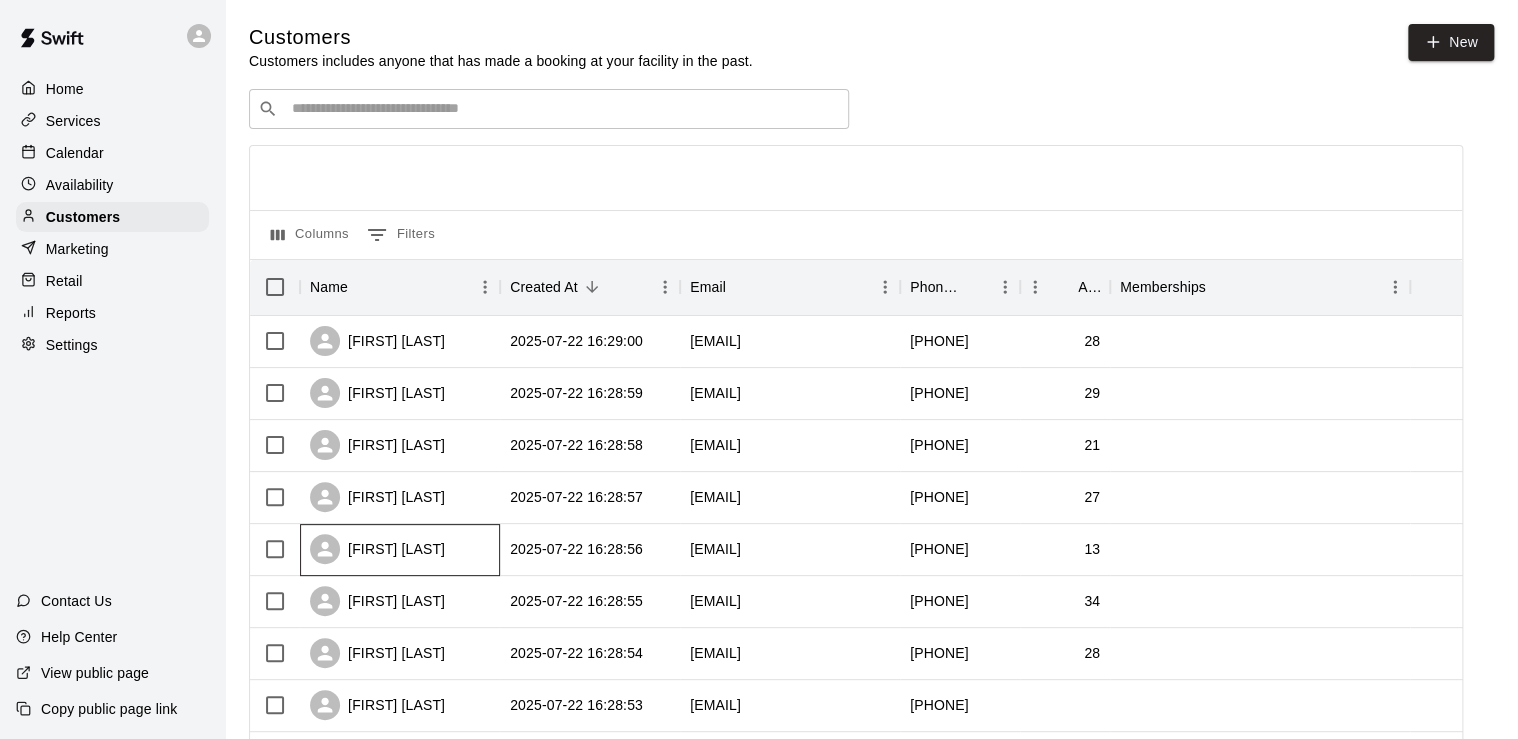 drag, startPoint x: 840, startPoint y: 555, endPoint x: 469, endPoint y: 551, distance: 371.02158 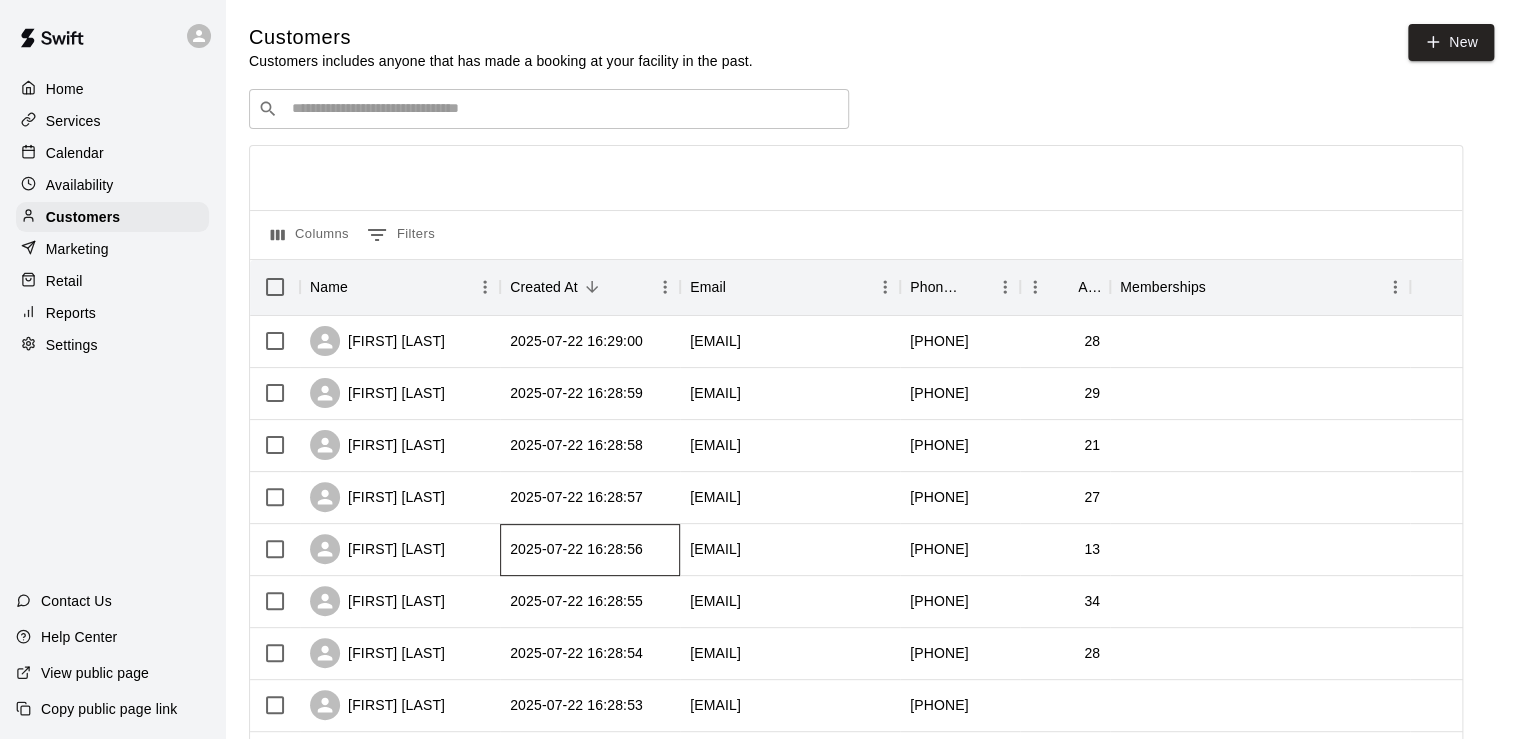 drag, startPoint x: 469, startPoint y: 551, endPoint x: 668, endPoint y: 563, distance: 199.36148 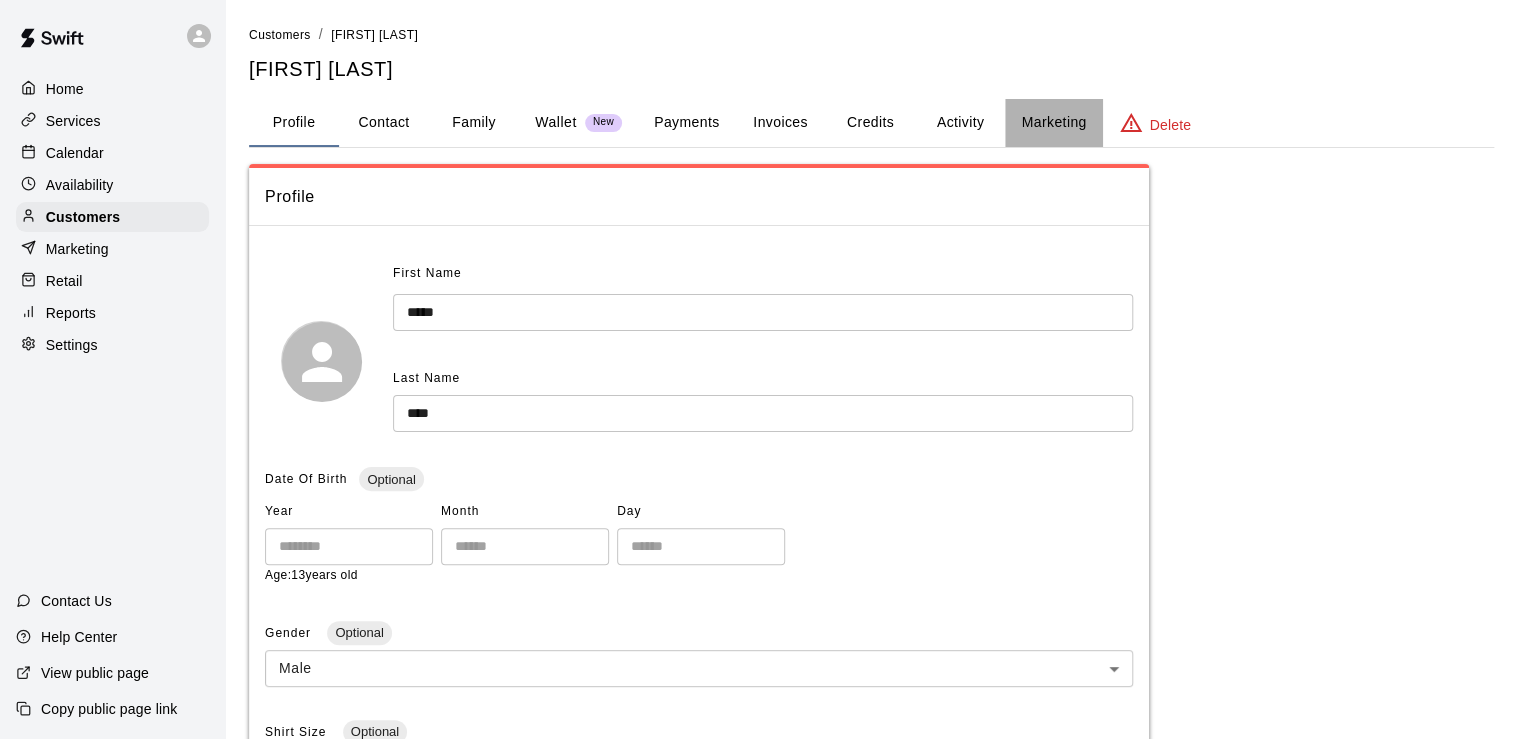 click on "Marketing" at bounding box center [1053, 123] 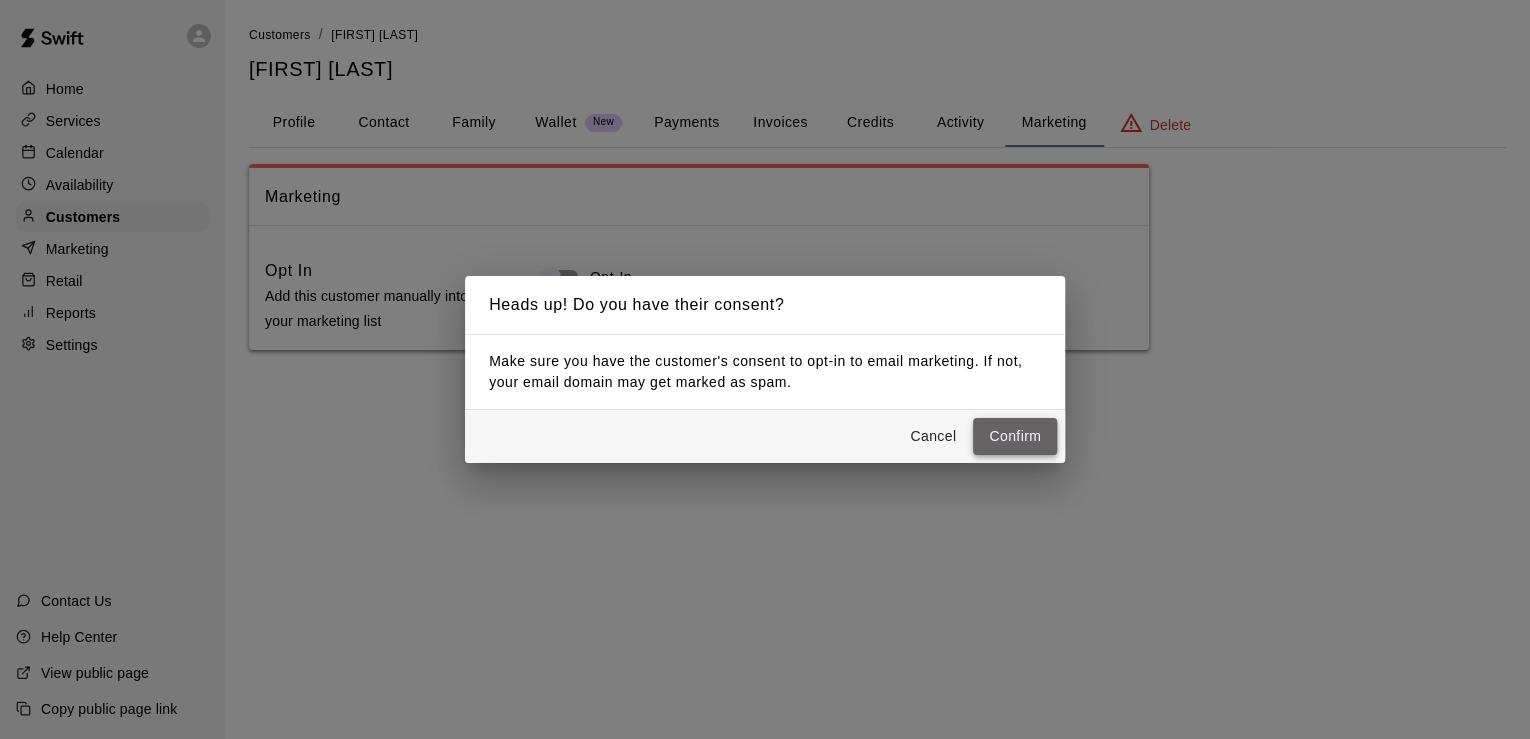 click on "Confirm" at bounding box center [1015, 436] 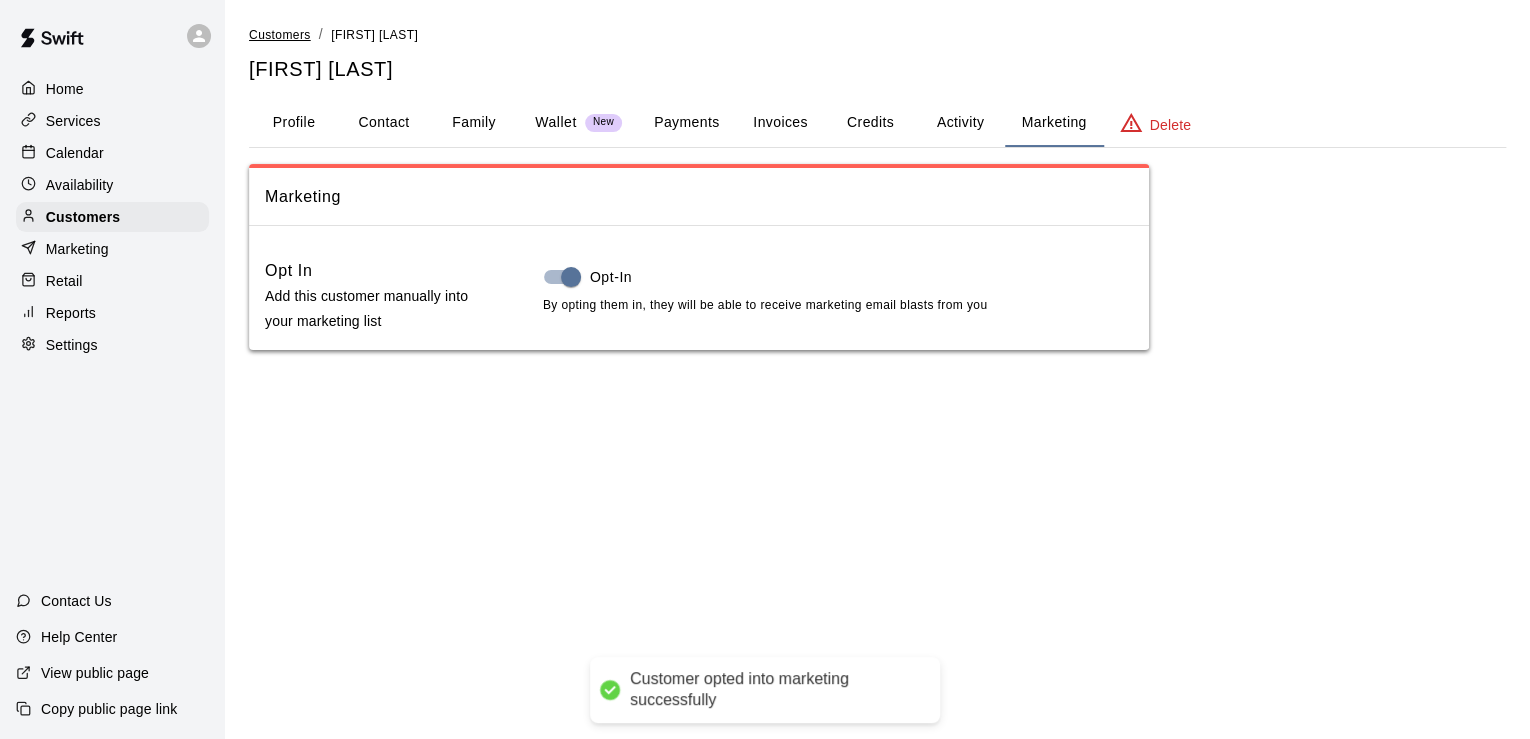 click on "Customers" at bounding box center (280, 35) 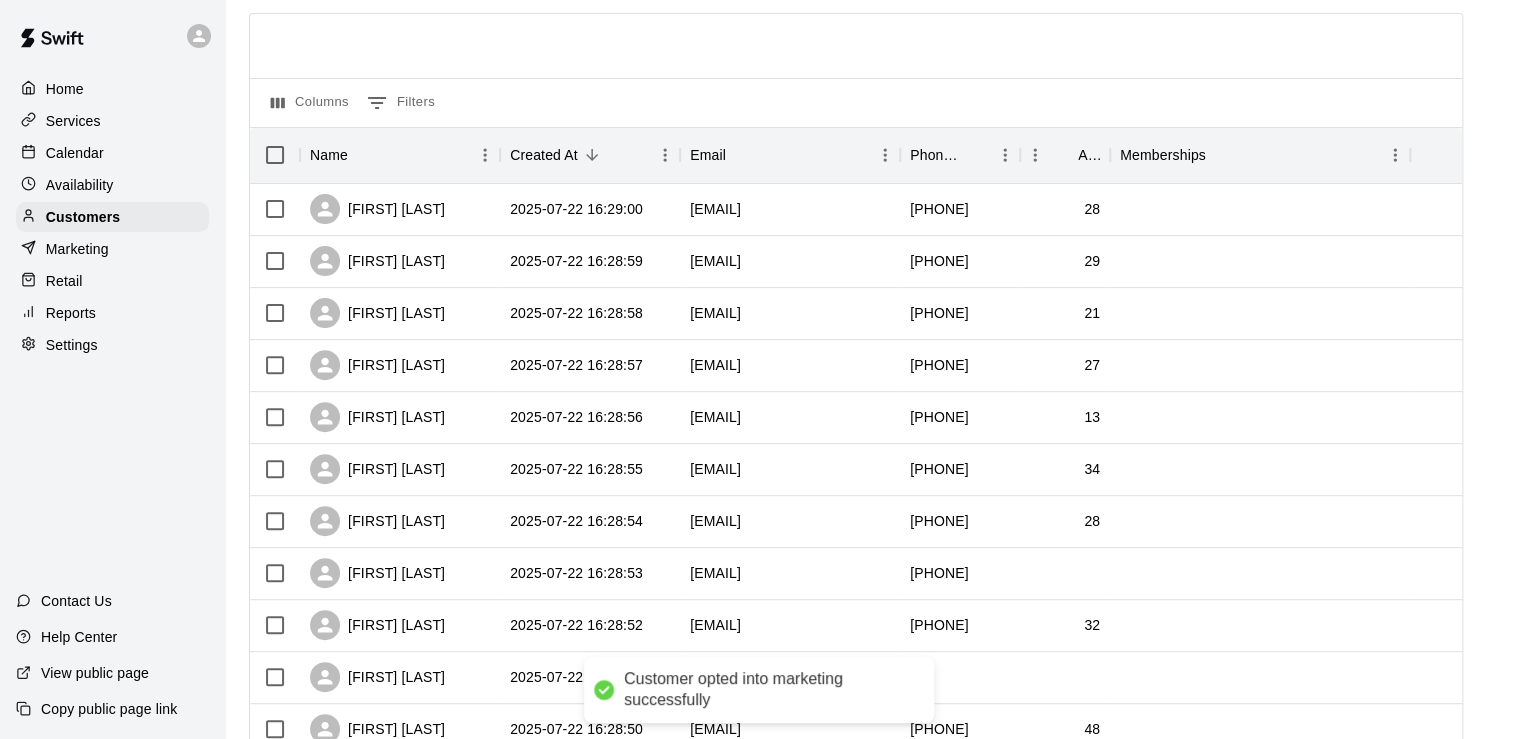 scroll, scrollTop: 160, scrollLeft: 0, axis: vertical 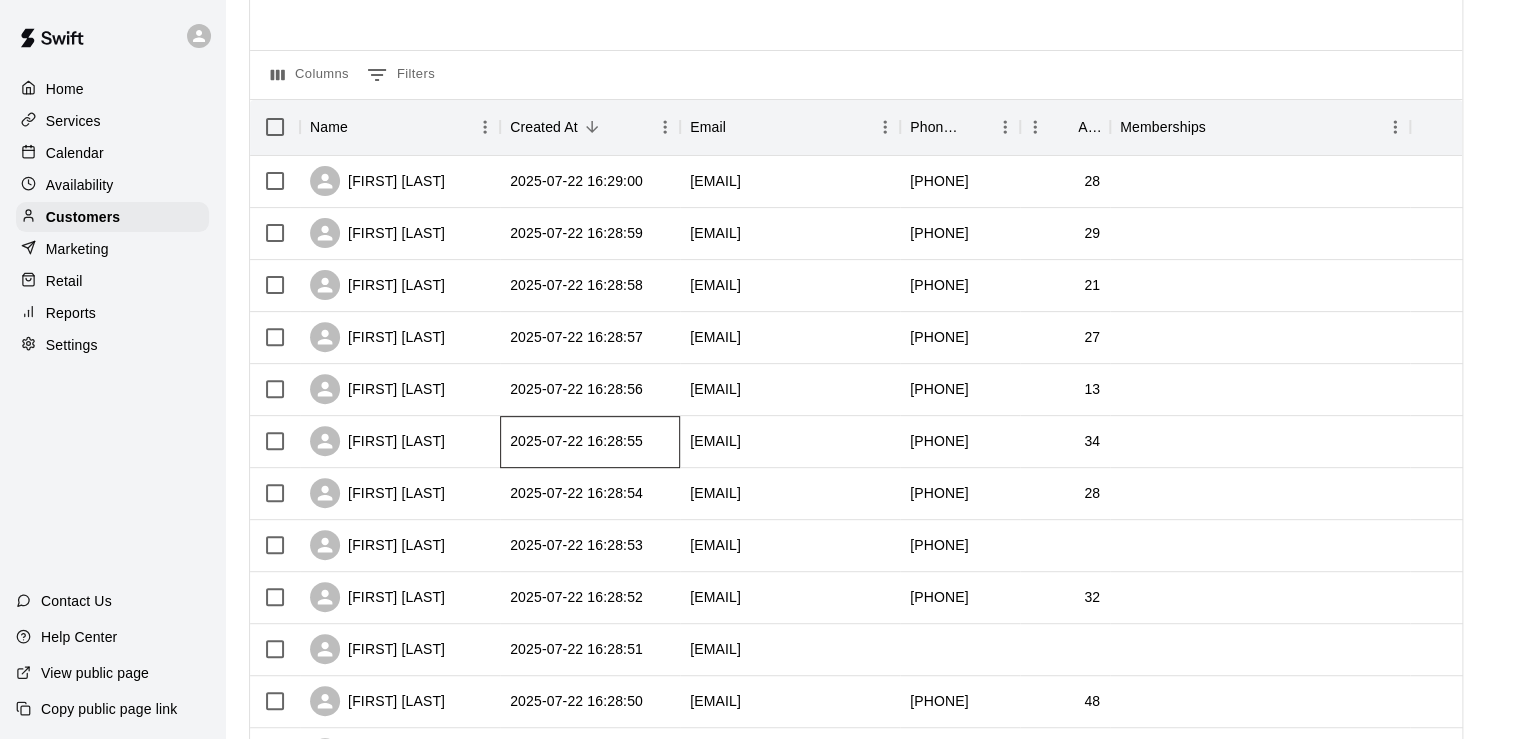 click on "2025-07-22 16:28:55" at bounding box center [590, 442] 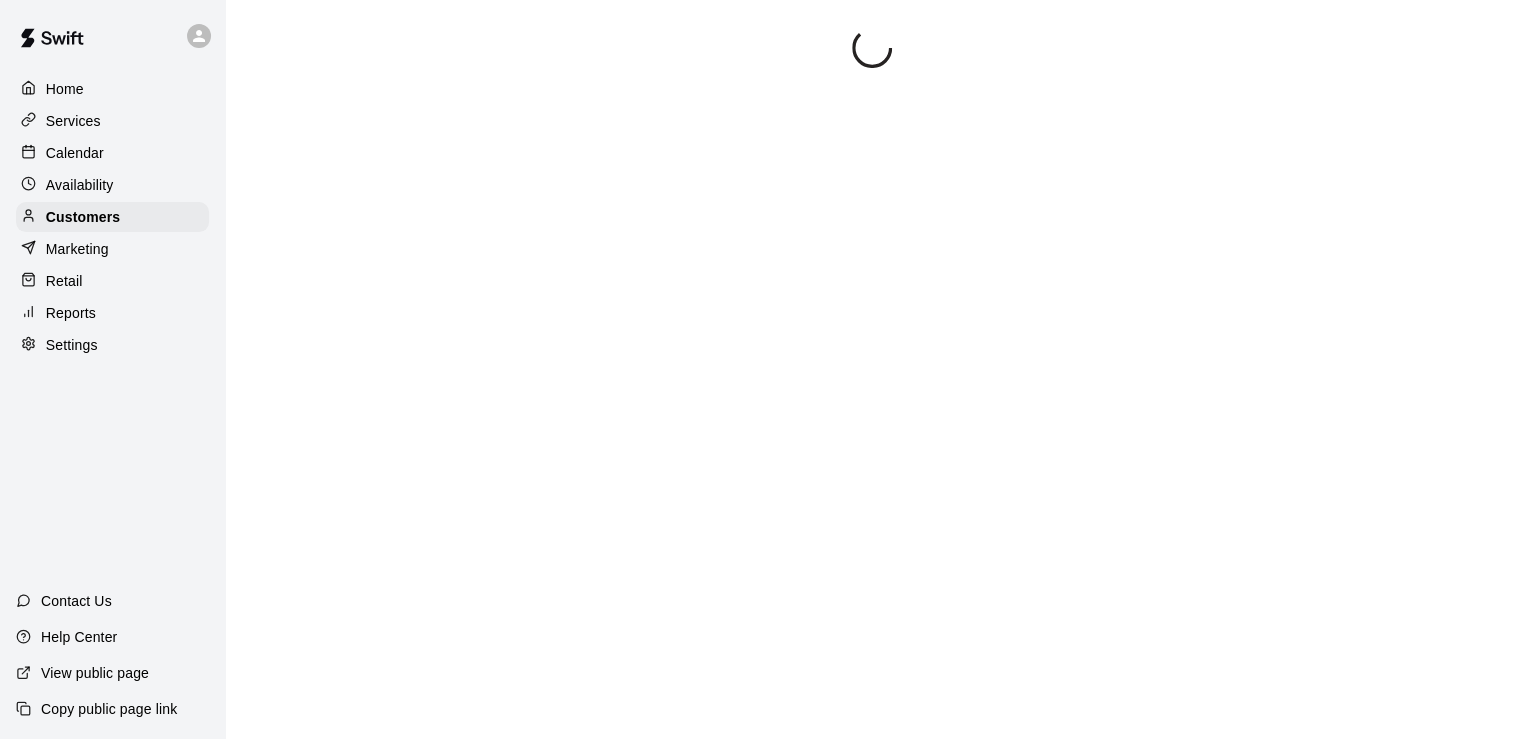 scroll, scrollTop: 0, scrollLeft: 0, axis: both 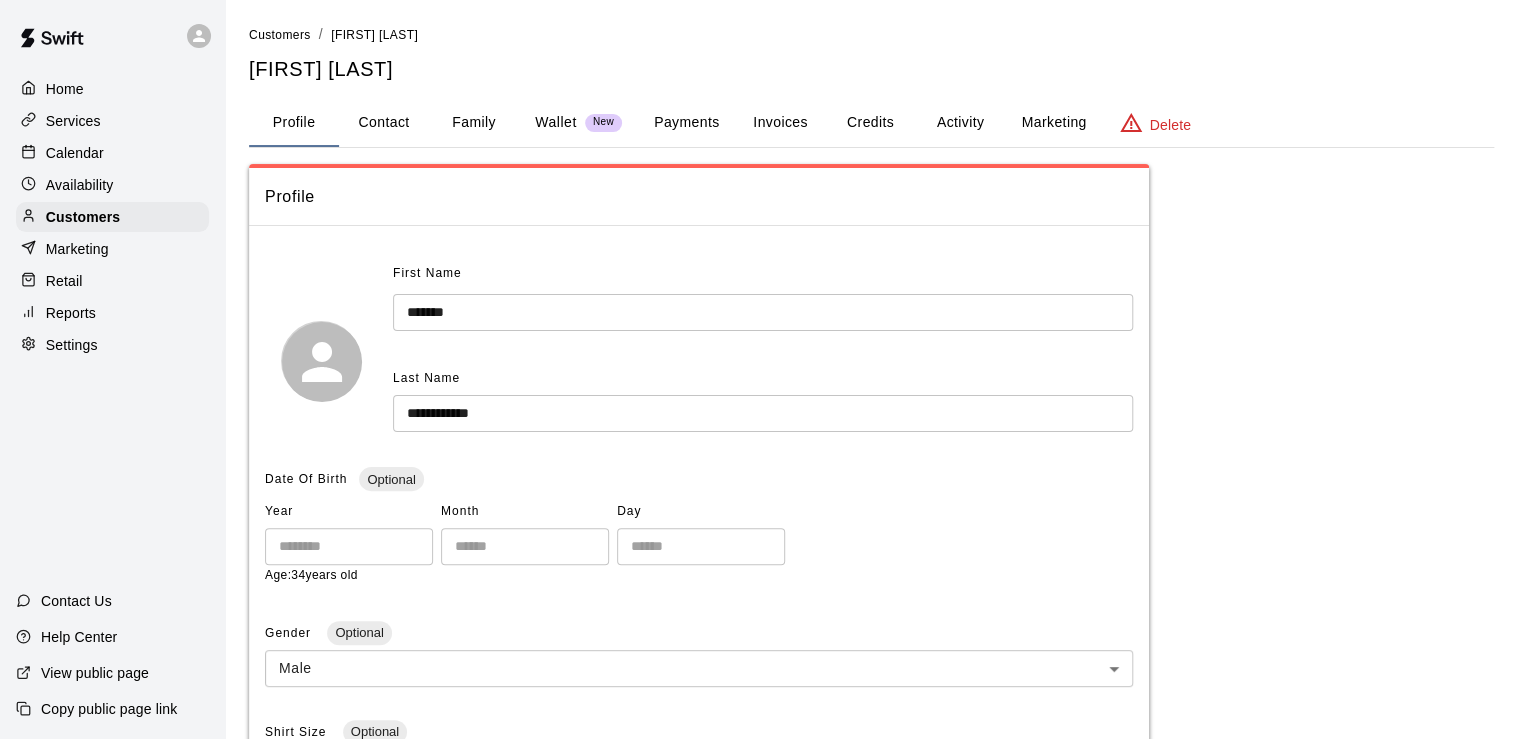 click on "Marketing" at bounding box center (1053, 123) 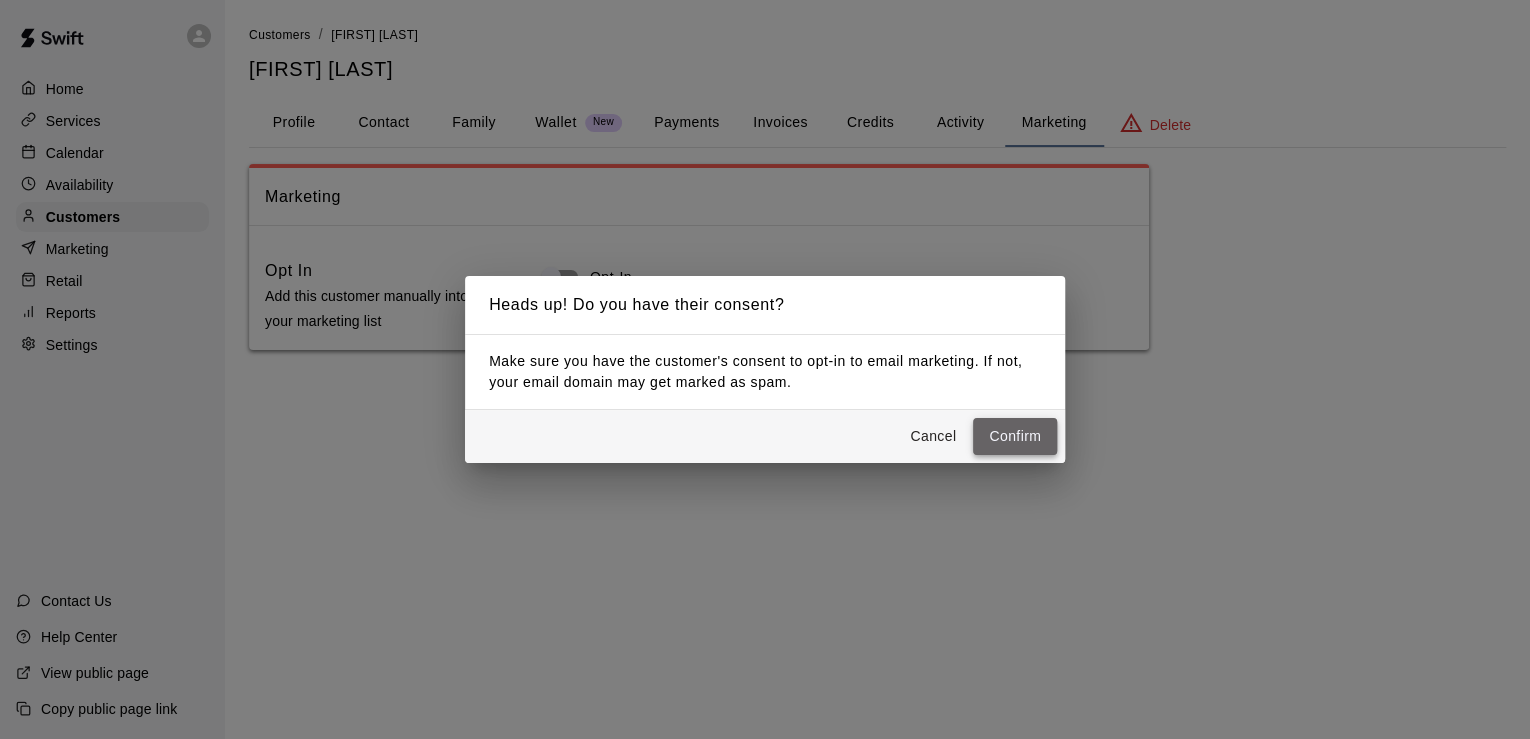 click on "Confirm" at bounding box center (1015, 436) 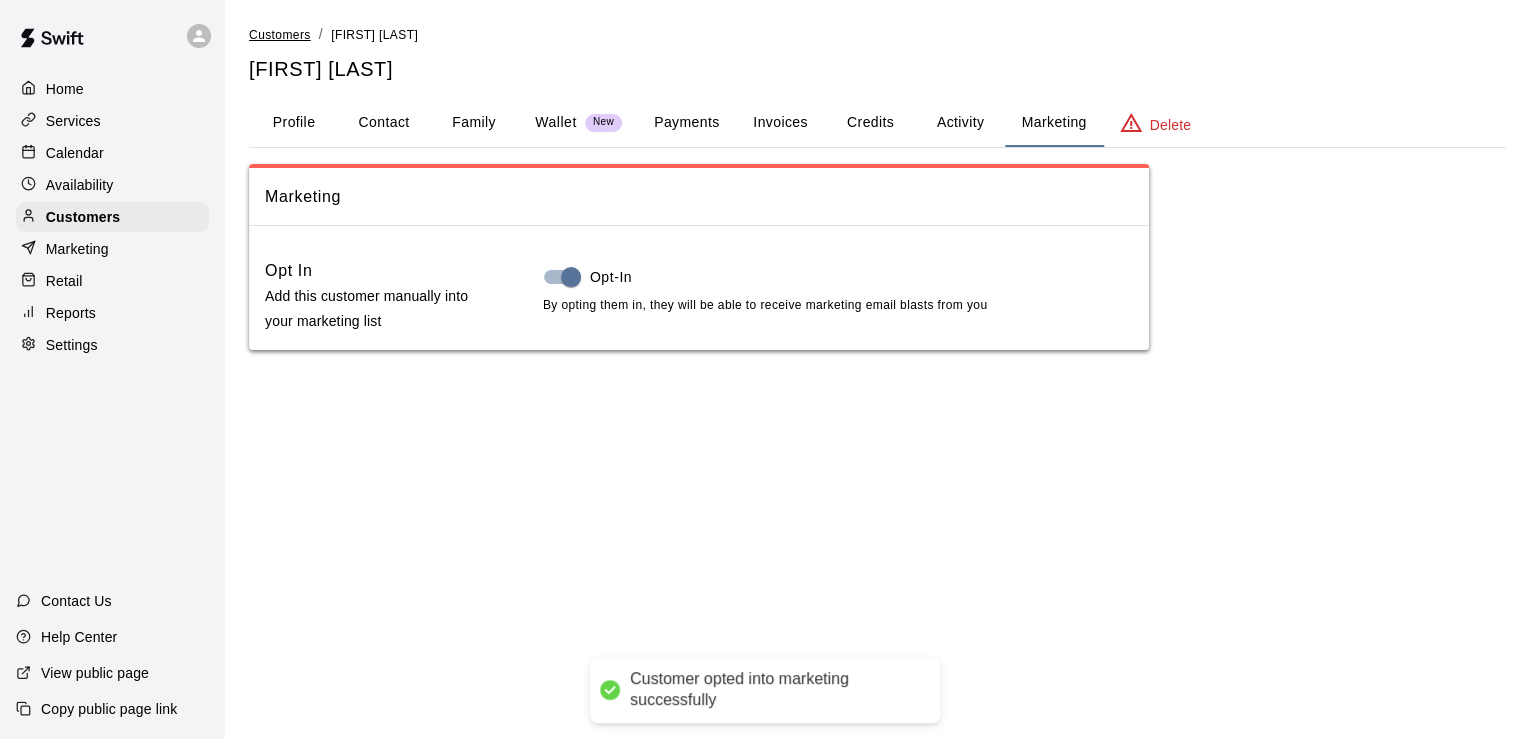 click on "Customers" at bounding box center (280, 35) 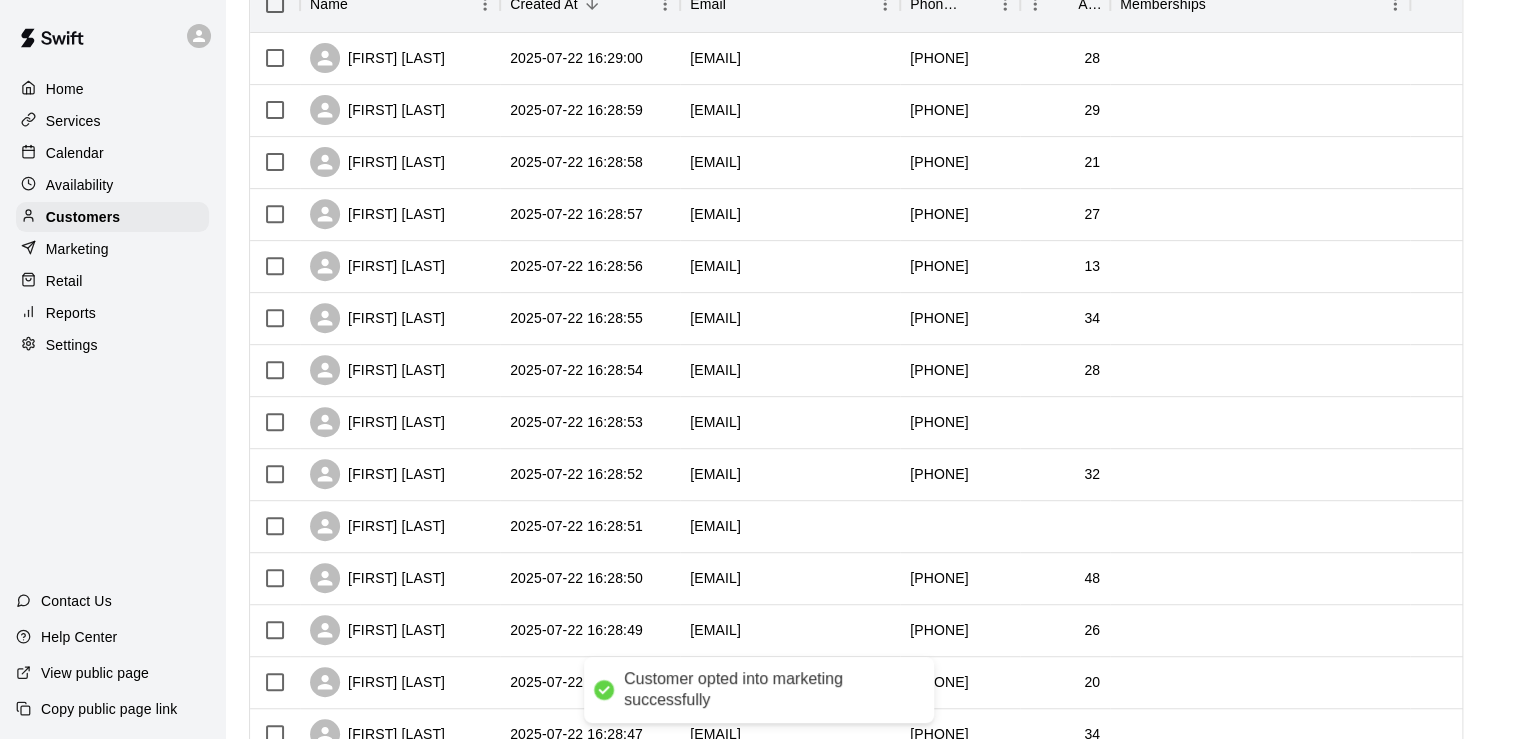 scroll, scrollTop: 320, scrollLeft: 0, axis: vertical 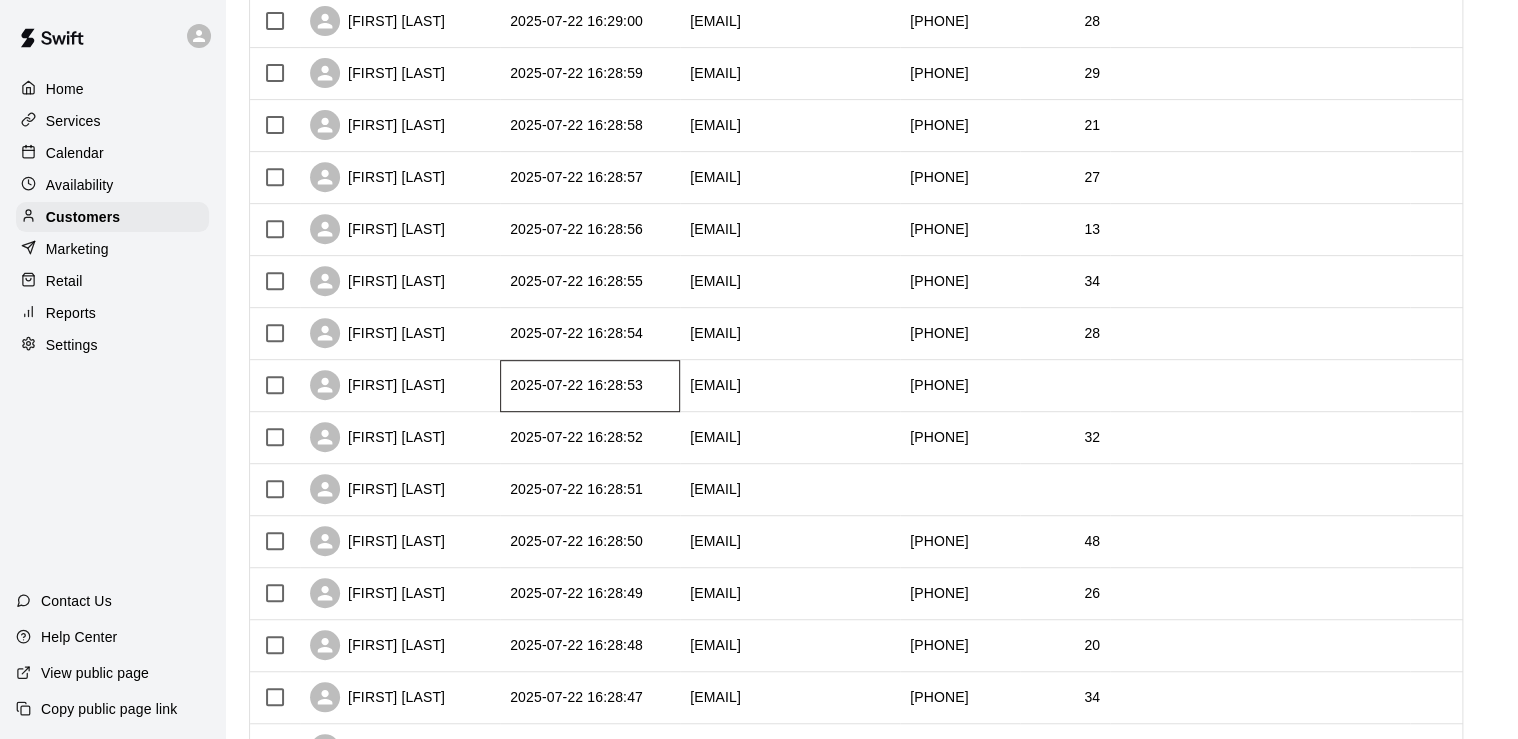 click on "2025-07-22 16:28:53" at bounding box center (590, 386) 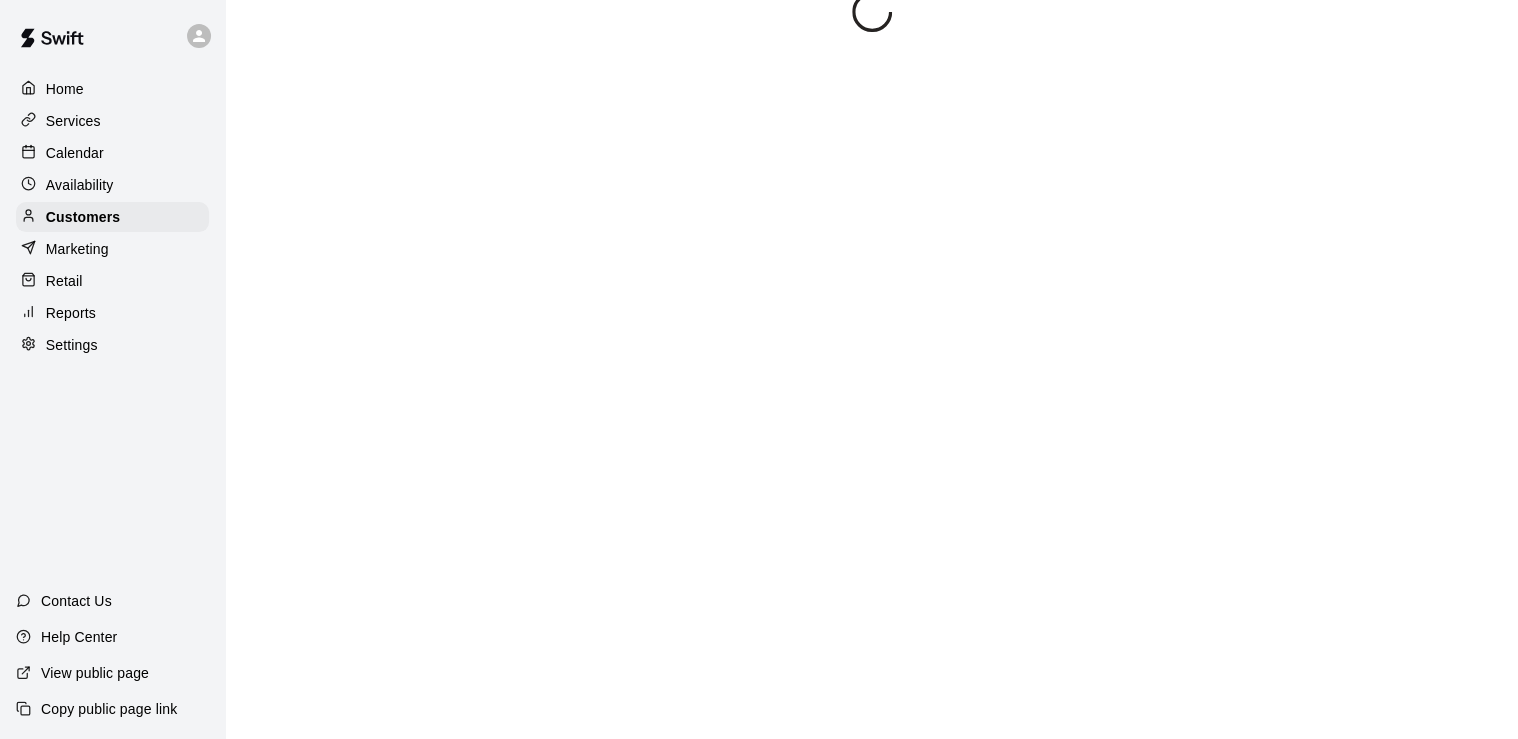 scroll, scrollTop: 0, scrollLeft: 0, axis: both 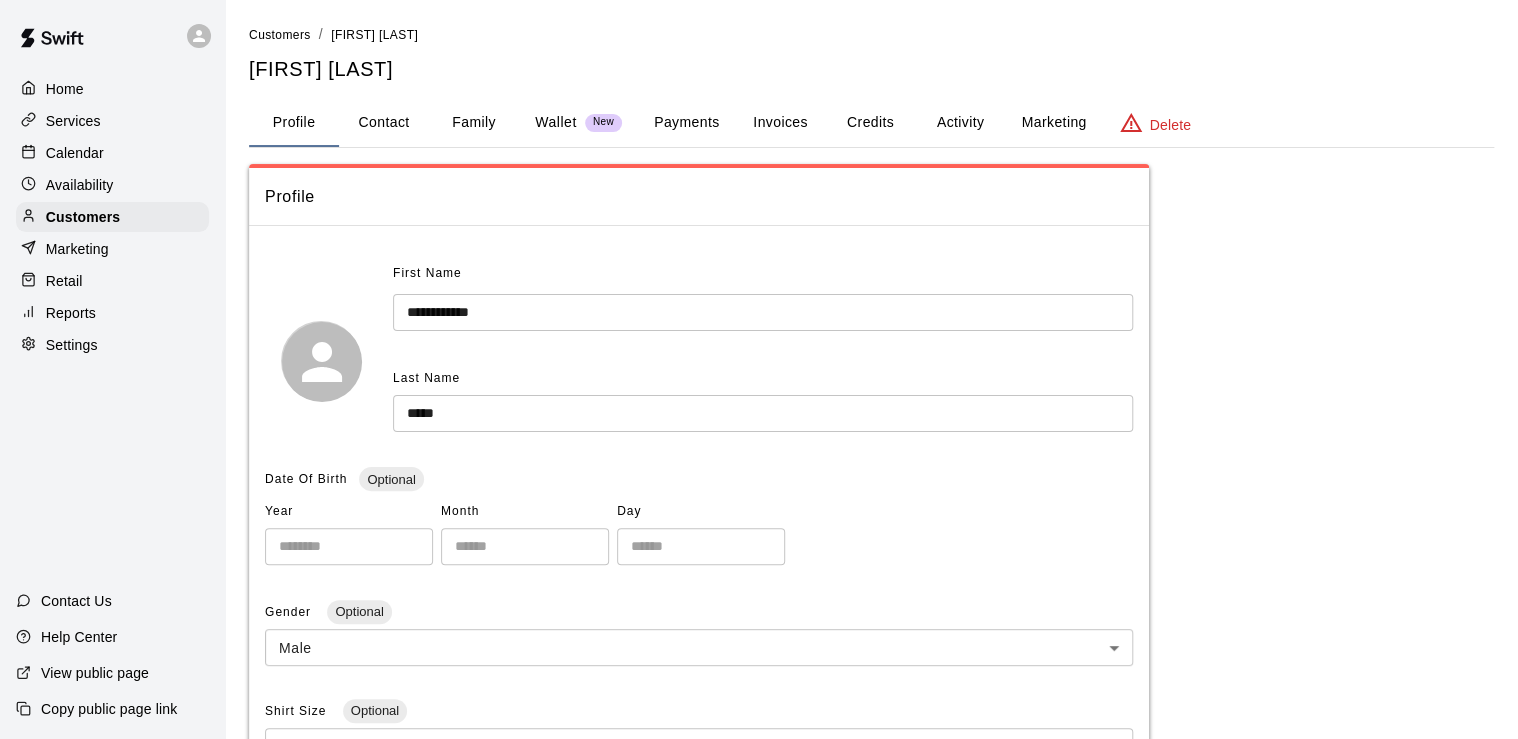 click on "Marketing" at bounding box center (1053, 123) 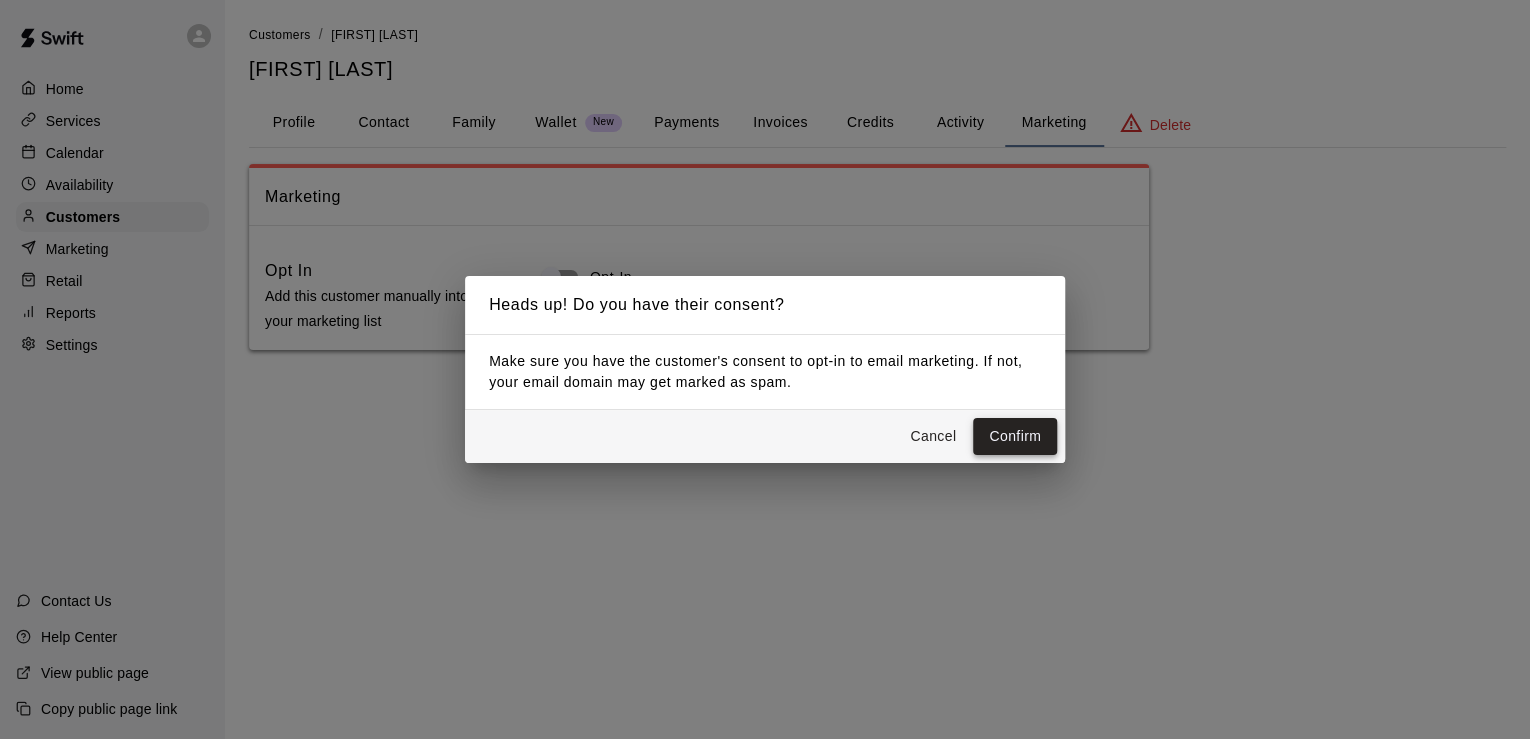 click on "Confirm" at bounding box center (1015, 436) 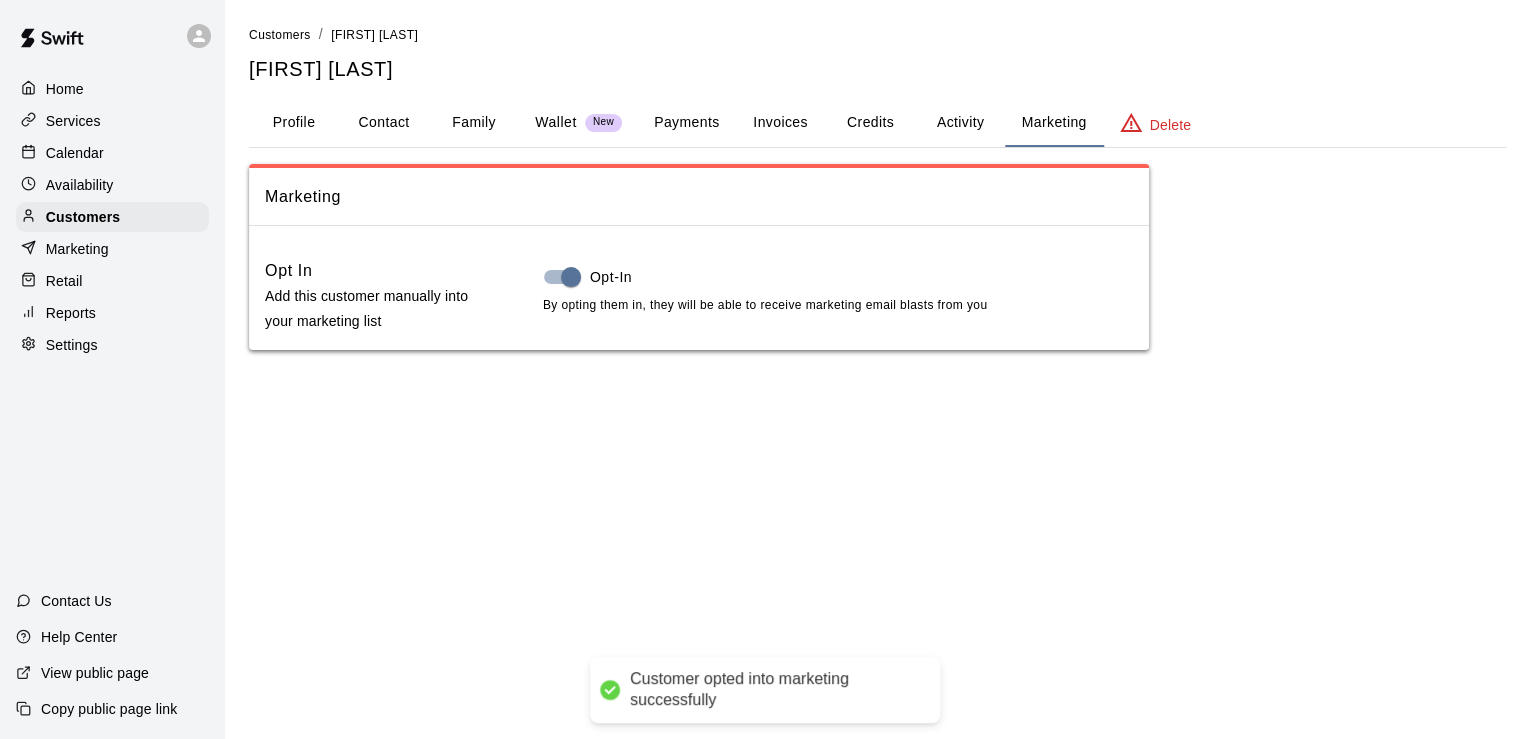 click on "Customers" at bounding box center (280, 35) 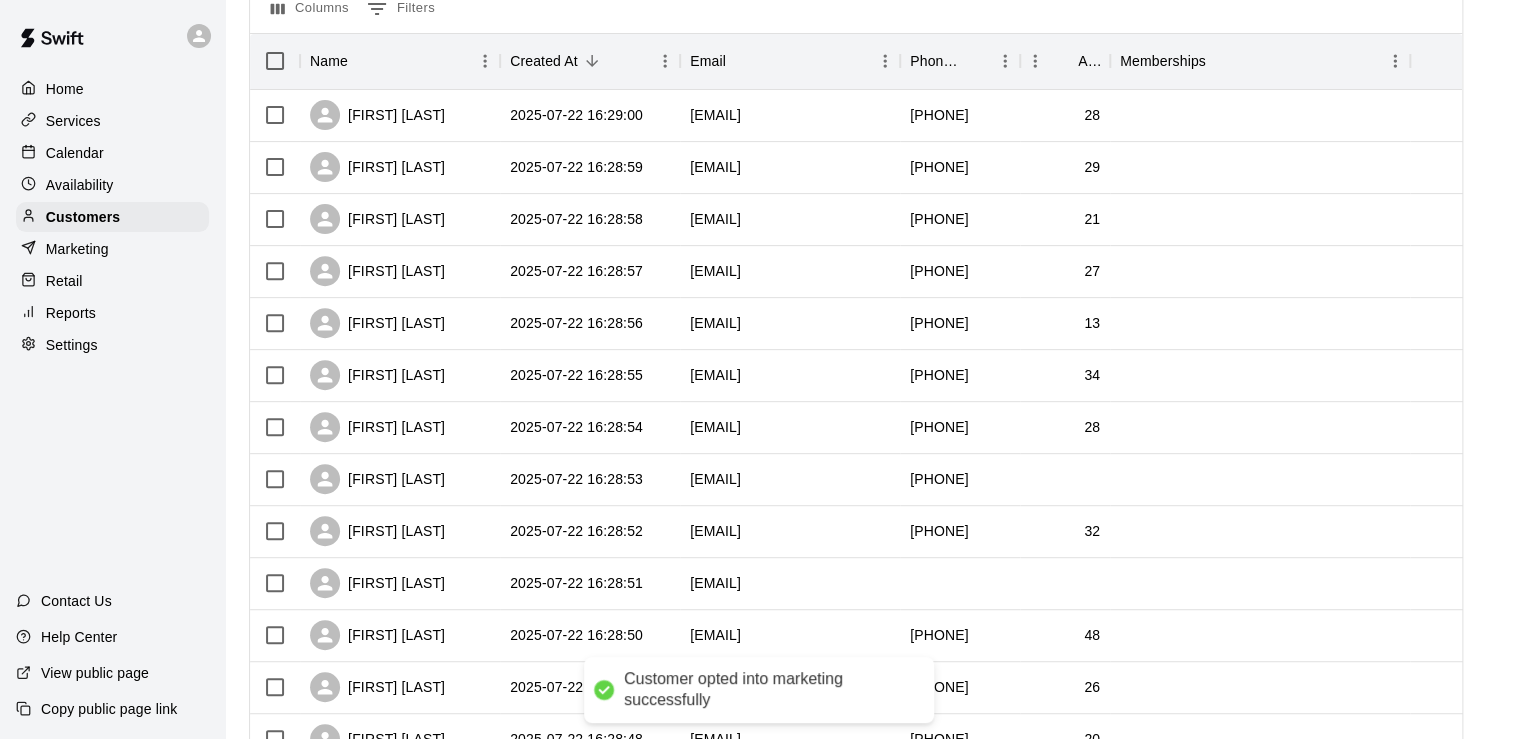 scroll, scrollTop: 240, scrollLeft: 0, axis: vertical 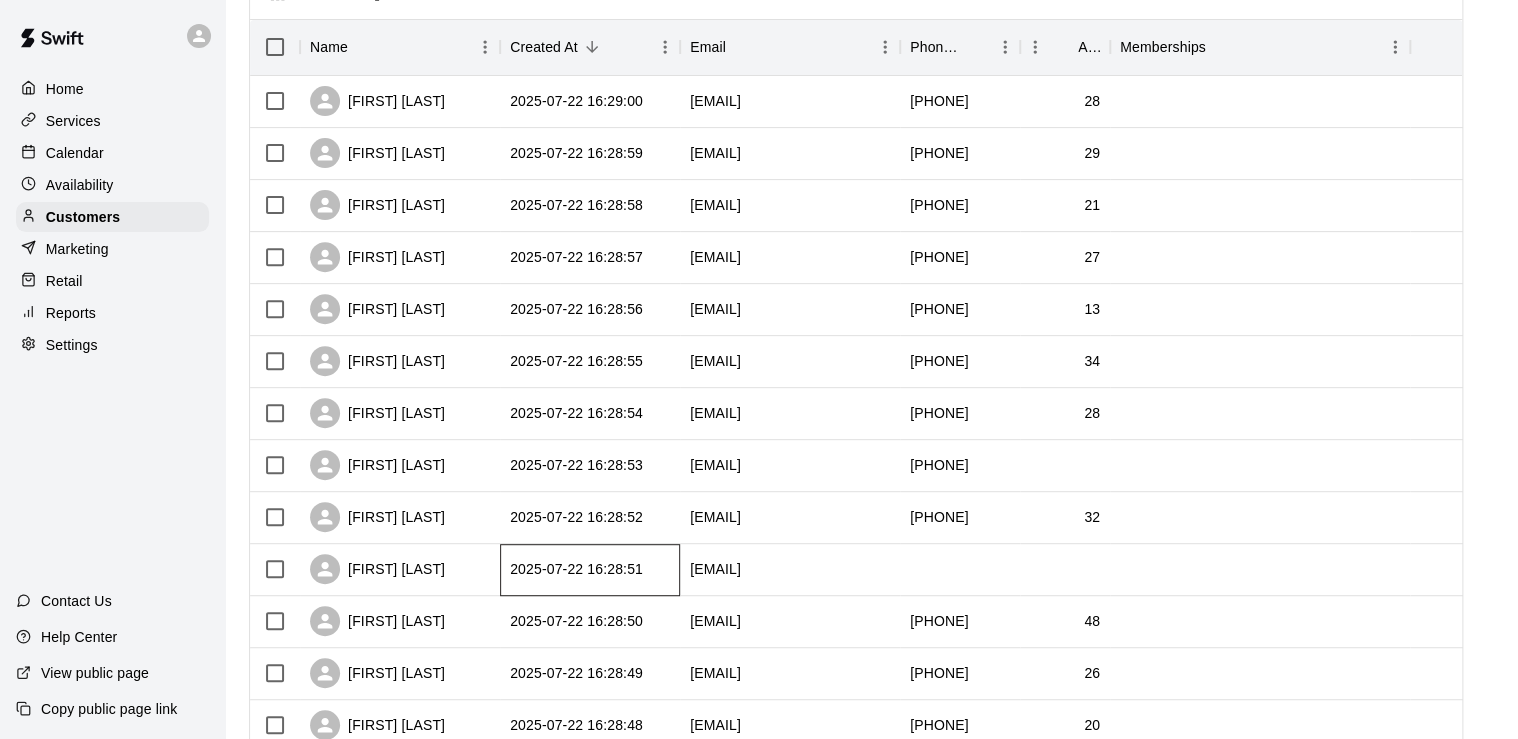 click on "2025-07-22 16:28:51" at bounding box center (590, 570) 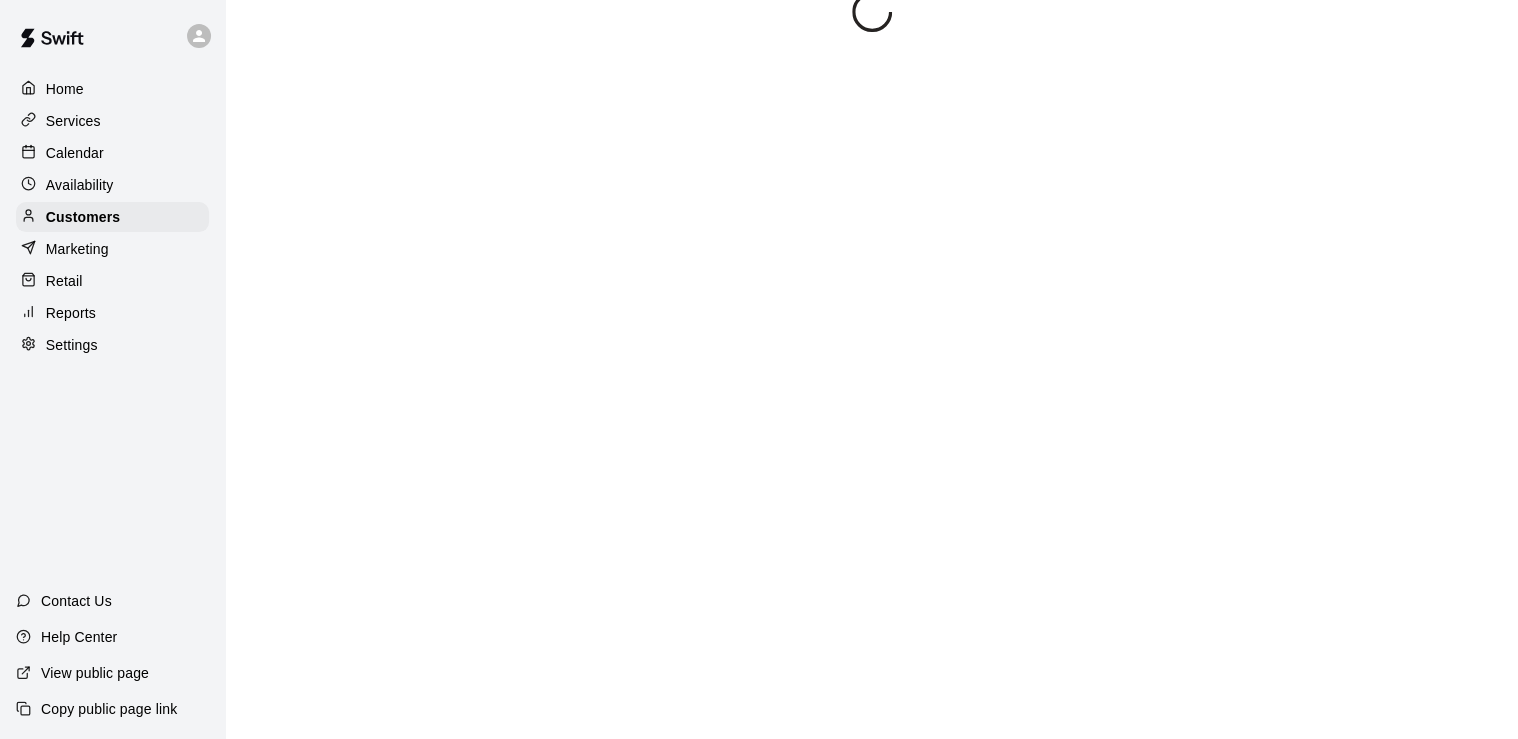 scroll, scrollTop: 0, scrollLeft: 0, axis: both 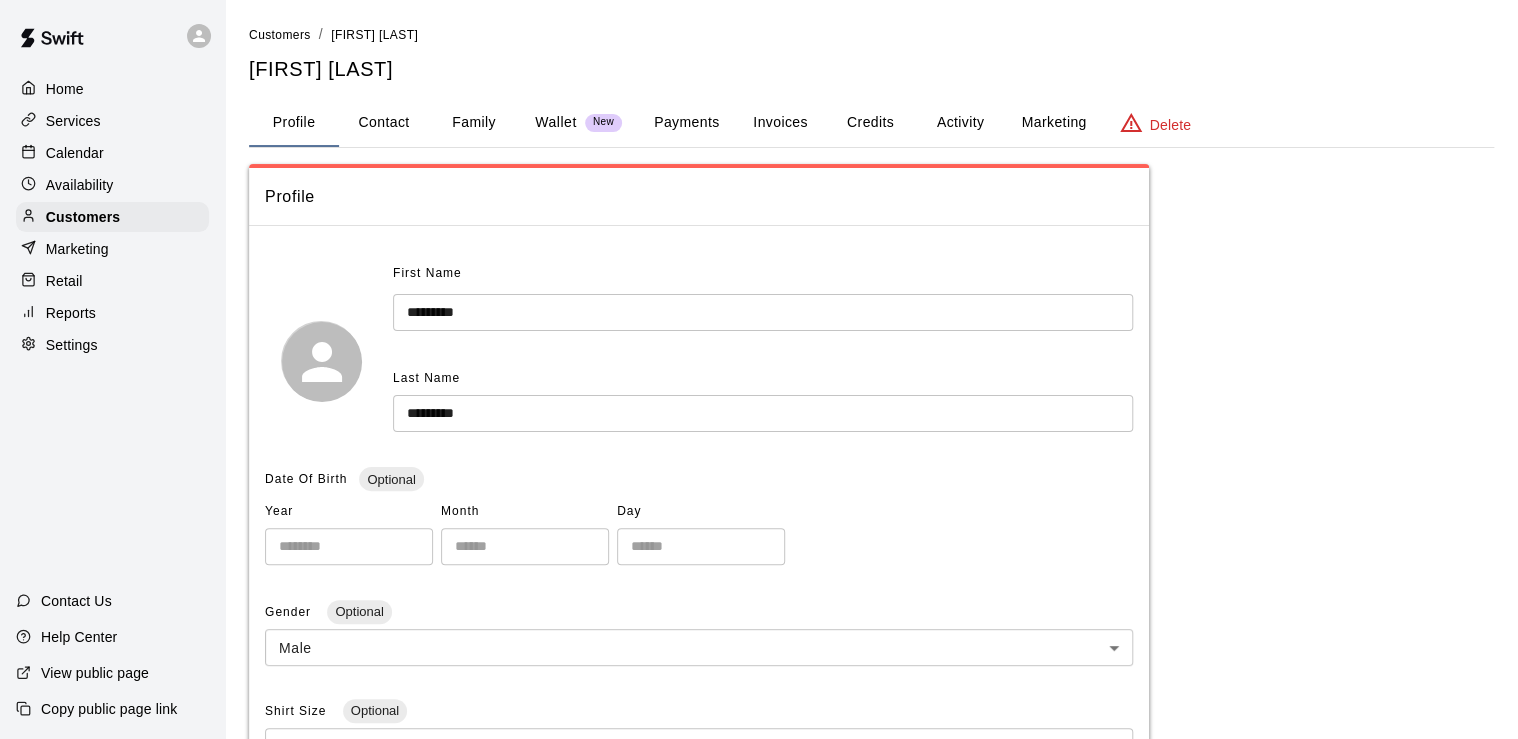 click on "Marketing" at bounding box center (1053, 123) 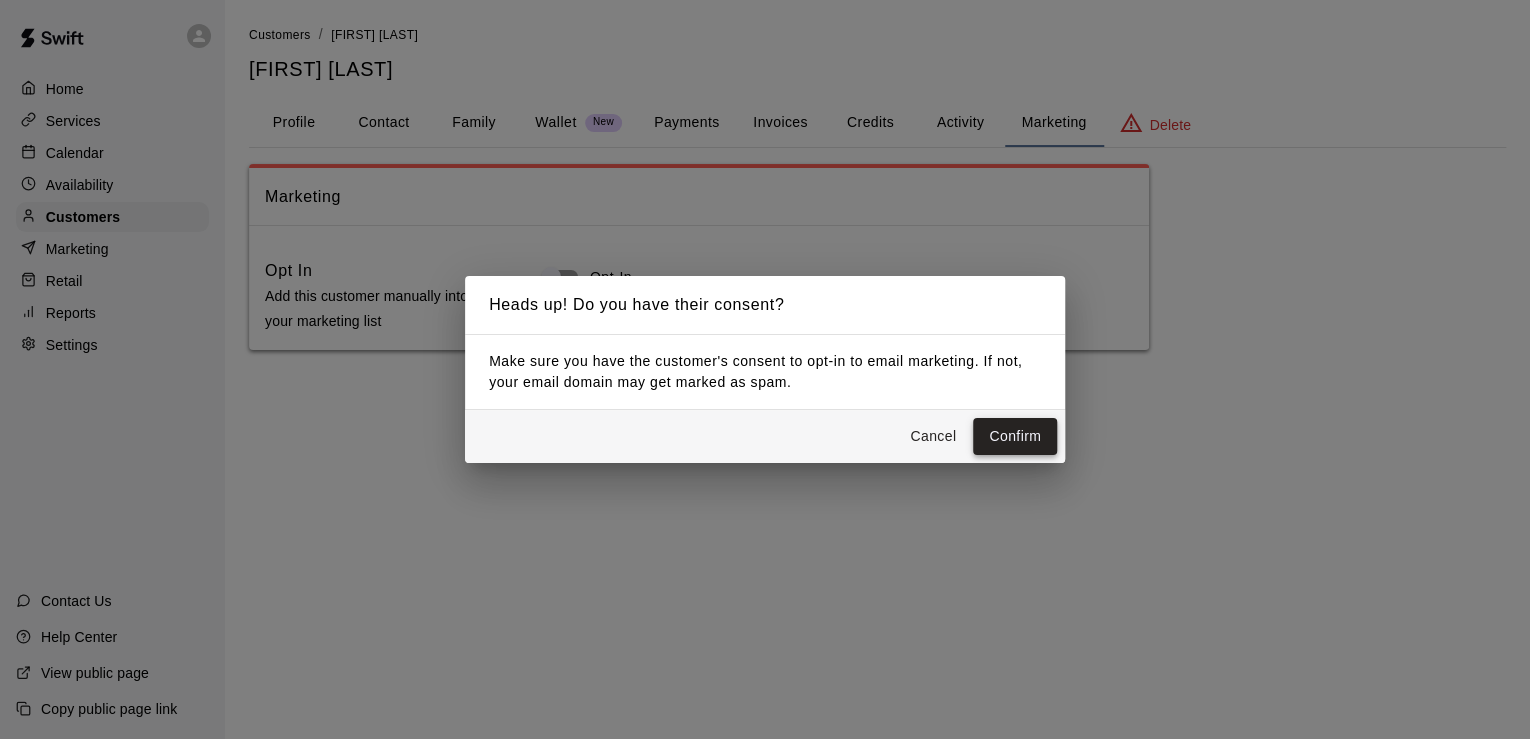 click on "Confirm" at bounding box center [1015, 436] 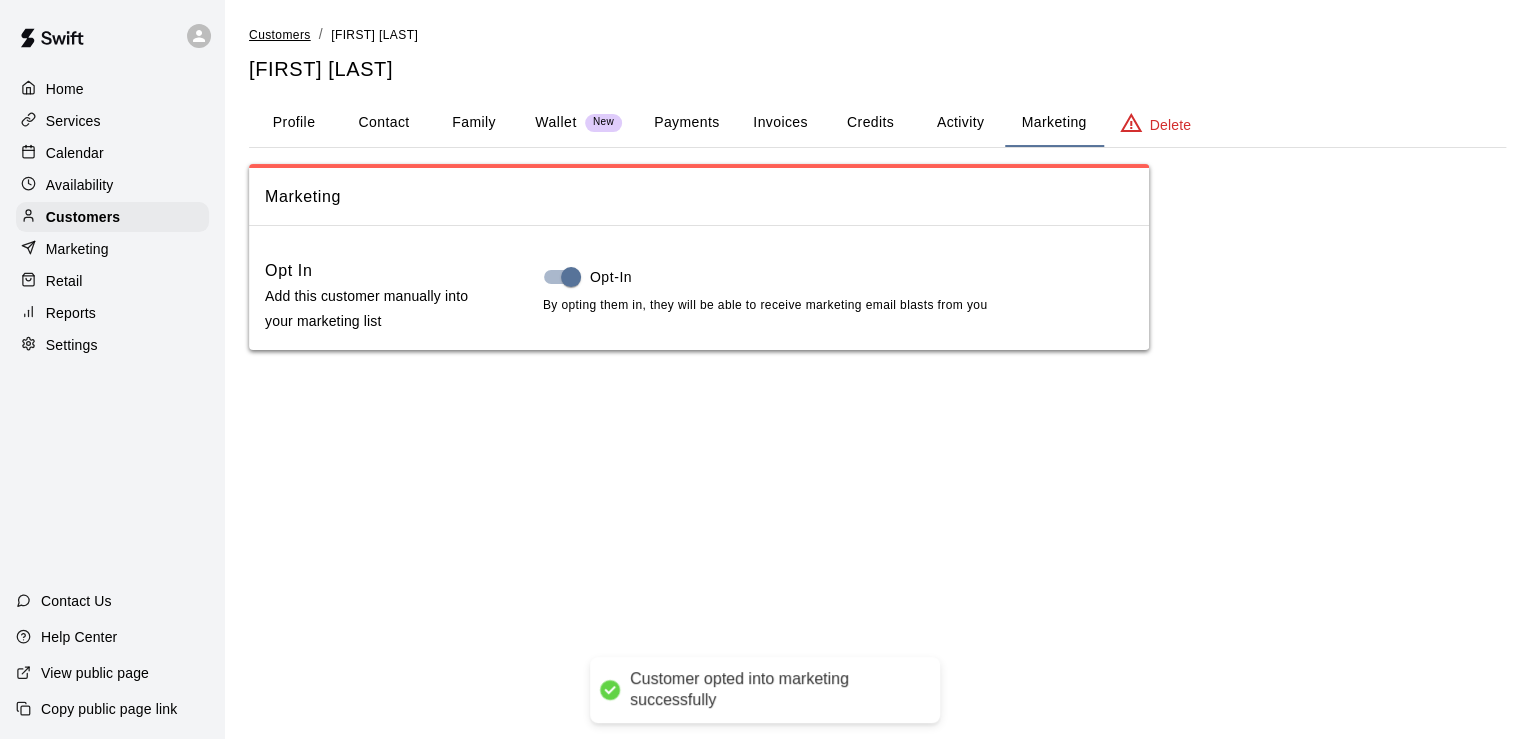 click on "Customers" at bounding box center [280, 35] 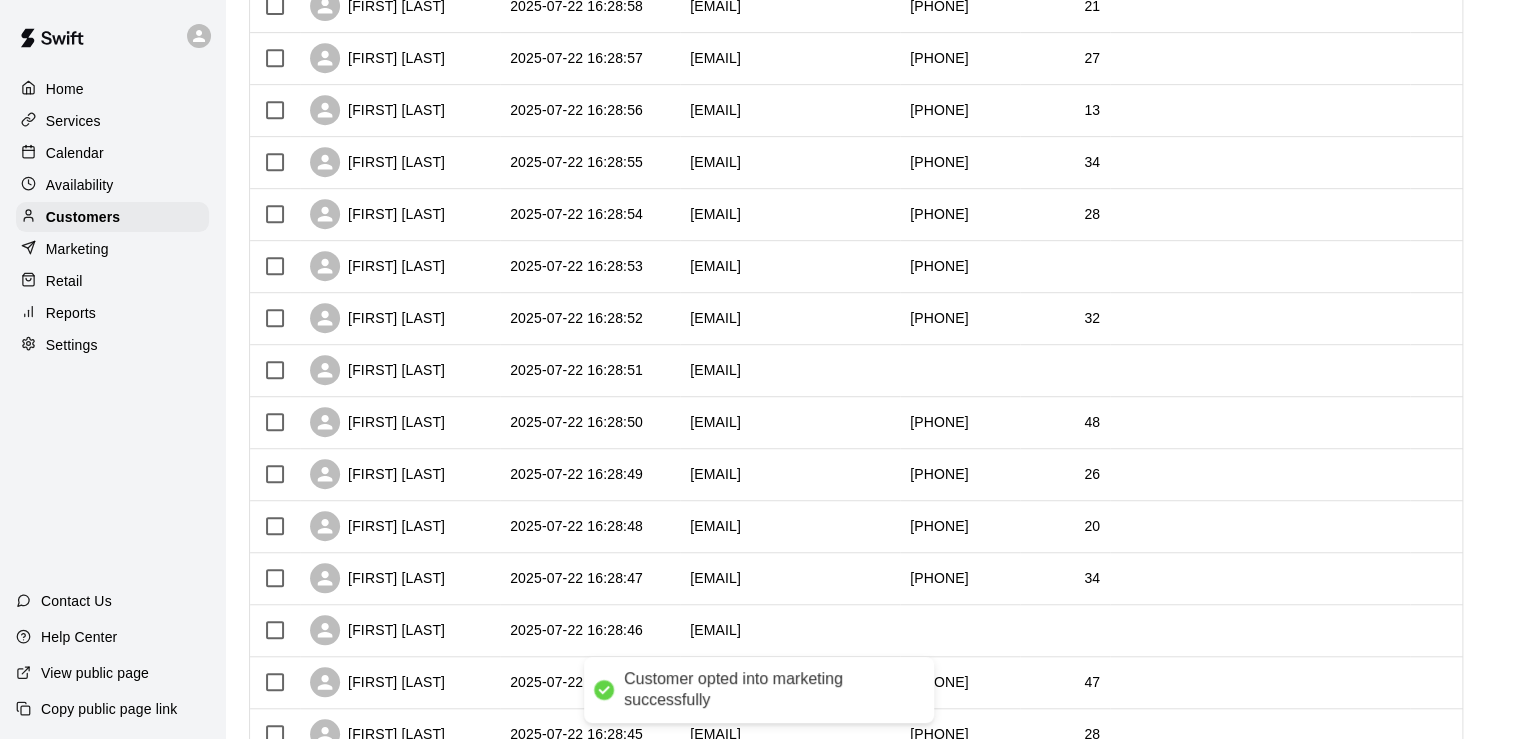 scroll, scrollTop: 480, scrollLeft: 0, axis: vertical 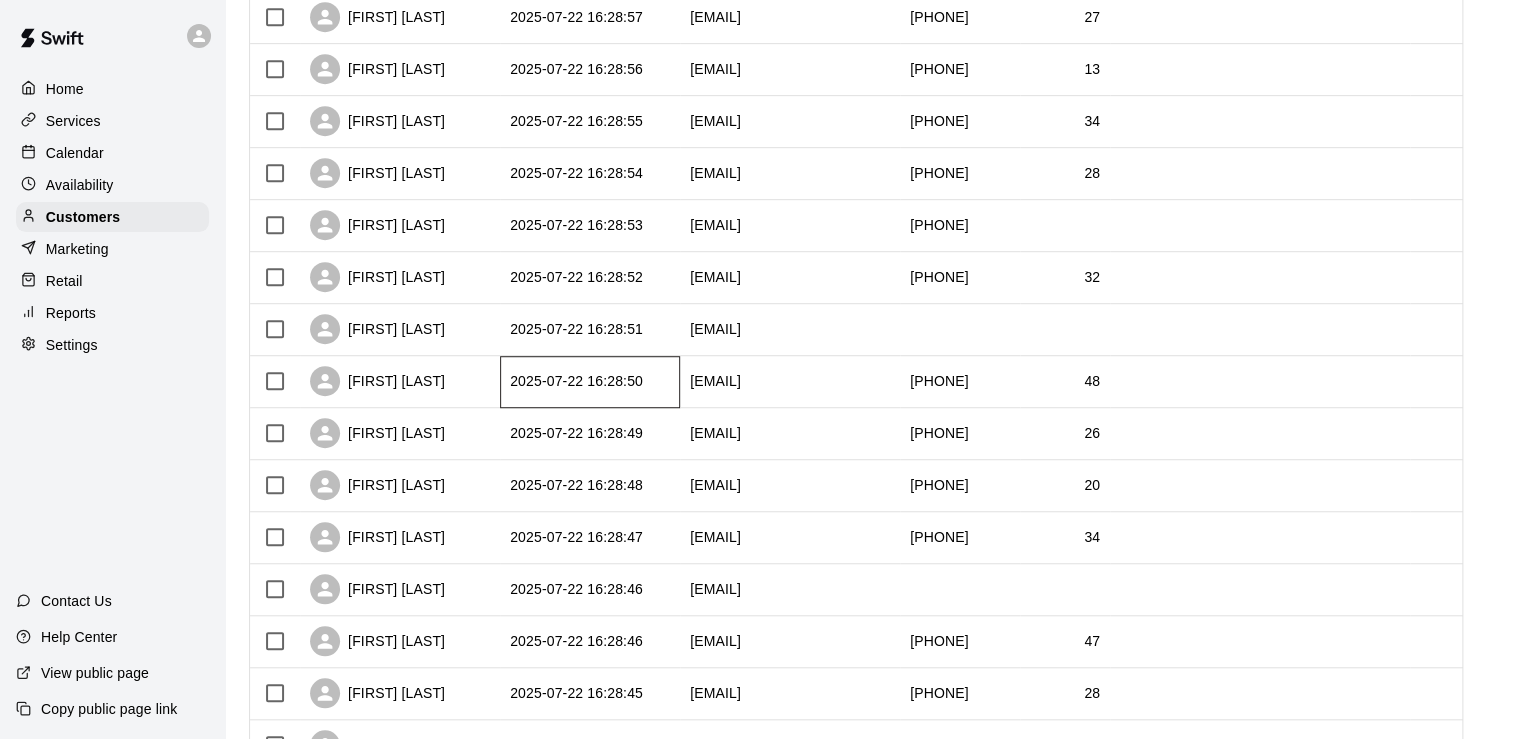 click on "2025-07-22 16:28:50" at bounding box center (590, 382) 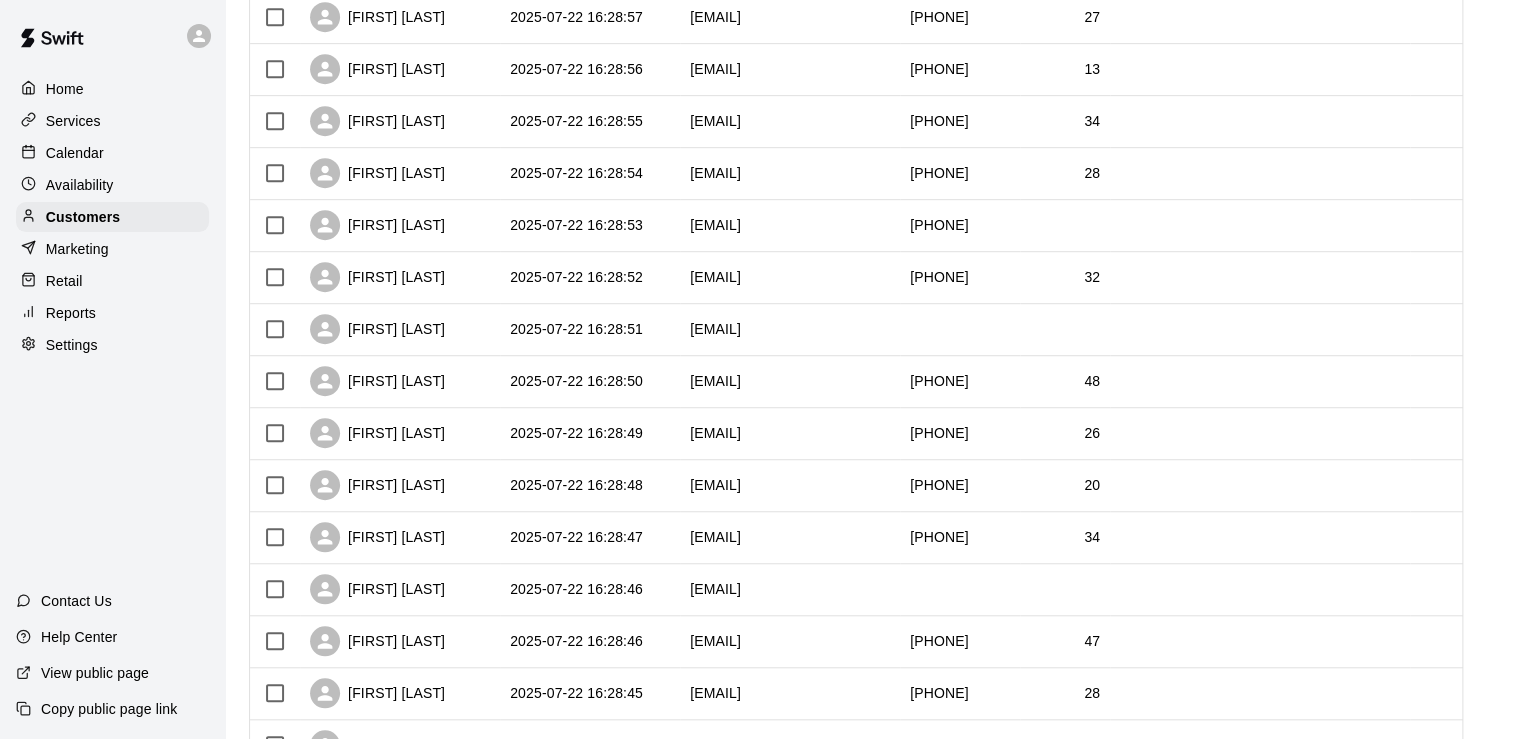 scroll, scrollTop: 0, scrollLeft: 0, axis: both 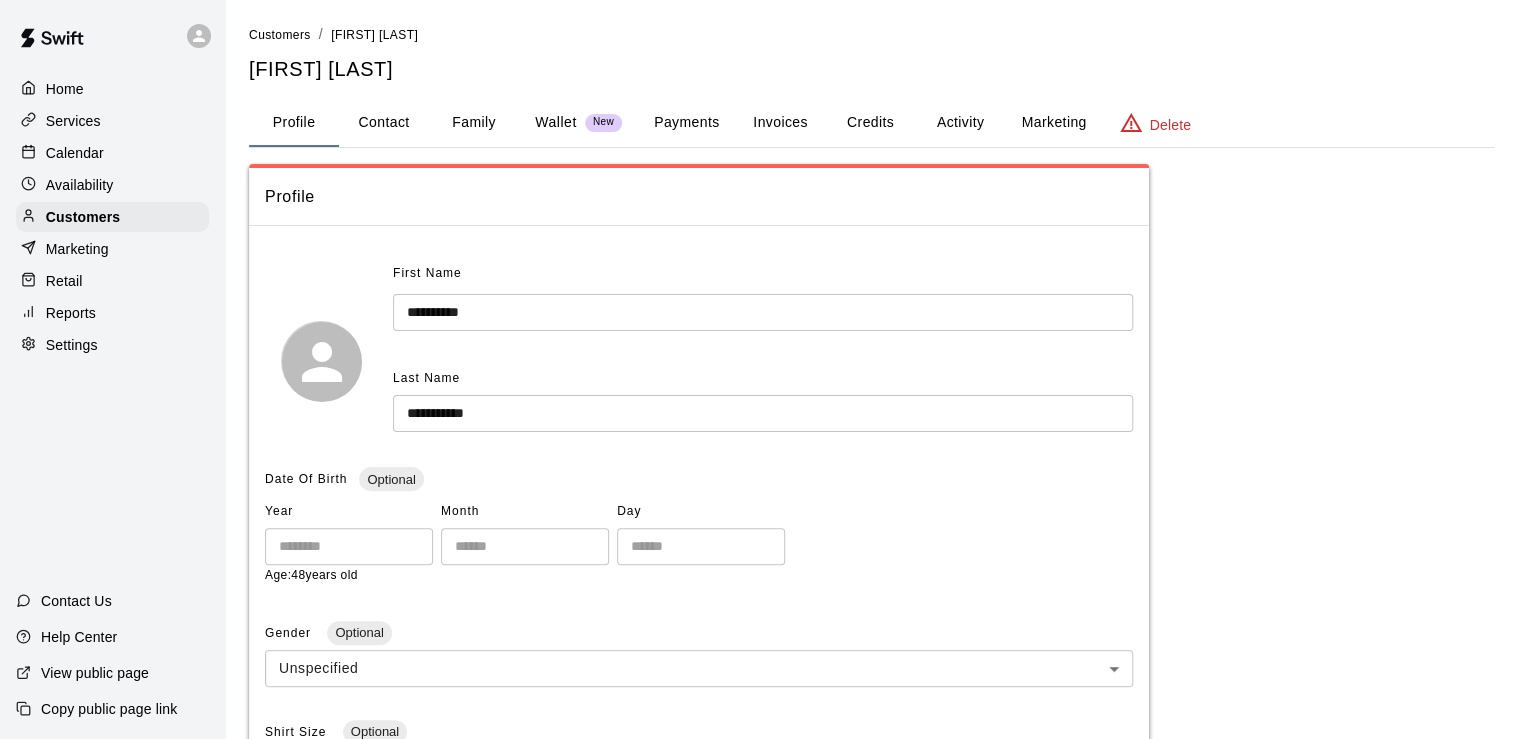 click on "Marketing" at bounding box center (1053, 123) 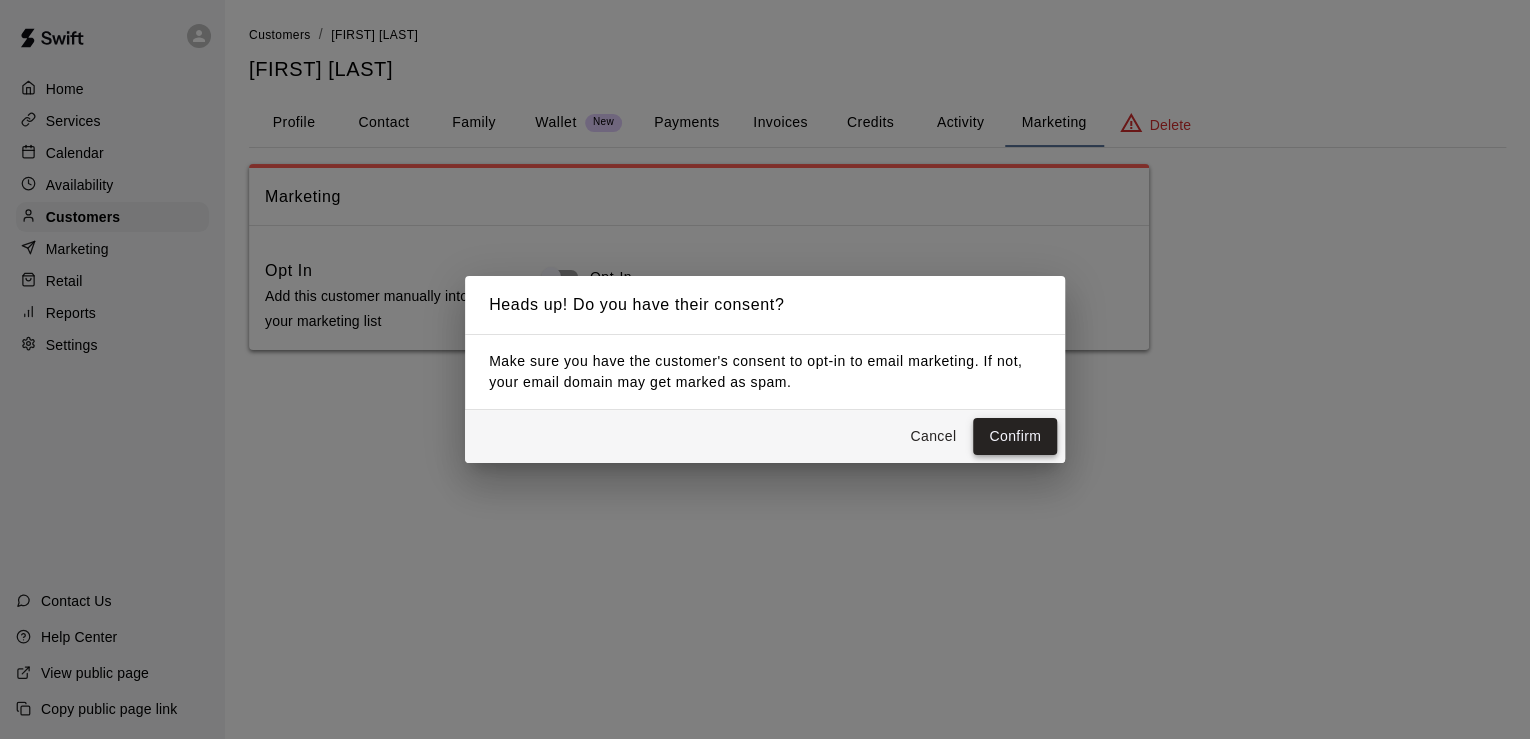 click on "Confirm" at bounding box center [1015, 436] 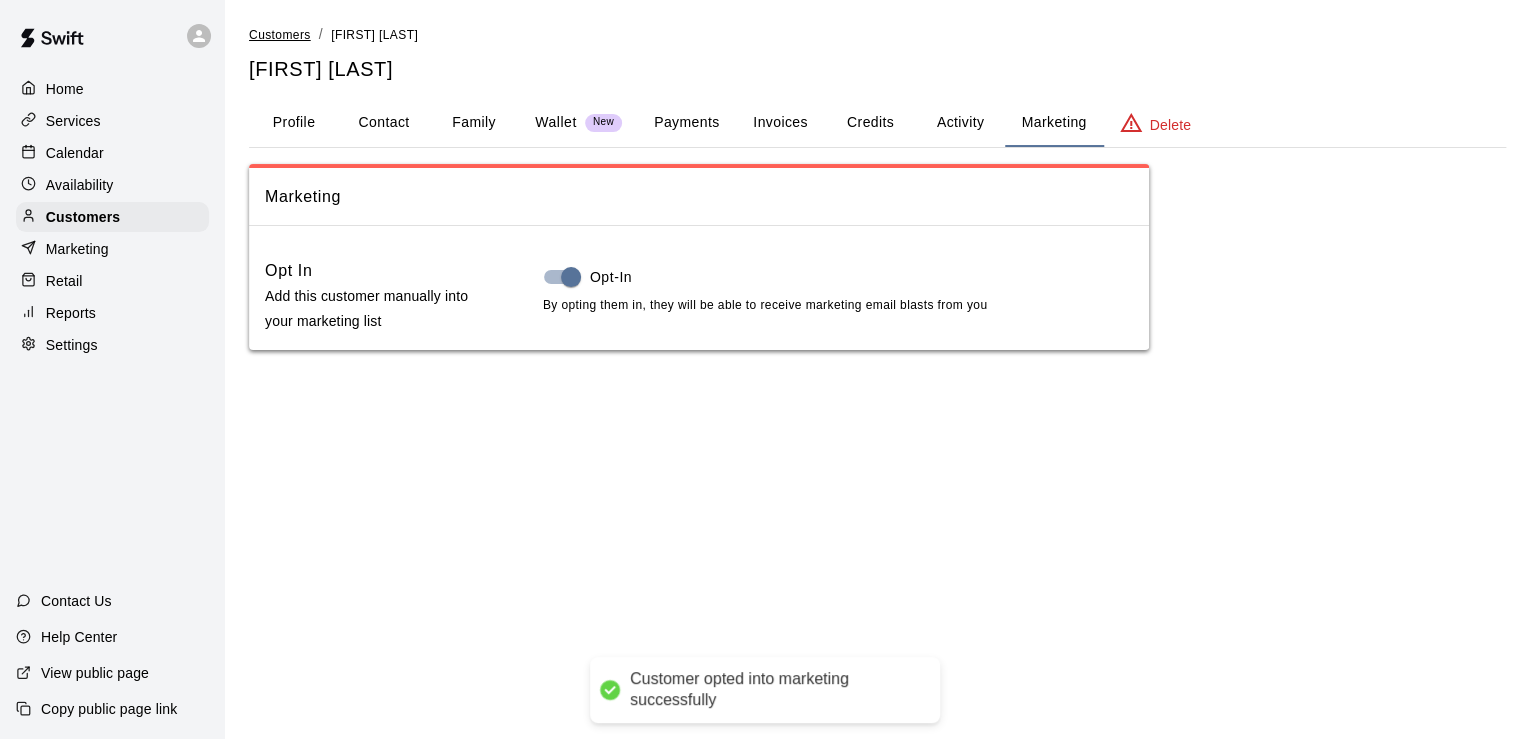 click on "Customers" at bounding box center [280, 35] 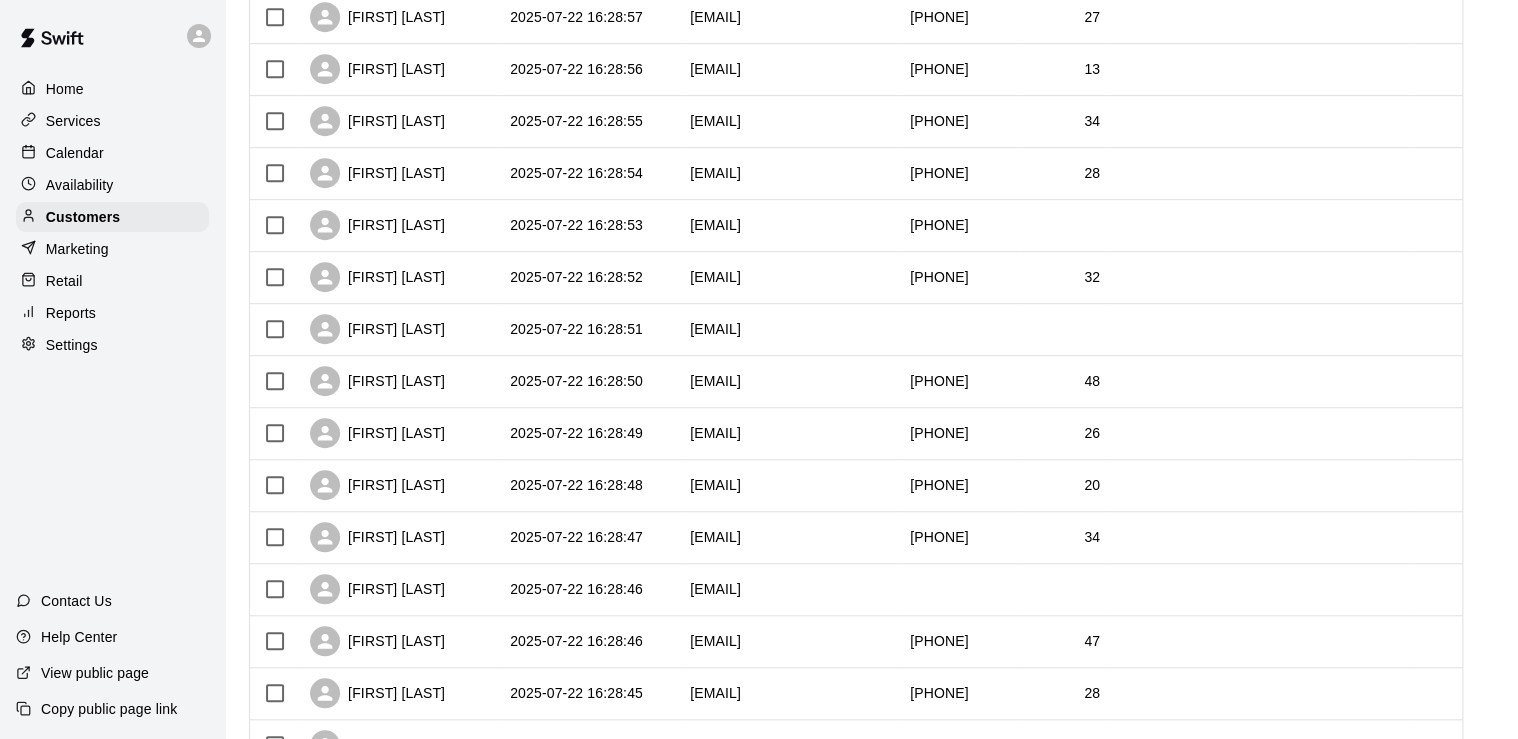 scroll, scrollTop: 560, scrollLeft: 0, axis: vertical 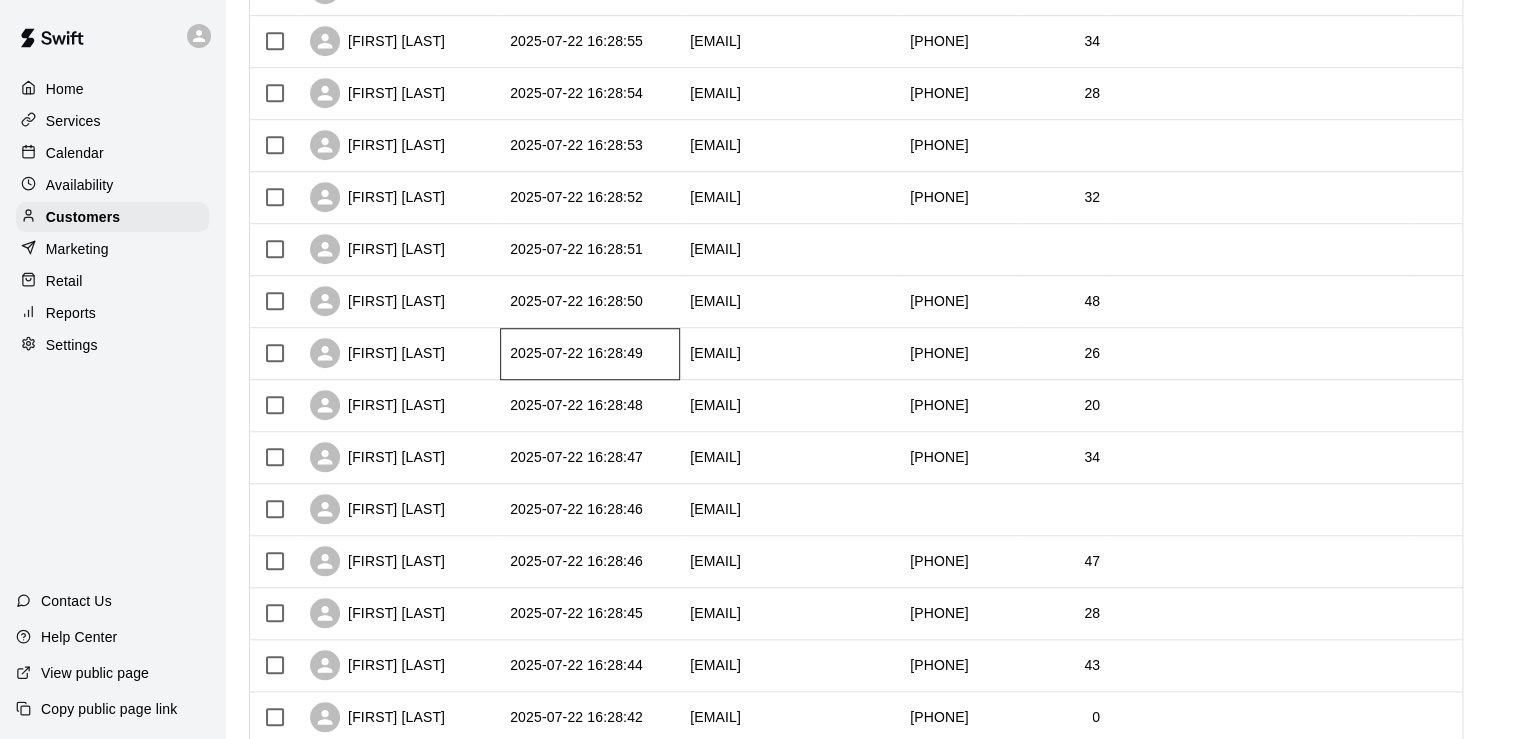 click on "2025-07-22 16:28:49" at bounding box center [590, 354] 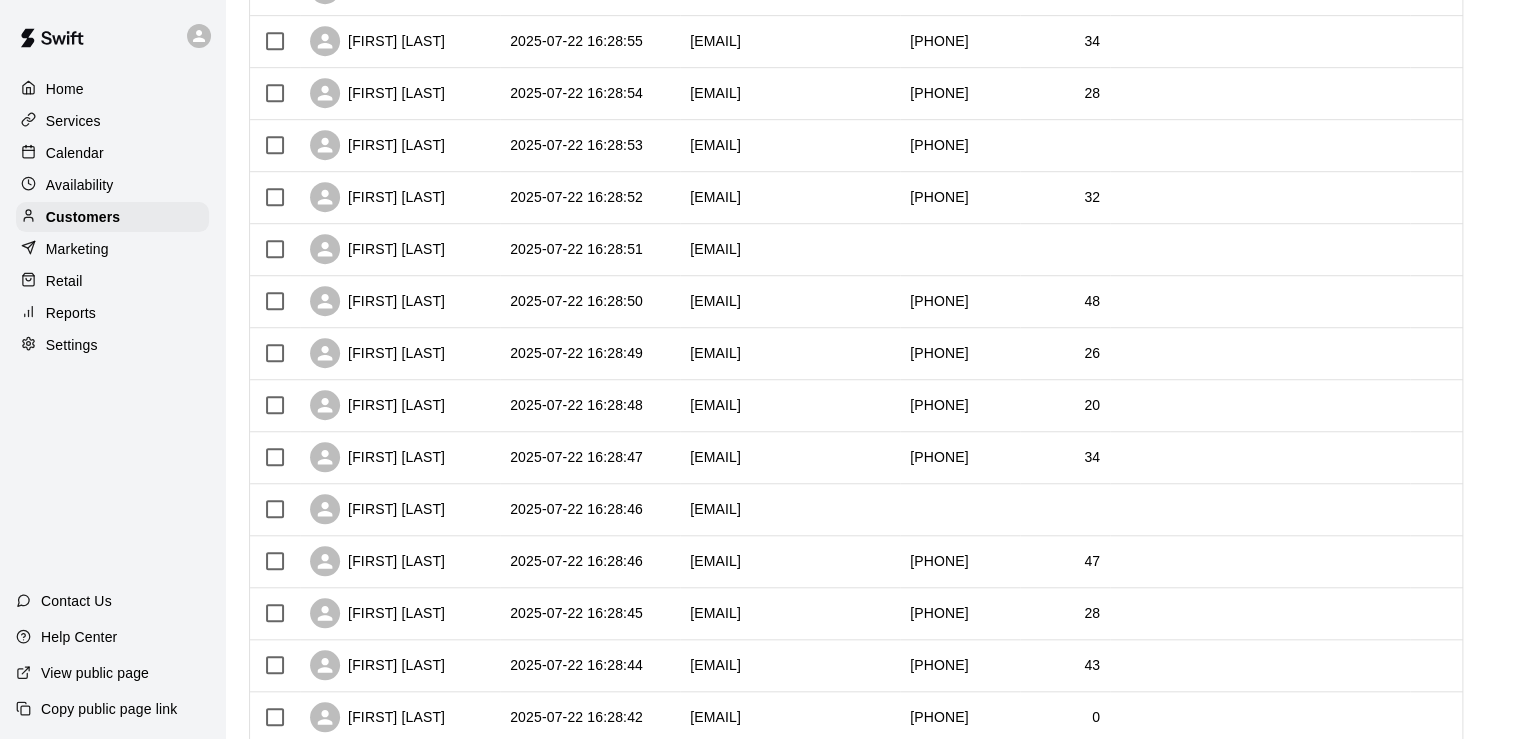 scroll, scrollTop: 0, scrollLeft: 0, axis: both 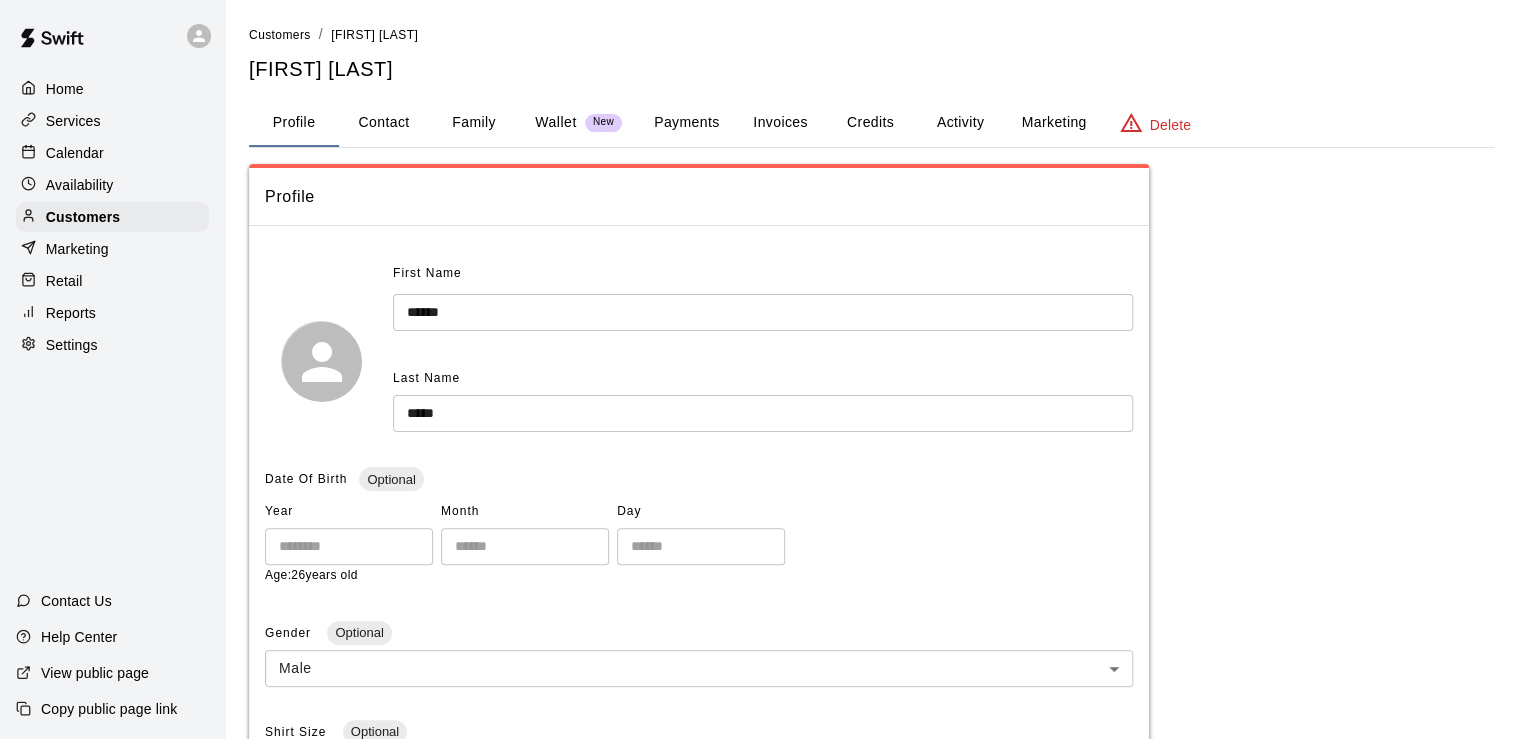 click on "Marketing" at bounding box center [1053, 123] 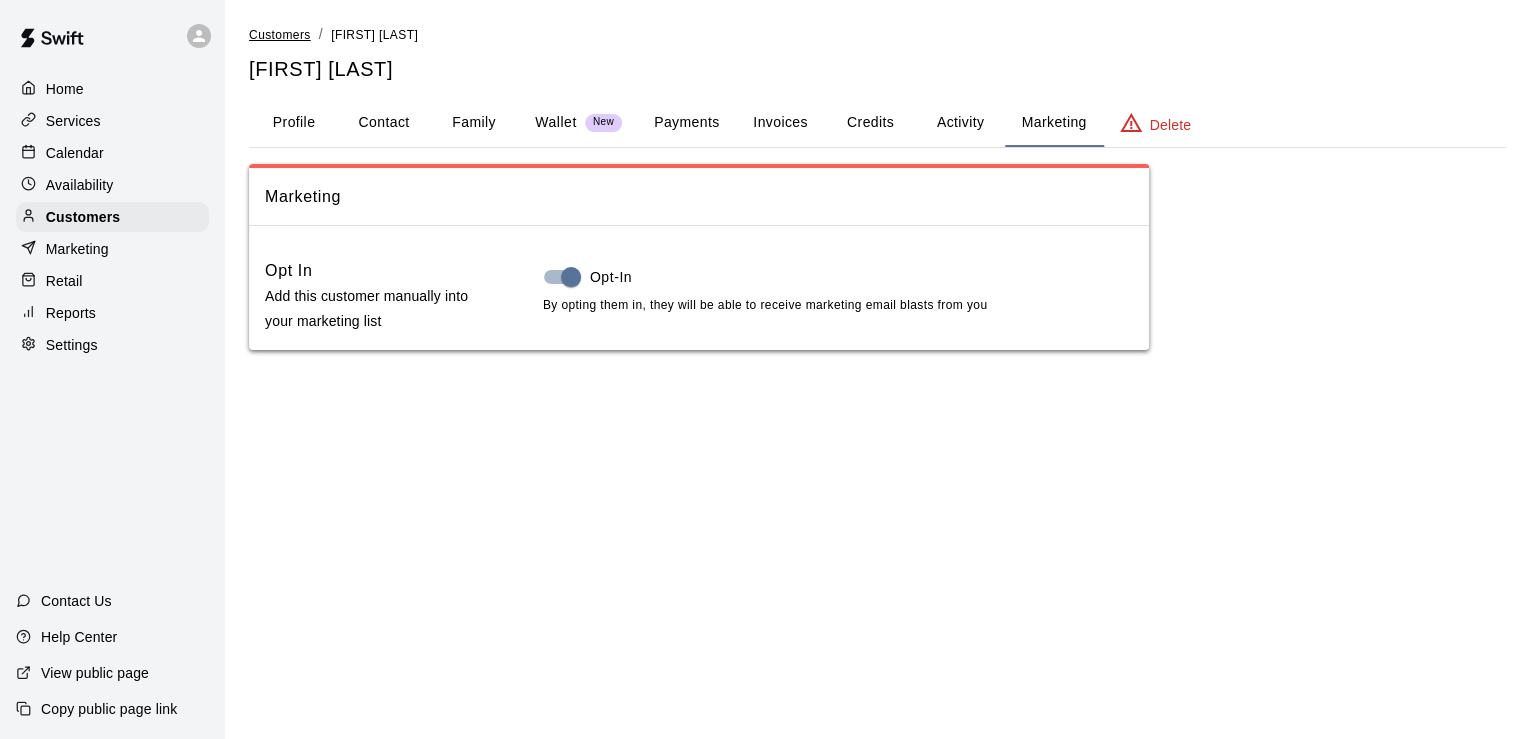 click on "Customers" at bounding box center [280, 35] 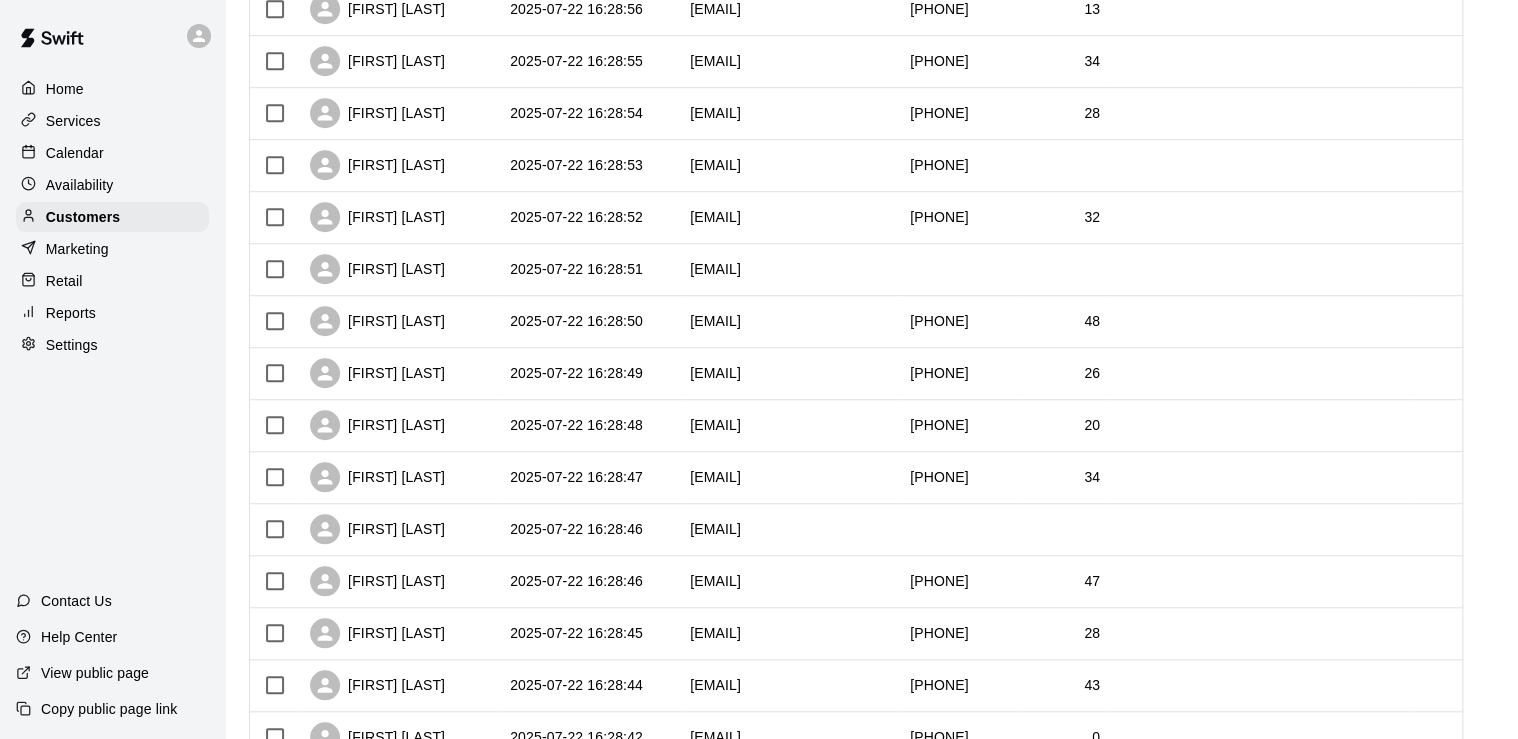 scroll, scrollTop: 560, scrollLeft: 0, axis: vertical 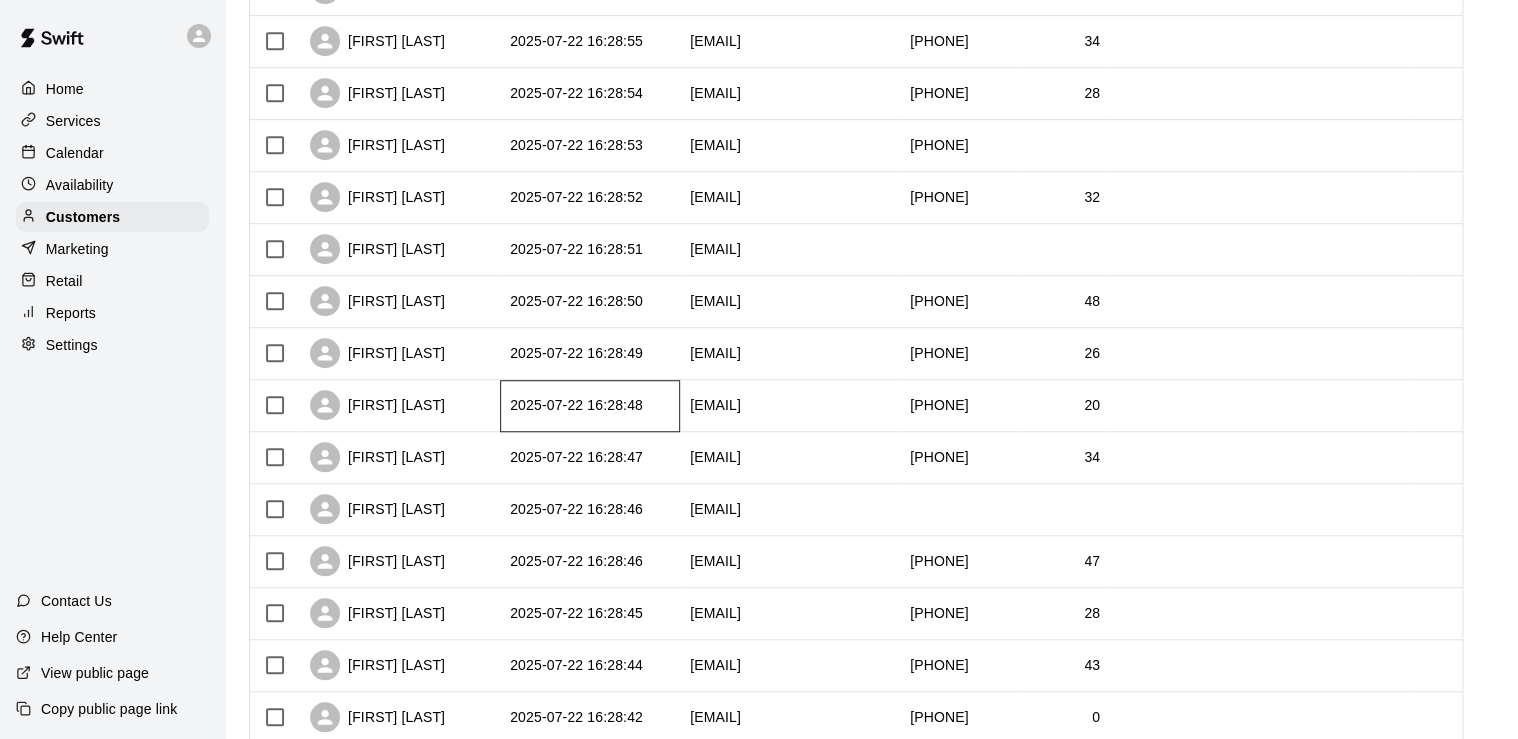 click on "2025-07-22 16:28:48" at bounding box center (590, 406) 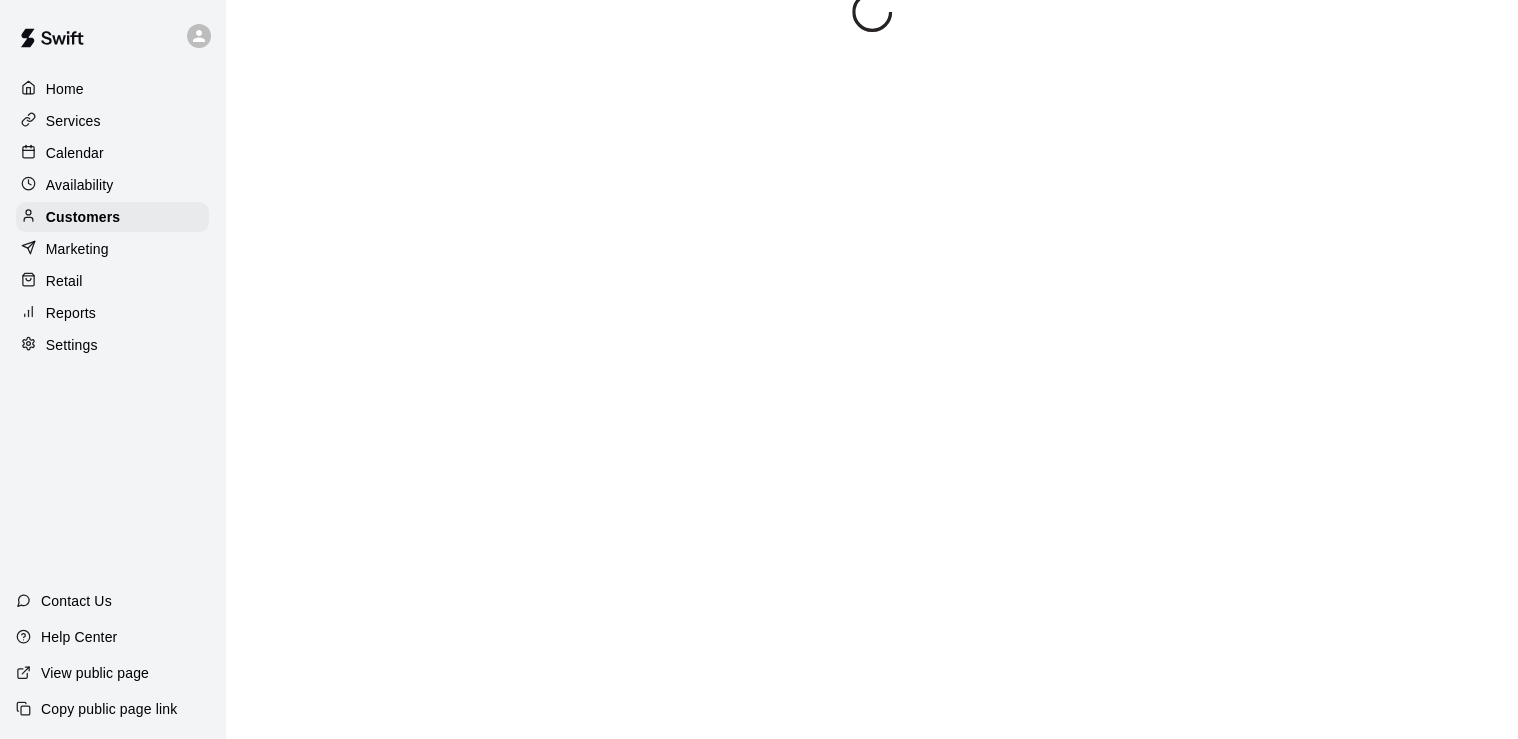 scroll, scrollTop: 0, scrollLeft: 0, axis: both 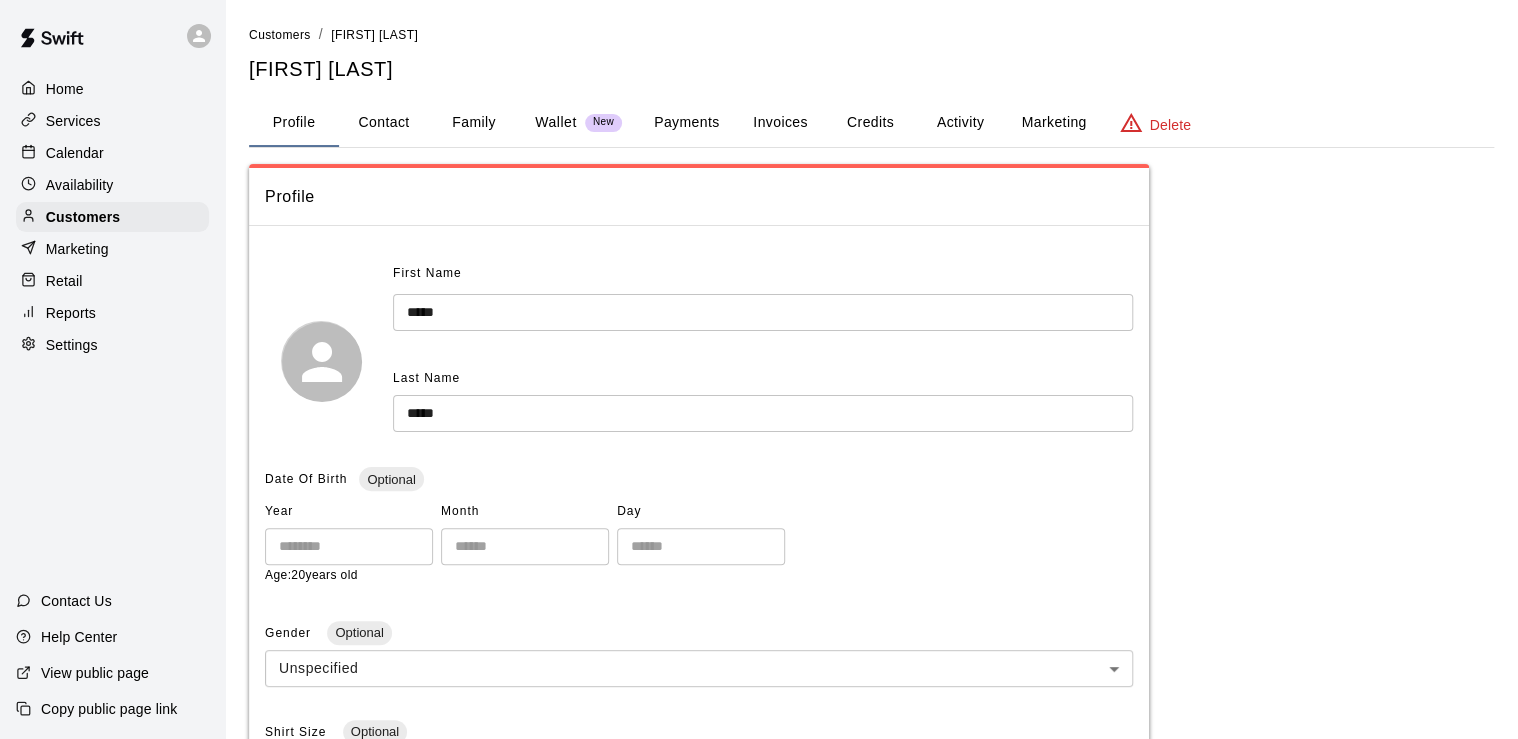 click on "Marketing" at bounding box center [1053, 123] 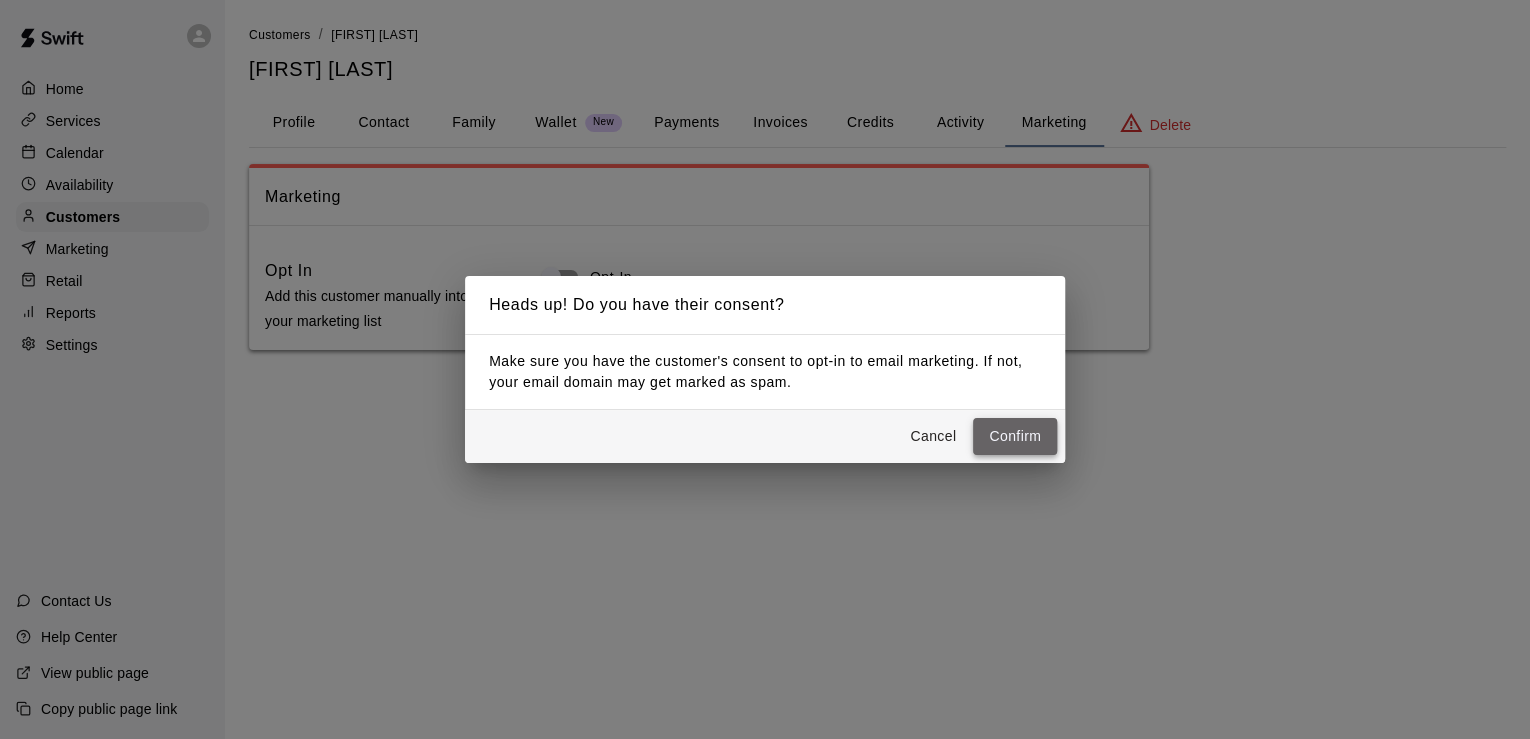 click on "Confirm" at bounding box center (1015, 436) 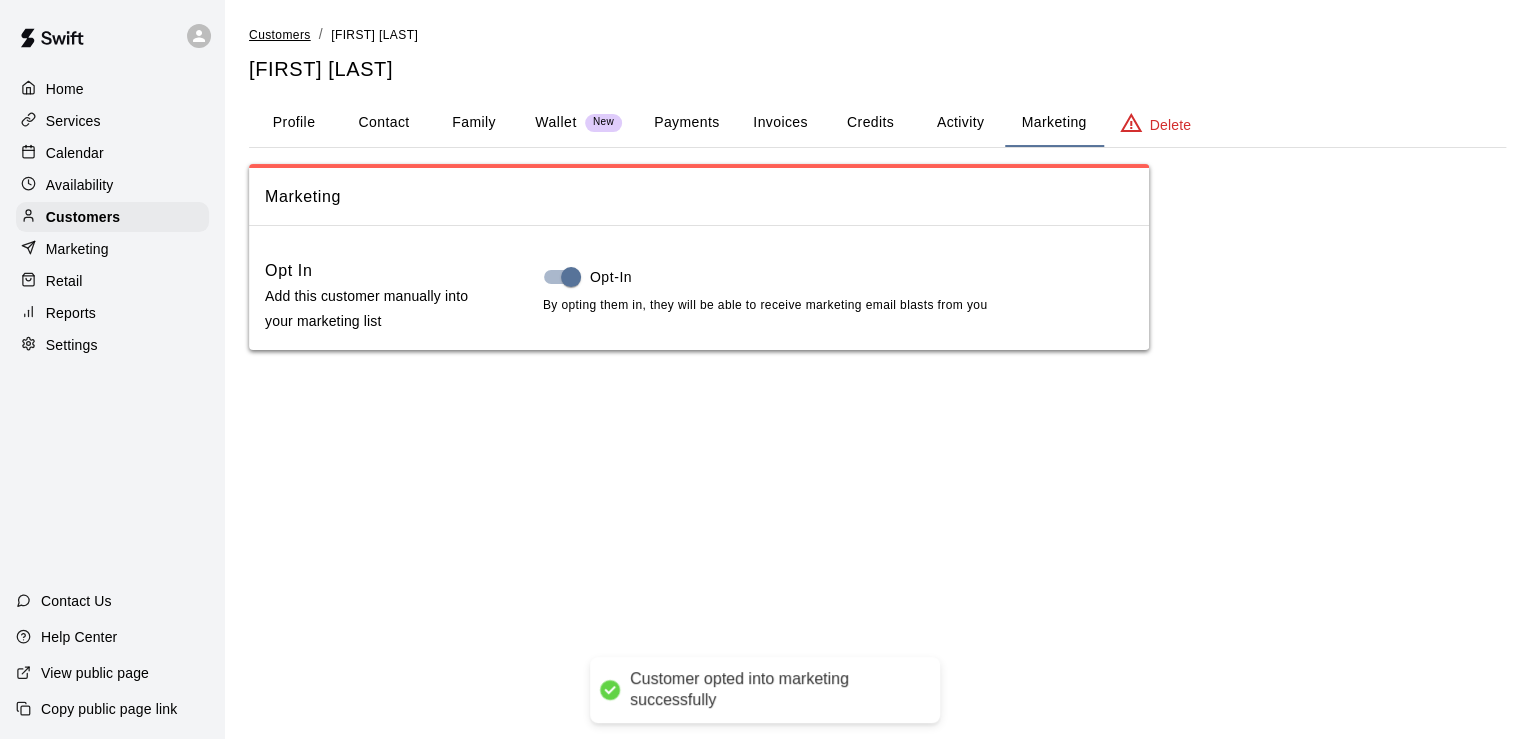 click on "Customers" at bounding box center [280, 35] 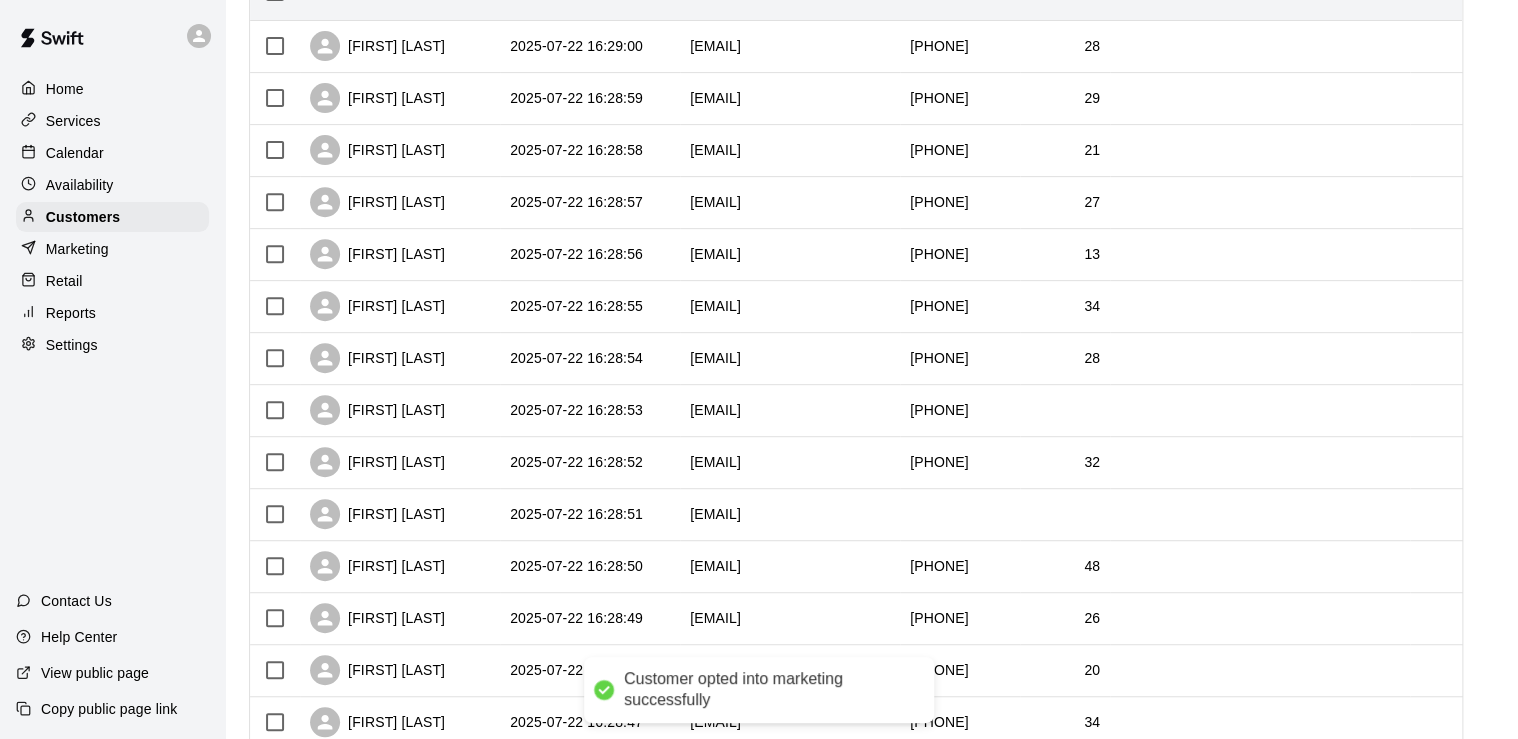 scroll, scrollTop: 480, scrollLeft: 0, axis: vertical 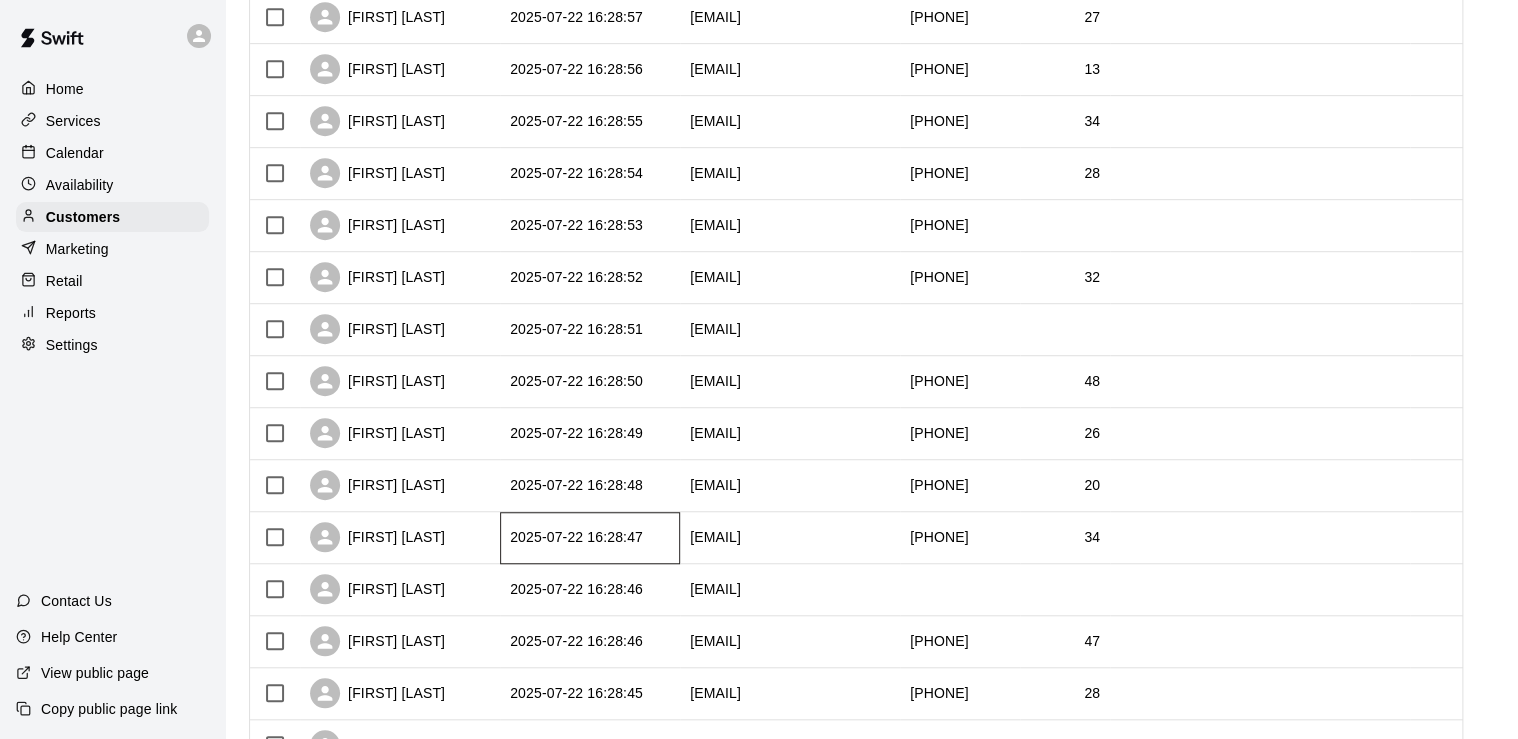 click on "2025-07-22 16:28:47" at bounding box center (590, 538) 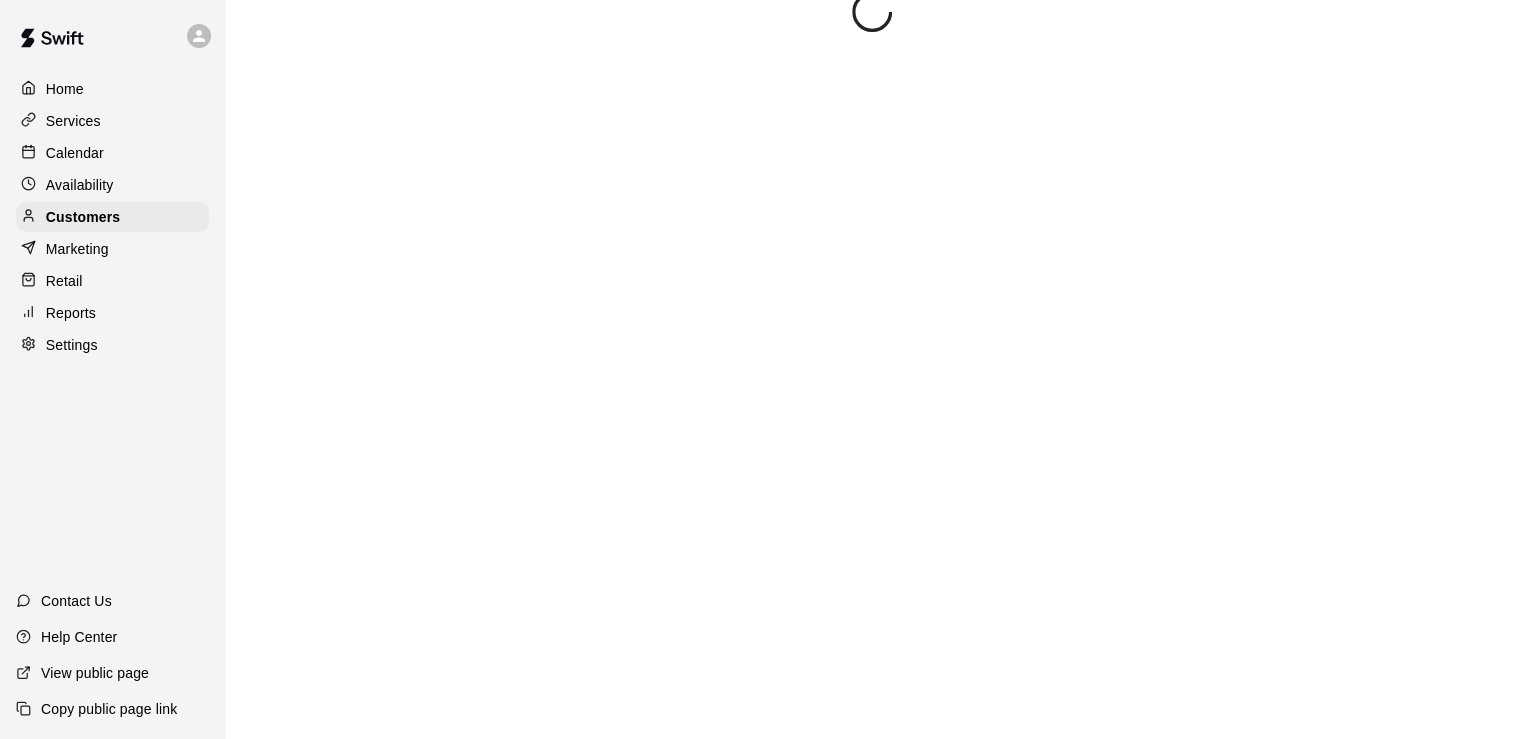 scroll, scrollTop: 0, scrollLeft: 0, axis: both 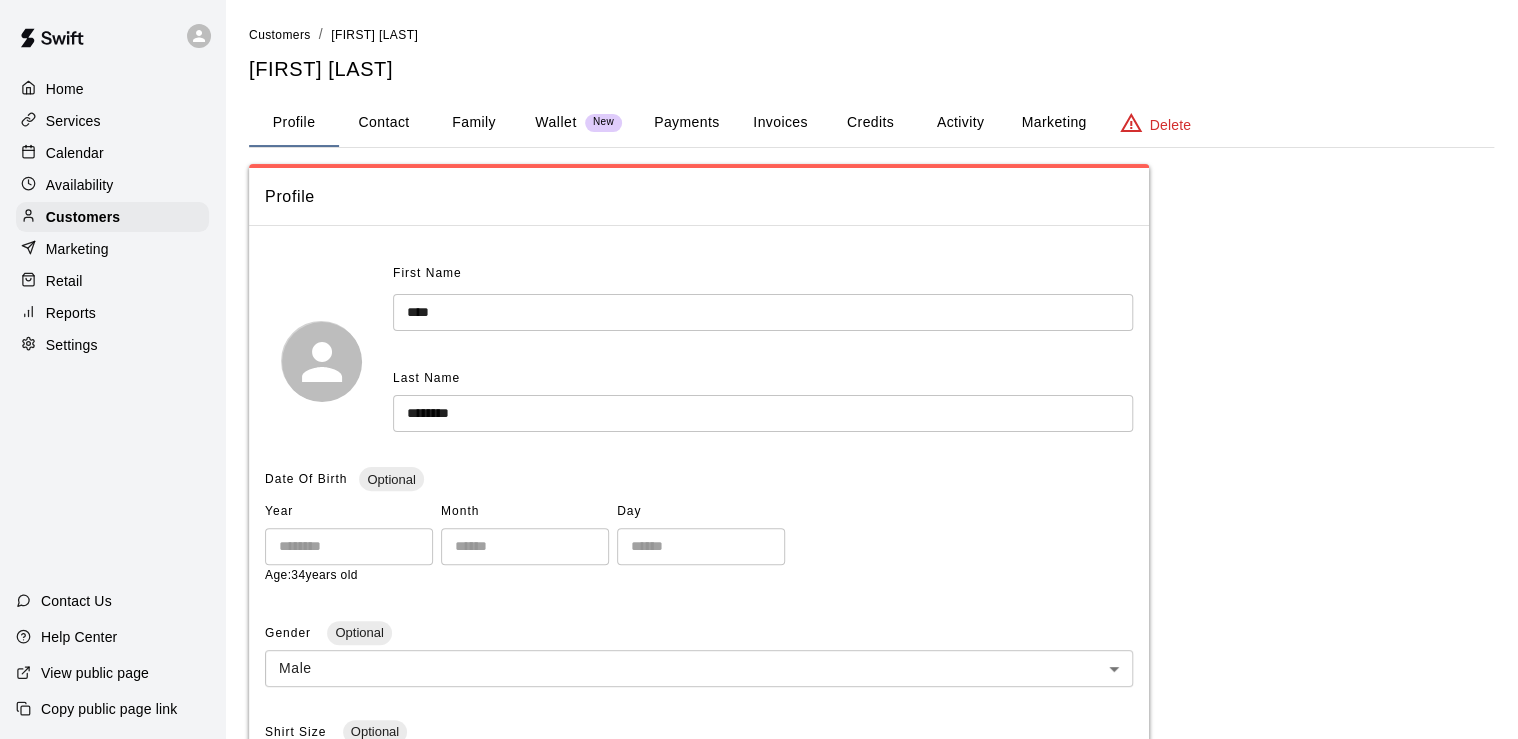 click on "Marketing" at bounding box center (1053, 123) 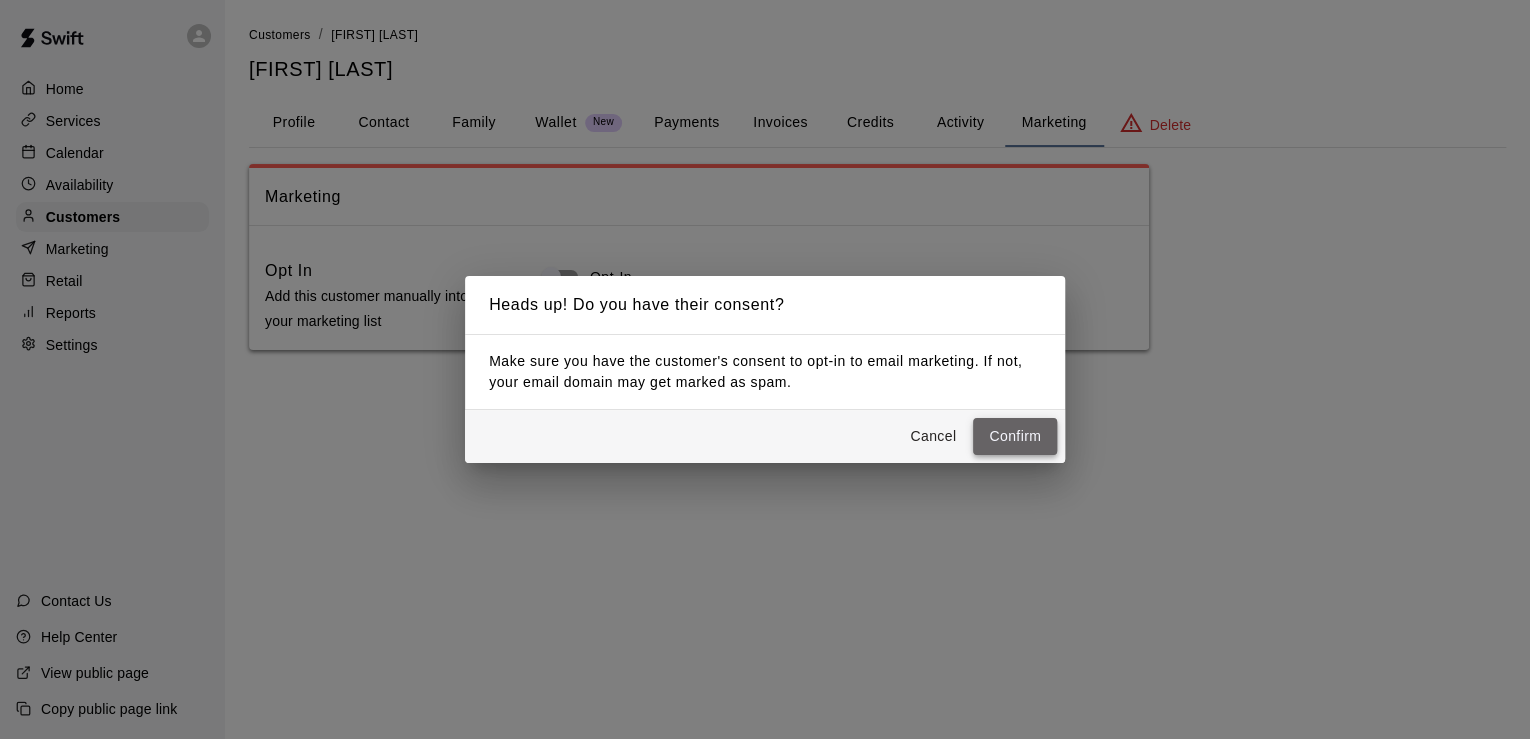 click on "Confirm" at bounding box center (1015, 436) 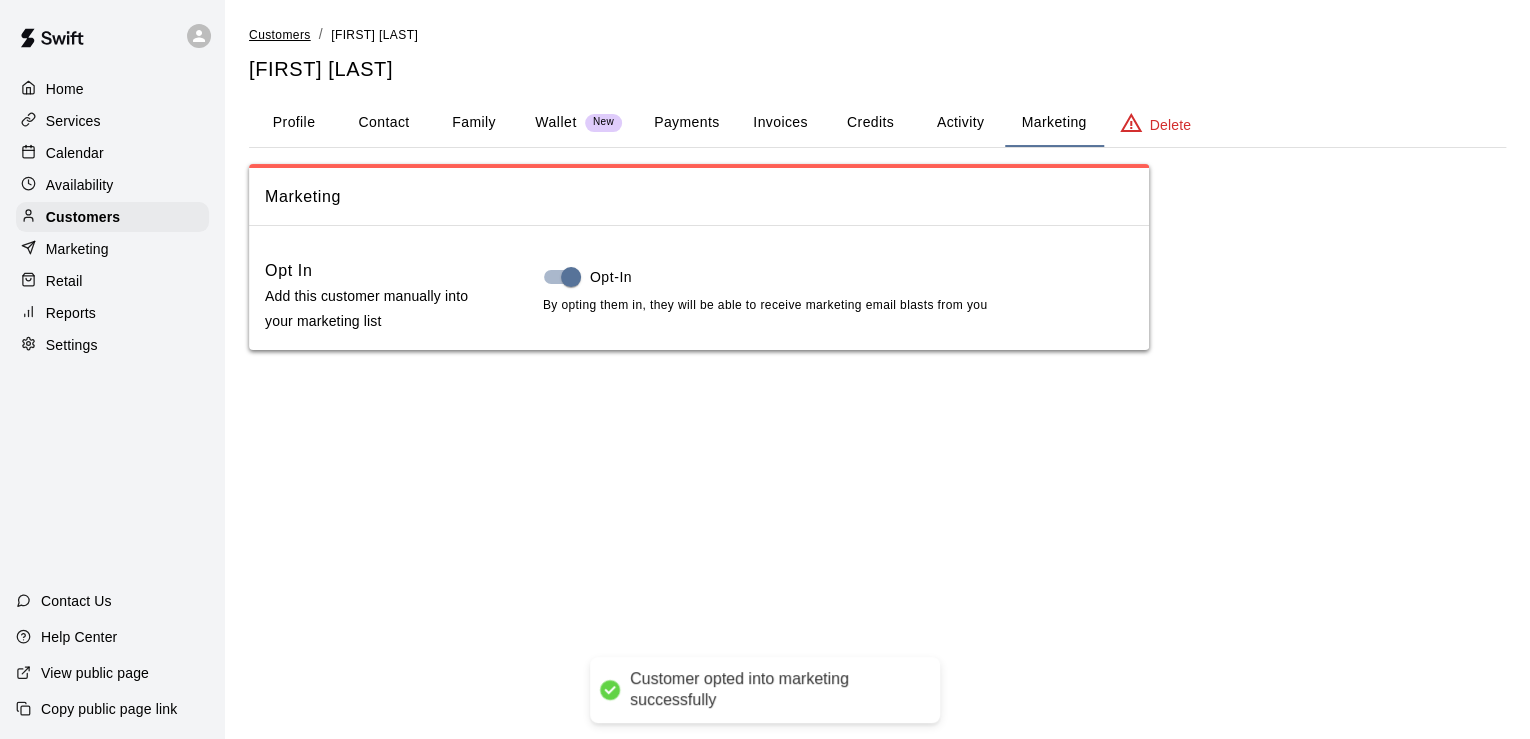 click on "Customers" at bounding box center [280, 35] 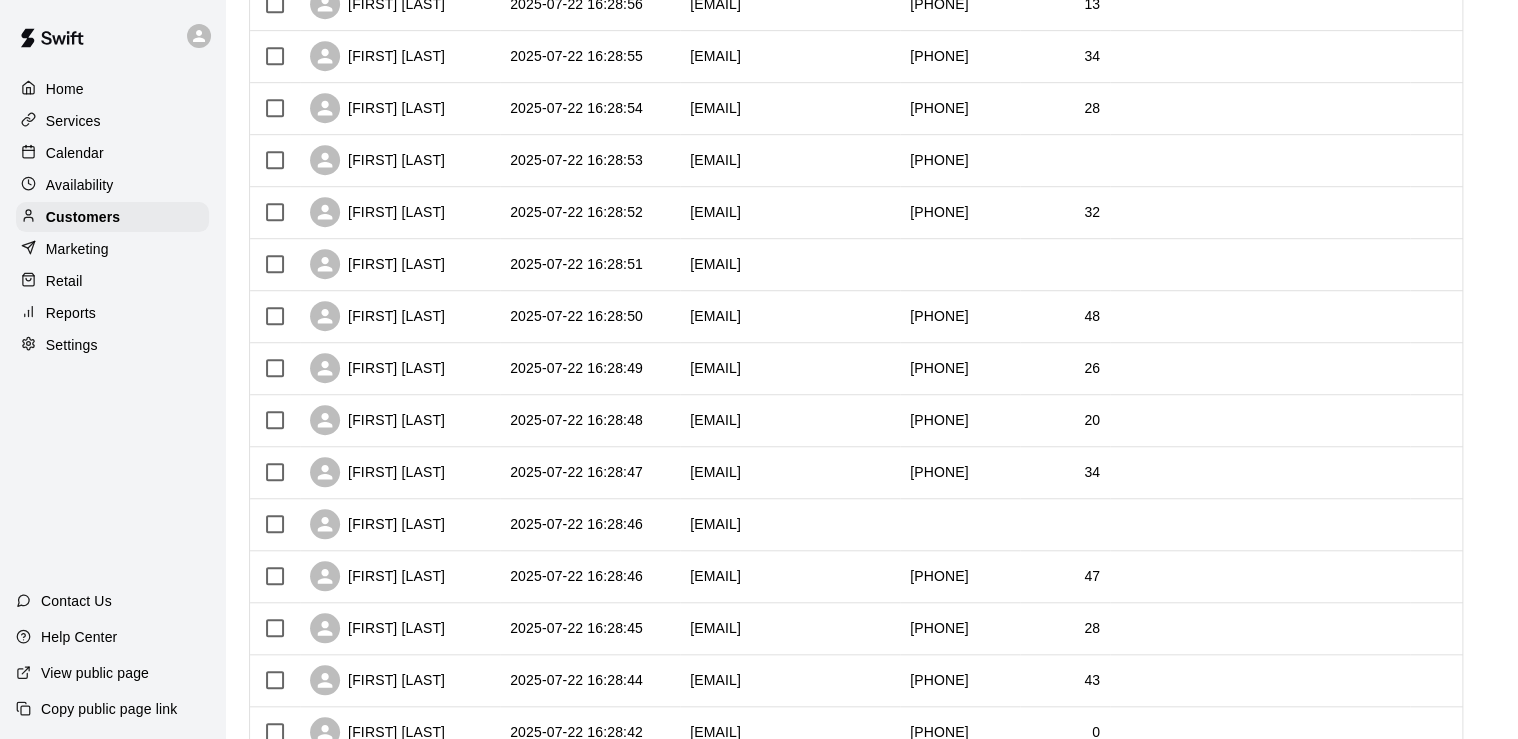 scroll, scrollTop: 560, scrollLeft: 0, axis: vertical 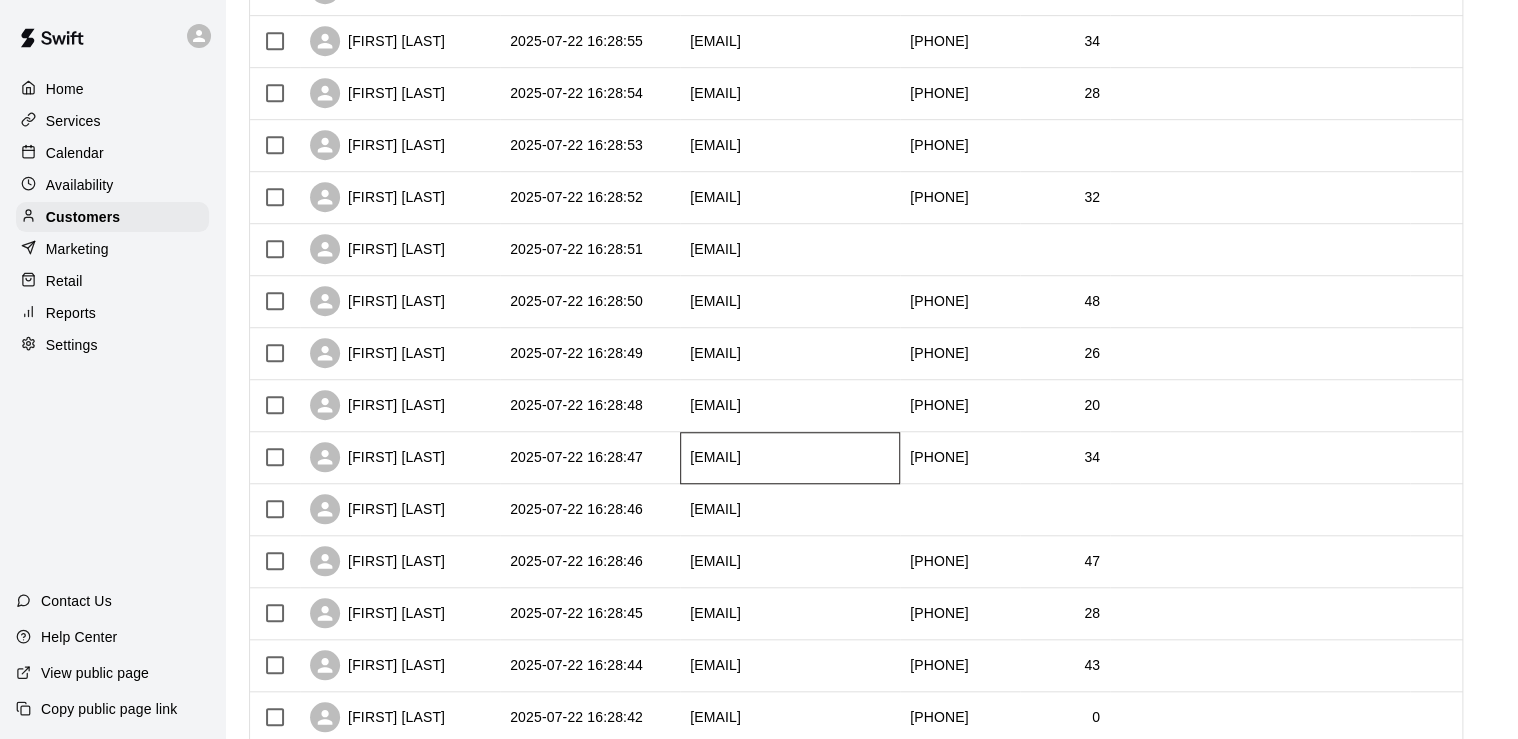 click on "[EMAIL]" at bounding box center (790, 458) 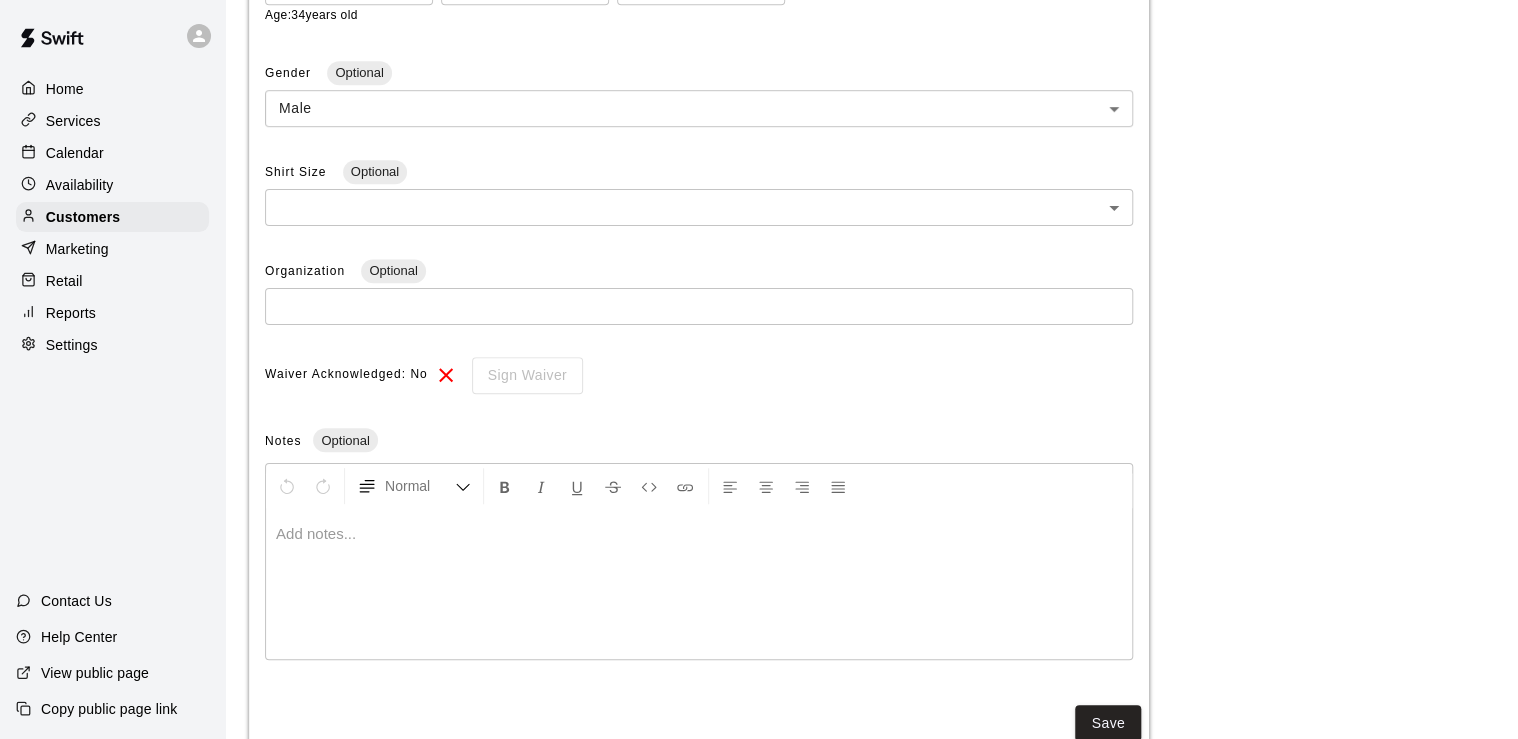 scroll, scrollTop: 0, scrollLeft: 0, axis: both 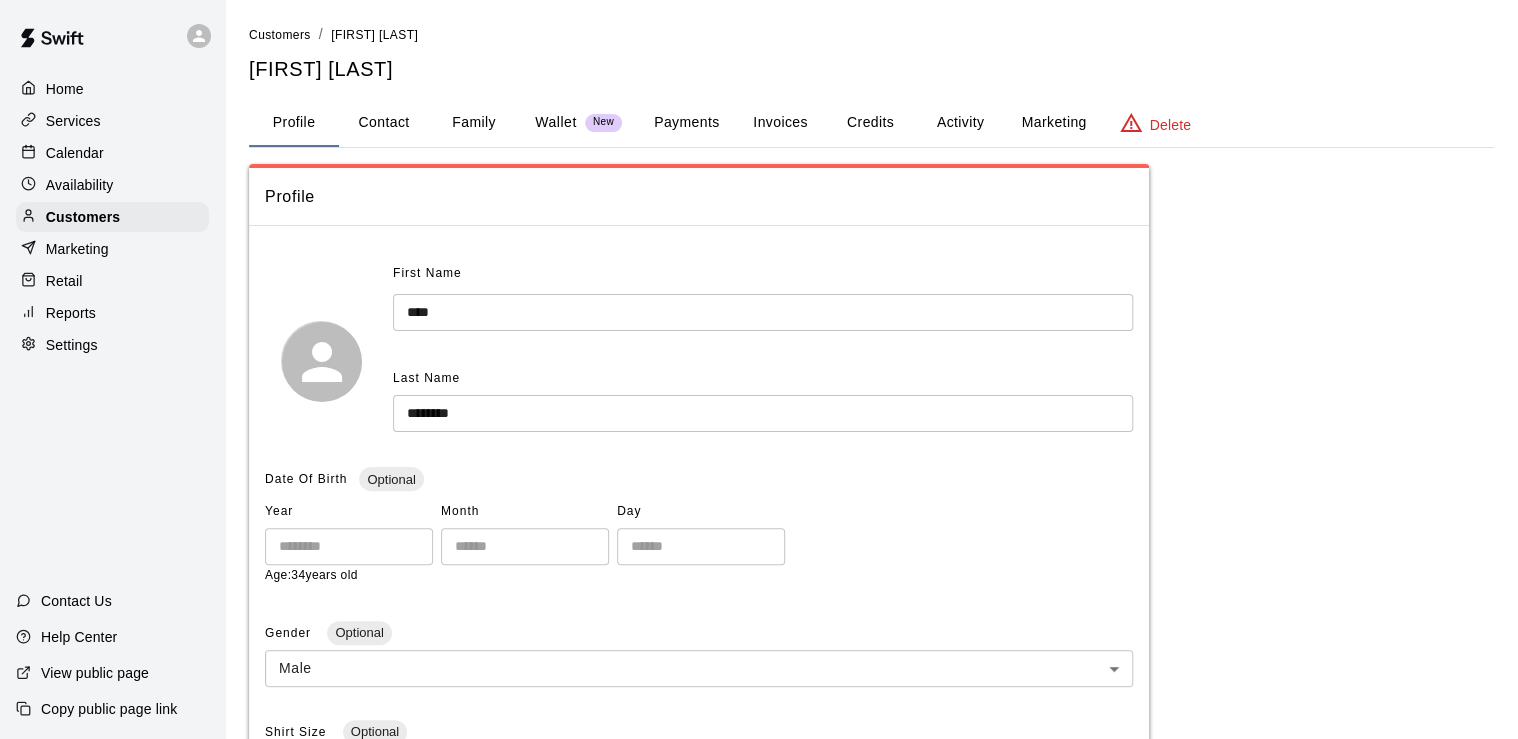 click on "Marketing" at bounding box center (1053, 123) 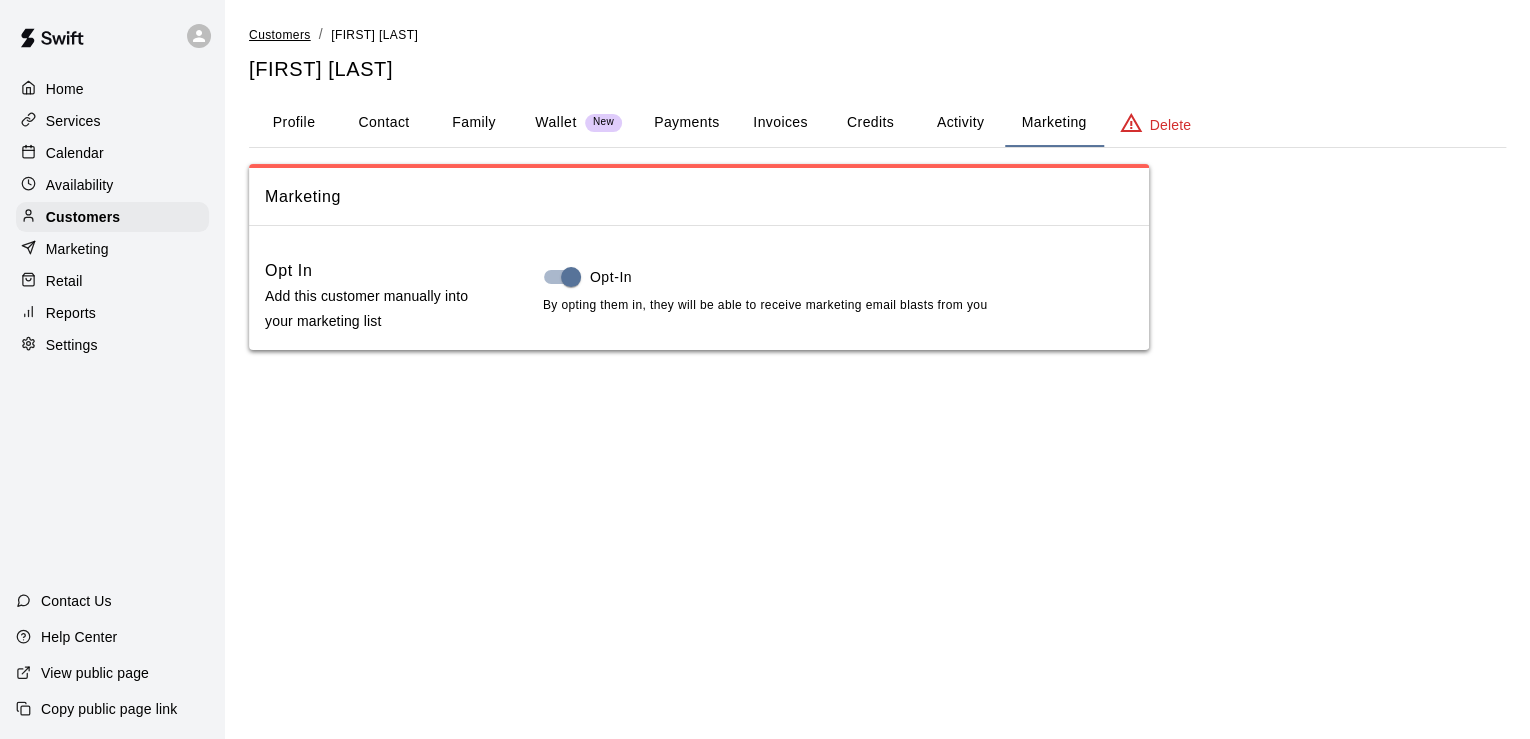 click on "Customers" at bounding box center (280, 35) 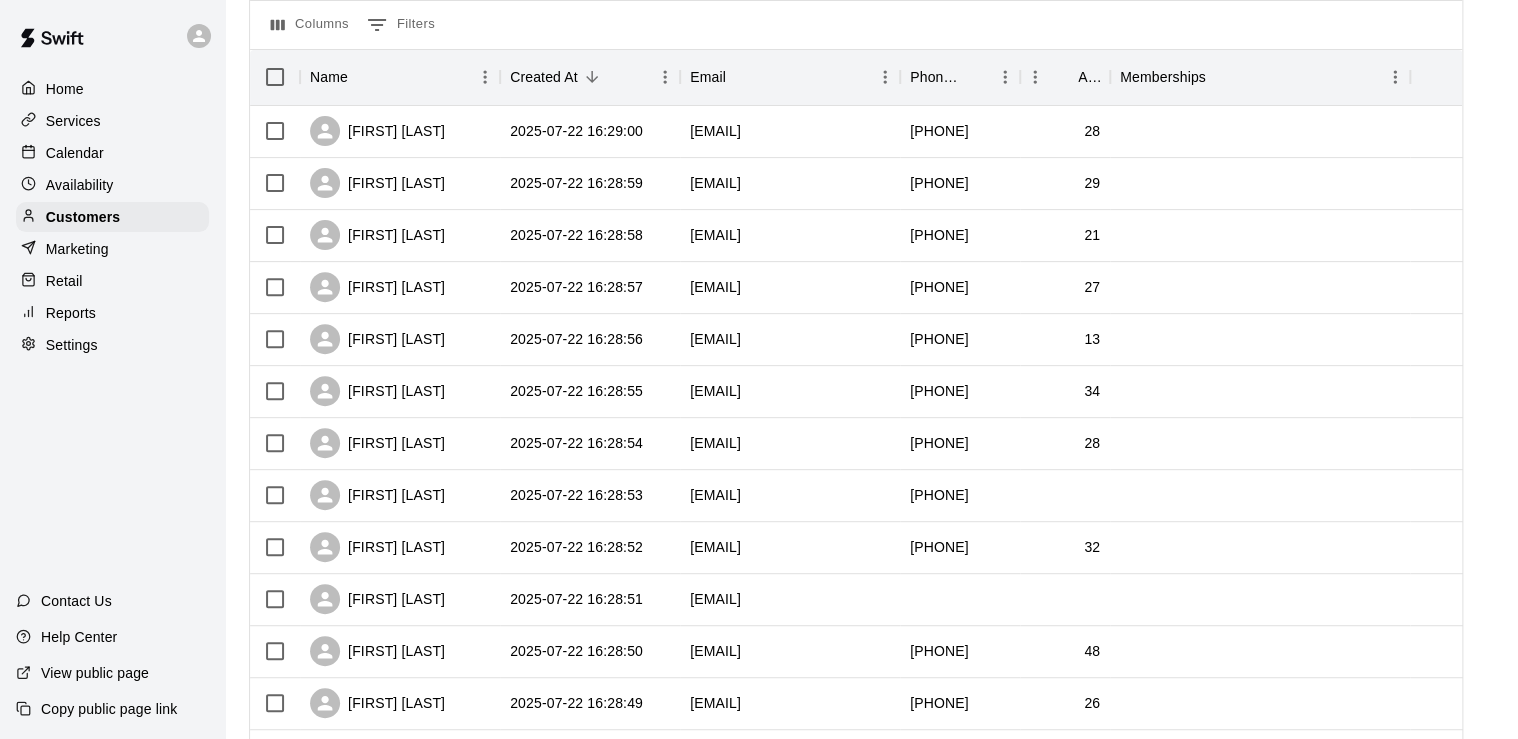 scroll, scrollTop: 560, scrollLeft: 0, axis: vertical 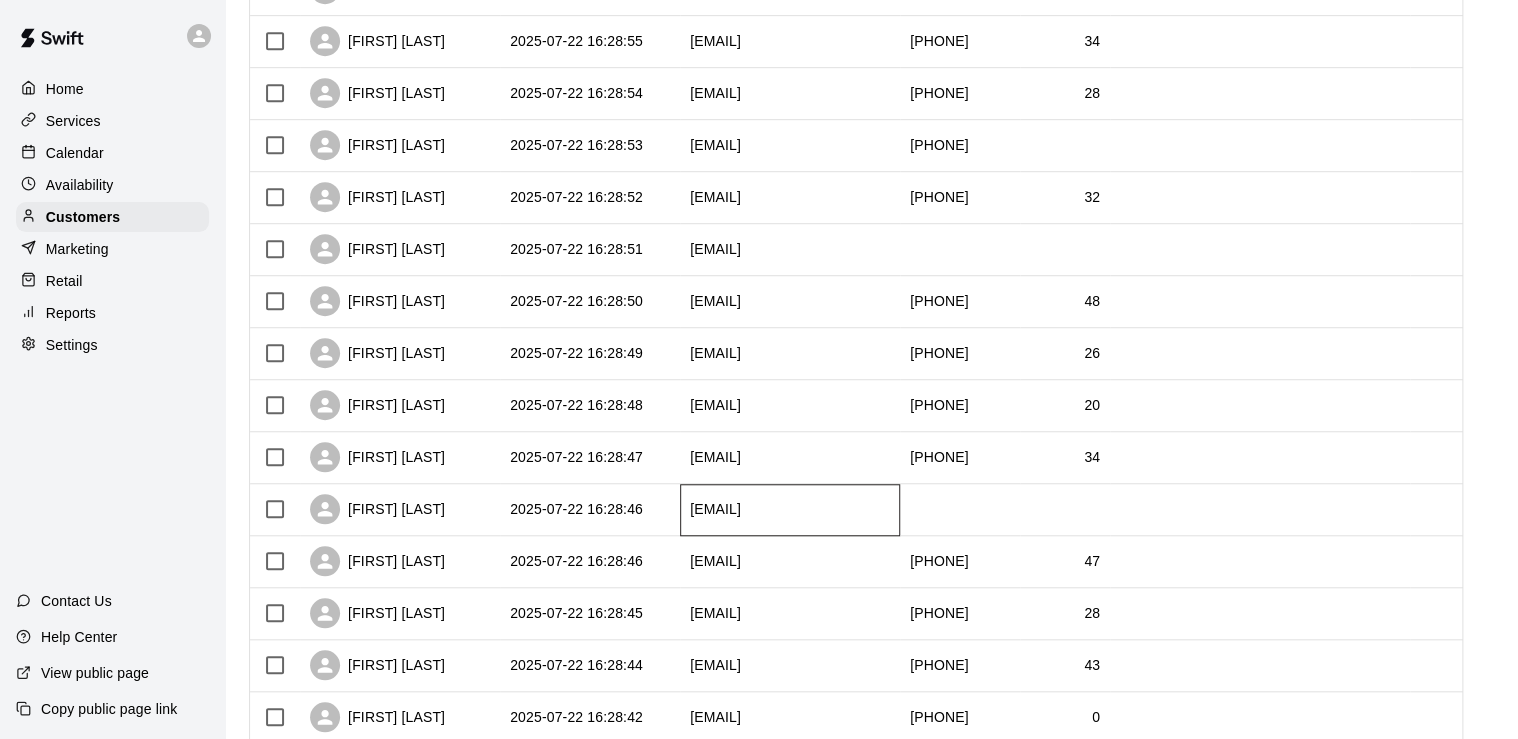 click on "[EMAIL]" at bounding box center [790, 510] 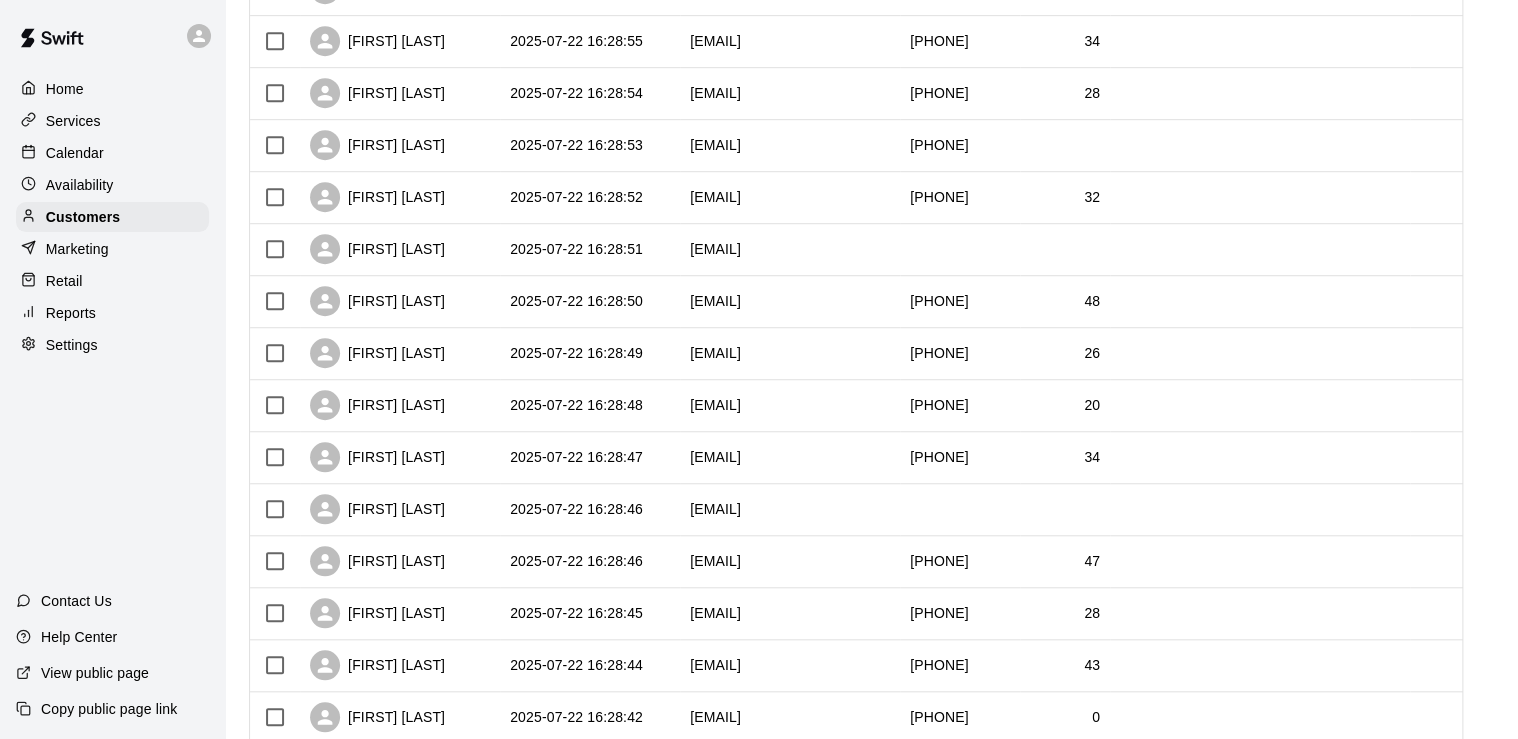scroll, scrollTop: 0, scrollLeft: 0, axis: both 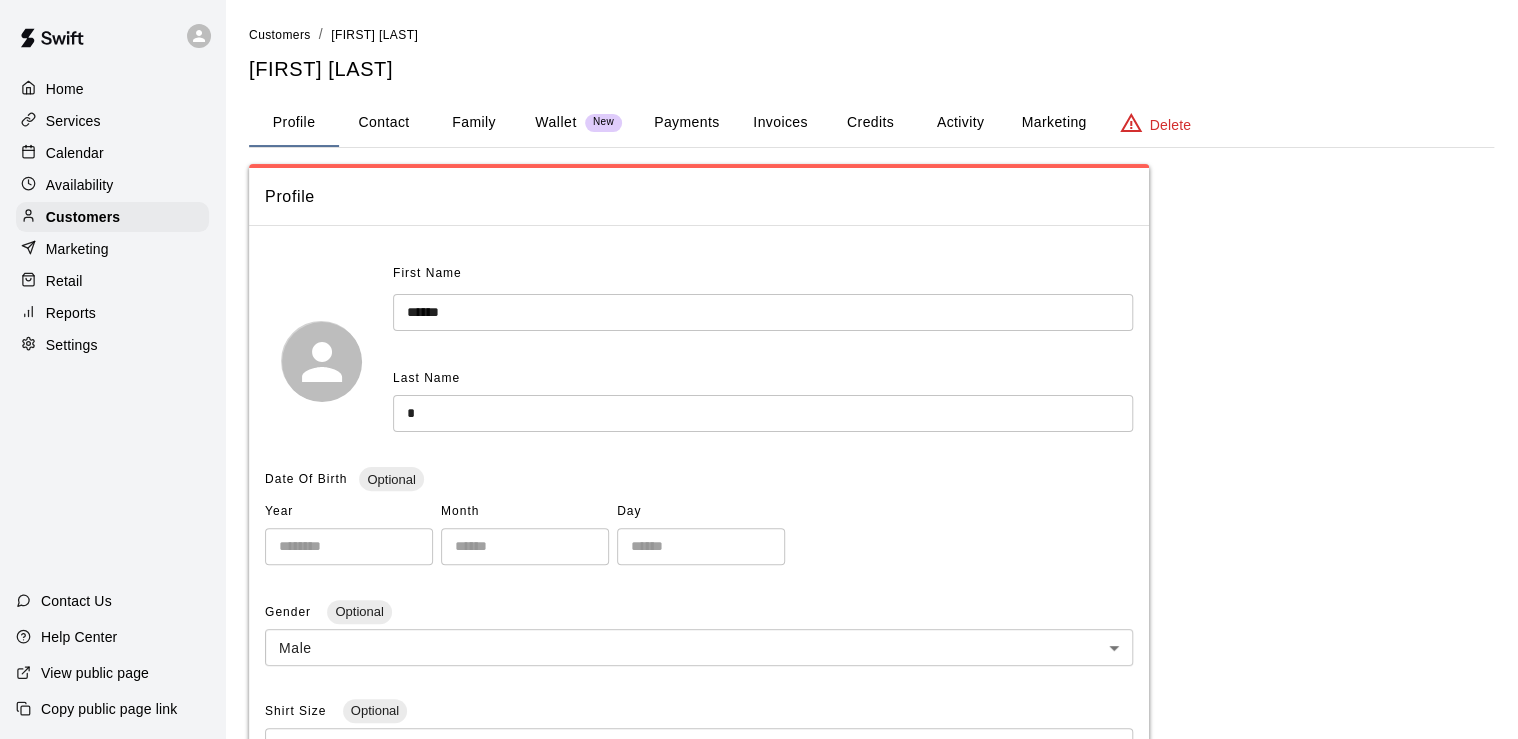 click on "Marketing" at bounding box center (1053, 123) 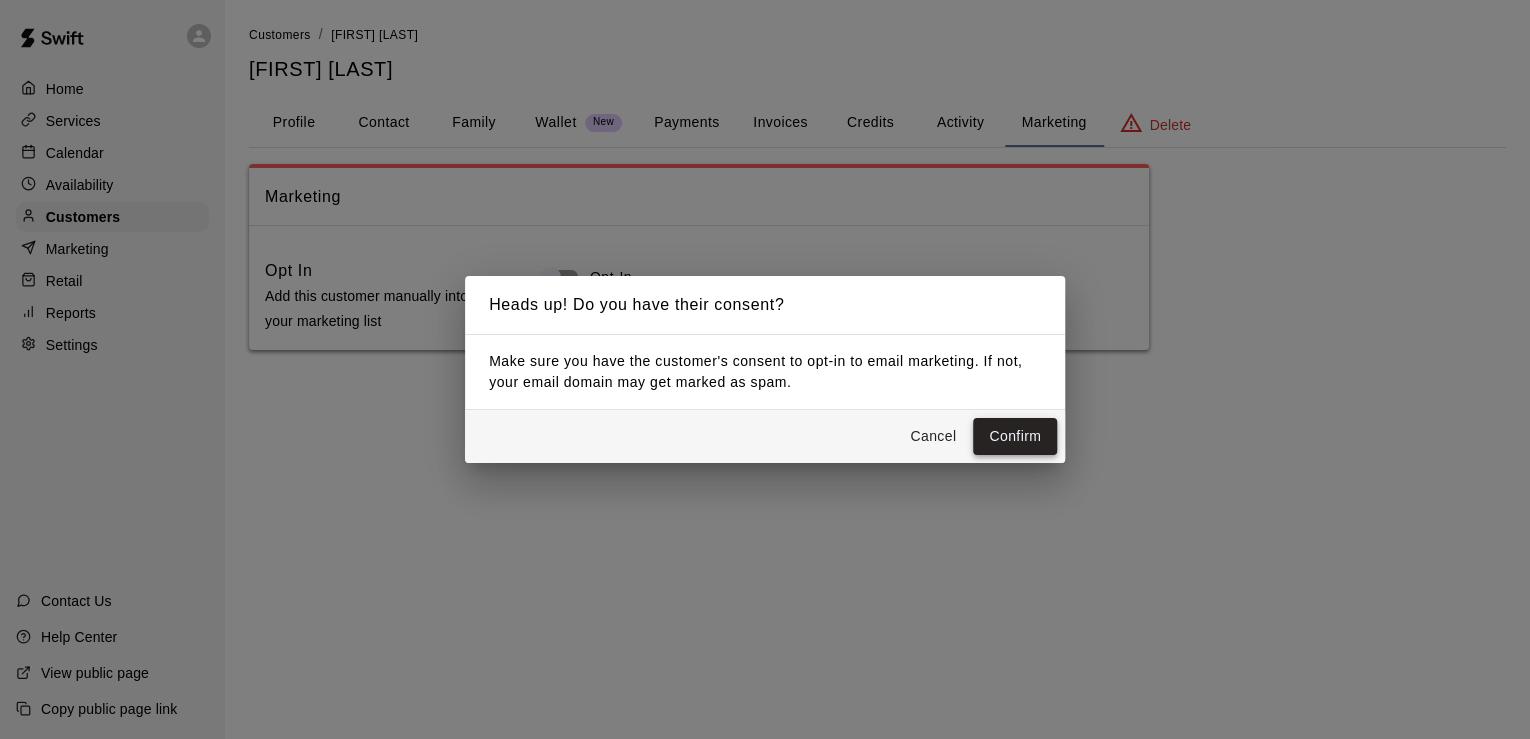 click on "Confirm" at bounding box center [1015, 436] 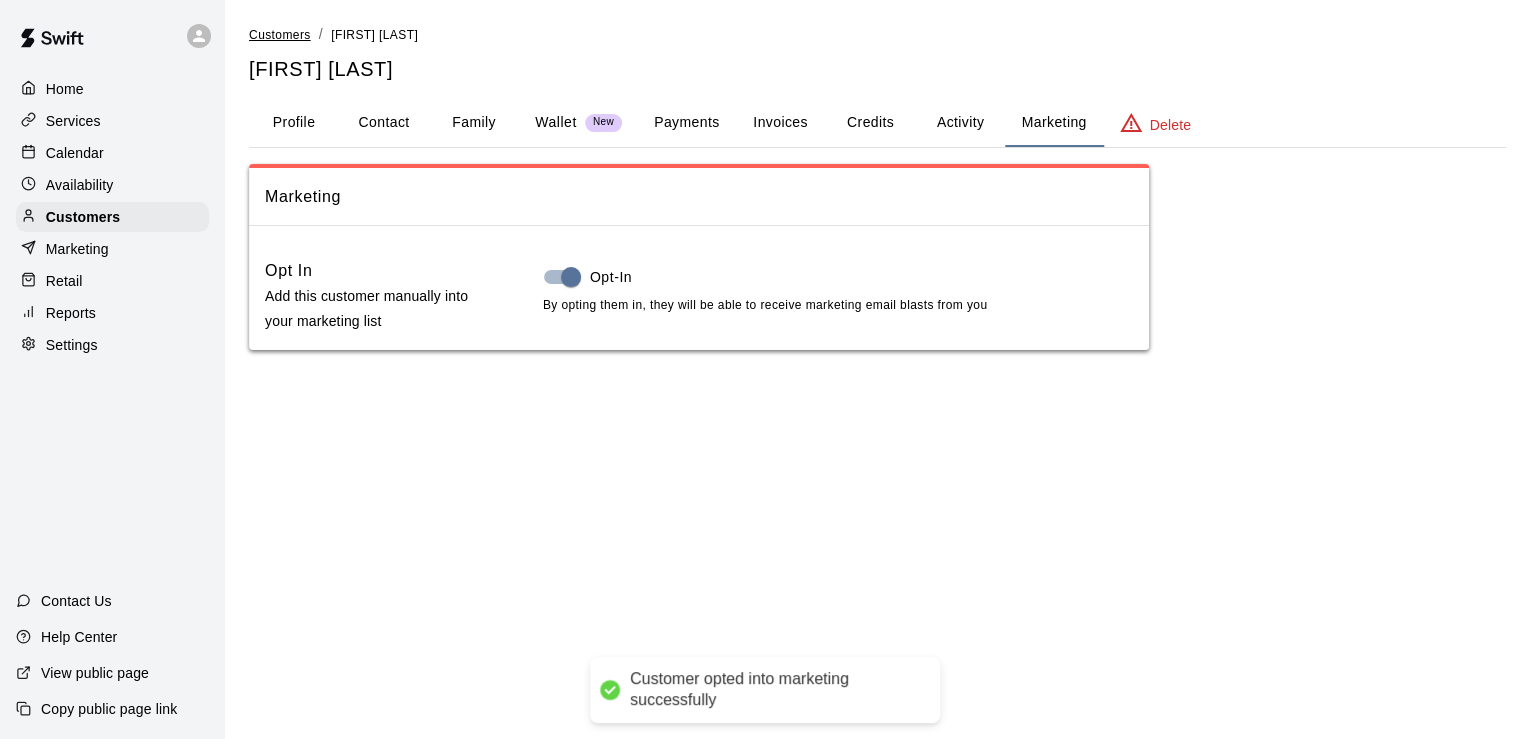 click on "Customers" at bounding box center (280, 35) 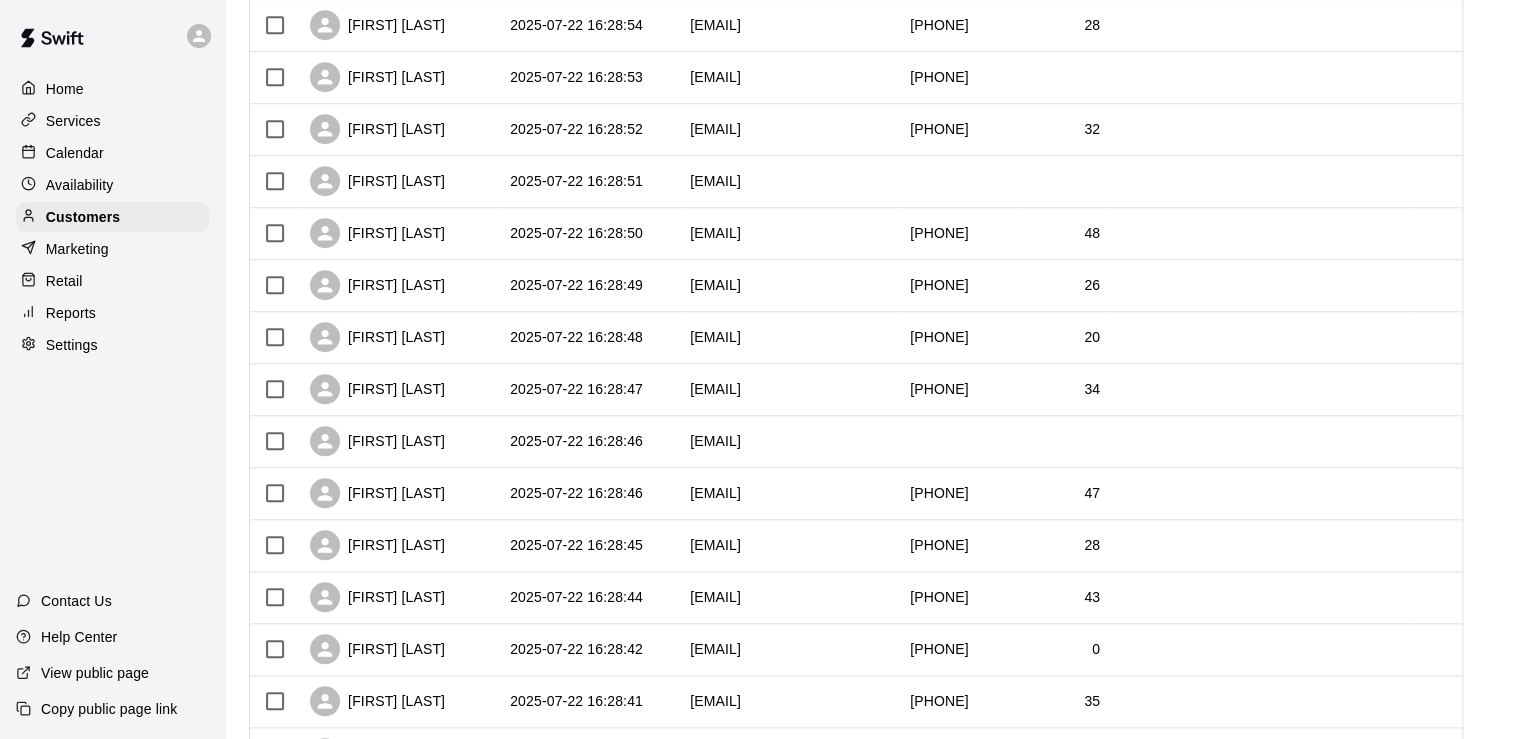 scroll, scrollTop: 640, scrollLeft: 0, axis: vertical 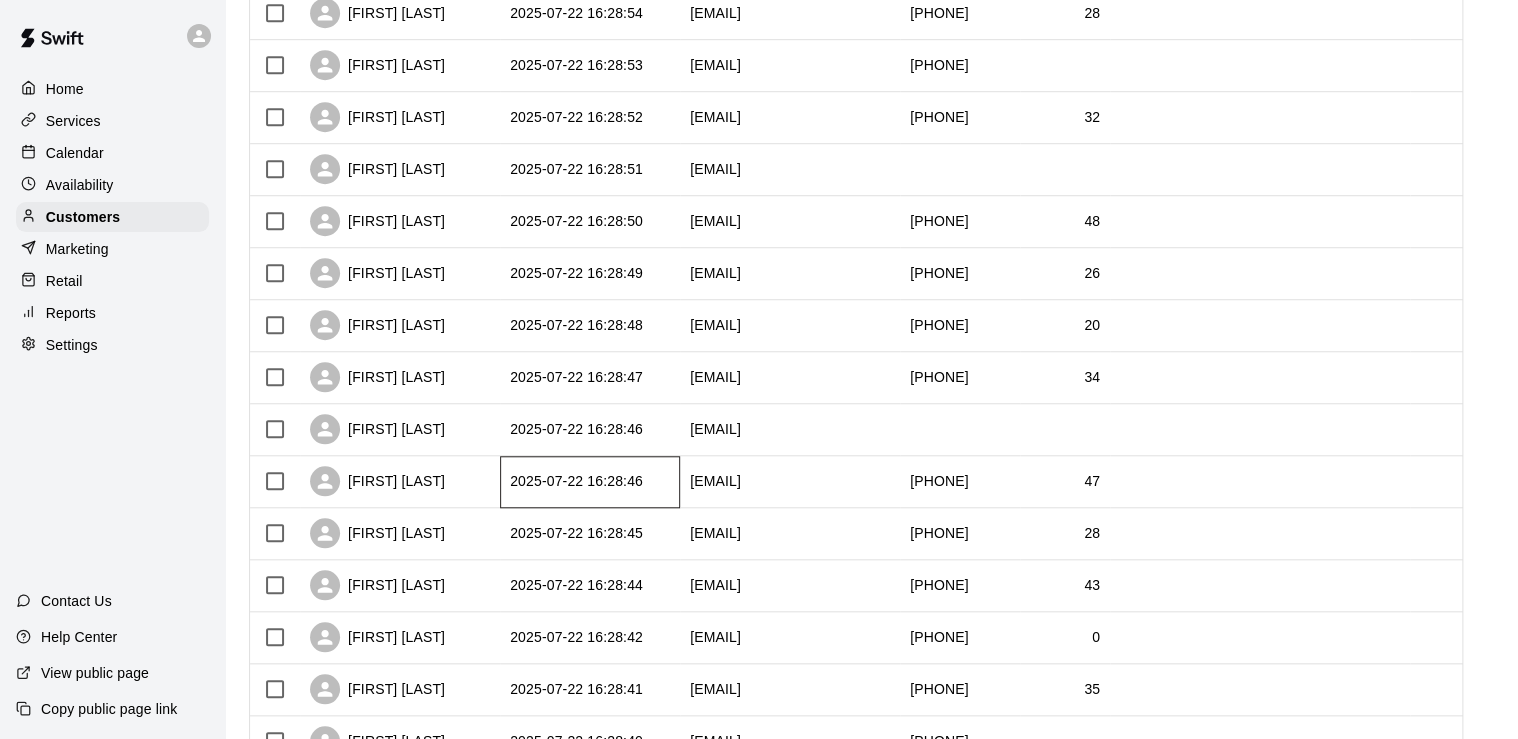 click on "2025-07-22 16:28:46" at bounding box center (590, 482) 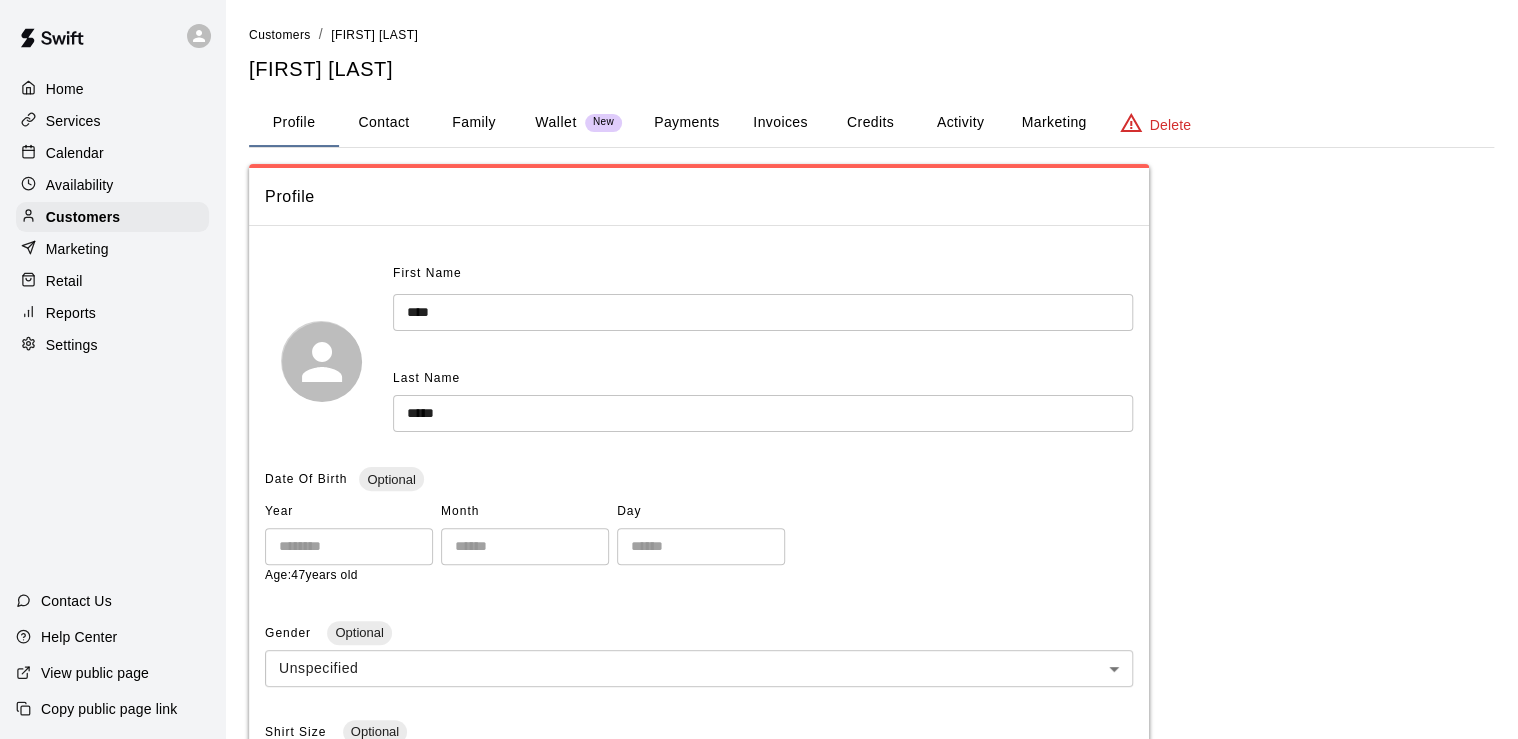 scroll, scrollTop: 0, scrollLeft: 0, axis: both 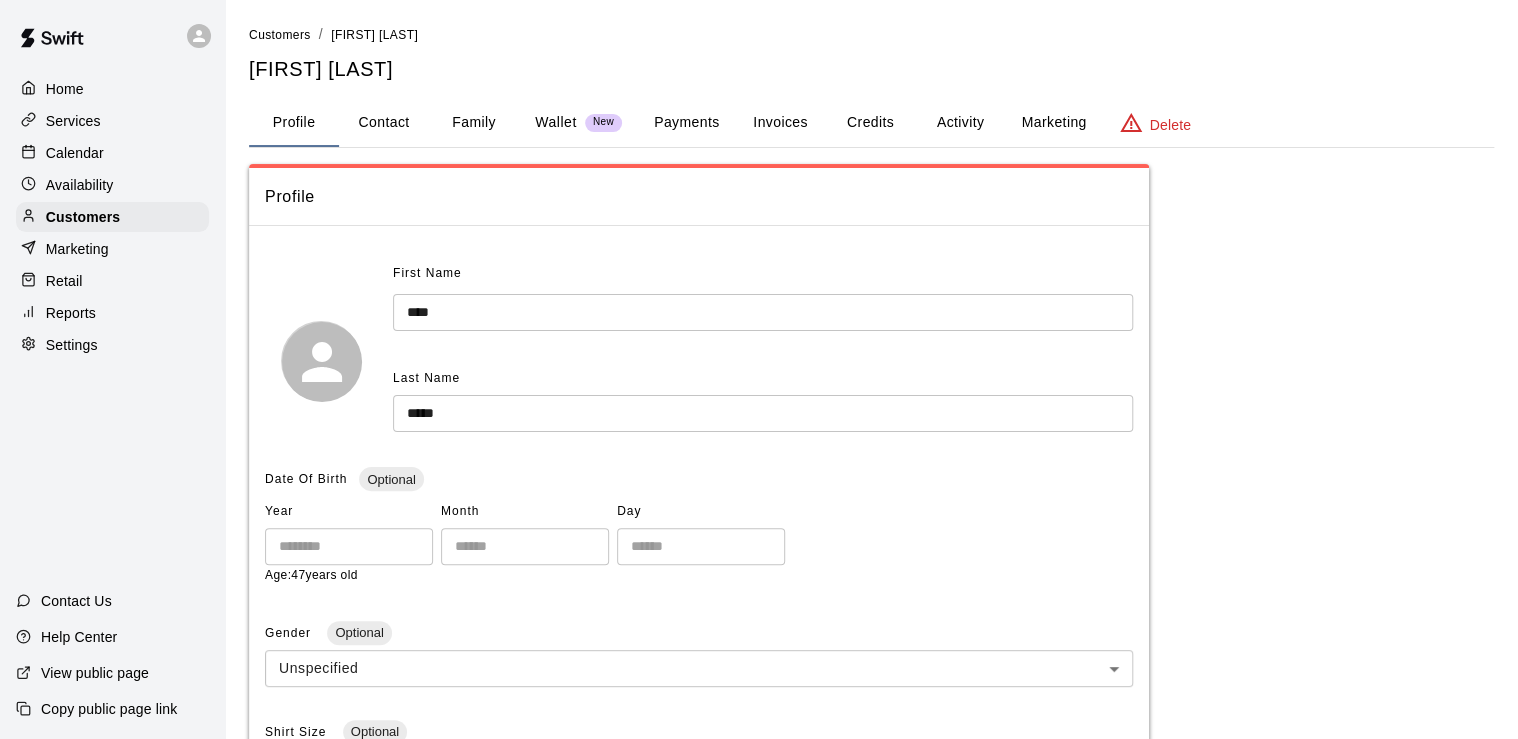 click on "Marketing" at bounding box center (1053, 123) 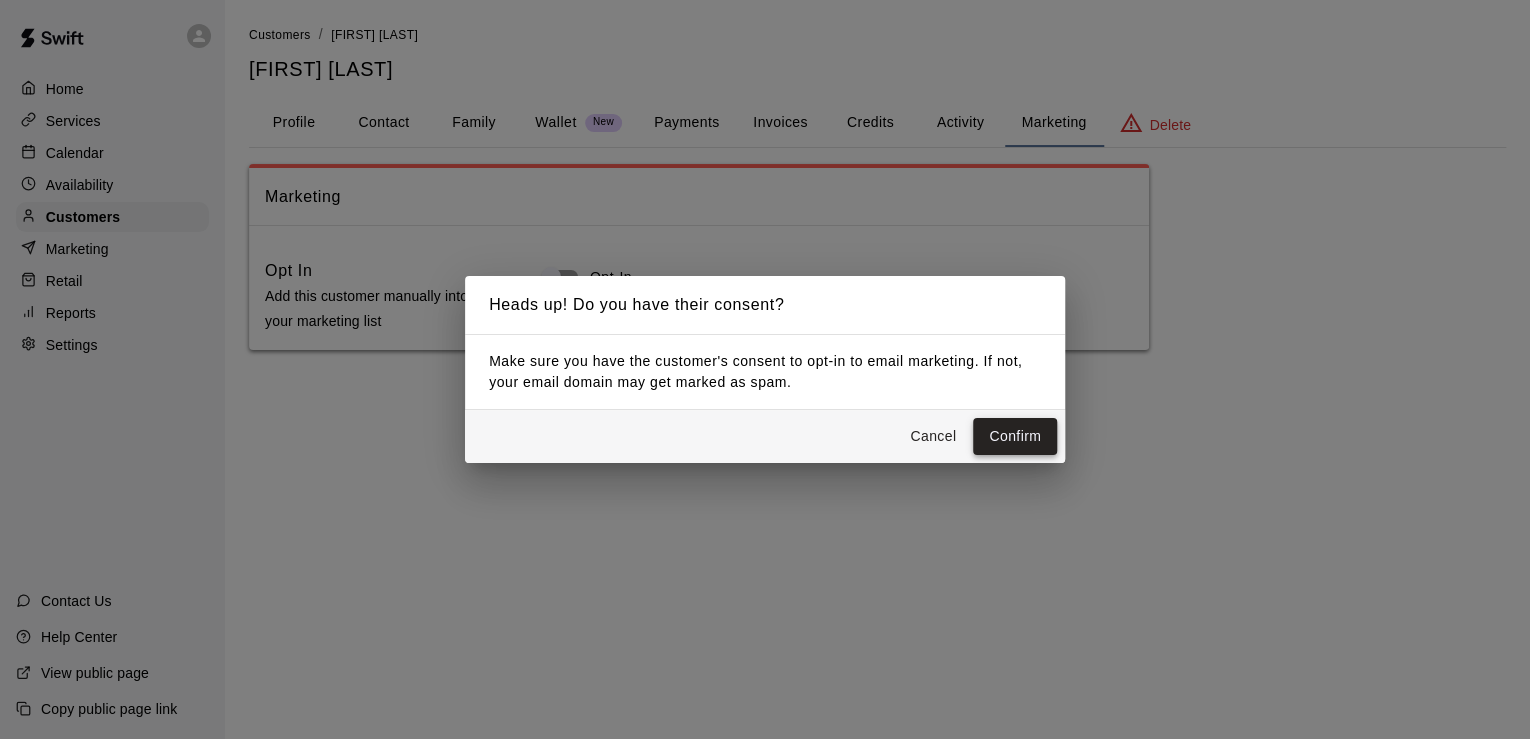 click on "Confirm" at bounding box center (1015, 436) 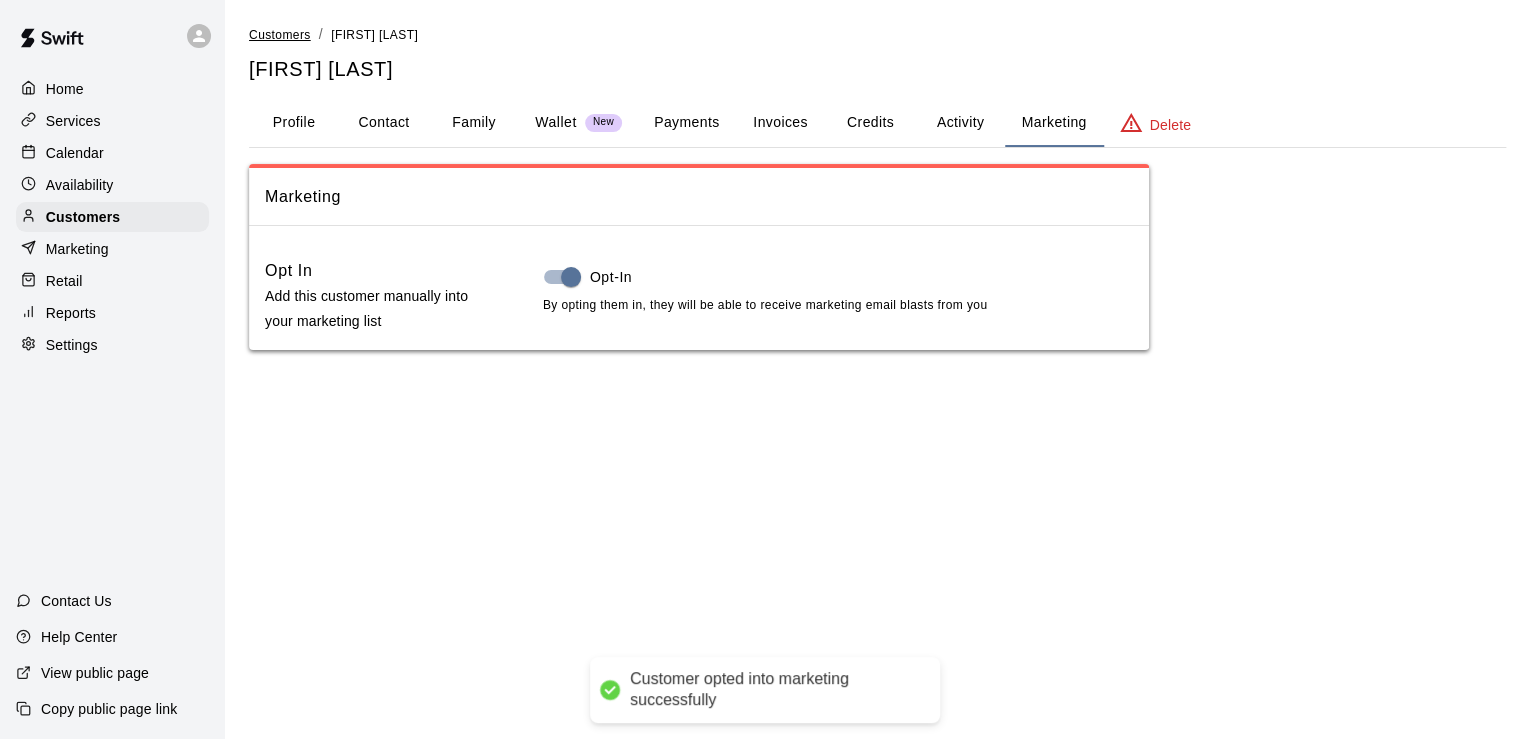 click on "Customers" at bounding box center [280, 35] 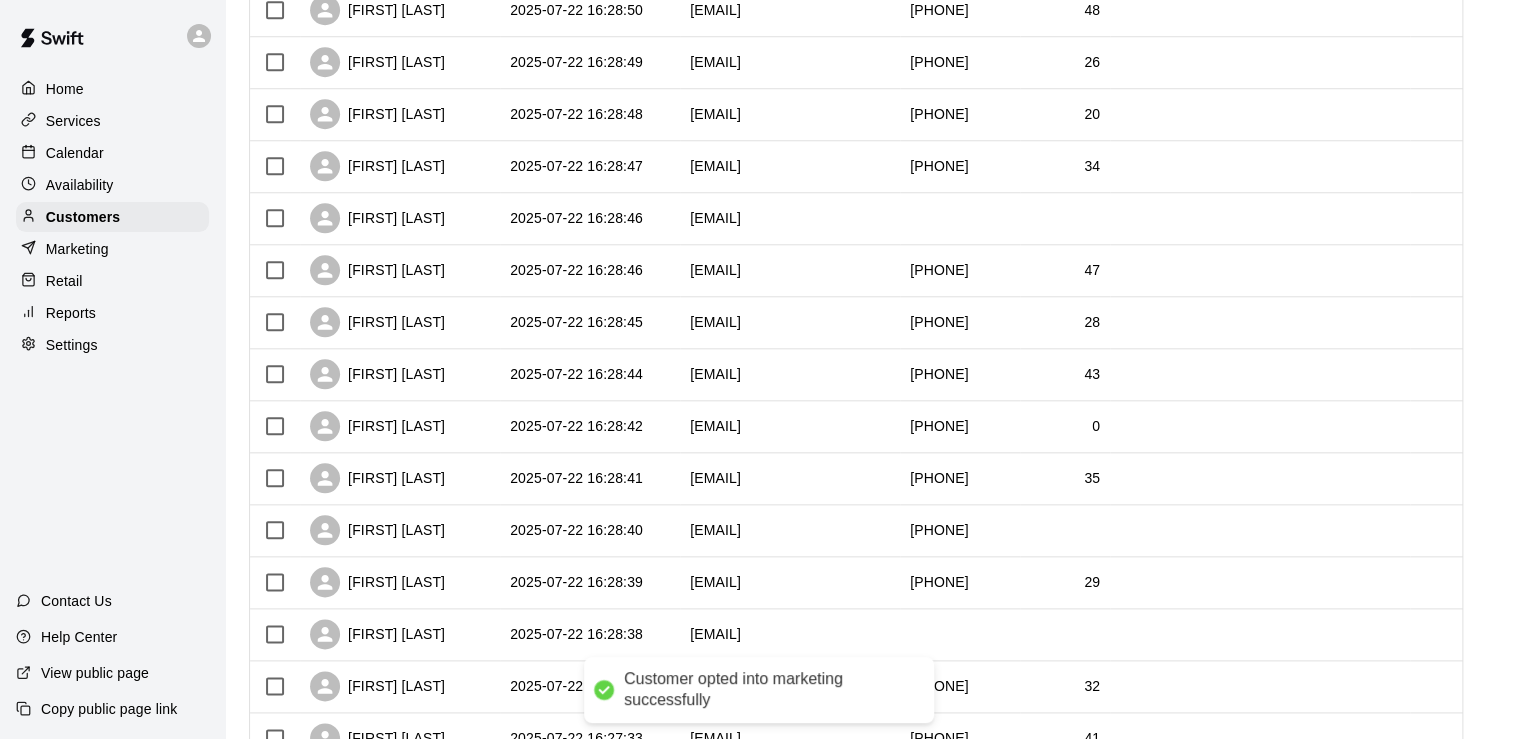 scroll, scrollTop: 880, scrollLeft: 0, axis: vertical 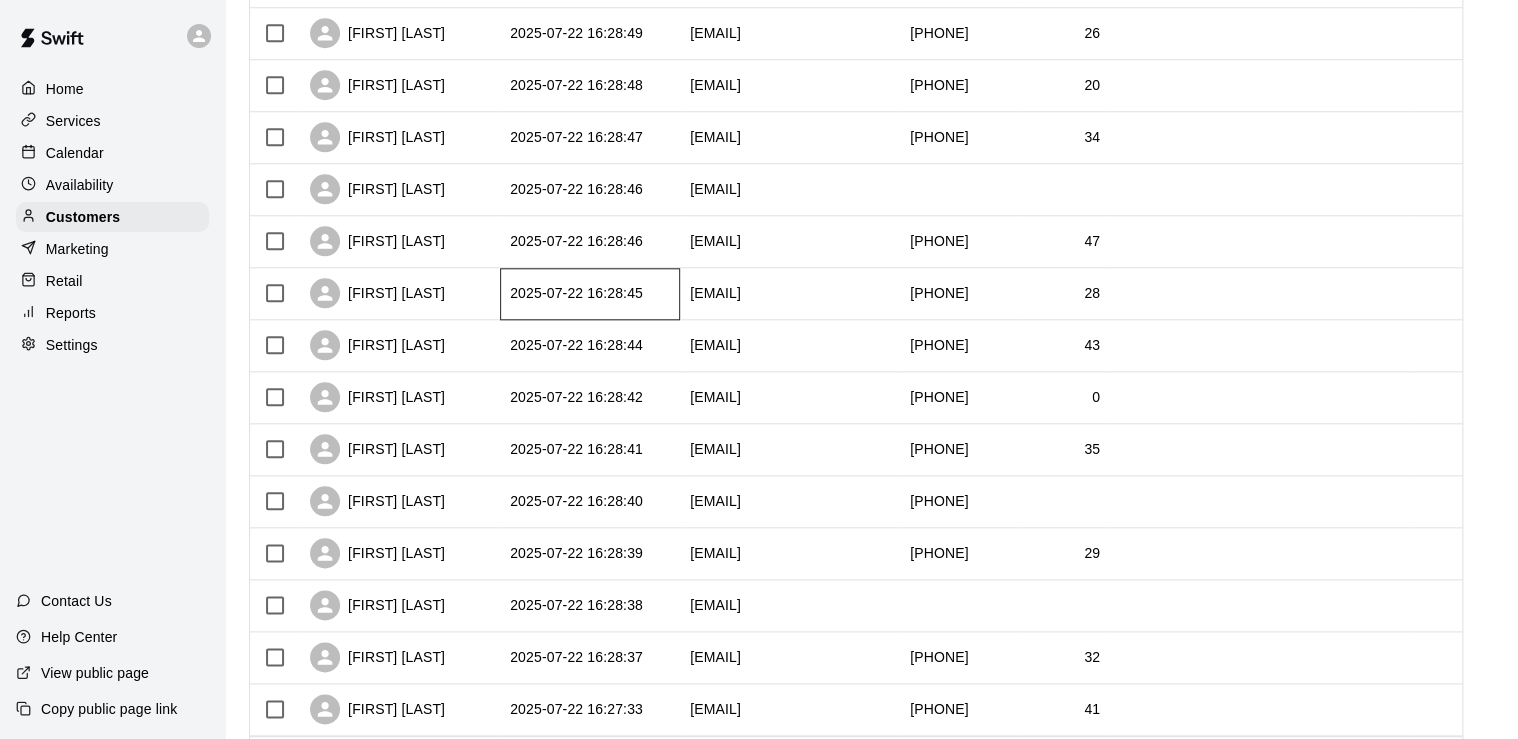 click on "2025-07-22 16:28:45" at bounding box center (590, 294) 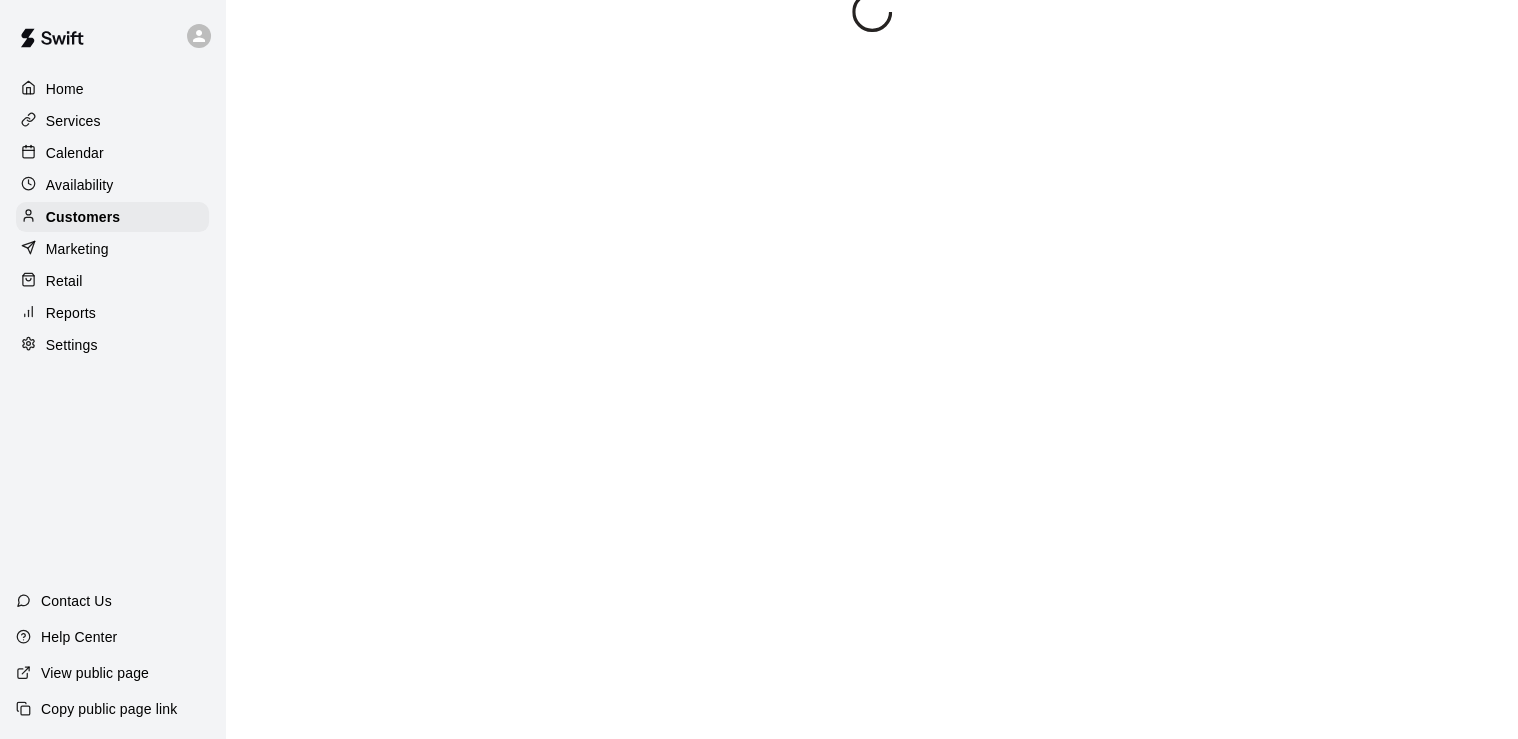 scroll, scrollTop: 0, scrollLeft: 0, axis: both 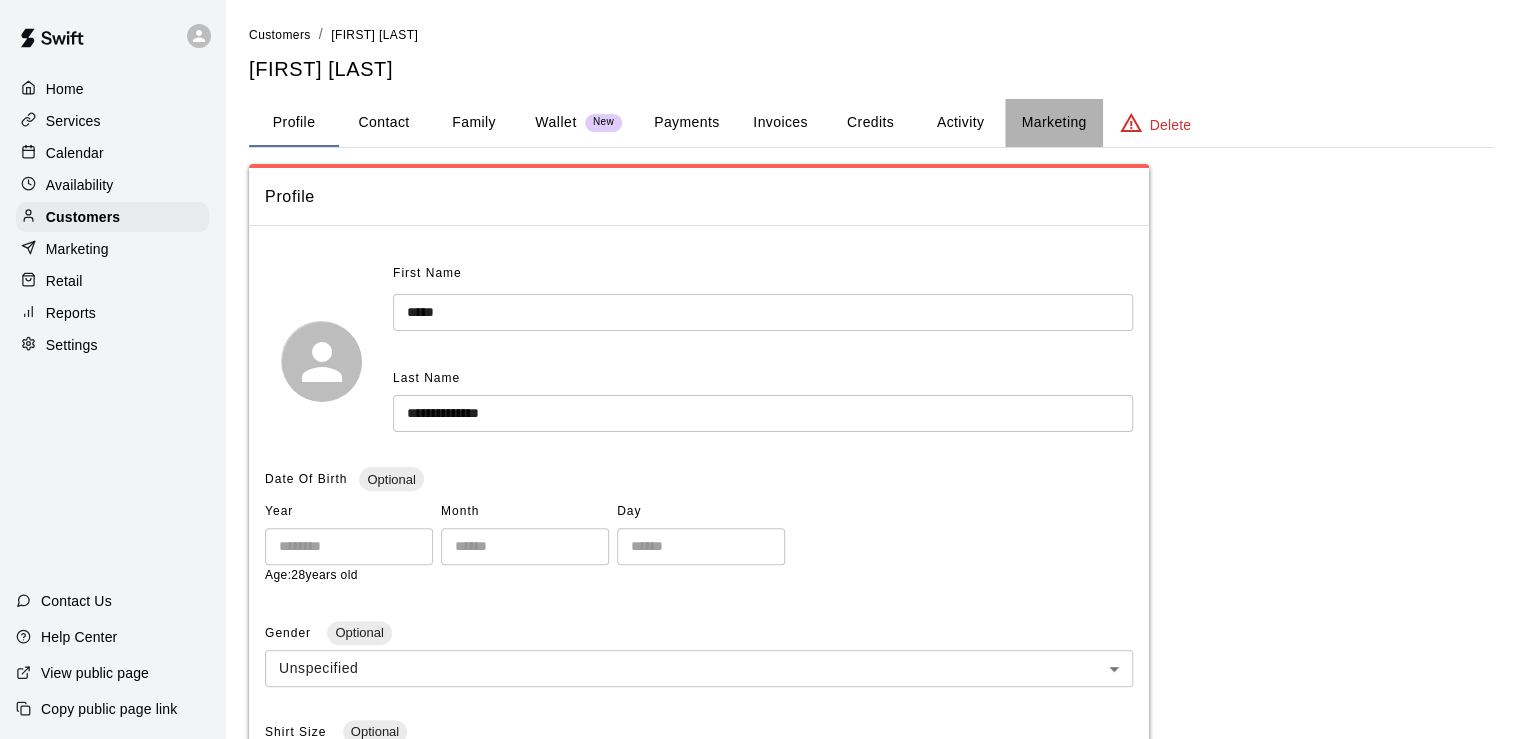 click on "Marketing" at bounding box center [1053, 123] 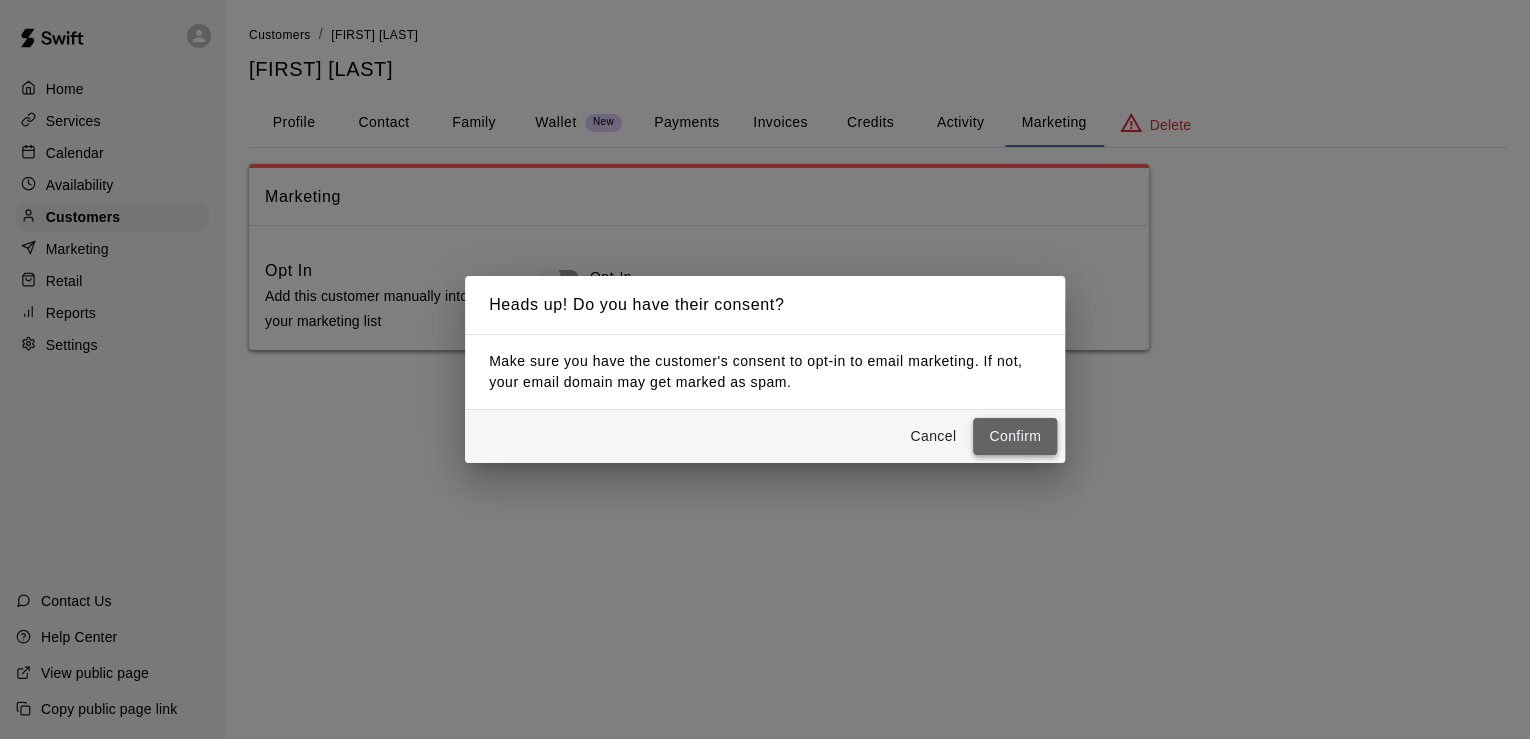 click on "Confirm" at bounding box center (1015, 436) 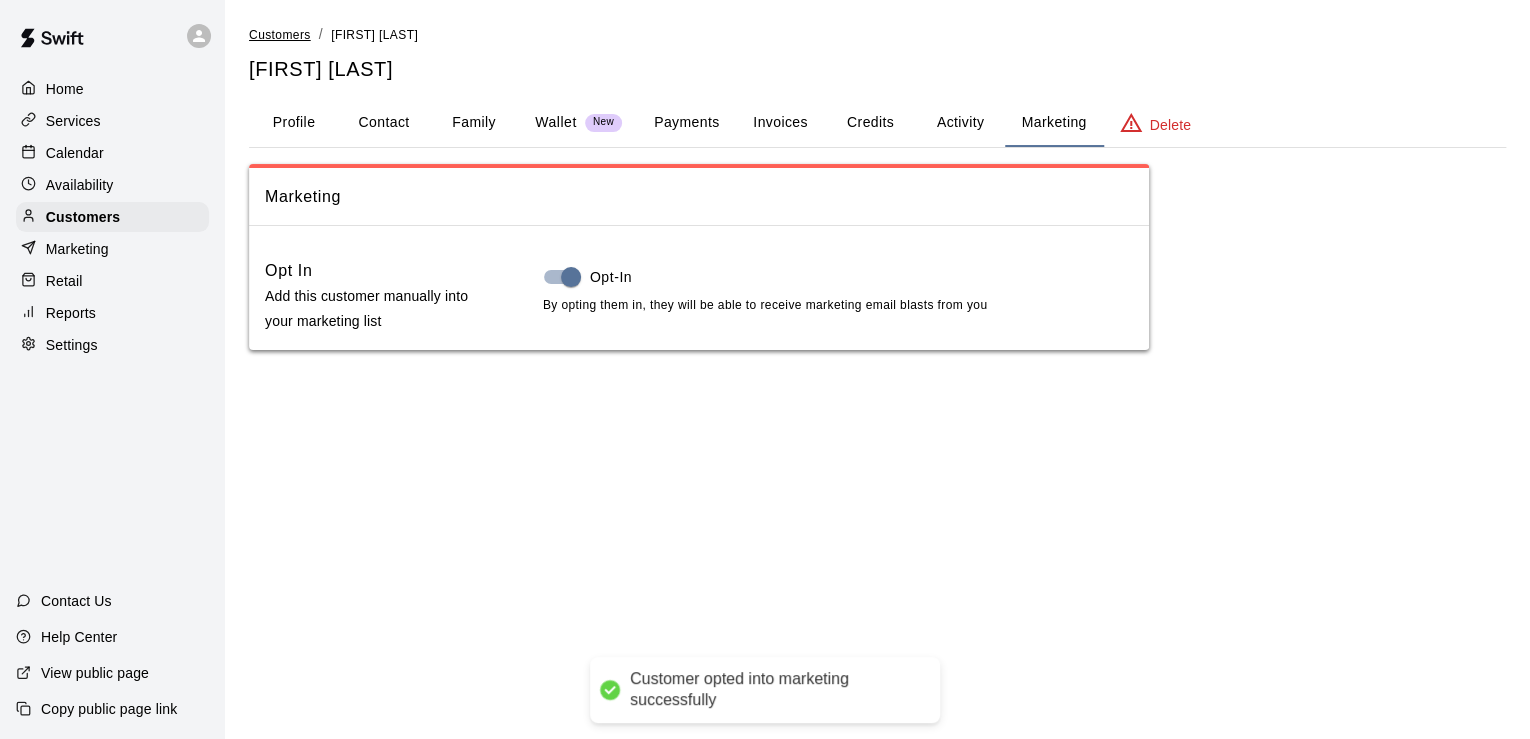 click on "Customers" at bounding box center (280, 35) 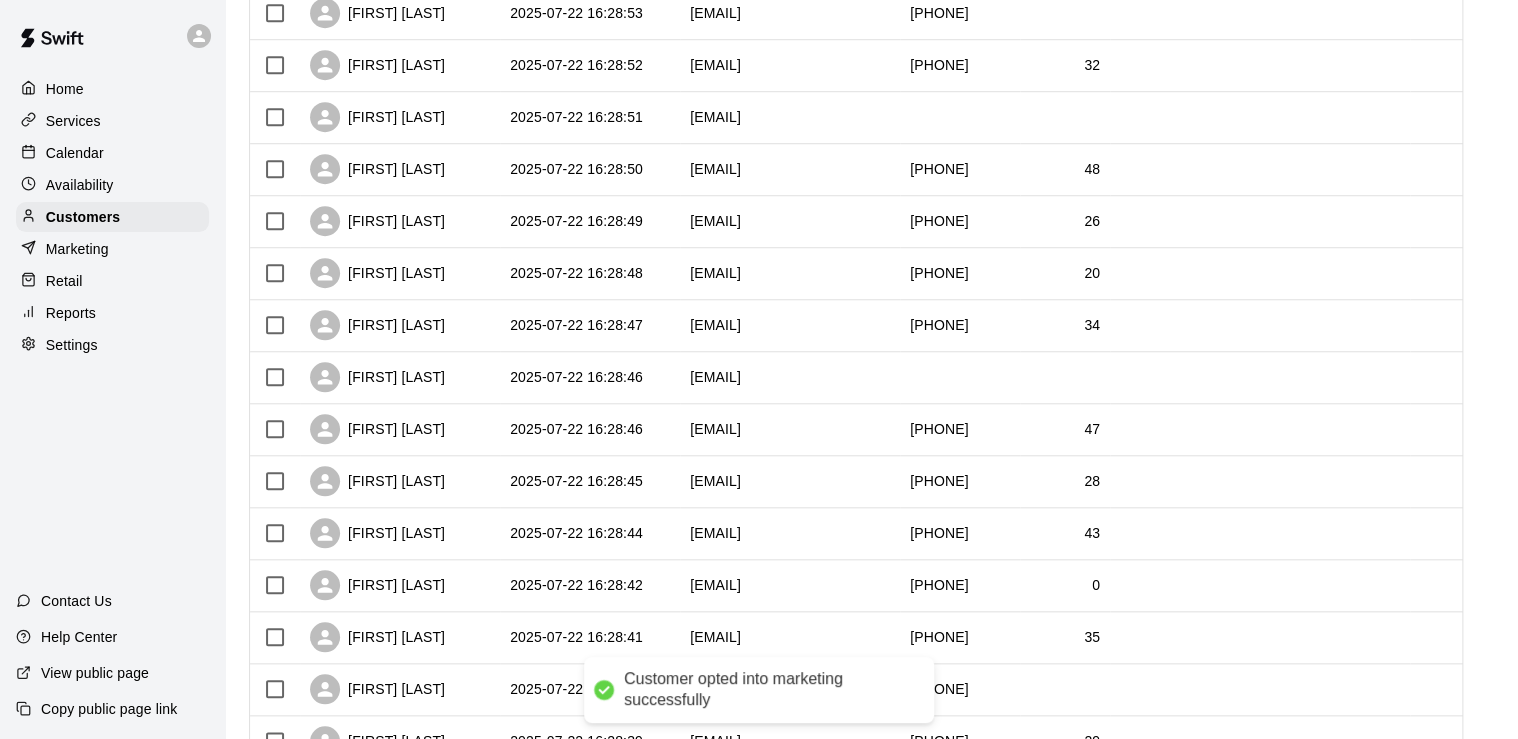 scroll, scrollTop: 720, scrollLeft: 0, axis: vertical 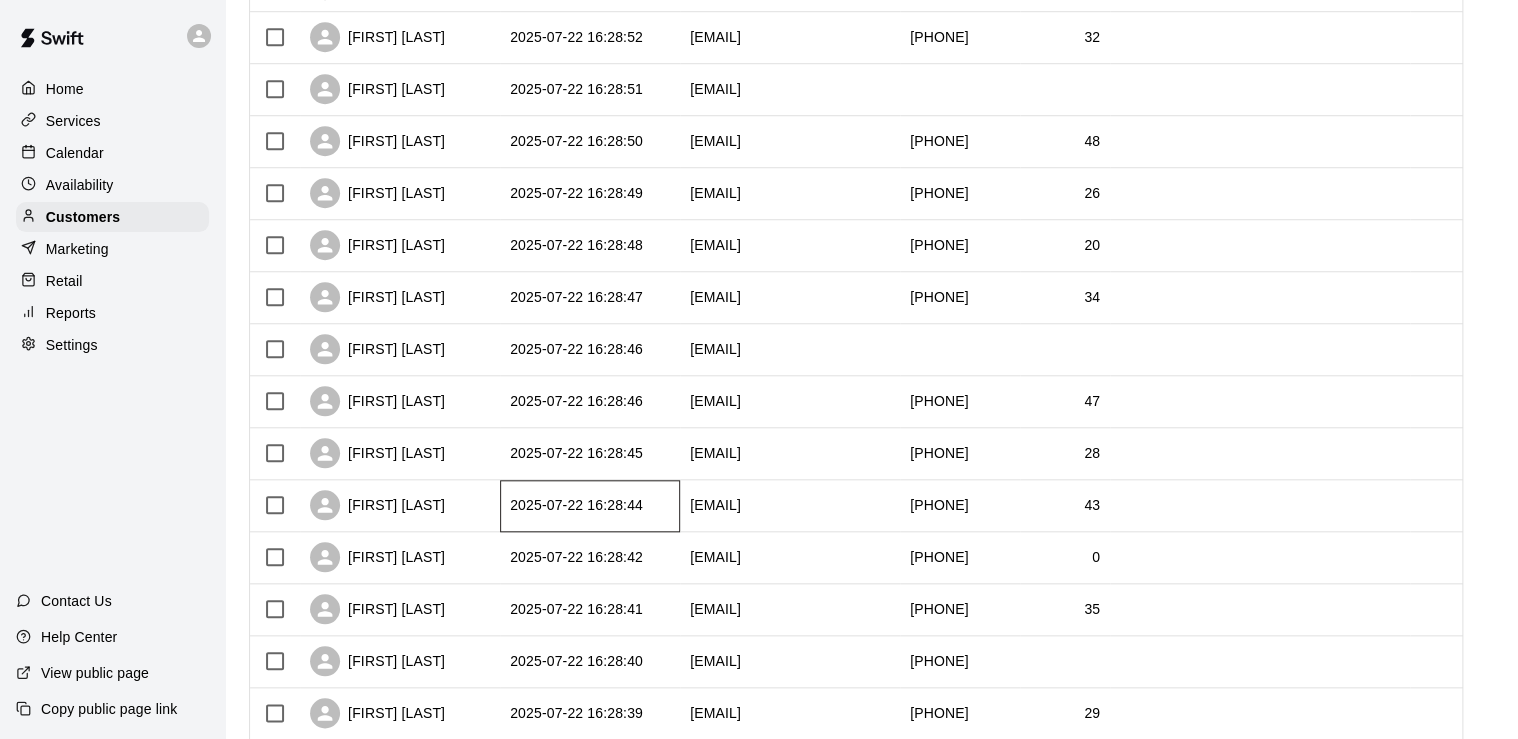 click on "2025-07-22 16:28:44" at bounding box center (590, 506) 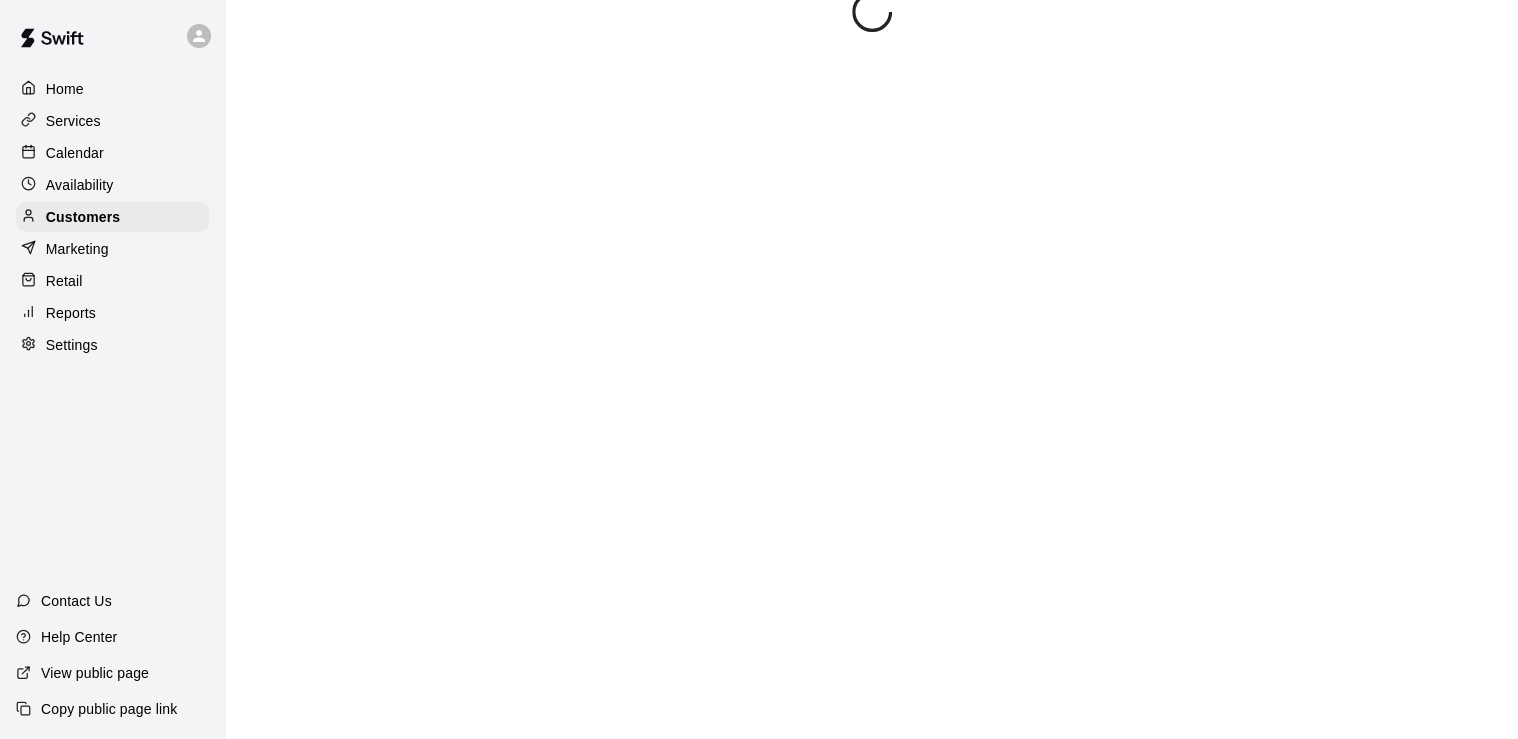 scroll, scrollTop: 0, scrollLeft: 0, axis: both 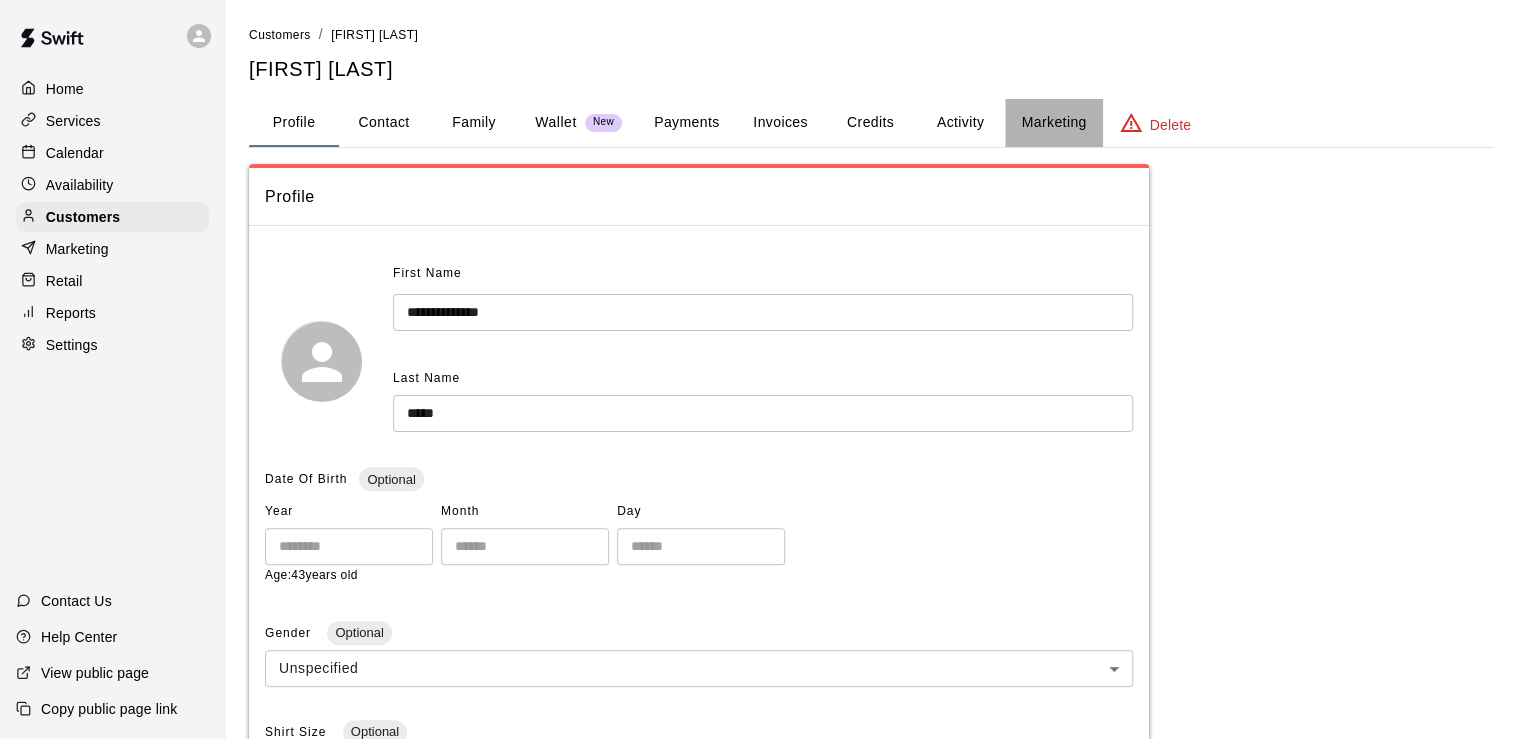 click on "Marketing" at bounding box center [1053, 123] 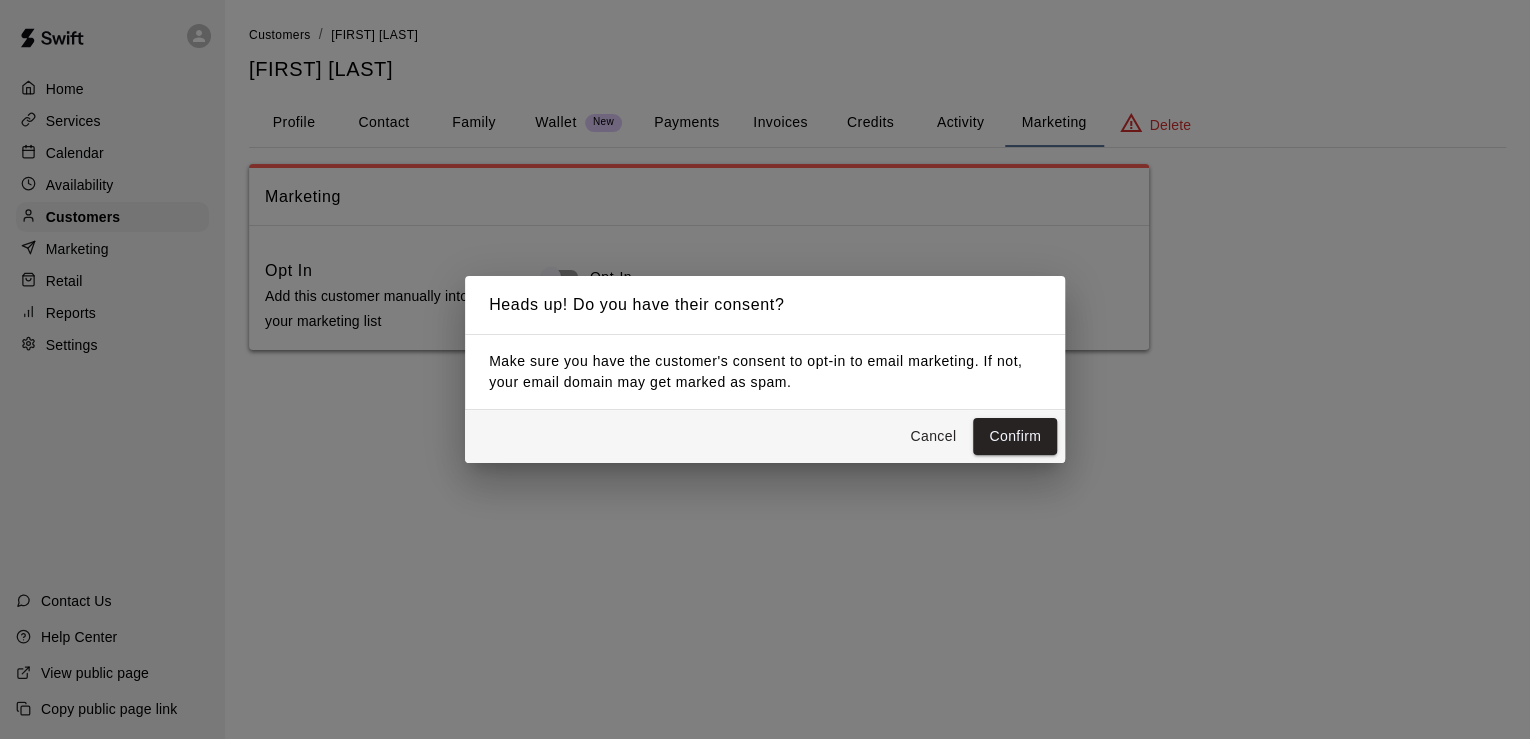 click on "Confirm" at bounding box center [1015, 436] 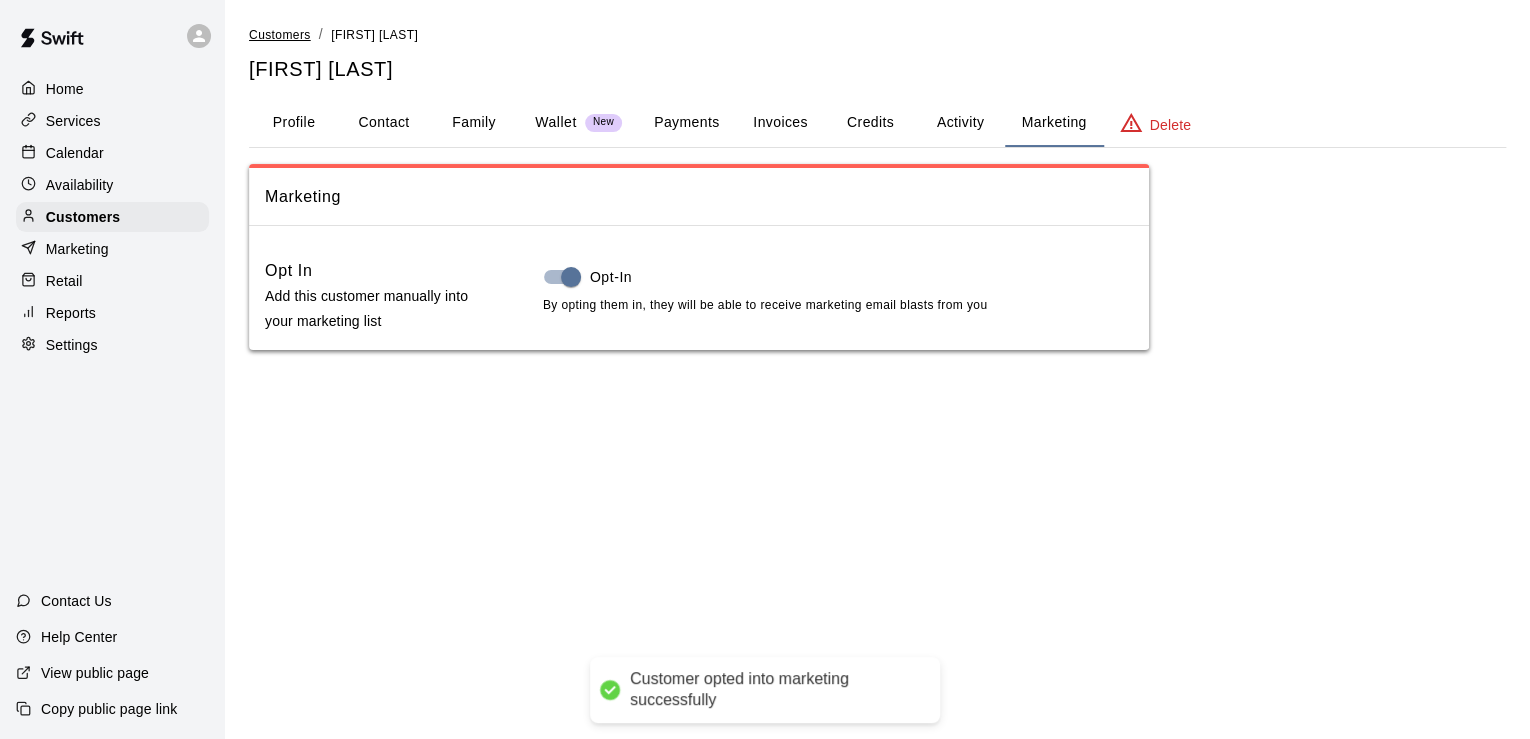 click on "Customers" at bounding box center [280, 35] 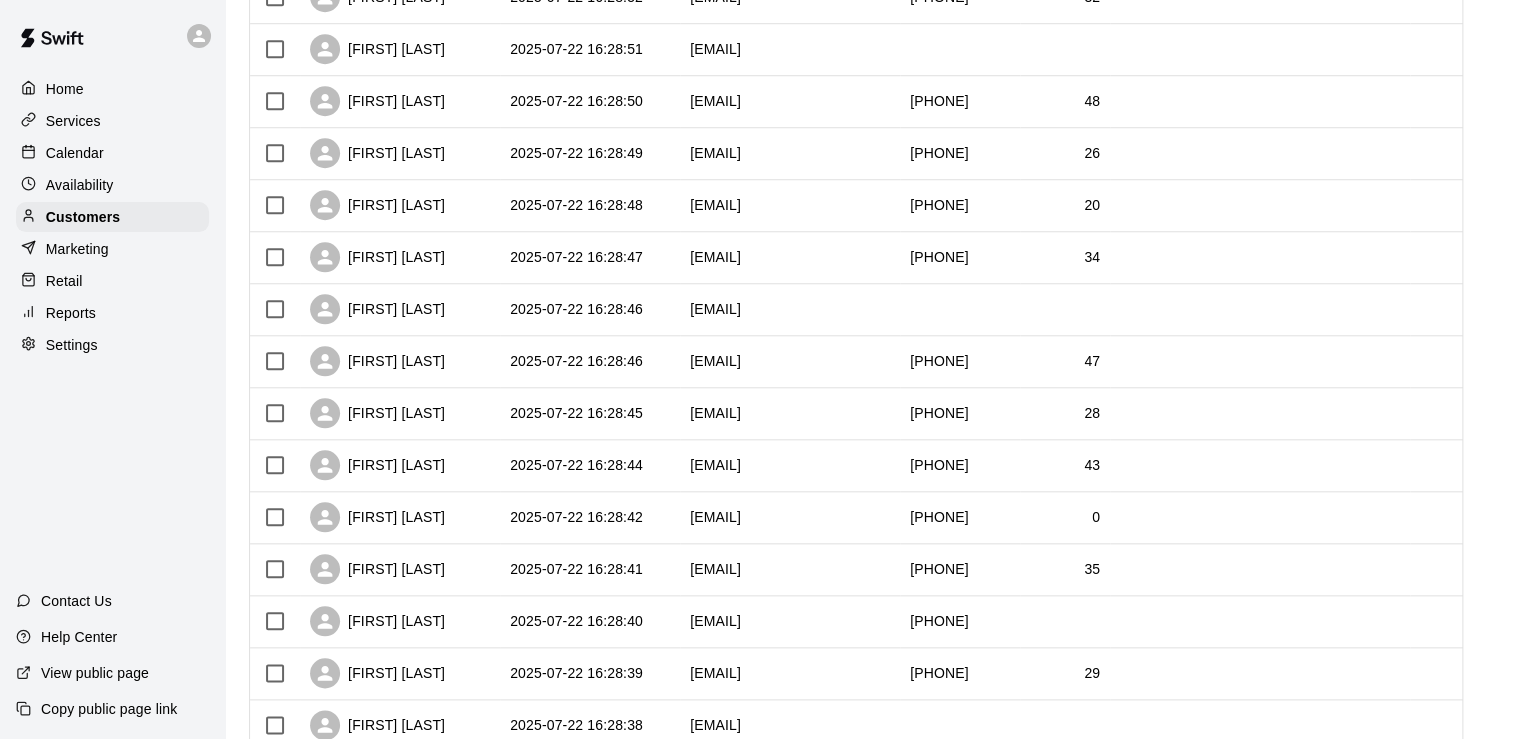 scroll, scrollTop: 800, scrollLeft: 0, axis: vertical 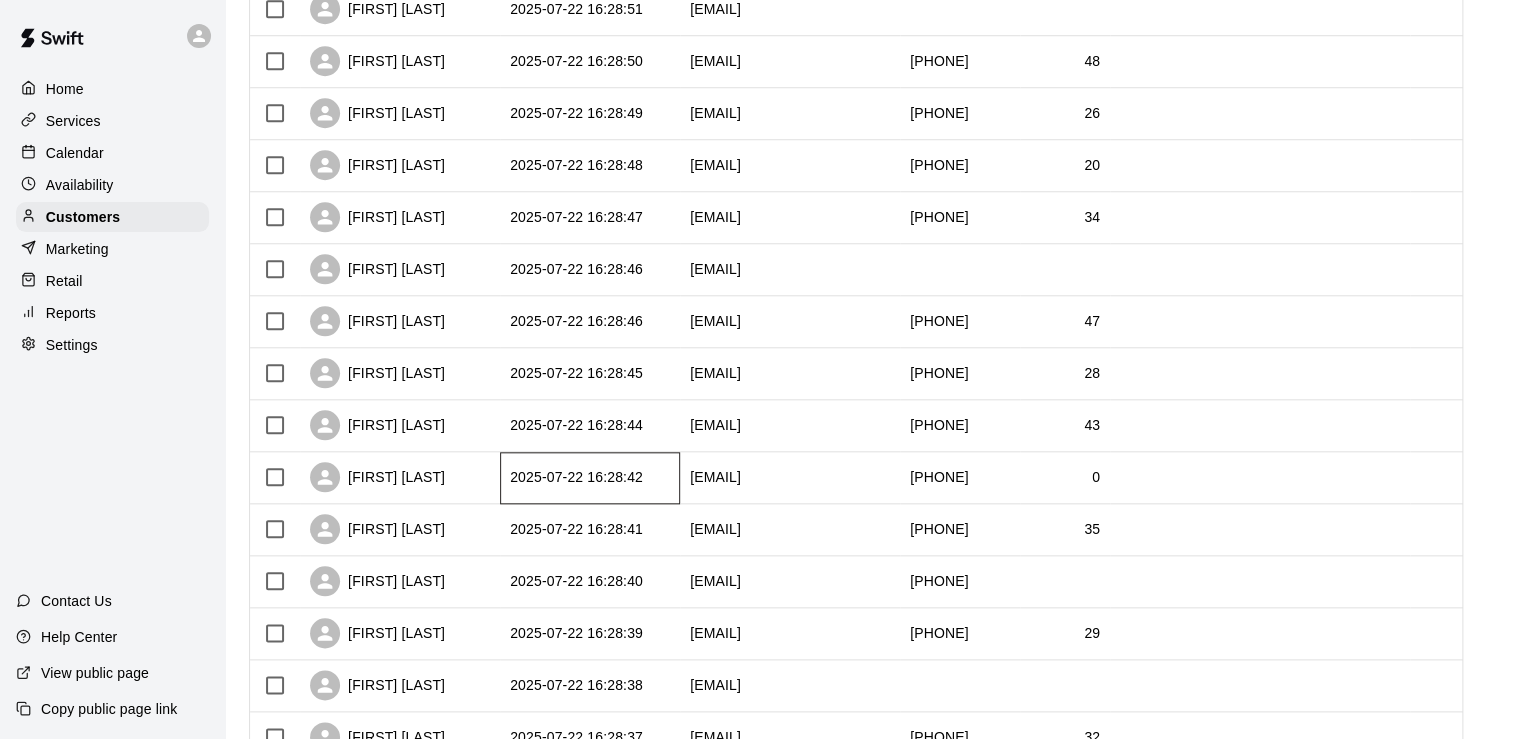 click on "2025-07-22 16:28:42" at bounding box center [590, 478] 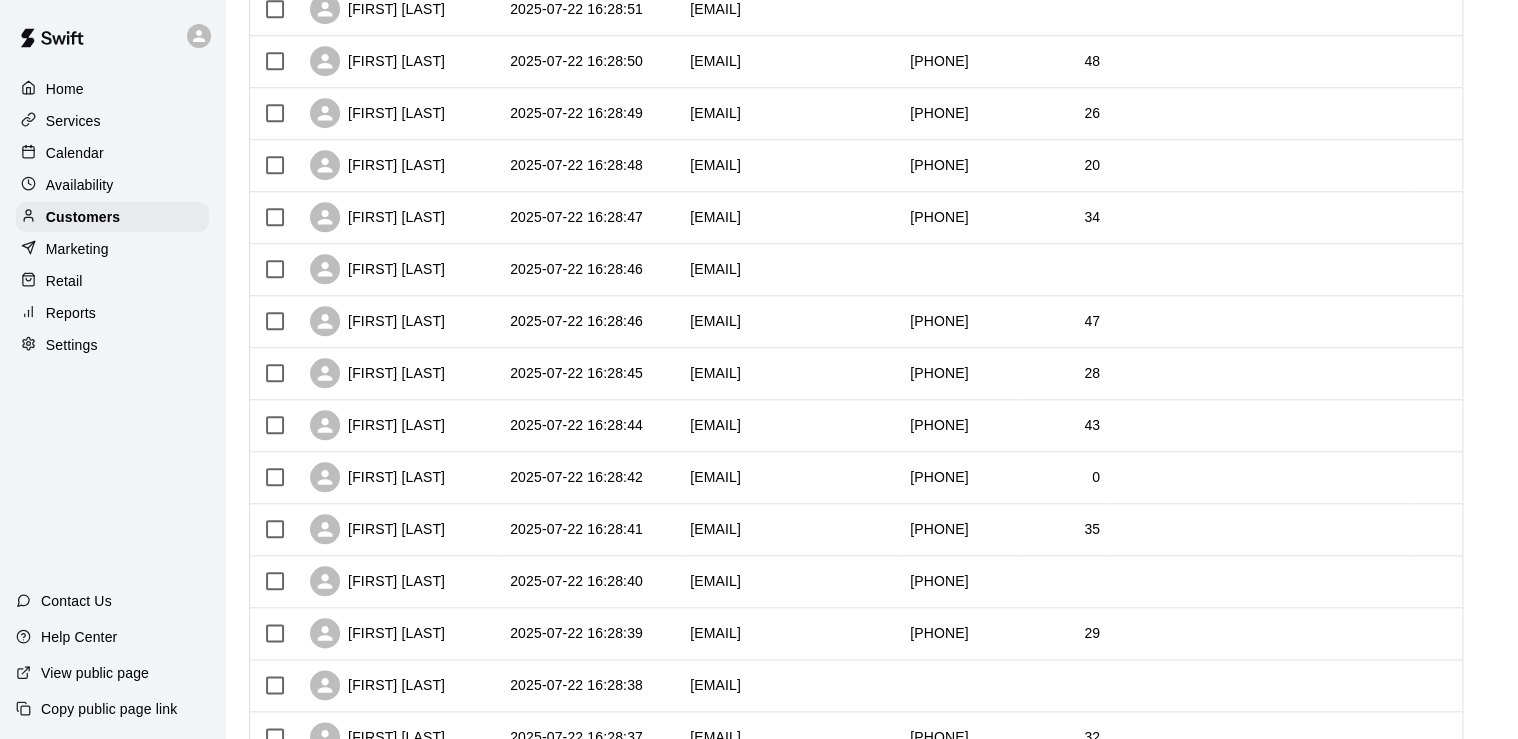 scroll, scrollTop: 0, scrollLeft: 0, axis: both 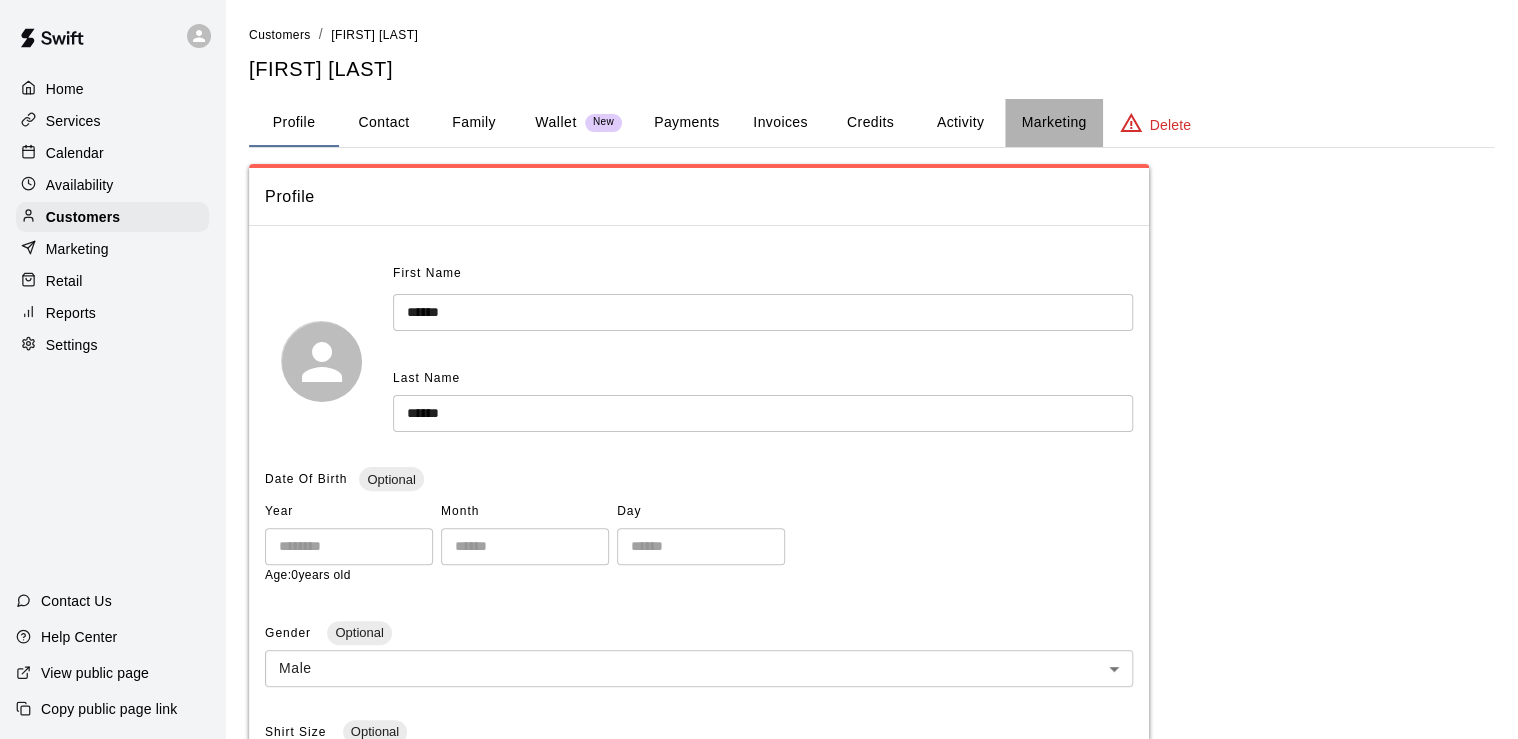 click on "Marketing" at bounding box center [1053, 123] 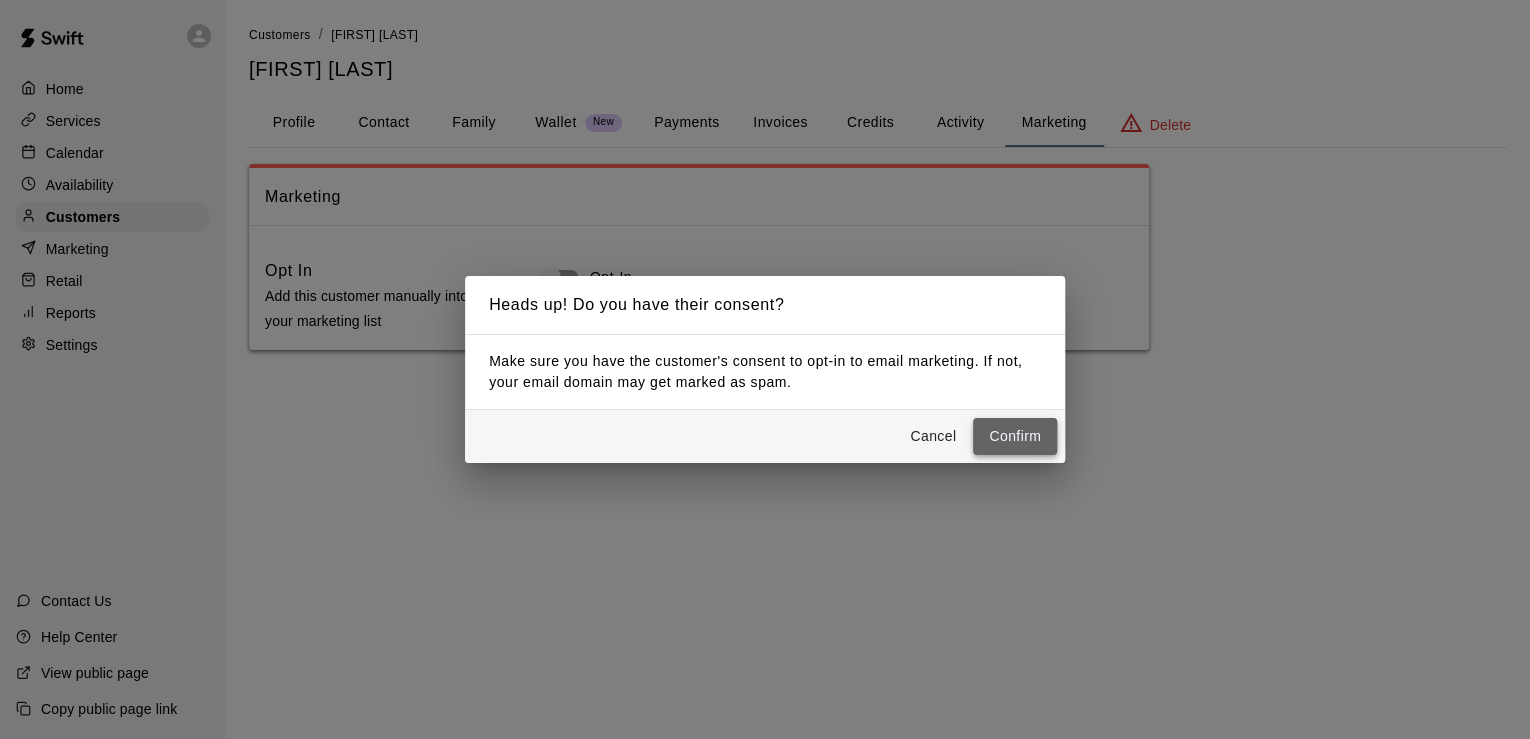 click on "Confirm" at bounding box center (1015, 436) 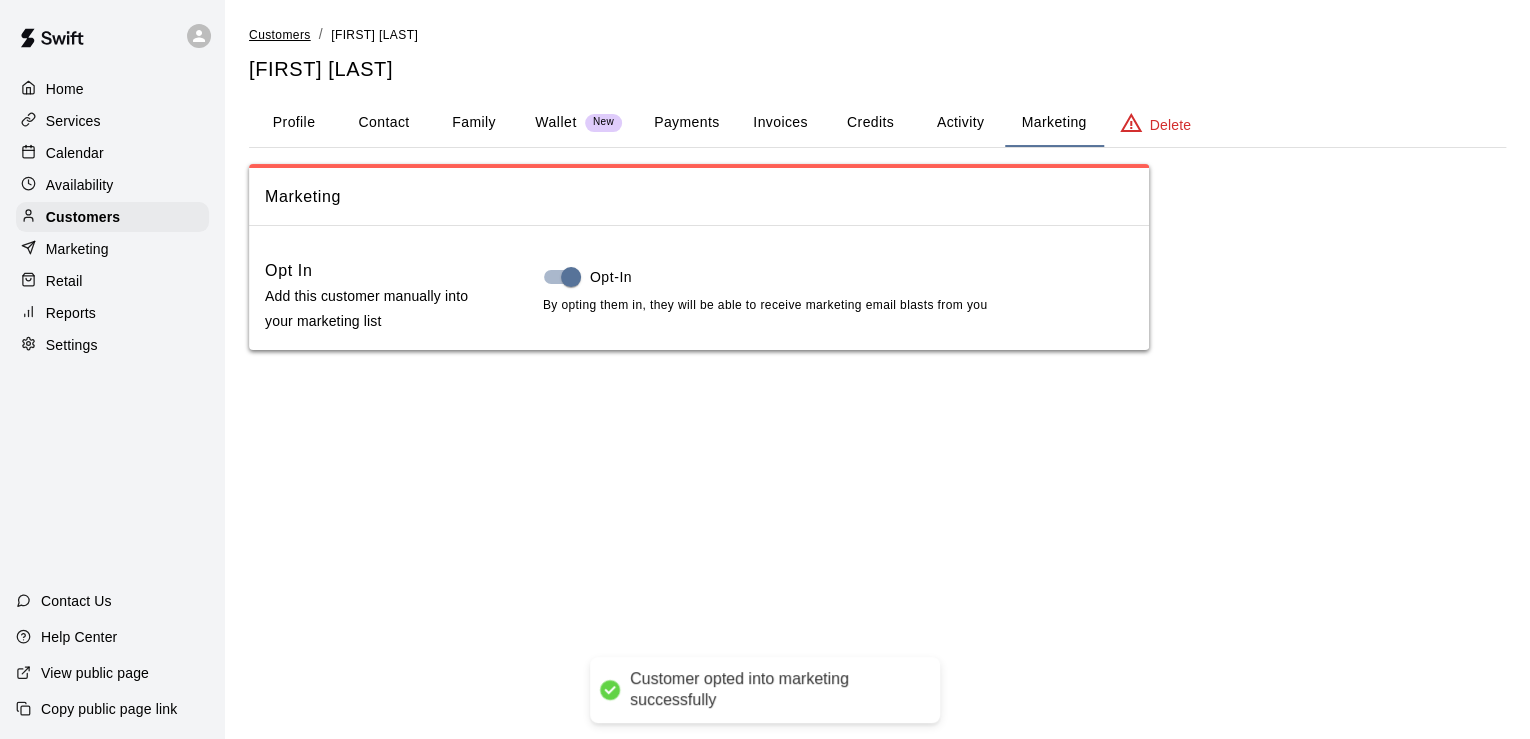 click on "Customers" at bounding box center [280, 35] 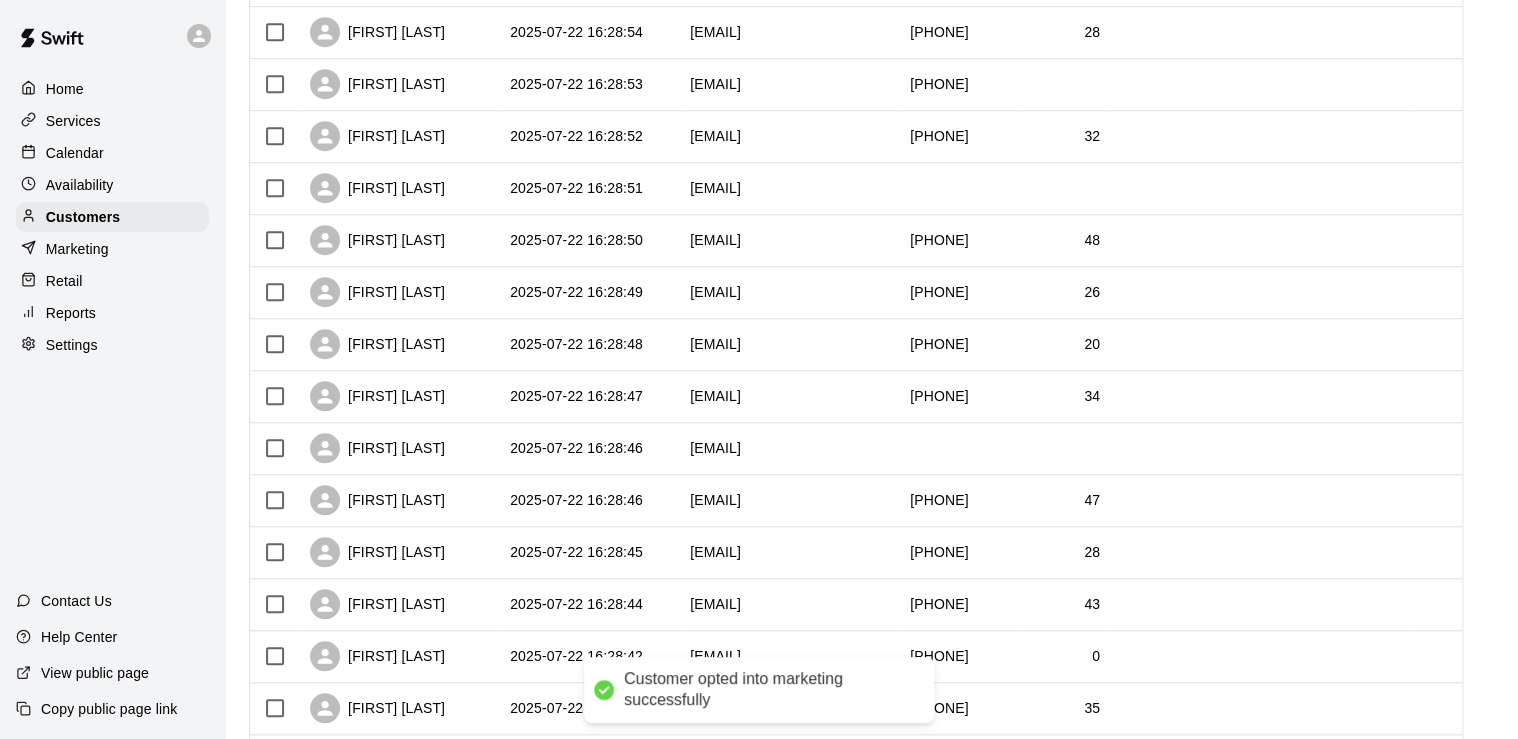 scroll, scrollTop: 720, scrollLeft: 0, axis: vertical 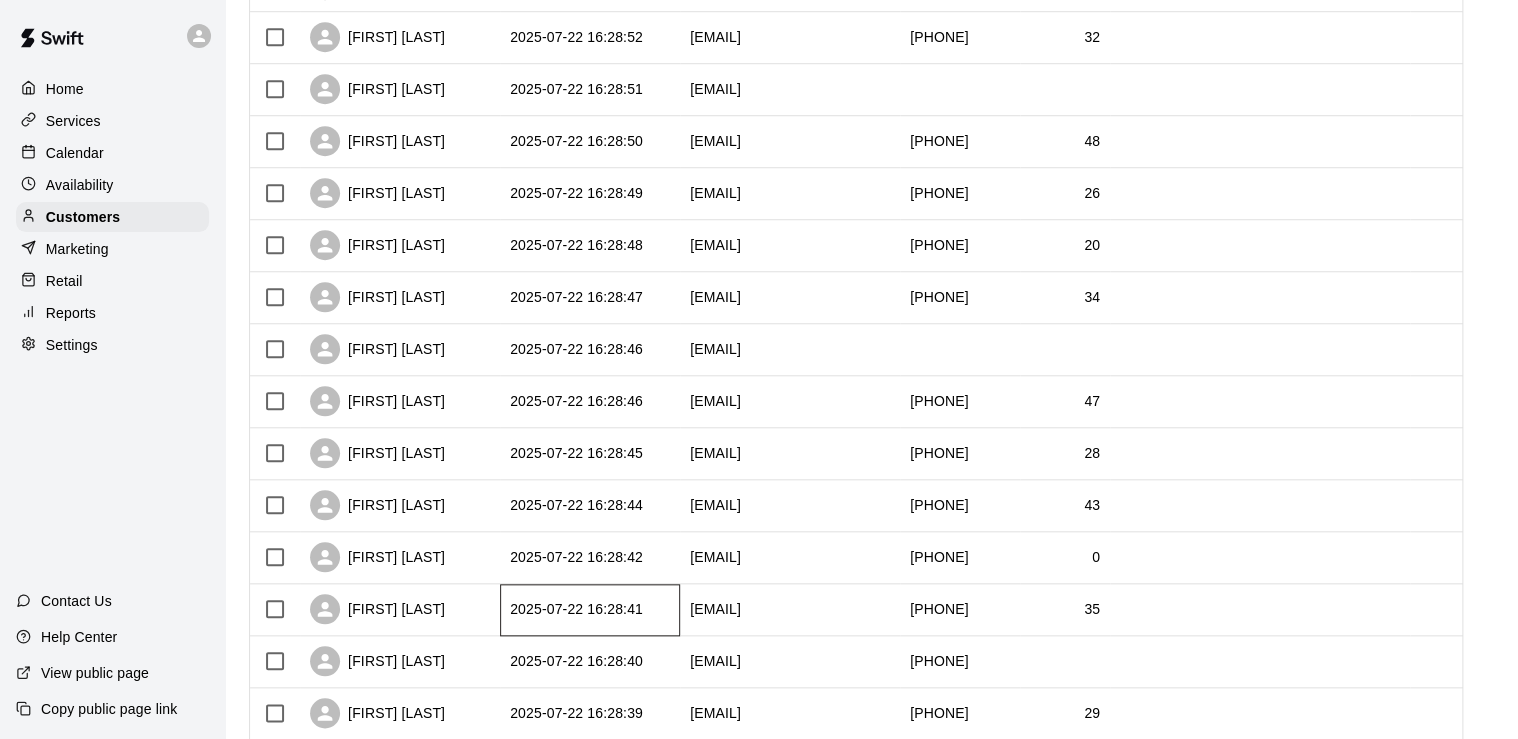 click on "2025-07-22 16:28:41" at bounding box center [590, 610] 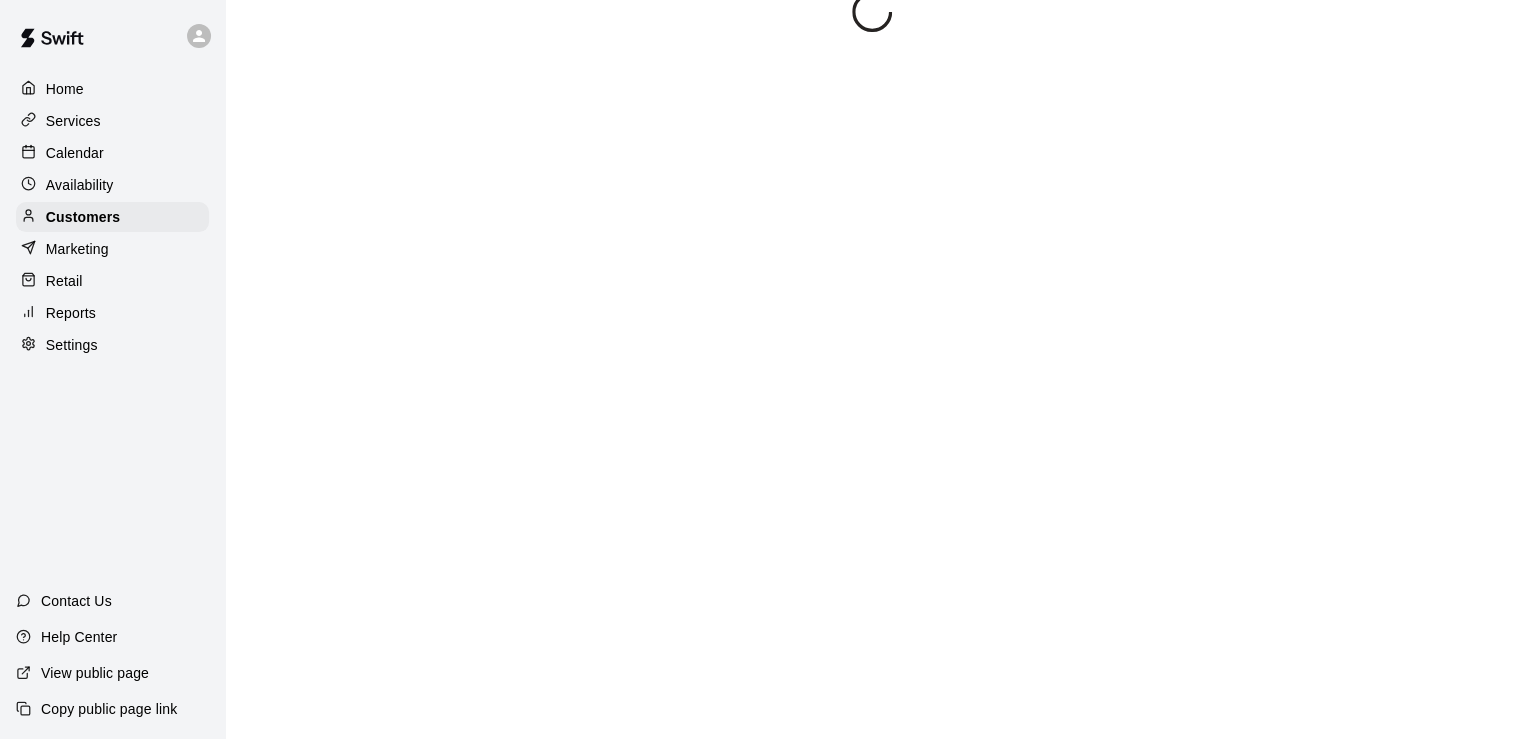scroll, scrollTop: 0, scrollLeft: 0, axis: both 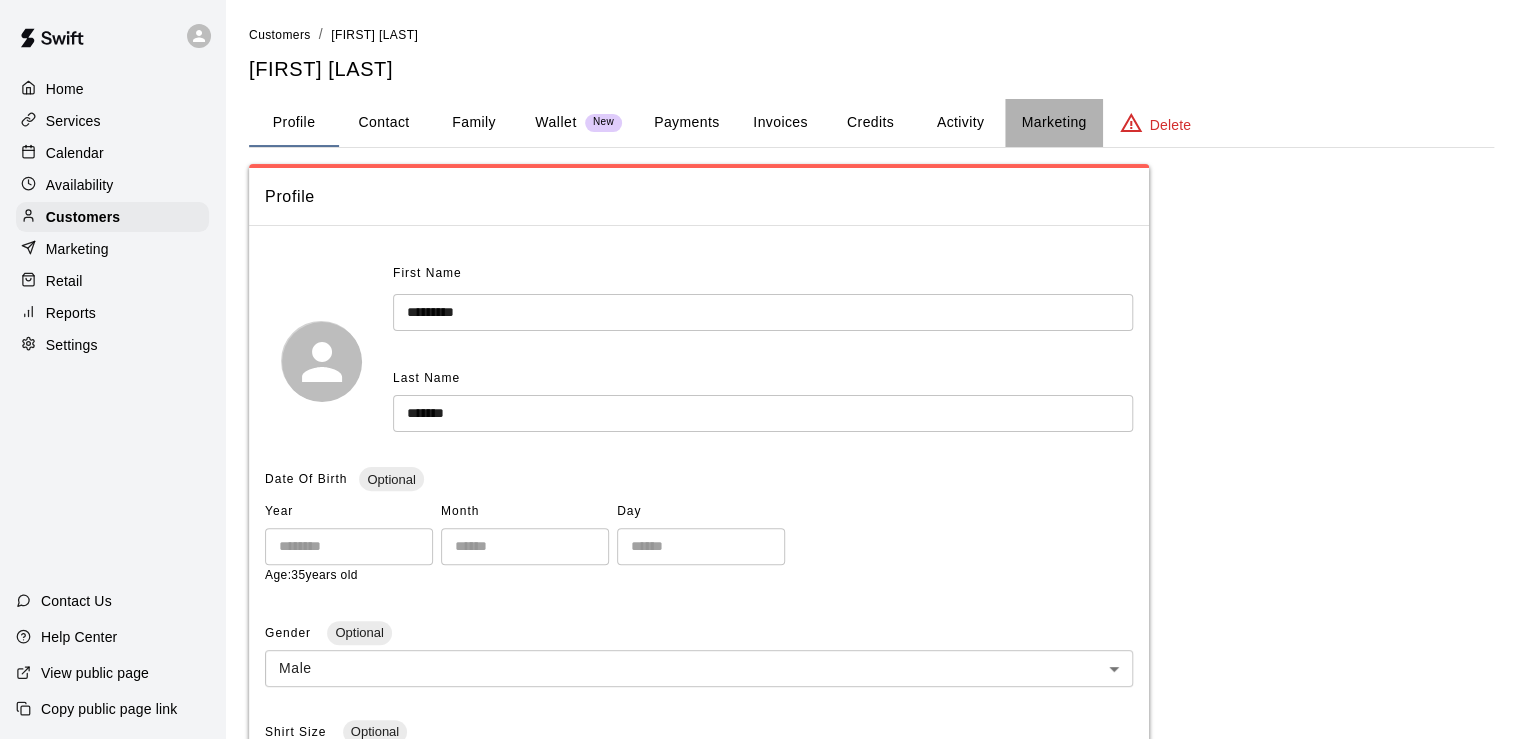 click on "Marketing" at bounding box center [1053, 123] 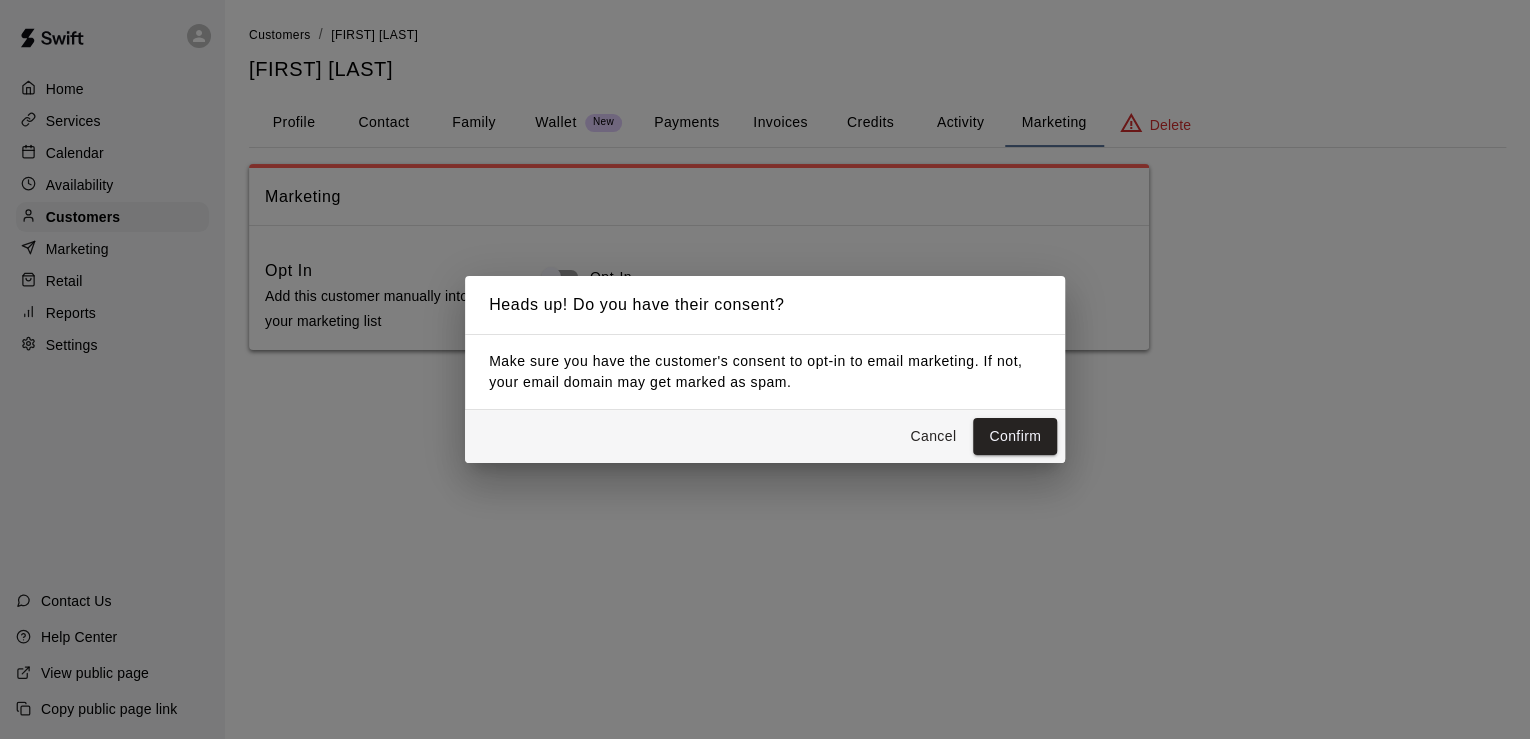click on "Confirm" at bounding box center [1015, 436] 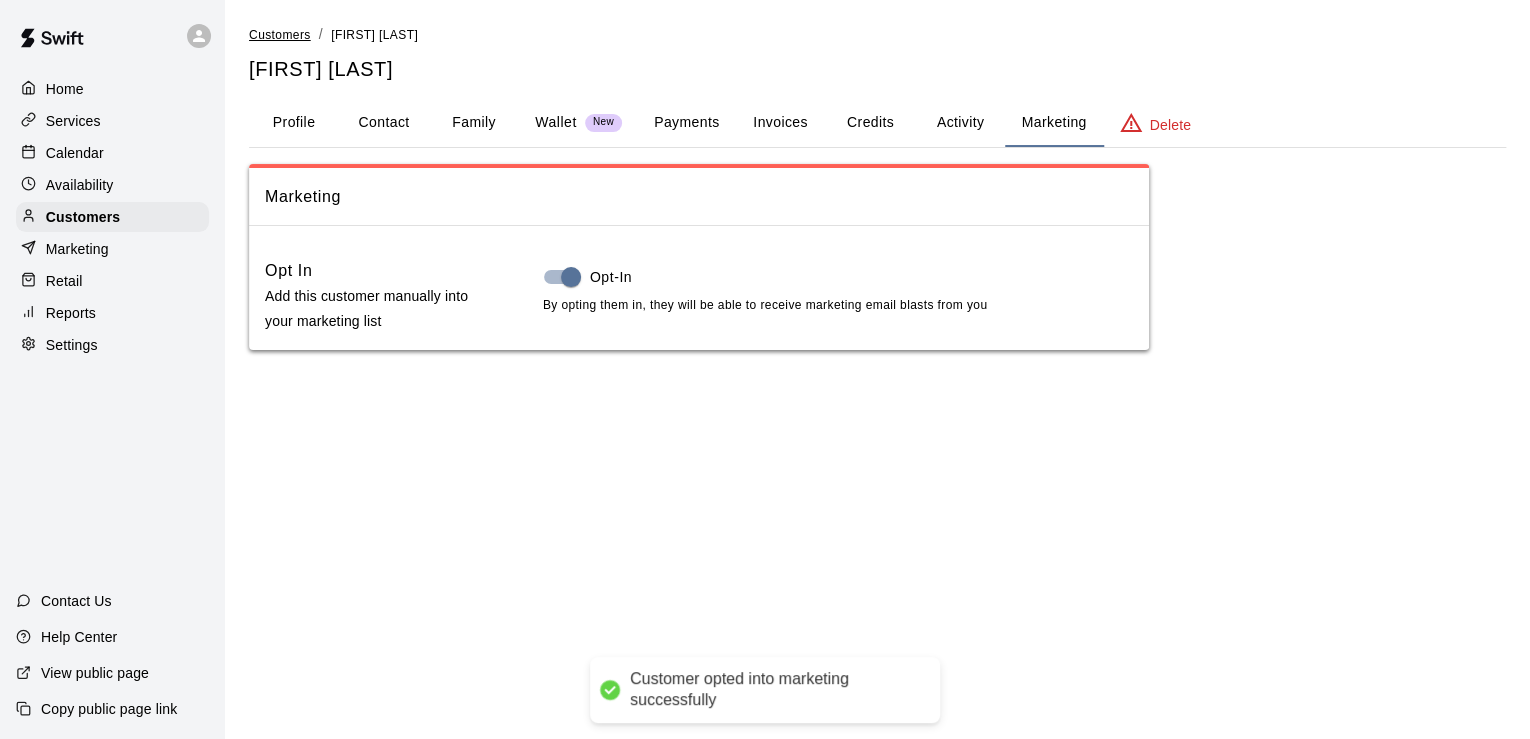 click on "Customers" at bounding box center (280, 35) 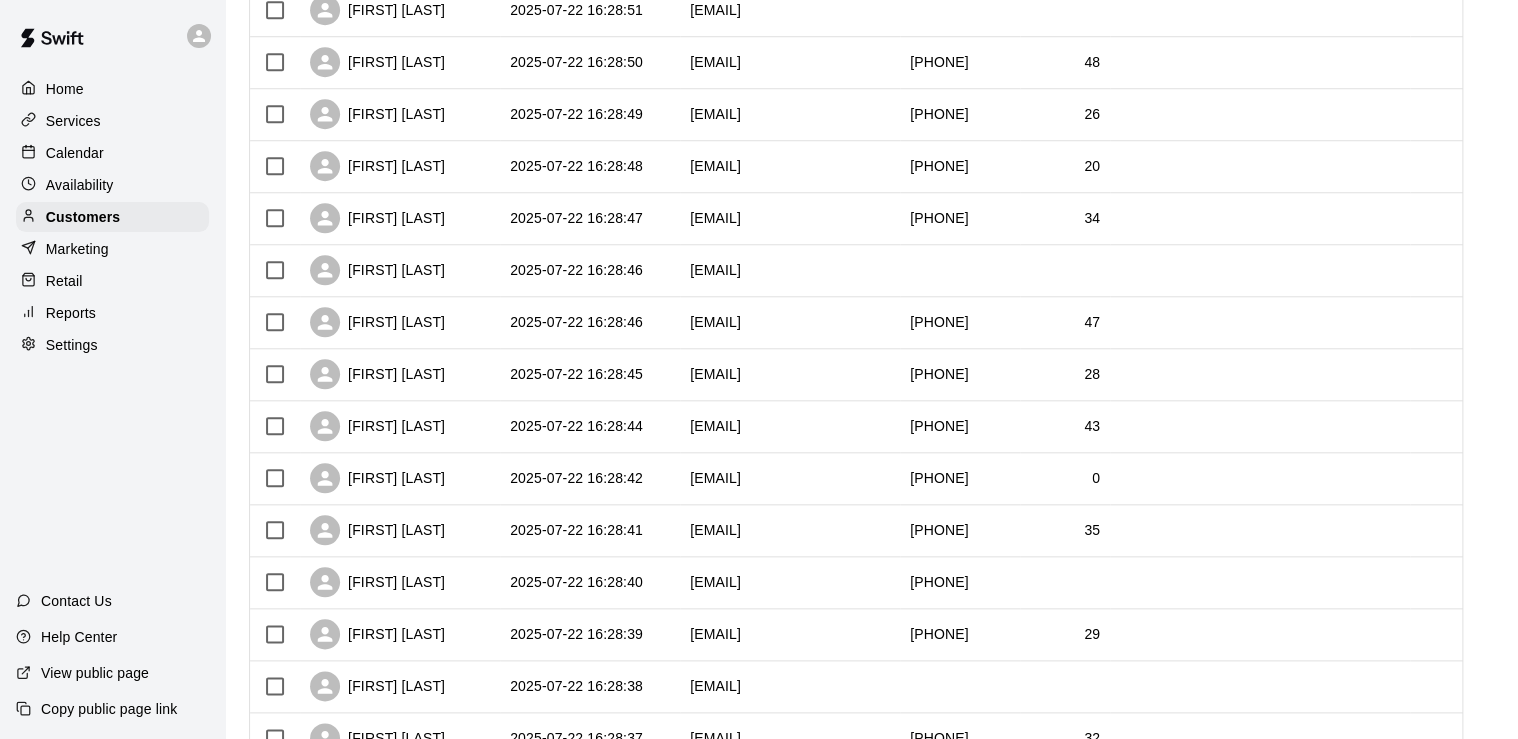 scroll, scrollTop: 800, scrollLeft: 0, axis: vertical 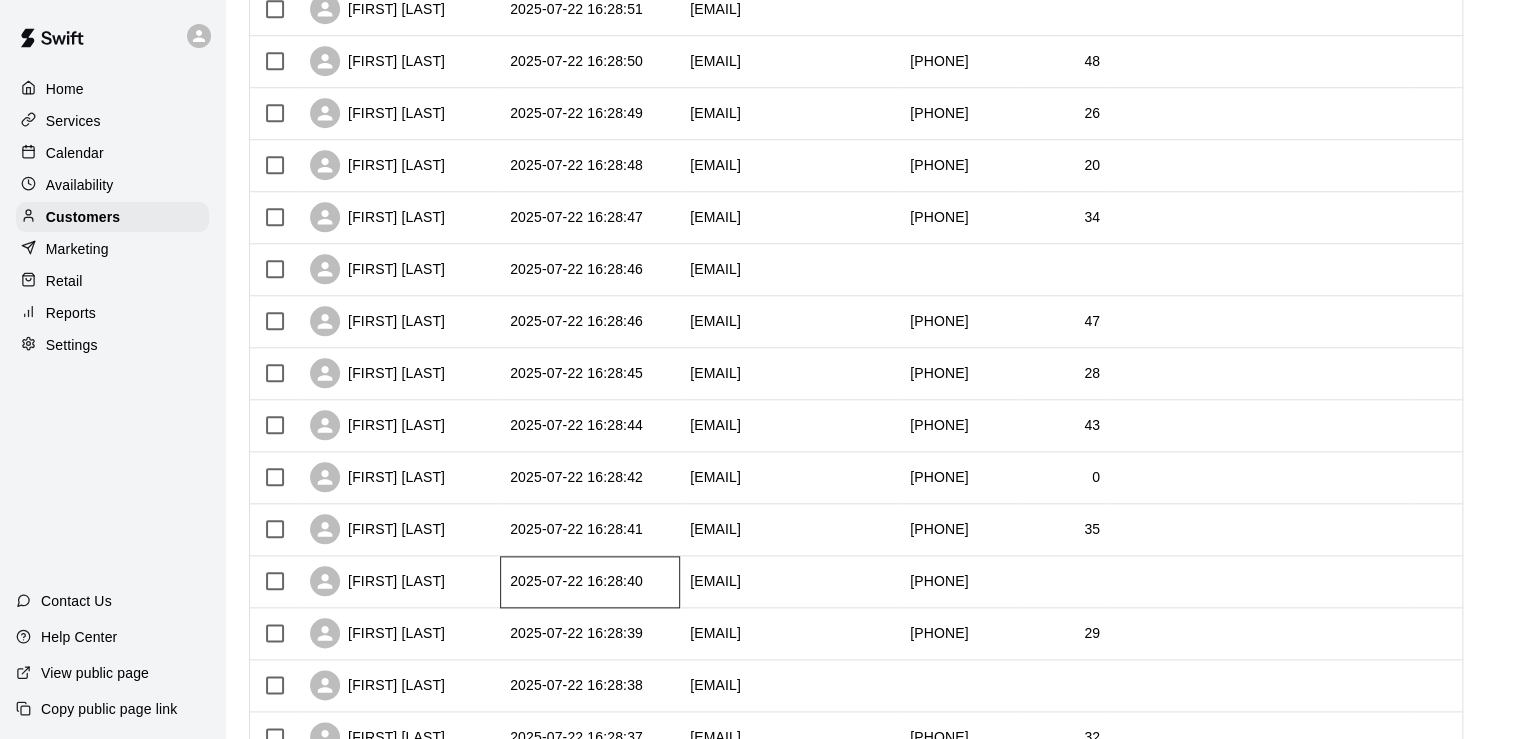 click on "2025-07-22 16:28:40" at bounding box center [590, 582] 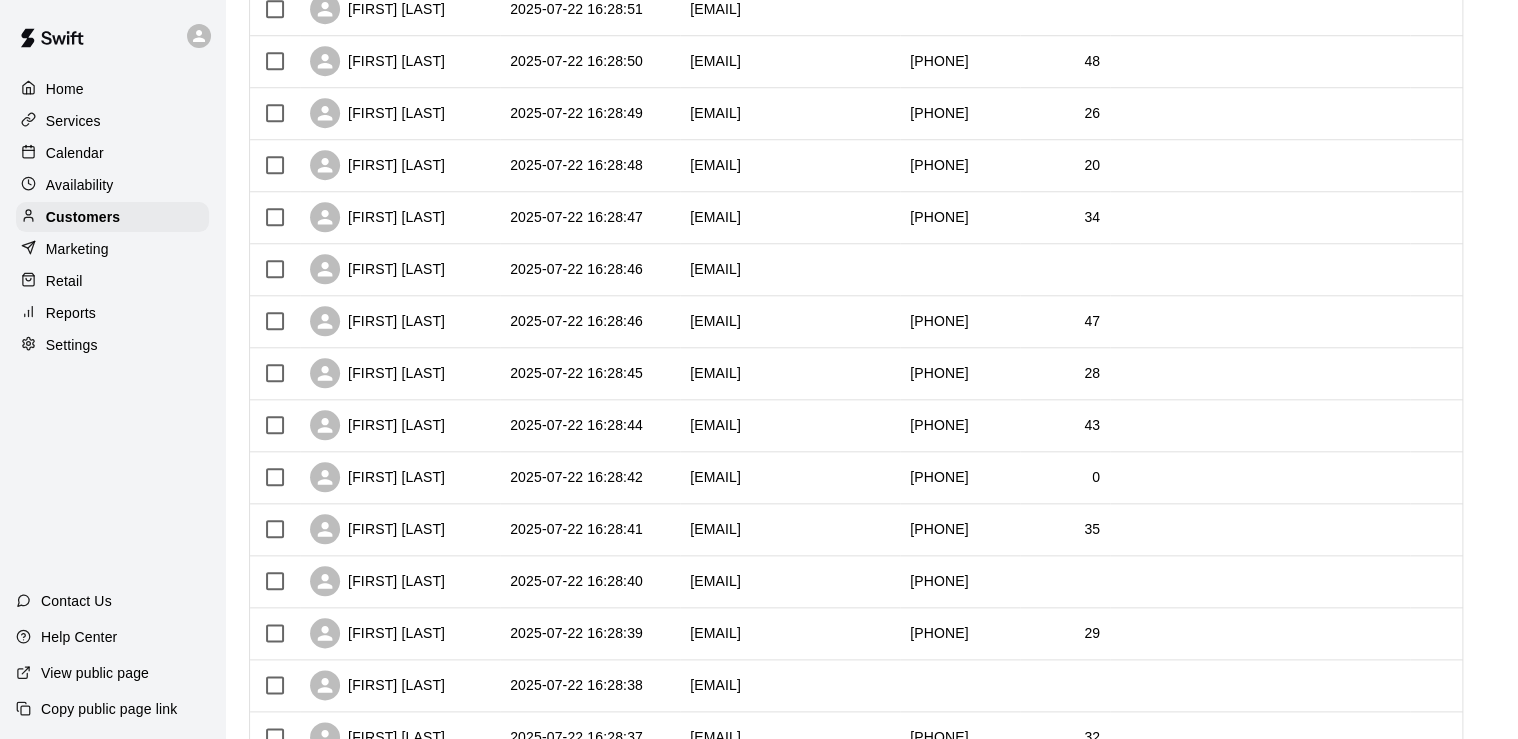 scroll, scrollTop: 0, scrollLeft: 0, axis: both 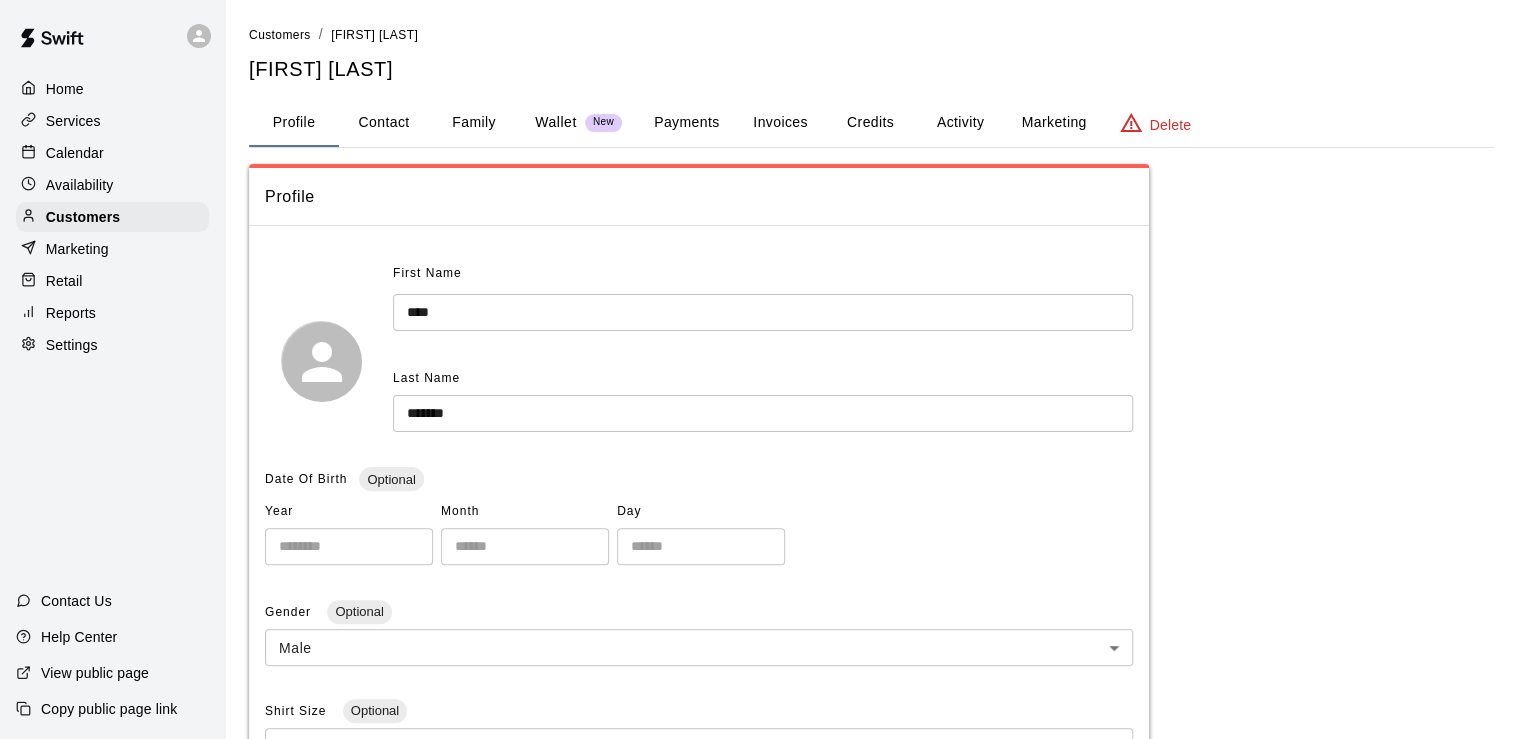 click on "Marketing" at bounding box center (1053, 123) 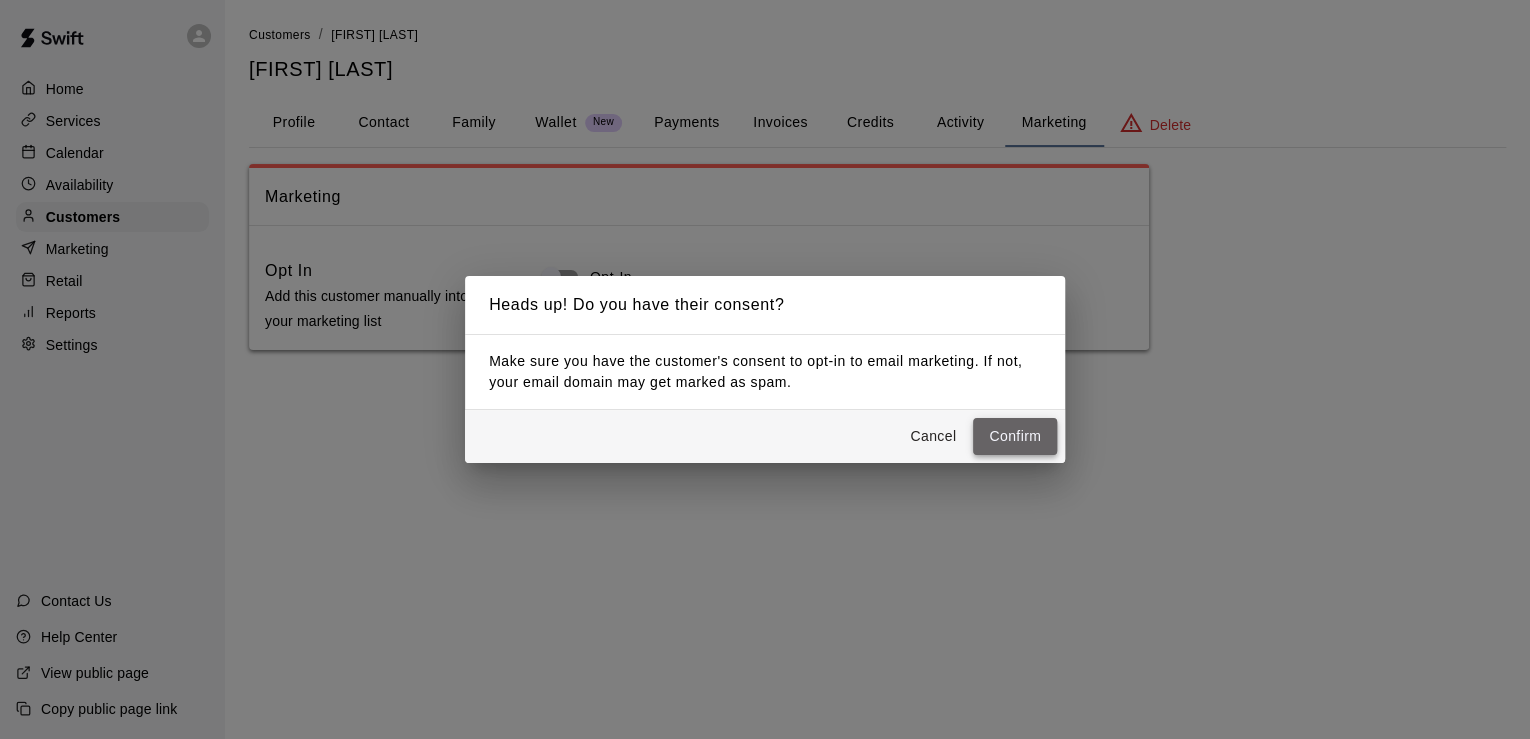 click on "Confirm" at bounding box center [1015, 436] 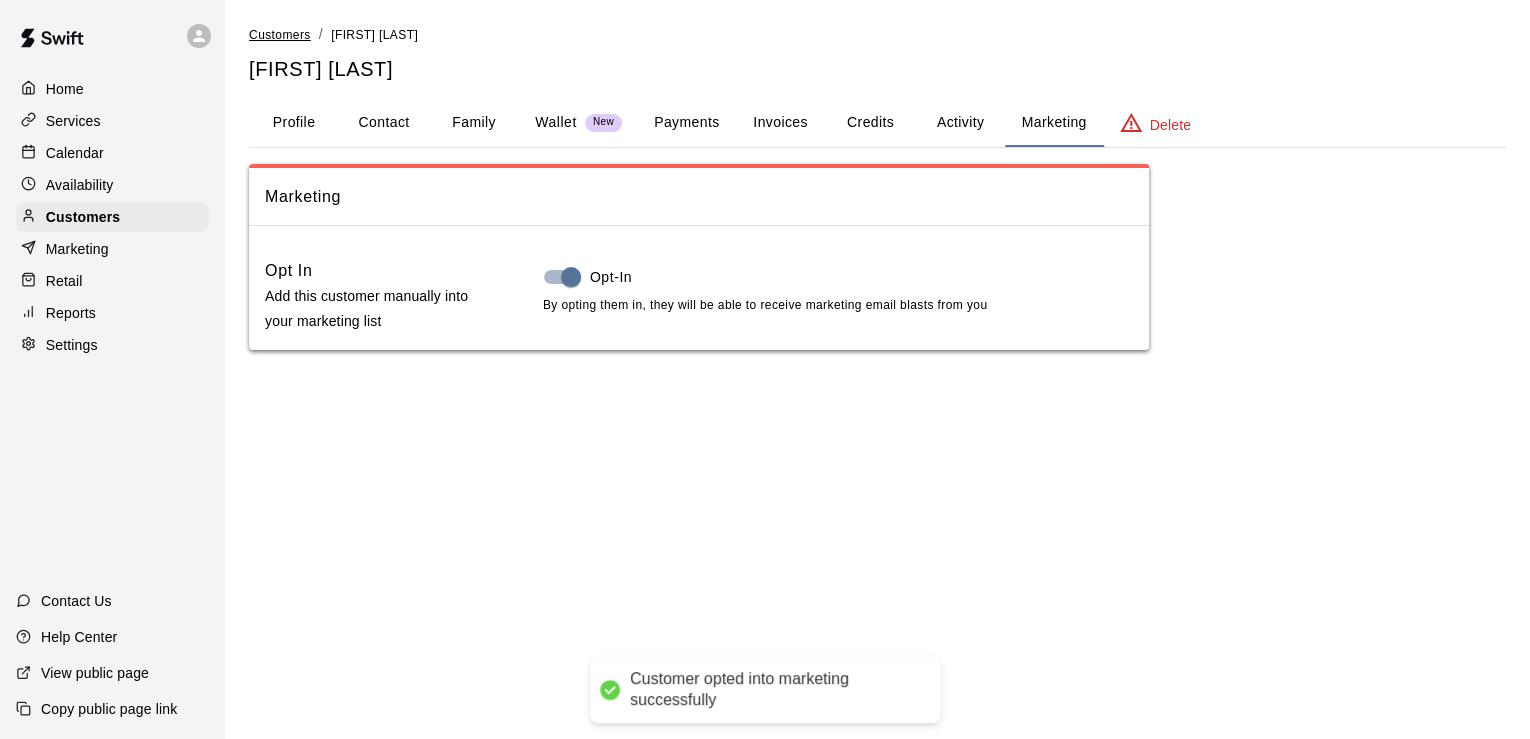 click on "Customers" at bounding box center [280, 35] 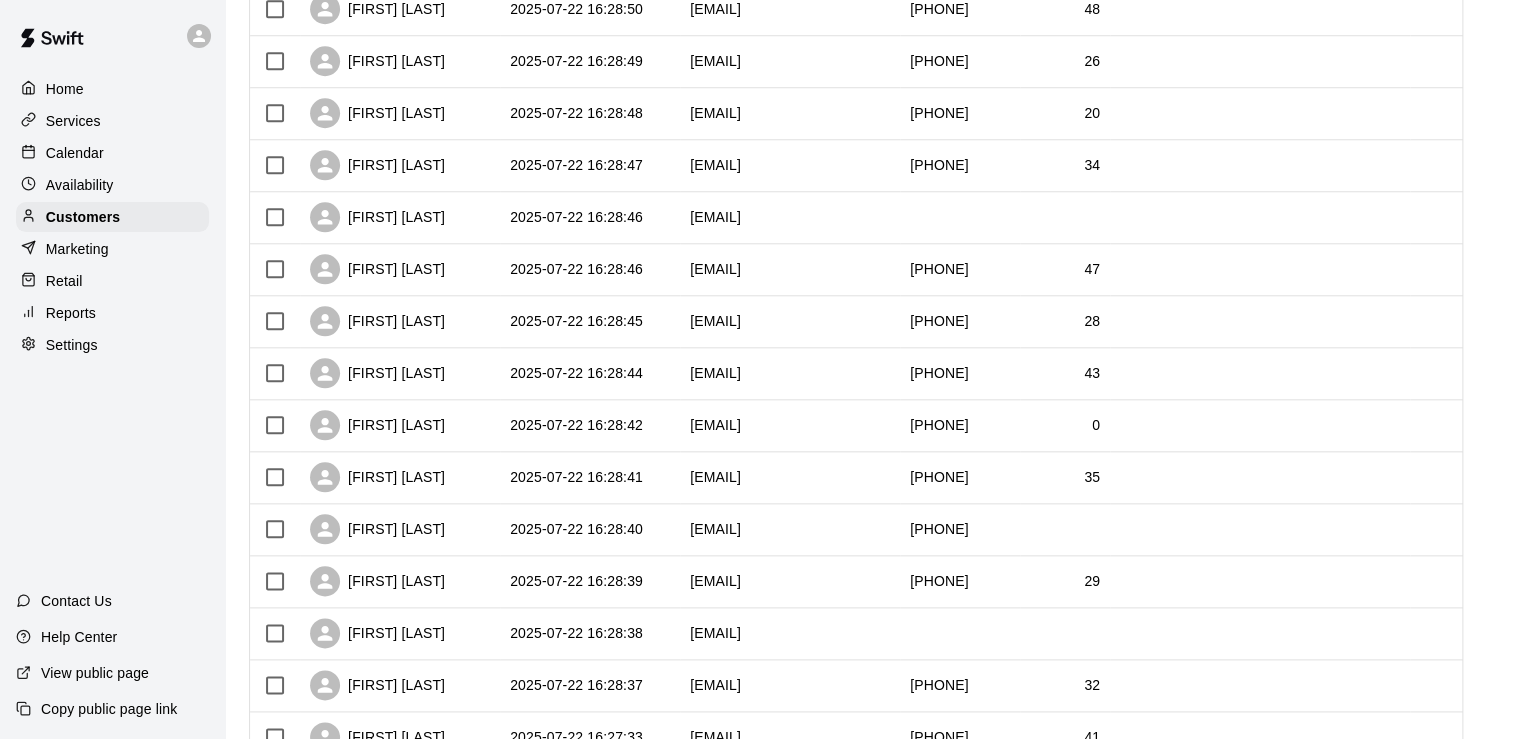 scroll, scrollTop: 880, scrollLeft: 0, axis: vertical 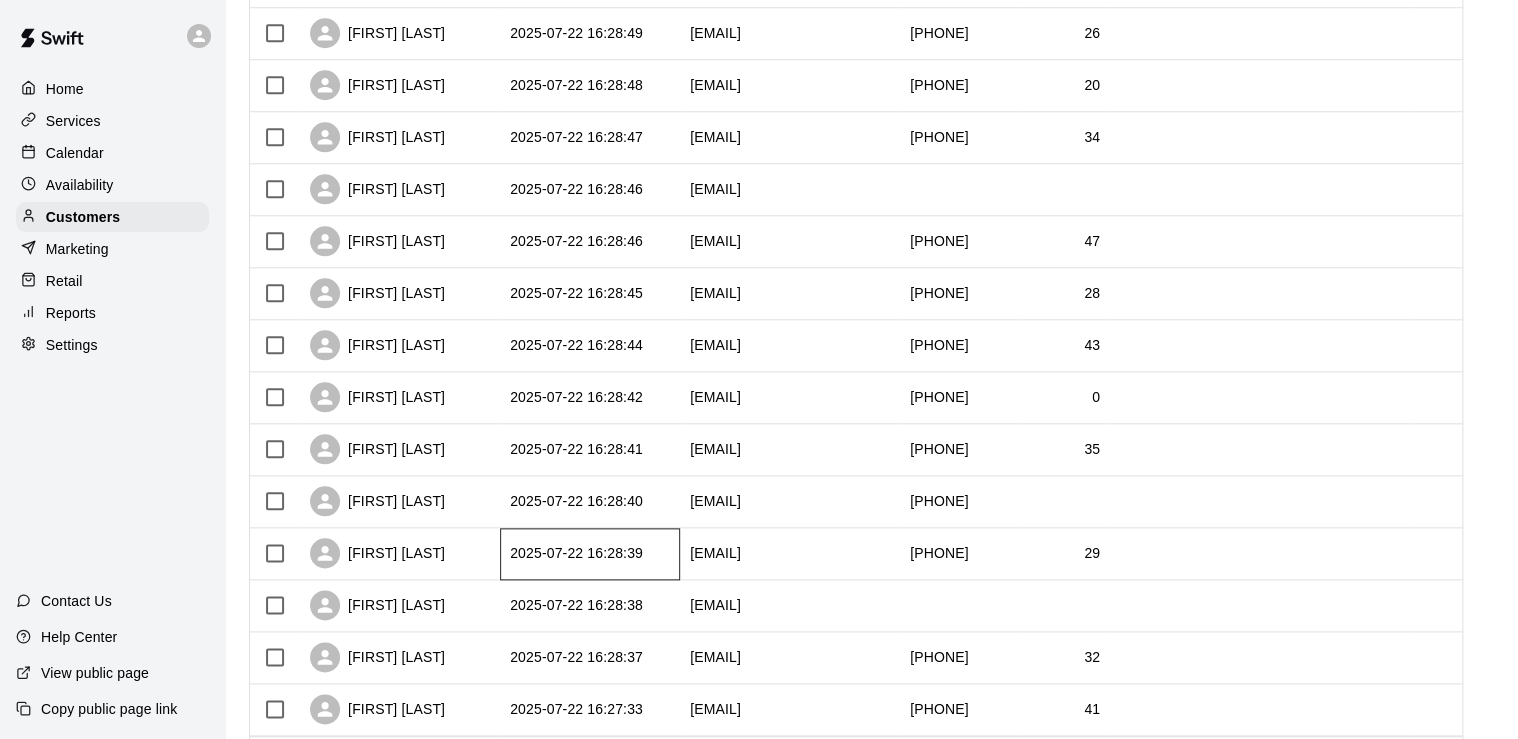 click on "2025-07-22 16:28:39" at bounding box center (590, 554) 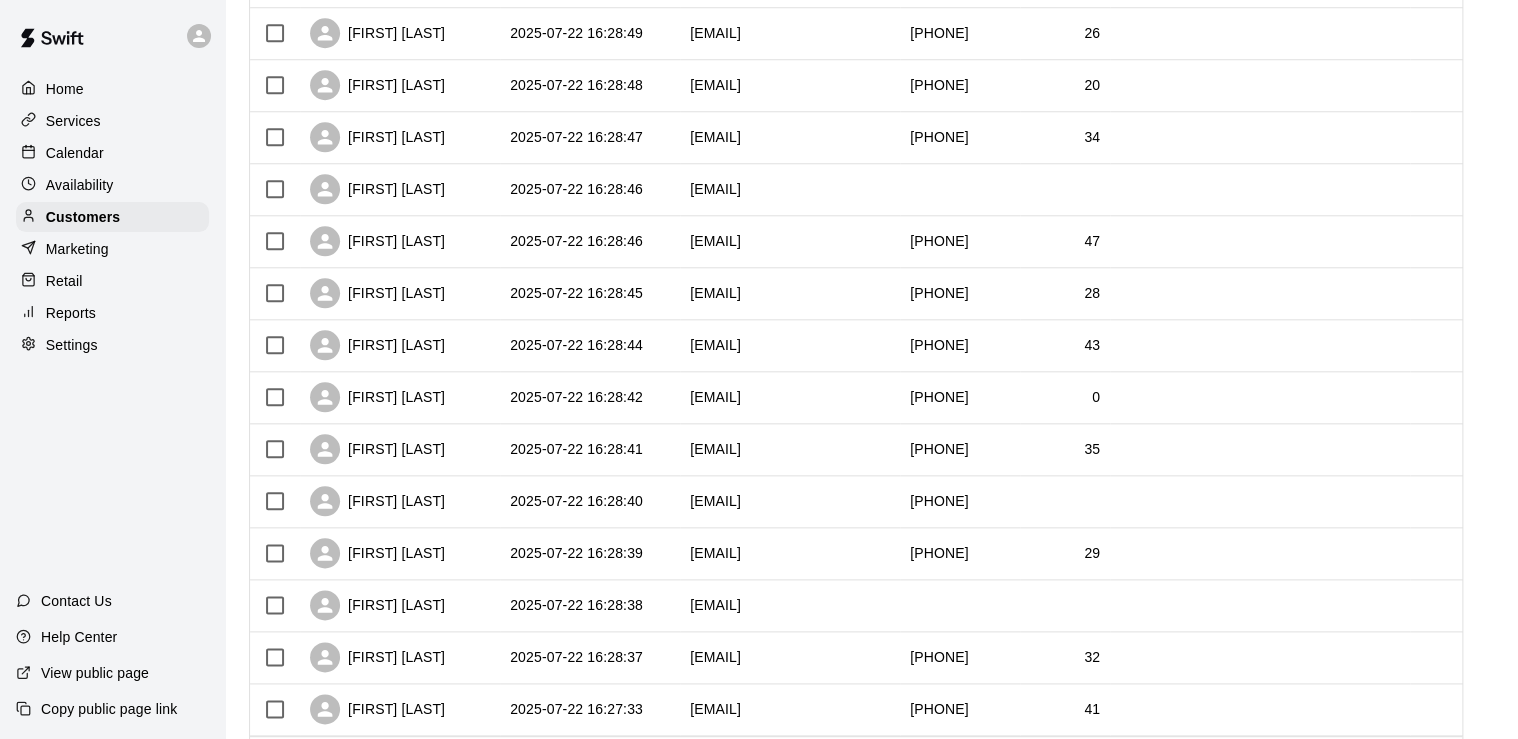 scroll, scrollTop: 0, scrollLeft: 0, axis: both 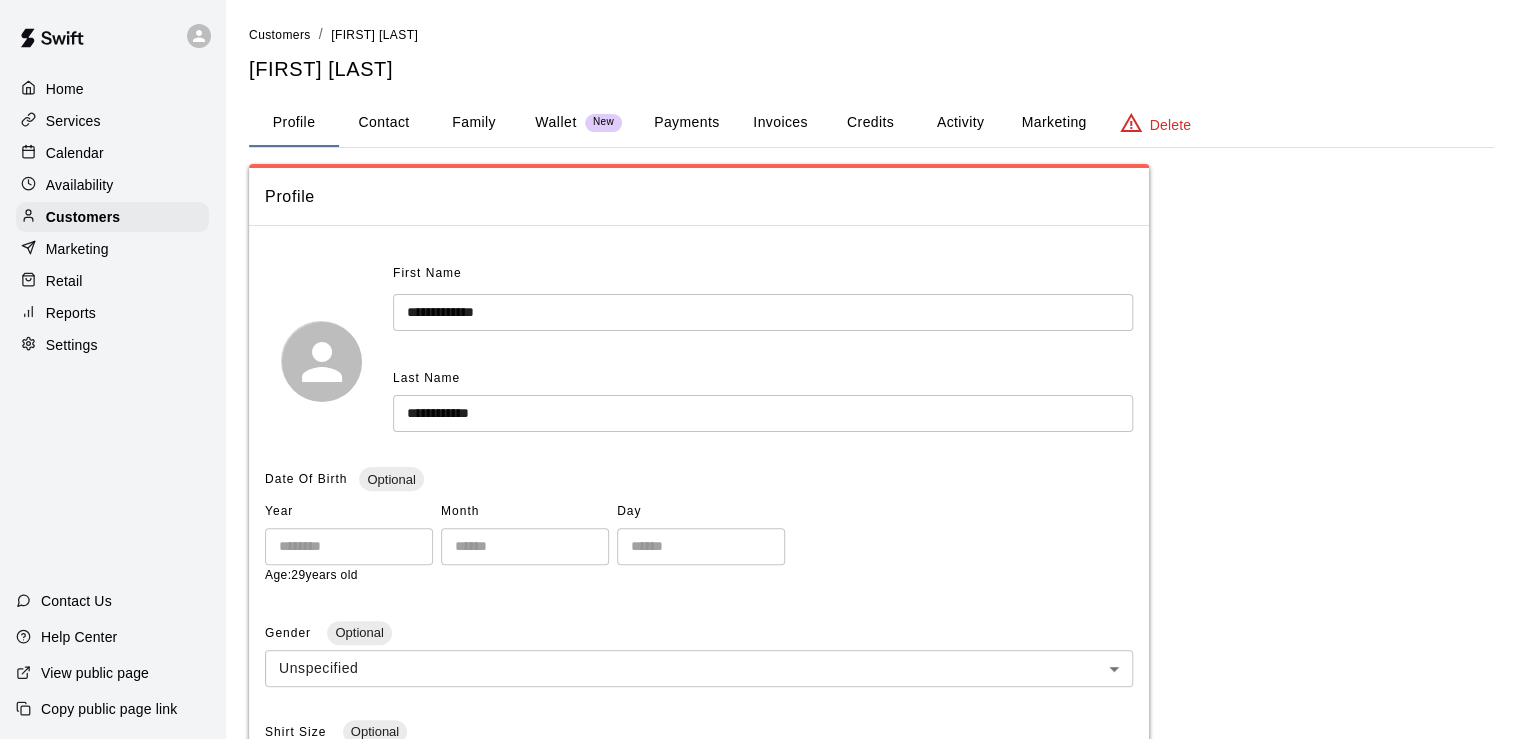 click on "Marketing" at bounding box center (1053, 123) 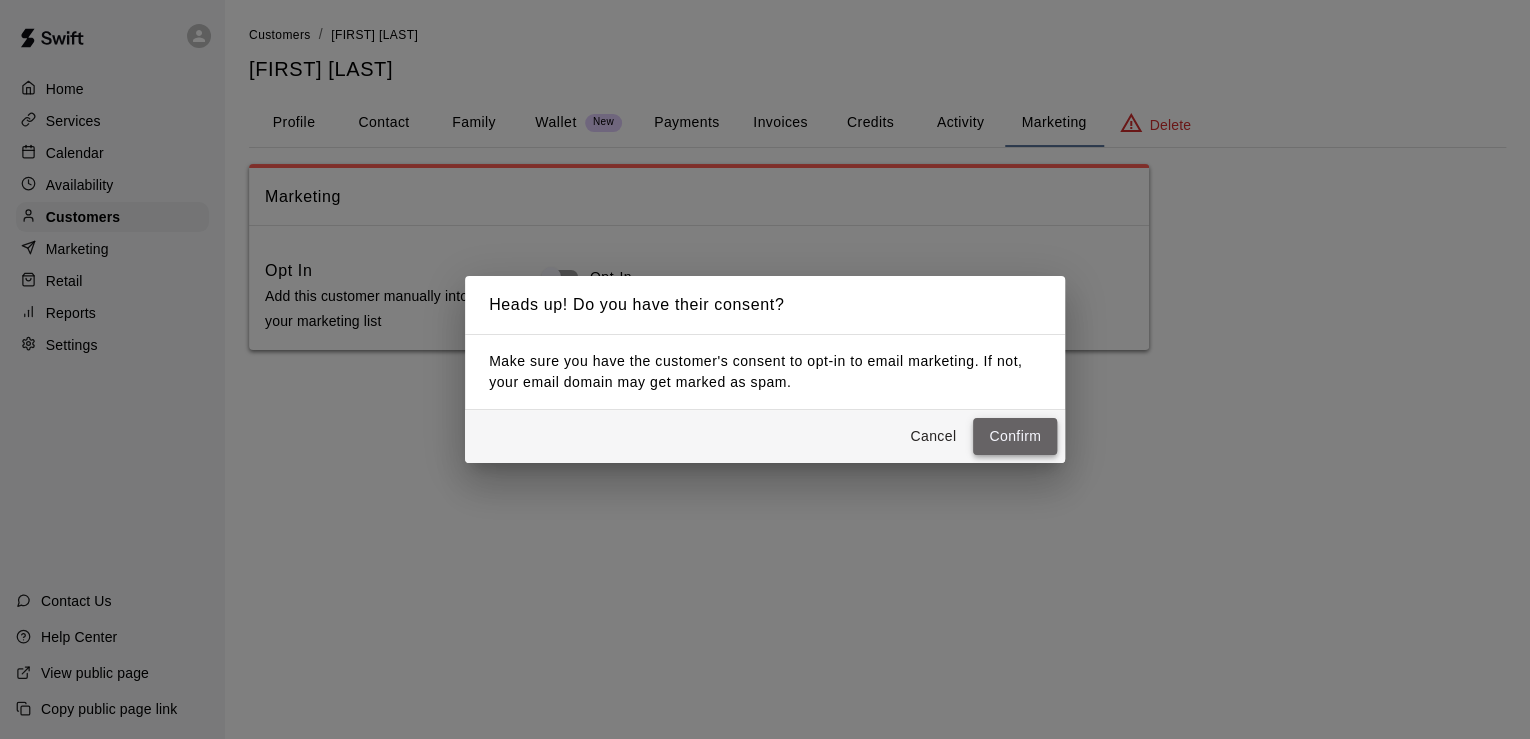 click on "Confirm" at bounding box center [1015, 436] 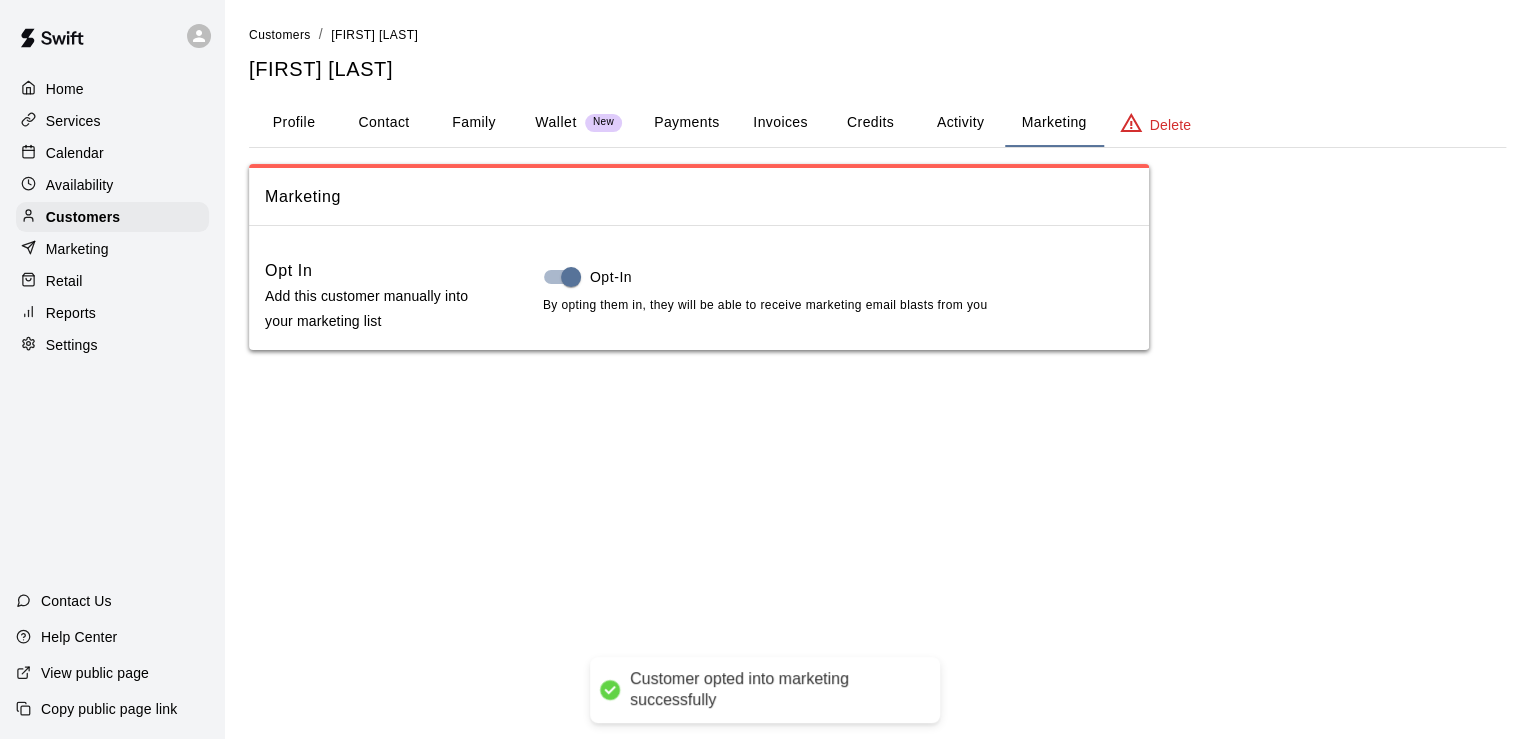 click on "Customers" at bounding box center [280, 35] 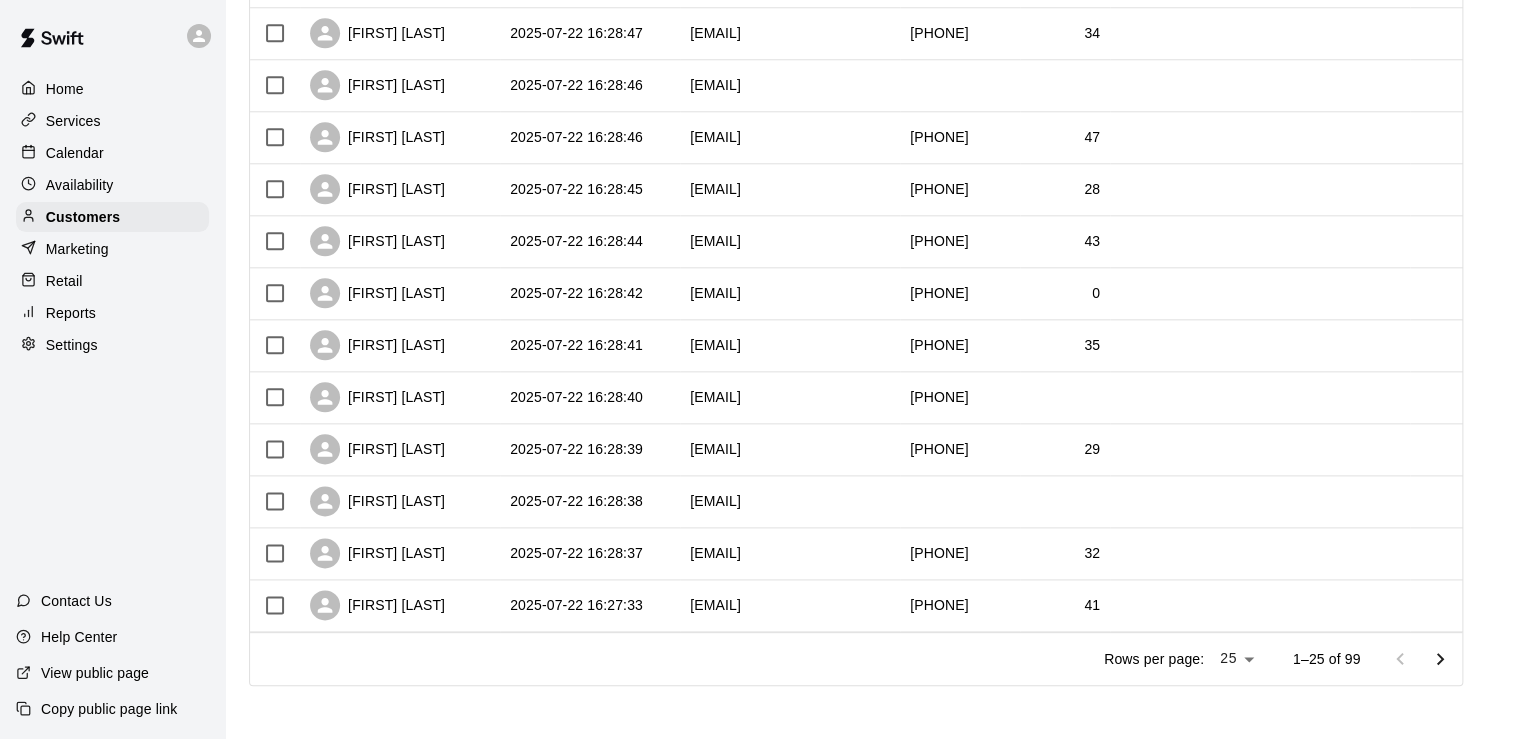 scroll, scrollTop: 988, scrollLeft: 0, axis: vertical 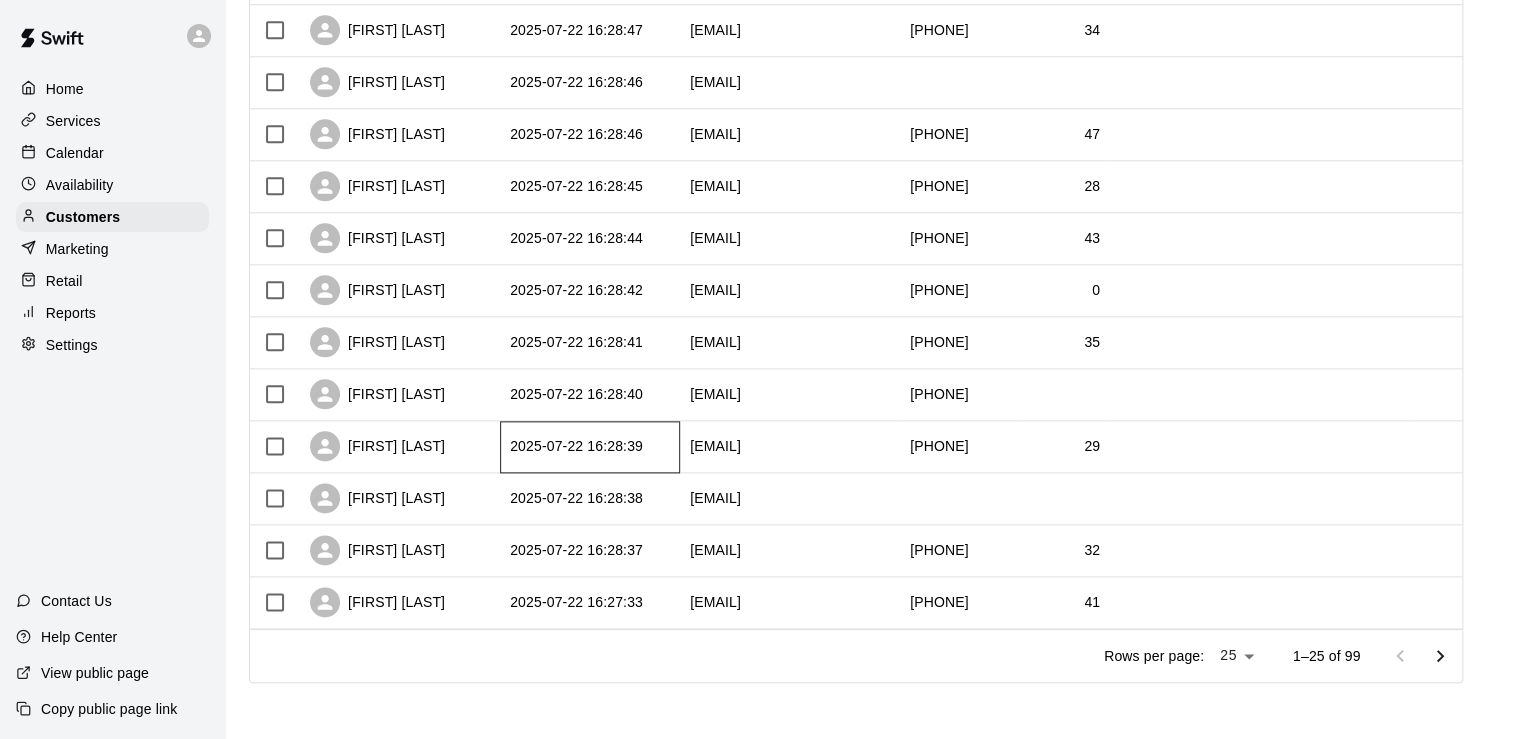 click on "2025-07-22 16:28:39" at bounding box center (590, 447) 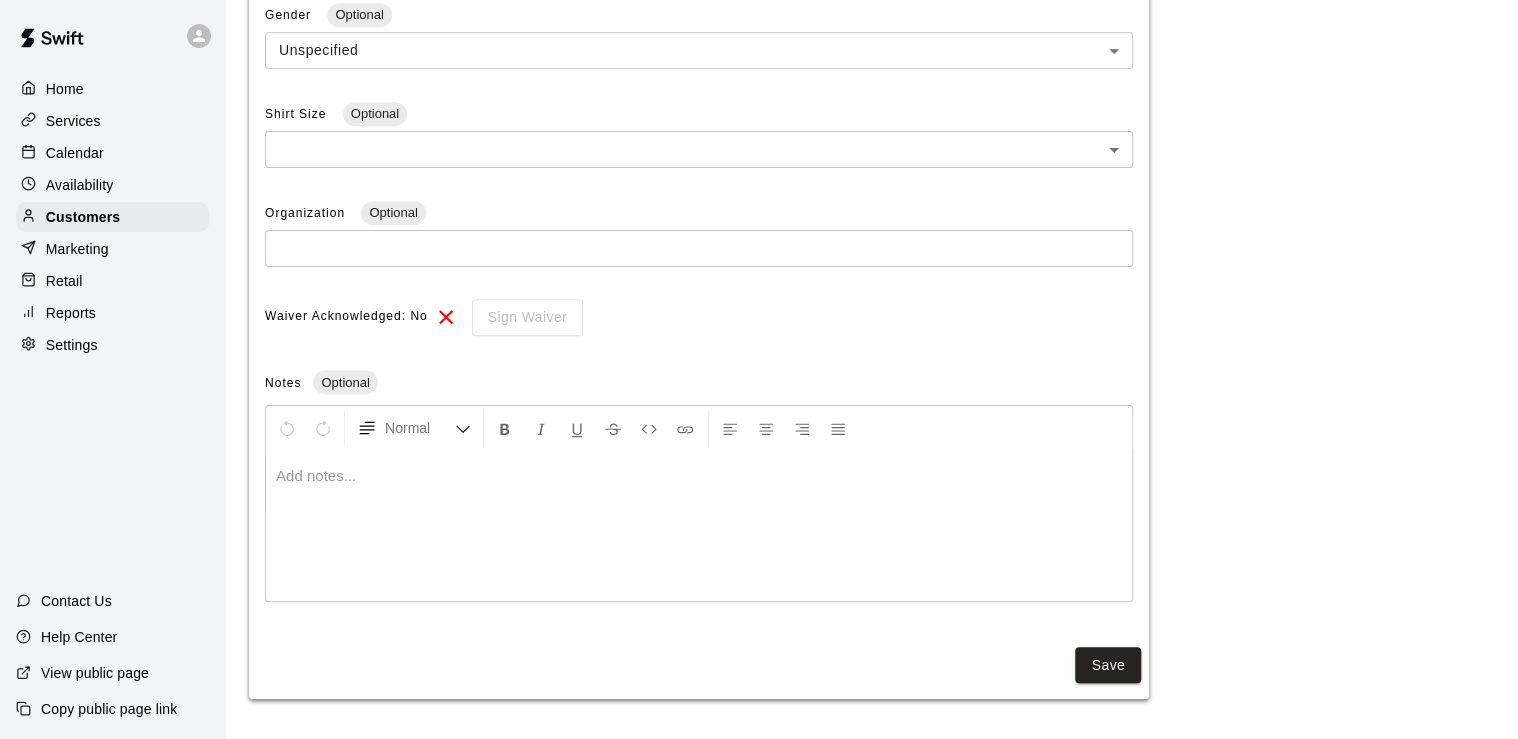 scroll, scrollTop: 0, scrollLeft: 0, axis: both 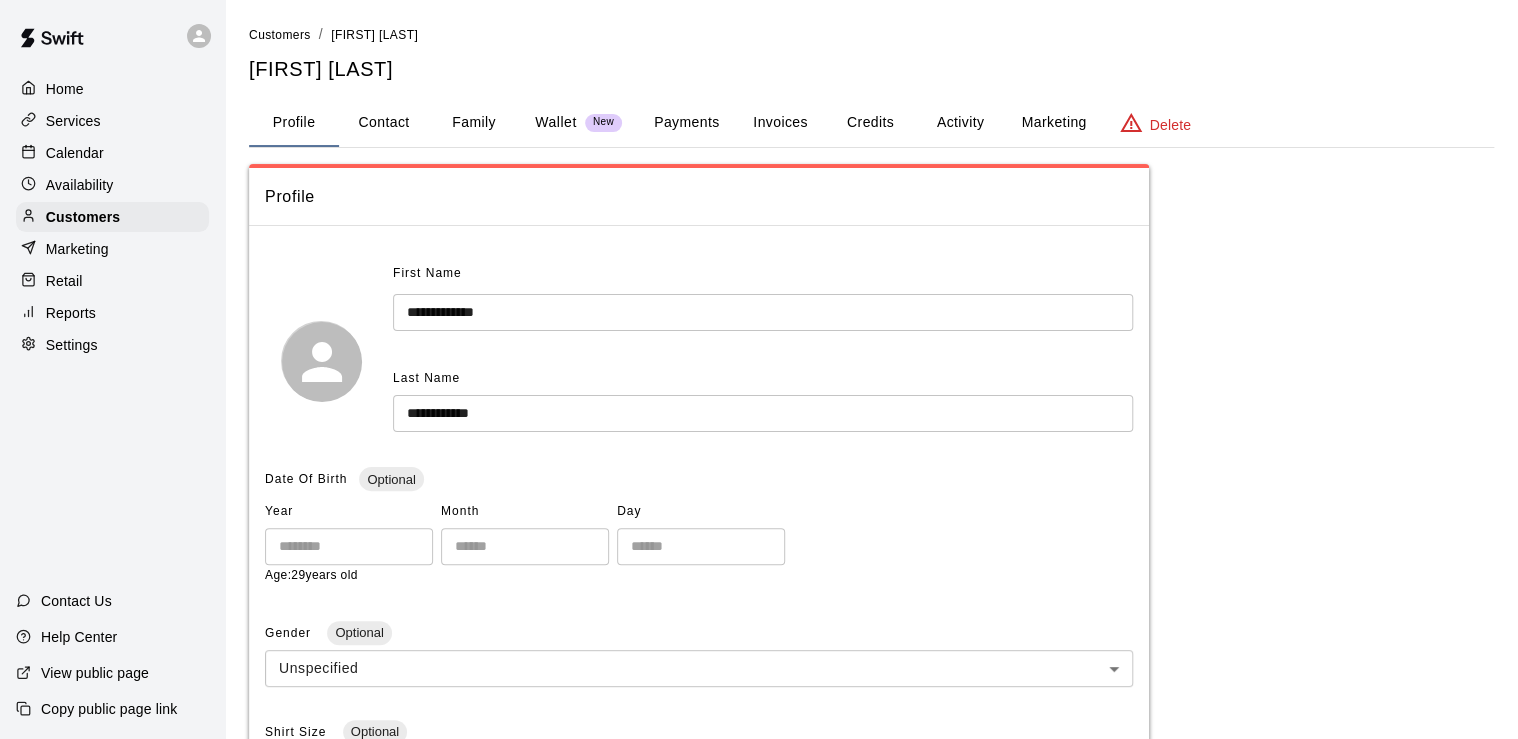 click on "Marketing" at bounding box center [1053, 123] 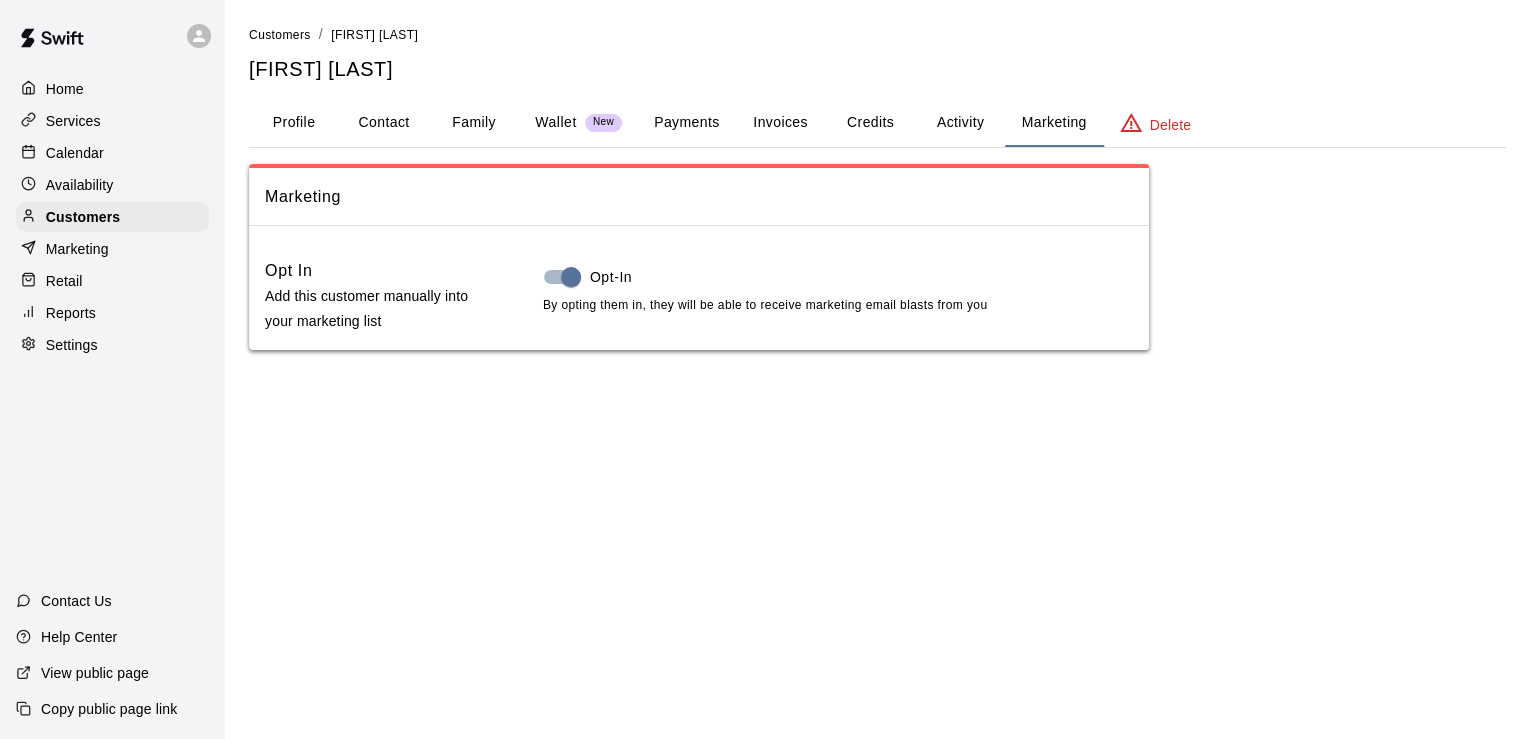 drag, startPoint x: 274, startPoint y: 34, endPoint x: 284, endPoint y: 57, distance: 25.079872 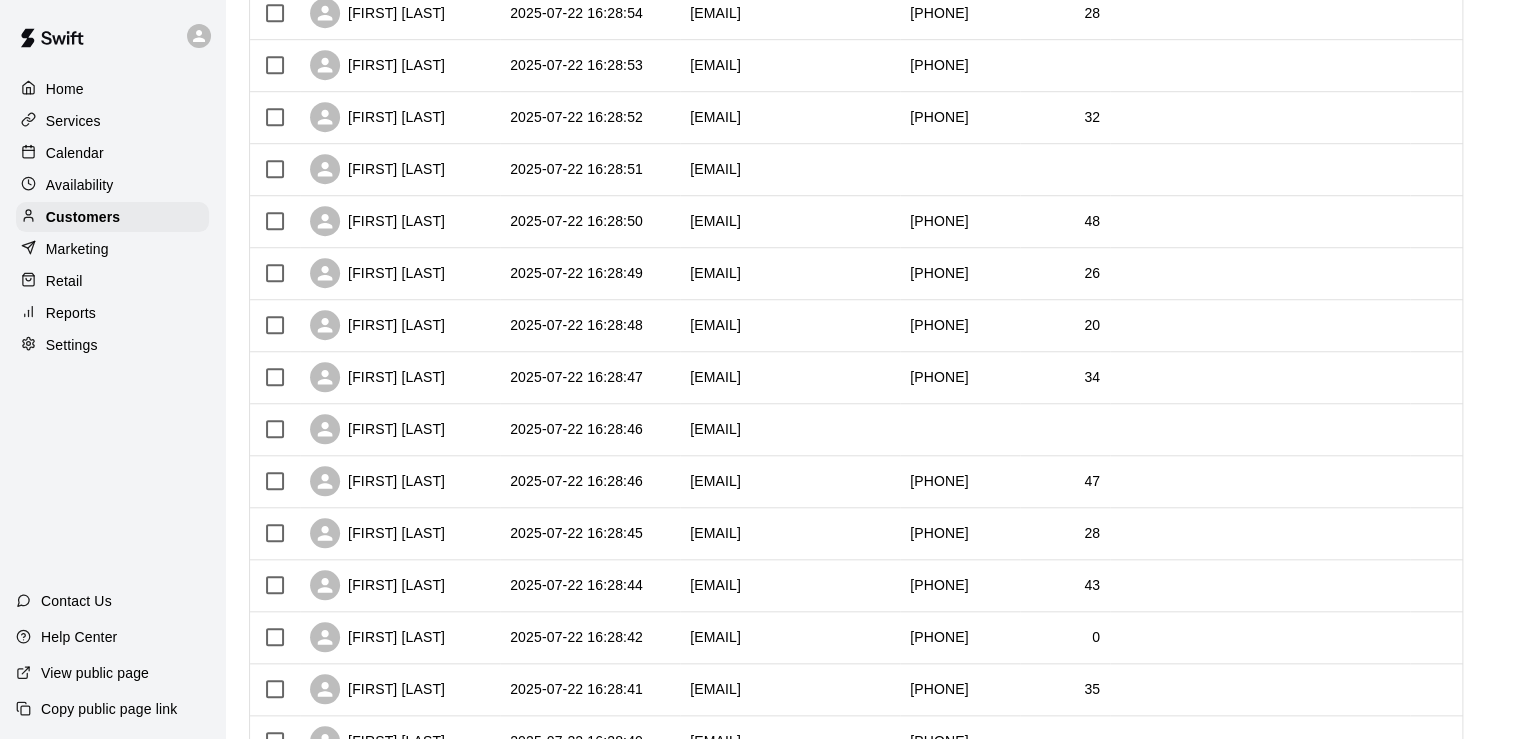 scroll, scrollTop: 988, scrollLeft: 0, axis: vertical 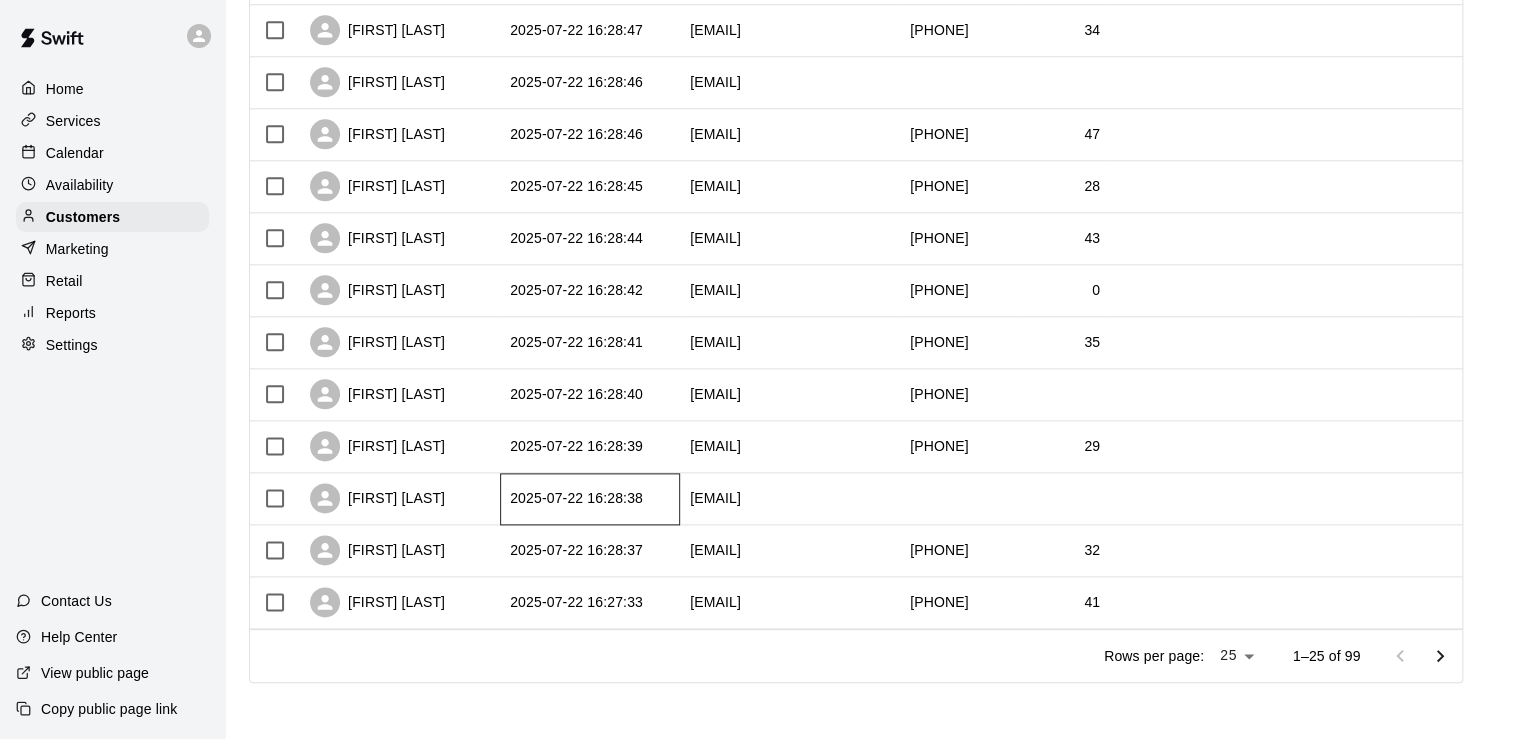 click on "2025-07-22 16:28:38" at bounding box center [590, 499] 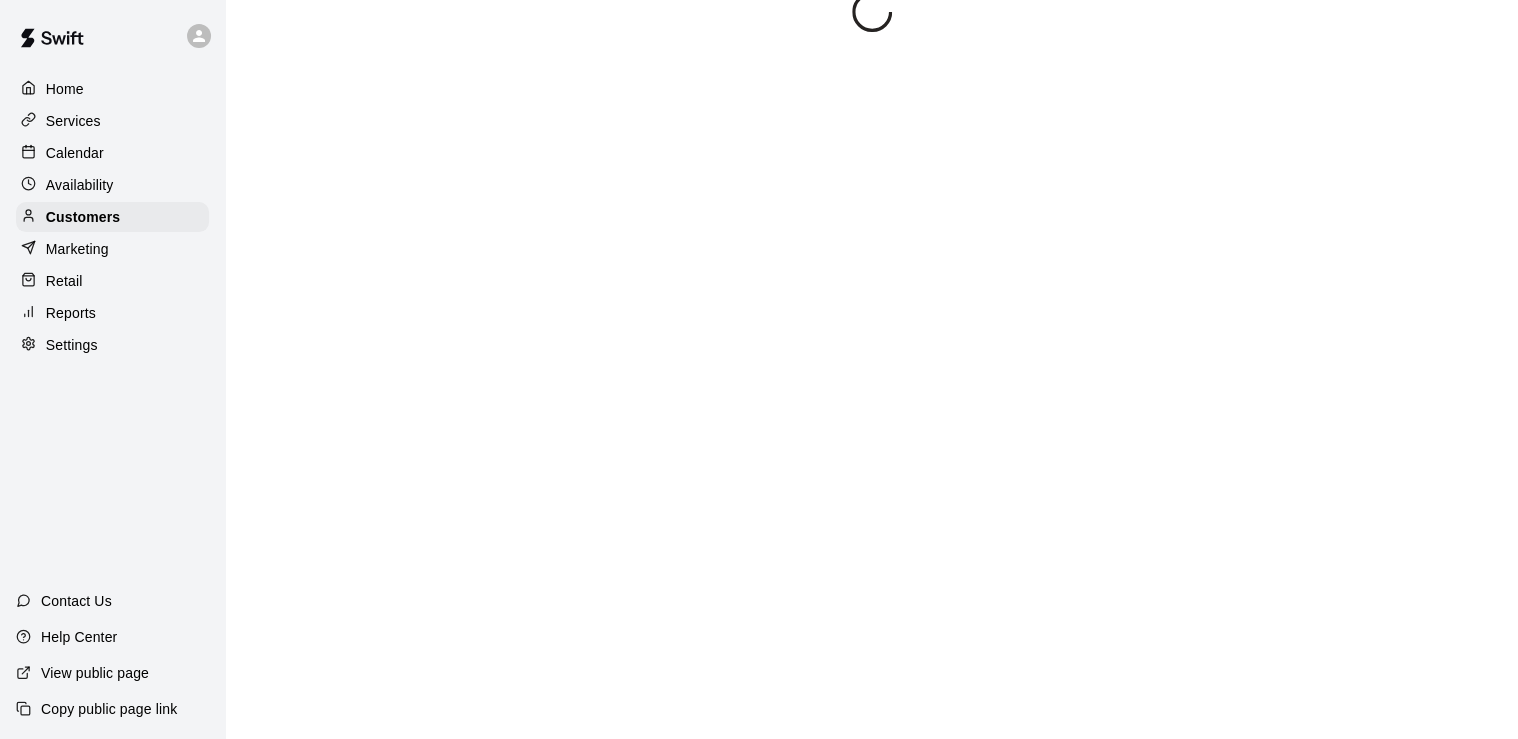 scroll, scrollTop: 0, scrollLeft: 0, axis: both 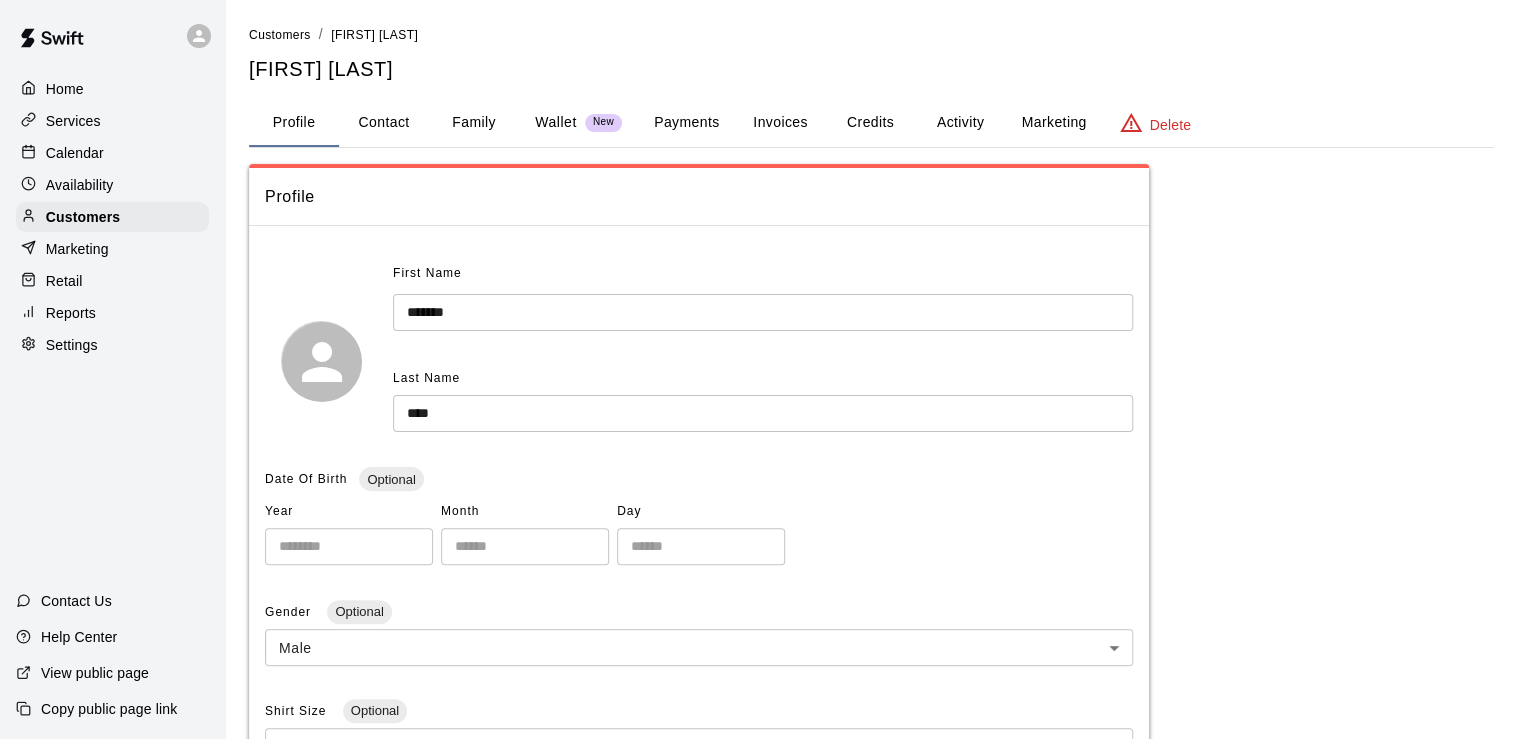 click on "Marketing" at bounding box center [1053, 123] 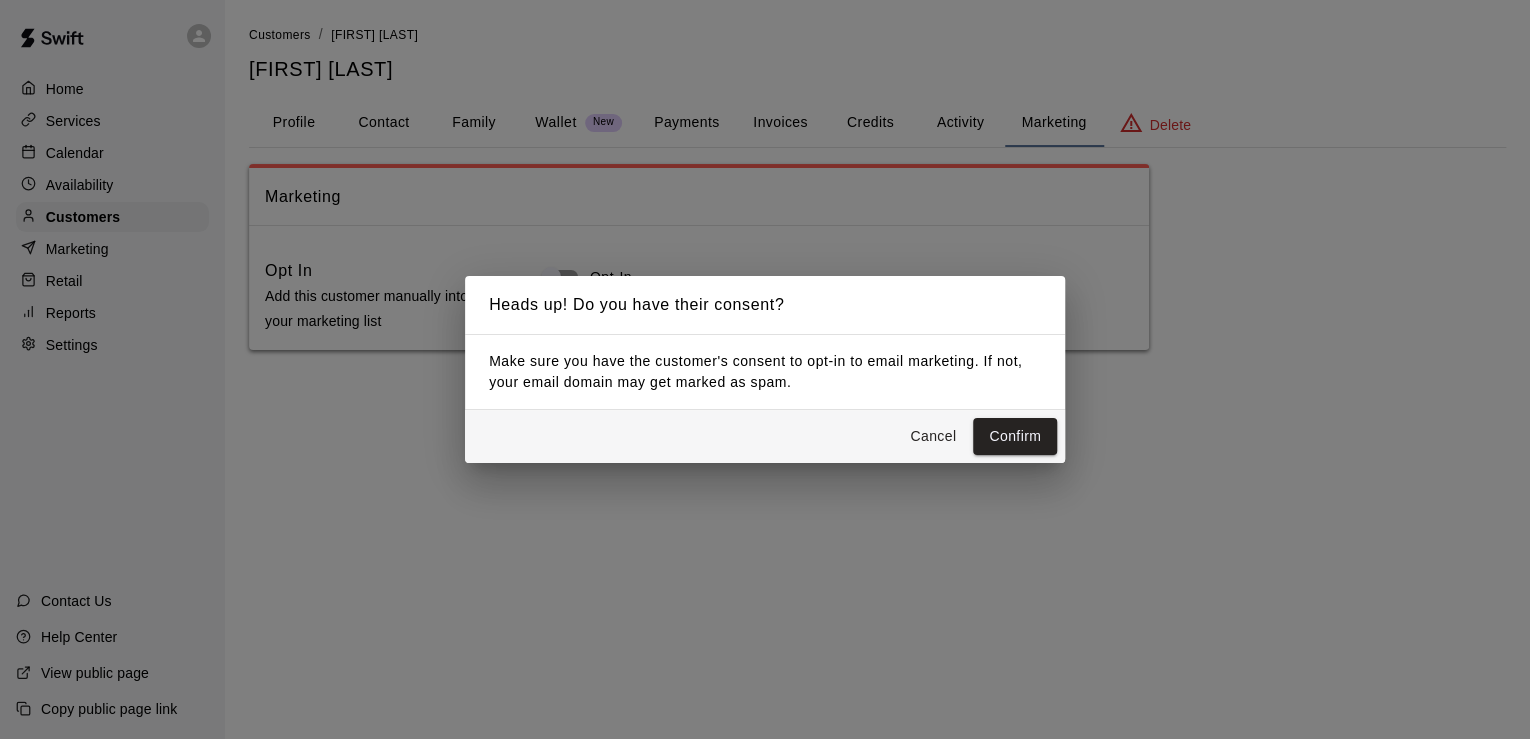 click on "Confirm" at bounding box center [1015, 436] 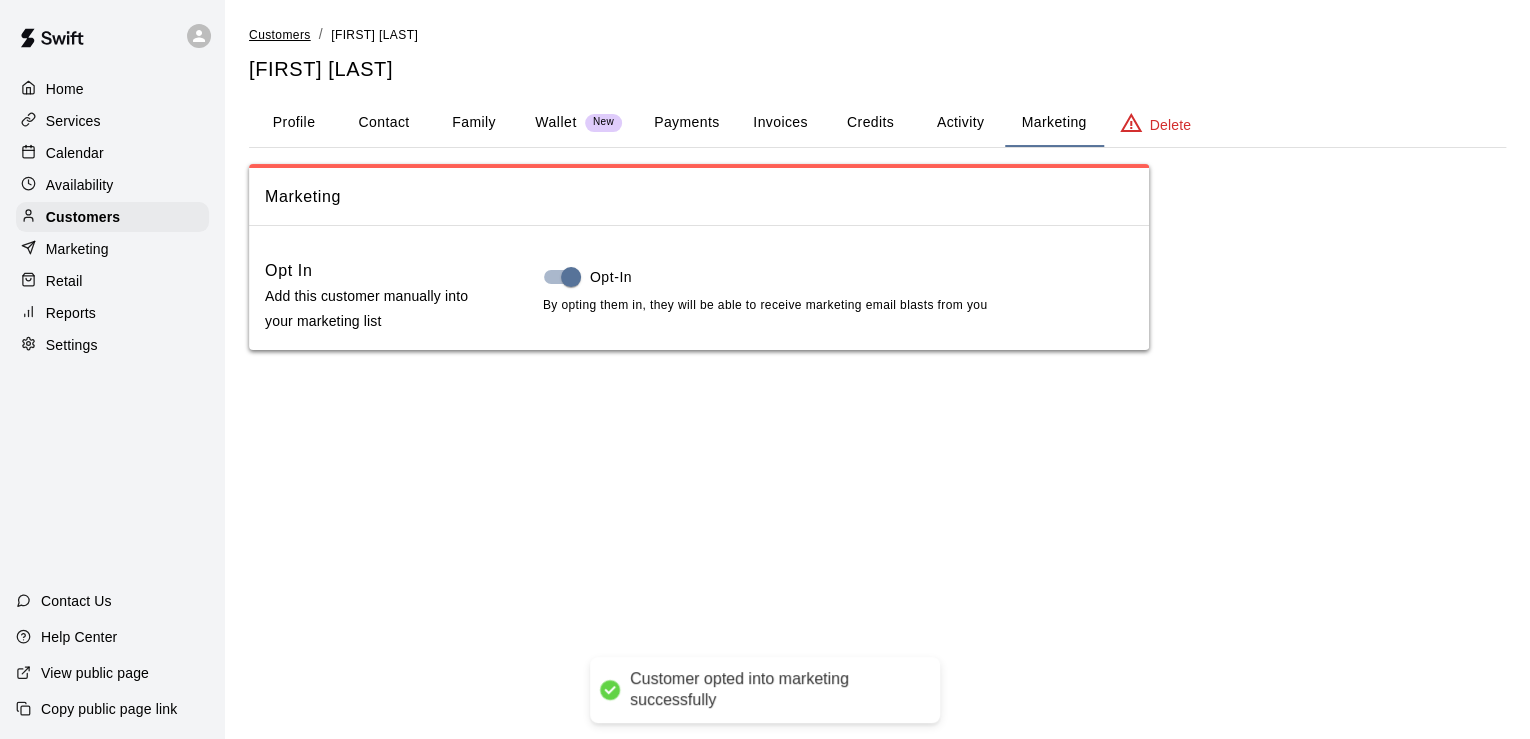 click on "Customers" at bounding box center [280, 35] 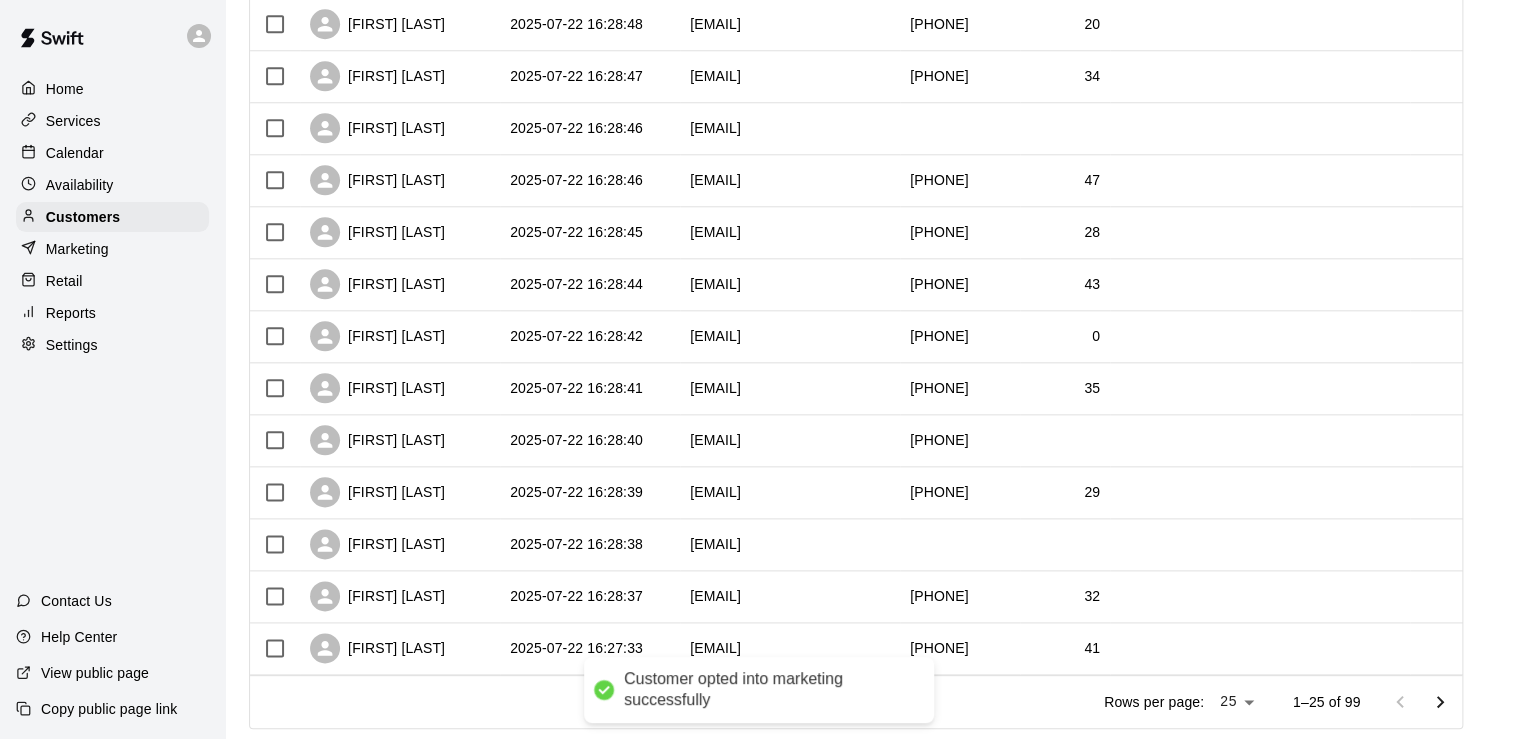 scroll, scrollTop: 988, scrollLeft: 0, axis: vertical 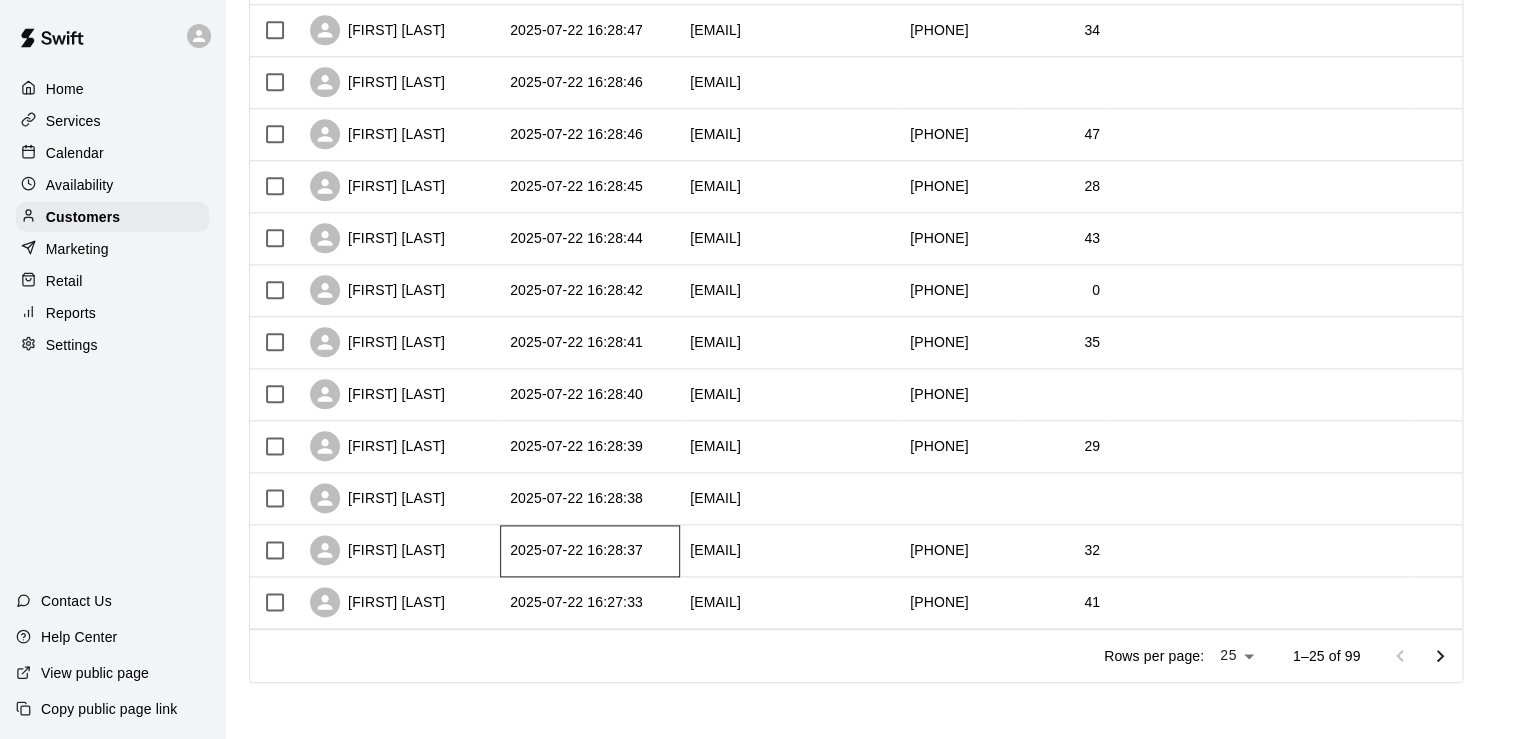 click on "2025-07-22 16:28:37" at bounding box center (590, 551) 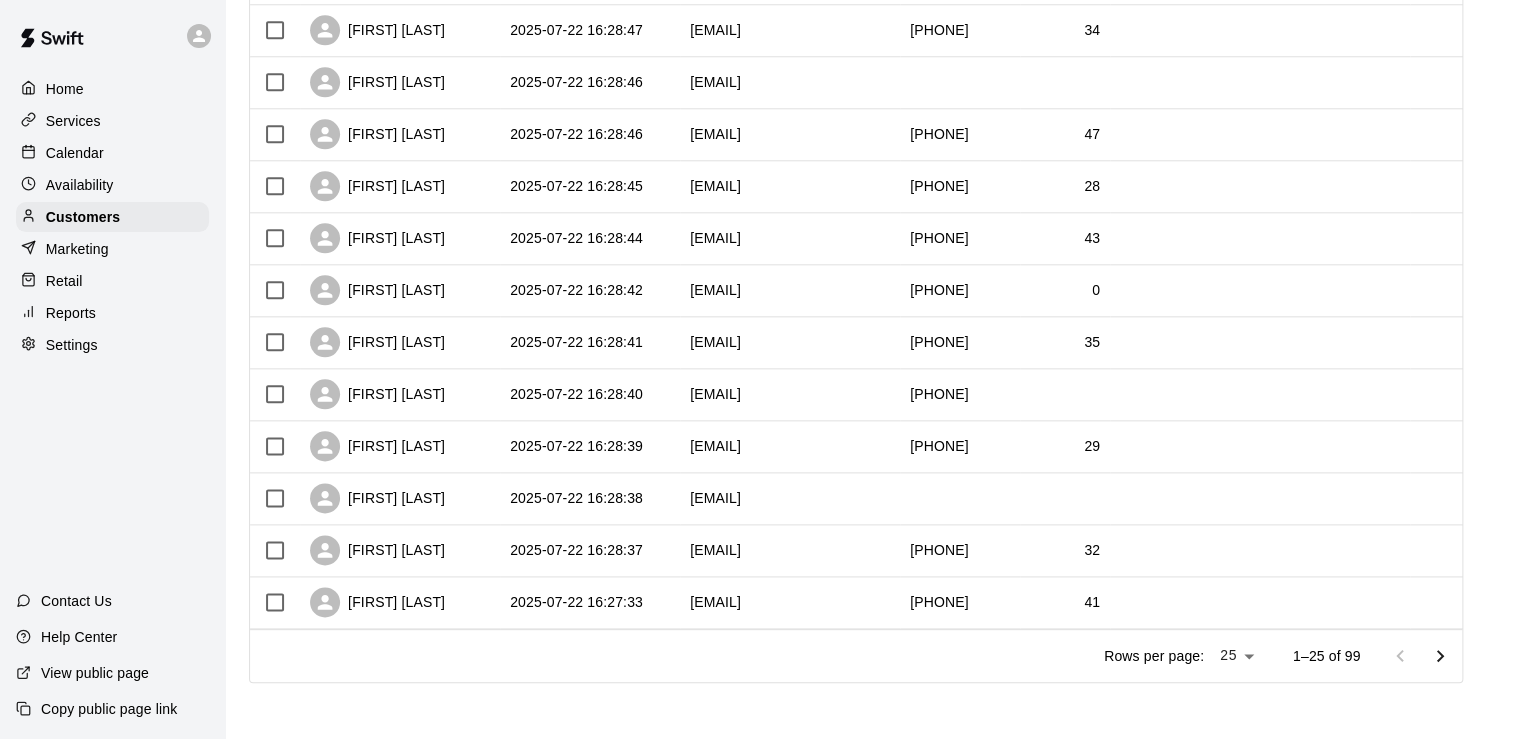 scroll, scrollTop: 0, scrollLeft: 0, axis: both 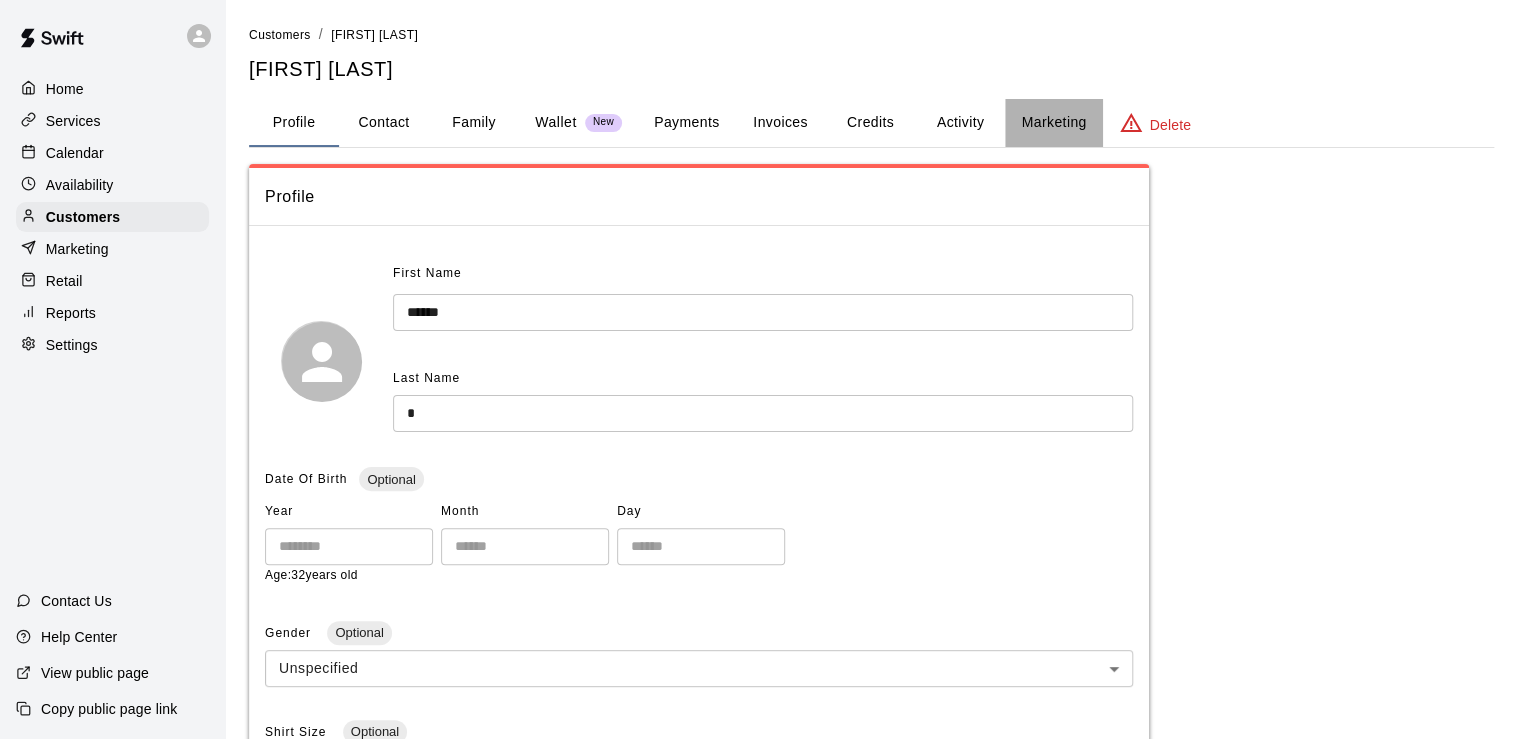 click on "Marketing" at bounding box center (1053, 123) 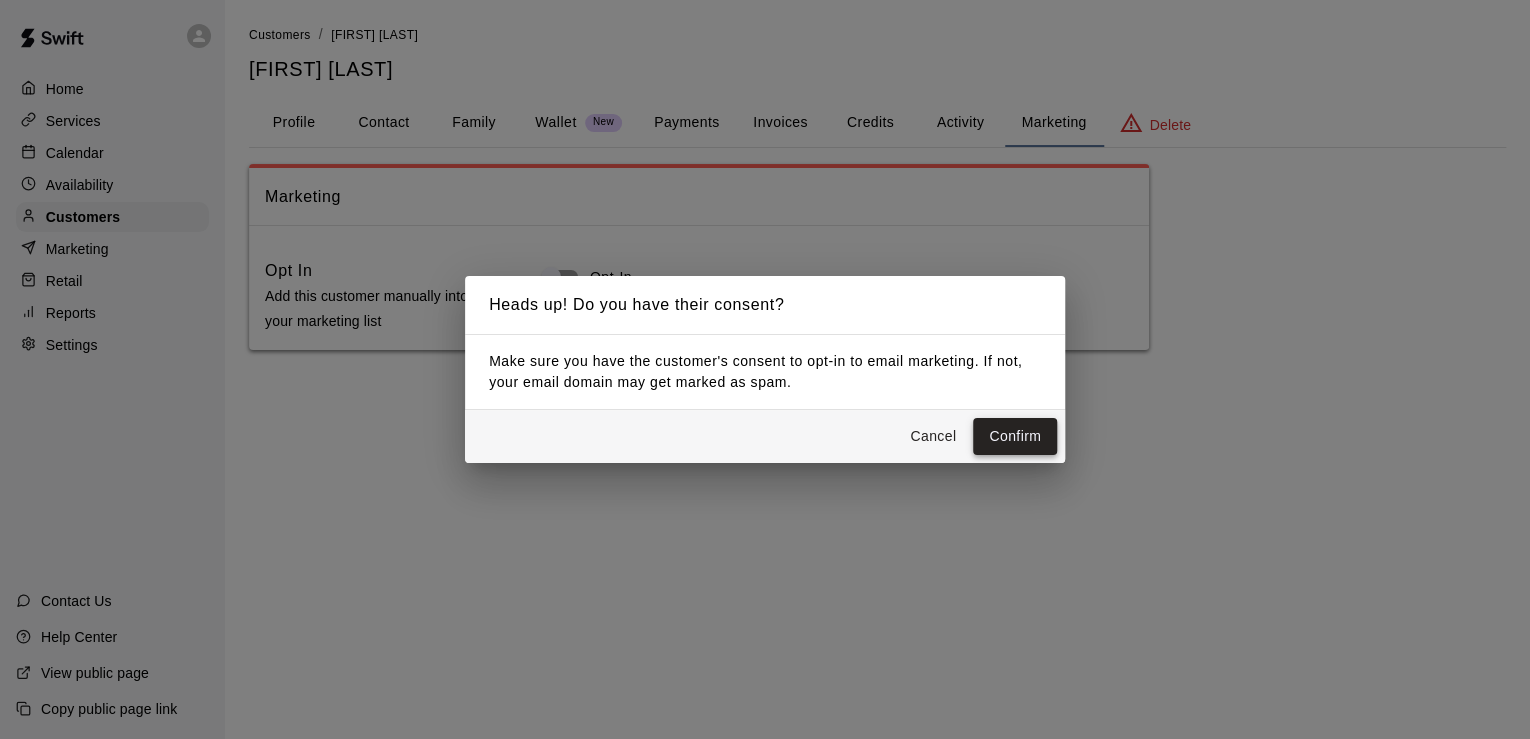 click on "Confirm" at bounding box center [1015, 436] 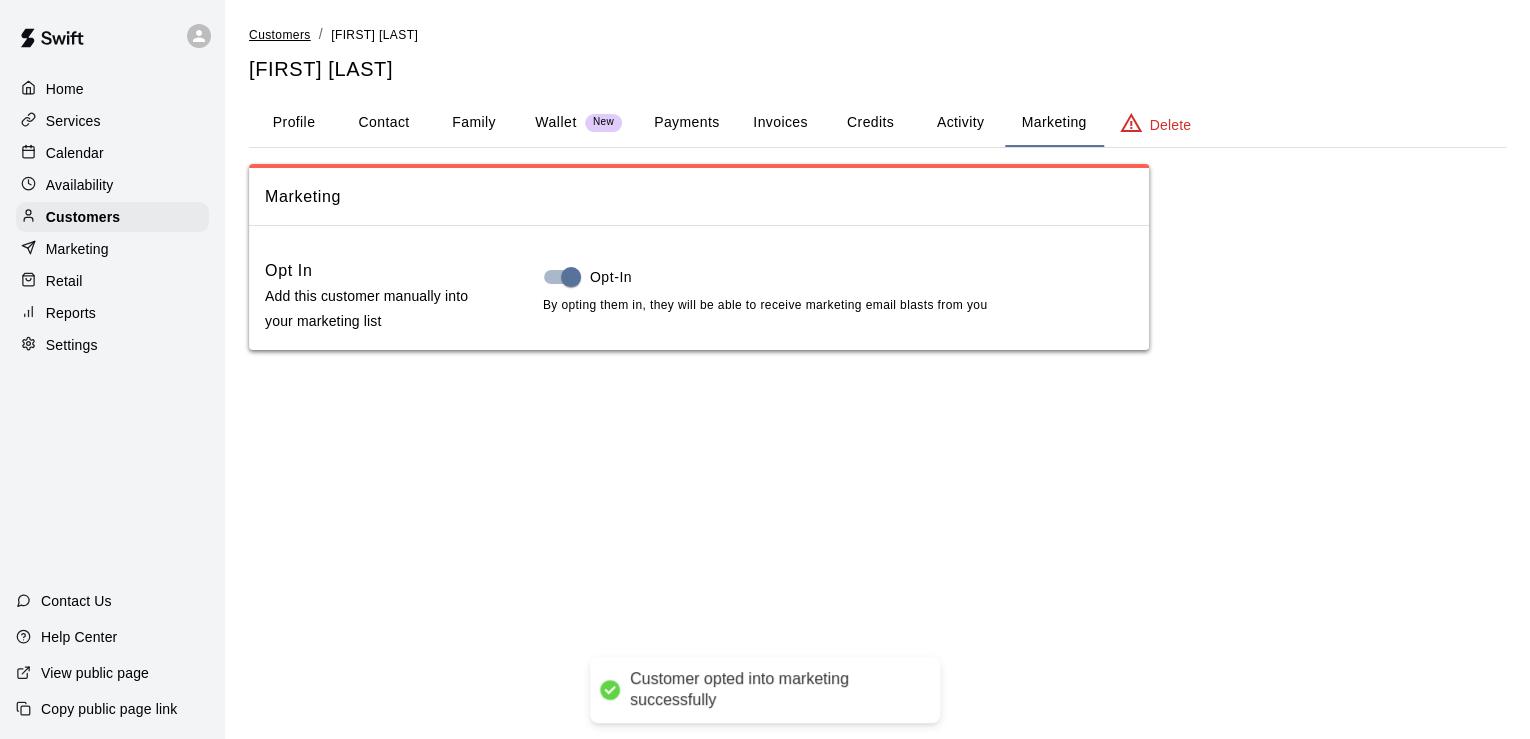 click on "Customers" at bounding box center [280, 35] 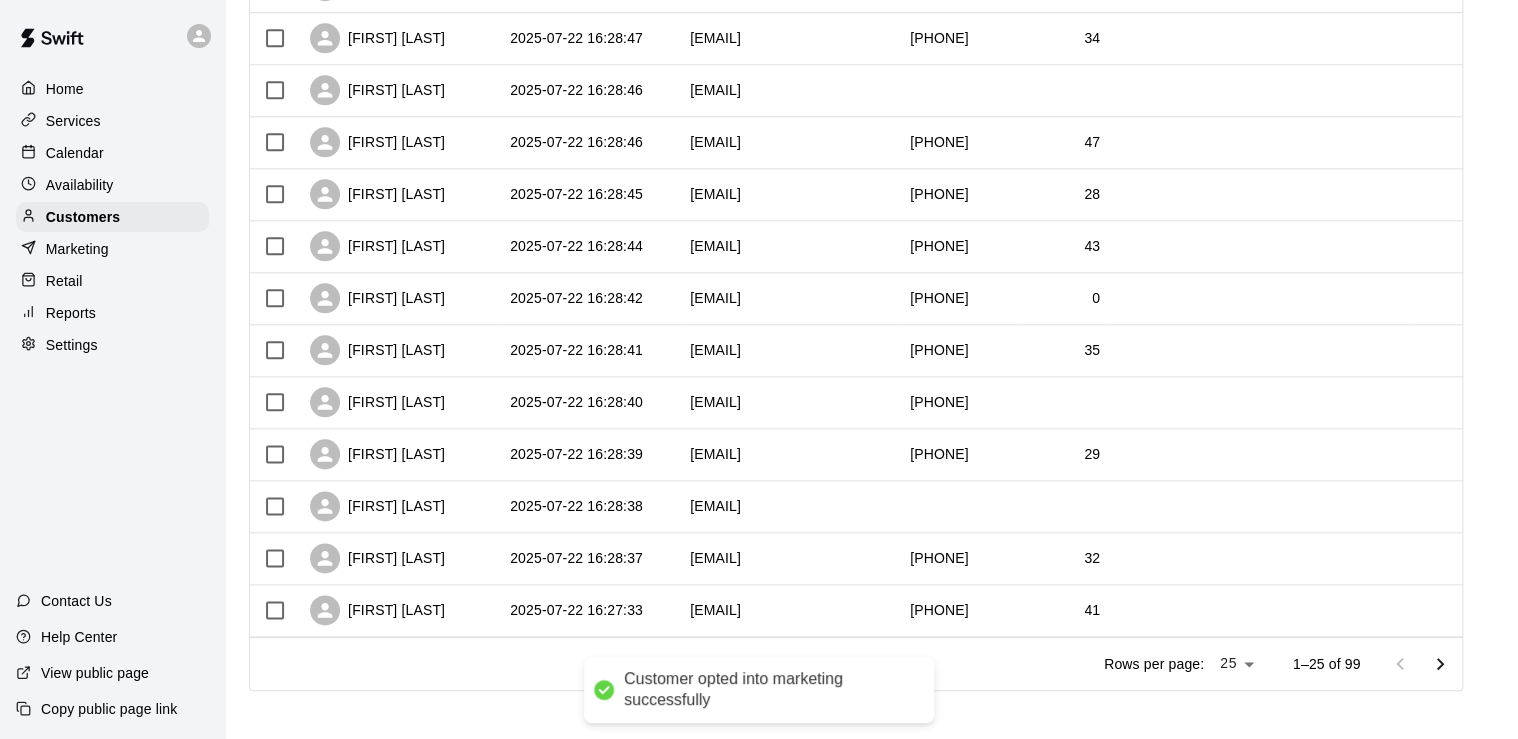 scroll, scrollTop: 988, scrollLeft: 0, axis: vertical 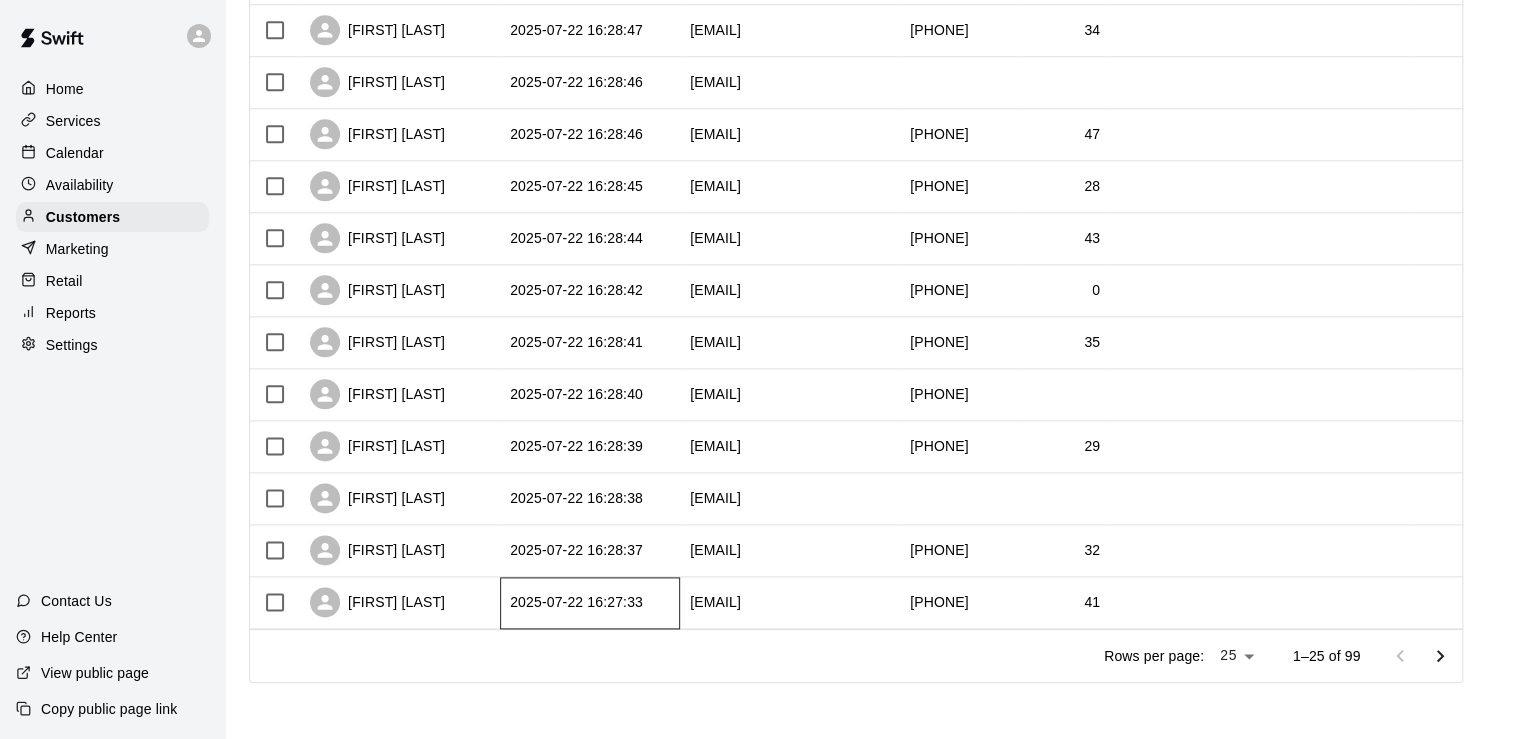 click on "2025-07-22 16:27:33" at bounding box center [590, 603] 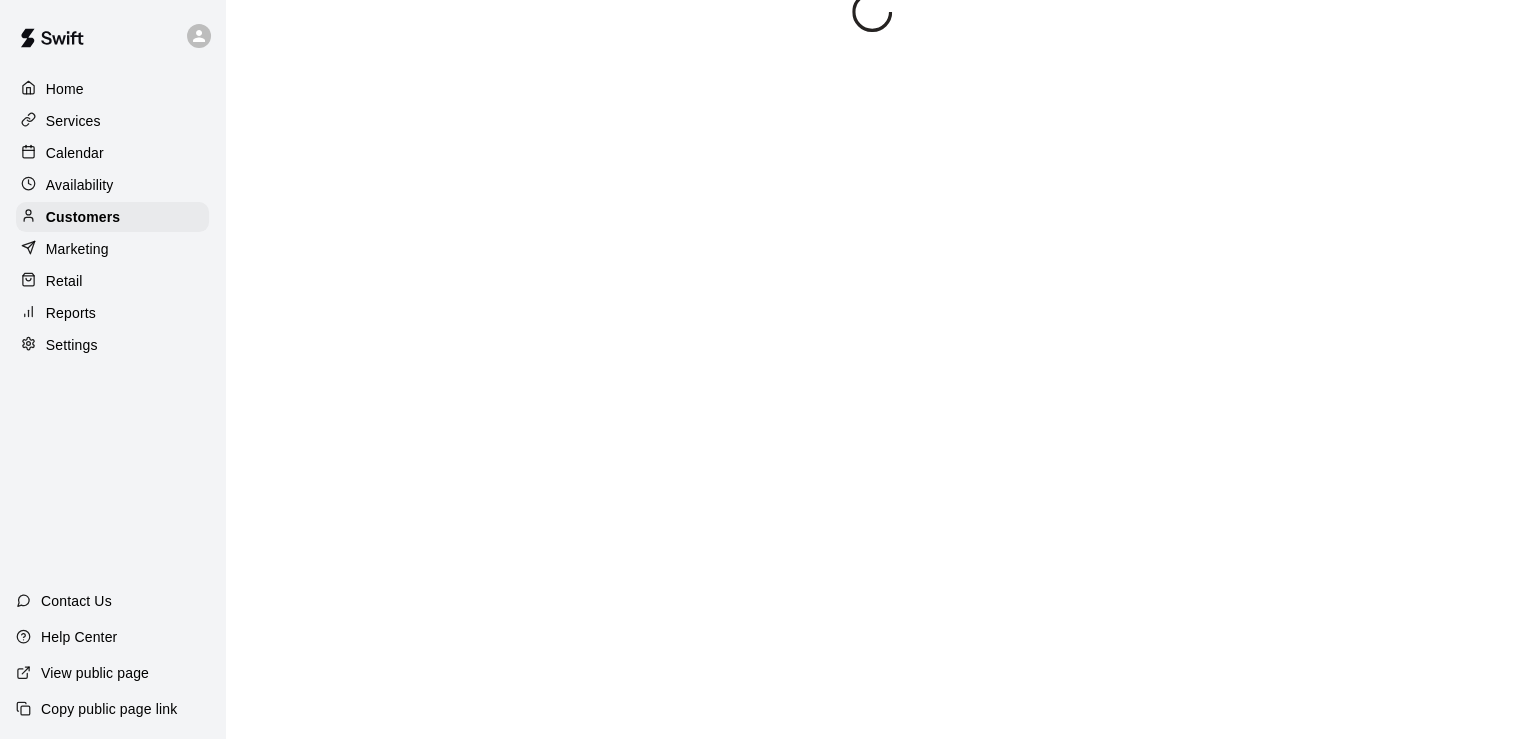 scroll, scrollTop: 0, scrollLeft: 0, axis: both 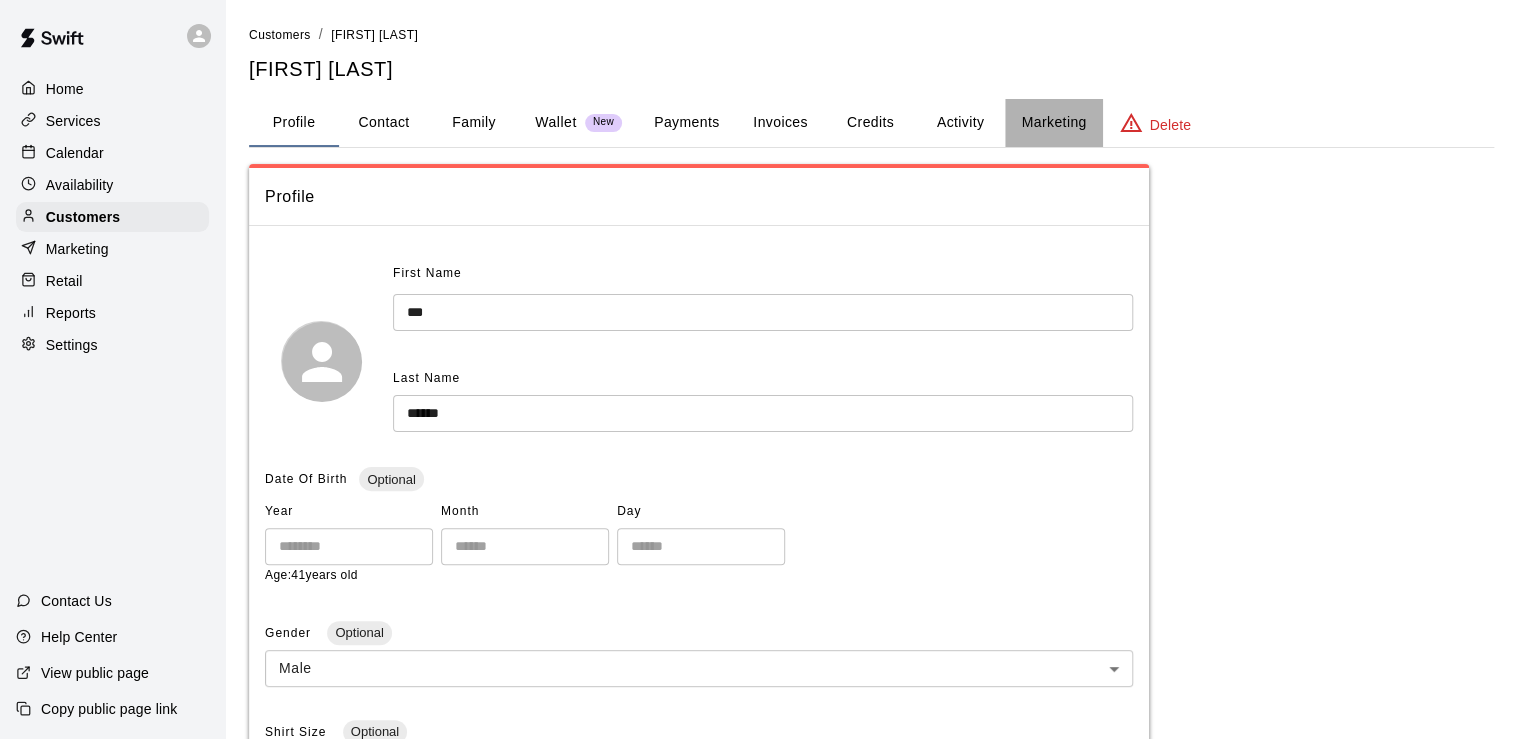 click on "Marketing" at bounding box center [1053, 123] 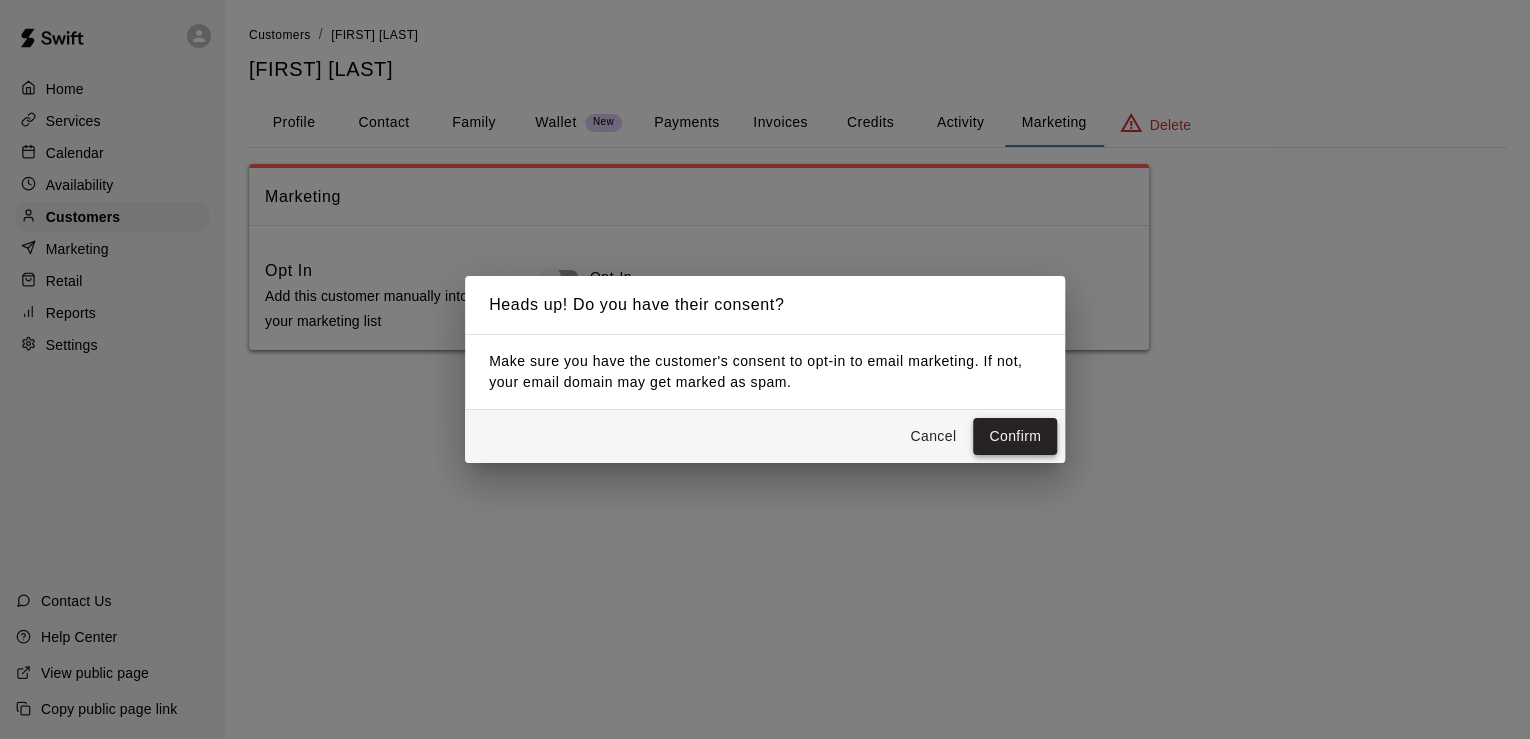 click on "Confirm" at bounding box center [1015, 436] 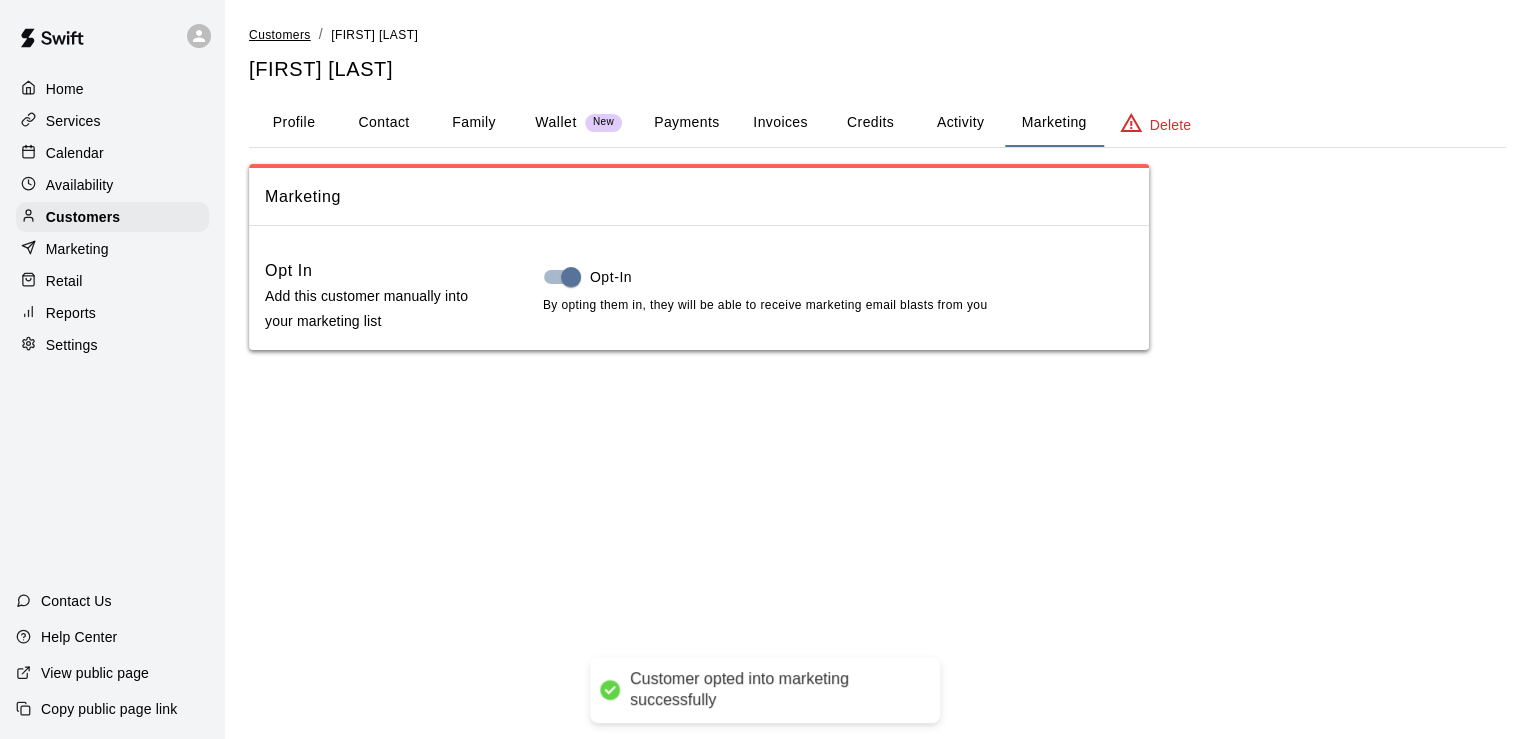 click on "Customers" at bounding box center [280, 35] 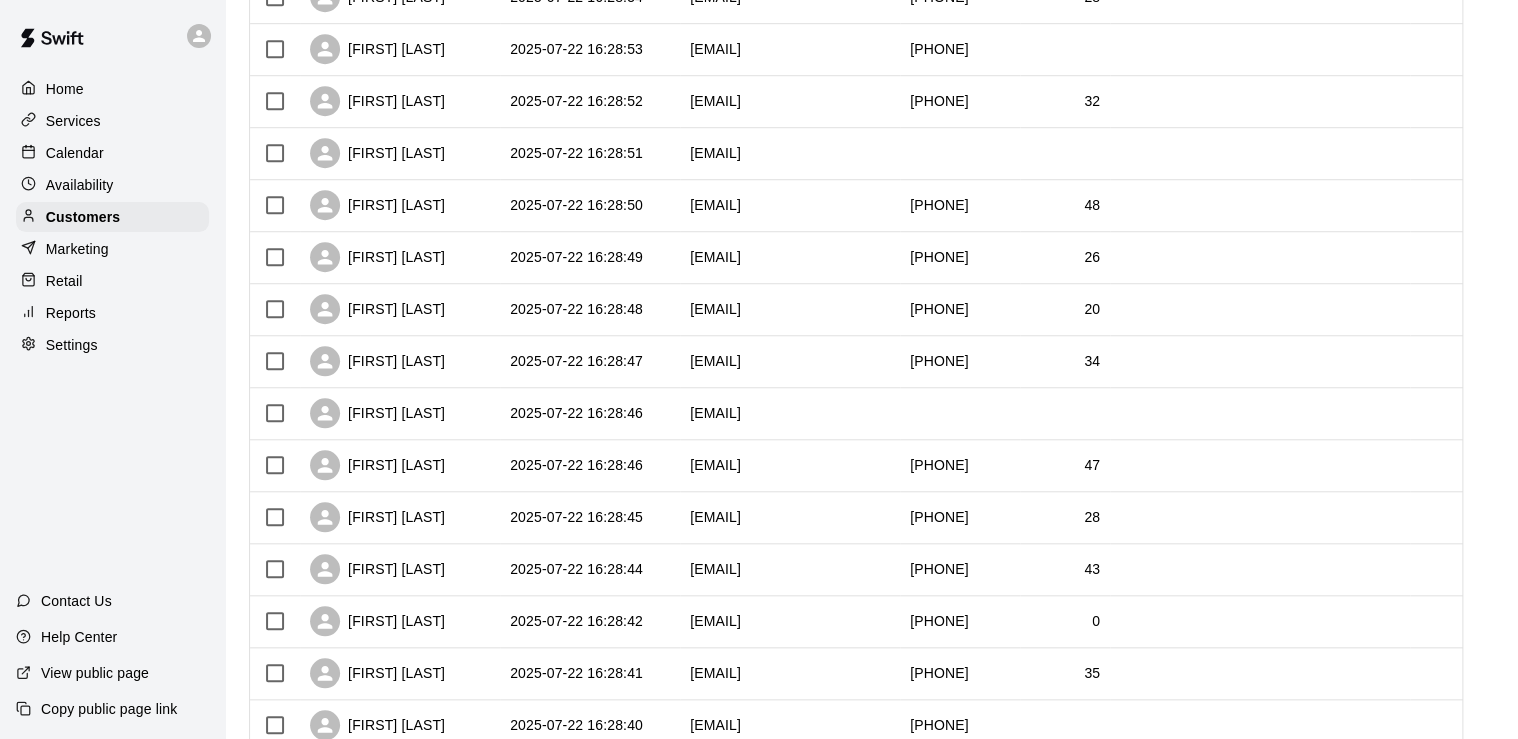 scroll, scrollTop: 988, scrollLeft: 0, axis: vertical 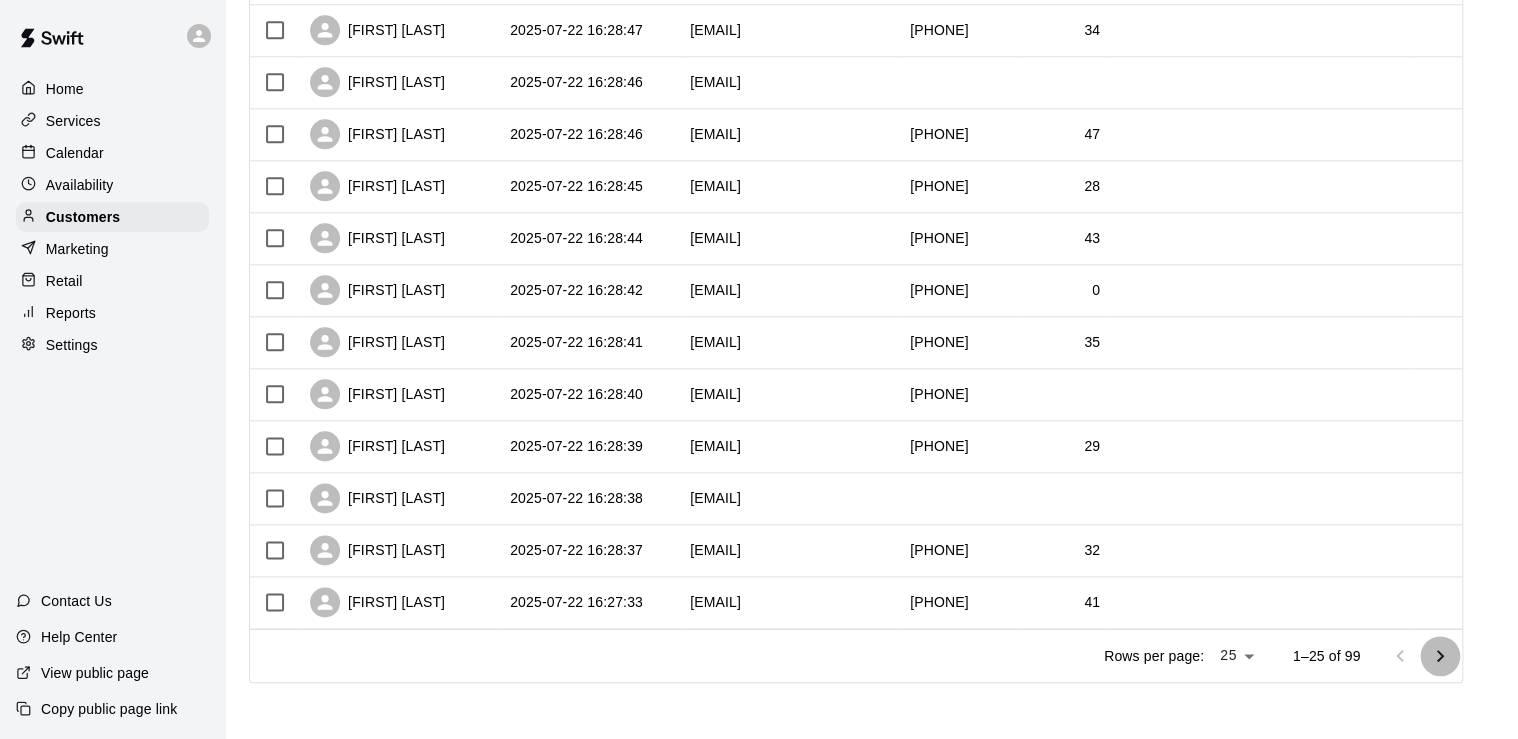 click 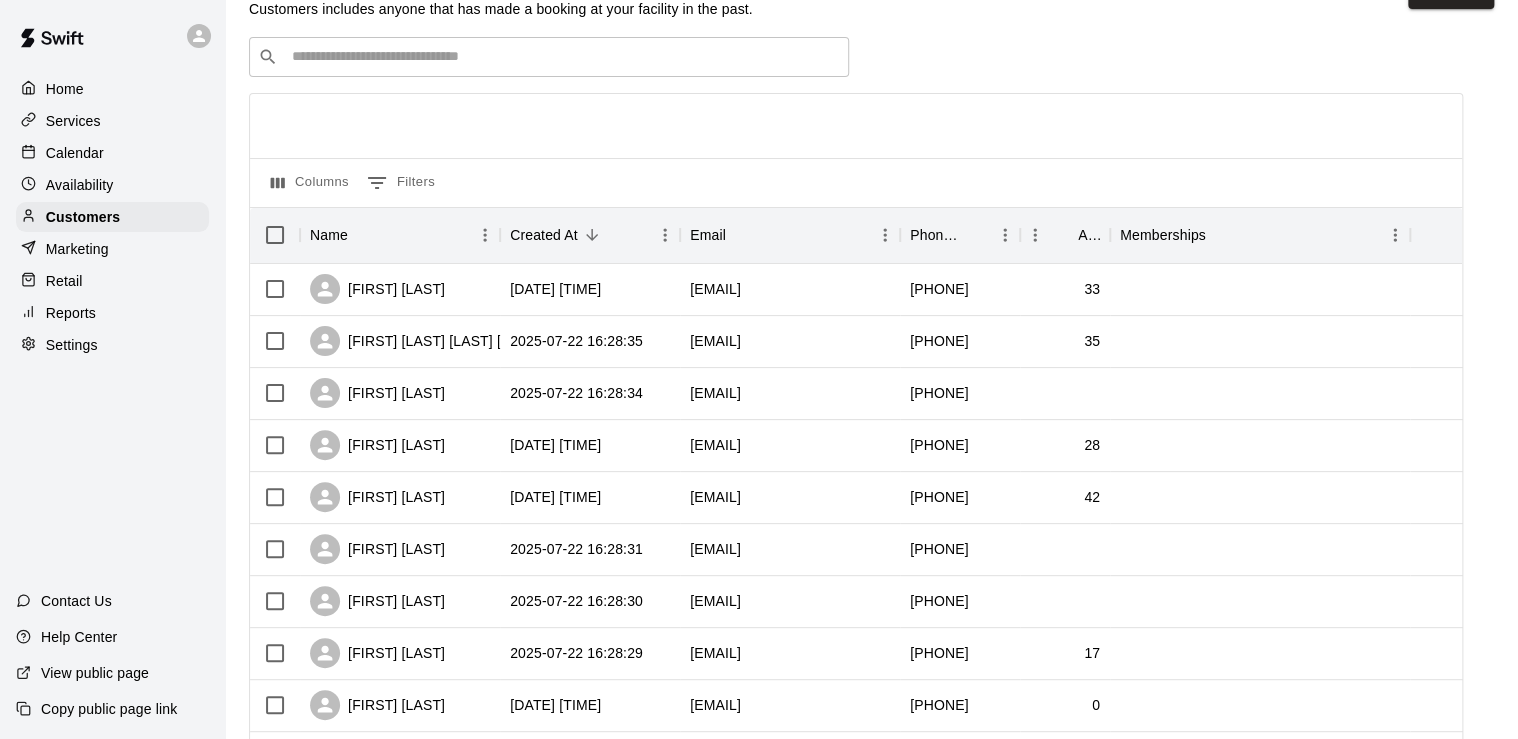 scroll, scrollTop: 80, scrollLeft: 0, axis: vertical 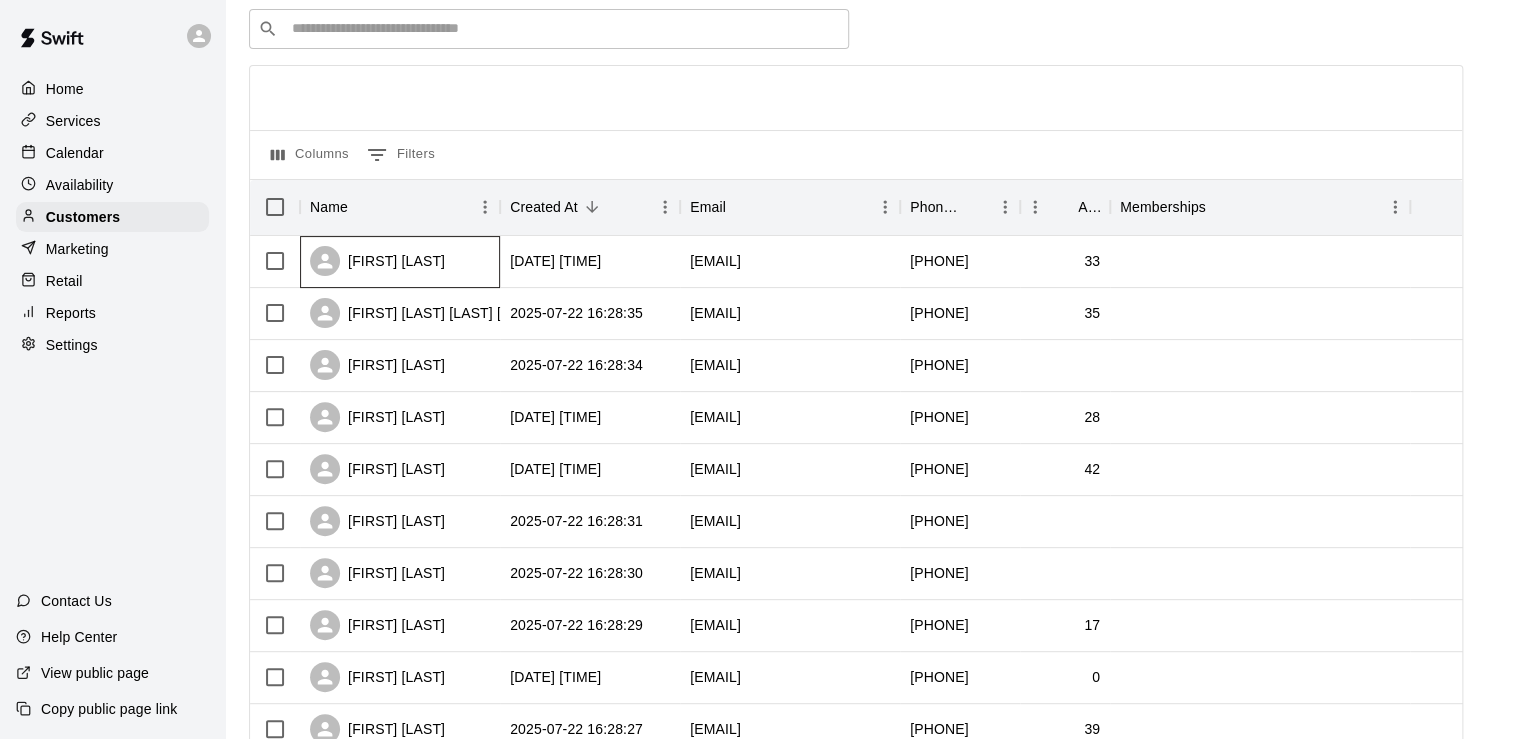 click on "[FIRST] [LAST]" at bounding box center (400, 262) 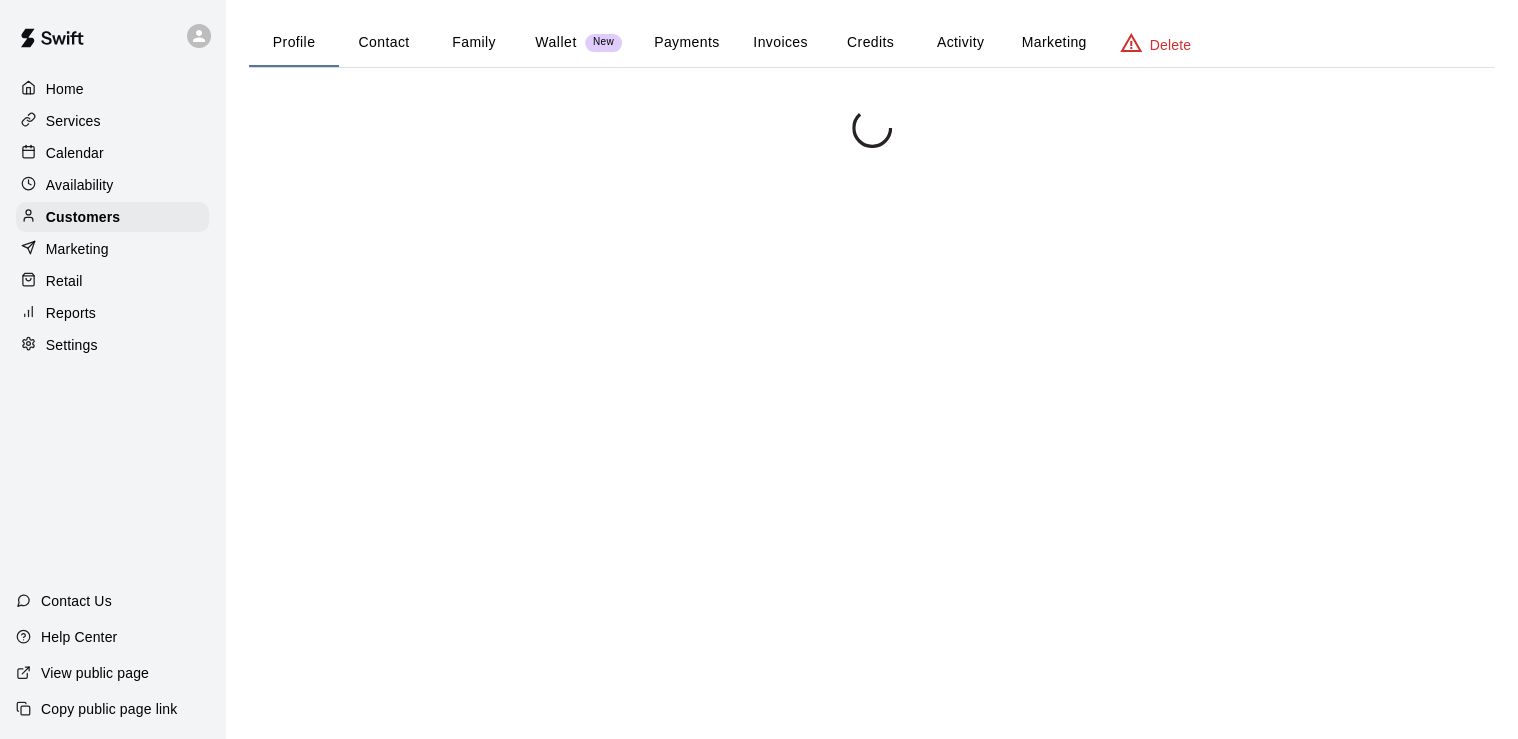 scroll, scrollTop: 0, scrollLeft: 0, axis: both 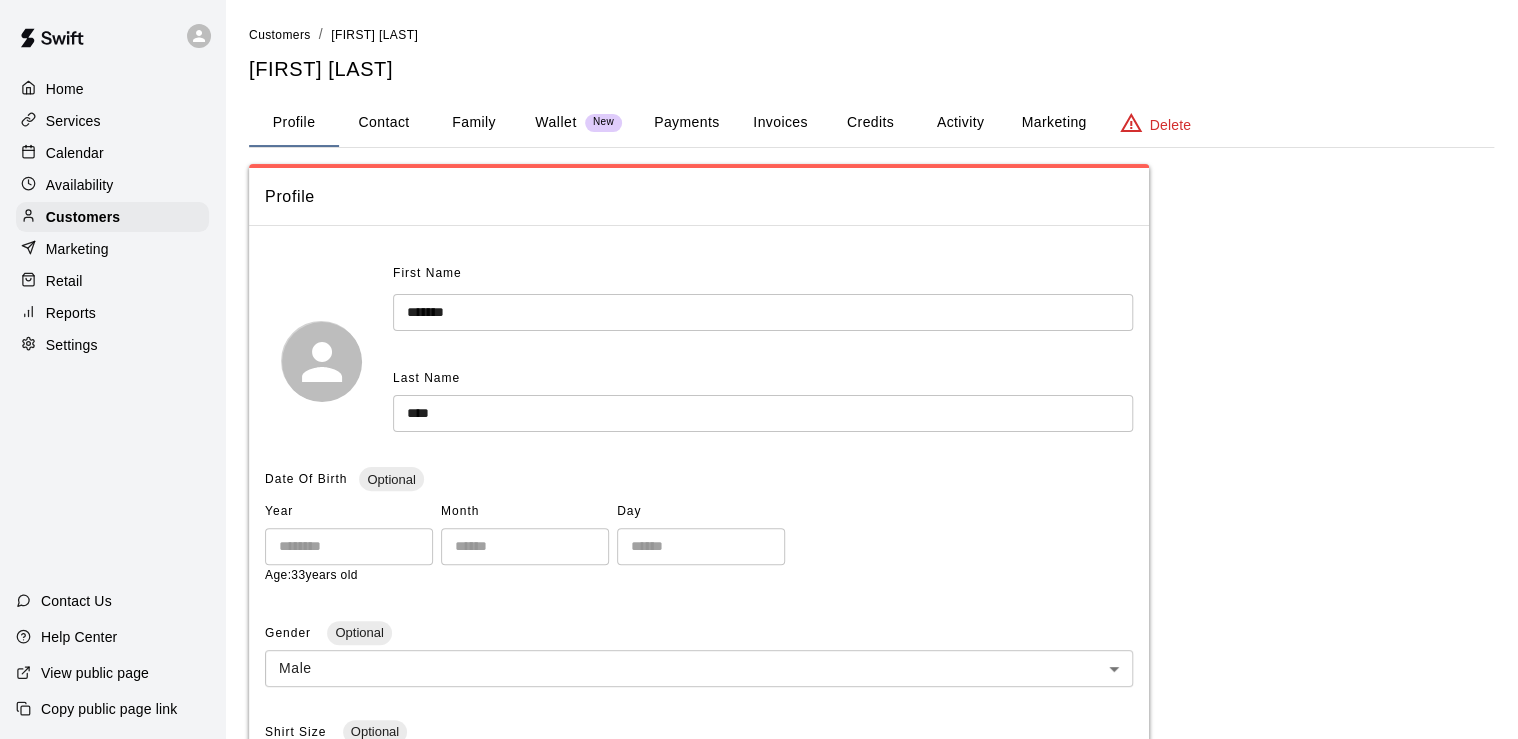 click on "Marketing" at bounding box center (1053, 123) 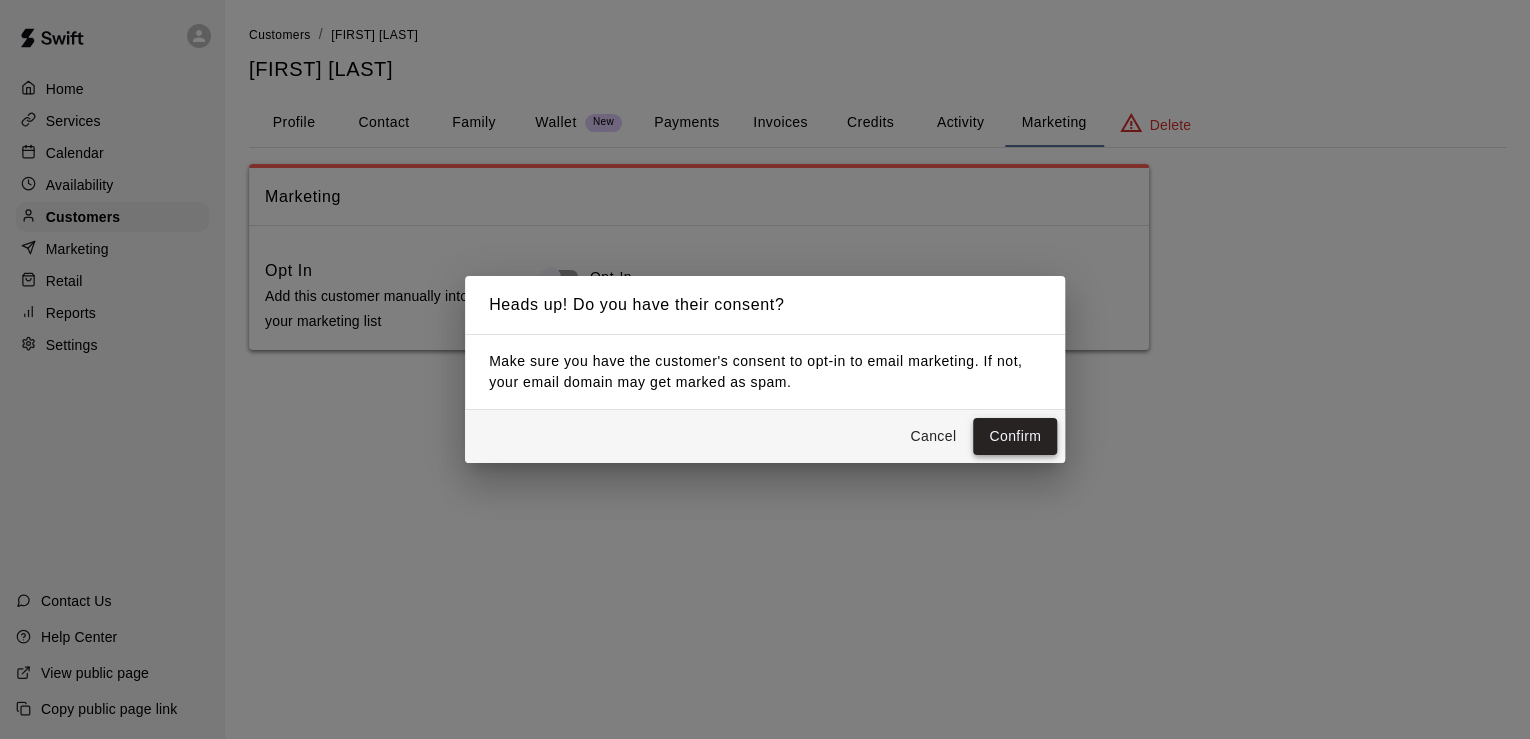 click on "Confirm" at bounding box center [1015, 436] 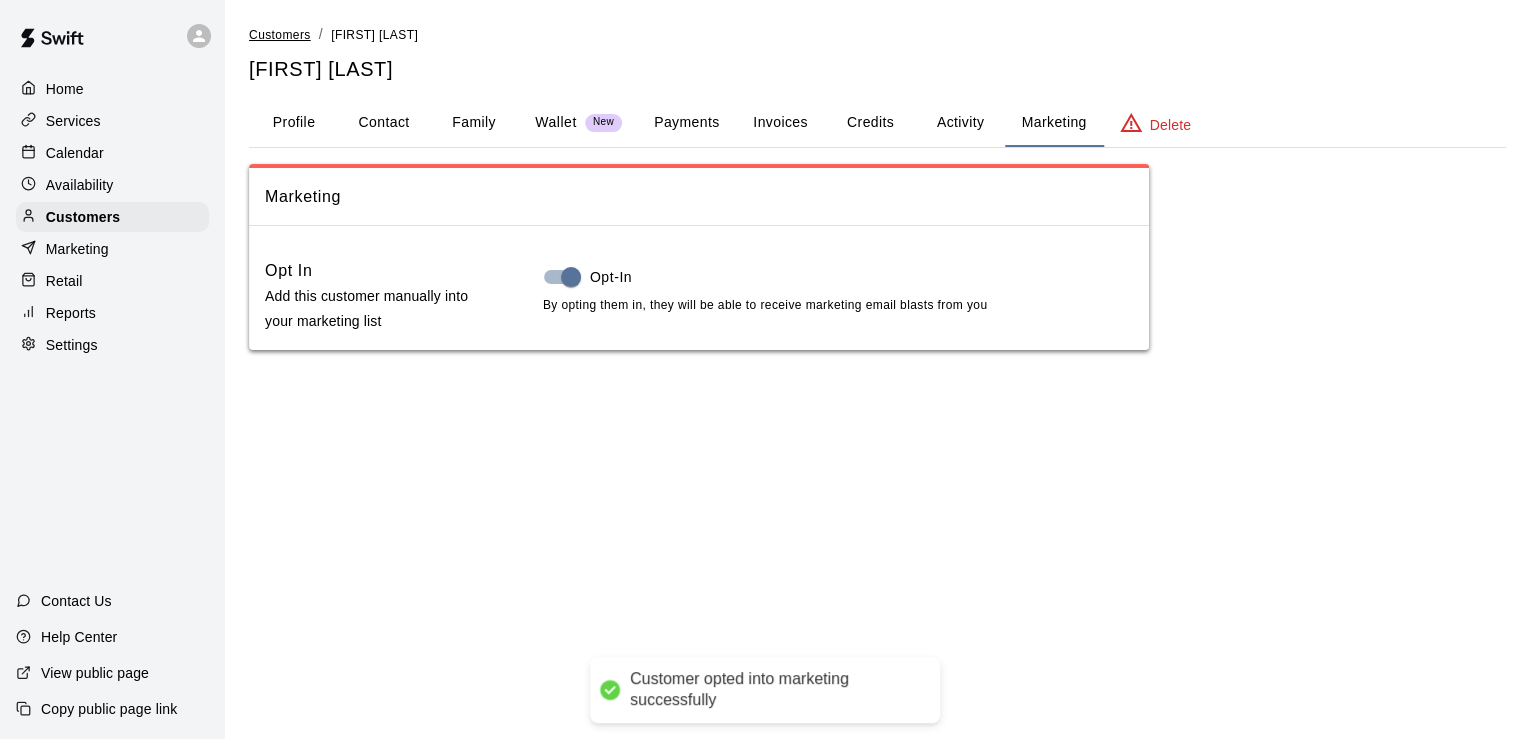 click on "Customers" at bounding box center [280, 35] 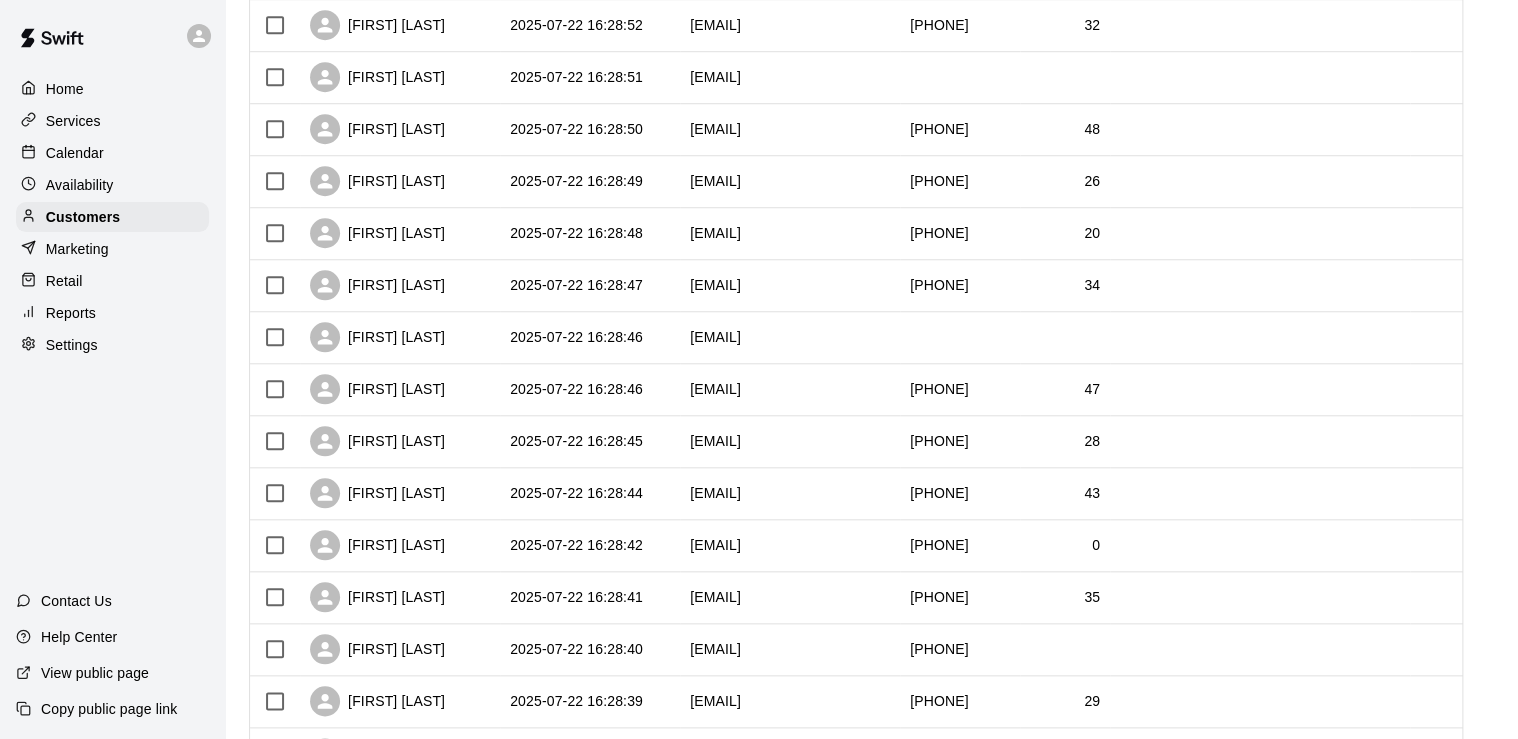 scroll, scrollTop: 988, scrollLeft: 0, axis: vertical 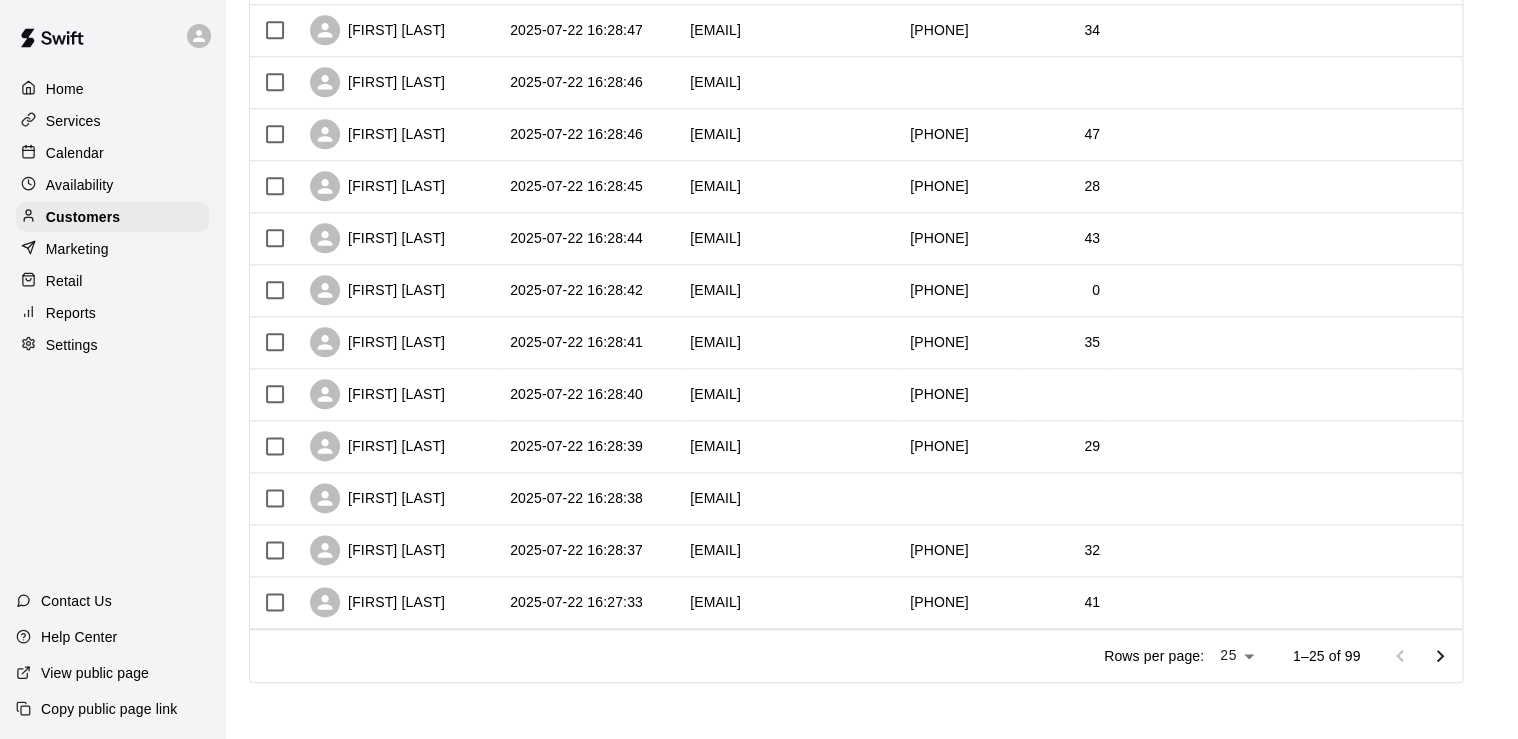click 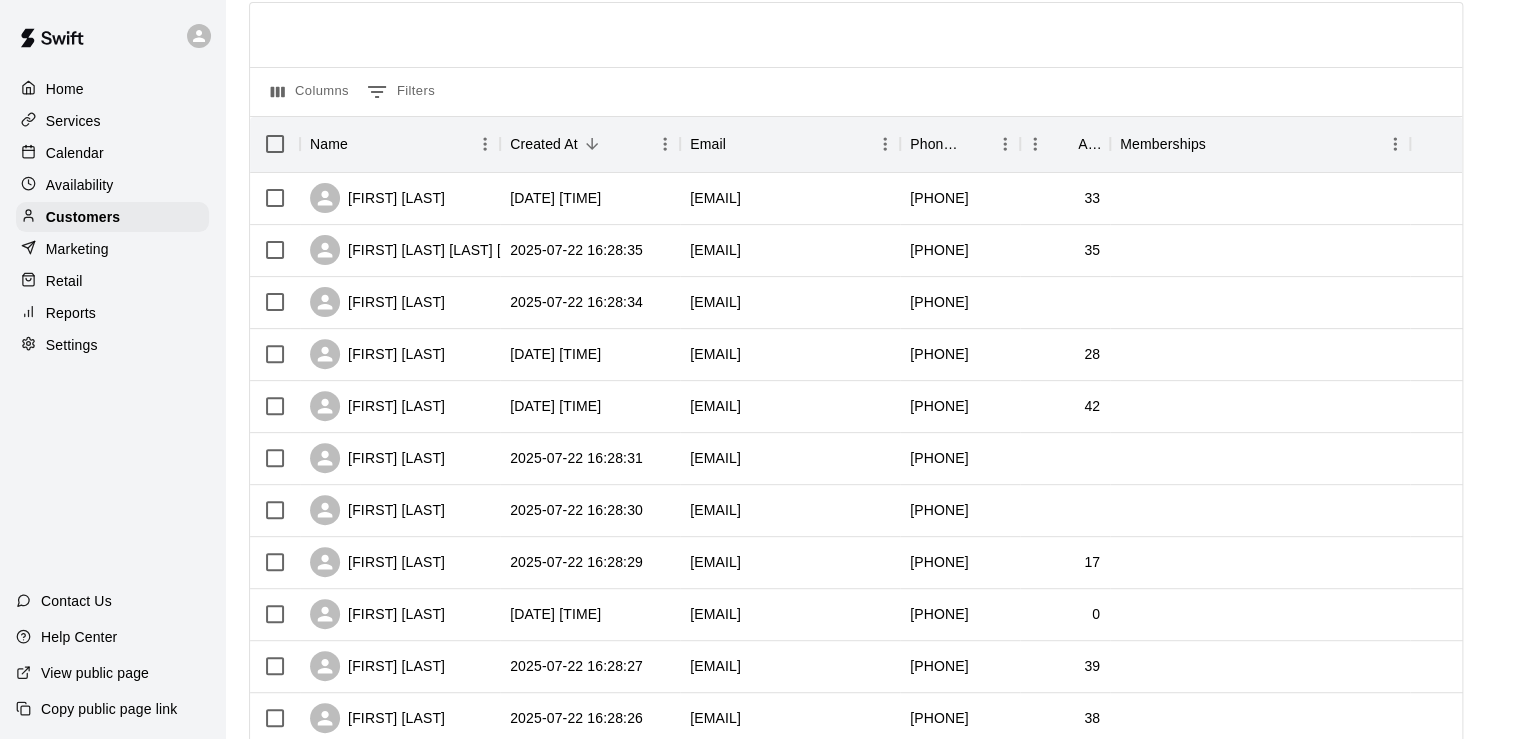 scroll, scrollTop: 320, scrollLeft: 0, axis: vertical 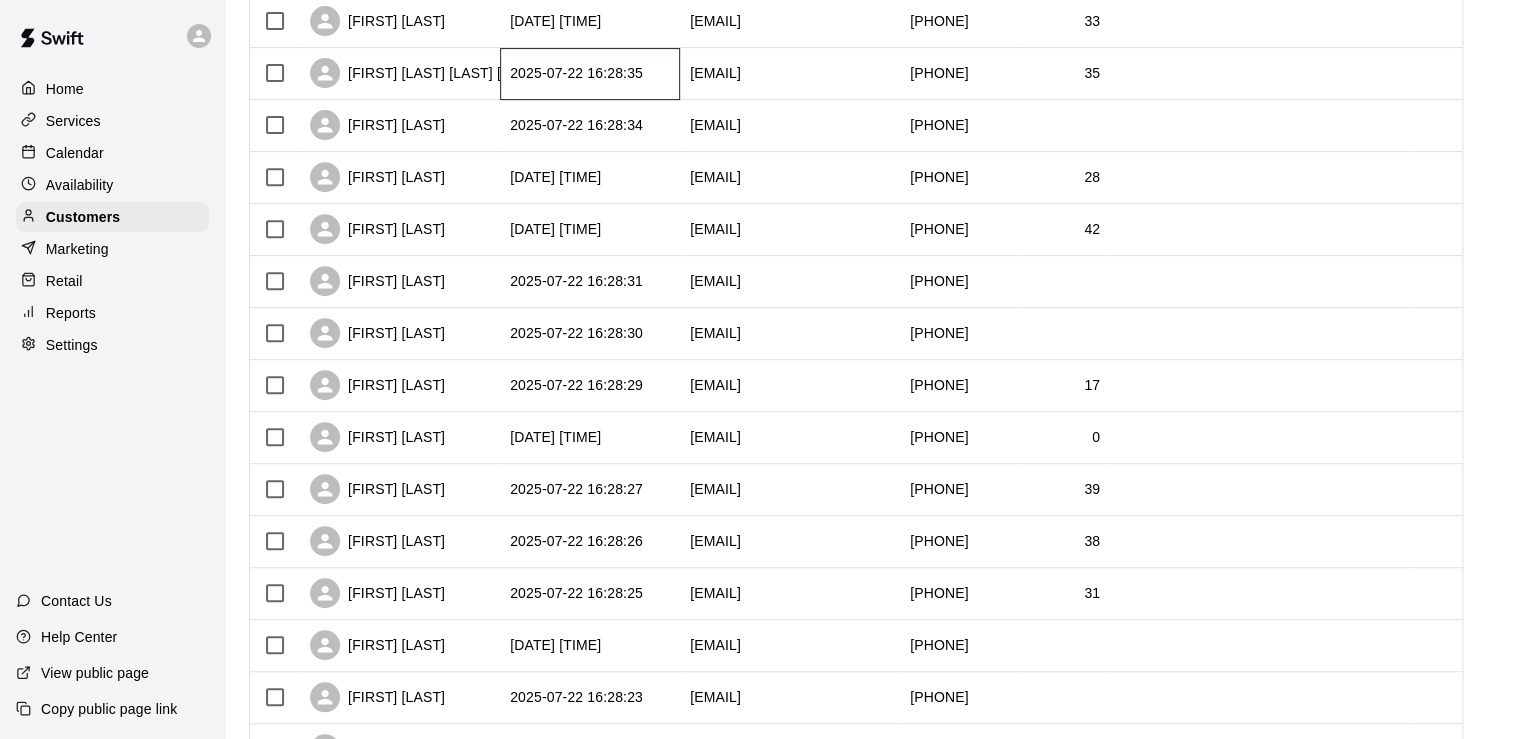 click on "2025-07-22 16:28:35" at bounding box center [590, 74] 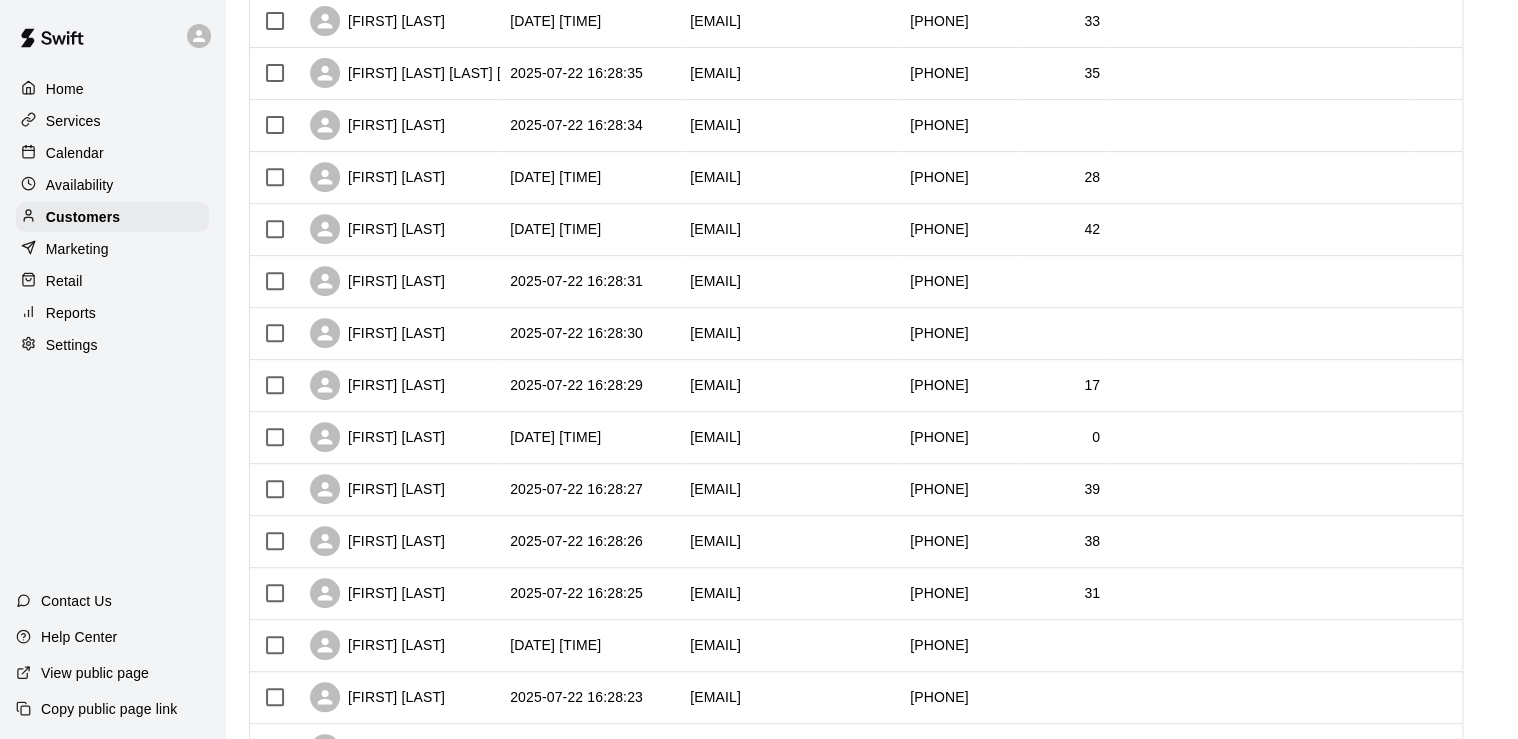 scroll, scrollTop: 0, scrollLeft: 0, axis: both 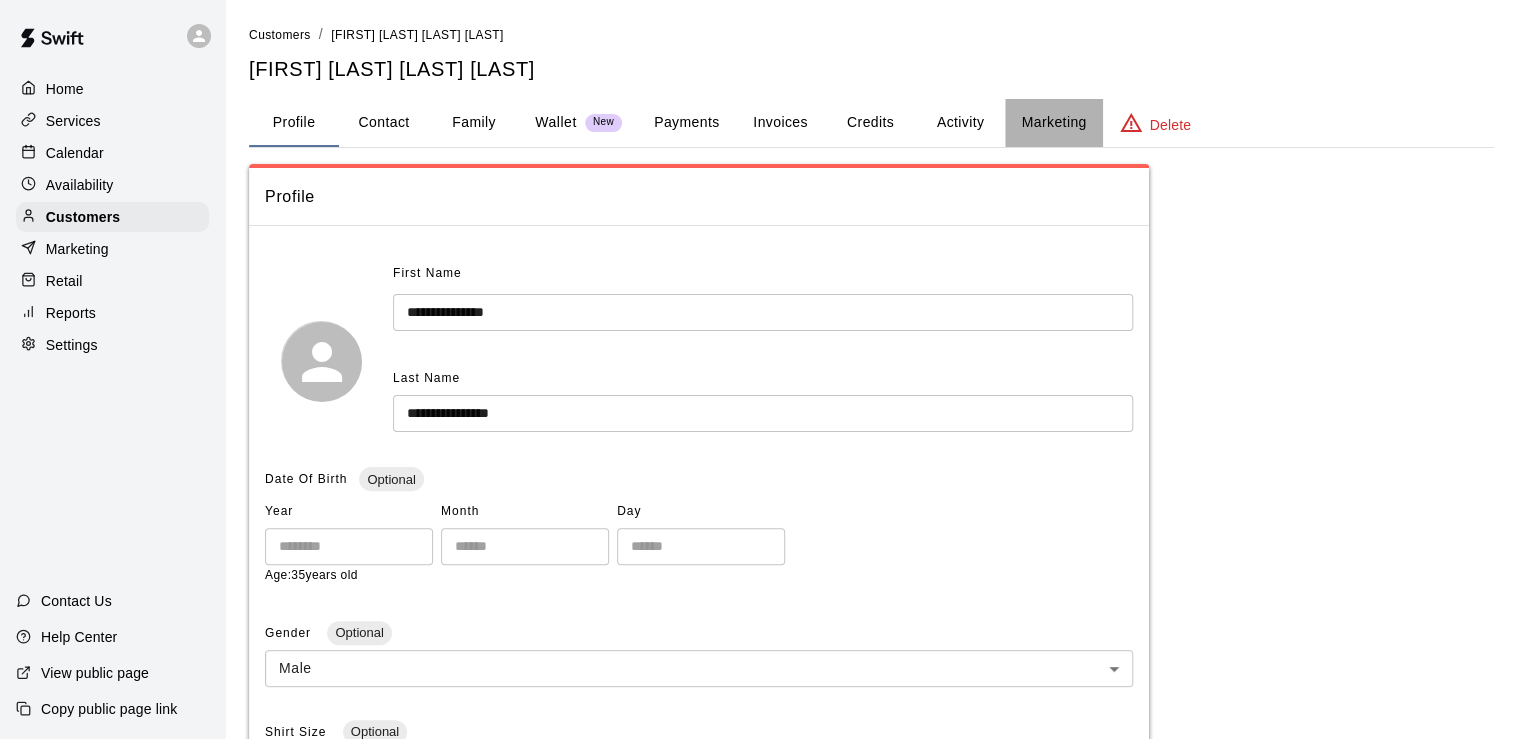click on "Marketing" at bounding box center (1053, 123) 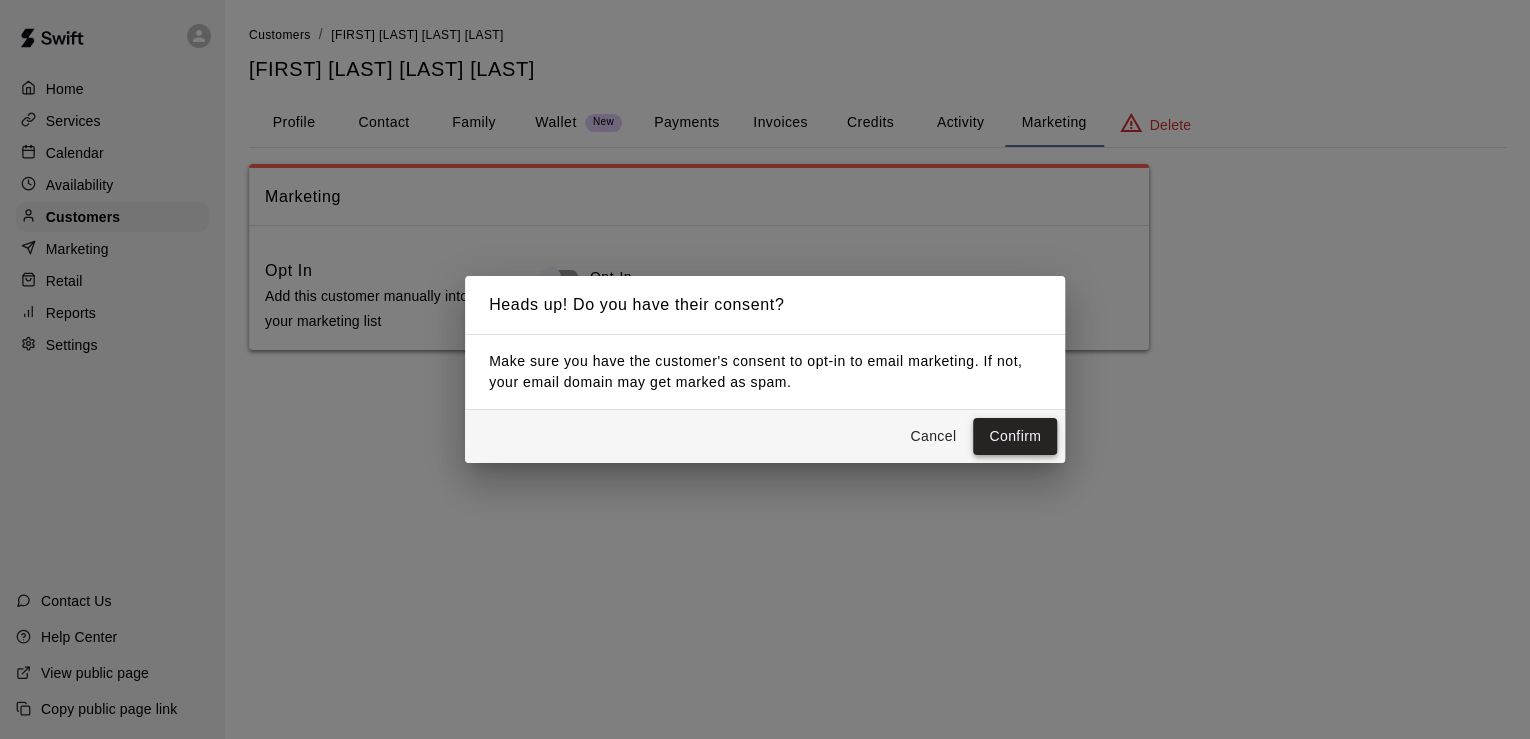 click on "Confirm" at bounding box center [1015, 436] 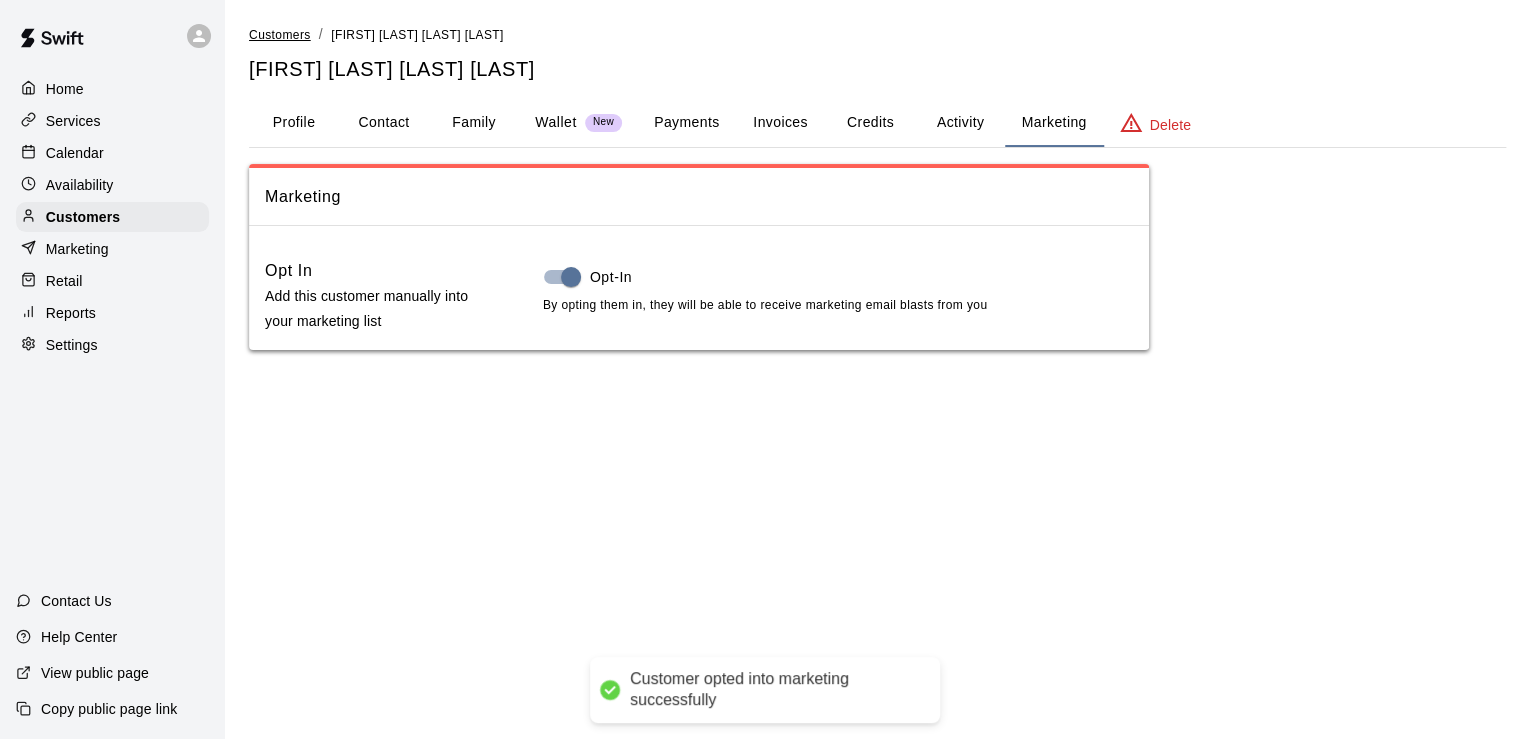 click on "Customers" at bounding box center [280, 35] 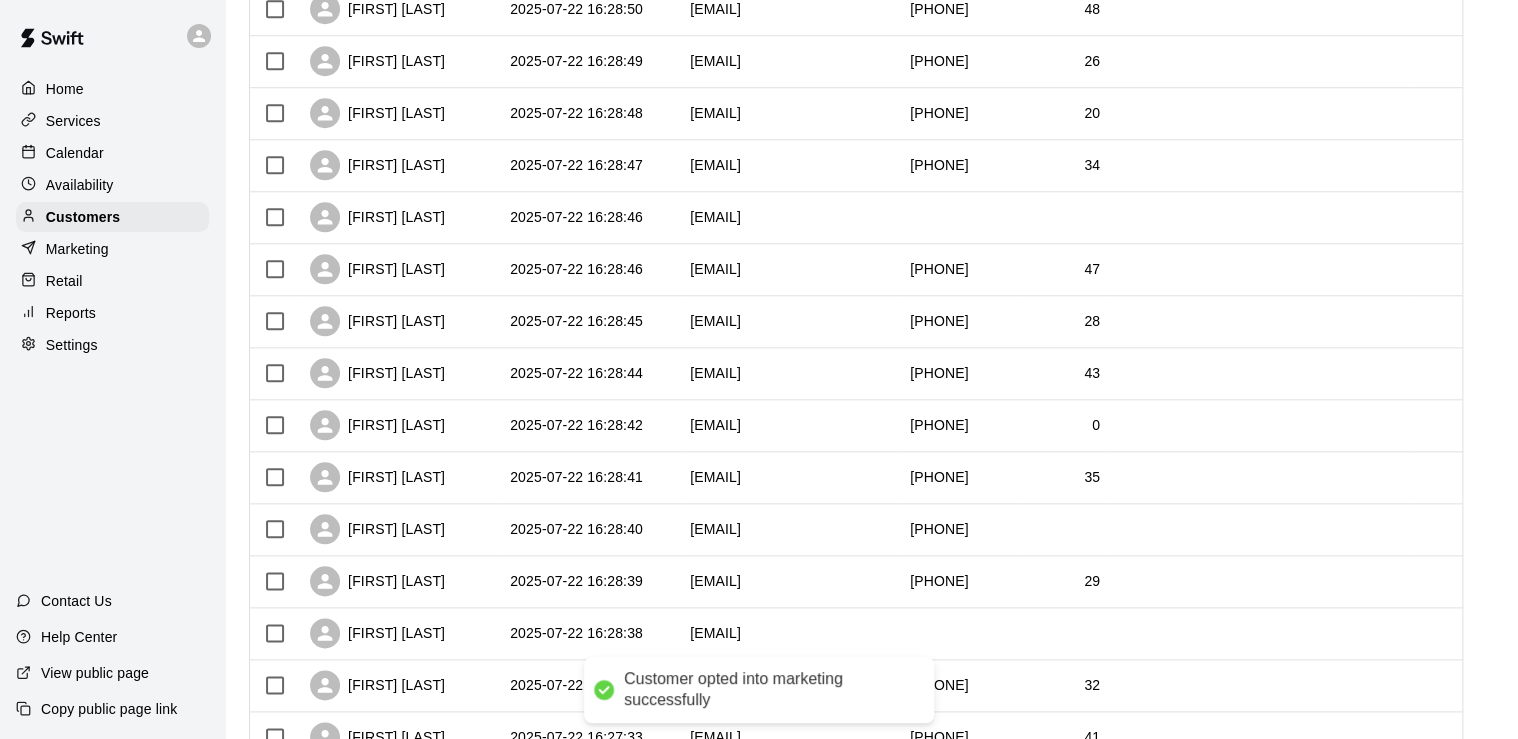 scroll, scrollTop: 988, scrollLeft: 0, axis: vertical 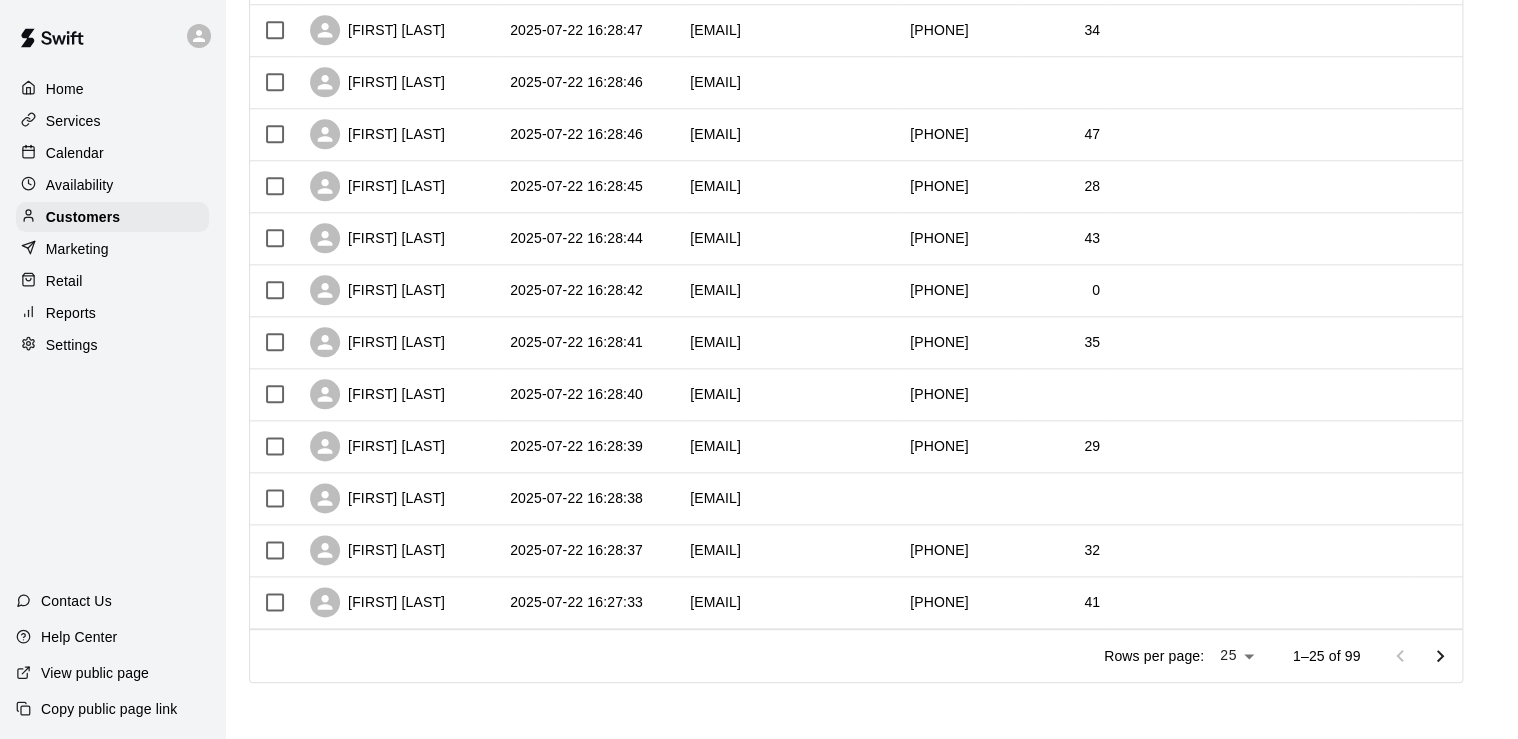 click 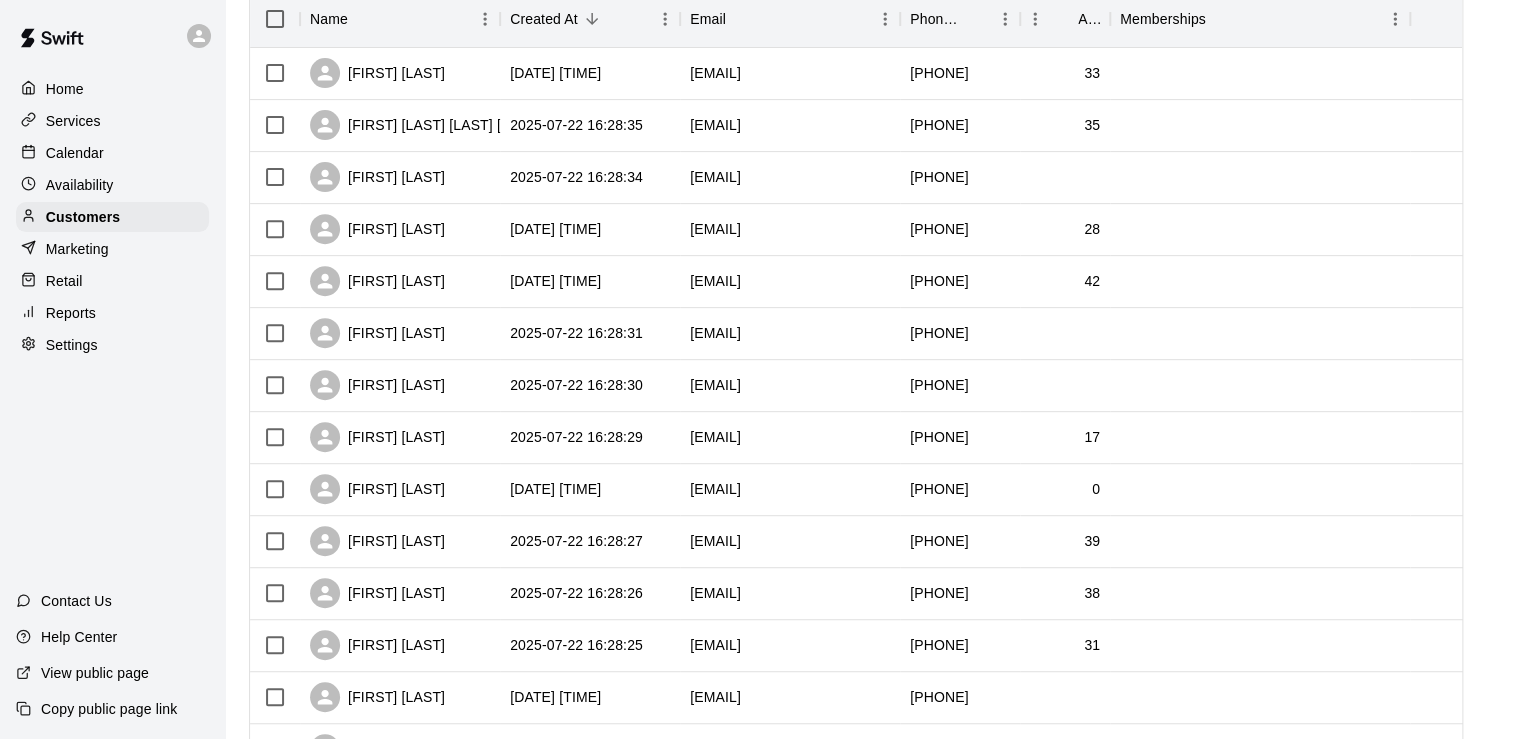 scroll, scrollTop: 0, scrollLeft: 0, axis: both 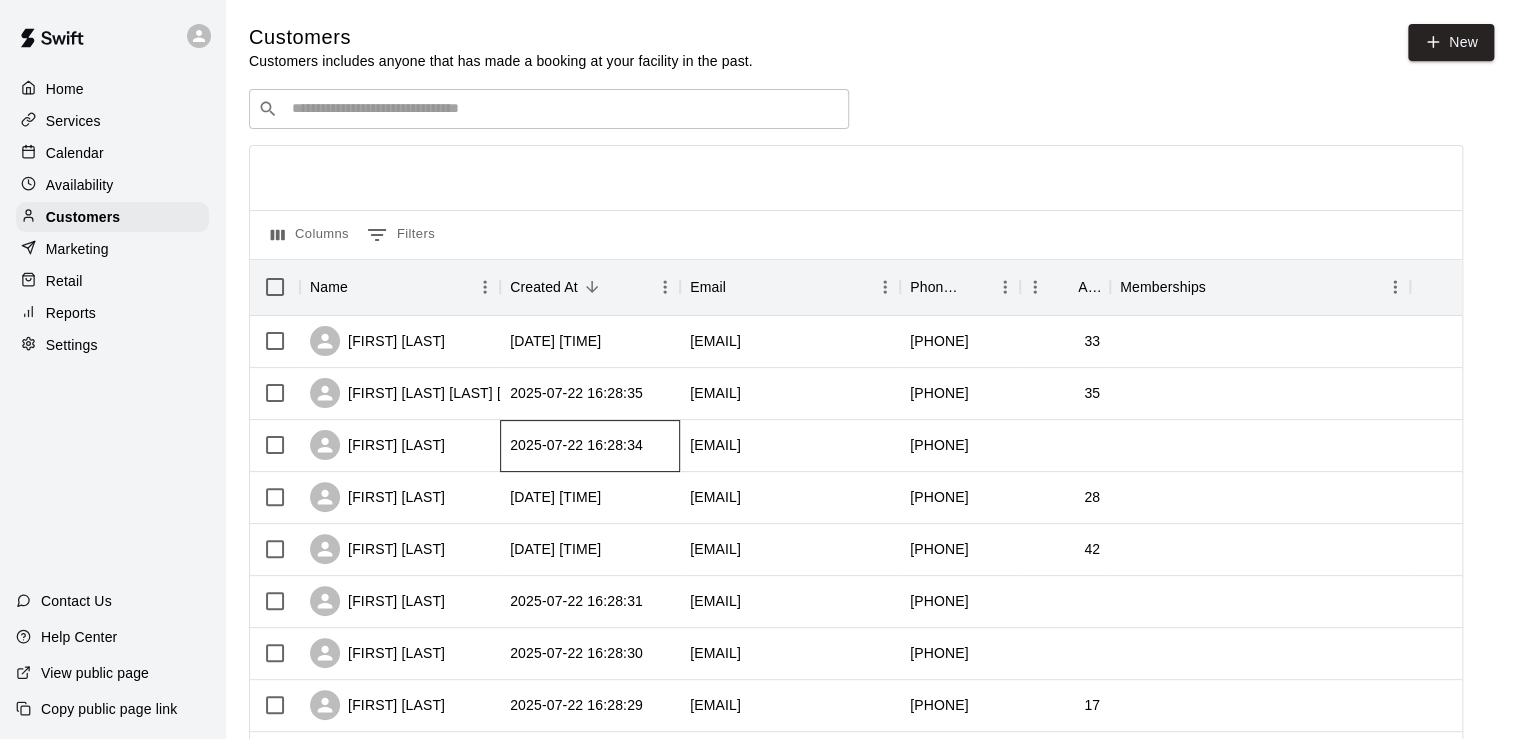 click on "2025-07-22 16:28:34" at bounding box center [590, 446] 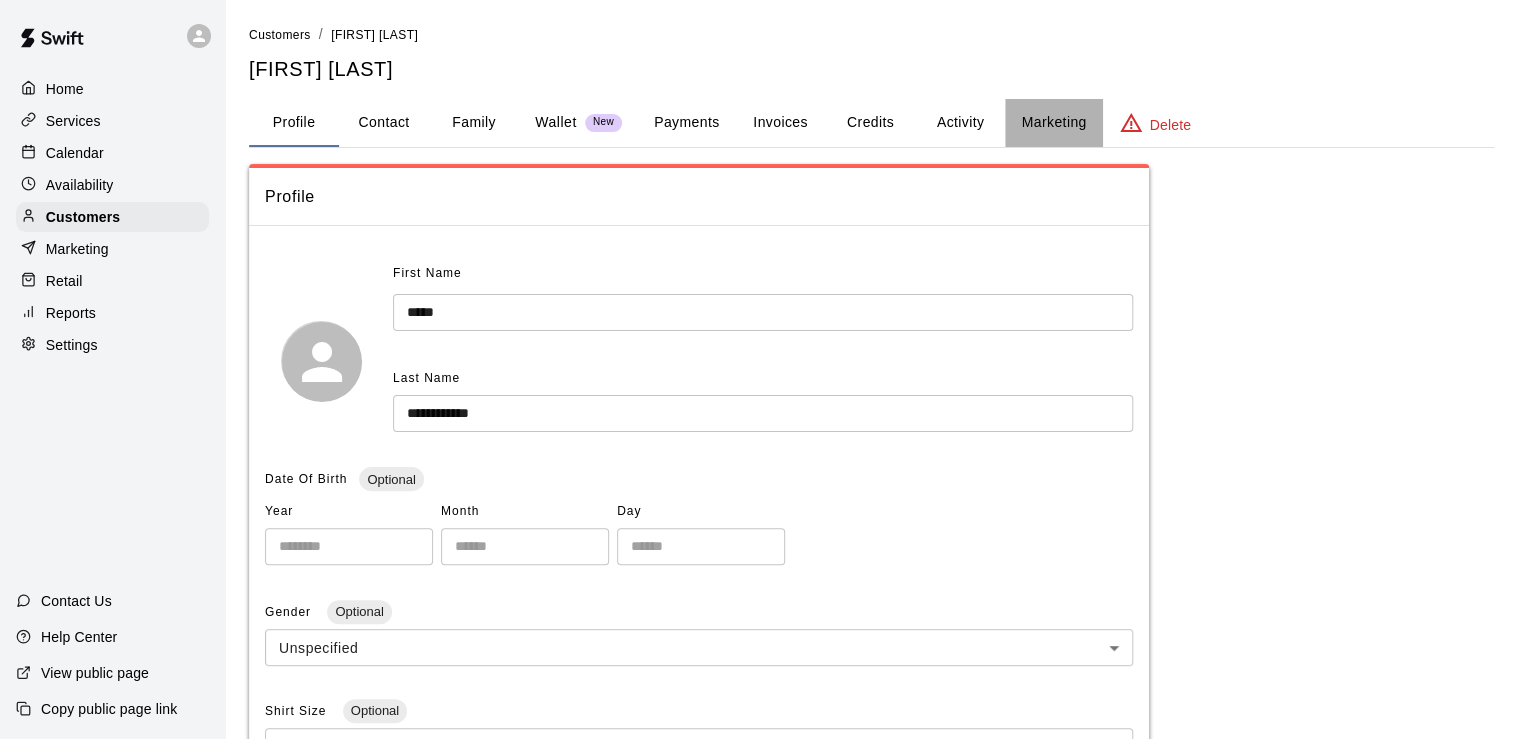 click on "Marketing" at bounding box center [1053, 123] 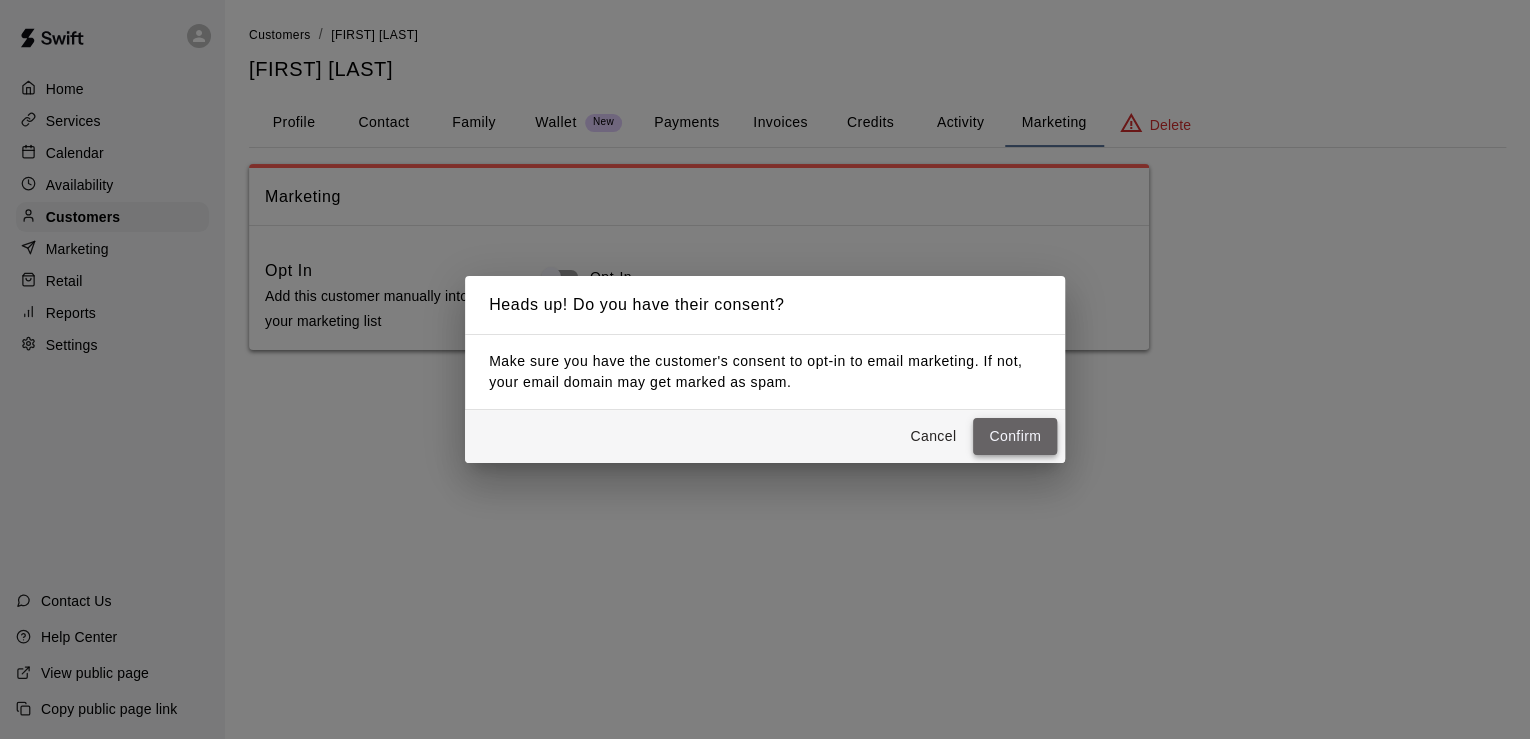 click on "Confirm" at bounding box center [1015, 436] 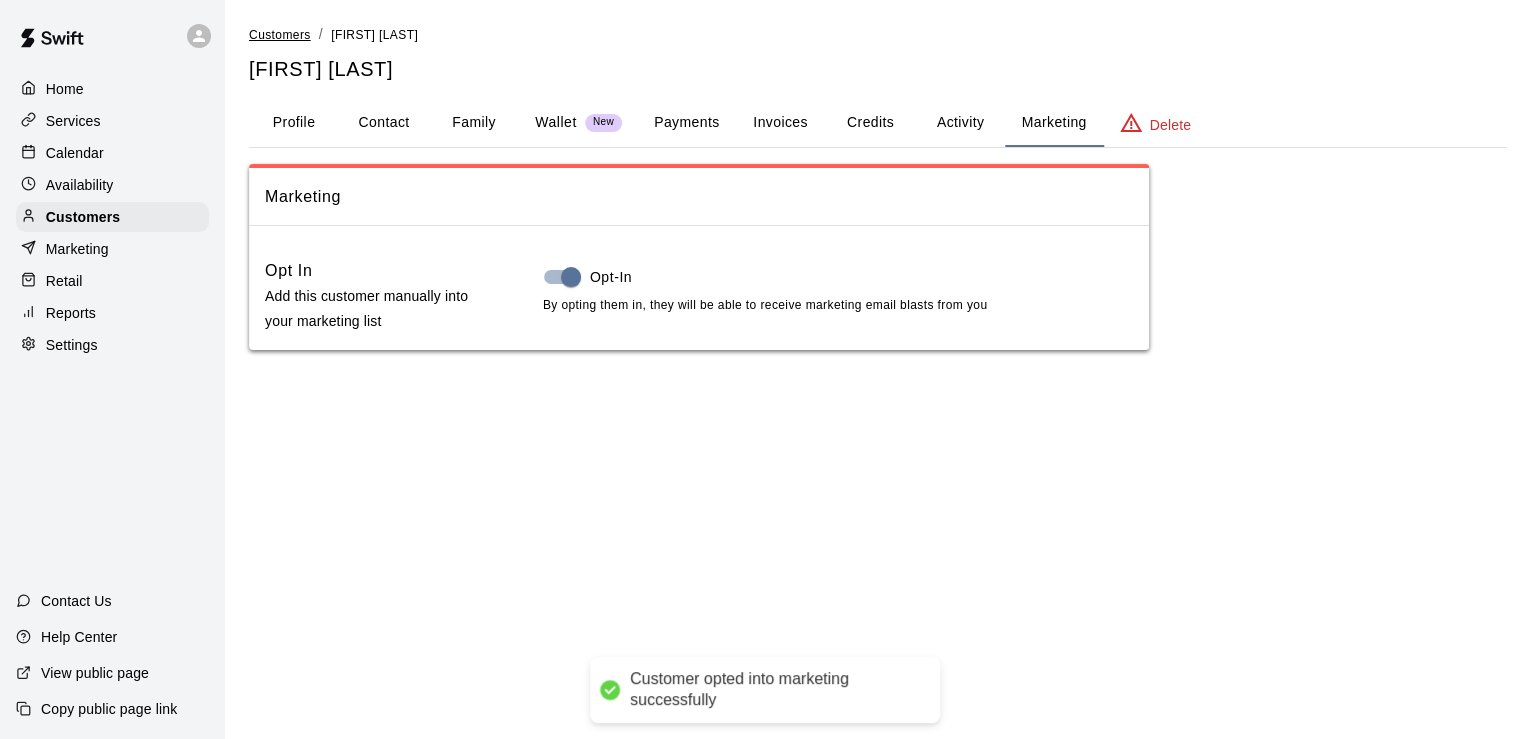 click on "Customers" at bounding box center [280, 35] 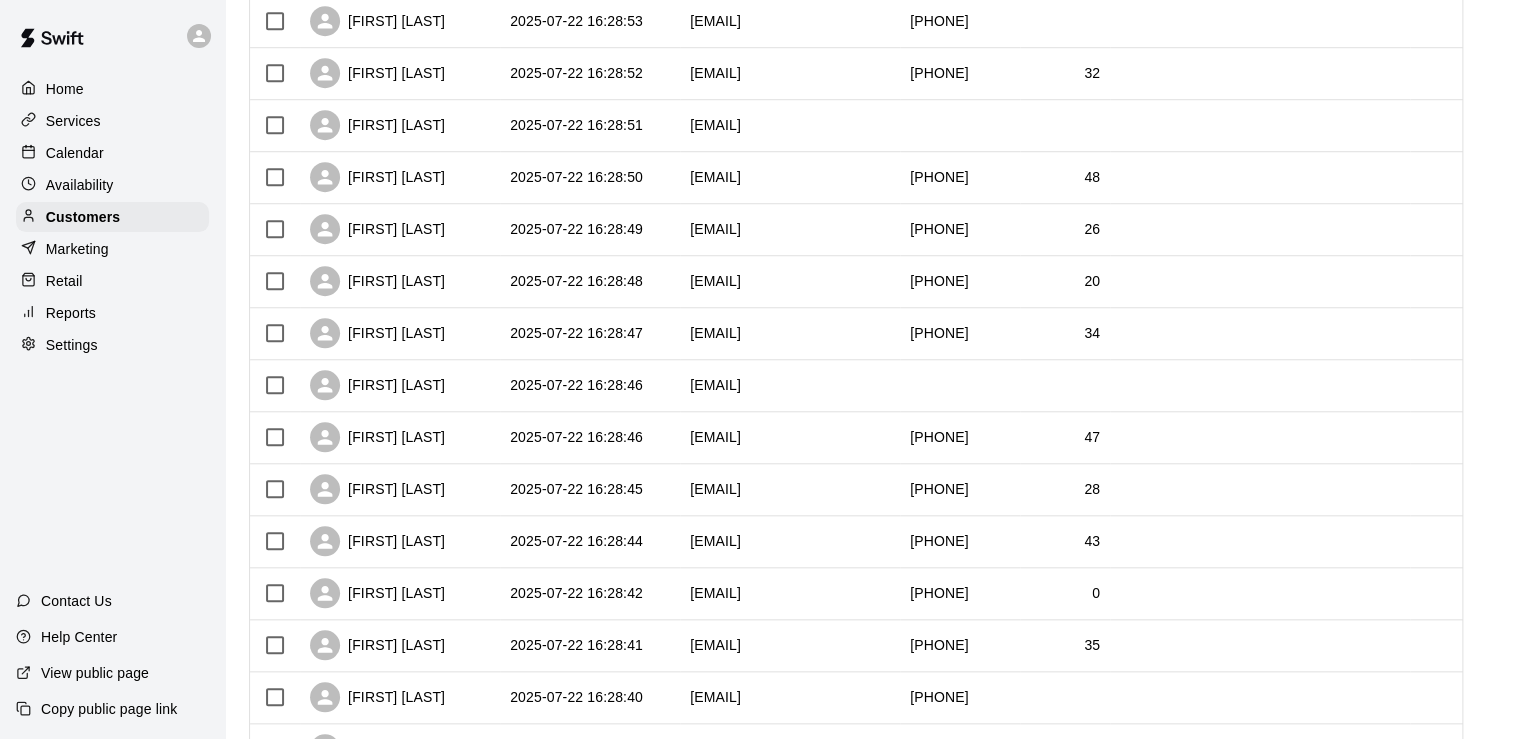 scroll, scrollTop: 988, scrollLeft: 0, axis: vertical 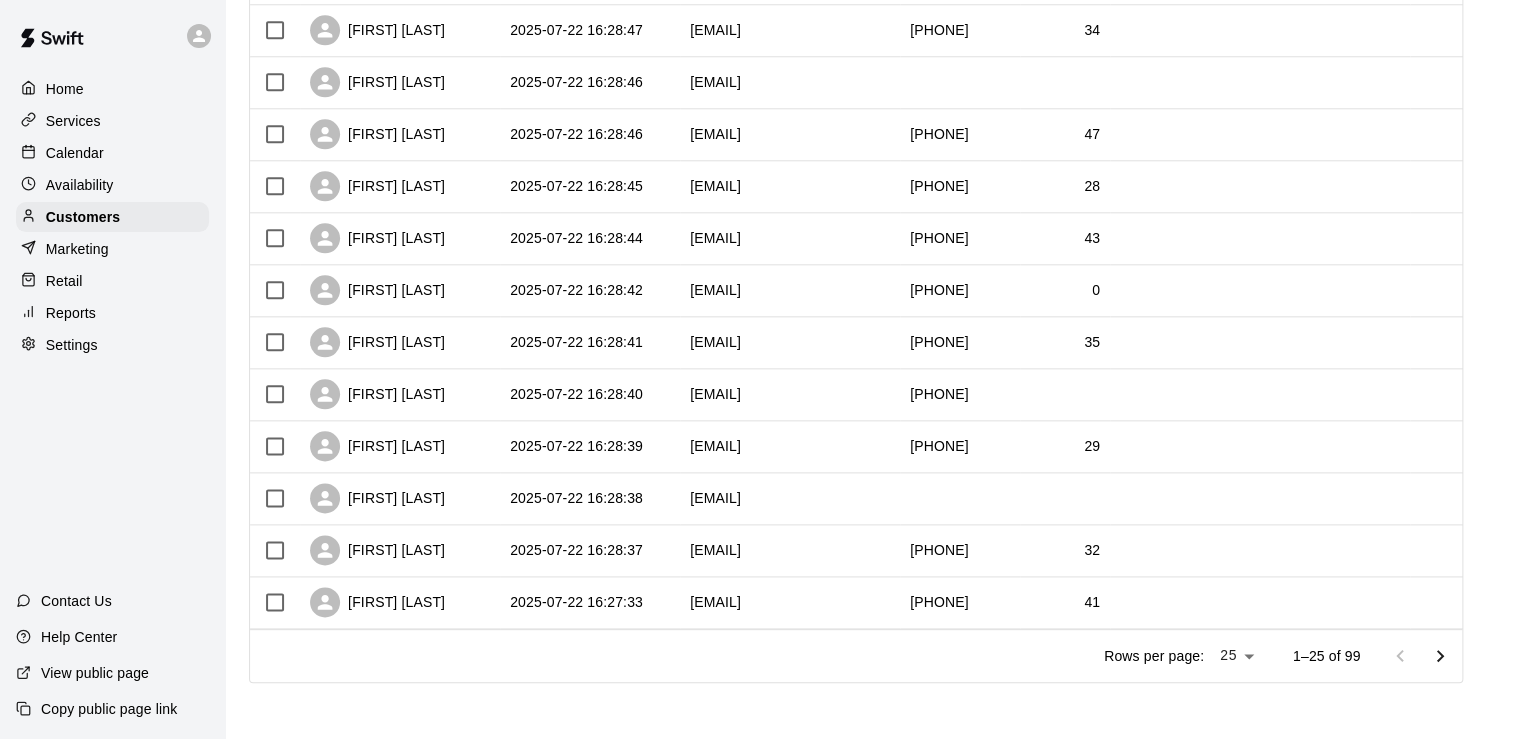 click 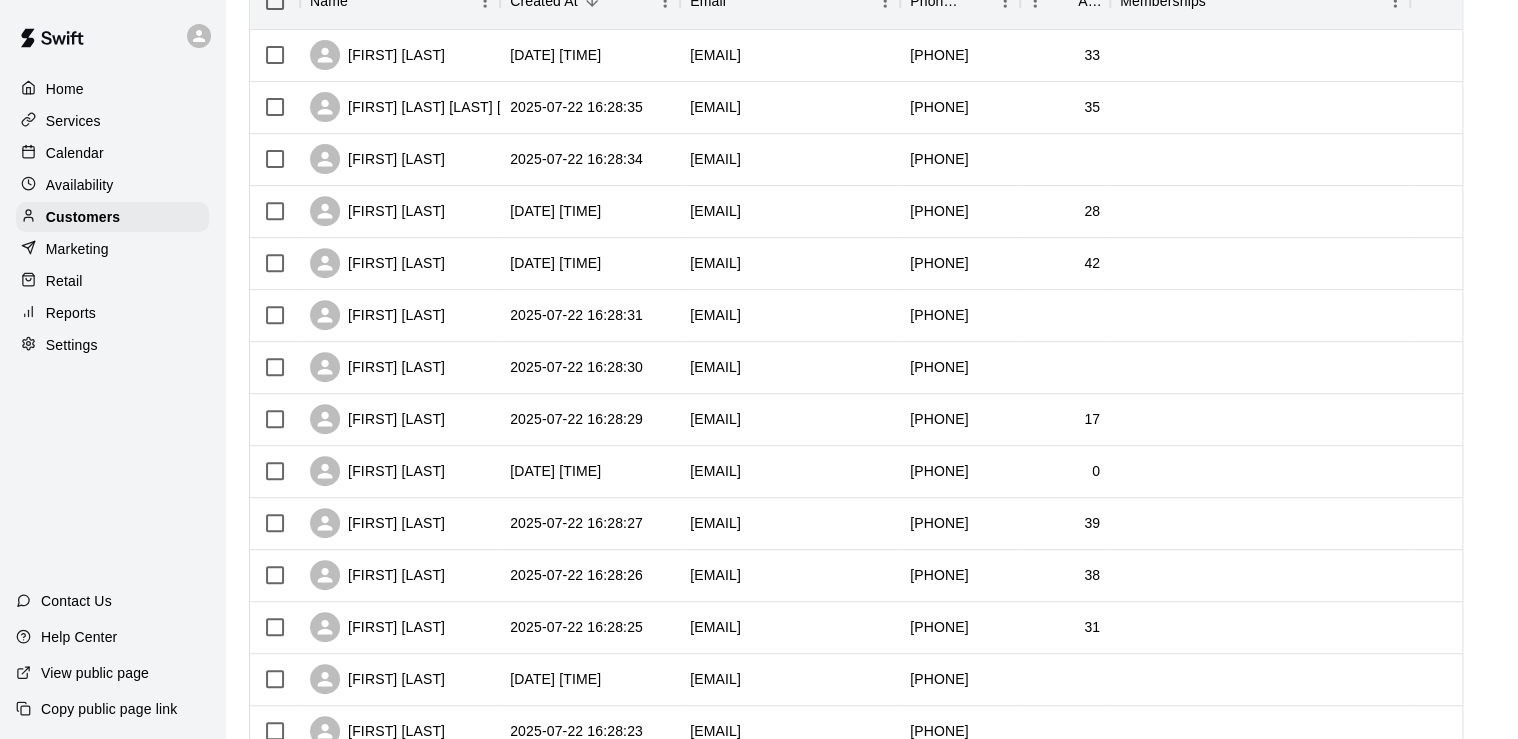 scroll, scrollTop: 268, scrollLeft: 0, axis: vertical 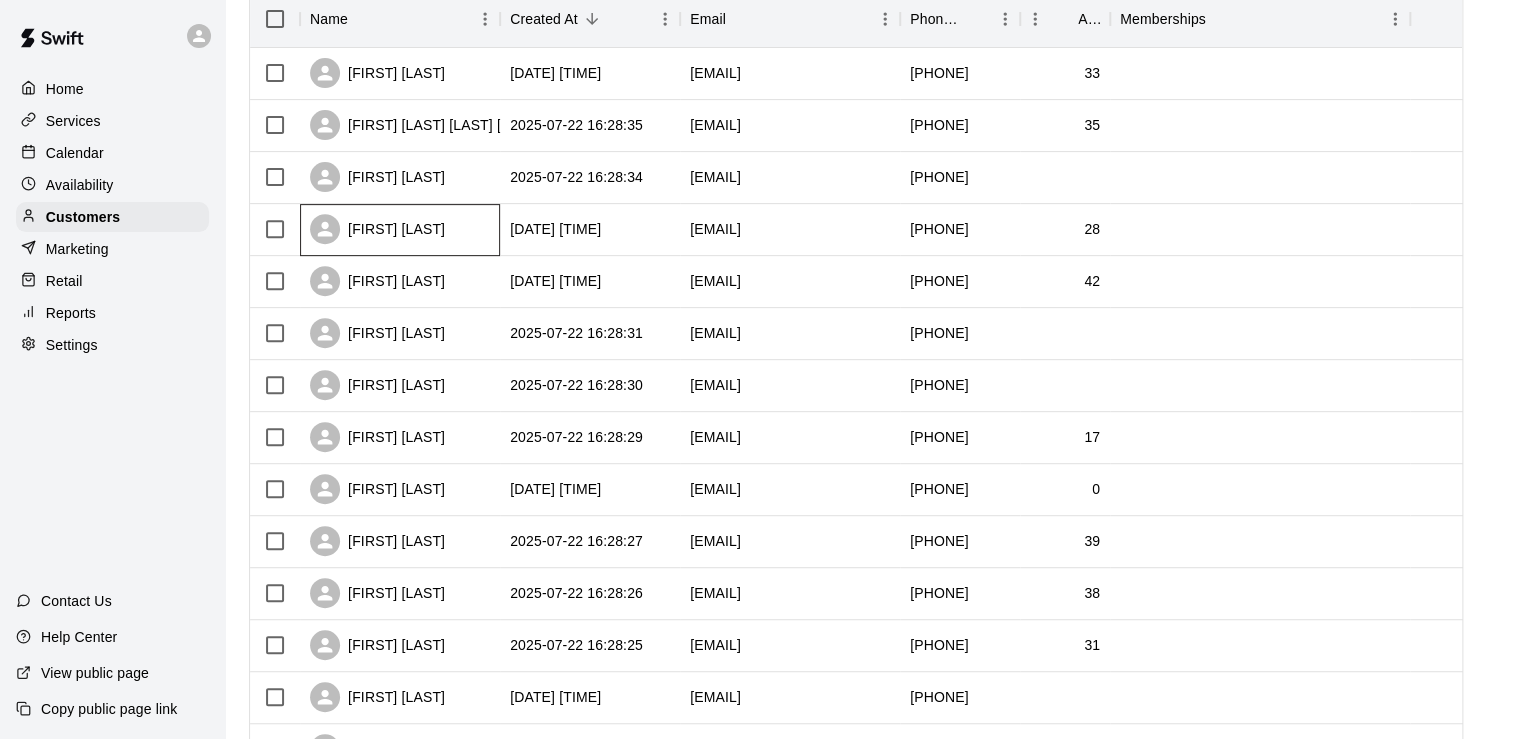 click on "[FIRST] [LAST]" at bounding box center (400, 230) 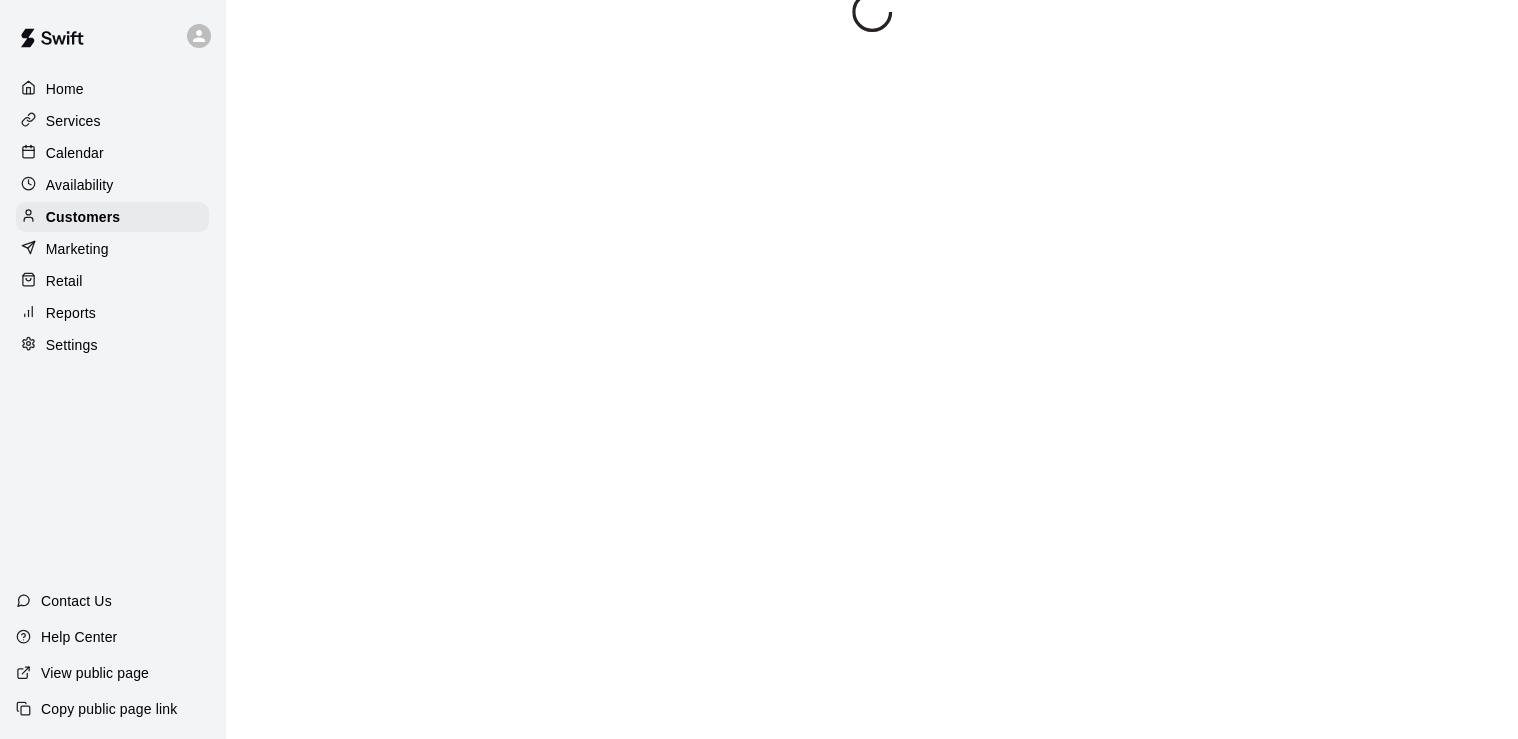 scroll, scrollTop: 0, scrollLeft: 0, axis: both 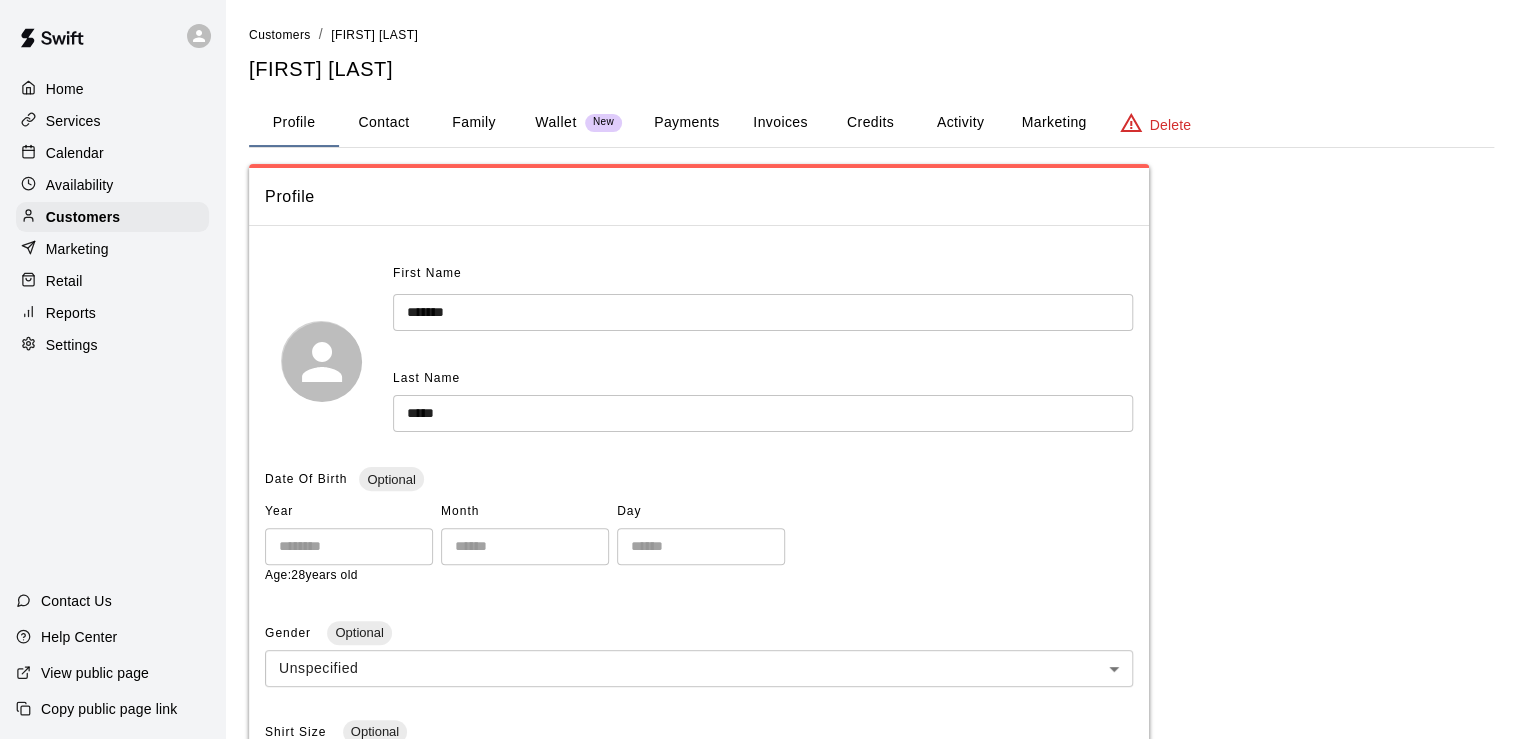 click on "Marketing" at bounding box center [1053, 123] 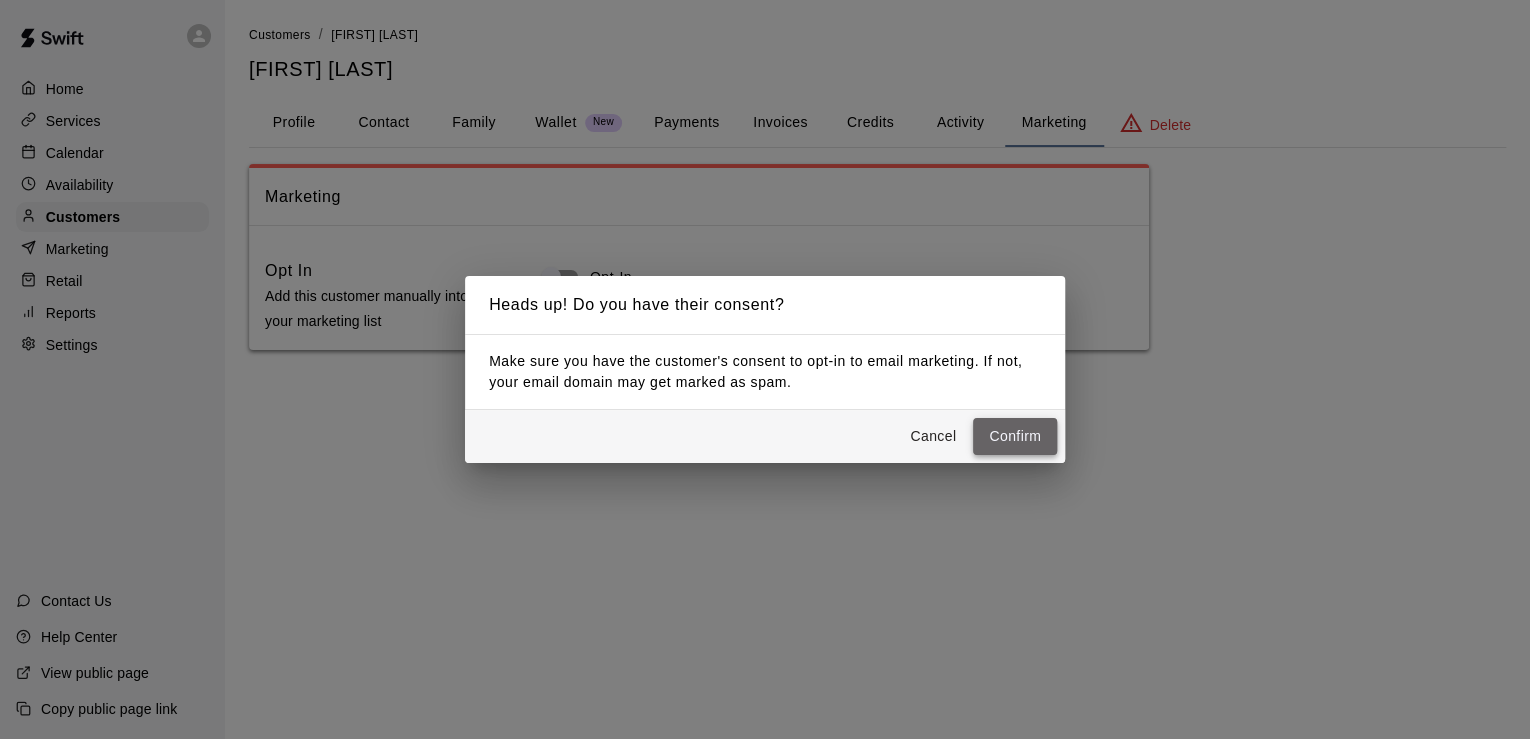 click on "Confirm" at bounding box center (1015, 436) 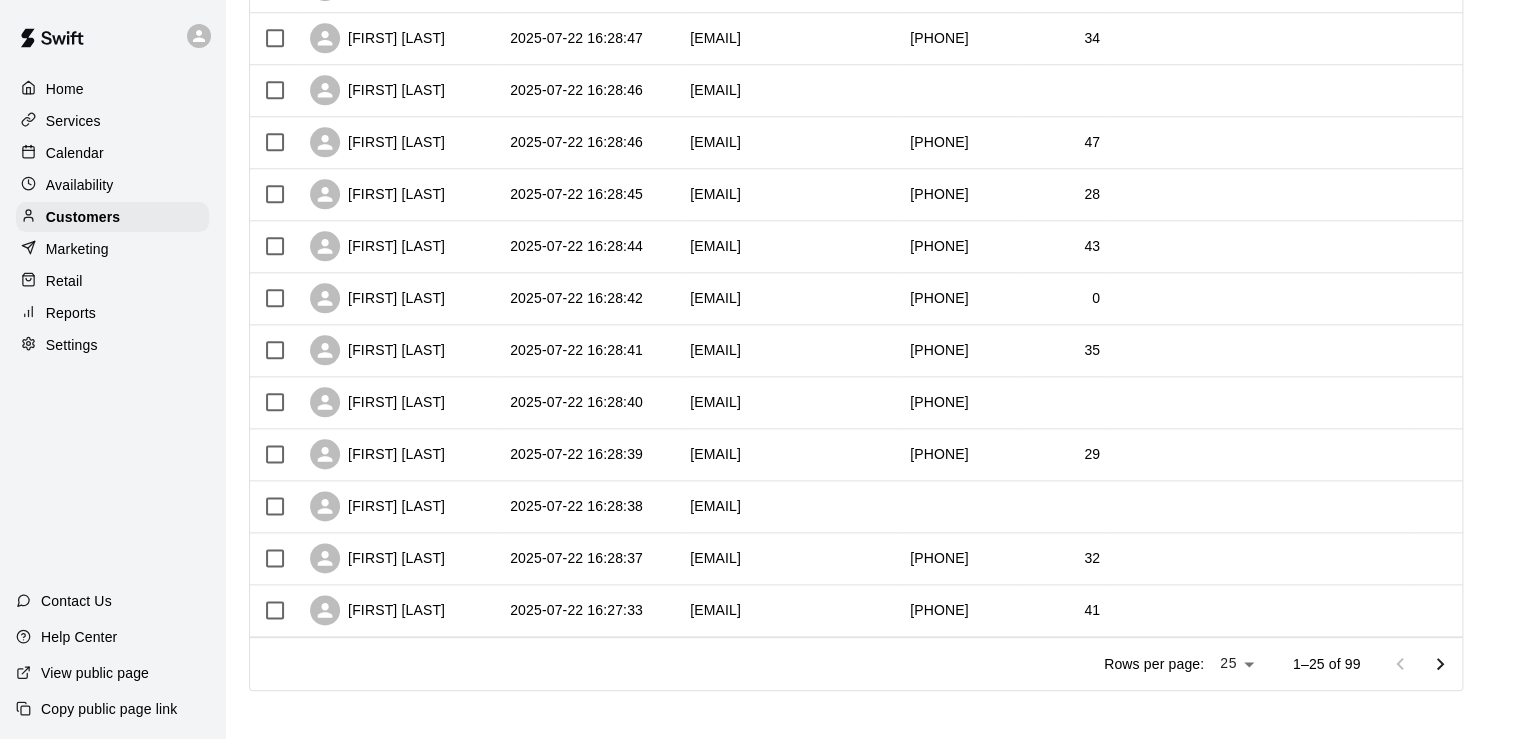 scroll, scrollTop: 988, scrollLeft: 0, axis: vertical 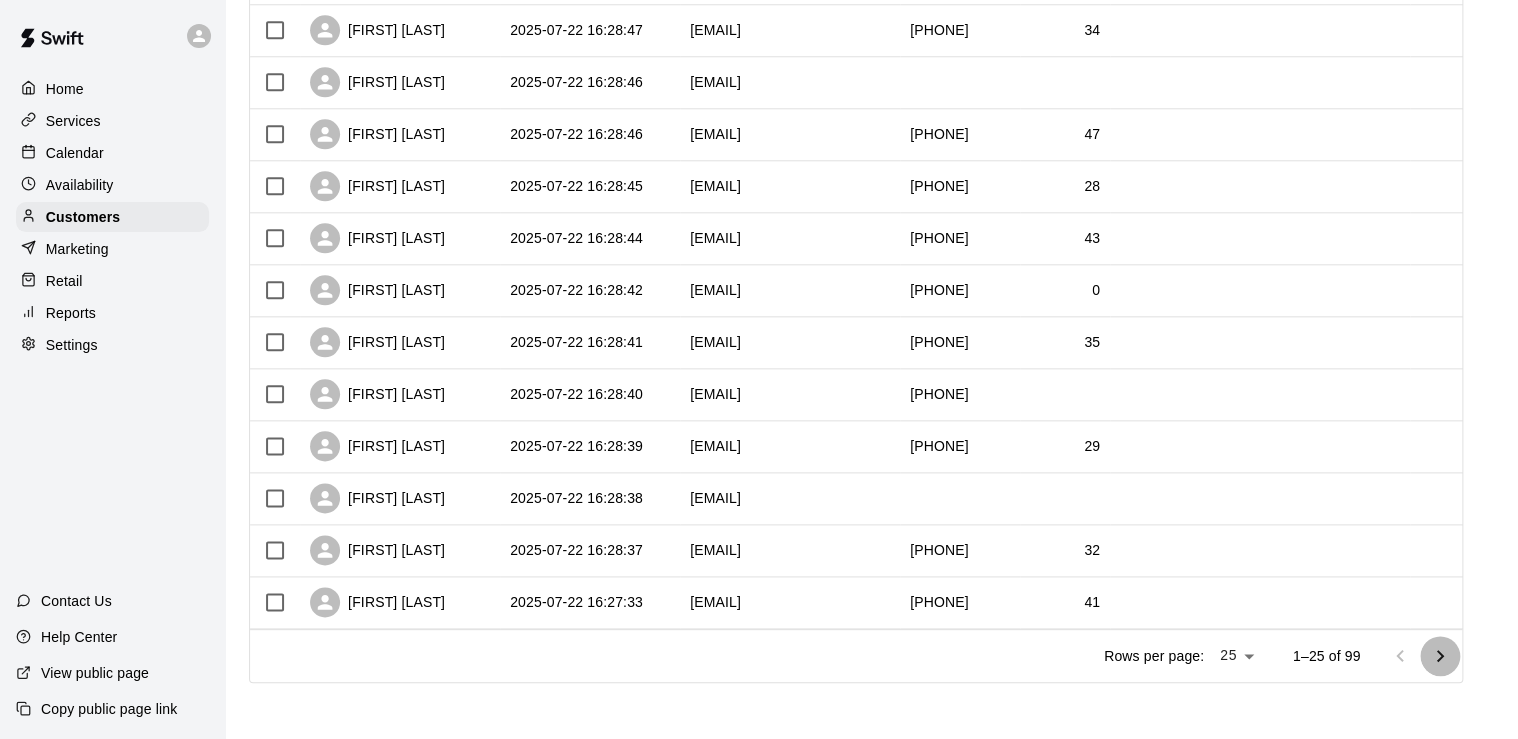 click 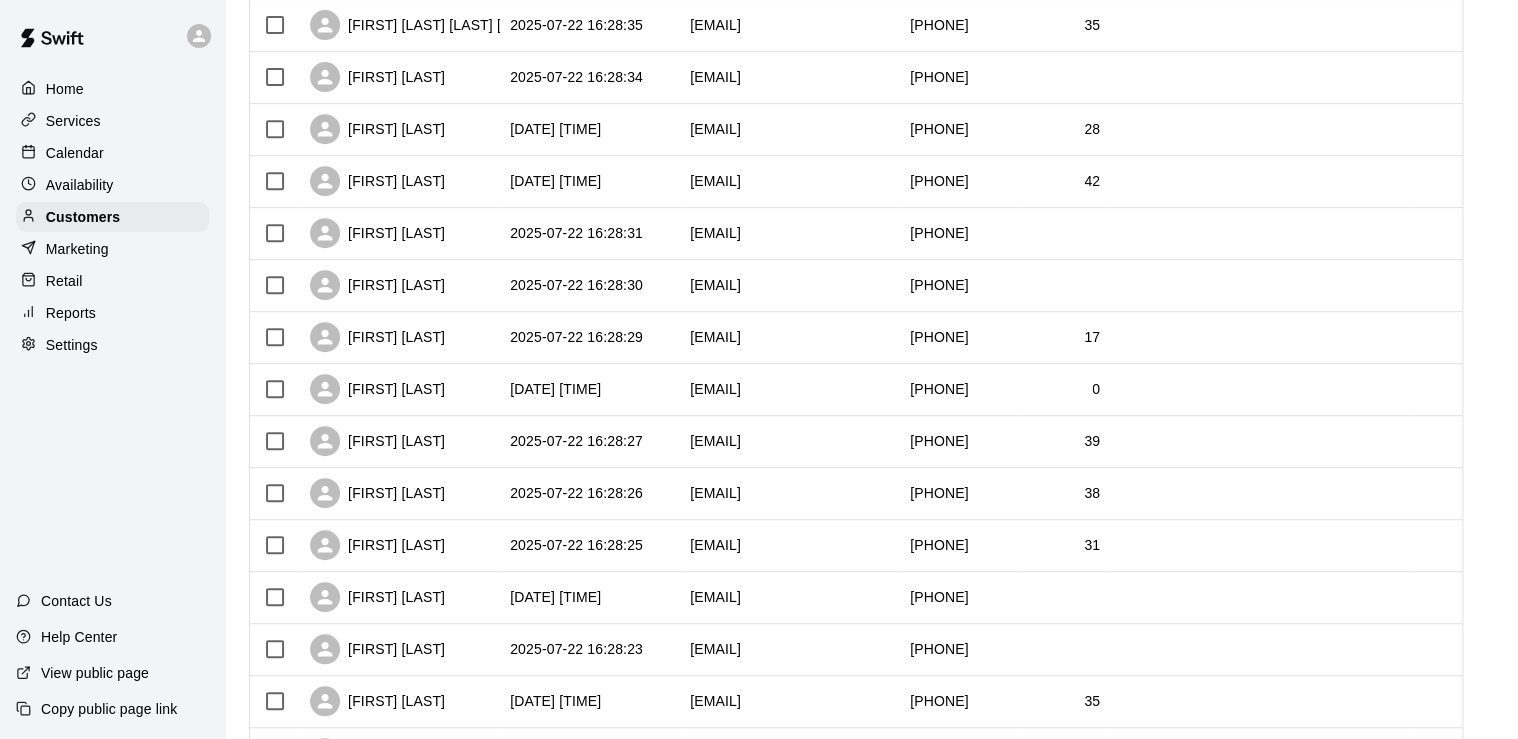 scroll, scrollTop: 268, scrollLeft: 0, axis: vertical 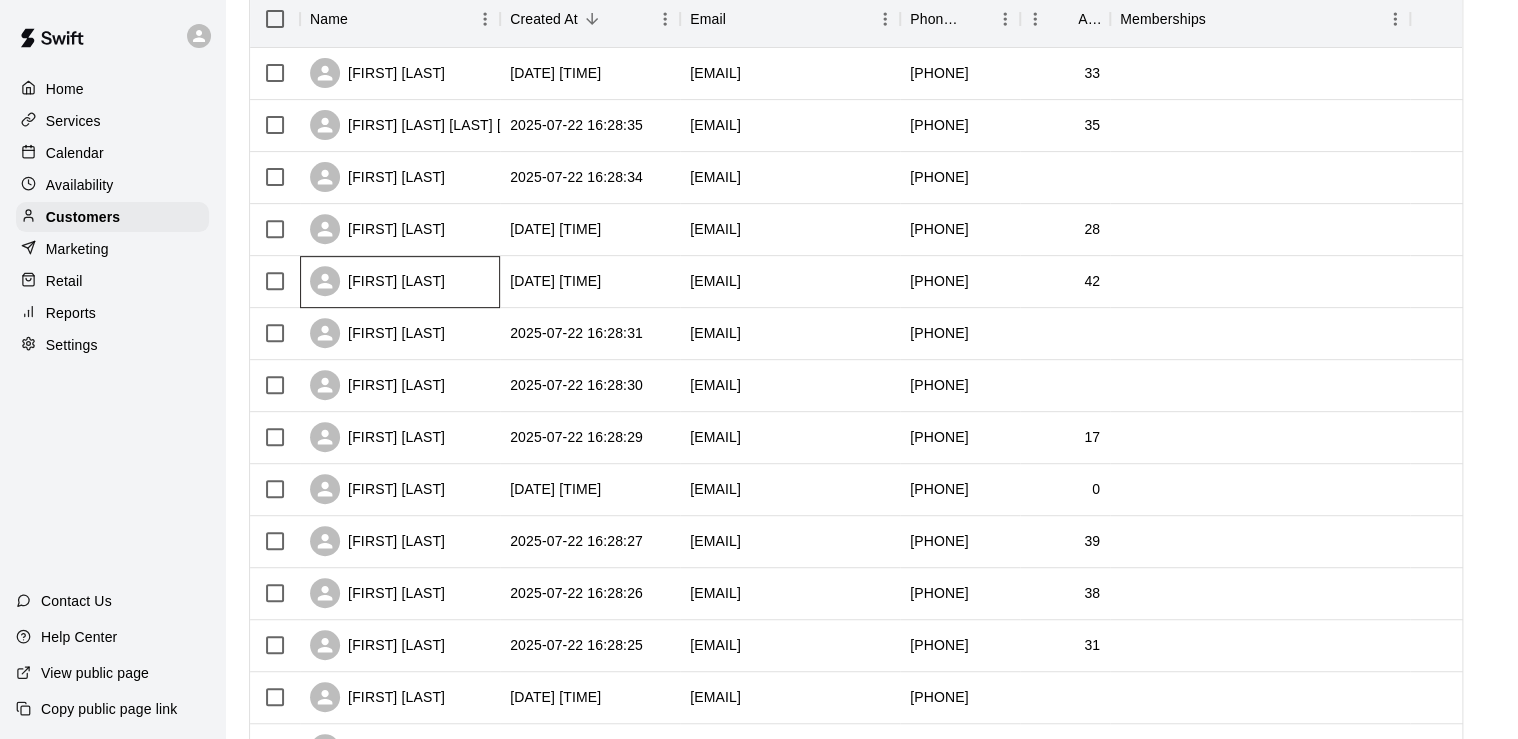 click on "[FIRST] [LAST]" at bounding box center (400, 282) 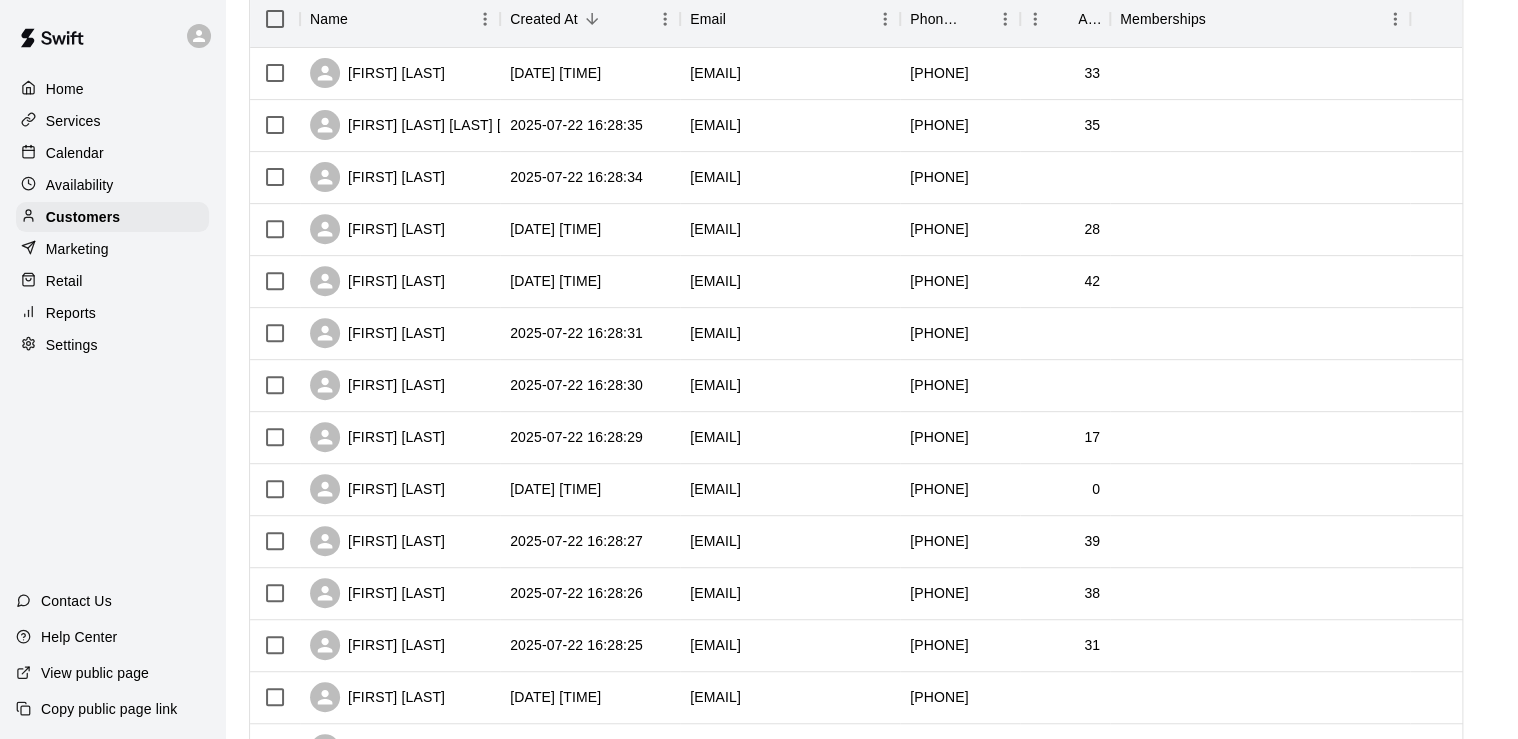 scroll, scrollTop: 0, scrollLeft: 0, axis: both 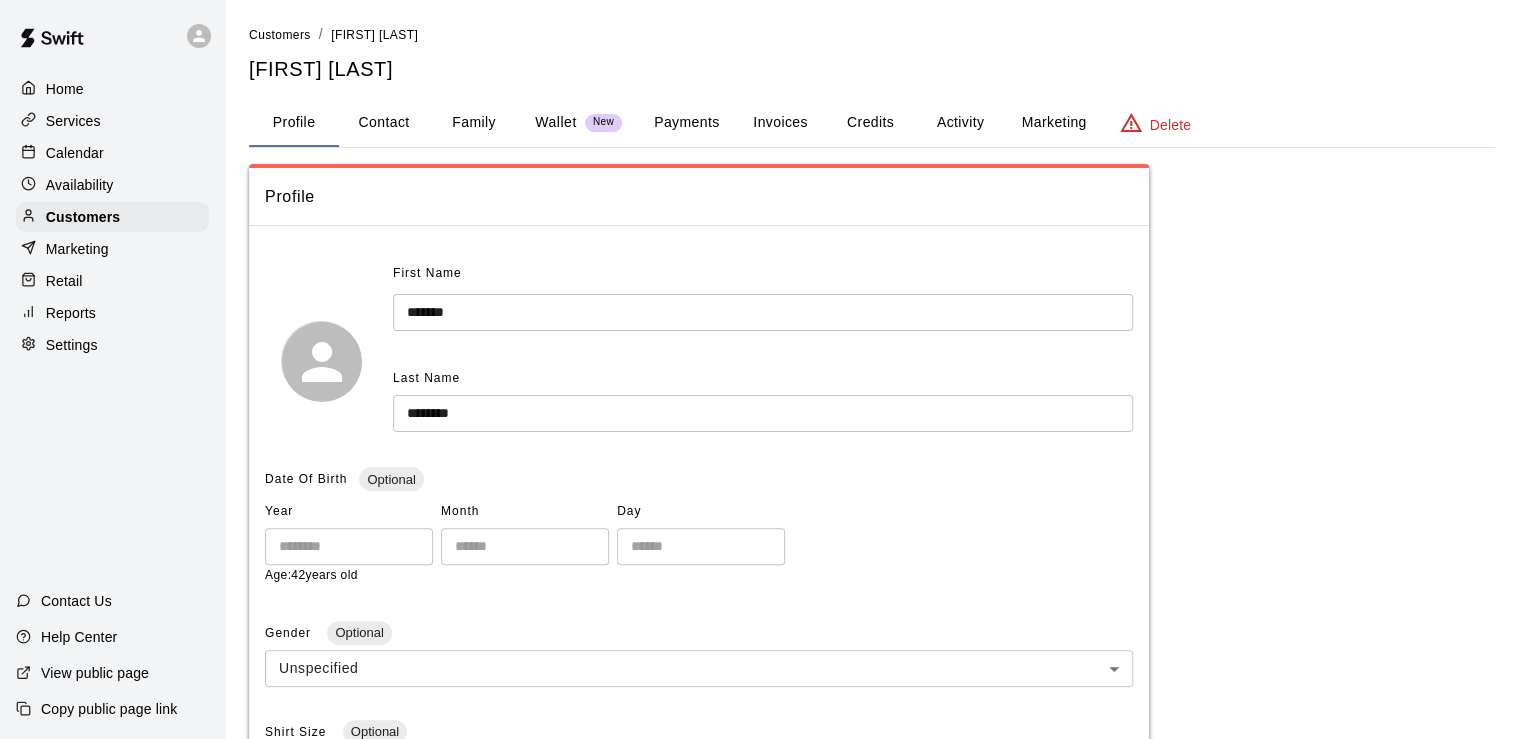 click on "Marketing" at bounding box center (1053, 123) 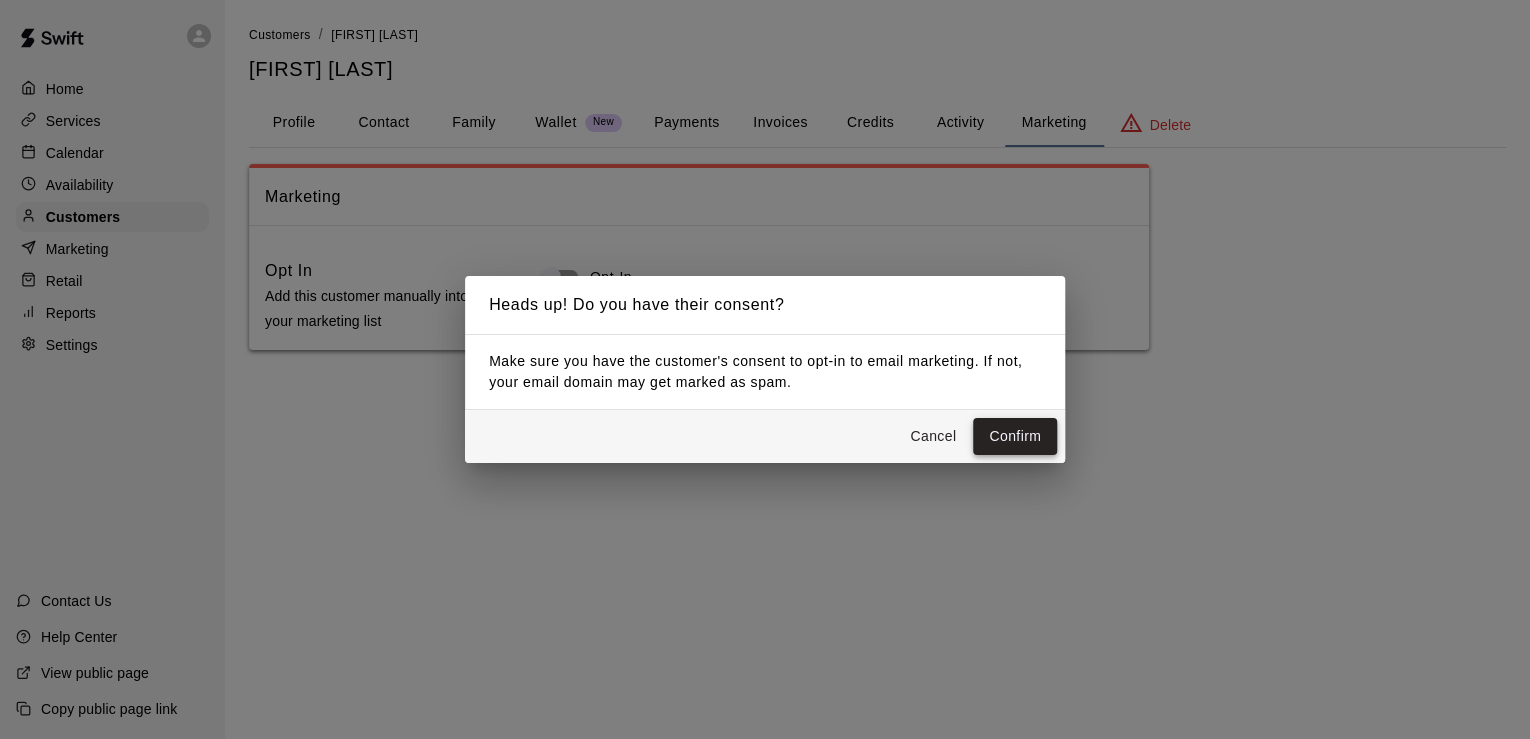 click on "Confirm" at bounding box center (1015, 436) 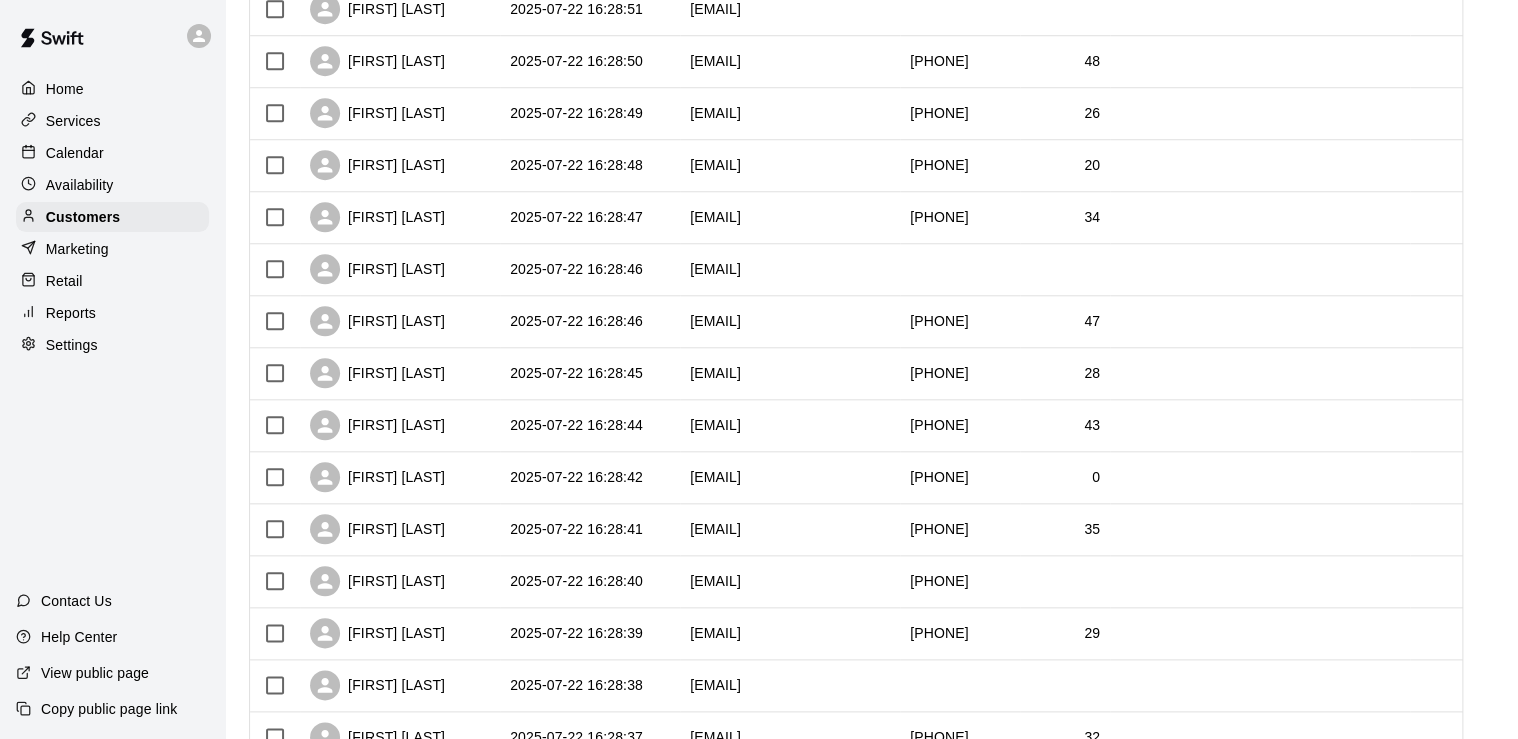scroll, scrollTop: 988, scrollLeft: 0, axis: vertical 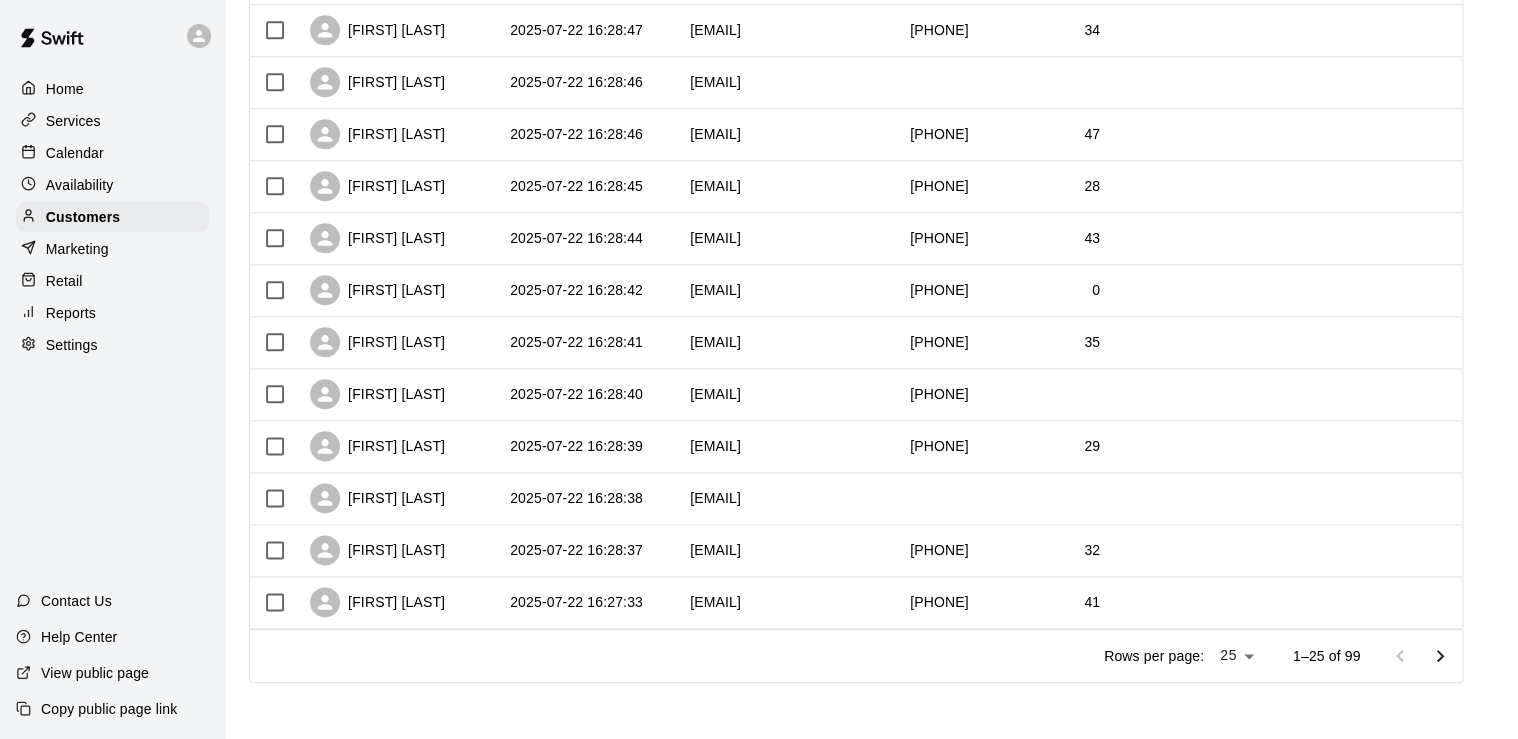 drag, startPoint x: 1444, startPoint y: 664, endPoint x: 551, endPoint y: 738, distance: 896.06085 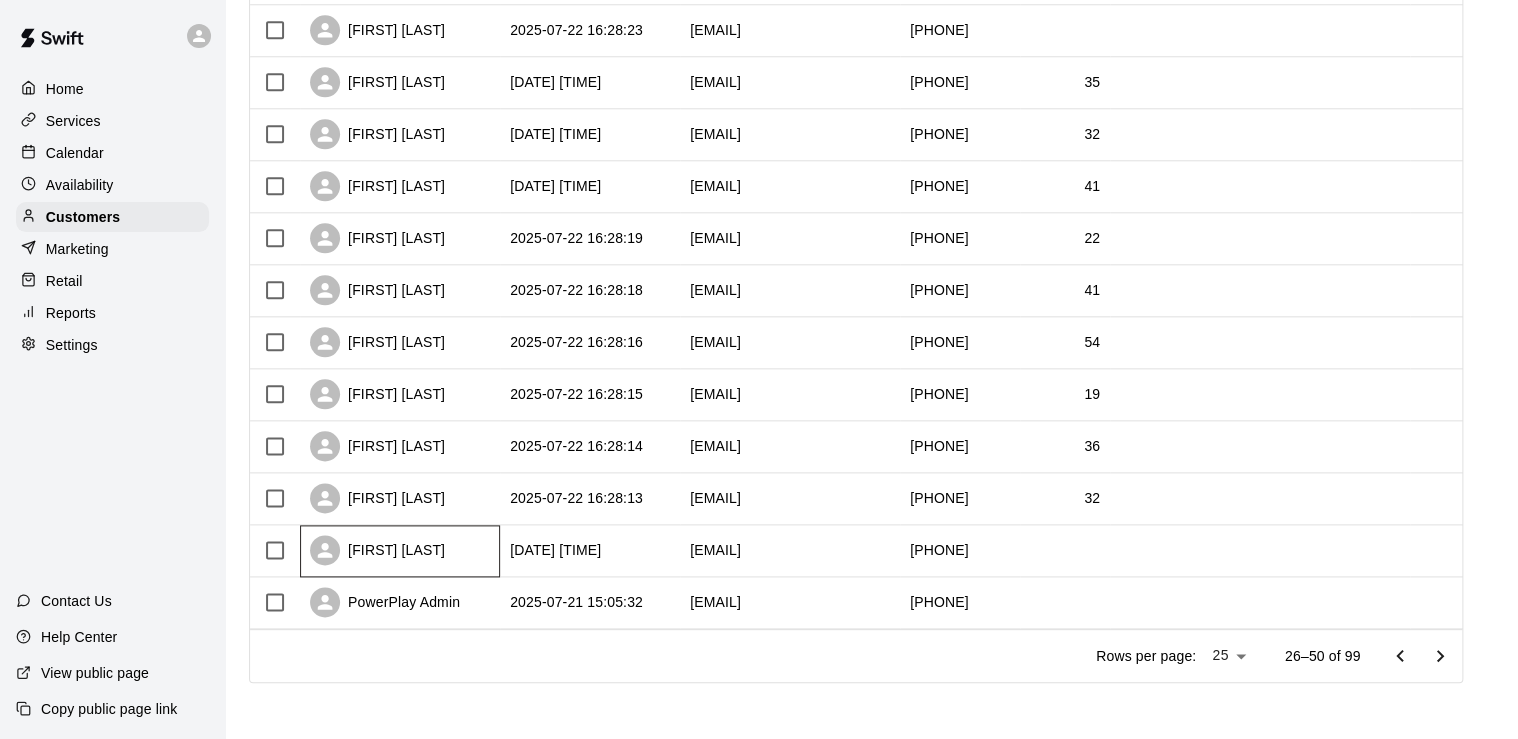 click on "[FIRST] [LAST]" at bounding box center (400, 551) 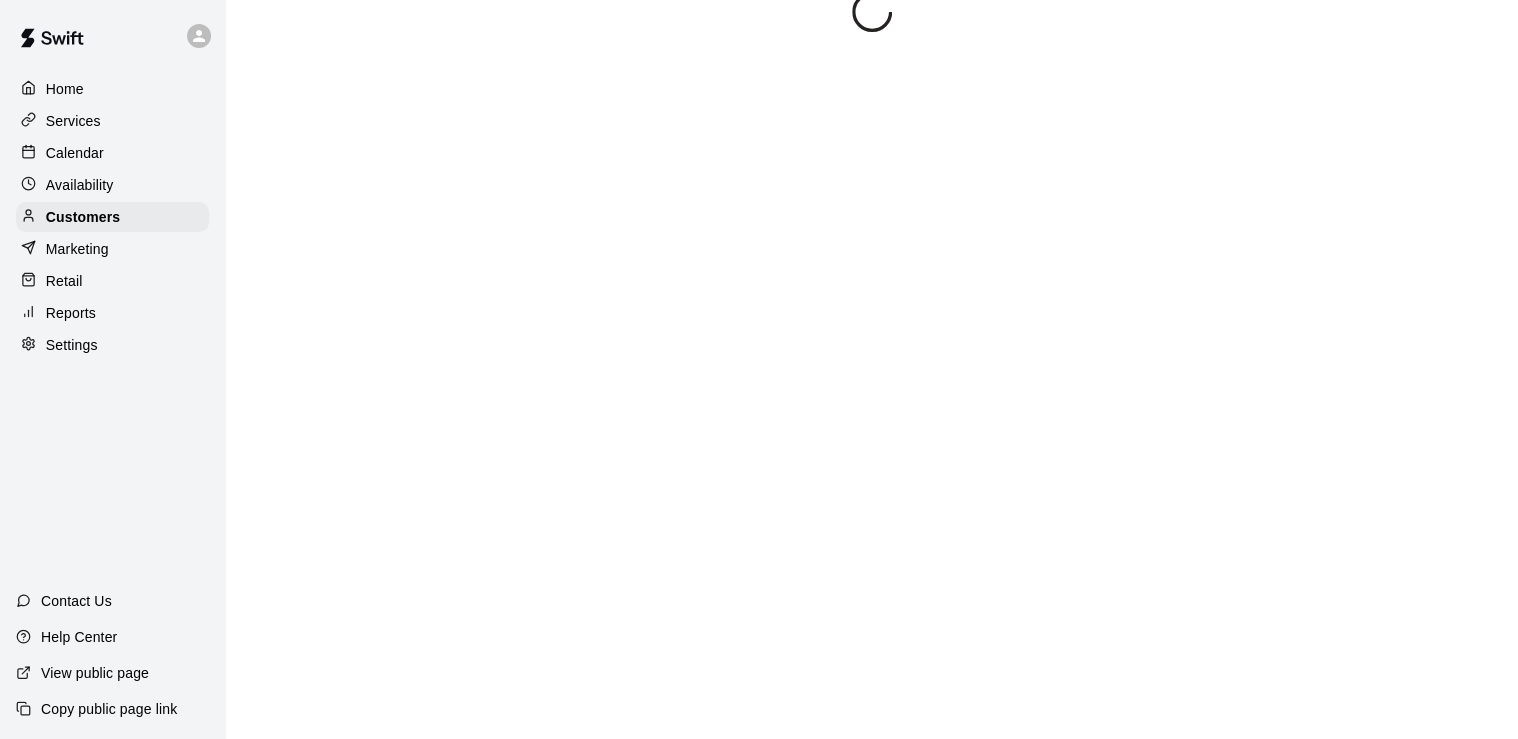 scroll, scrollTop: 0, scrollLeft: 0, axis: both 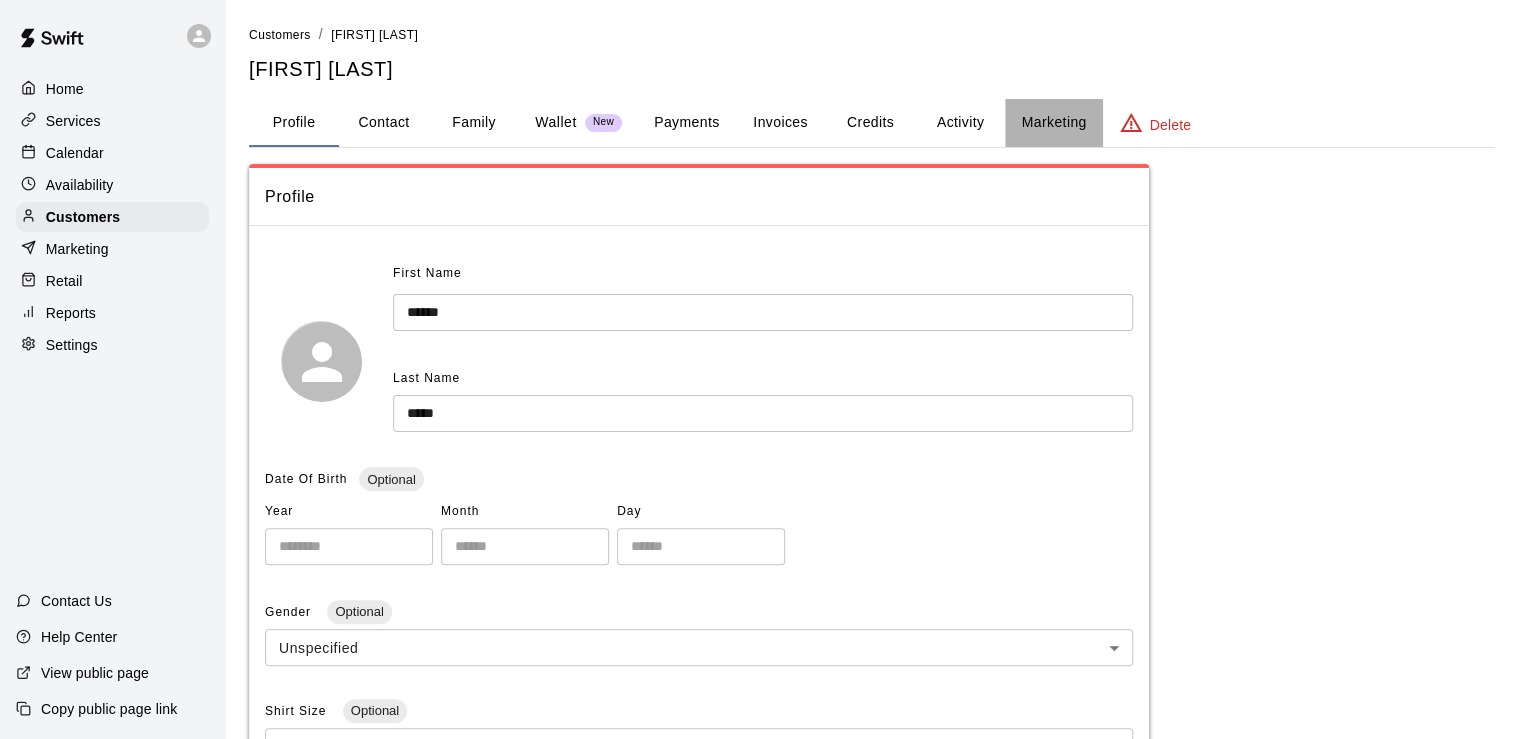click on "Marketing" at bounding box center [1053, 123] 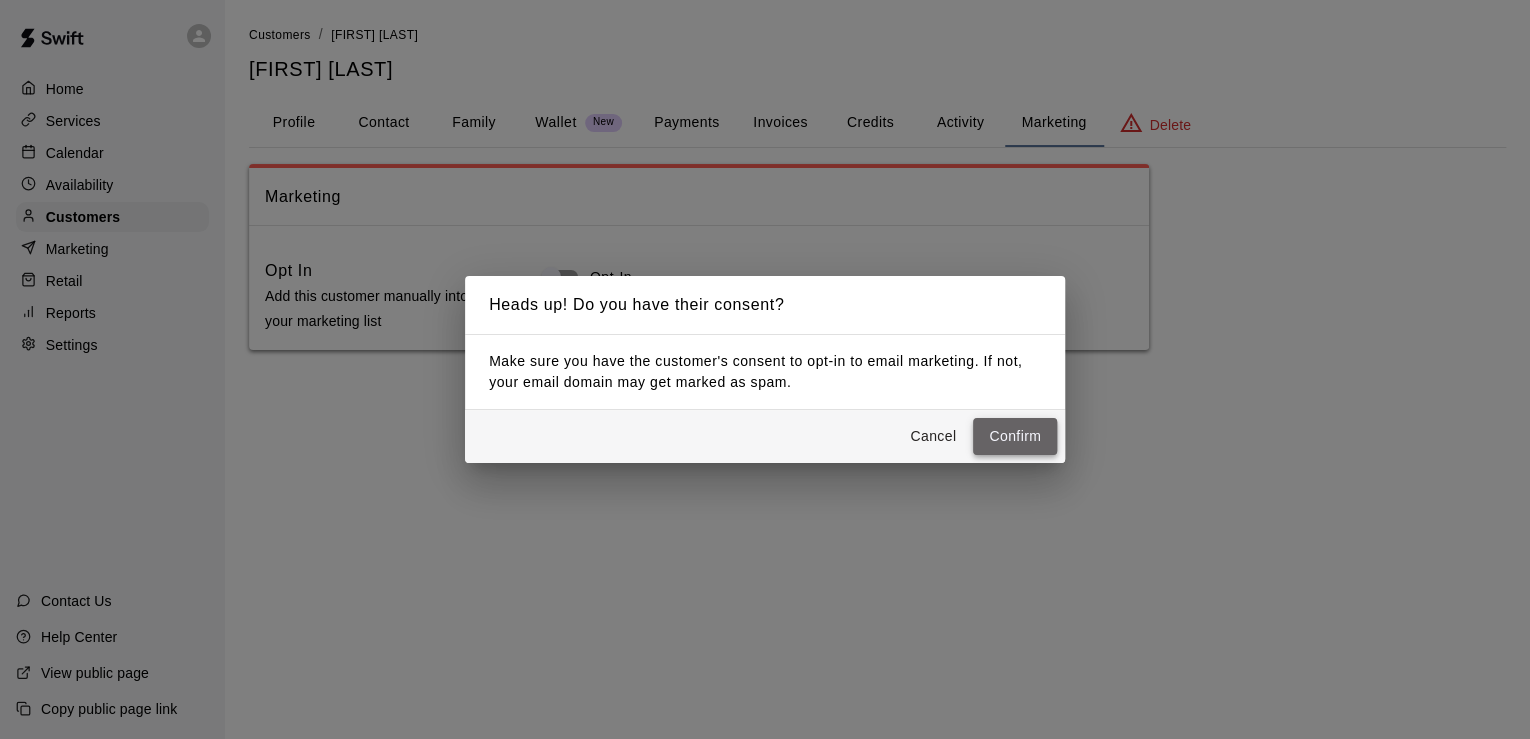 click on "Confirm" at bounding box center [1015, 436] 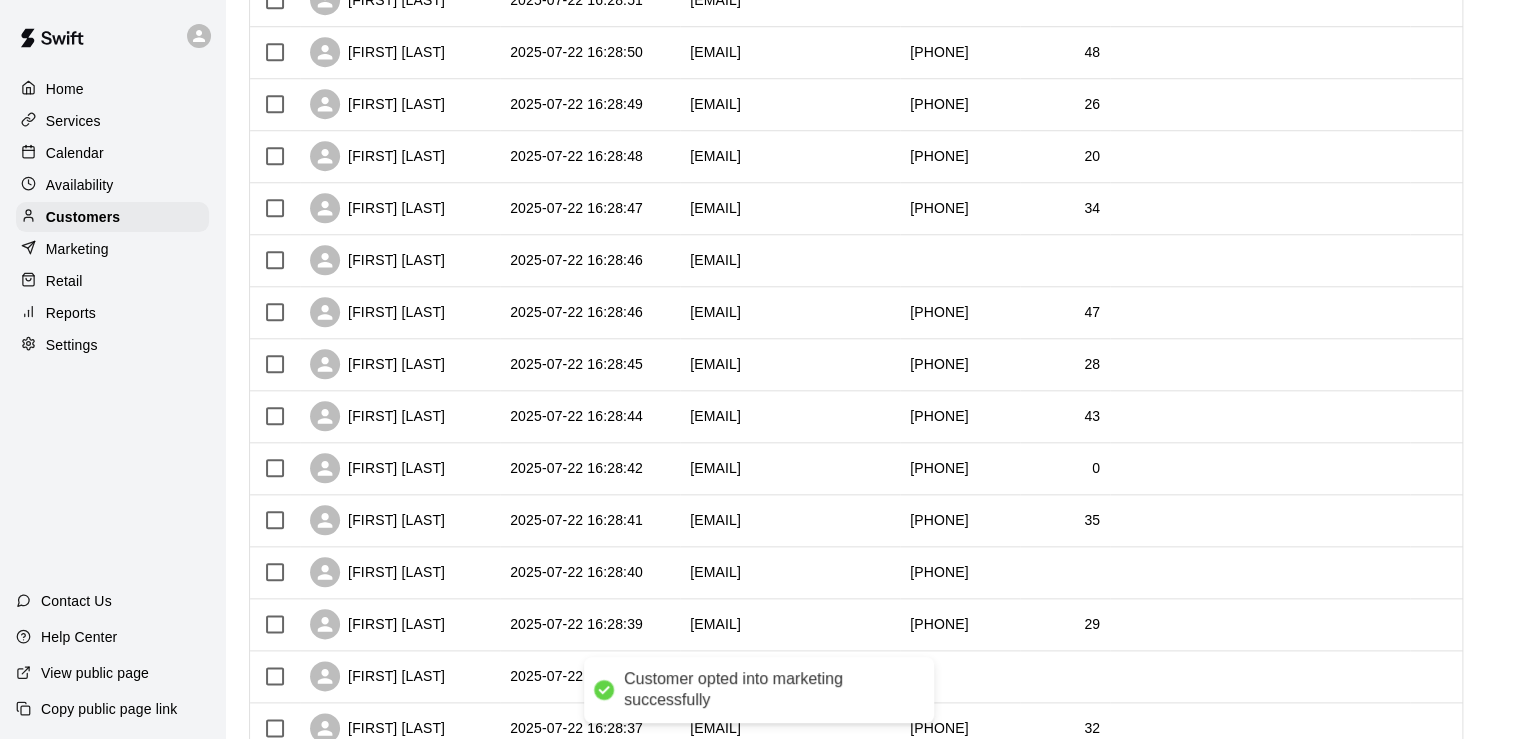 scroll, scrollTop: 988, scrollLeft: 0, axis: vertical 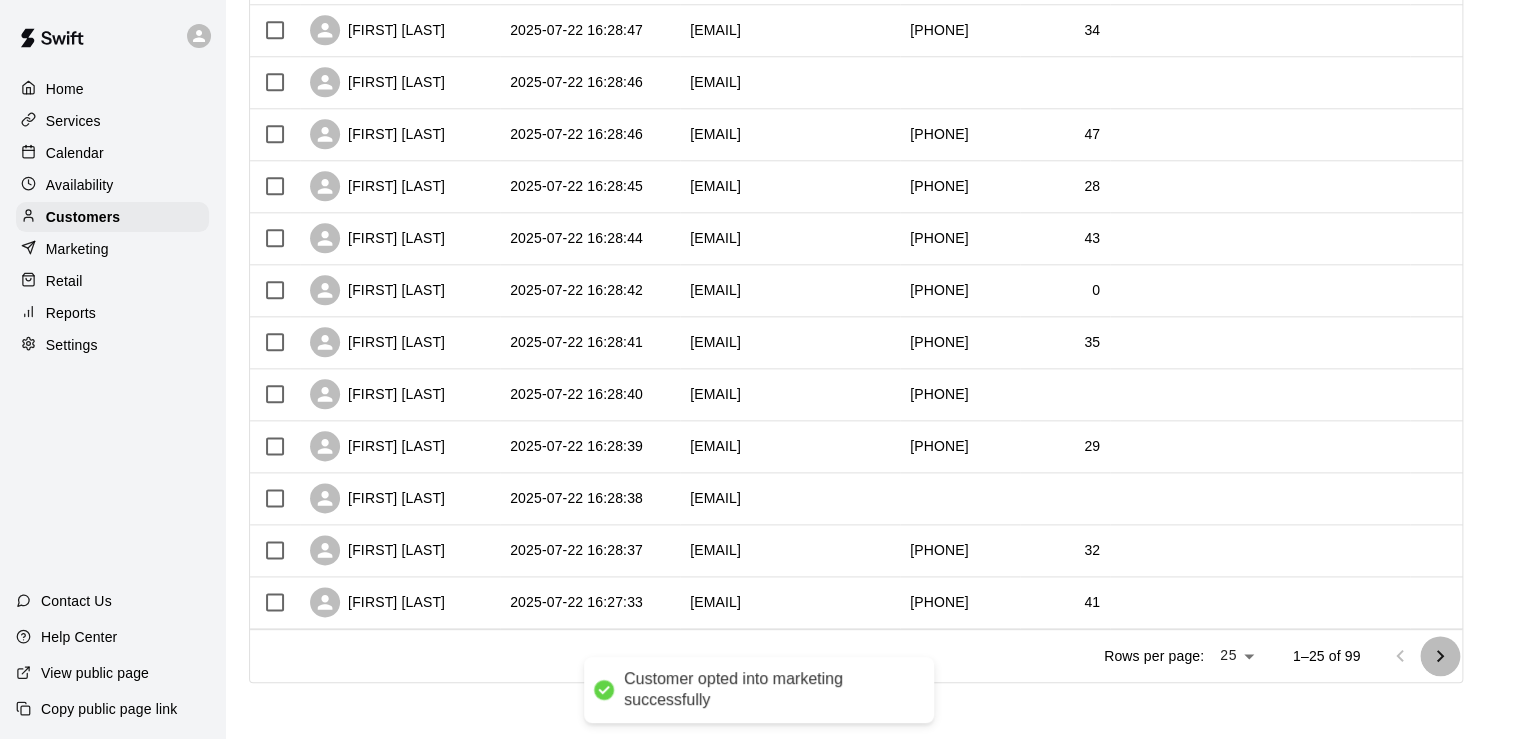 click 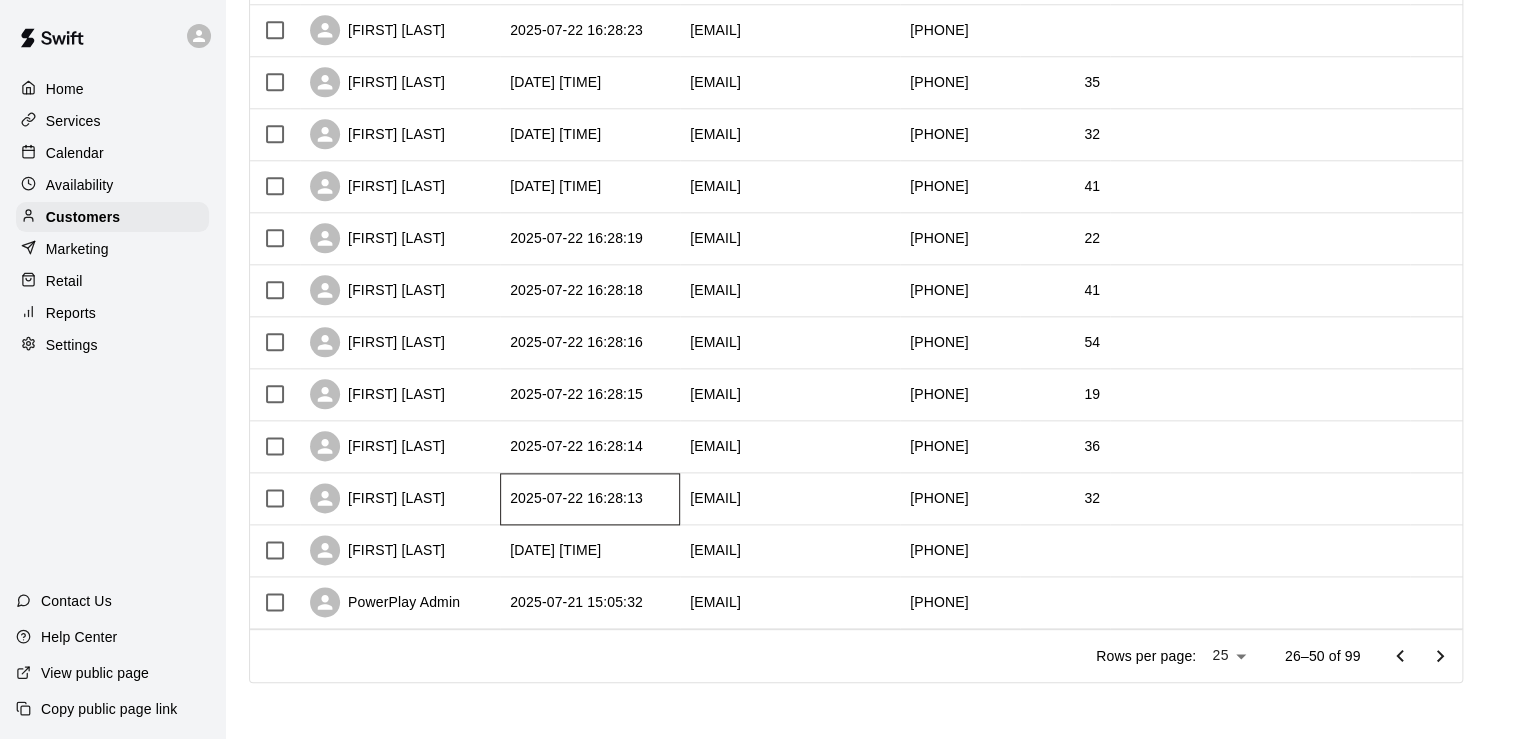 click on "2025-07-22 16:28:13" at bounding box center (576, 498) 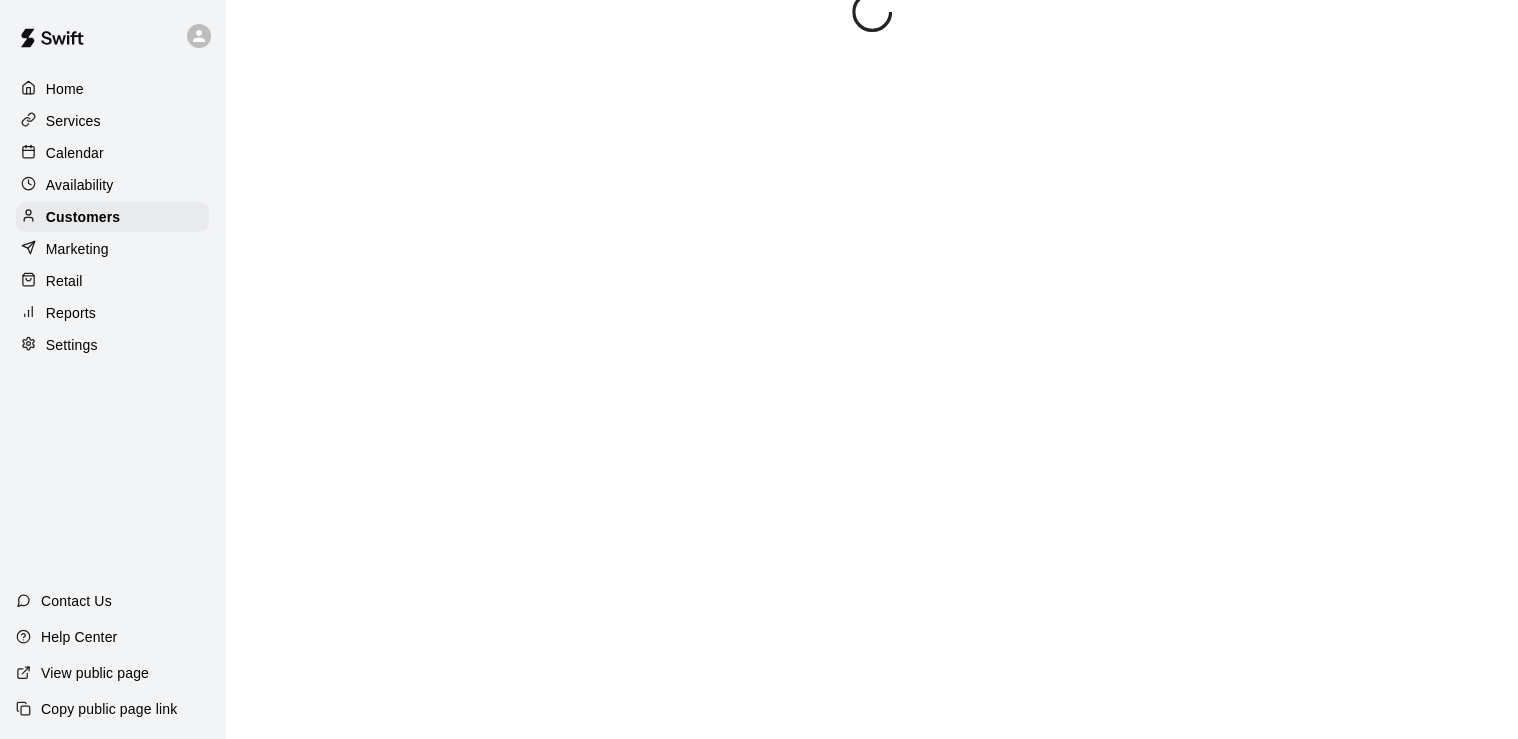 scroll, scrollTop: 0, scrollLeft: 0, axis: both 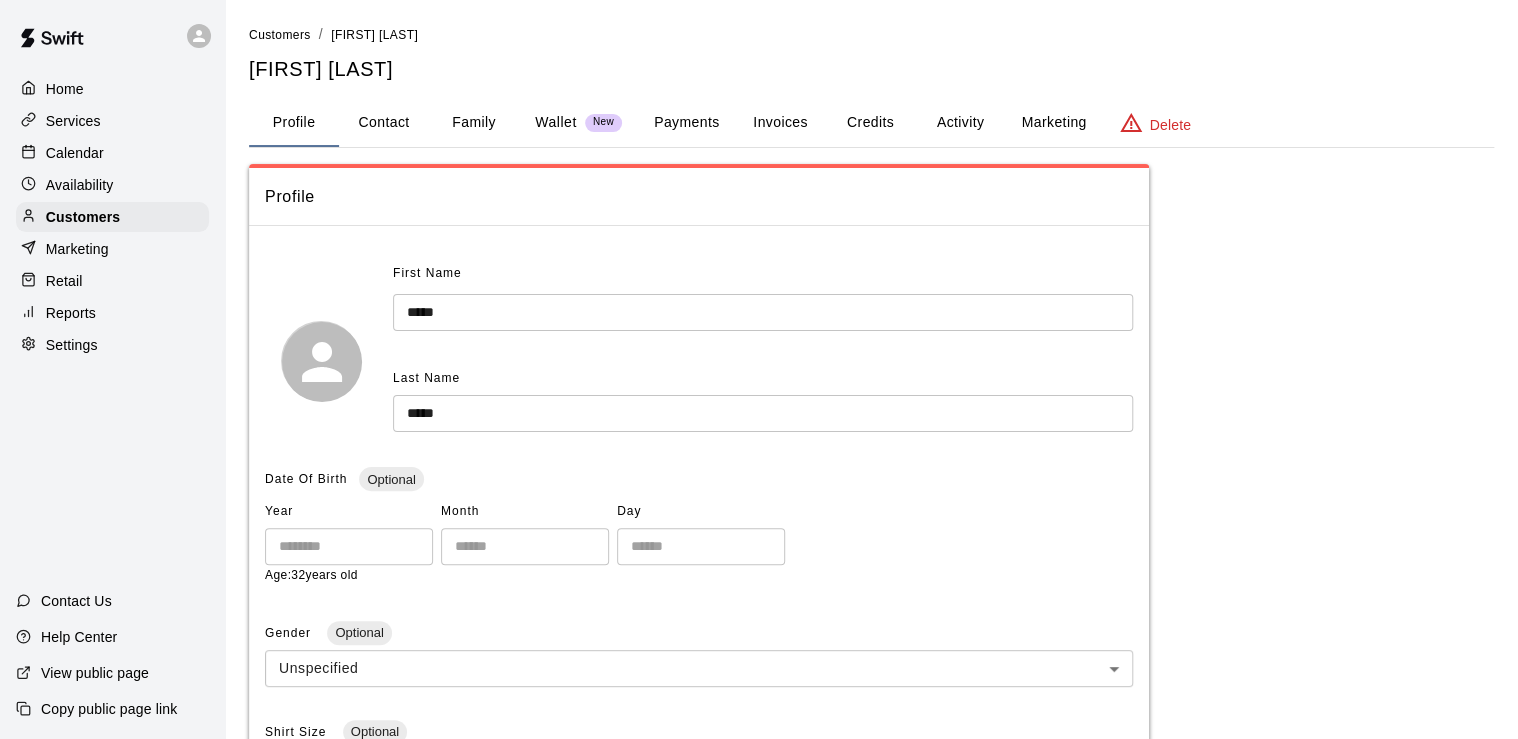 click on "Marketing" at bounding box center (1053, 123) 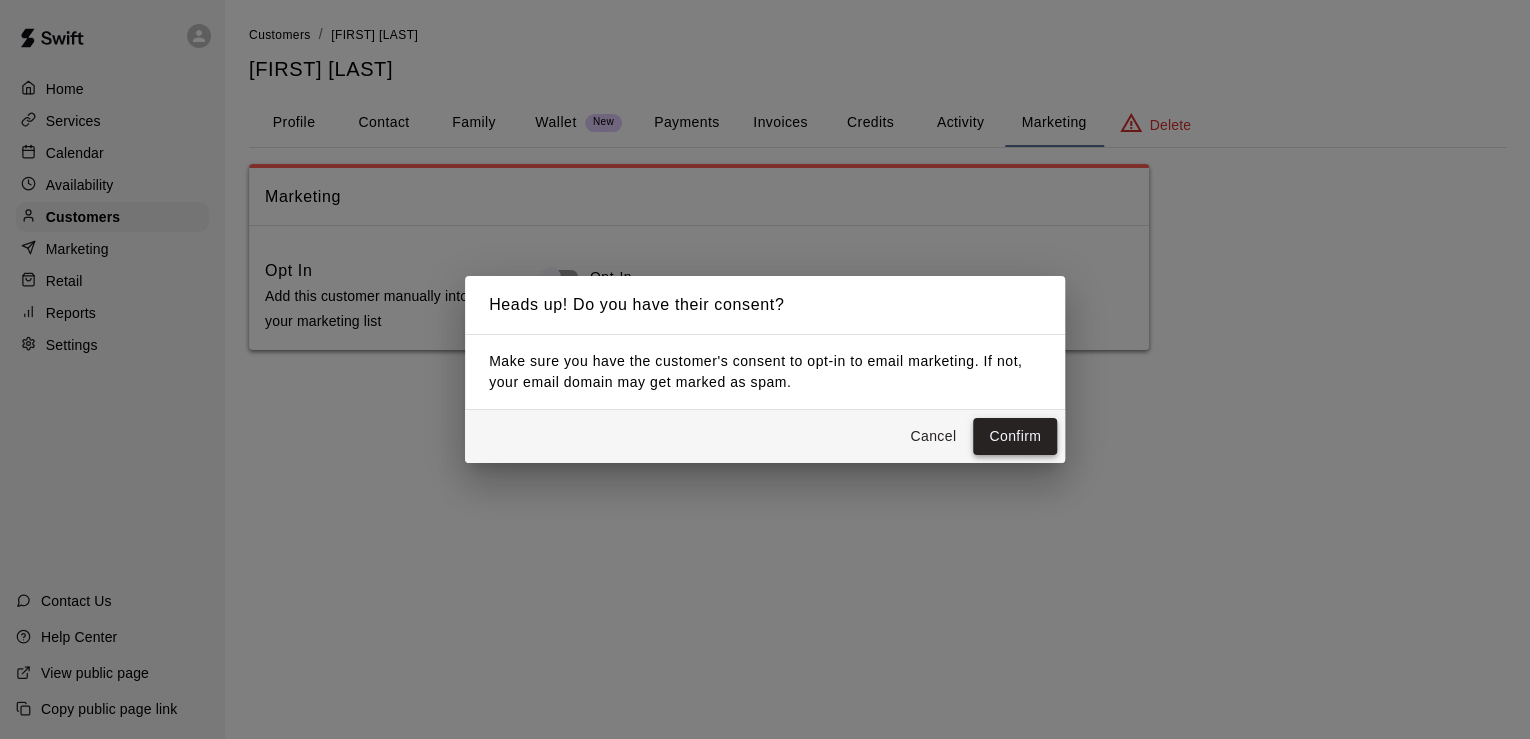 click on "Confirm" at bounding box center [1015, 436] 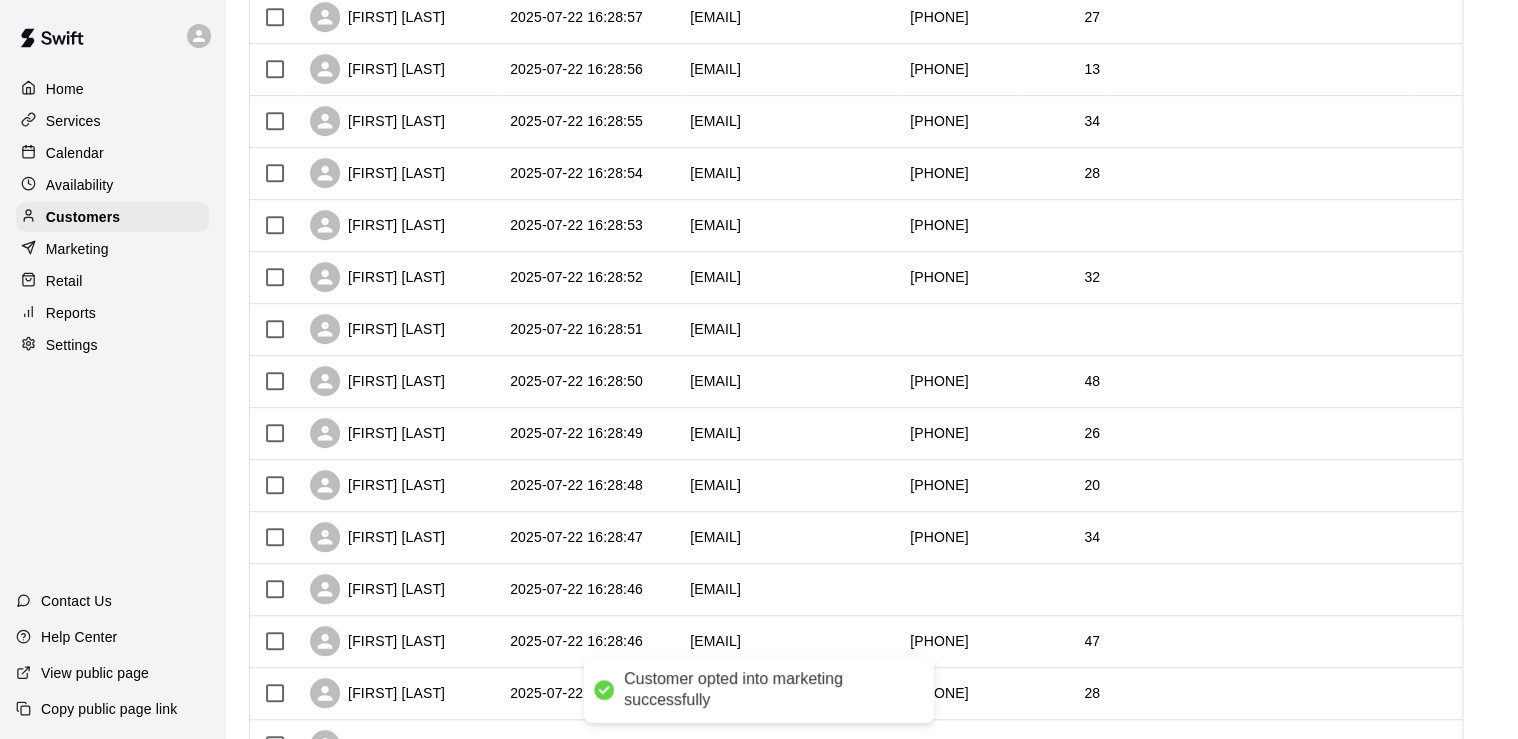 scroll, scrollTop: 988, scrollLeft: 0, axis: vertical 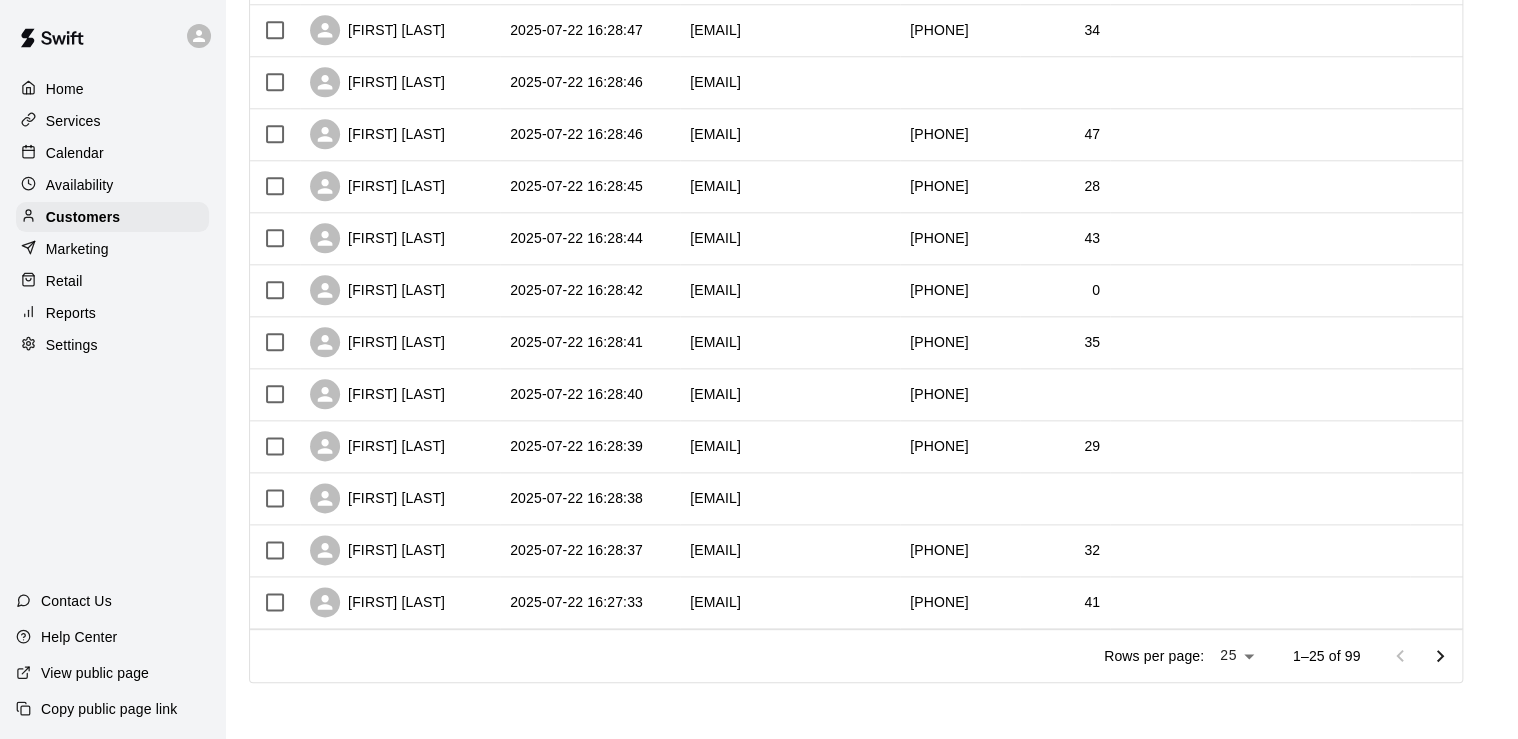 click 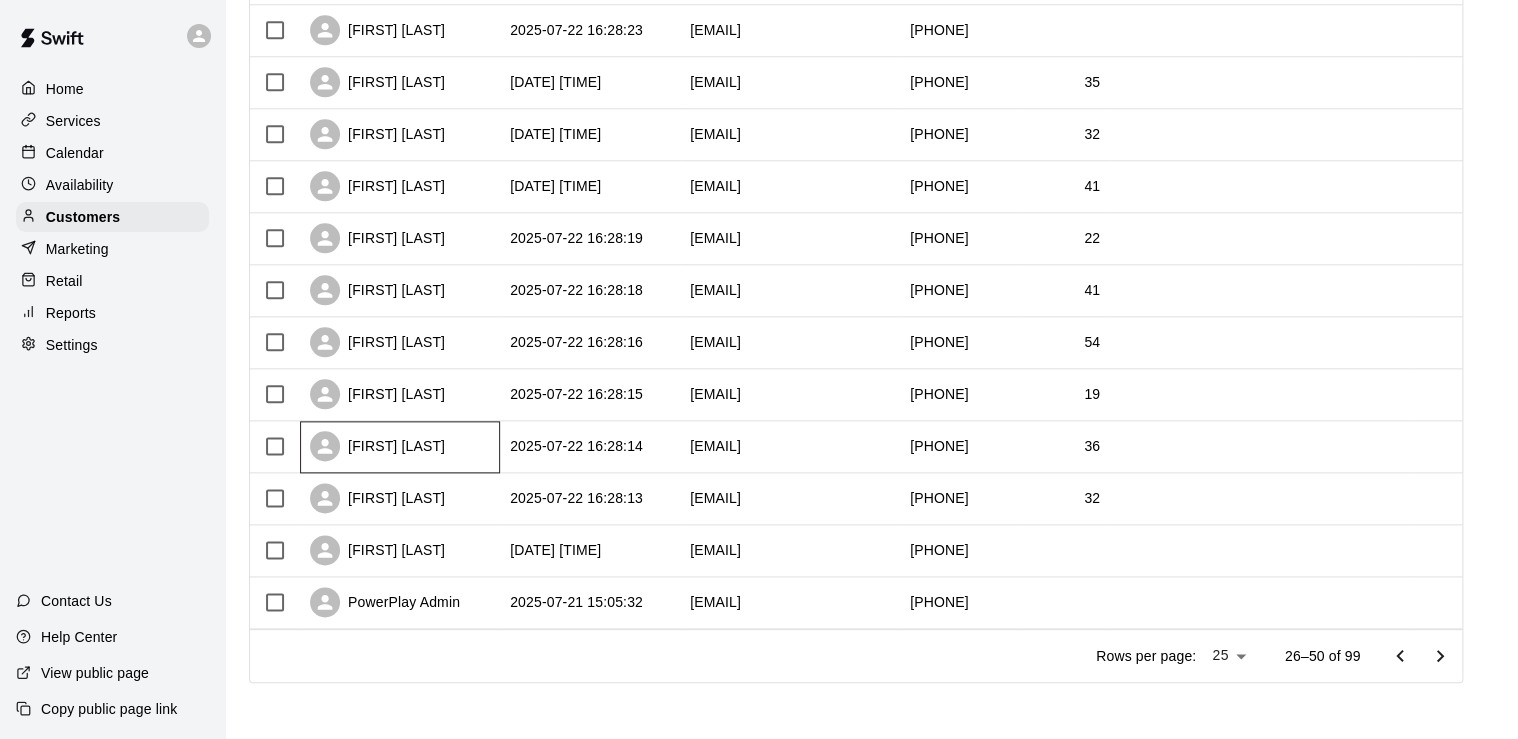 click on "[FIRST] [LAST]" at bounding box center [400, 447] 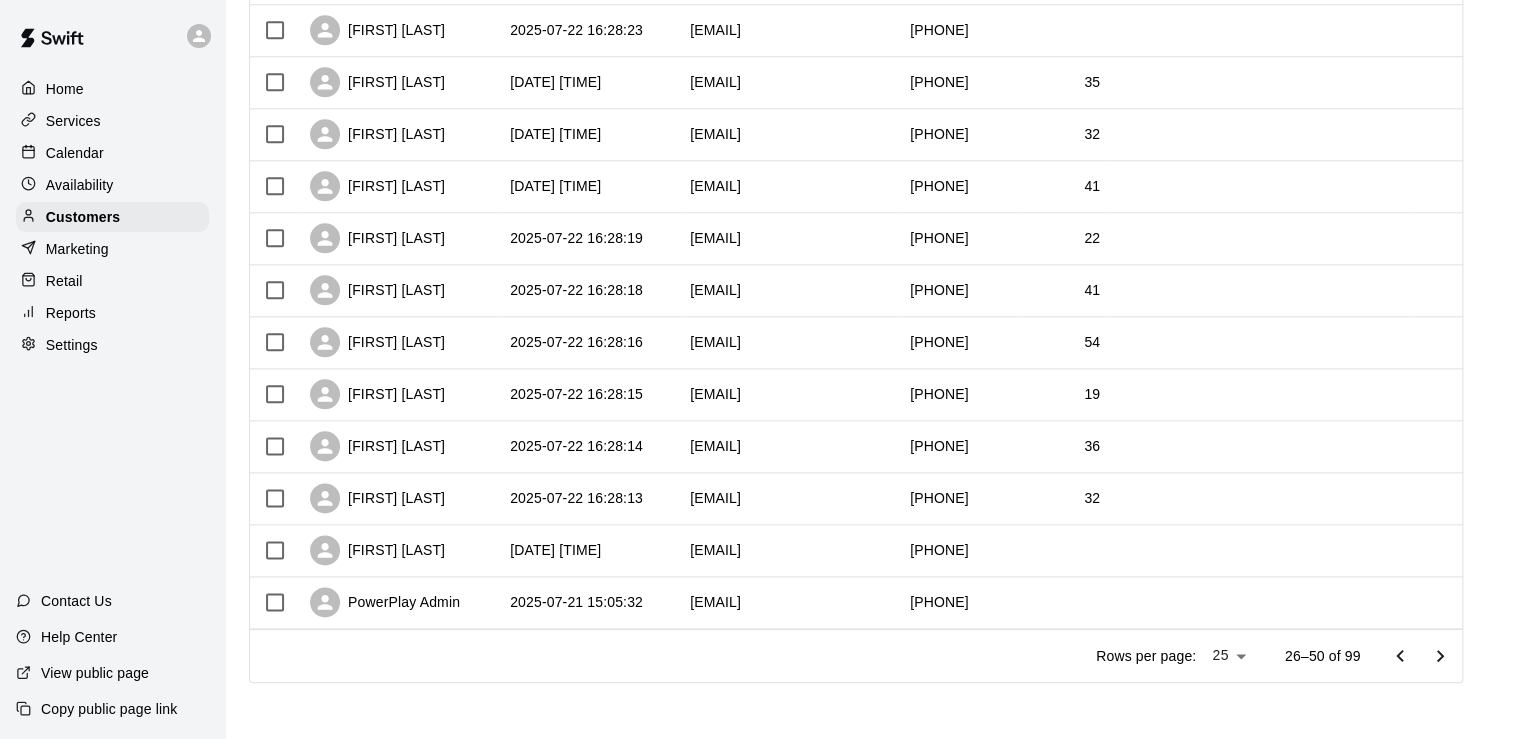 scroll, scrollTop: 0, scrollLeft: 0, axis: both 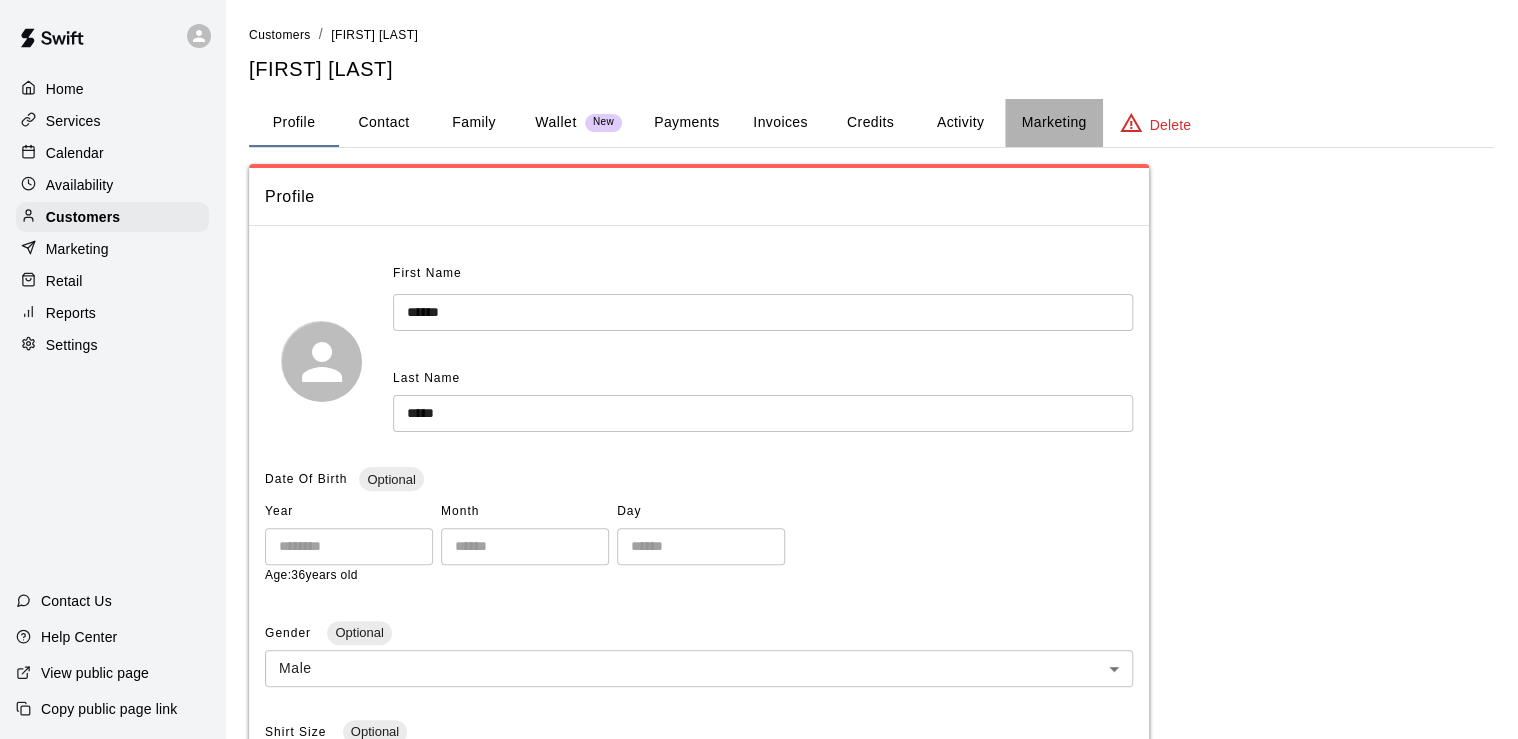 click on "Marketing" at bounding box center (1053, 123) 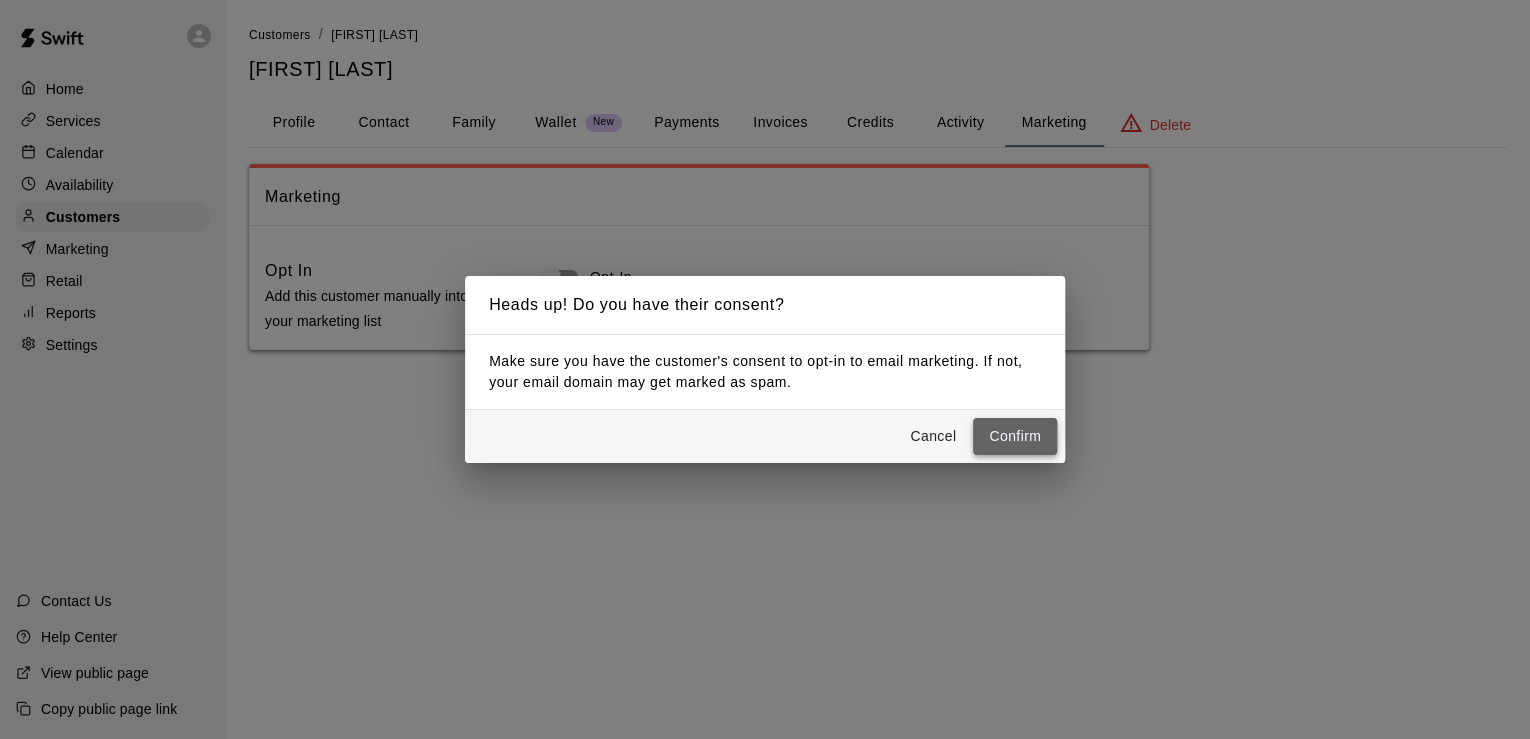 click on "Confirm" at bounding box center (1015, 436) 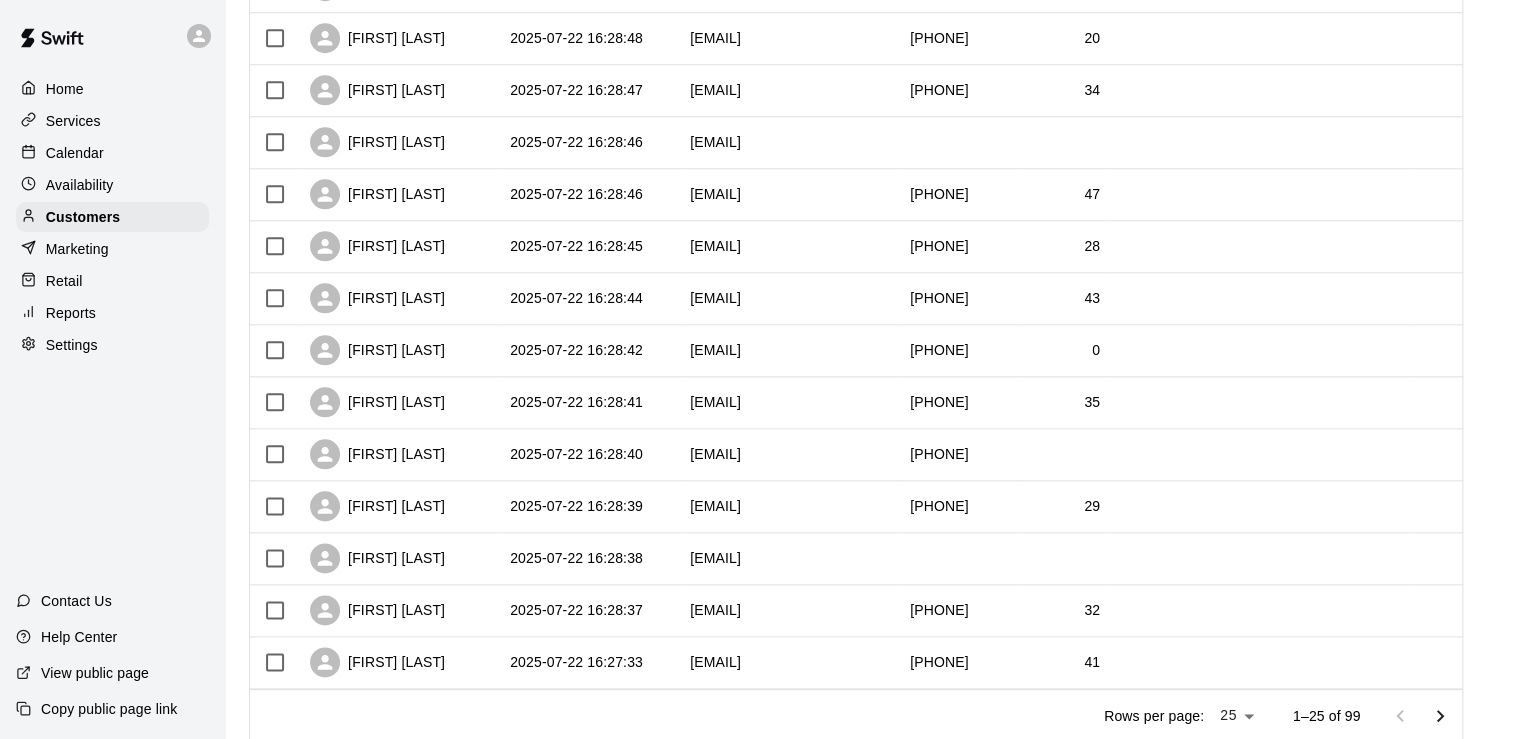 scroll, scrollTop: 988, scrollLeft: 0, axis: vertical 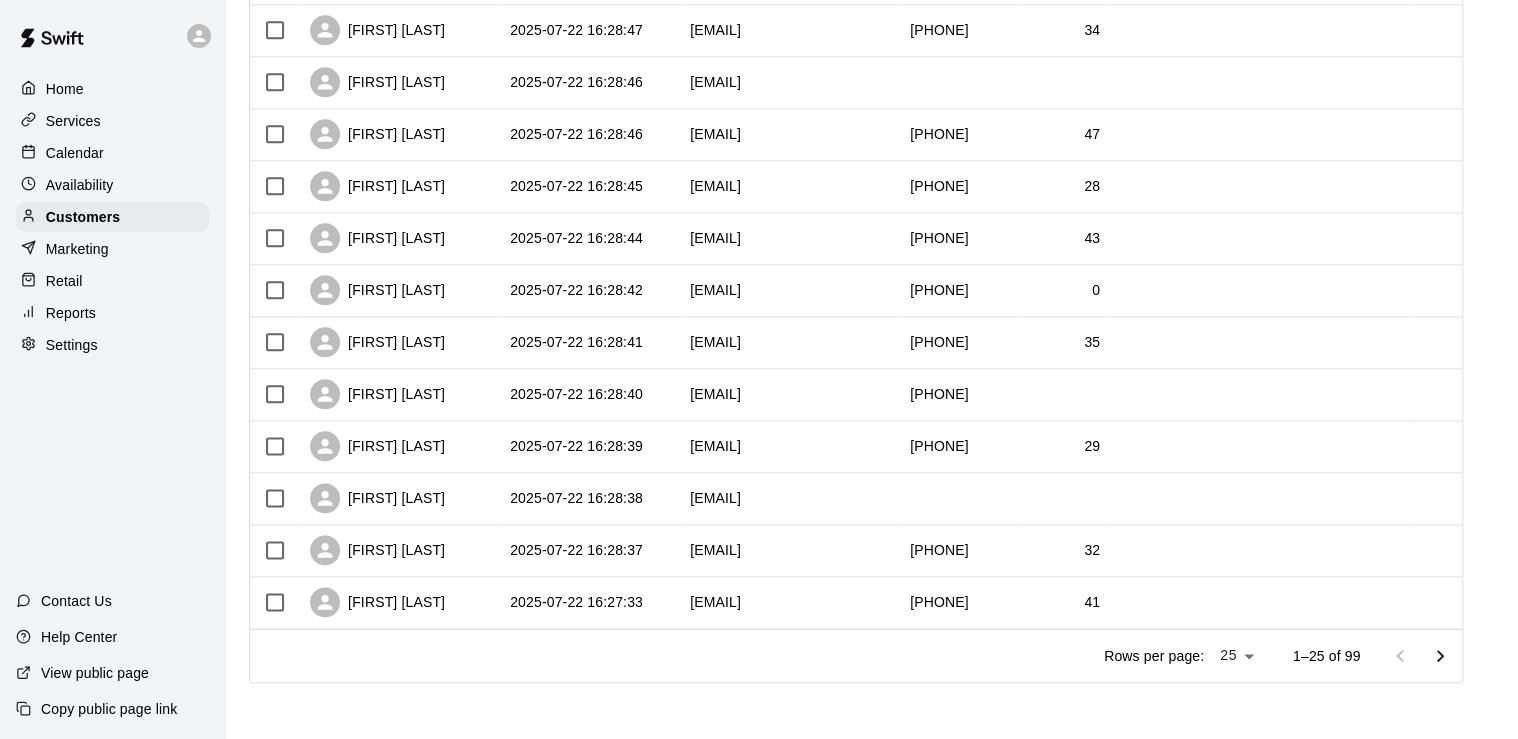click 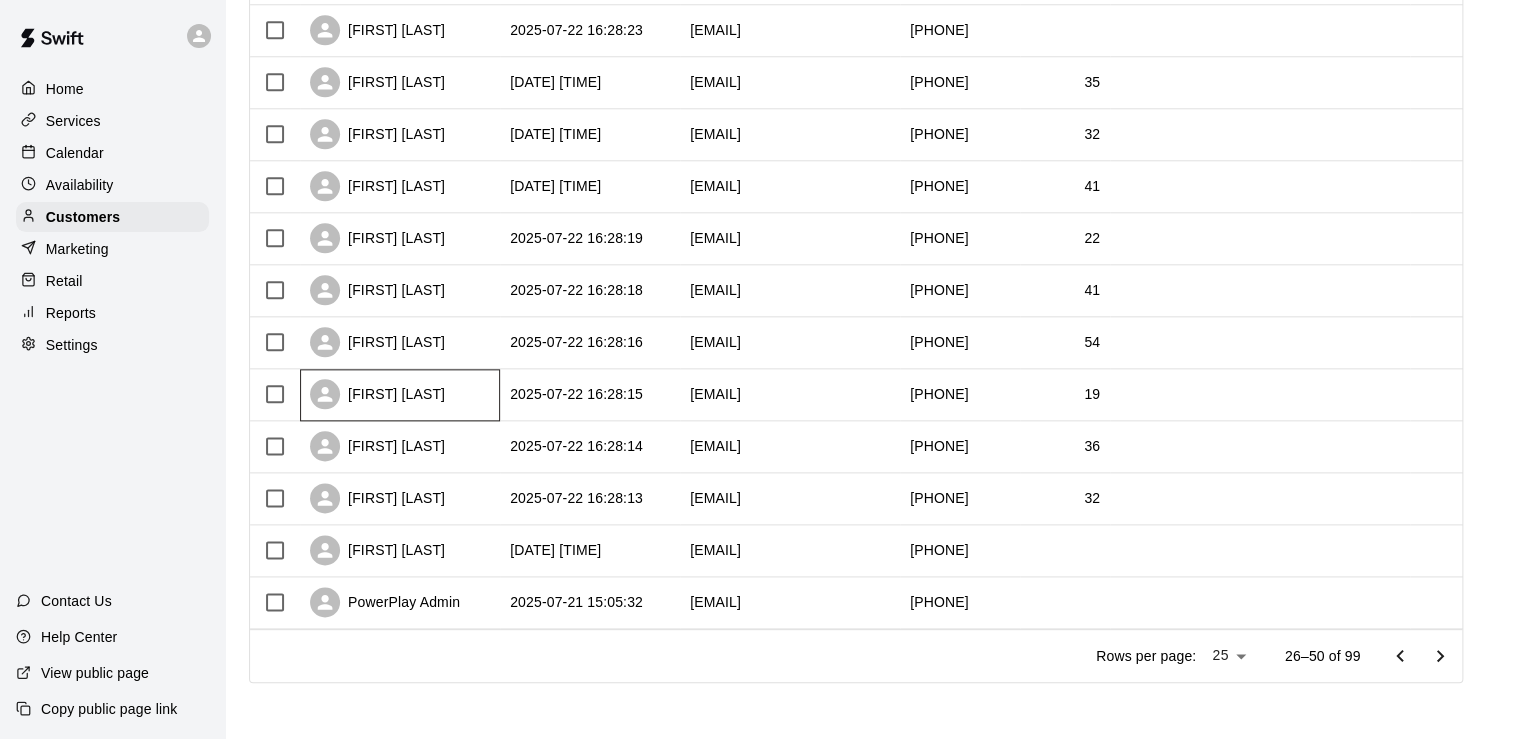 click on "[FIRST] [LAST]" at bounding box center [400, 395] 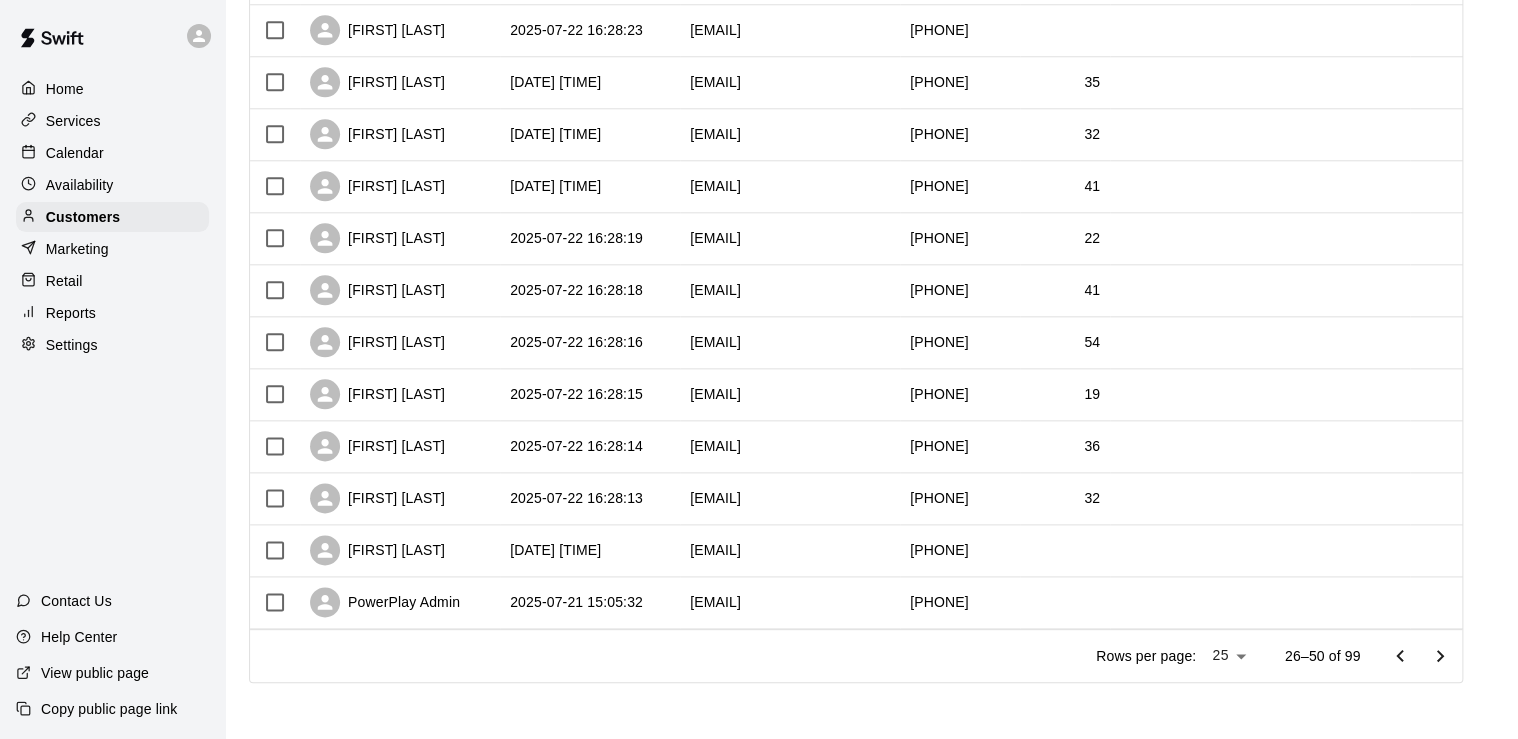scroll, scrollTop: 0, scrollLeft: 0, axis: both 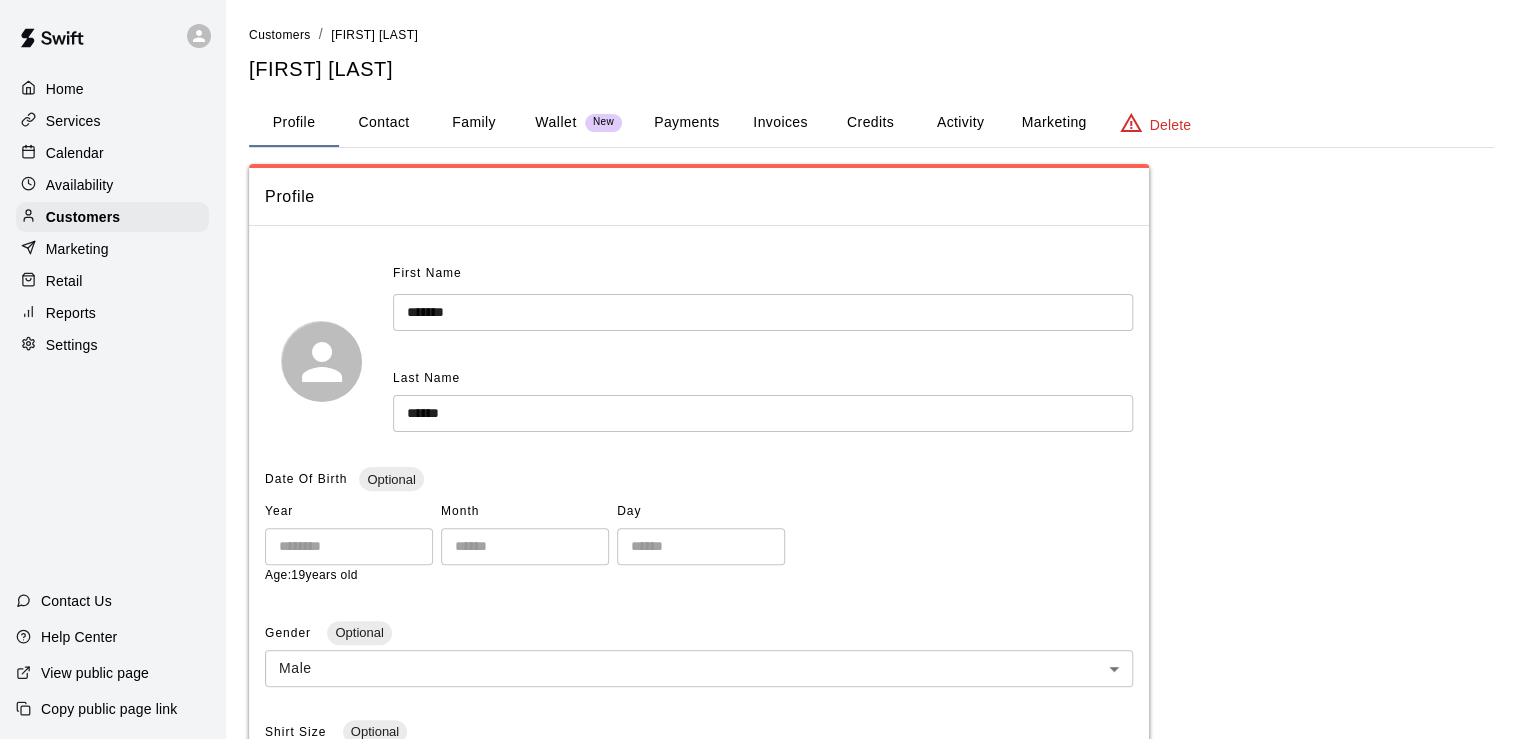 click on "Marketing" at bounding box center [1053, 123] 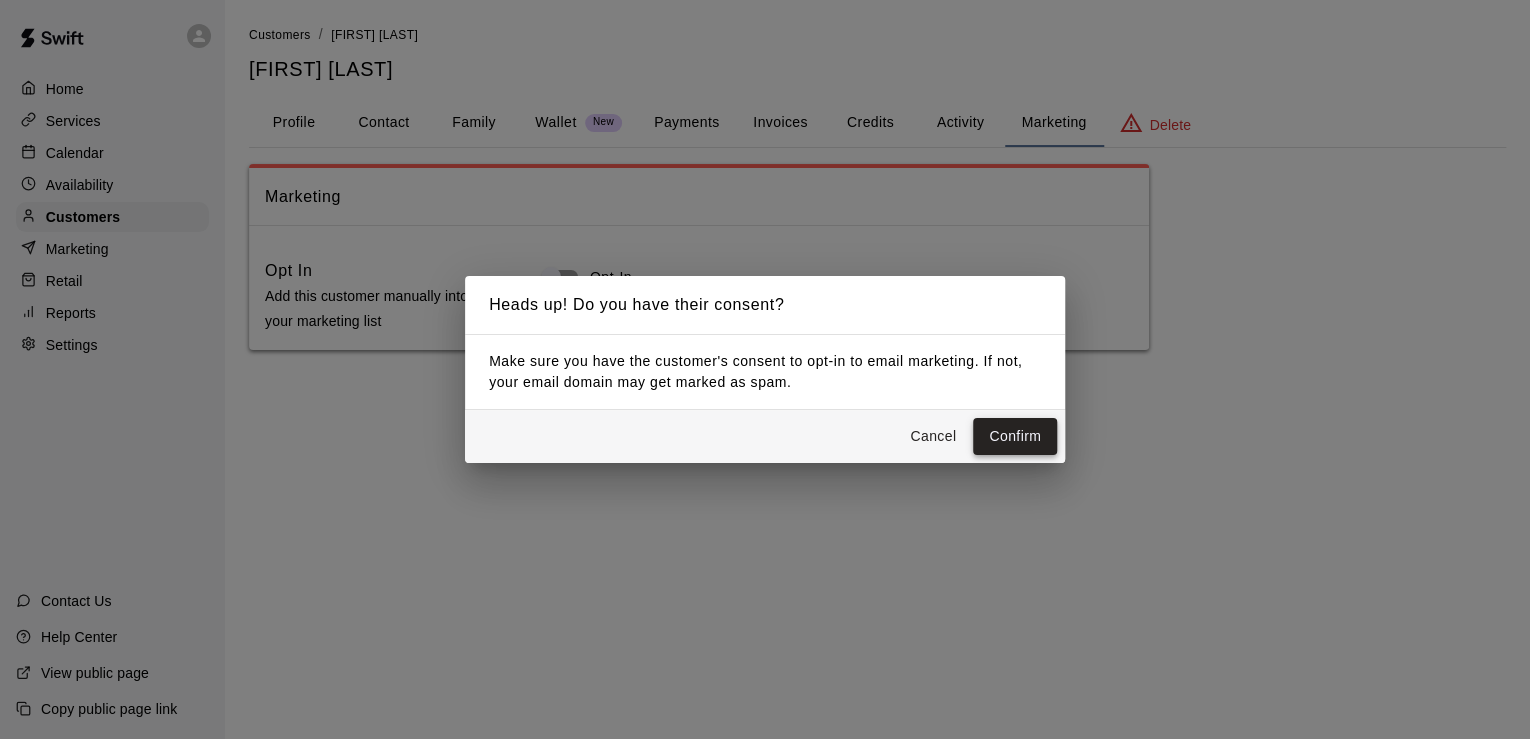 click on "Confirm" at bounding box center [1015, 436] 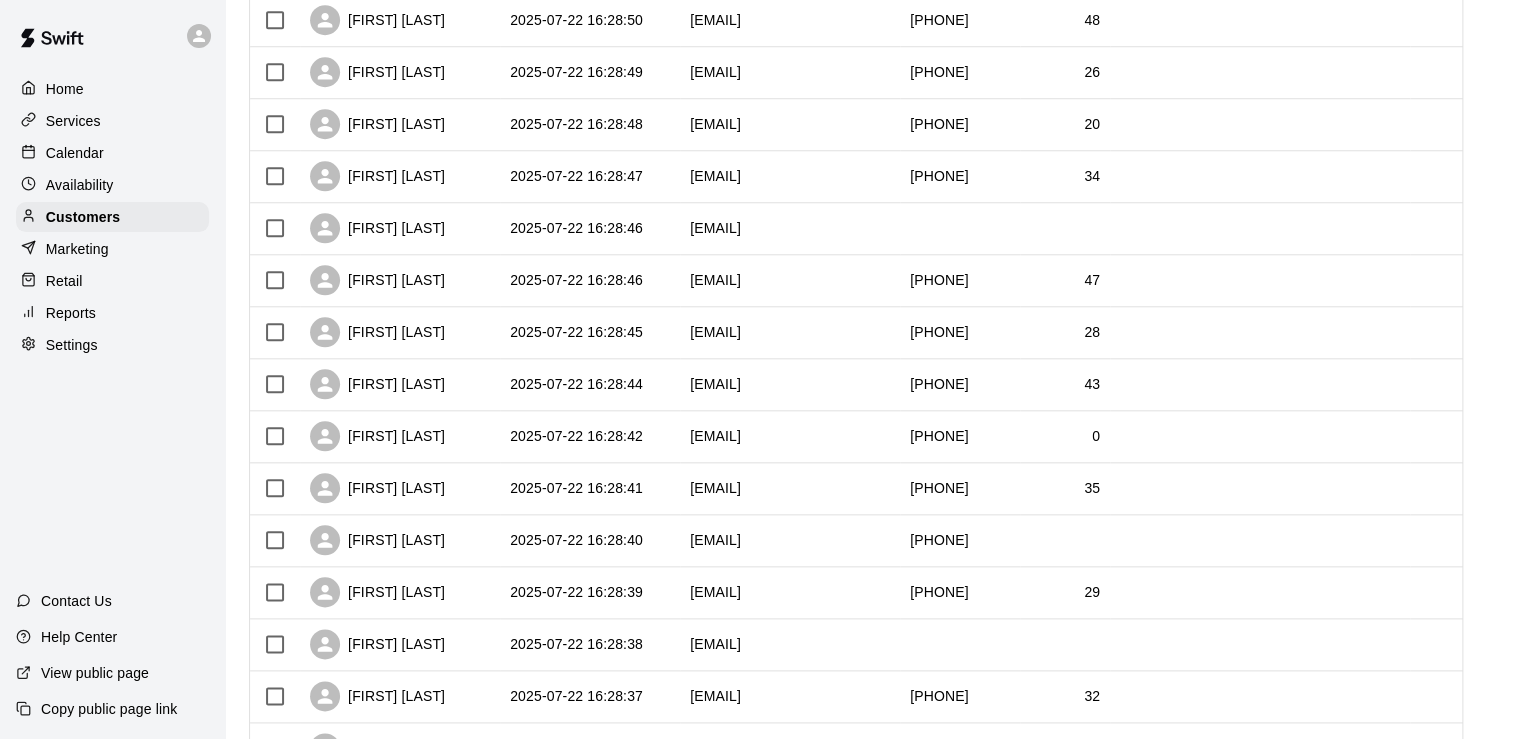 scroll, scrollTop: 988, scrollLeft: 0, axis: vertical 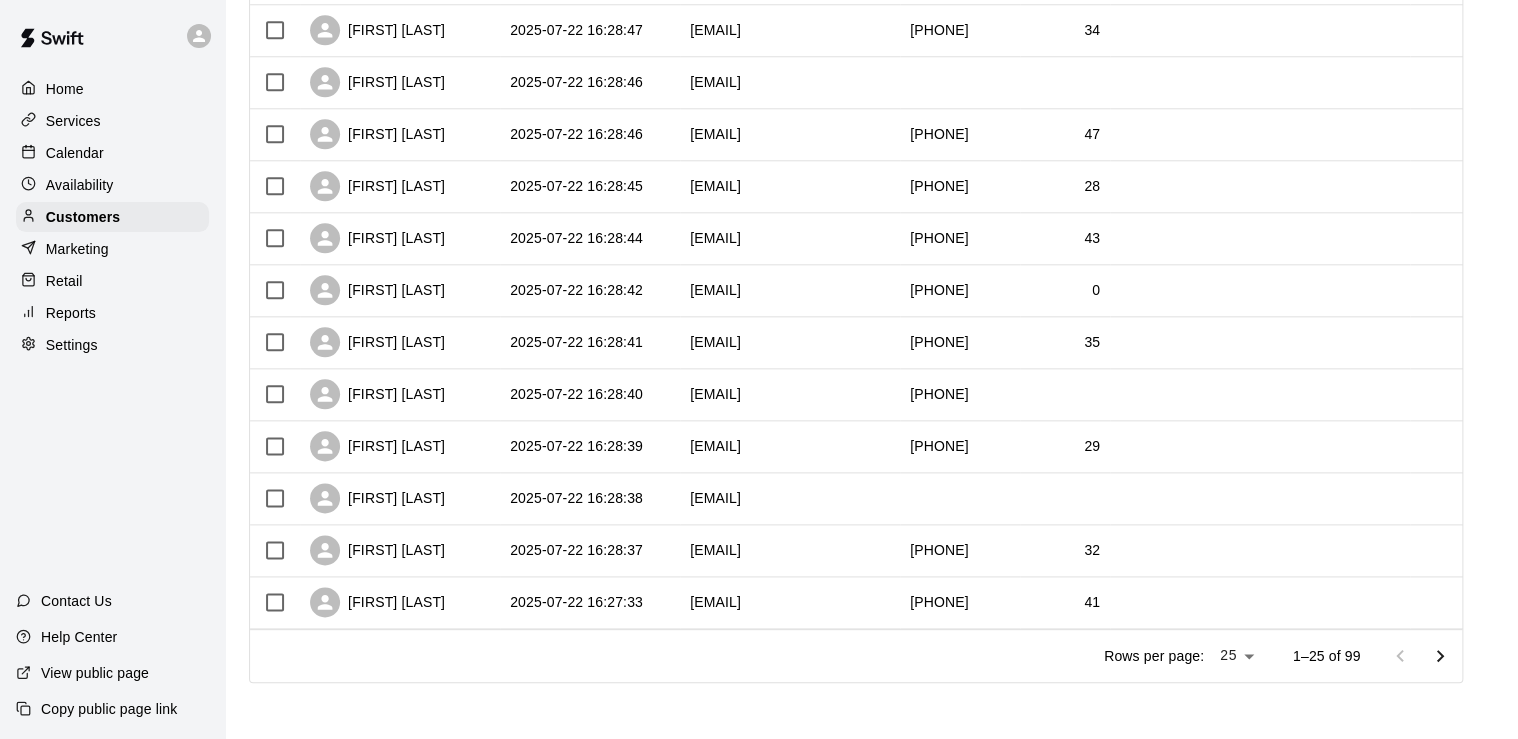 click 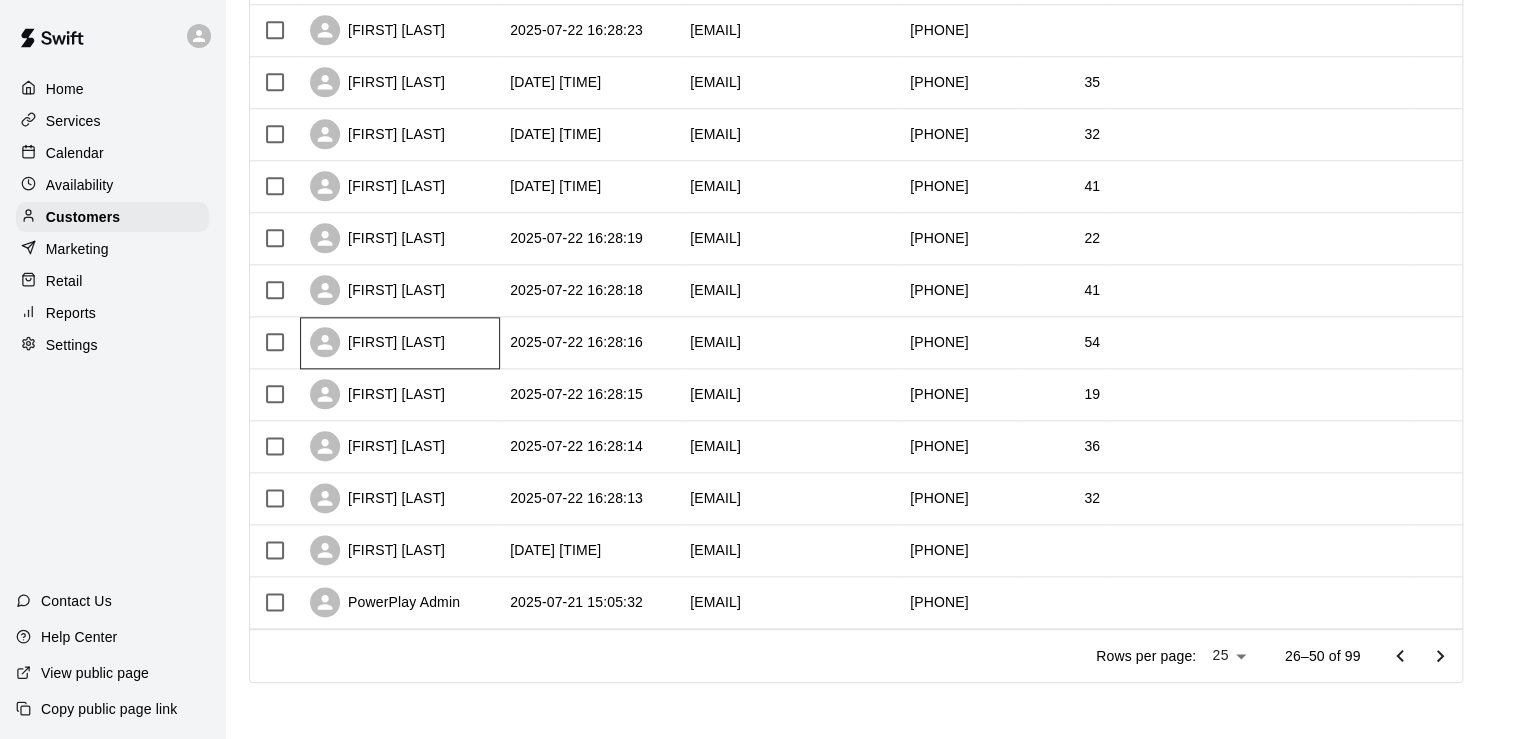 click on "[FIRST] [LAST]" at bounding box center (400, 343) 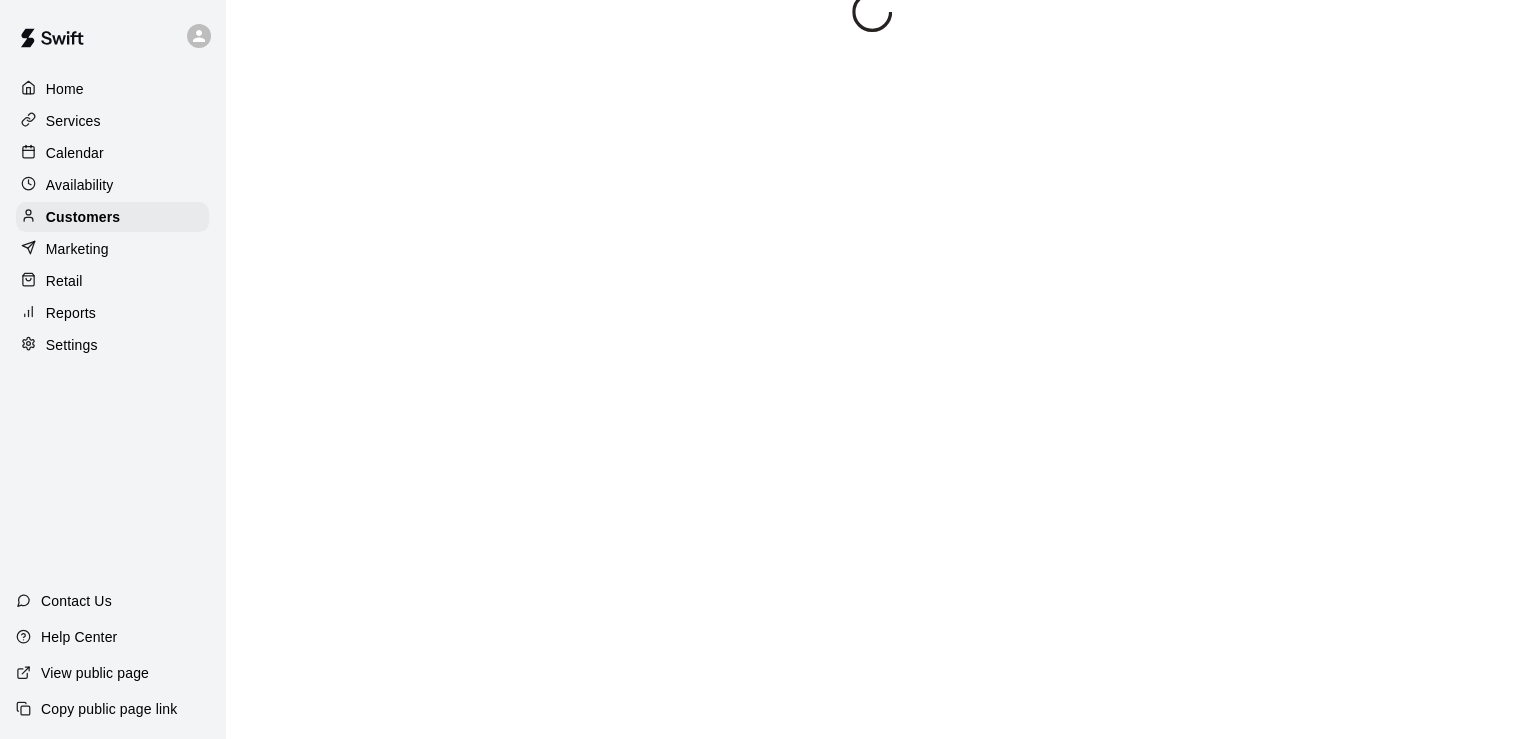 scroll, scrollTop: 0, scrollLeft: 0, axis: both 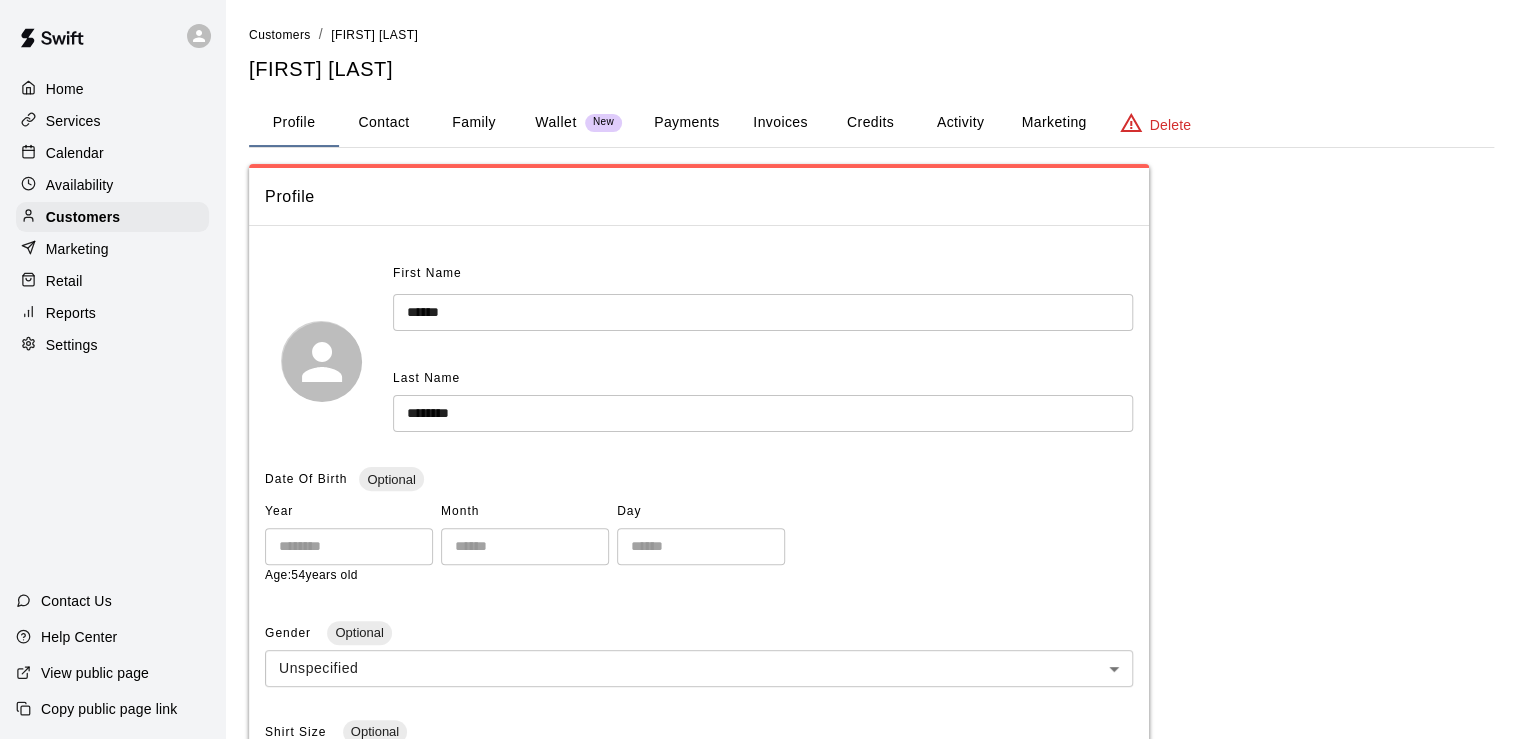 click on "Marketing" at bounding box center (1053, 123) 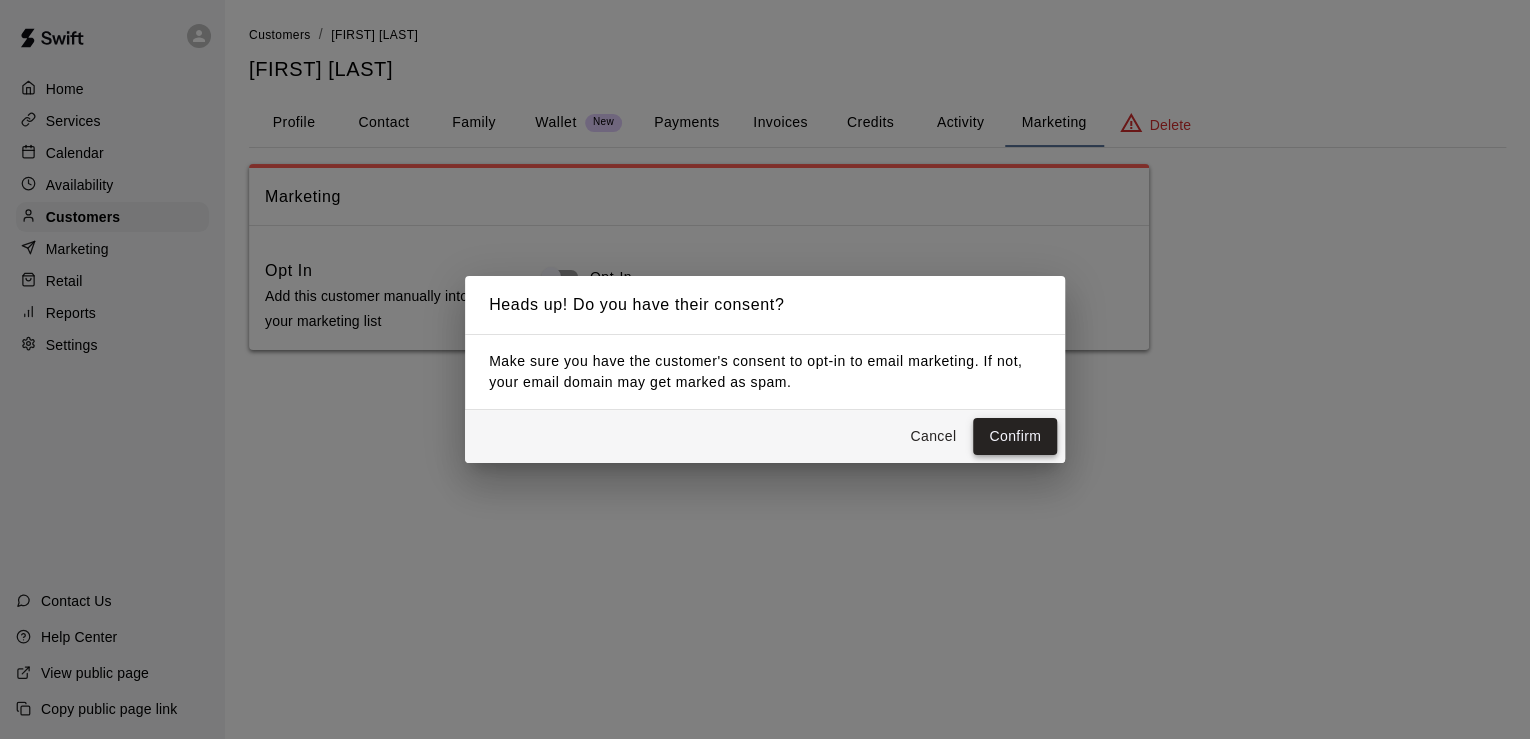 click on "Confirm" at bounding box center [1015, 436] 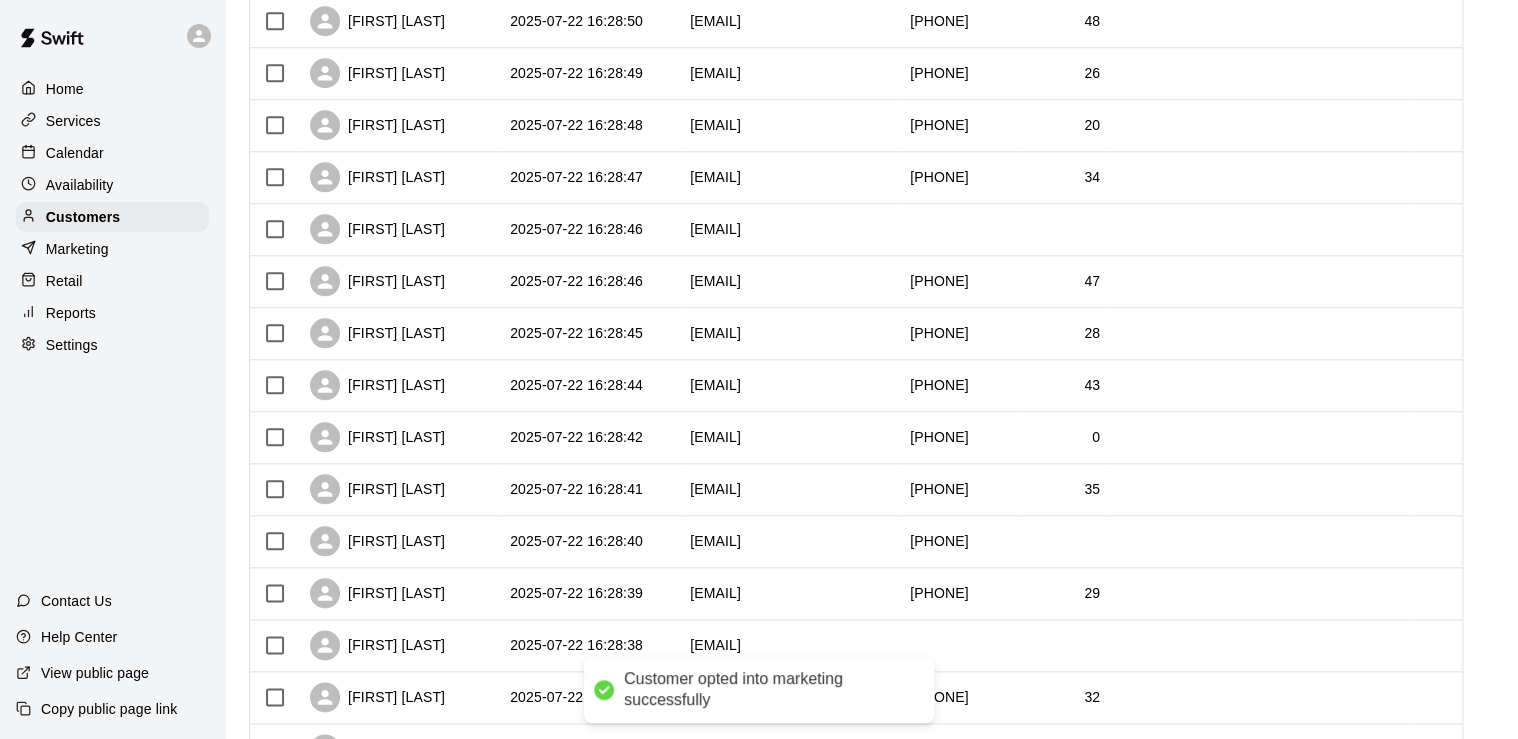 scroll, scrollTop: 988, scrollLeft: 0, axis: vertical 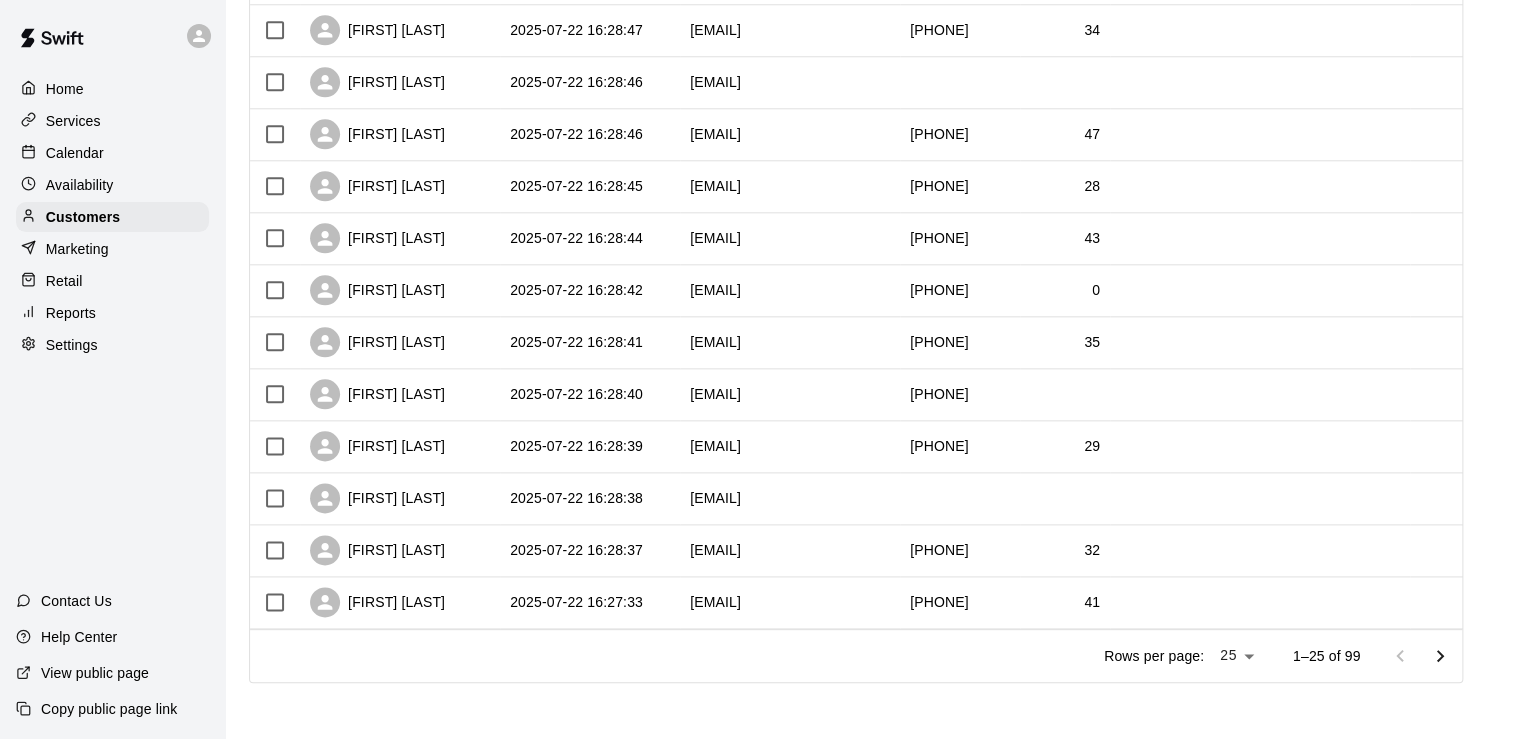click 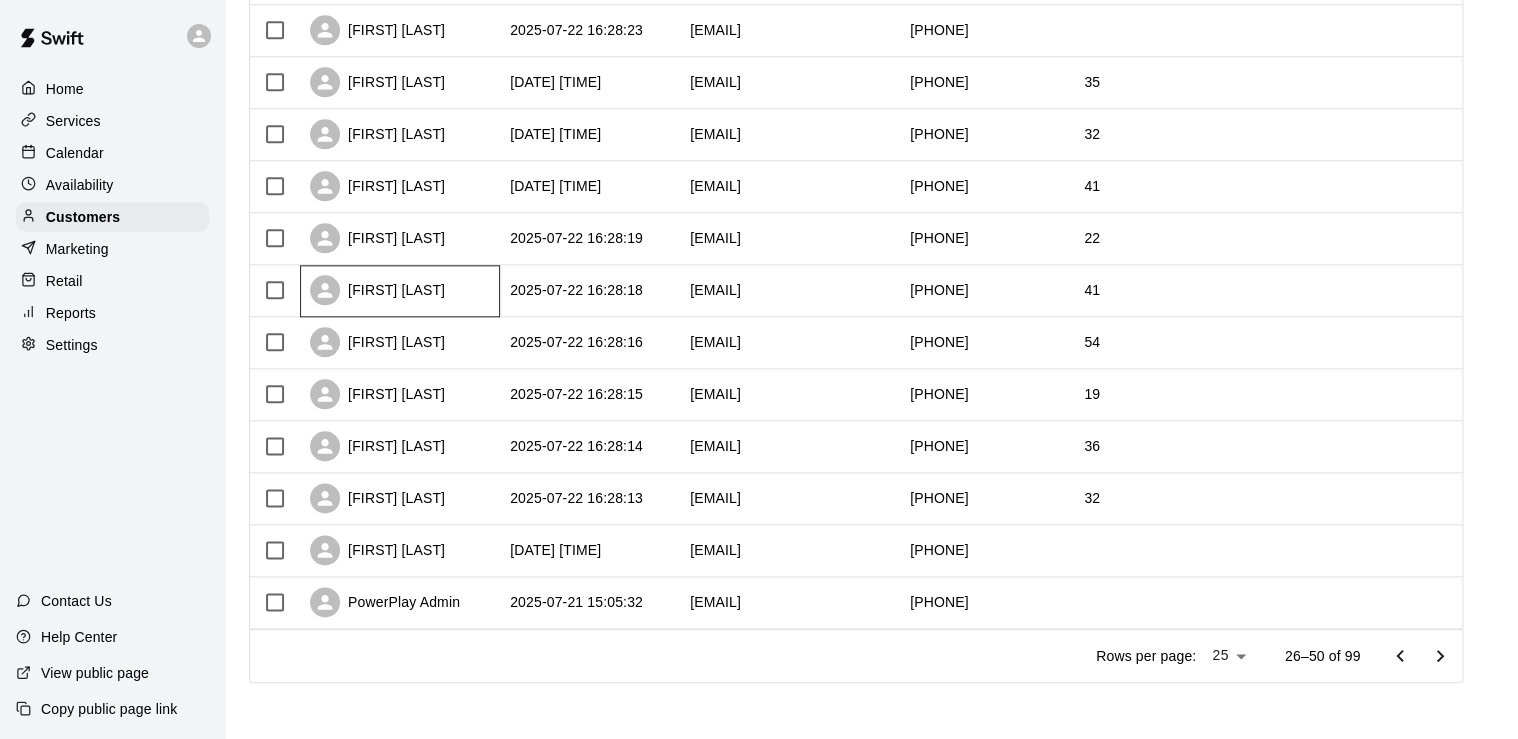 click on "[FIRST] [LAST]" at bounding box center (400, 291) 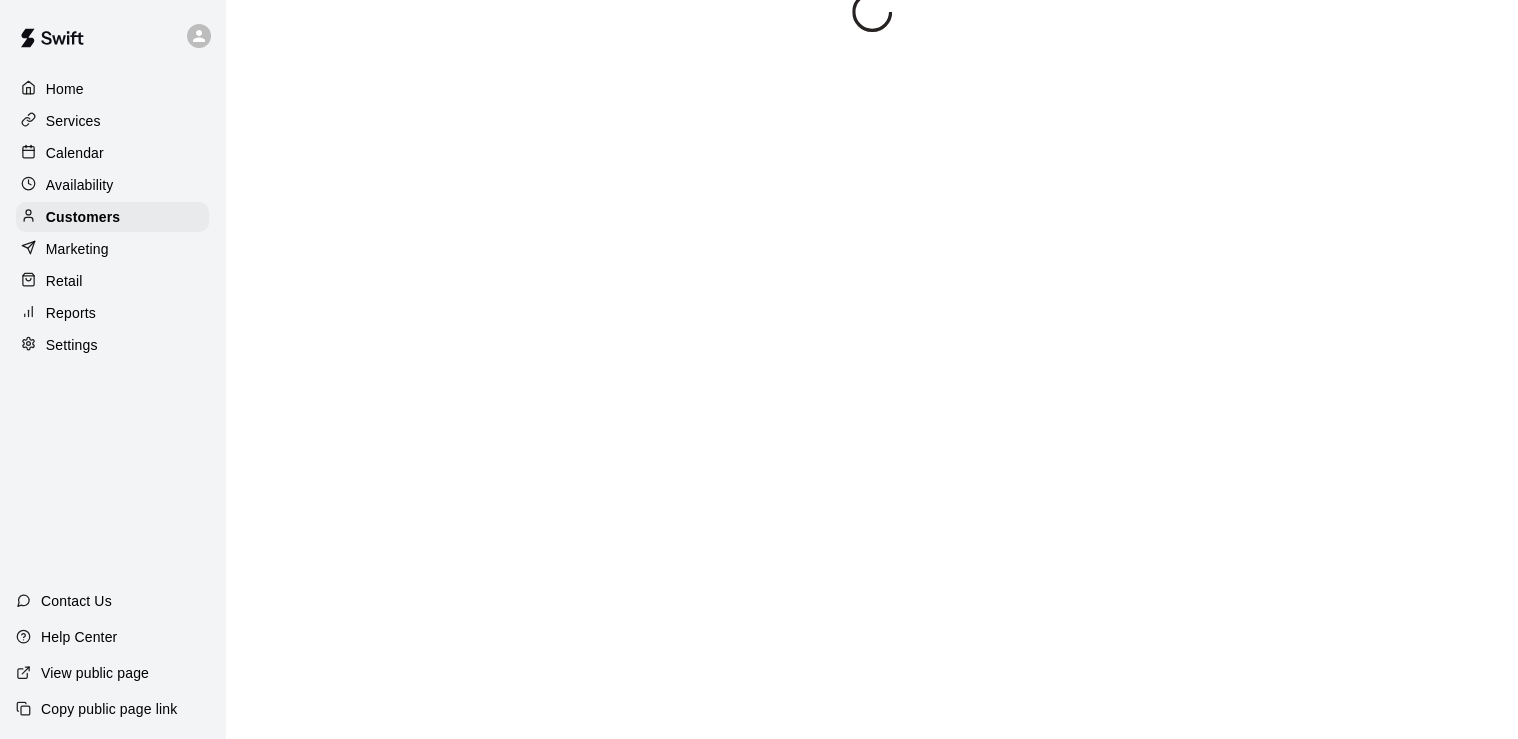 scroll, scrollTop: 0, scrollLeft: 0, axis: both 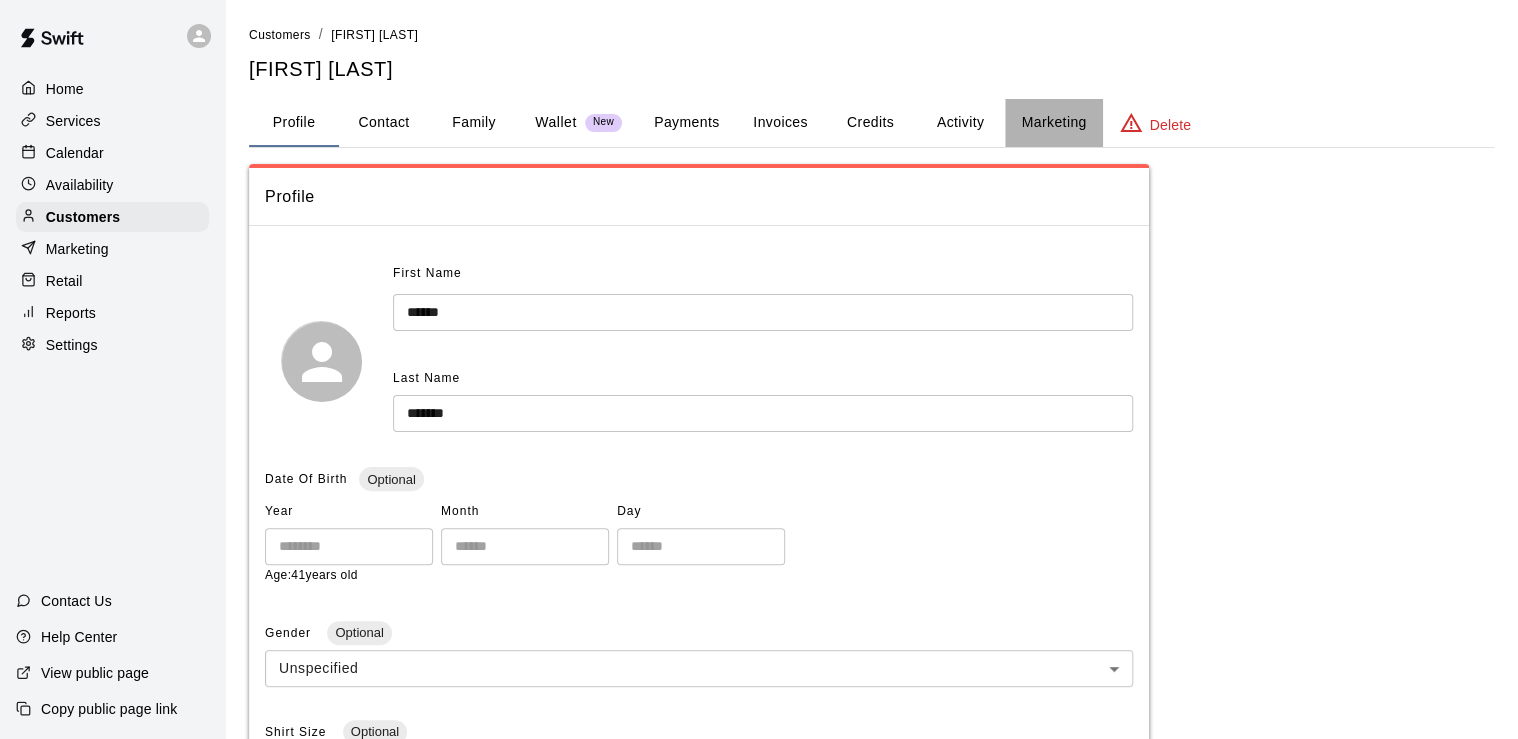 click on "Marketing" at bounding box center [1053, 123] 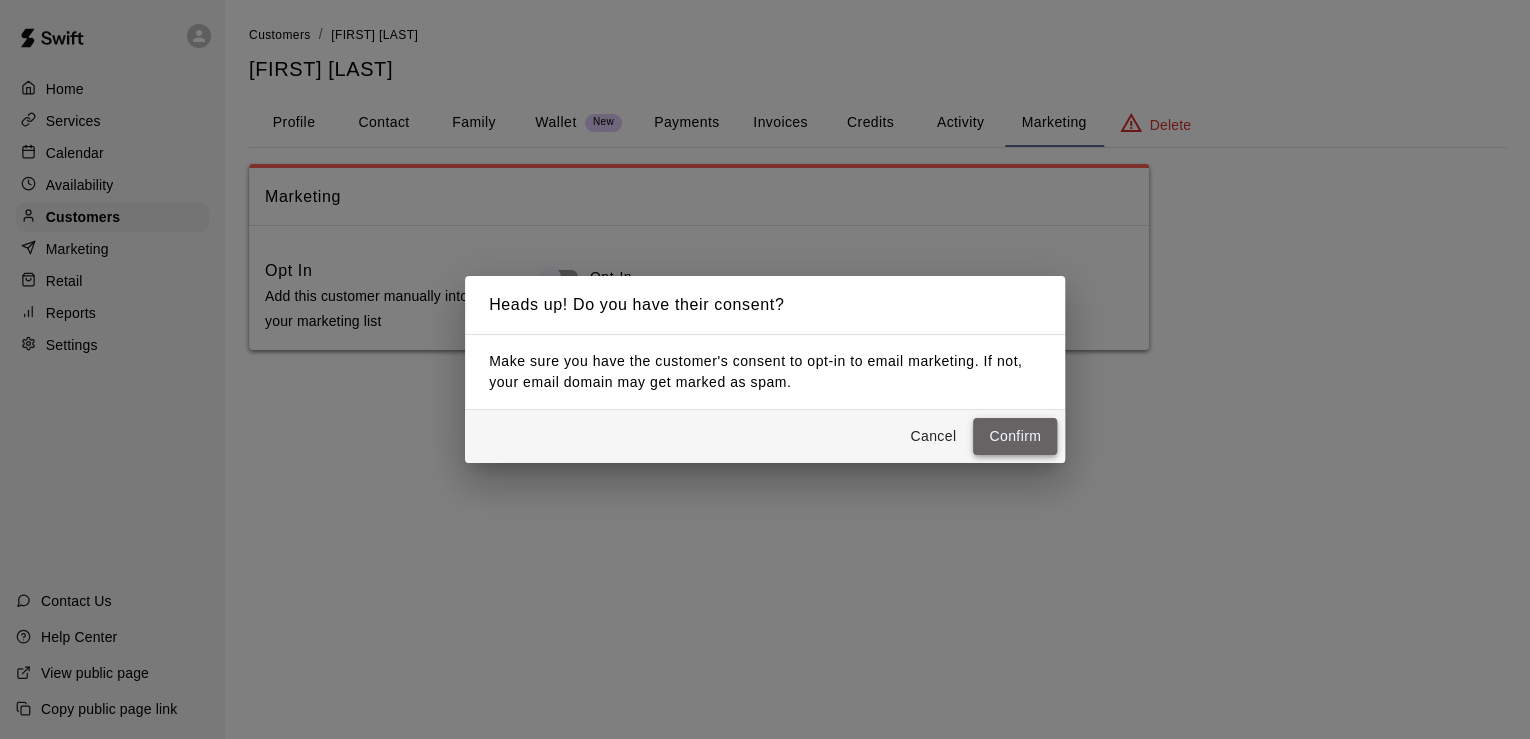 click on "Confirm" at bounding box center (1015, 436) 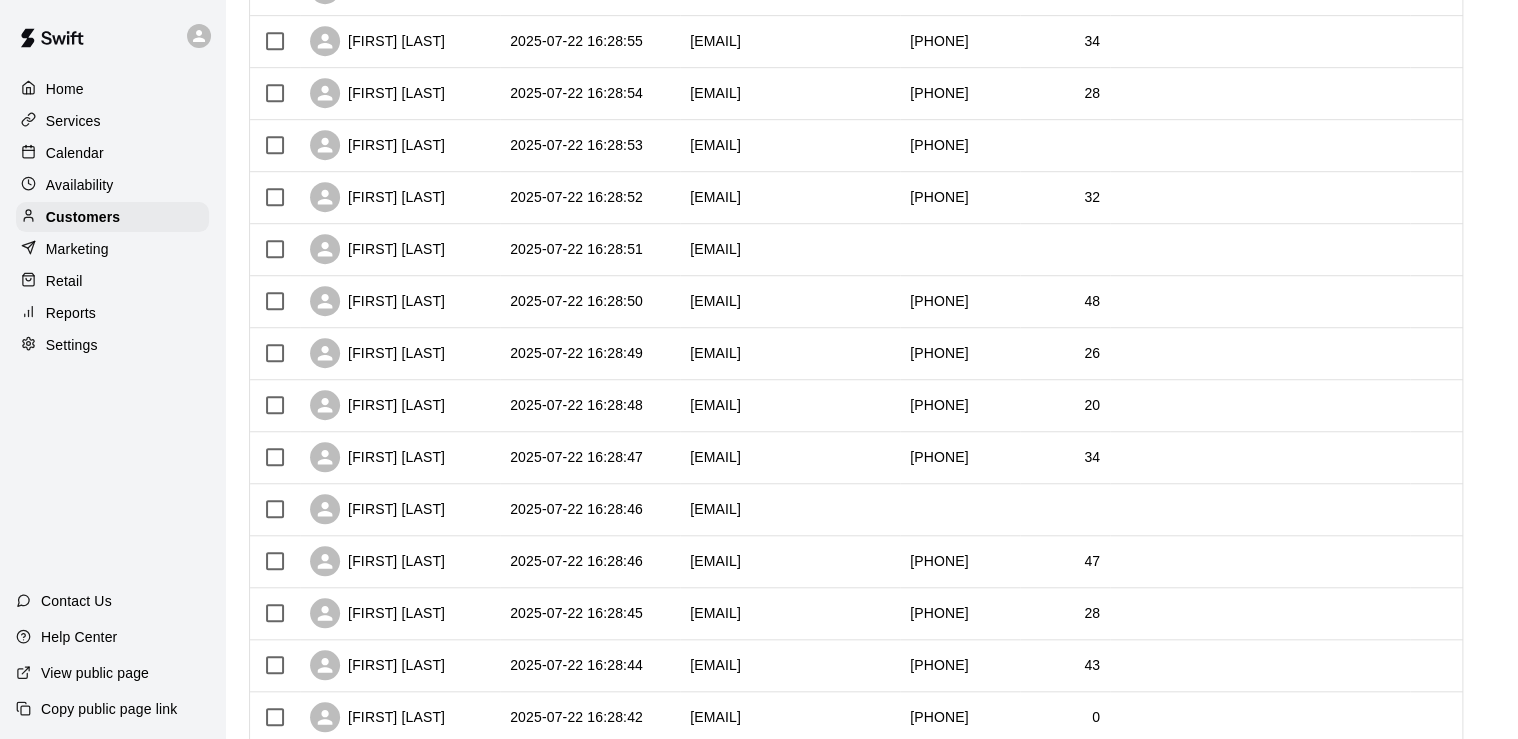 scroll, scrollTop: 988, scrollLeft: 0, axis: vertical 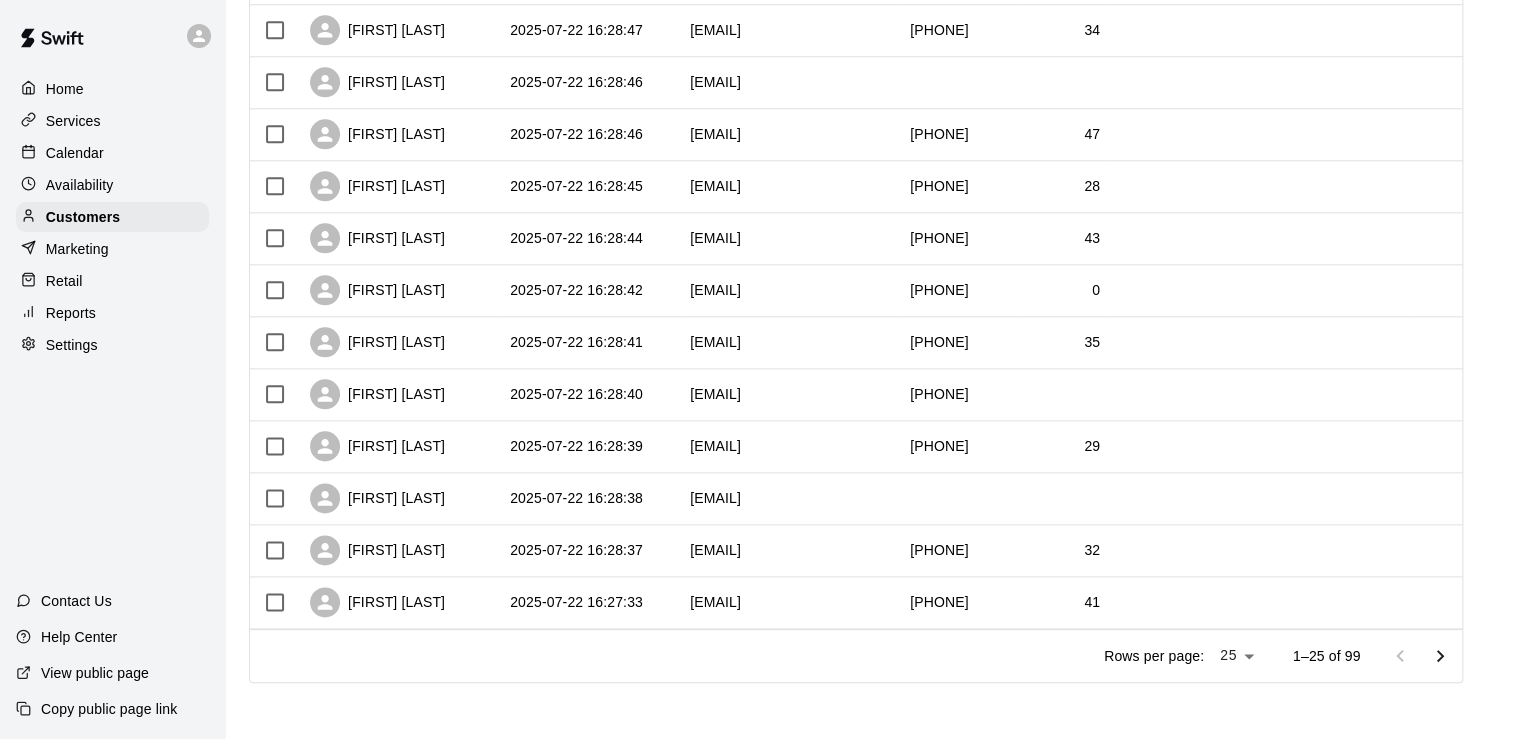 click 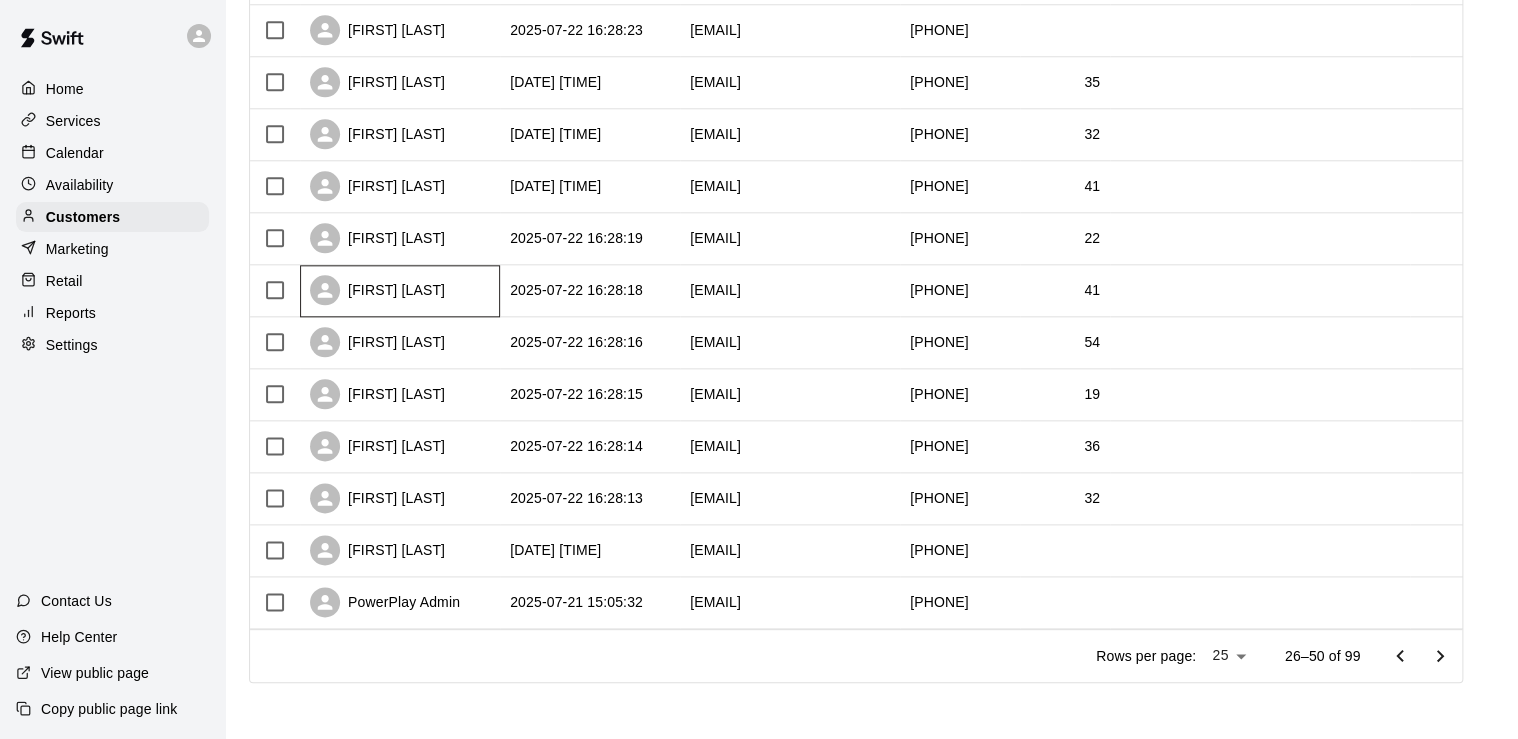 click on "[FIRST] [LAST]" at bounding box center (400, 291) 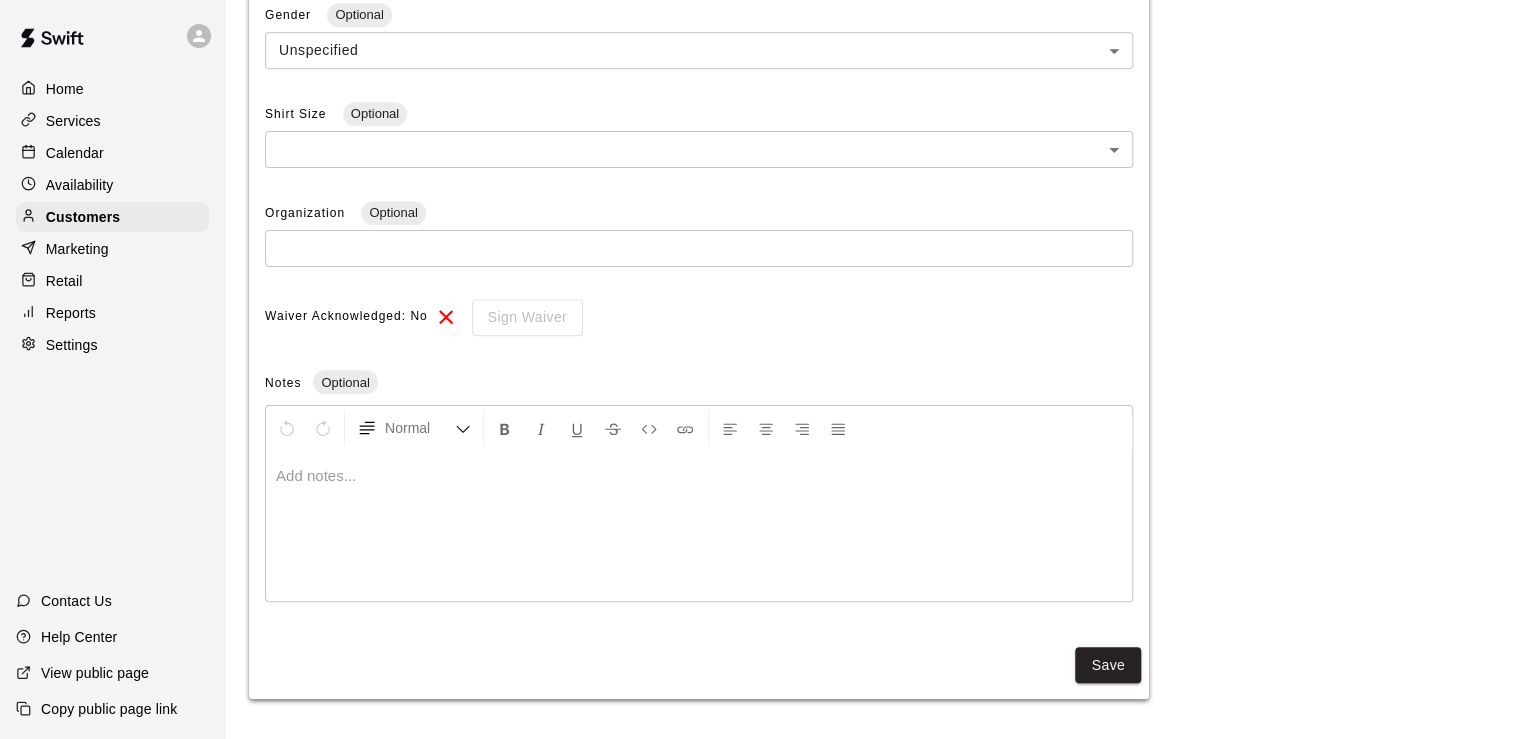 scroll, scrollTop: 0, scrollLeft: 0, axis: both 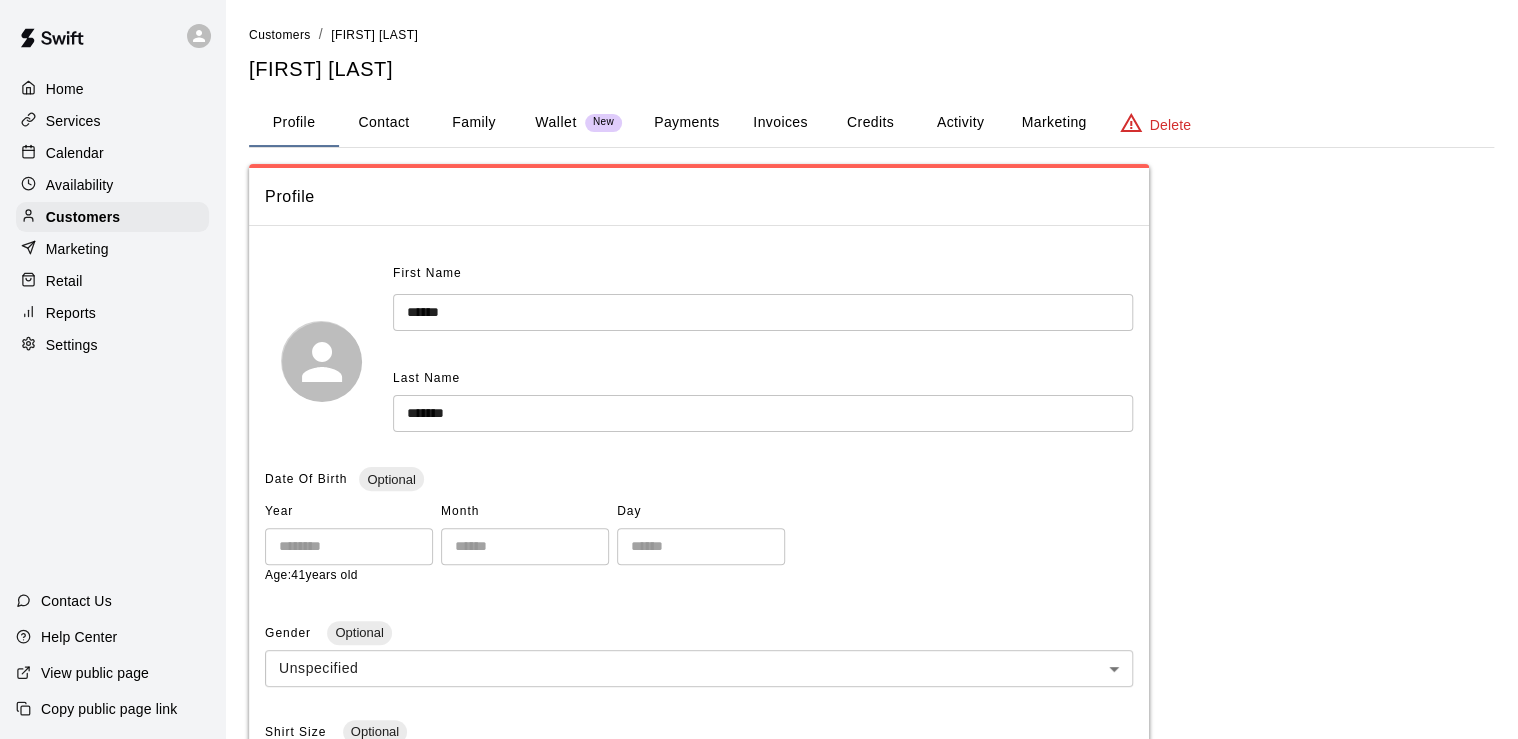 click on "Marketing" at bounding box center (1053, 123) 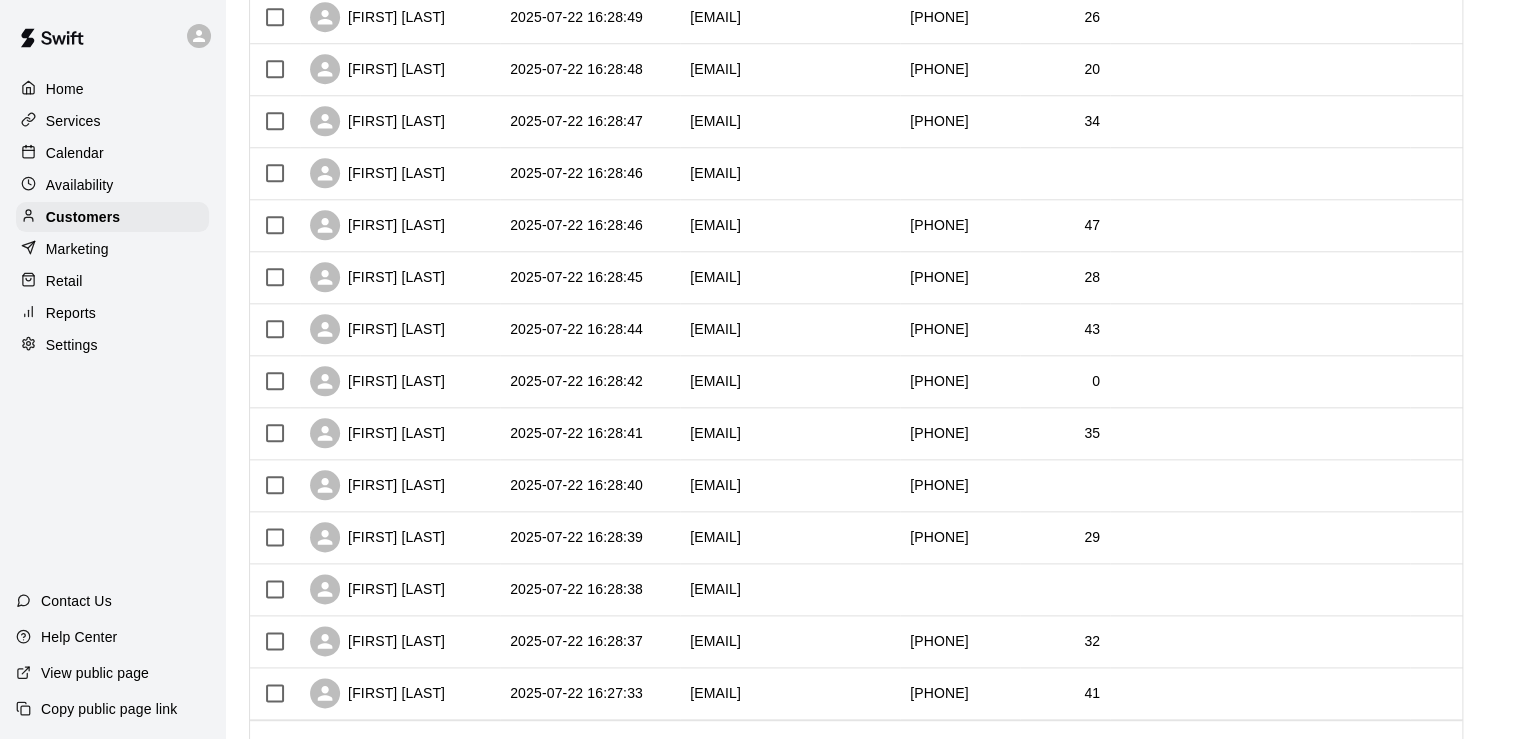 scroll, scrollTop: 988, scrollLeft: 0, axis: vertical 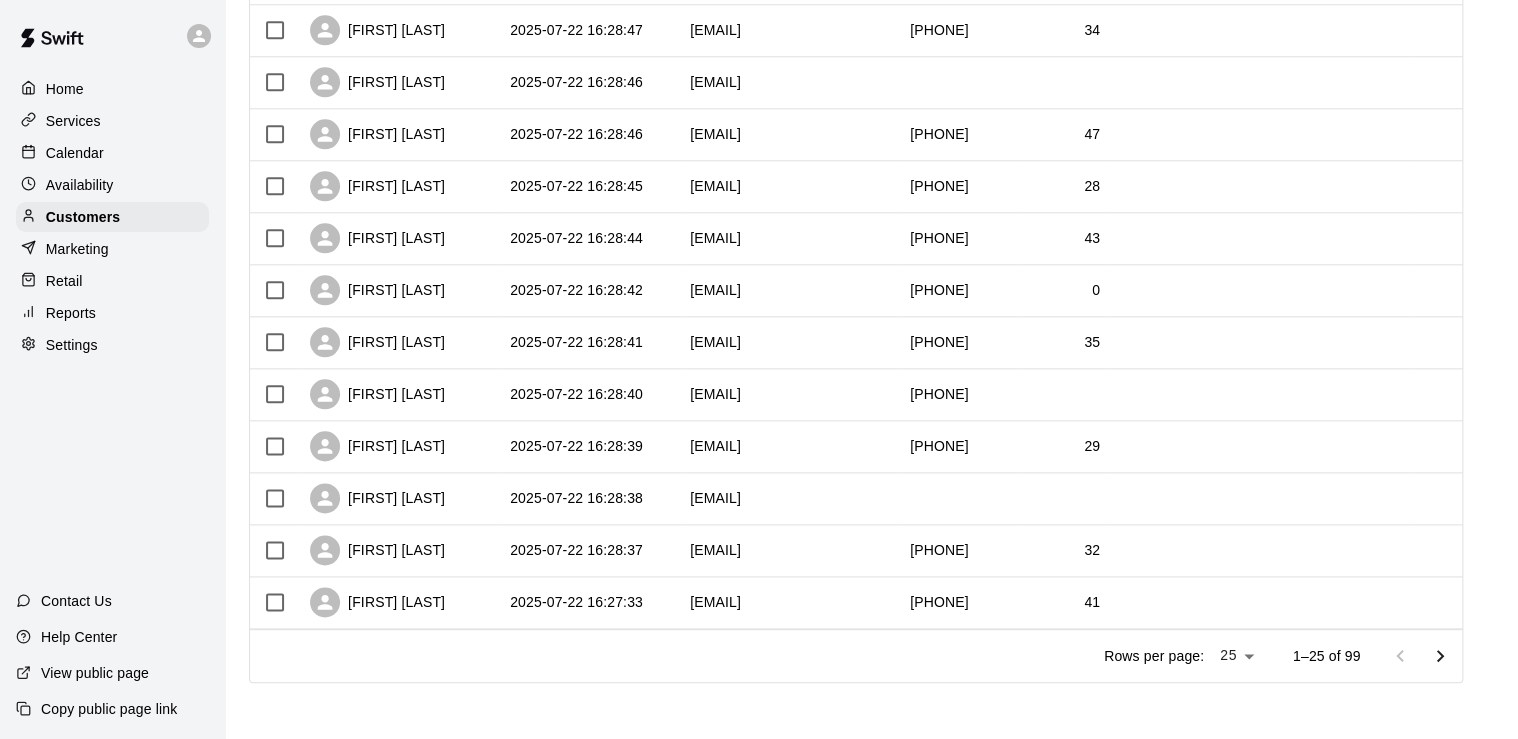 click 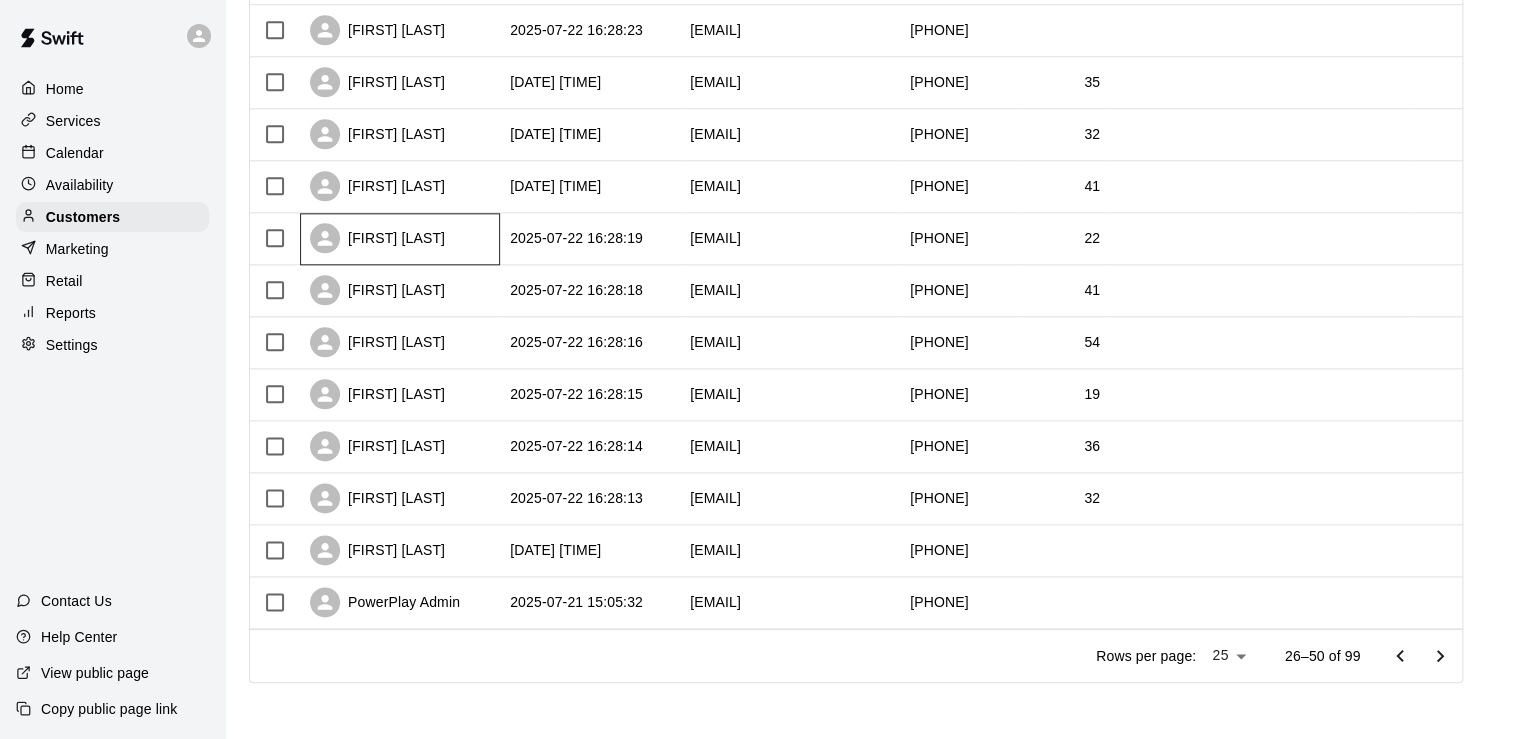 click on "[FIRST] [LAST]" at bounding box center (400, 239) 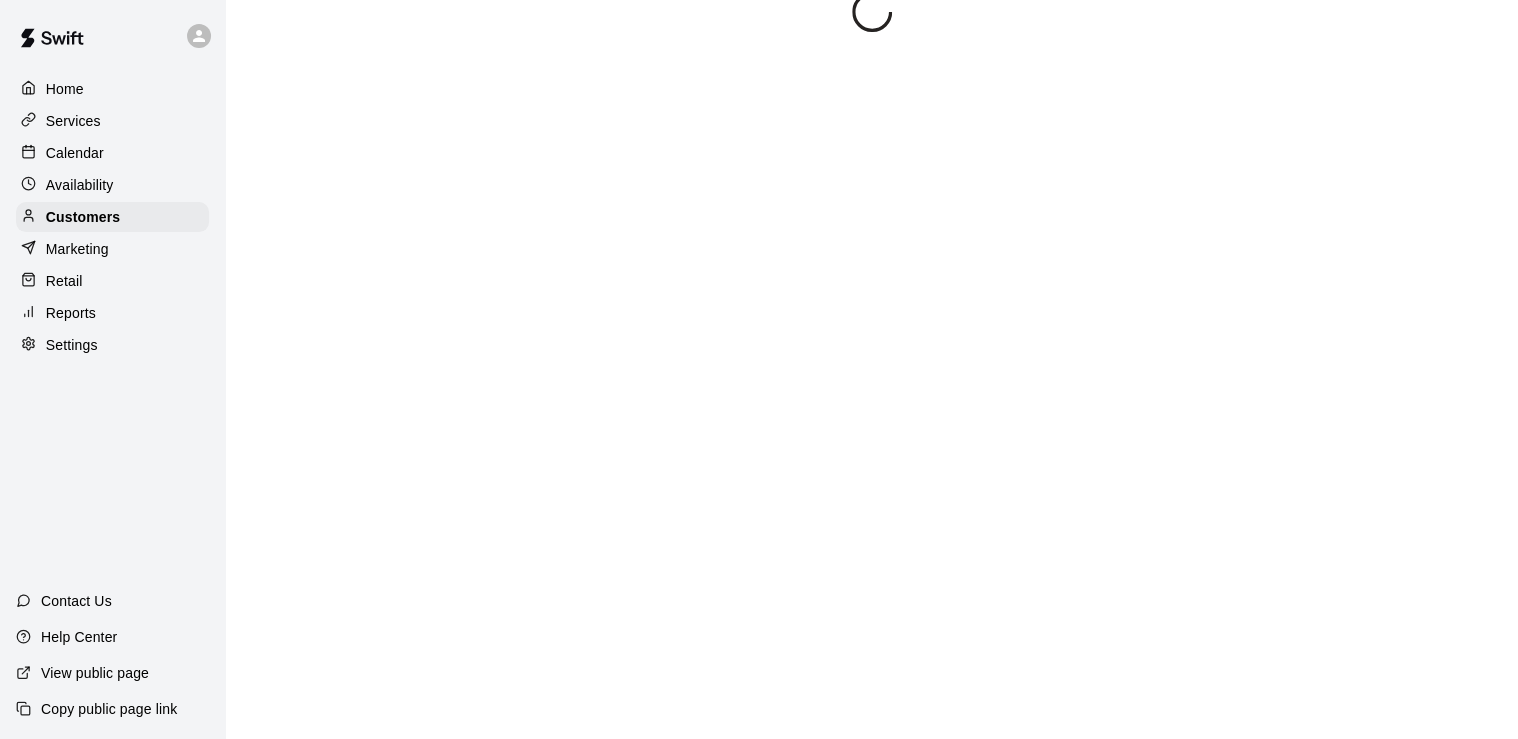 scroll, scrollTop: 0, scrollLeft: 0, axis: both 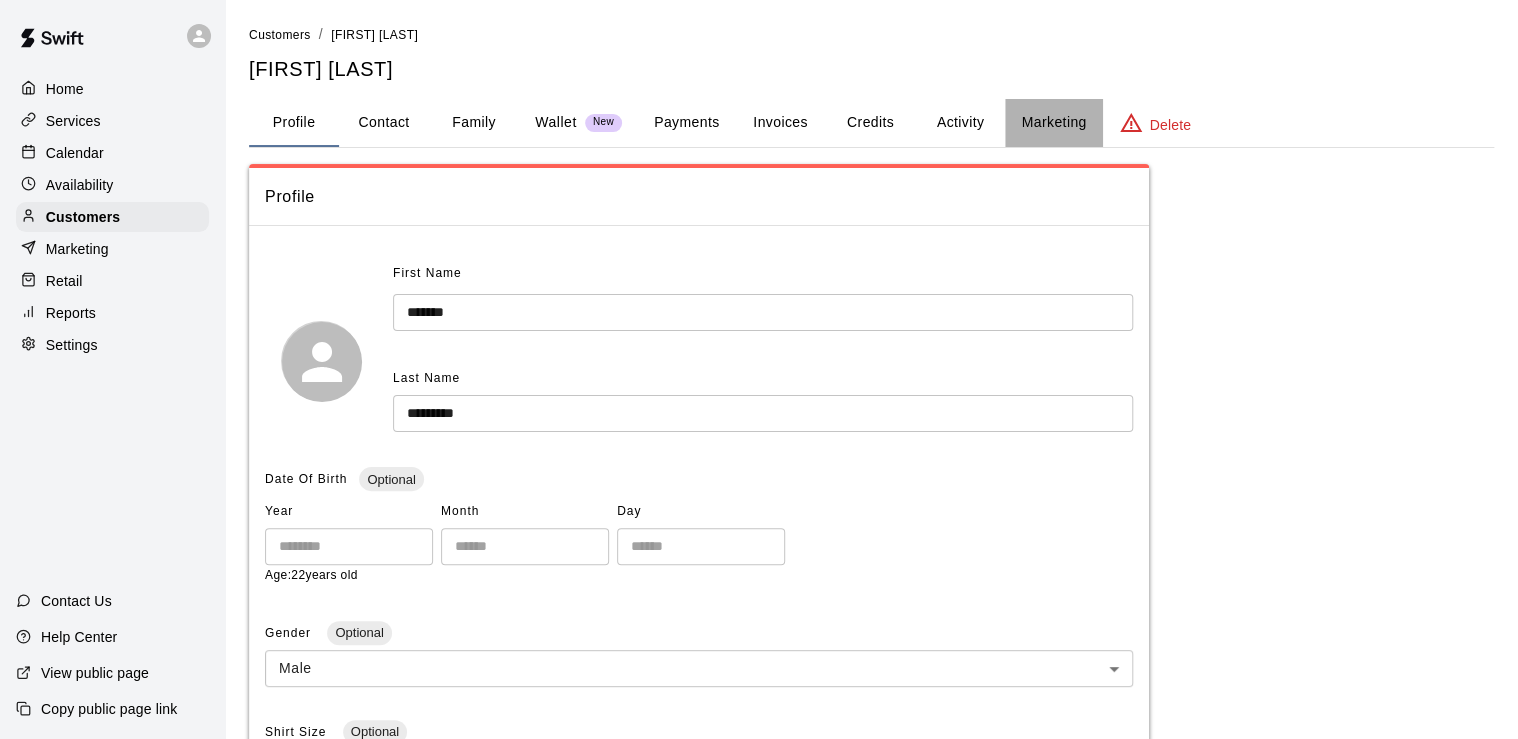 click on "Marketing" at bounding box center (1053, 123) 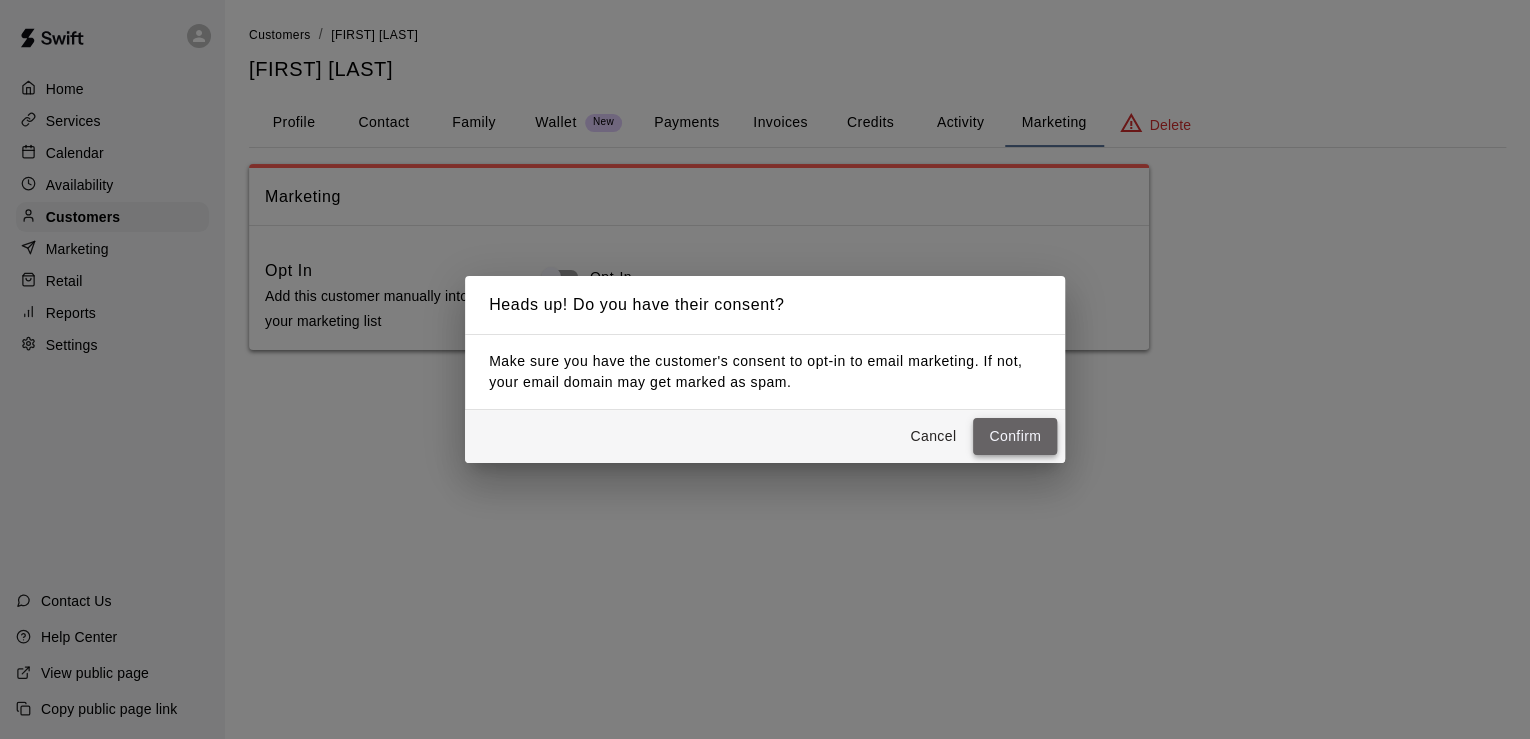 click on "Confirm" at bounding box center [1015, 436] 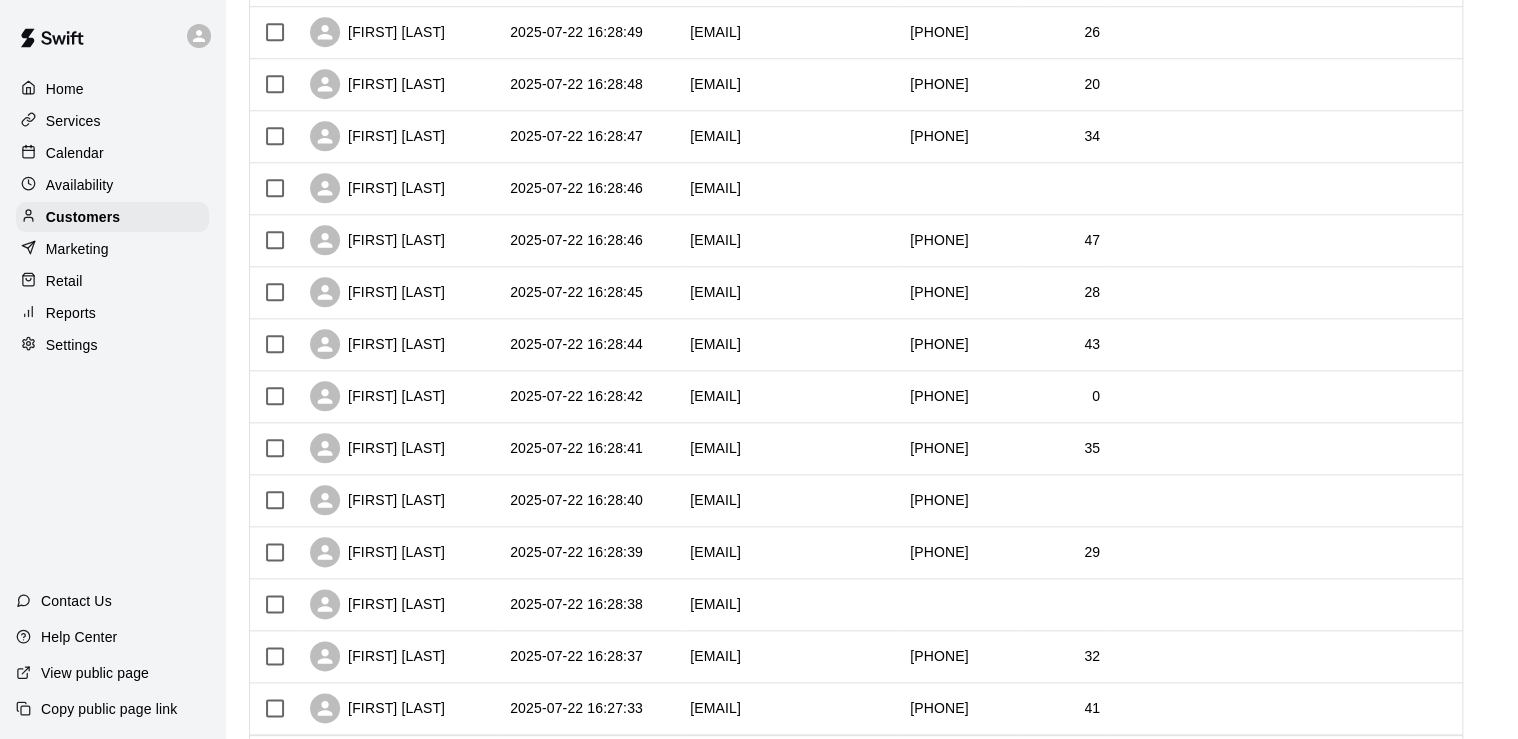 scroll, scrollTop: 988, scrollLeft: 0, axis: vertical 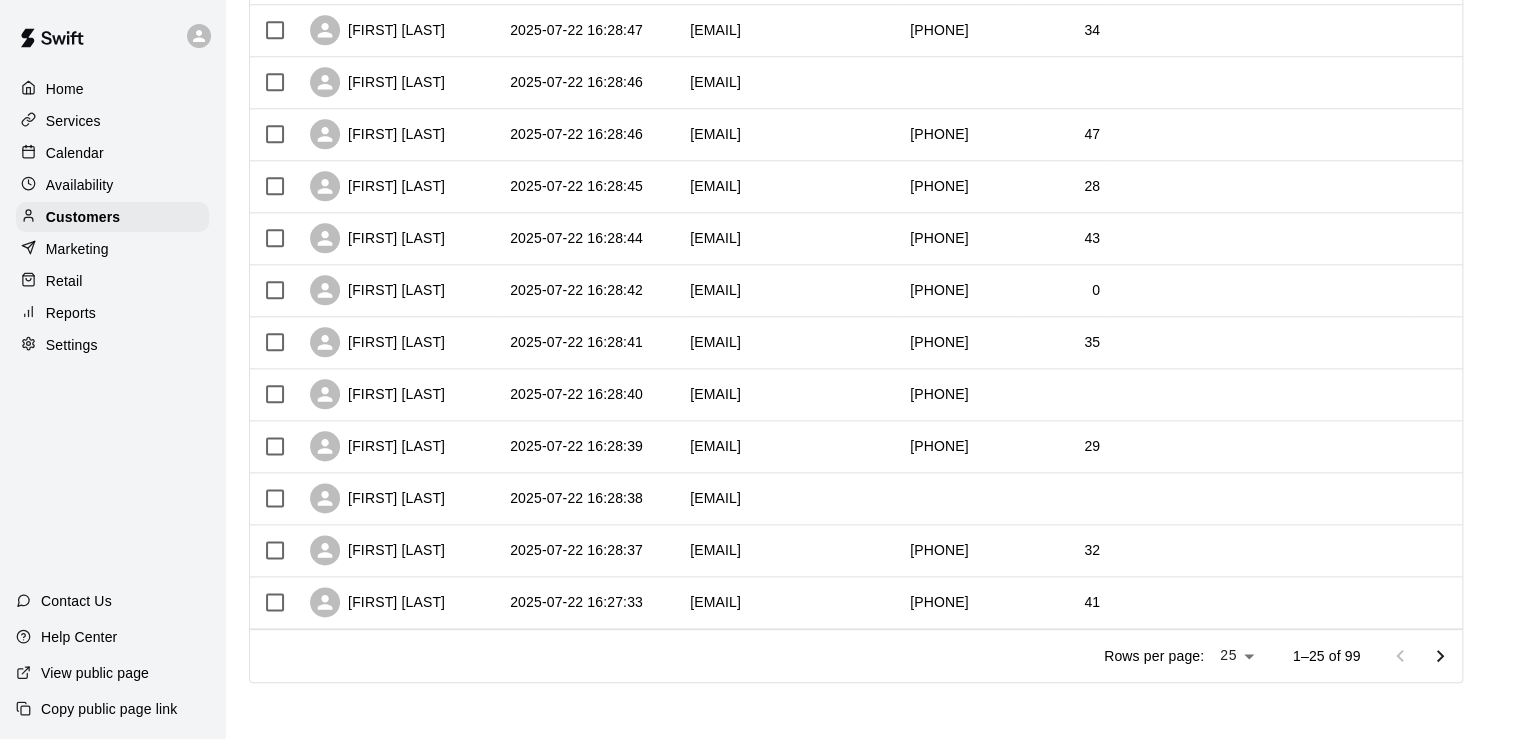 click 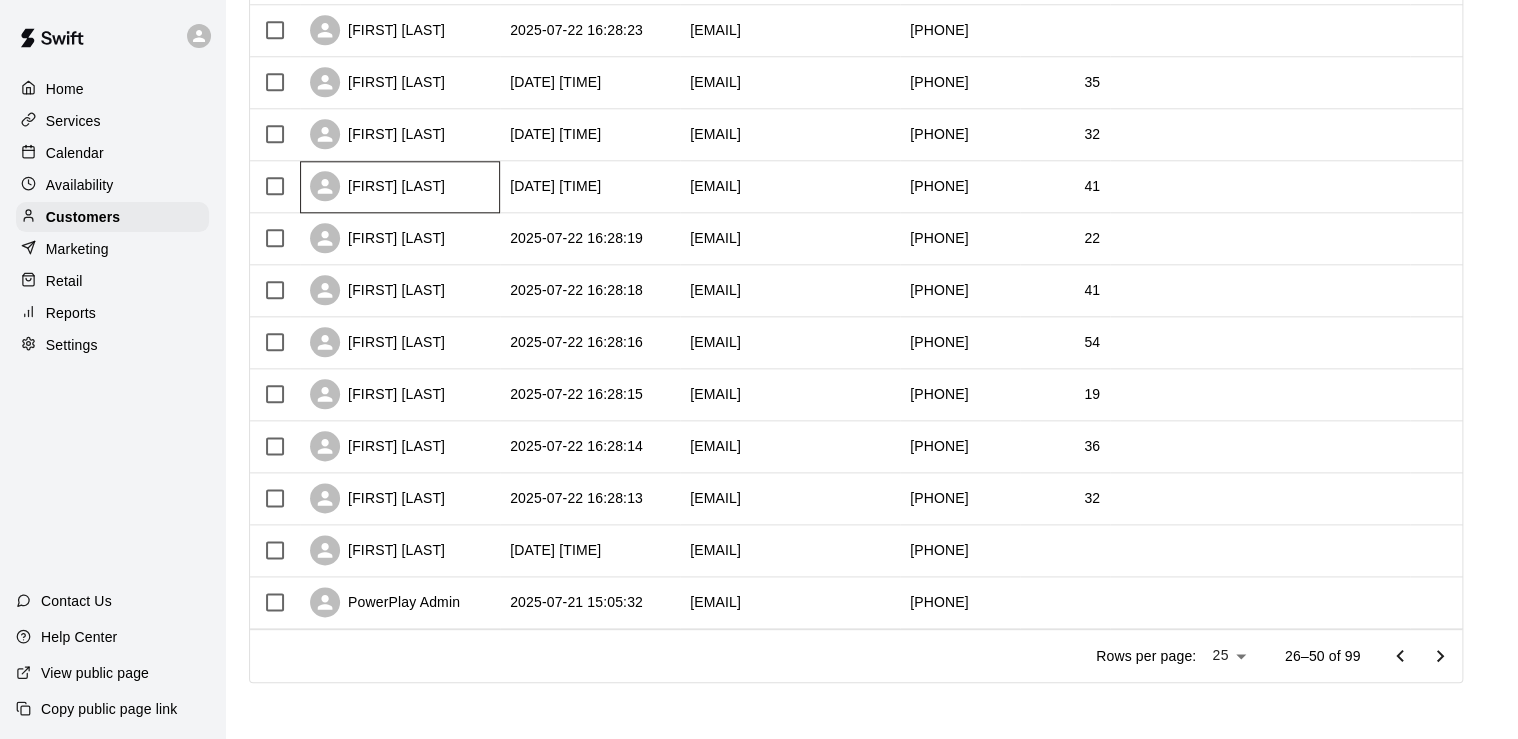 click on "[FIRST] [LAST]" at bounding box center (400, 187) 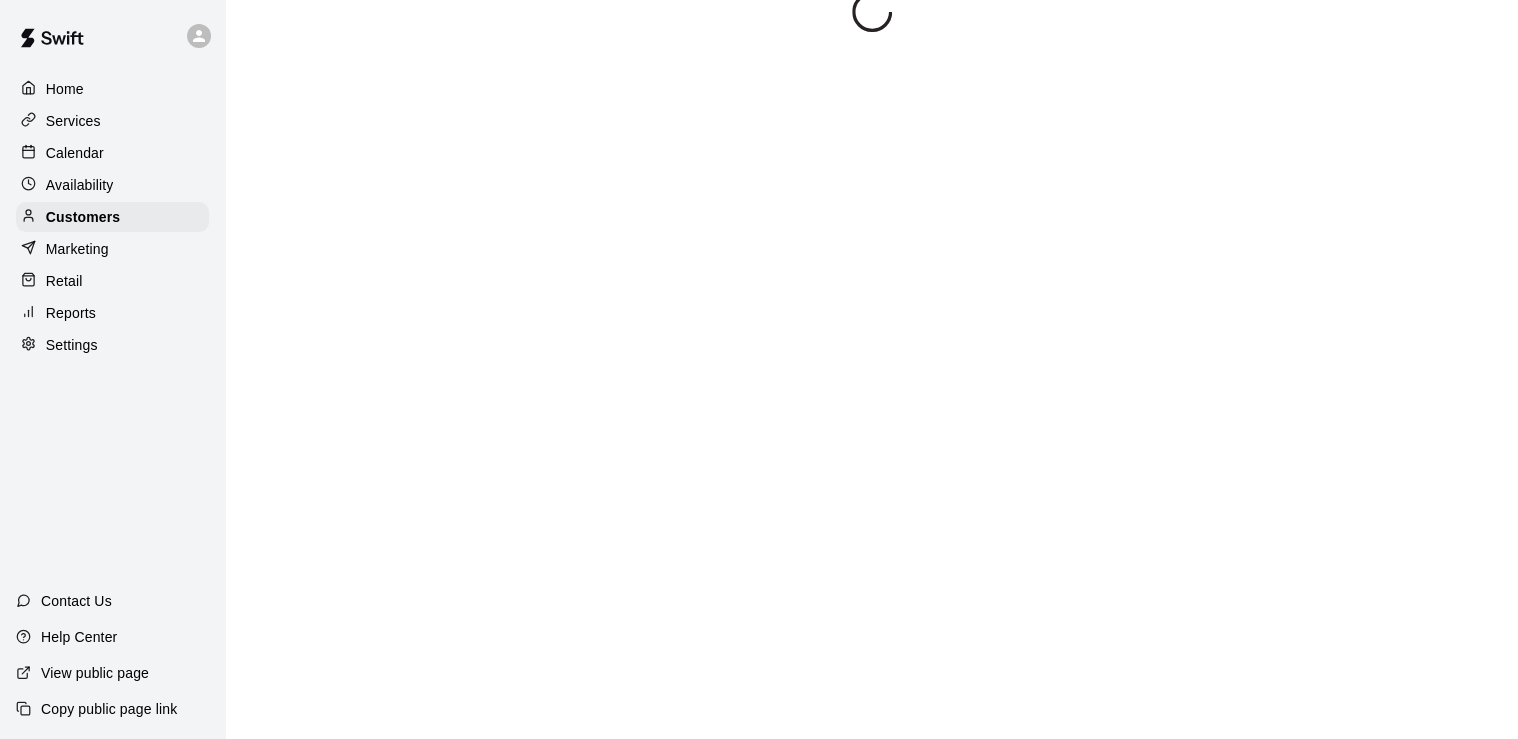scroll, scrollTop: 0, scrollLeft: 0, axis: both 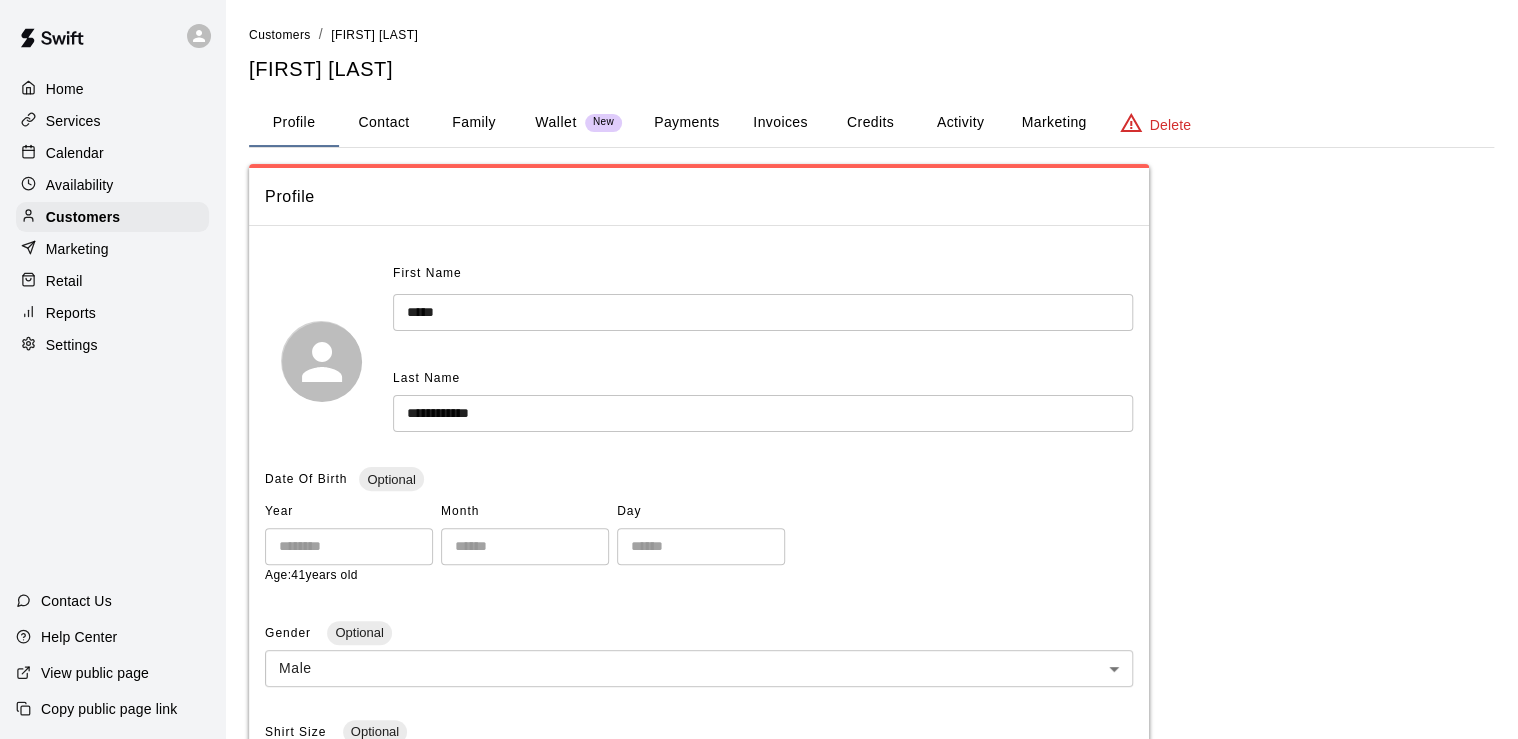 click on "Marketing" at bounding box center (1053, 123) 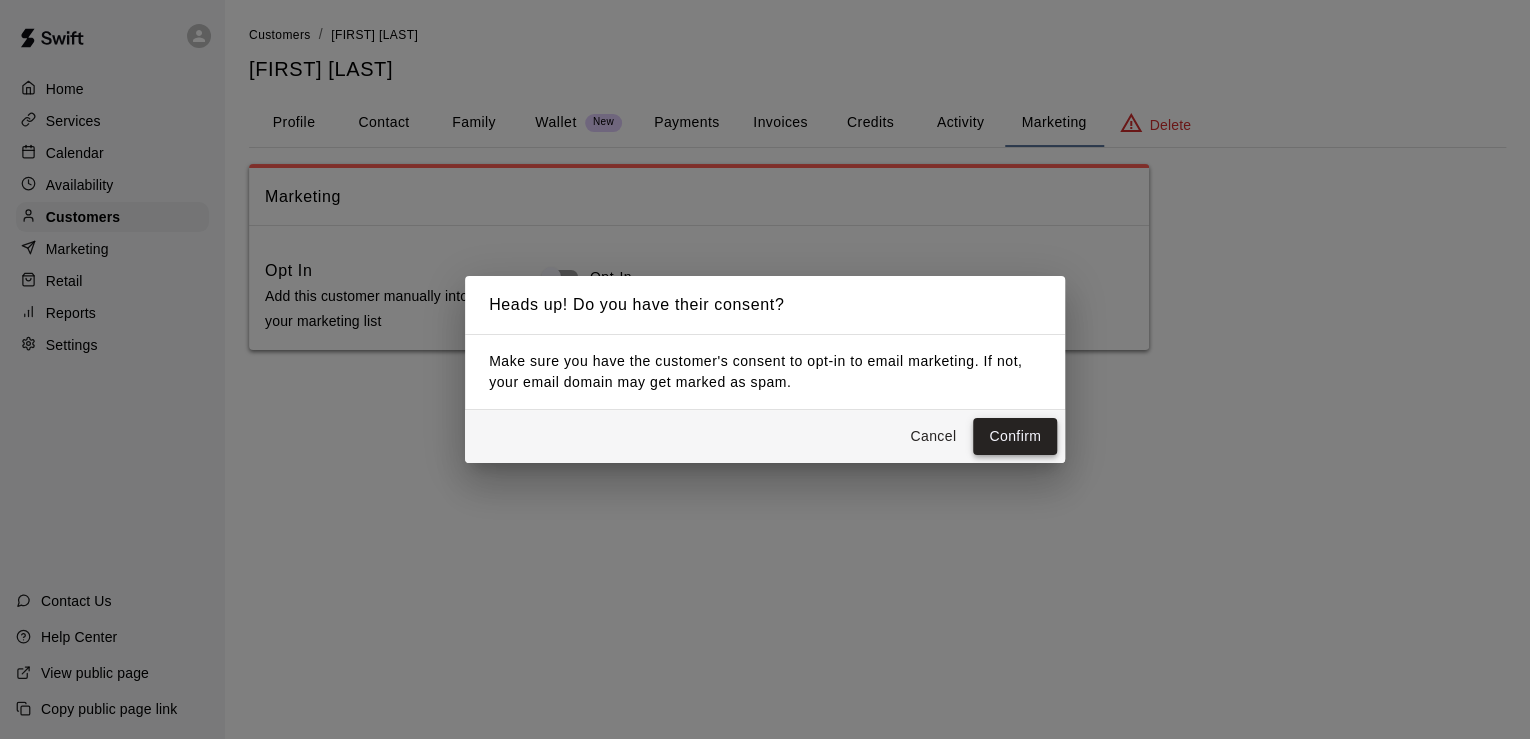 click on "Confirm" at bounding box center (1015, 436) 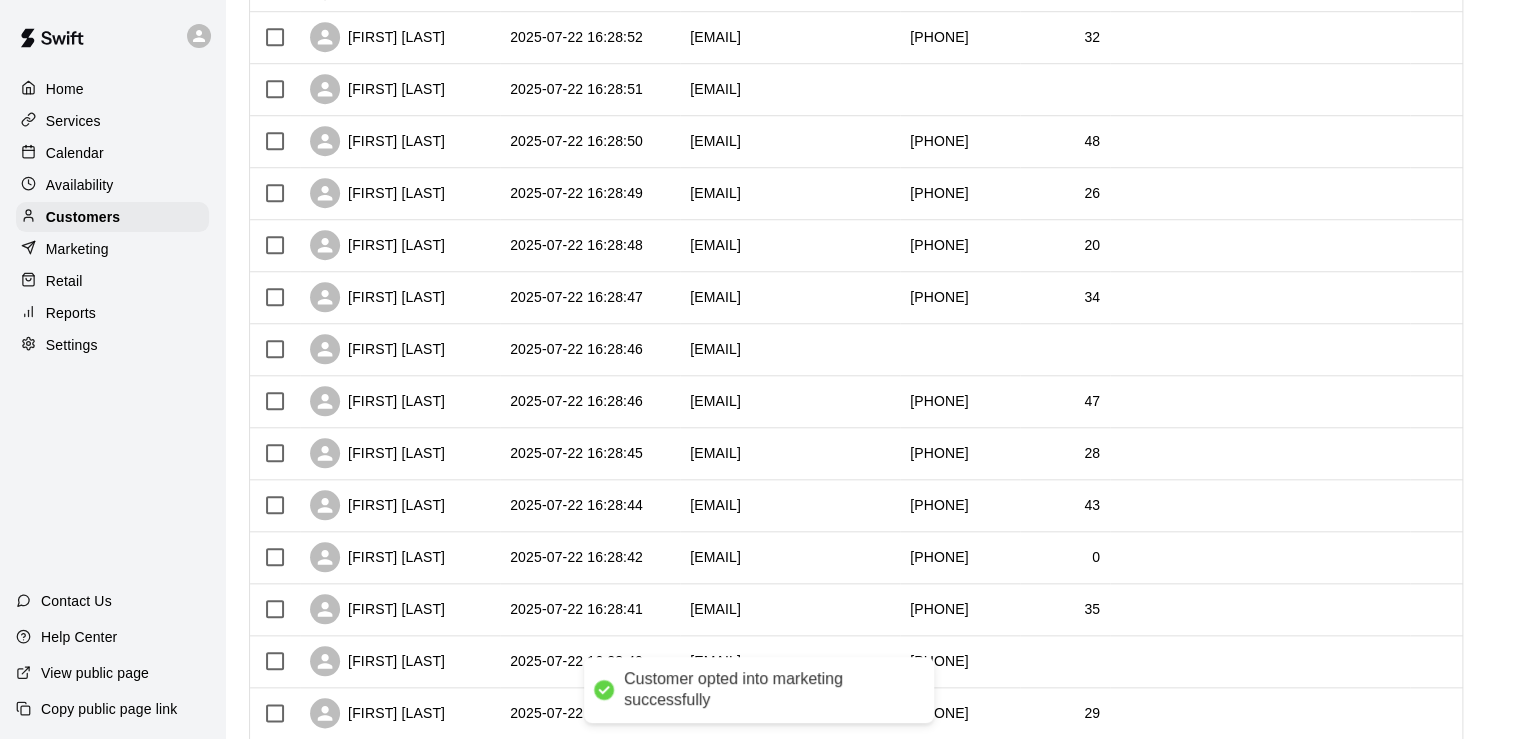 scroll, scrollTop: 988, scrollLeft: 0, axis: vertical 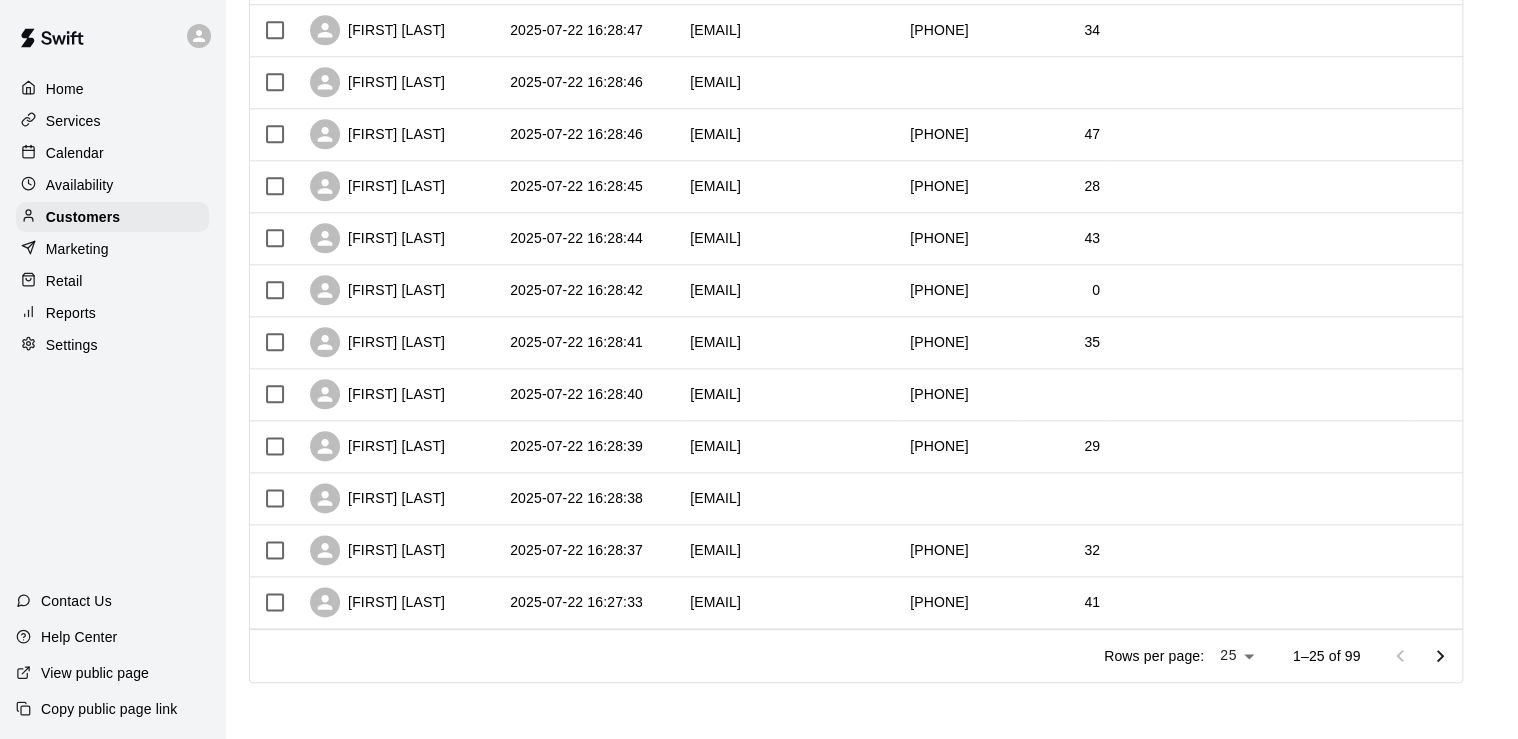 click 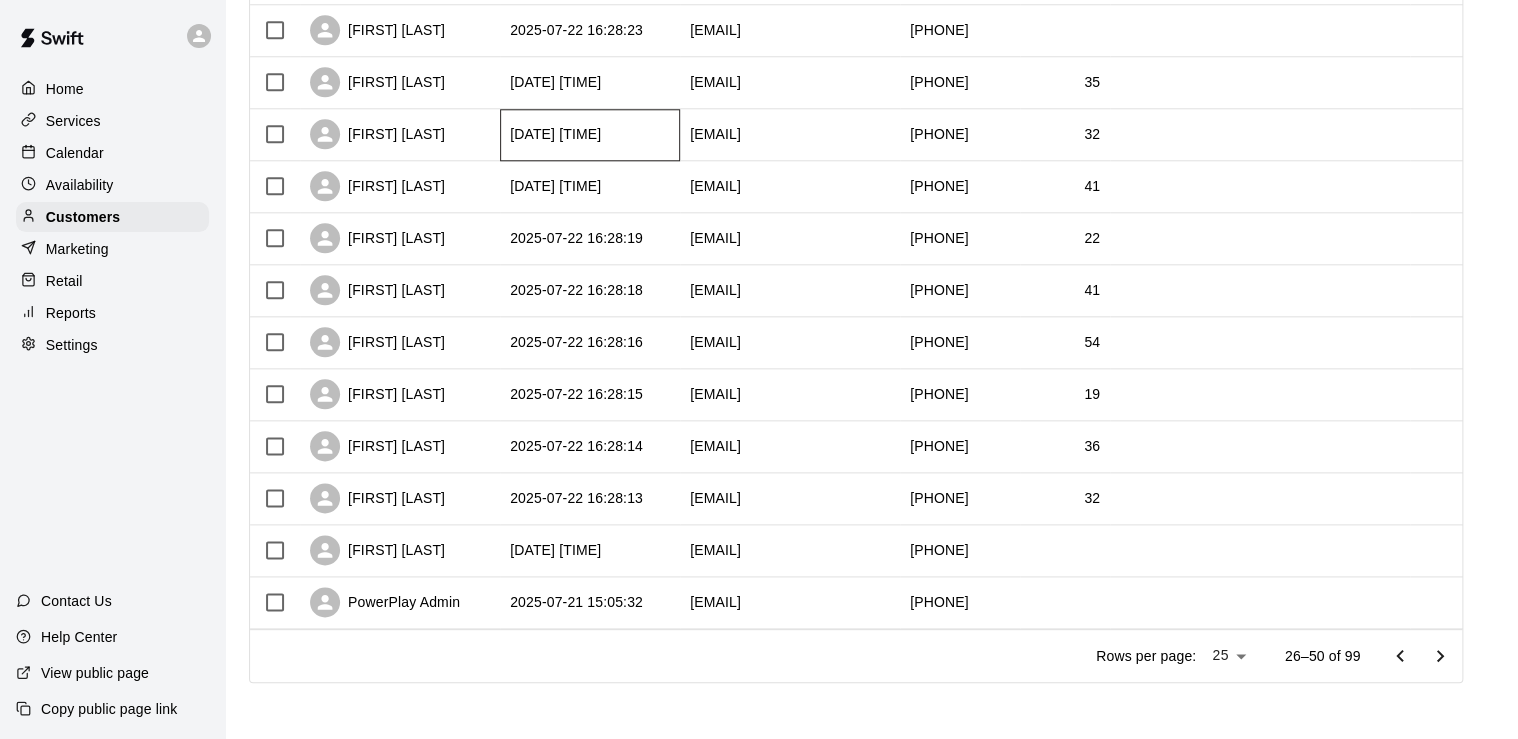 click on "[DATE] [TIME]" at bounding box center [590, 135] 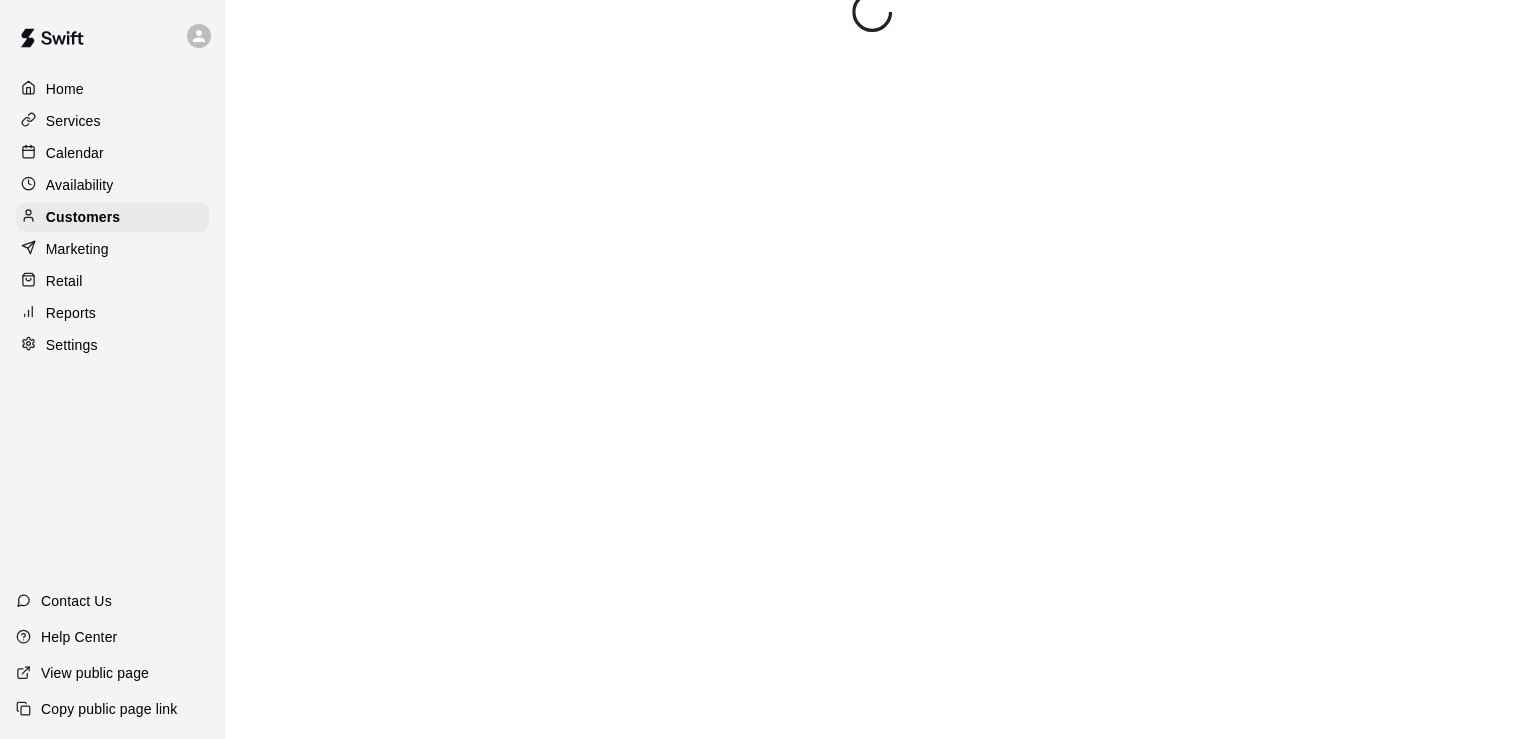 scroll, scrollTop: 0, scrollLeft: 0, axis: both 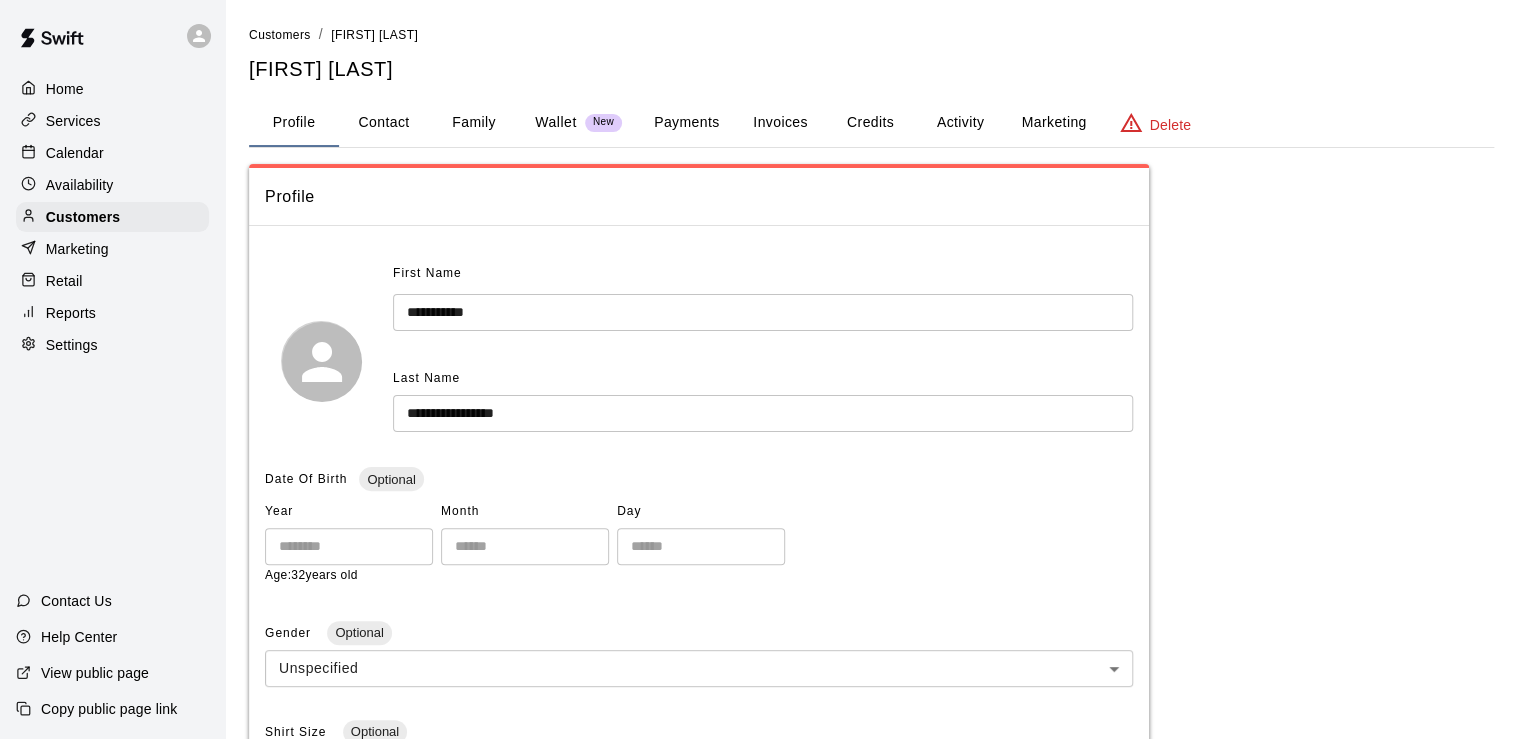 click on "Marketing" at bounding box center (1053, 123) 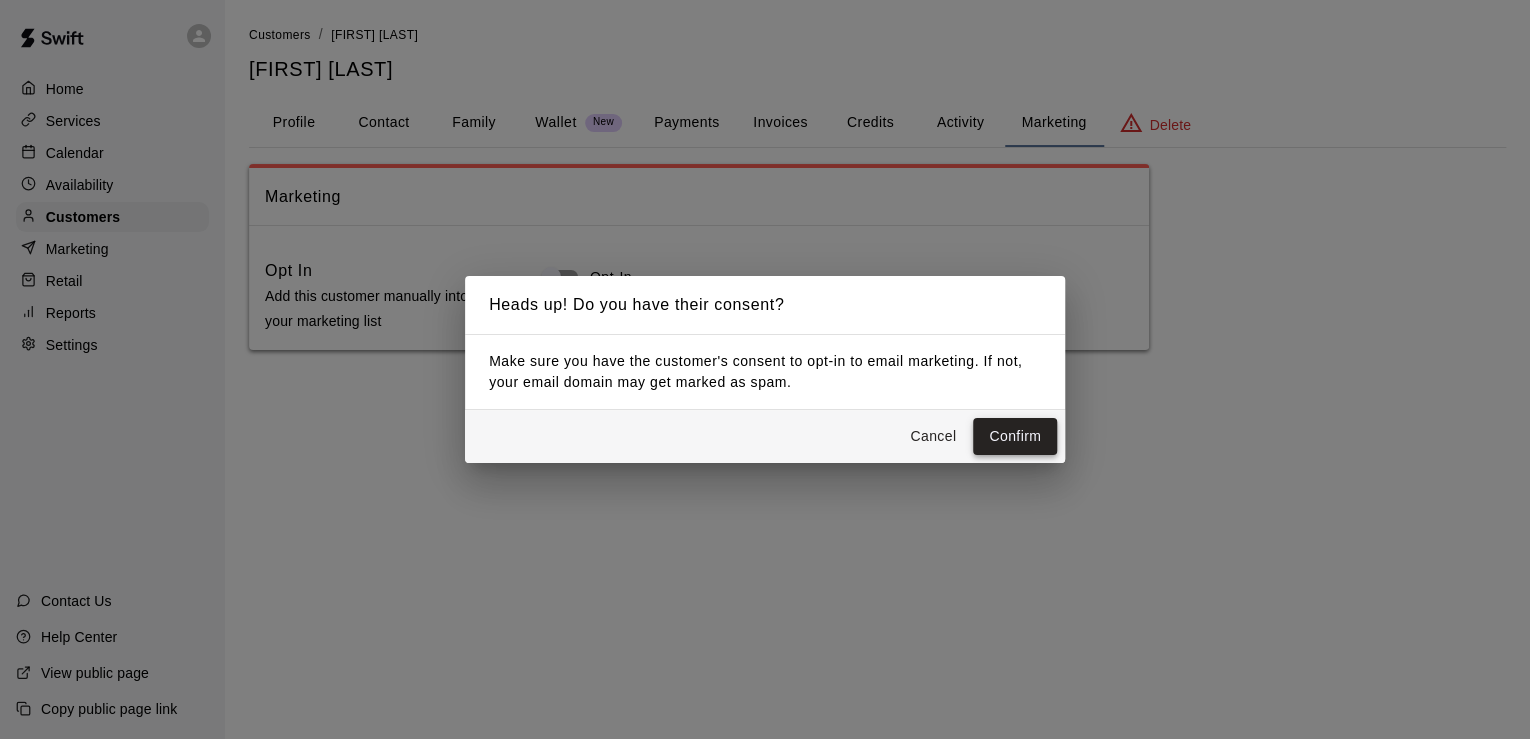 click on "Confirm" at bounding box center [1015, 436] 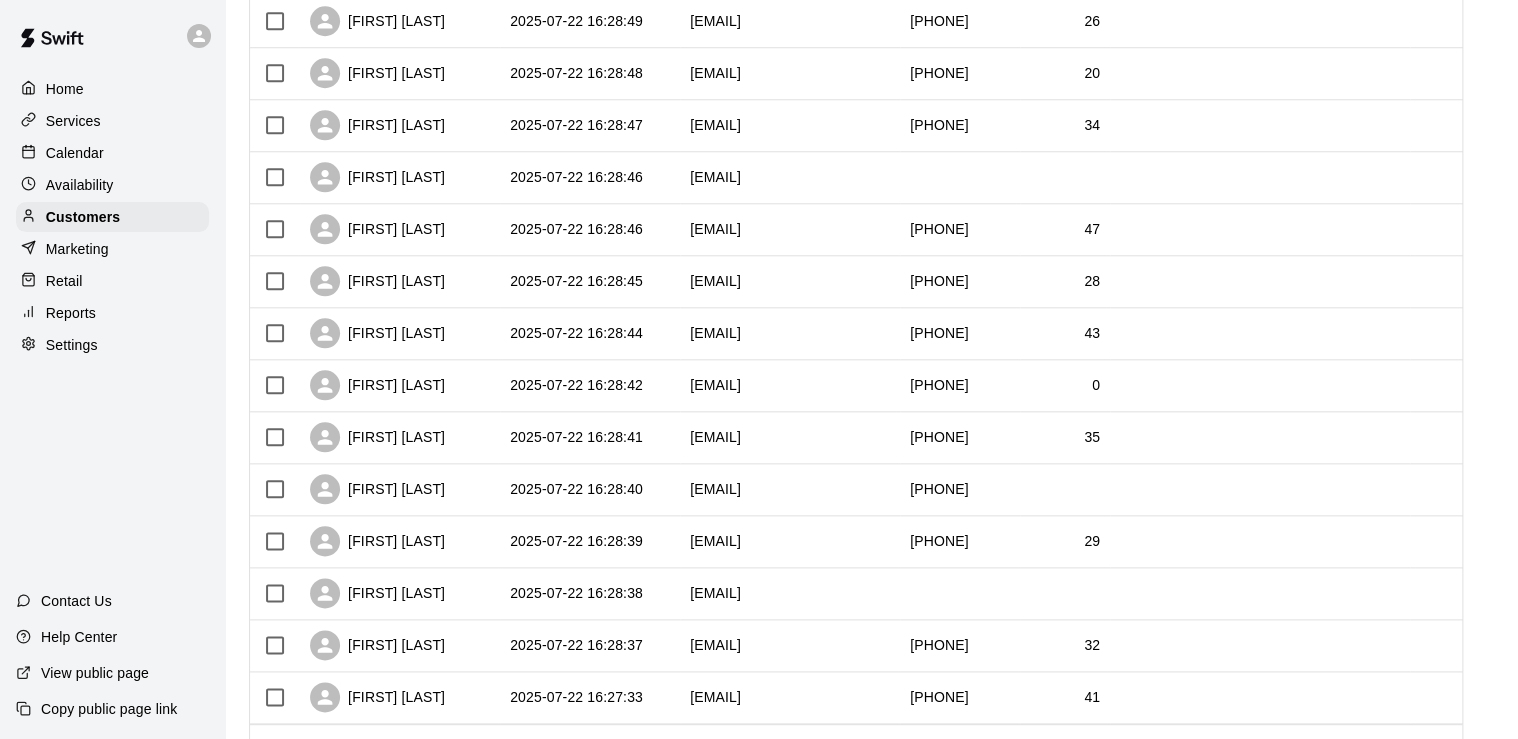 scroll, scrollTop: 988, scrollLeft: 0, axis: vertical 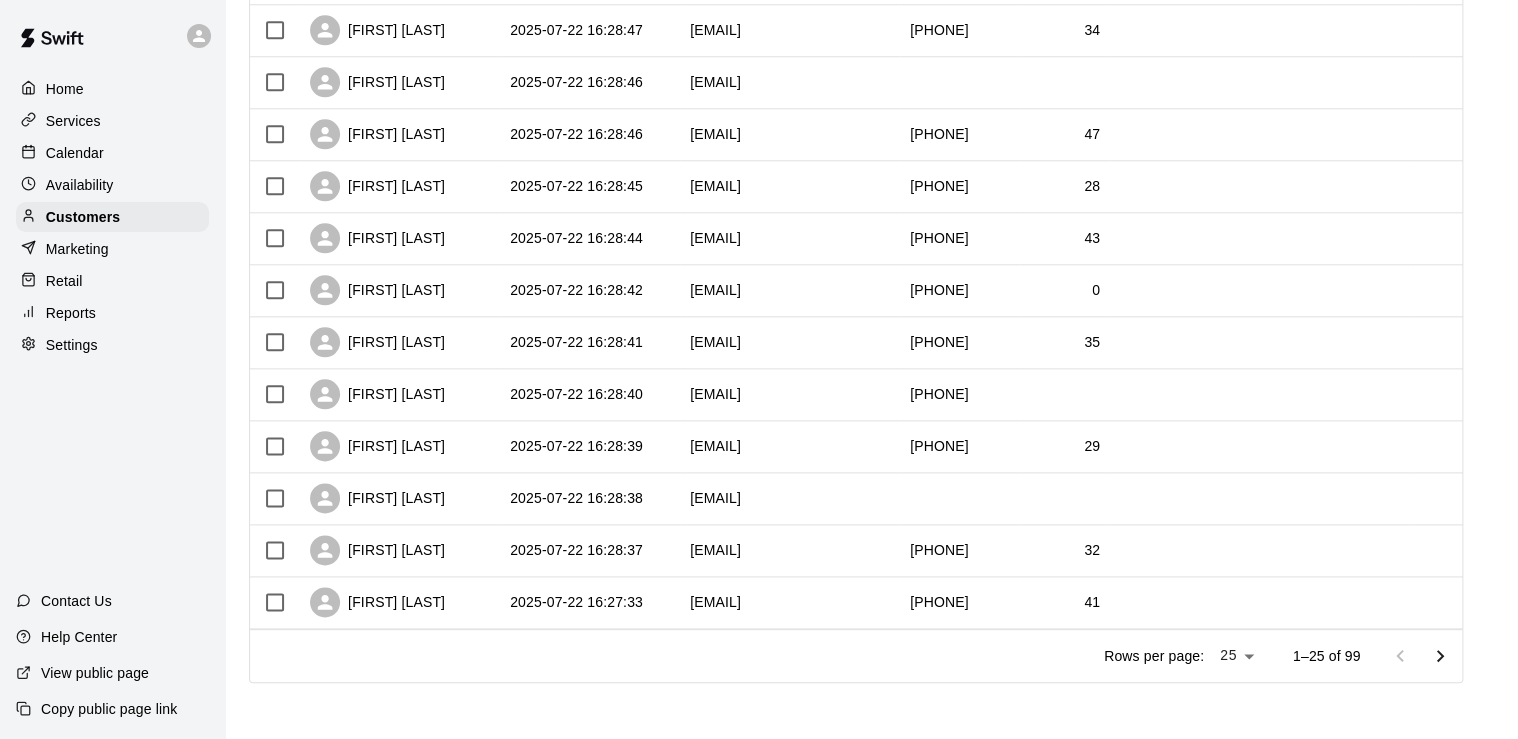click 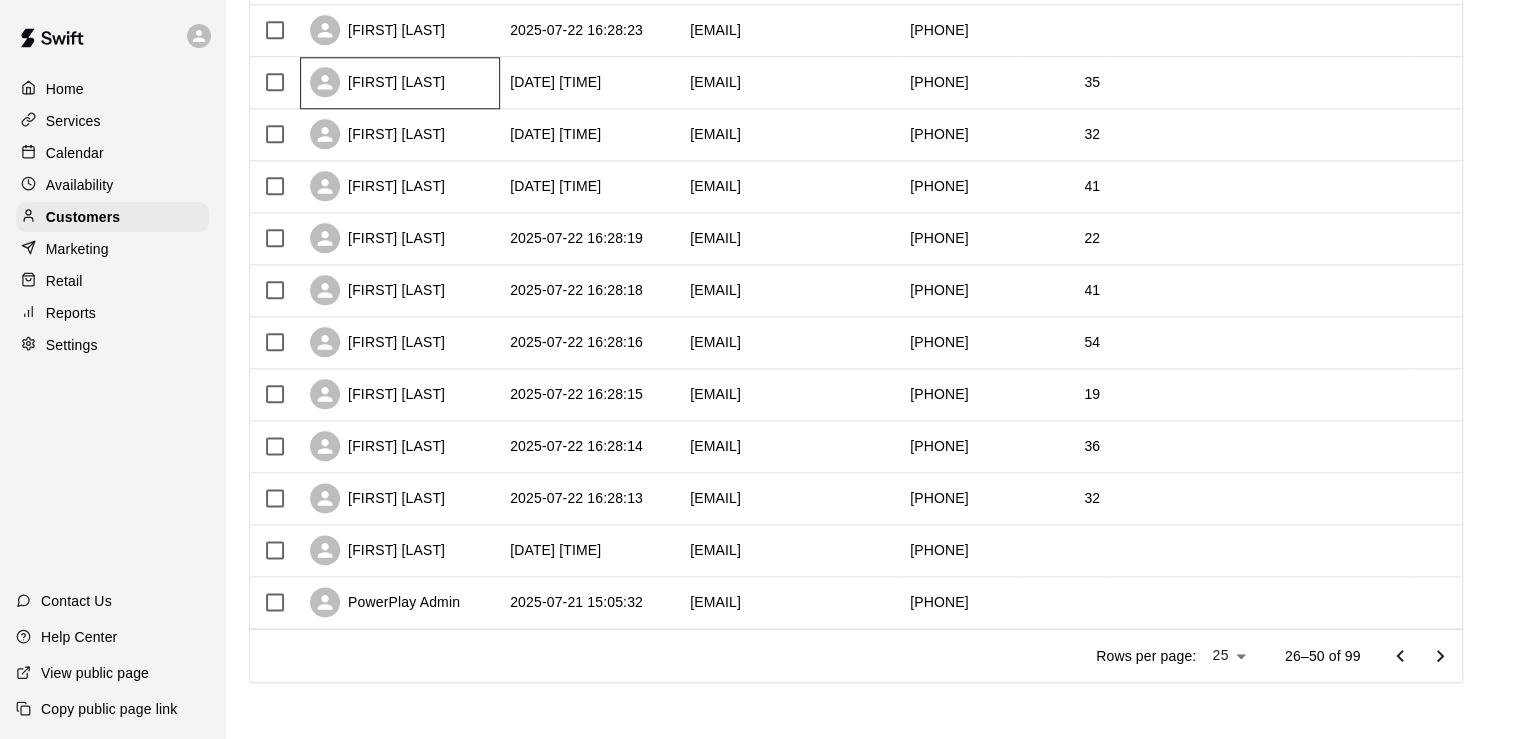 click on "[FIRST] [LAST]" at bounding box center (400, 83) 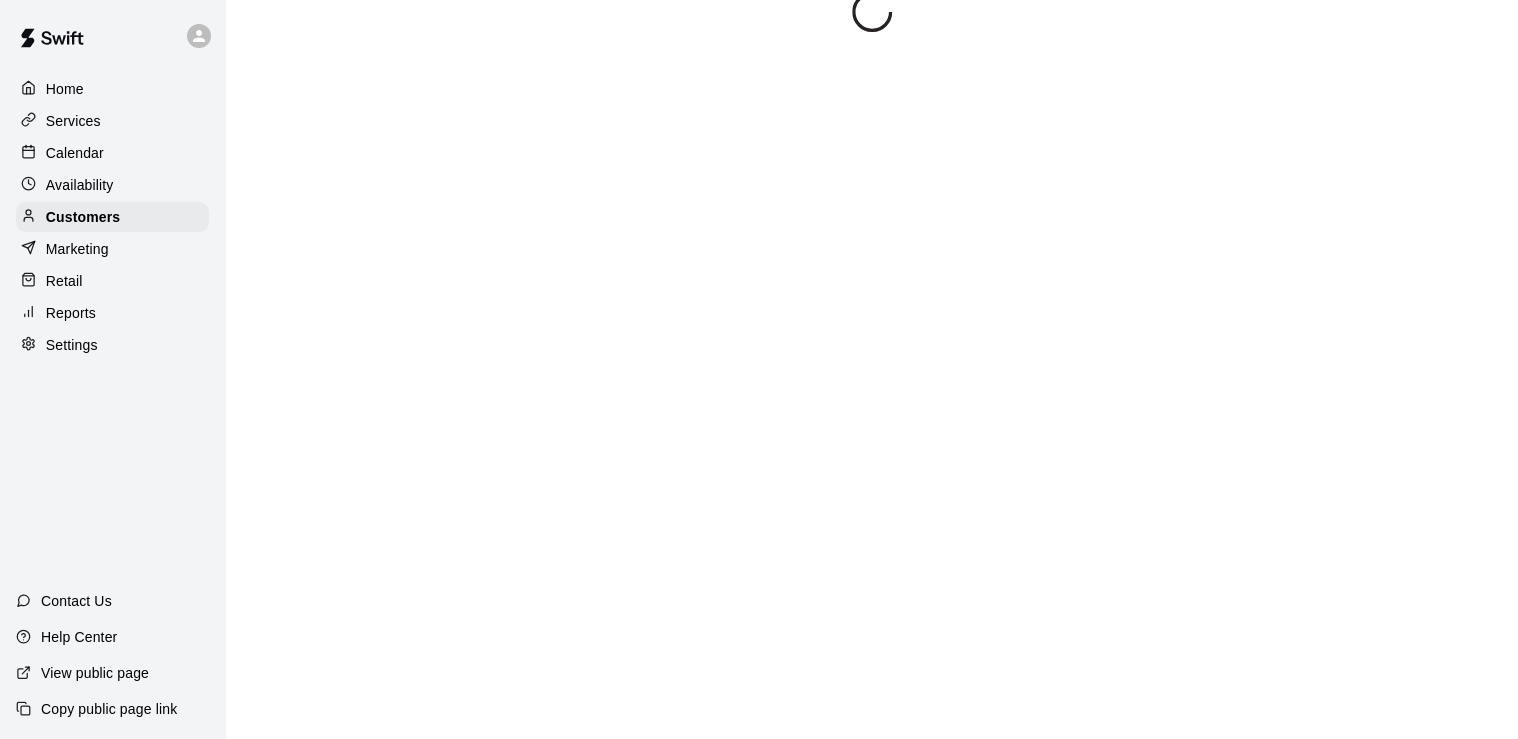 scroll, scrollTop: 0, scrollLeft: 0, axis: both 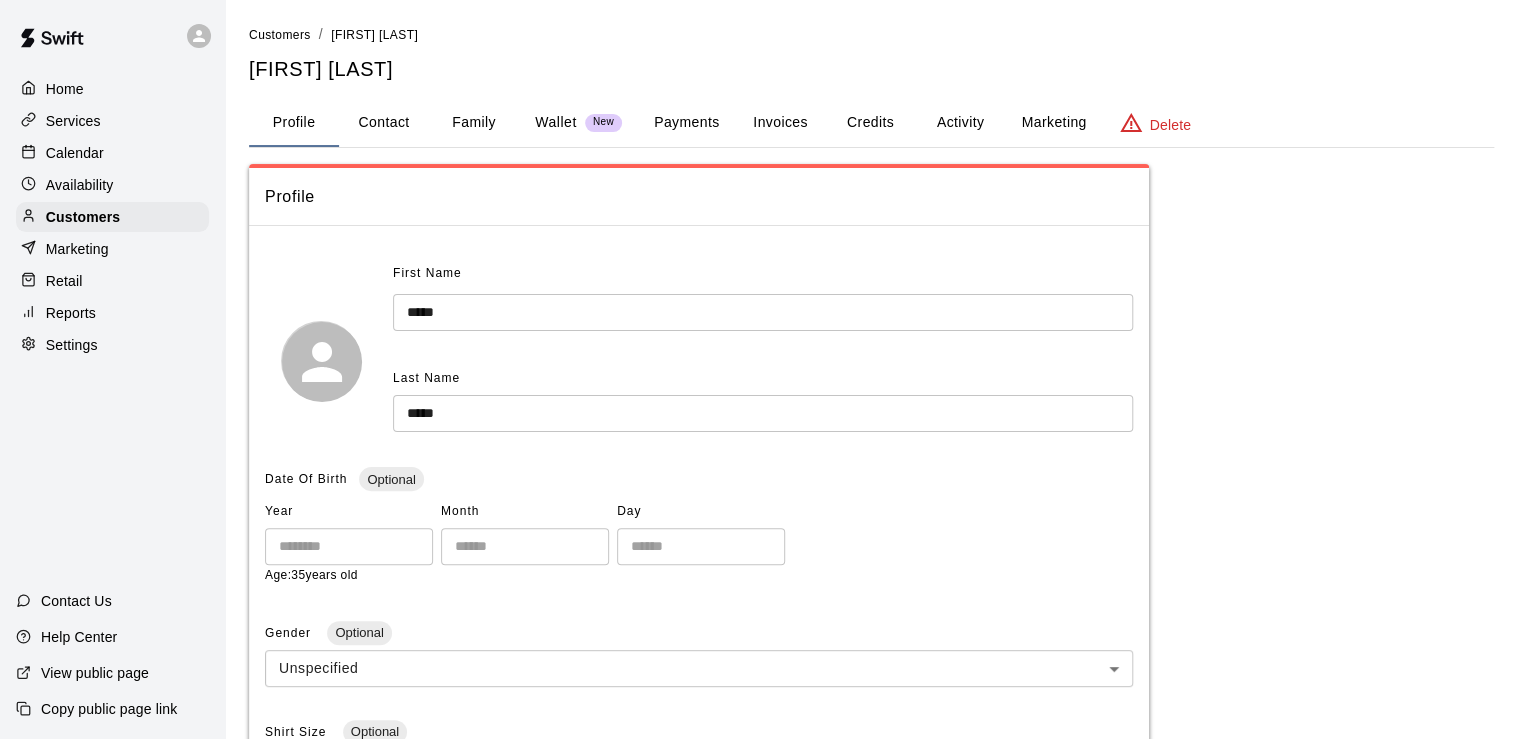 click on "Marketing" at bounding box center [1053, 123] 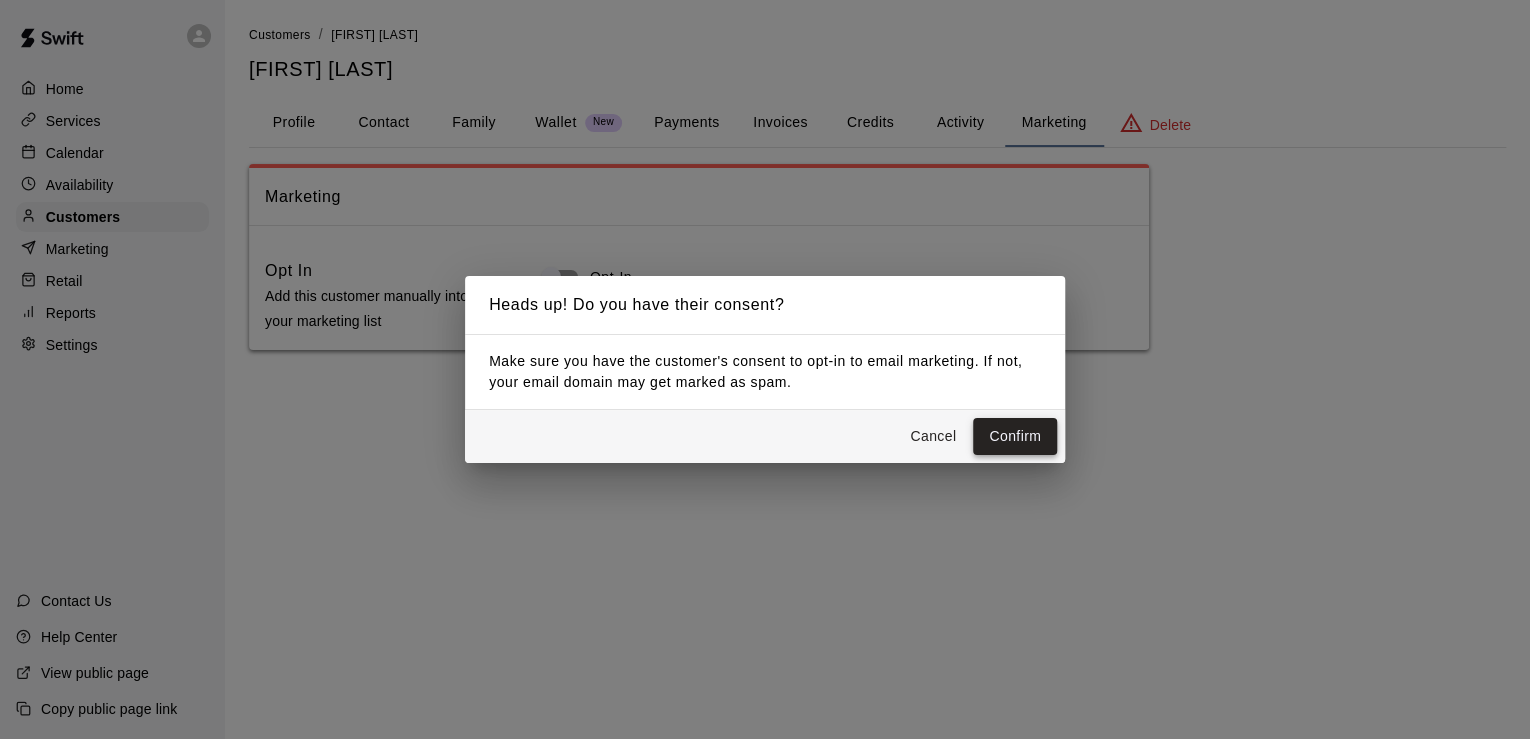 click on "Confirm" at bounding box center [1015, 436] 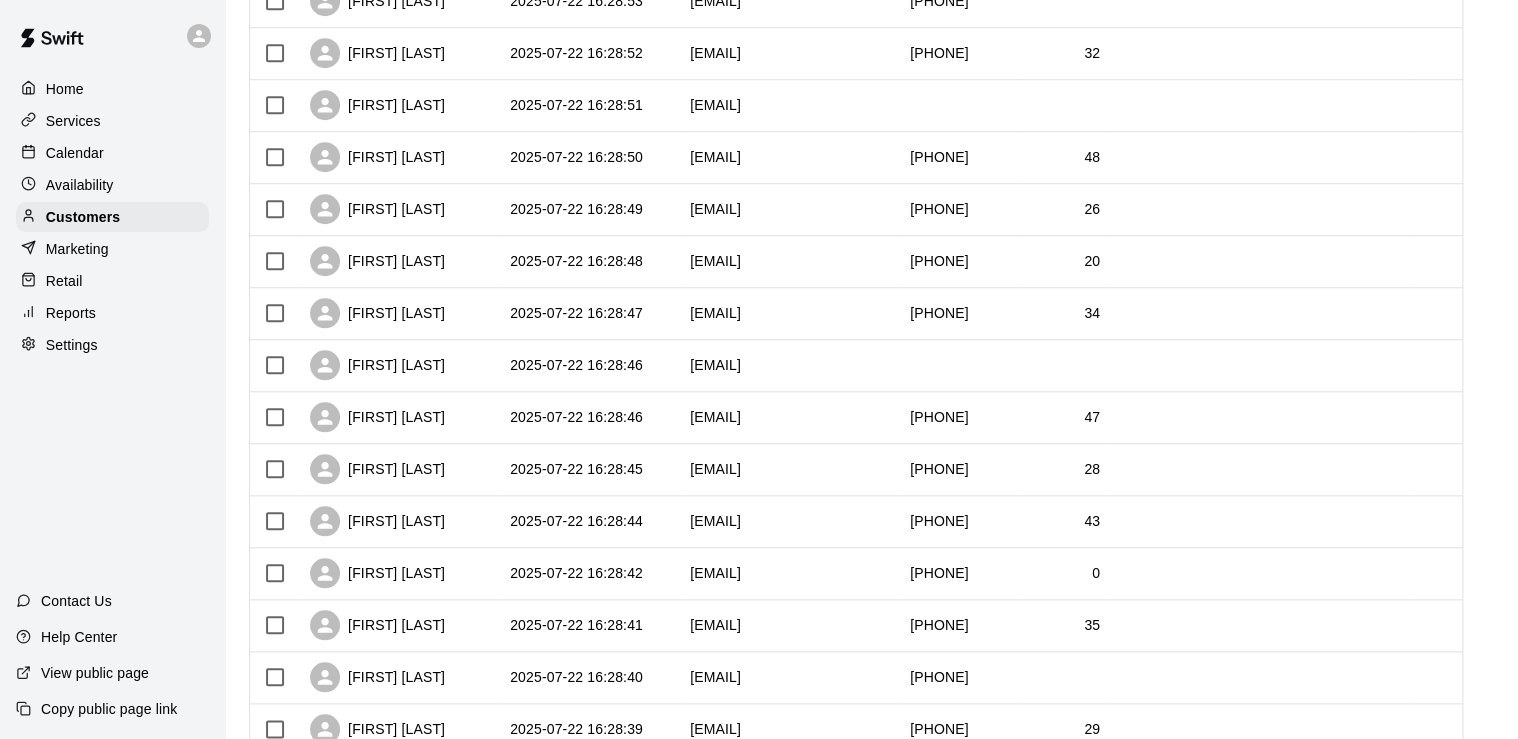 scroll, scrollTop: 960, scrollLeft: 0, axis: vertical 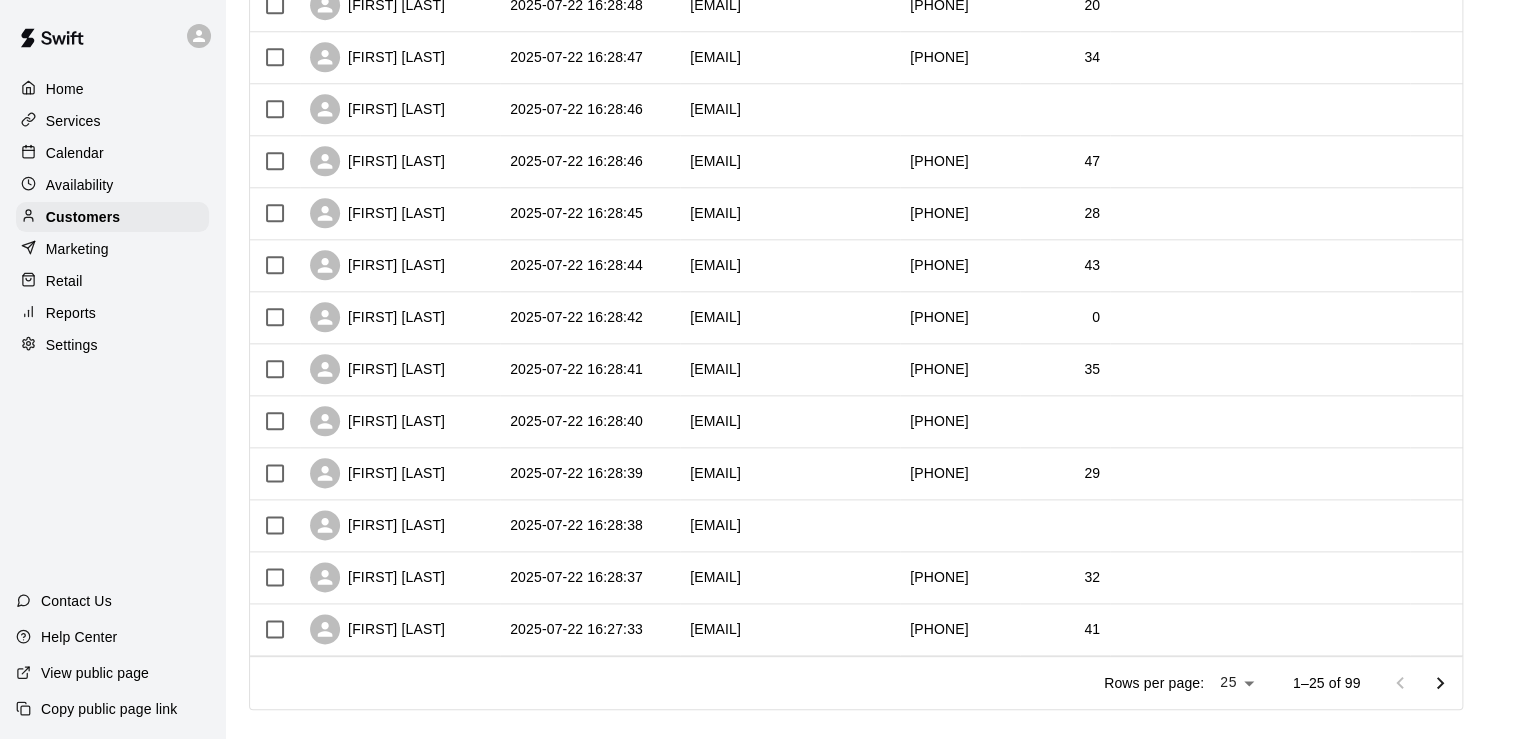 click 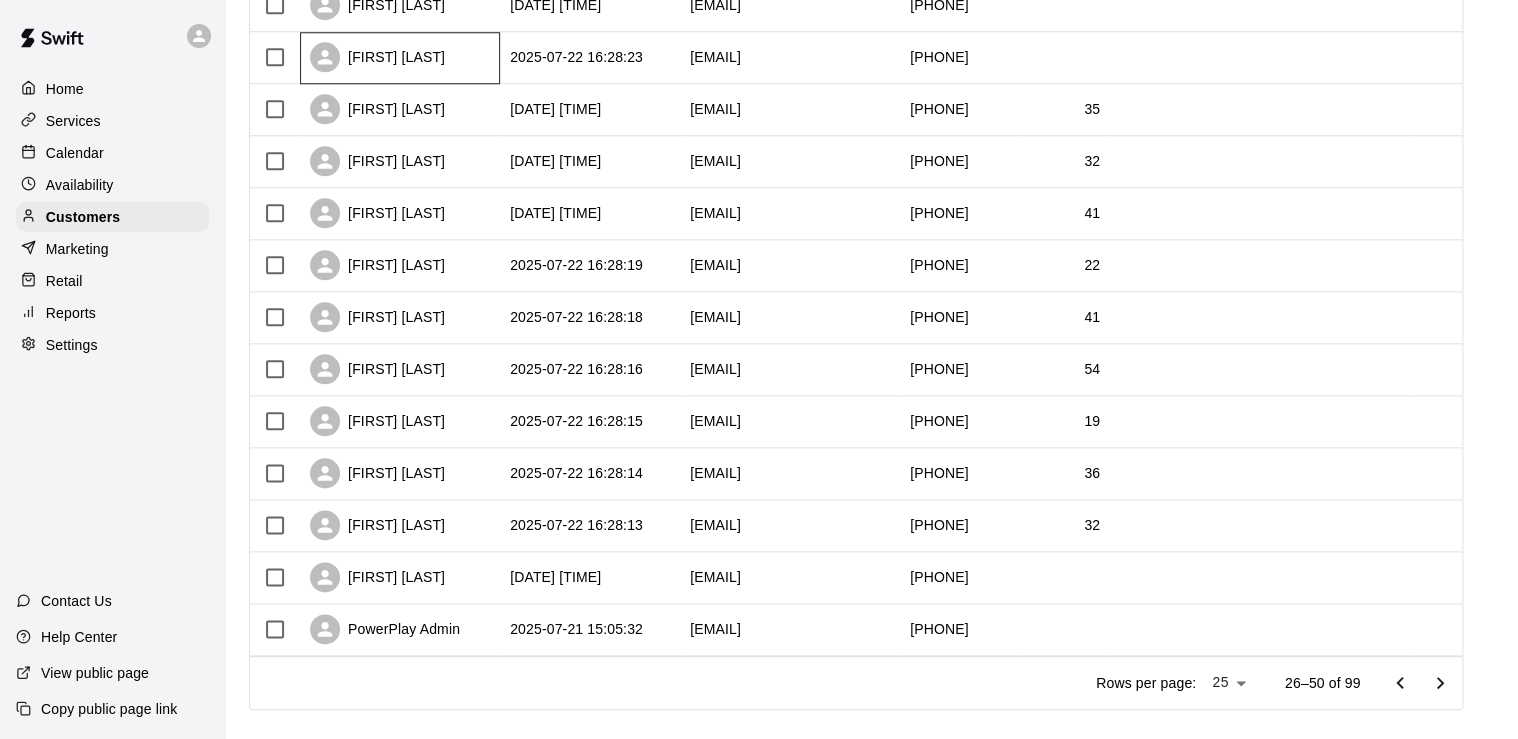click on "[FIRST] [LAST]" at bounding box center (377, 57) 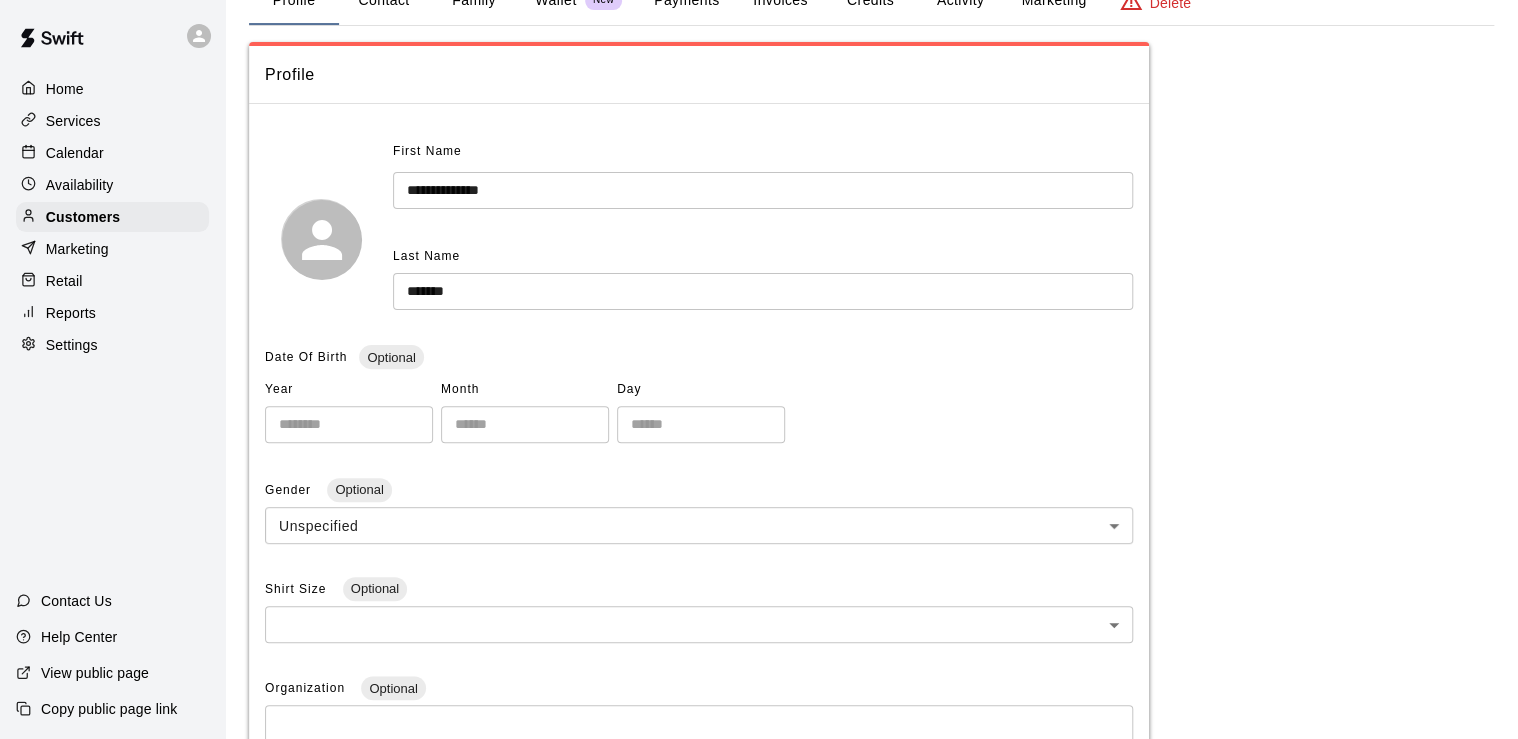 scroll, scrollTop: 0, scrollLeft: 0, axis: both 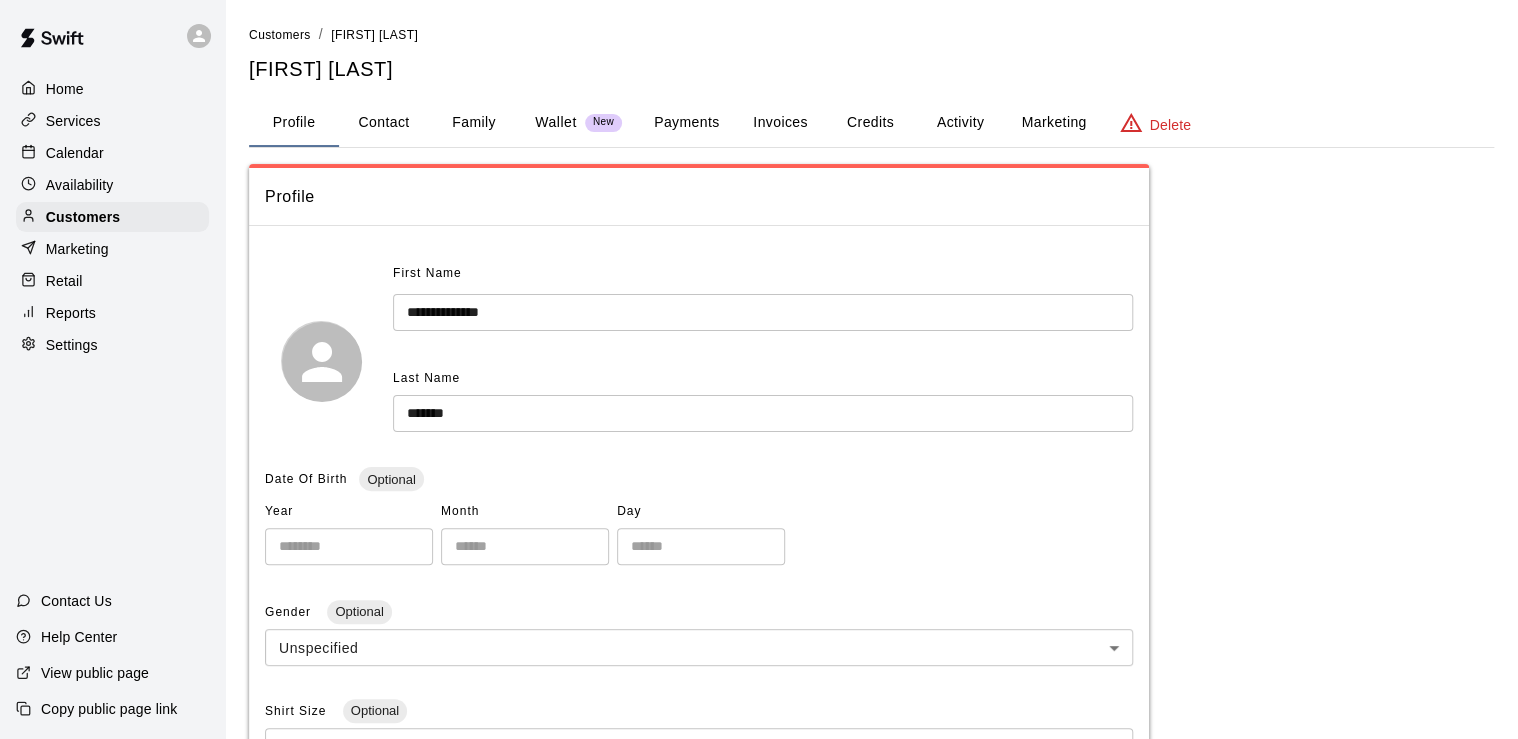 click on "Marketing" at bounding box center (1053, 123) 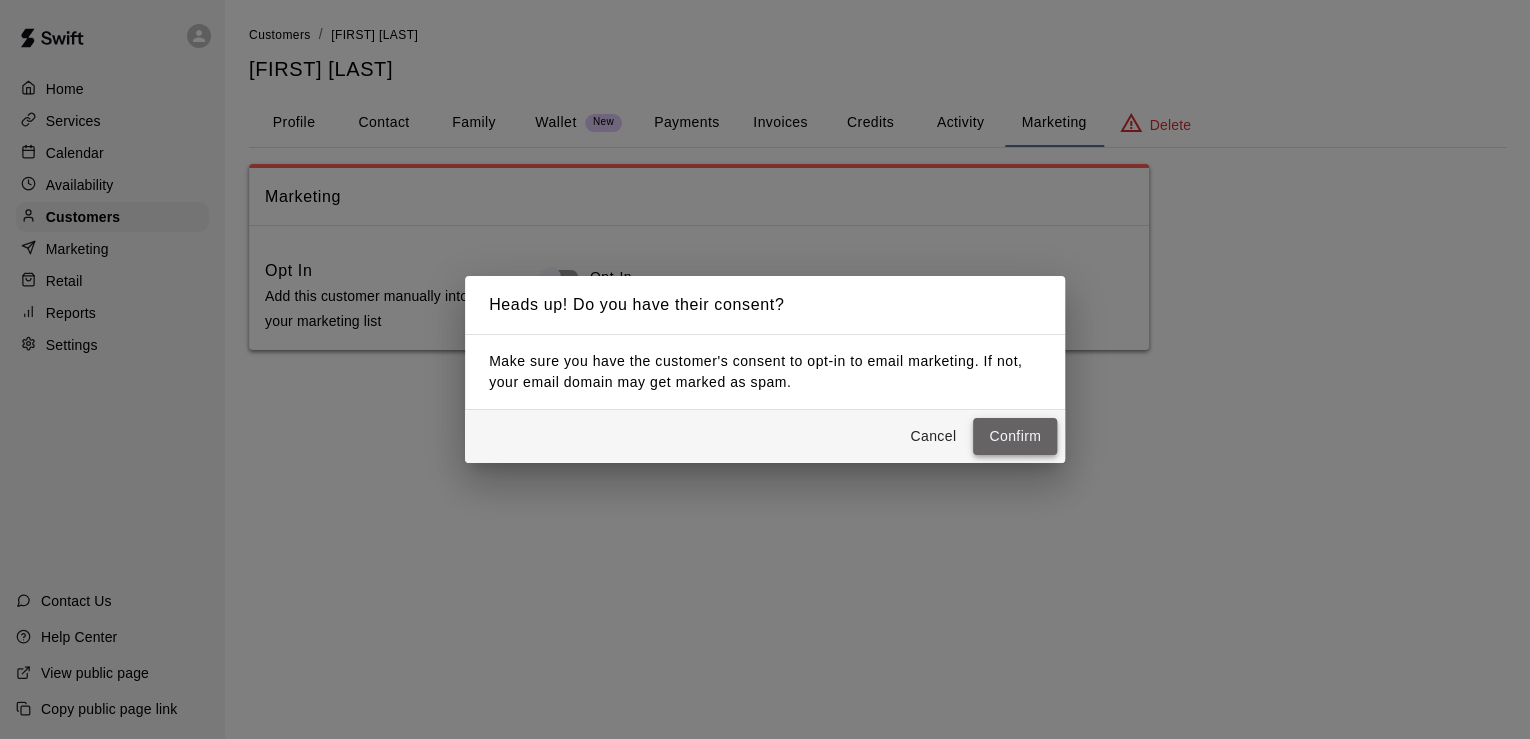 click on "Confirm" at bounding box center [1015, 436] 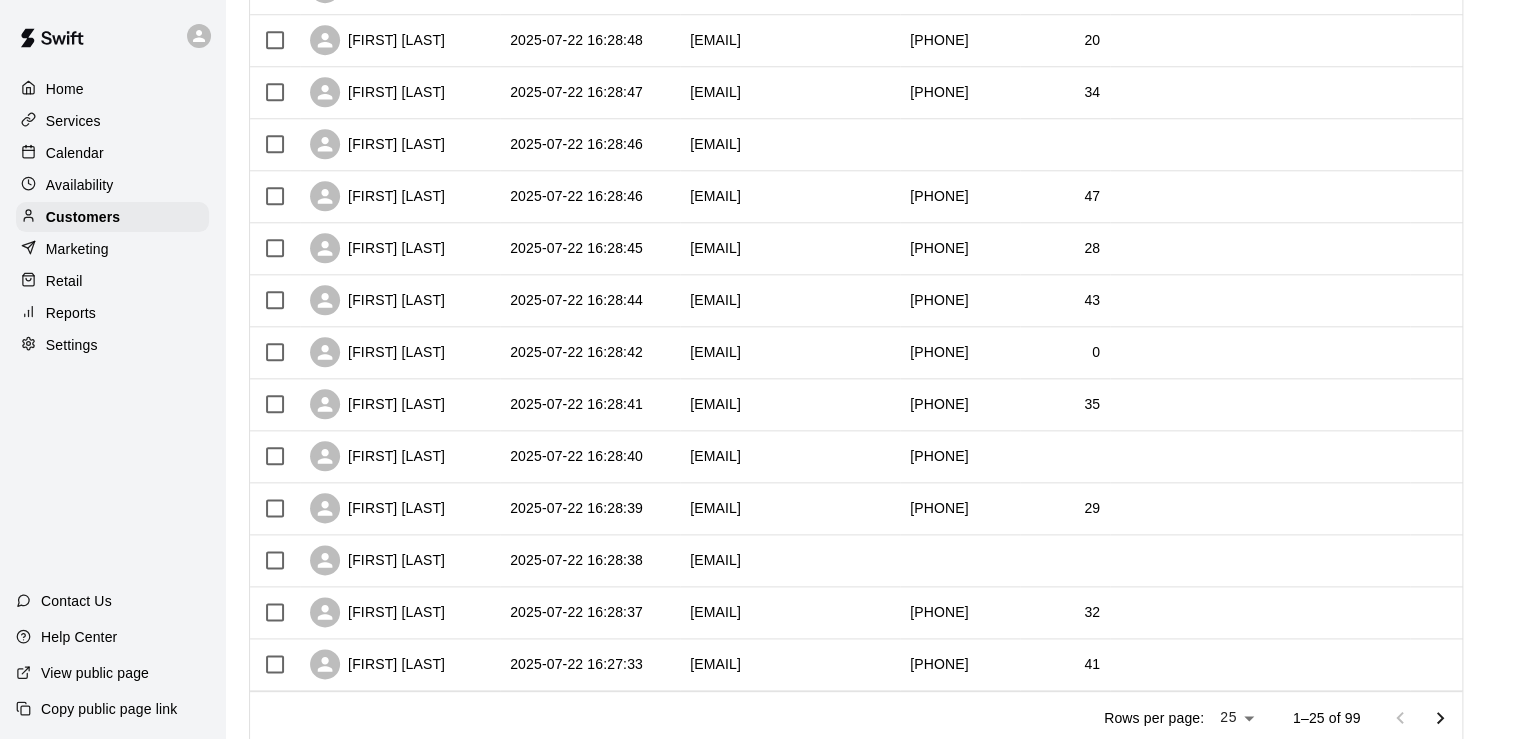 scroll, scrollTop: 988, scrollLeft: 0, axis: vertical 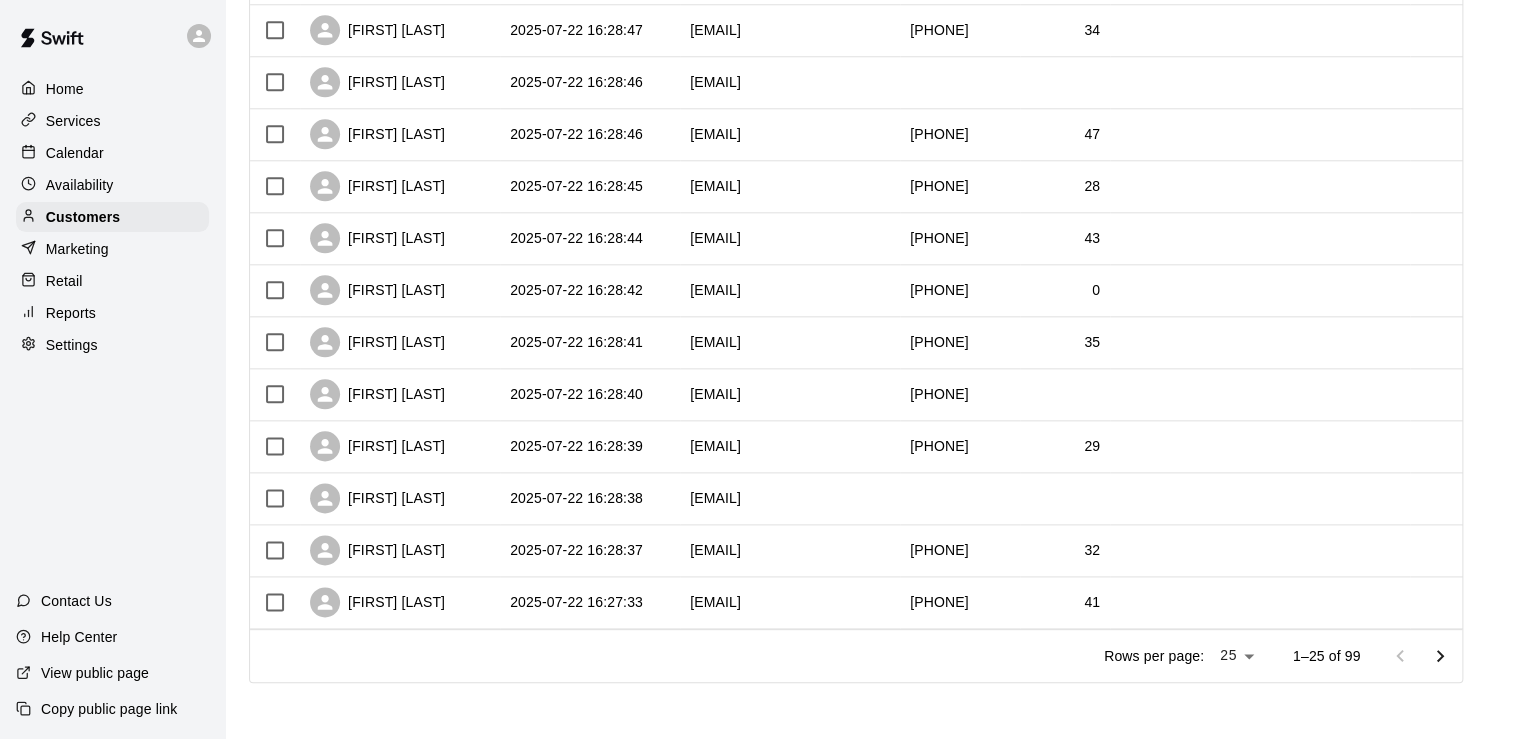 click 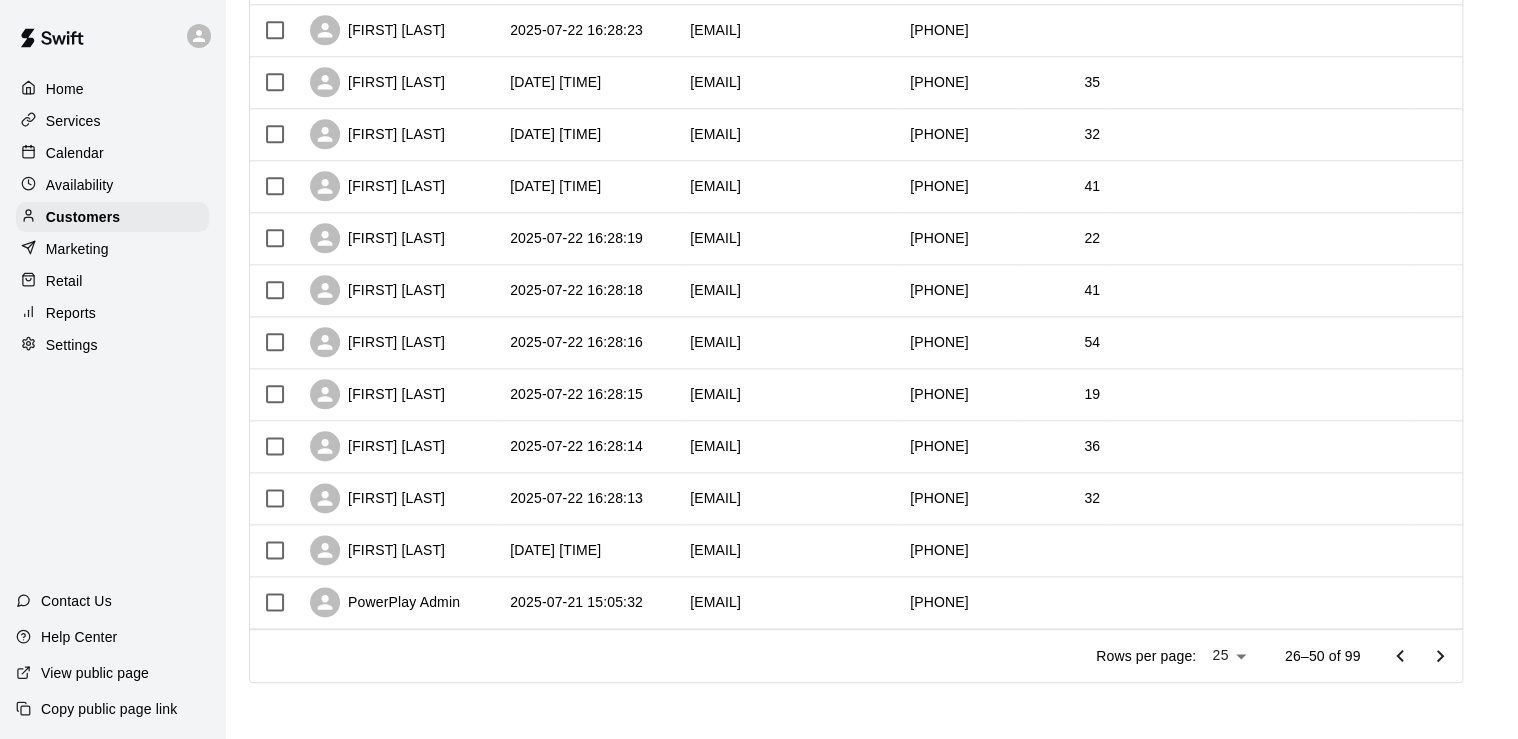 scroll, scrollTop: 908, scrollLeft: 0, axis: vertical 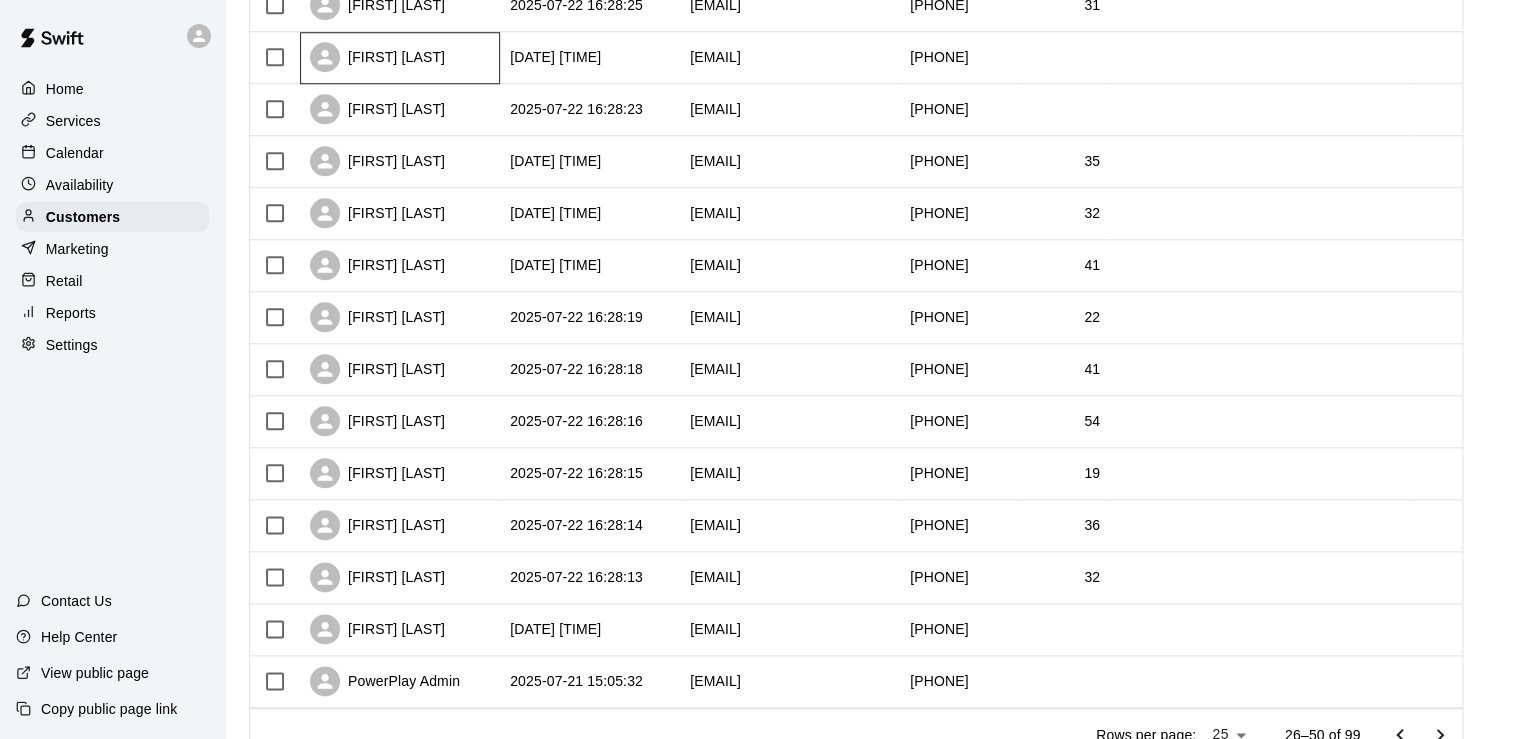 click on "[FIRST] [LAST]" at bounding box center (400, 58) 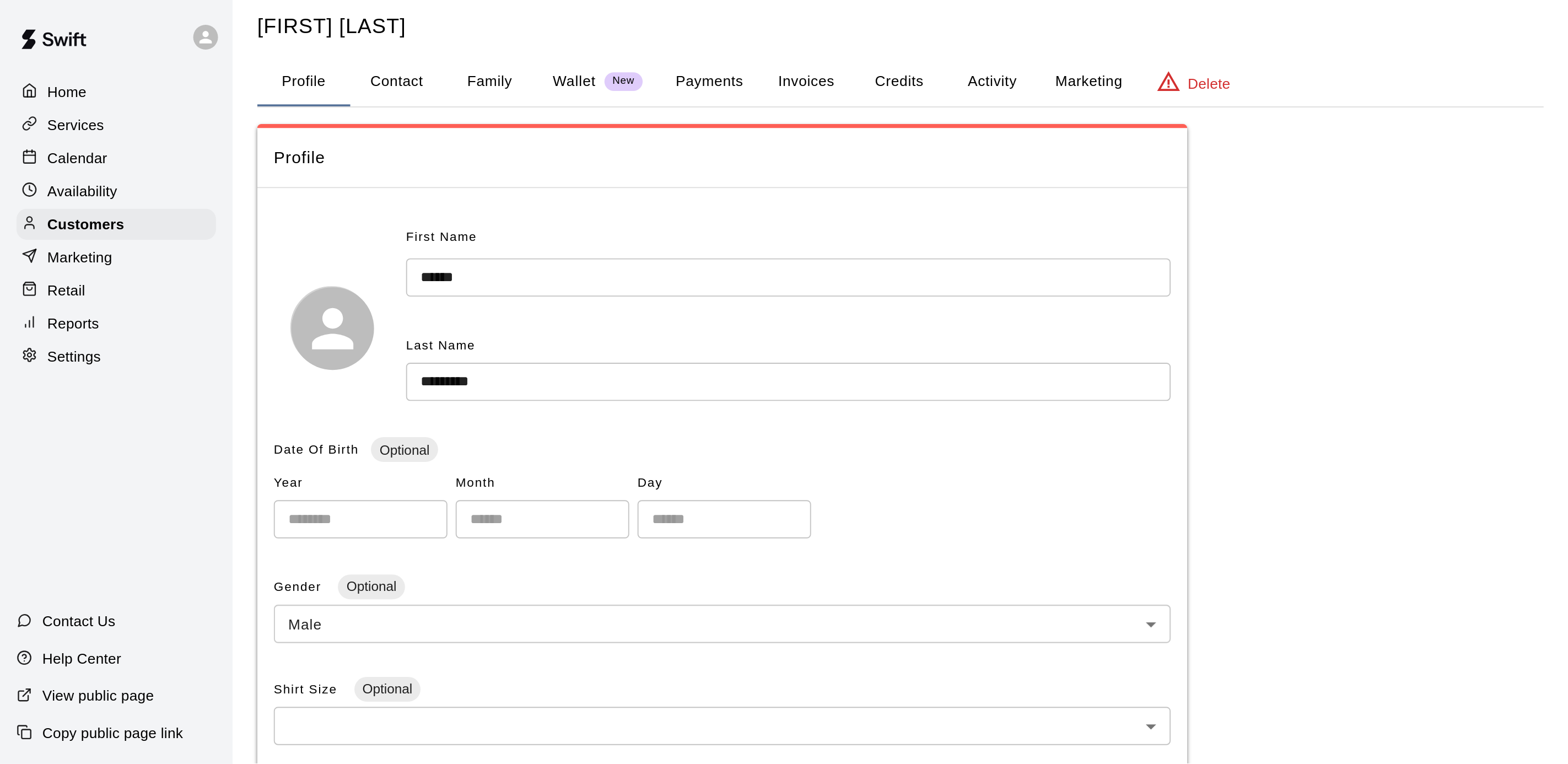 scroll, scrollTop: 0, scrollLeft: 0, axis: both 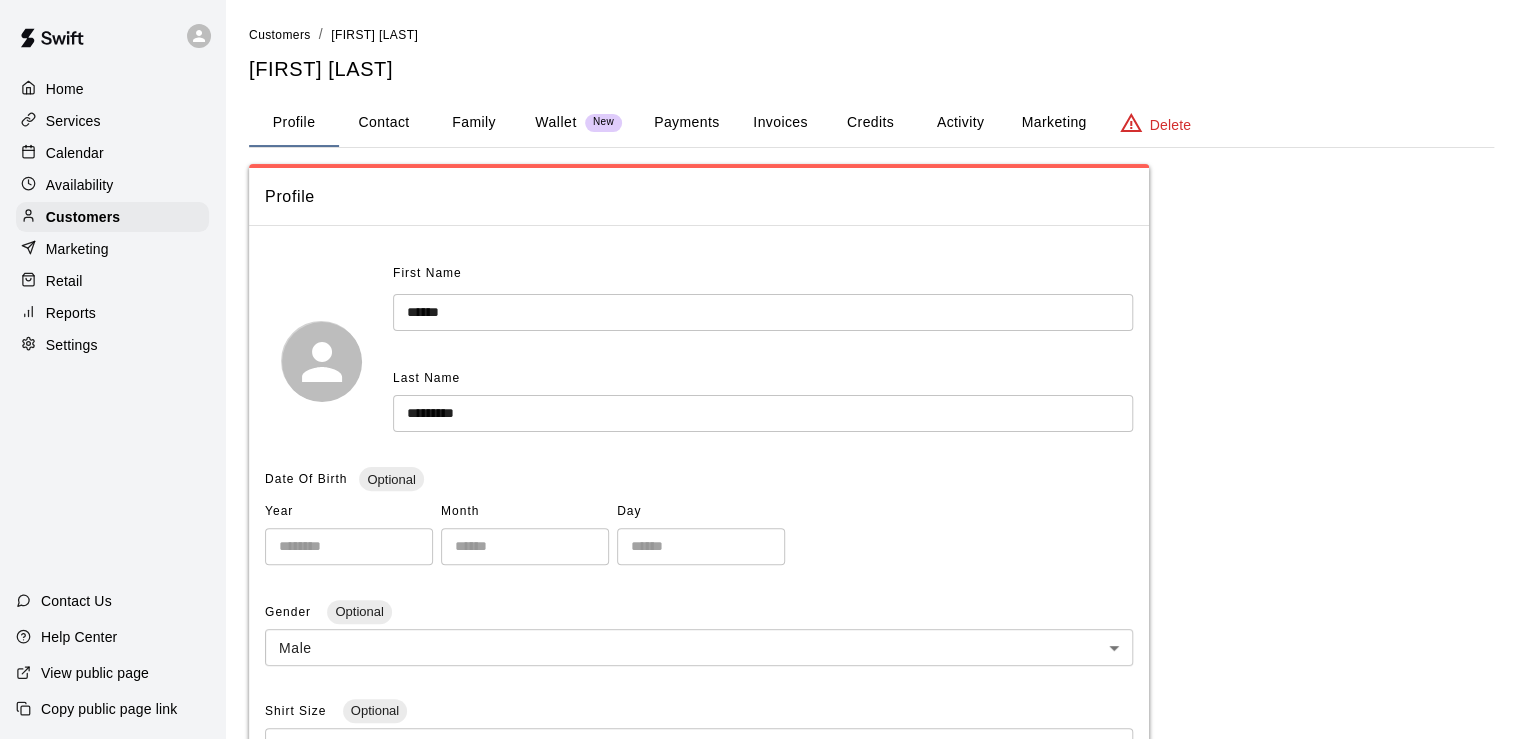 click on "Marketing" at bounding box center [1053, 123] 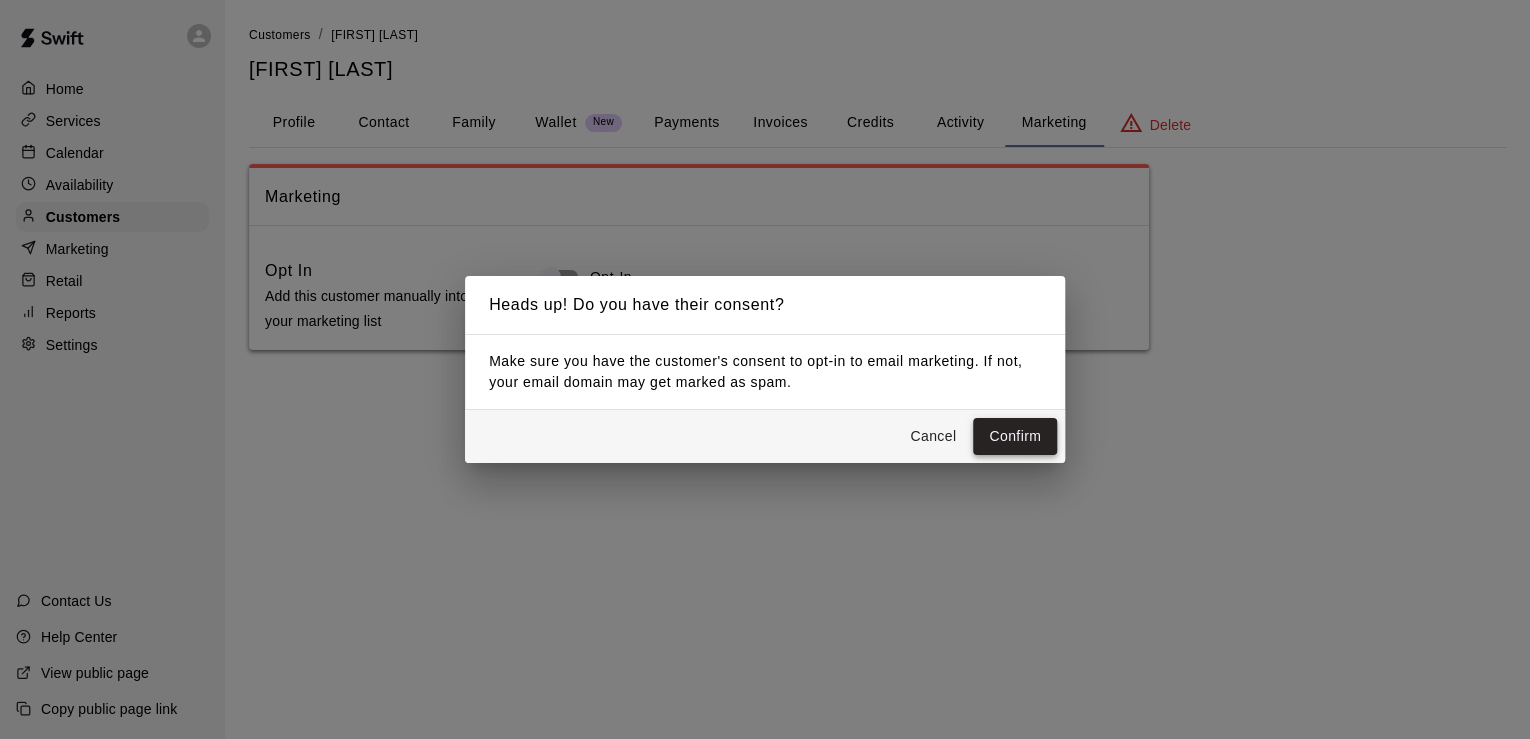click on "Confirm" at bounding box center (1015, 436) 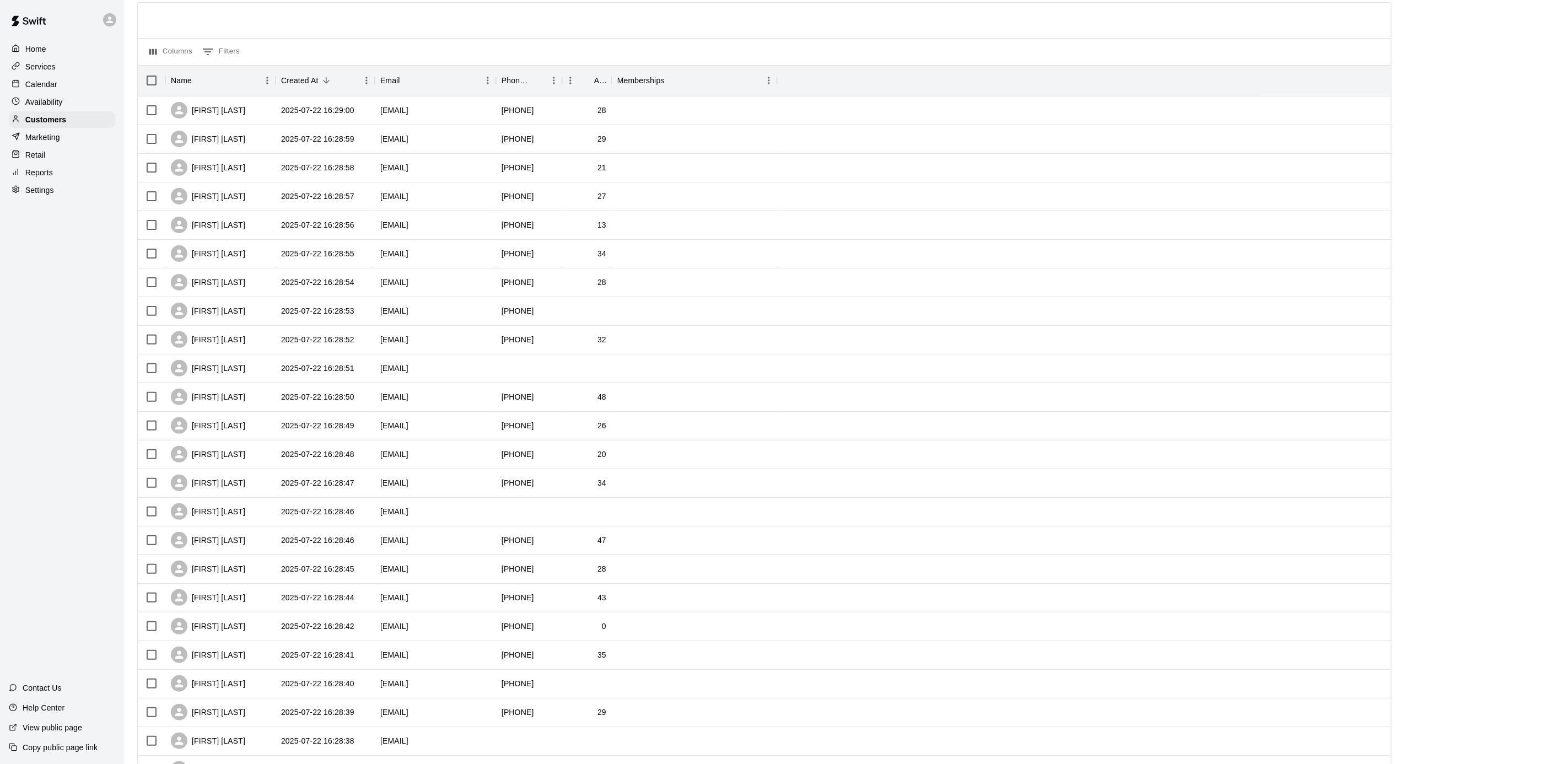 scroll, scrollTop: 191, scrollLeft: 0, axis: vertical 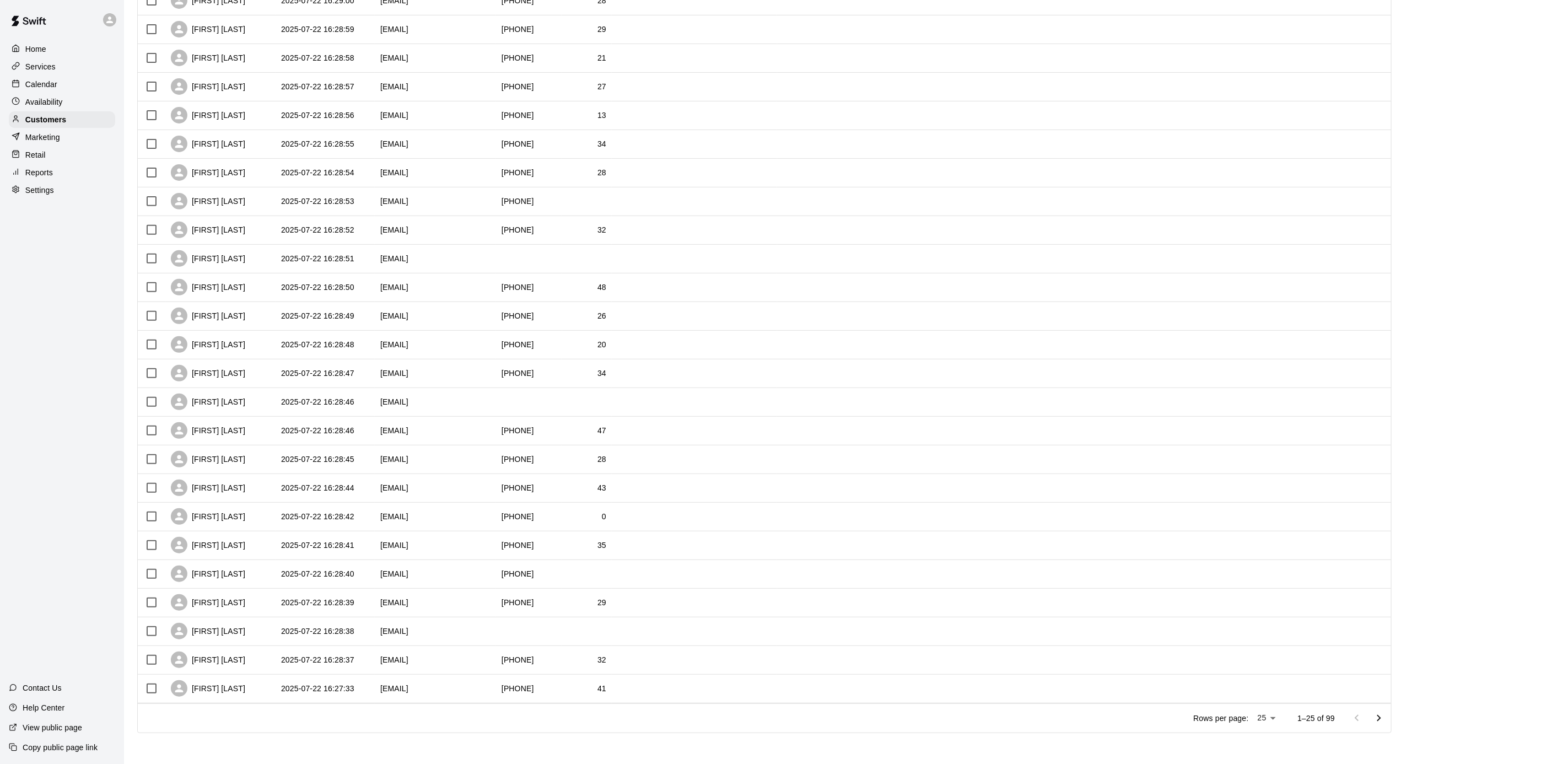 click at bounding box center (1379, 718) 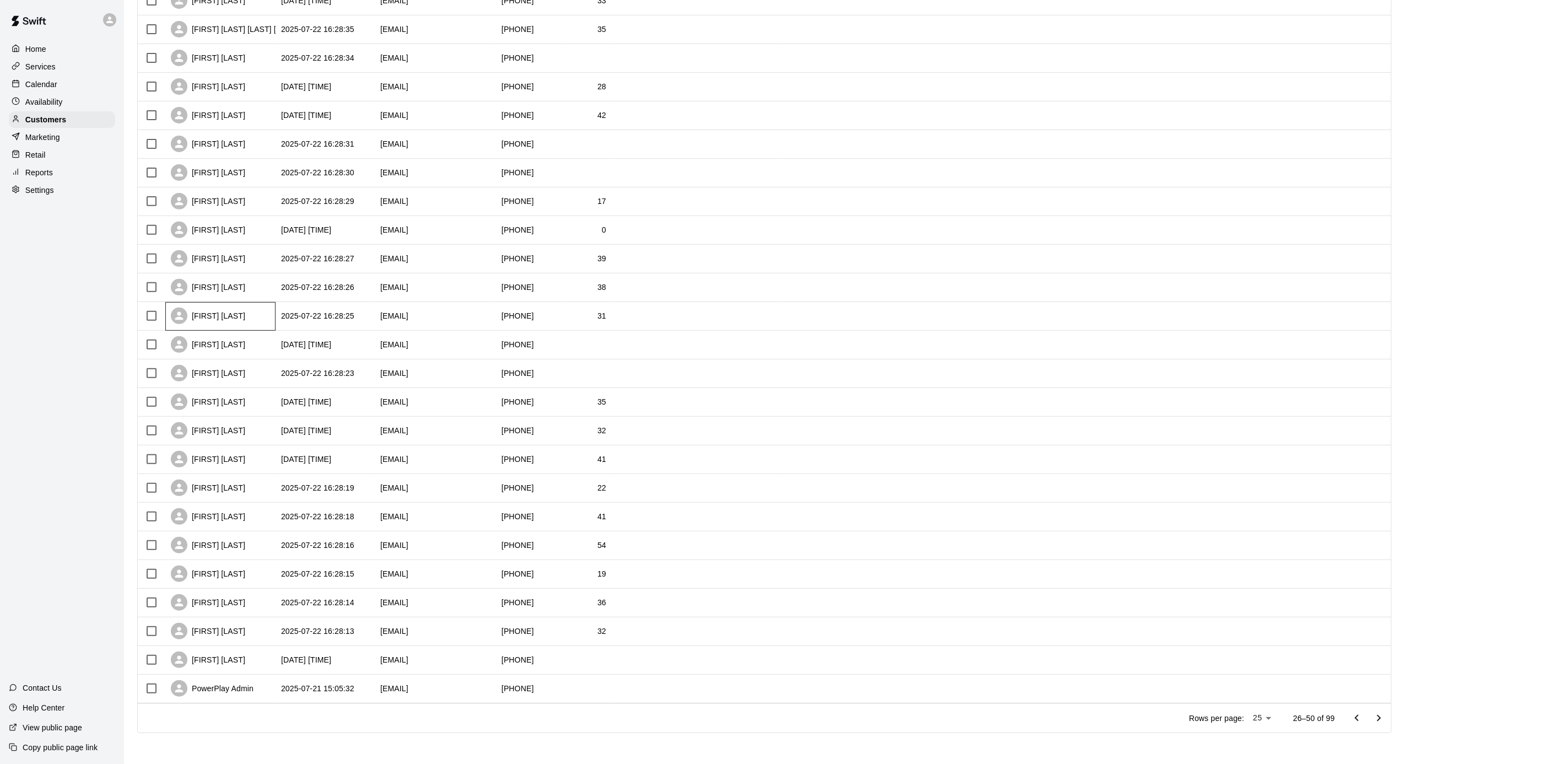 click on "[FIRST] [LAST]" at bounding box center (208, 316) 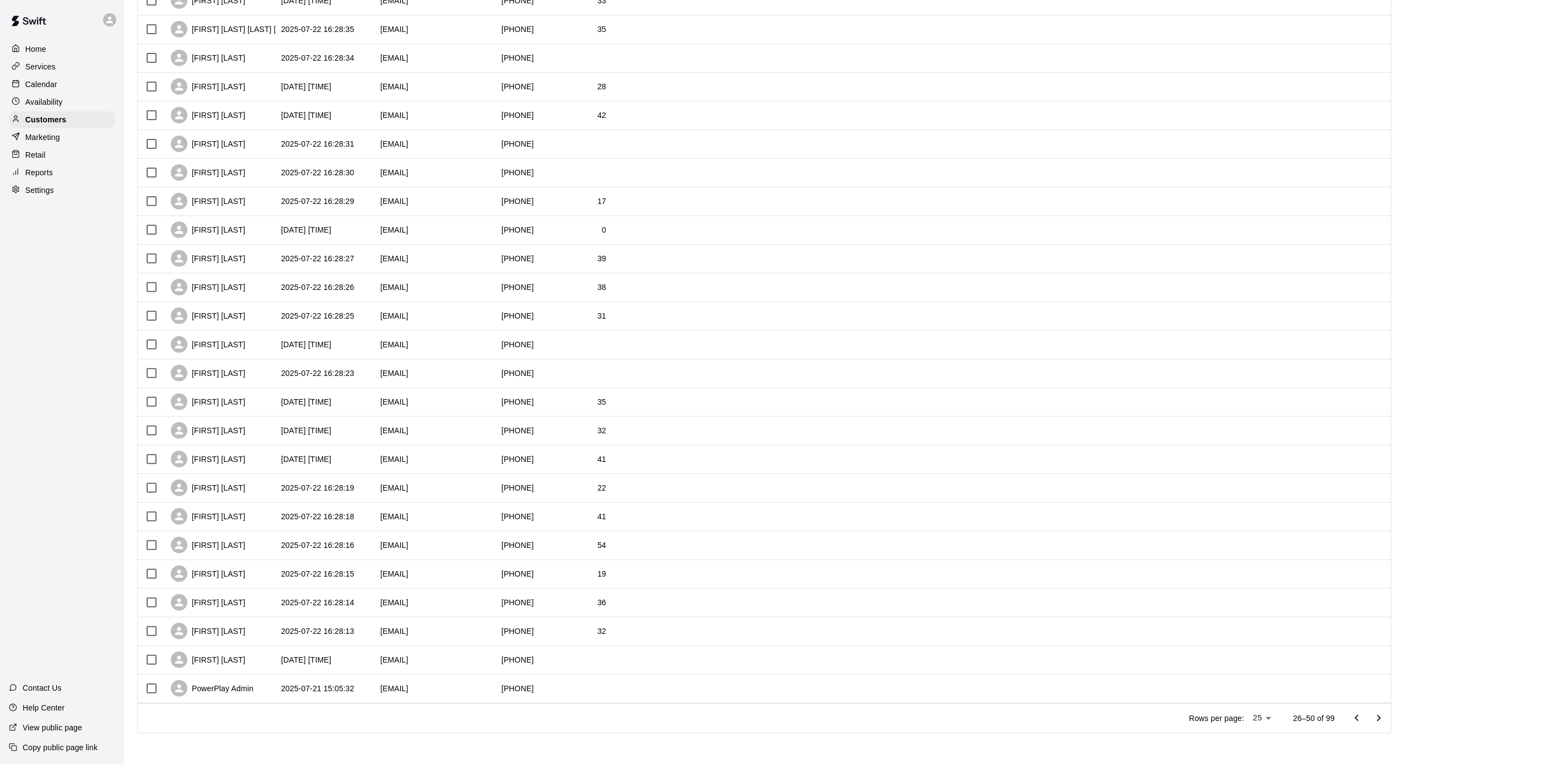 scroll, scrollTop: 0, scrollLeft: 0, axis: both 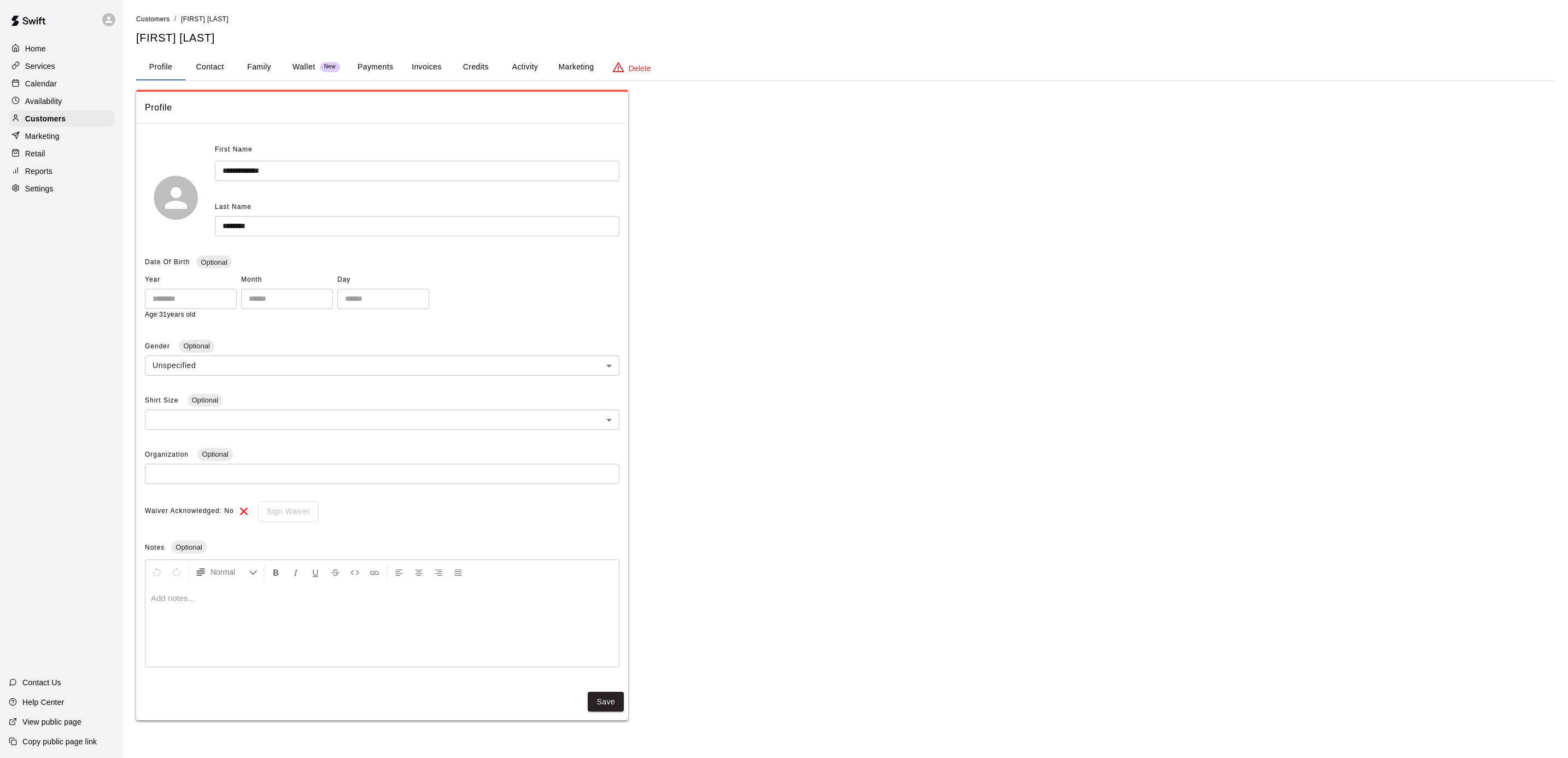 click on "Marketing" at bounding box center (576, 67) 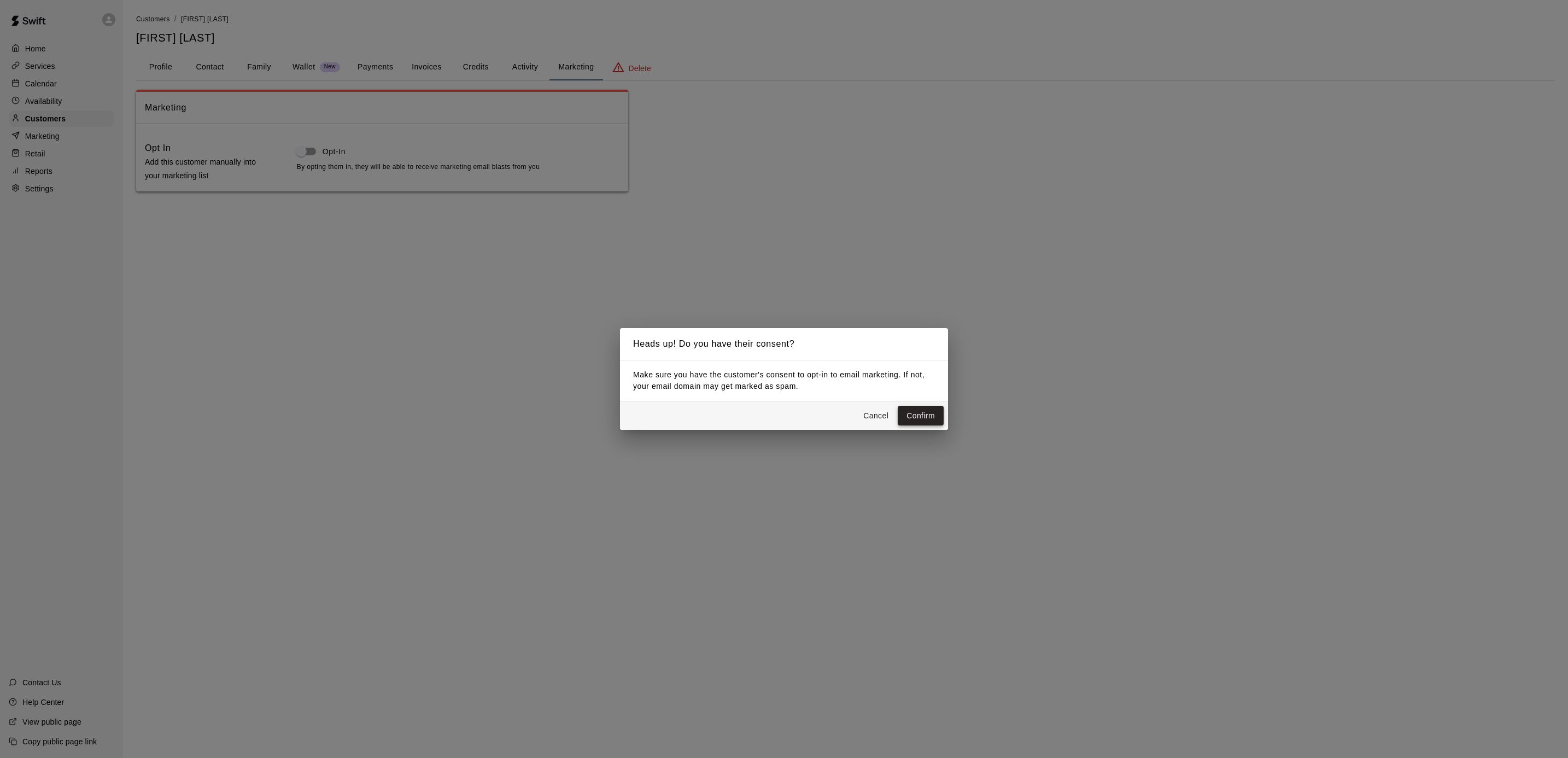click on "Confirm" at bounding box center [921, 416] 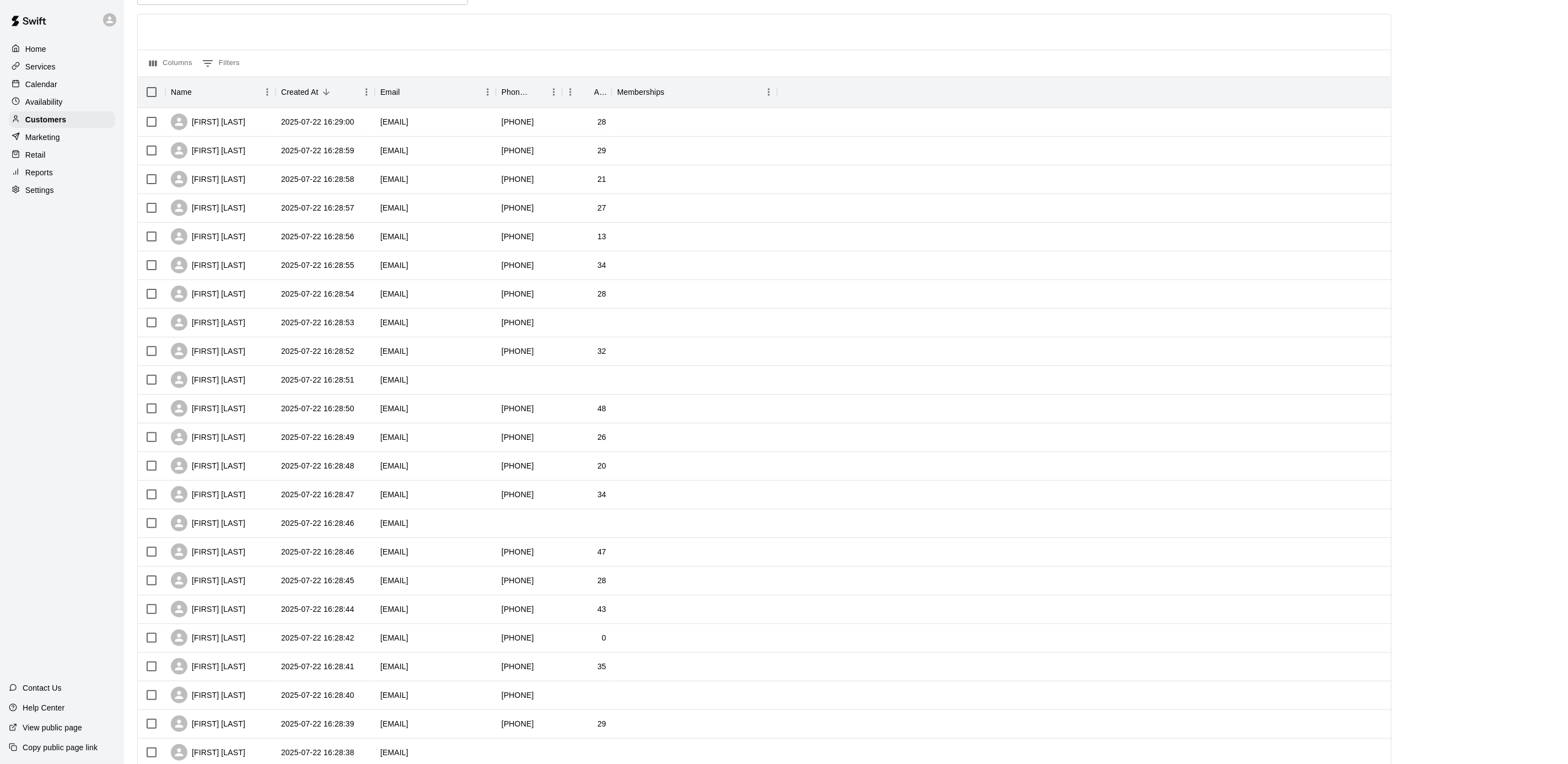 scroll, scrollTop: 191, scrollLeft: 0, axis: vertical 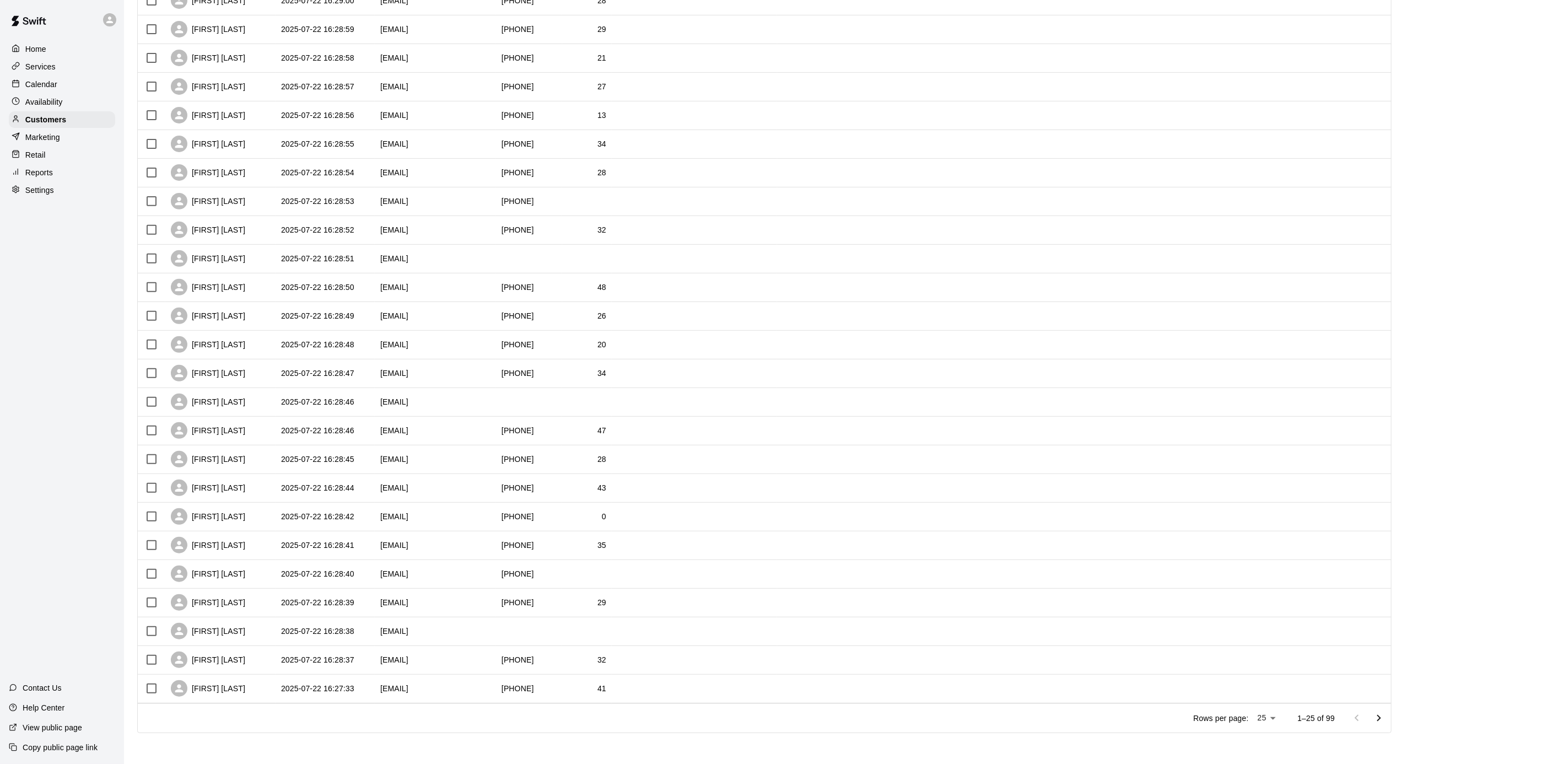 click at bounding box center [1379, 718] 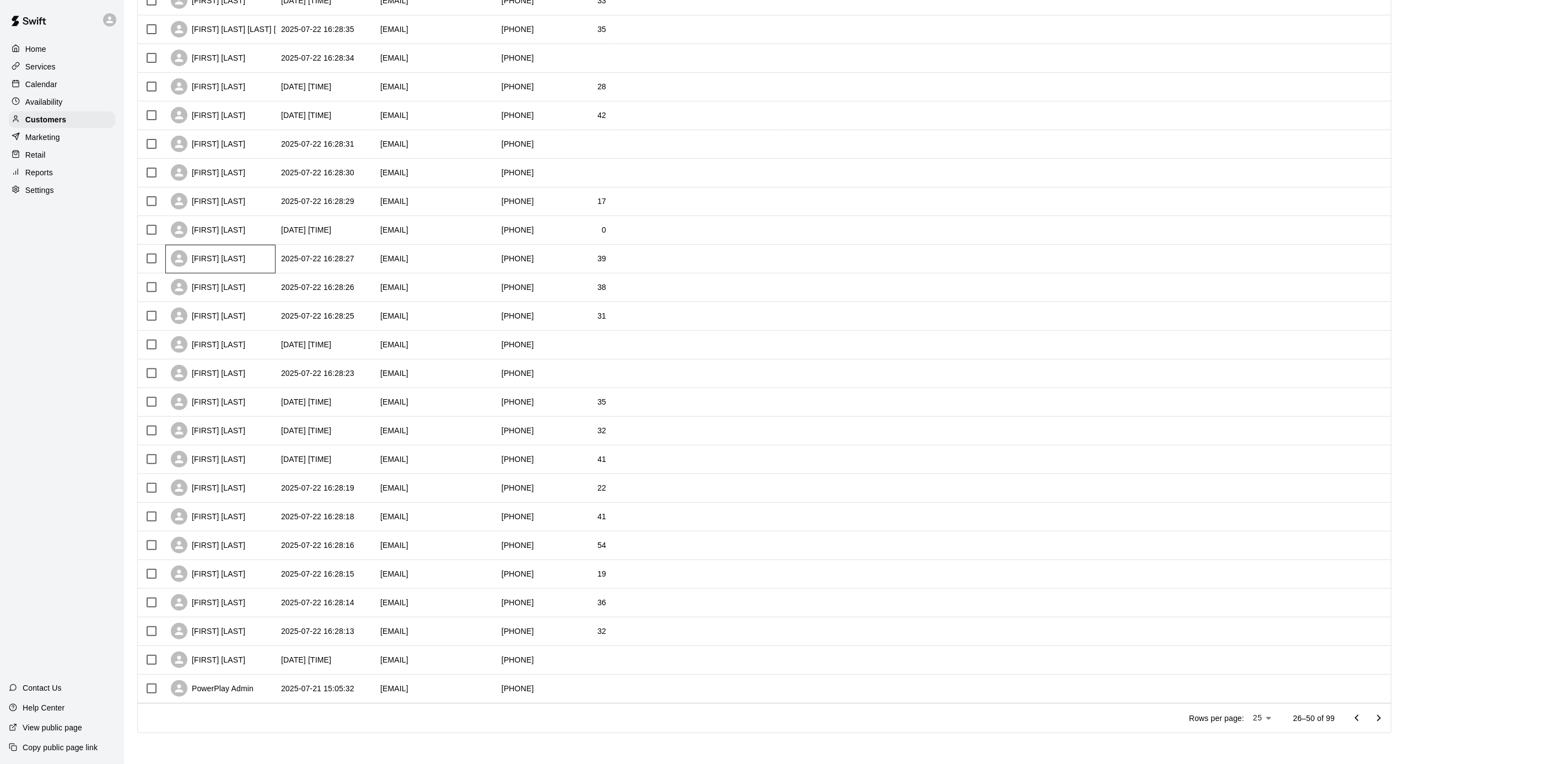 click on "[FIRST] [LAST]" at bounding box center (220, 259) 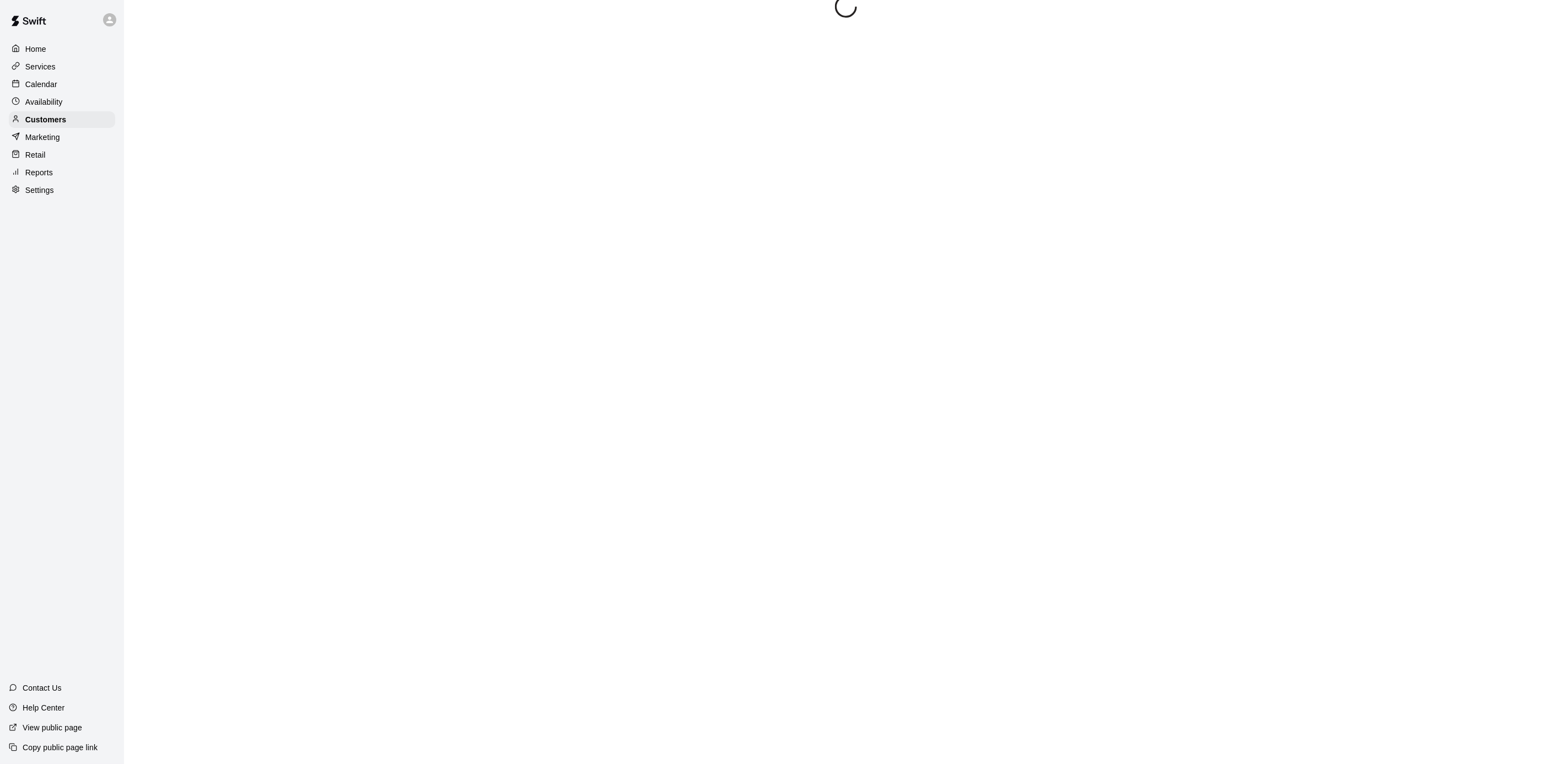 scroll, scrollTop: 0, scrollLeft: 0, axis: both 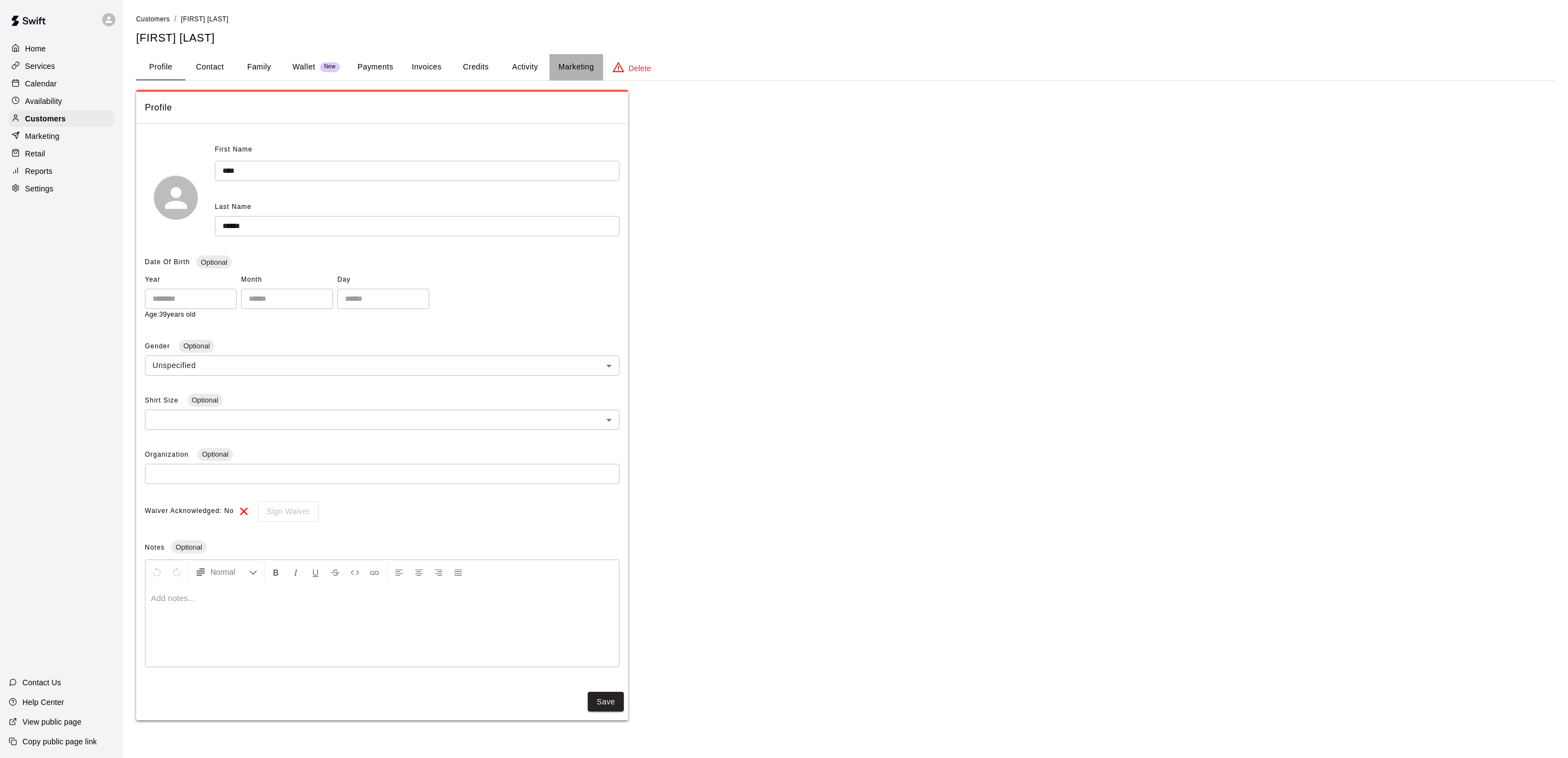 click on "Marketing" at bounding box center [576, 67] 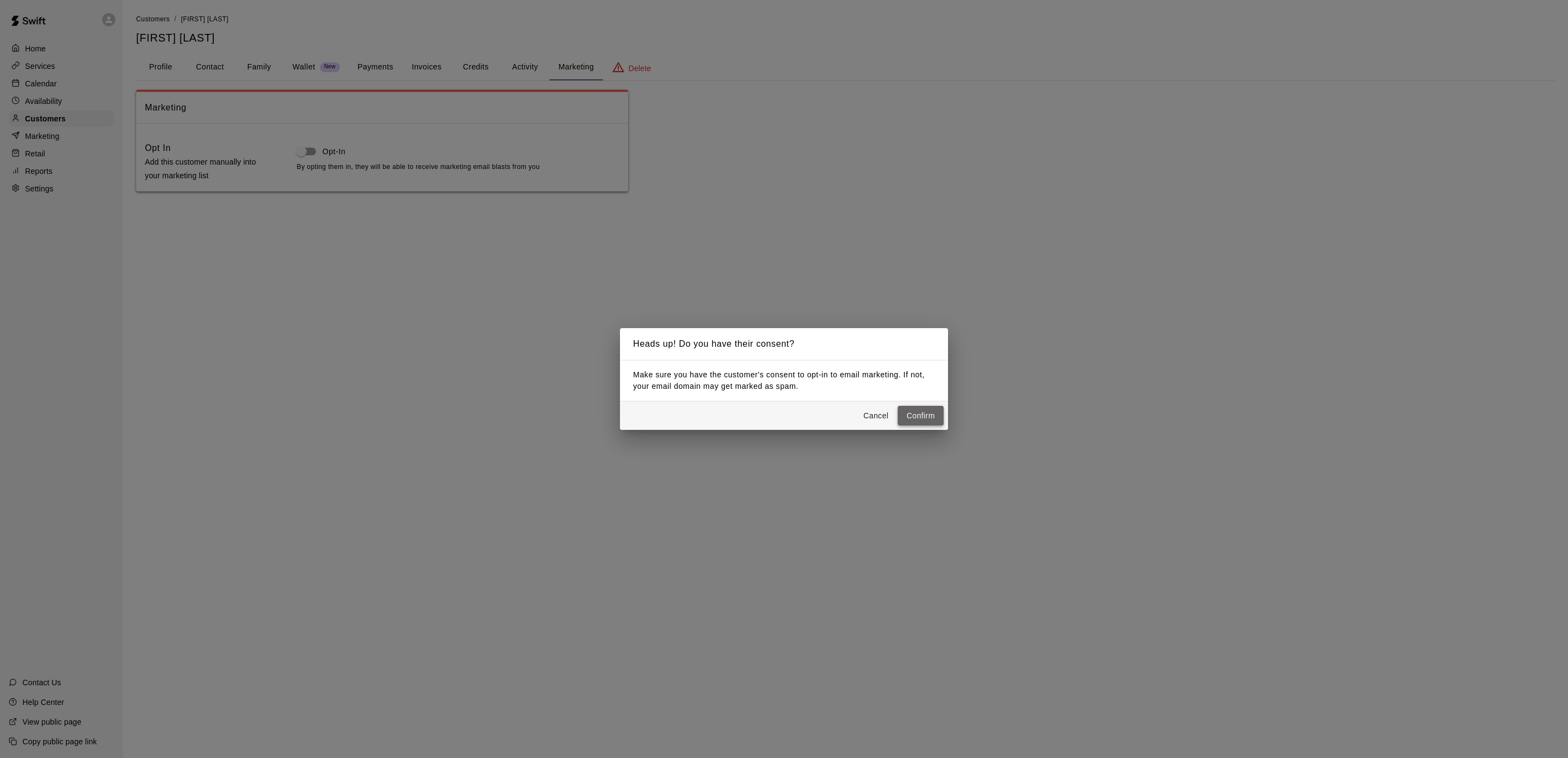 click on "Confirm" at bounding box center [921, 416] 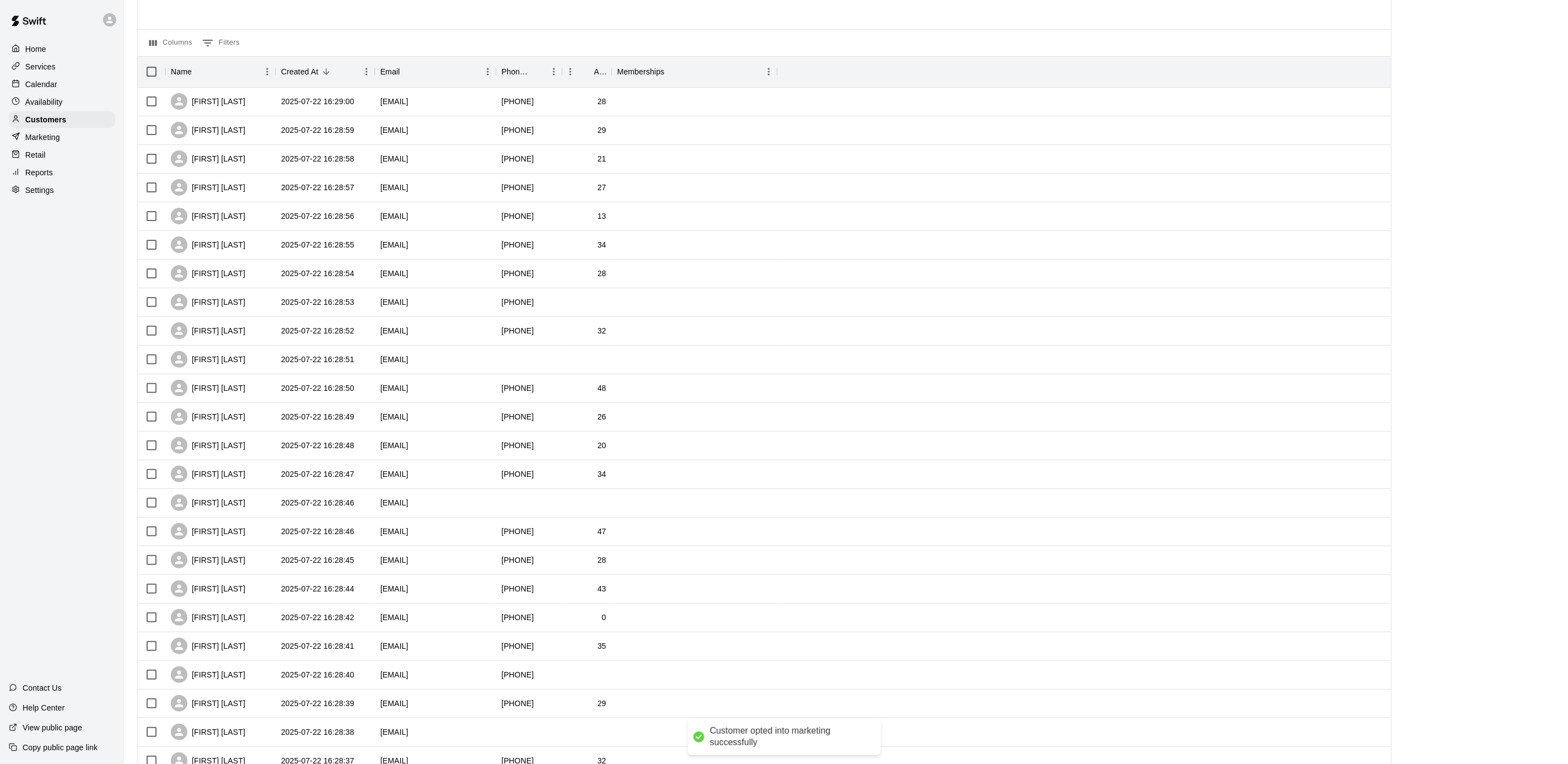 scroll, scrollTop: 191, scrollLeft: 0, axis: vertical 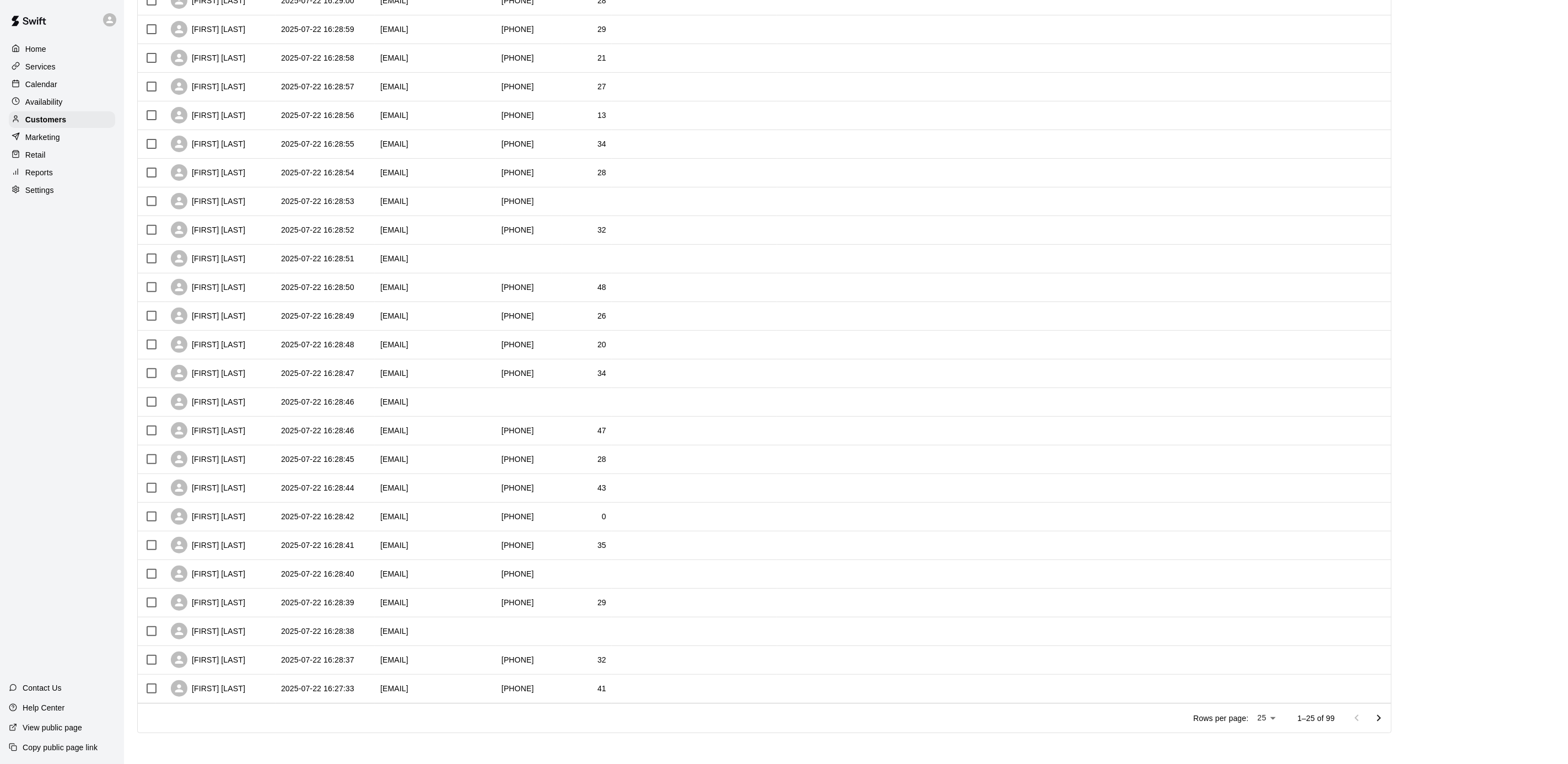 click 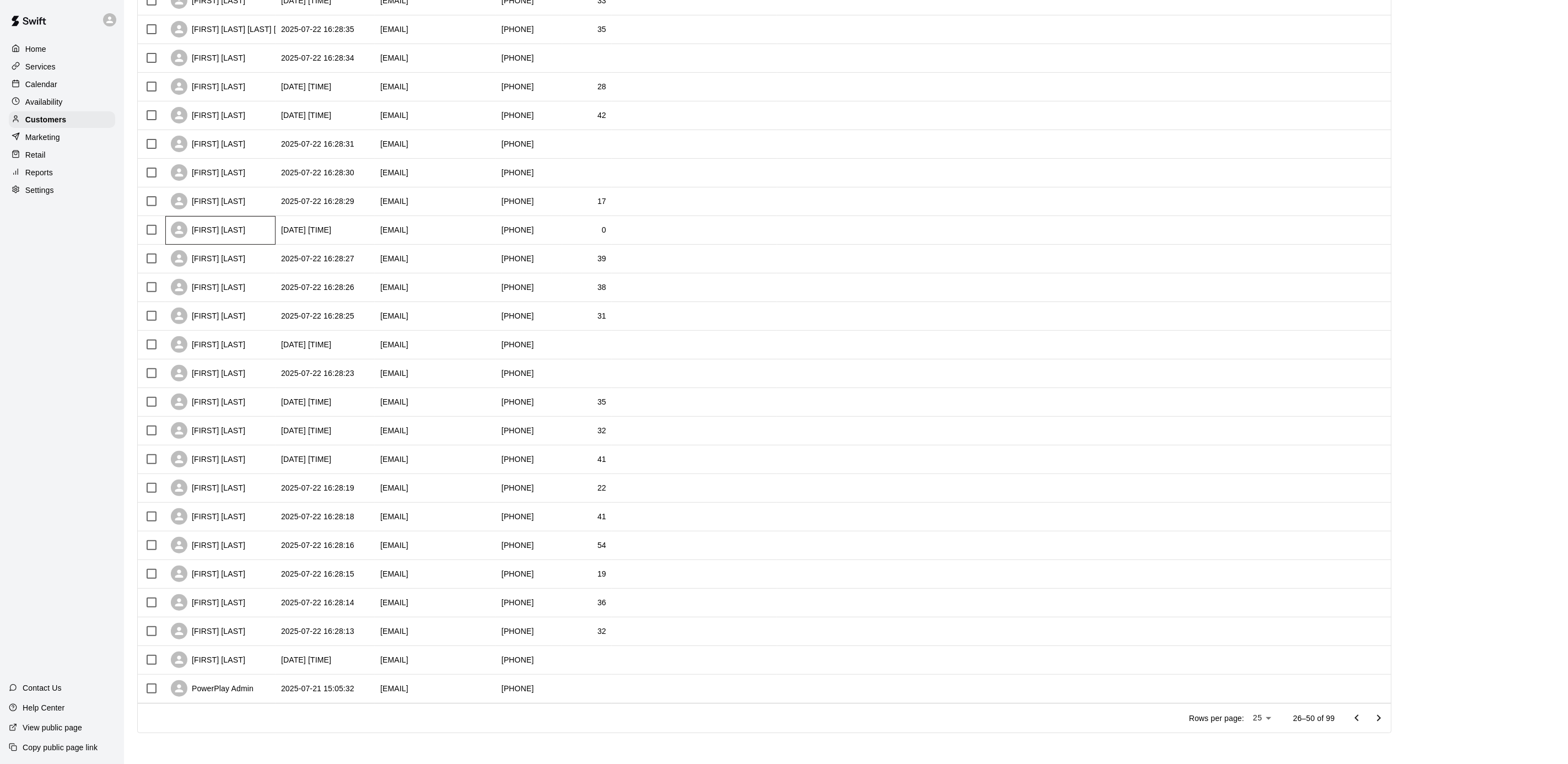 click on "[FIRST] [LAST]" at bounding box center (220, 230) 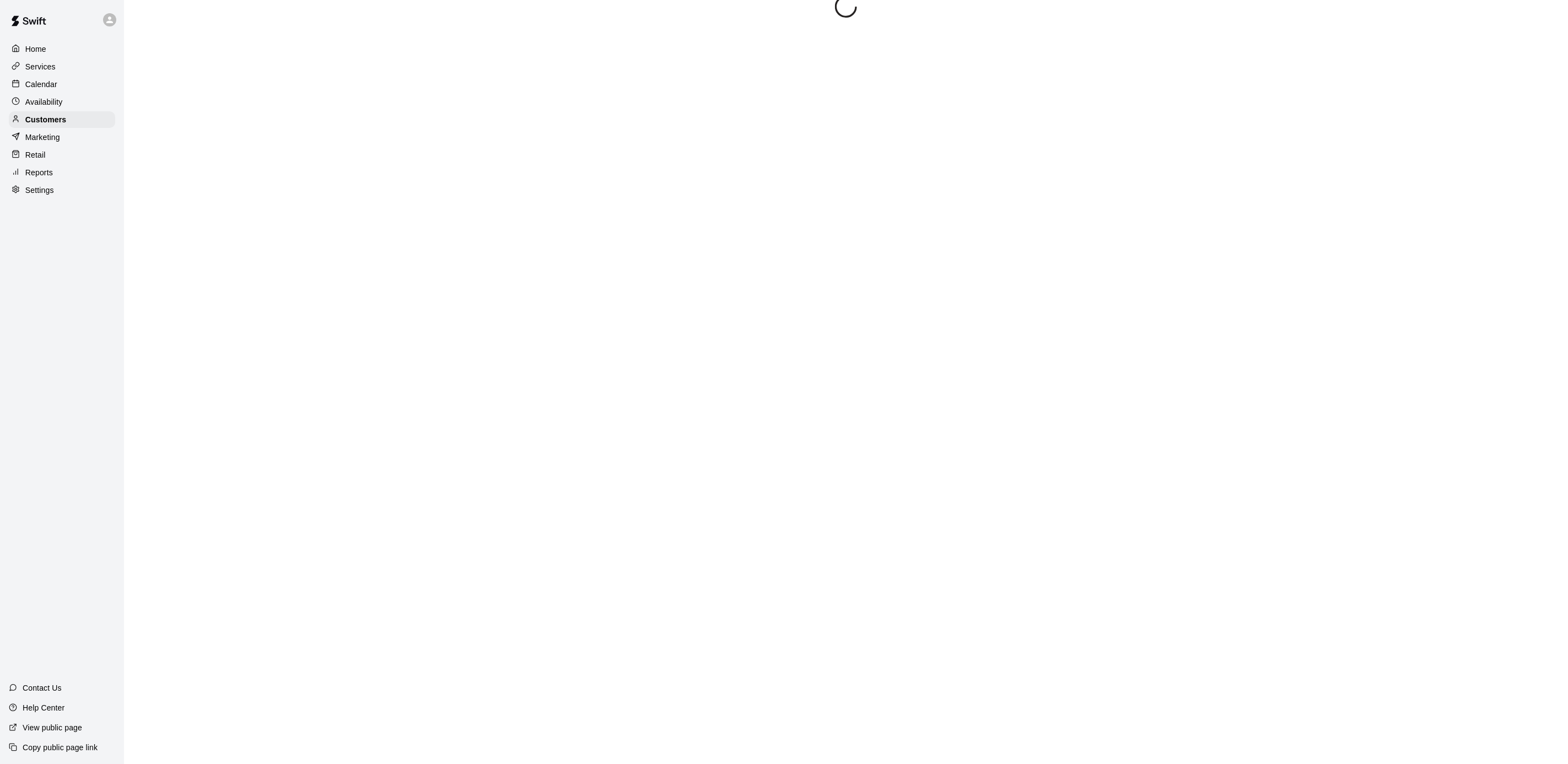 scroll, scrollTop: 0, scrollLeft: 0, axis: both 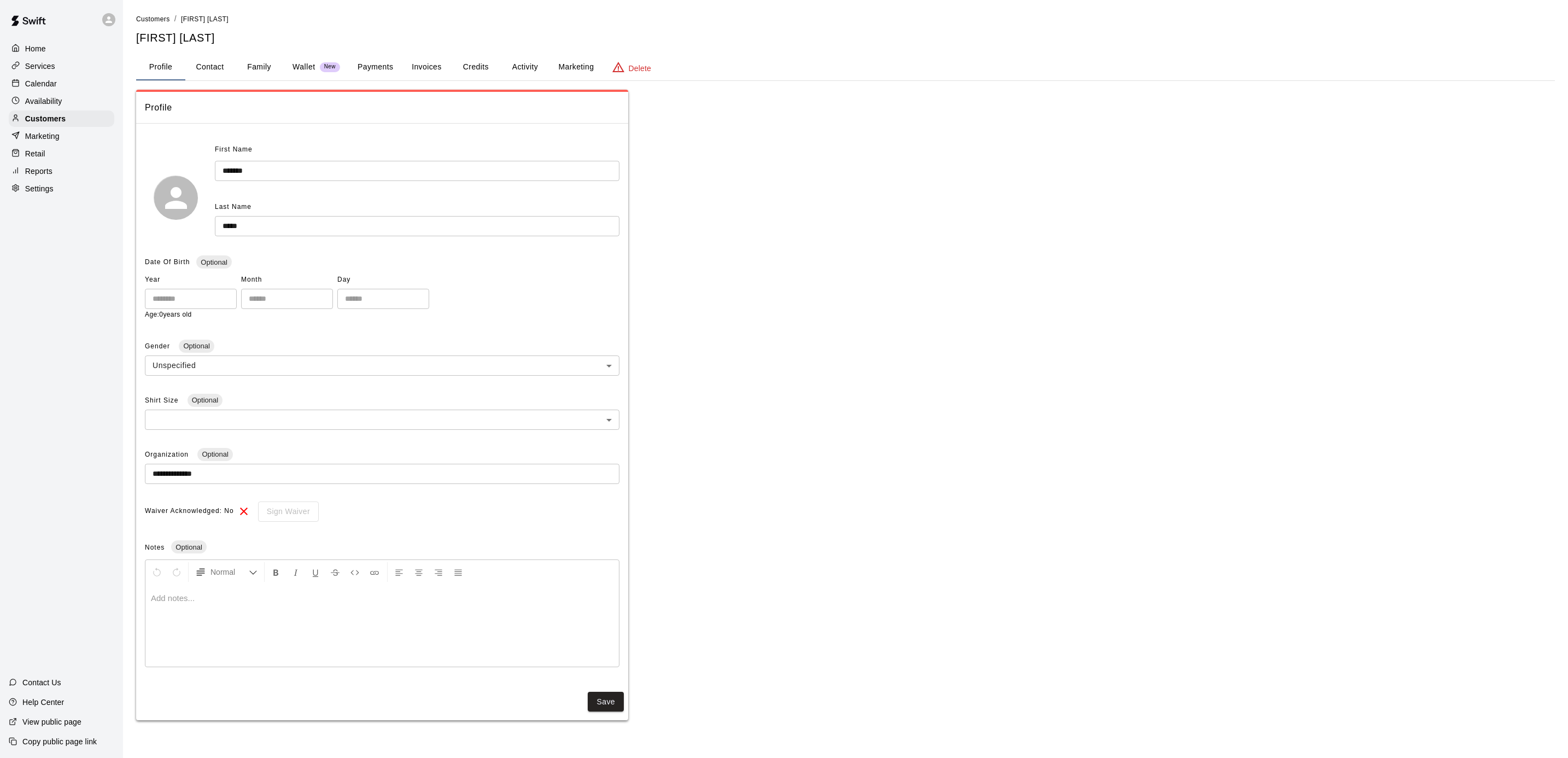 click on "Marketing" at bounding box center (576, 67) 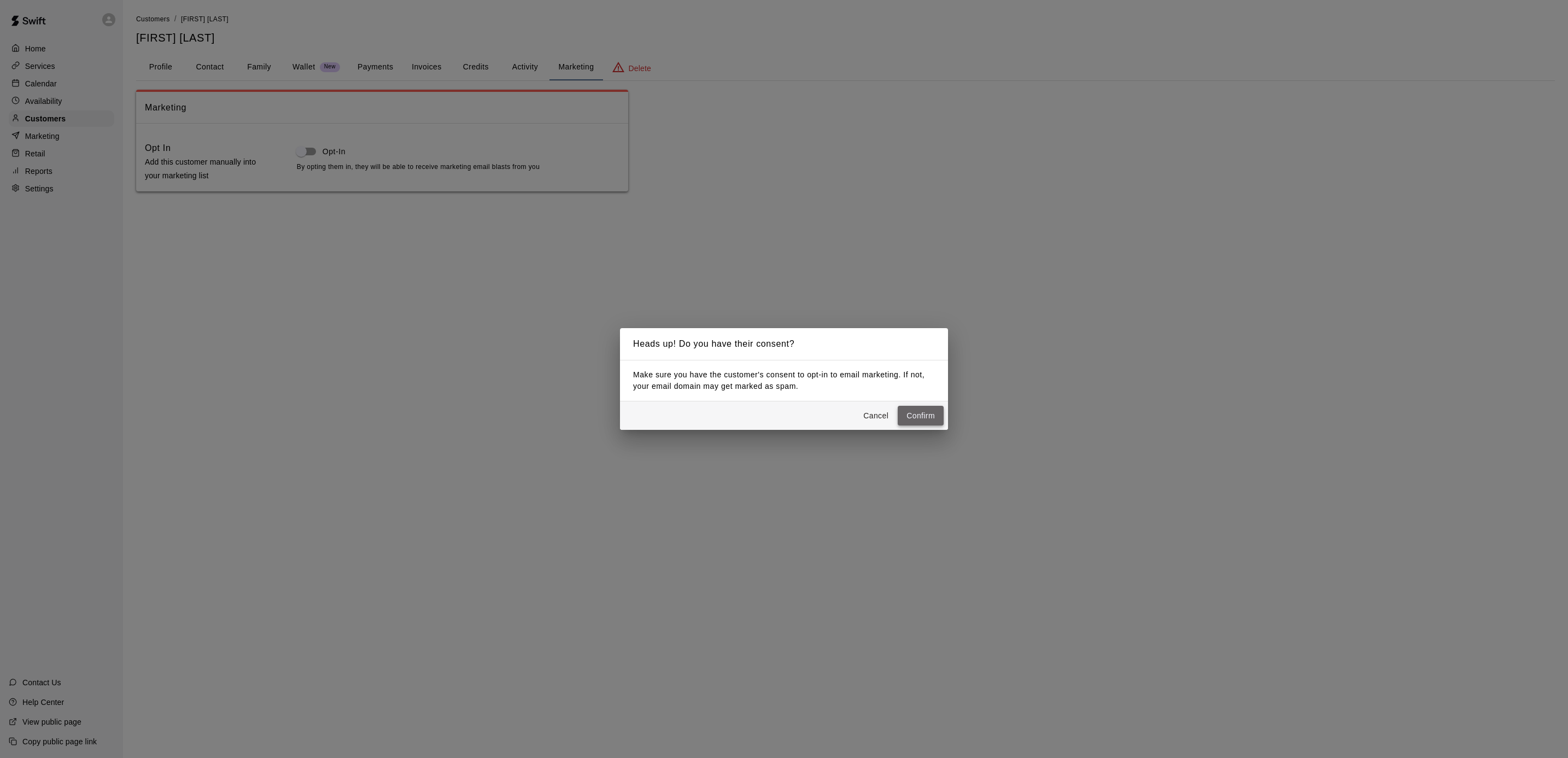 click on "Confirm" at bounding box center (921, 416) 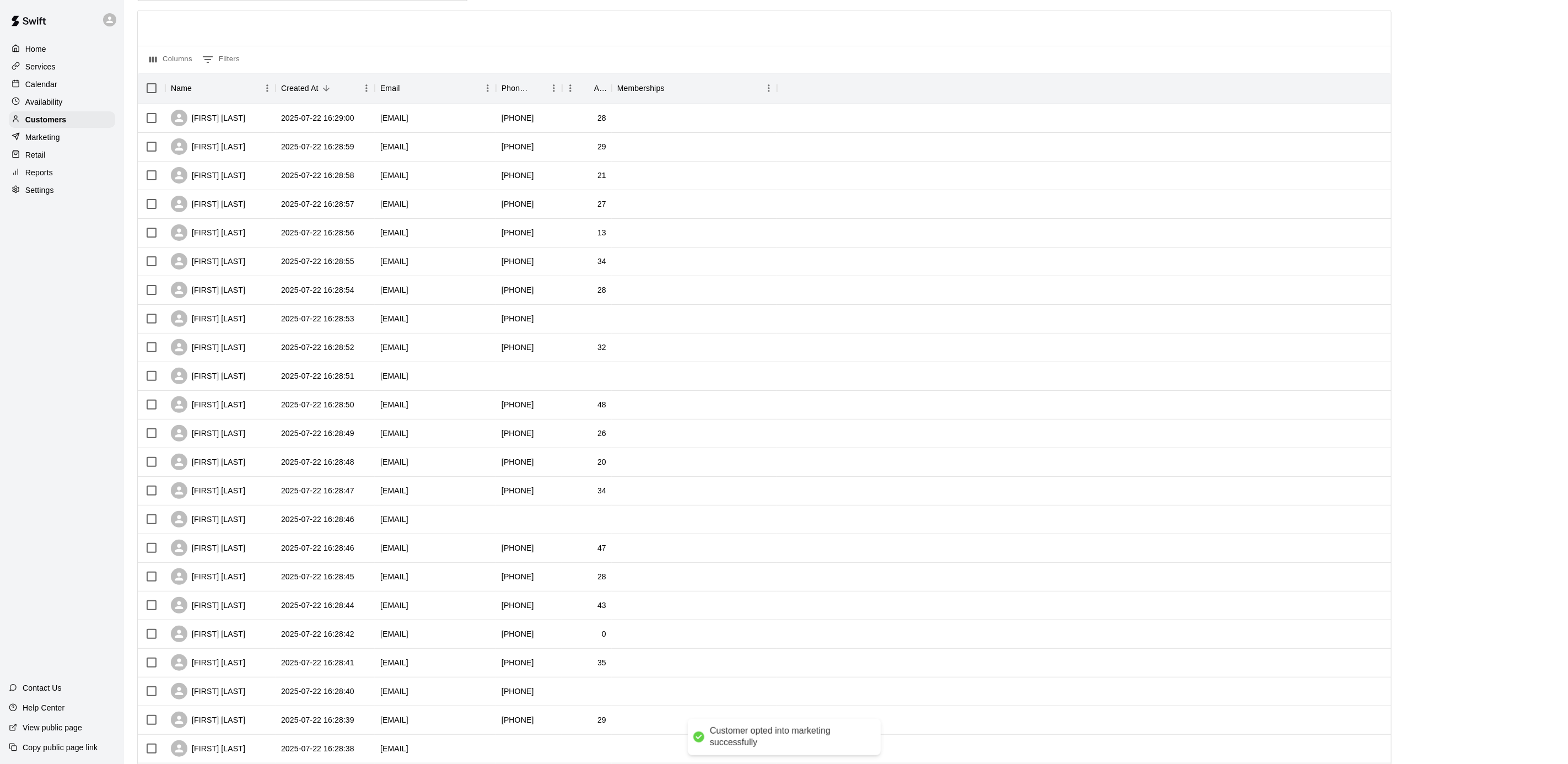 scroll, scrollTop: 191, scrollLeft: 0, axis: vertical 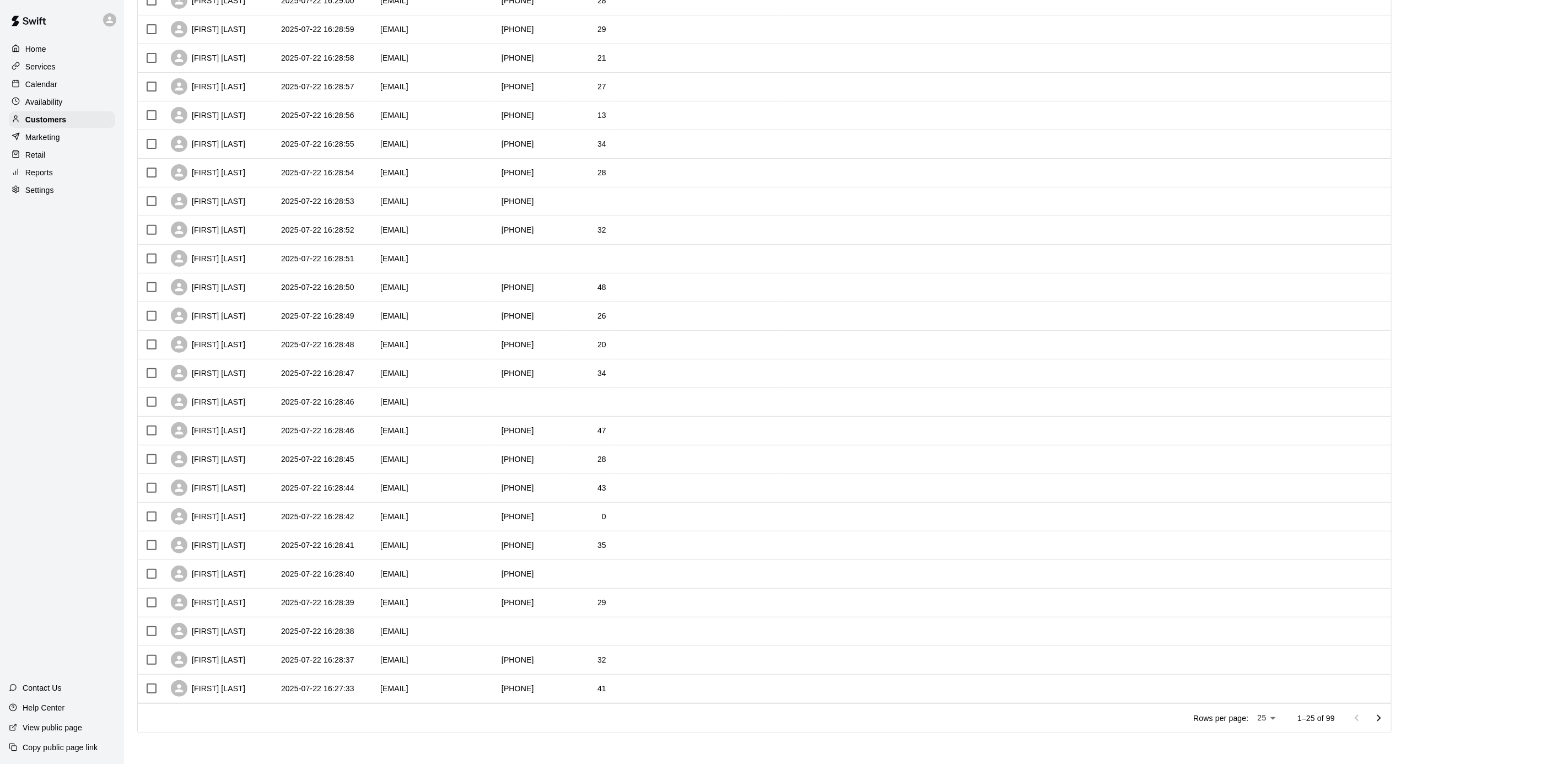 click 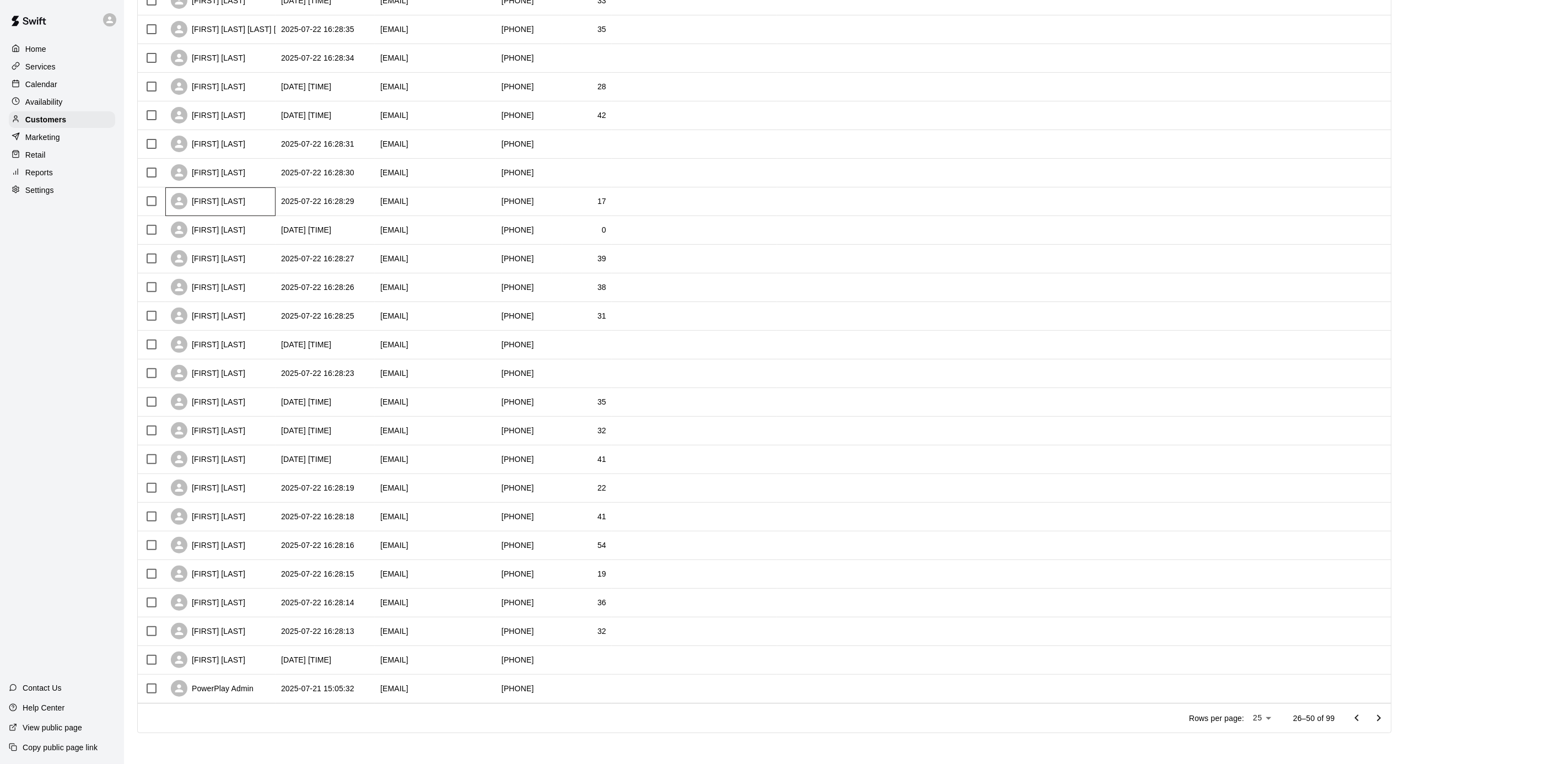 click on "[FIRST] [LAST]" at bounding box center (220, 202) 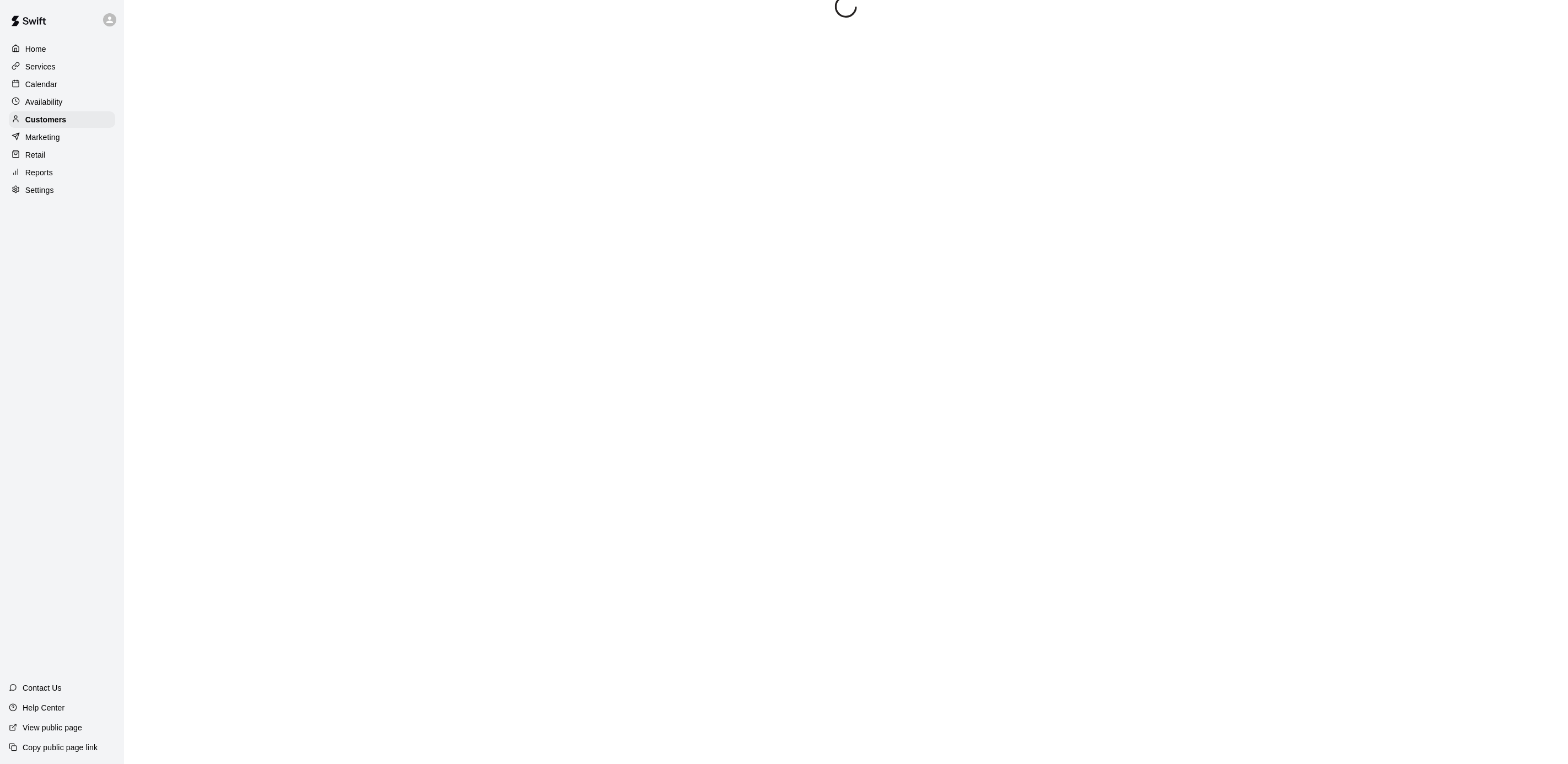 scroll, scrollTop: 0, scrollLeft: 0, axis: both 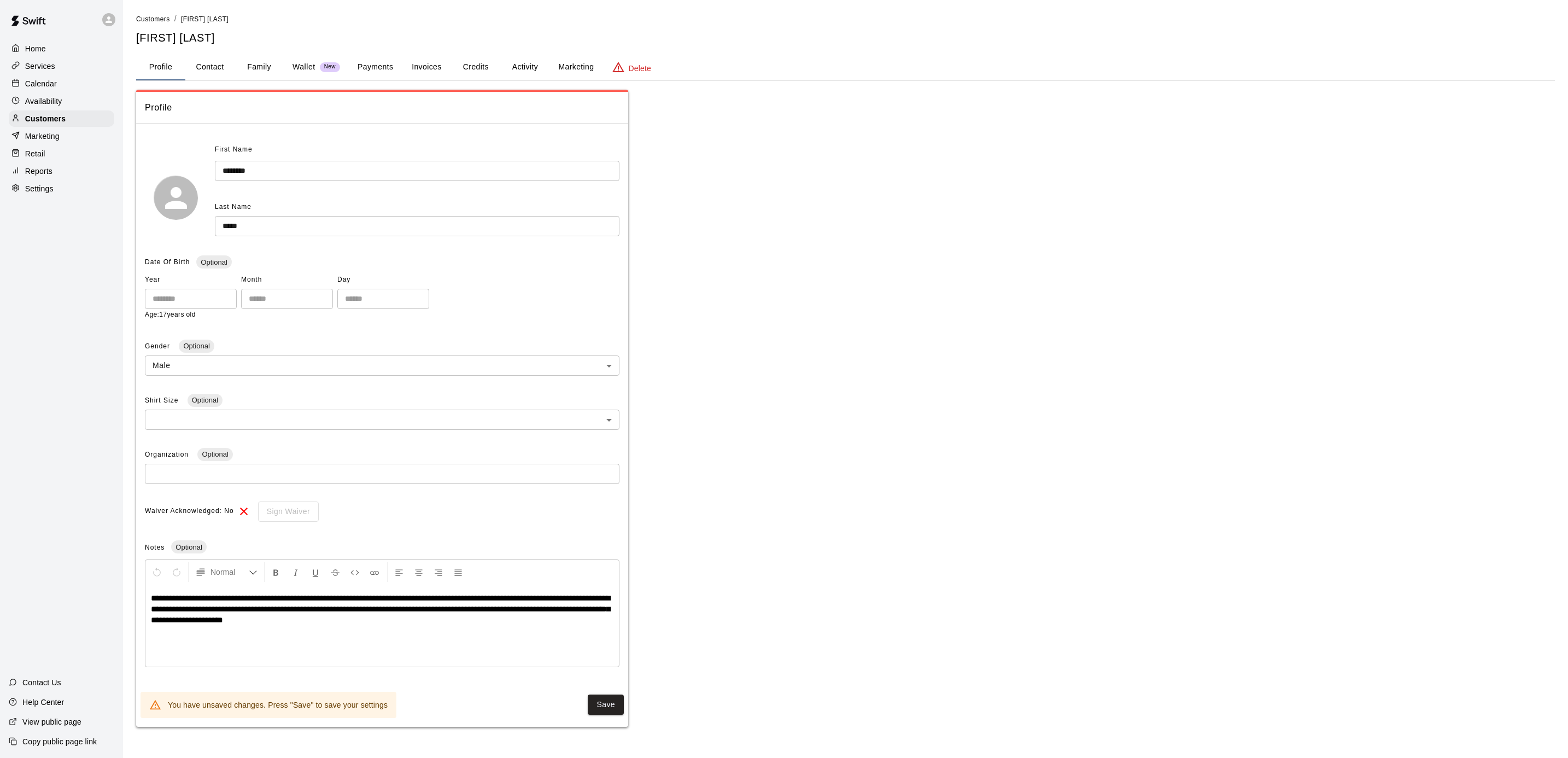 click on "Marketing" at bounding box center [576, 67] 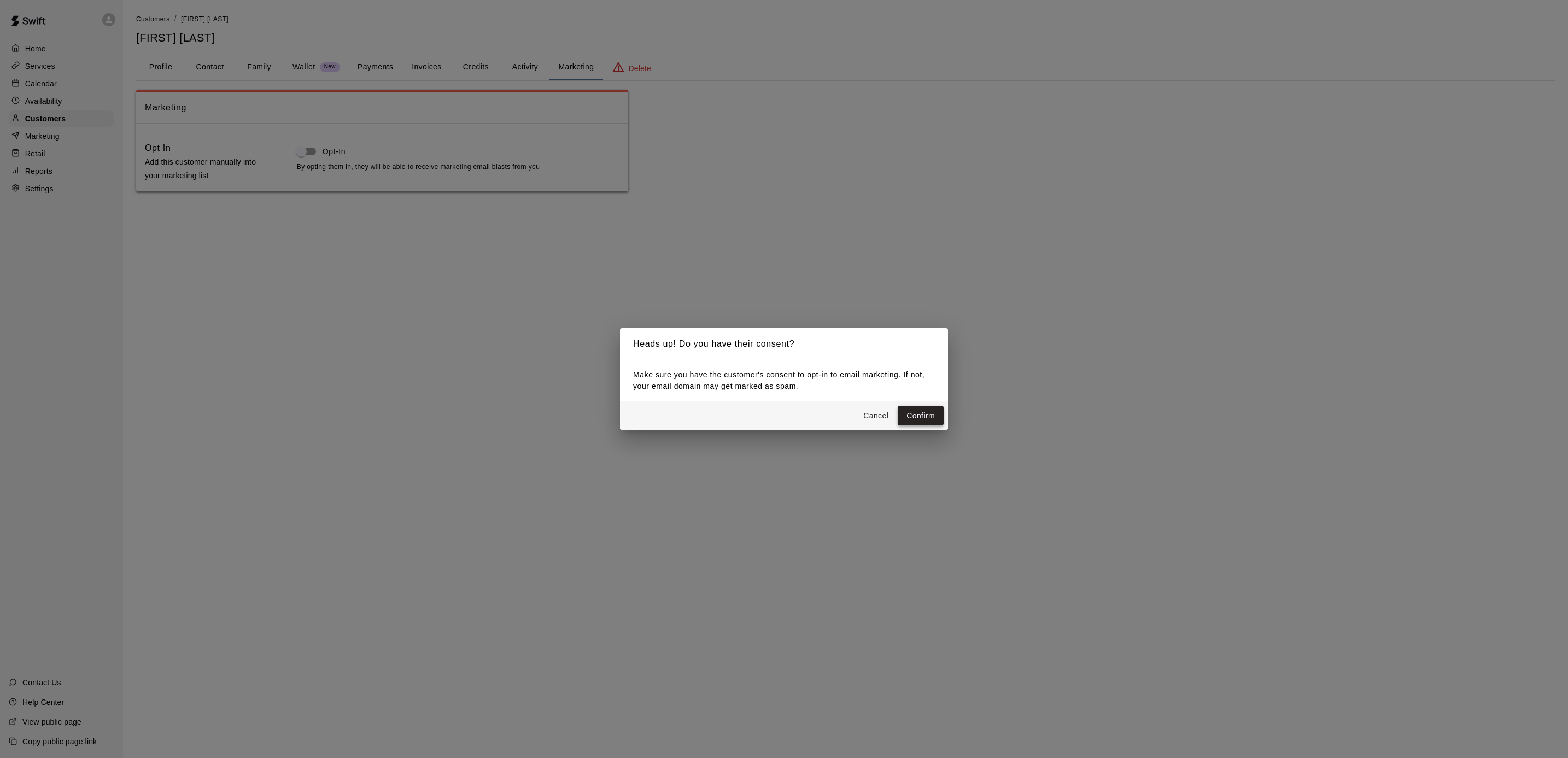 click on "Confirm" at bounding box center (921, 416) 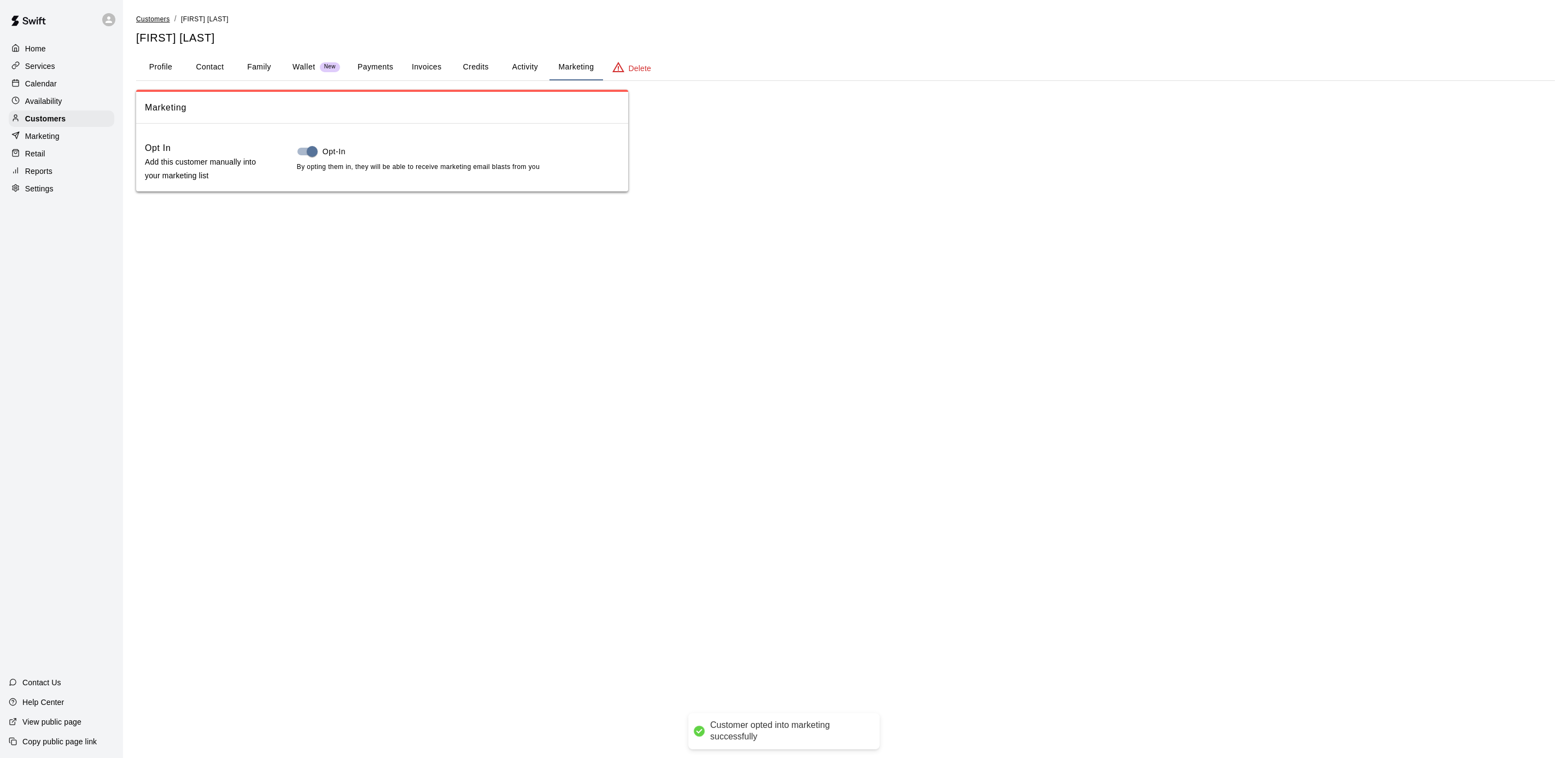 click on "Customers" at bounding box center [153, 19] 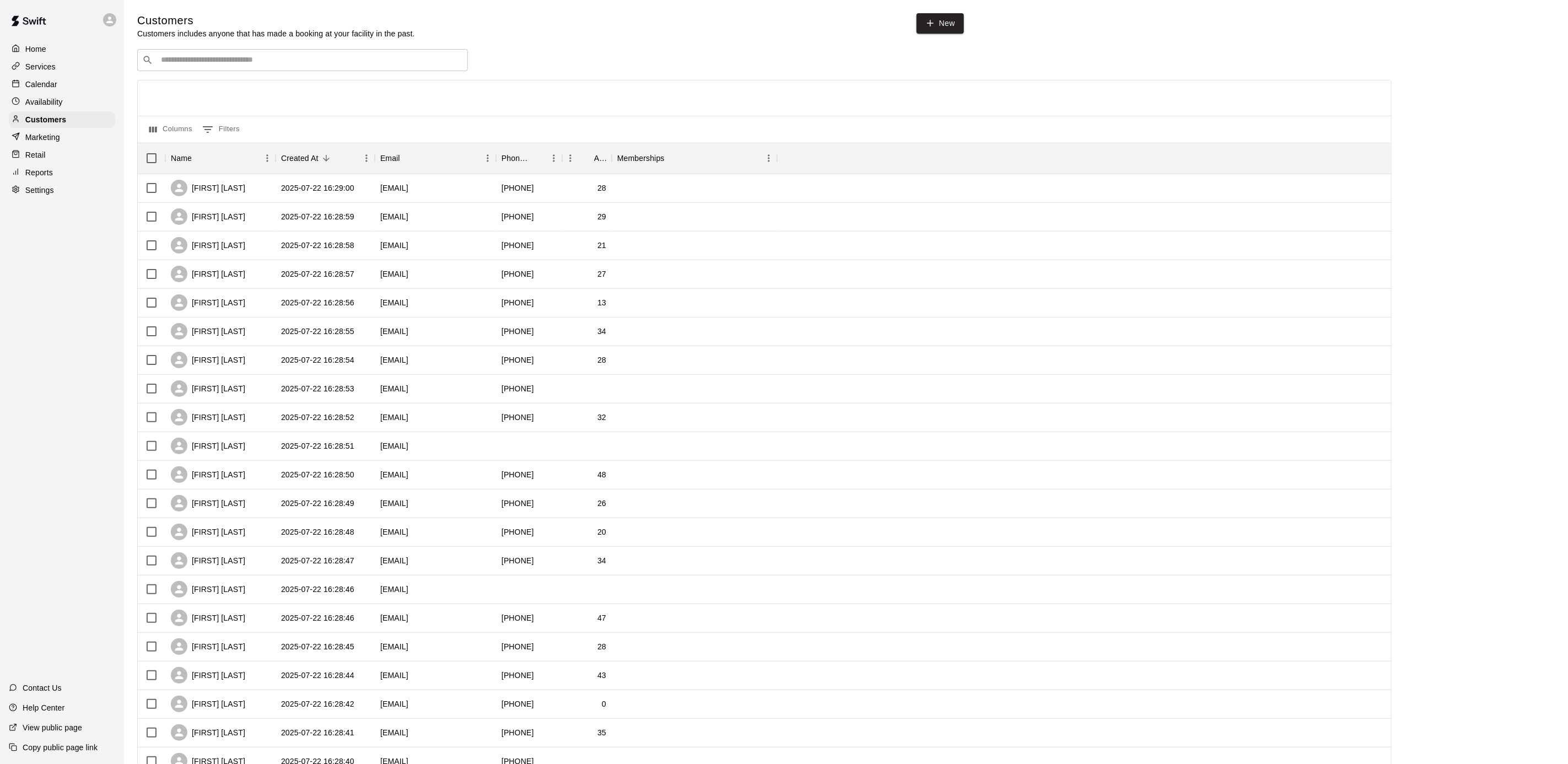 scroll, scrollTop: 191, scrollLeft: 0, axis: vertical 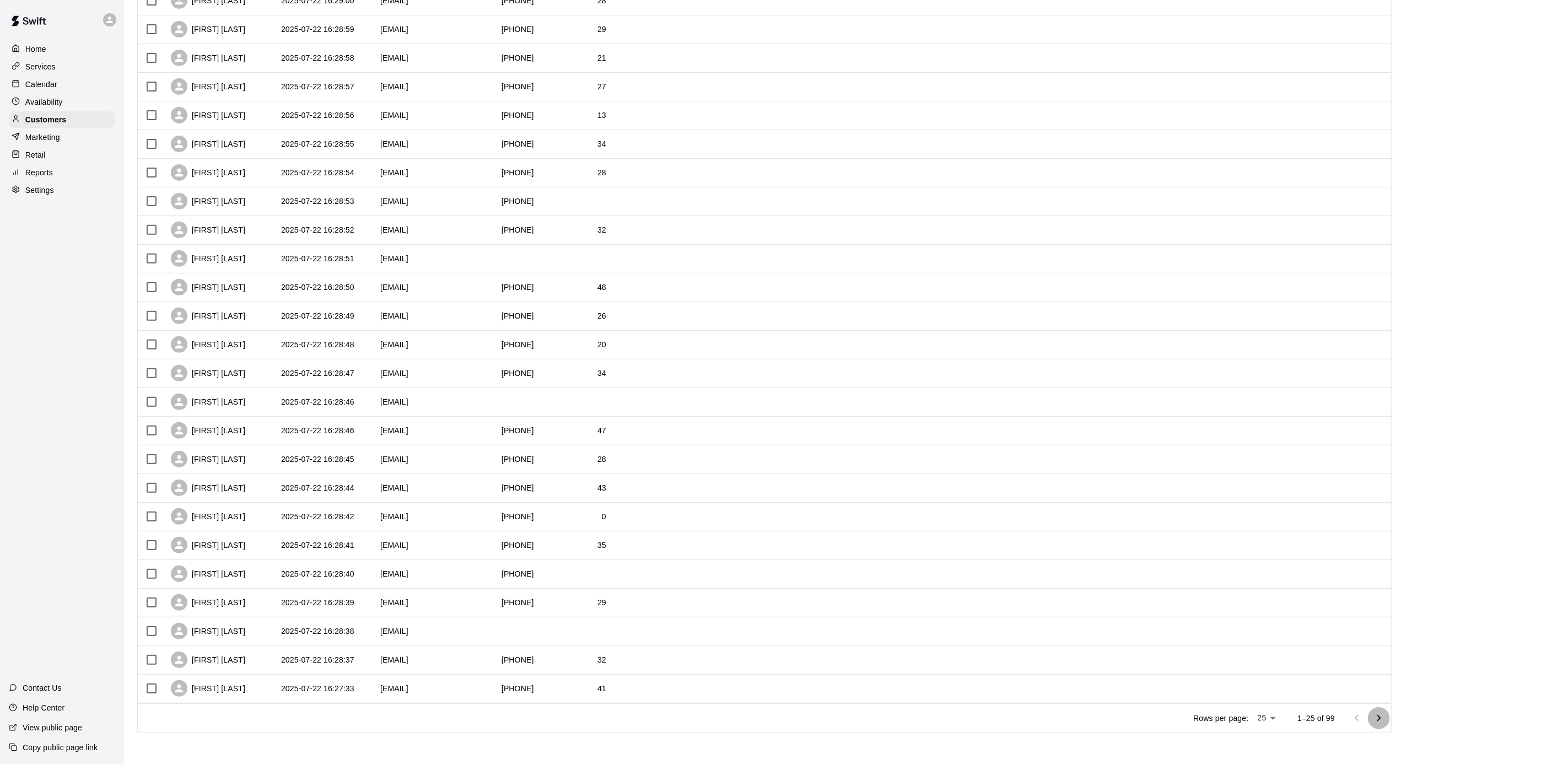 click 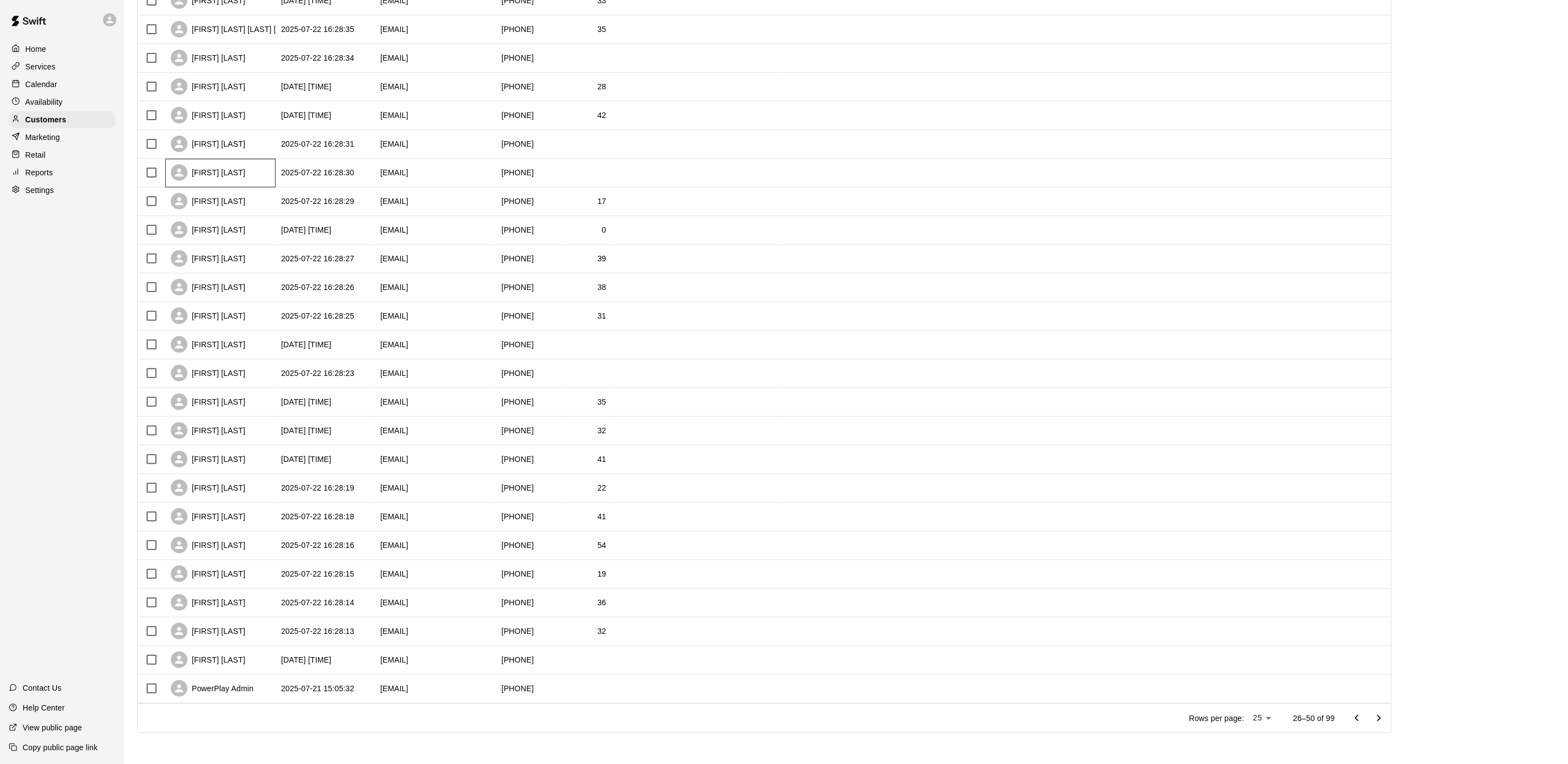 click on "[FIRST] [LAST]" at bounding box center (220, 173) 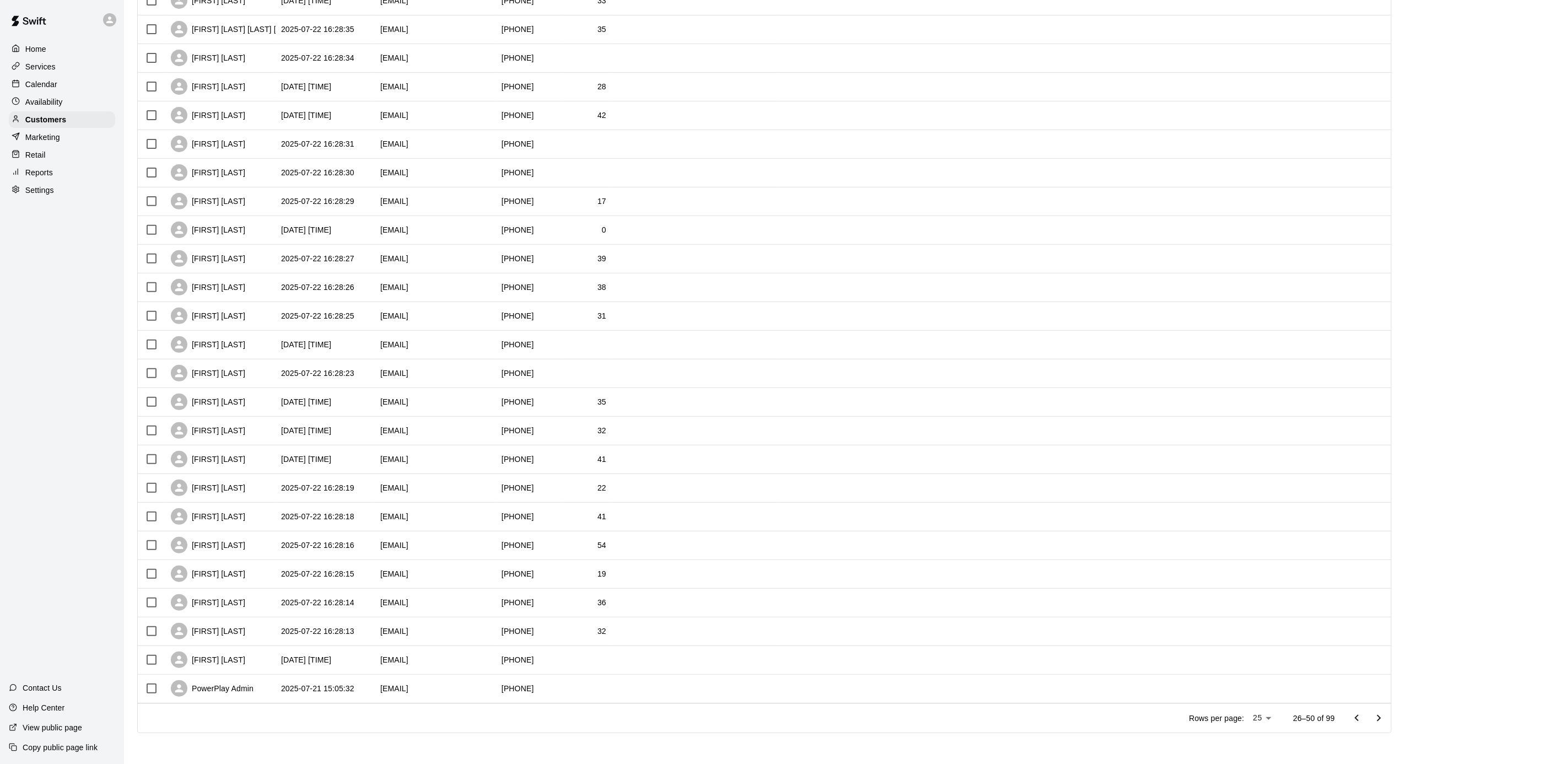 scroll, scrollTop: 0, scrollLeft: 0, axis: both 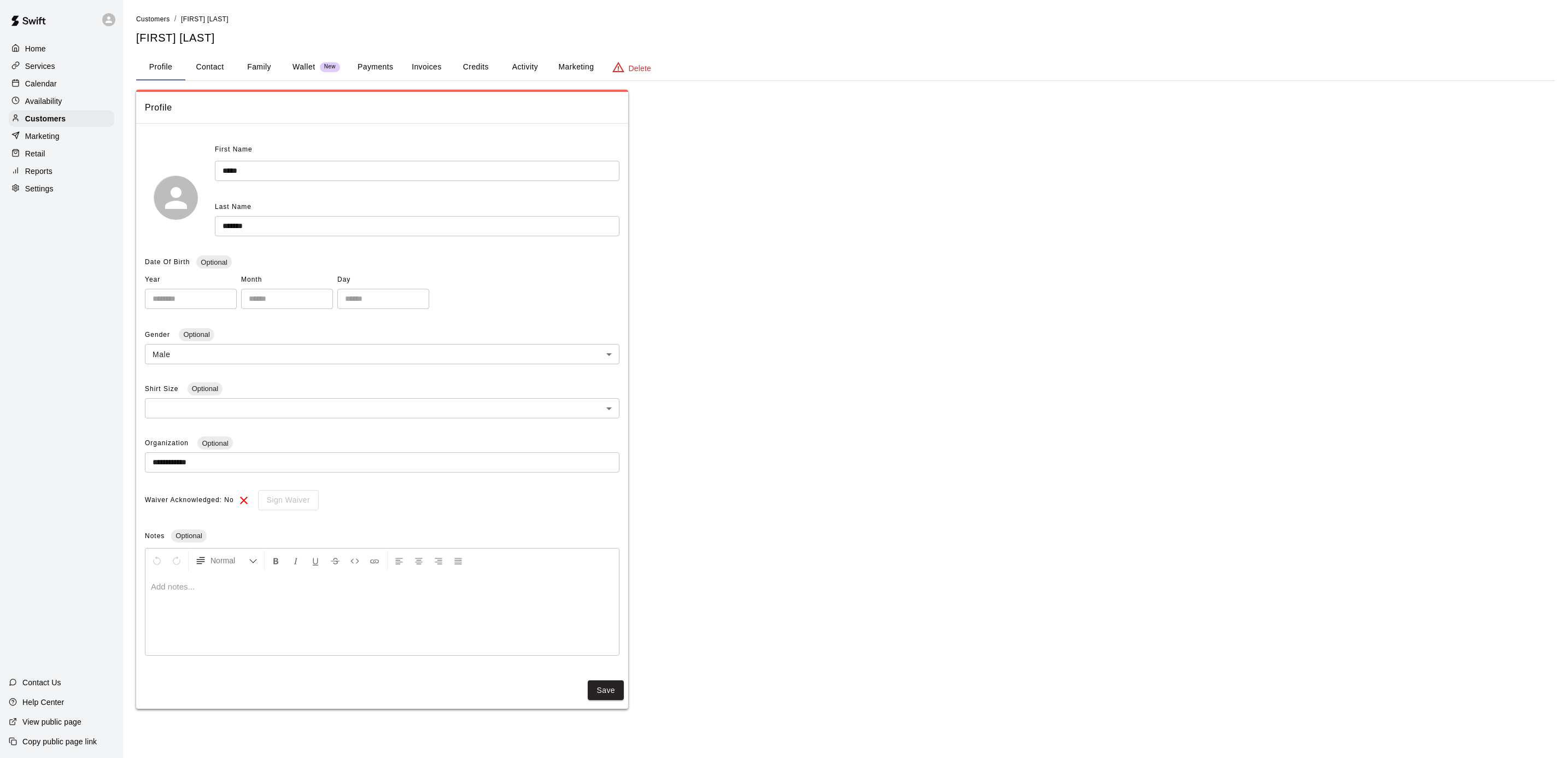 click on "Marketing" at bounding box center [576, 67] 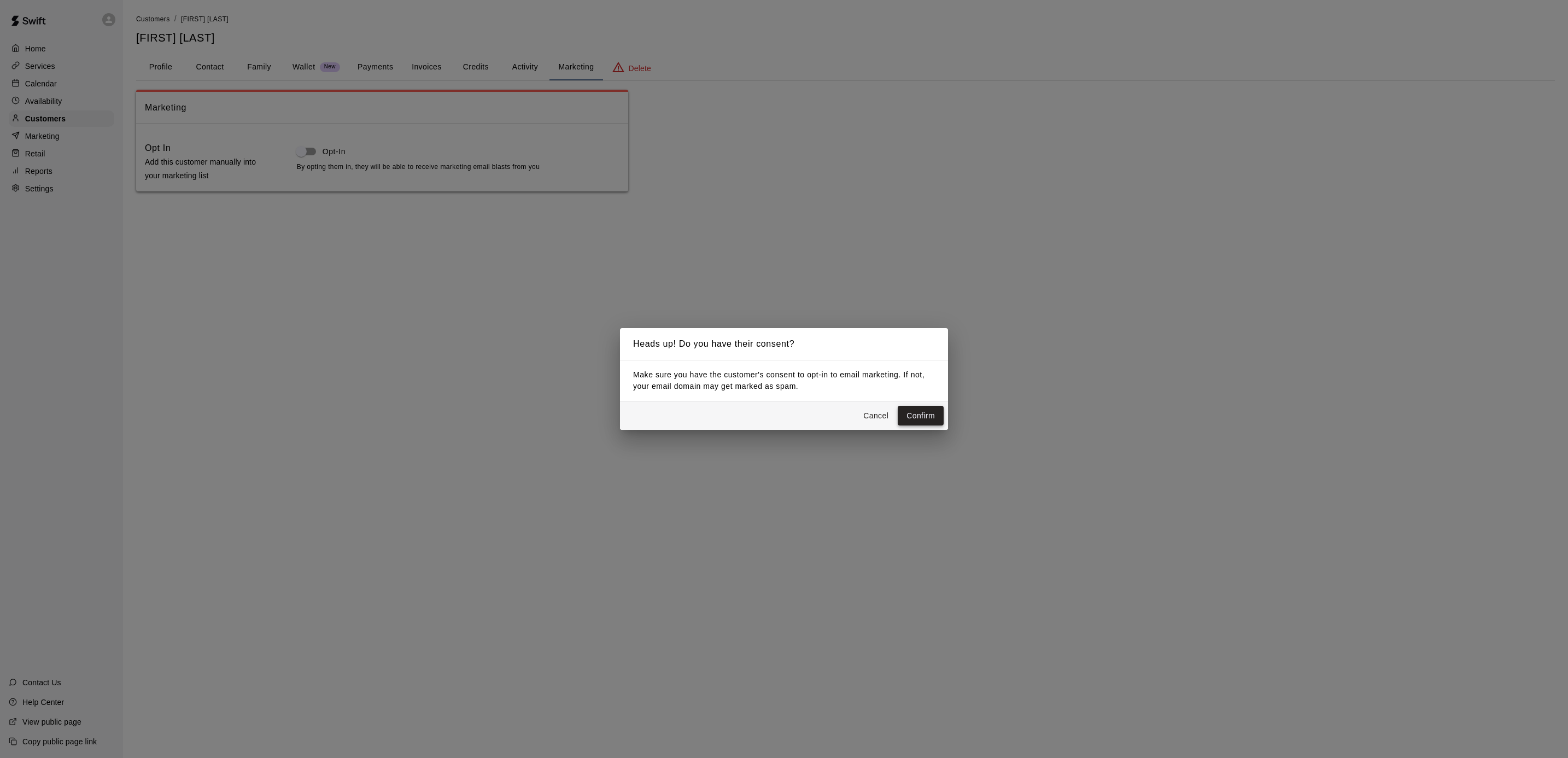 click on "Confirm" at bounding box center (921, 416) 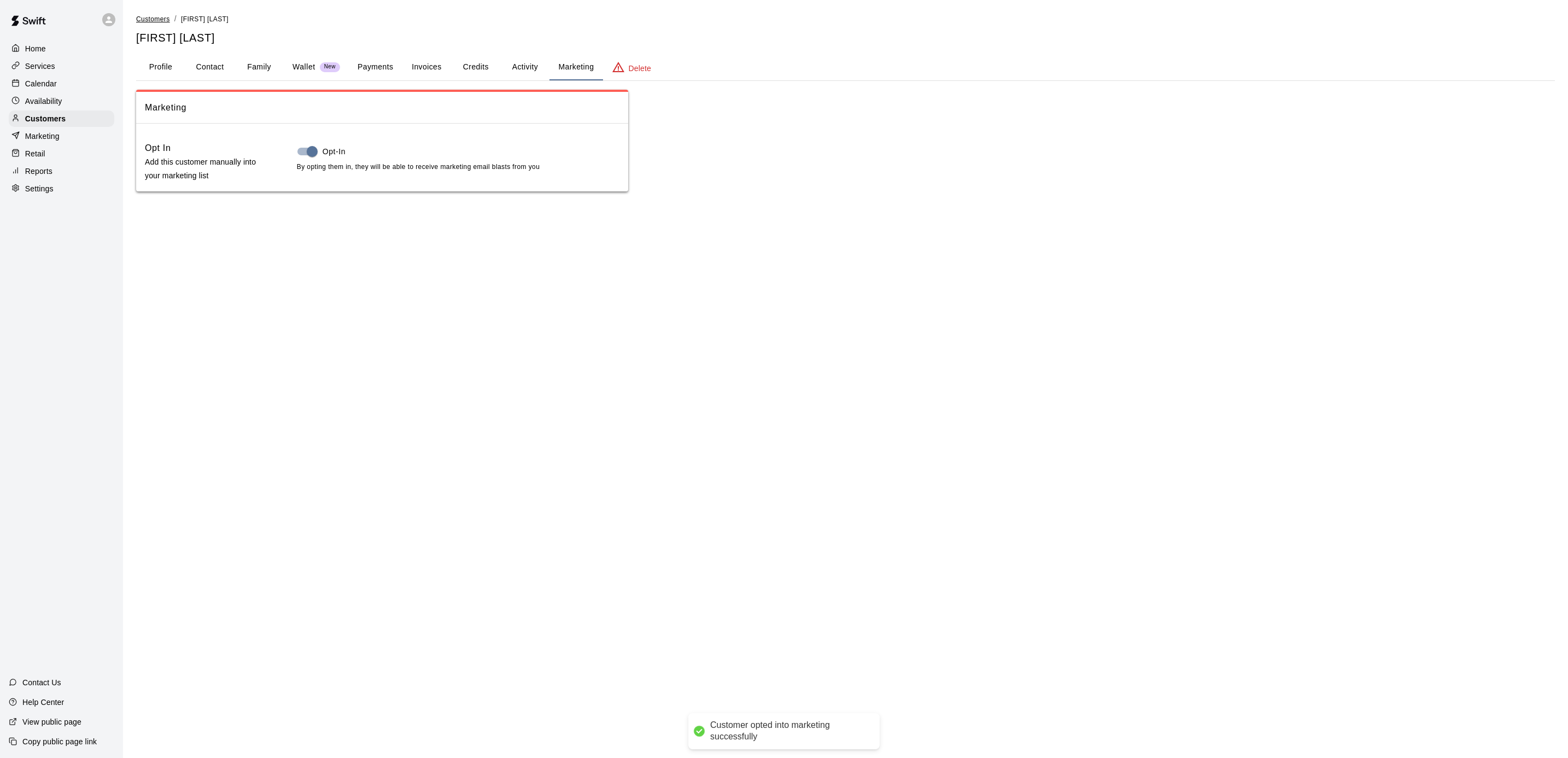 click on "Customers" at bounding box center (153, 19) 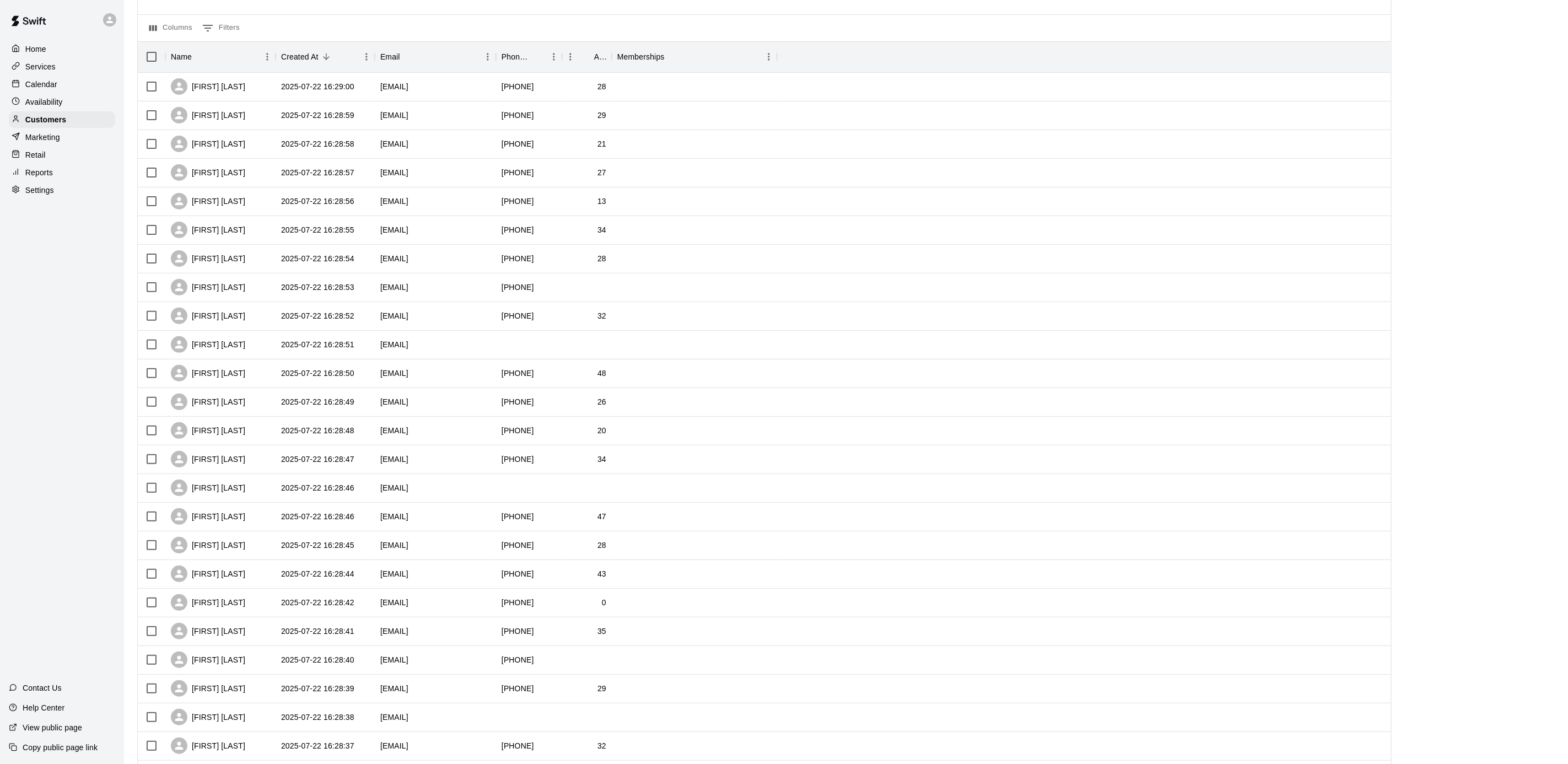 scroll, scrollTop: 191, scrollLeft: 0, axis: vertical 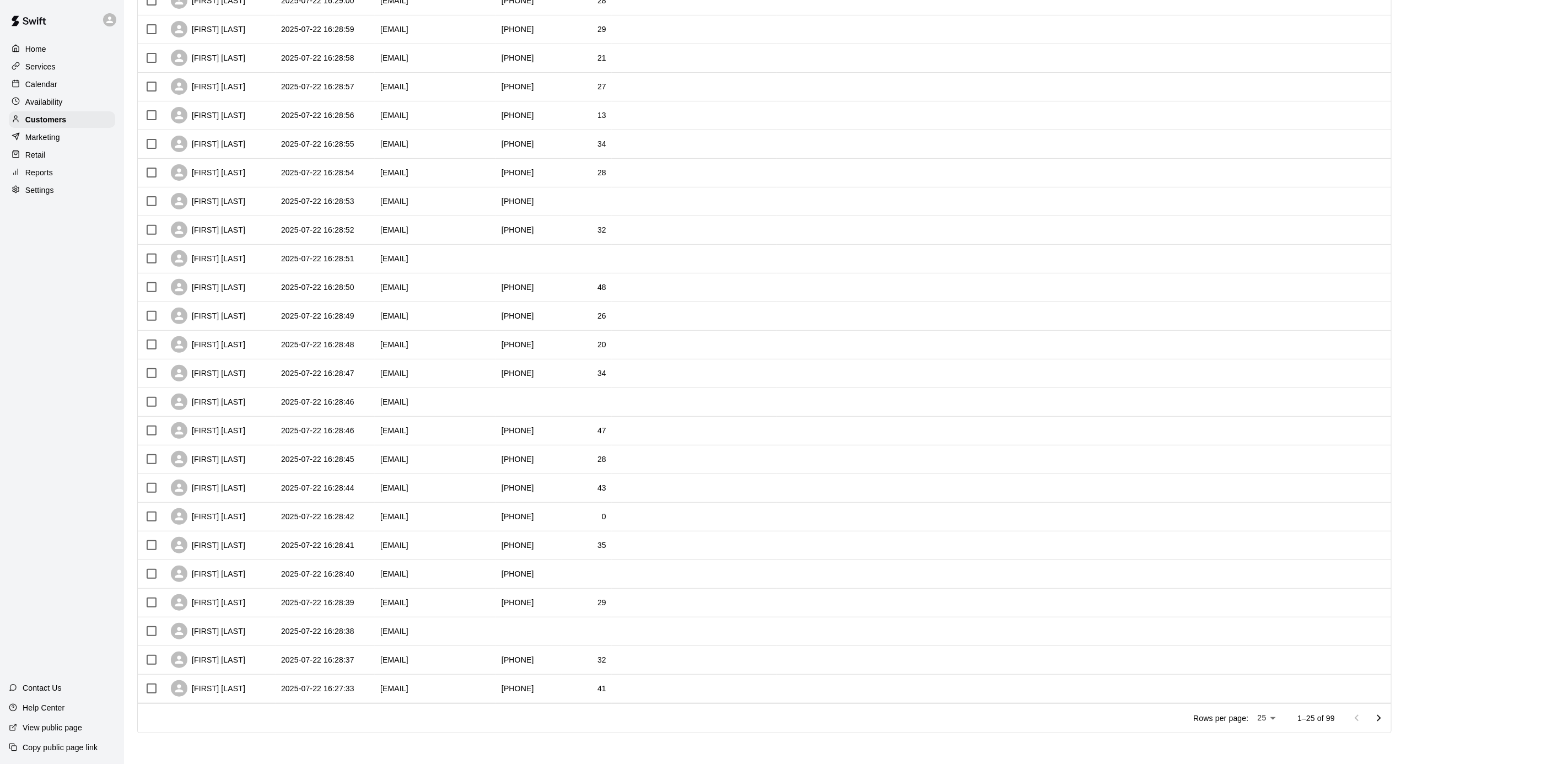 click 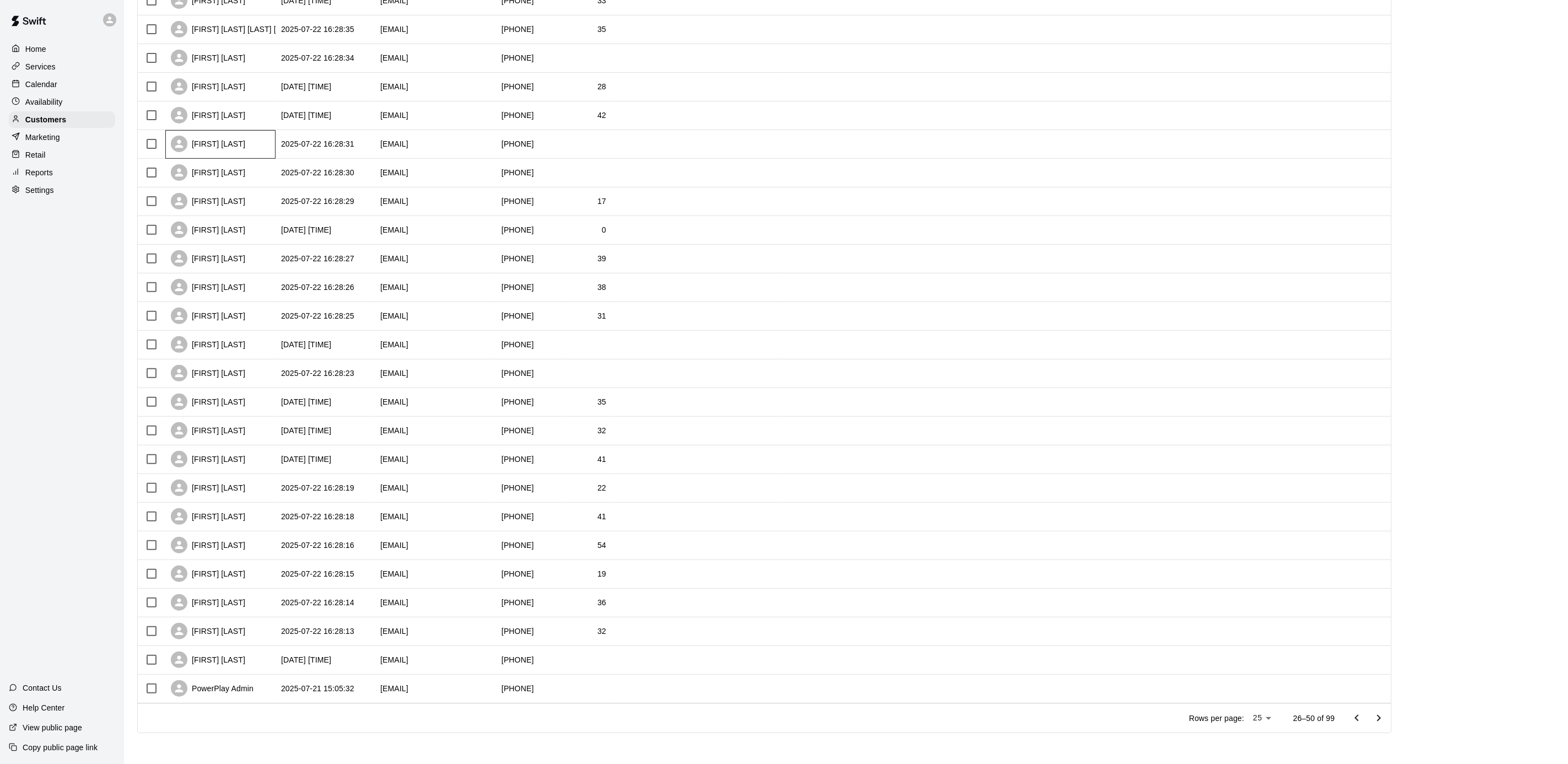 click on "[FIRST] [LAST]" at bounding box center (220, 144) 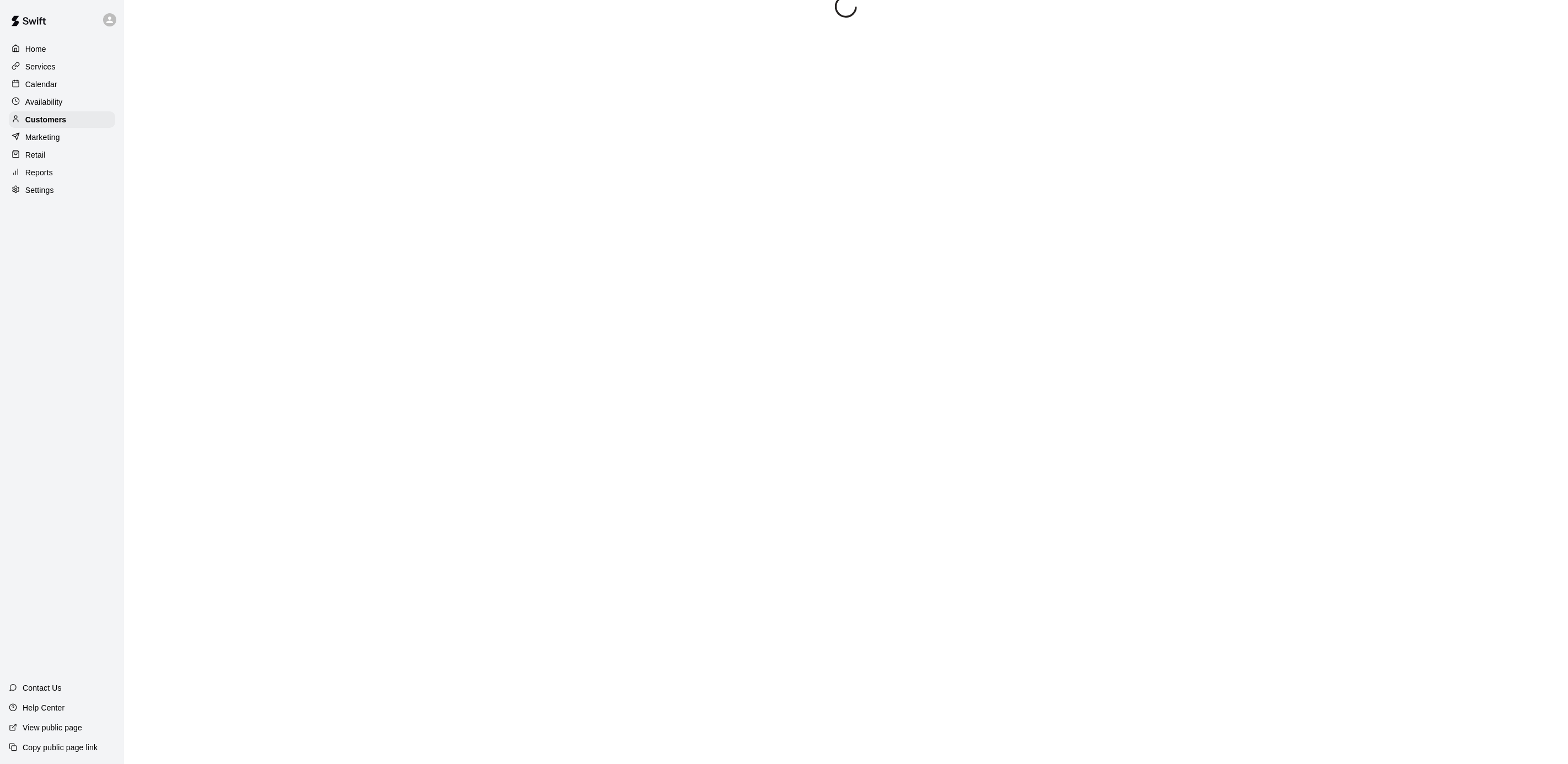 scroll, scrollTop: 0, scrollLeft: 0, axis: both 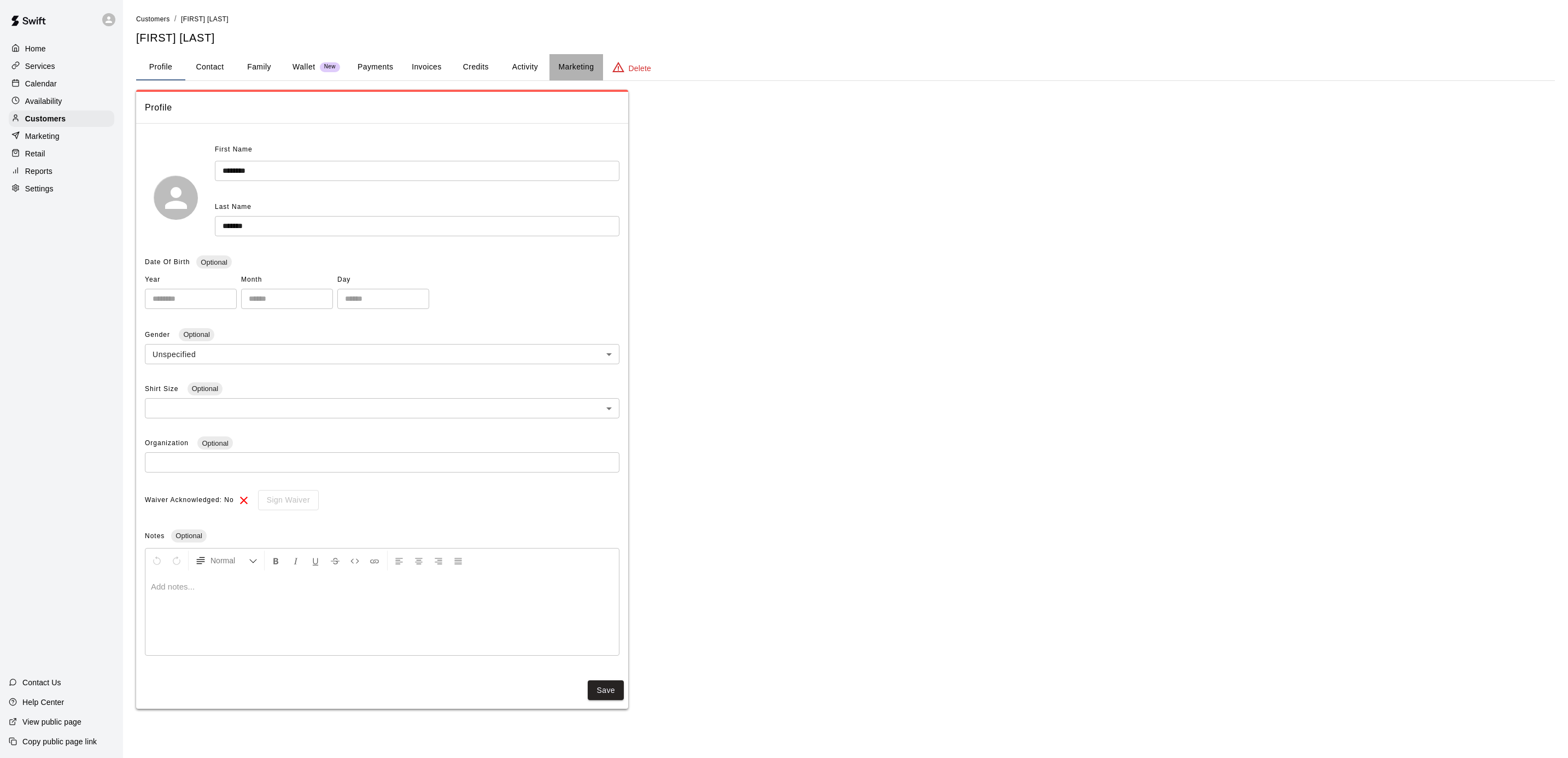 click on "Marketing" at bounding box center (576, 67) 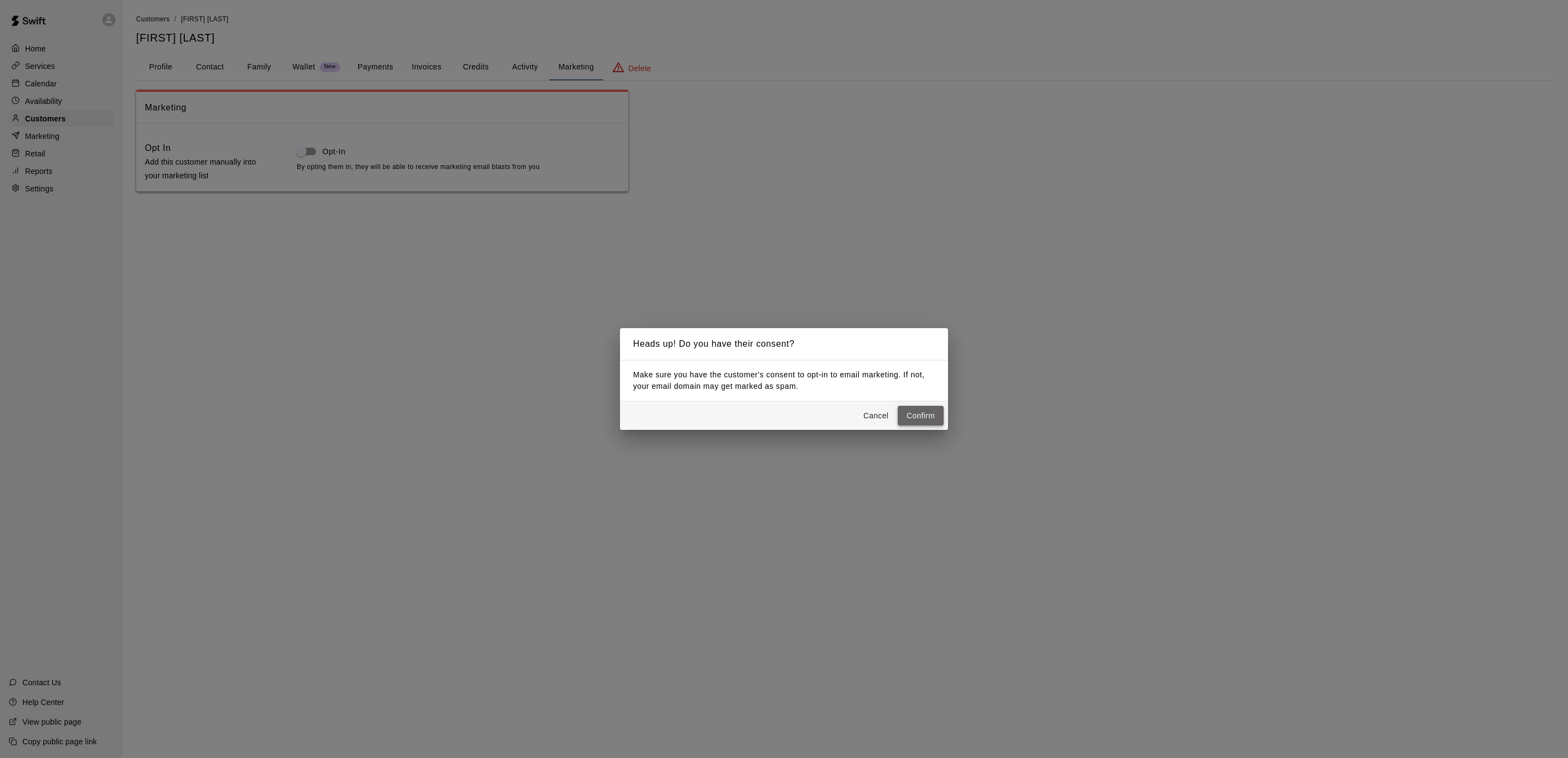 click on "Confirm" at bounding box center [921, 416] 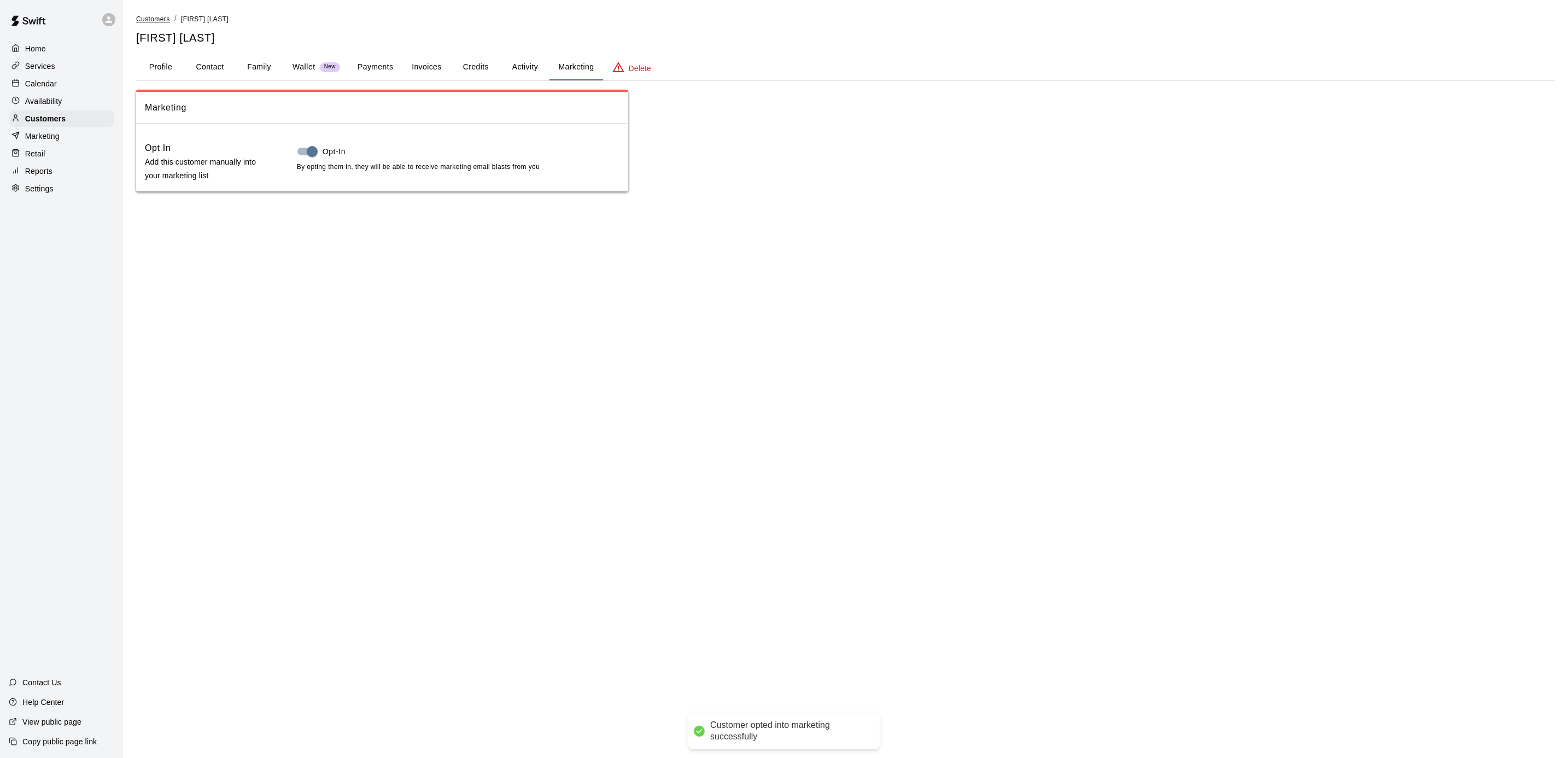 click on "Customers" at bounding box center (153, 19) 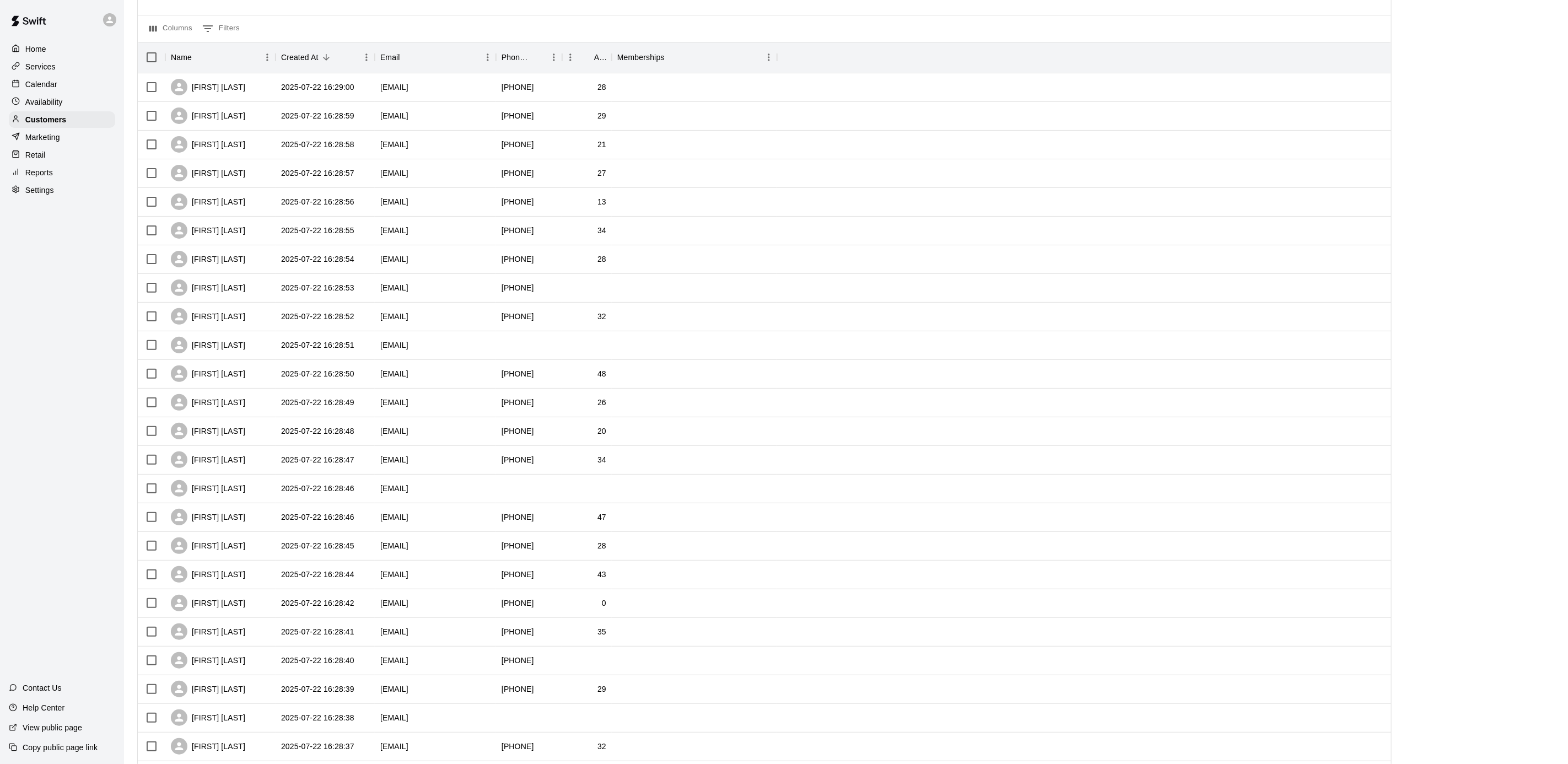 scroll, scrollTop: 191, scrollLeft: 0, axis: vertical 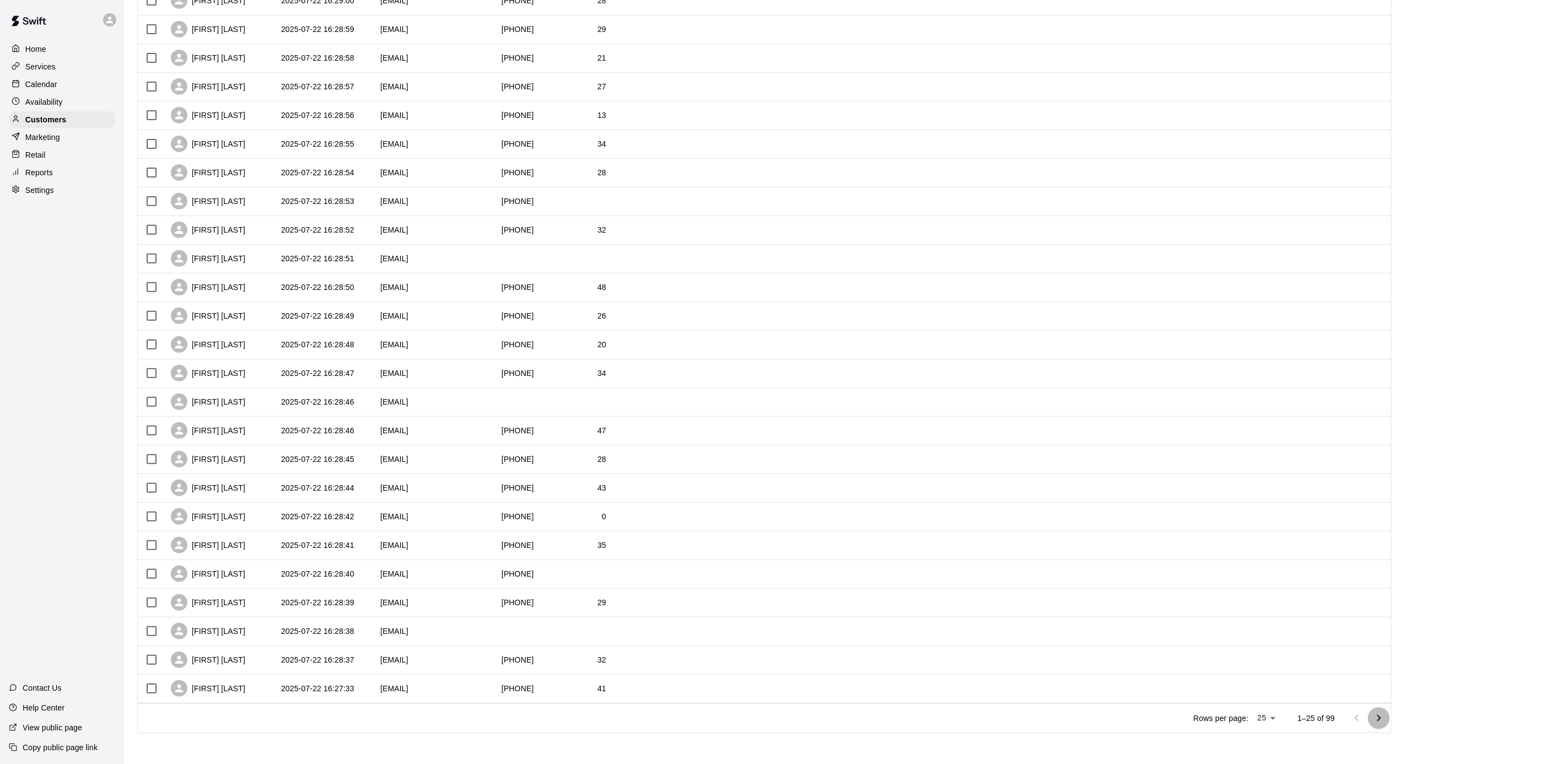 click 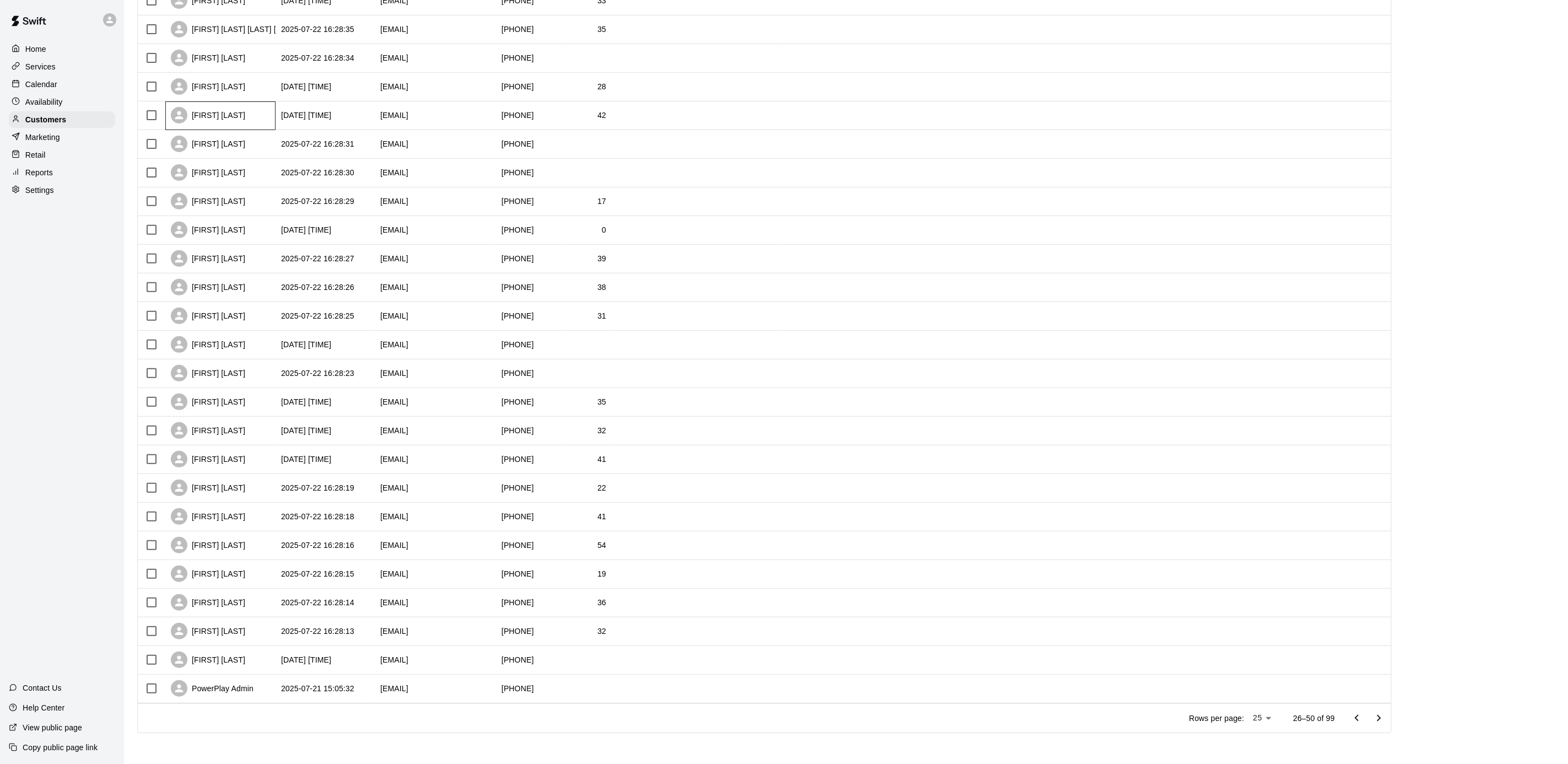 click on "[FIRST] [LAST]" at bounding box center [220, 116] 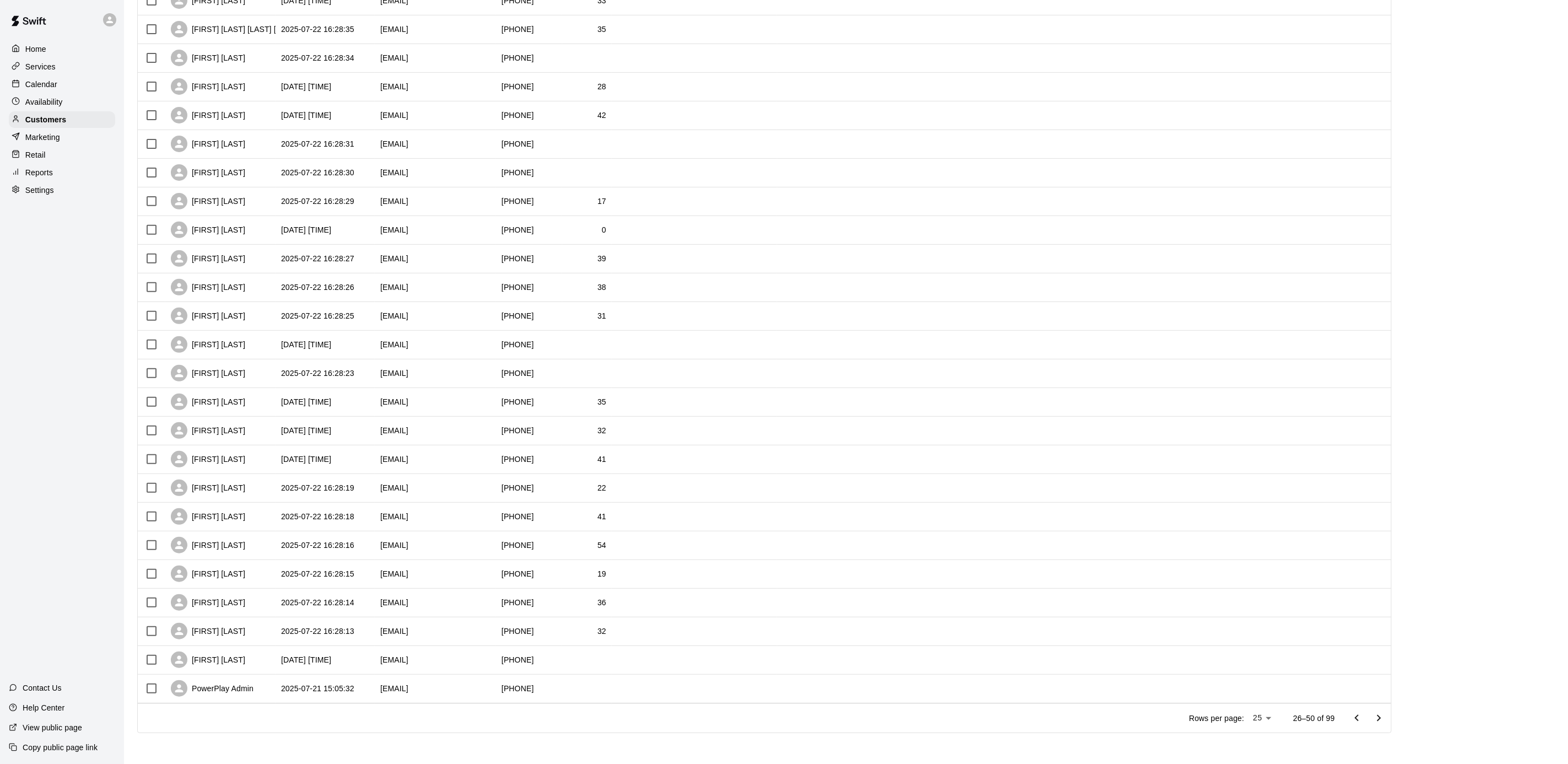 scroll, scrollTop: 0, scrollLeft: 0, axis: both 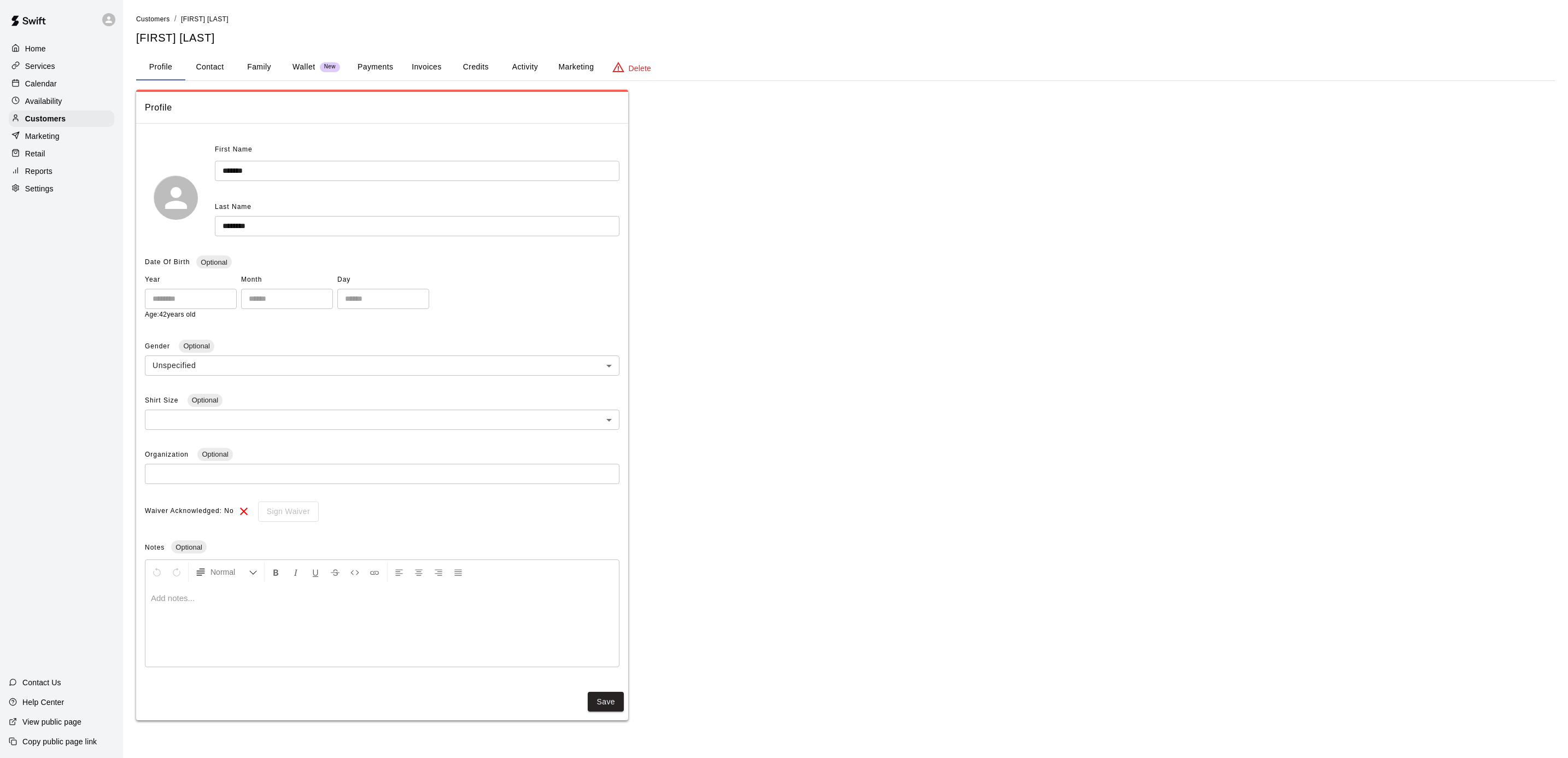 click on "Marketing" at bounding box center [576, 67] 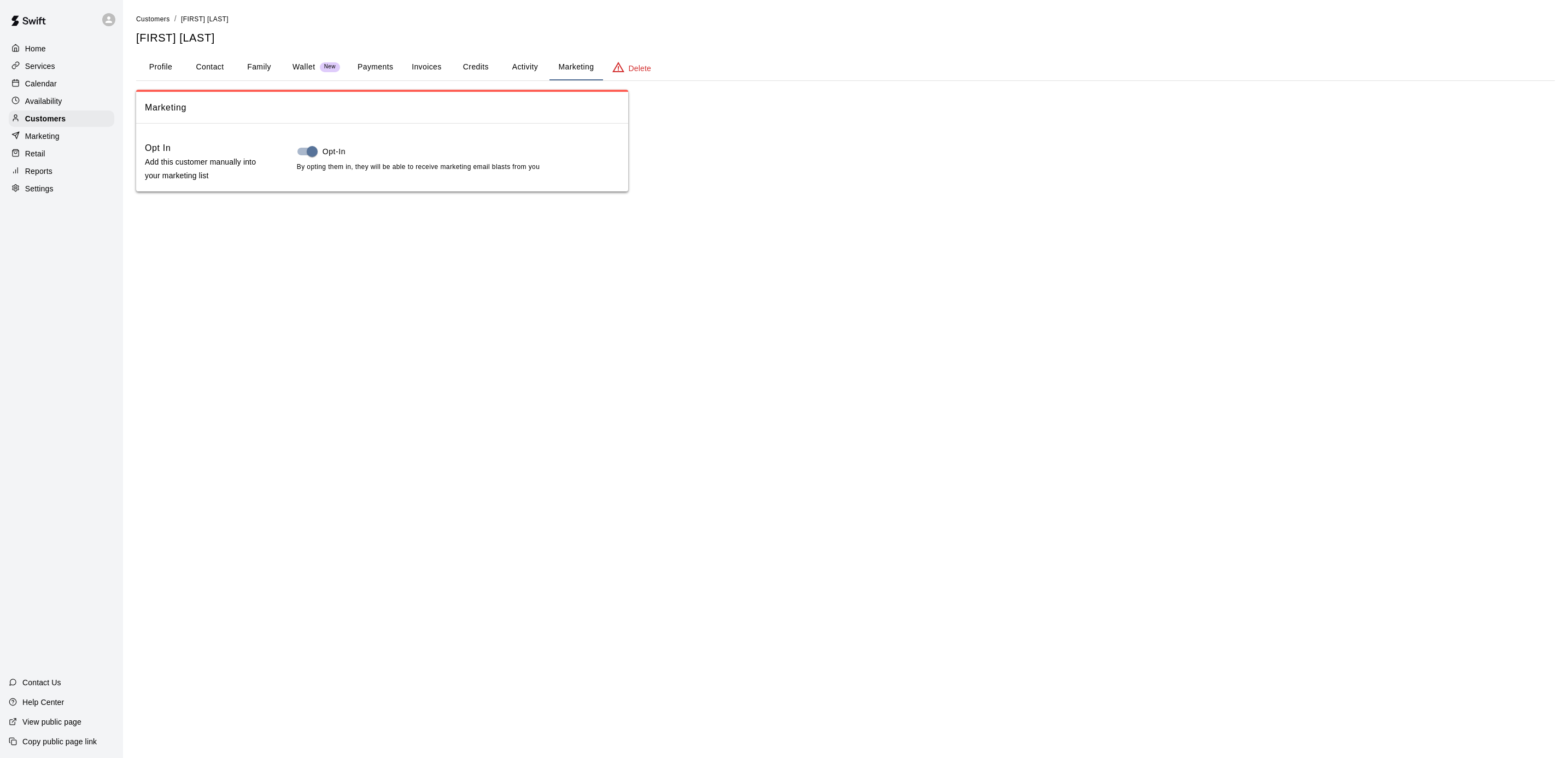 click on "Customers / [FIRST] [LAST] [FIRST] [LAST] Profile Contact Family Wallet New Payments Invoices Credits Activity Marketing Delete Marketing Opt In Add this customer manually into your marketing list Opt-In By opting them in, they will be able to receive marketing email blasts from you" at bounding box center [845, 107] 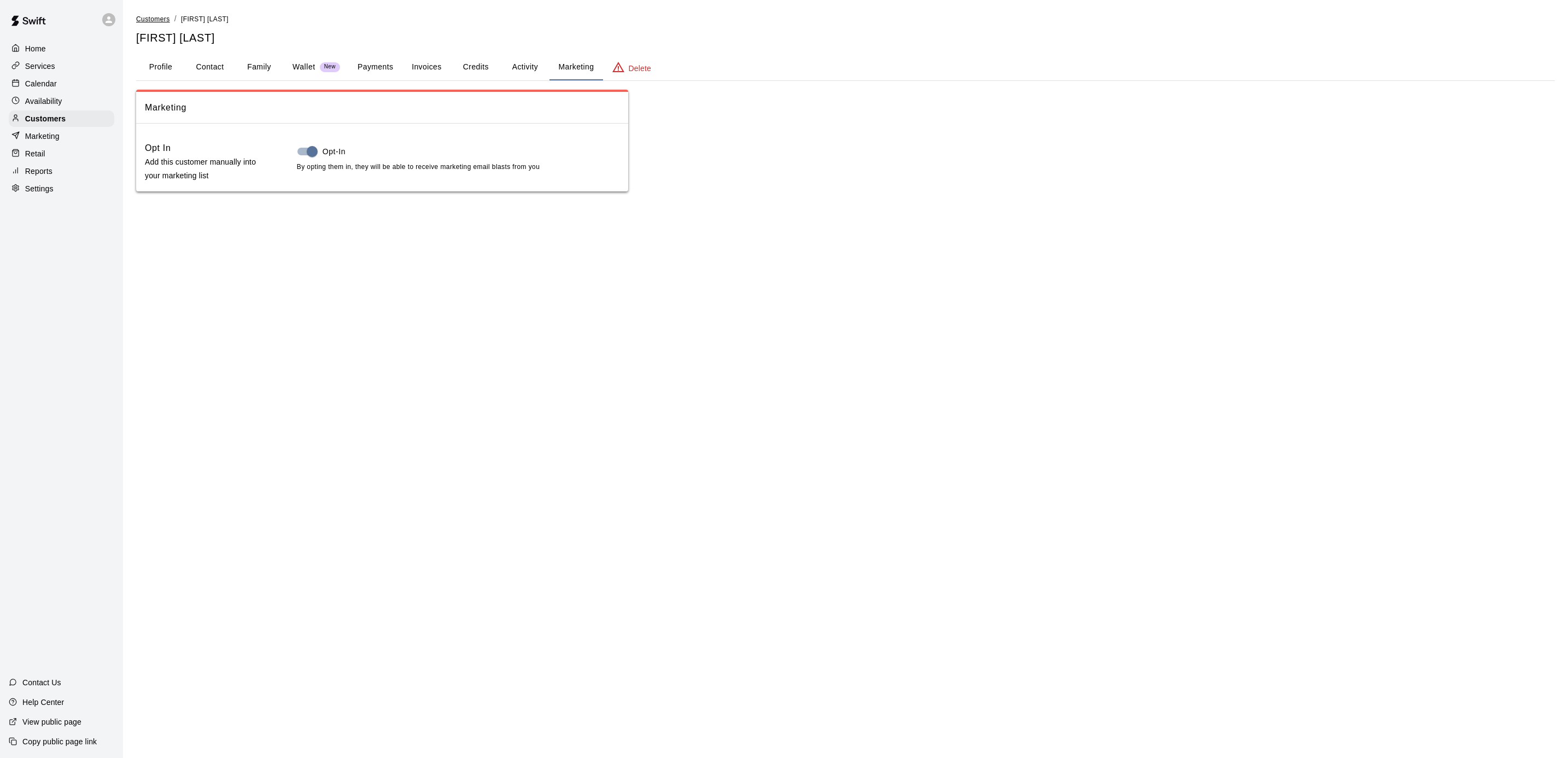 click on "Customers" at bounding box center [153, 19] 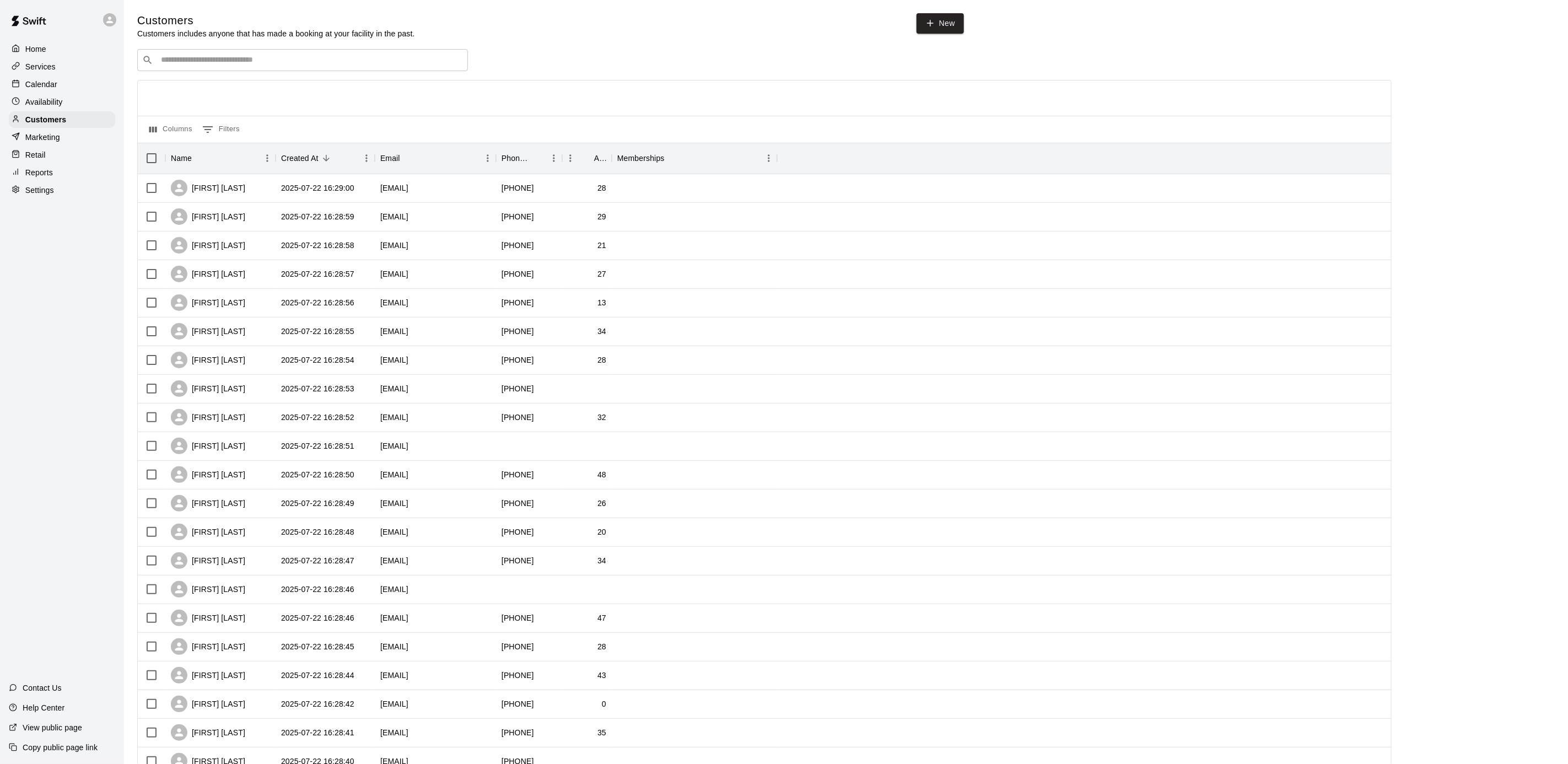 scroll, scrollTop: 191, scrollLeft: 0, axis: vertical 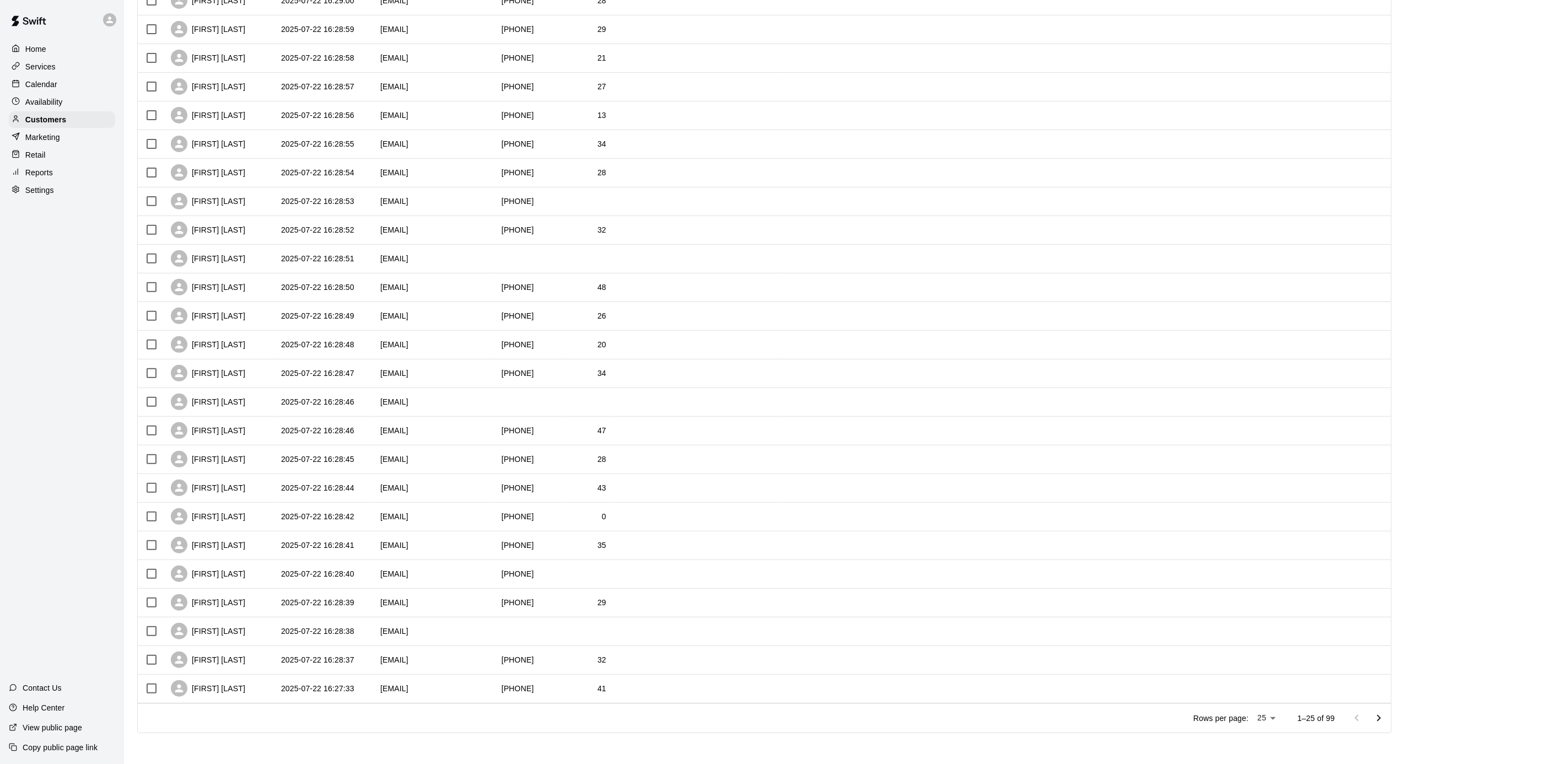 click at bounding box center [1379, 718] 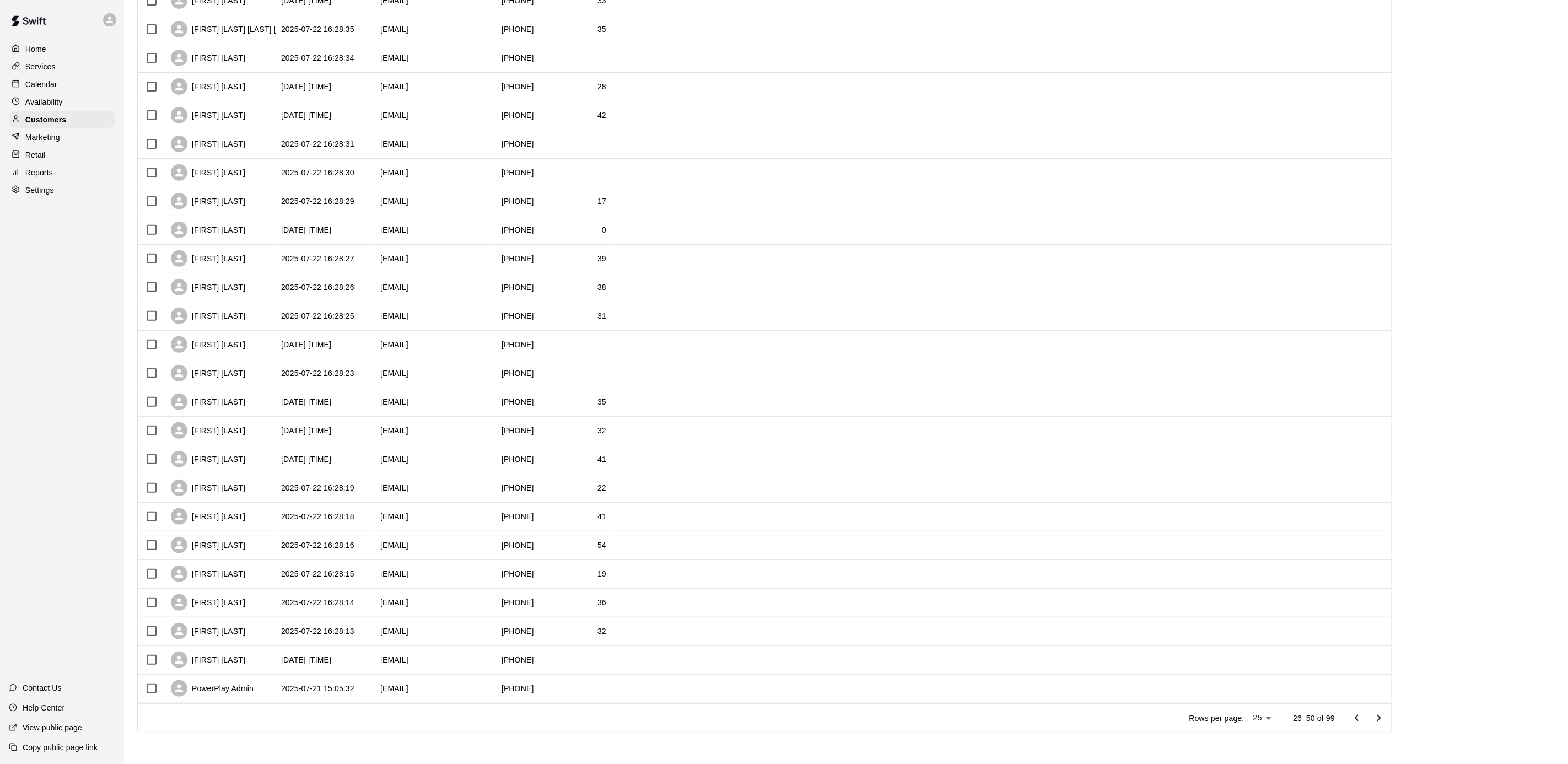 click 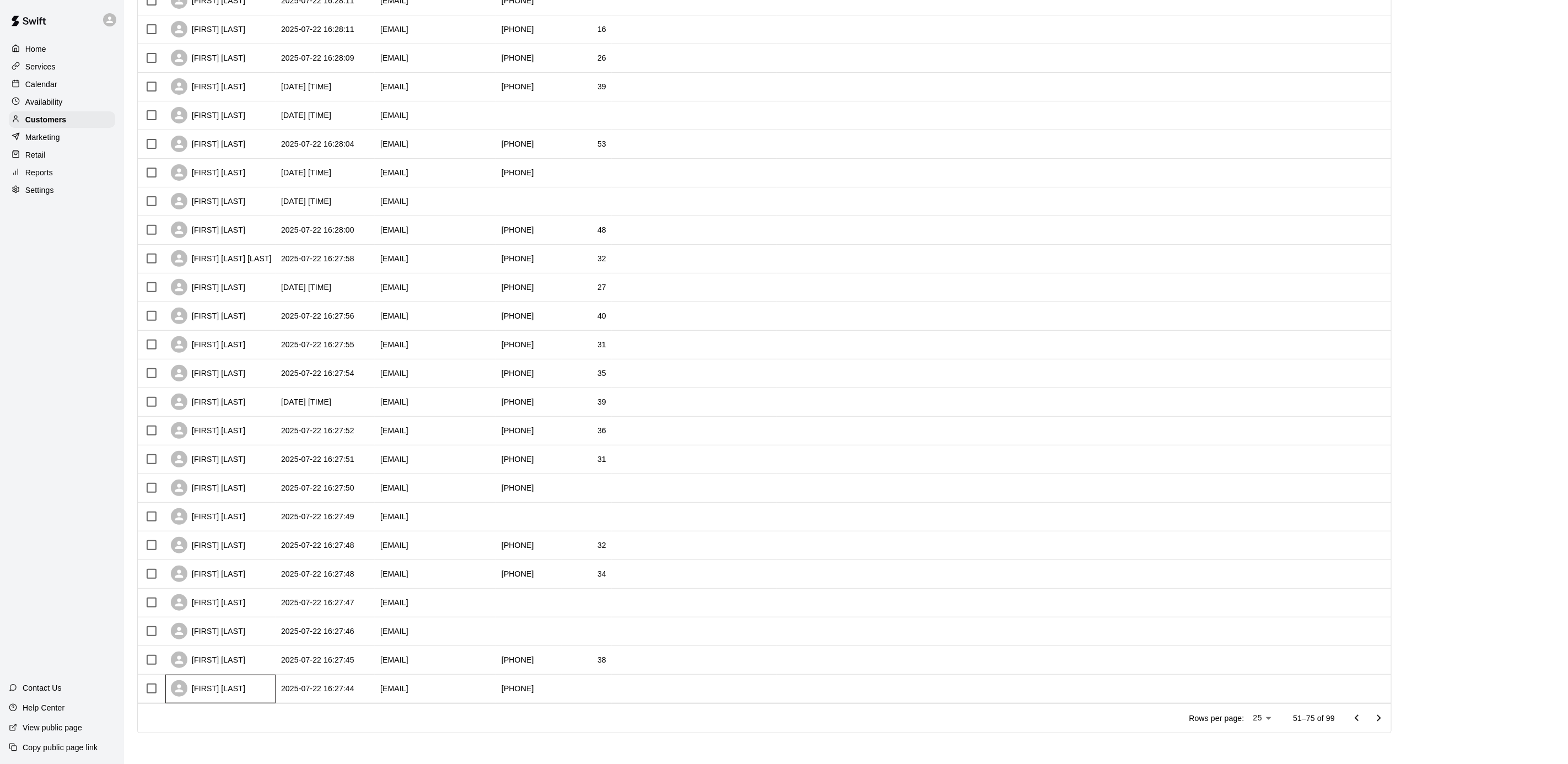 click on "[FIRST] [LAST]" at bounding box center [220, 689] 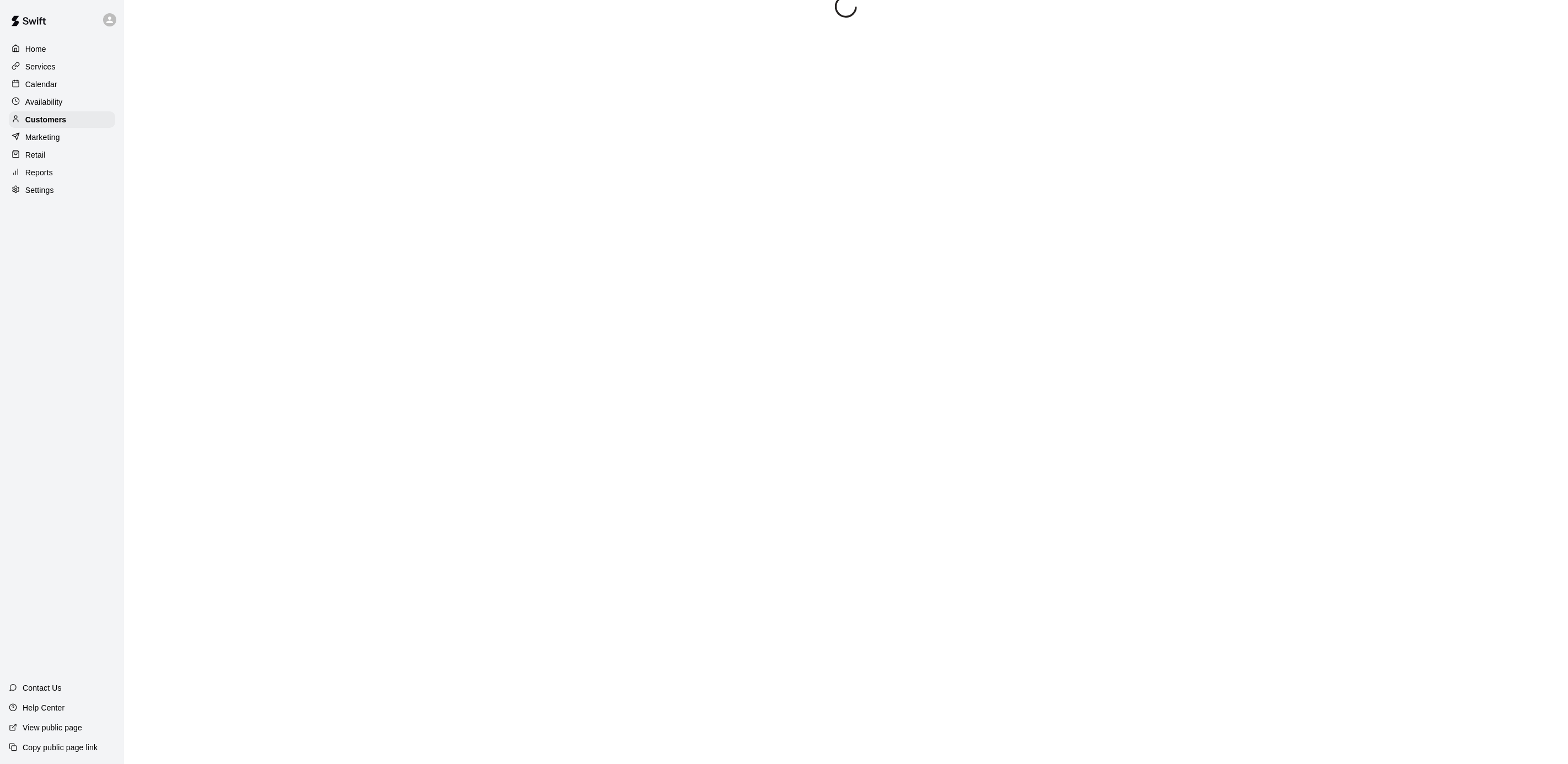 scroll, scrollTop: 0, scrollLeft: 0, axis: both 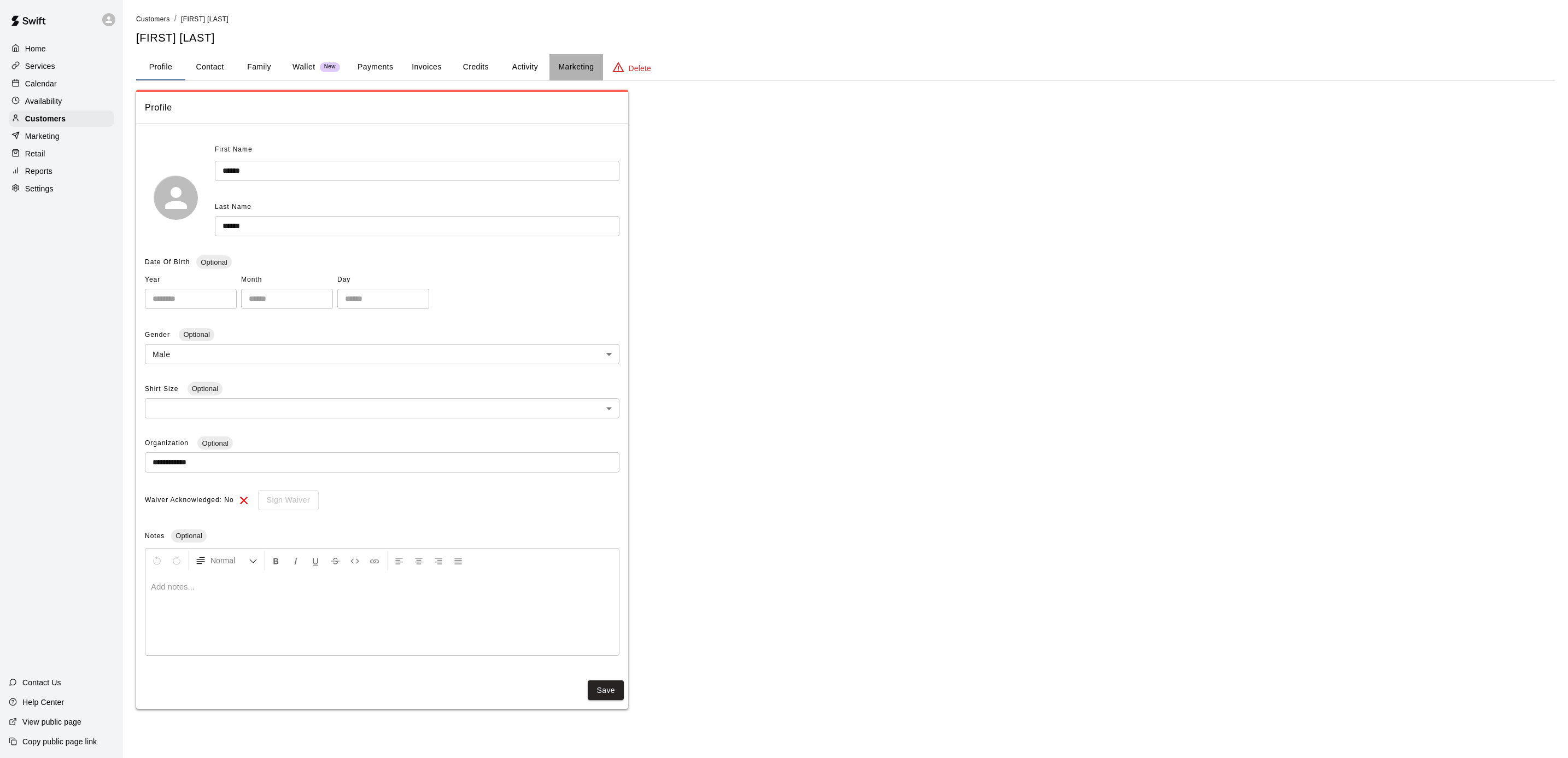 click on "Marketing" at bounding box center (576, 67) 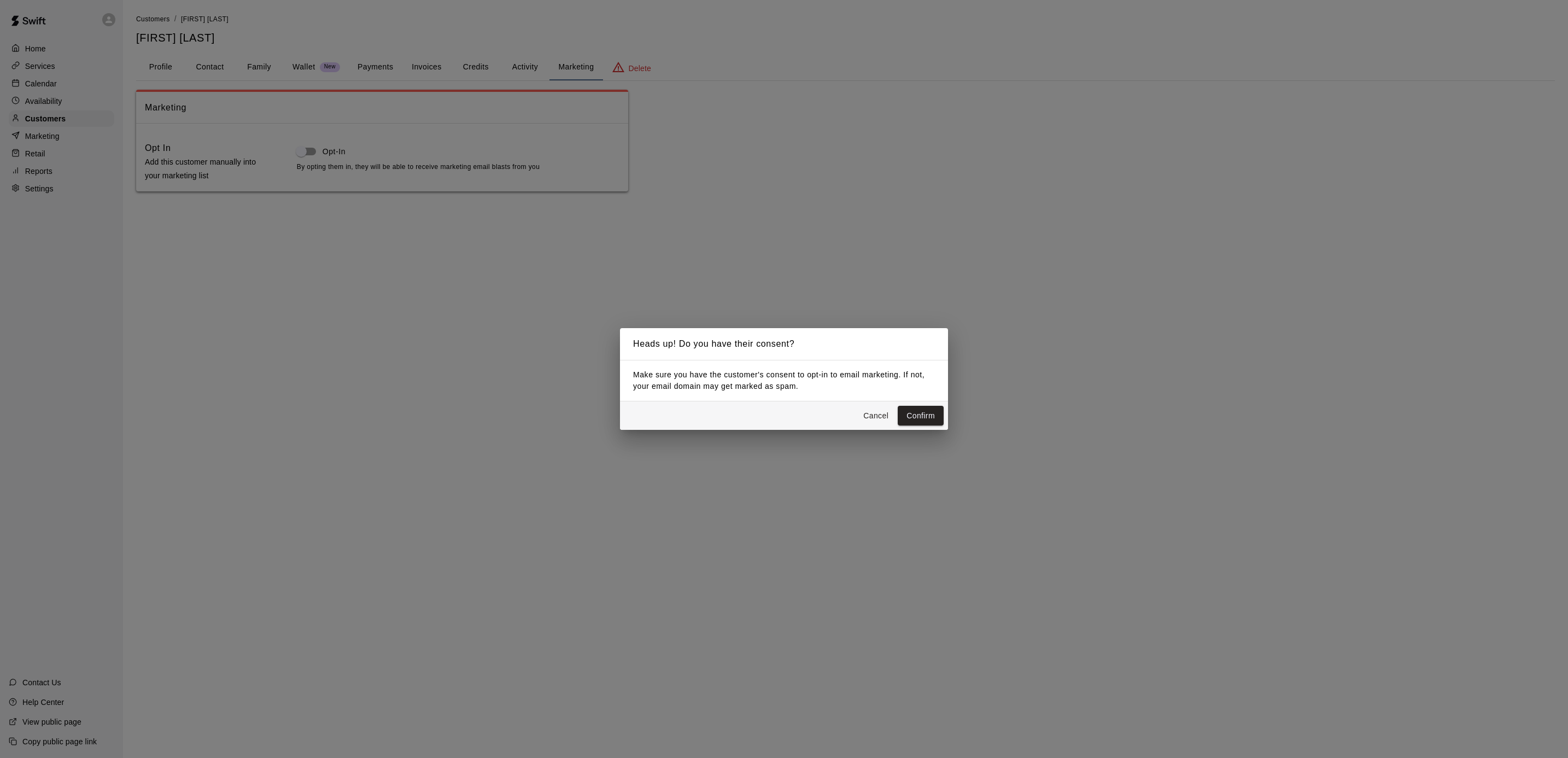 click on "Confirm" at bounding box center [921, 416] 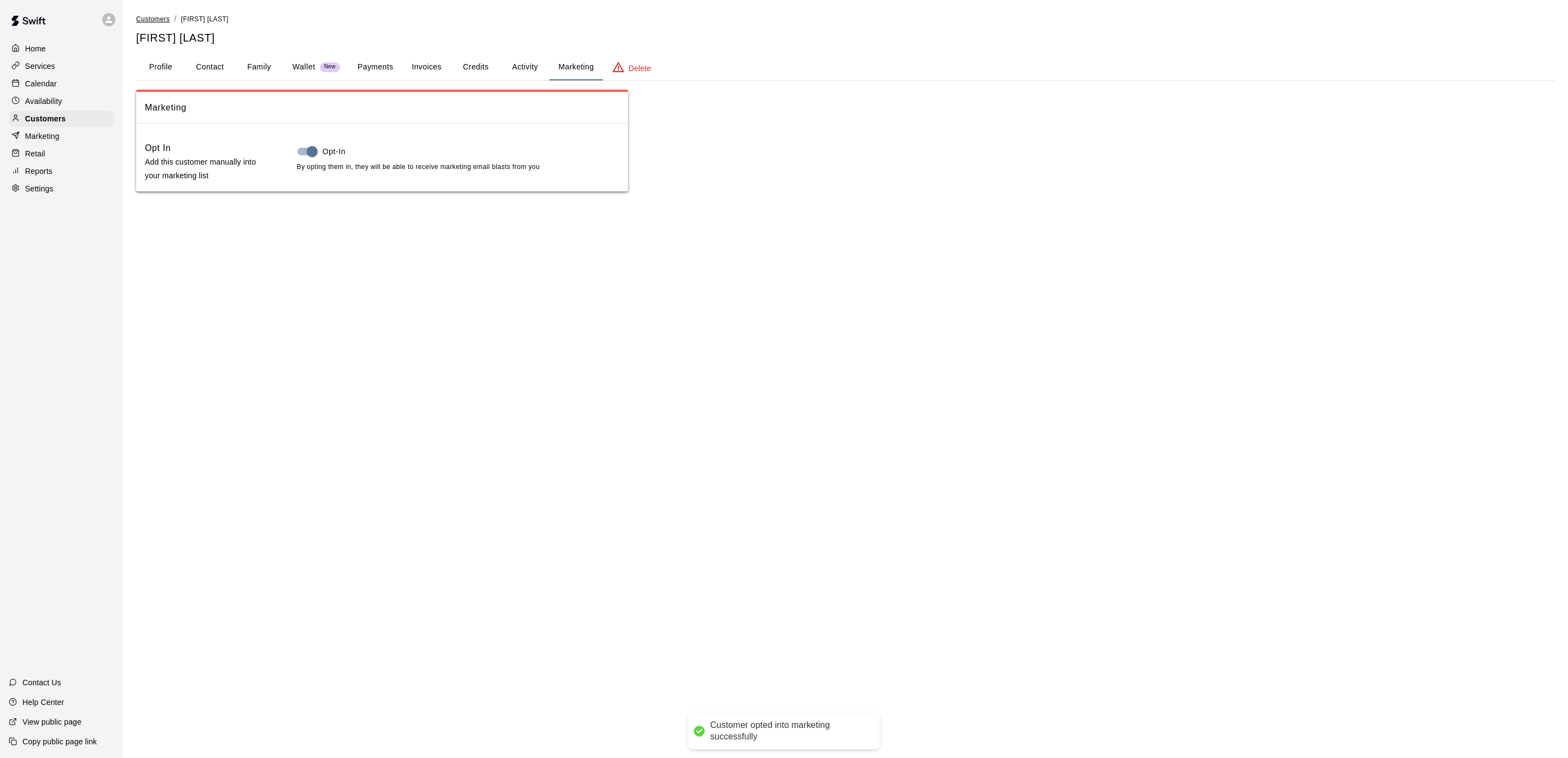 click on "Customers" at bounding box center (153, 19) 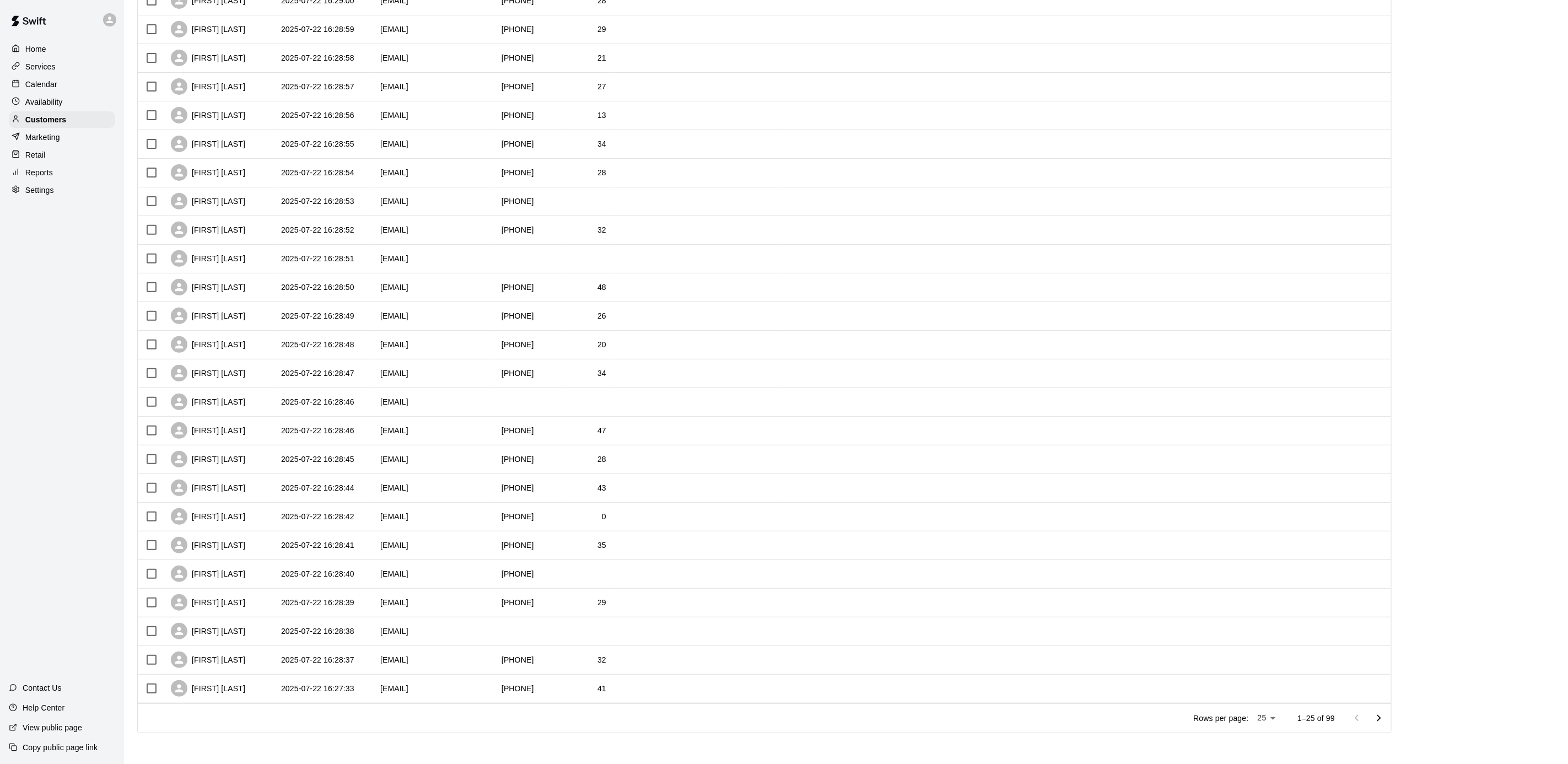 scroll, scrollTop: 0, scrollLeft: 0, axis: both 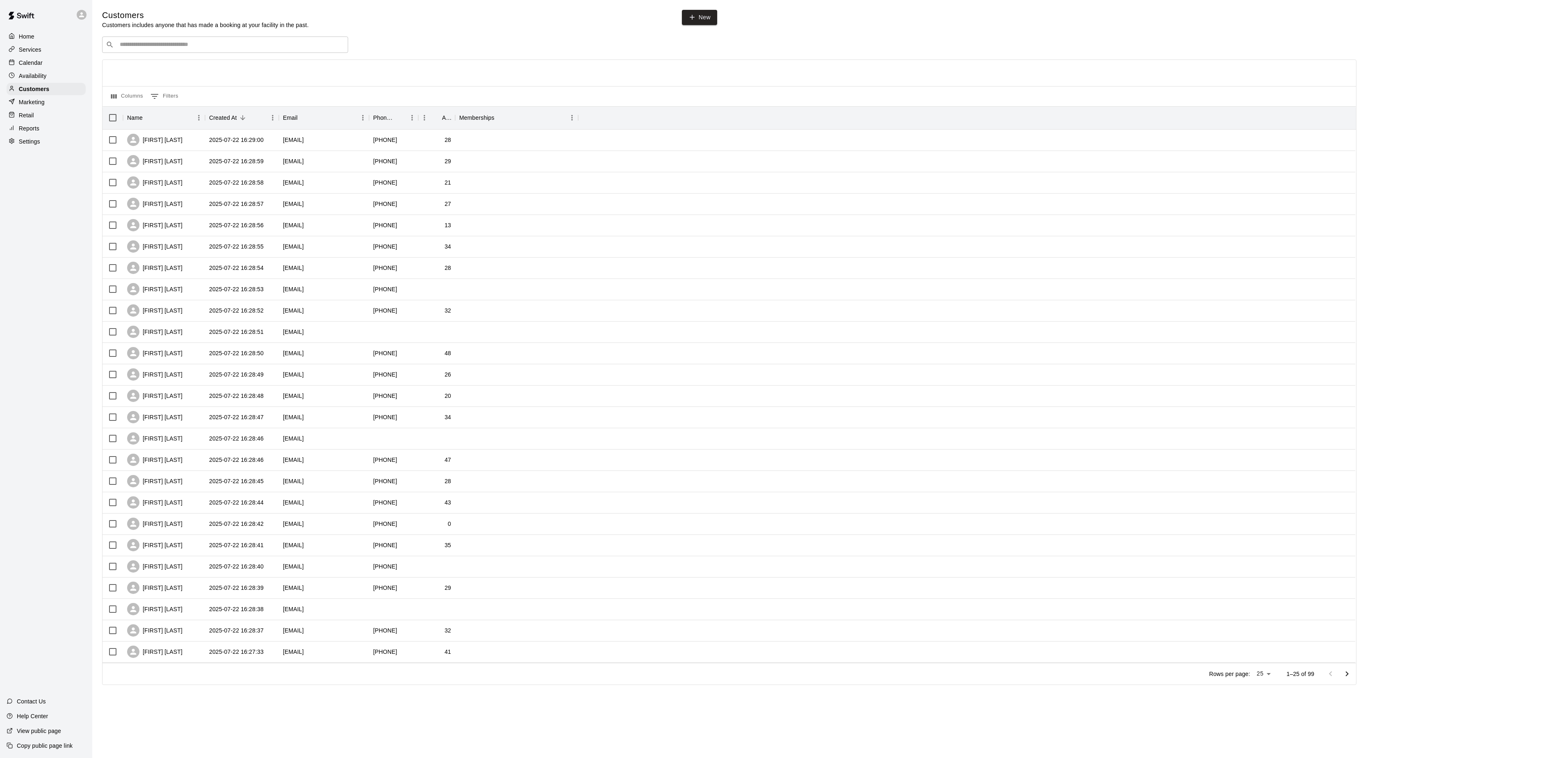 click 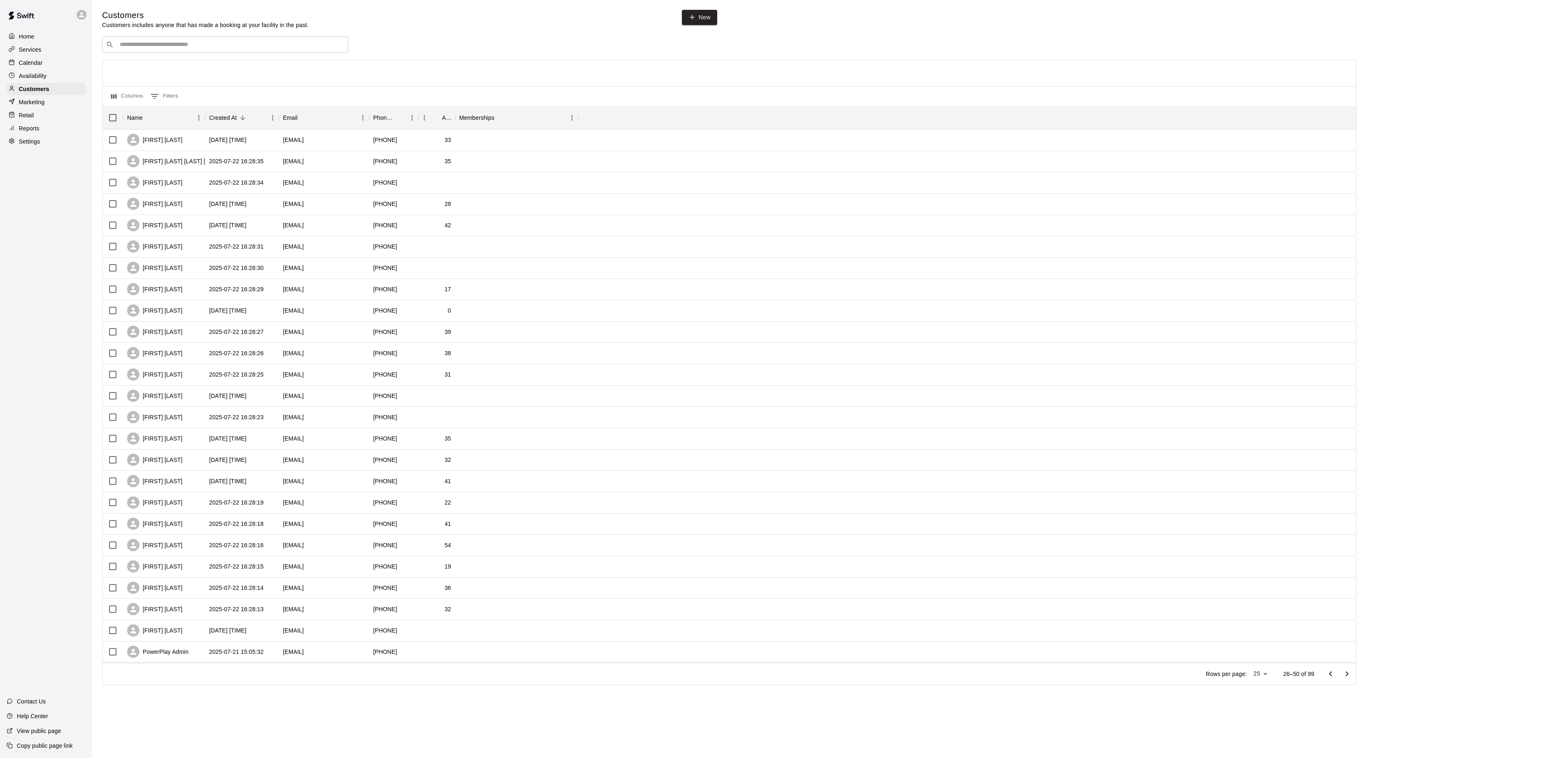 click 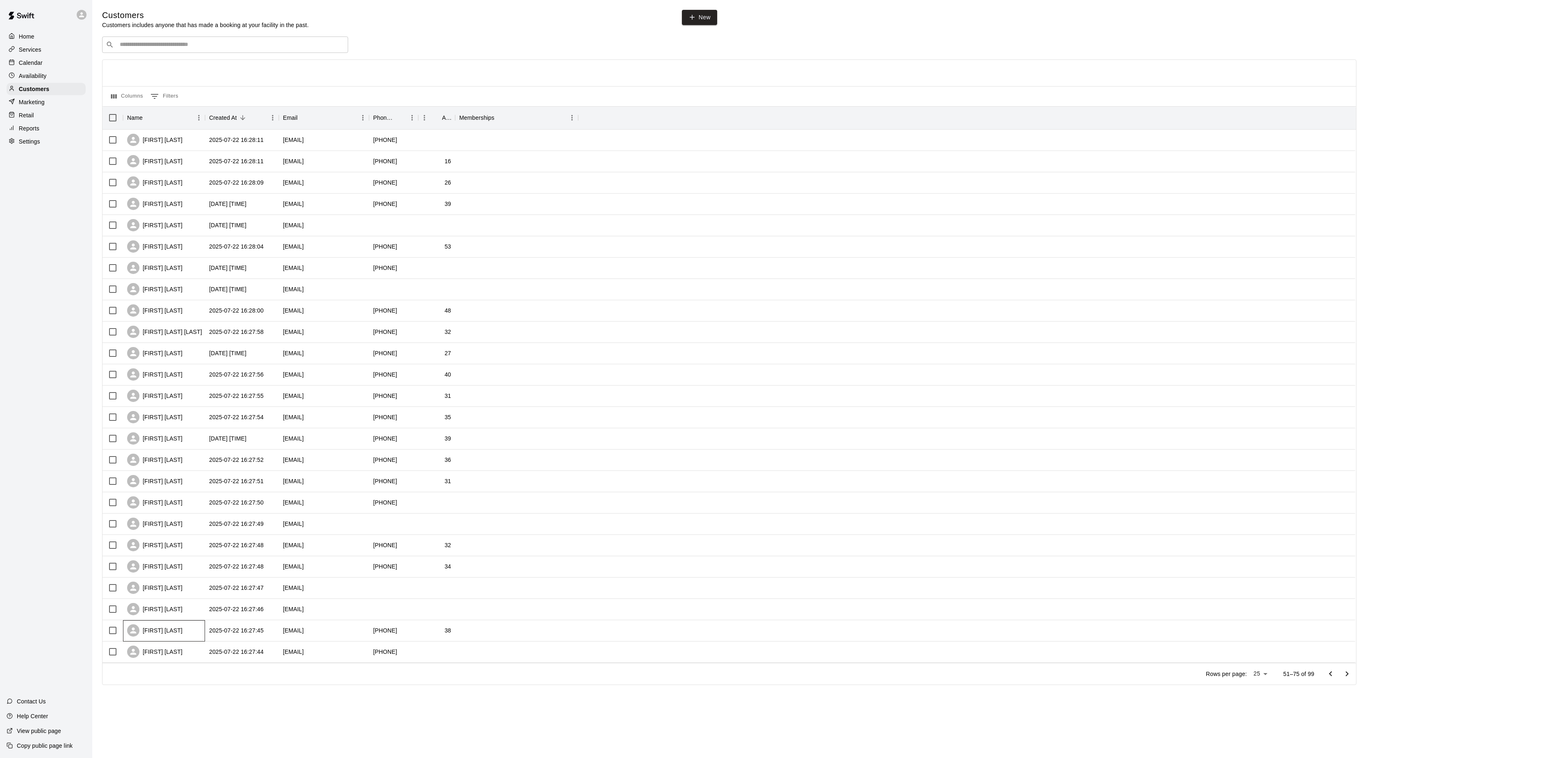 click on "[FIRST] [LAST]" at bounding box center [155, 630] 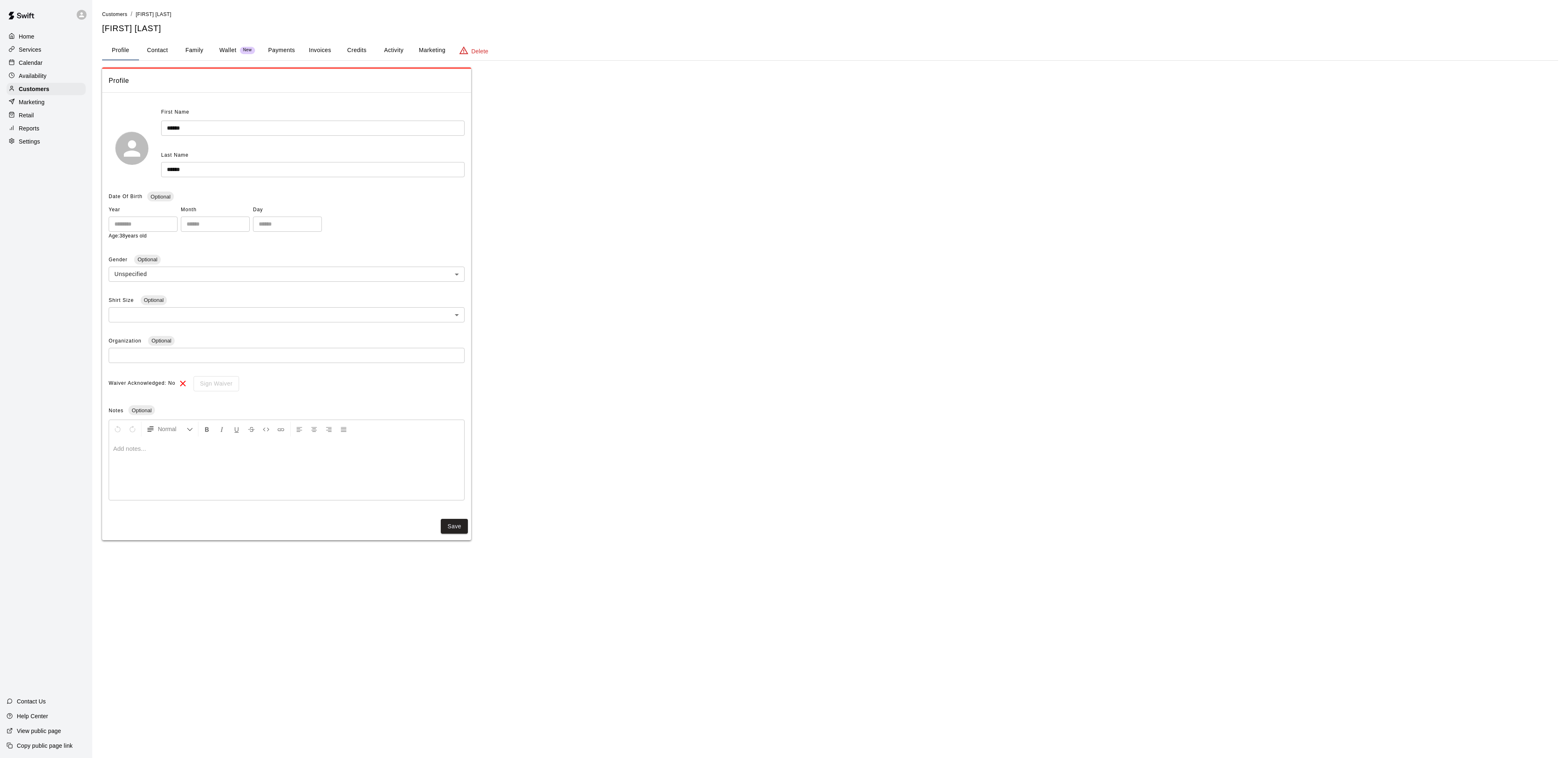 click on "Marketing" at bounding box center [432, 50] 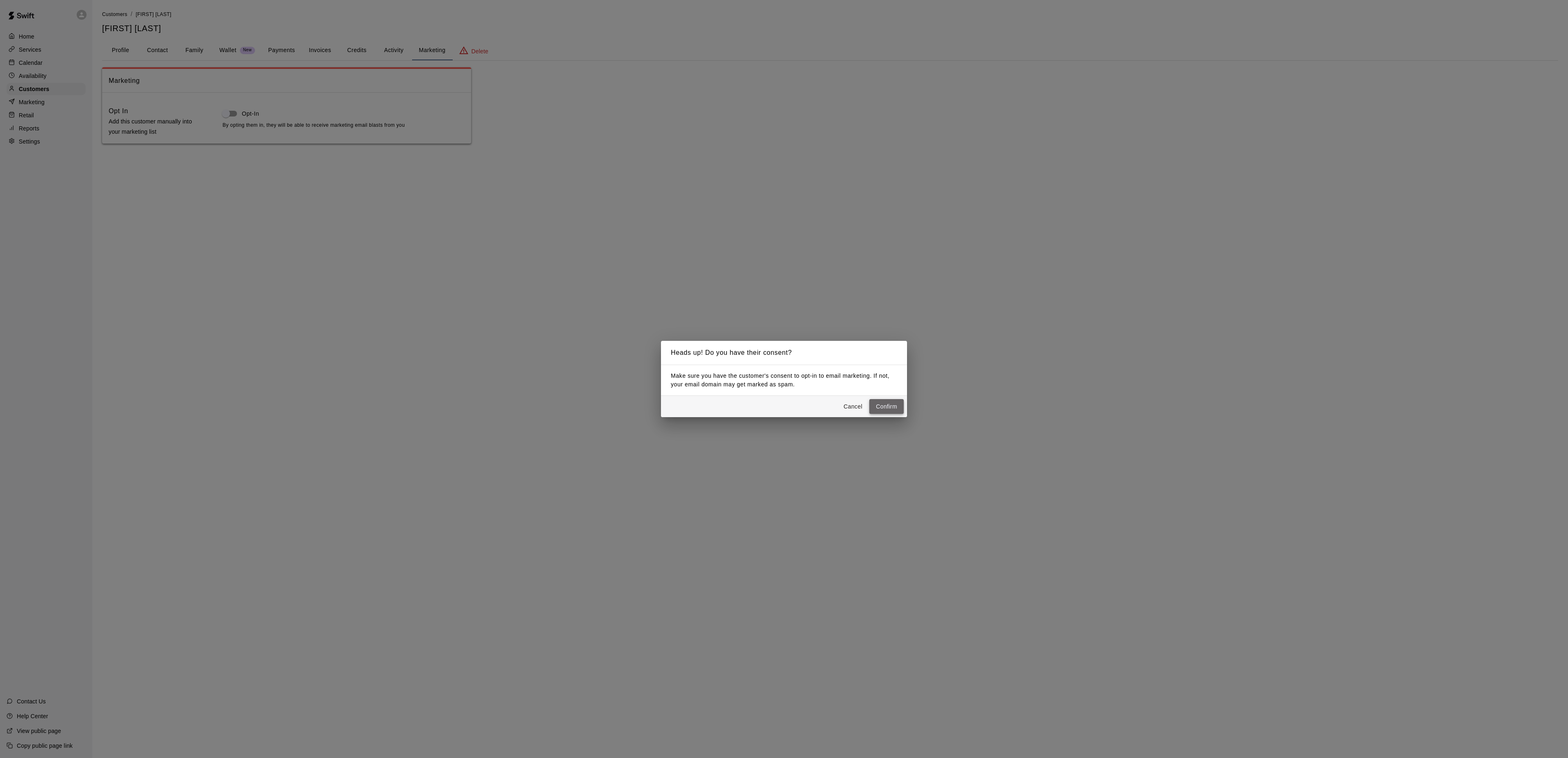 click on "Confirm" at bounding box center (887, 406) 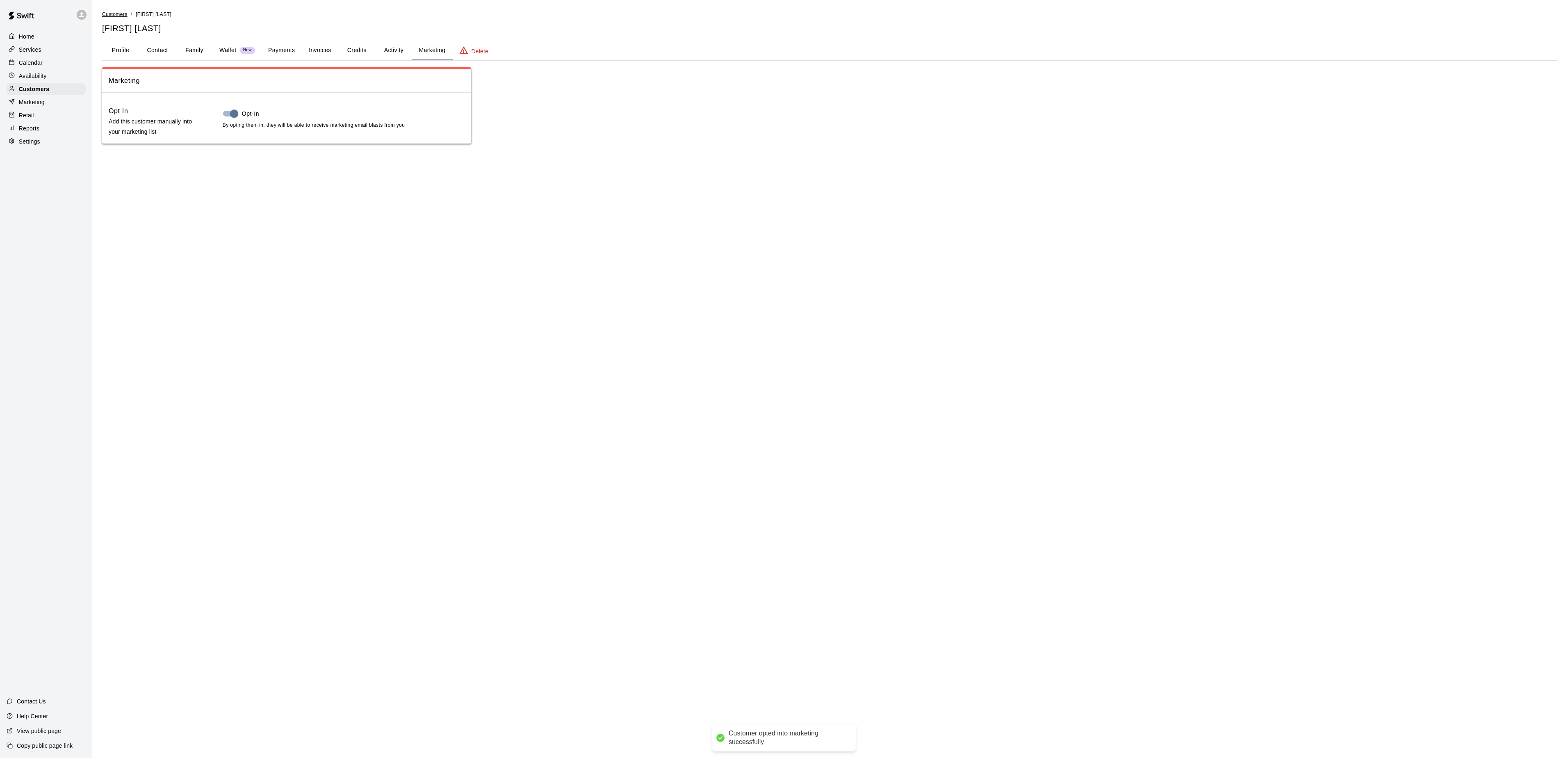 click on "Customers" at bounding box center [115, 14] 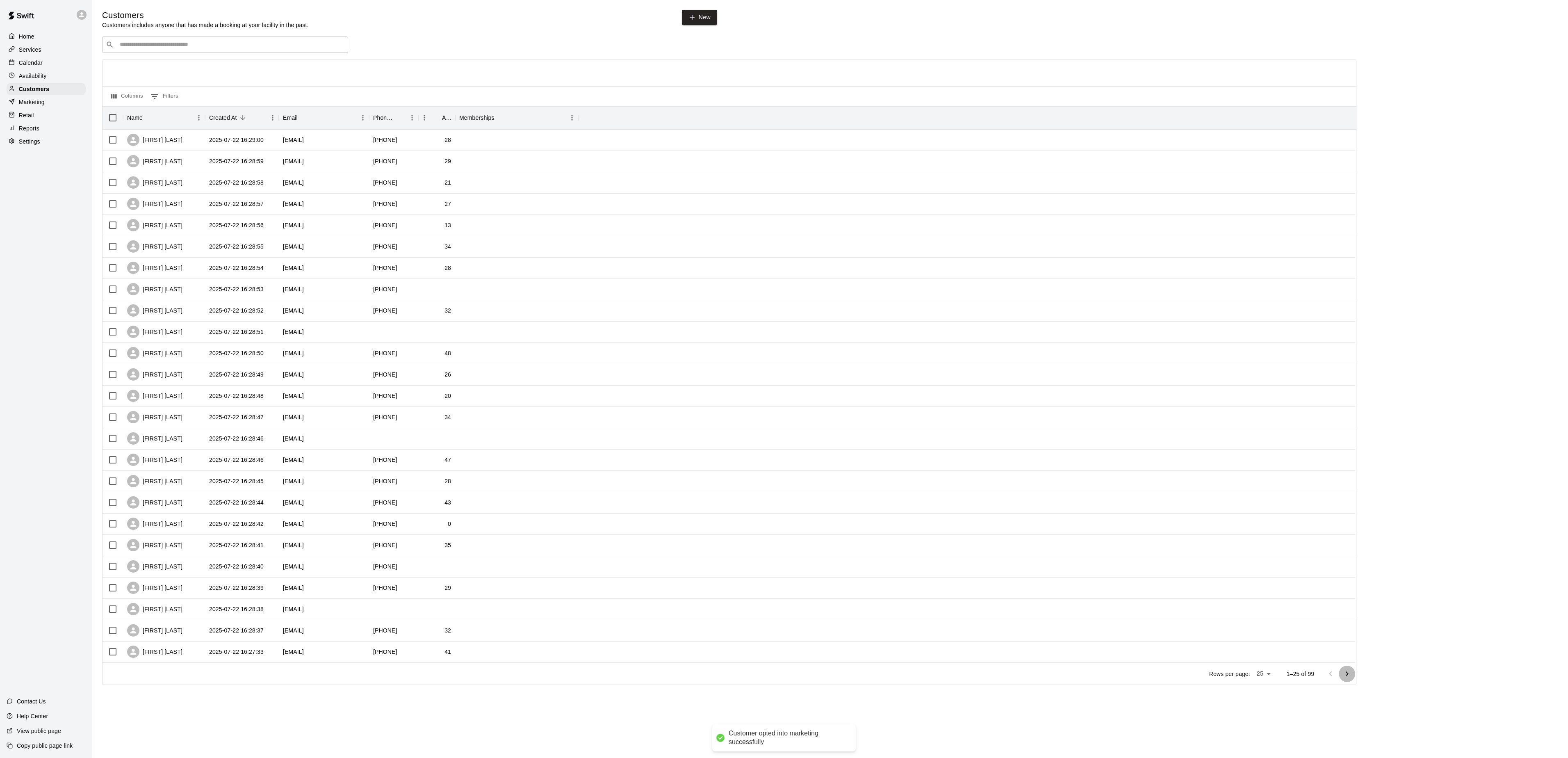 click 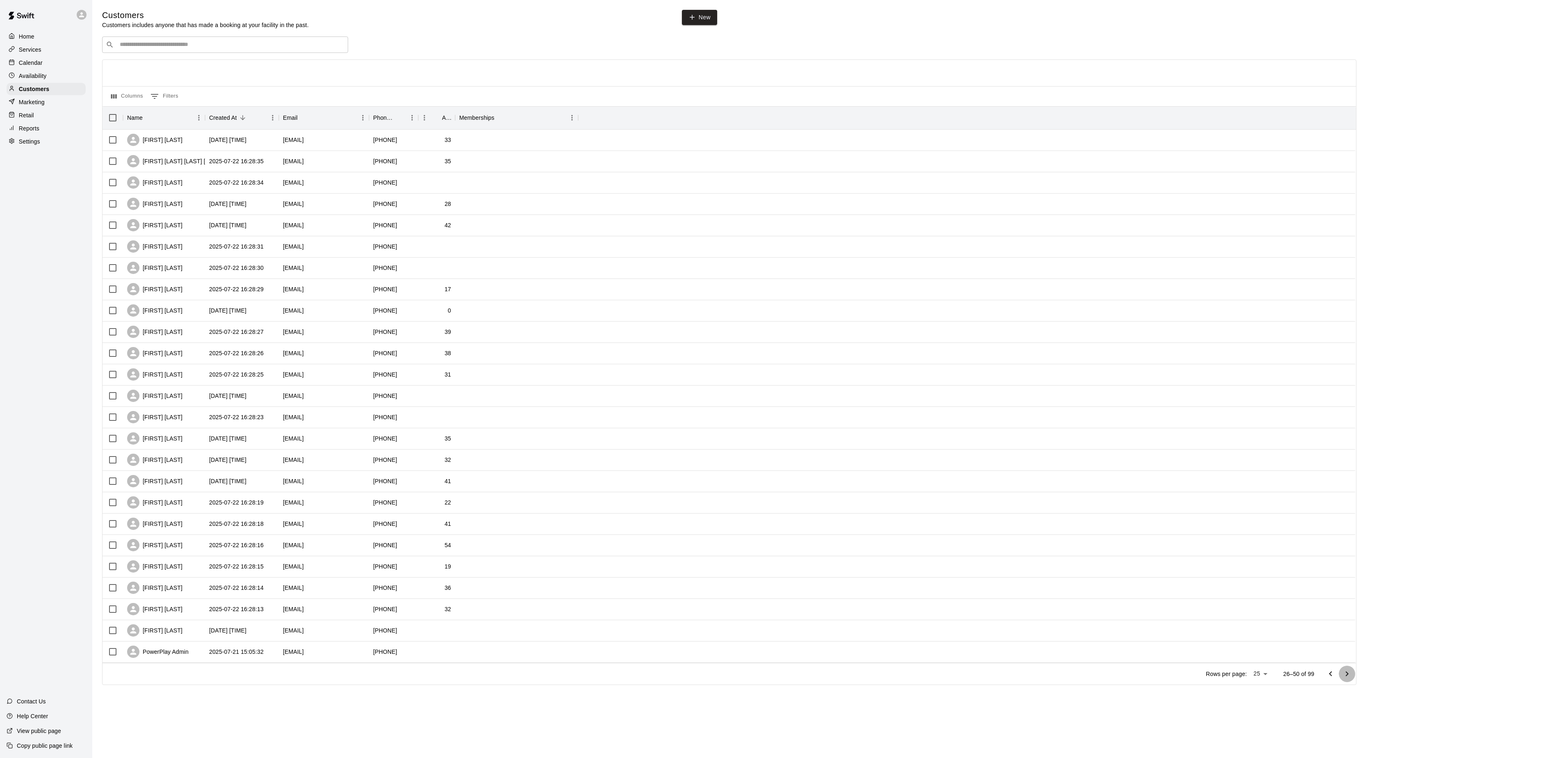 click 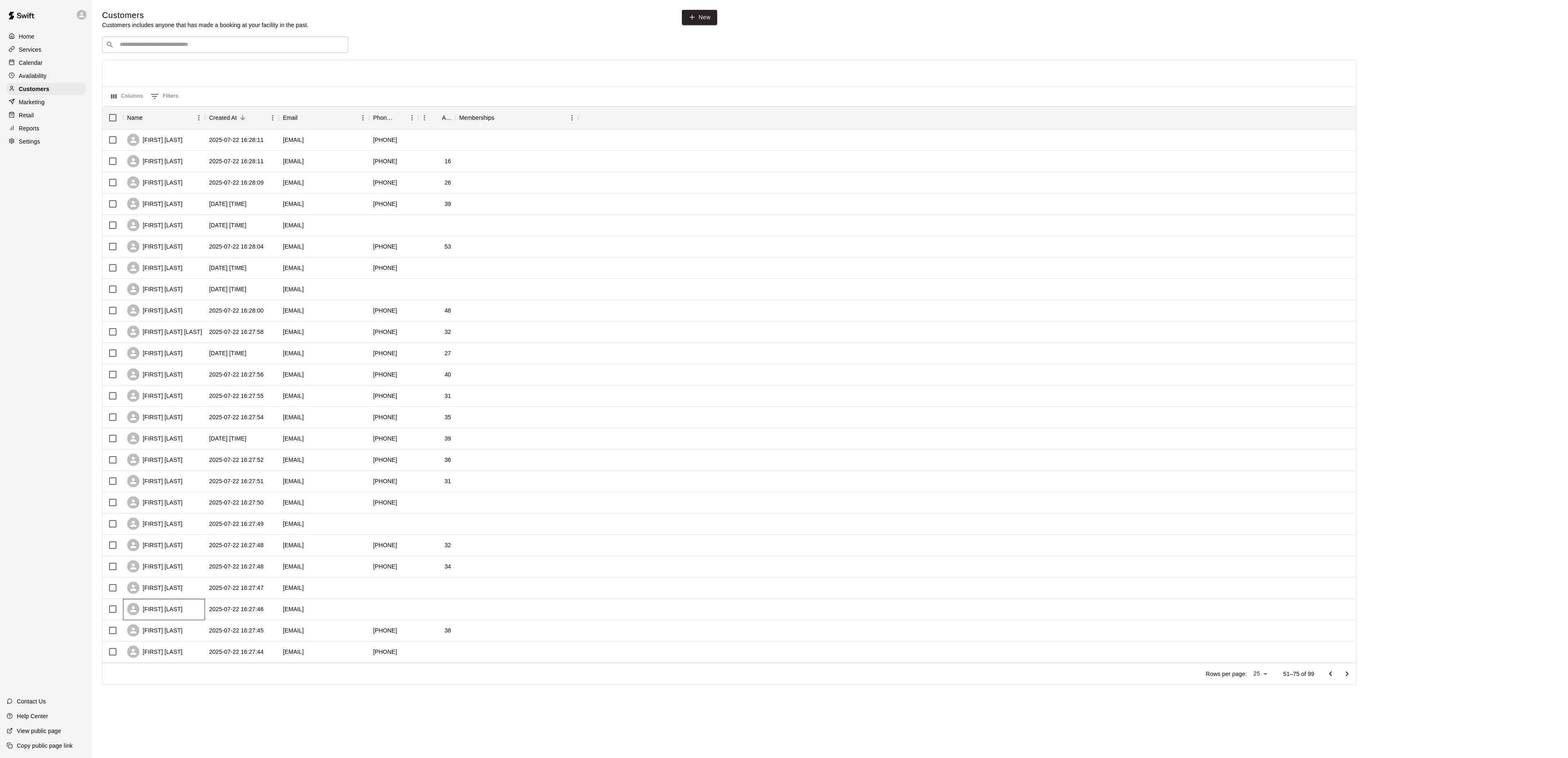 click on "[FIRST] [LAST]" at bounding box center [164, 610] 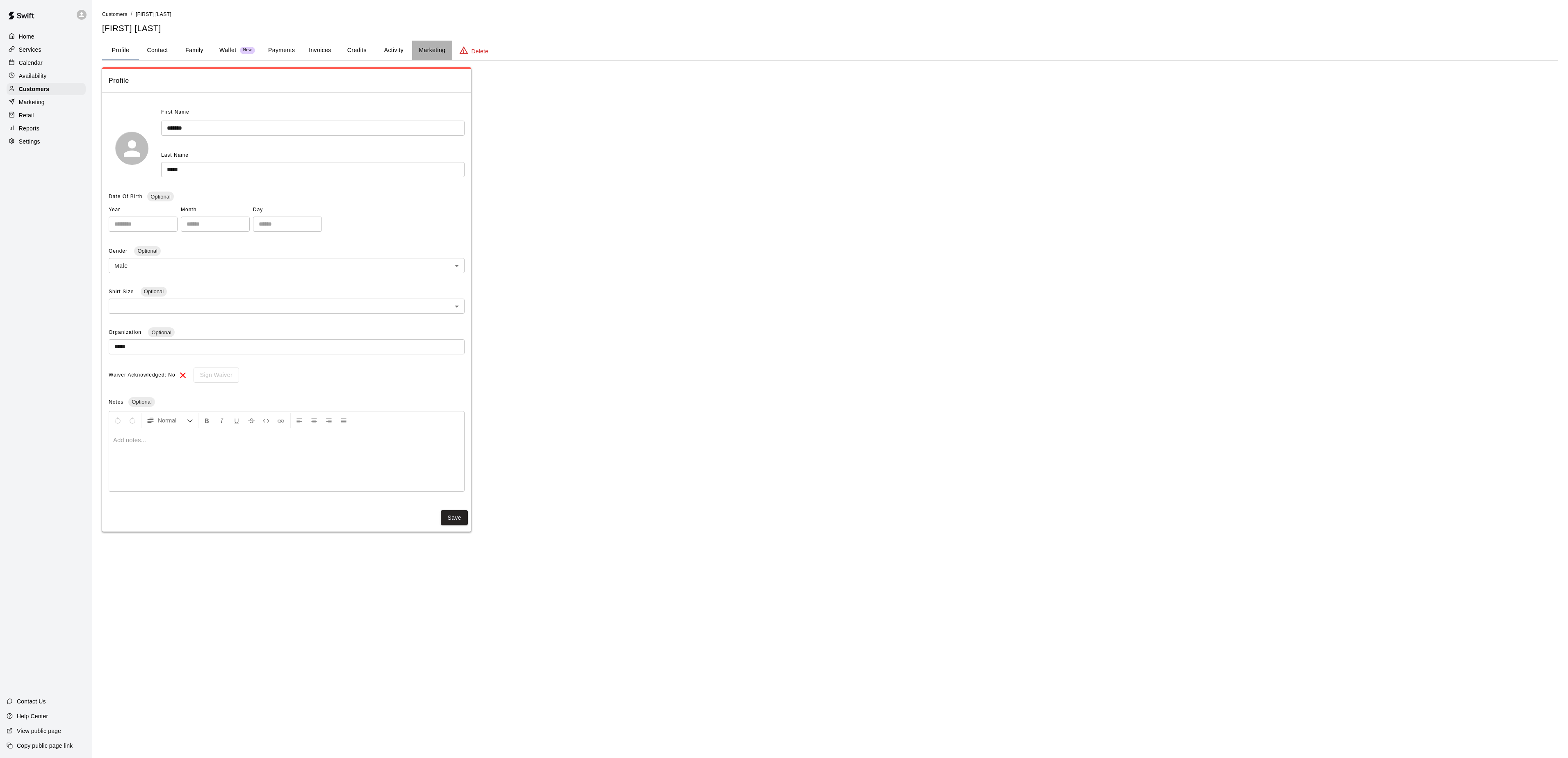 click on "Marketing" at bounding box center [432, 50] 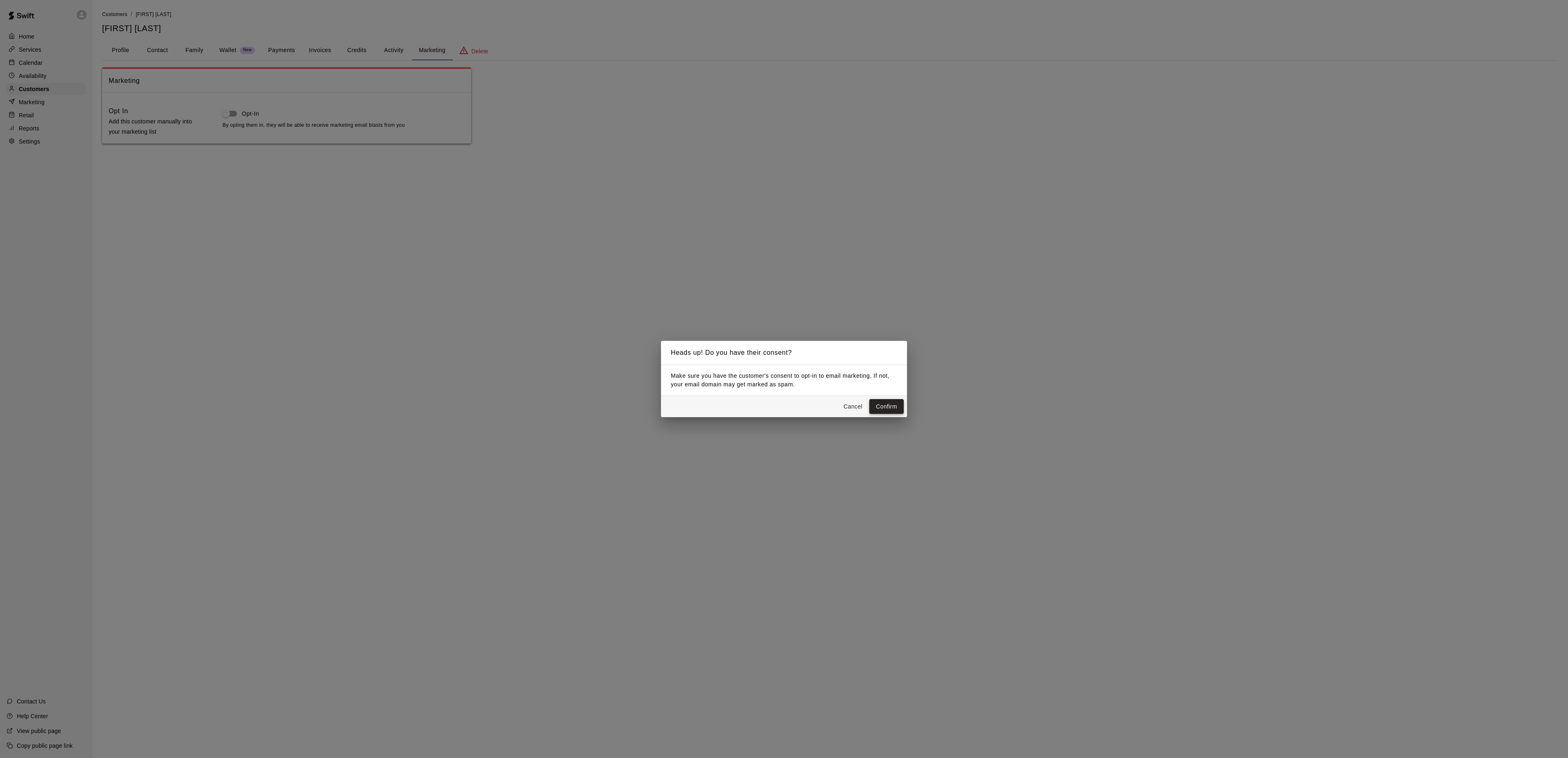 click on "Confirm" at bounding box center [887, 406] 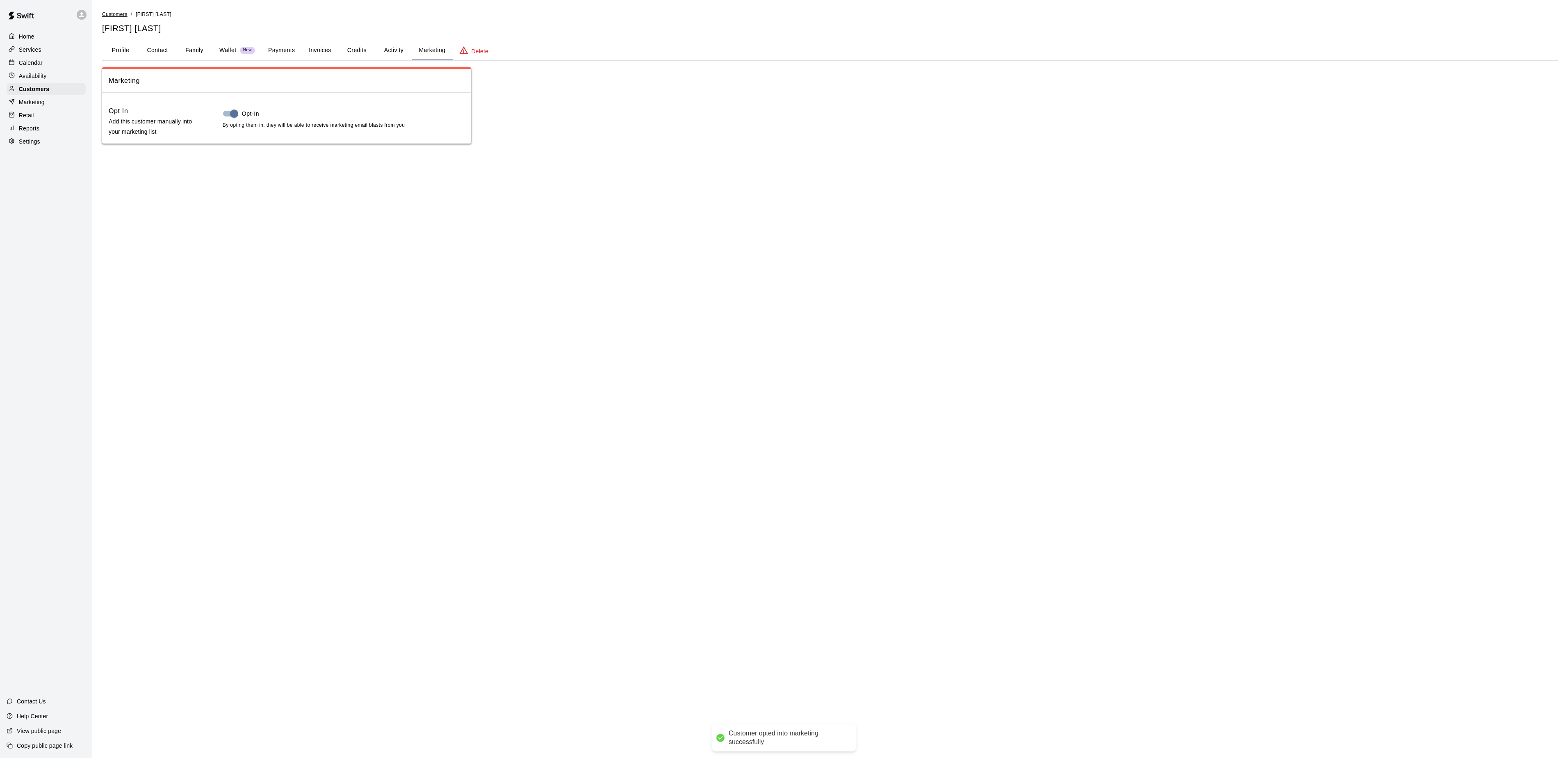 click on "Customers" at bounding box center (115, 14) 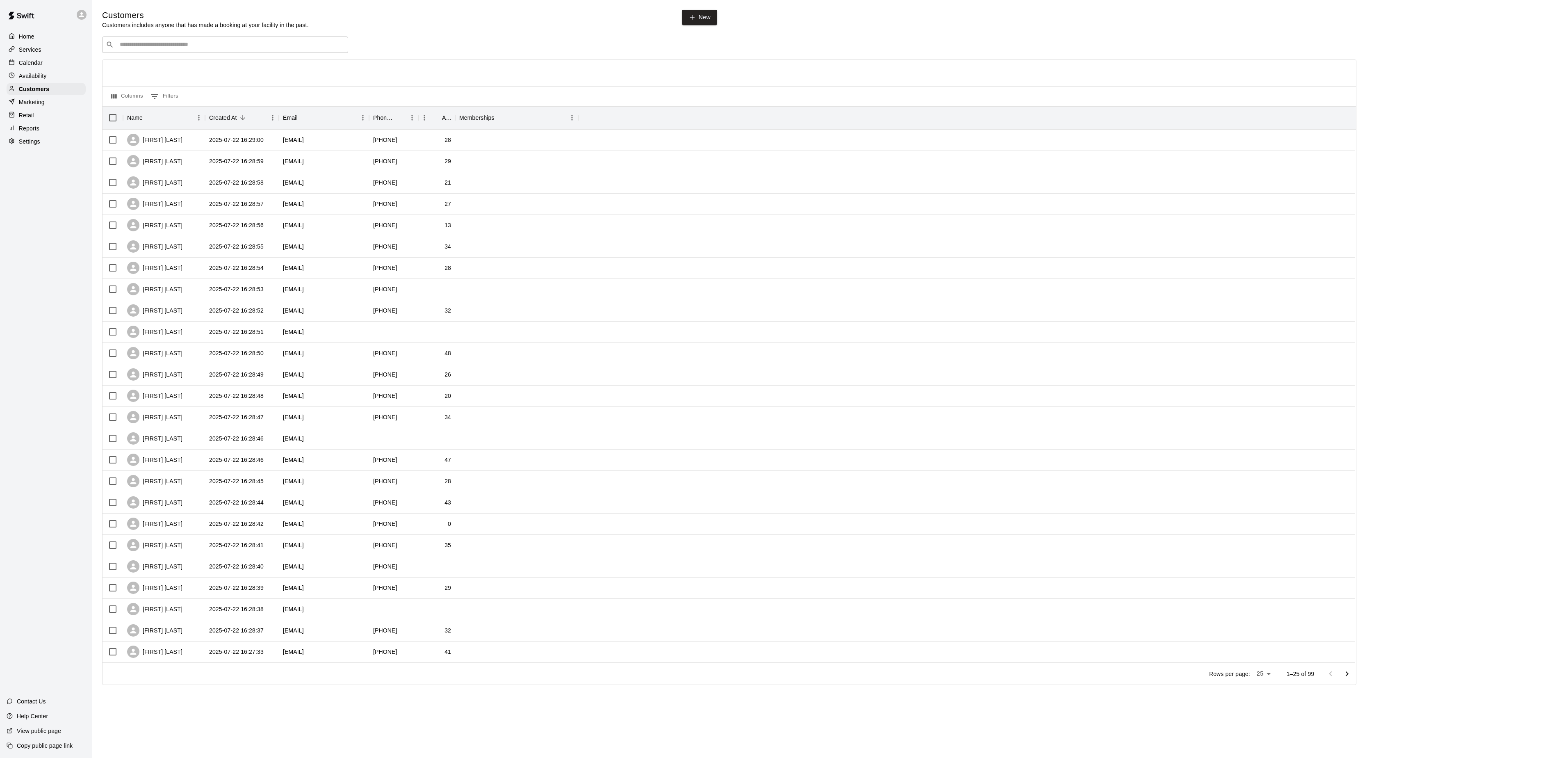click at bounding box center [1347, 674] 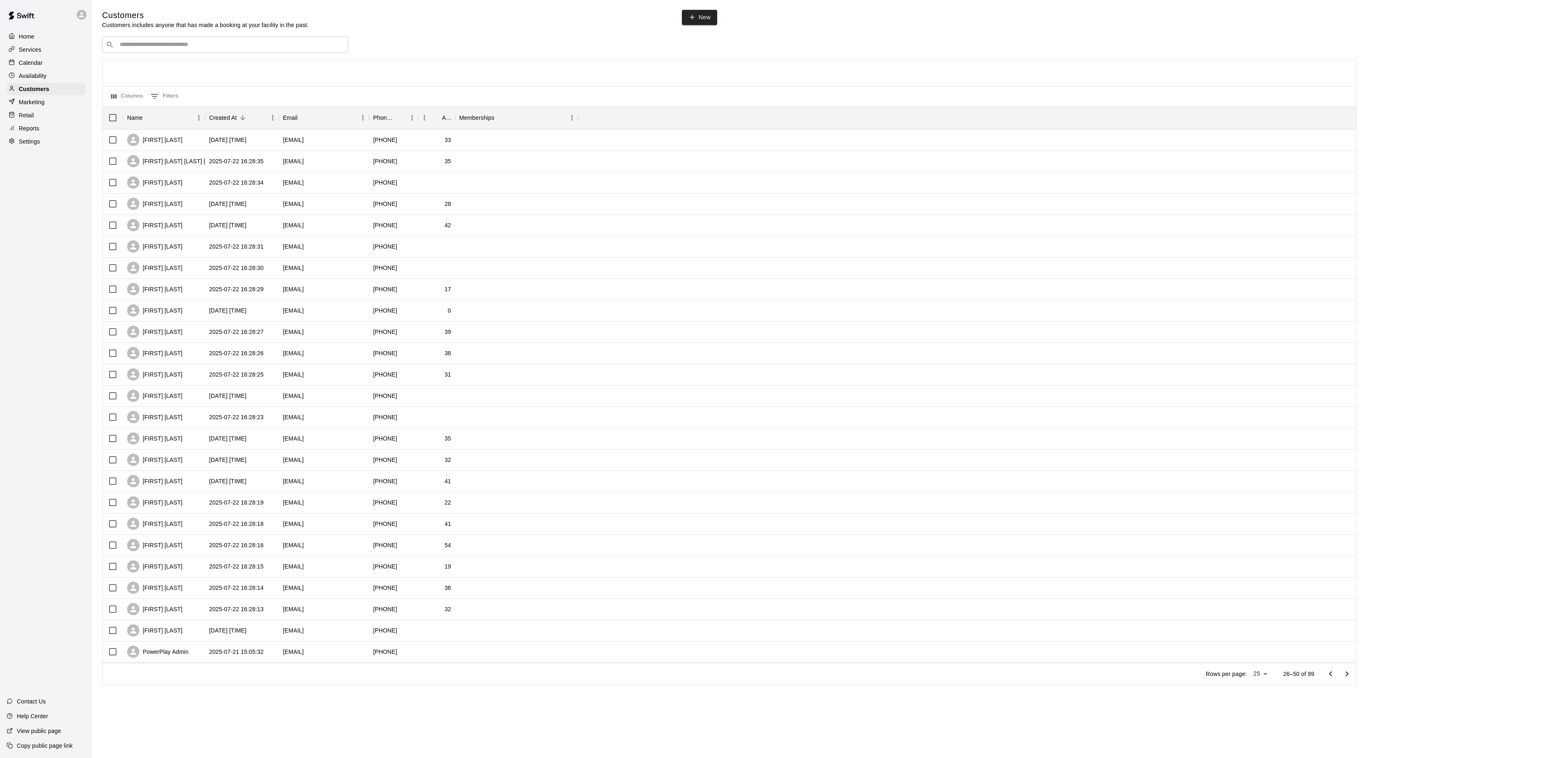 click 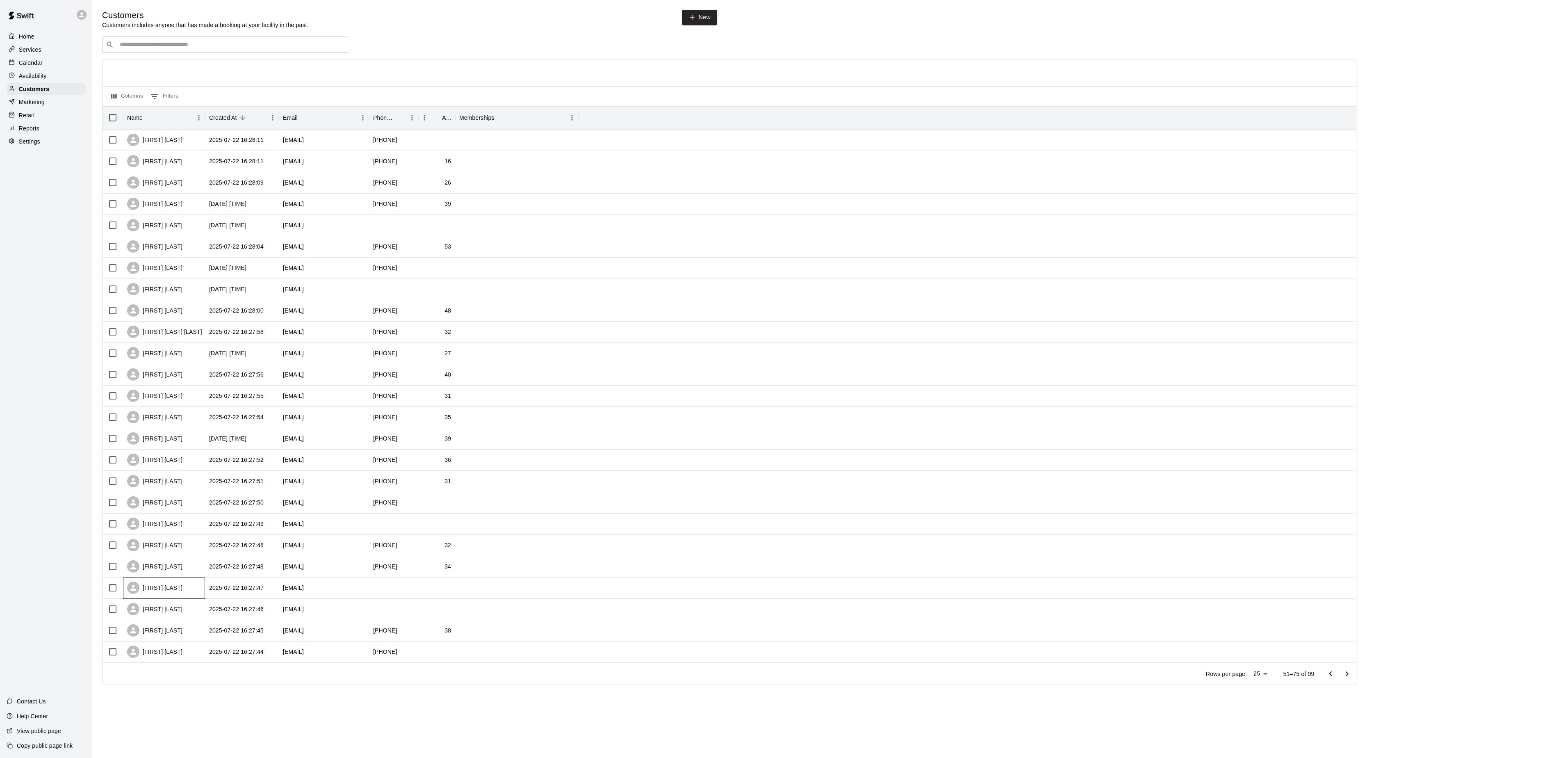 click on "[FIRST] [LAST]" at bounding box center [164, 588] 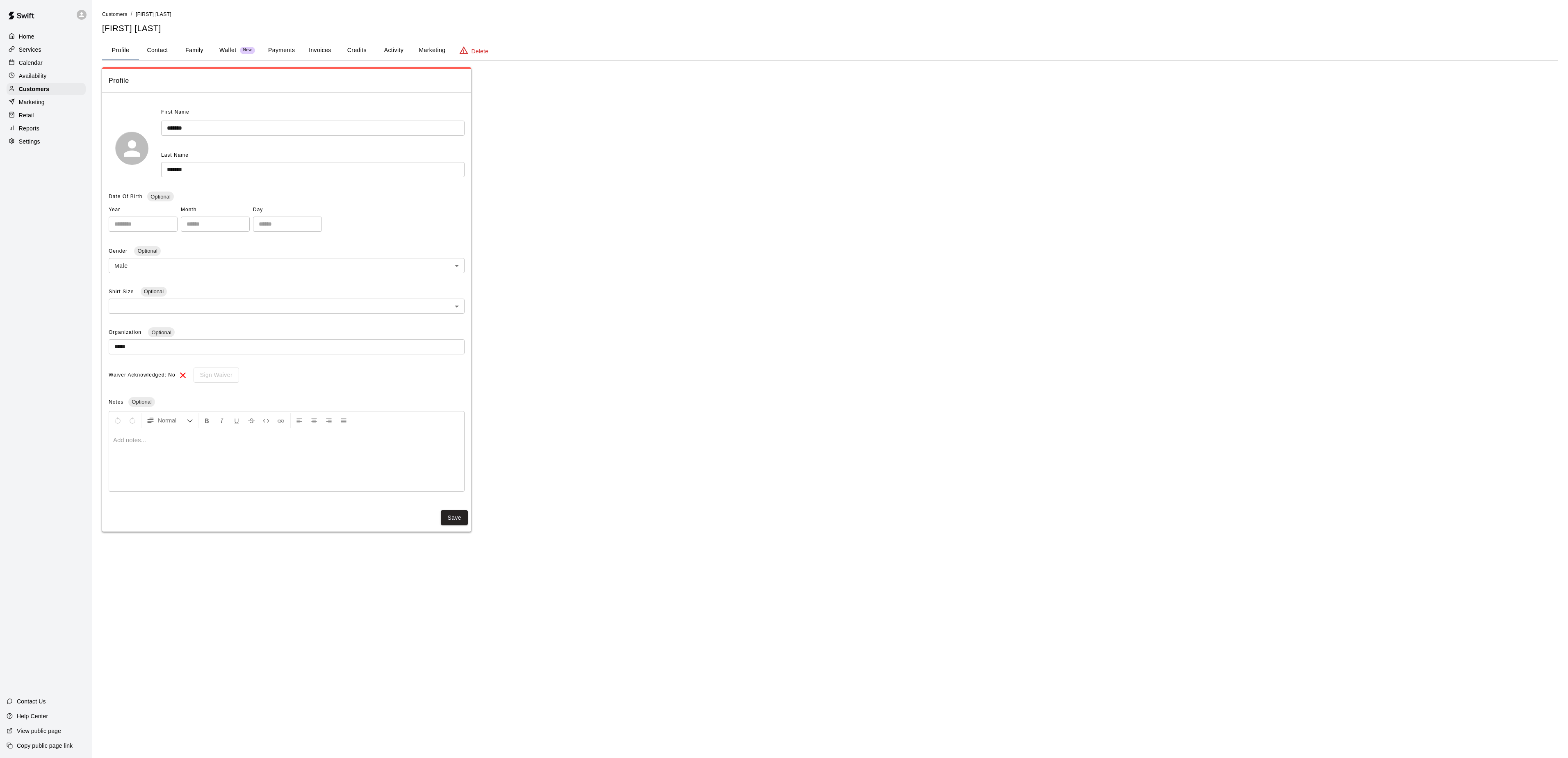 click on "Marketing" at bounding box center (432, 50) 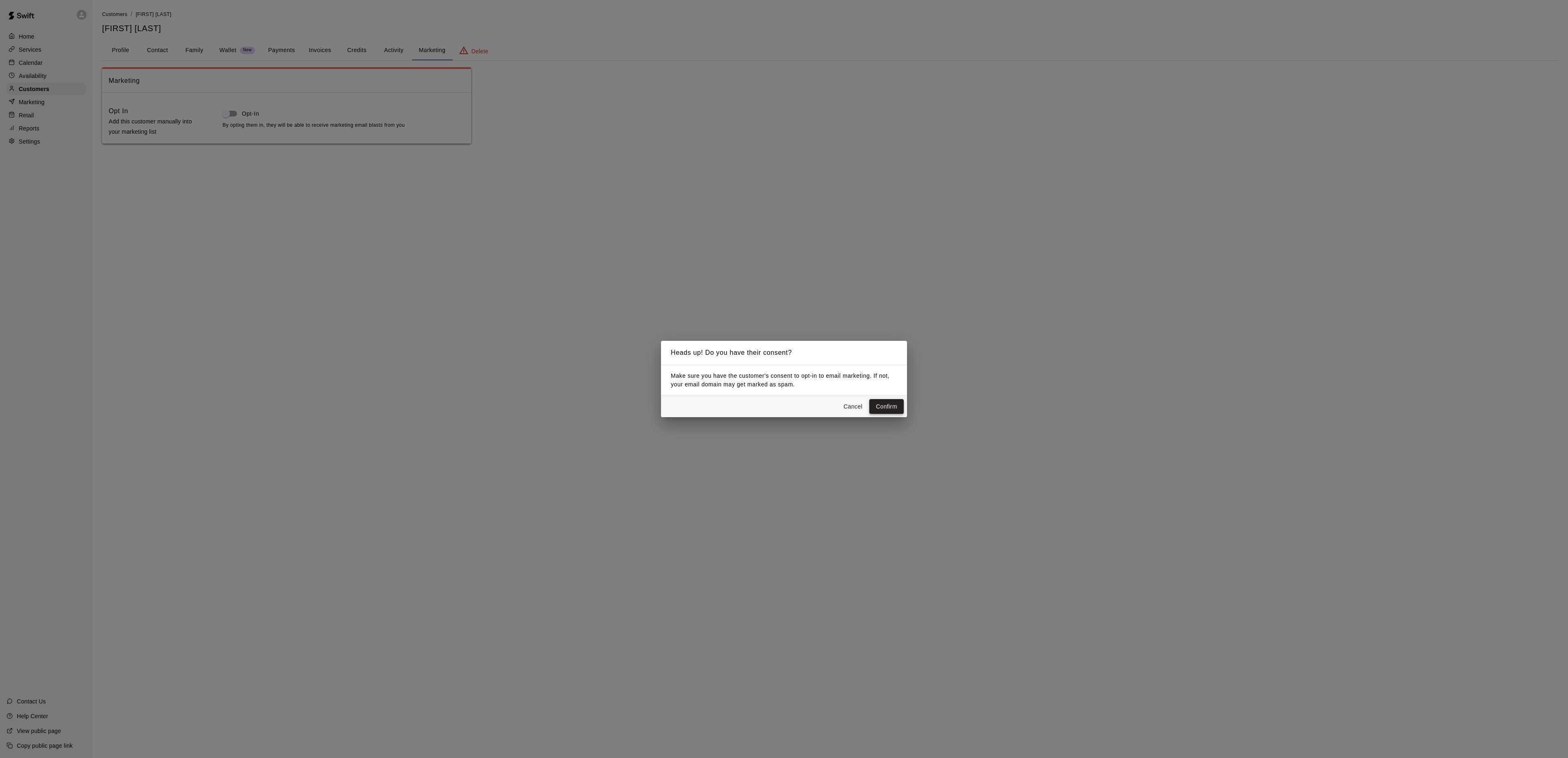 click on "Confirm" at bounding box center [887, 406] 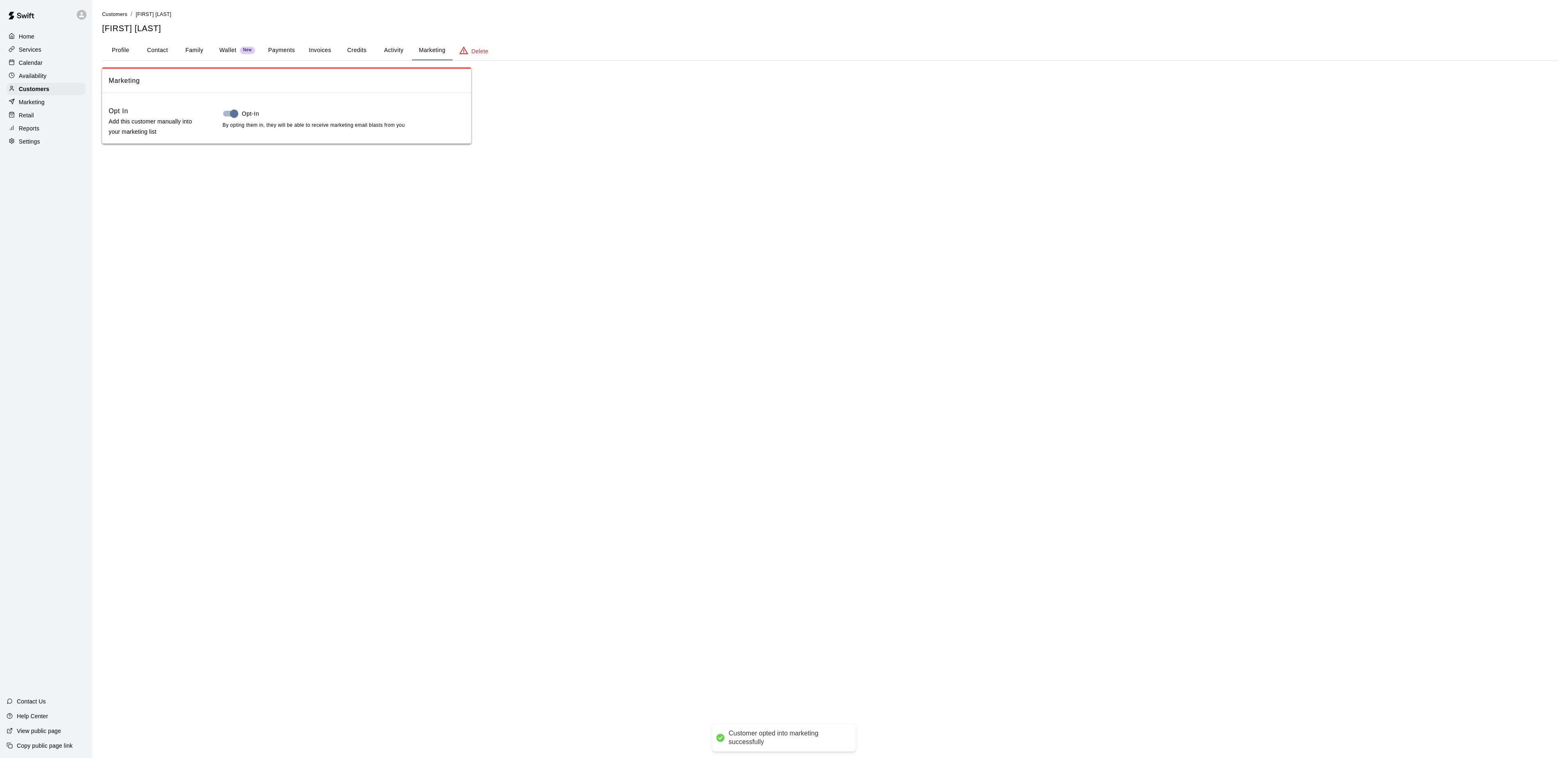 click on "Customers" at bounding box center (115, 14) 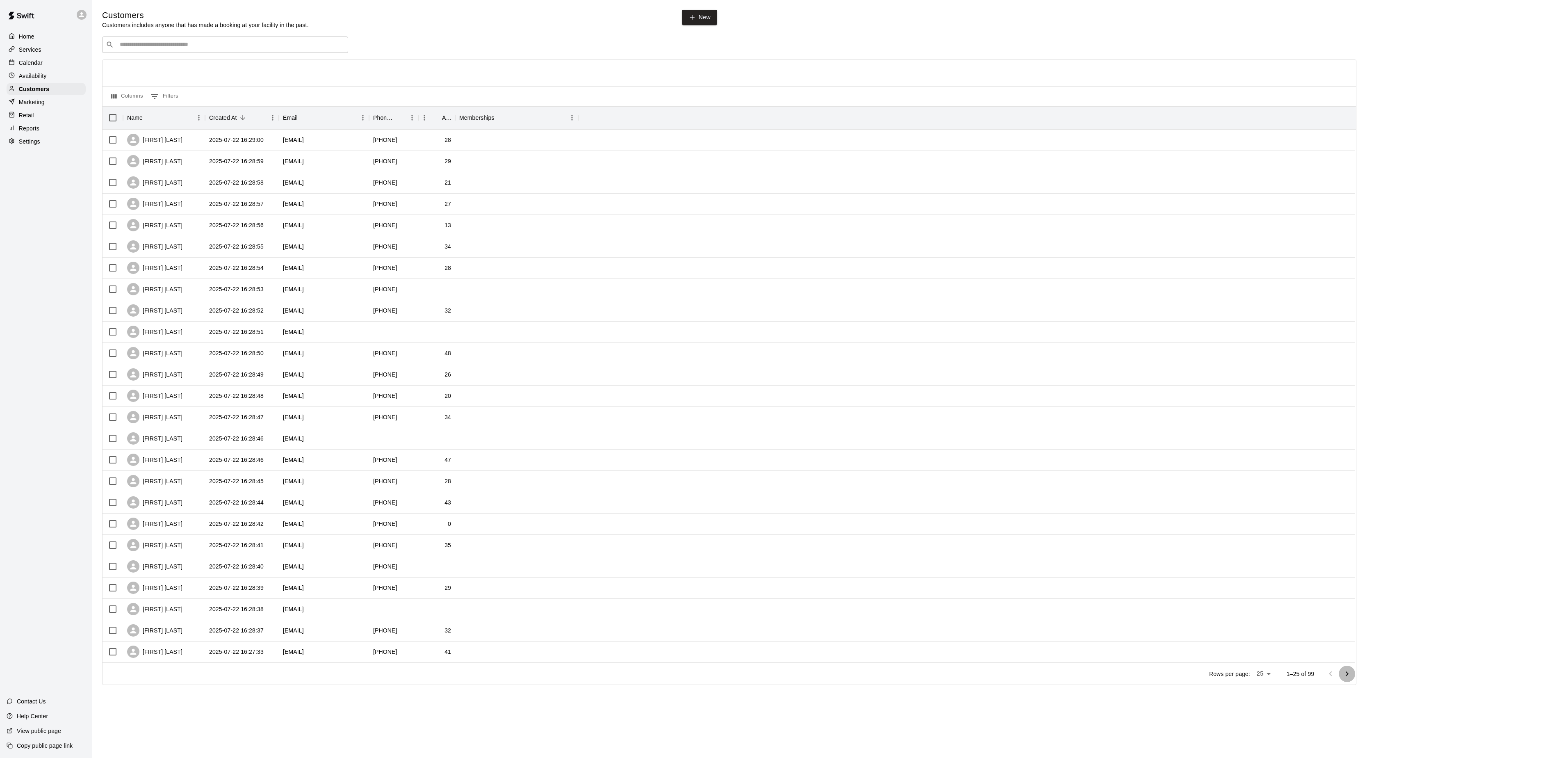 click 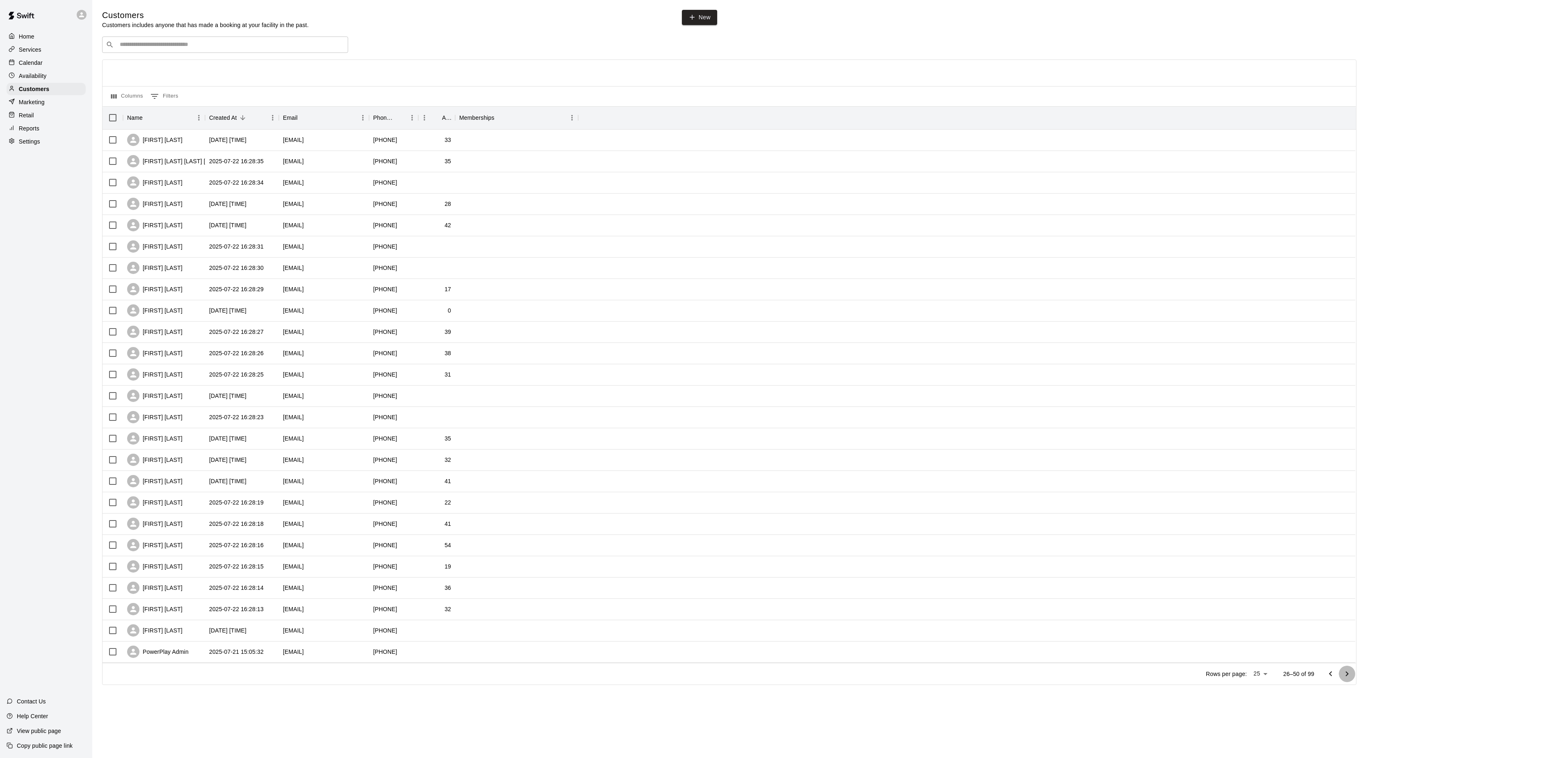 click 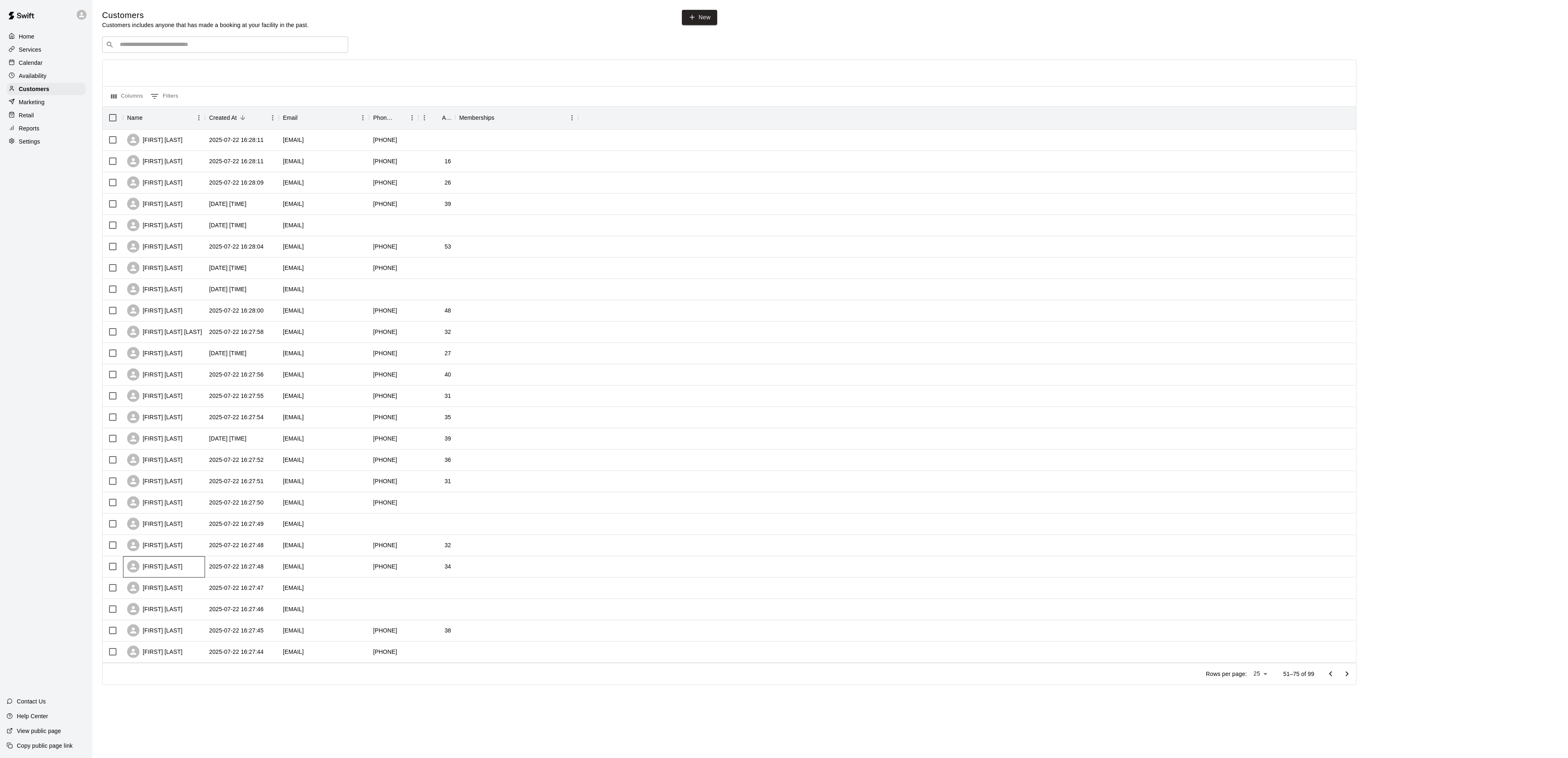 click on "[FIRST] [LAST]" at bounding box center [164, 567] 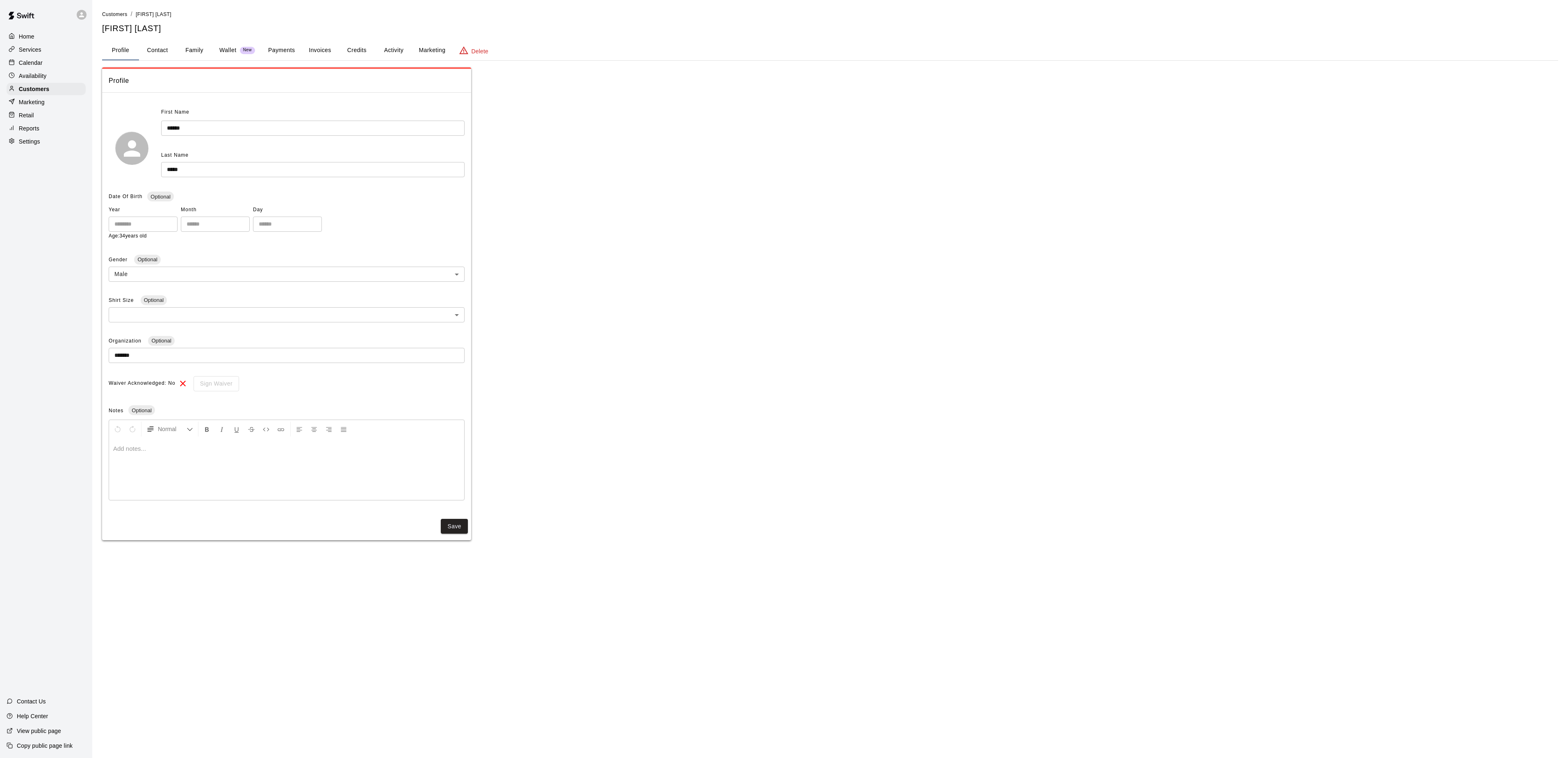 click on "Marketing" at bounding box center [432, 50] 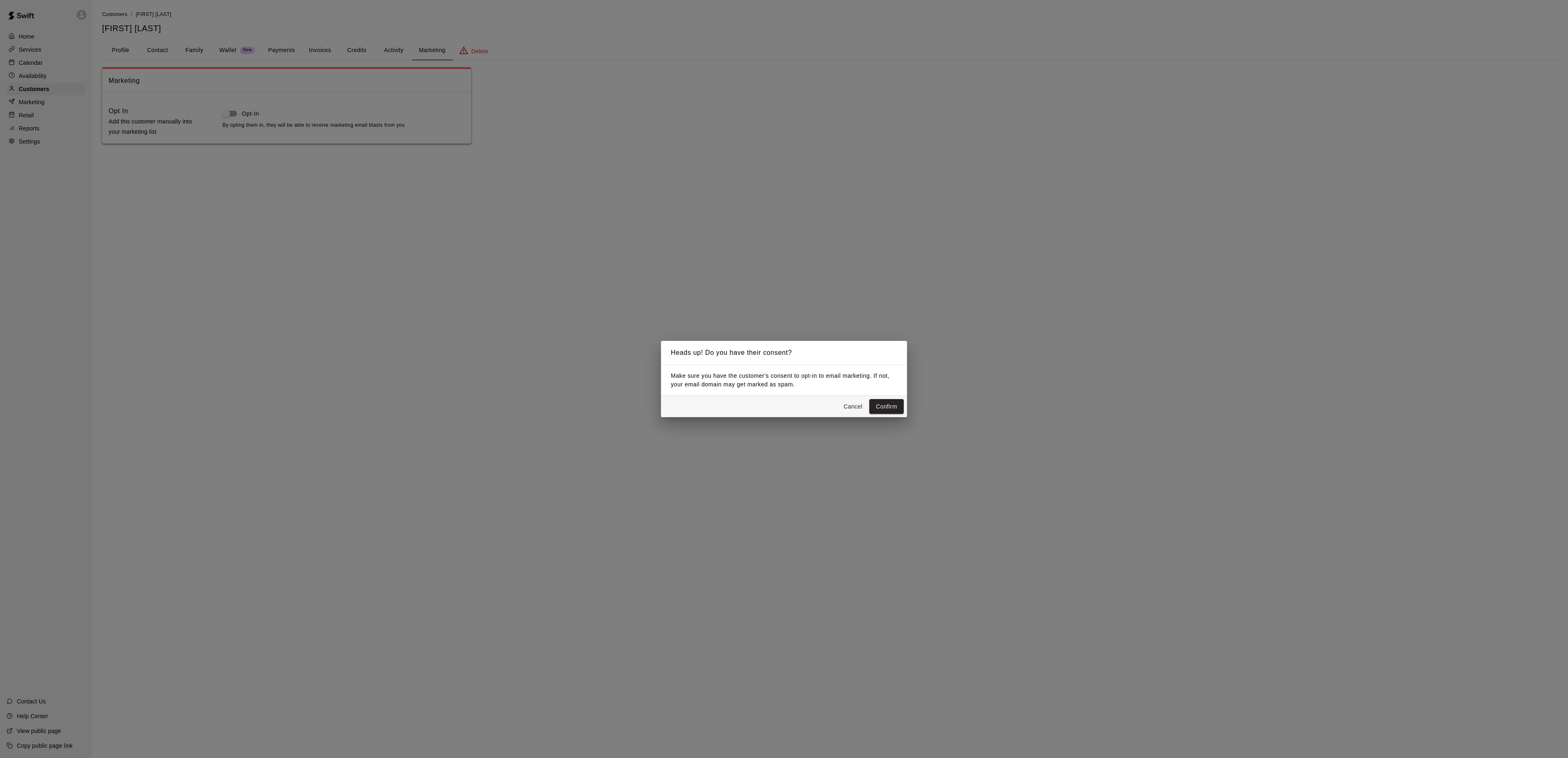 drag, startPoint x: 881, startPoint y: 404, endPoint x: 850, endPoint y: 401, distance: 31.144823 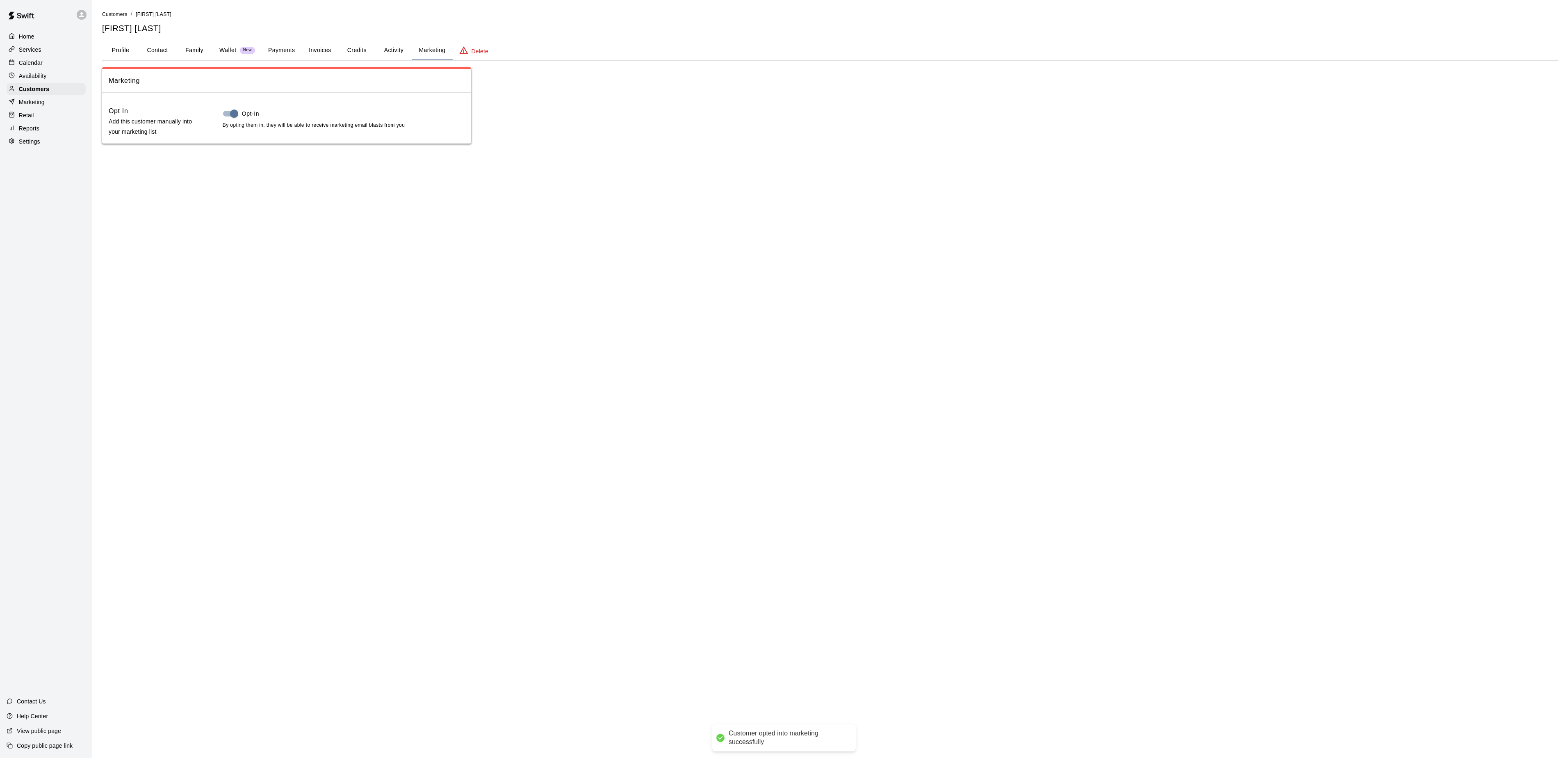 click on "Customers" at bounding box center [115, 14] 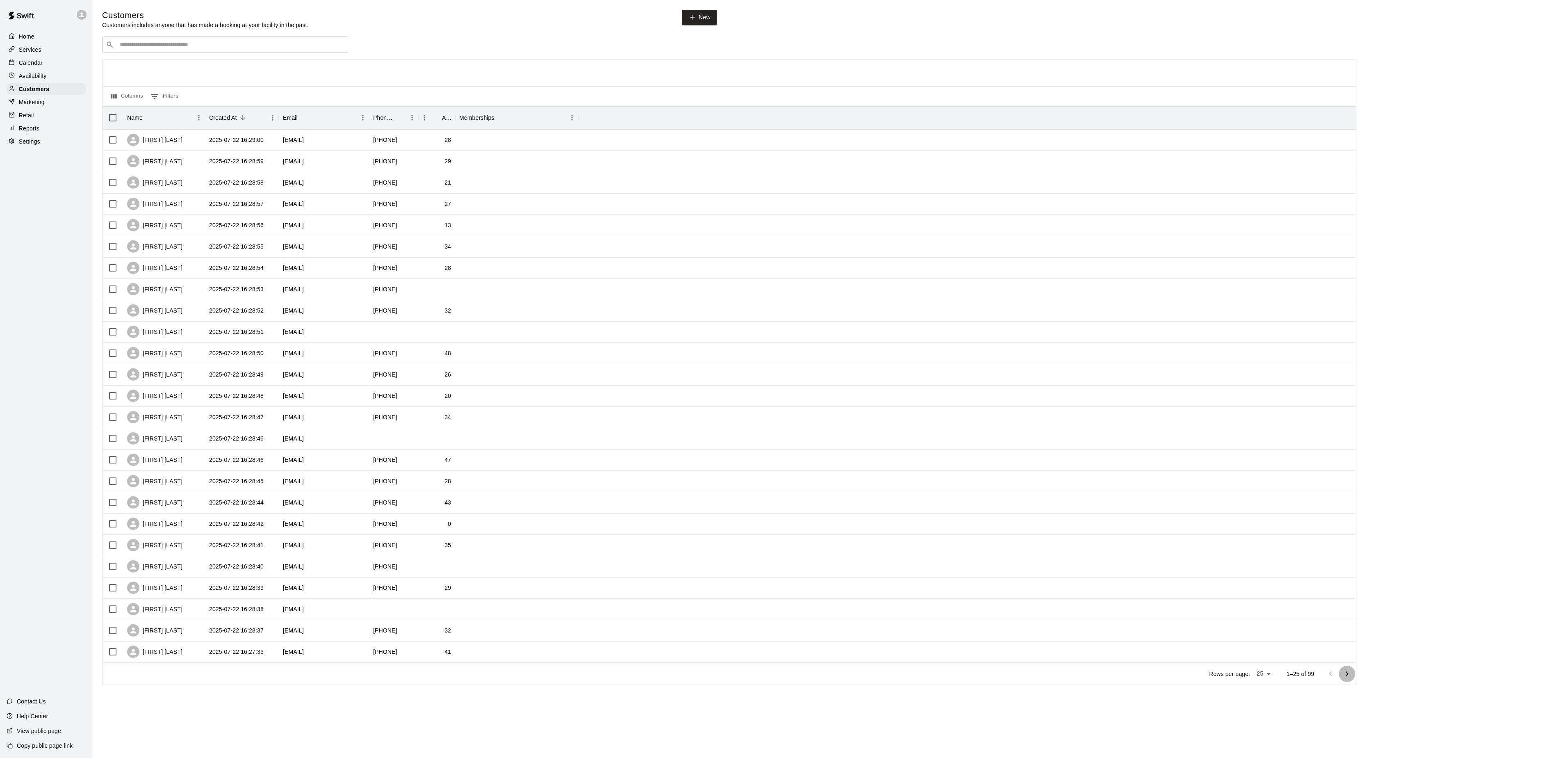 click 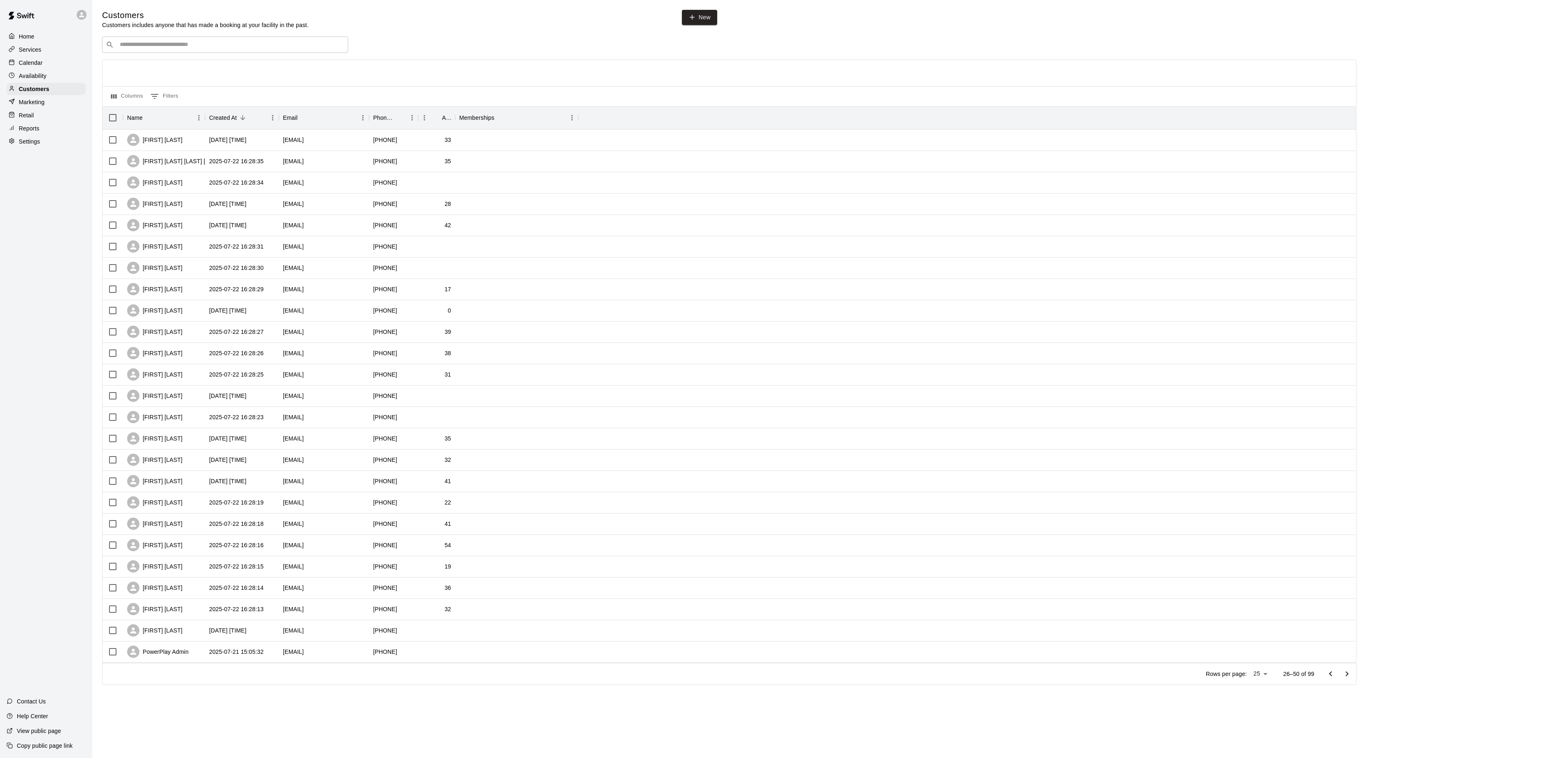 click 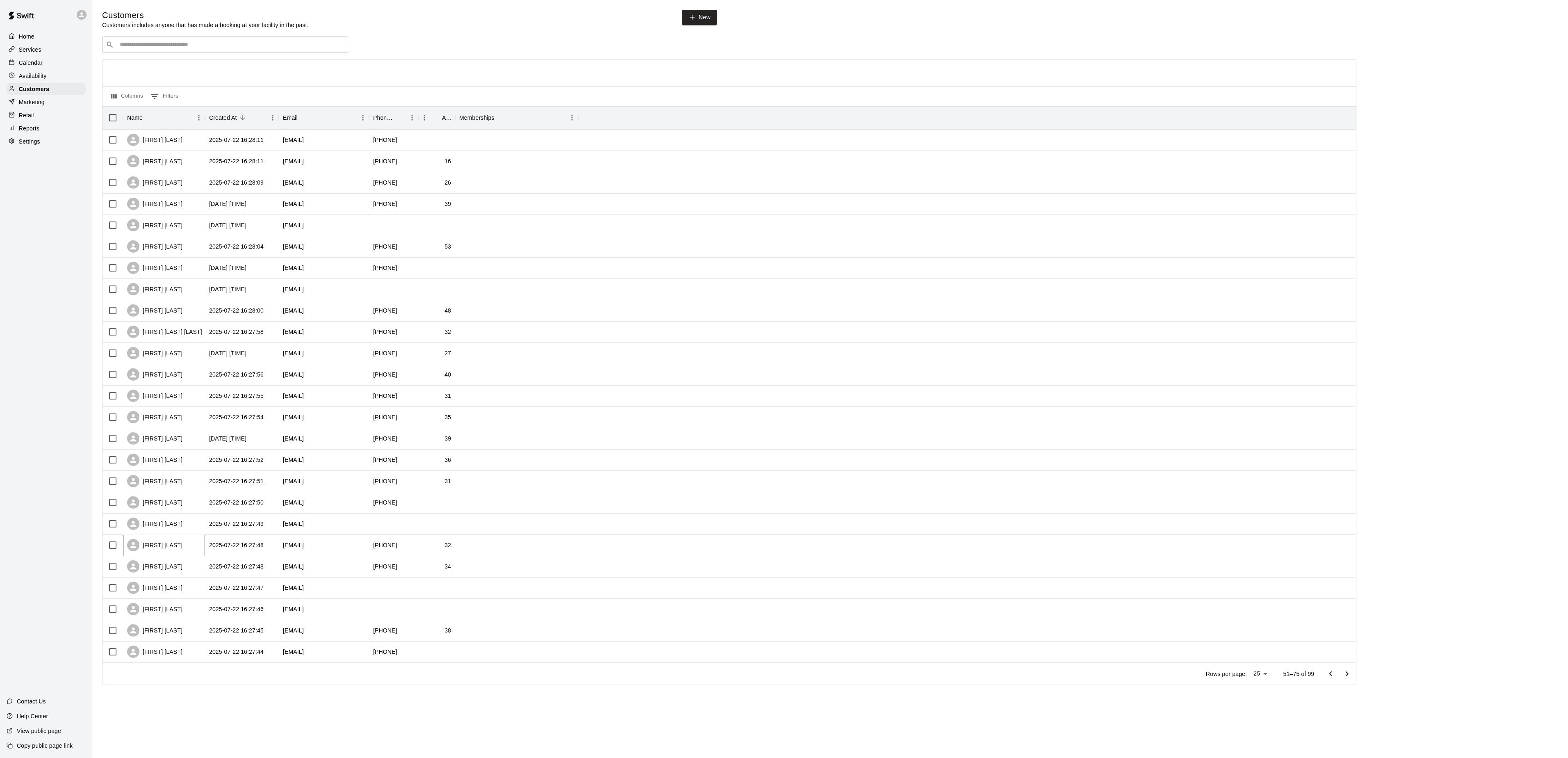 click on "[FIRST] [LAST]" at bounding box center [164, 546] 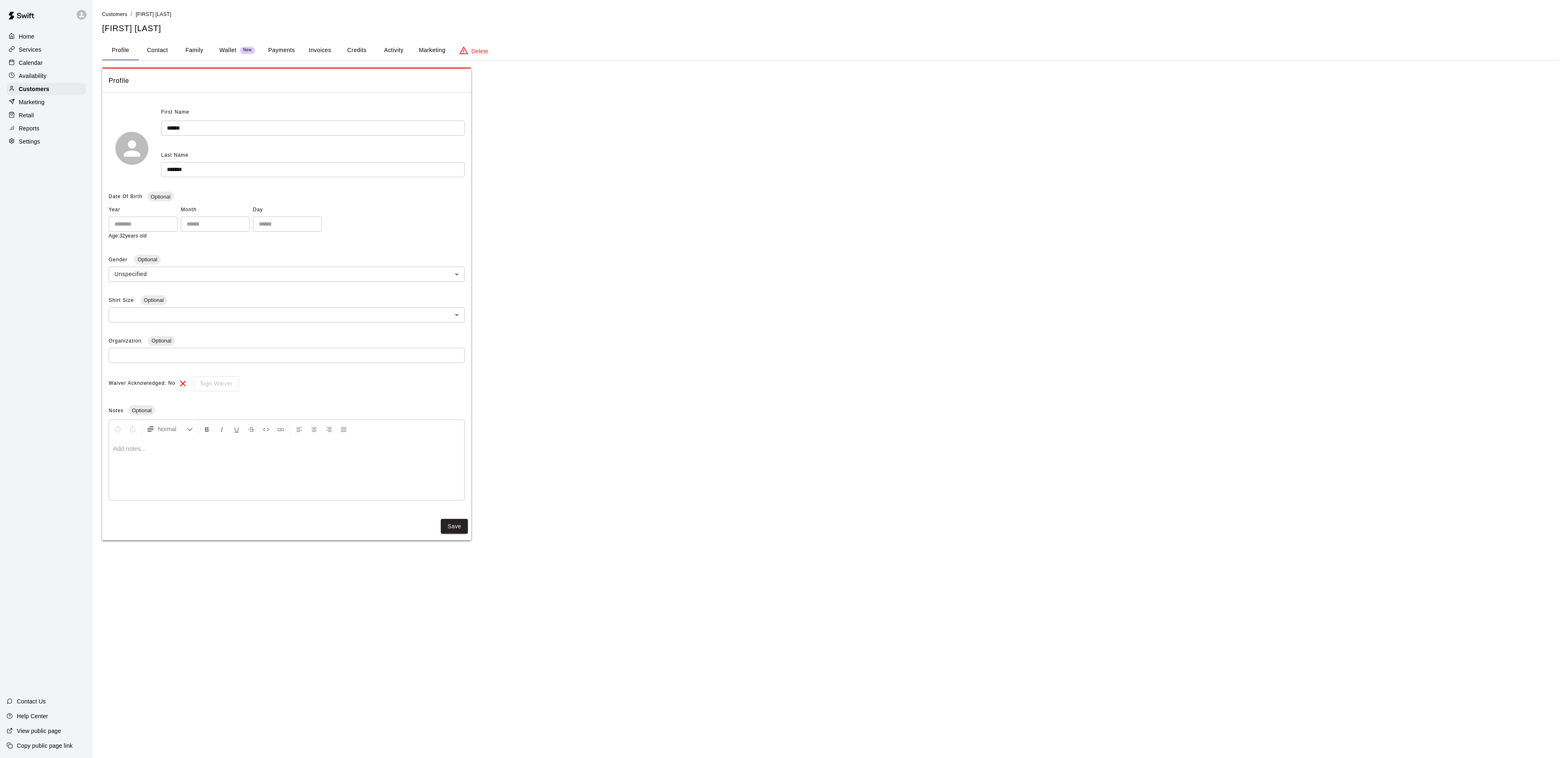 click on "Marketing" at bounding box center [432, 50] 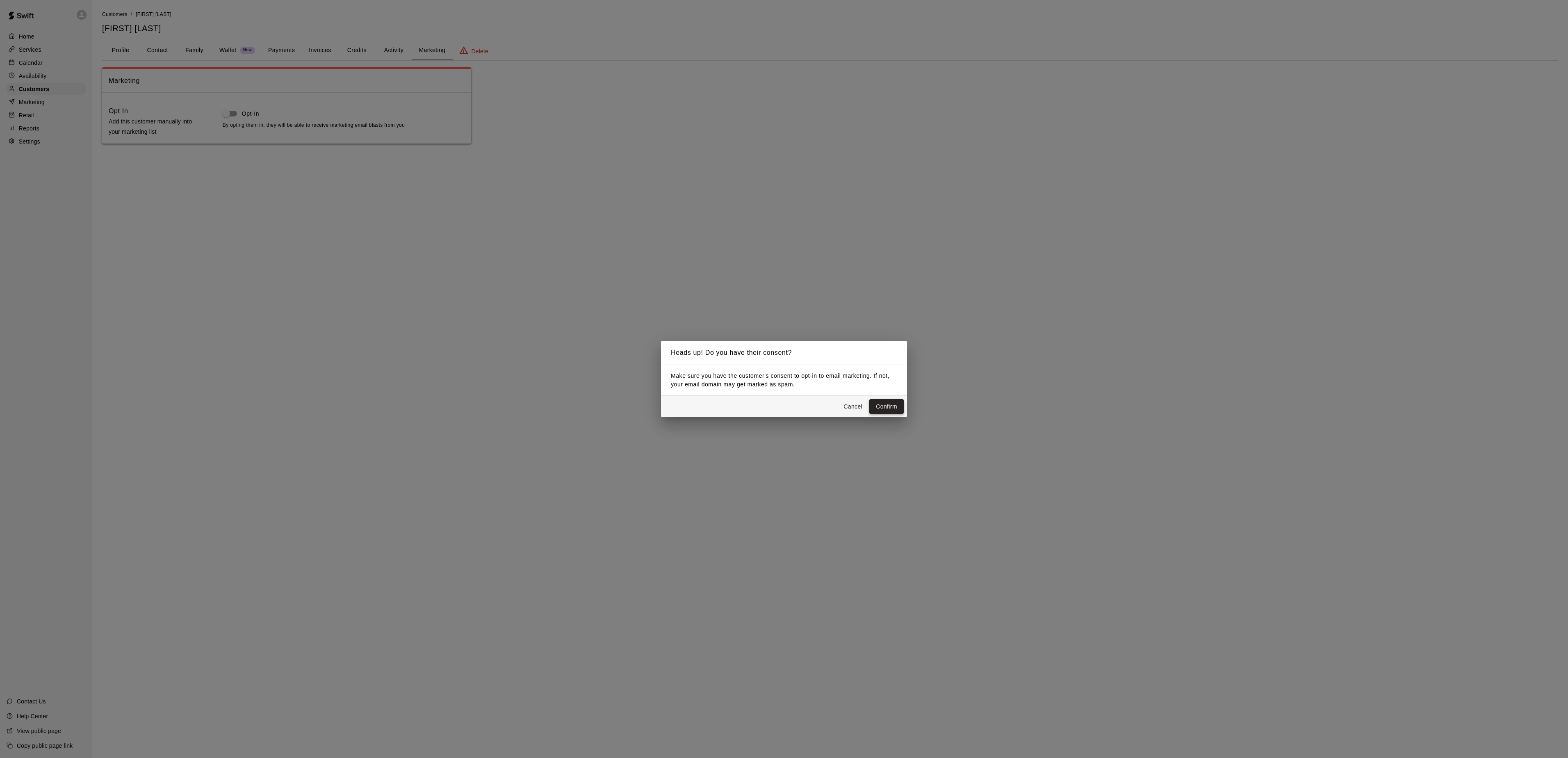 click on "Confirm" at bounding box center (887, 406) 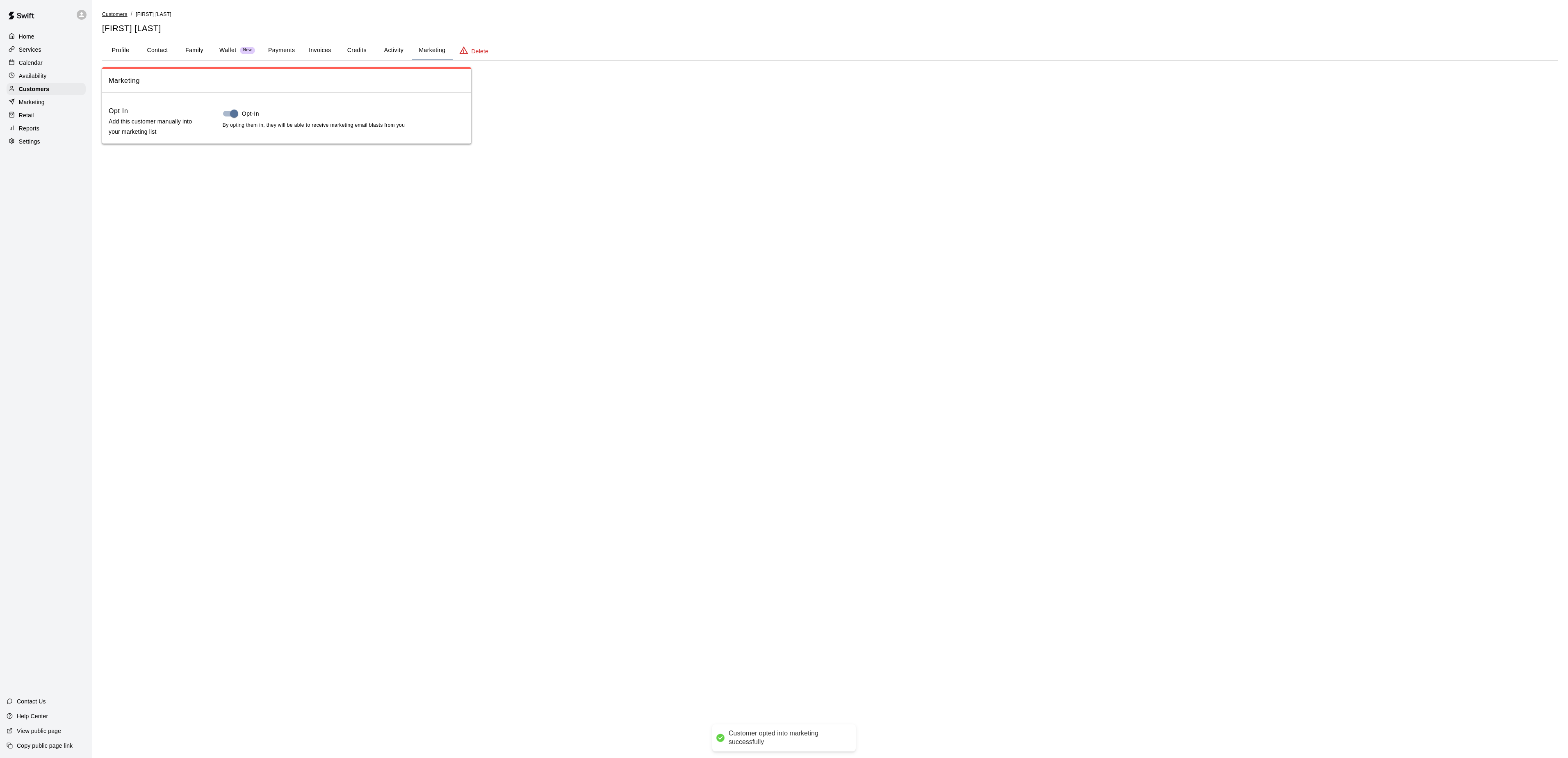 drag, startPoint x: 108, startPoint y: 11, endPoint x: 108, endPoint y: 16, distance: 5 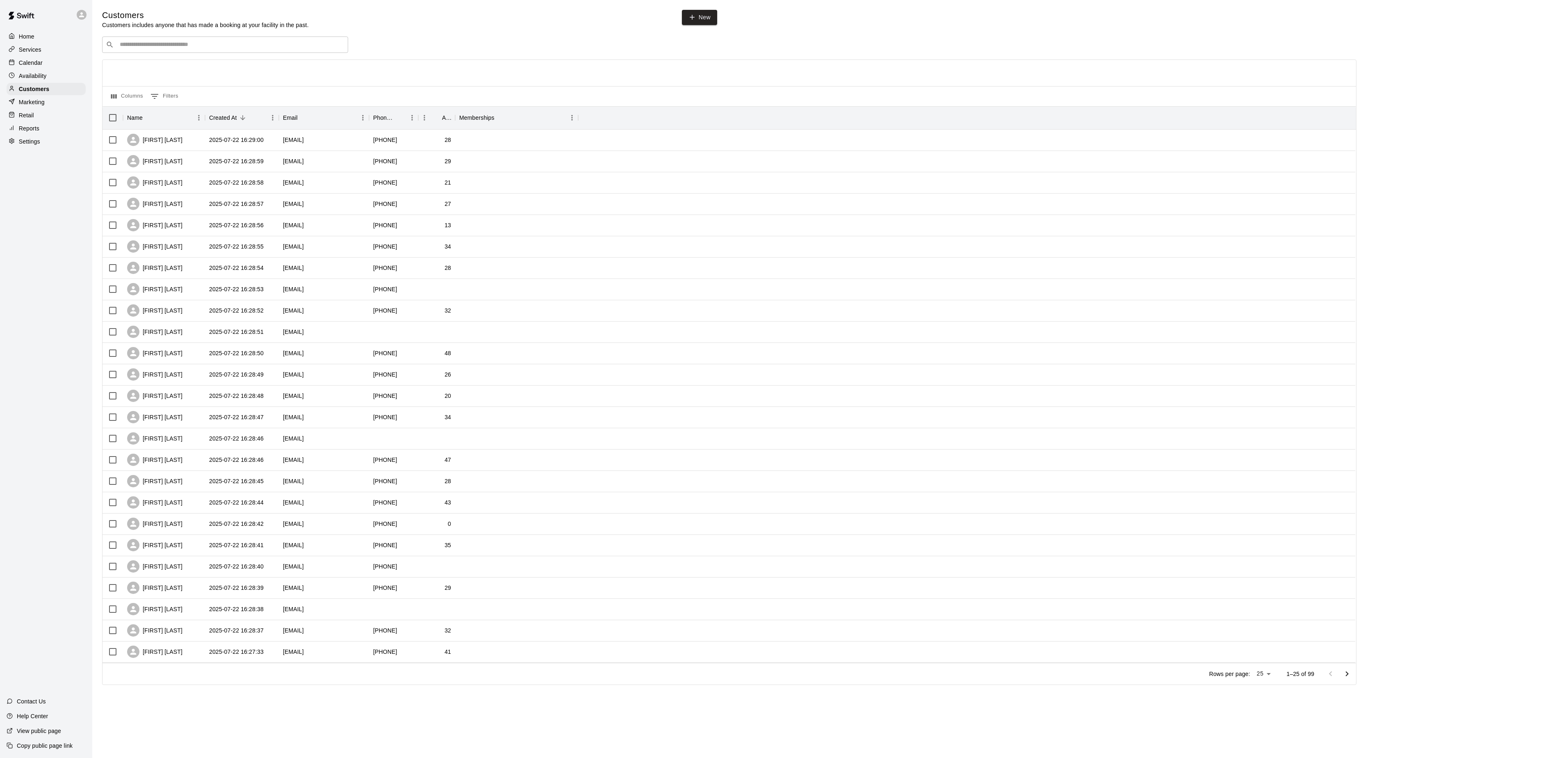 click 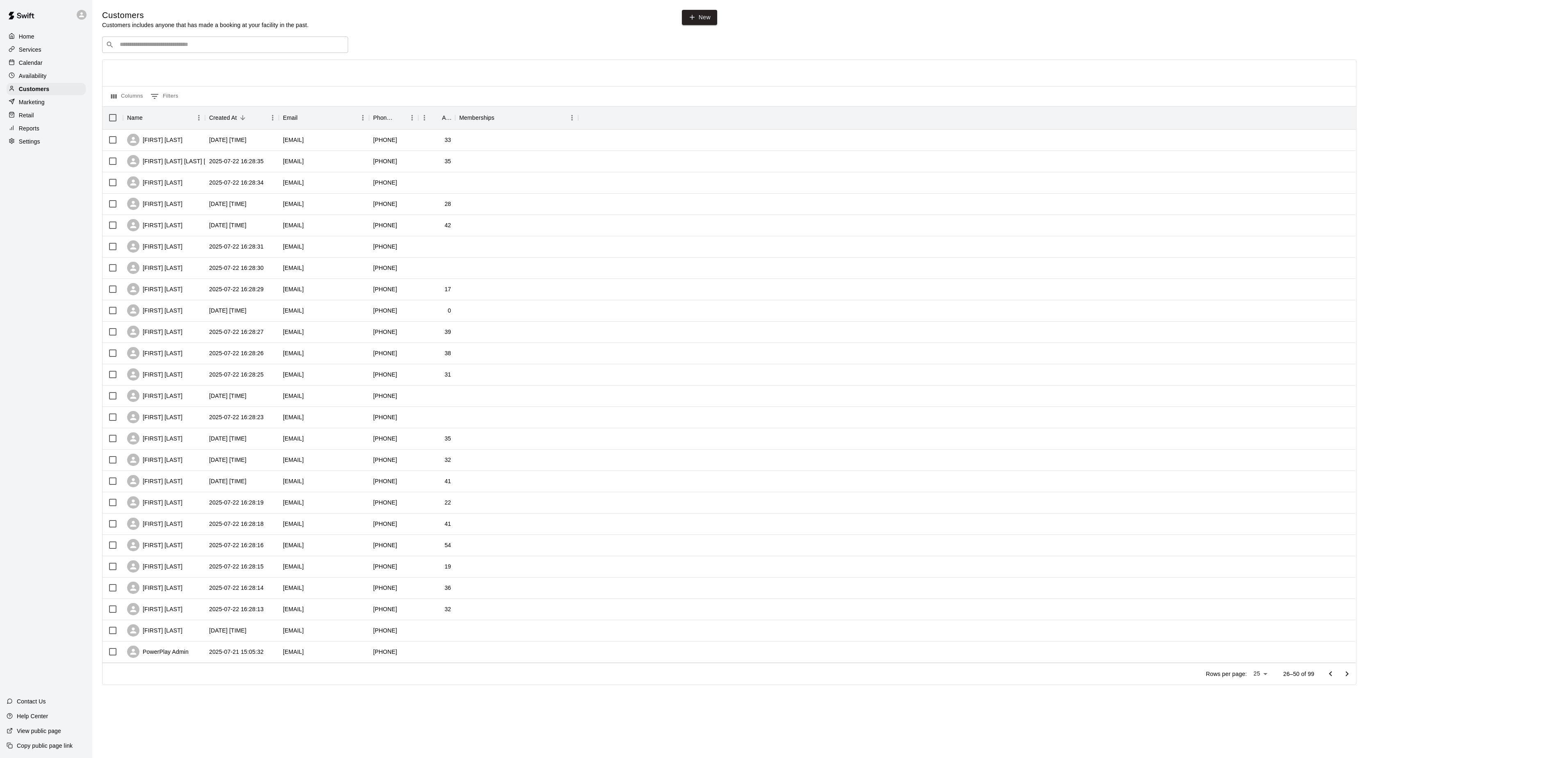 click 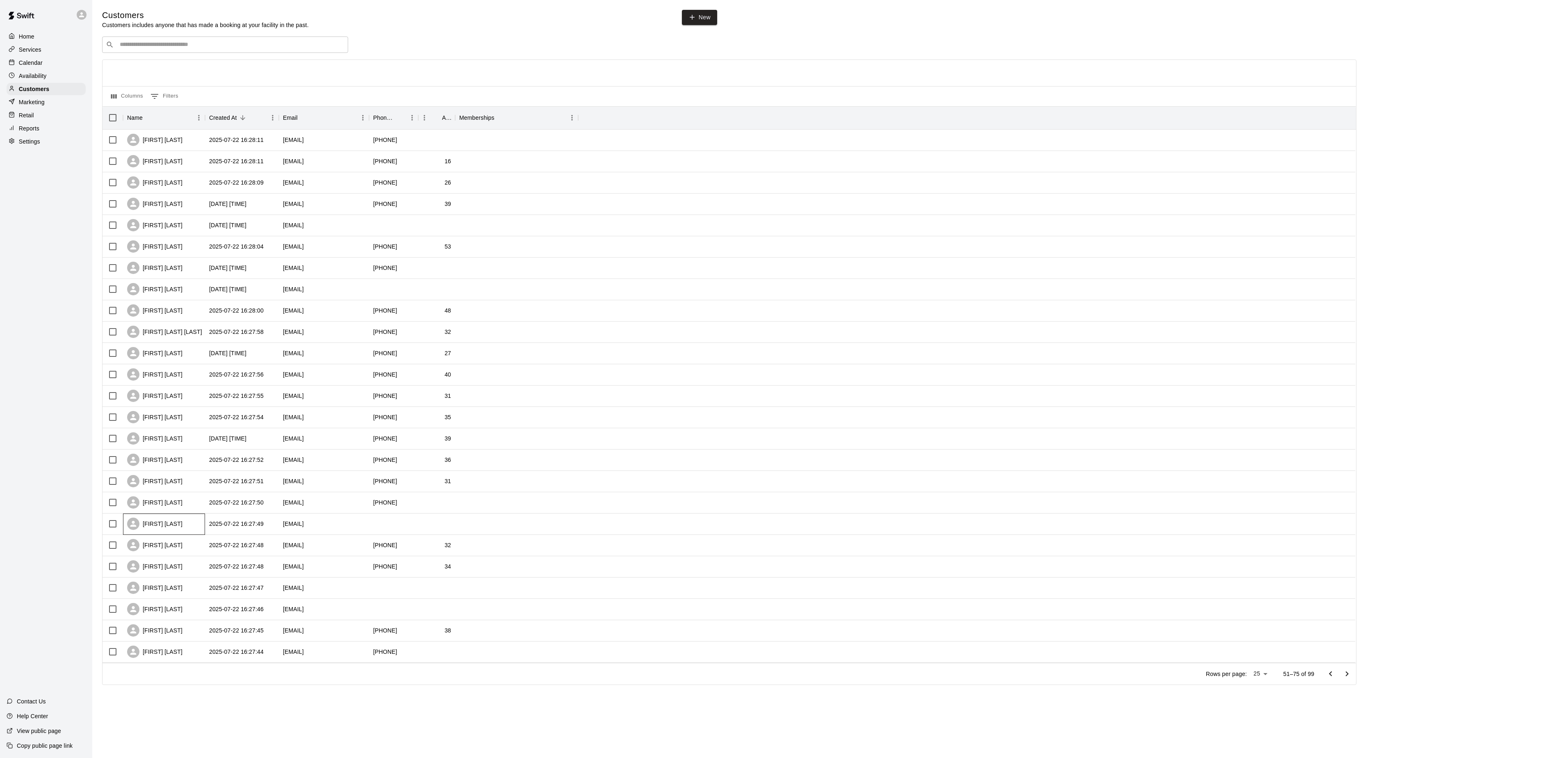 click on "[FIRST] [LAST]" at bounding box center (164, 524) 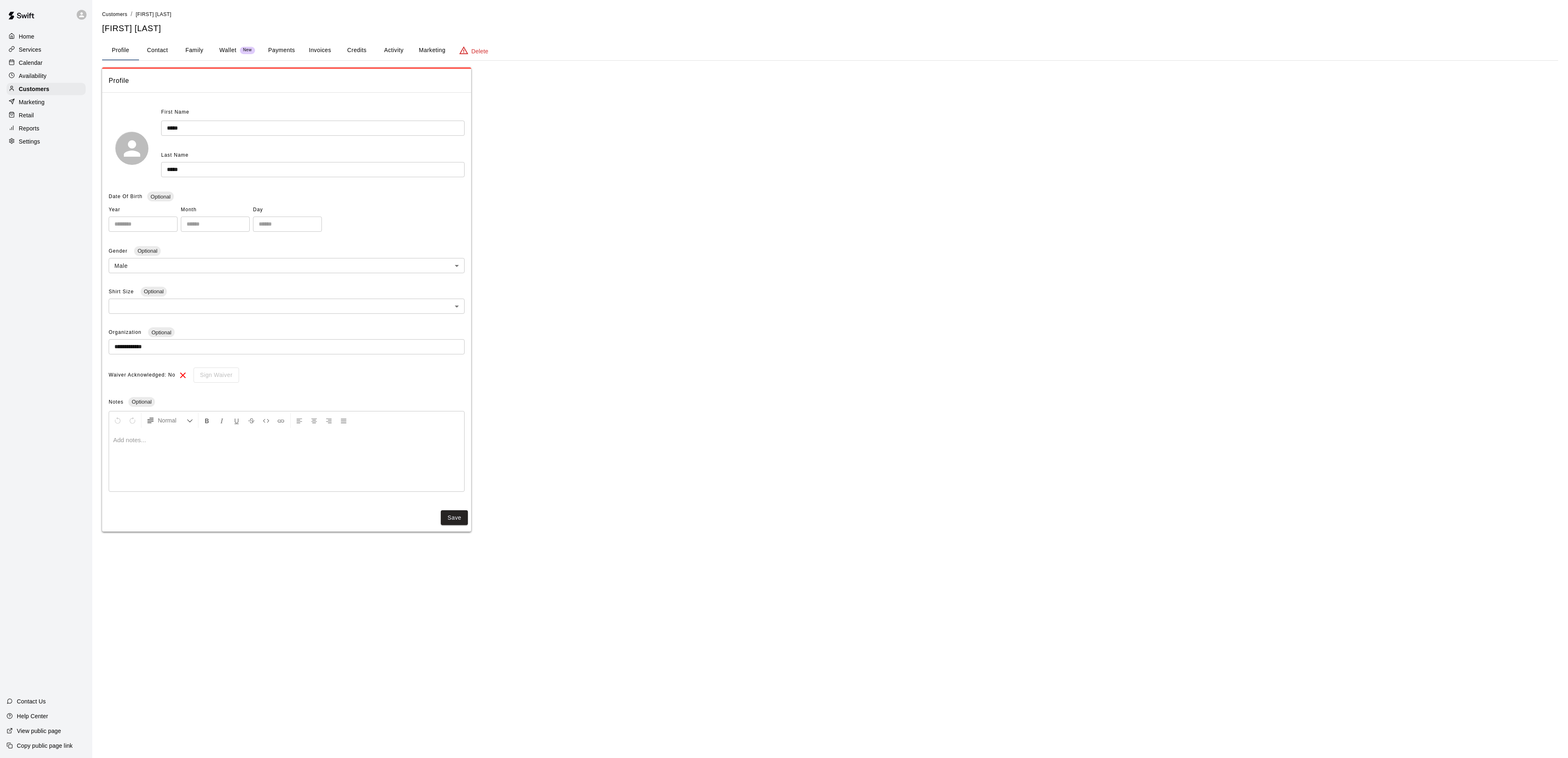 click on "Marketing" at bounding box center [432, 50] 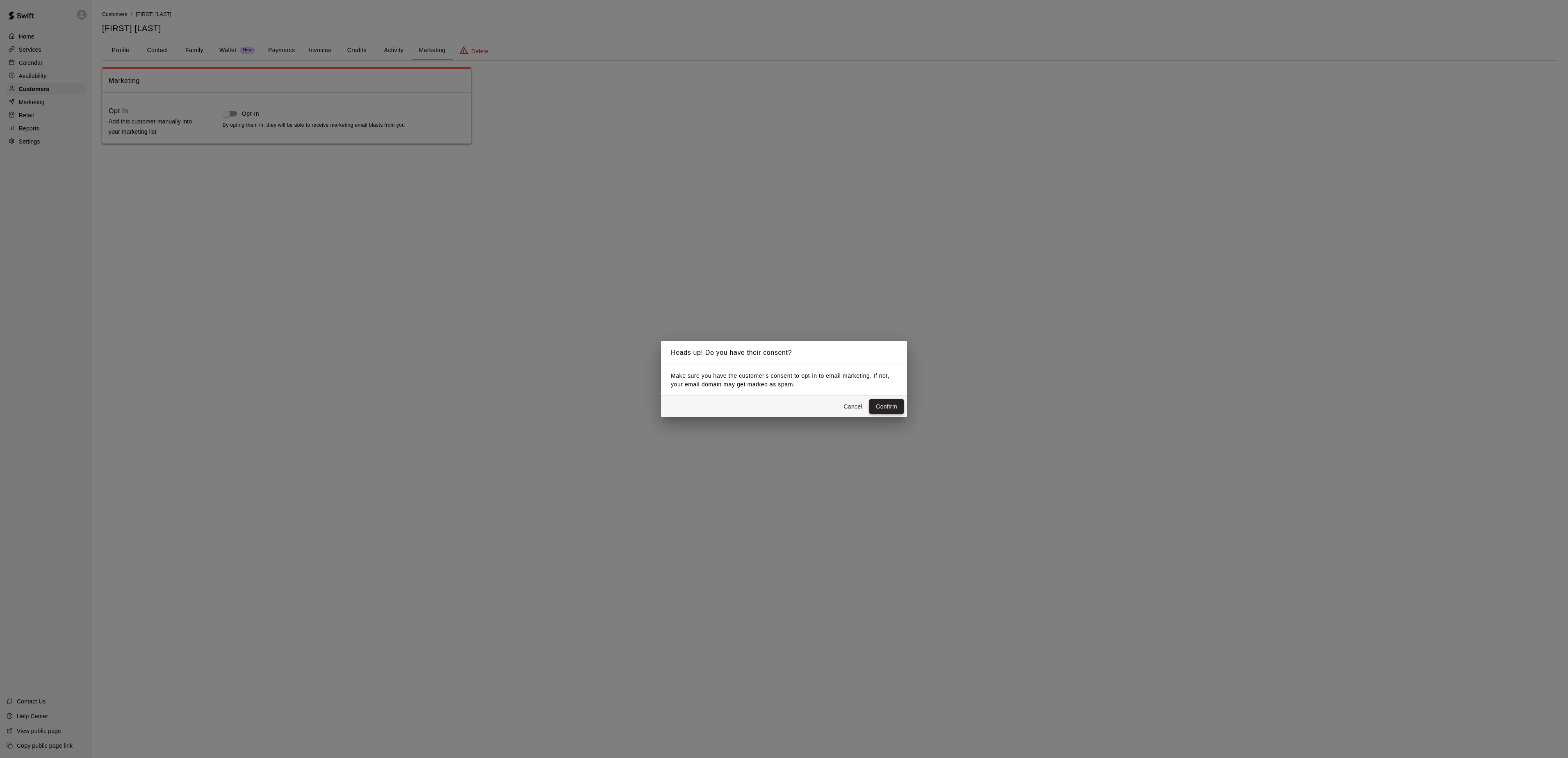 click on "Confirm" at bounding box center [887, 406] 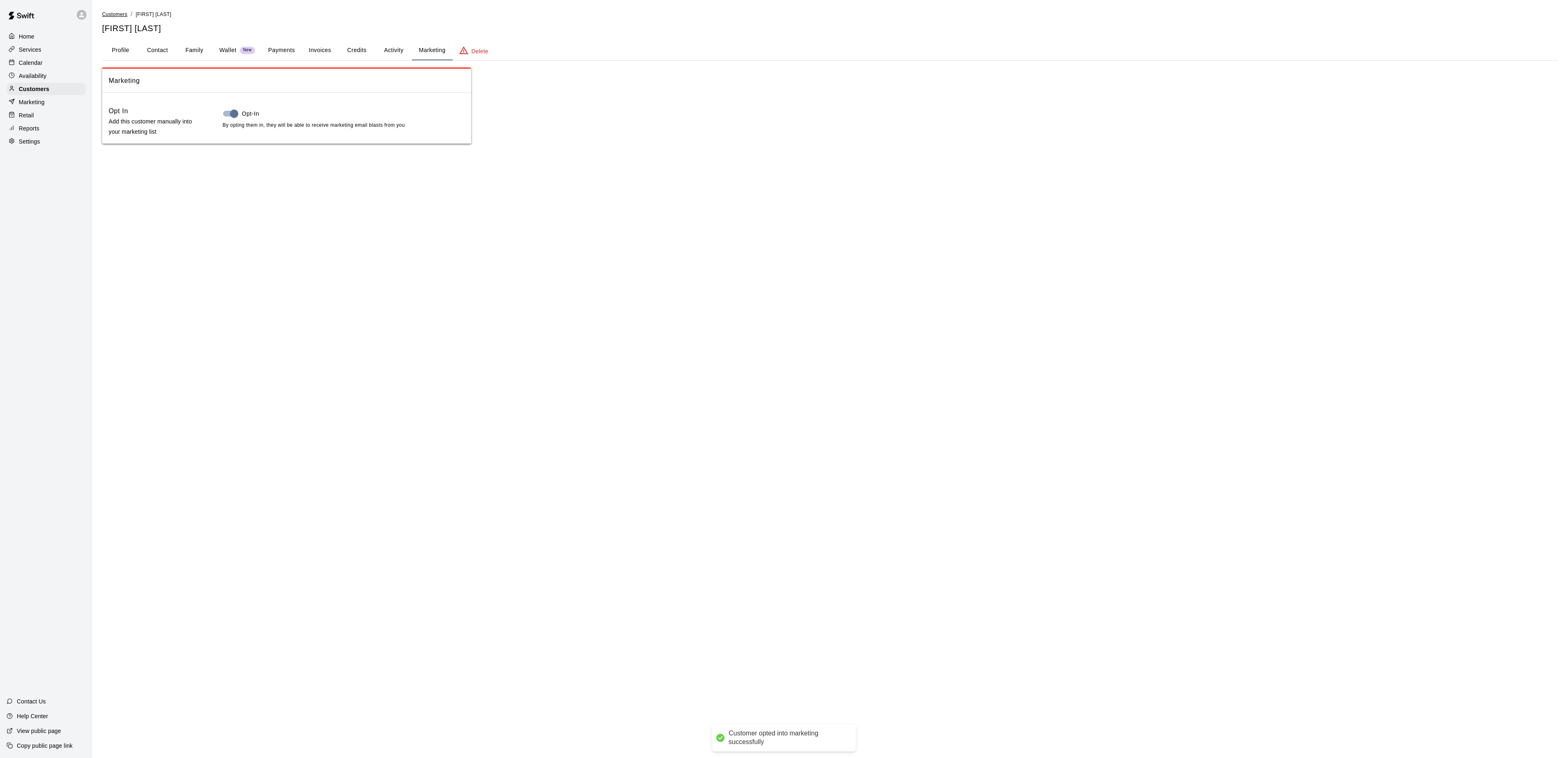 click on "Customers" at bounding box center [115, 14] 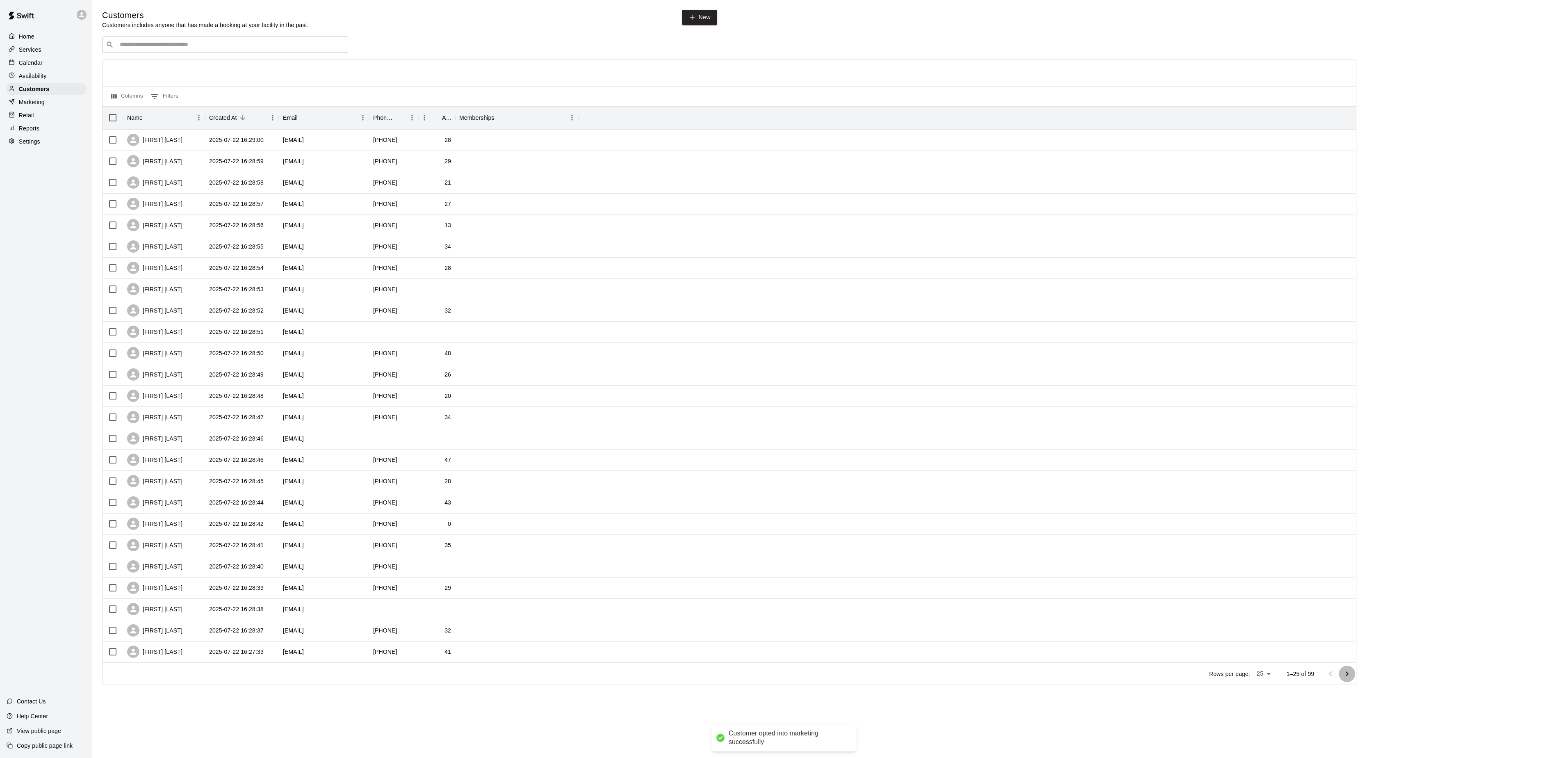 click at bounding box center [1347, 674] 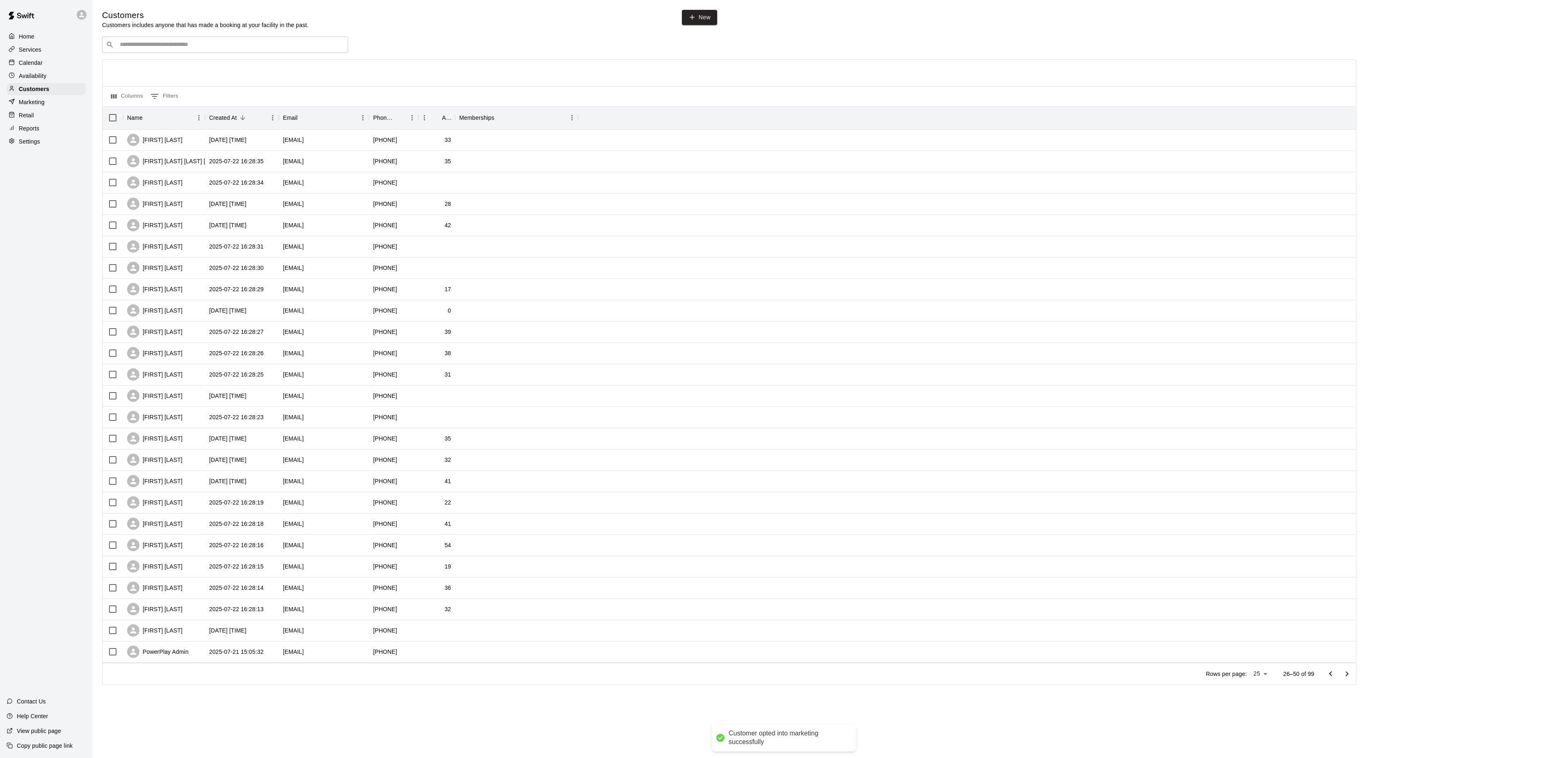 click 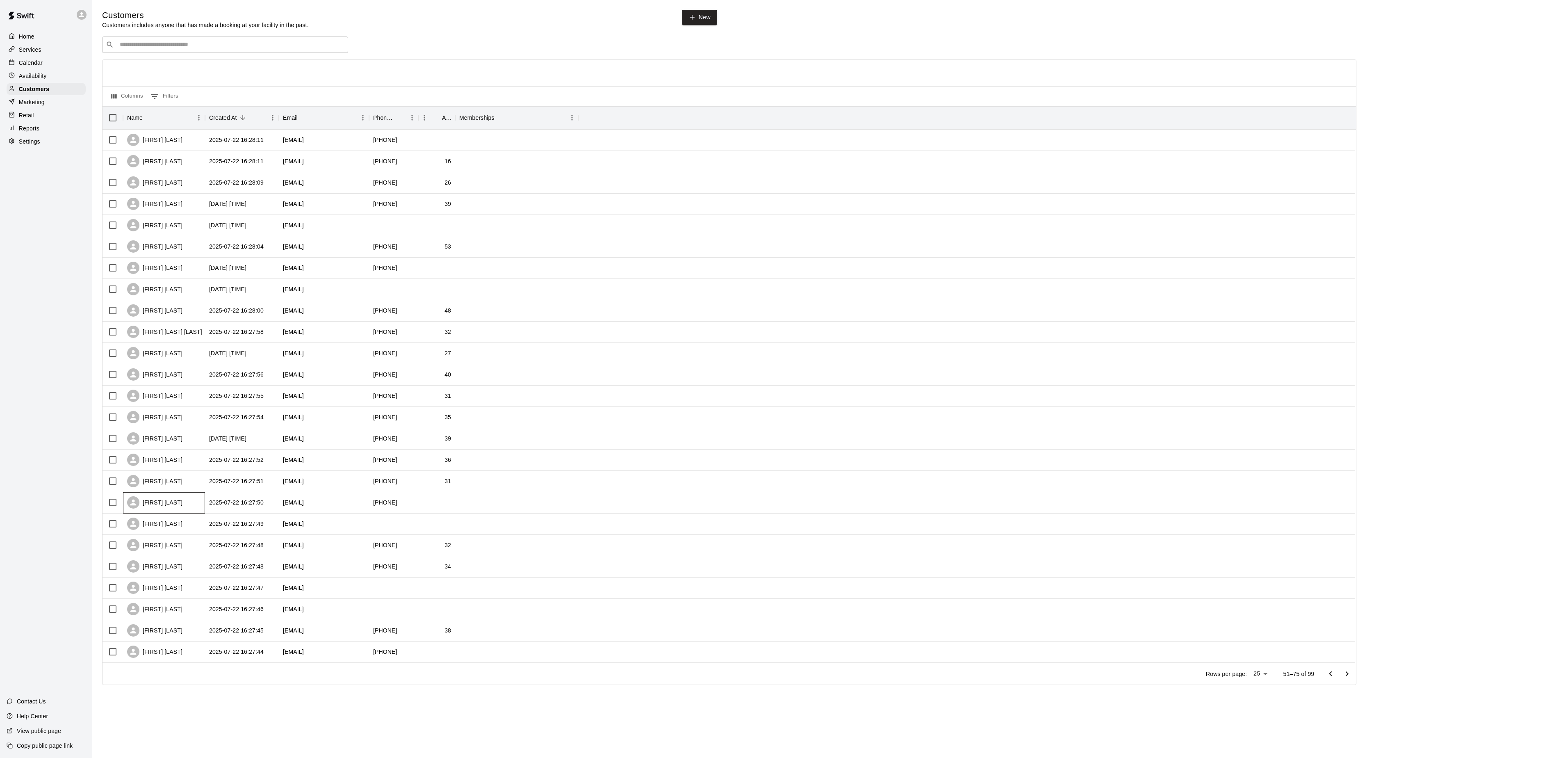 click on "[FIRST] [LAST]" at bounding box center [155, 502] 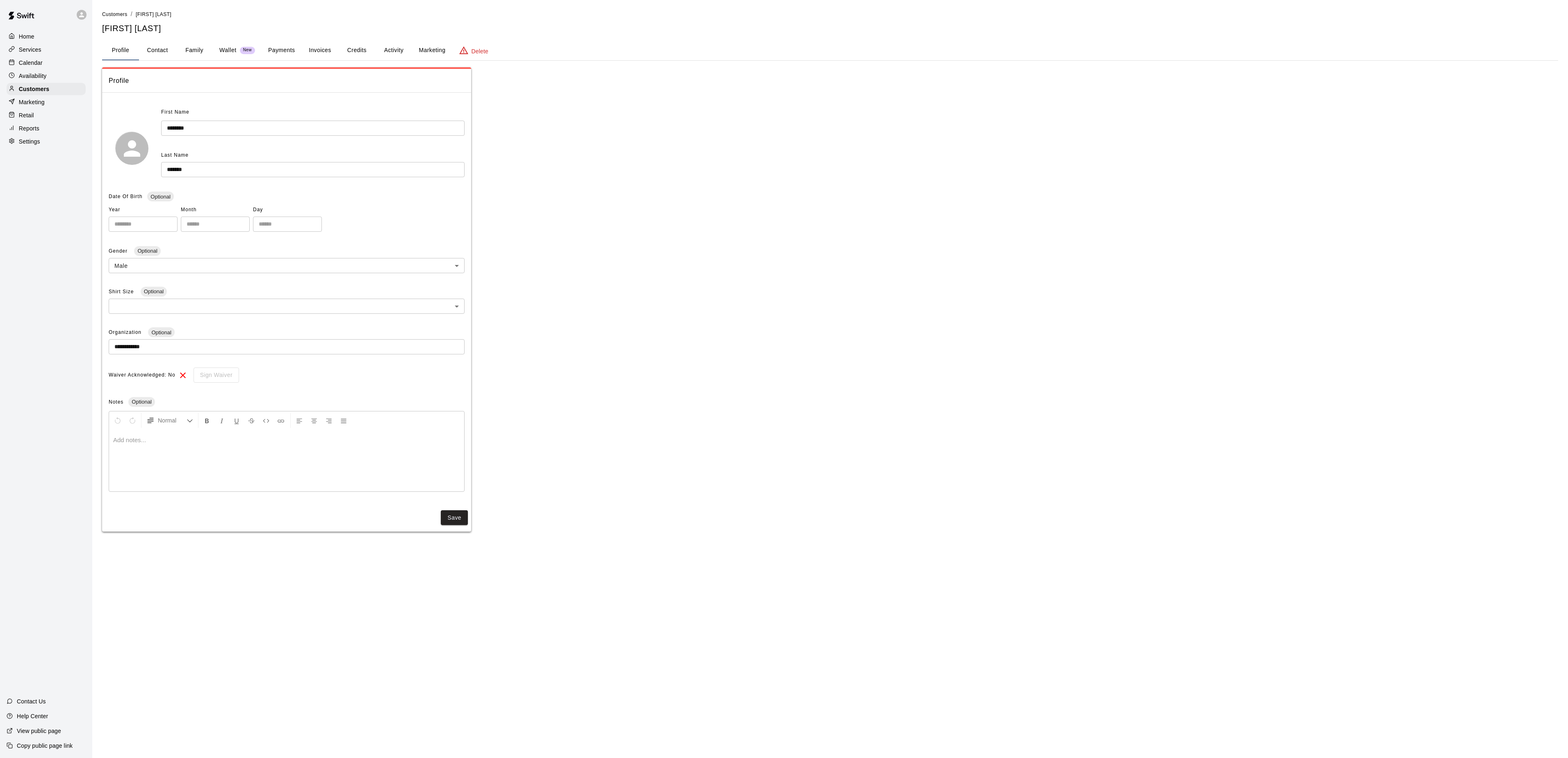 click on "Marketing" at bounding box center [432, 50] 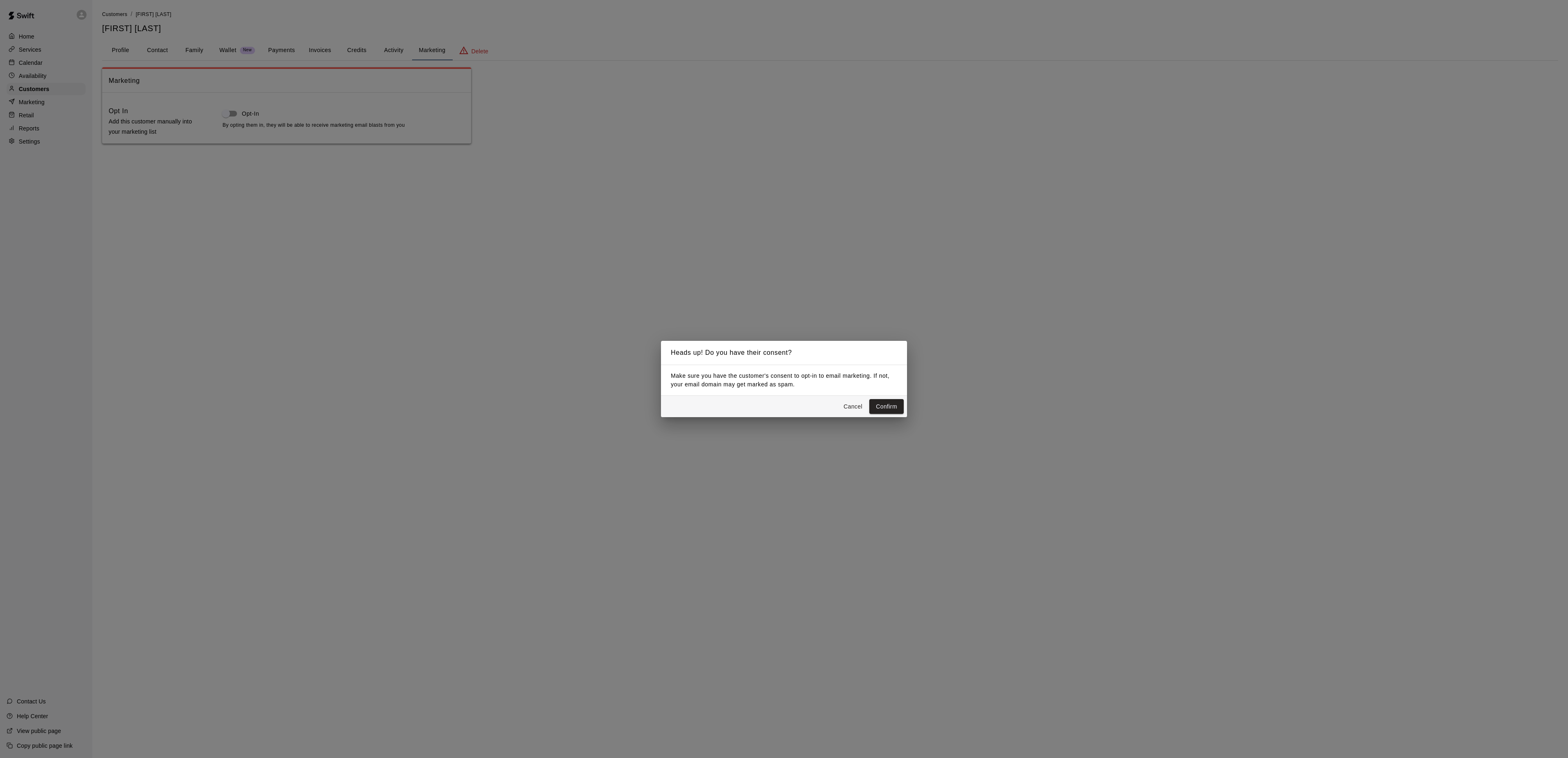 click on "Confirm" at bounding box center [887, 406] 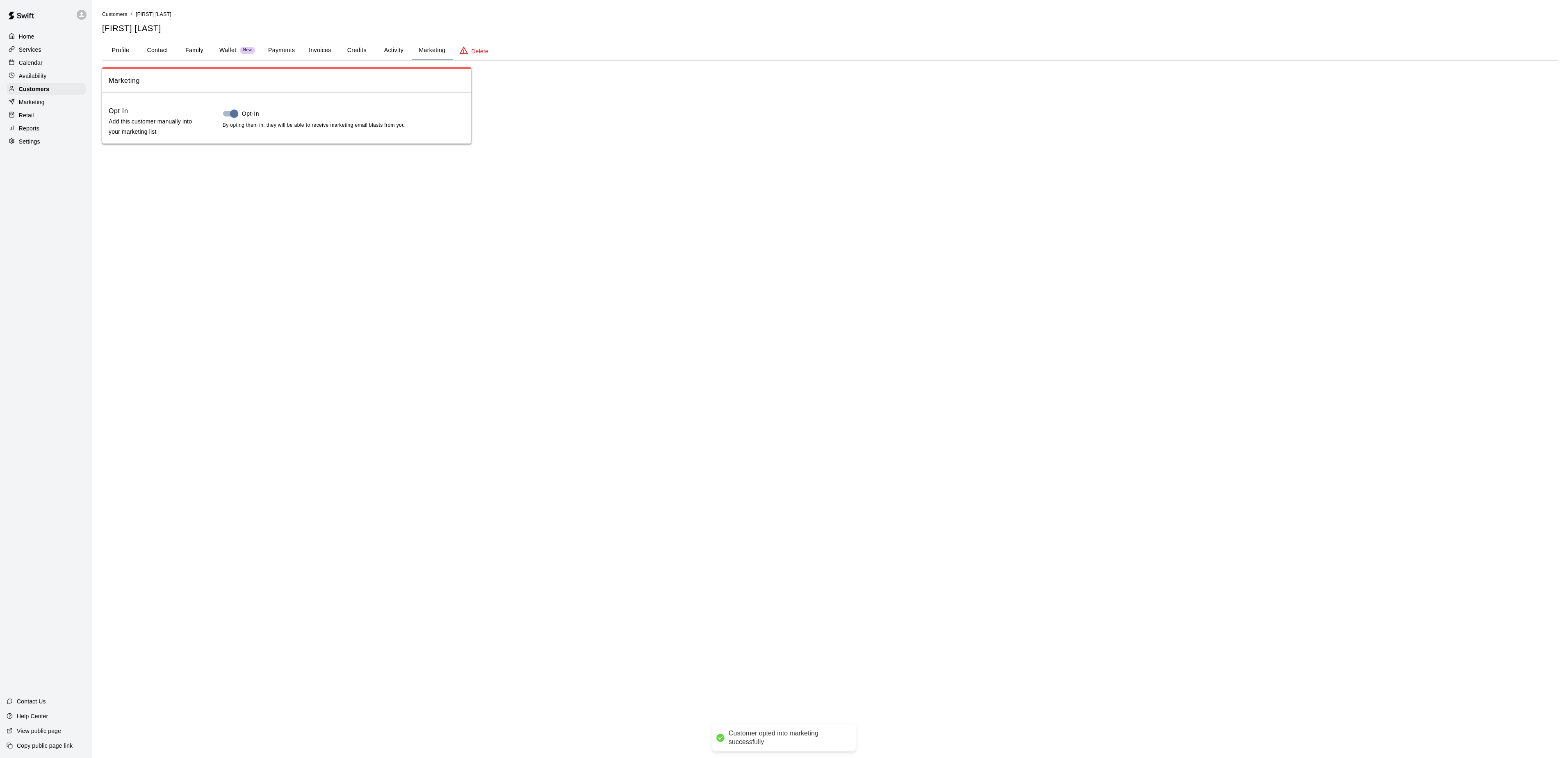 click on "Customers" at bounding box center (115, 14) 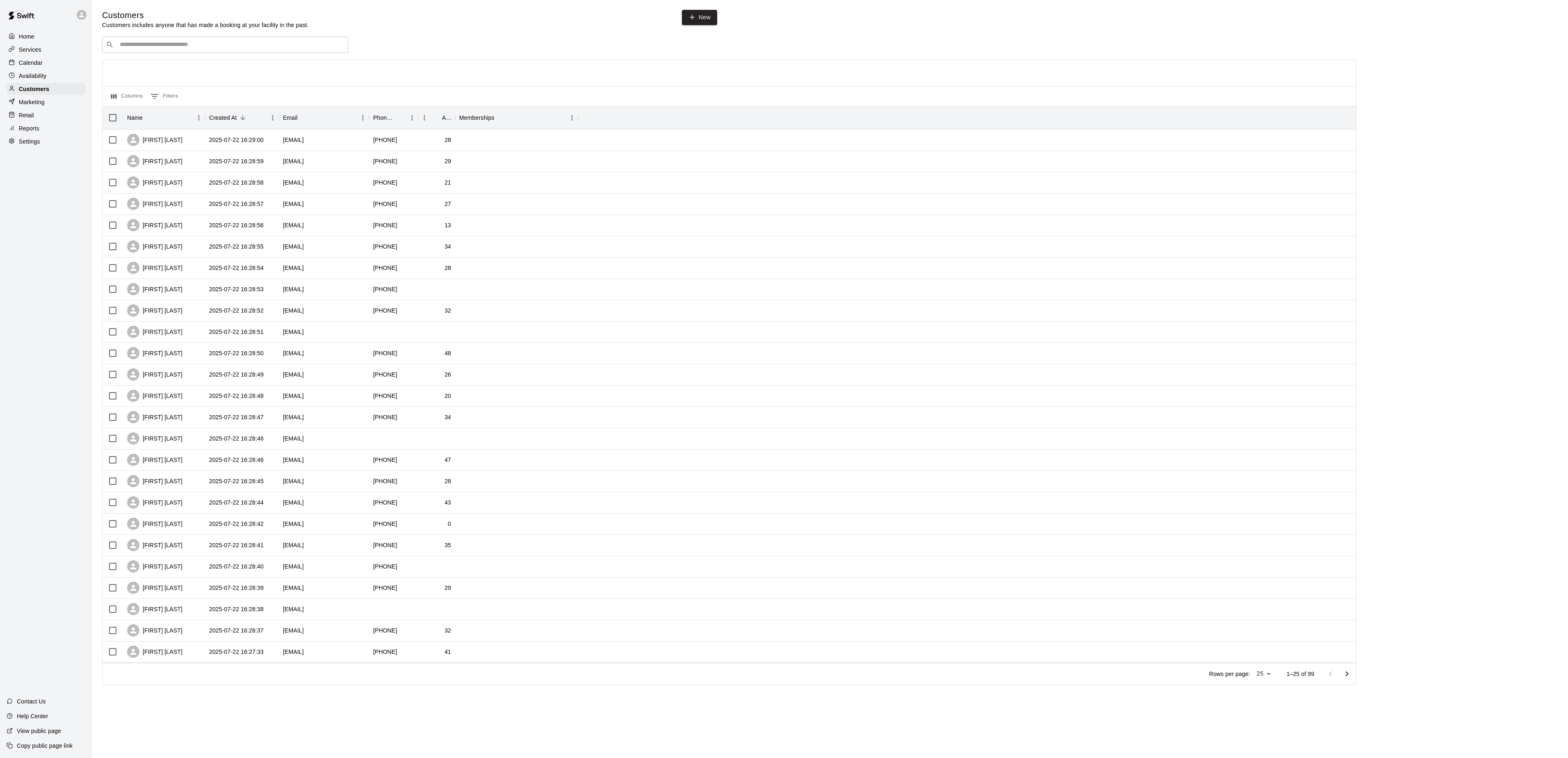 click 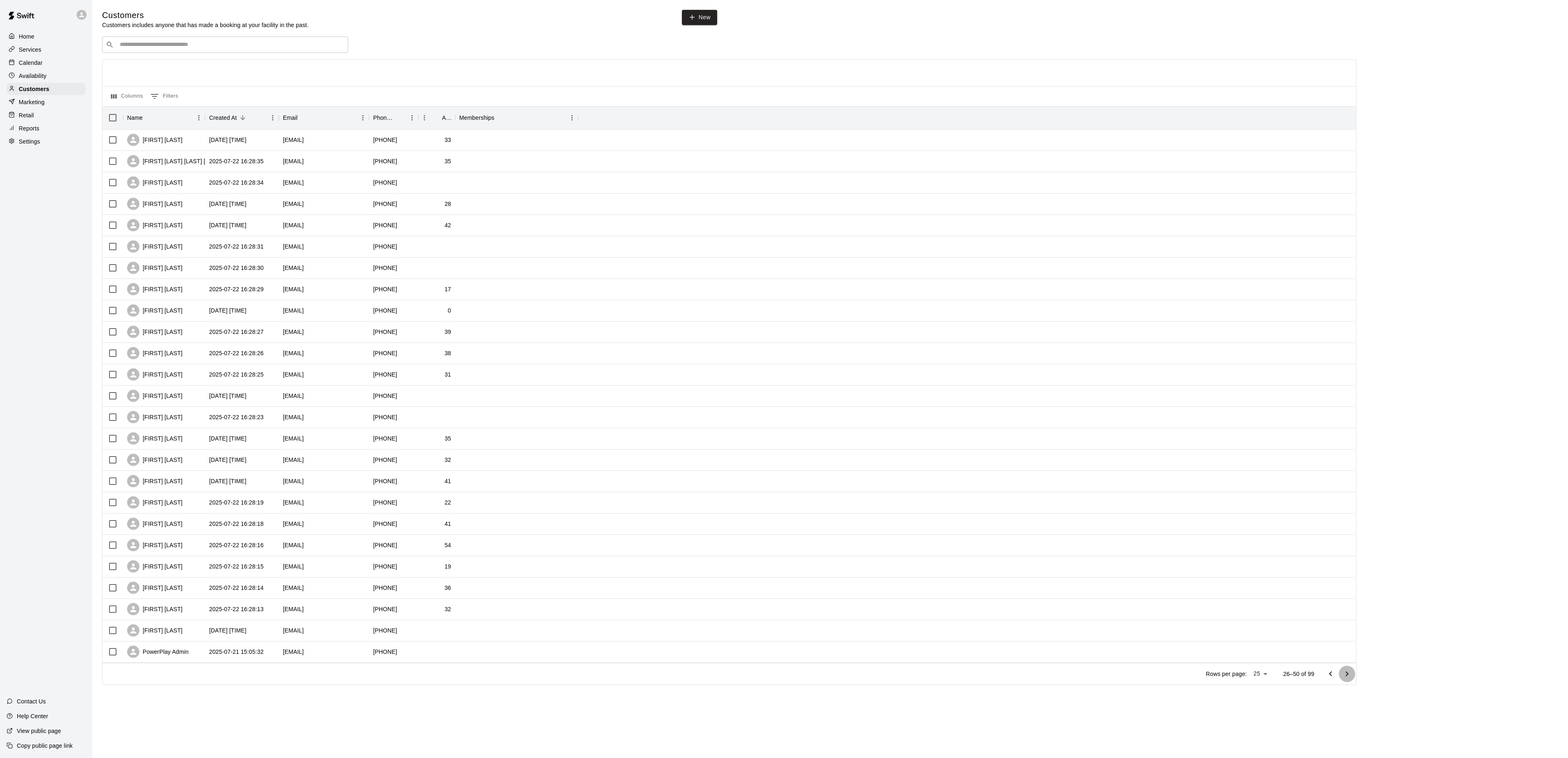 click 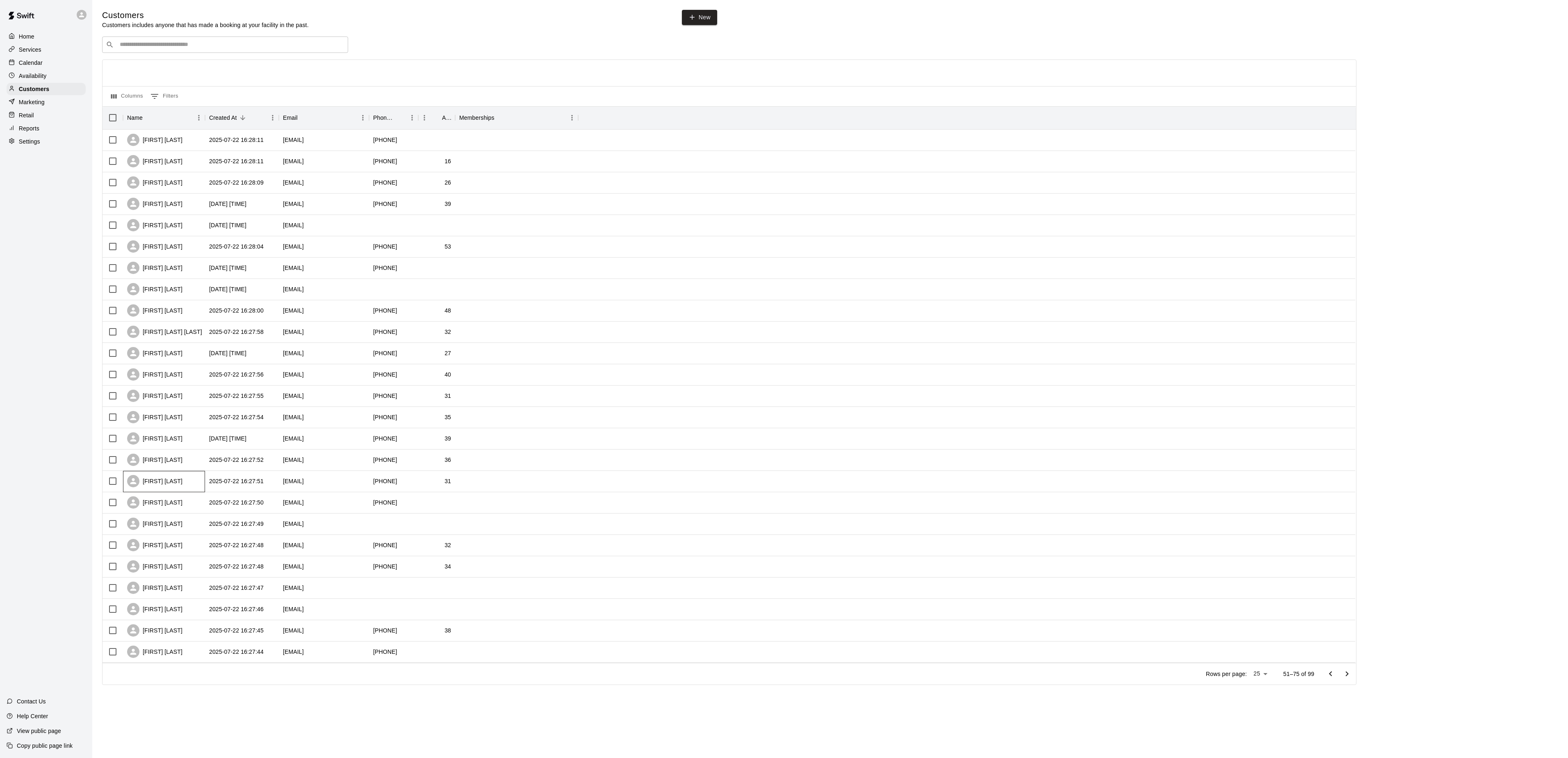 click on "[FIRST] [LAST]" at bounding box center (164, 482) 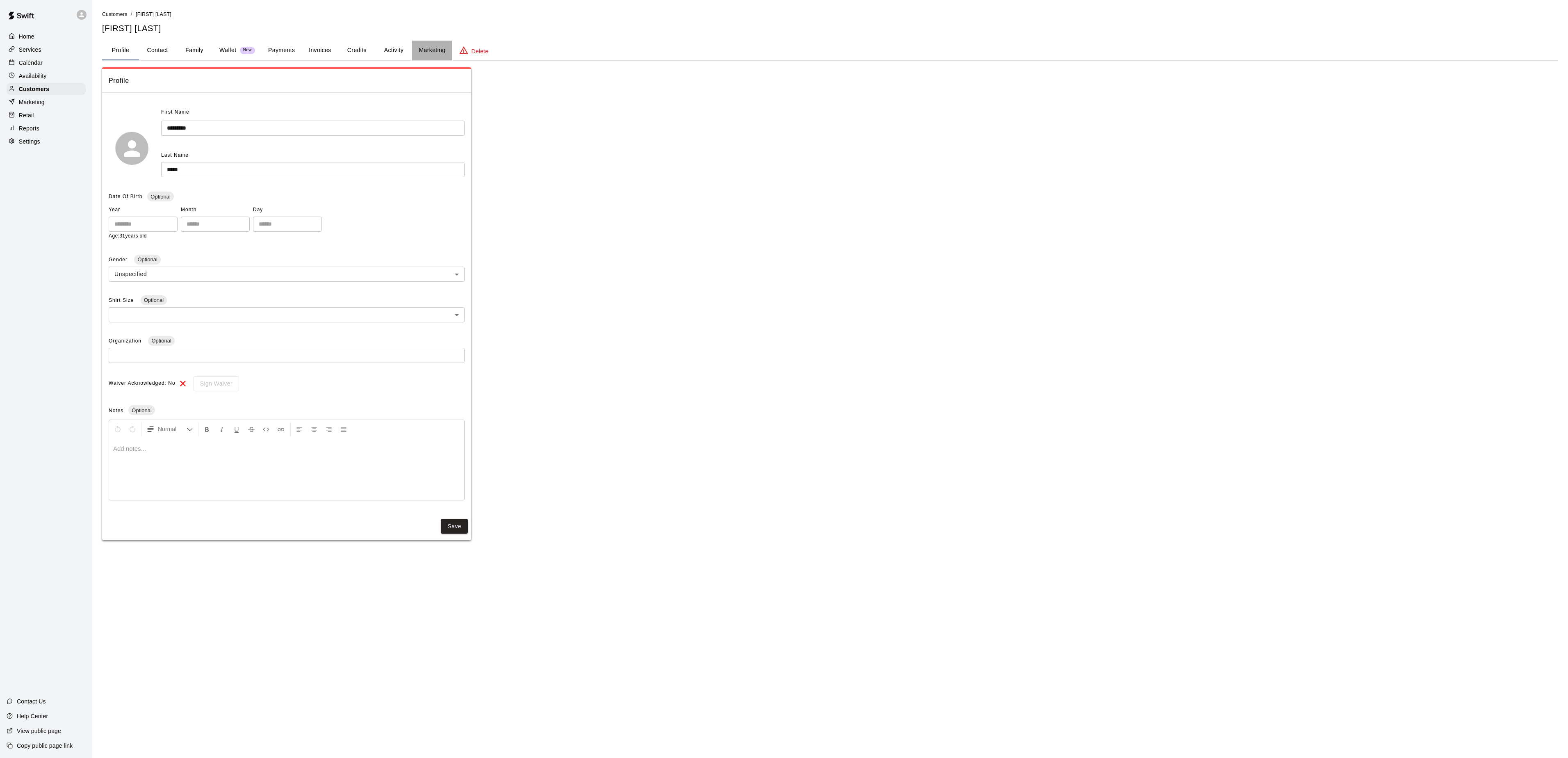 click on "Marketing" at bounding box center (432, 50) 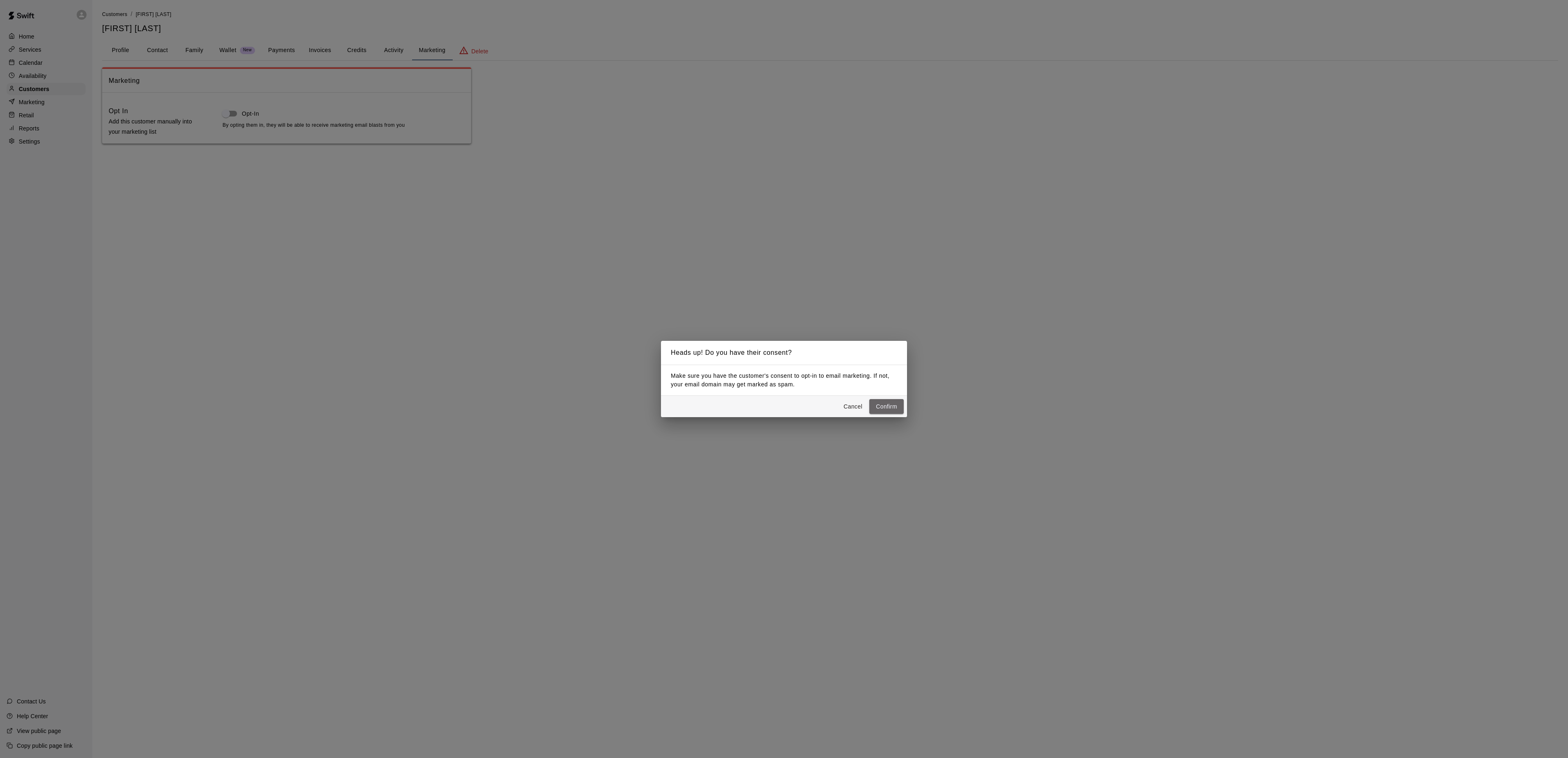 drag, startPoint x: 881, startPoint y: 402, endPoint x: 900, endPoint y: 407, distance: 19.64688 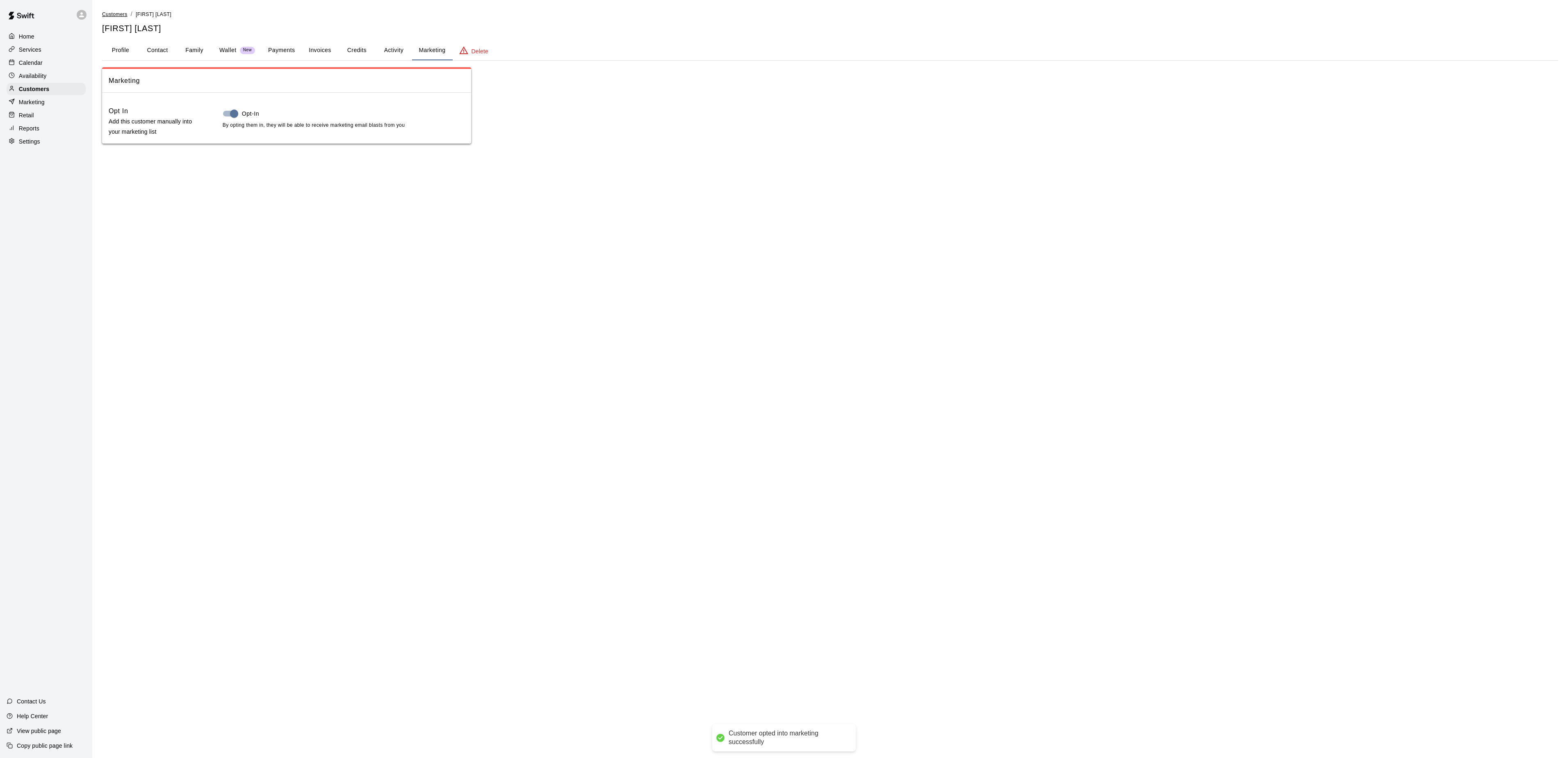 click on "Customers" at bounding box center [115, 14] 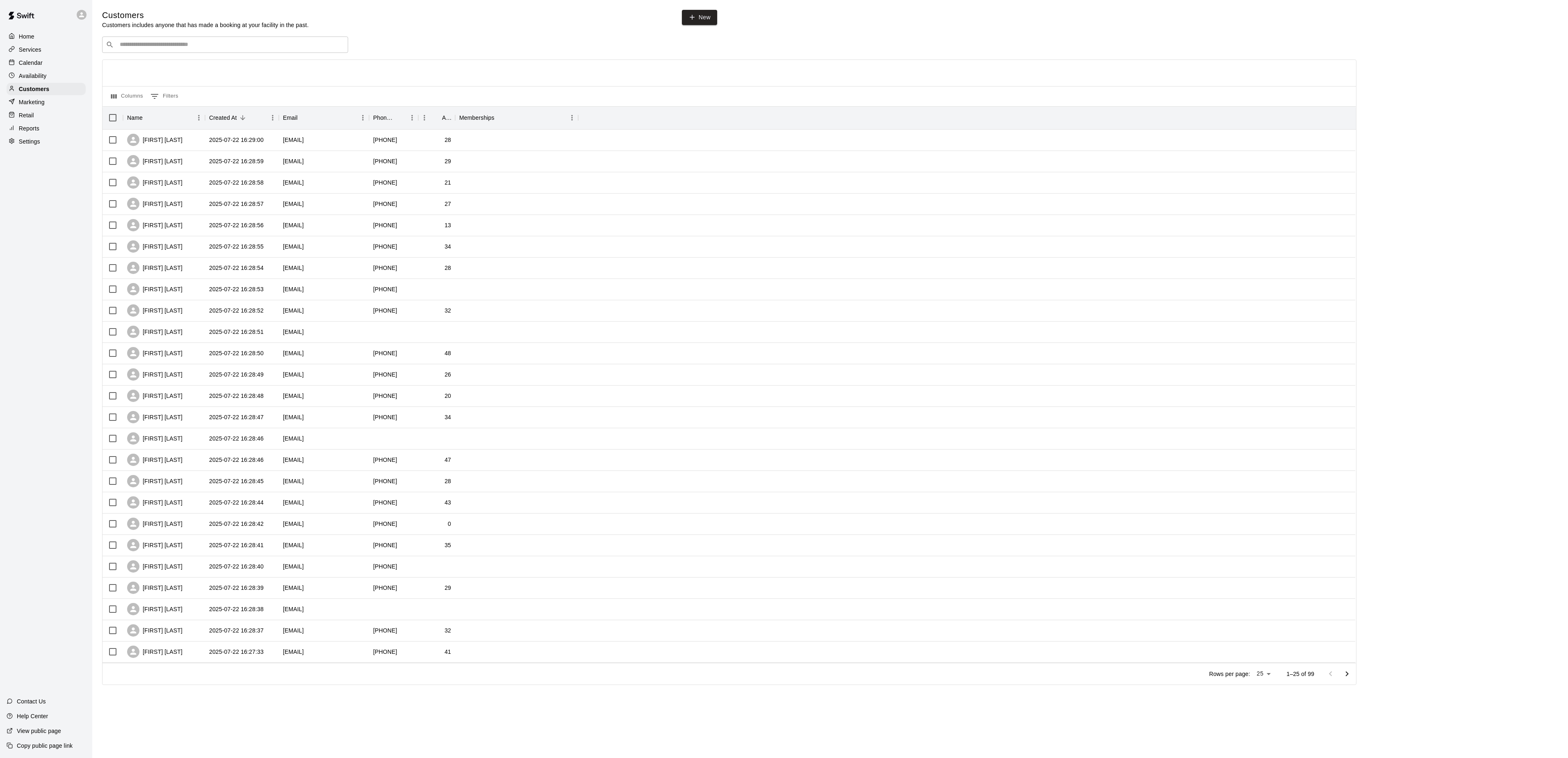 click at bounding box center (1347, 674) 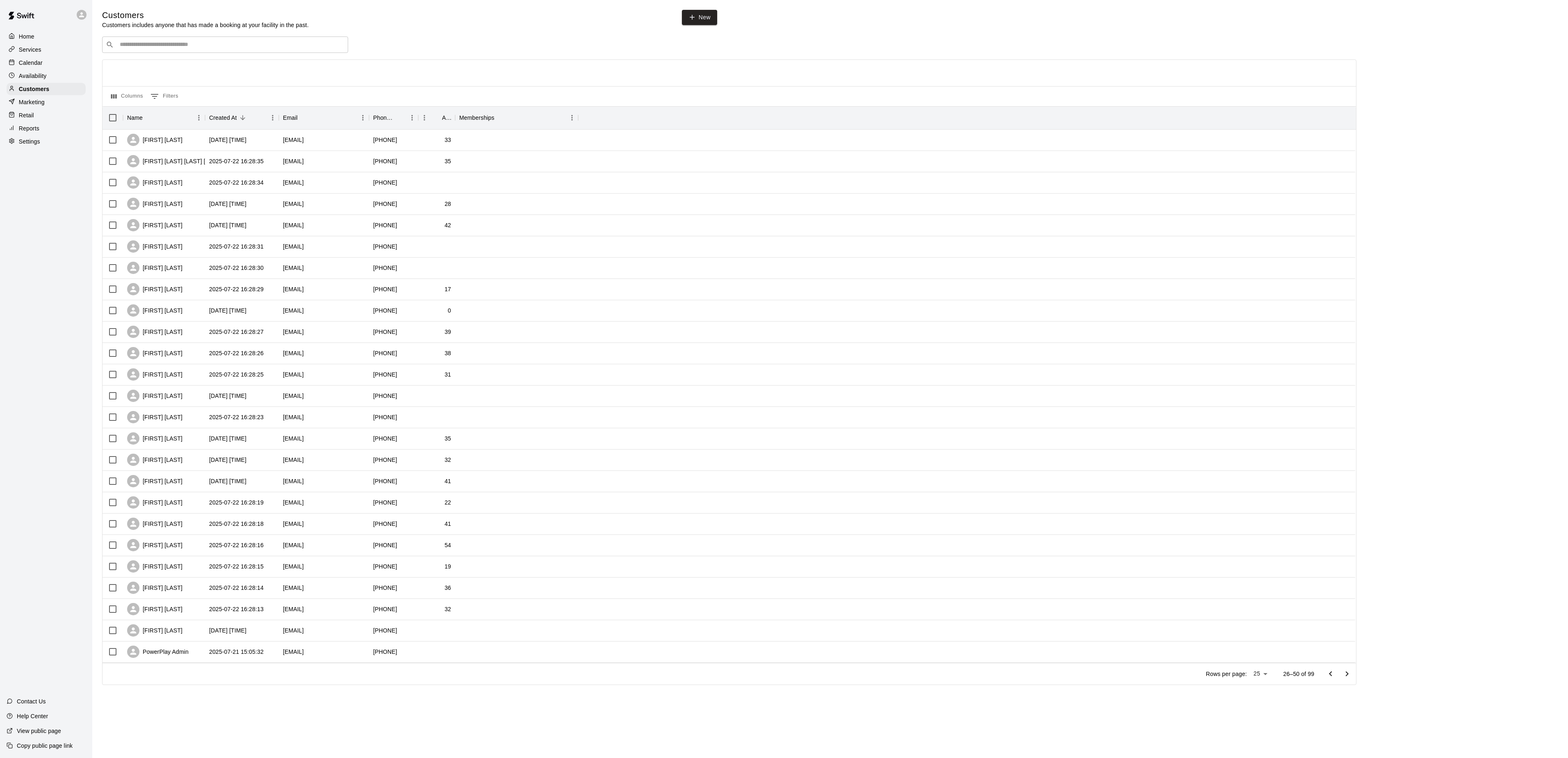 click 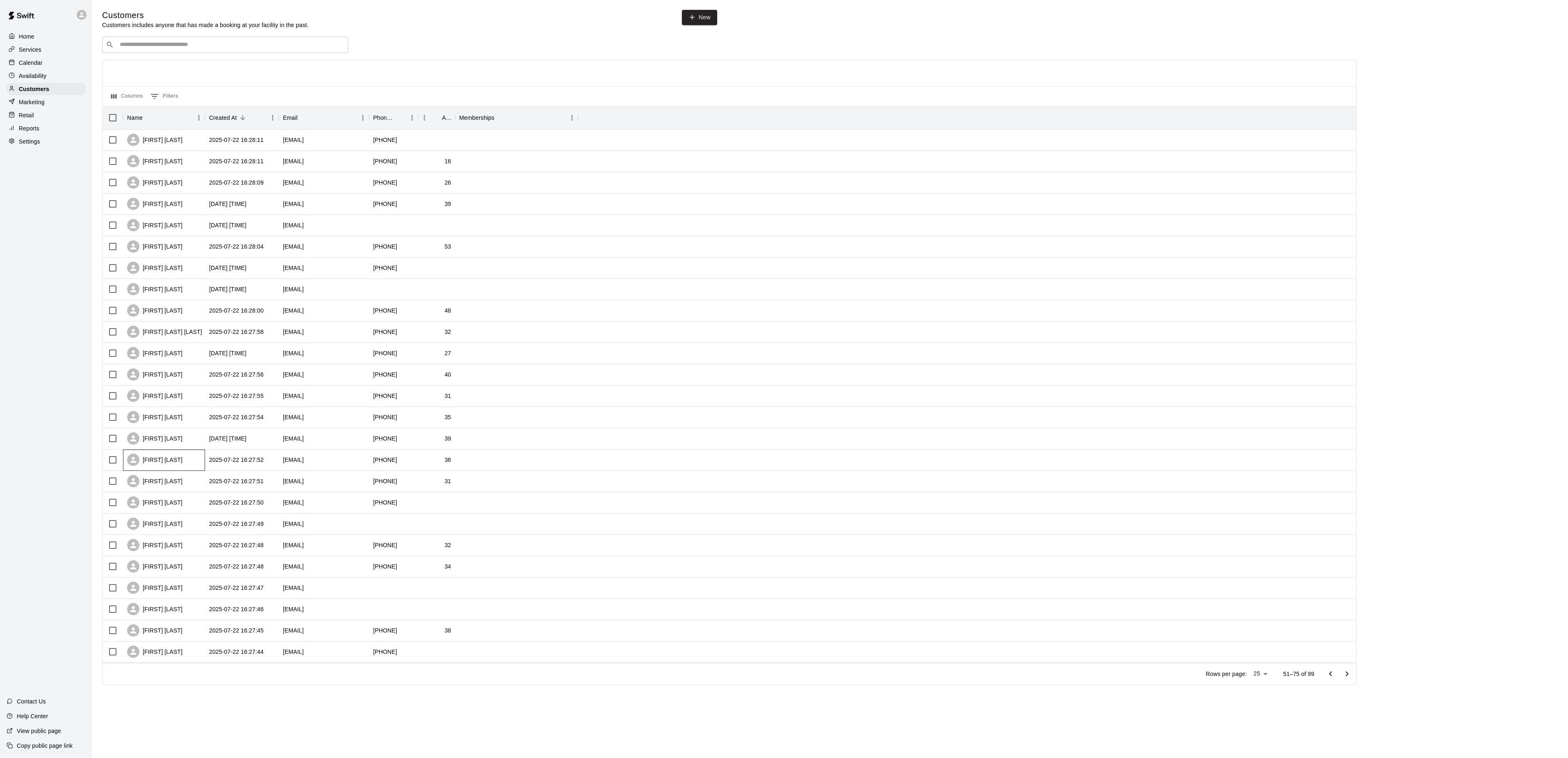 click on "[FIRST] [LAST]" at bounding box center (164, 460) 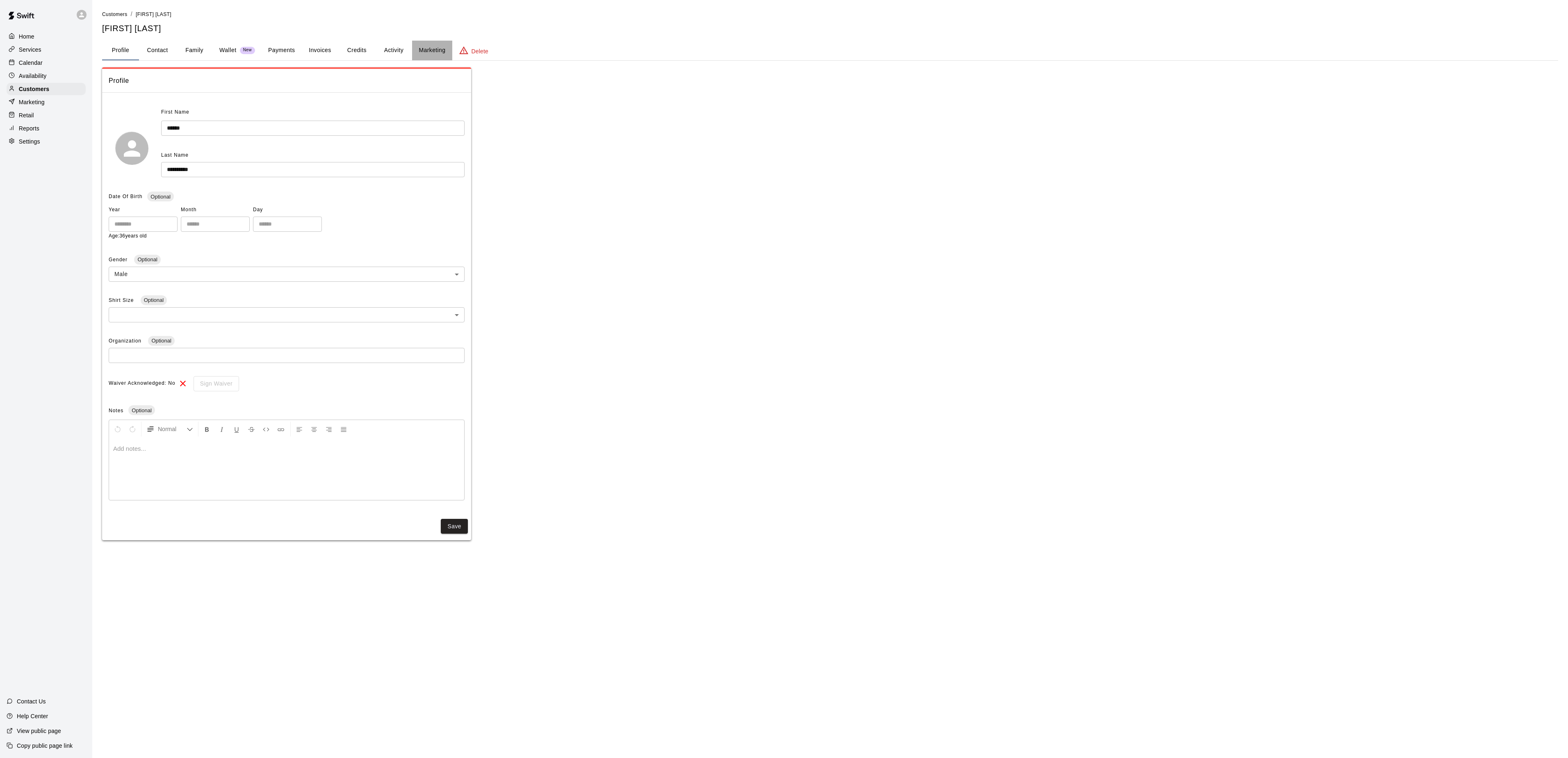click on "Marketing" at bounding box center [432, 50] 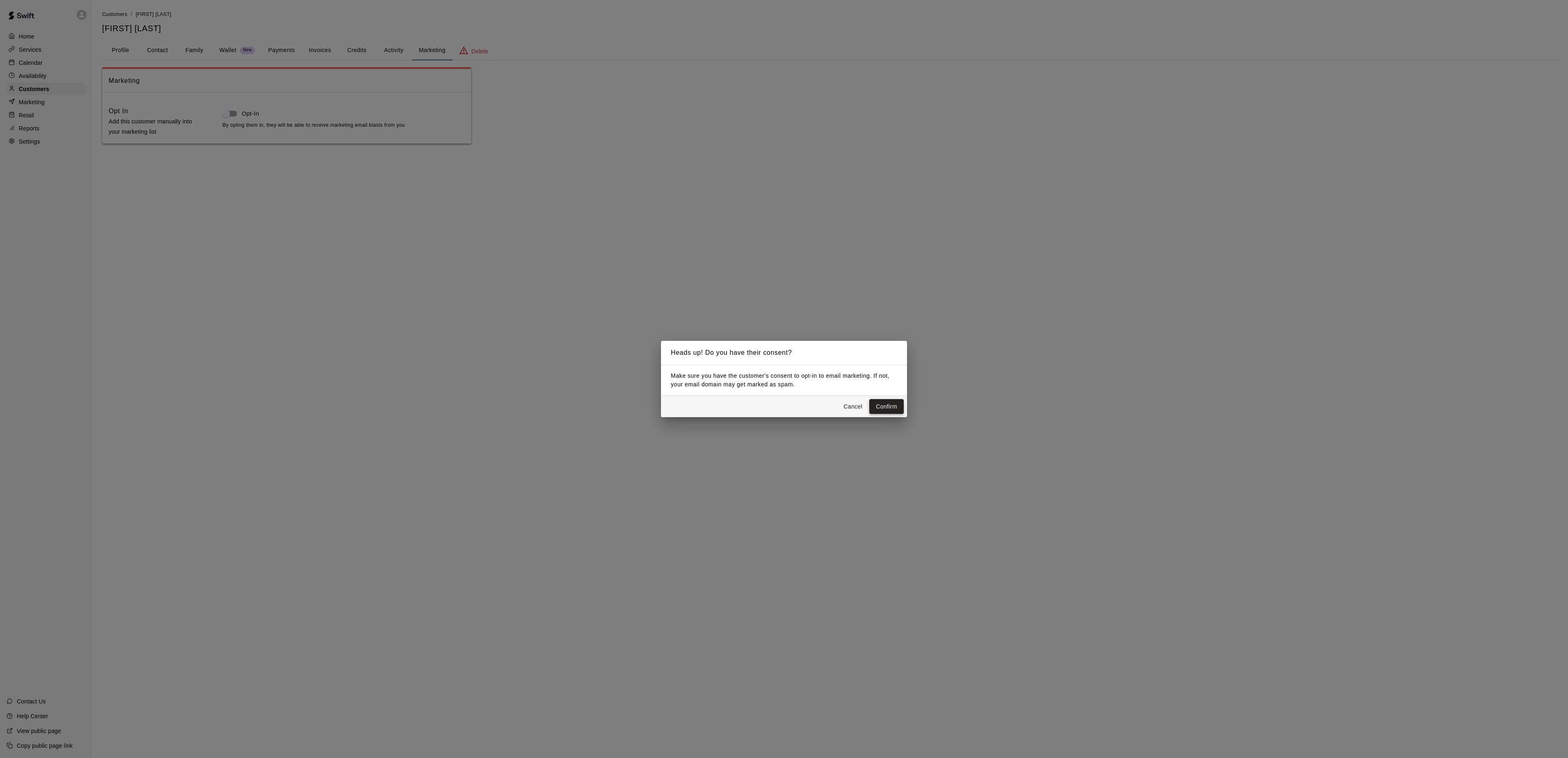 click on "Confirm" at bounding box center (887, 406) 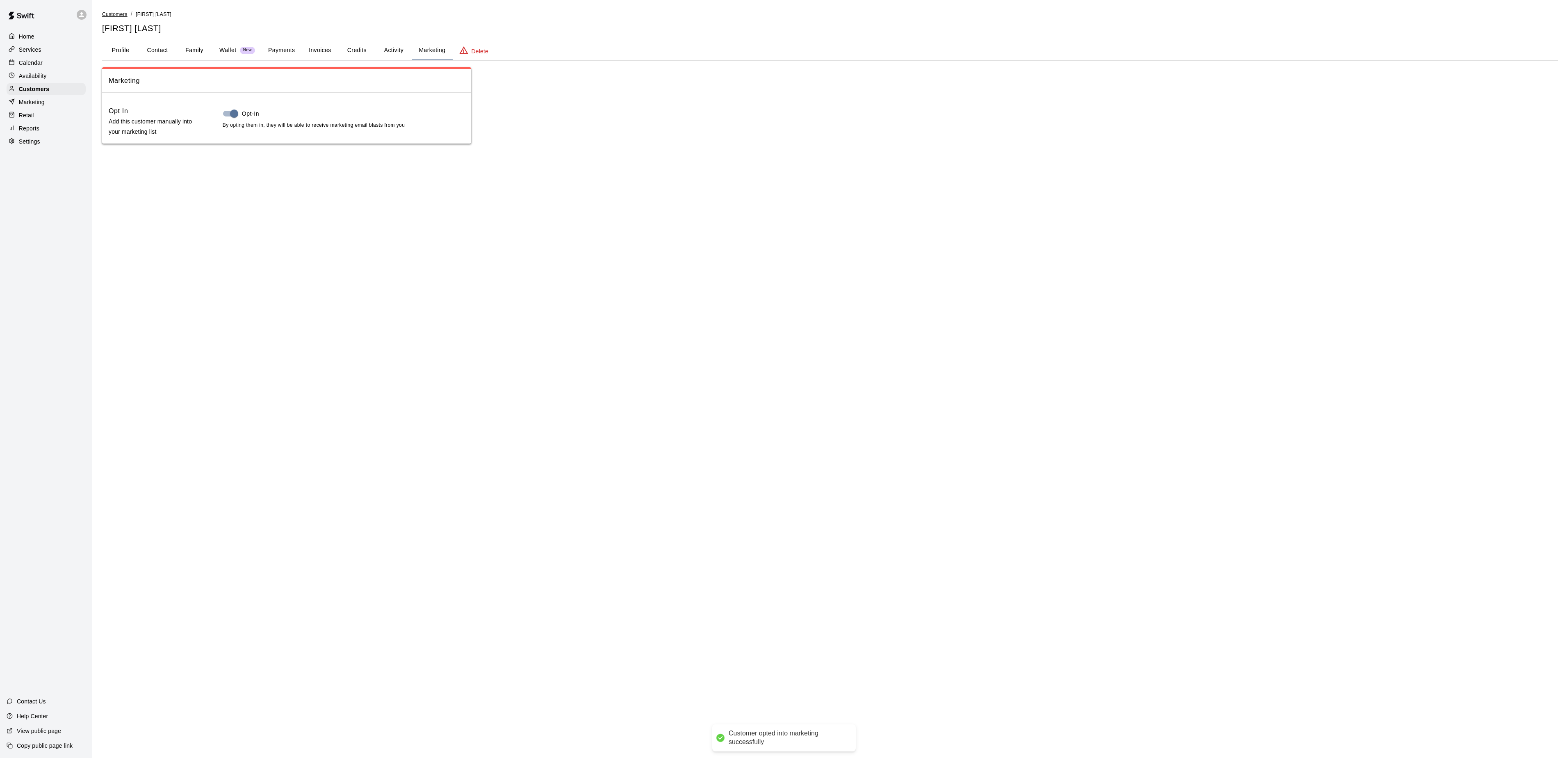 click on "Customers" at bounding box center [115, 14] 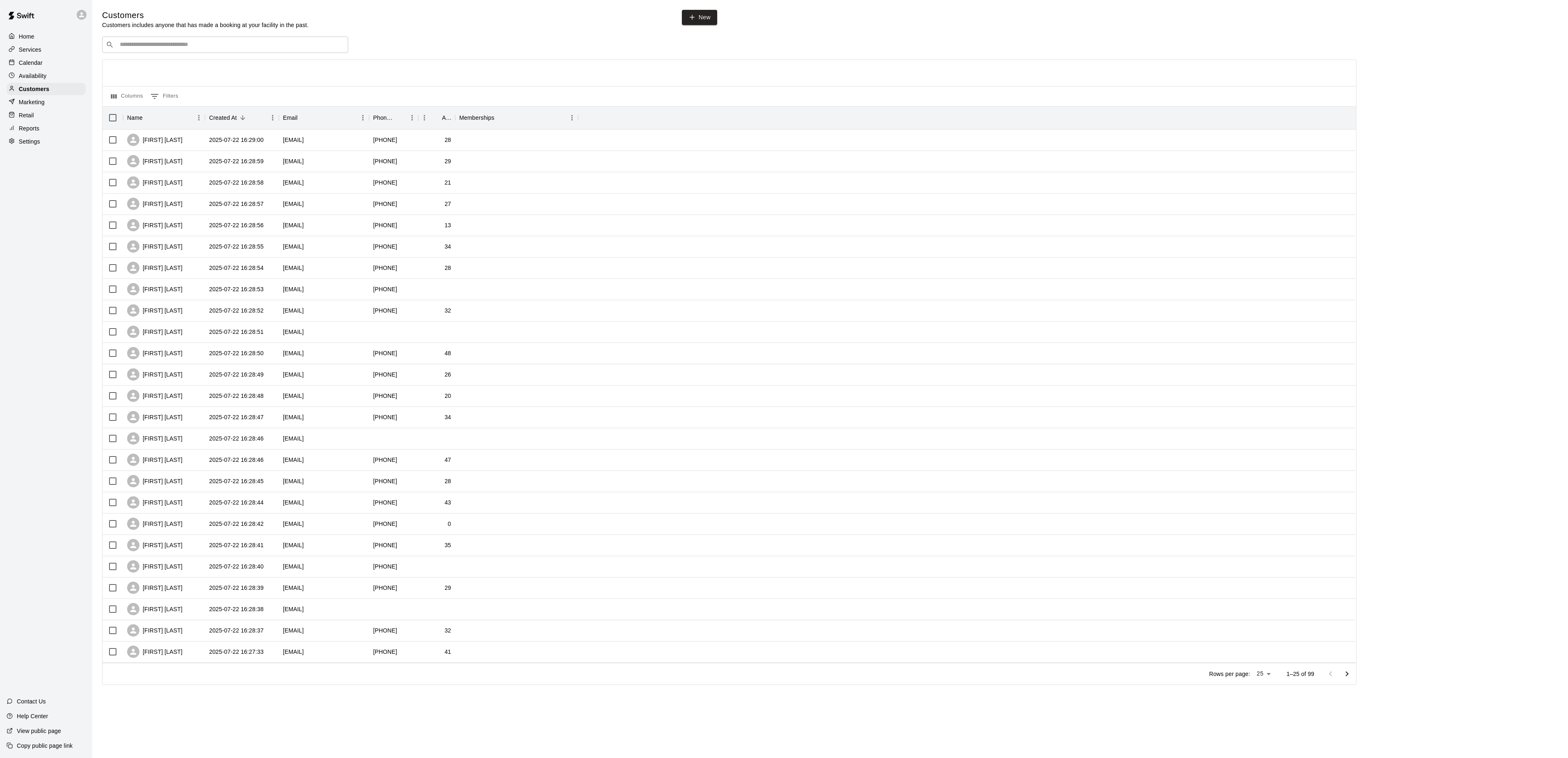 click 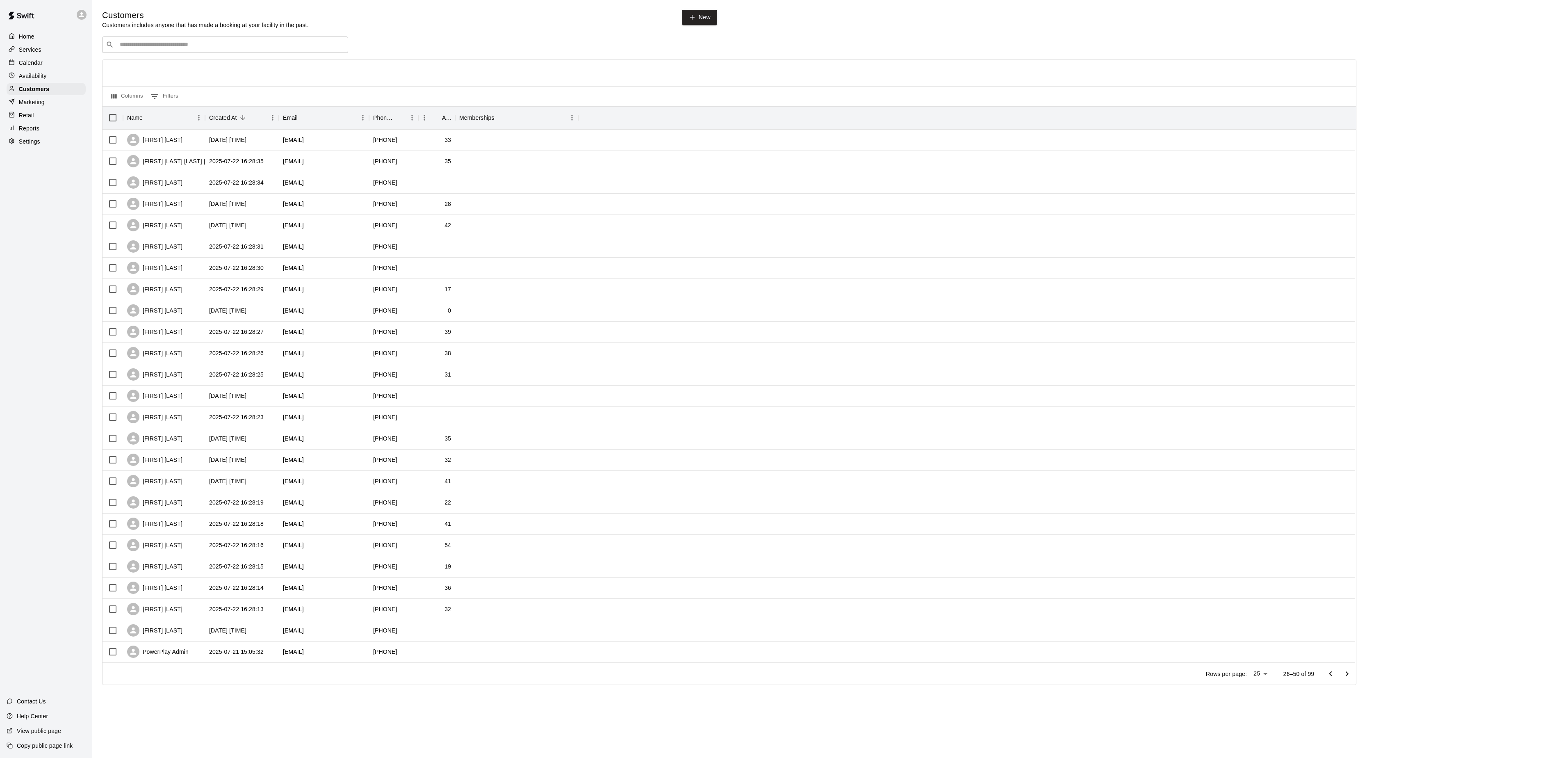 click 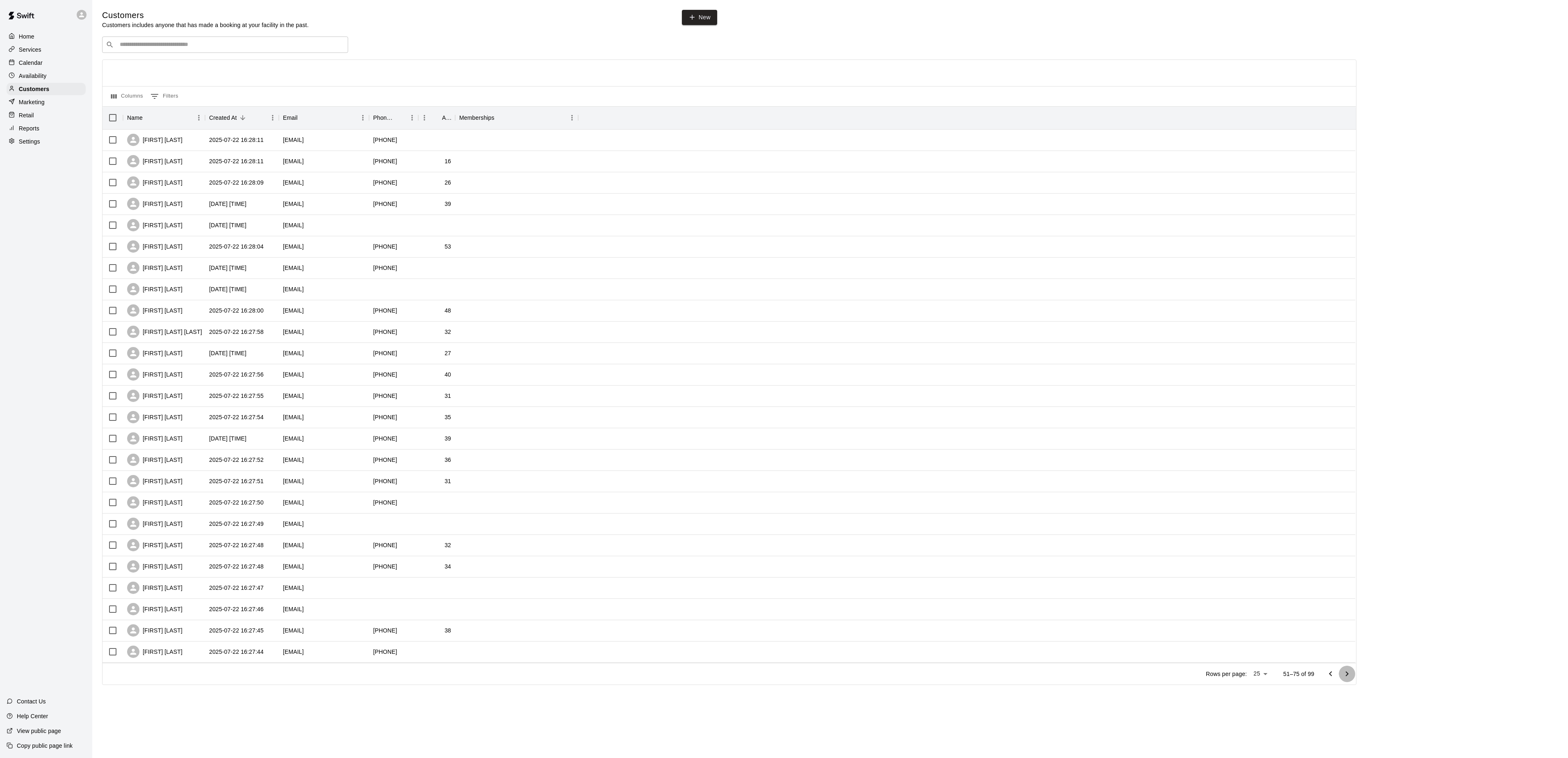 click at bounding box center [1347, 674] 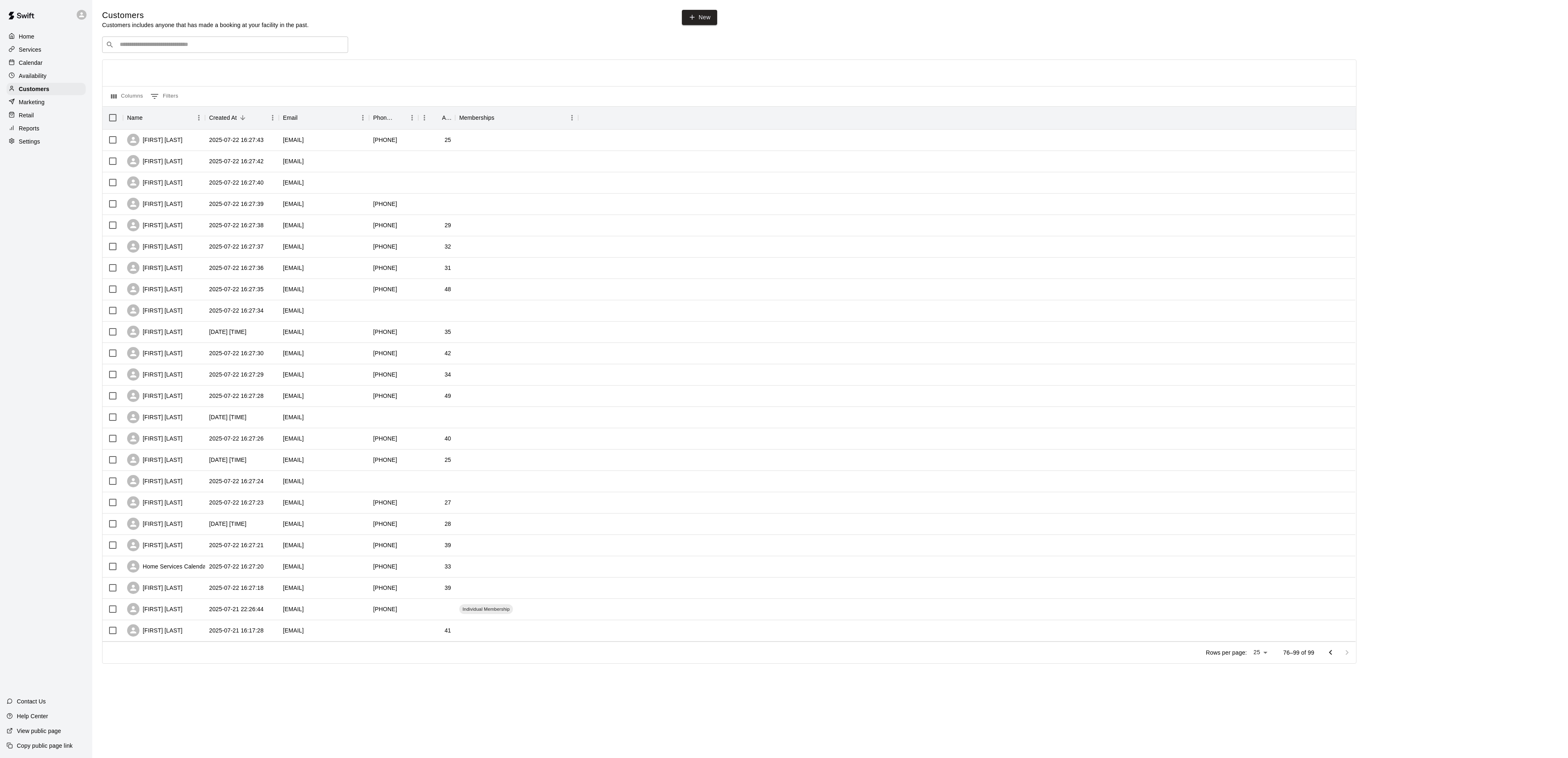 click 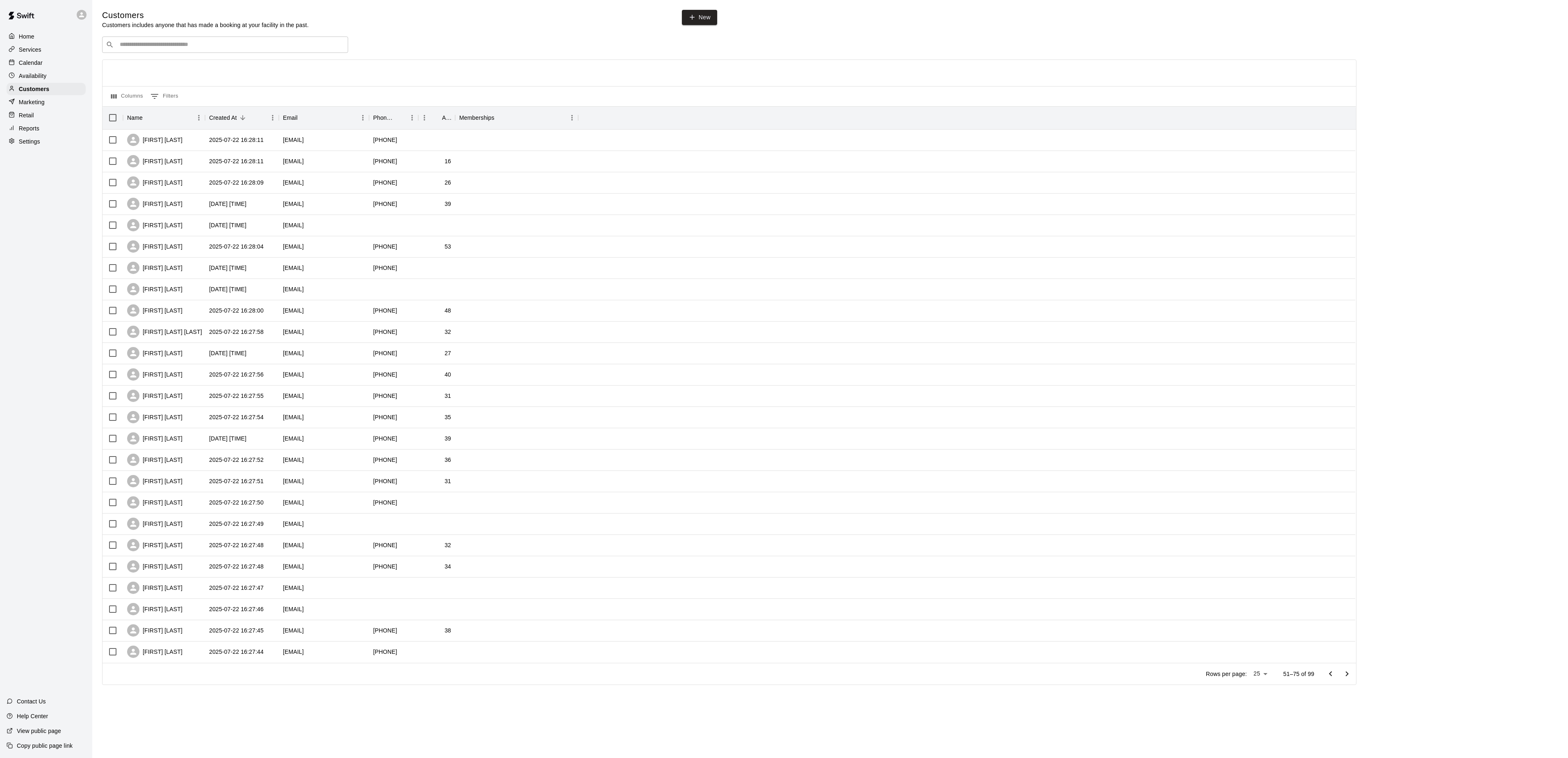 type 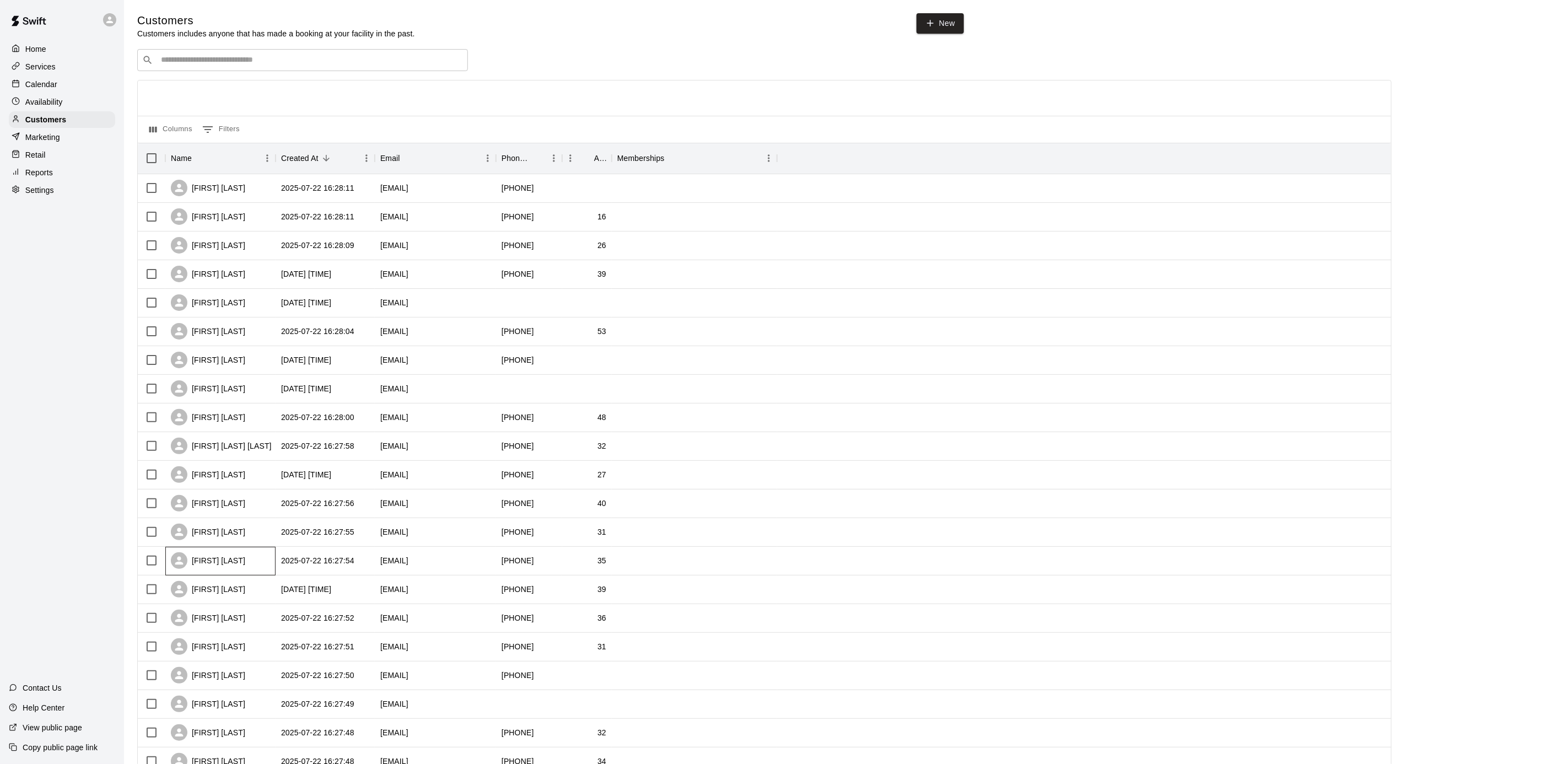 click on "[FIRST] [LAST]" at bounding box center (220, 561) 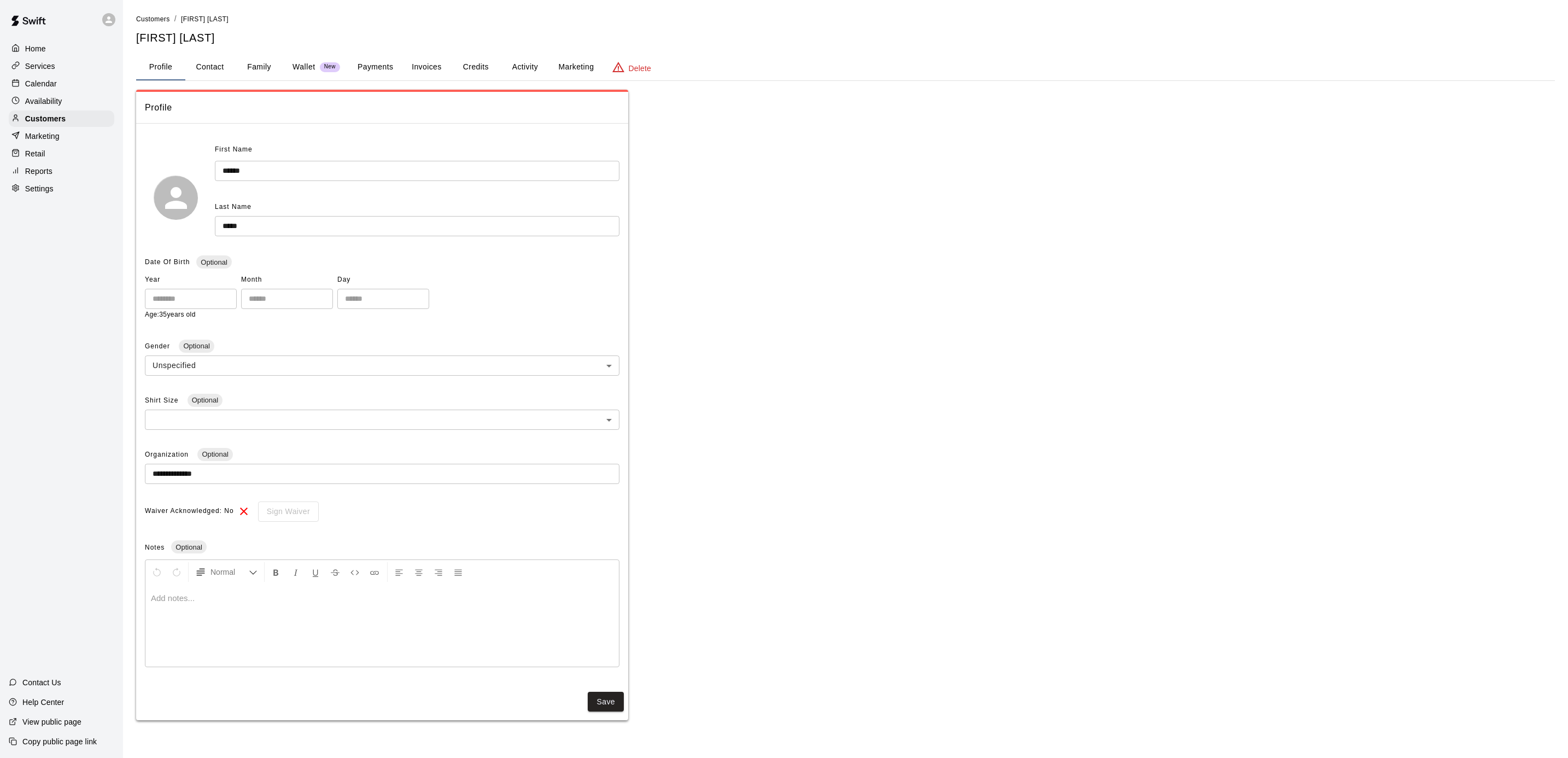 click on "Marketing" at bounding box center (576, 67) 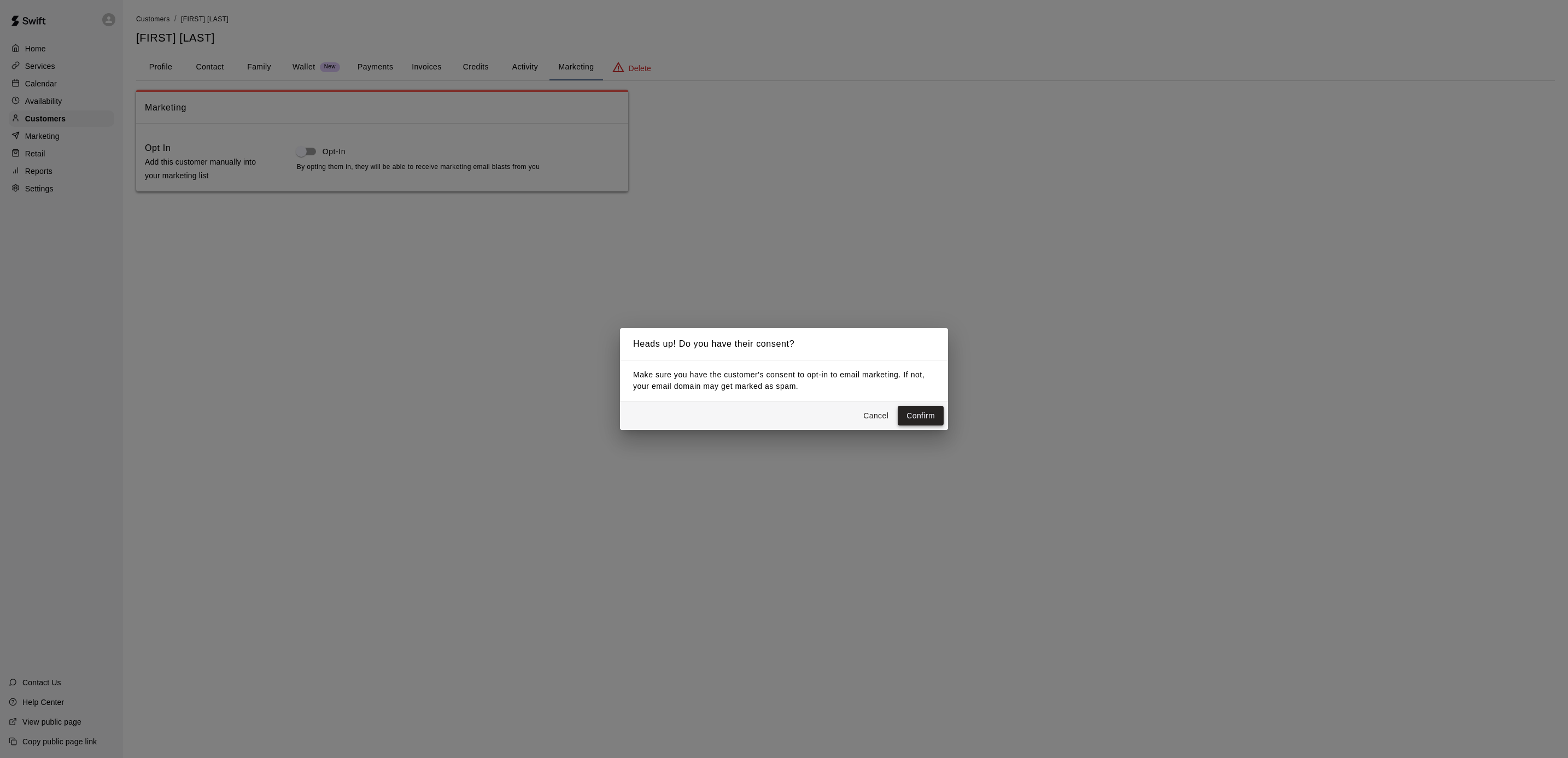 click on "Confirm" at bounding box center (921, 416) 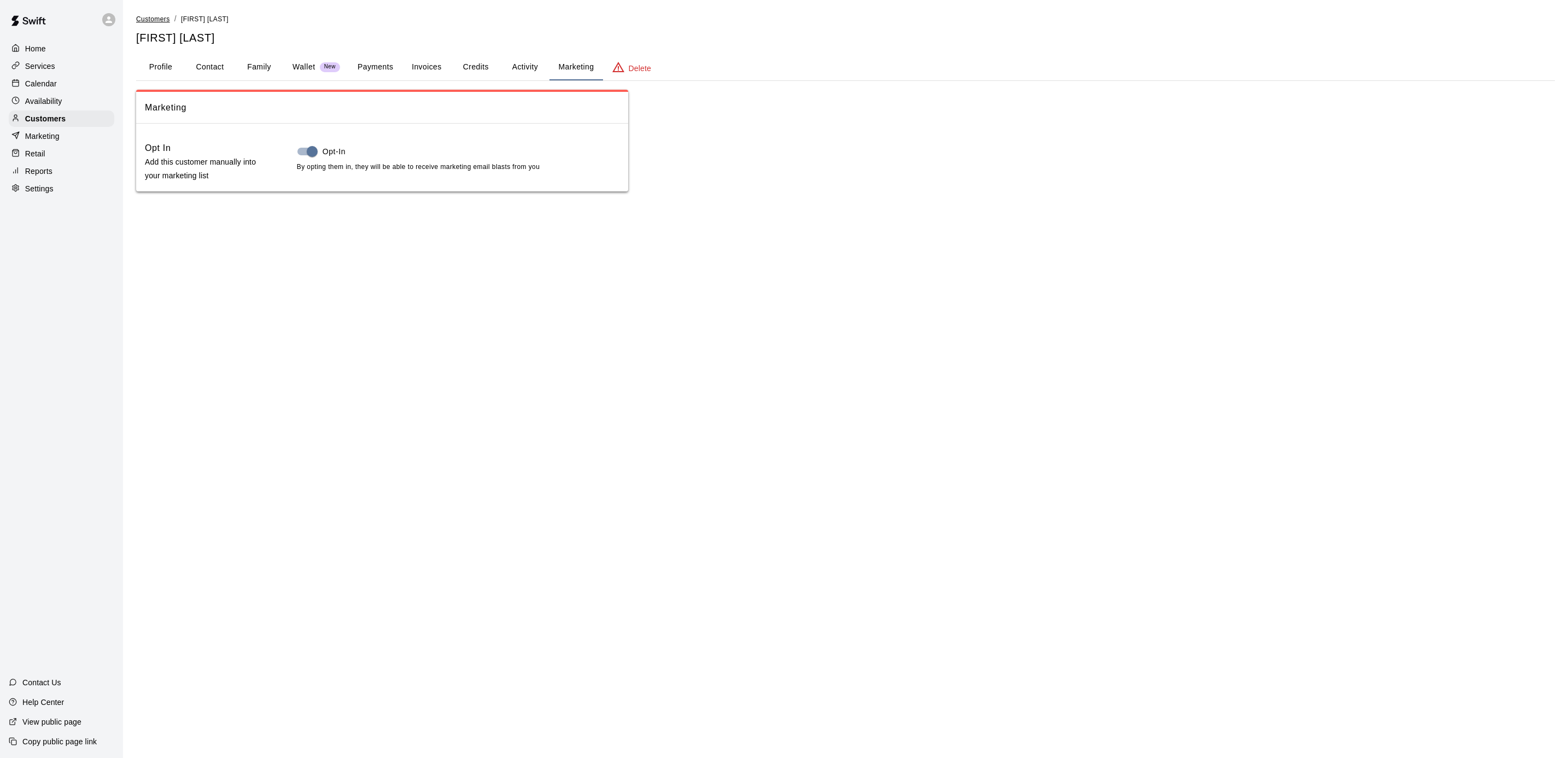 click on "Customers" at bounding box center (153, 19) 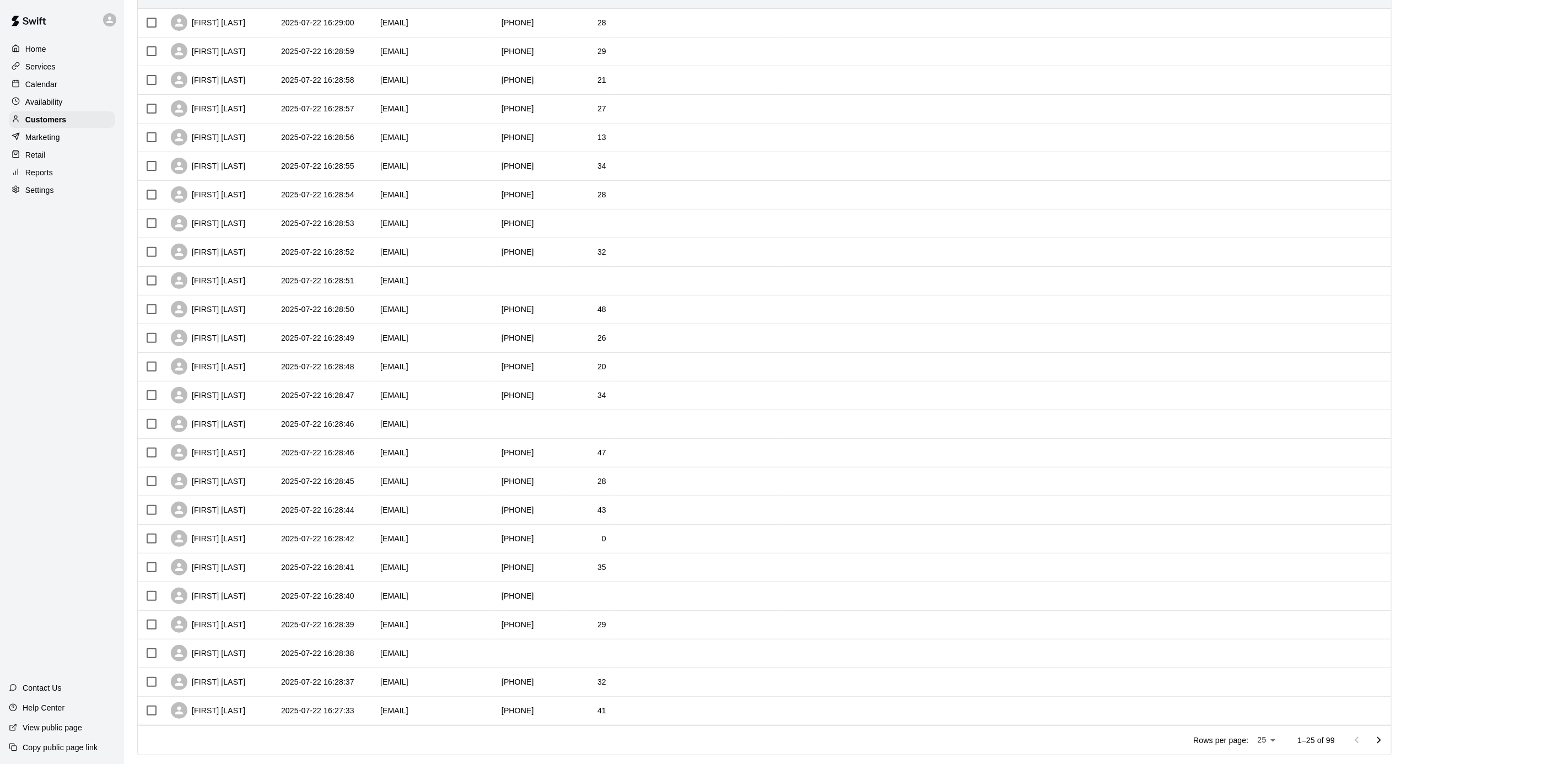 scroll, scrollTop: 191, scrollLeft: 0, axis: vertical 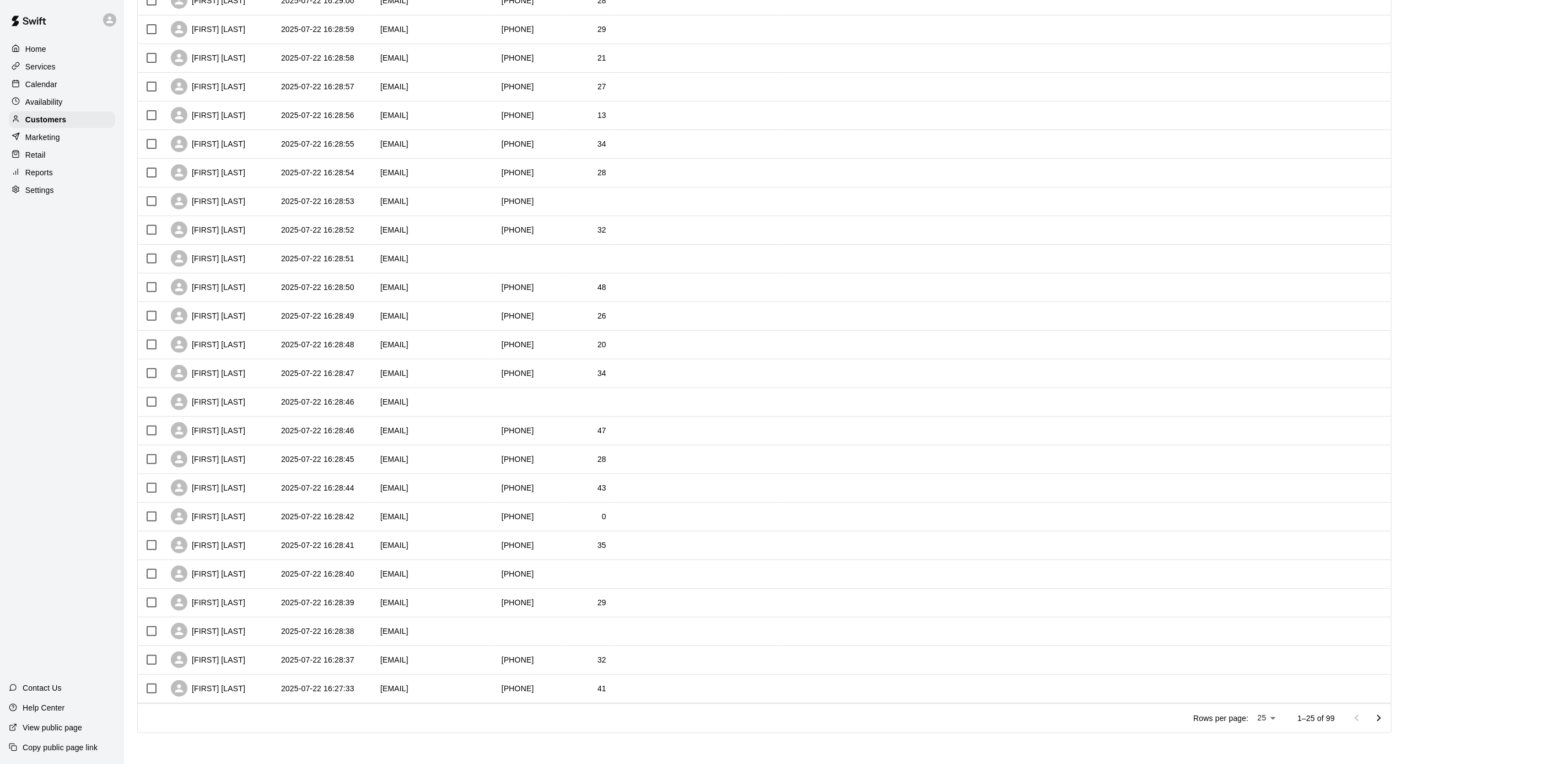 click 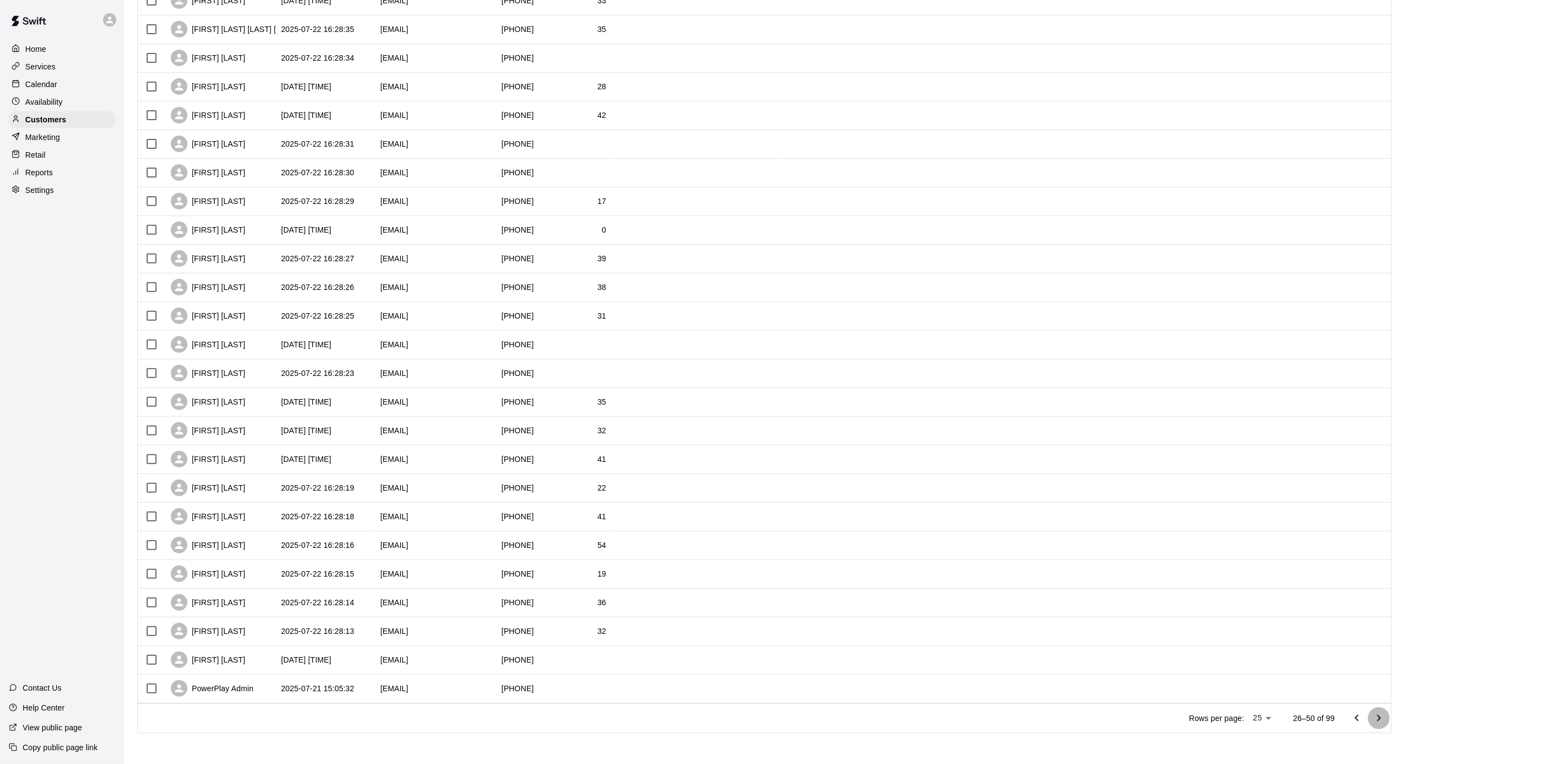 click 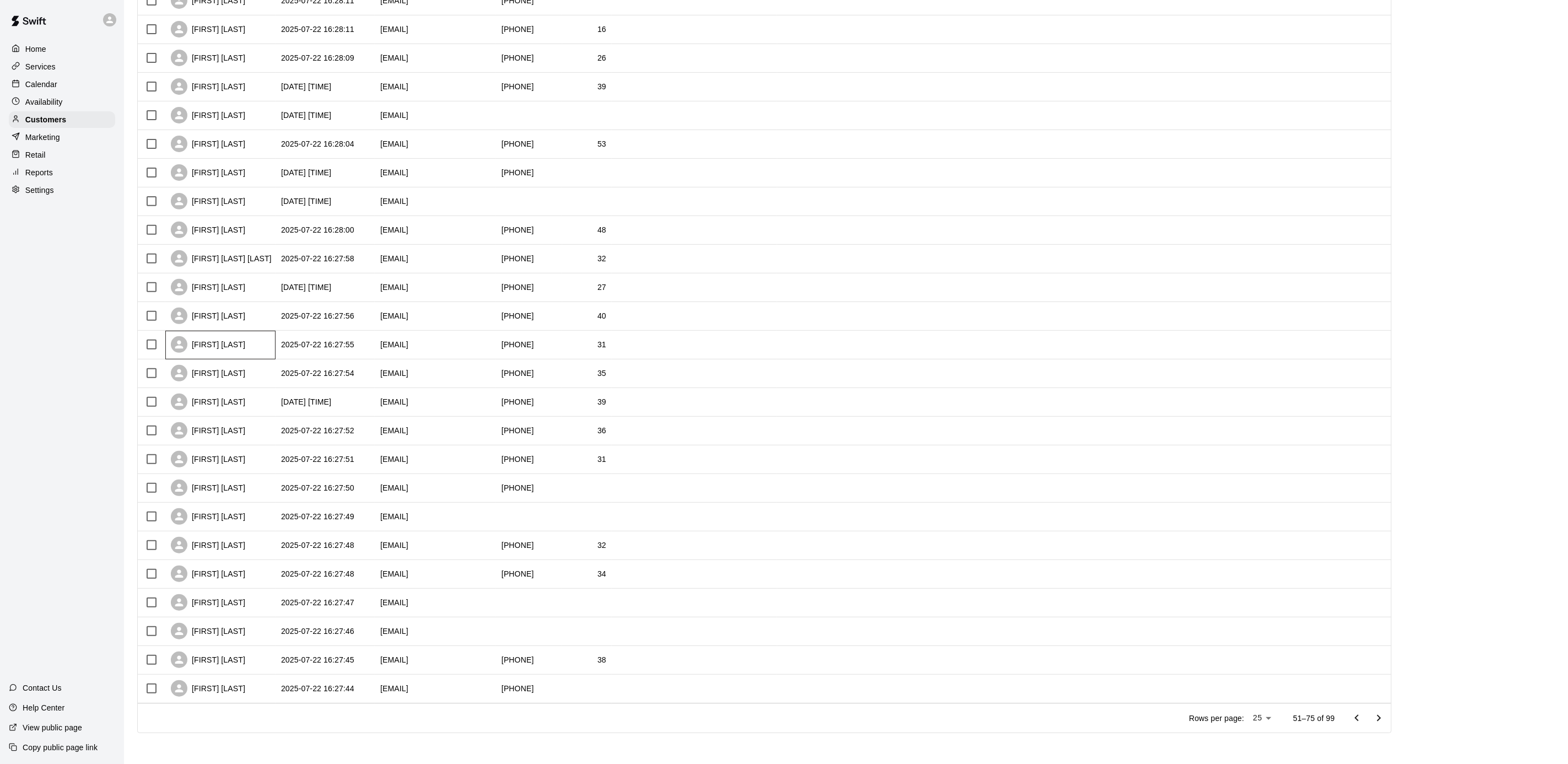 click on "[FIRST] [LAST]" at bounding box center [208, 345] 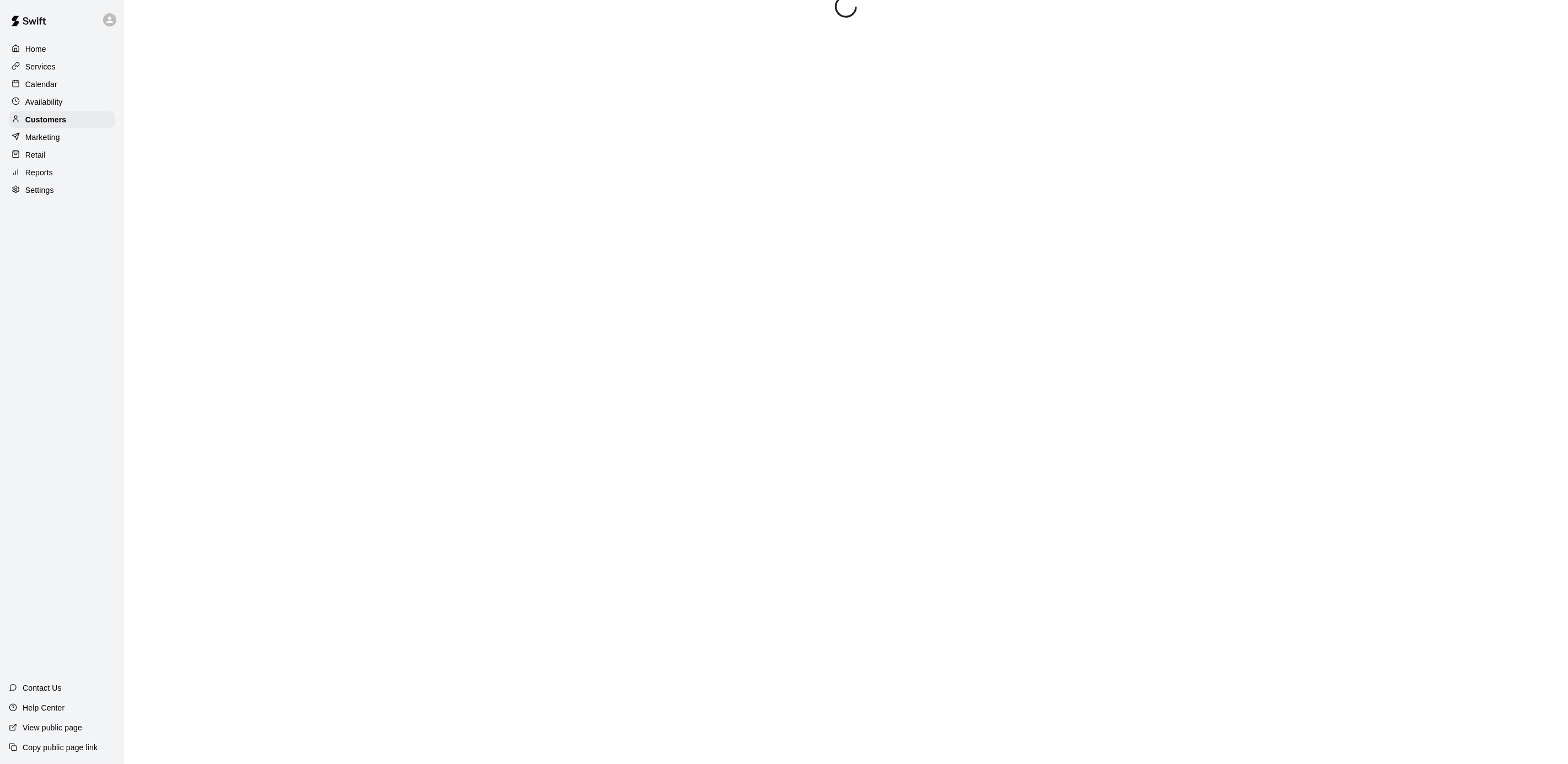 scroll, scrollTop: 0, scrollLeft: 0, axis: both 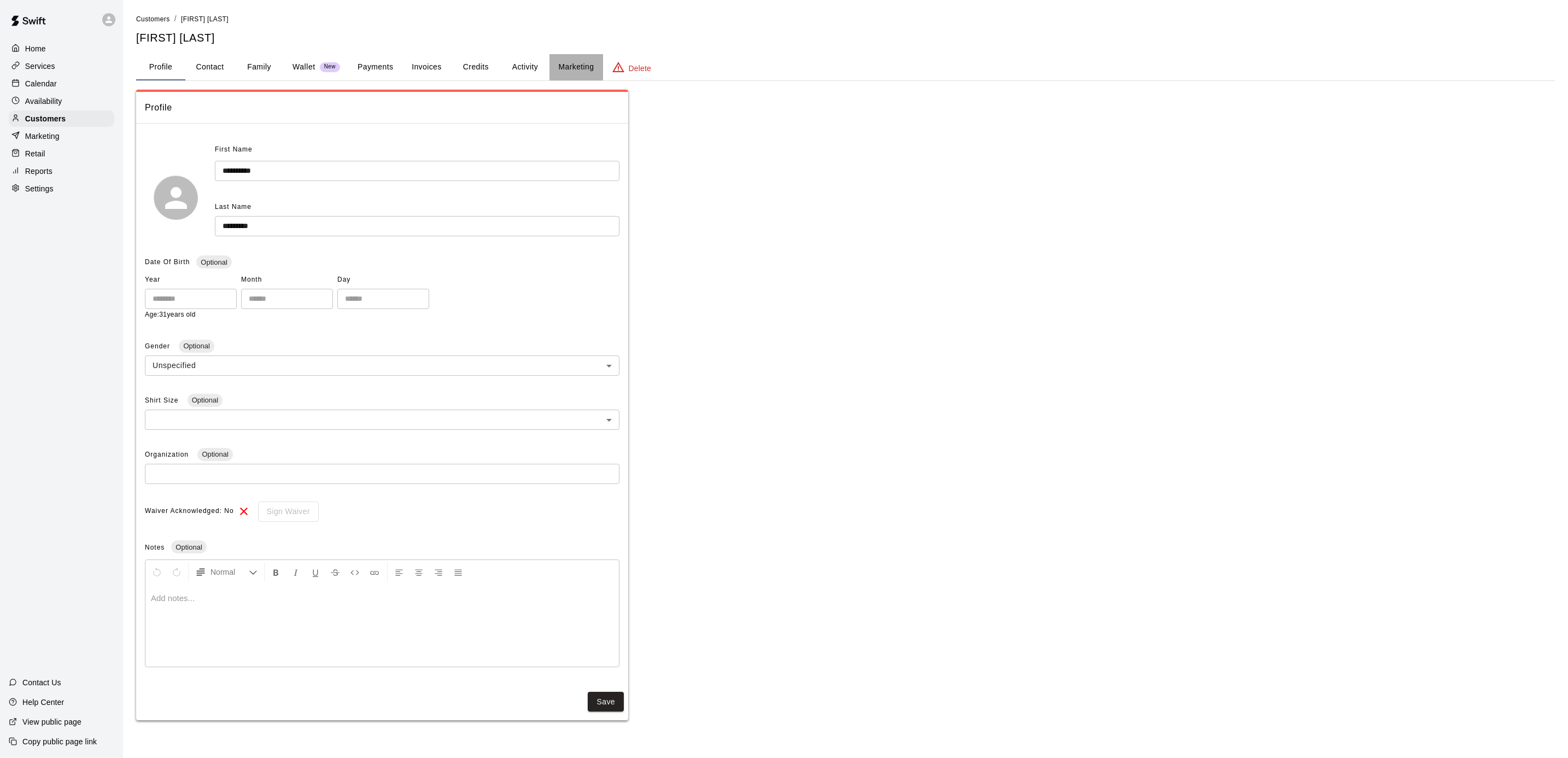 click on "Marketing" at bounding box center [576, 67] 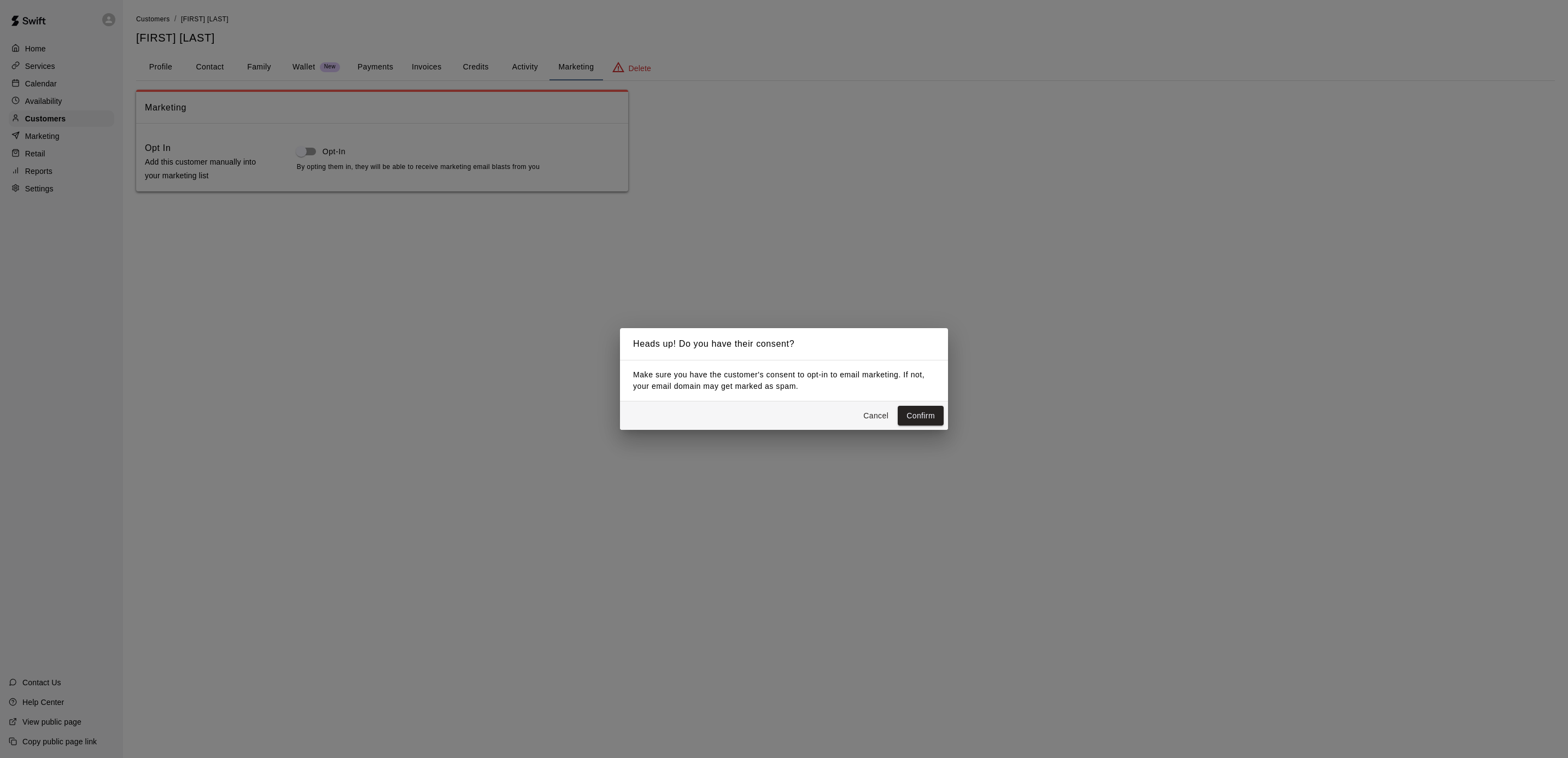 click on "Cancel Confirm" at bounding box center [784, 416] 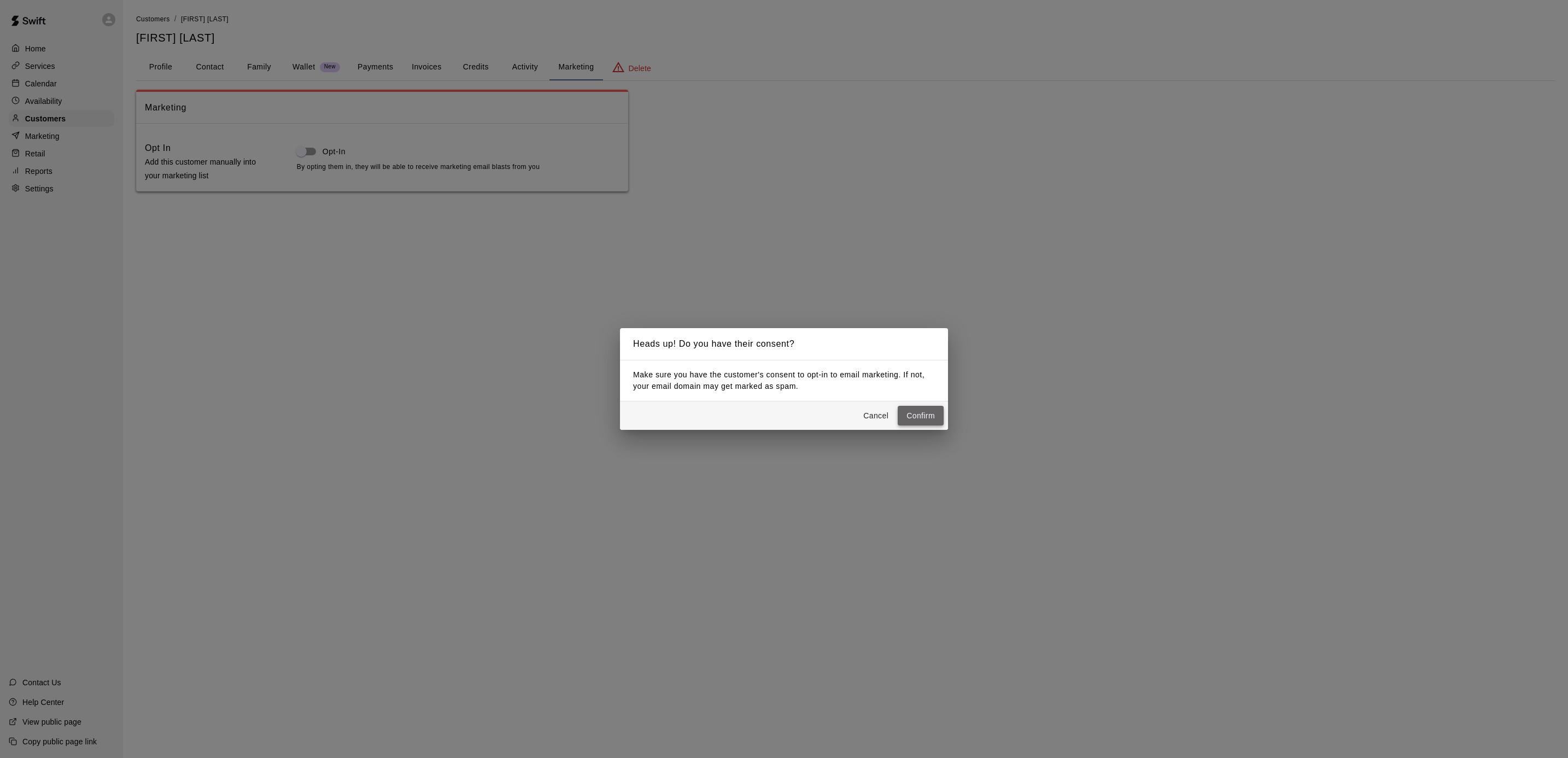 click on "Confirm" at bounding box center (921, 416) 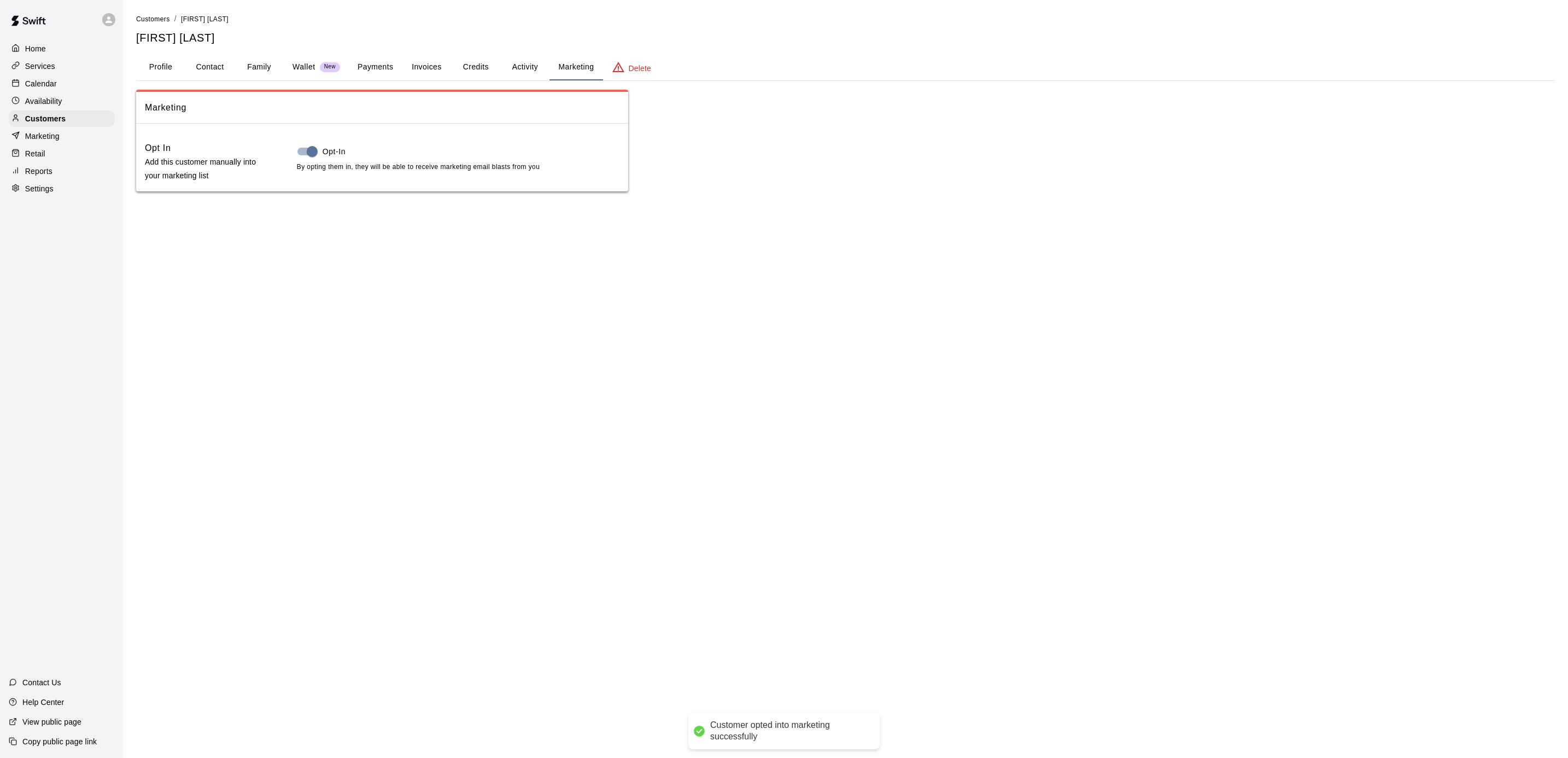 click on "Customers" at bounding box center [153, 19] 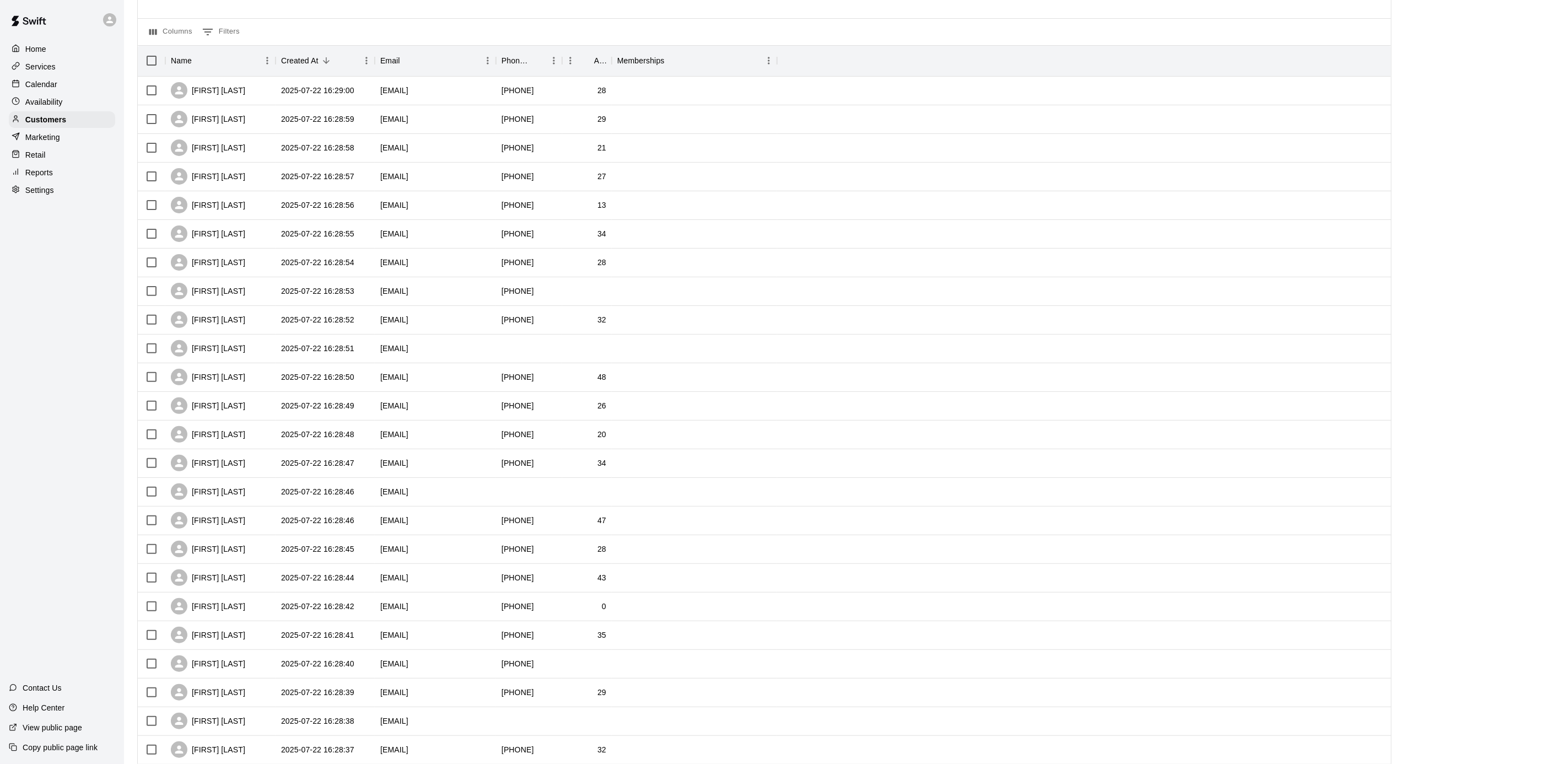 scroll, scrollTop: 191, scrollLeft: 0, axis: vertical 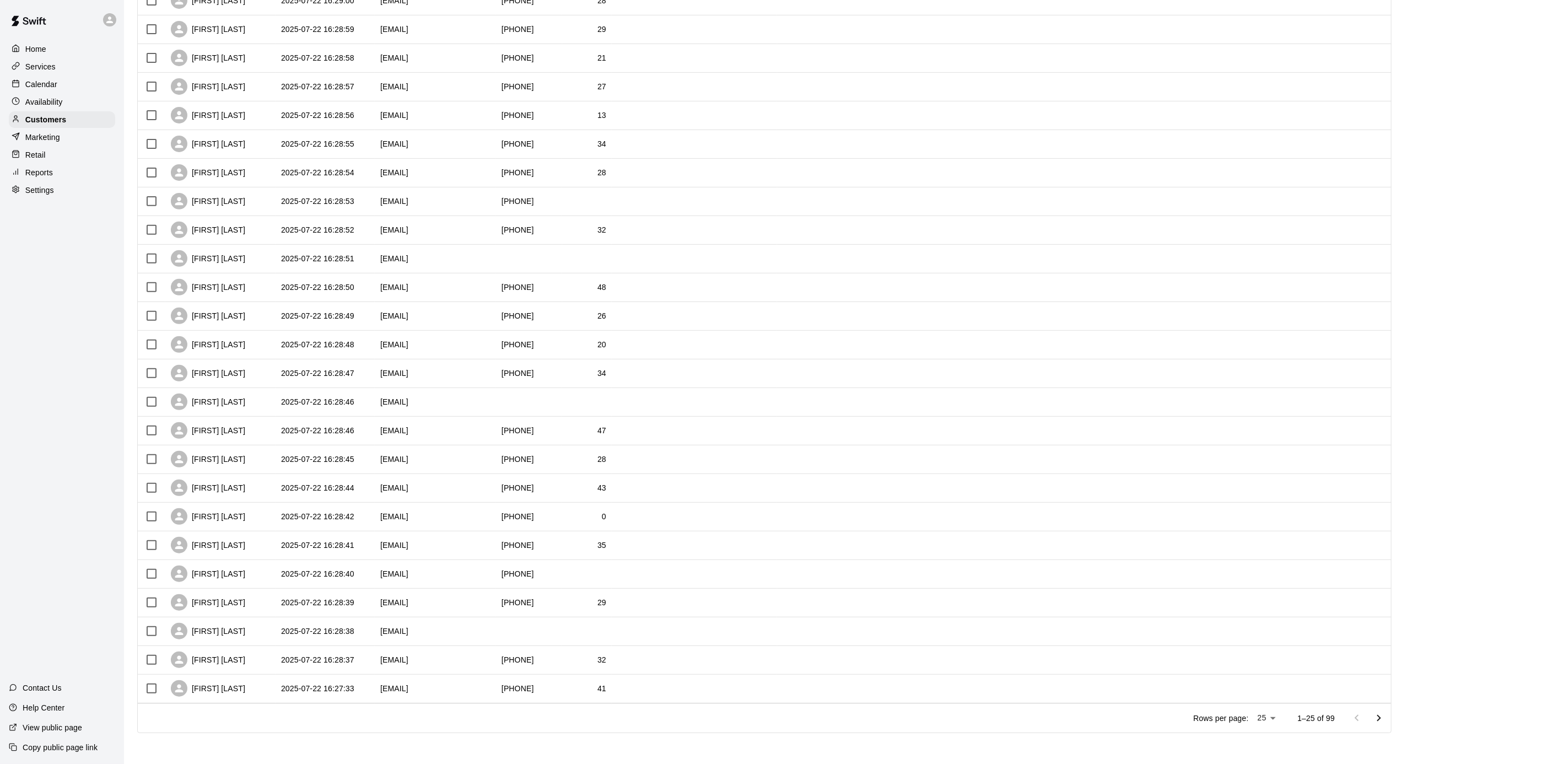 click 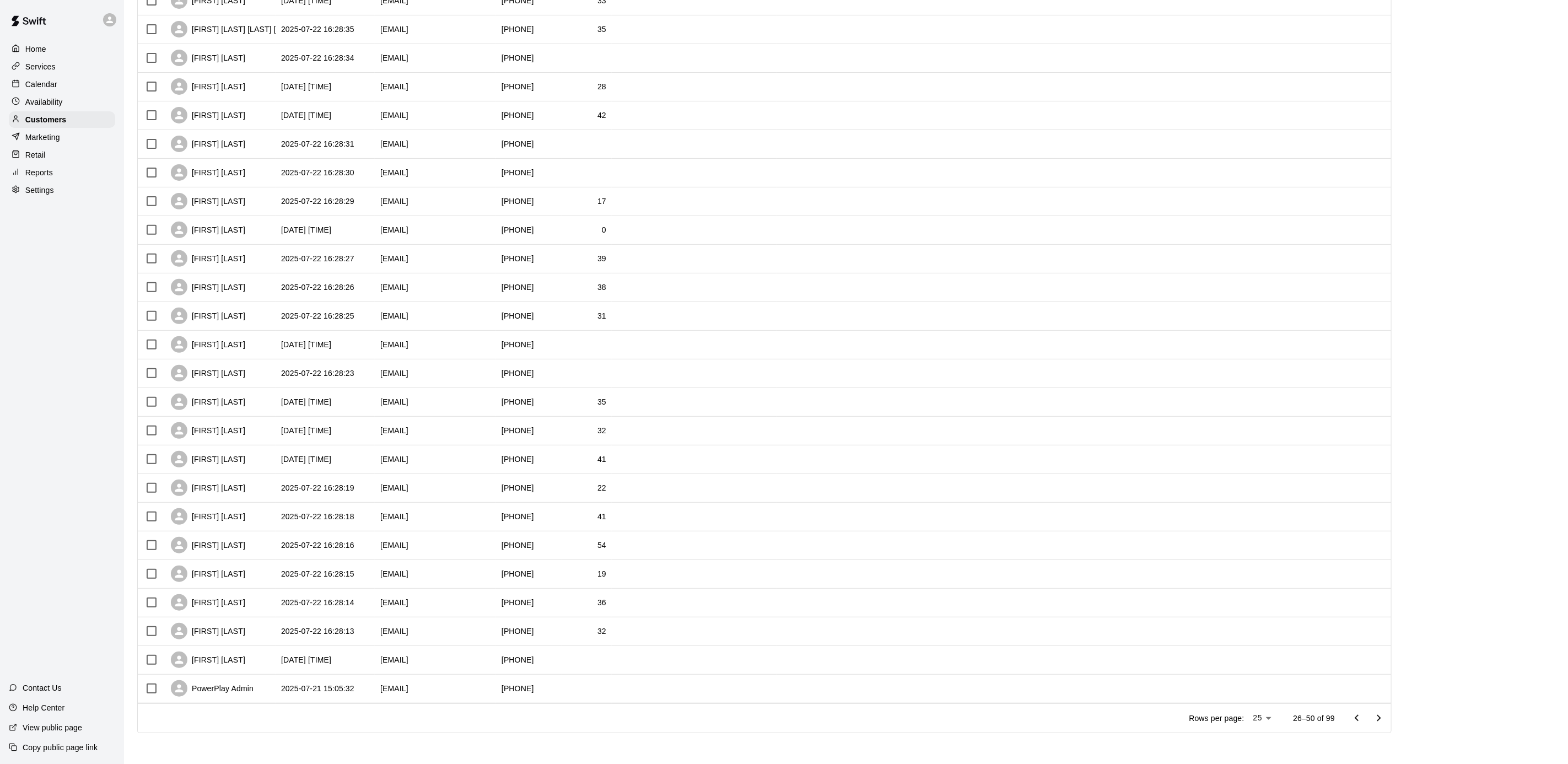 click 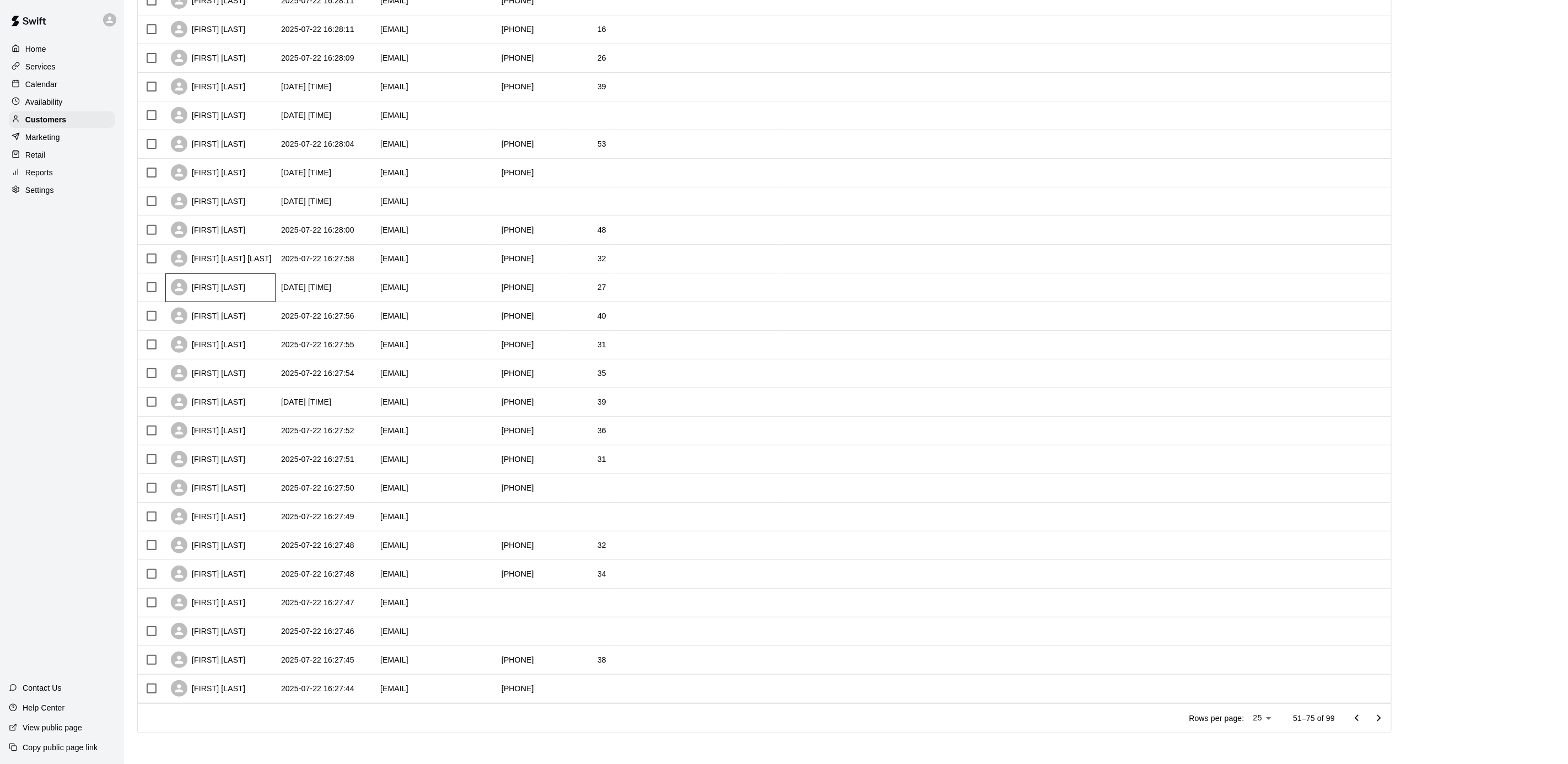click on "[FIRST] [LAST]" at bounding box center [220, 288] 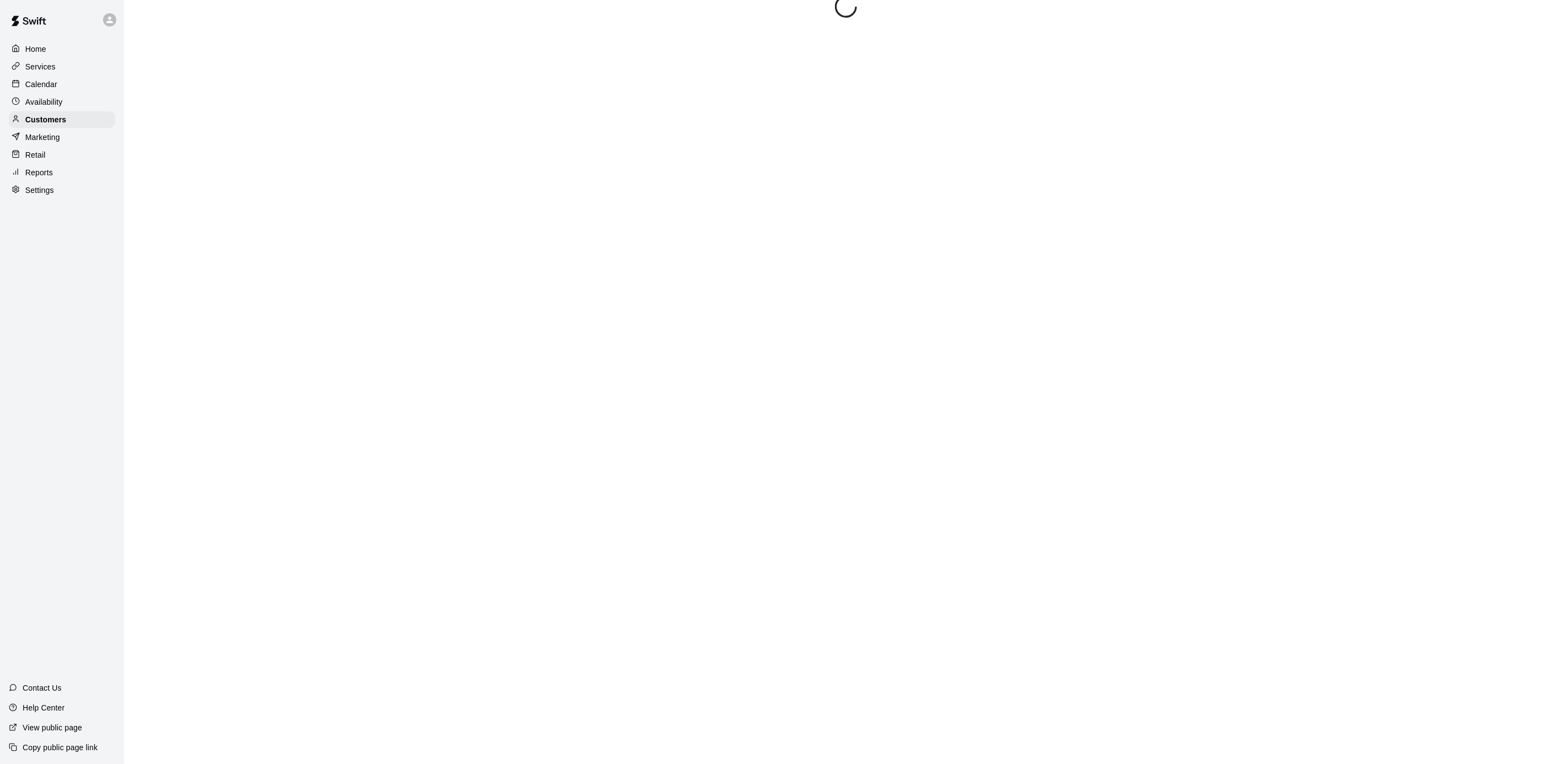 scroll, scrollTop: 0, scrollLeft: 0, axis: both 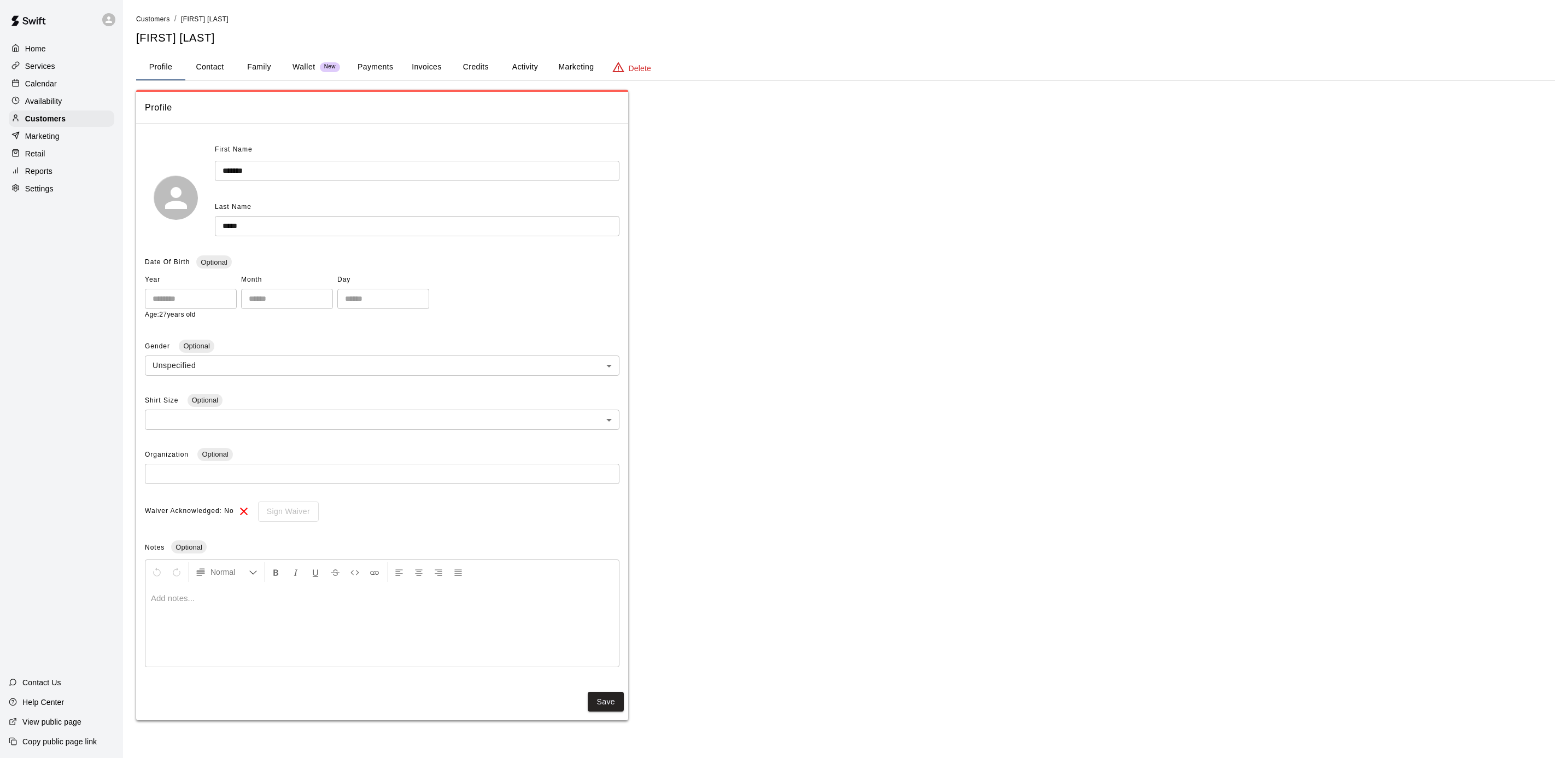 click on "Marketing" at bounding box center (576, 67) 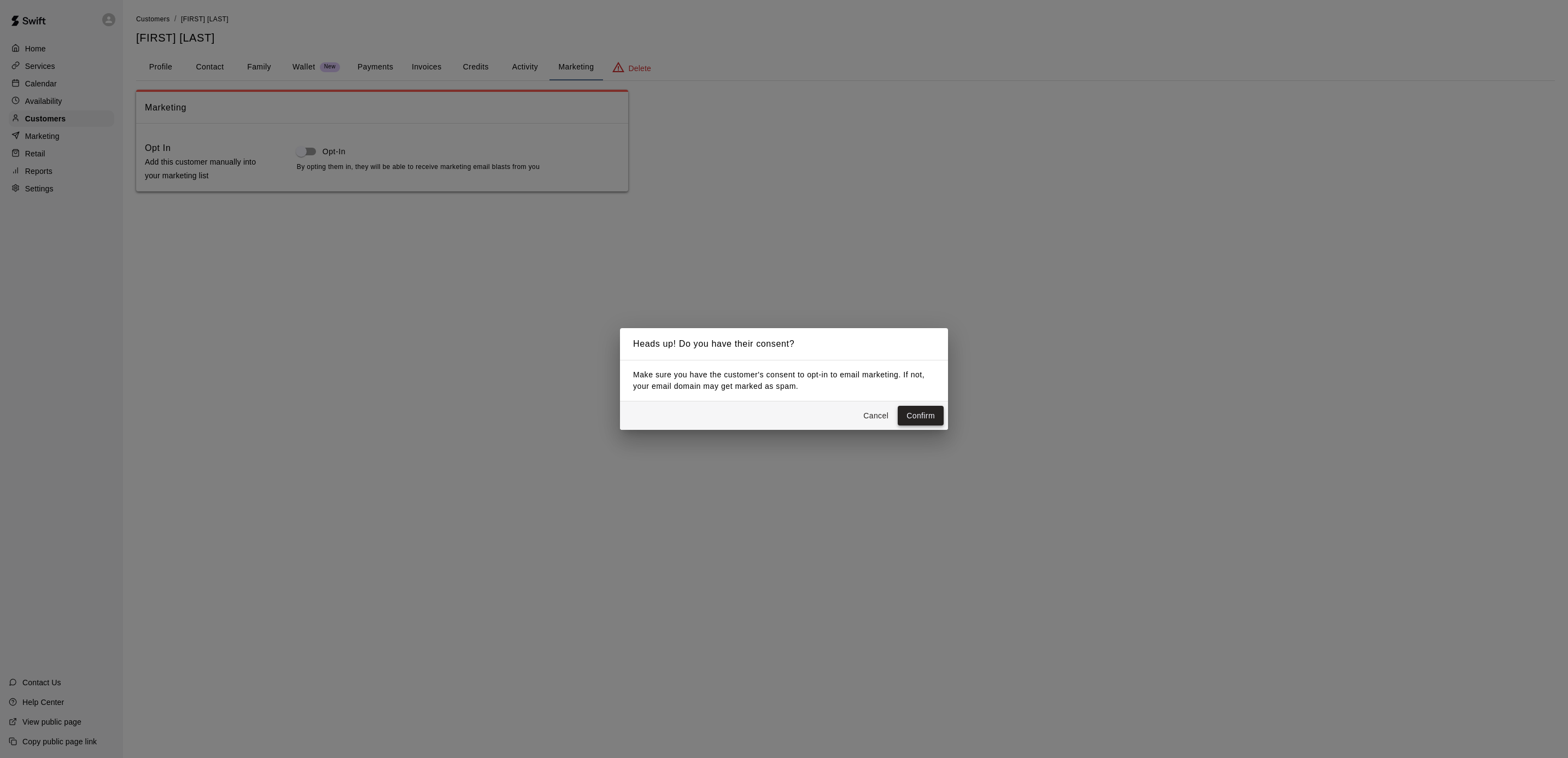 click on "Confirm" at bounding box center (921, 416) 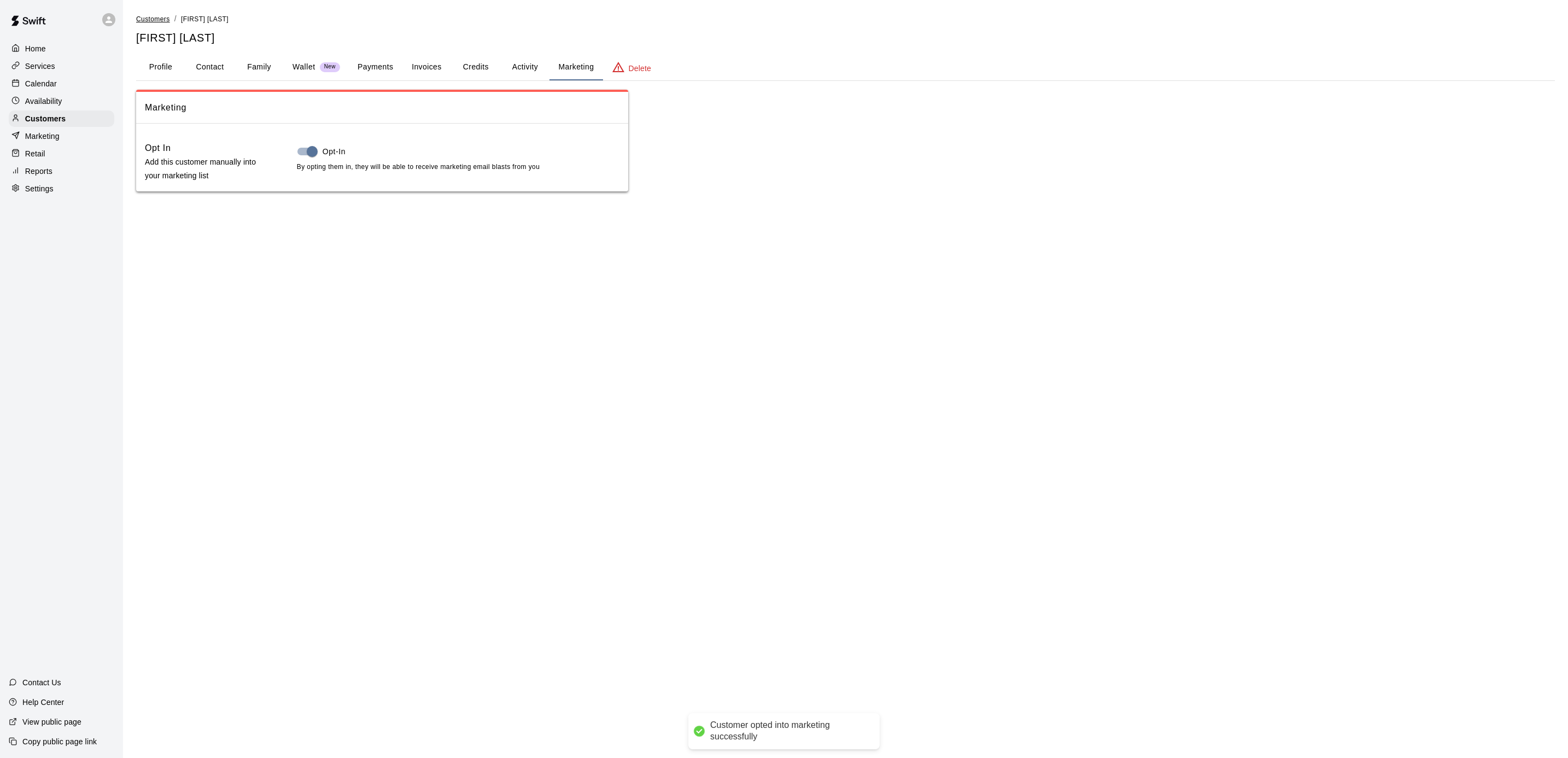 click on "Customers" at bounding box center [153, 19] 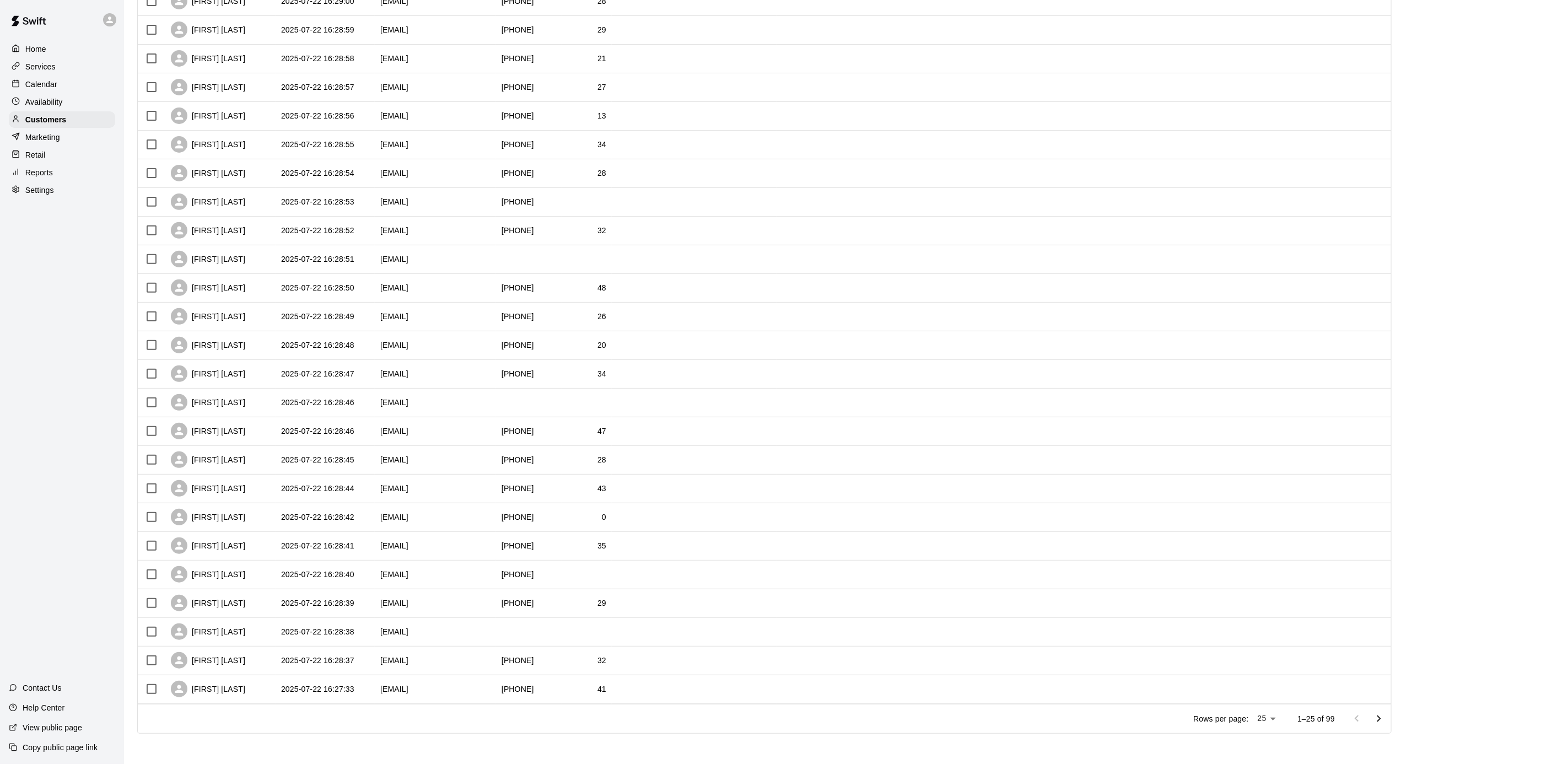scroll, scrollTop: 191, scrollLeft: 0, axis: vertical 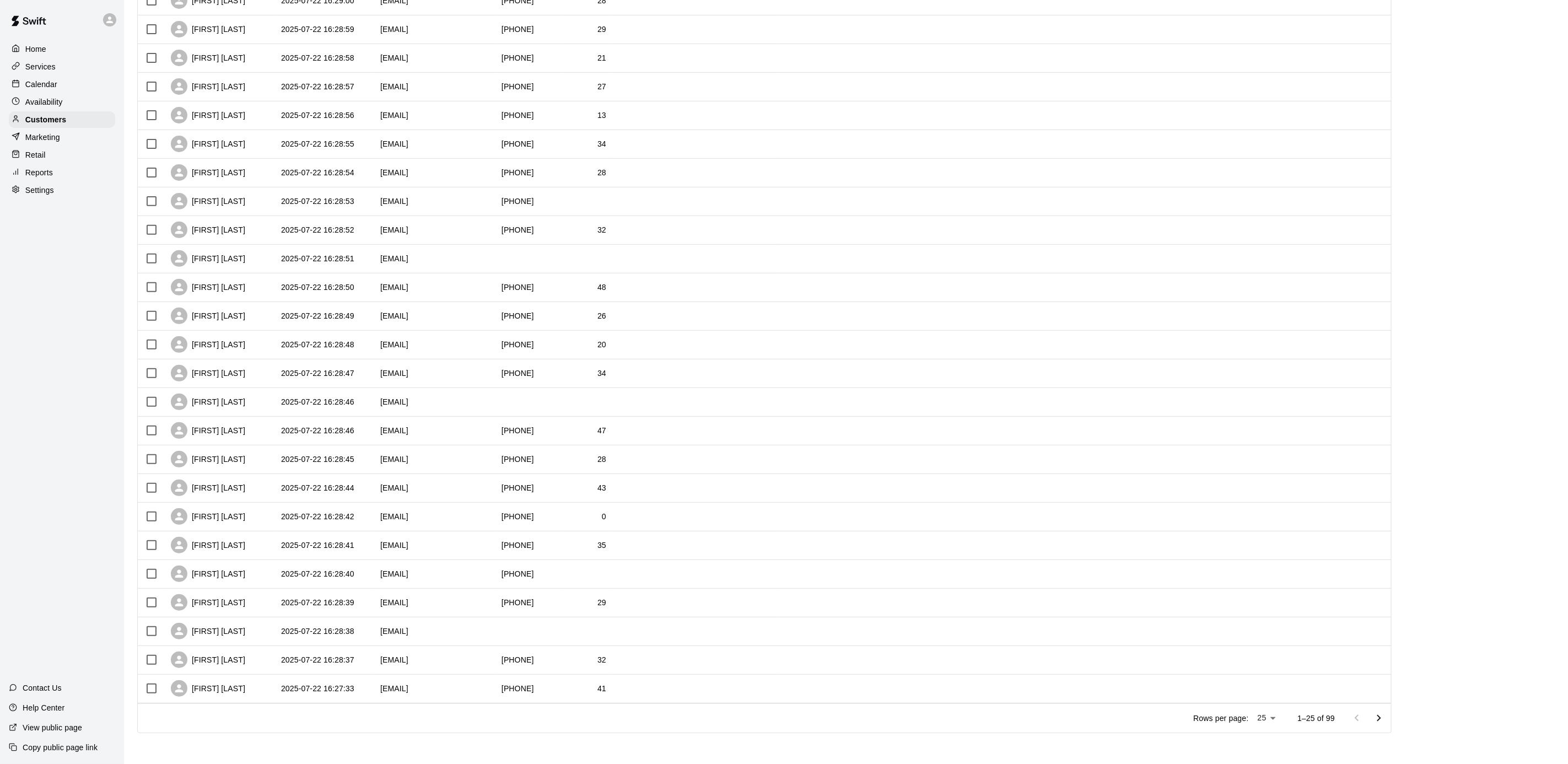 click 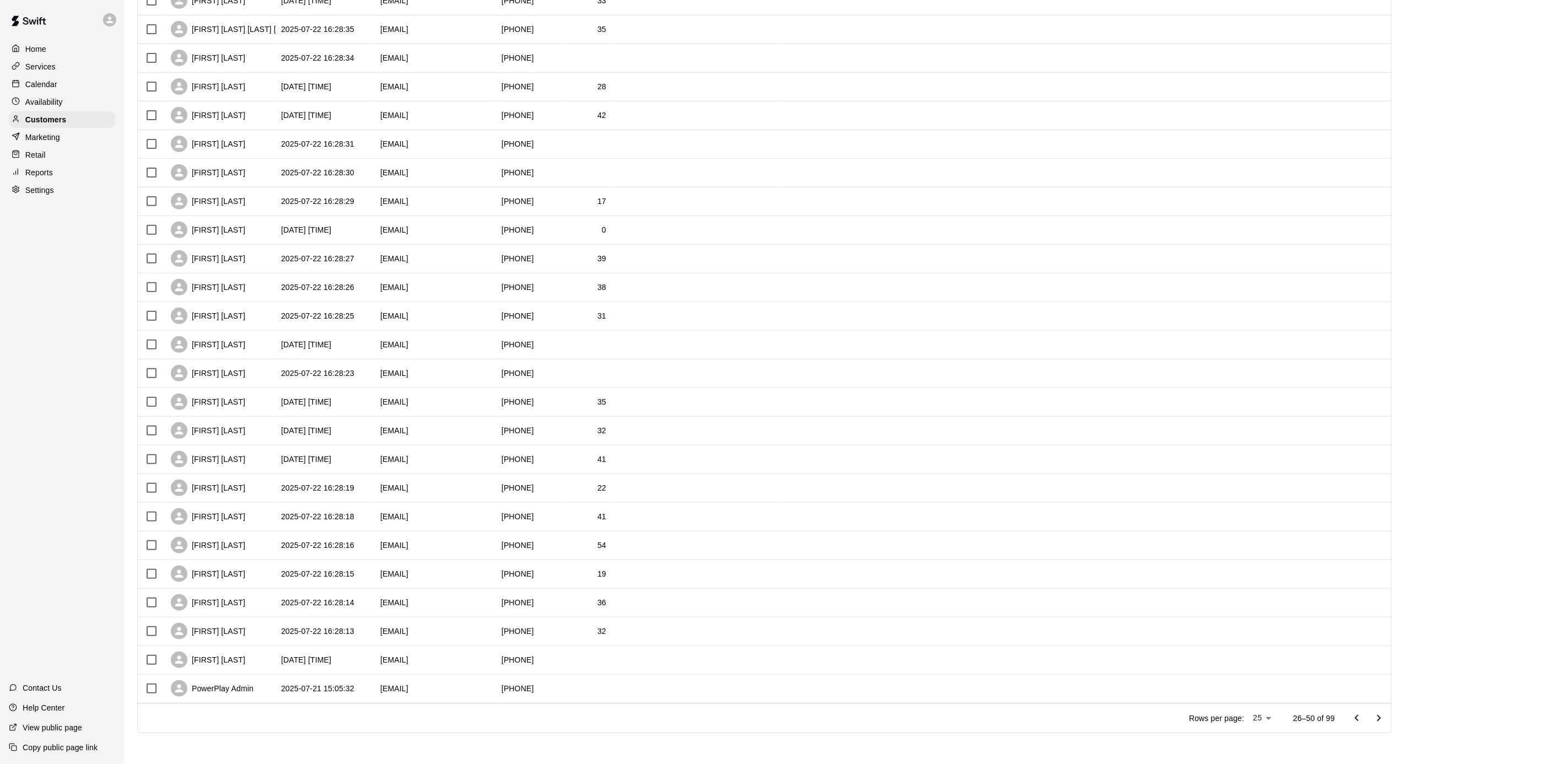 click 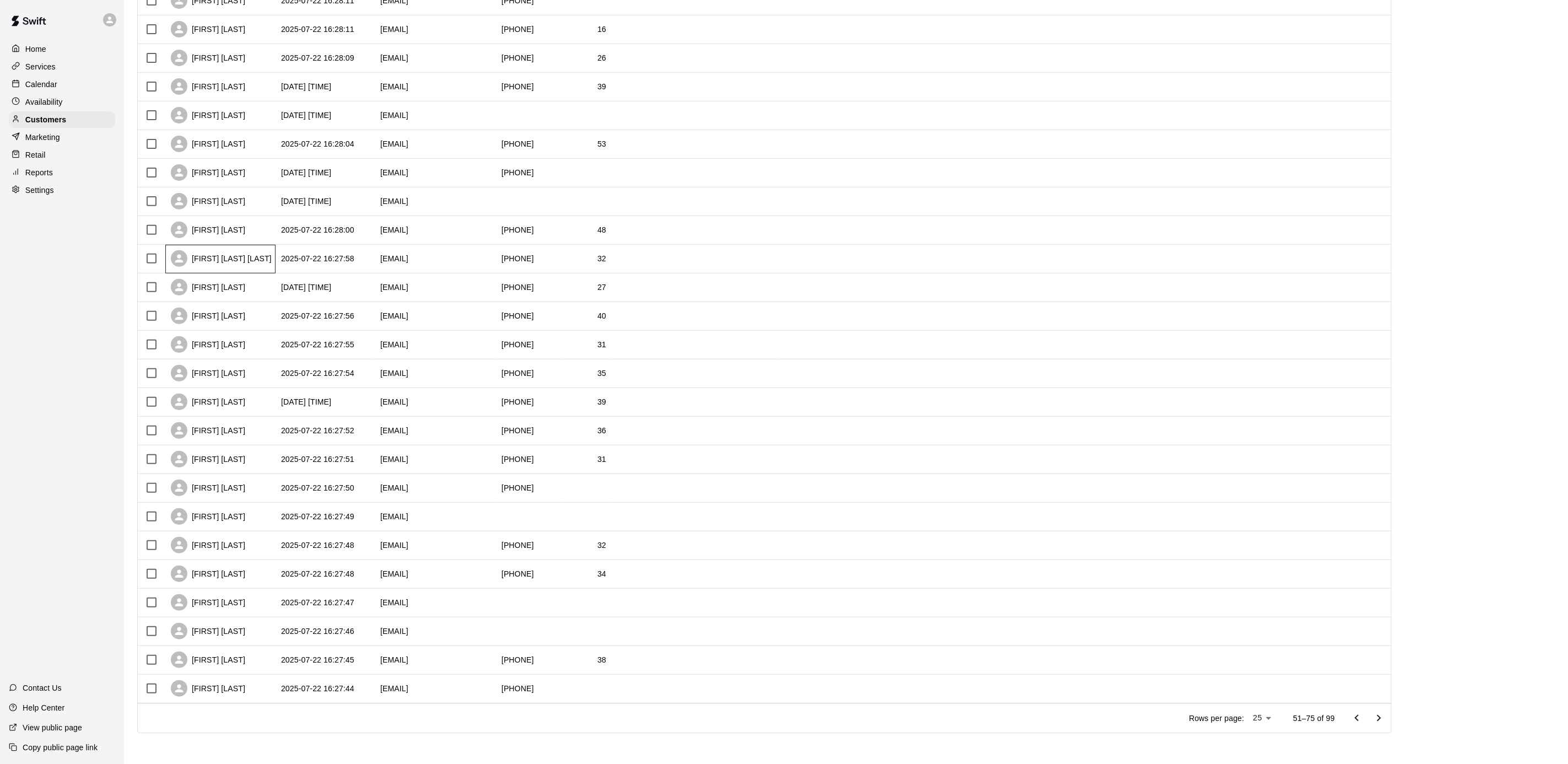 click on "[FIRST] [LAST] [LAST]" at bounding box center (221, 259) 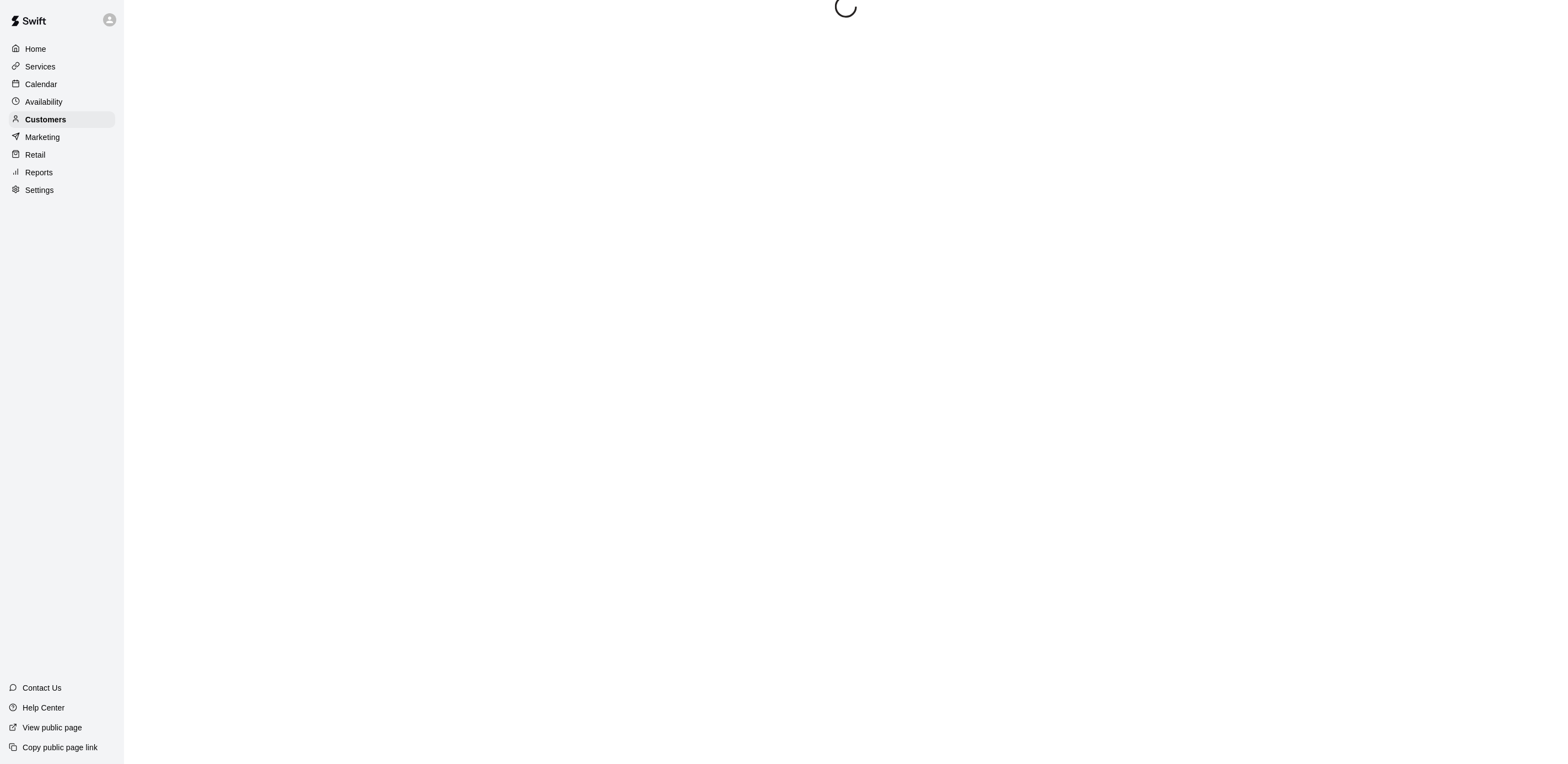 scroll, scrollTop: 0, scrollLeft: 0, axis: both 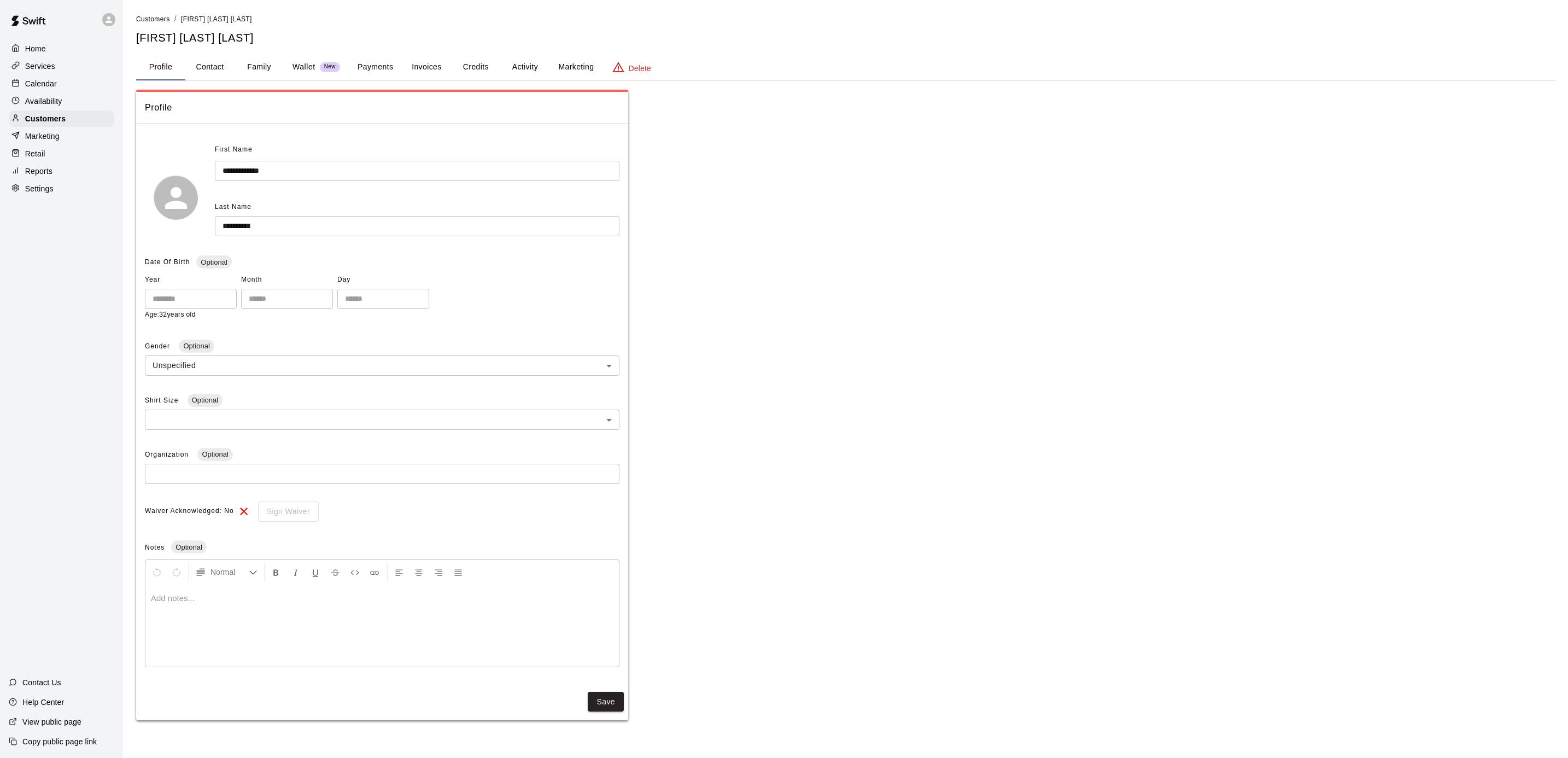 drag, startPoint x: 572, startPoint y: 64, endPoint x: 566, endPoint y: 67, distance: 6.708204 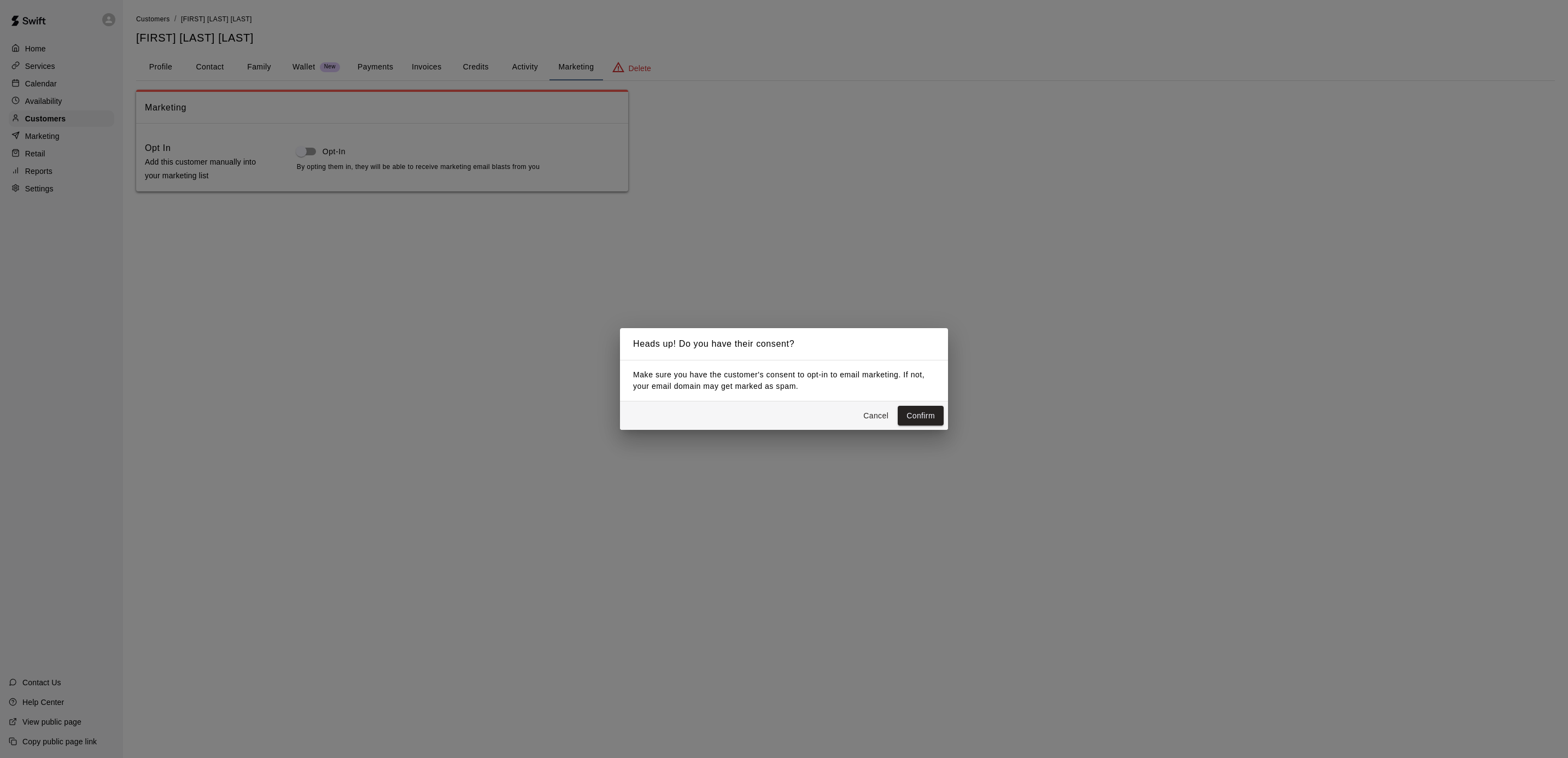 click on "Confirm" at bounding box center (921, 416) 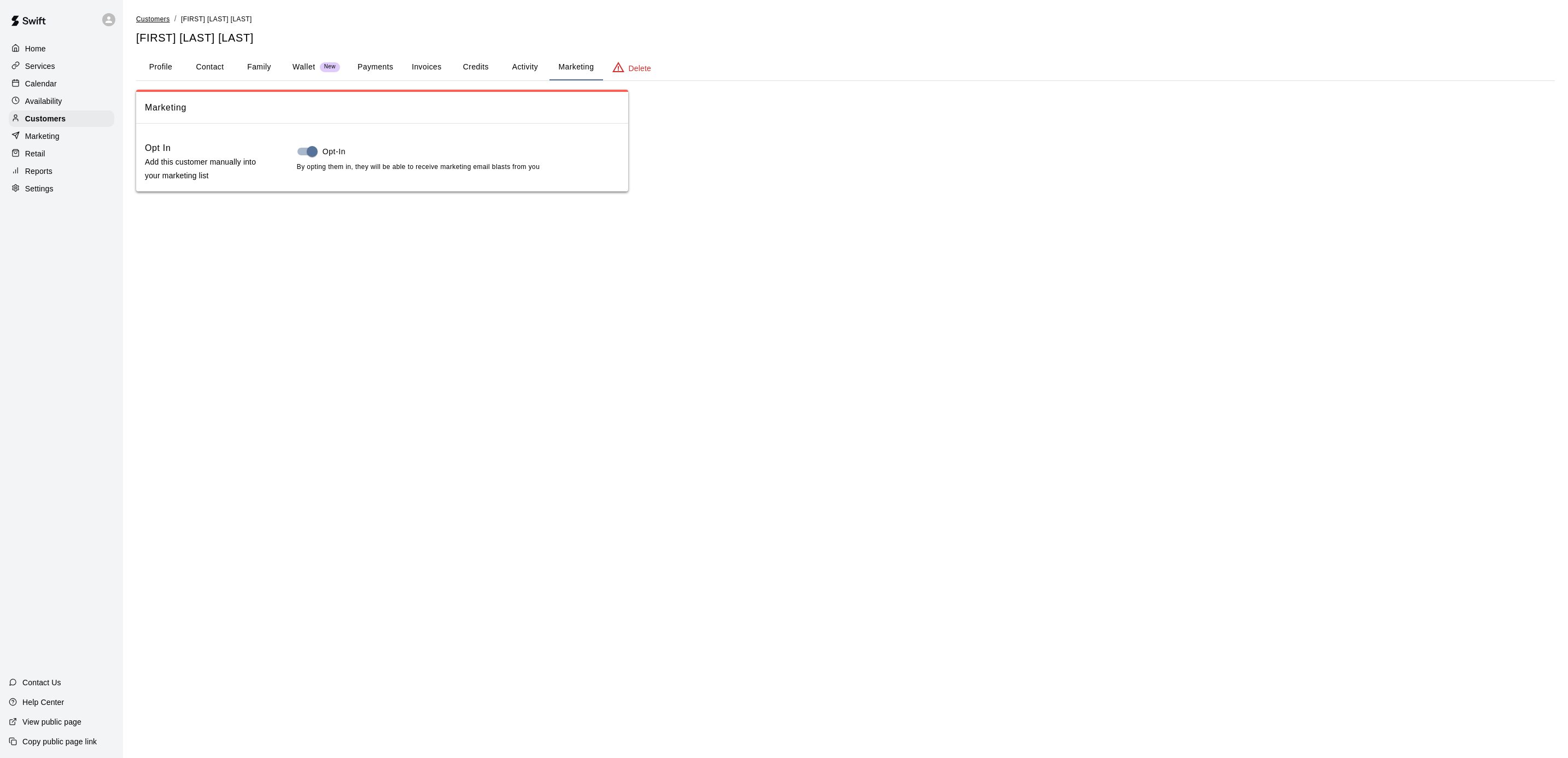click on "Customers" at bounding box center [153, 19] 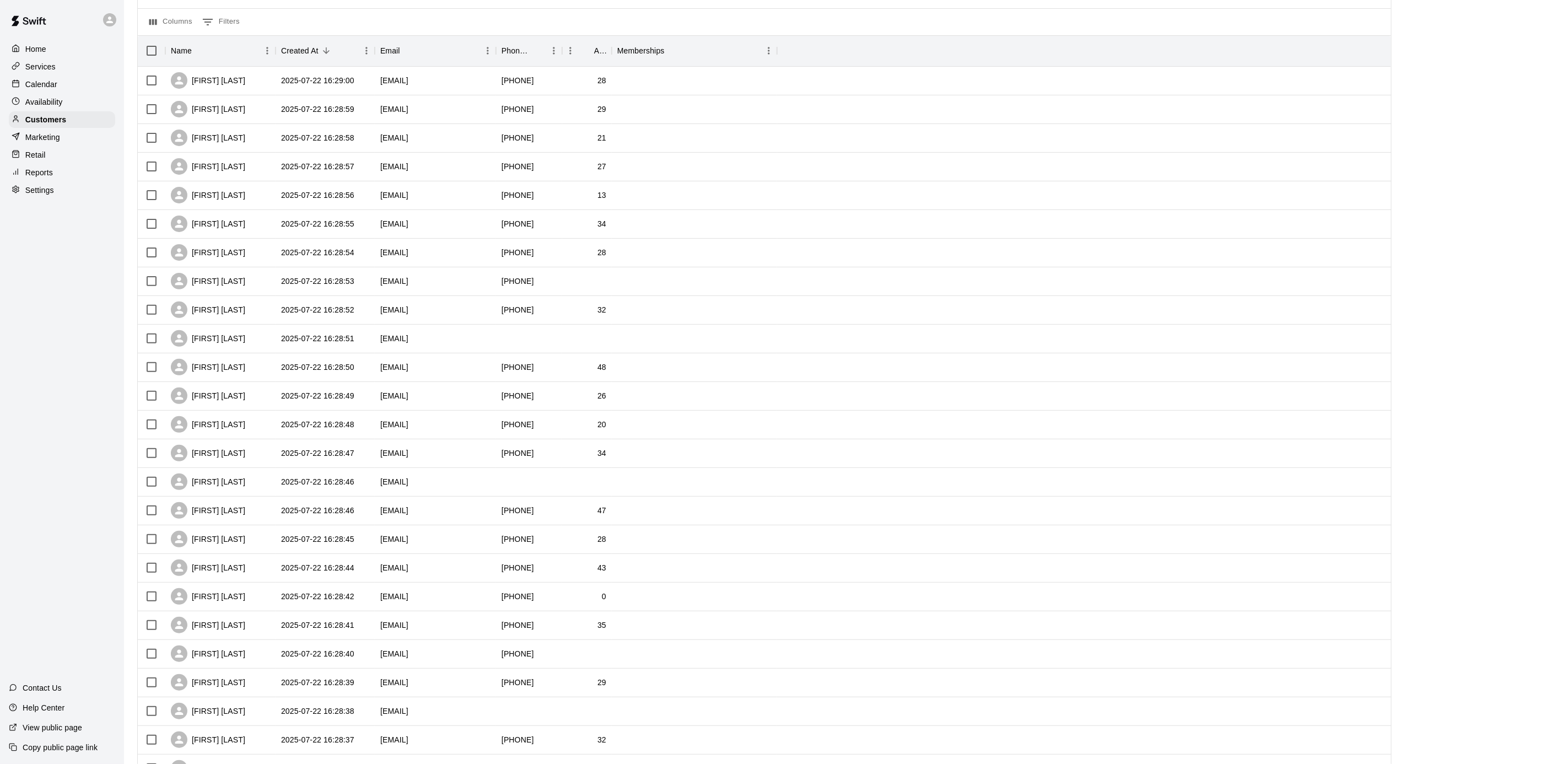 scroll, scrollTop: 191, scrollLeft: 0, axis: vertical 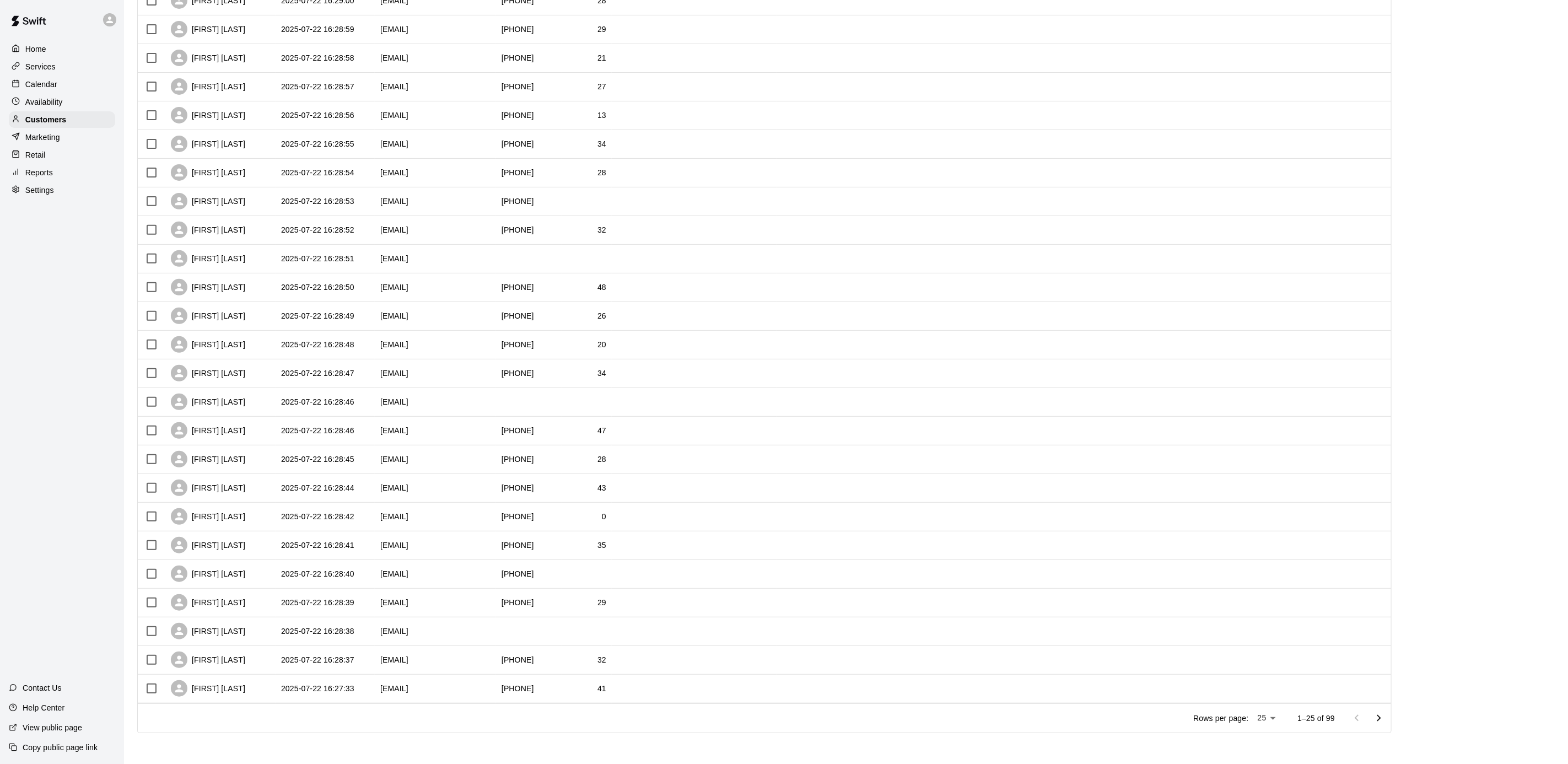 click at bounding box center (1379, 718) 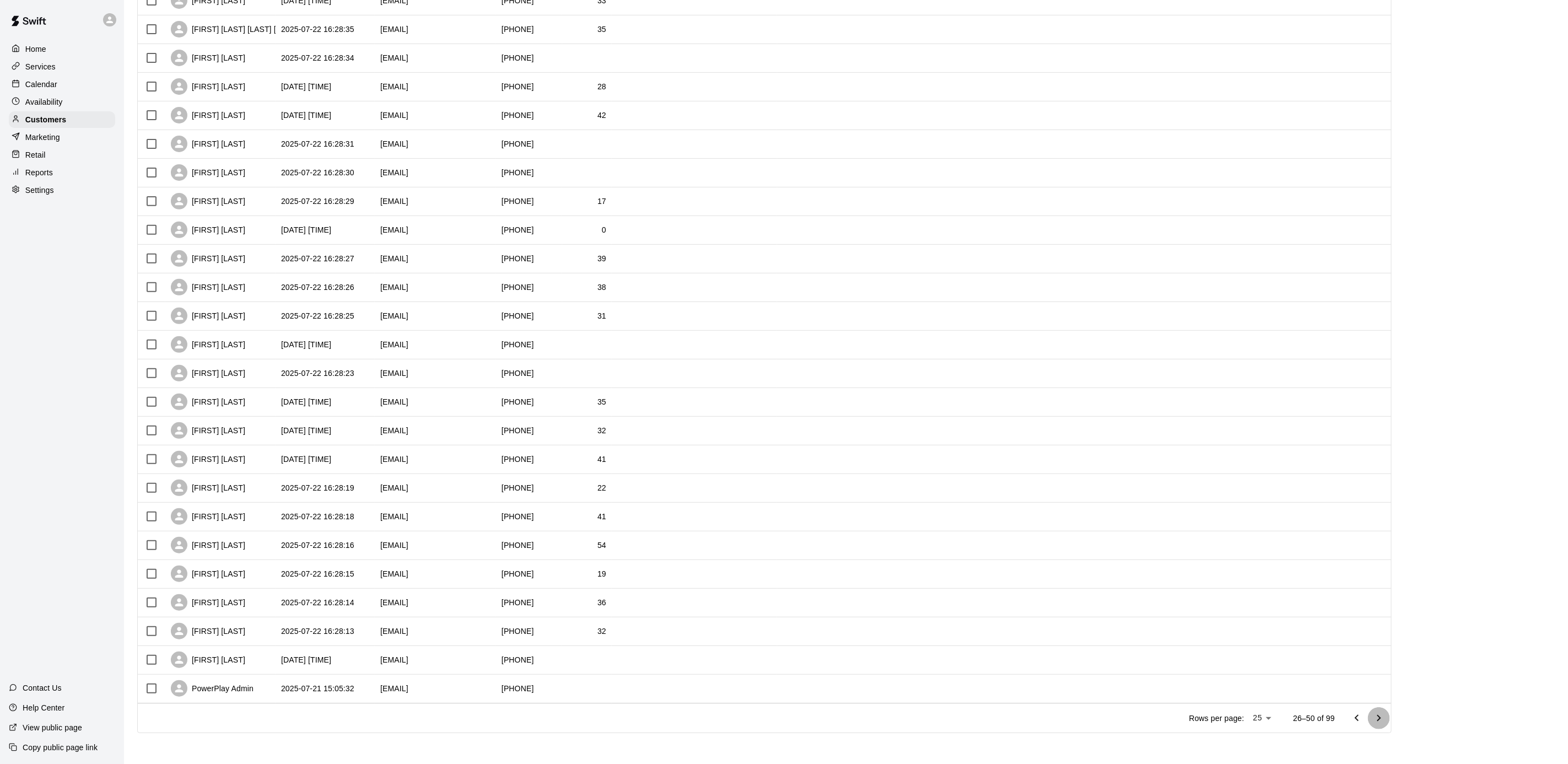 click 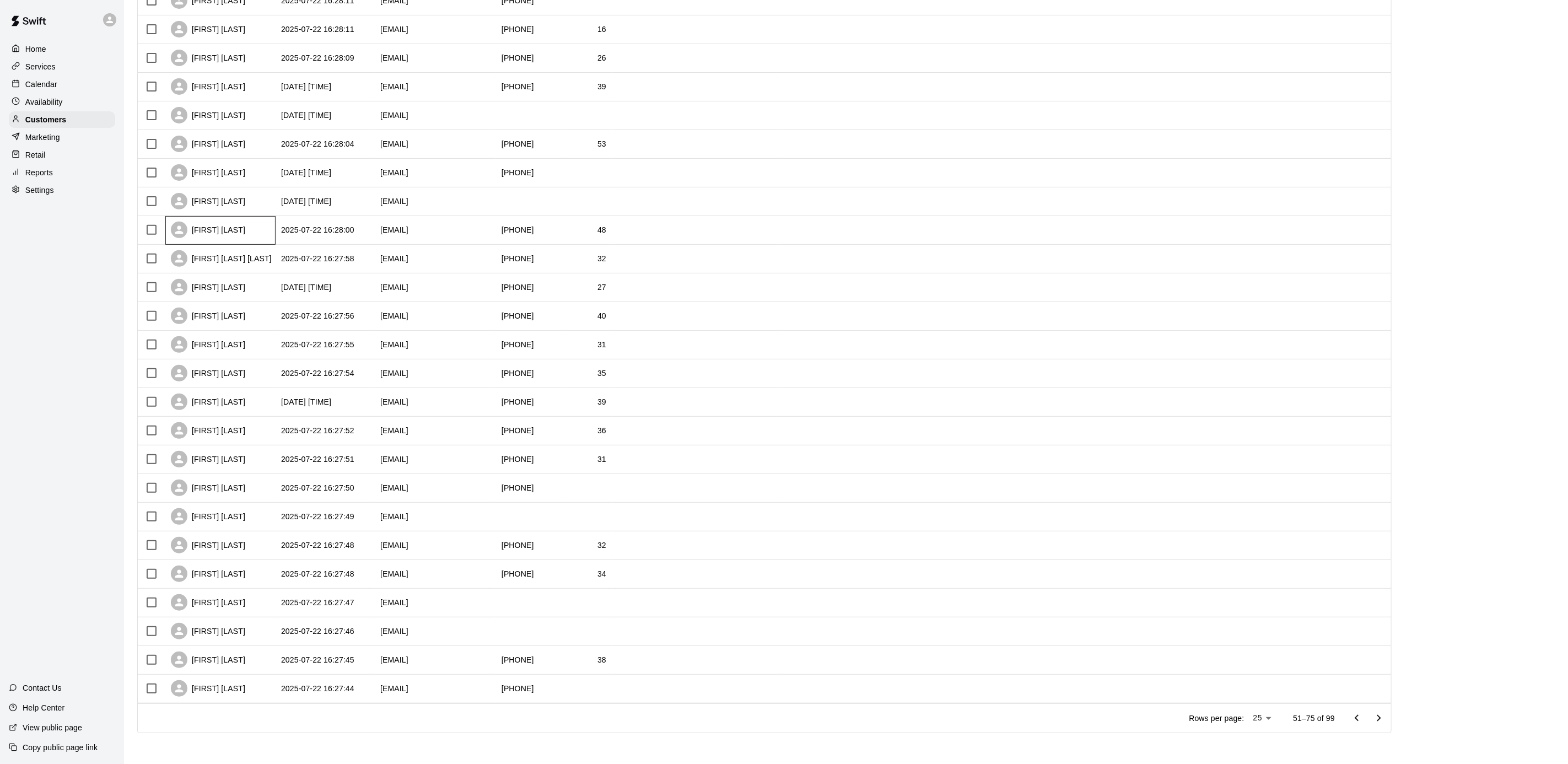 click on "[FIRST] [LAST]" at bounding box center [220, 230] 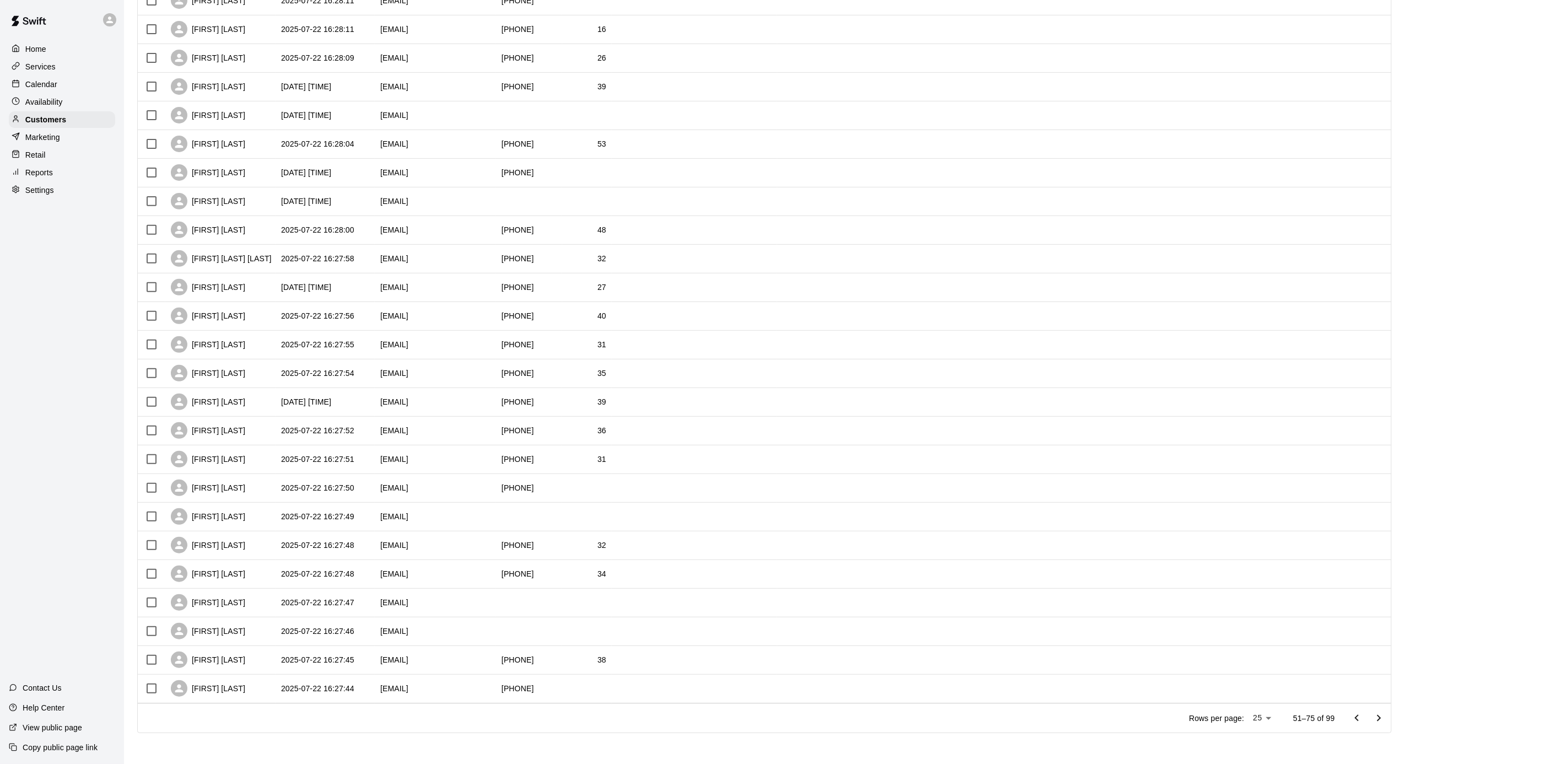 scroll, scrollTop: 0, scrollLeft: 0, axis: both 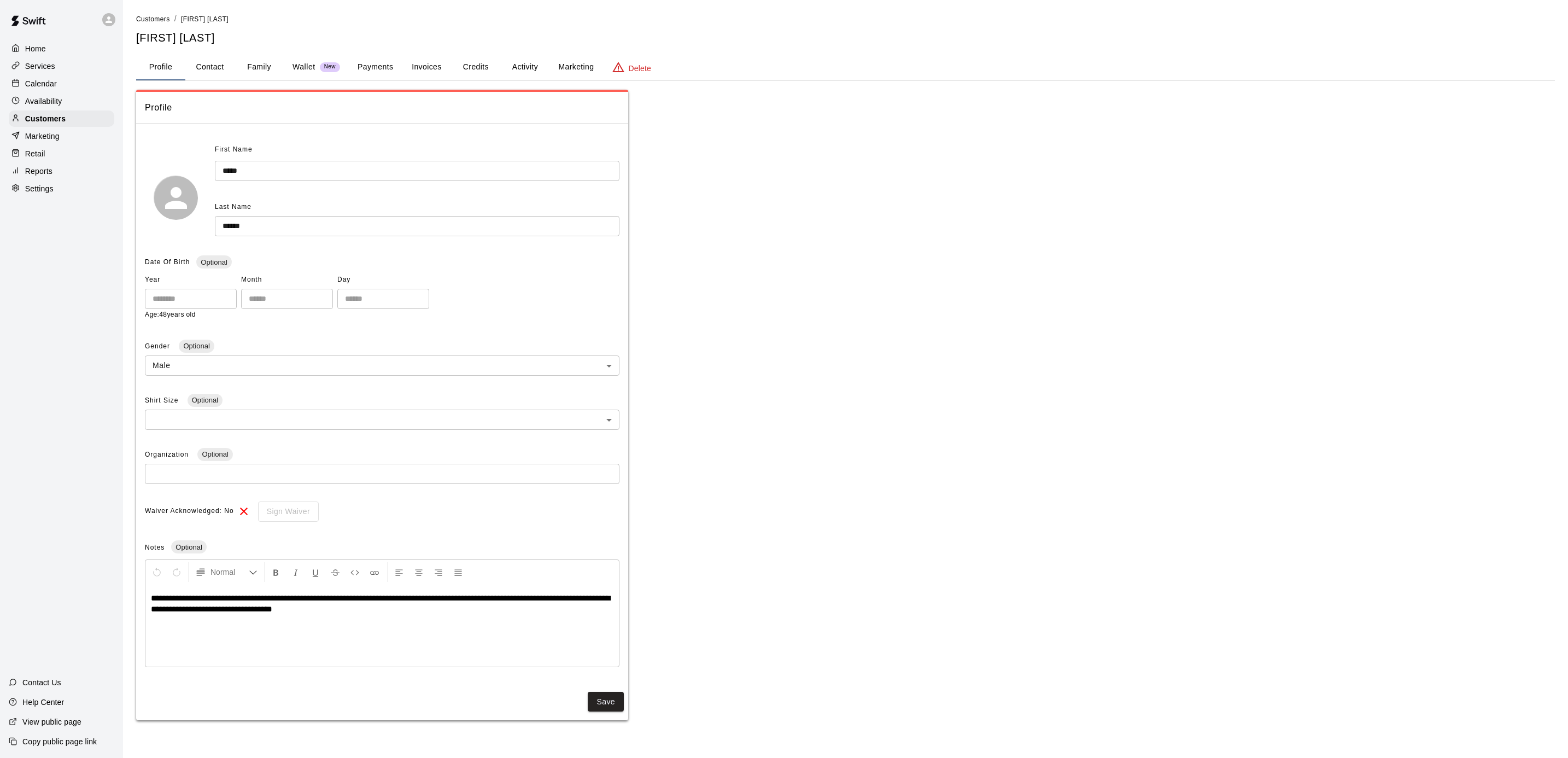 click on "Marketing" at bounding box center [576, 67] 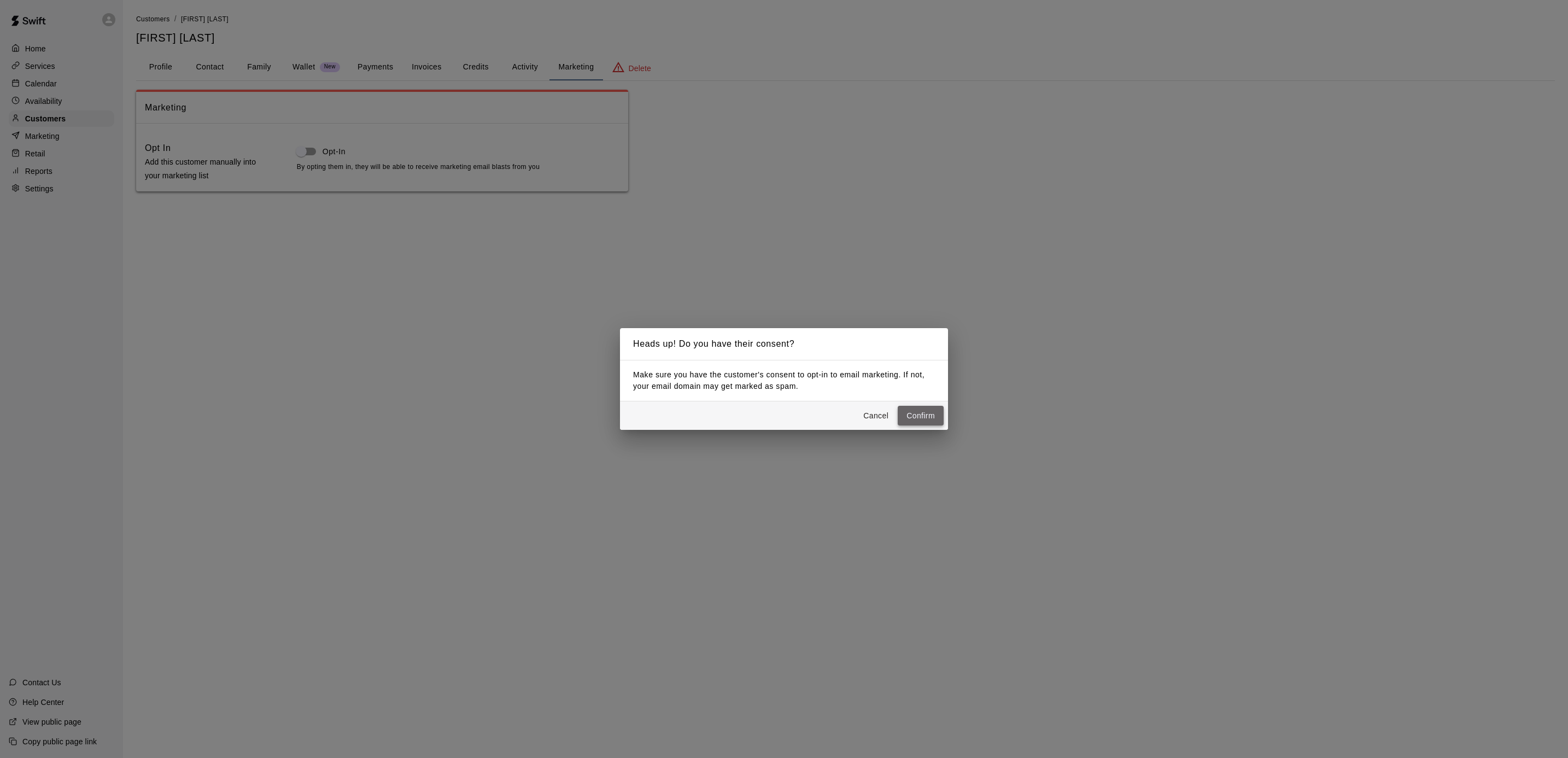 click on "Confirm" at bounding box center (921, 416) 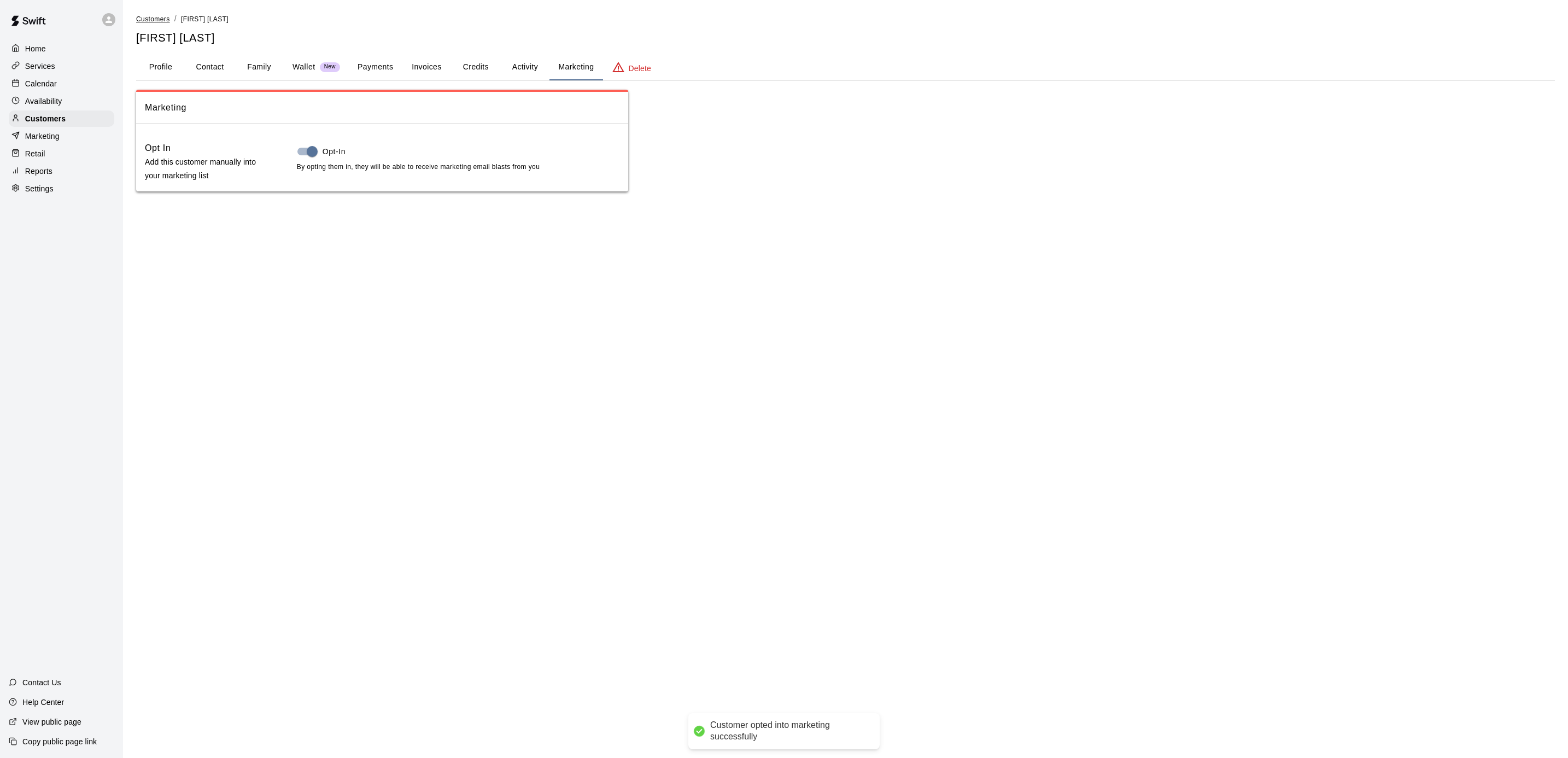 click on "Customers" at bounding box center [153, 19] 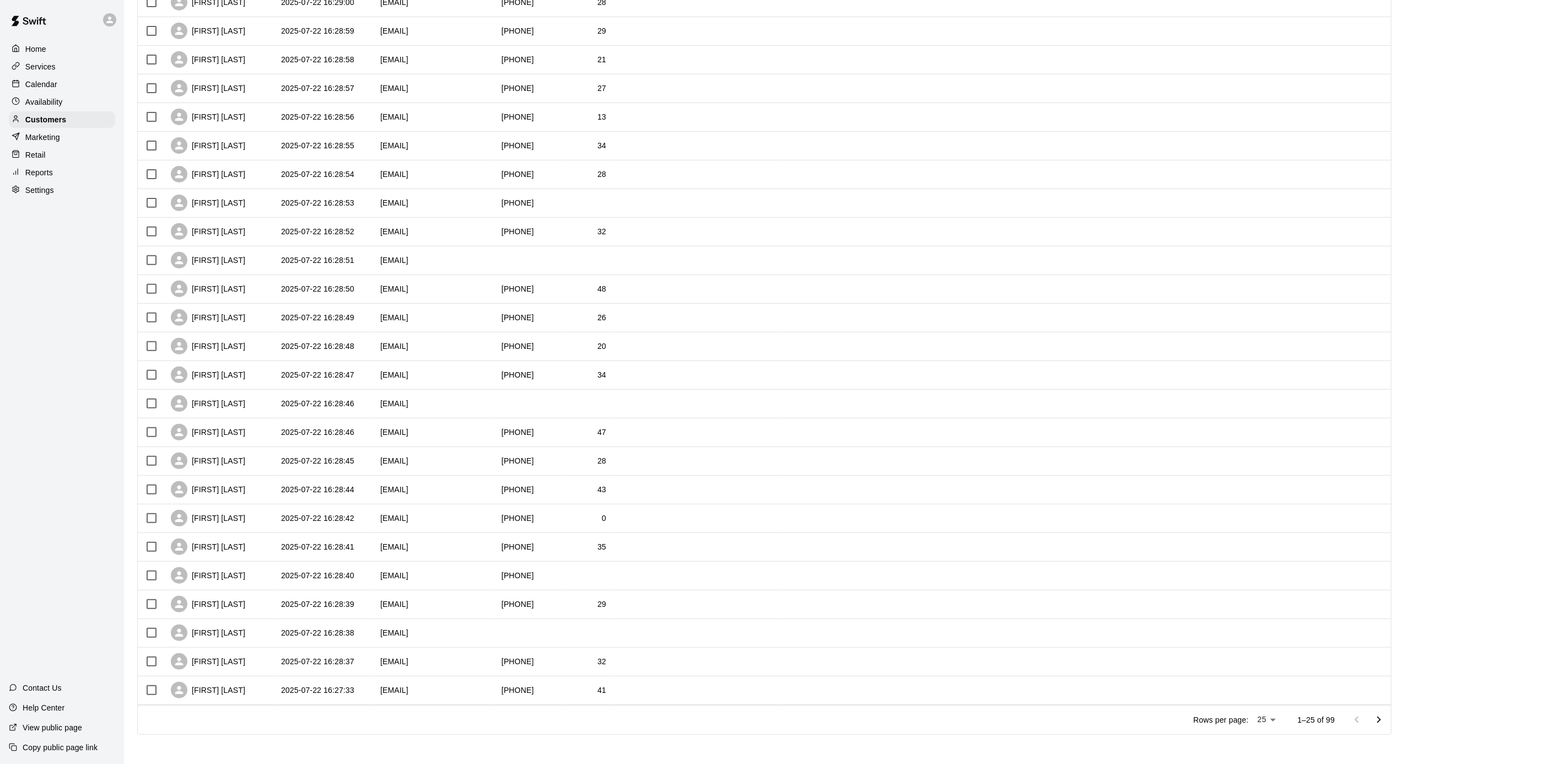 scroll, scrollTop: 191, scrollLeft: 0, axis: vertical 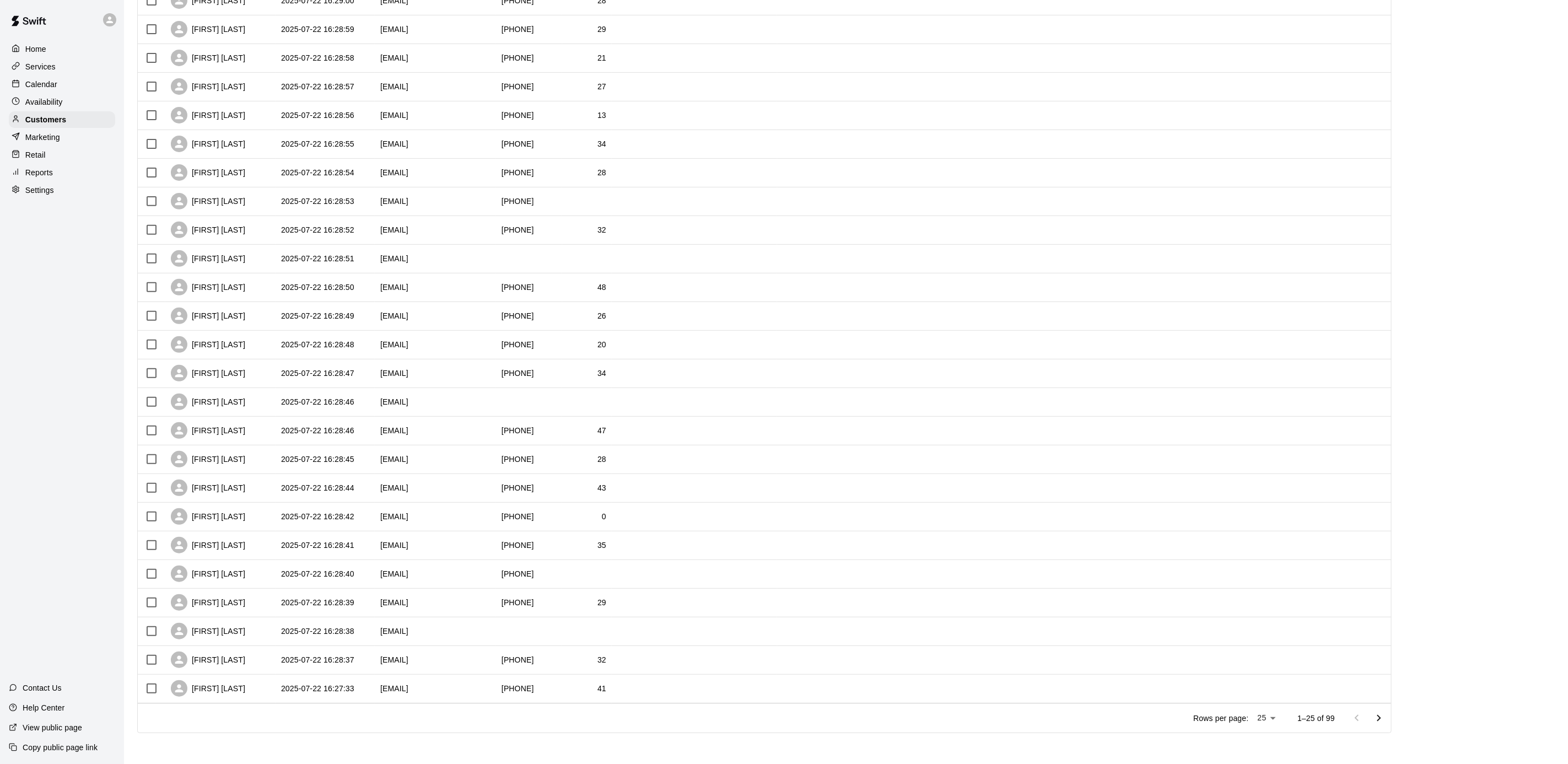 click 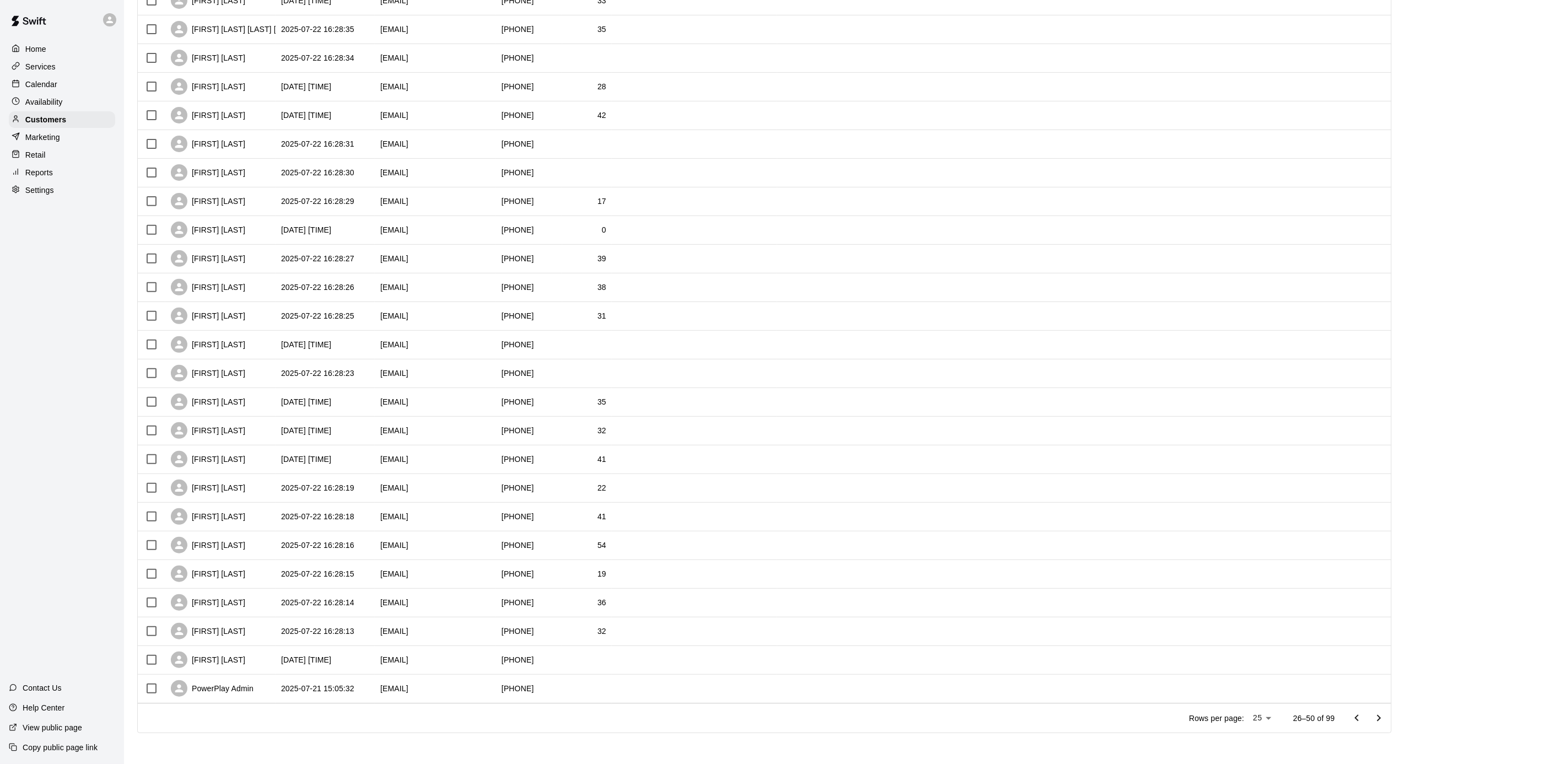 click 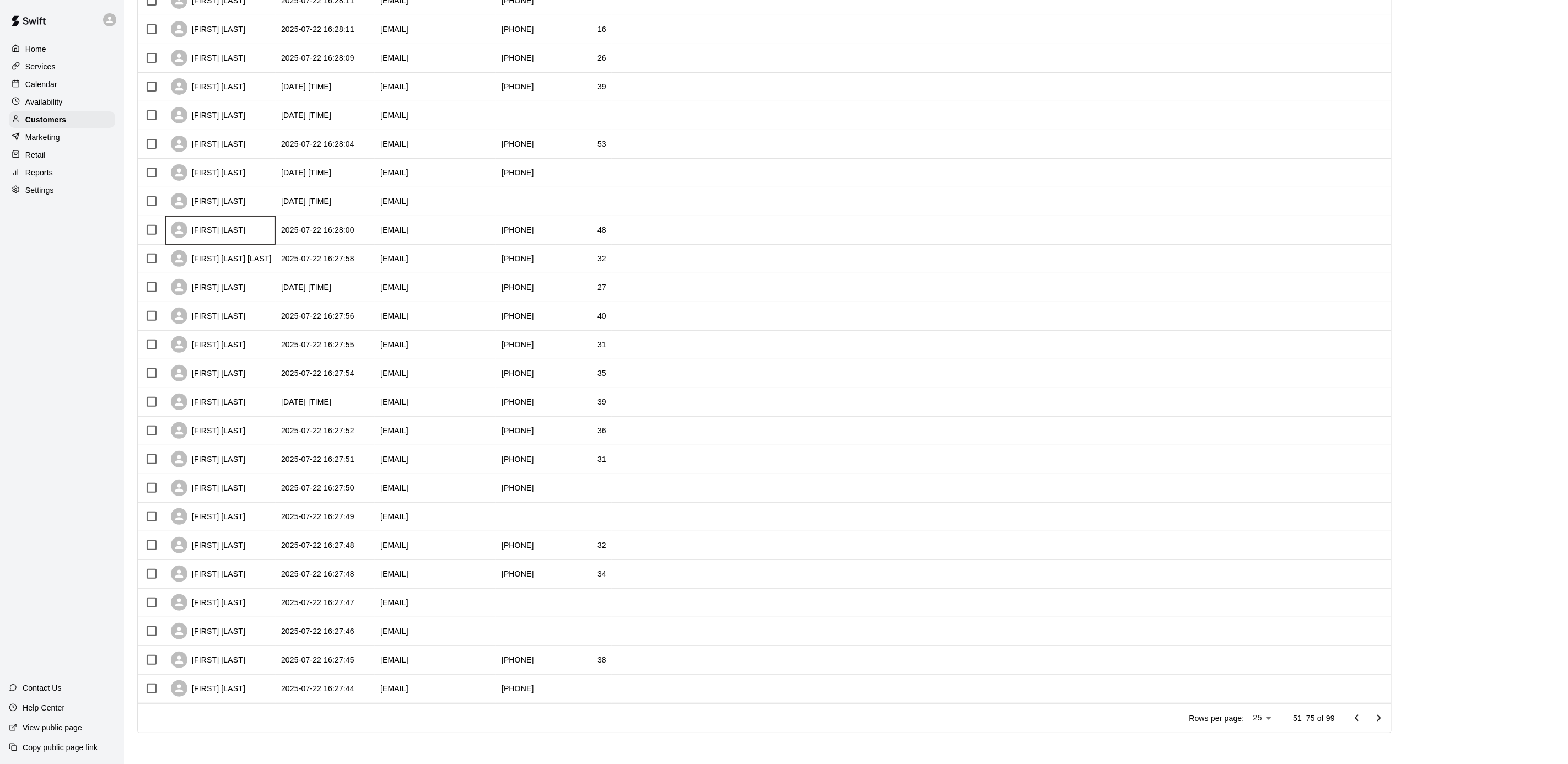 click on "[FIRST] [LAST]" at bounding box center [208, 230] 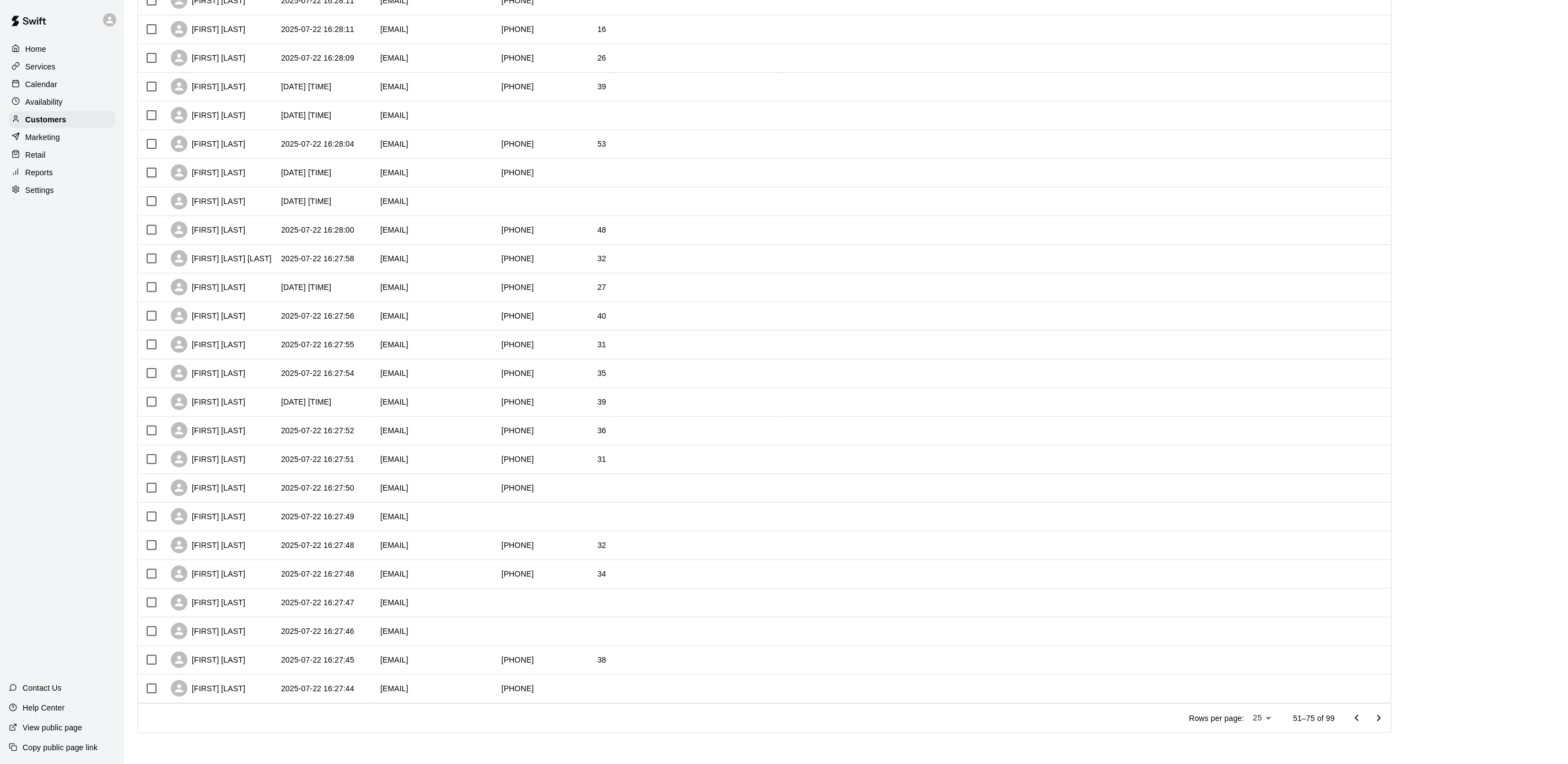 scroll, scrollTop: 0, scrollLeft: 0, axis: both 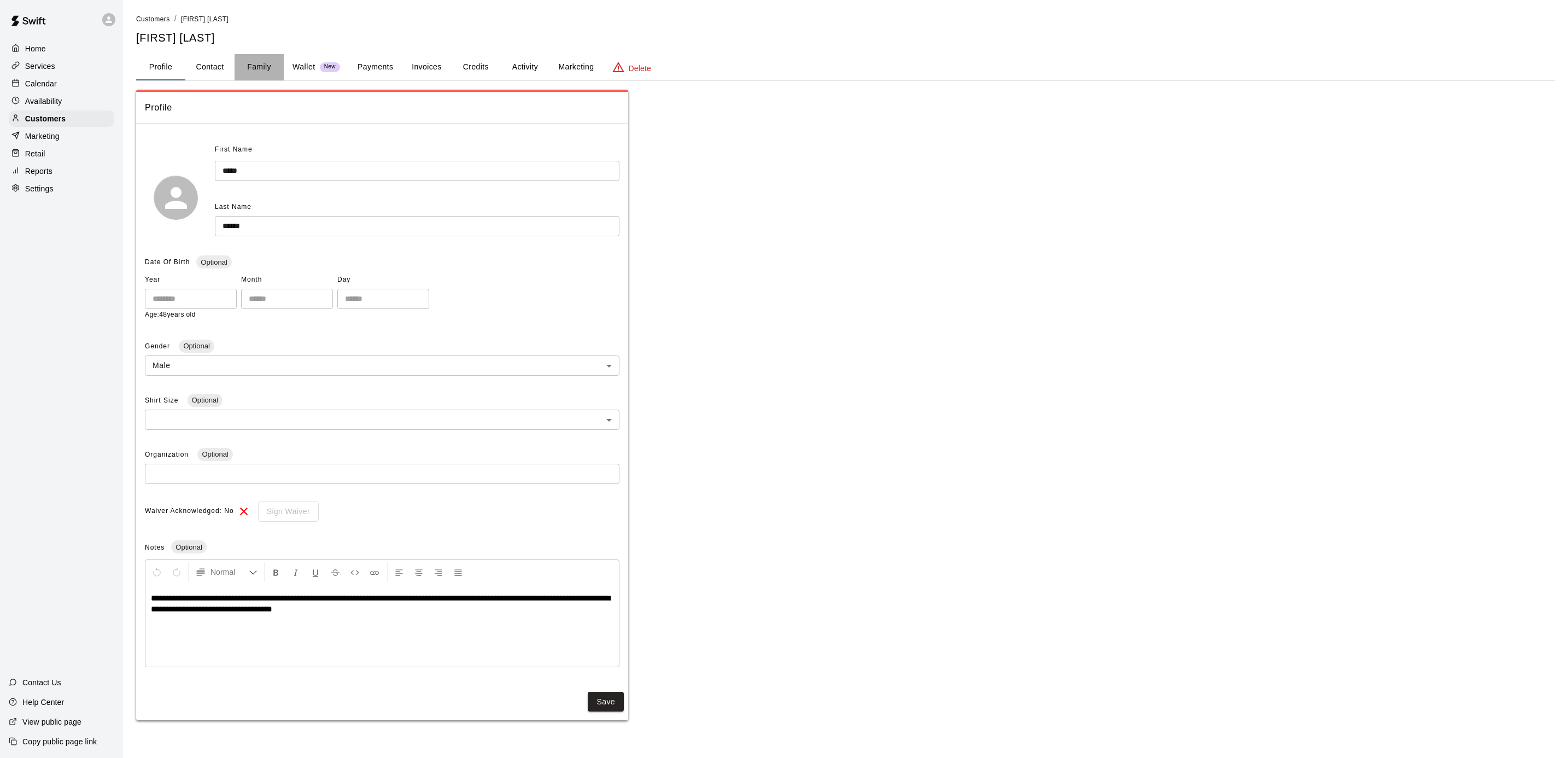 click on "Family" at bounding box center (259, 67) 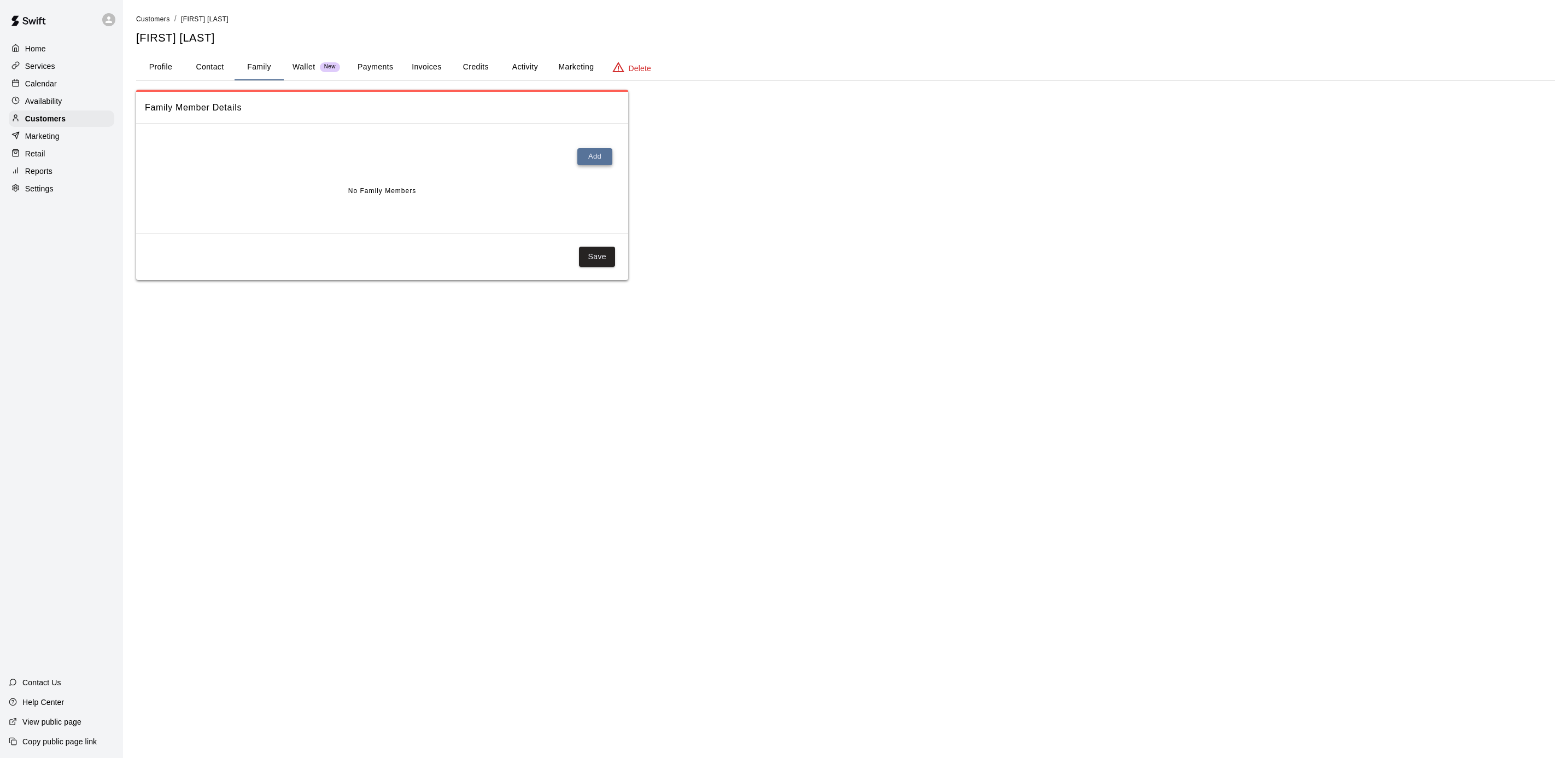 click on "Add" at bounding box center (595, 156) 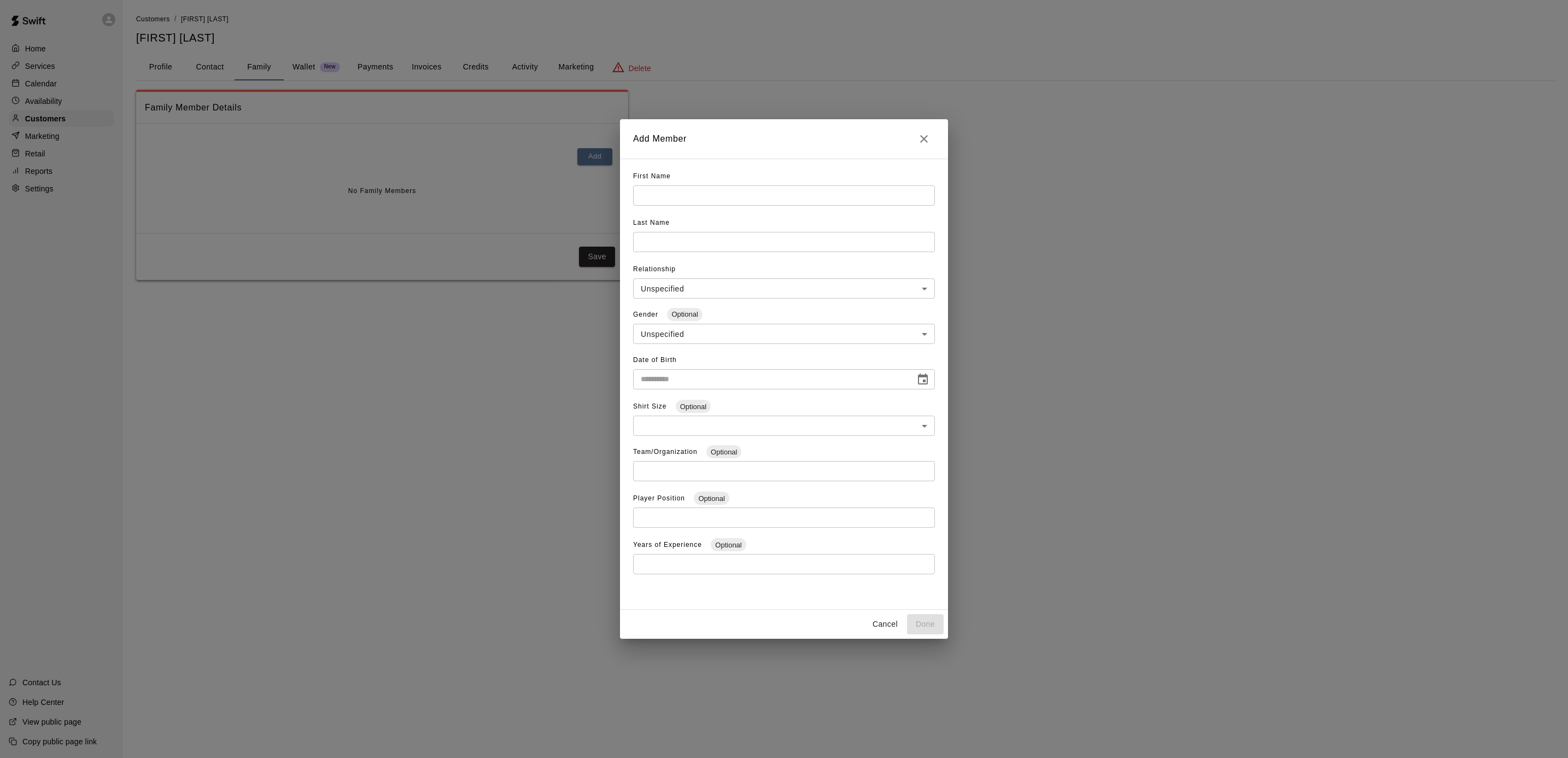 click 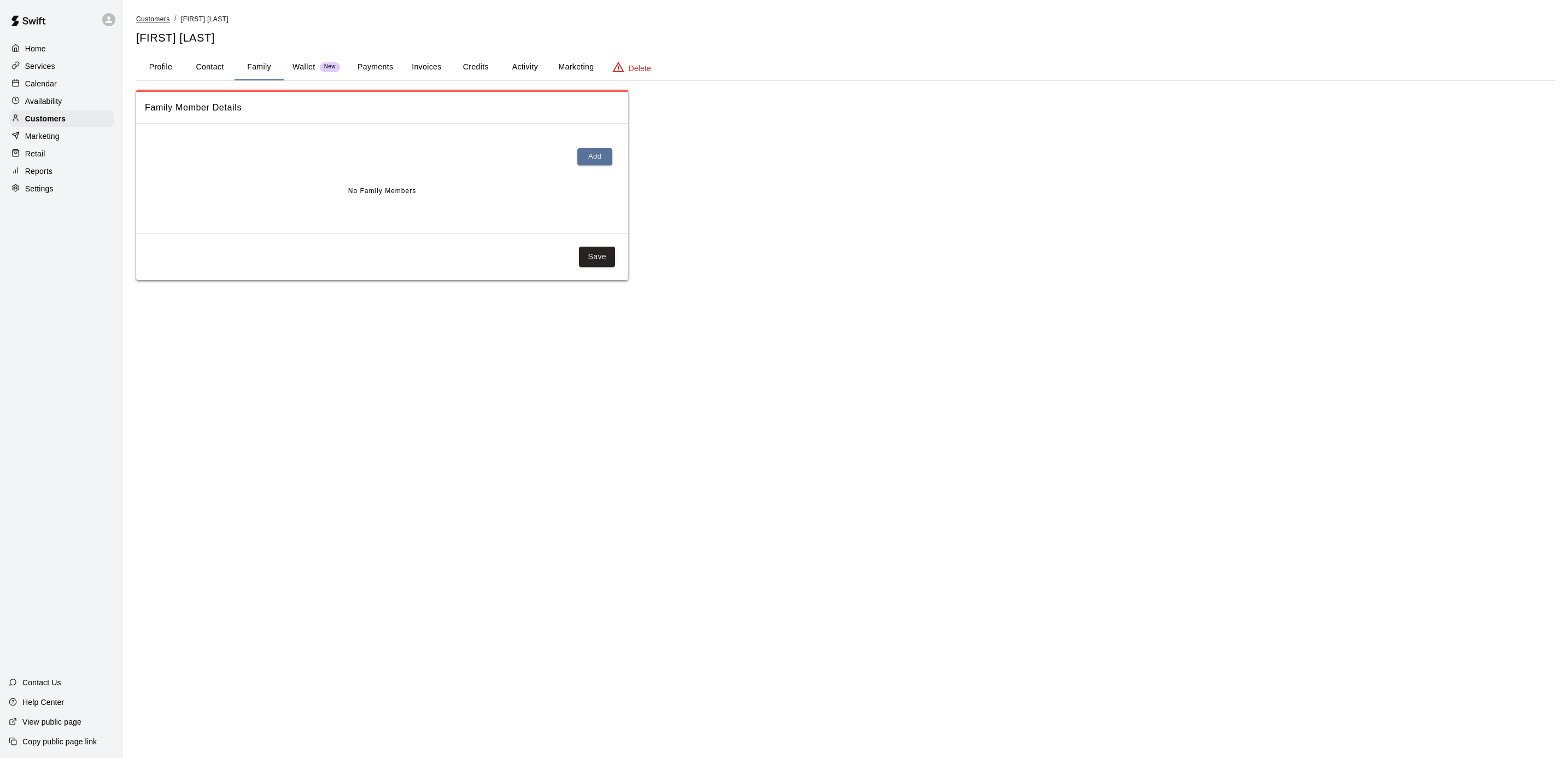 click on "Customers" at bounding box center [153, 19] 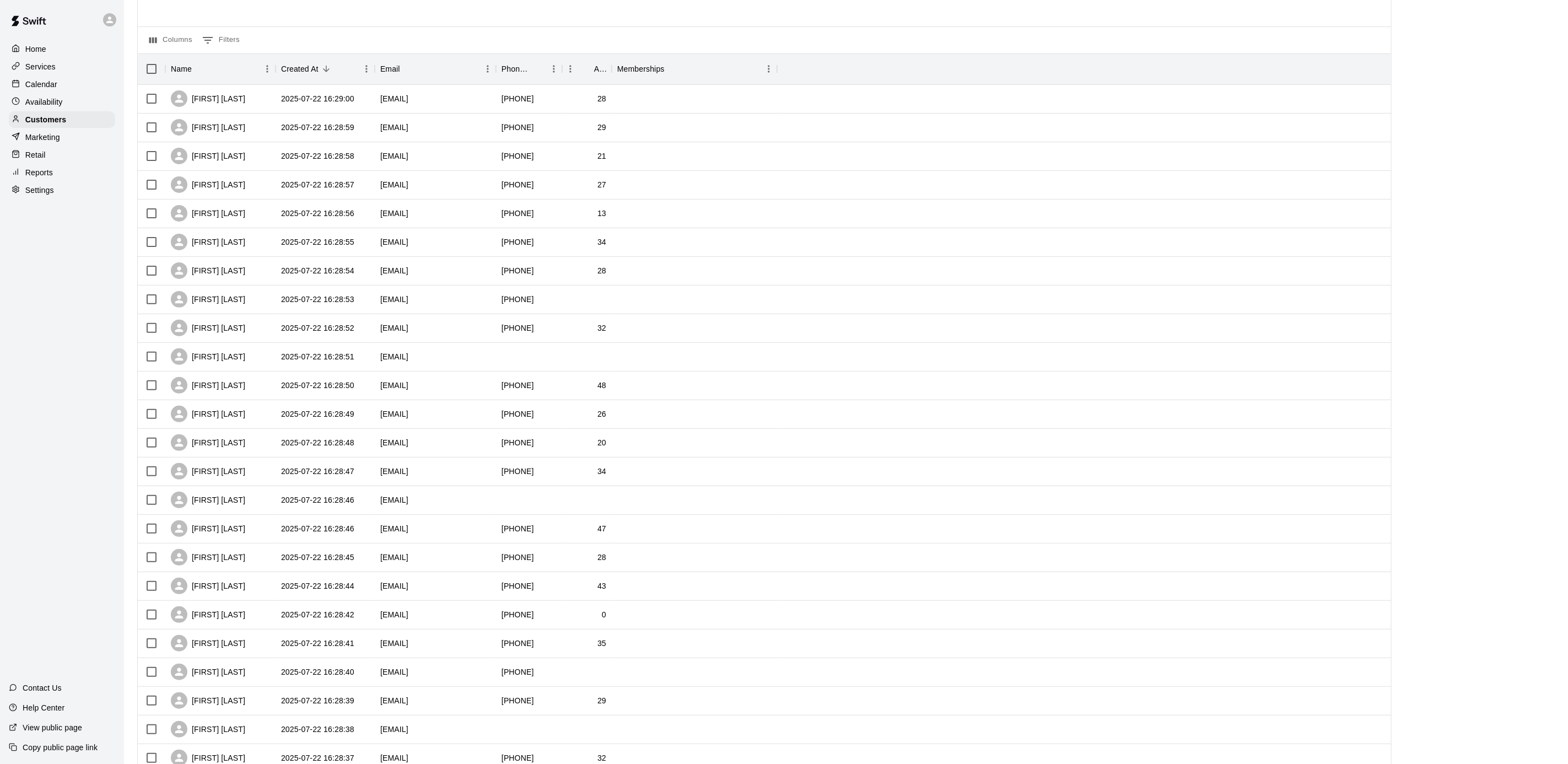 scroll, scrollTop: 191, scrollLeft: 0, axis: vertical 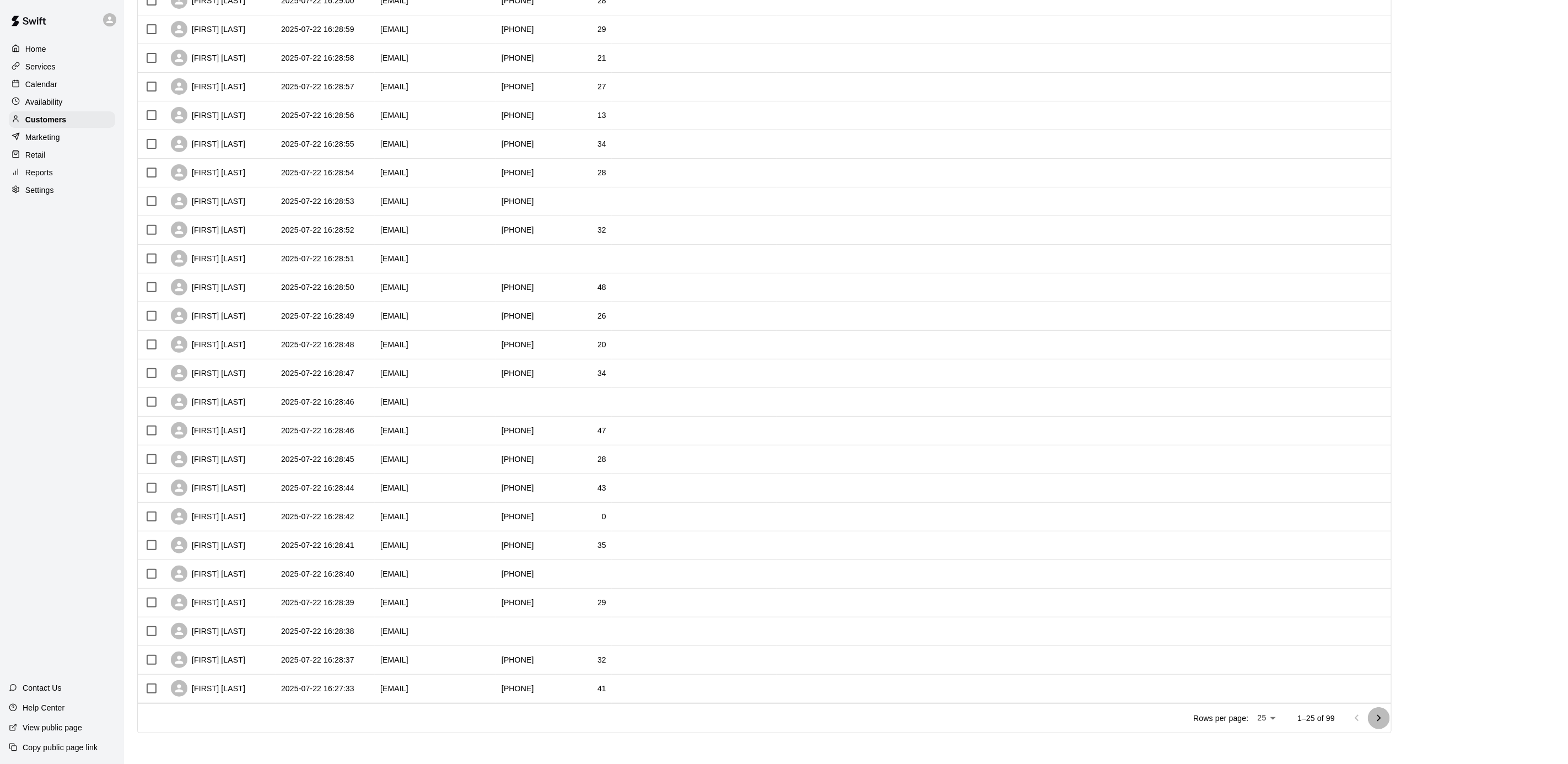 click 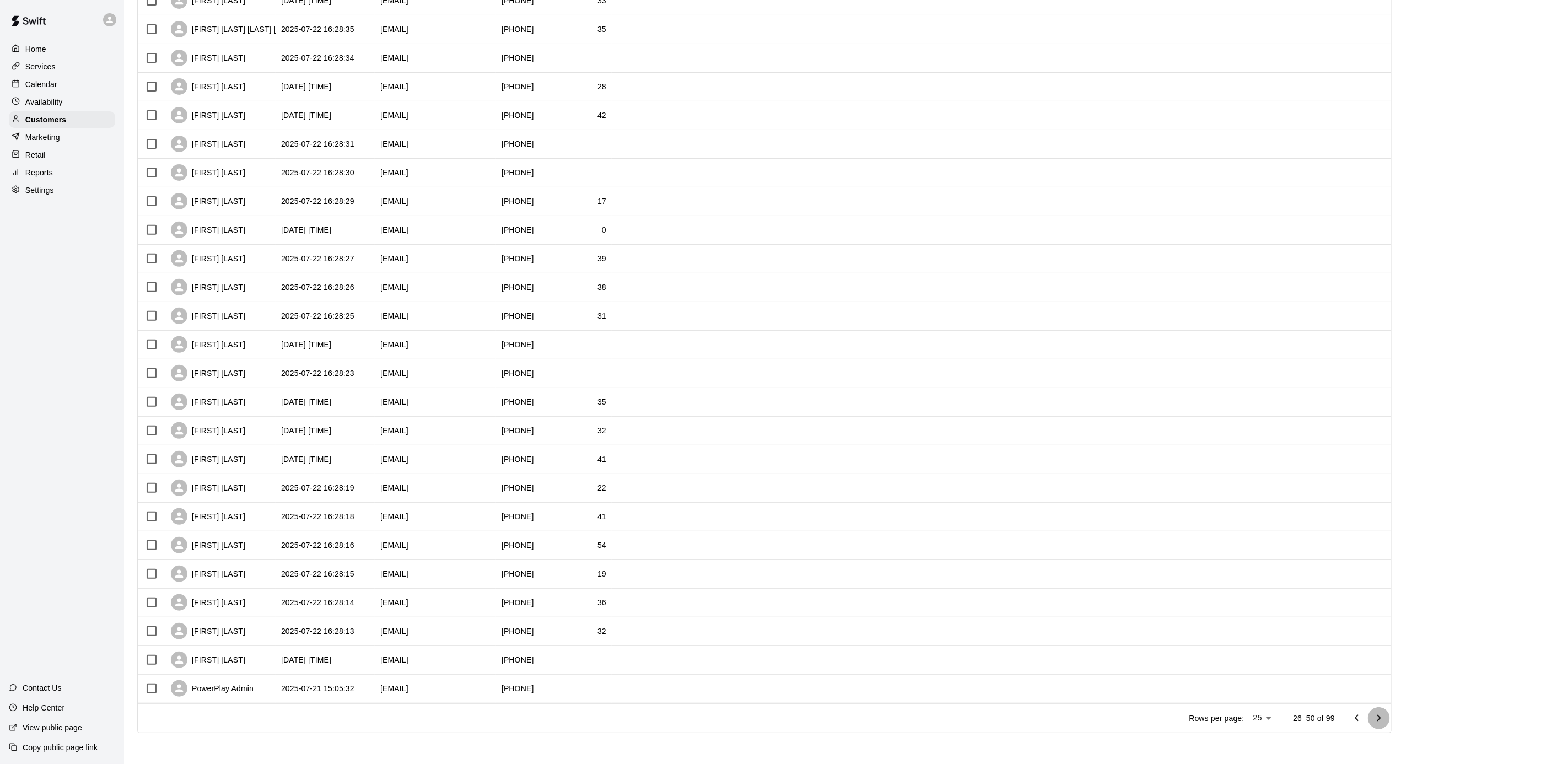 click 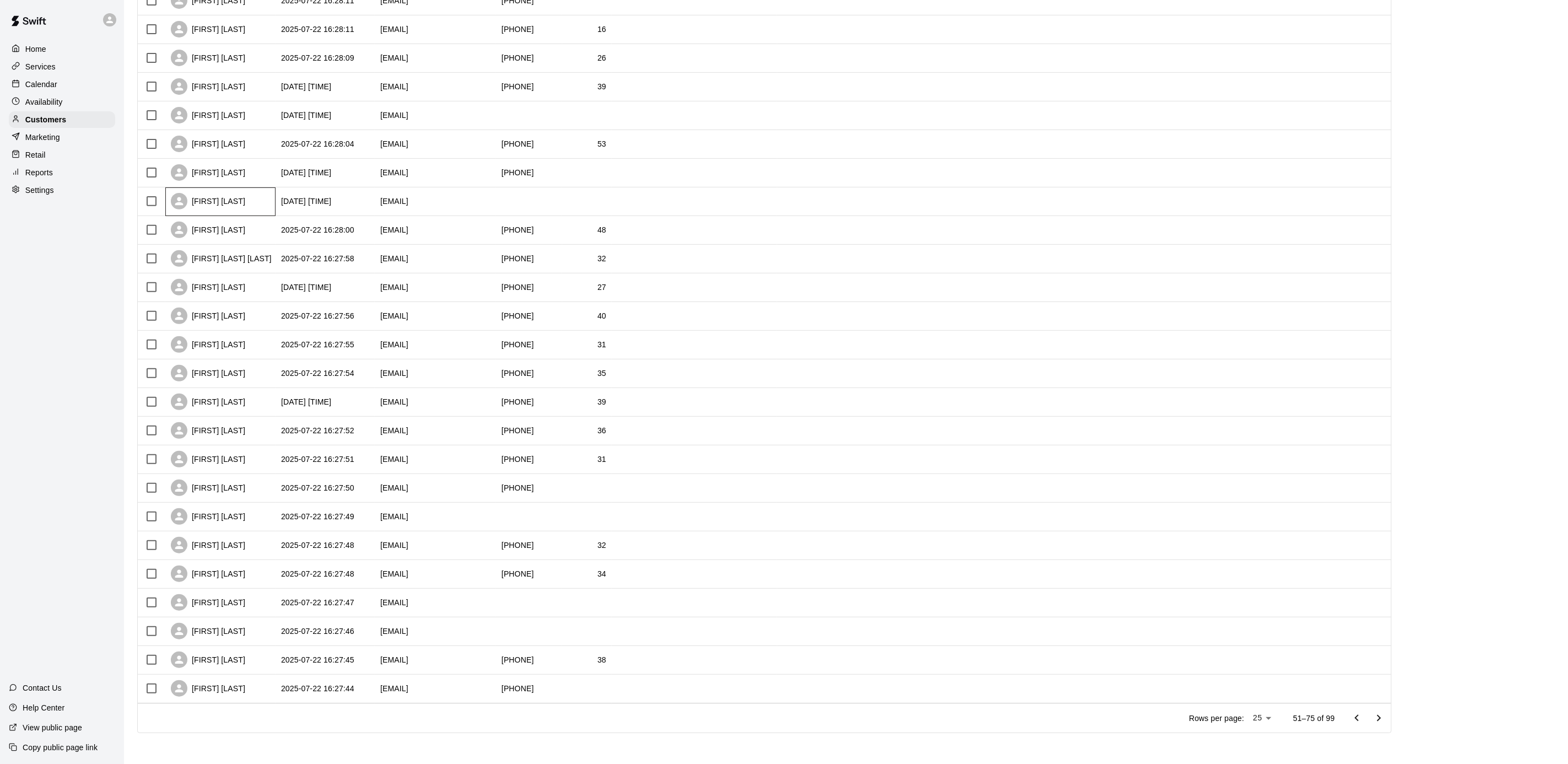 click on "[FIRST] [LAST]" at bounding box center (220, 202) 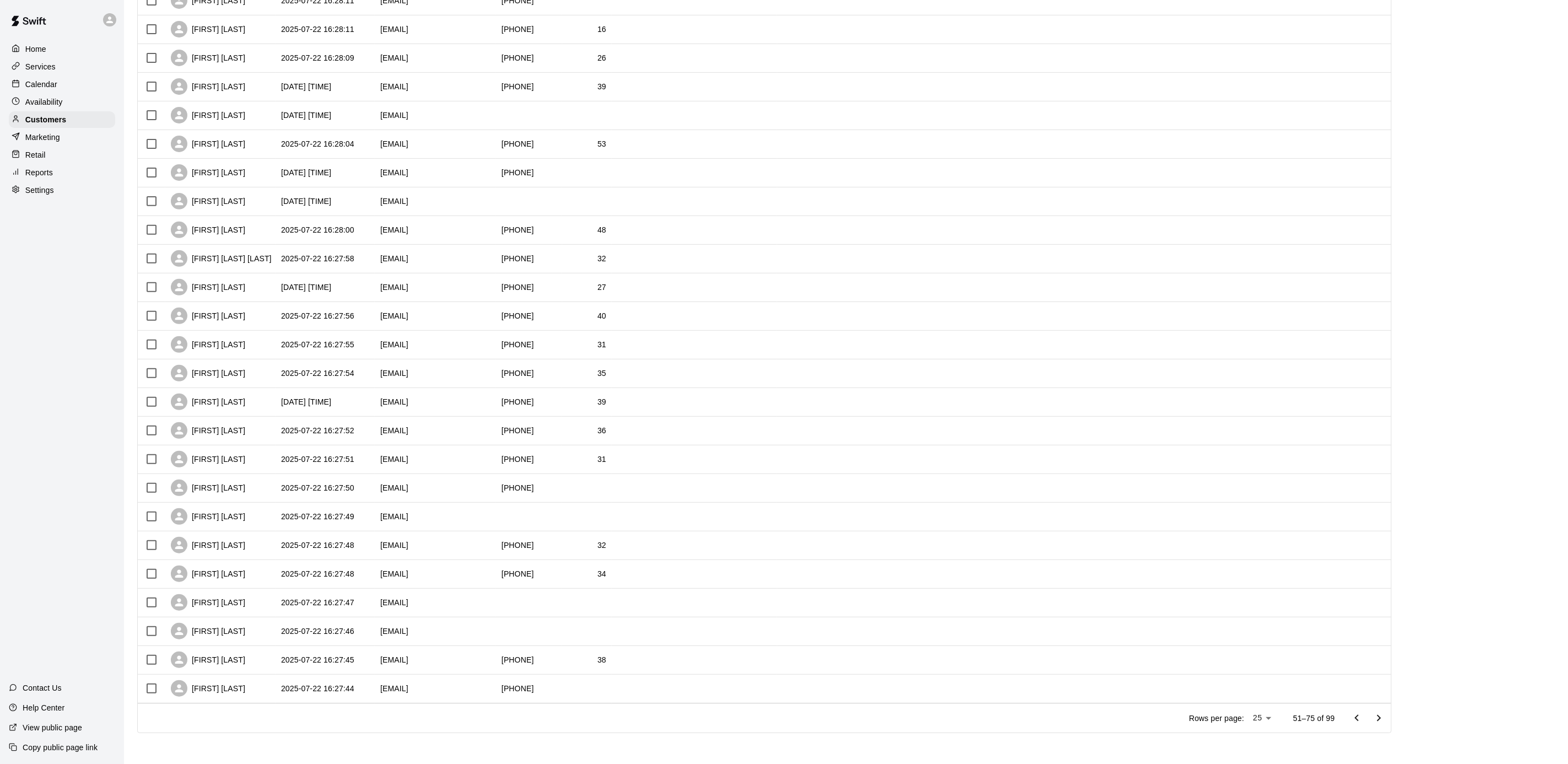 scroll, scrollTop: 0, scrollLeft: 0, axis: both 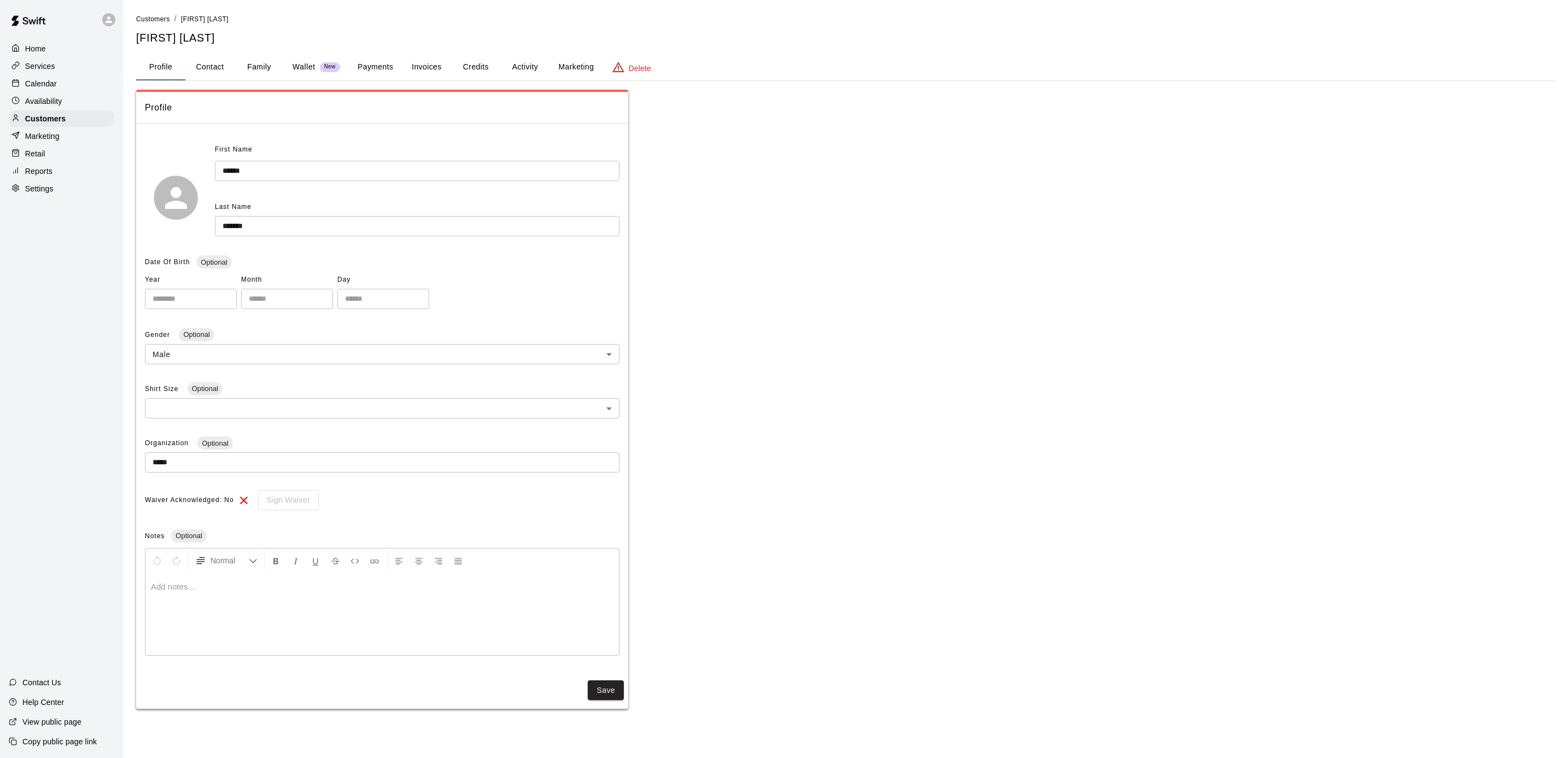 click on "Marketing" at bounding box center (576, 67) 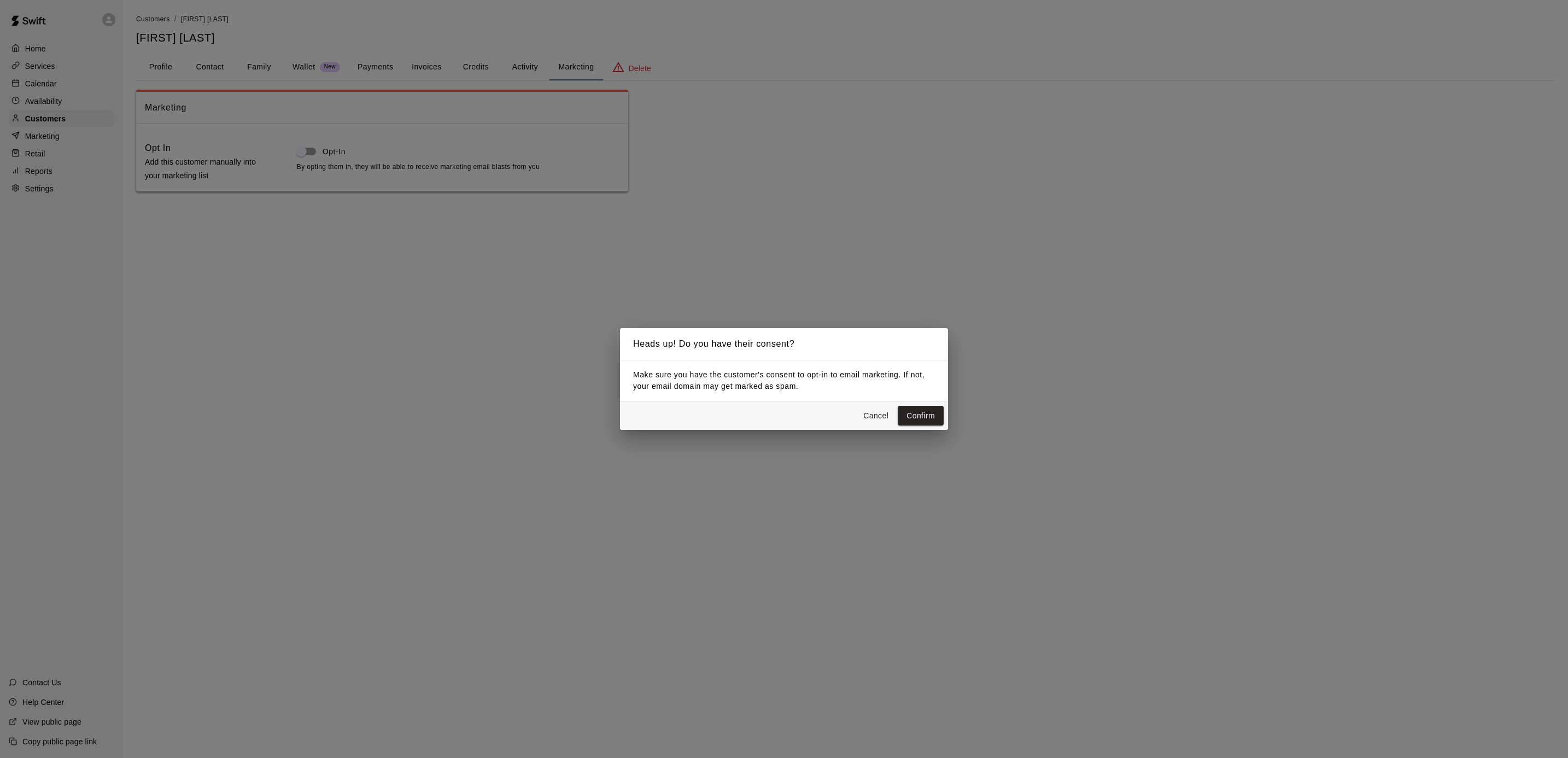 click on "Confirm" at bounding box center [921, 416] 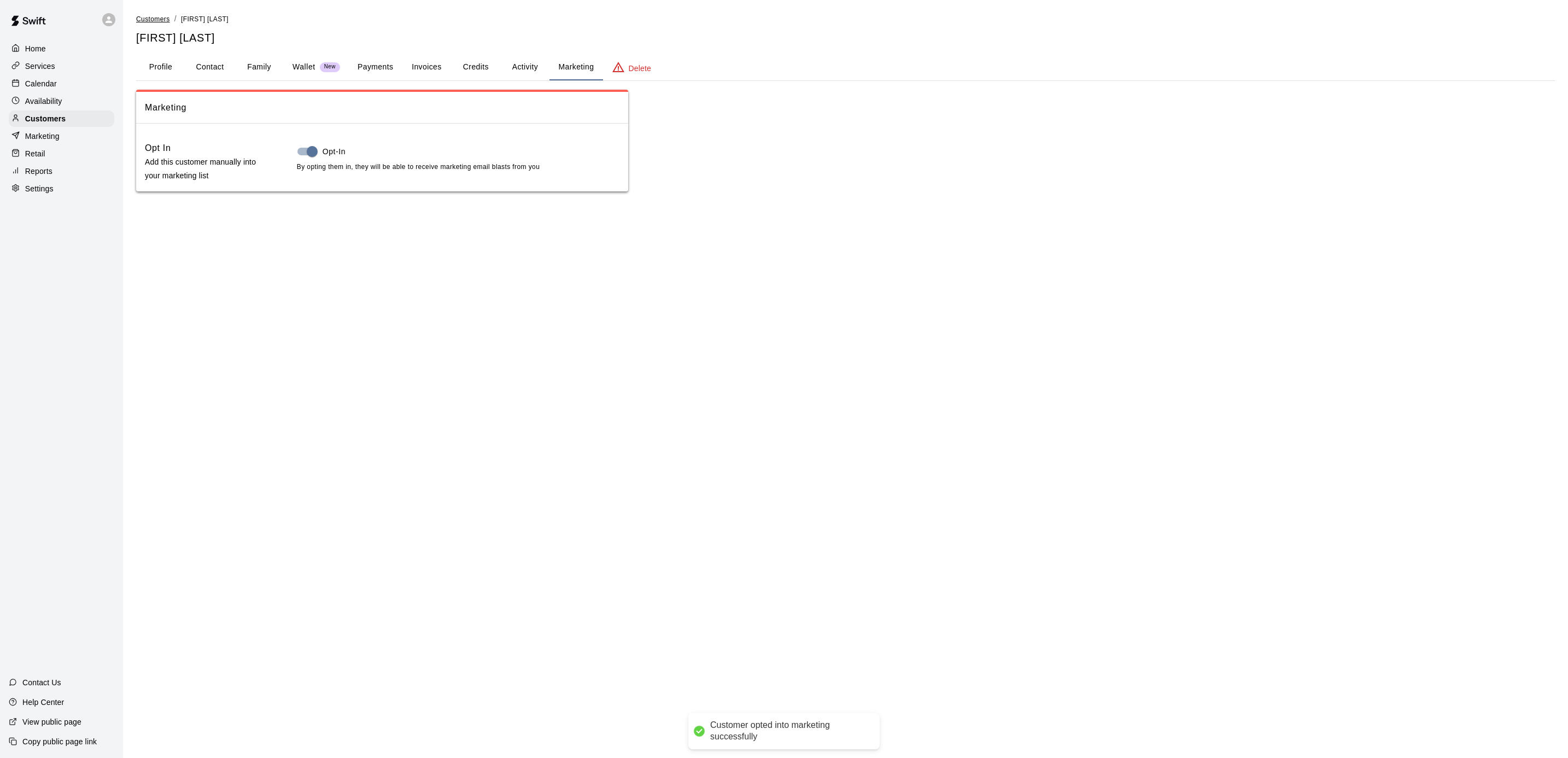 click on "Customers" at bounding box center (153, 19) 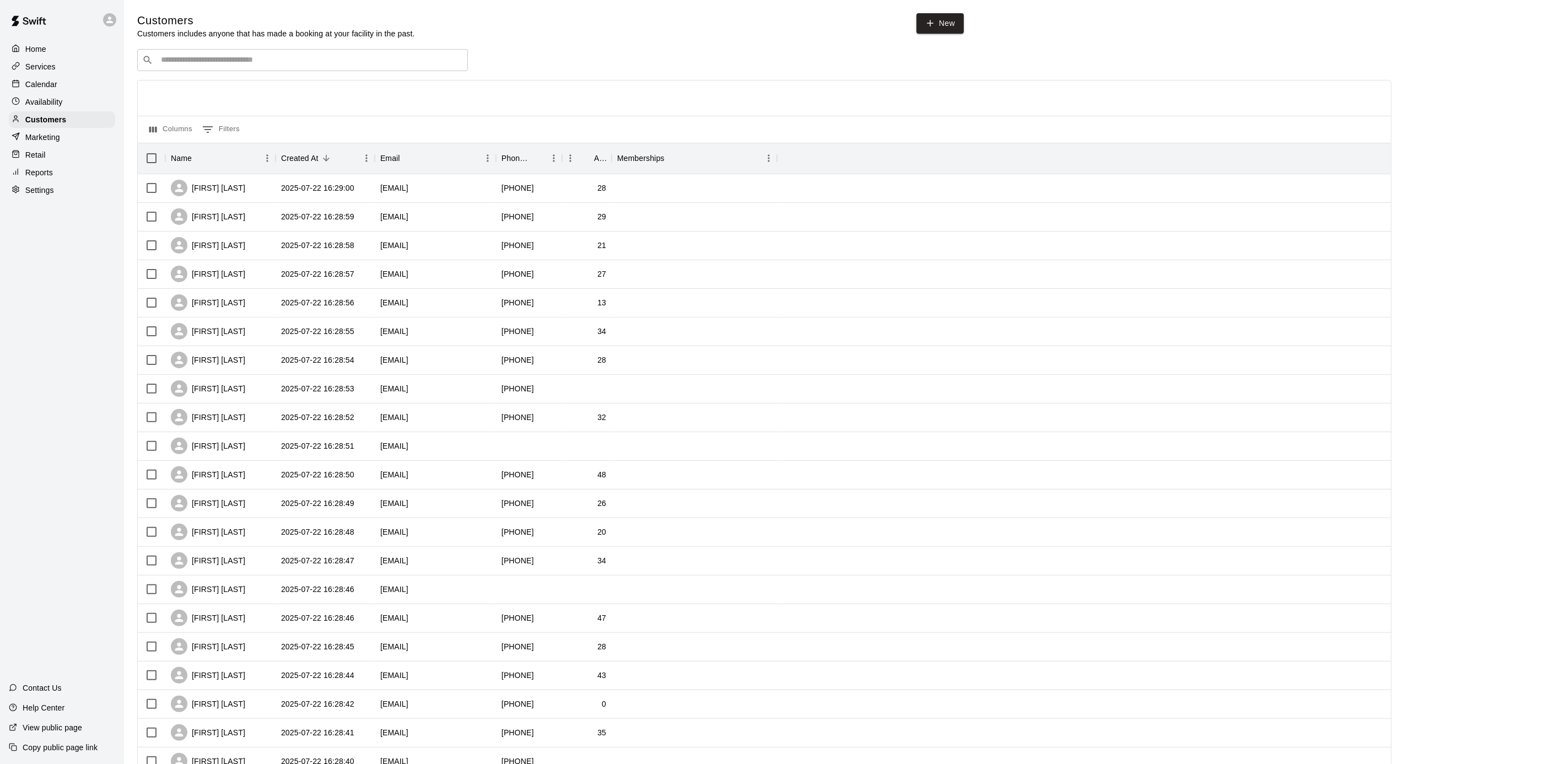 scroll, scrollTop: 191, scrollLeft: 0, axis: vertical 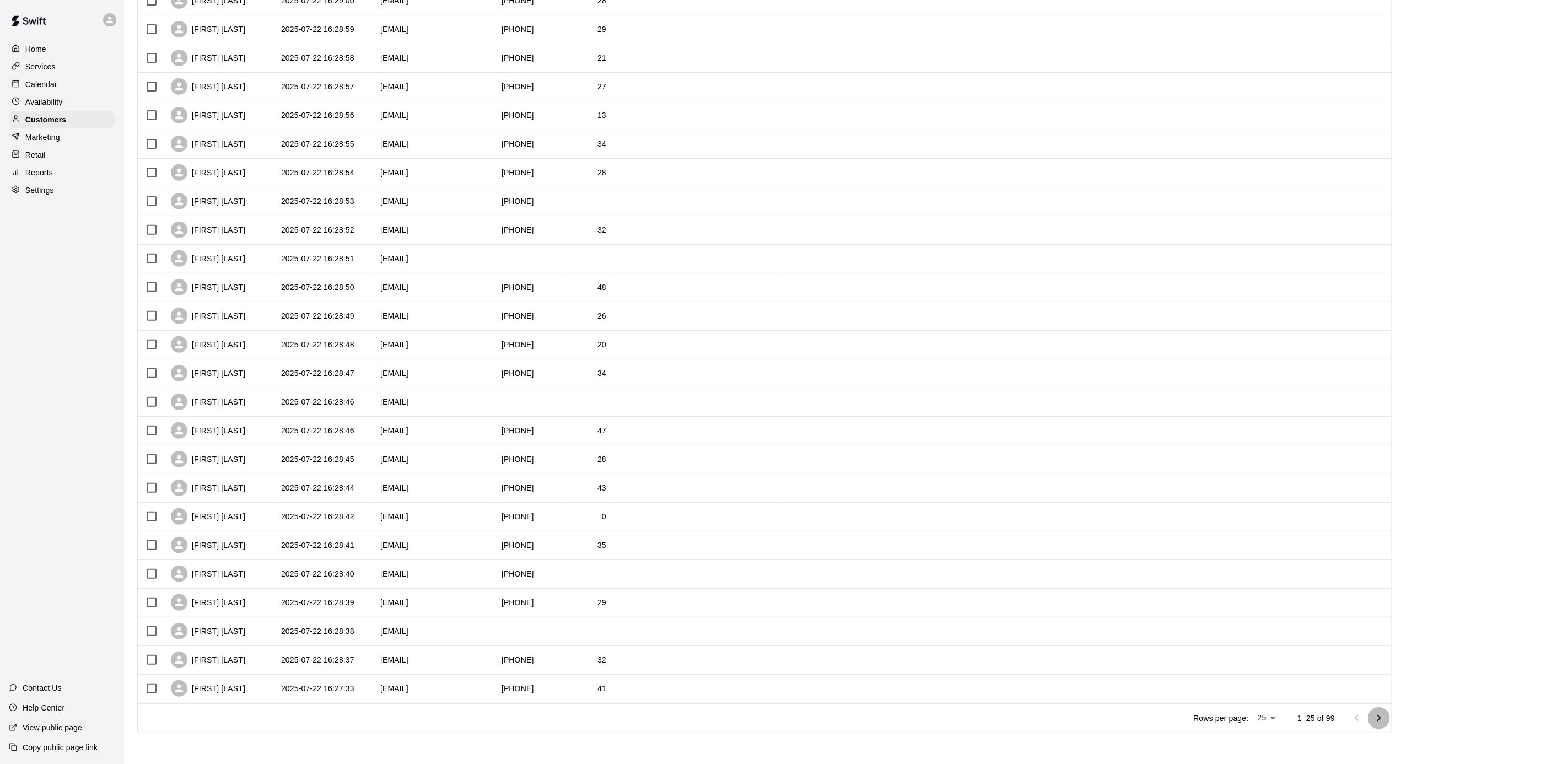 click 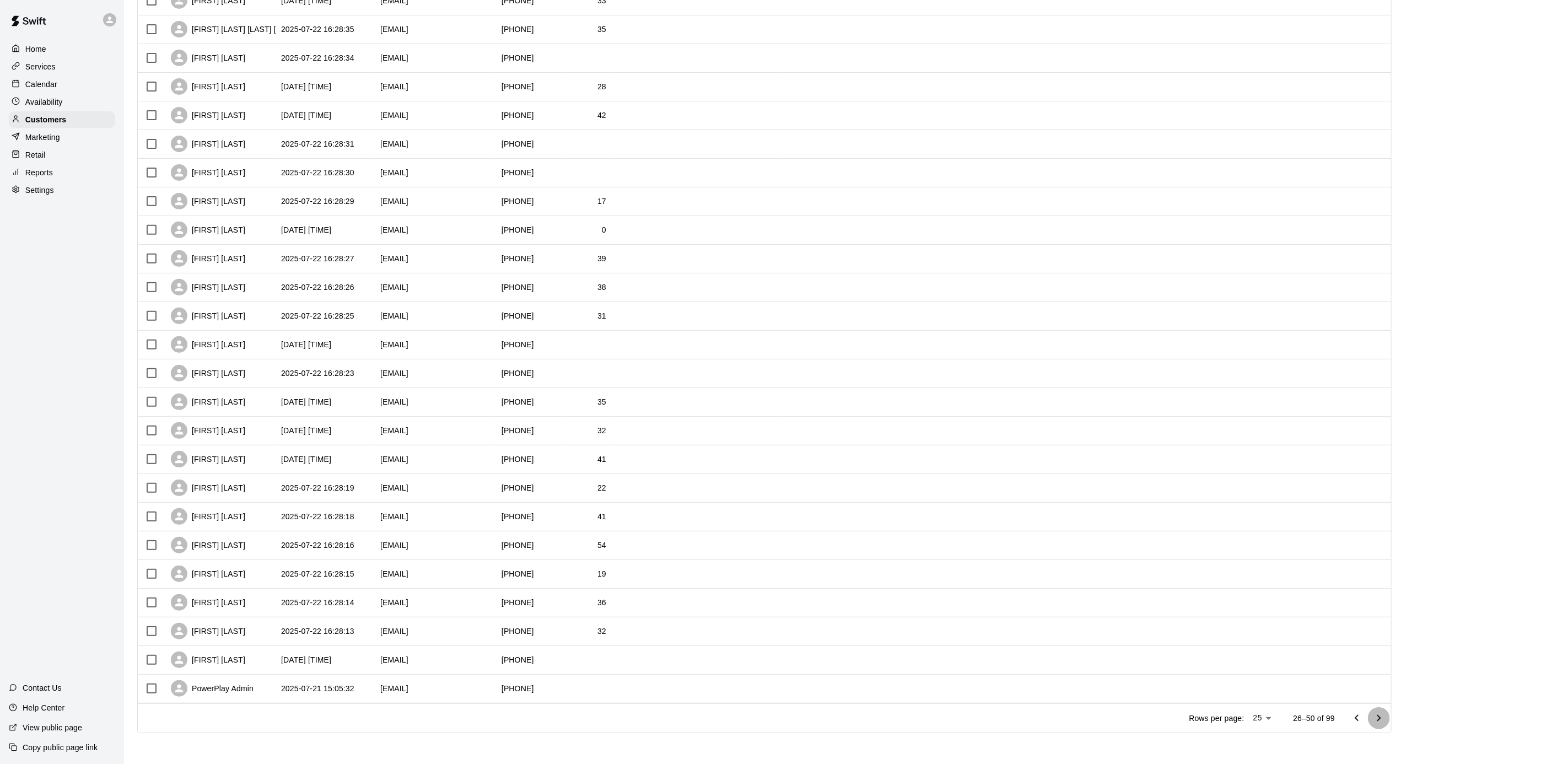click 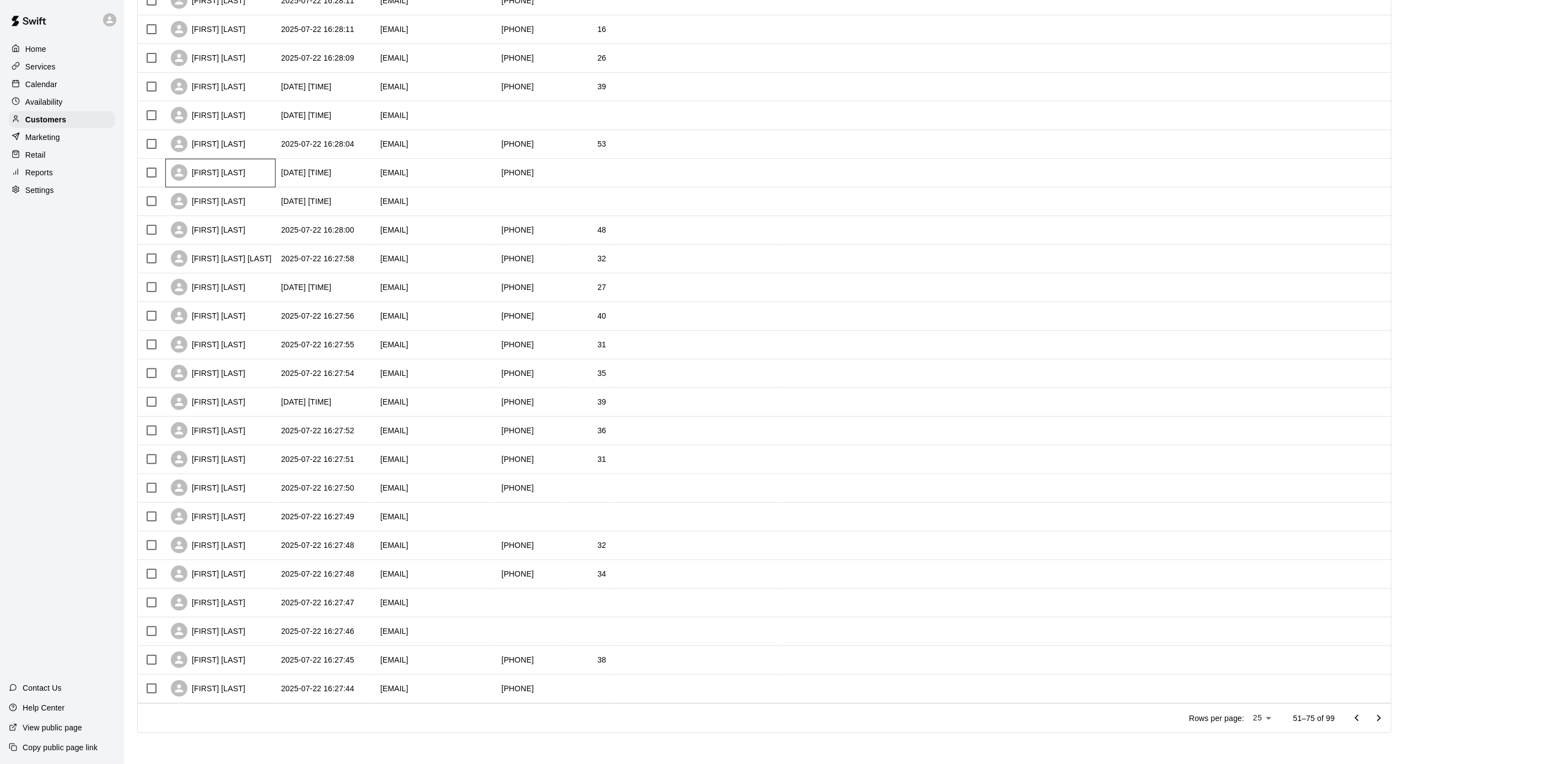 click on "[FIRST] [LAST]" at bounding box center (220, 173) 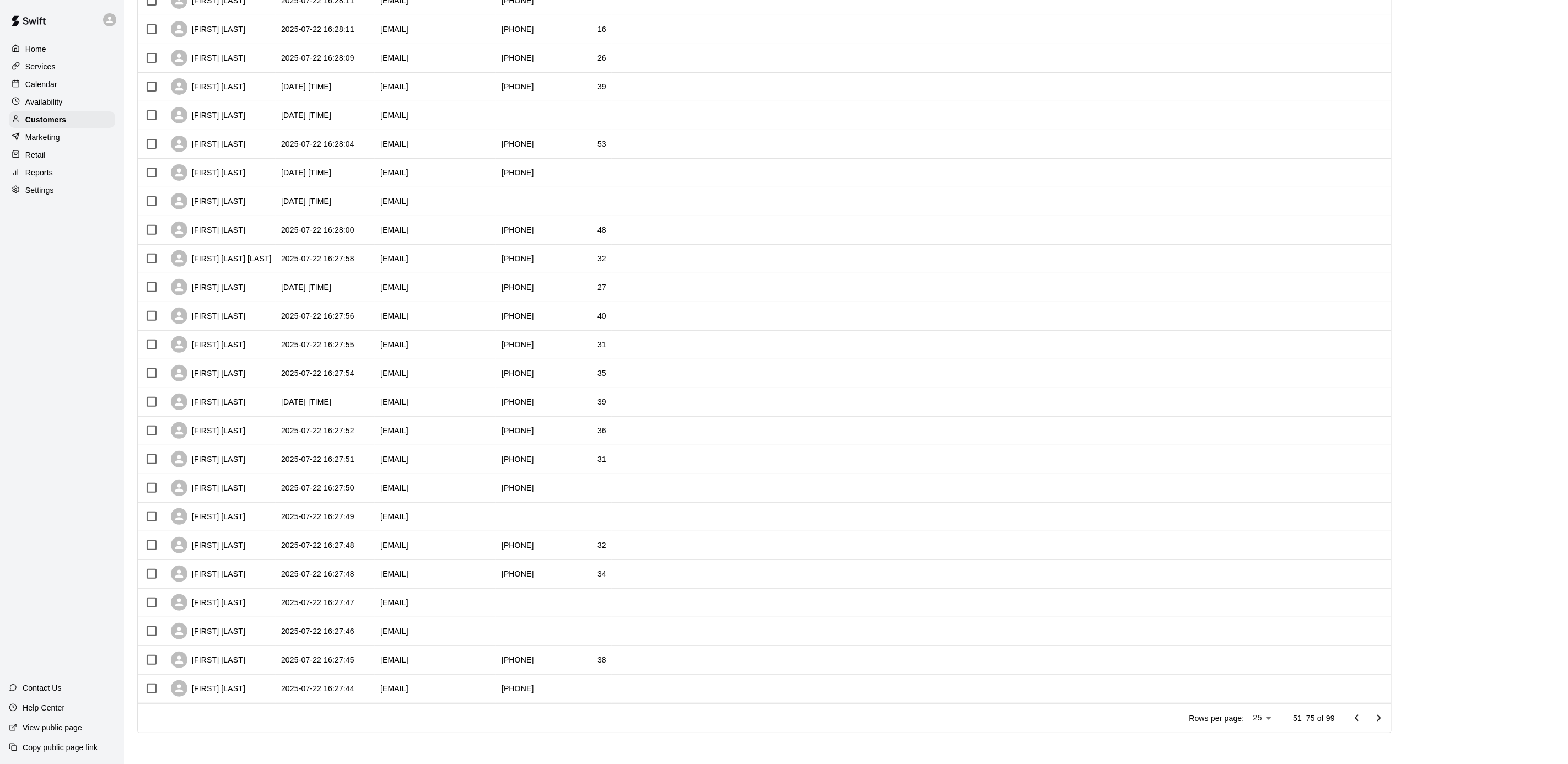 scroll, scrollTop: 0, scrollLeft: 0, axis: both 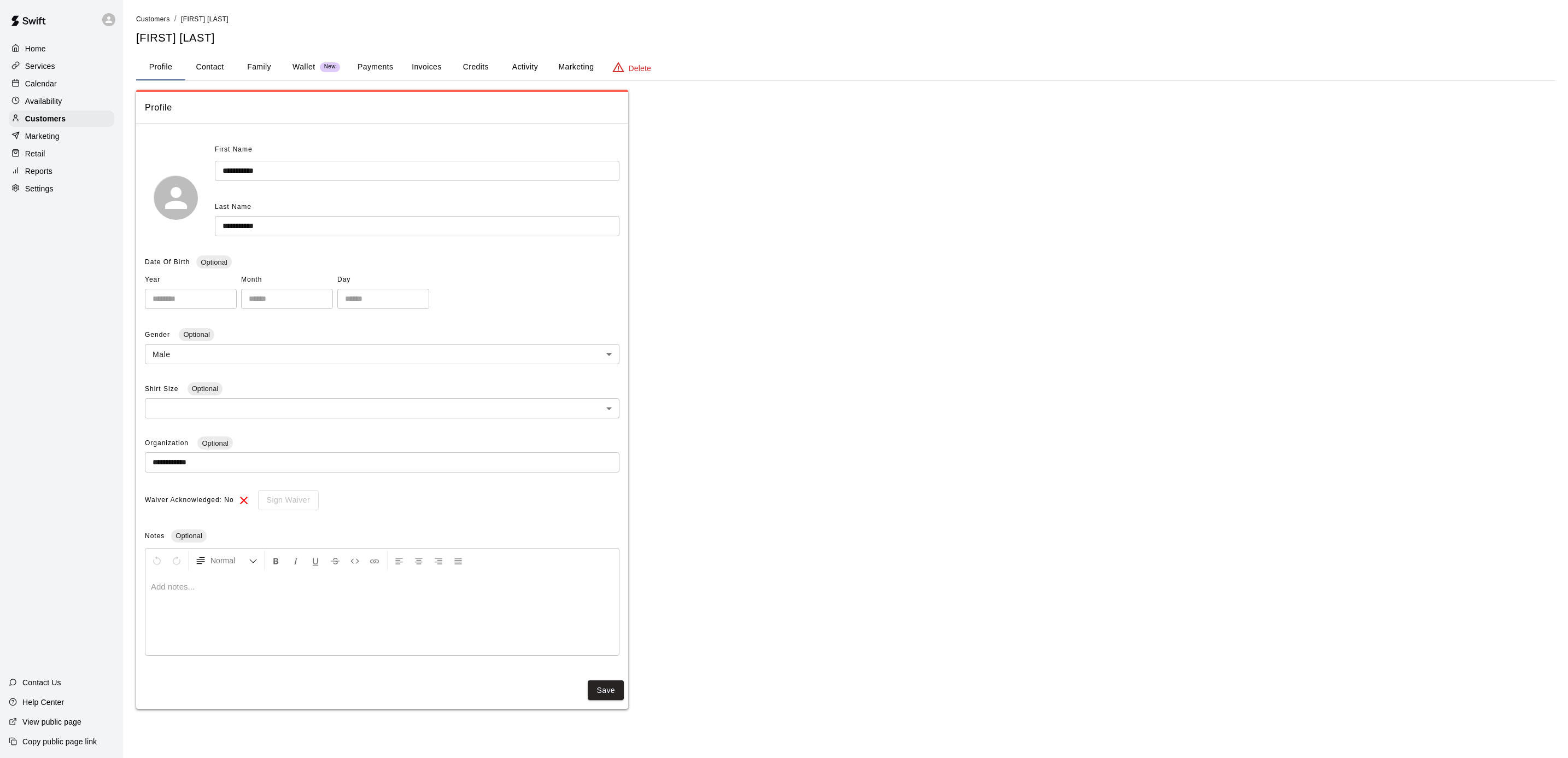 click on "Marketing" at bounding box center [576, 67] 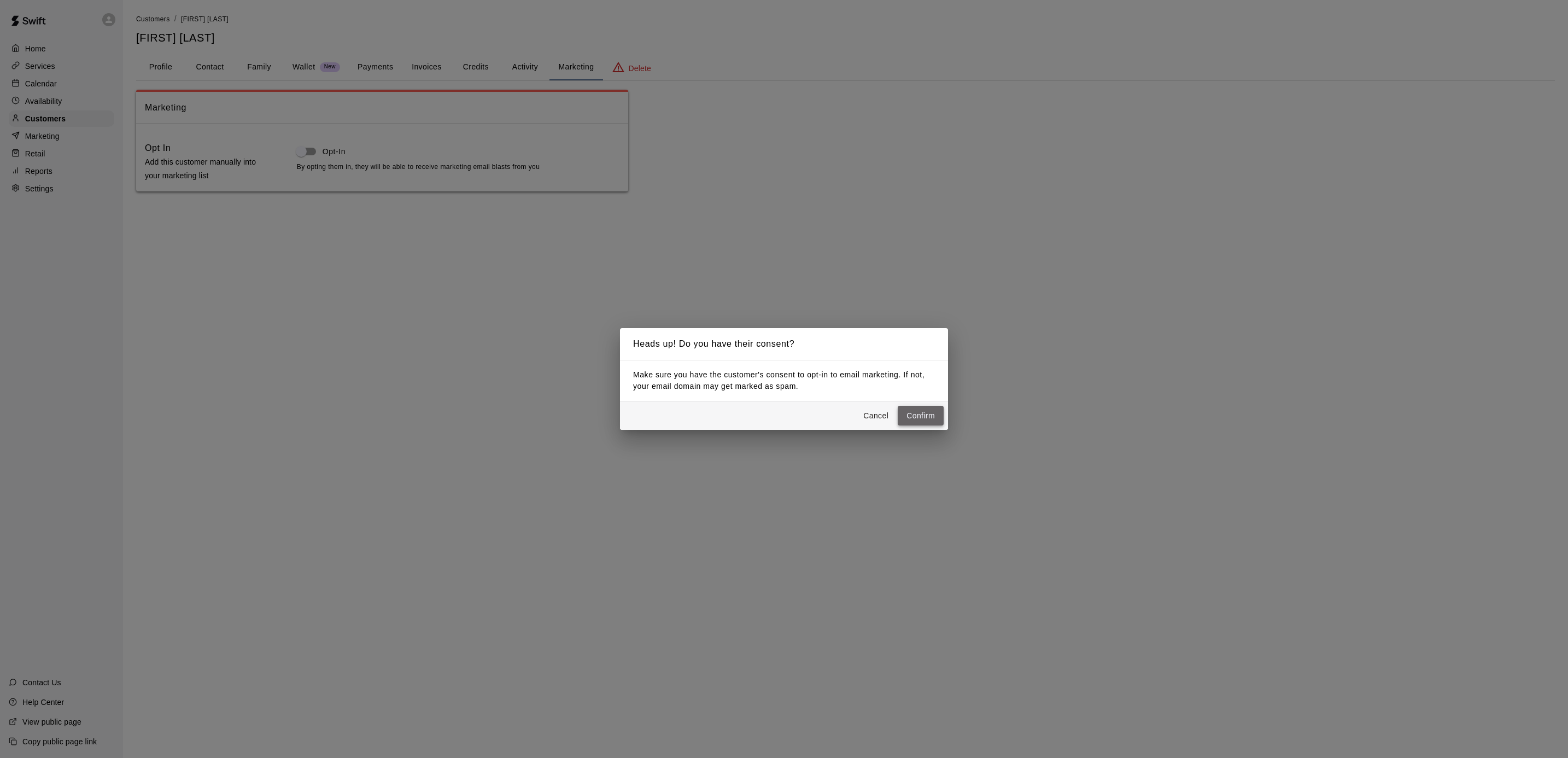 click on "Confirm" at bounding box center (921, 416) 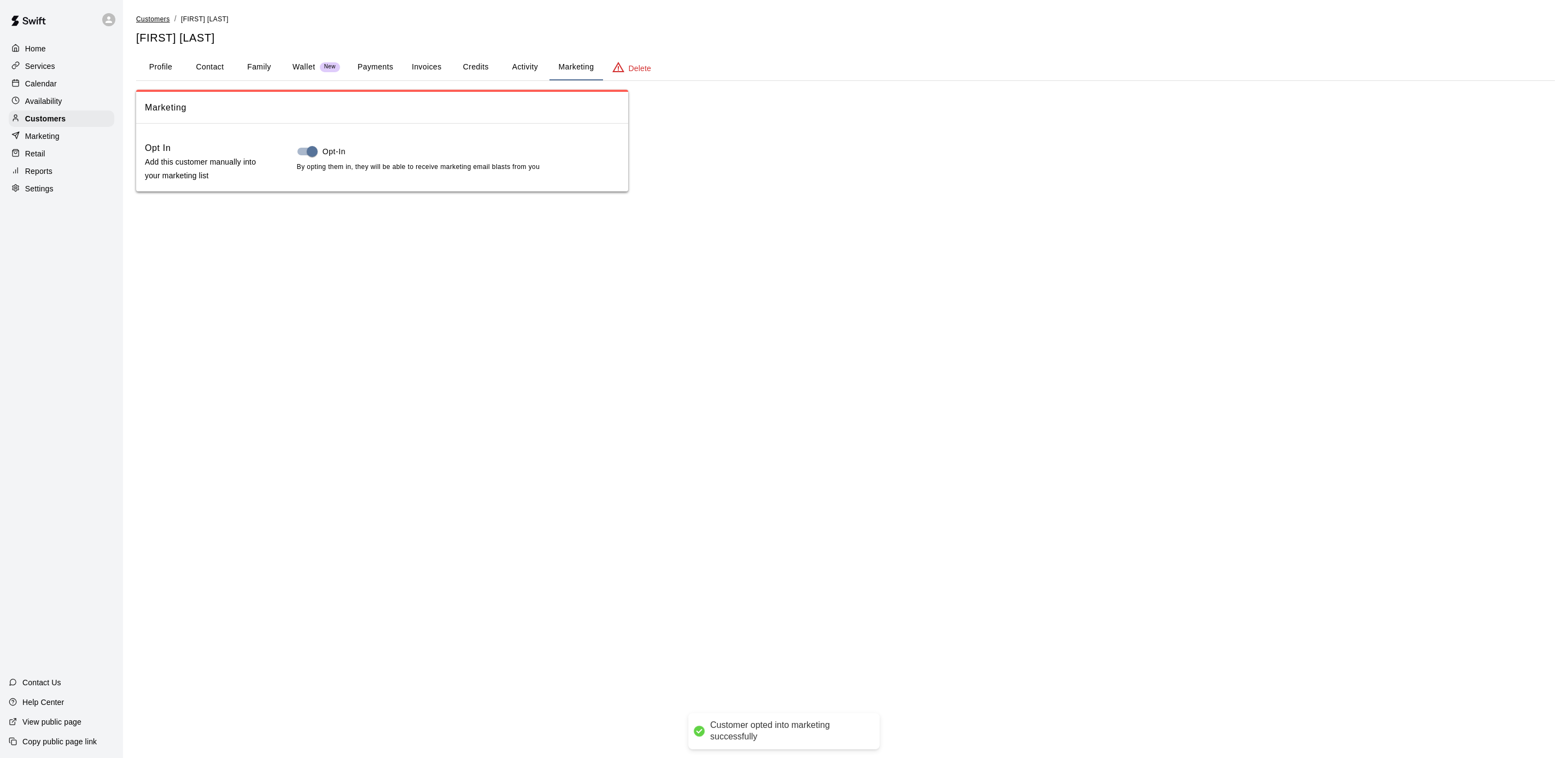 click on "Customers" at bounding box center (153, 19) 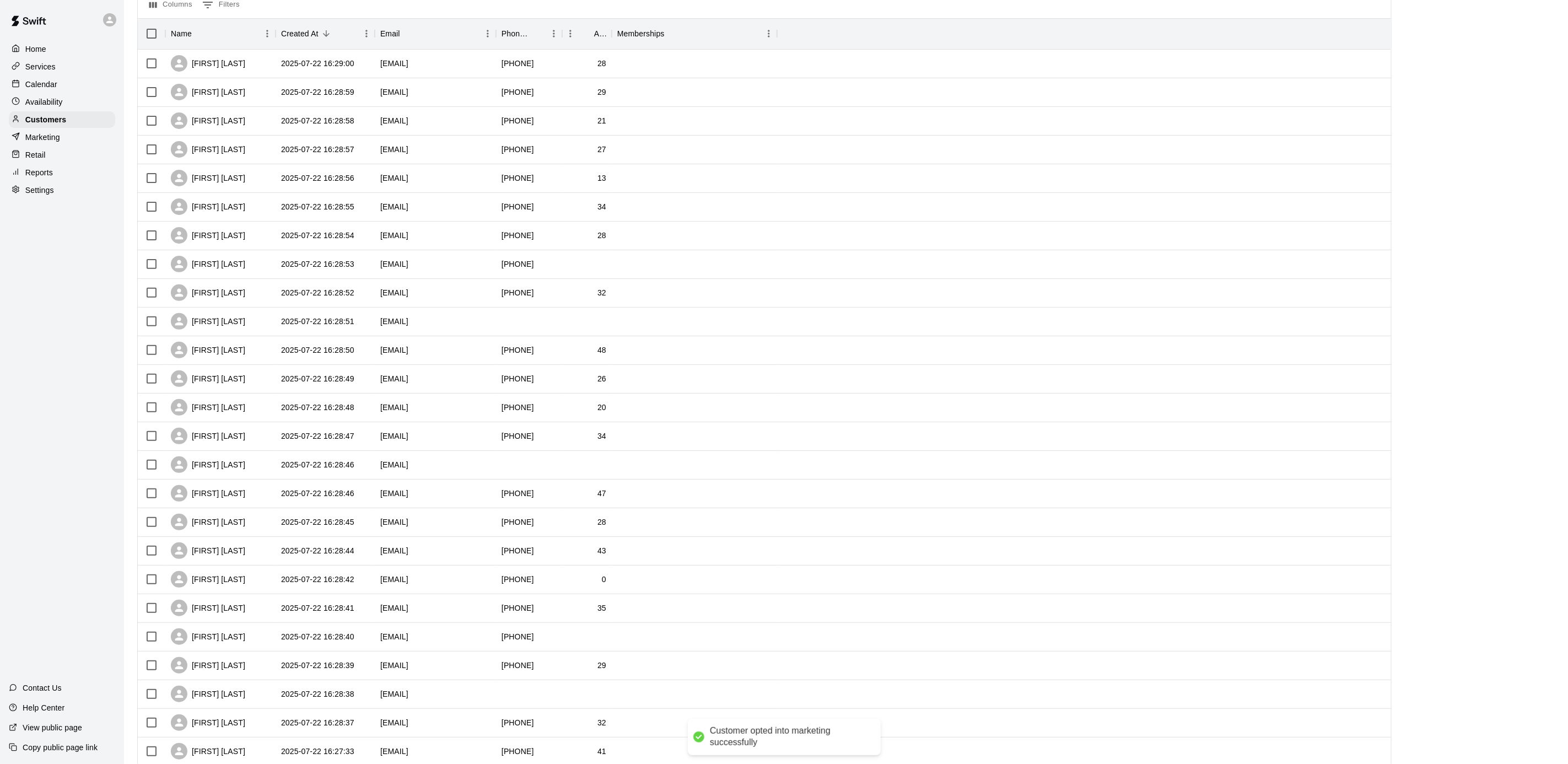 scroll, scrollTop: 191, scrollLeft: 0, axis: vertical 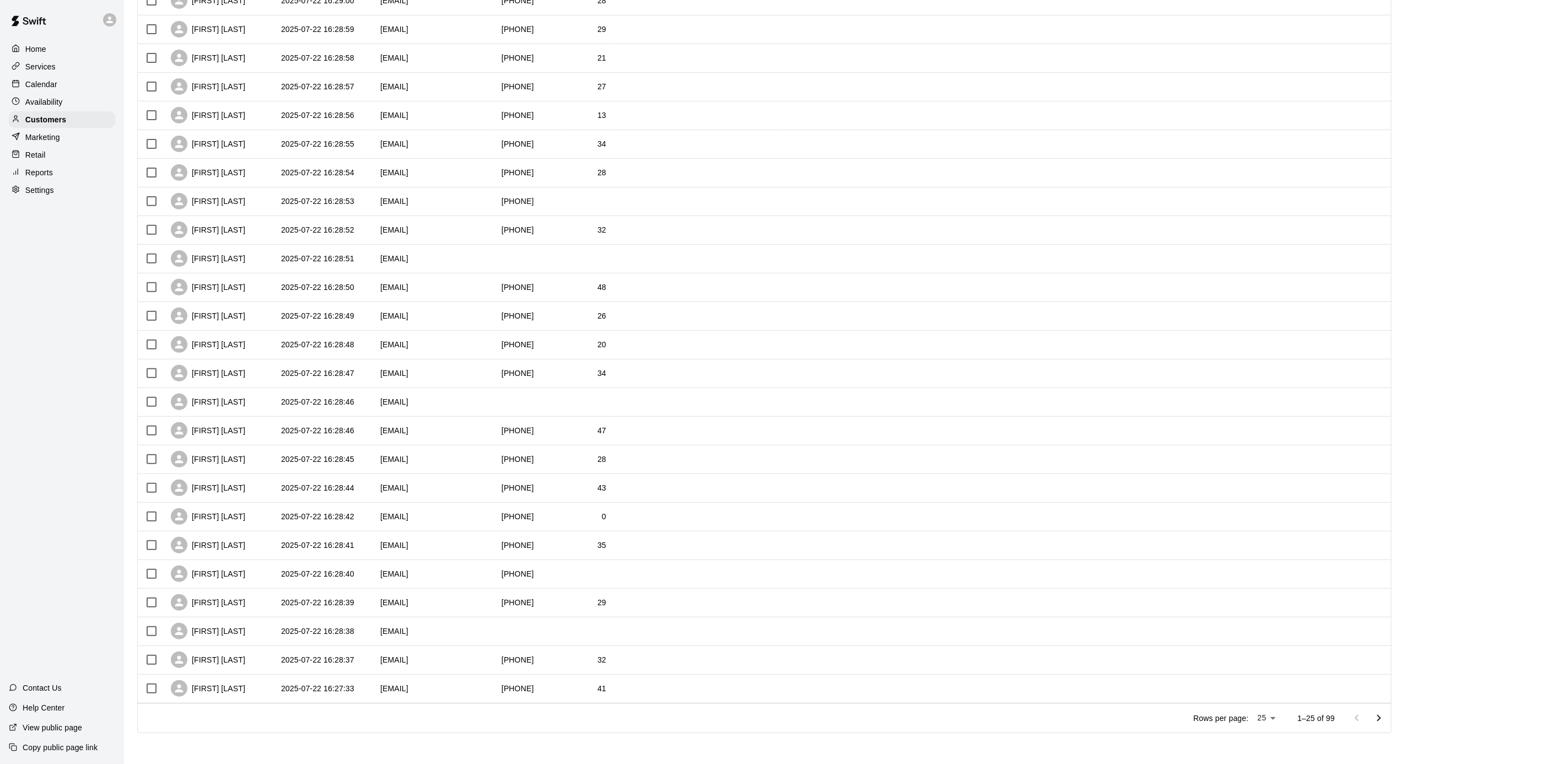 click at bounding box center [1379, 718] 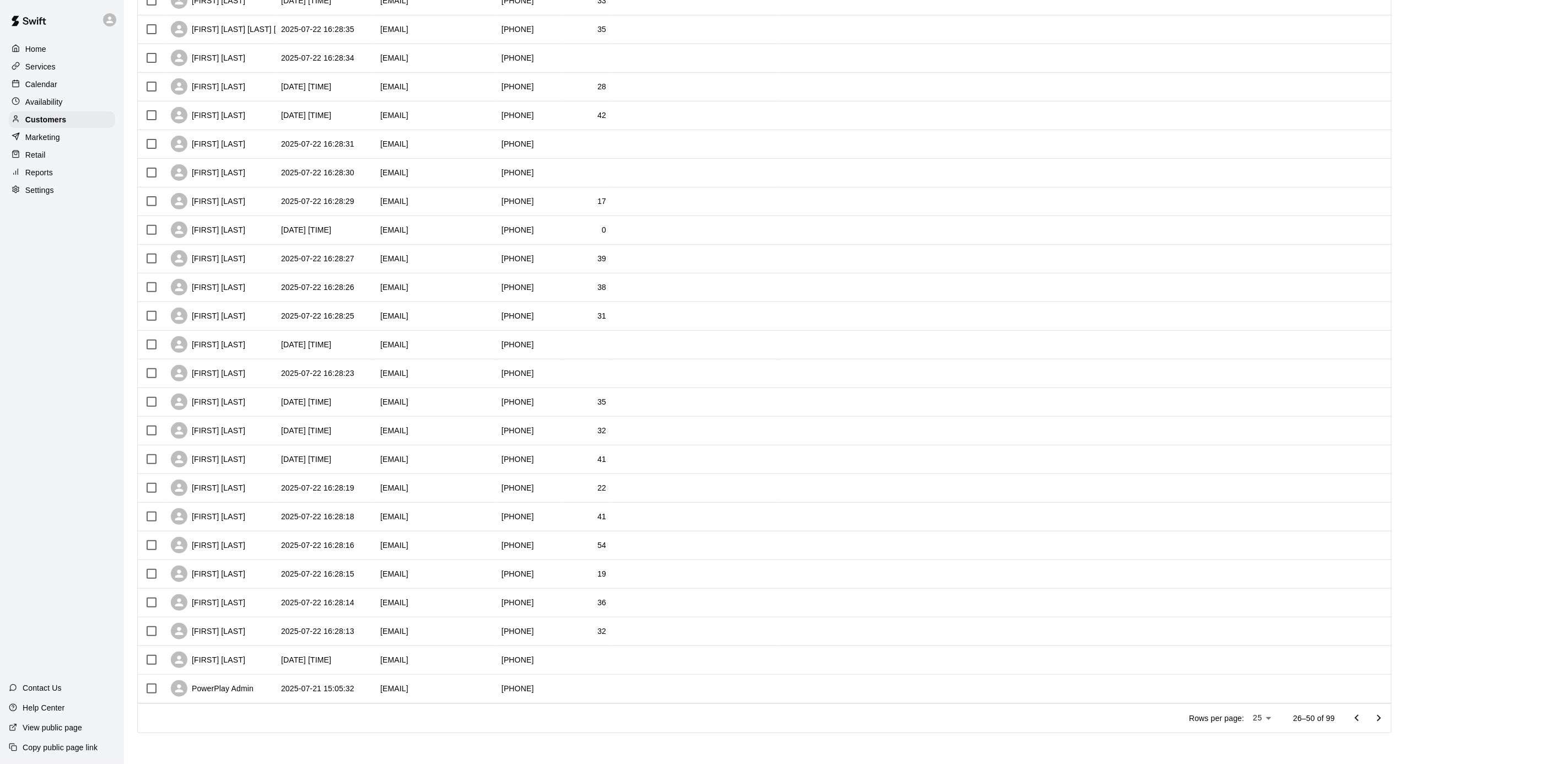 click 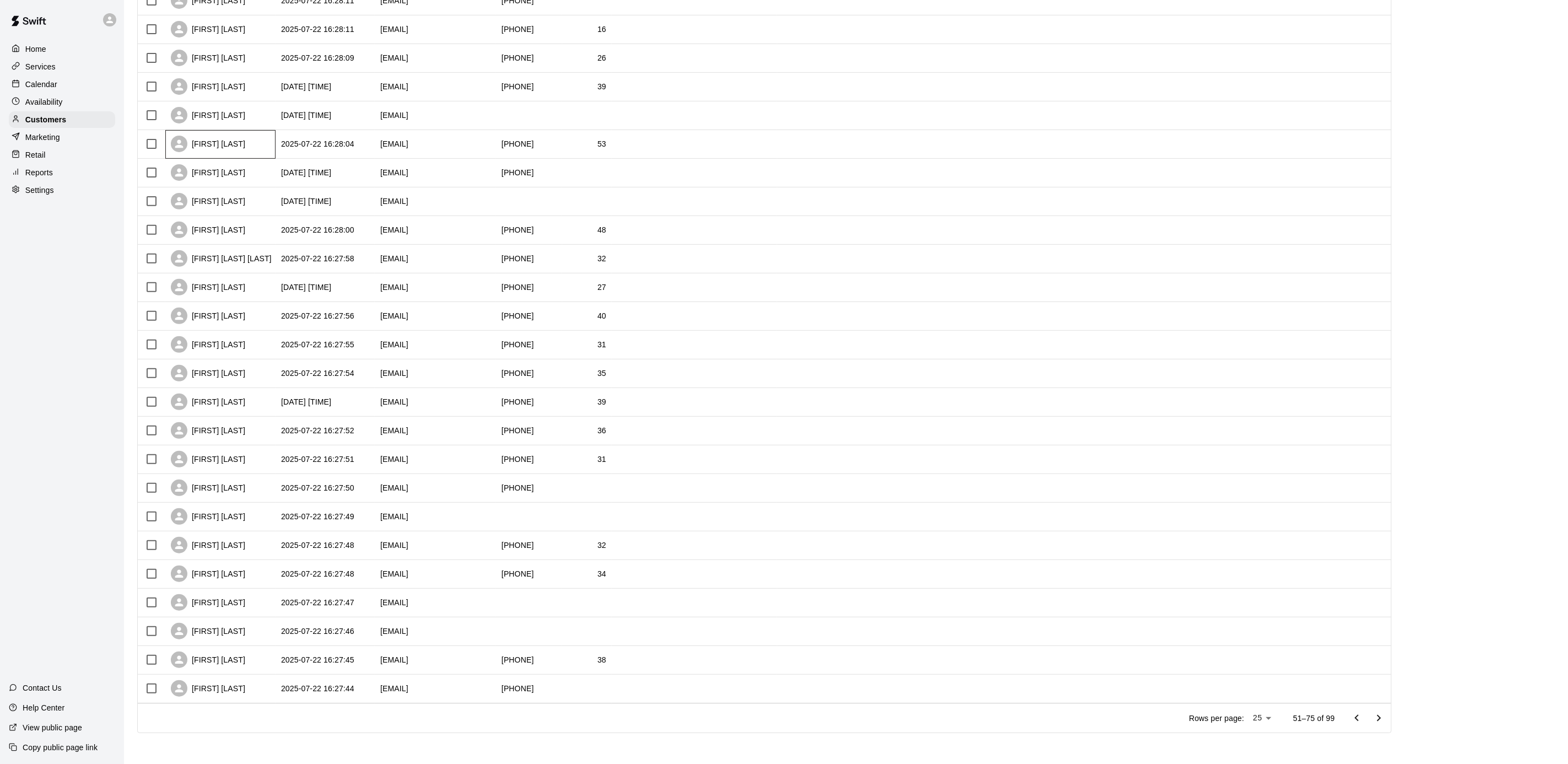 click on "[FIRST] [LAST]" at bounding box center [208, 144] 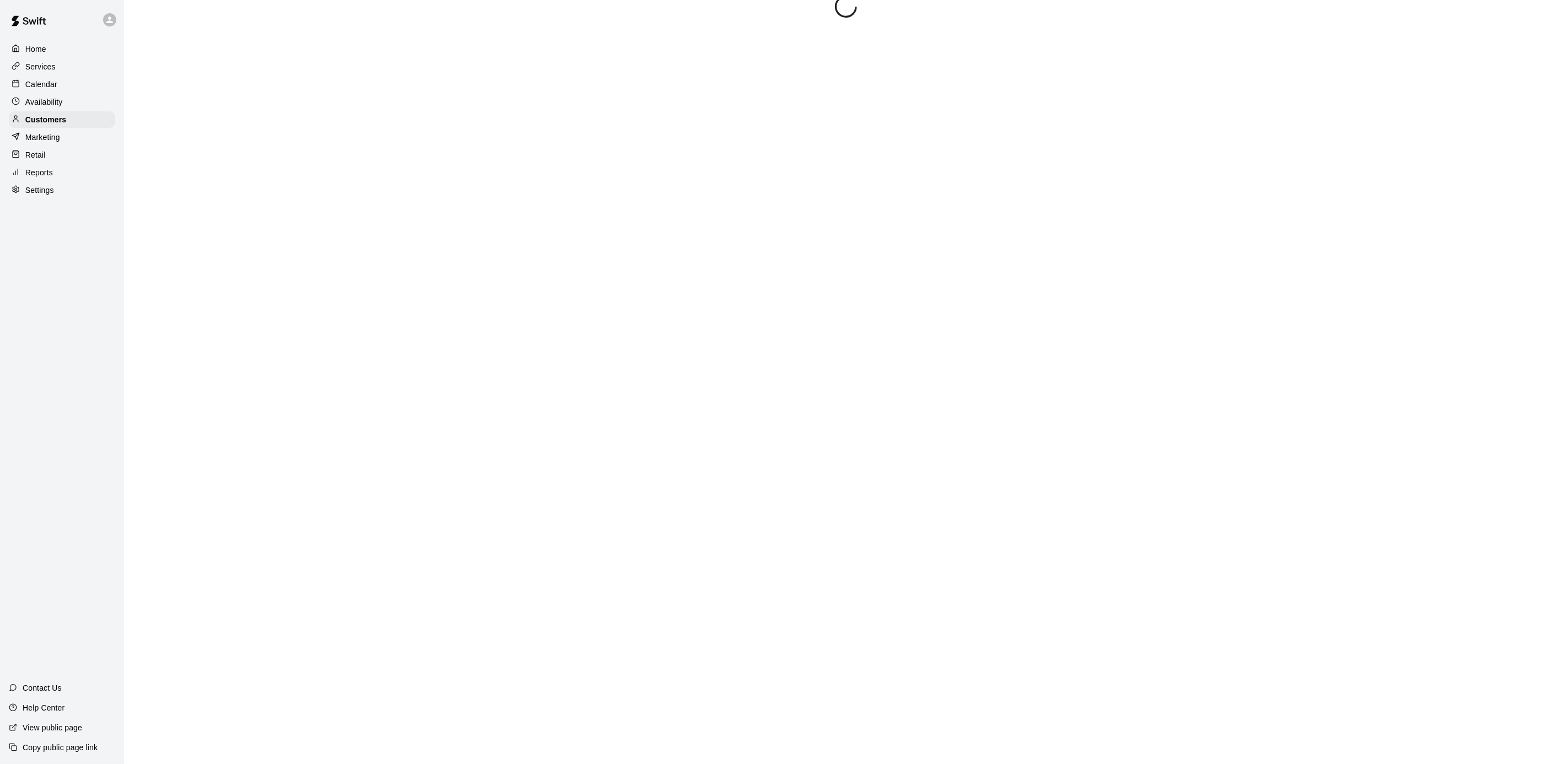 scroll, scrollTop: 0, scrollLeft: 0, axis: both 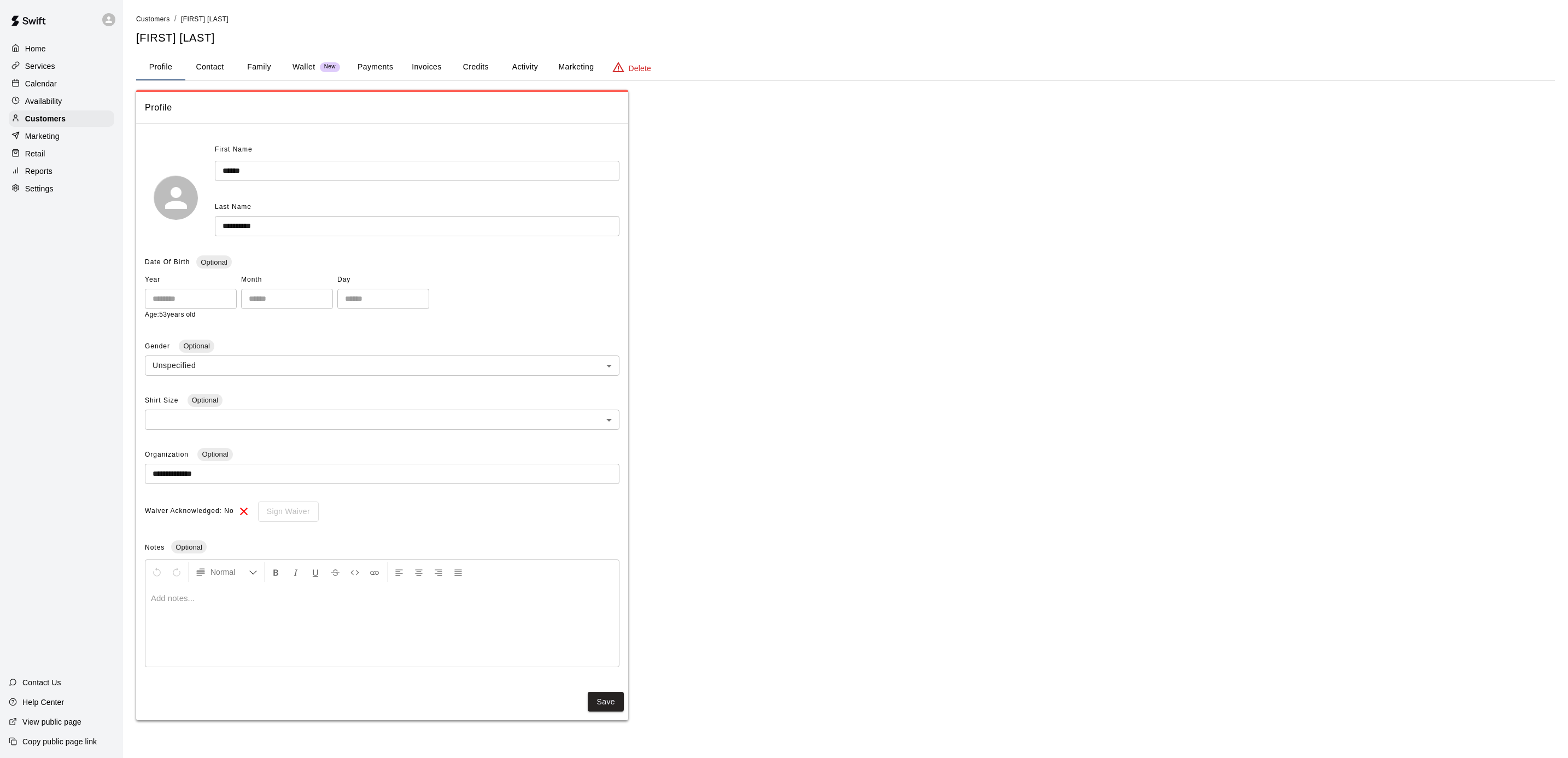 click on "Marketing" at bounding box center (576, 67) 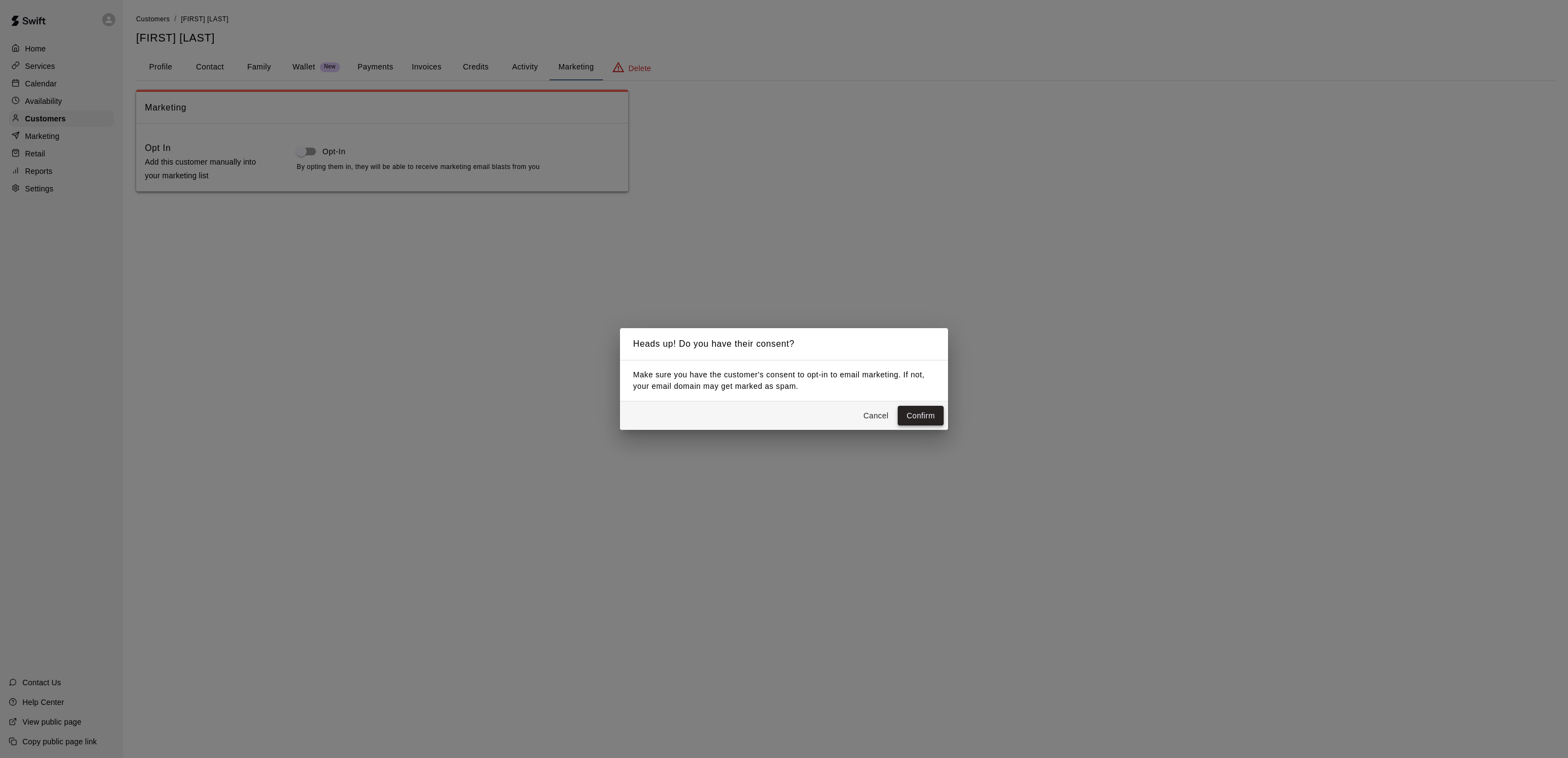 click on "Confirm" at bounding box center [921, 416] 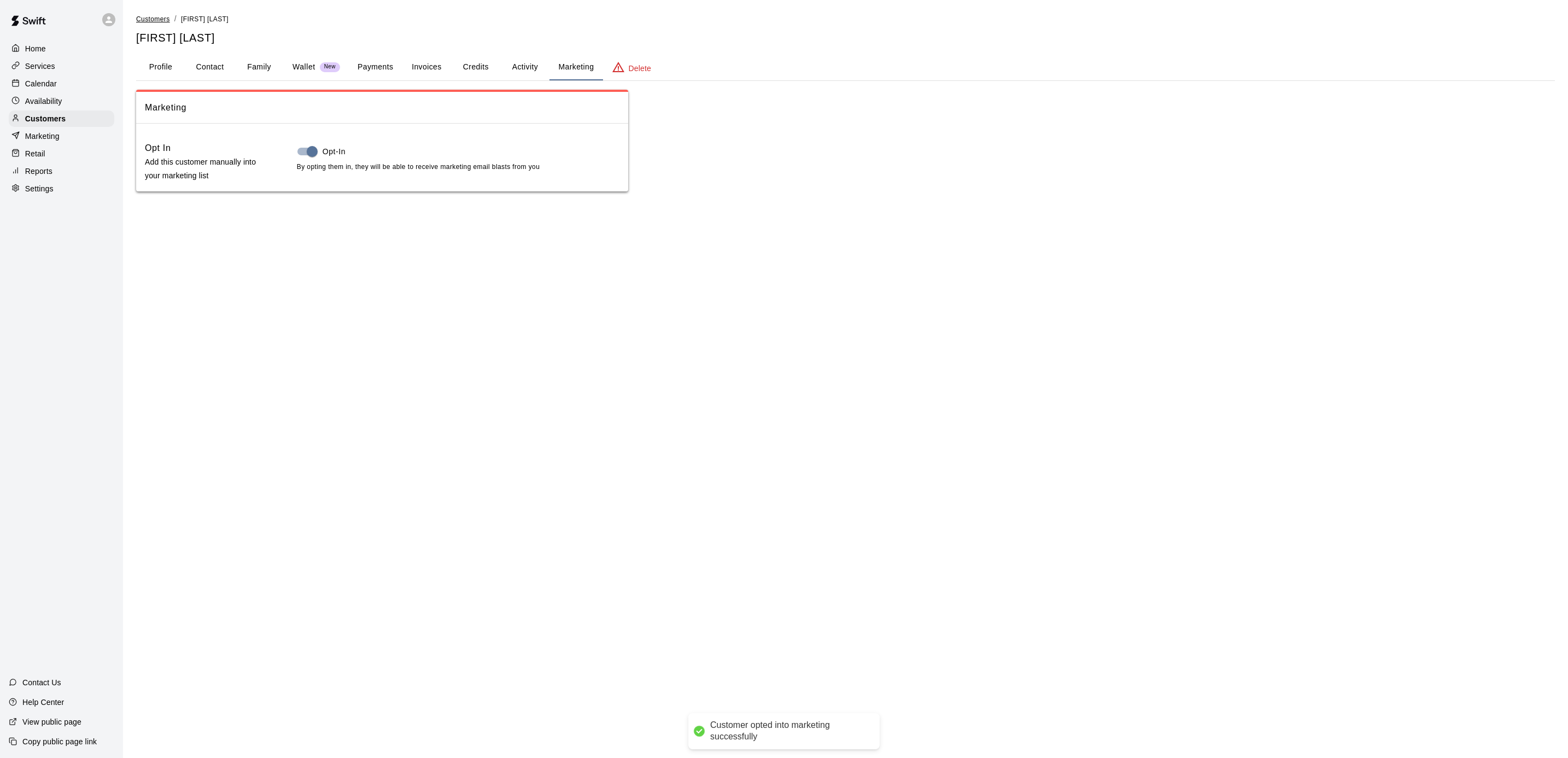 click on "Customers" at bounding box center [153, 19] 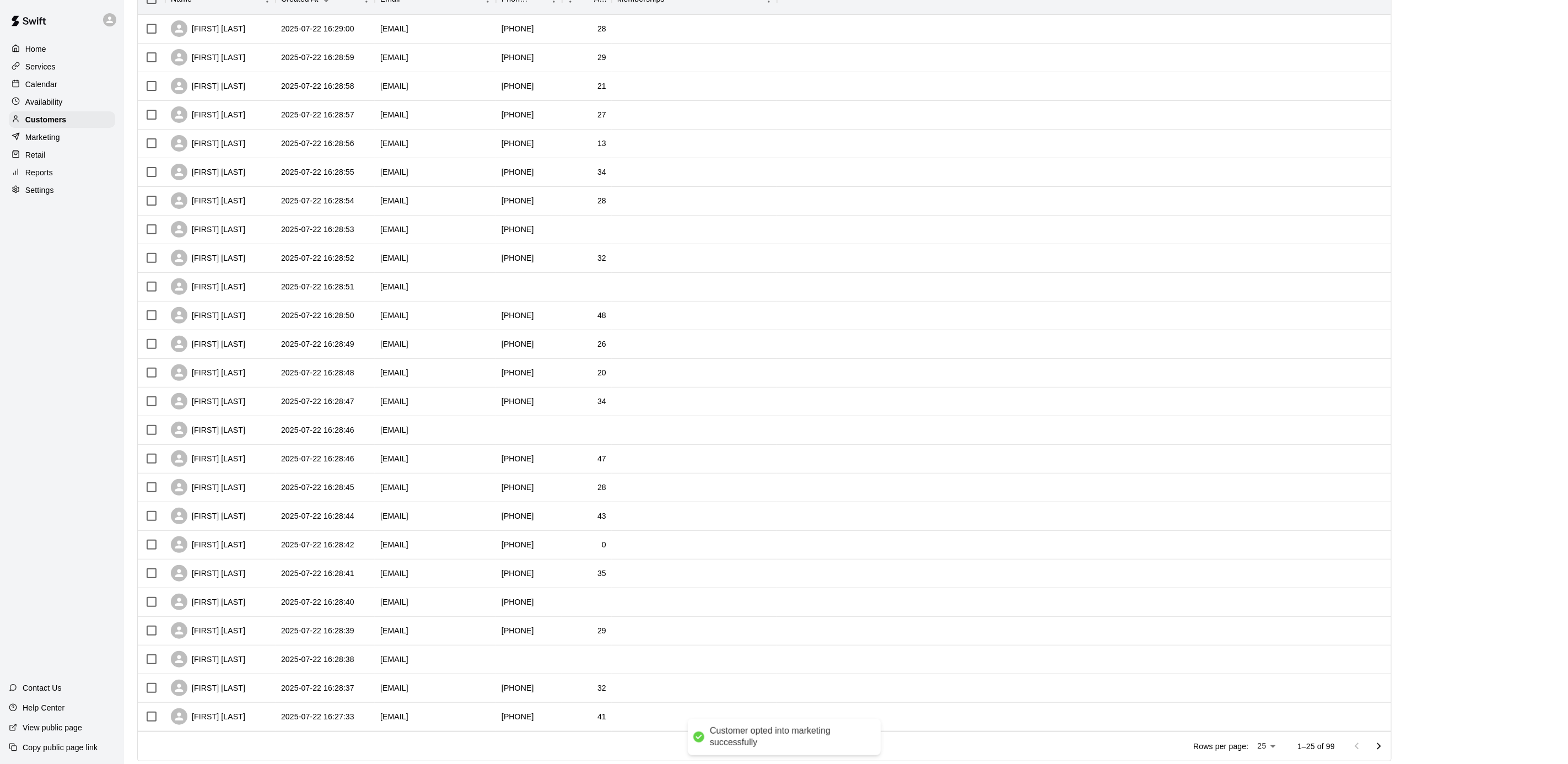 scroll, scrollTop: 191, scrollLeft: 0, axis: vertical 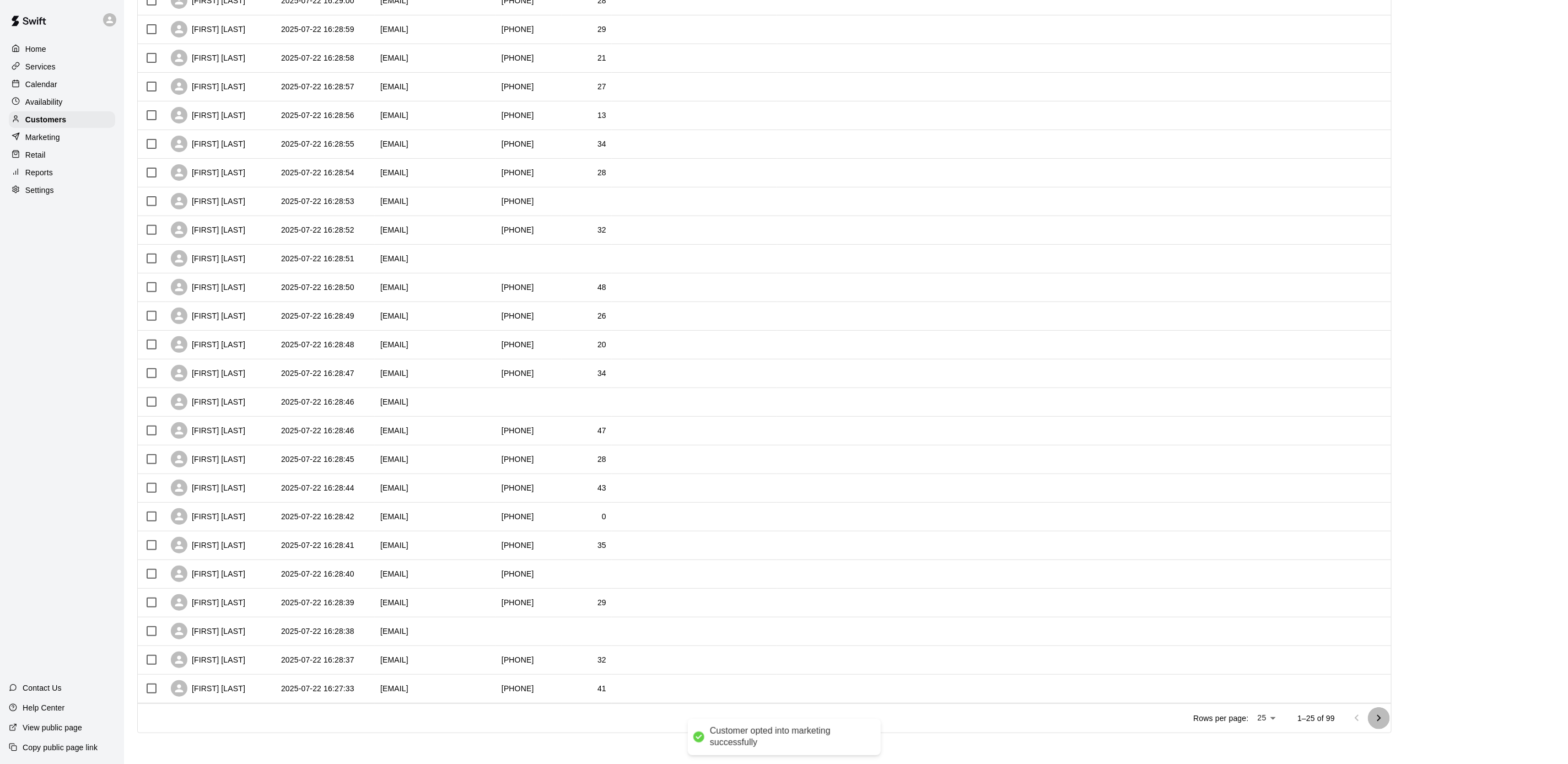 click at bounding box center (1379, 718) 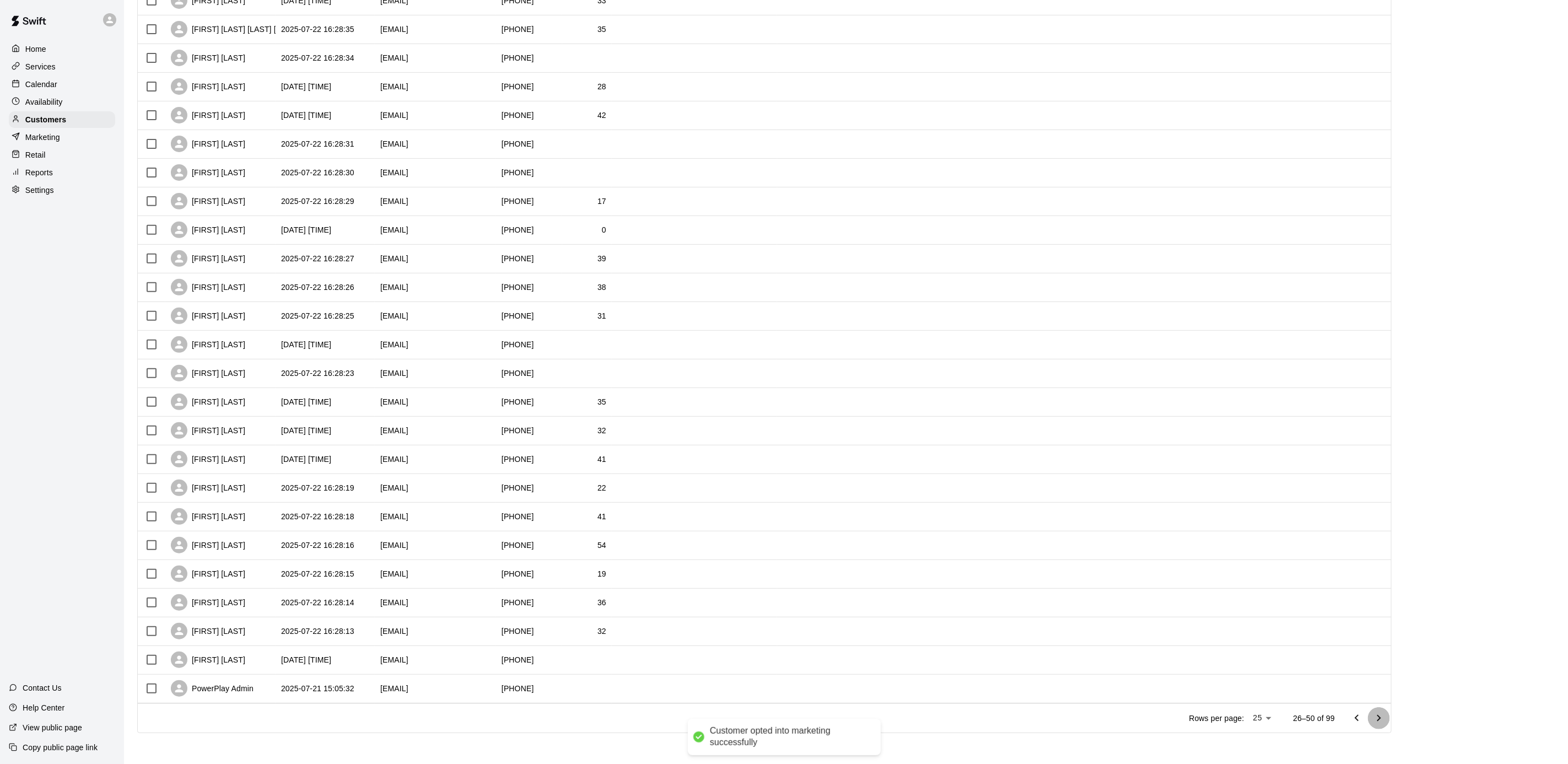 click 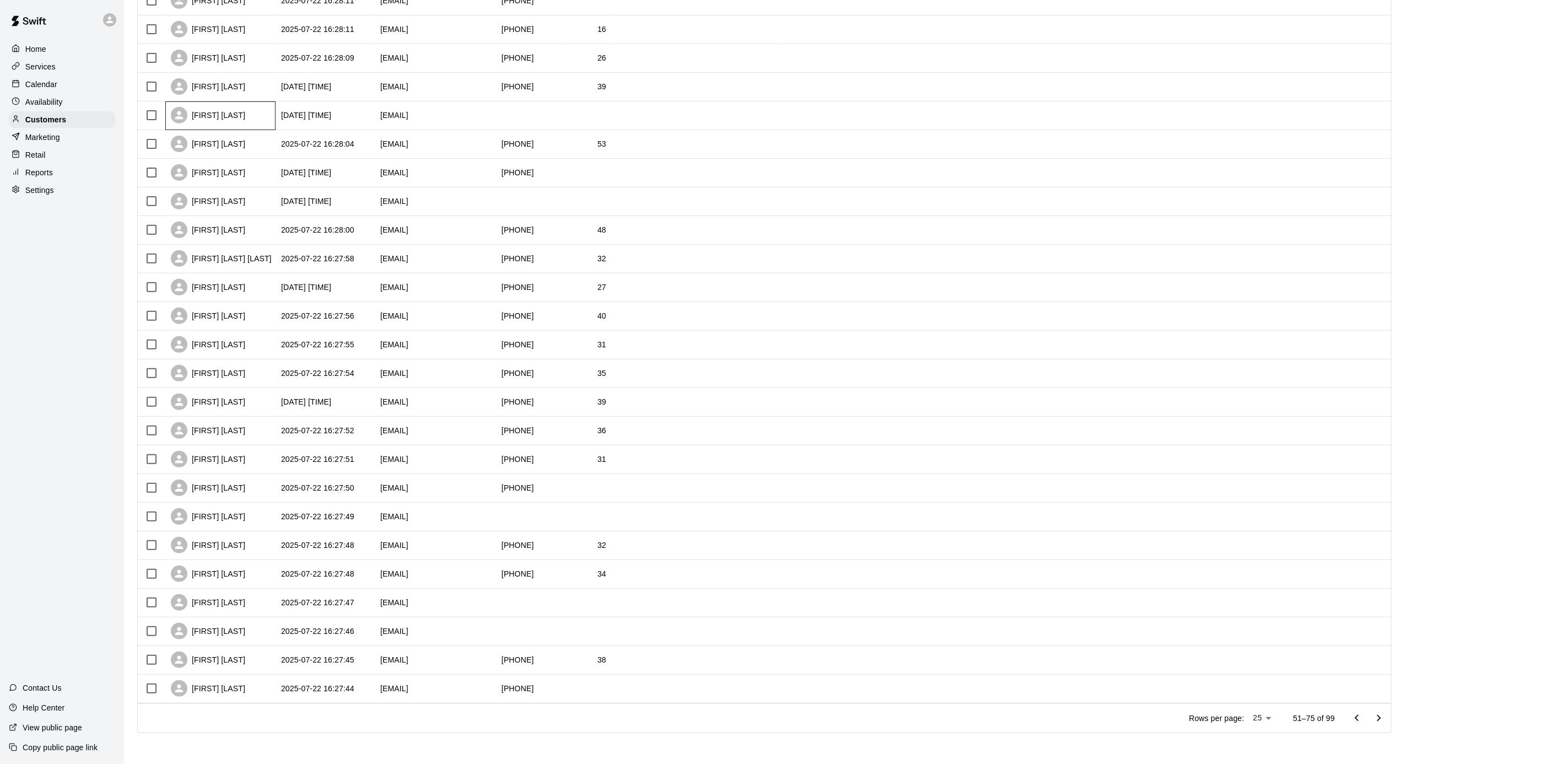 click on "[FIRST] [LAST]" at bounding box center (220, 116) 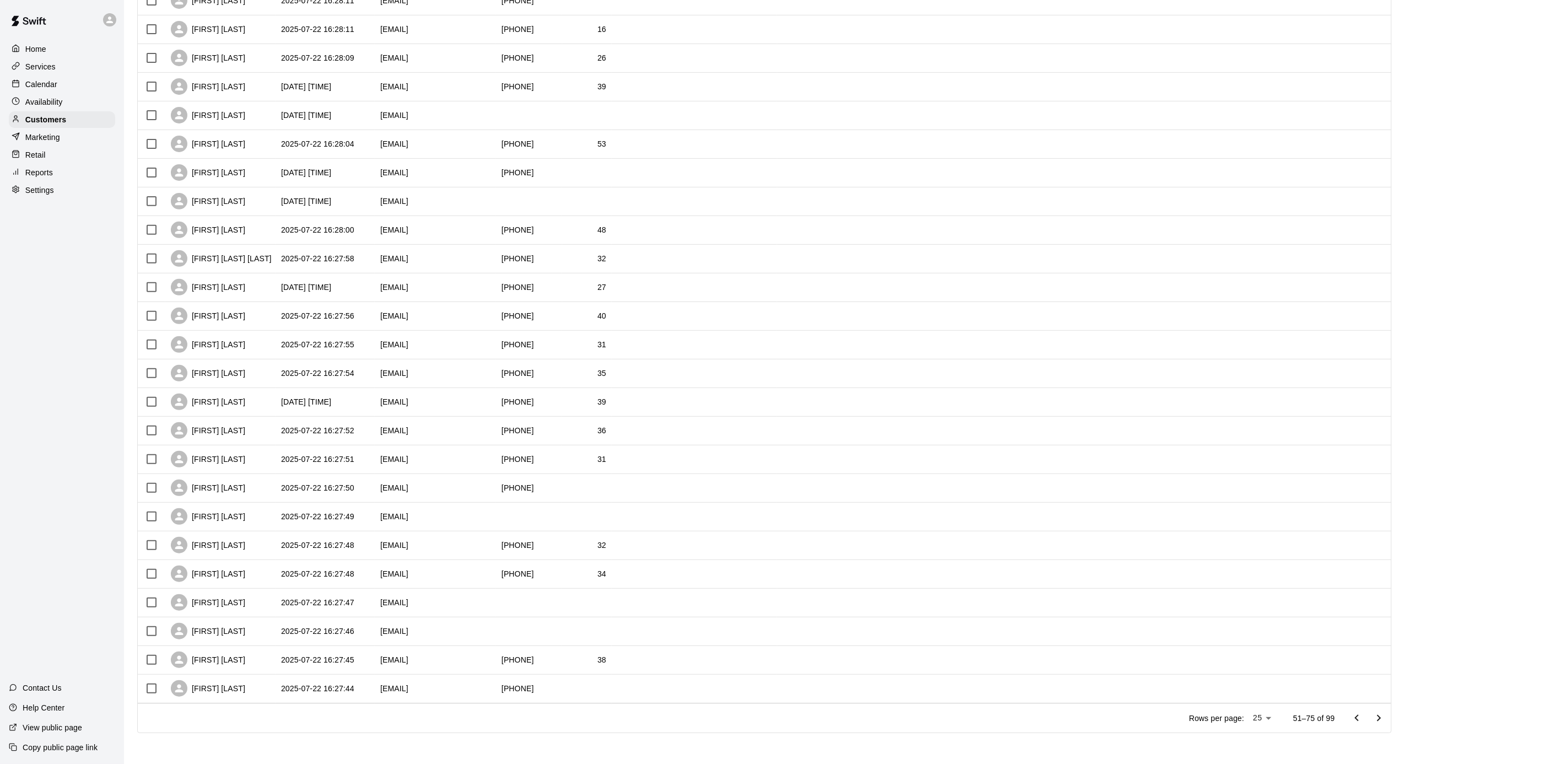 scroll, scrollTop: 0, scrollLeft: 0, axis: both 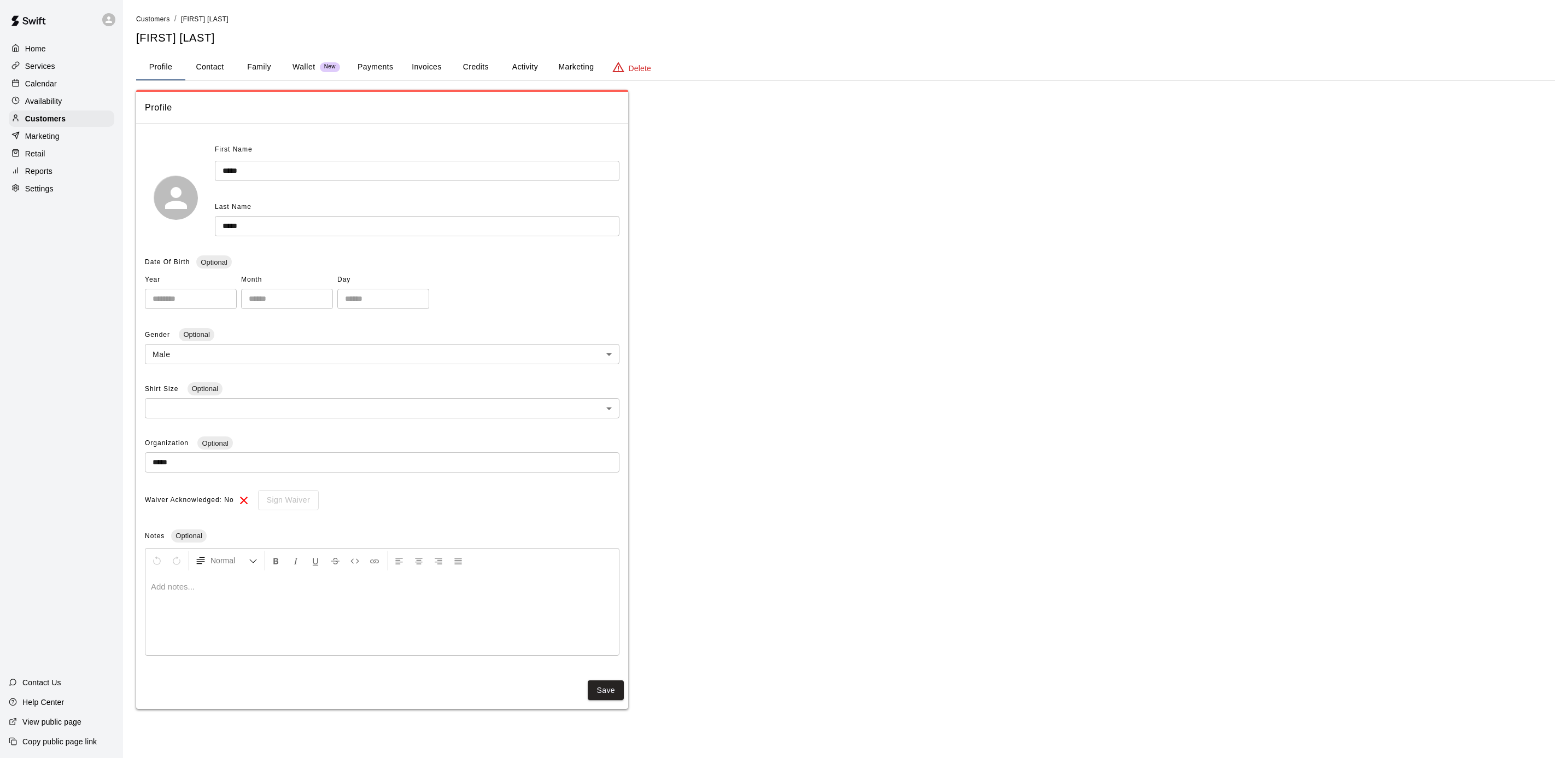 click on "Marketing" at bounding box center (576, 67) 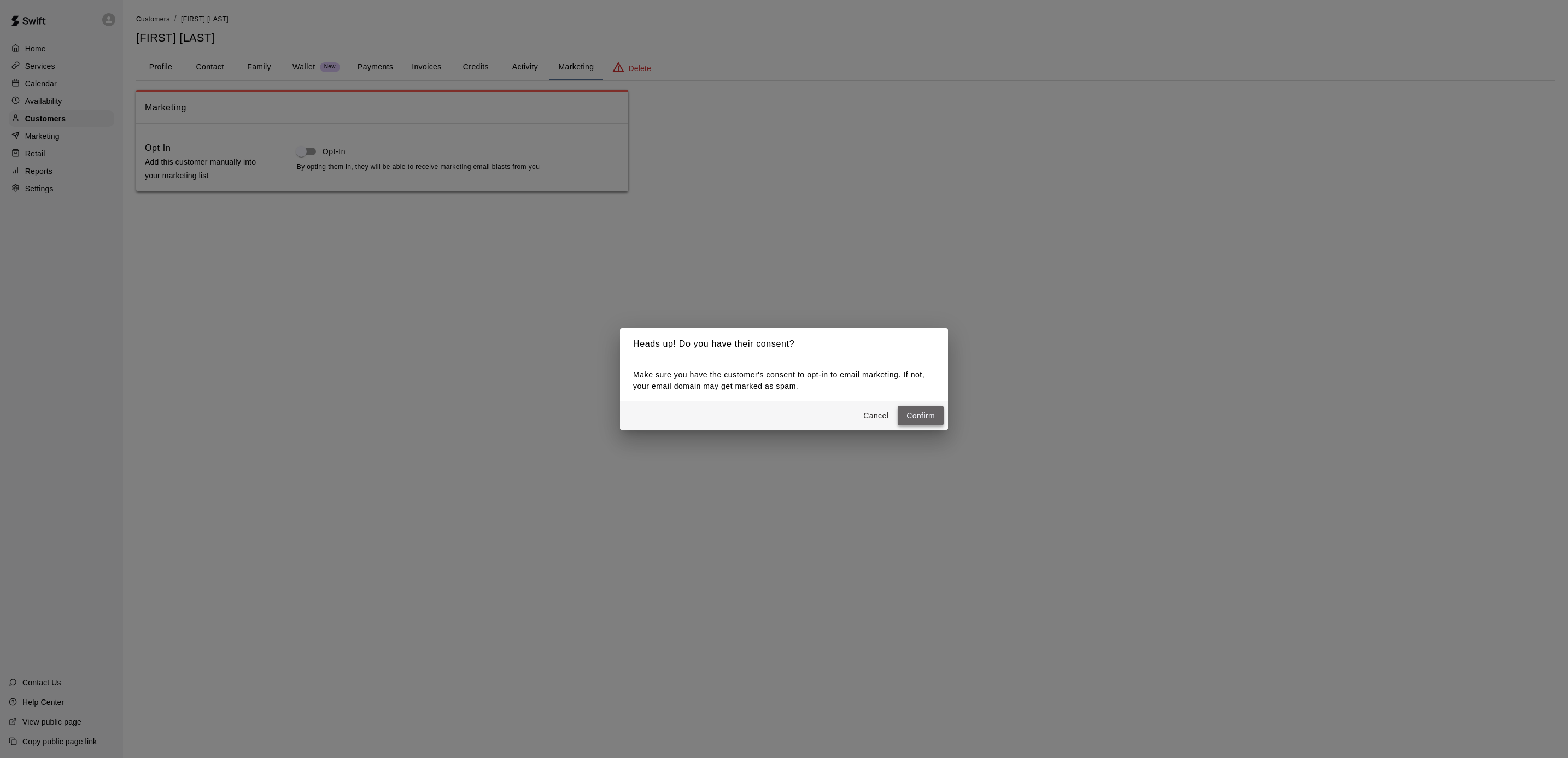 click on "Confirm" at bounding box center (921, 416) 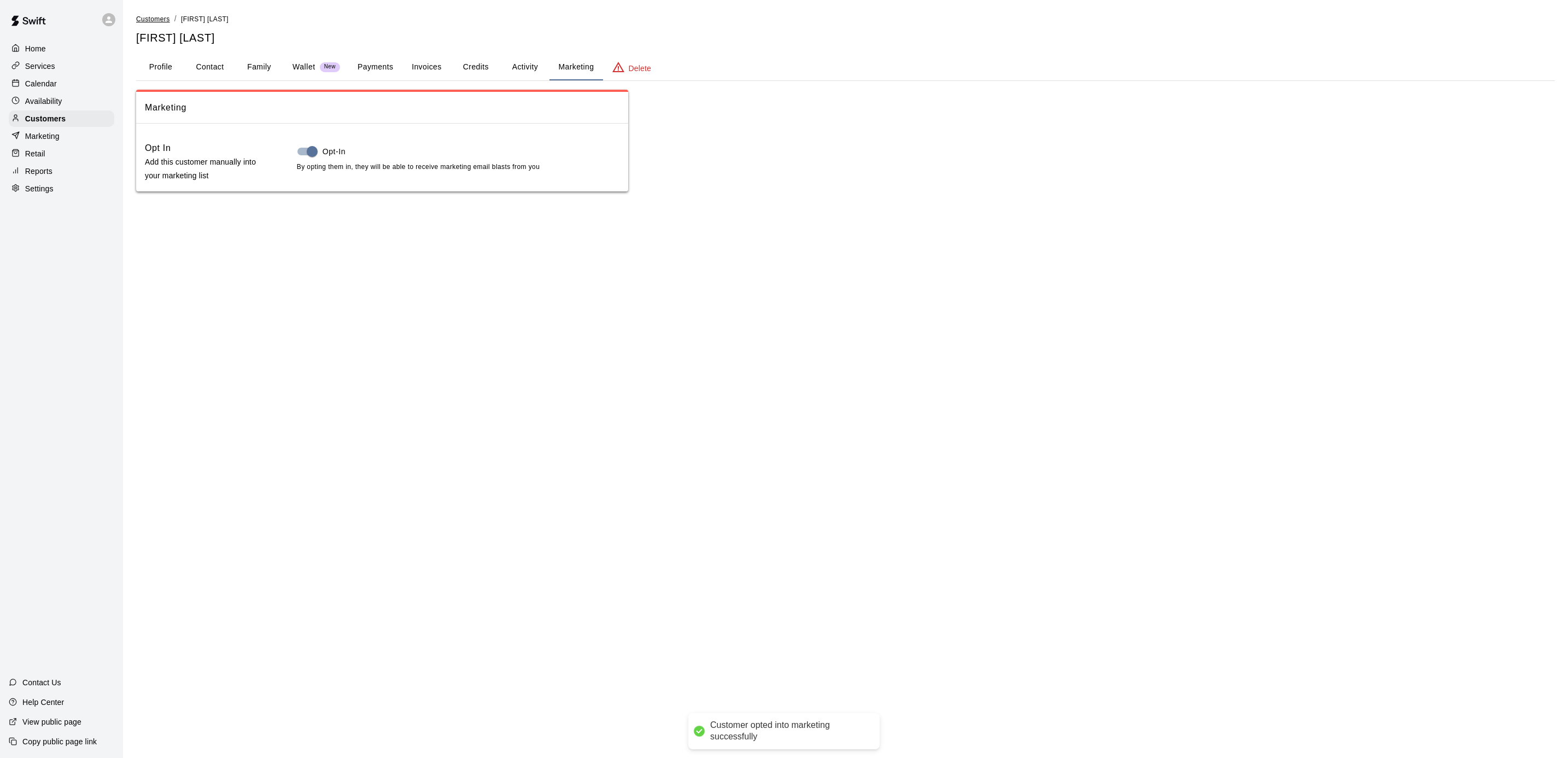 click on "Customers" at bounding box center (153, 19) 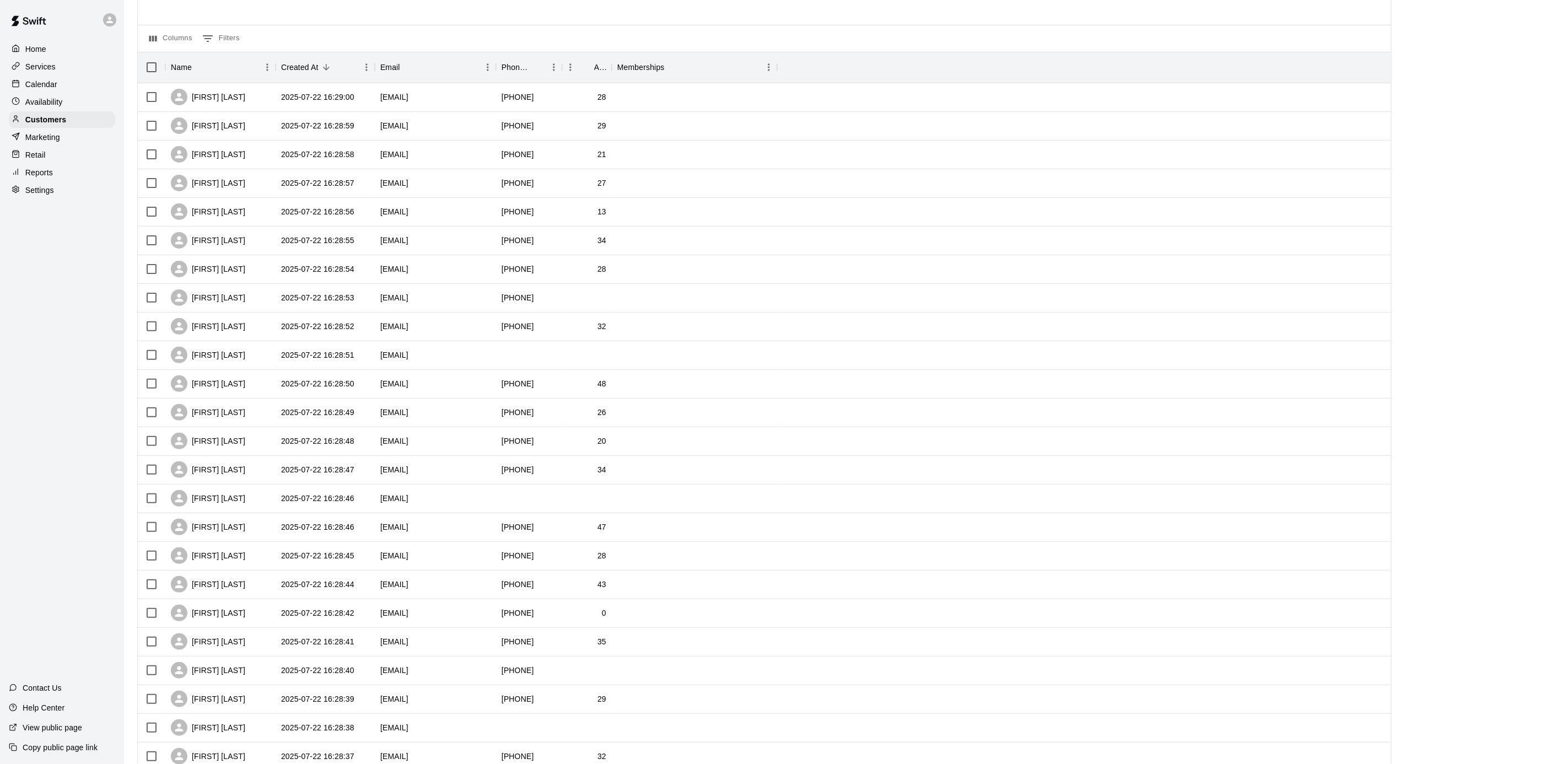 scroll, scrollTop: 191, scrollLeft: 0, axis: vertical 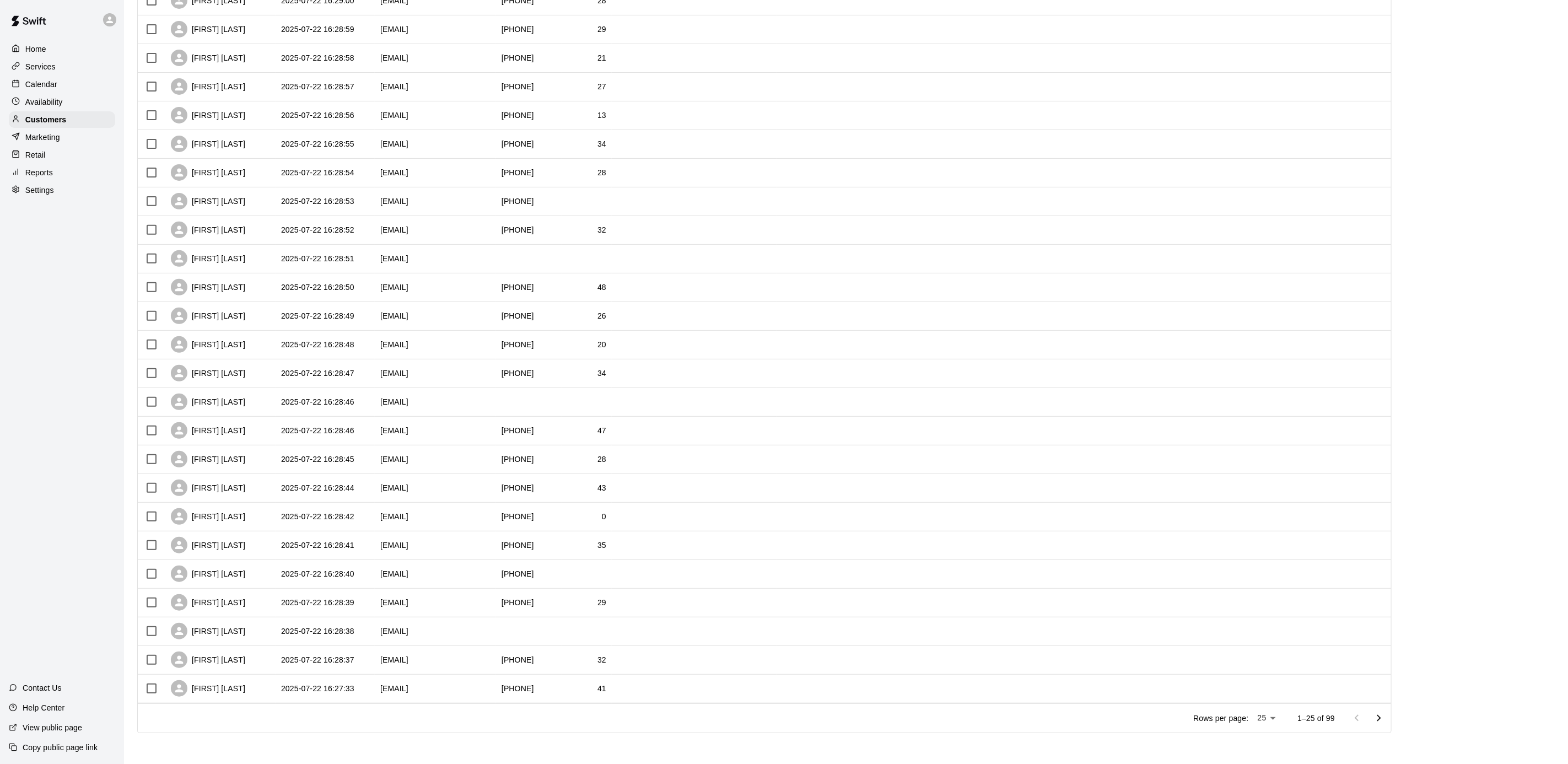 click 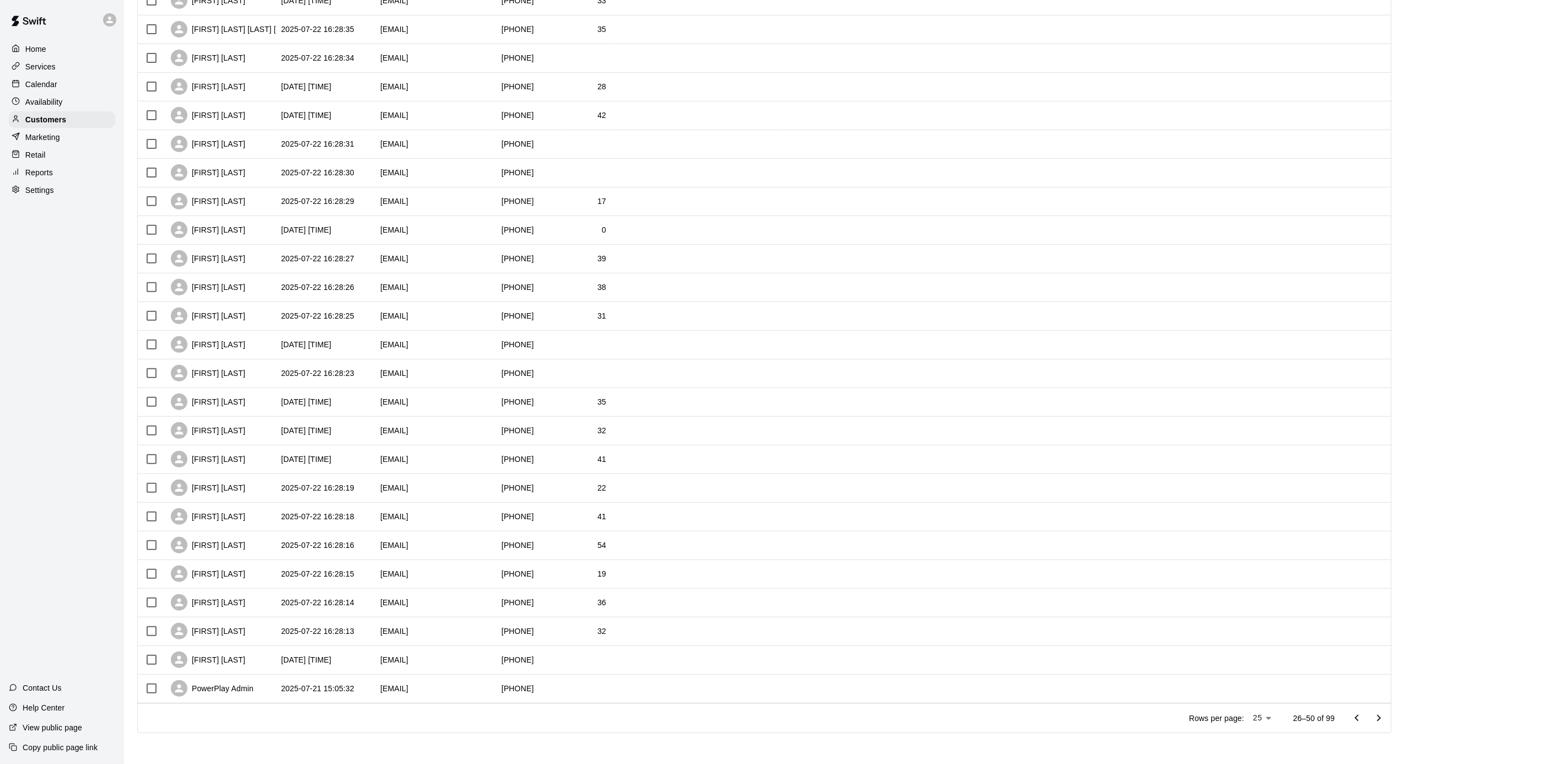 click 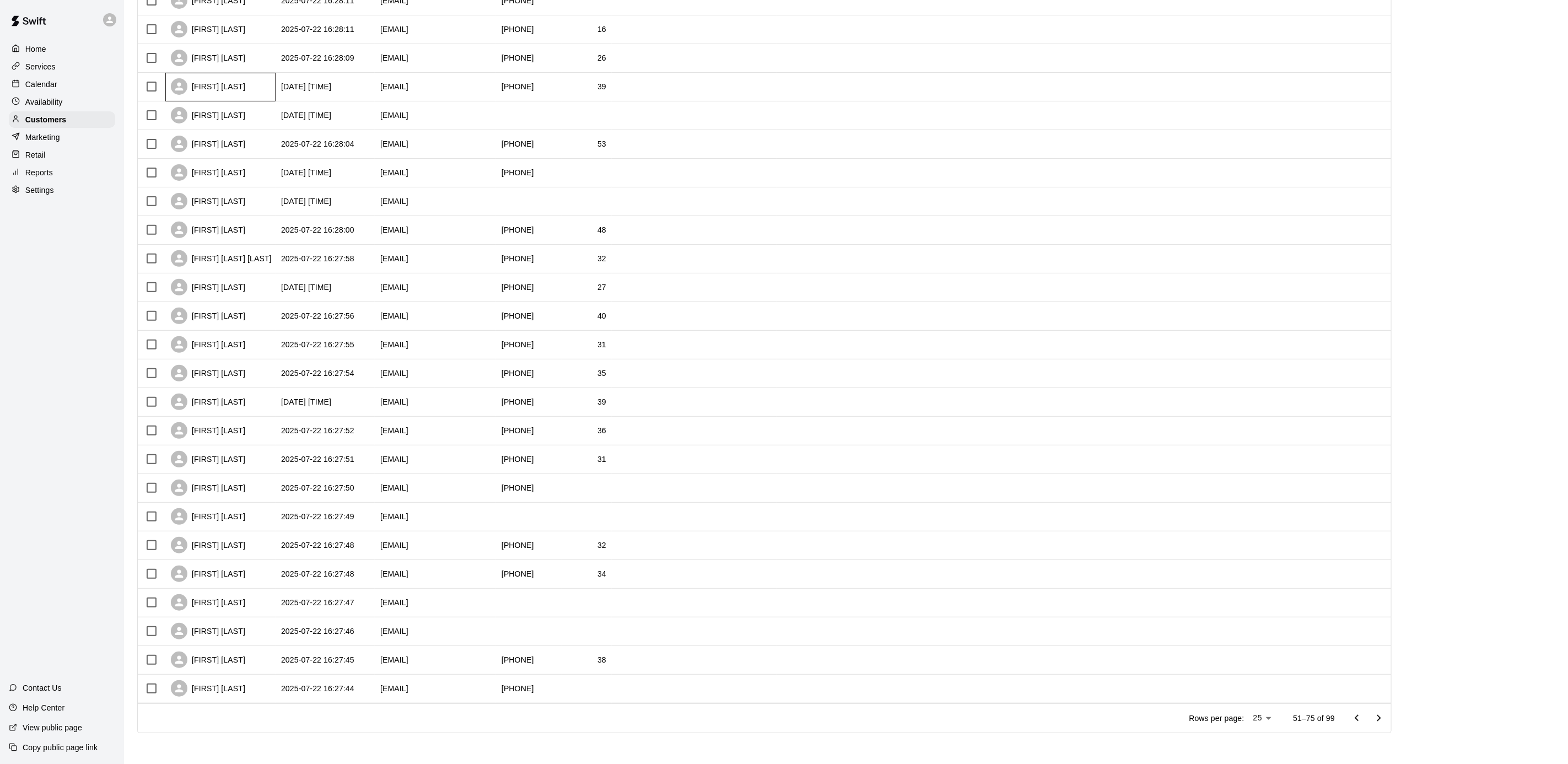 click on "[FIRST] [LAST]" at bounding box center [208, 87] 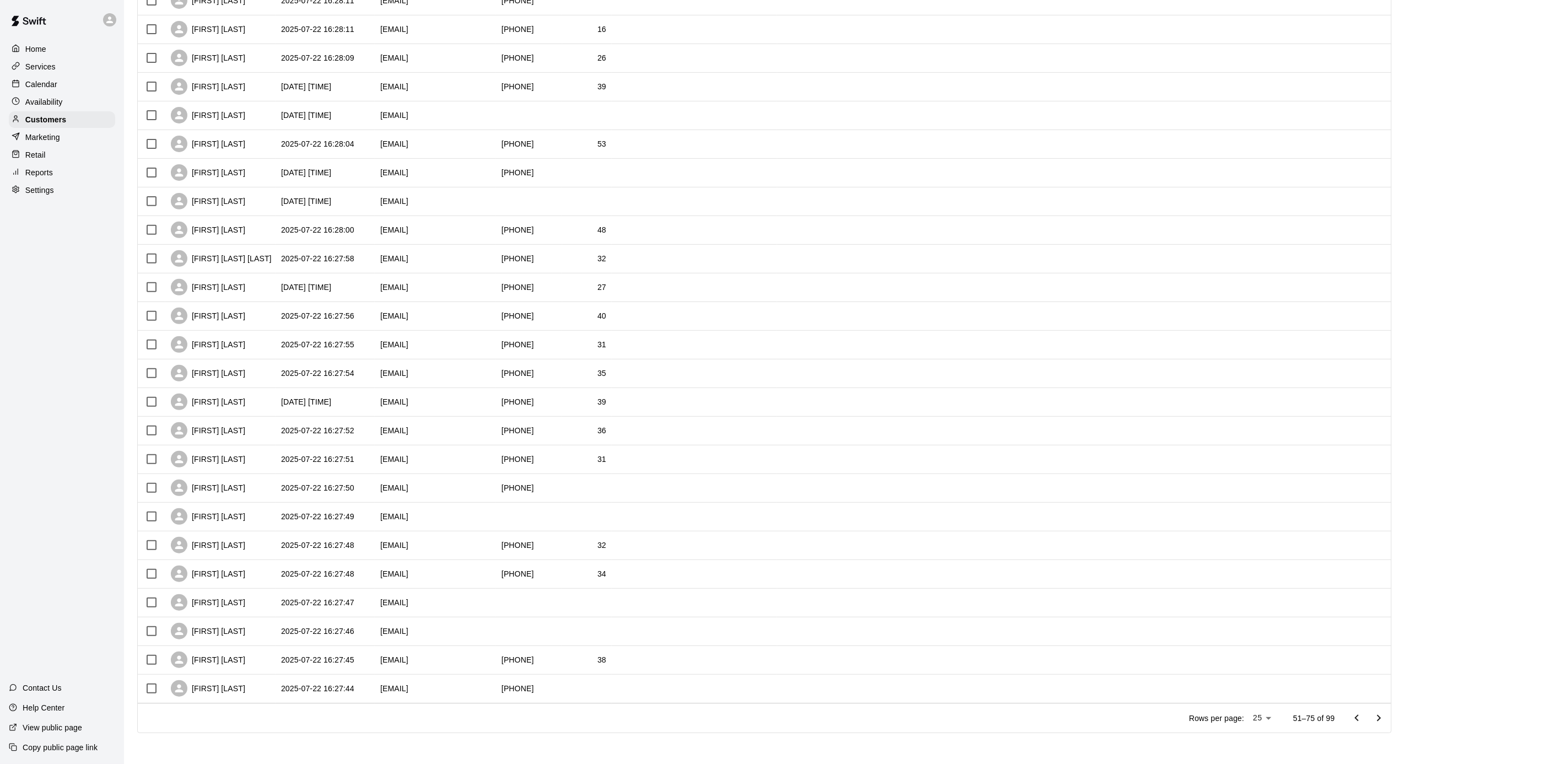 scroll, scrollTop: 0, scrollLeft: 0, axis: both 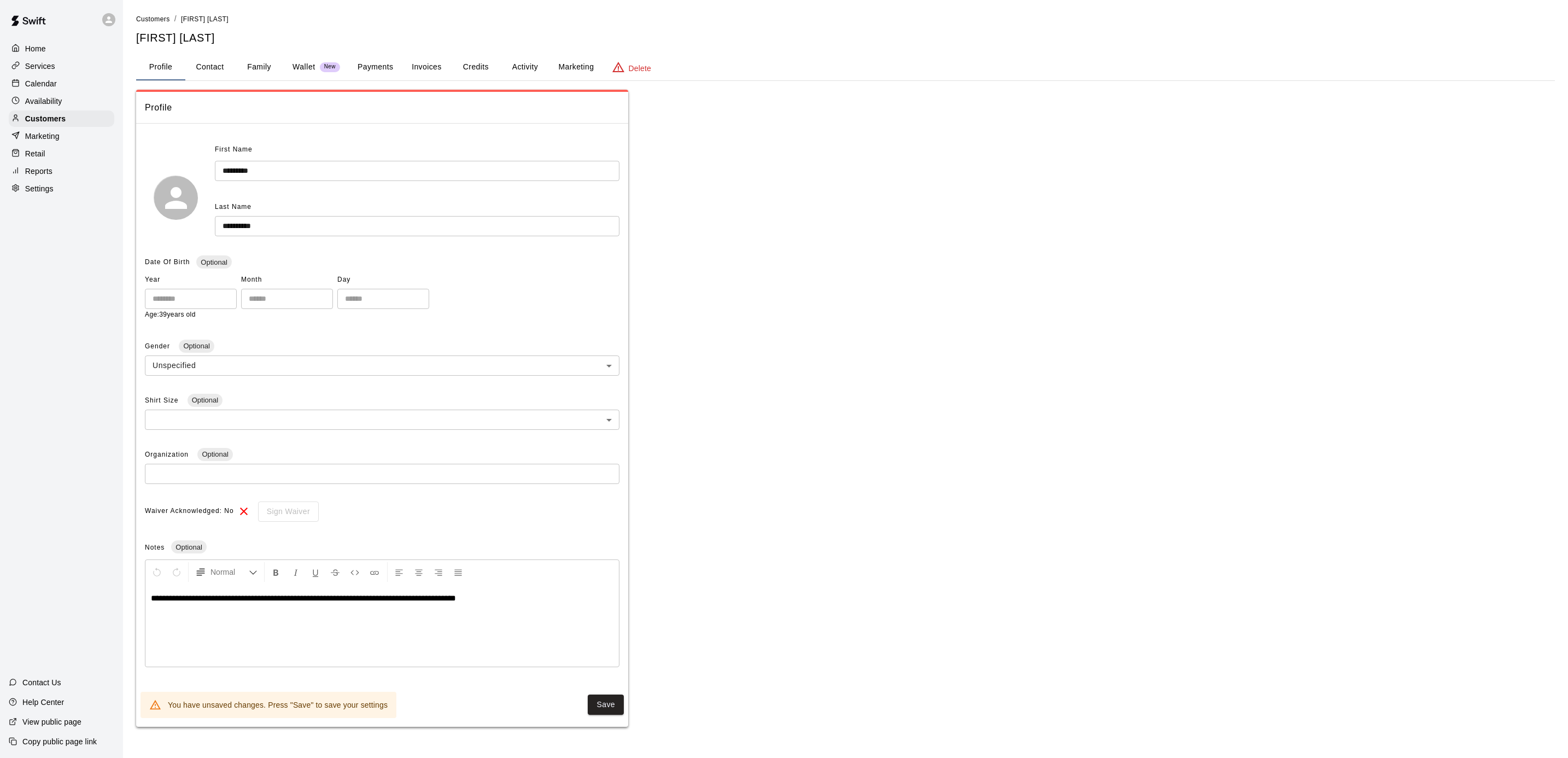 click on "**********" at bounding box center [784, 374] 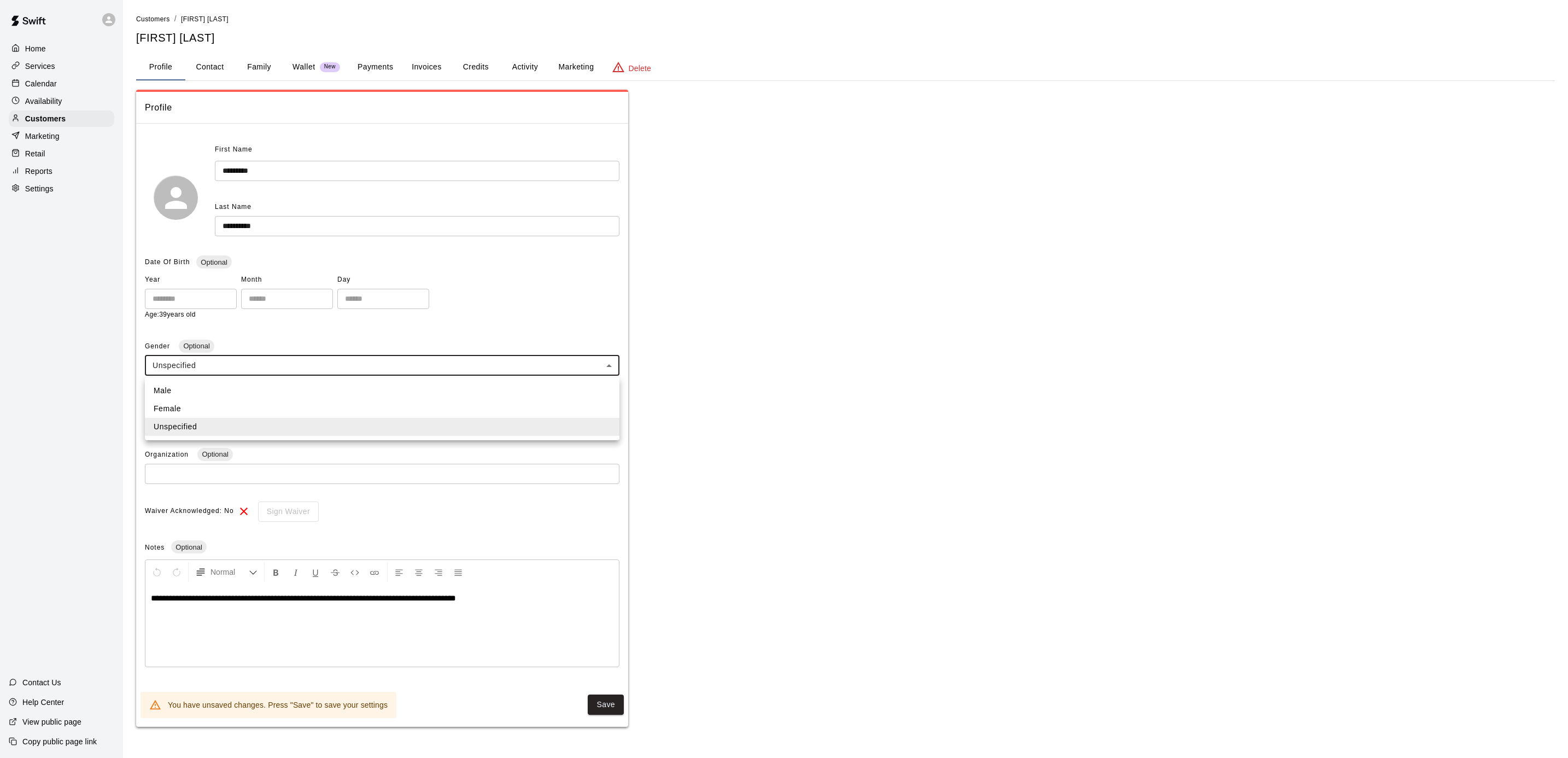 click on "Male" at bounding box center (382, 390) 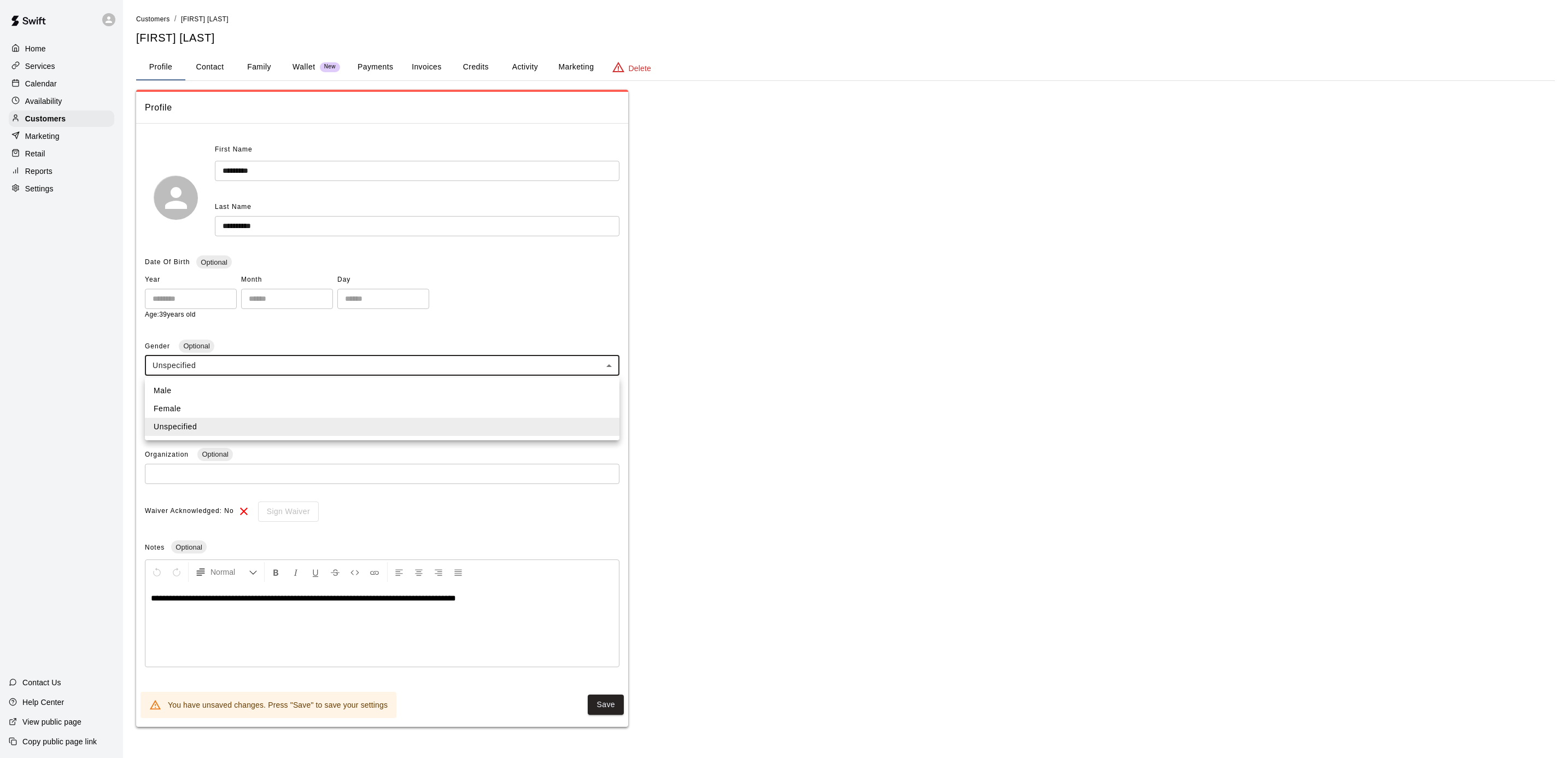 type on "****" 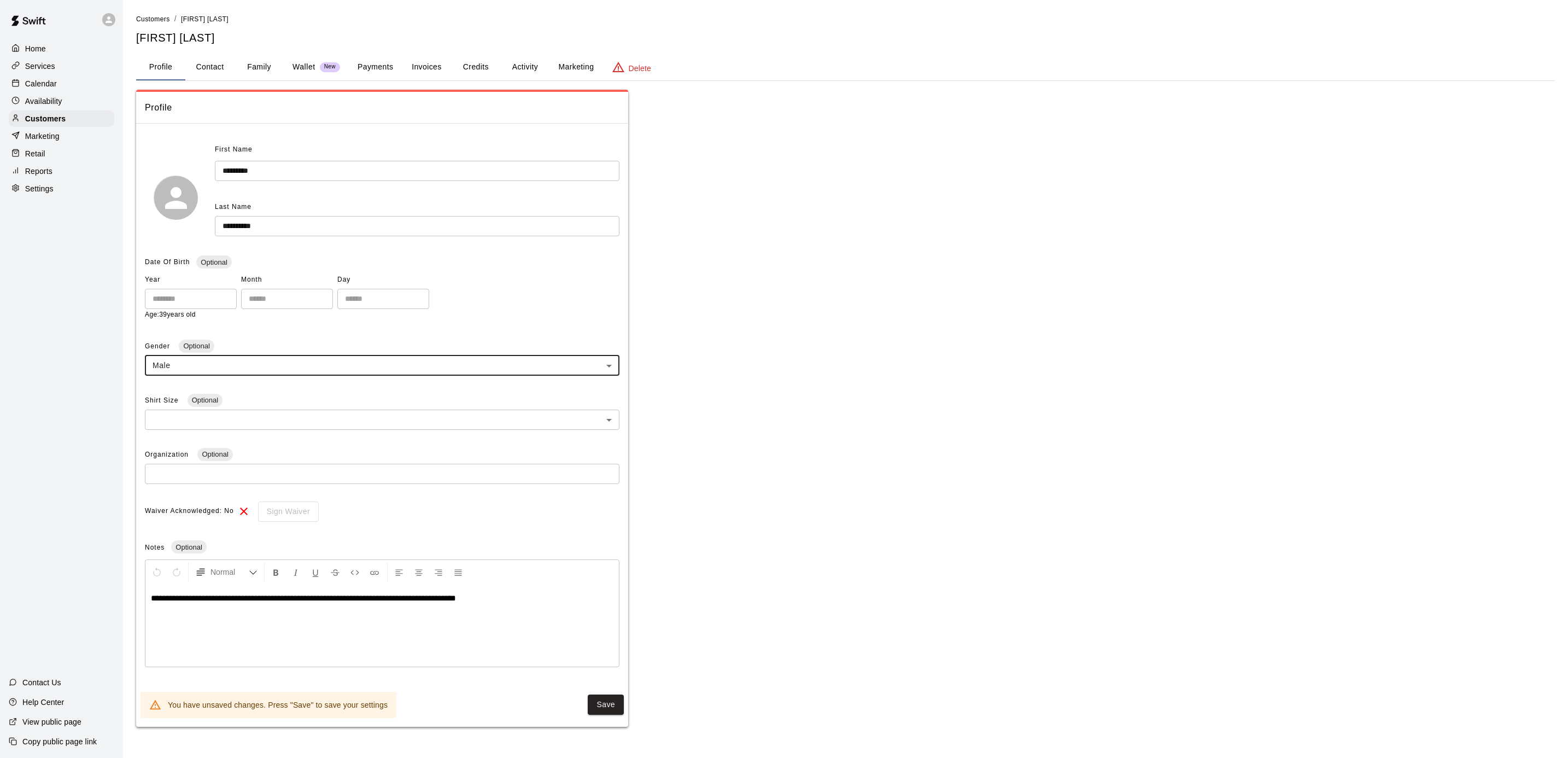 click on "Marketing" at bounding box center [576, 67] 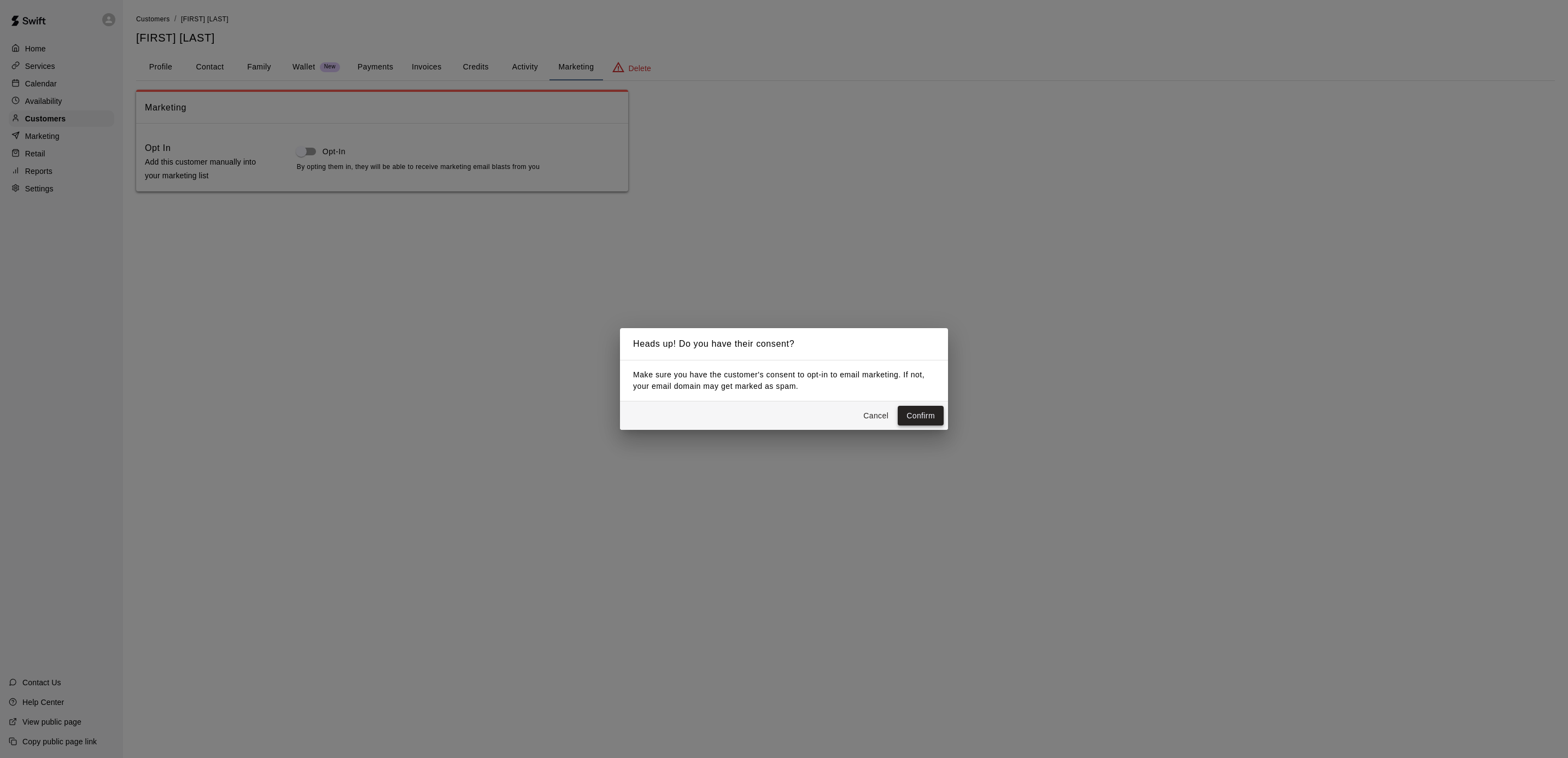 click on "Confirm" at bounding box center [921, 416] 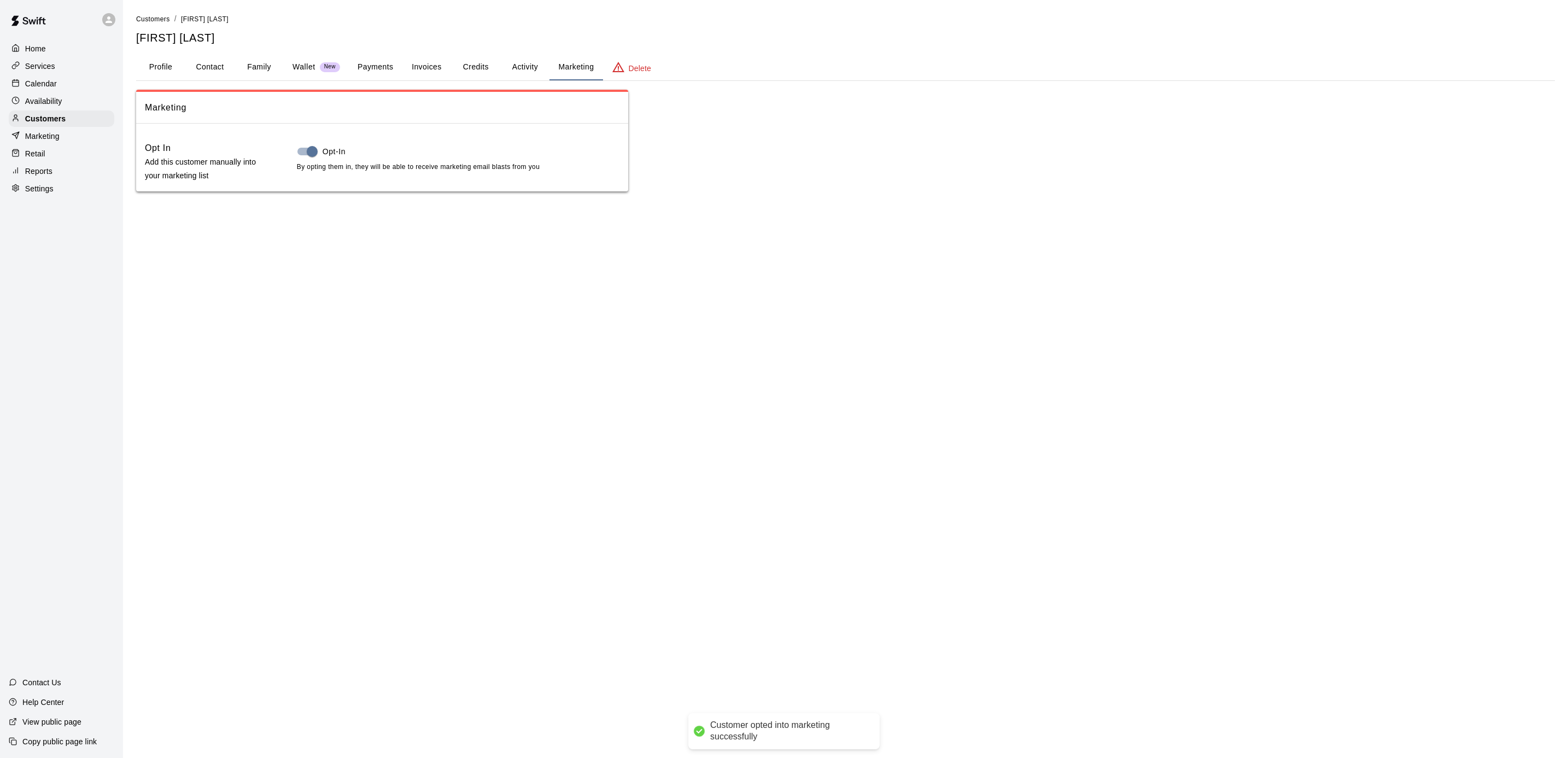 click on "Profile" at bounding box center [161, 67] 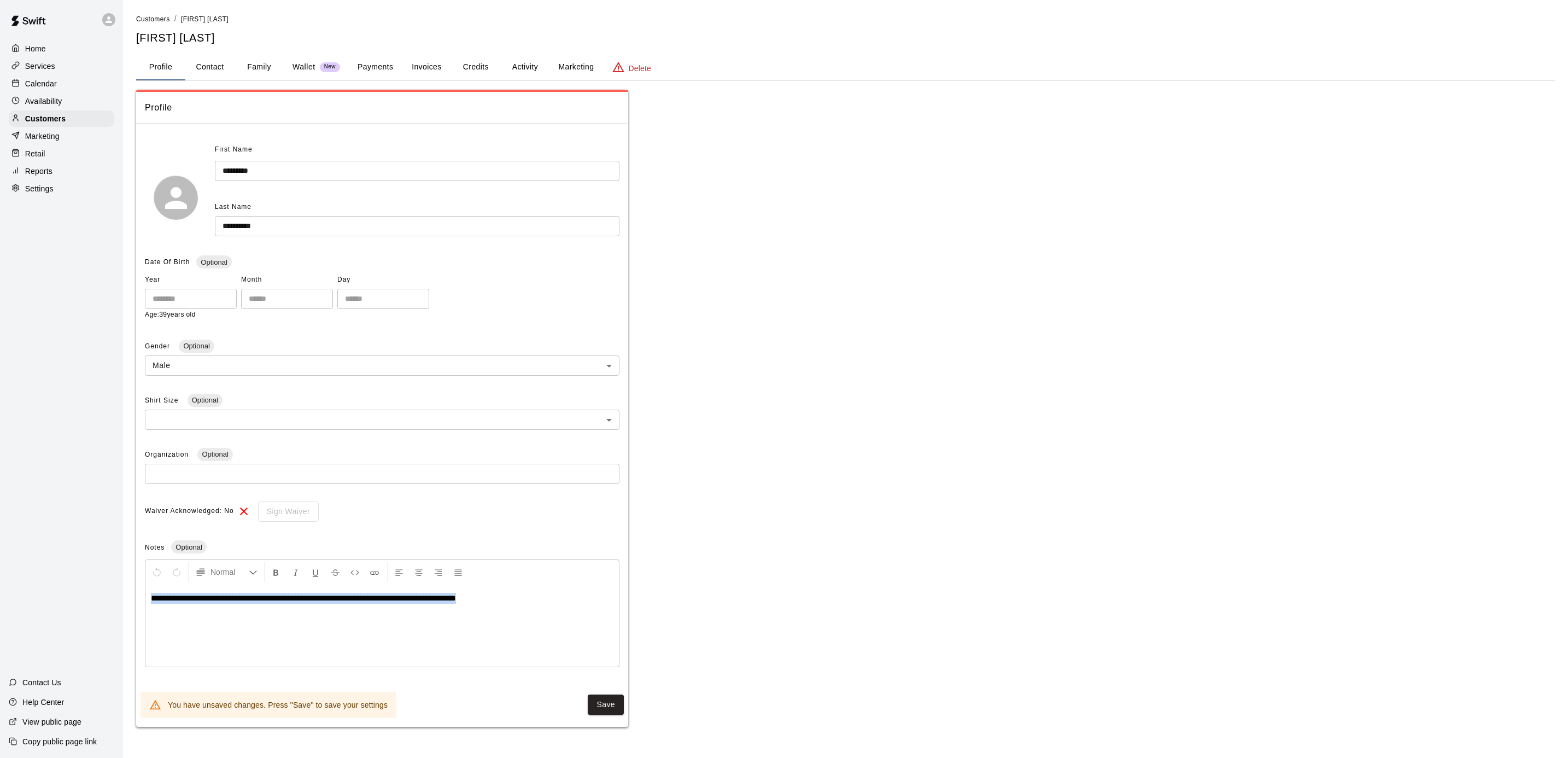drag, startPoint x: 368, startPoint y: 570, endPoint x: 60, endPoint y: 555, distance: 308.36504 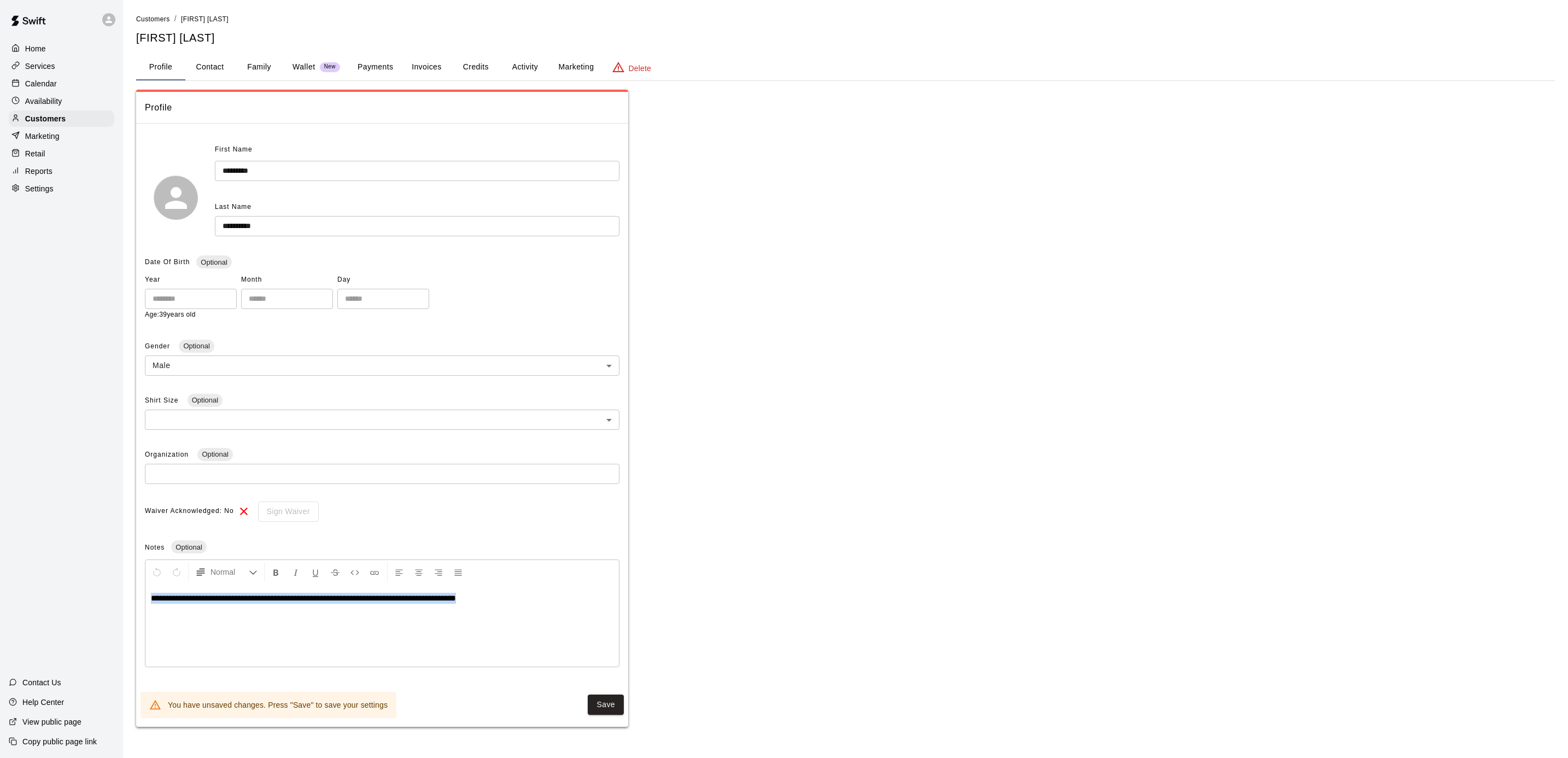 click on "**********" at bounding box center [784, 374] 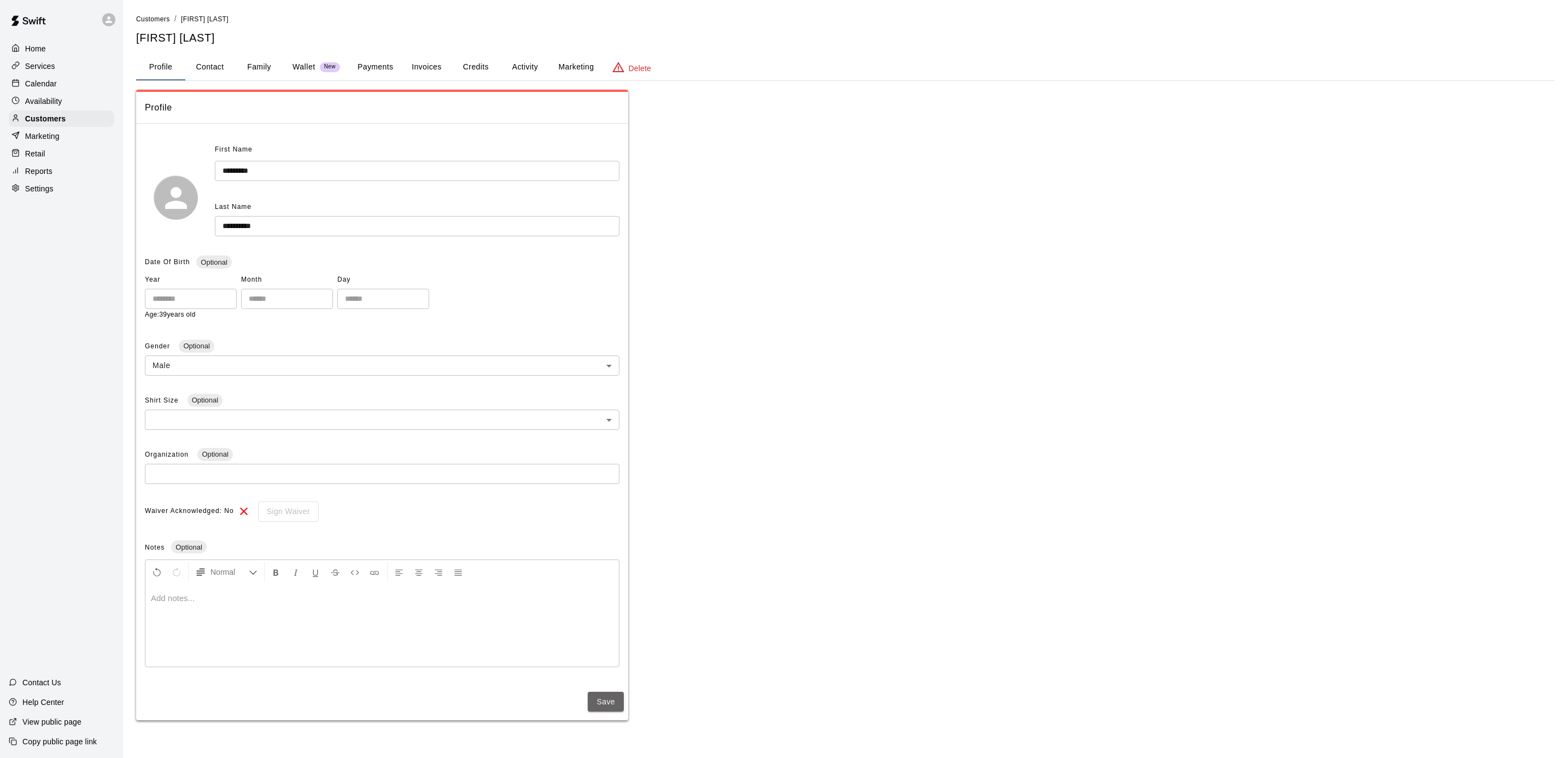 drag, startPoint x: 597, startPoint y: 701, endPoint x: 553, endPoint y: 687, distance: 46.17359 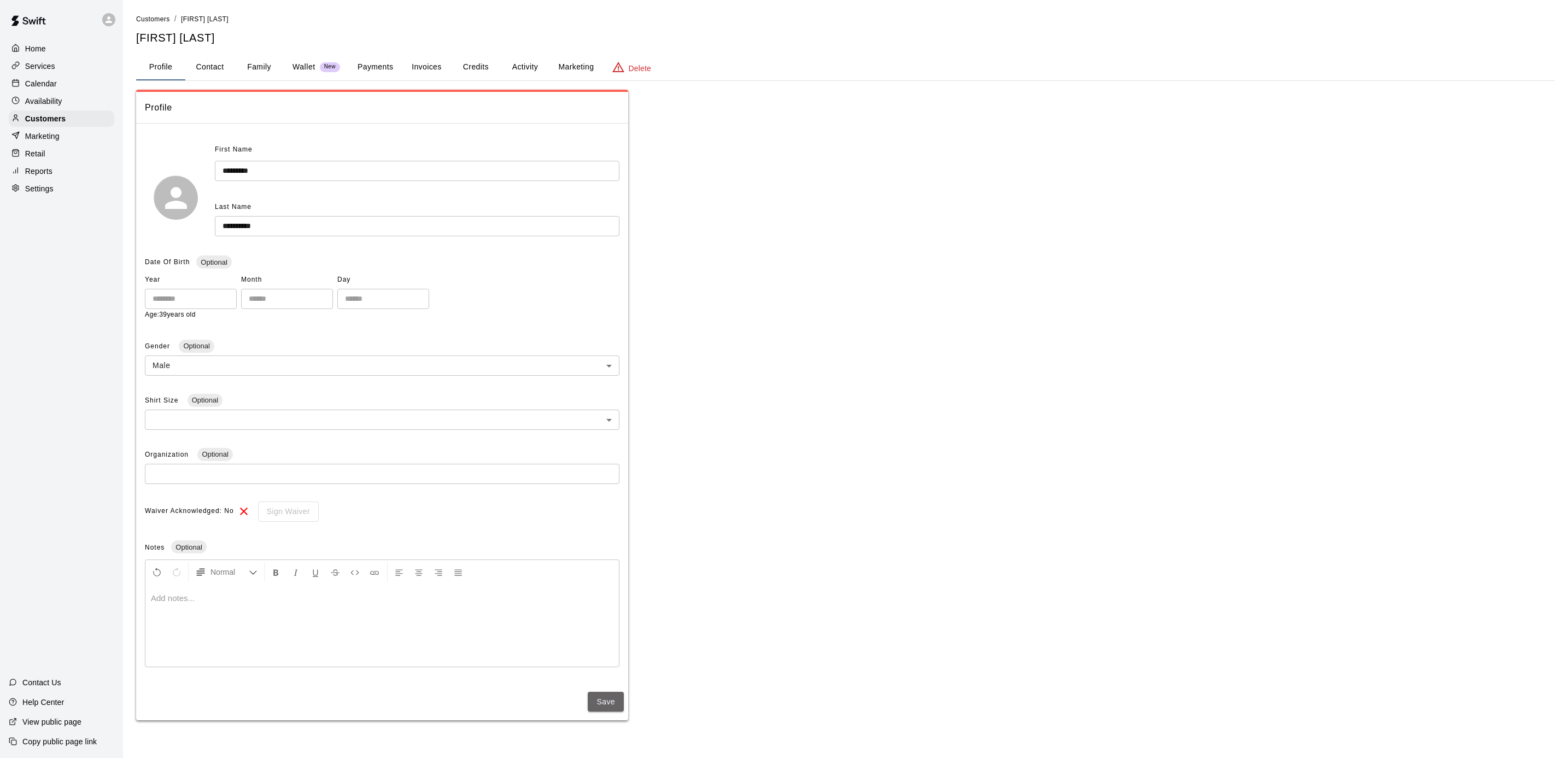 click on "Save" at bounding box center [606, 702] 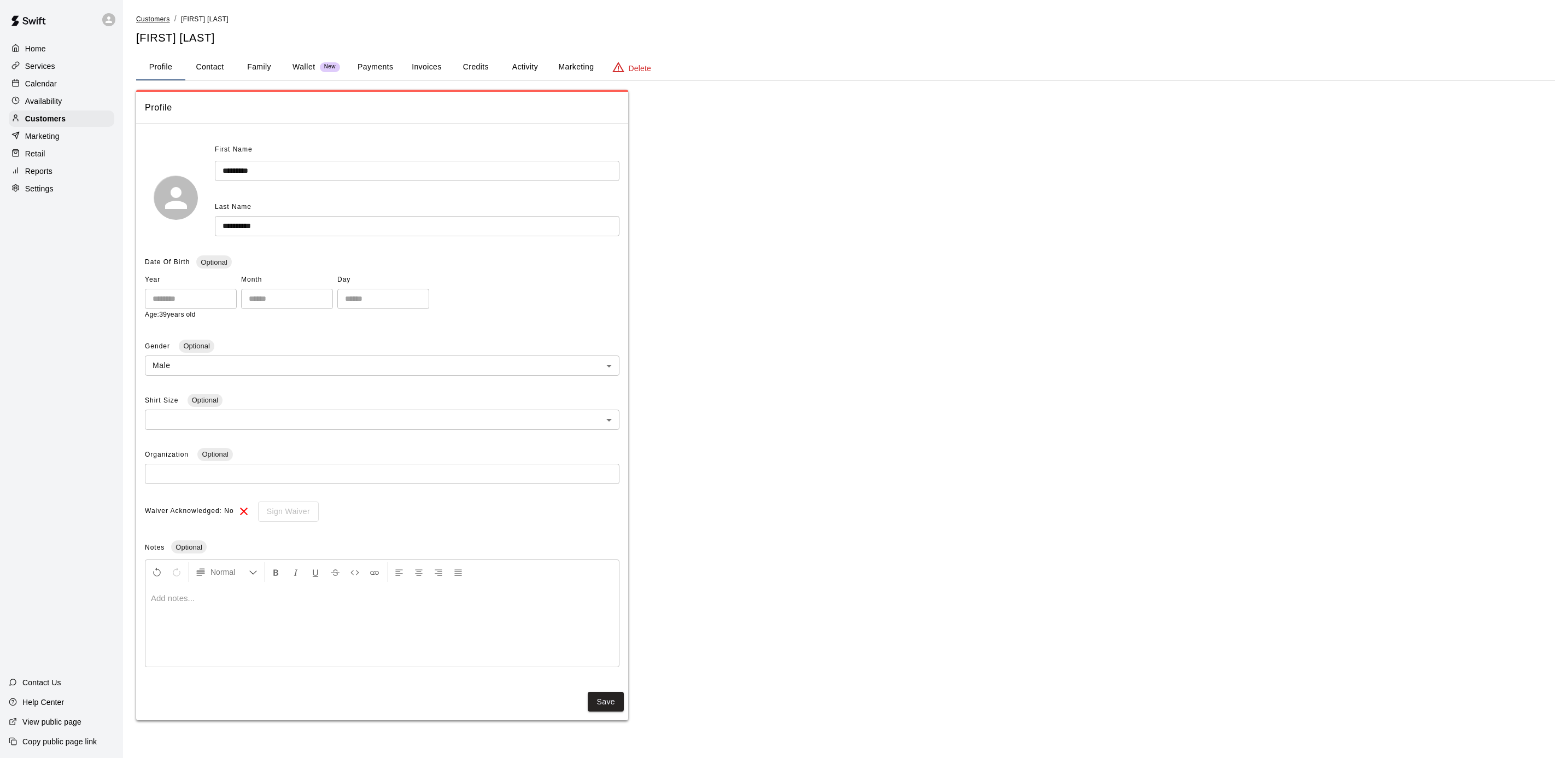 click on "Customers" at bounding box center [153, 19] 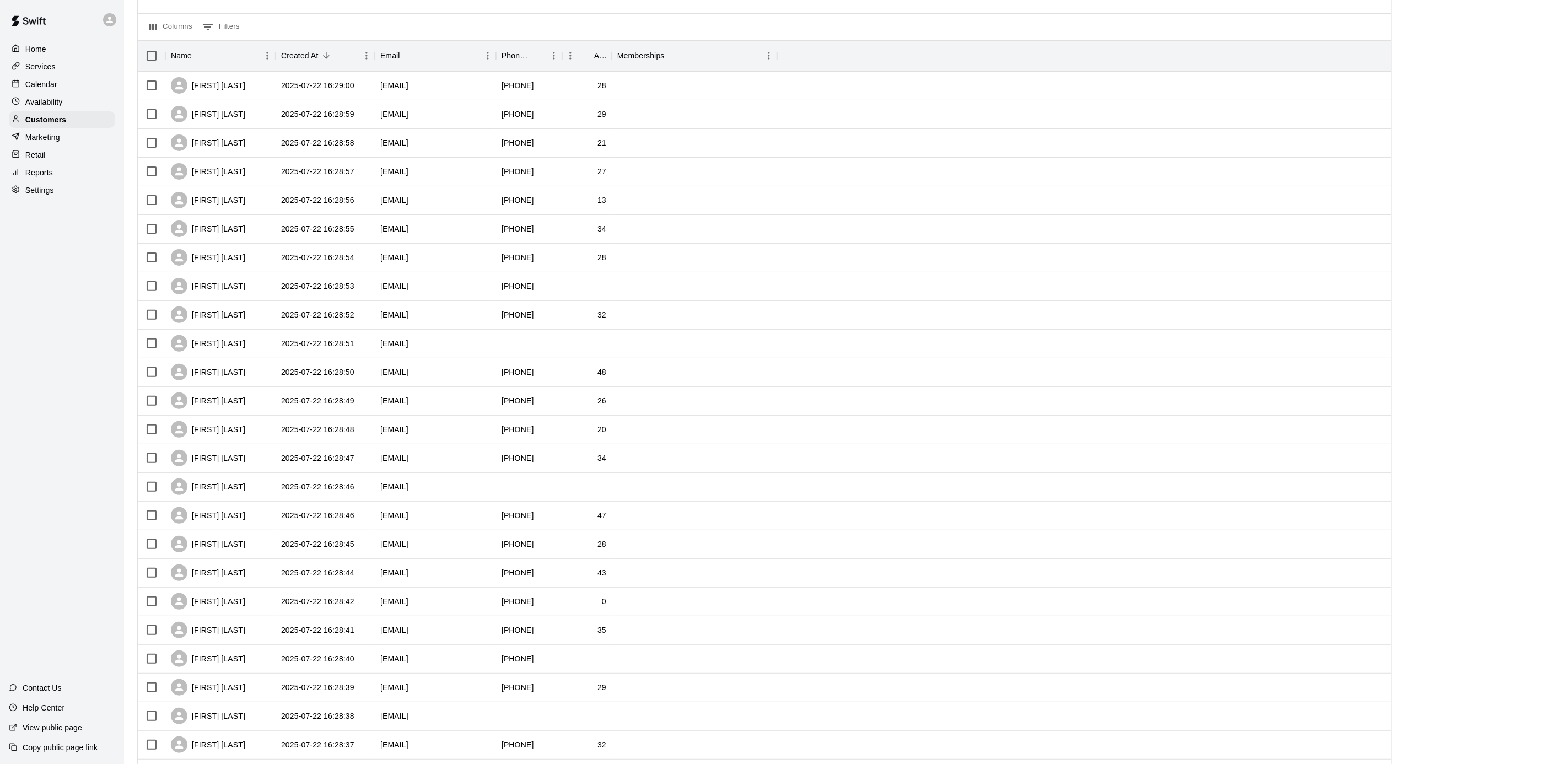 scroll, scrollTop: 191, scrollLeft: 0, axis: vertical 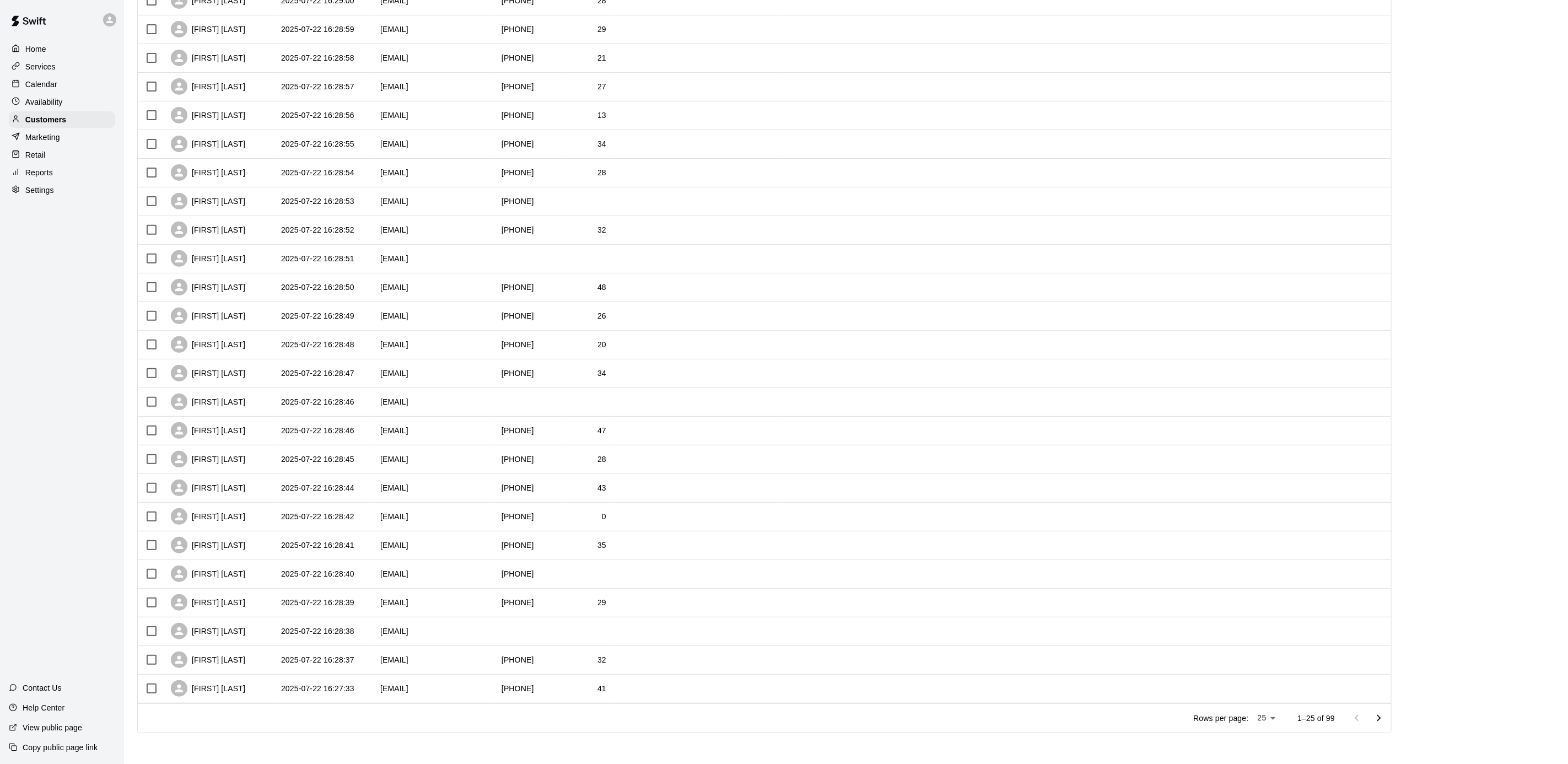 click 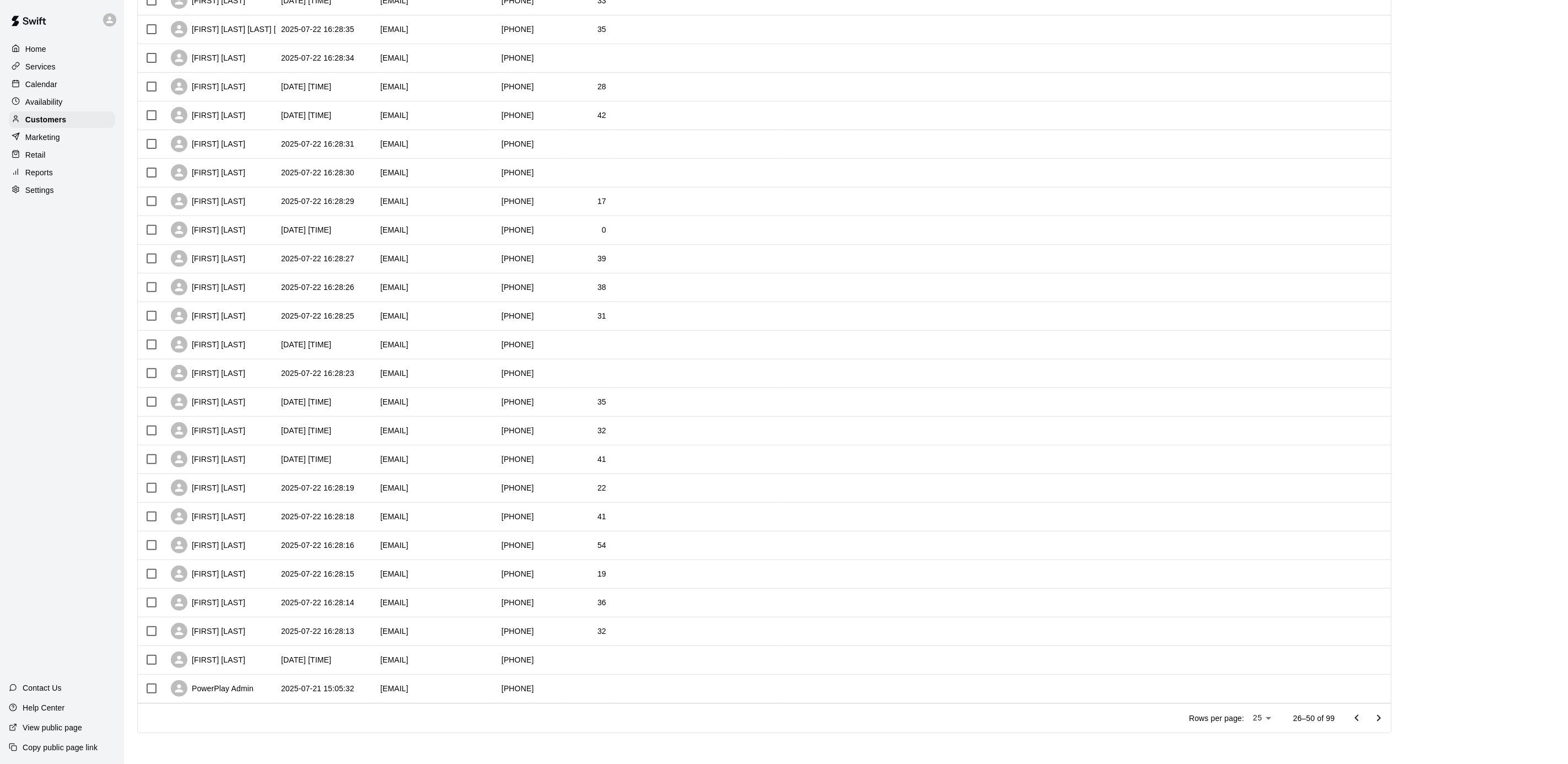 click 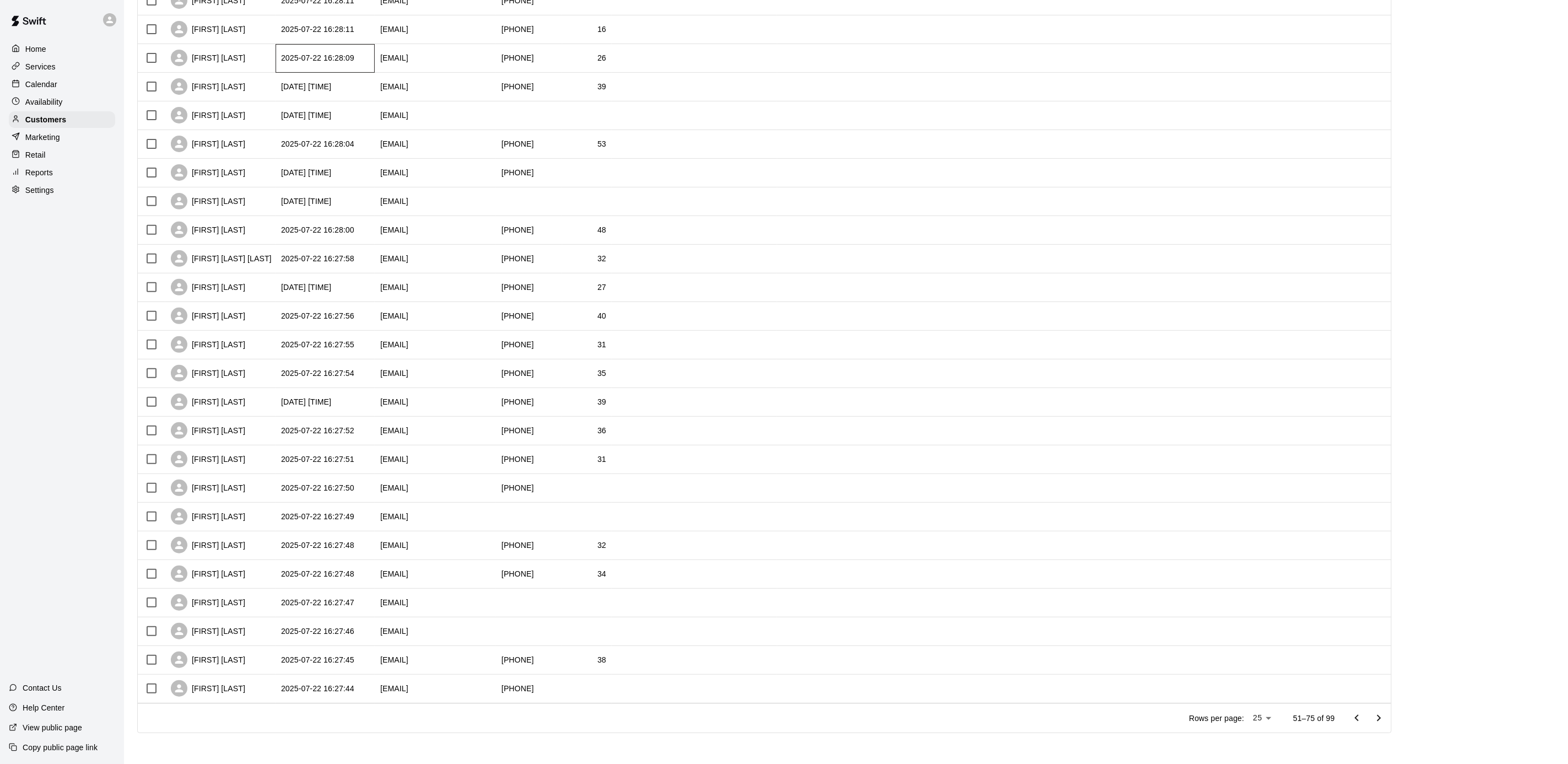 click on "2025-07-22 16:28:09" at bounding box center (317, 58) 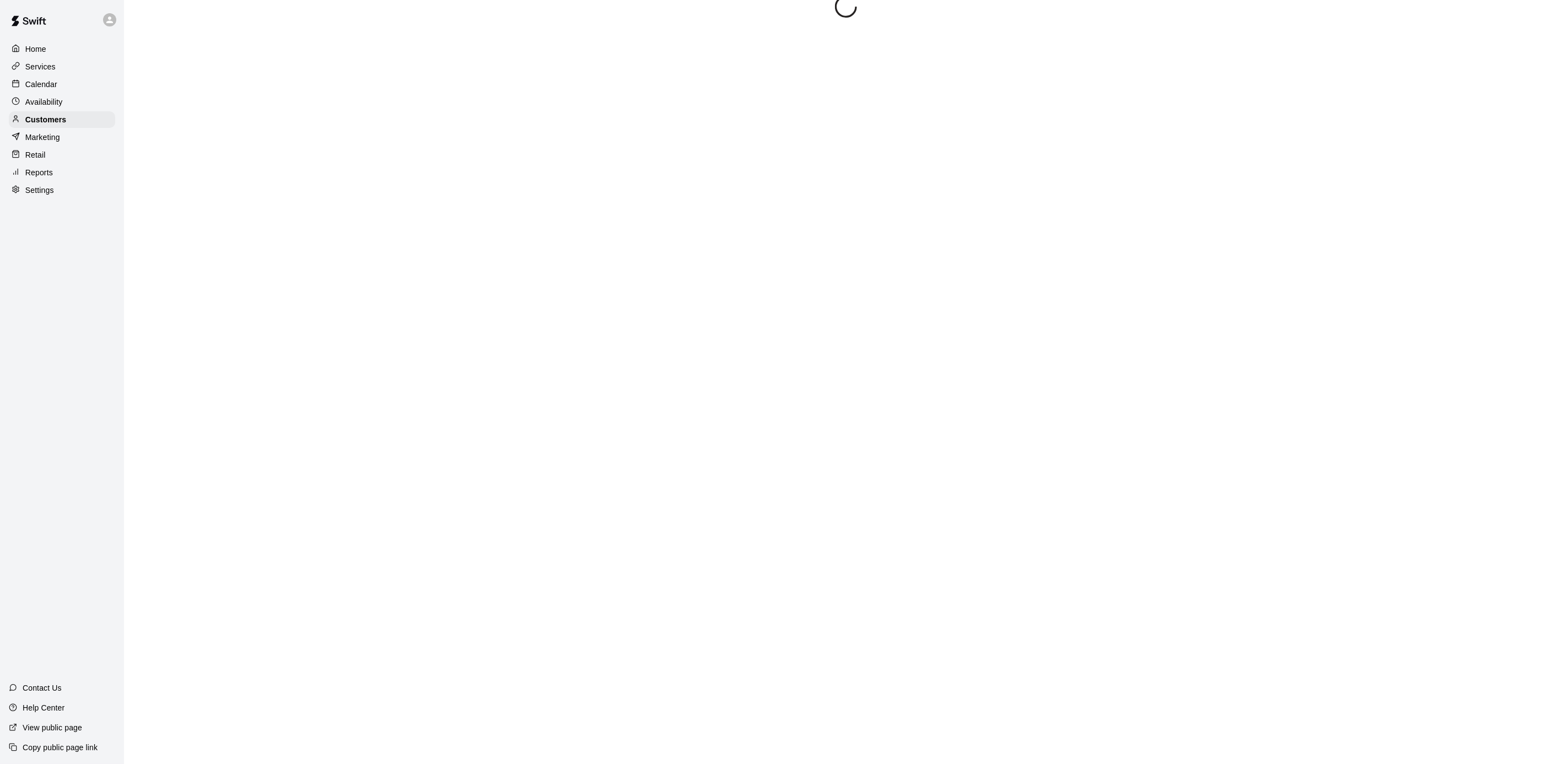 scroll, scrollTop: 0, scrollLeft: 0, axis: both 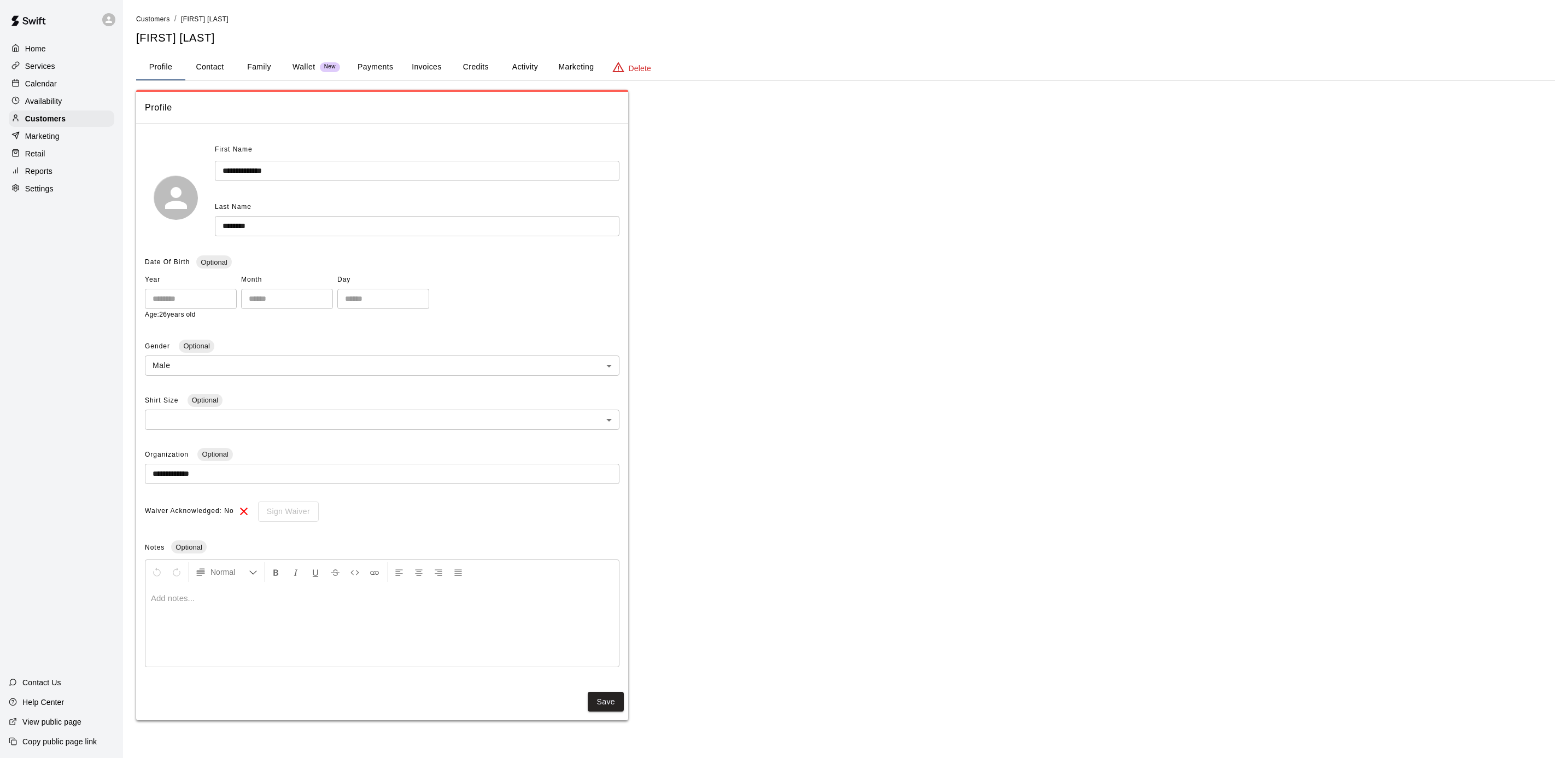 click on "Marketing" at bounding box center (576, 67) 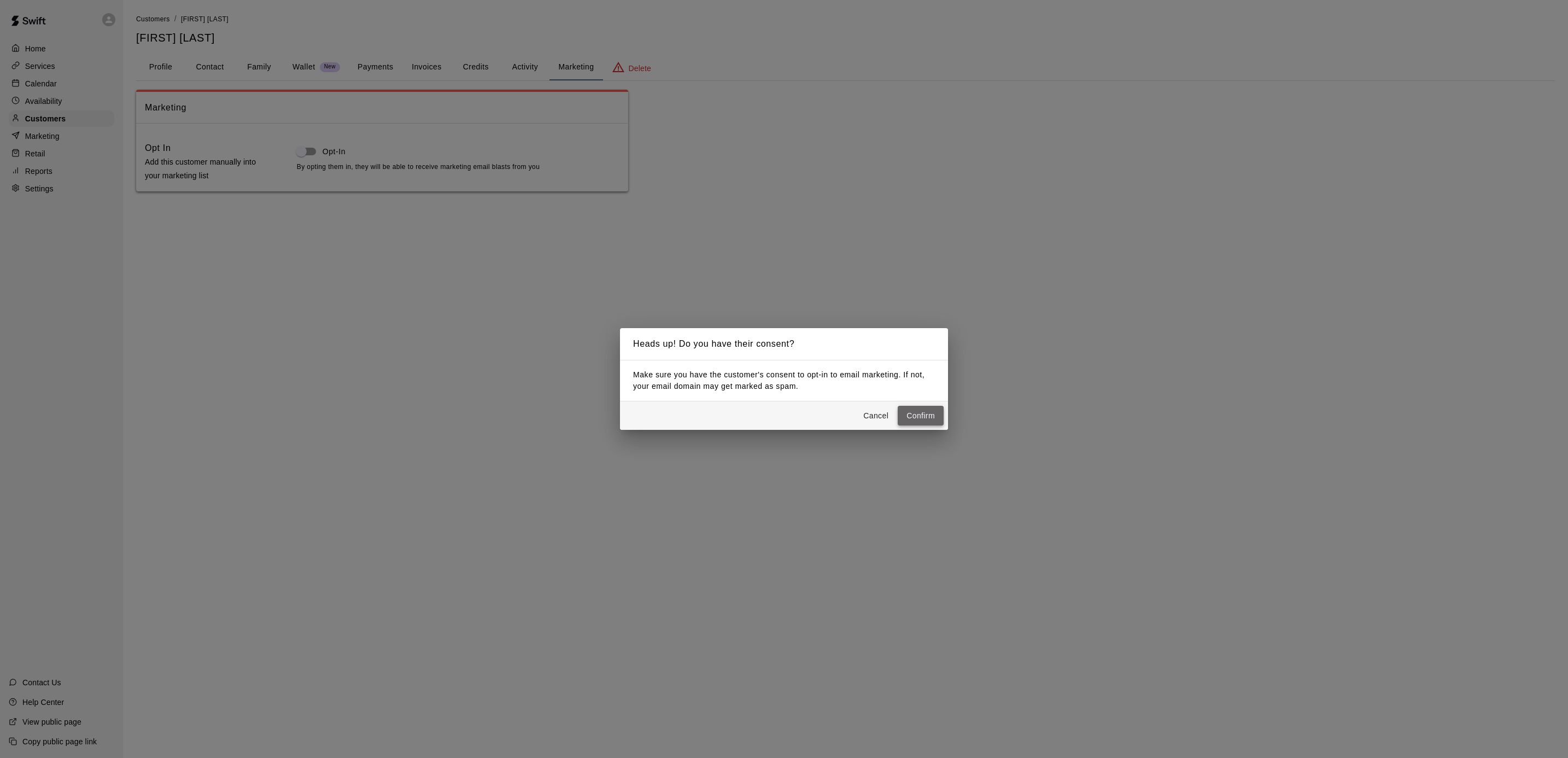 click on "Confirm" at bounding box center [921, 416] 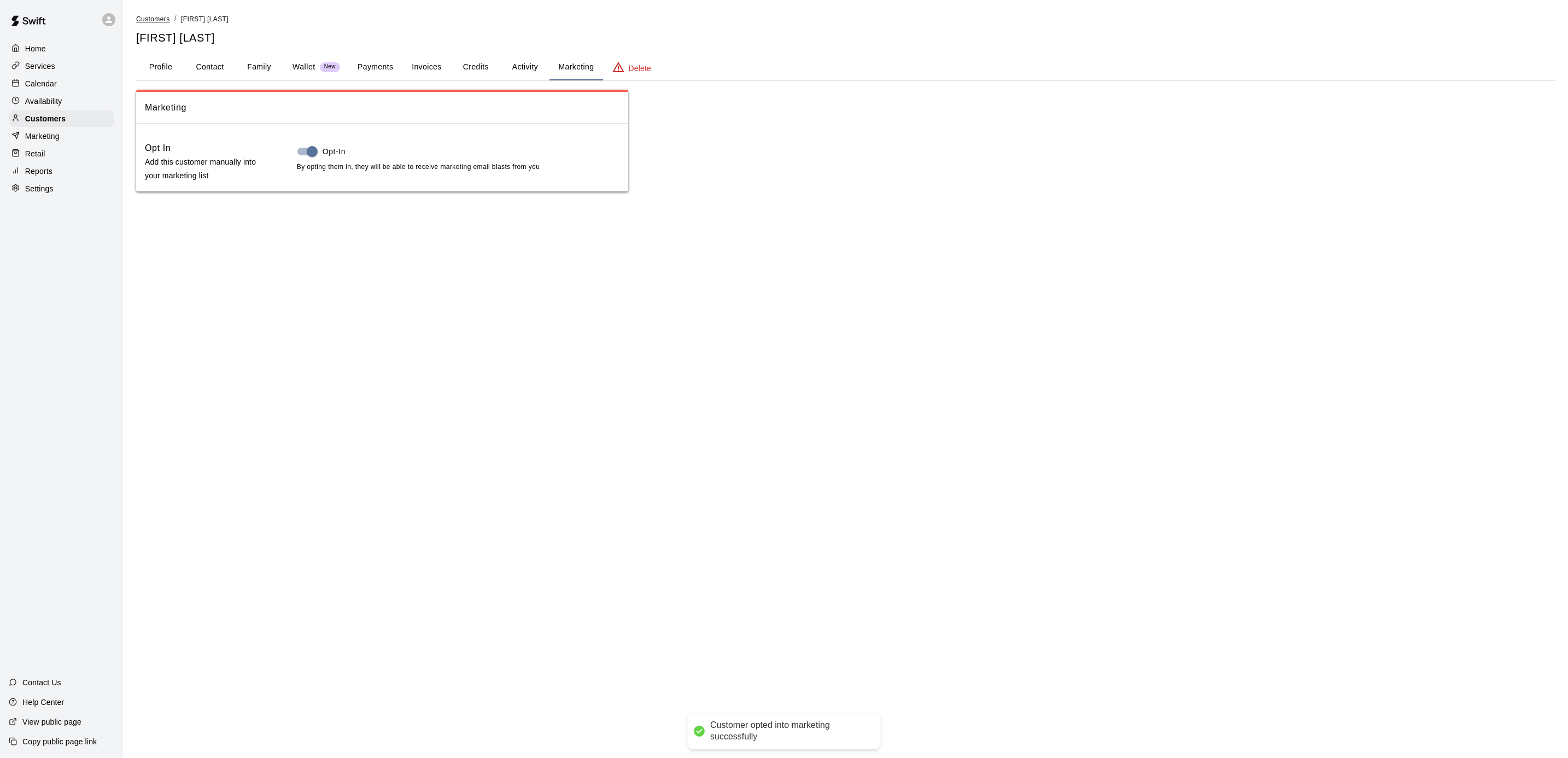 click on "Customers" at bounding box center [153, 19] 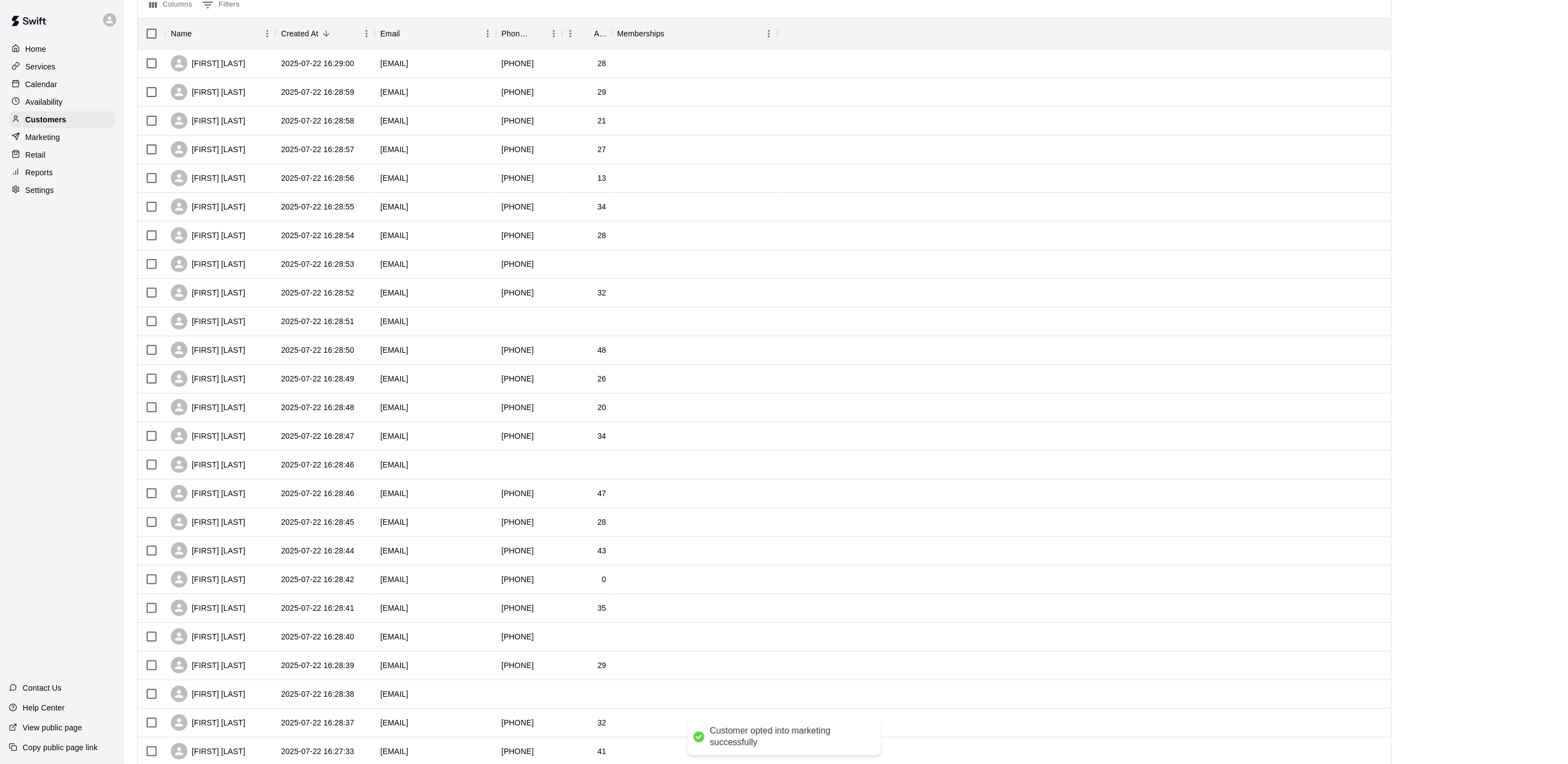 scroll, scrollTop: 191, scrollLeft: 0, axis: vertical 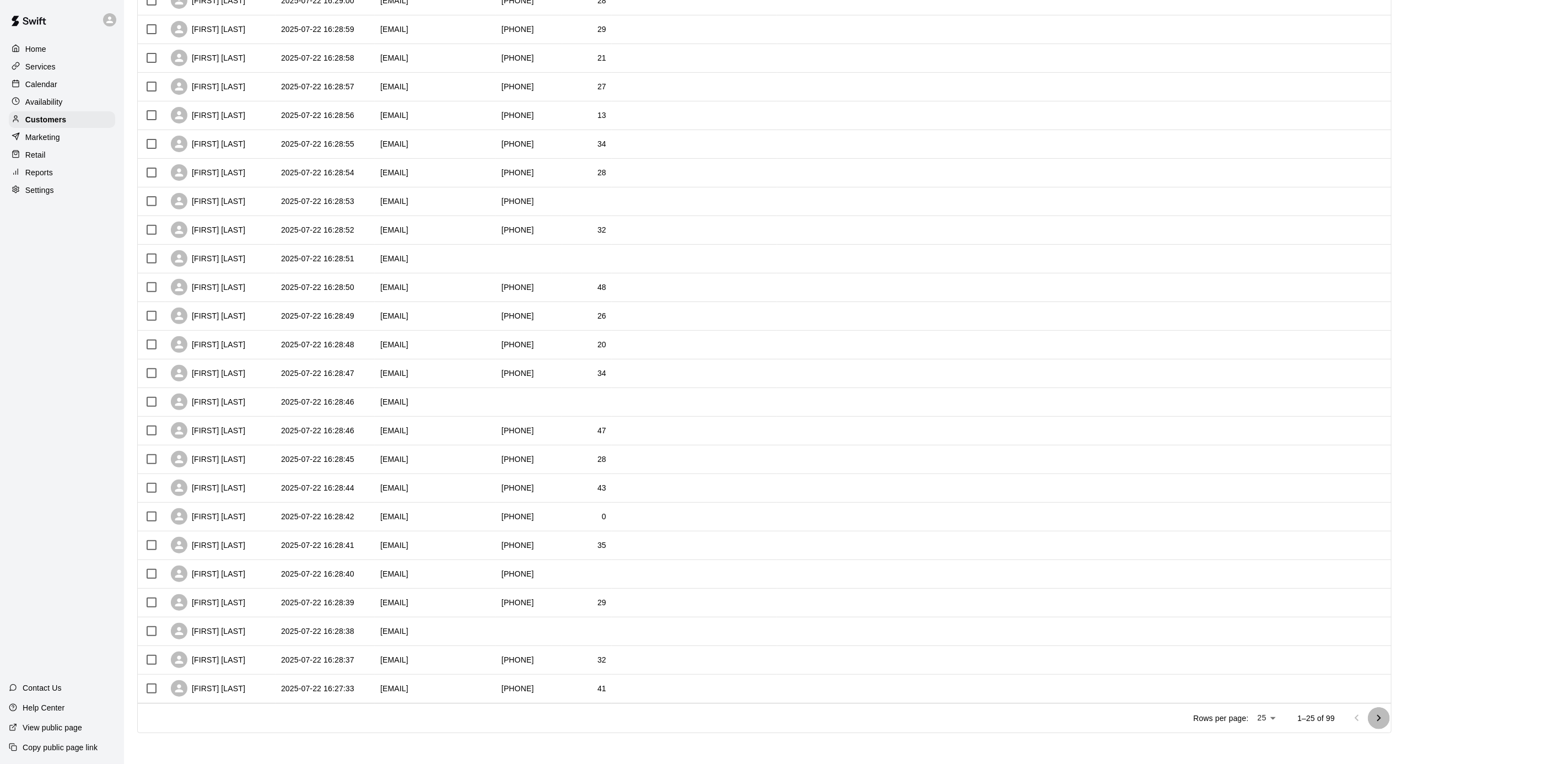 click 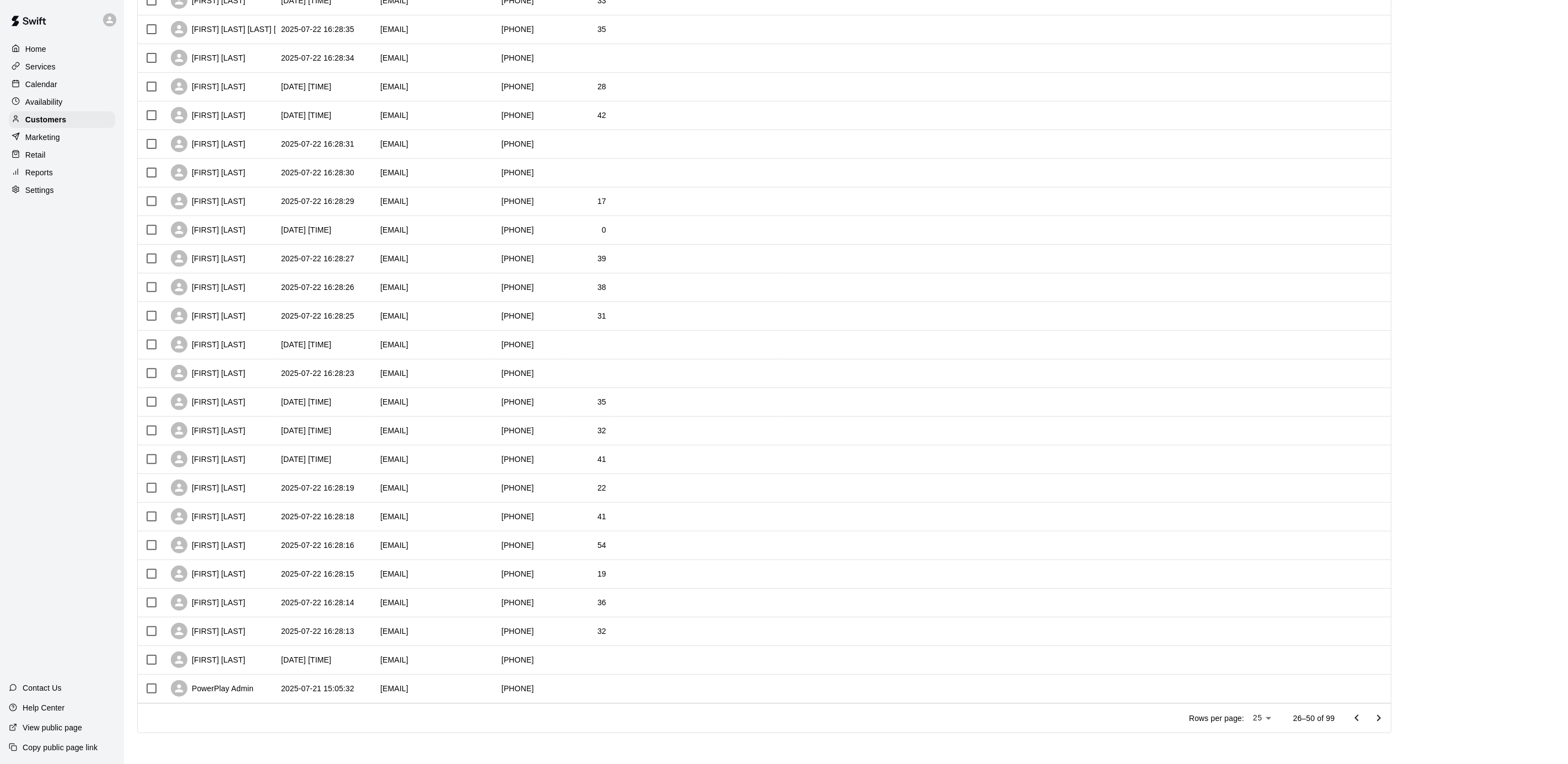 click 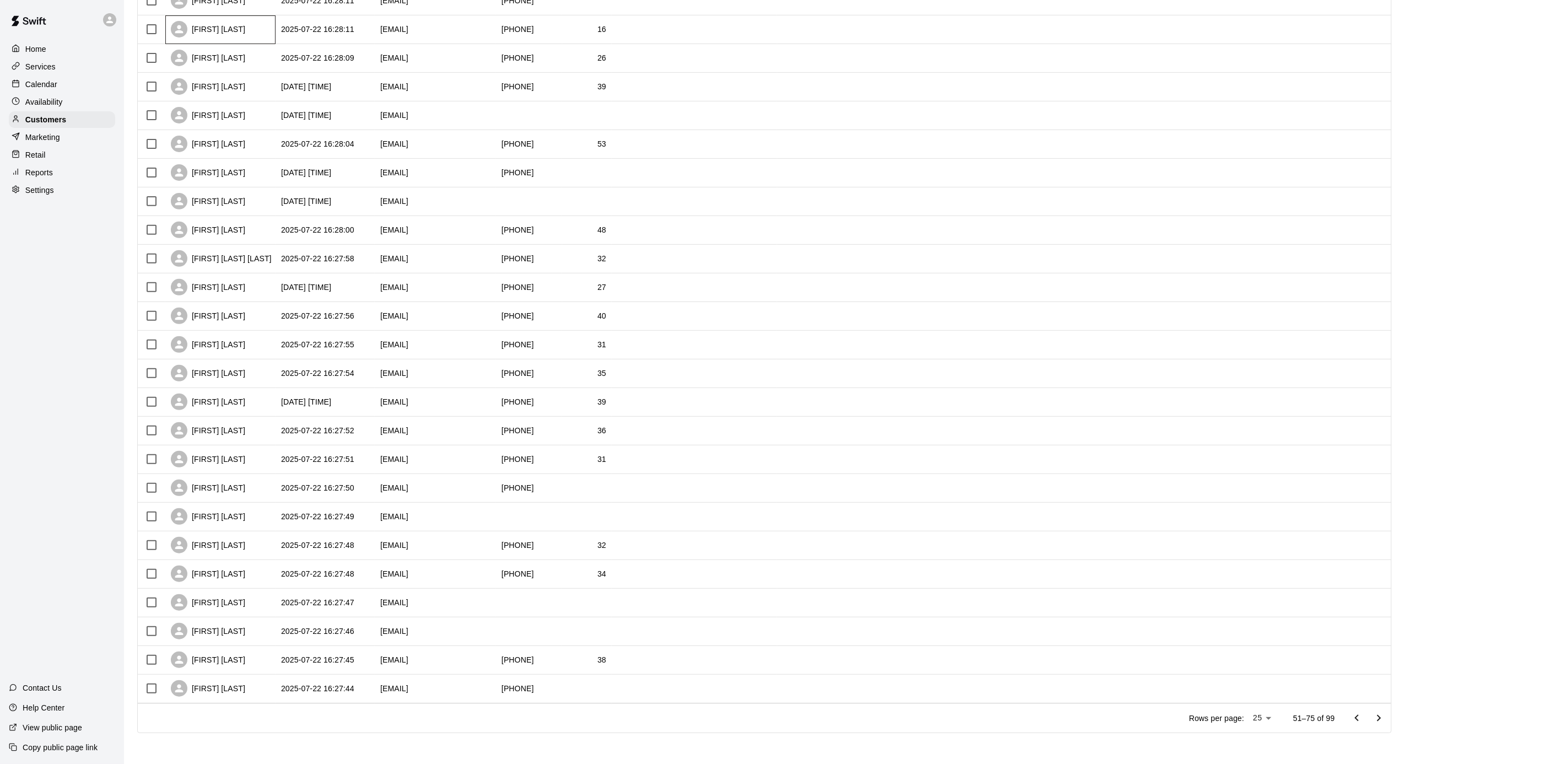 click on "[FIRST] [LAST]" at bounding box center (220, 30) 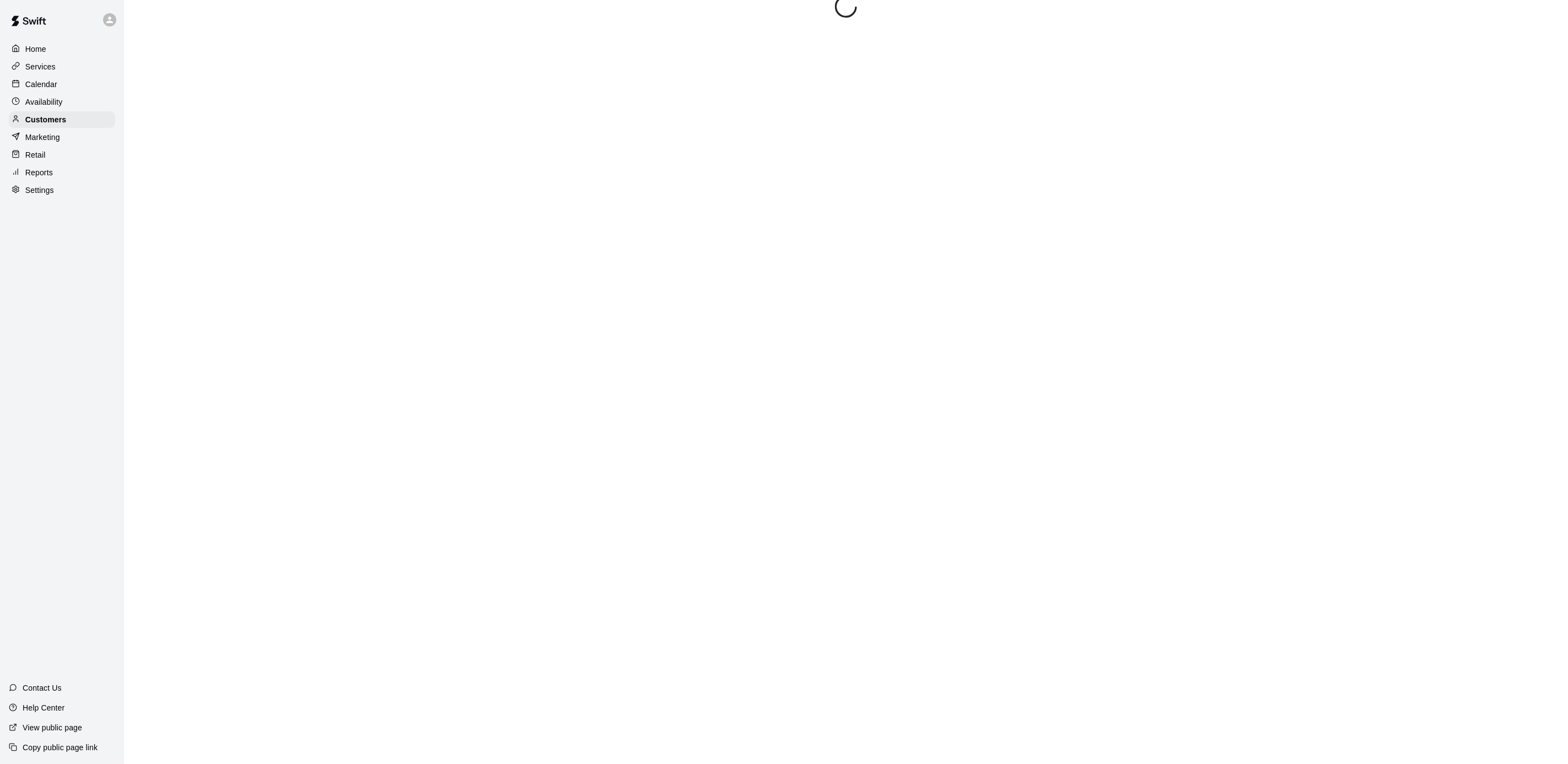 scroll, scrollTop: 0, scrollLeft: 0, axis: both 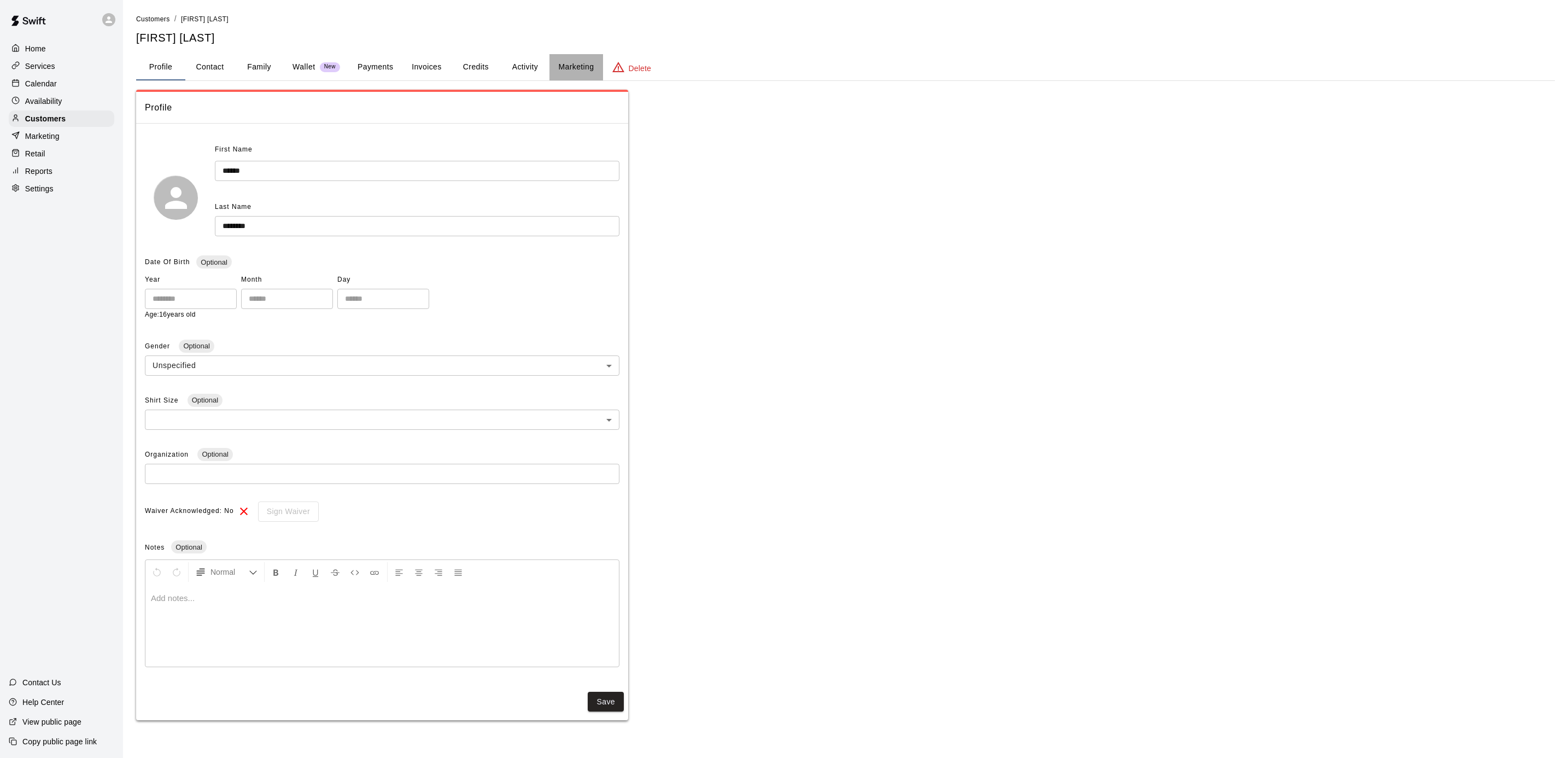 drag, startPoint x: 584, startPoint y: 61, endPoint x: 571, endPoint y: 66, distance: 14 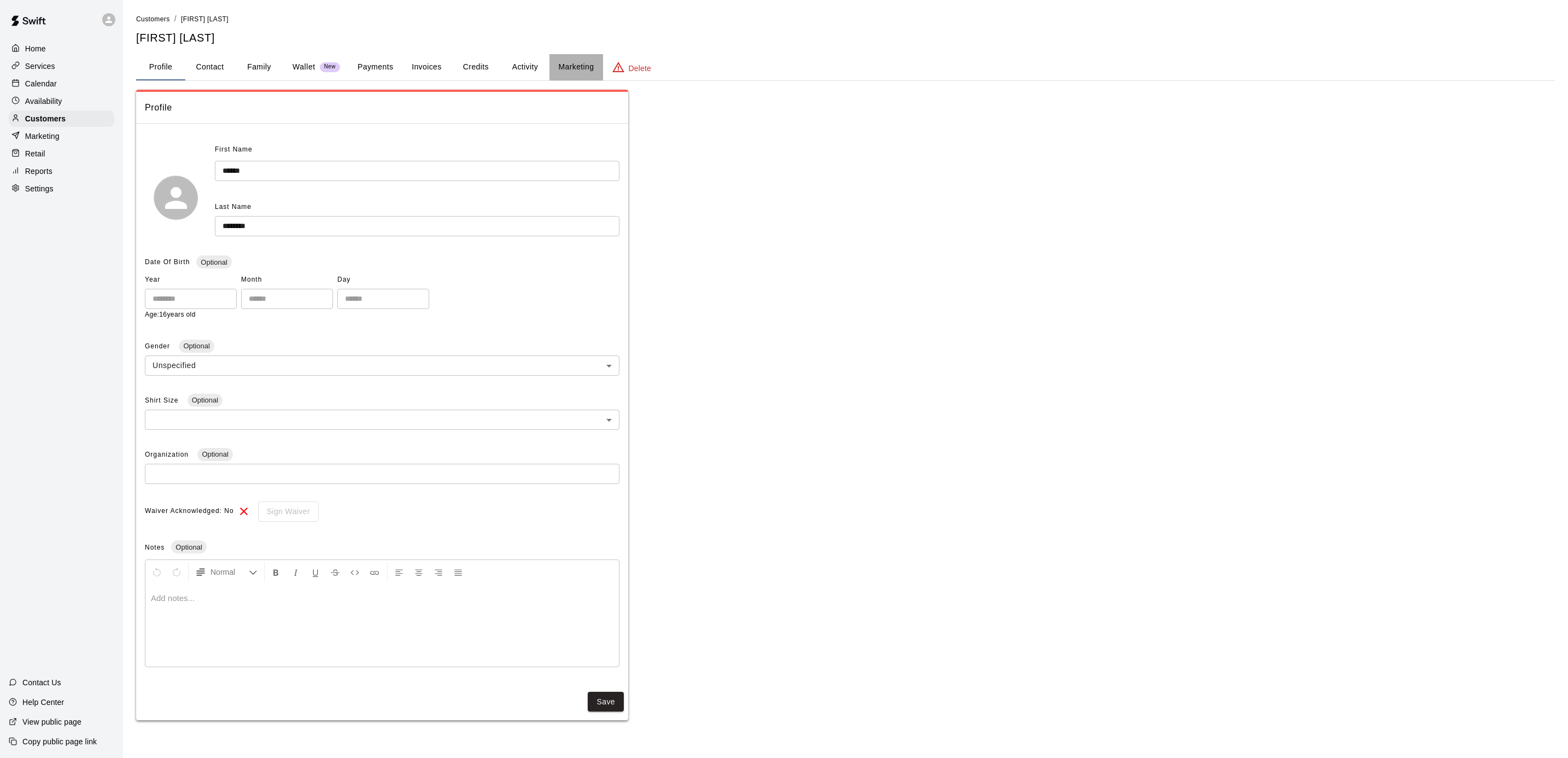click on "Marketing" at bounding box center (576, 67) 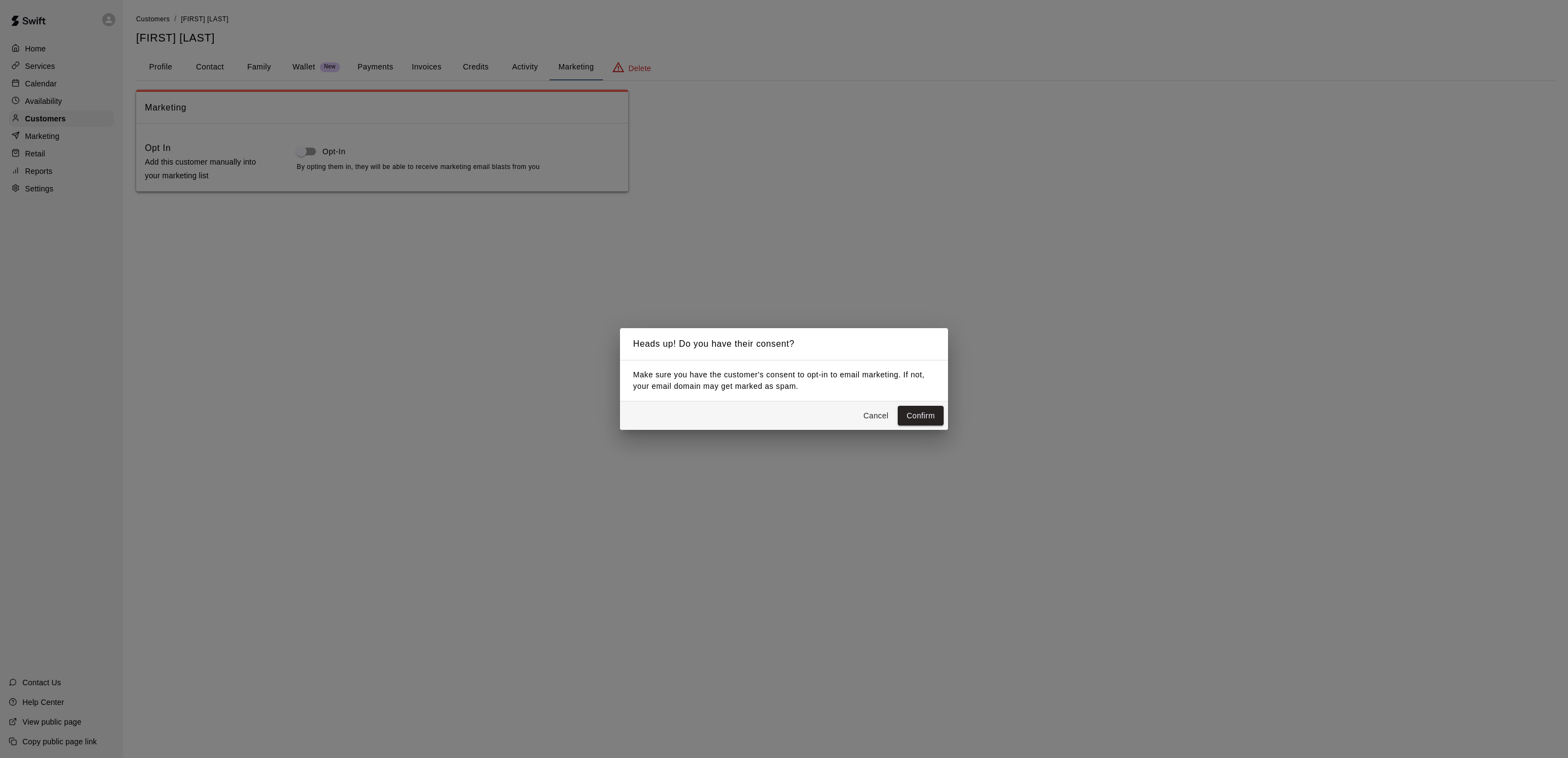 click on "Confirm" at bounding box center (921, 416) 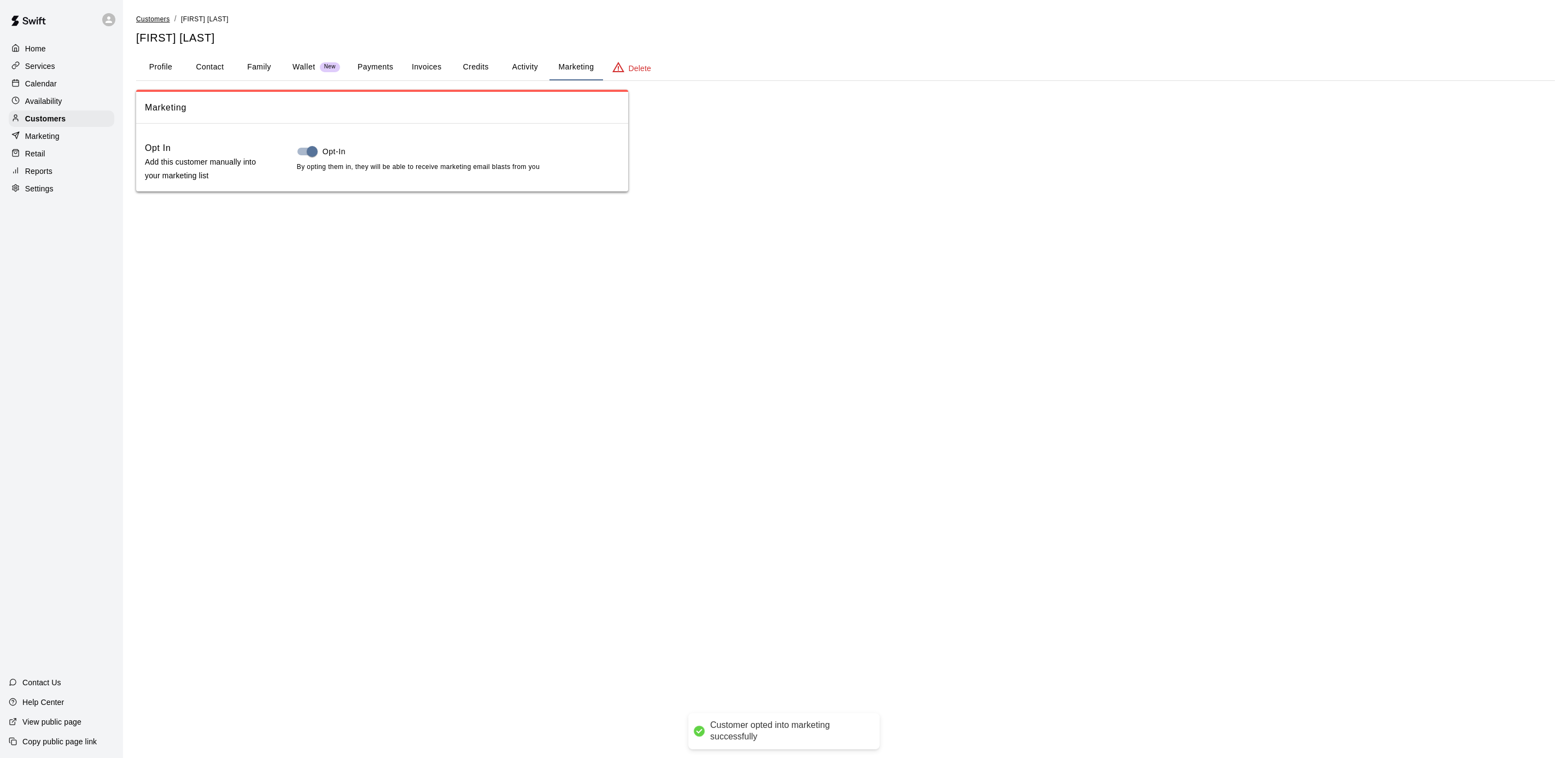 click on "Customers" at bounding box center [153, 19] 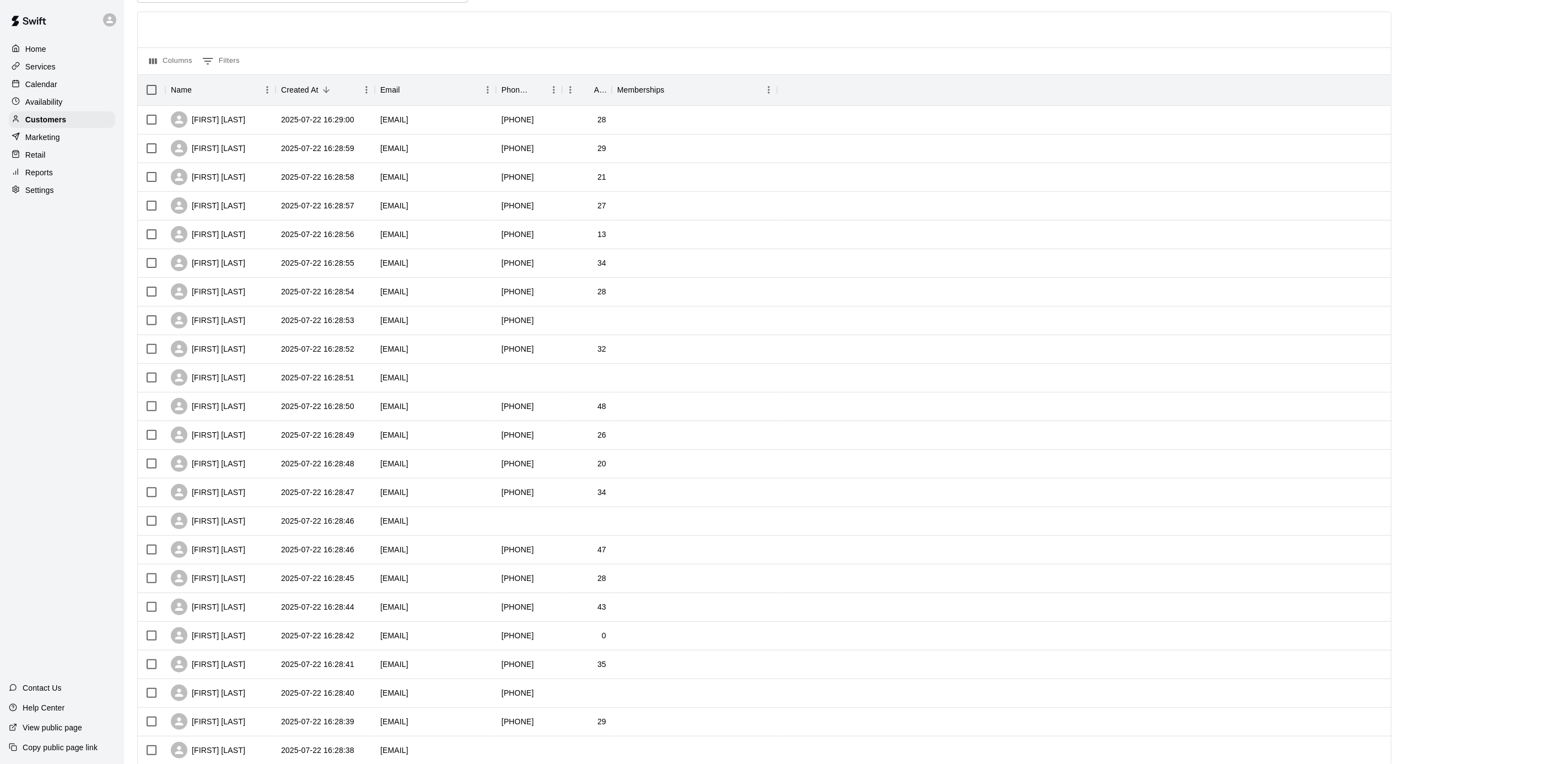 scroll, scrollTop: 191, scrollLeft: 0, axis: vertical 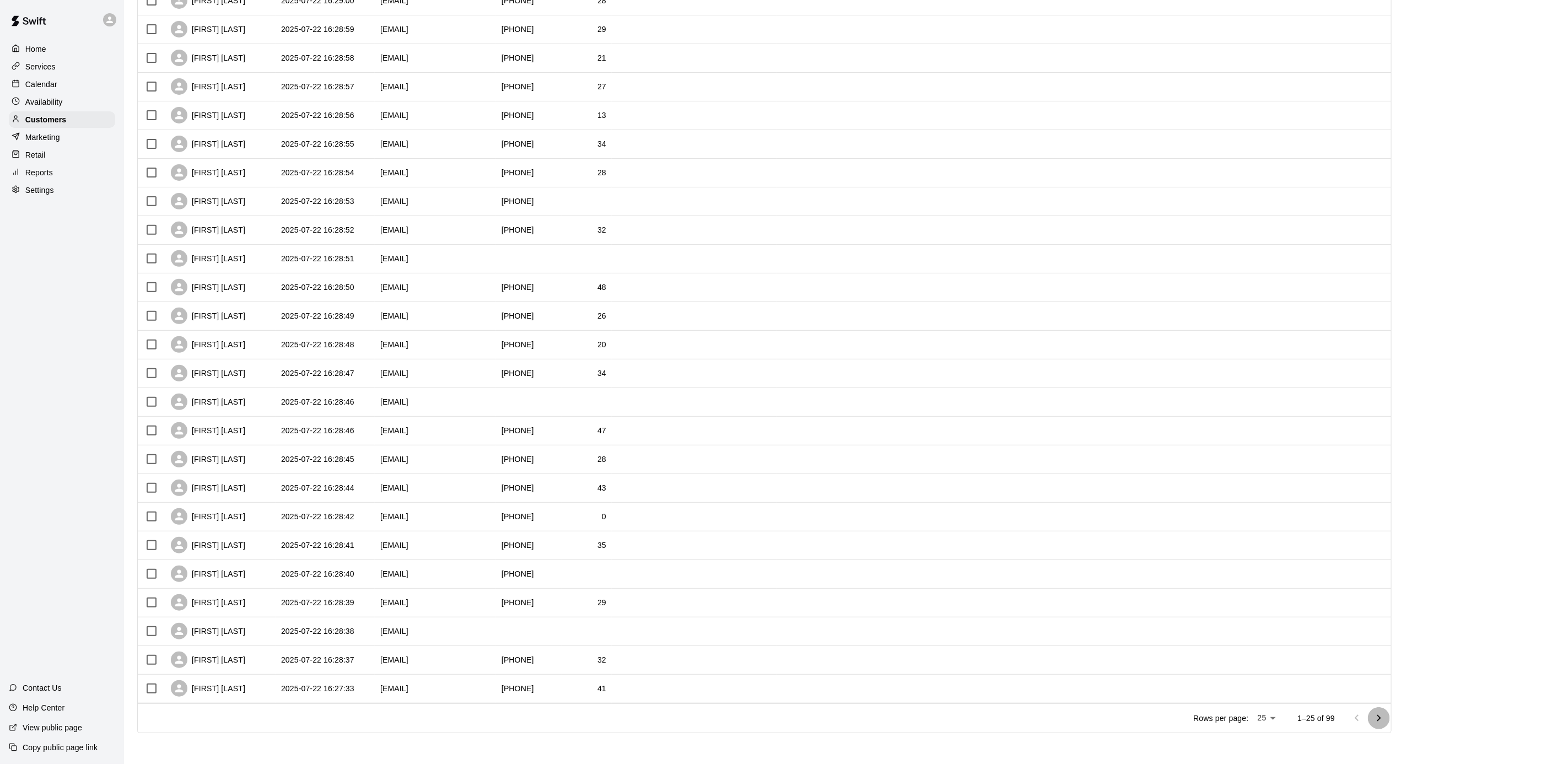click 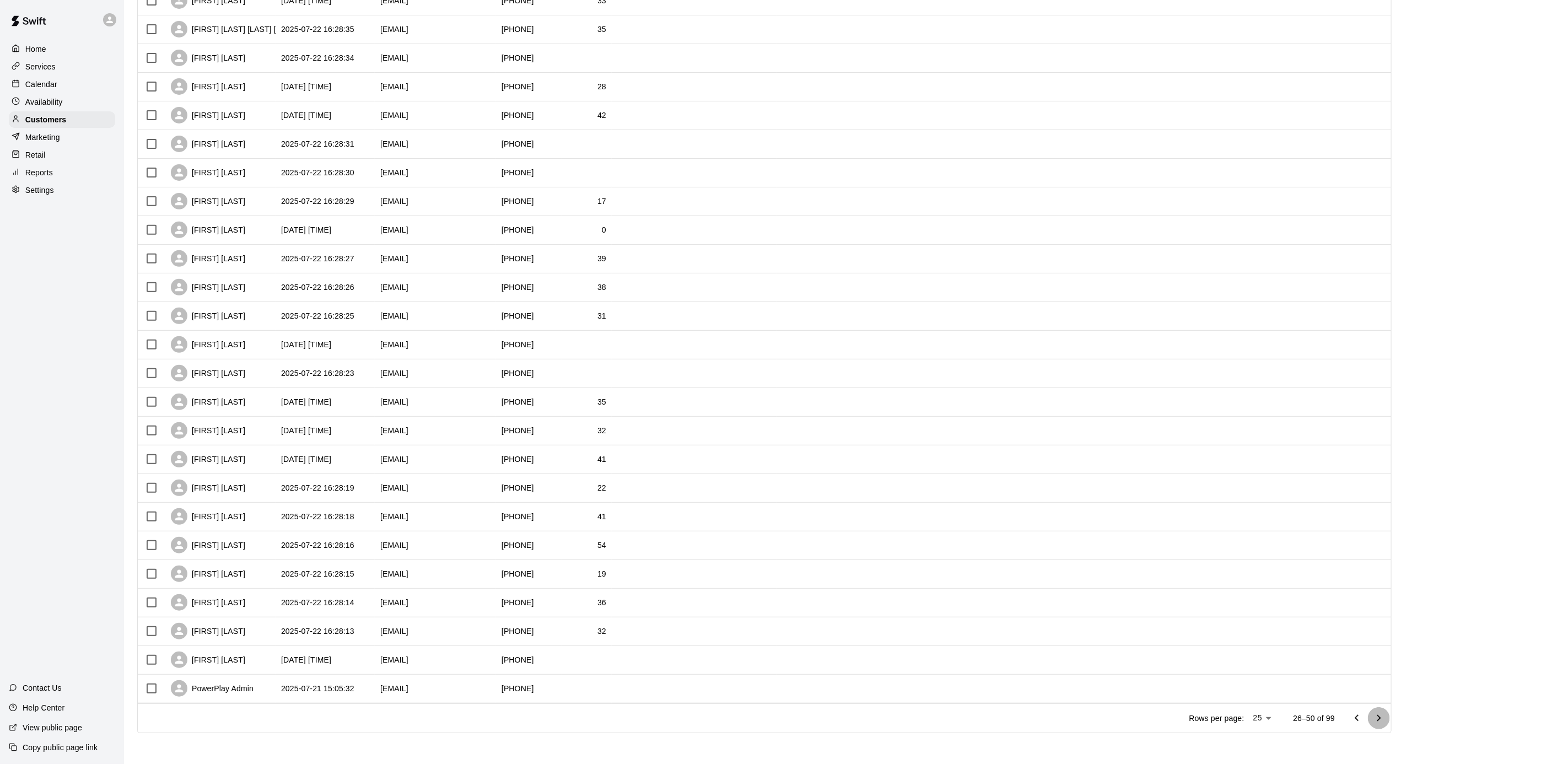 click 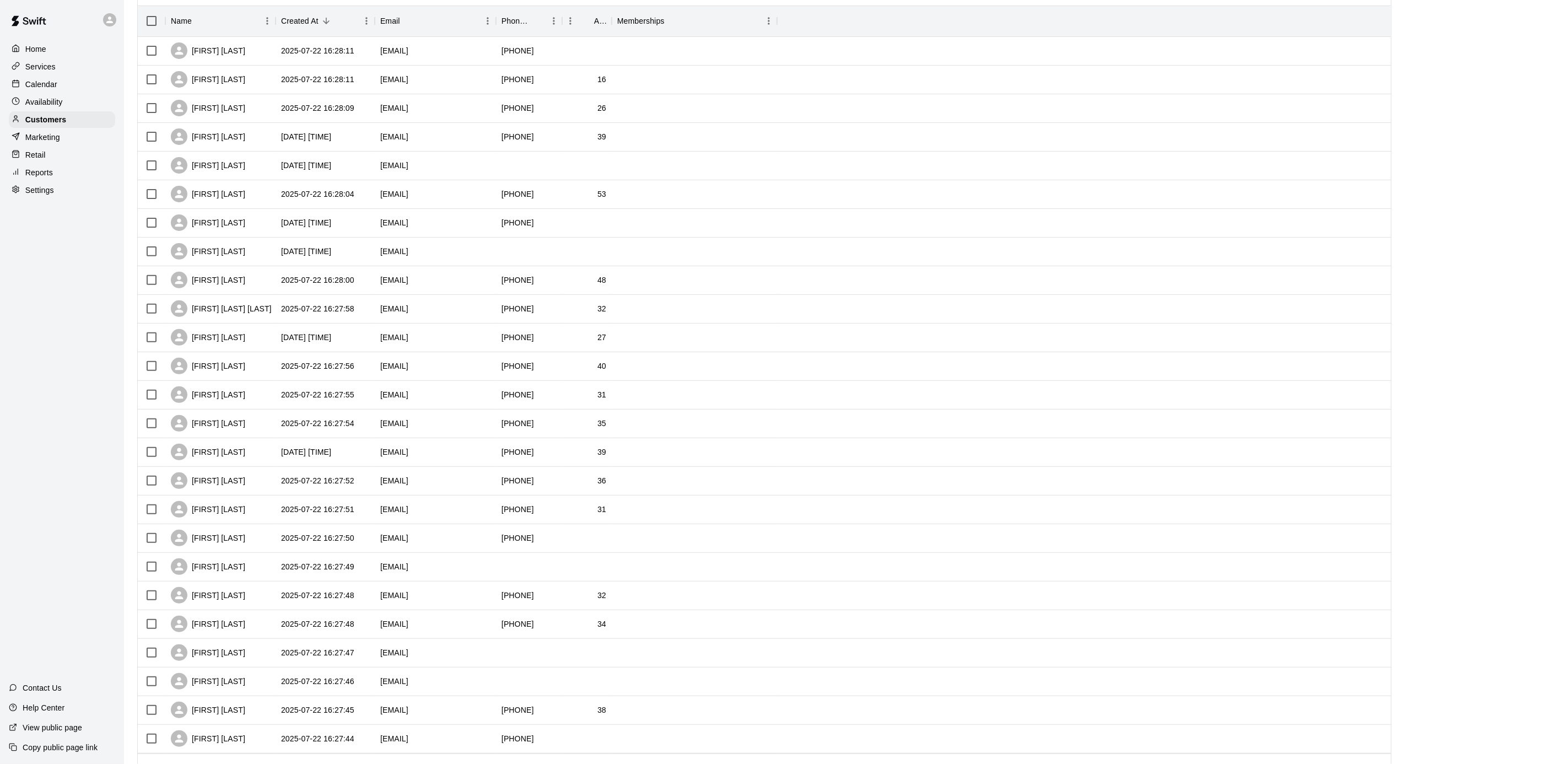 scroll, scrollTop: 108, scrollLeft: 0, axis: vertical 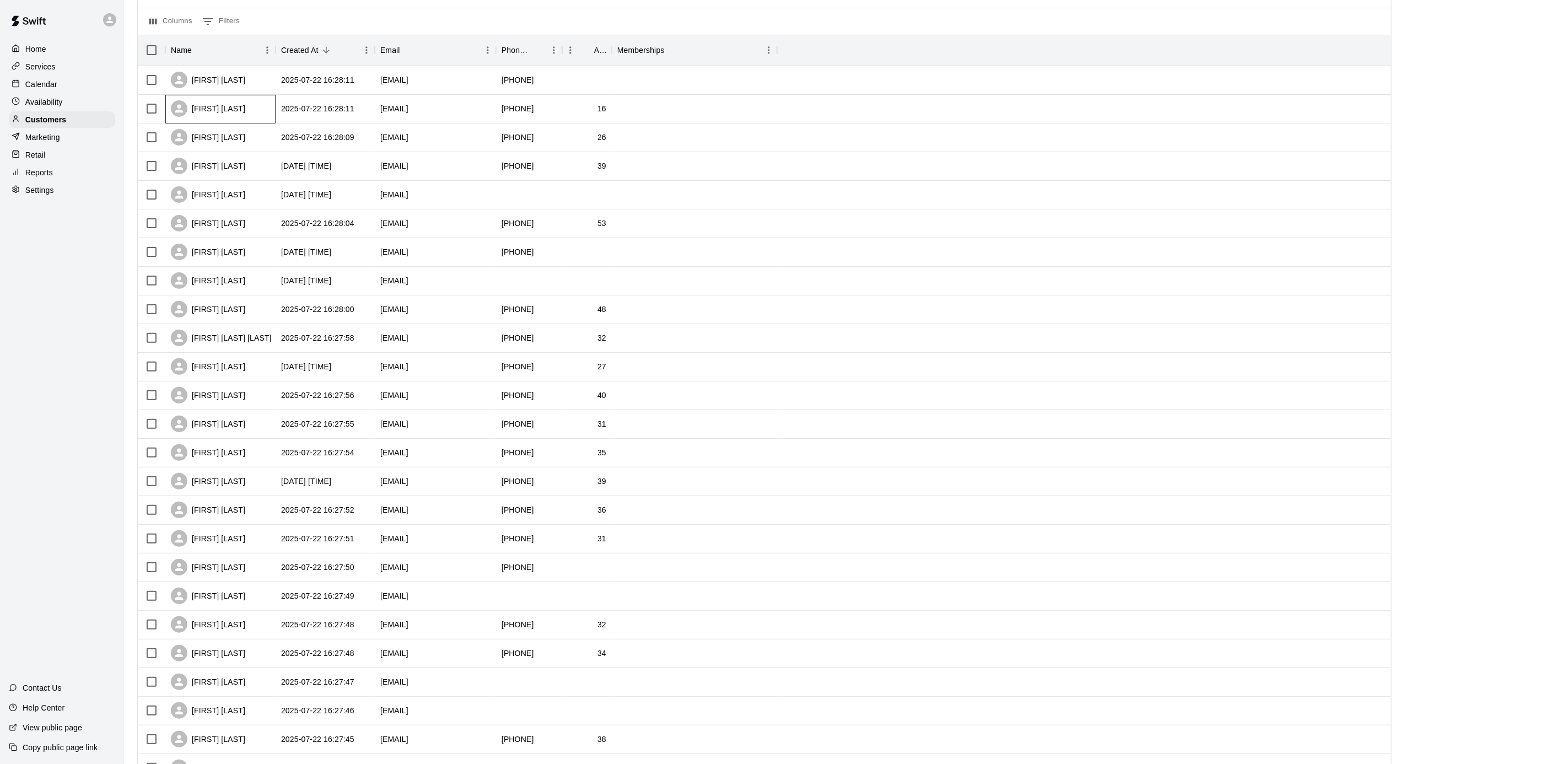 click on "[FIRST] [LAST]" at bounding box center (220, 109) 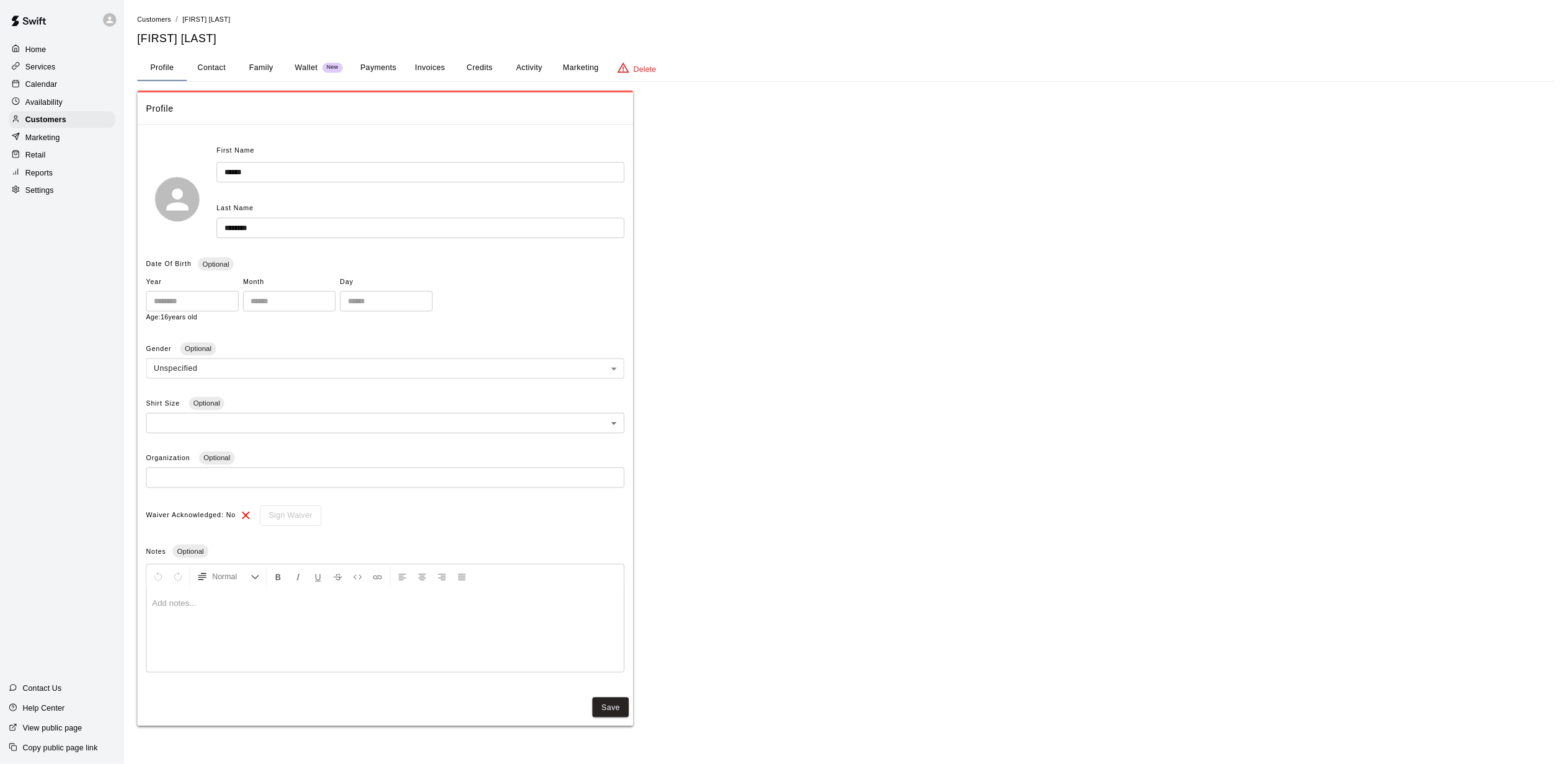 scroll, scrollTop: 0, scrollLeft: 0, axis: both 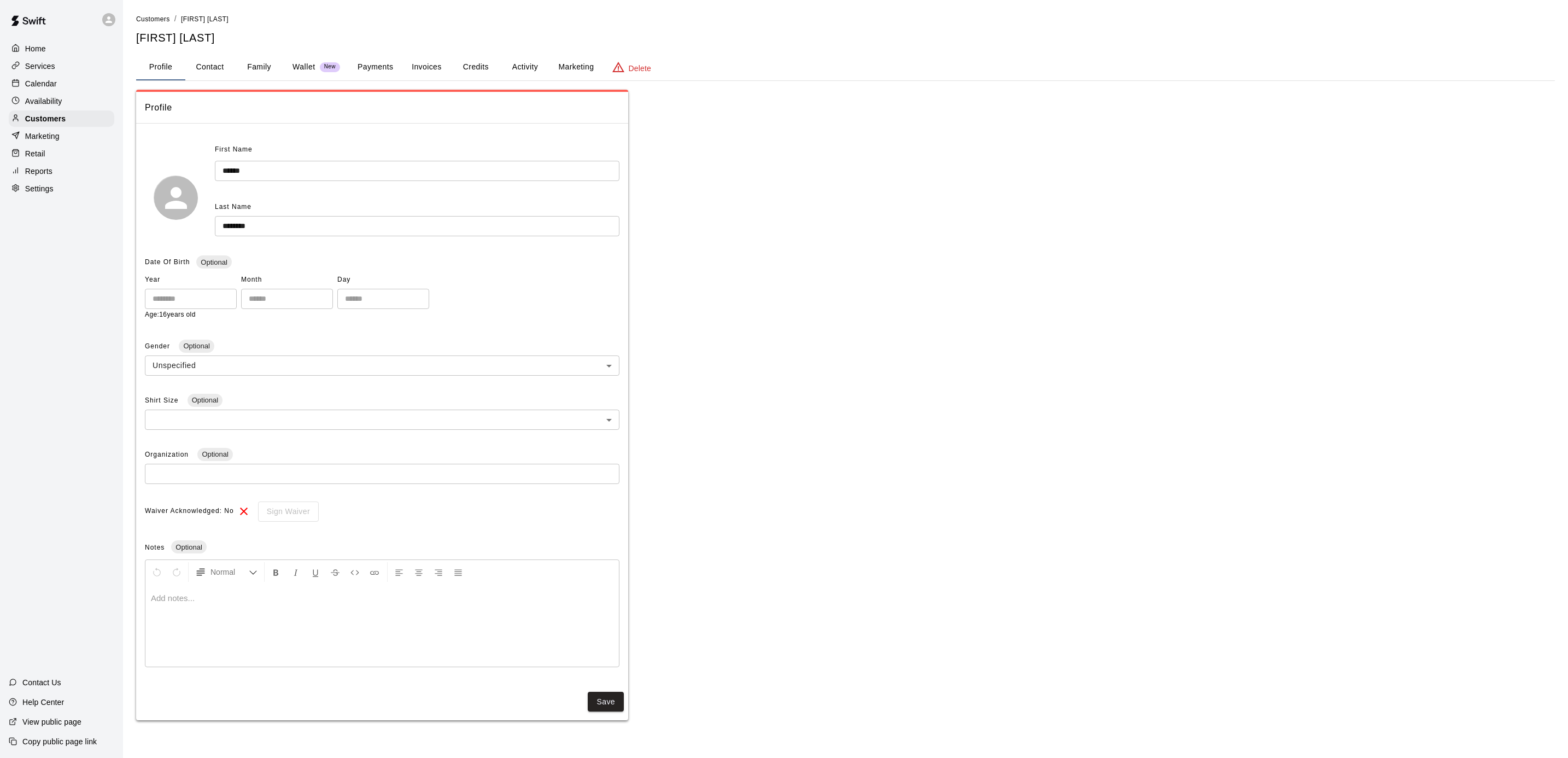 click on "Contact" at bounding box center (210, 67) 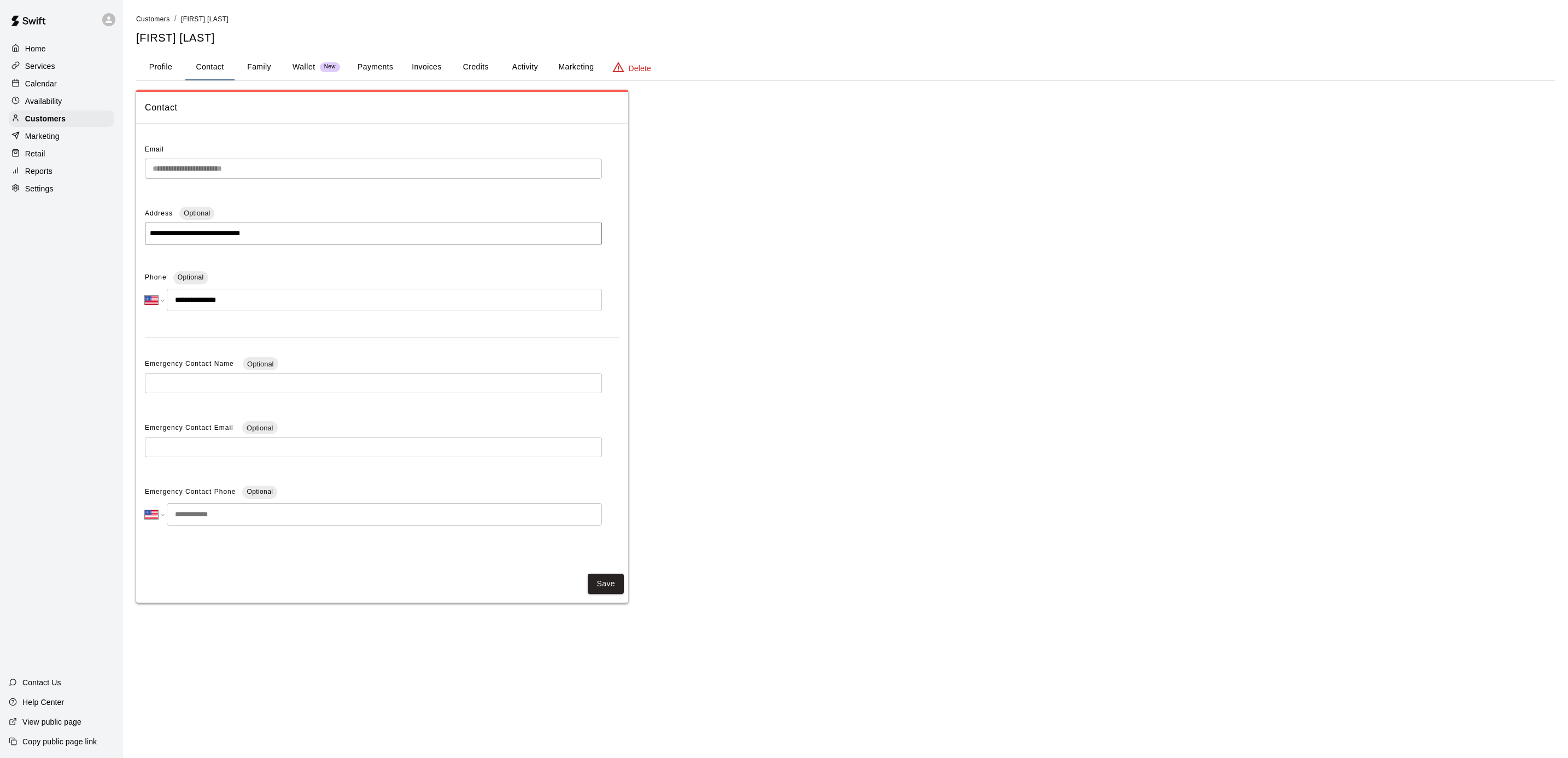 type 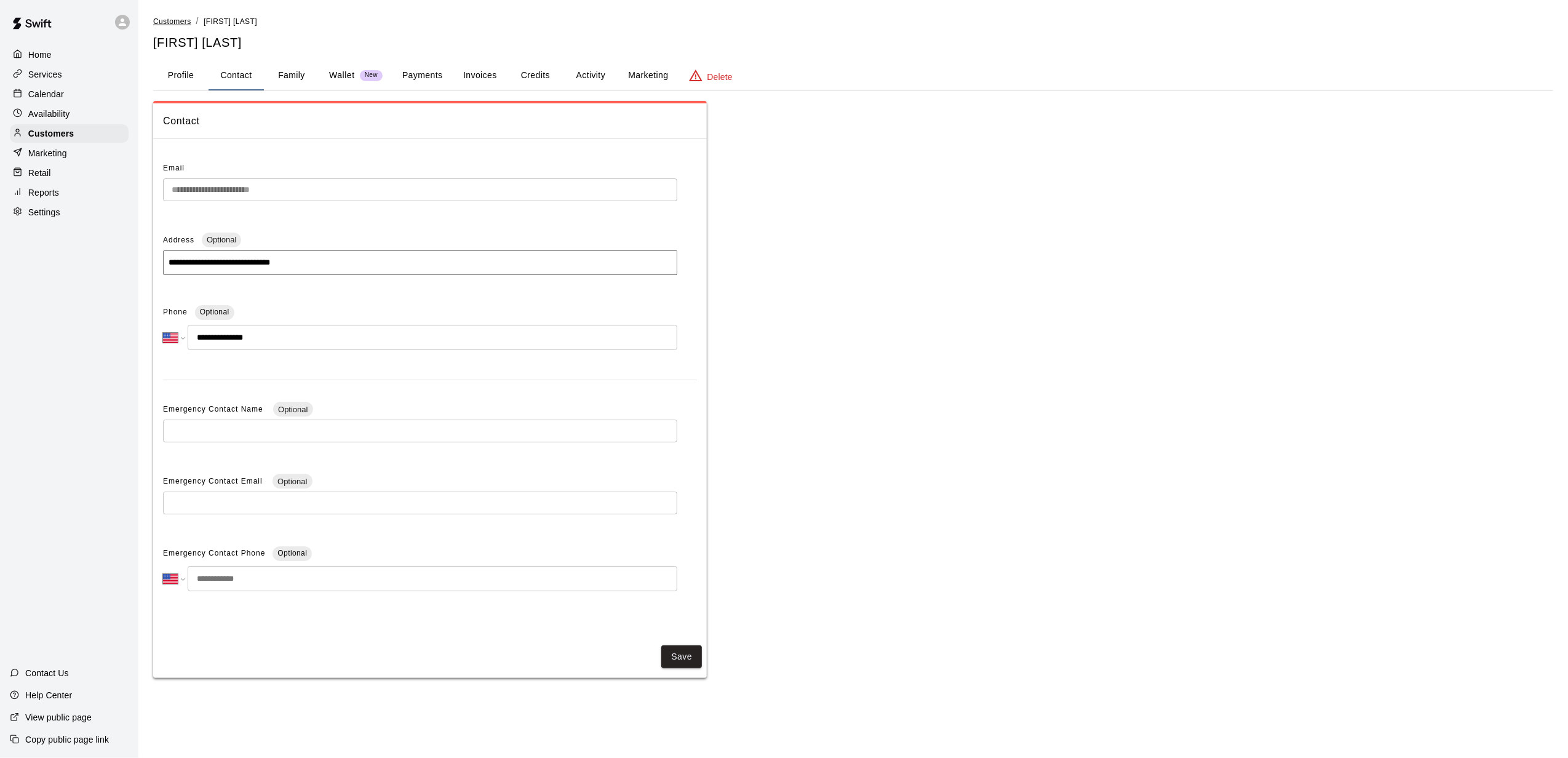 click on "Customers" at bounding box center (172, 22) 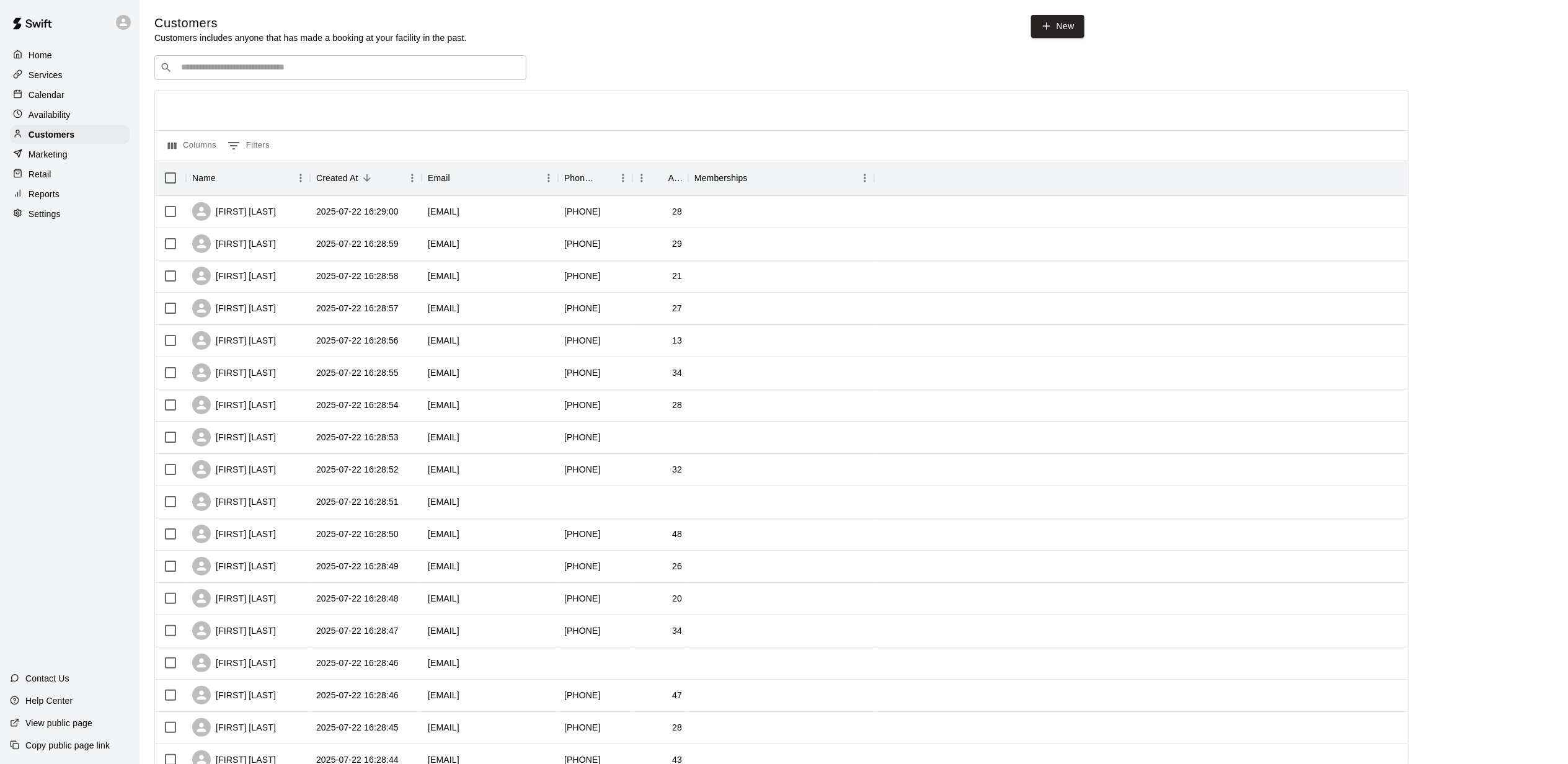 scroll, scrollTop: 309, scrollLeft: 0, axis: vertical 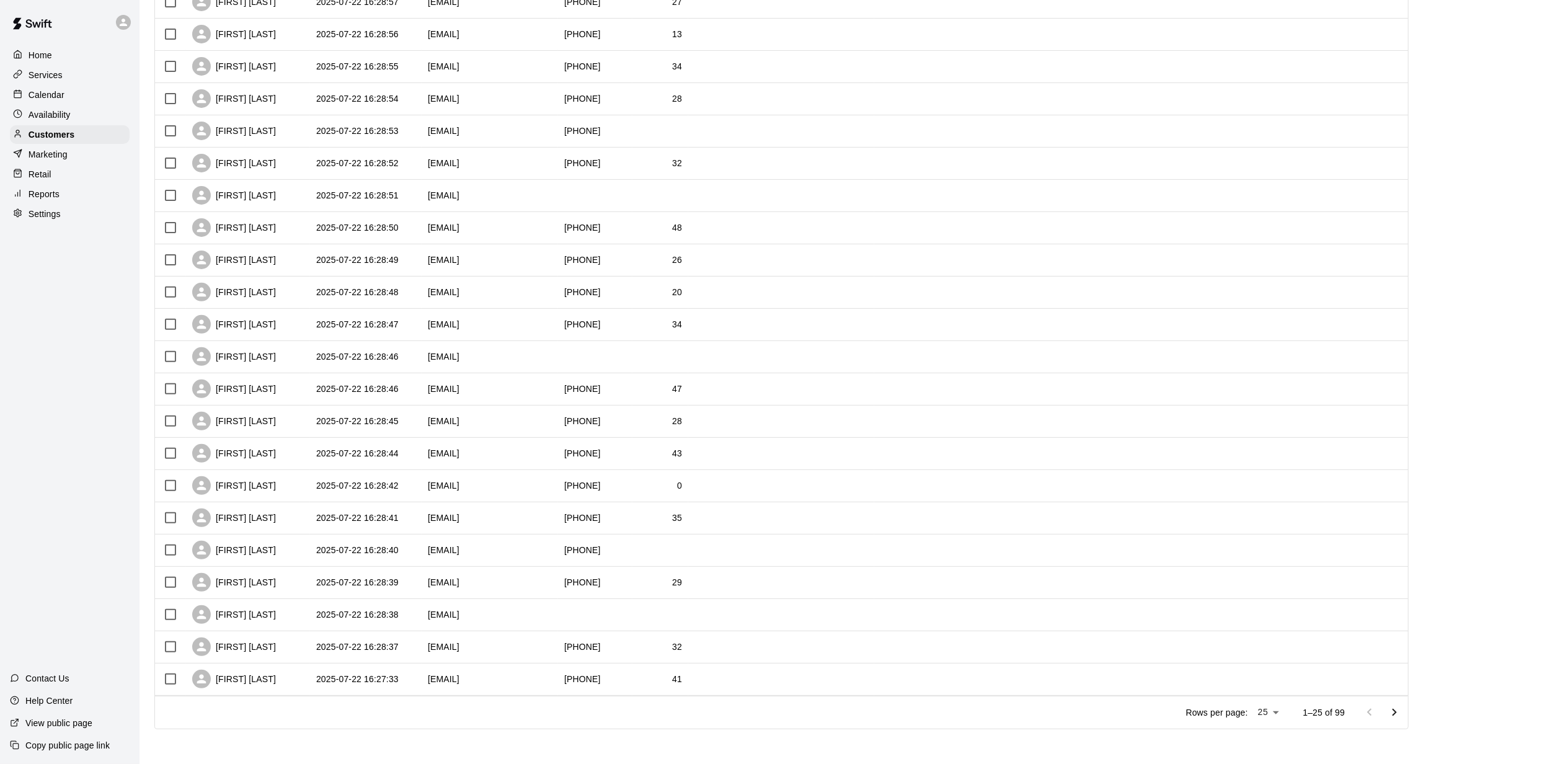 click 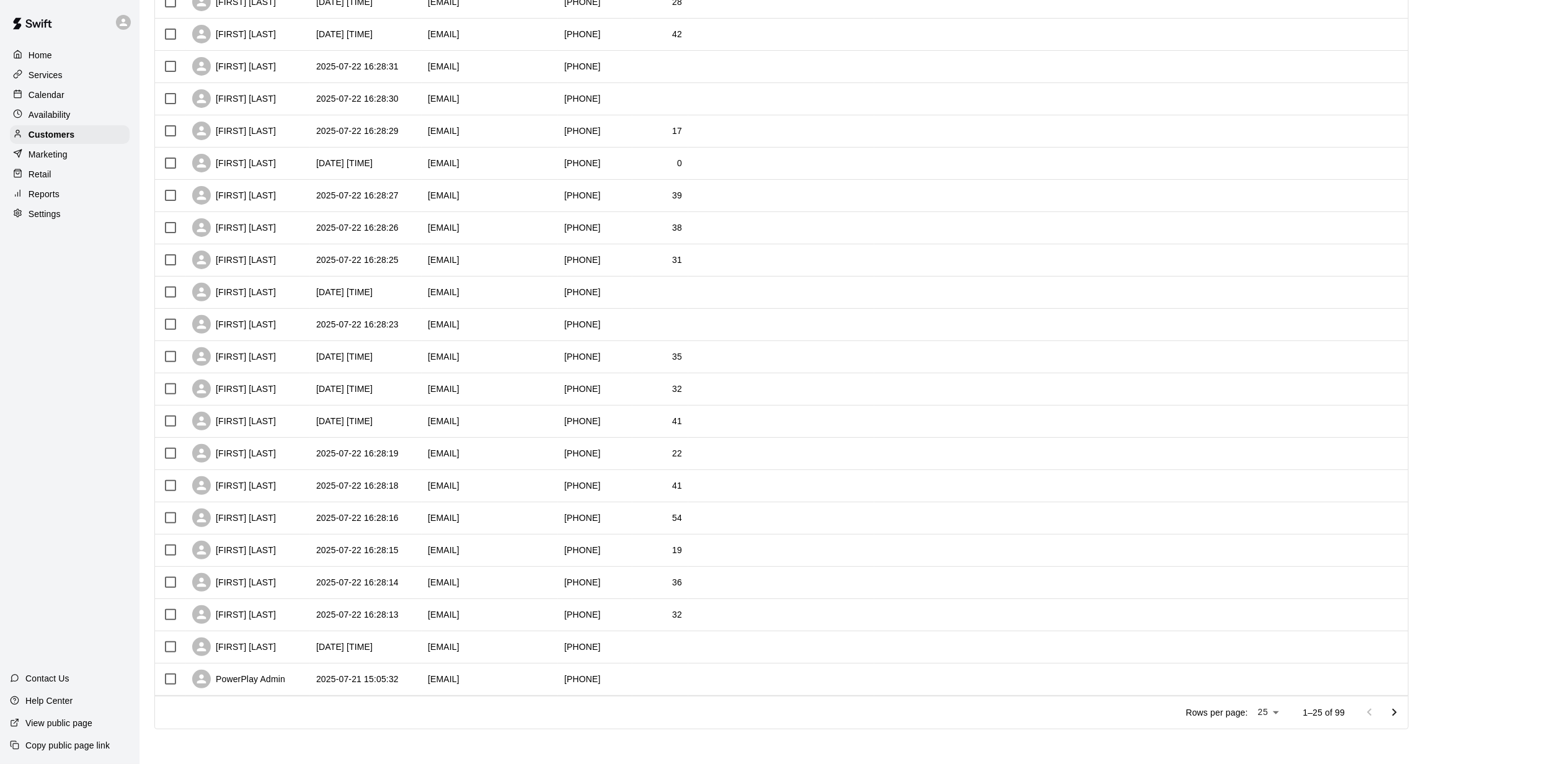 click 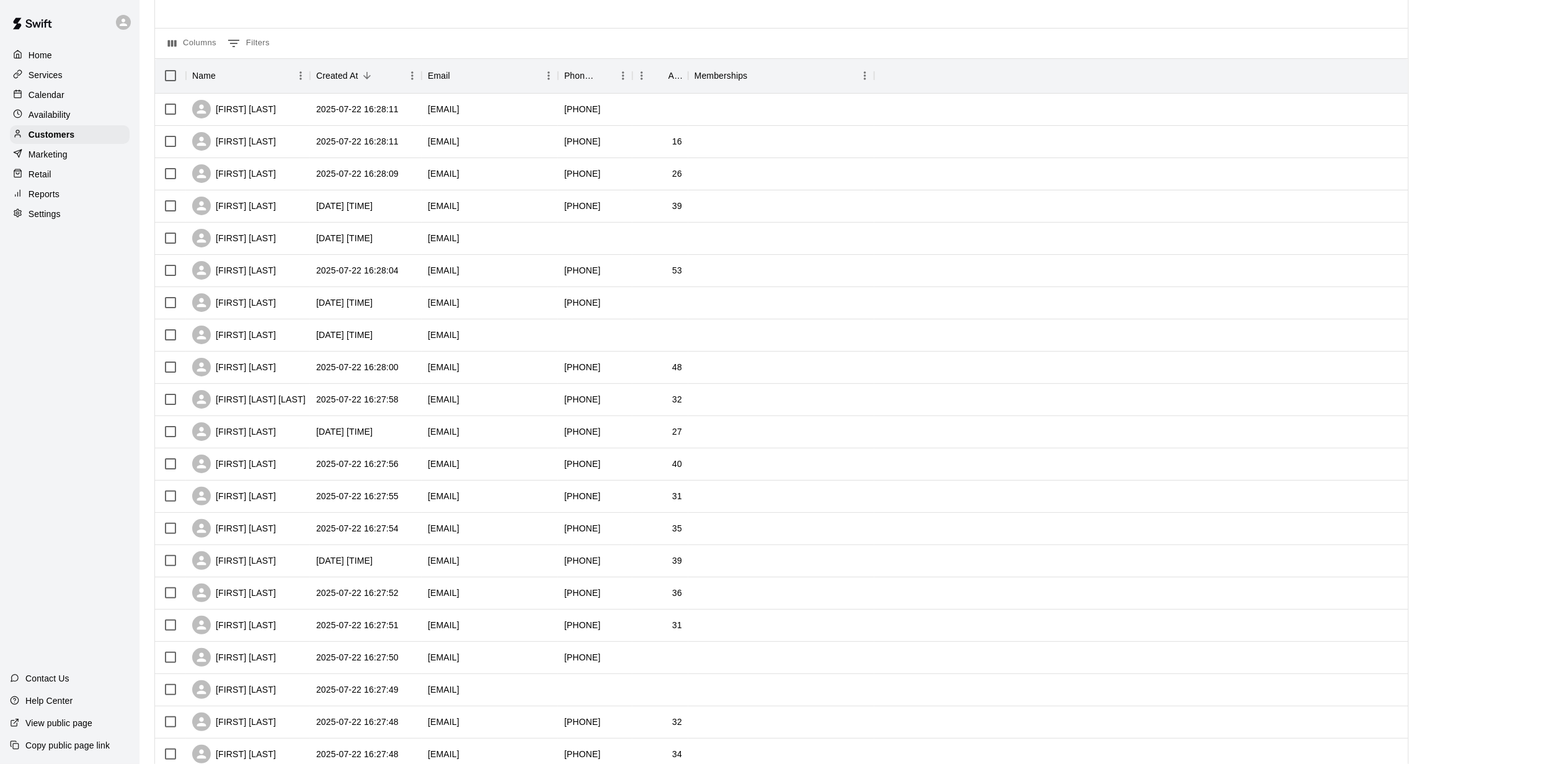 scroll, scrollTop: 61, scrollLeft: 0, axis: vertical 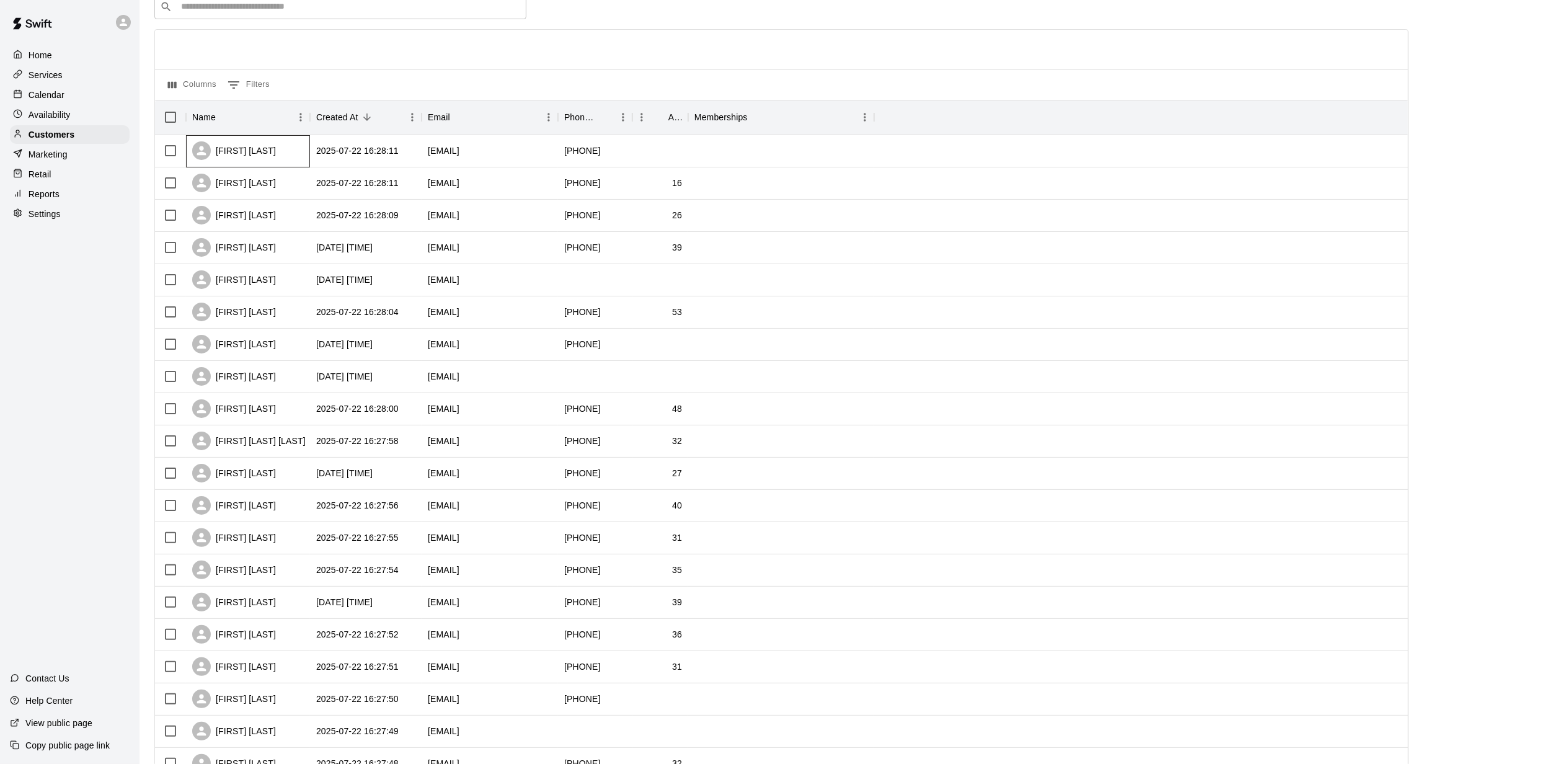 click on "[FIRST] [LAST]" at bounding box center (234, 151) 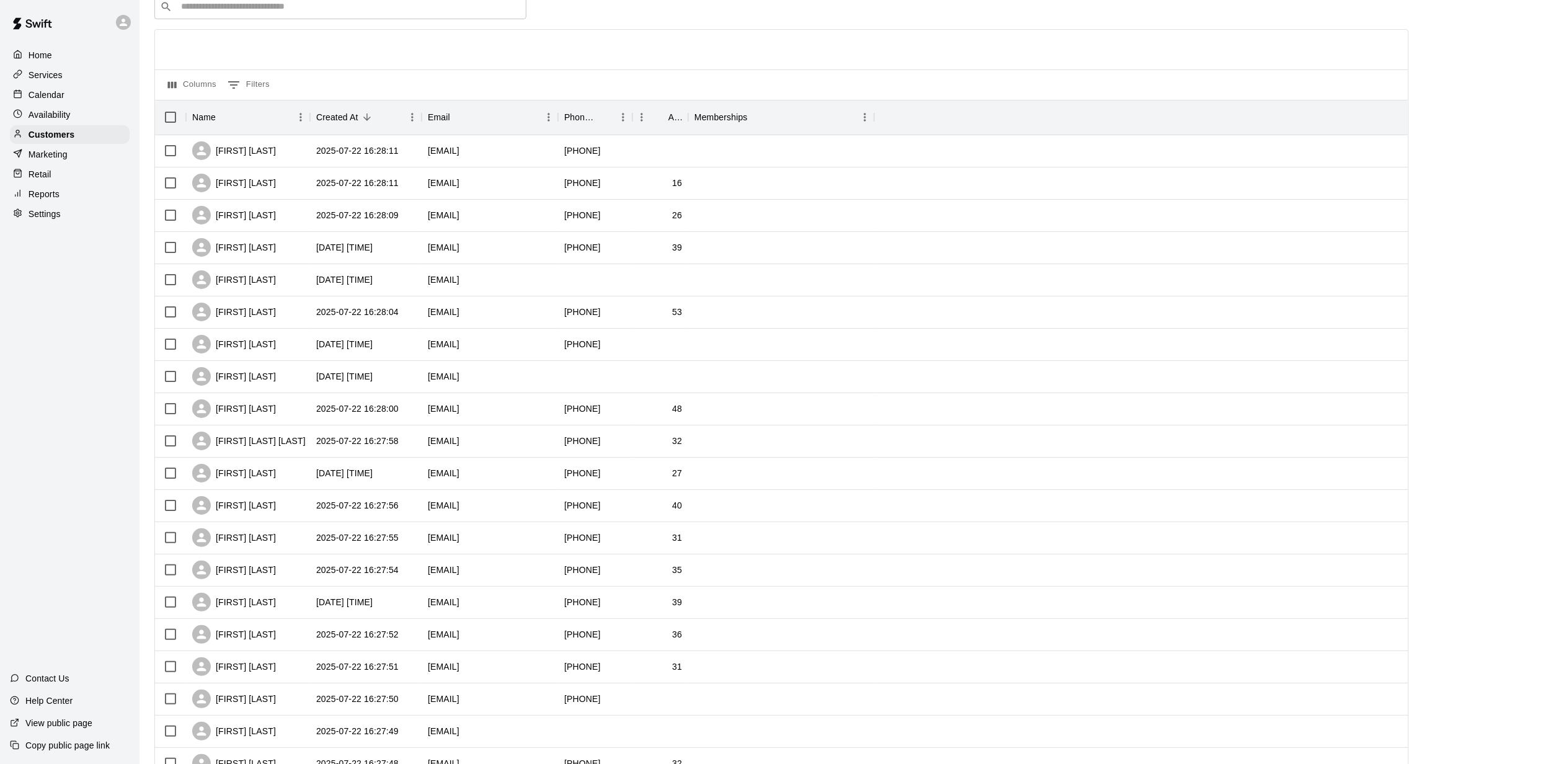 scroll, scrollTop: 0, scrollLeft: 0, axis: both 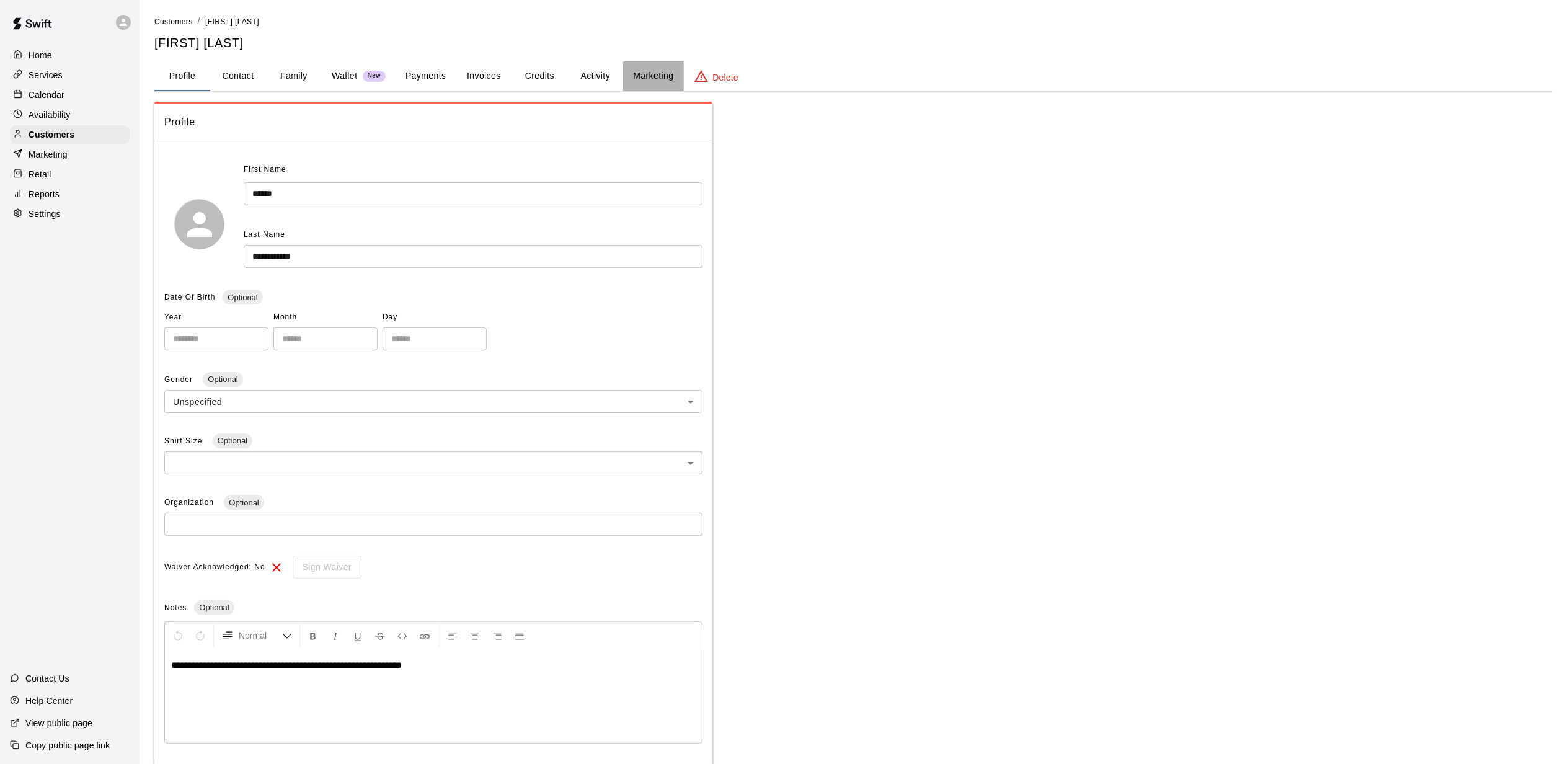 click on "Marketing" at bounding box center (653, 76) 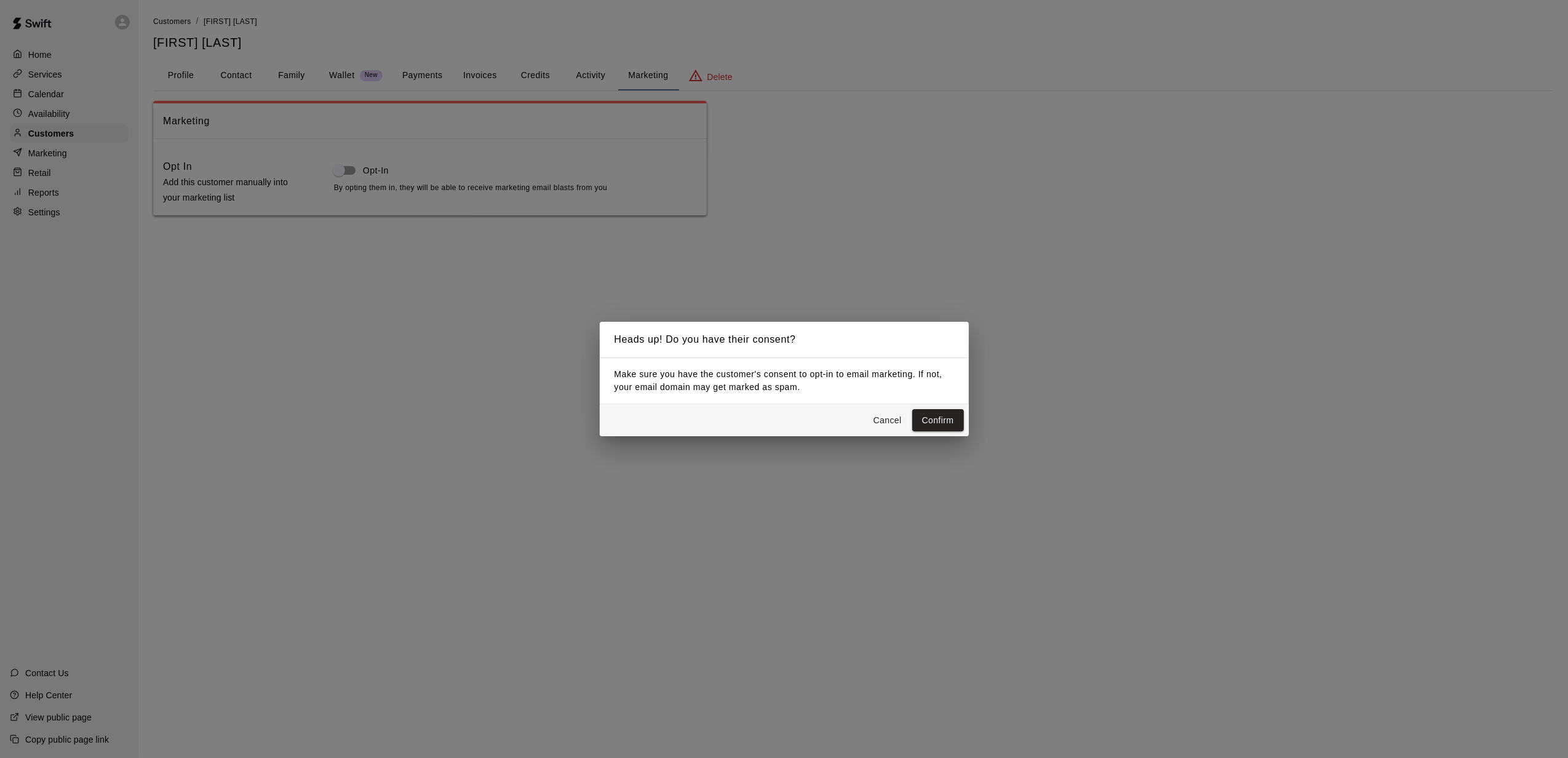 click on "Make sure you have the customer's consent to opt-in to email marketing. If not, your email domain may get marked as spam." at bounding box center (784, 381) 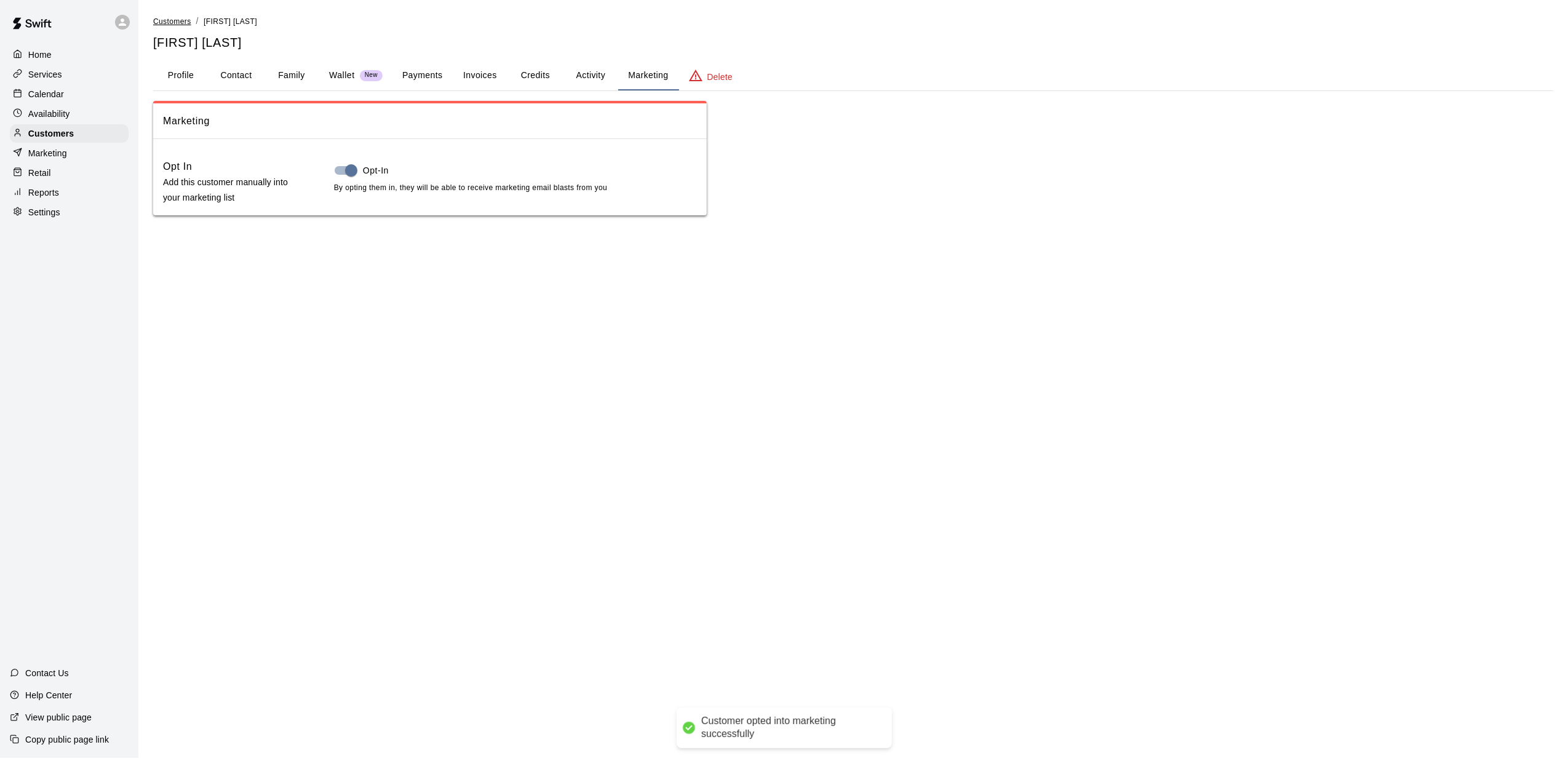 click on "Customers" at bounding box center [172, 22] 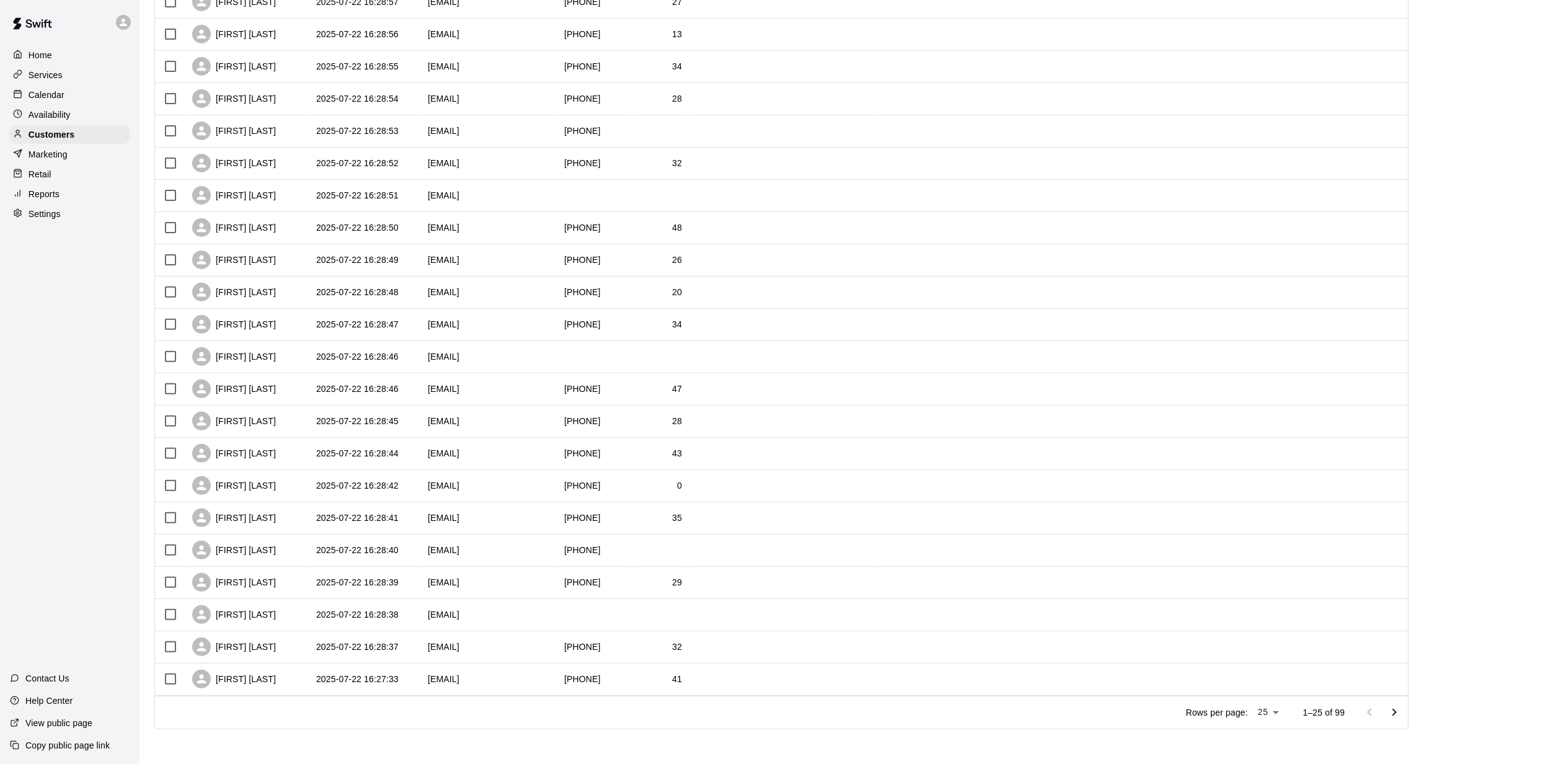 scroll, scrollTop: 309, scrollLeft: 0, axis: vertical 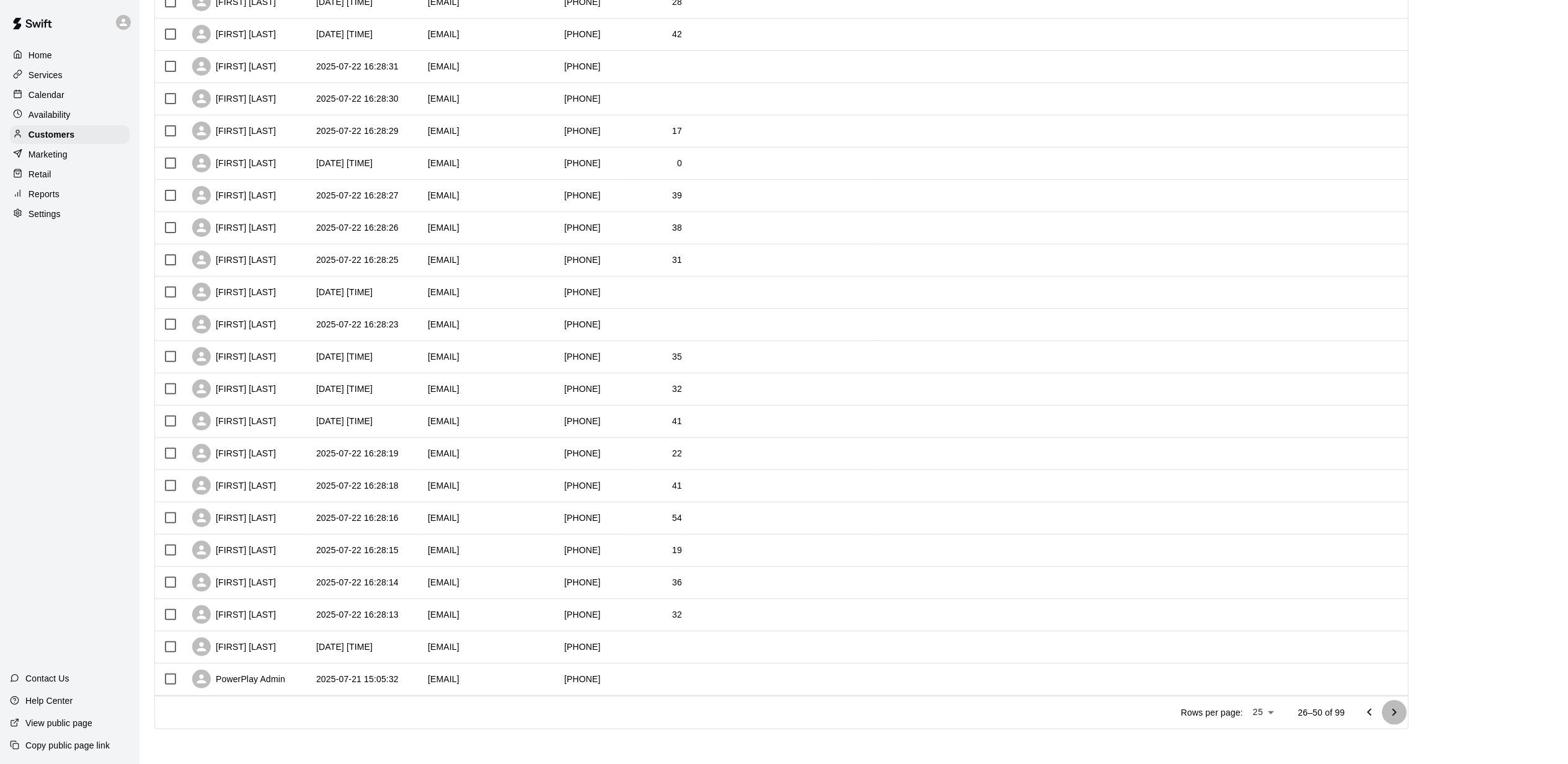 click 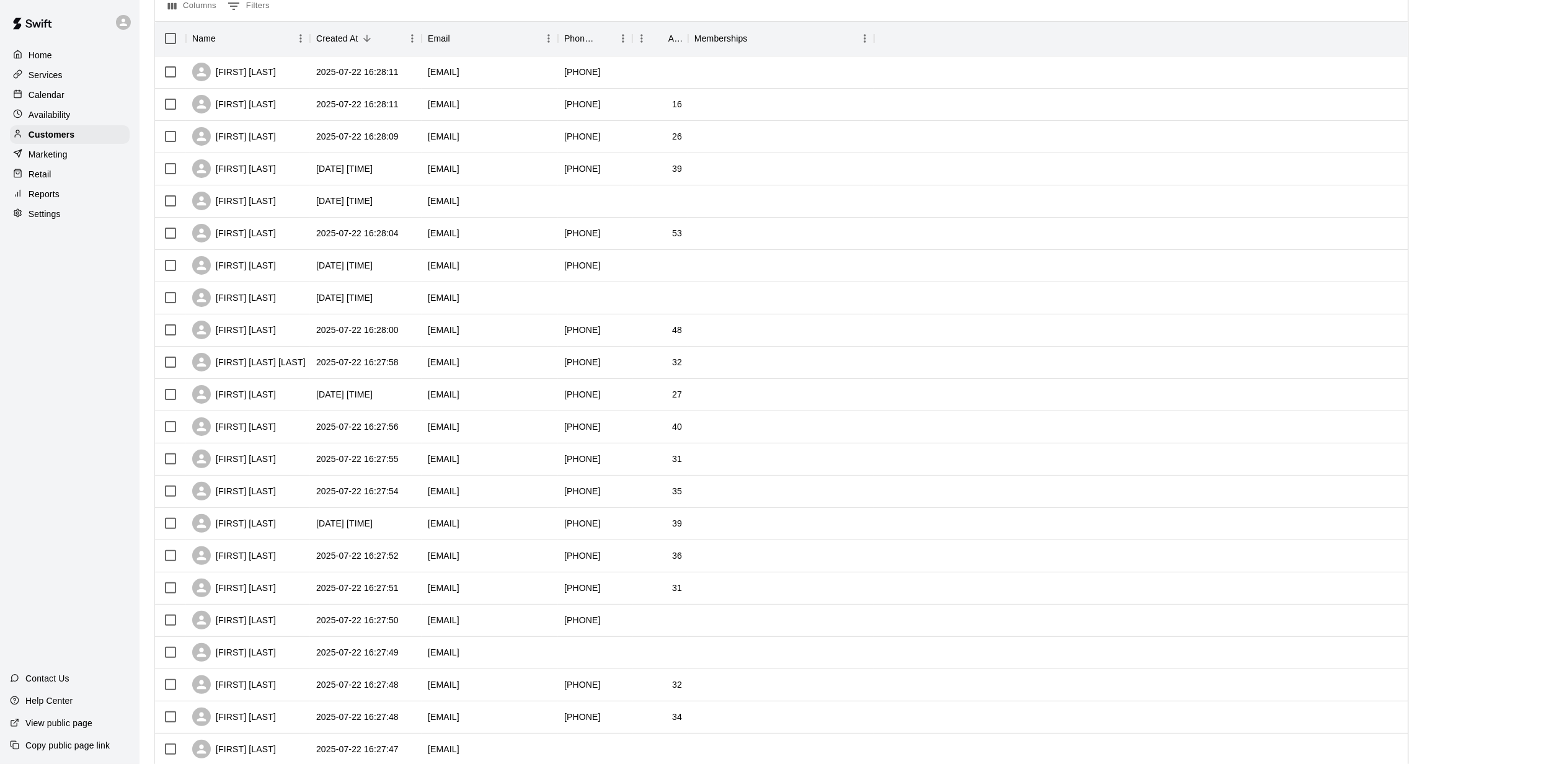 scroll, scrollTop: 309, scrollLeft: 0, axis: vertical 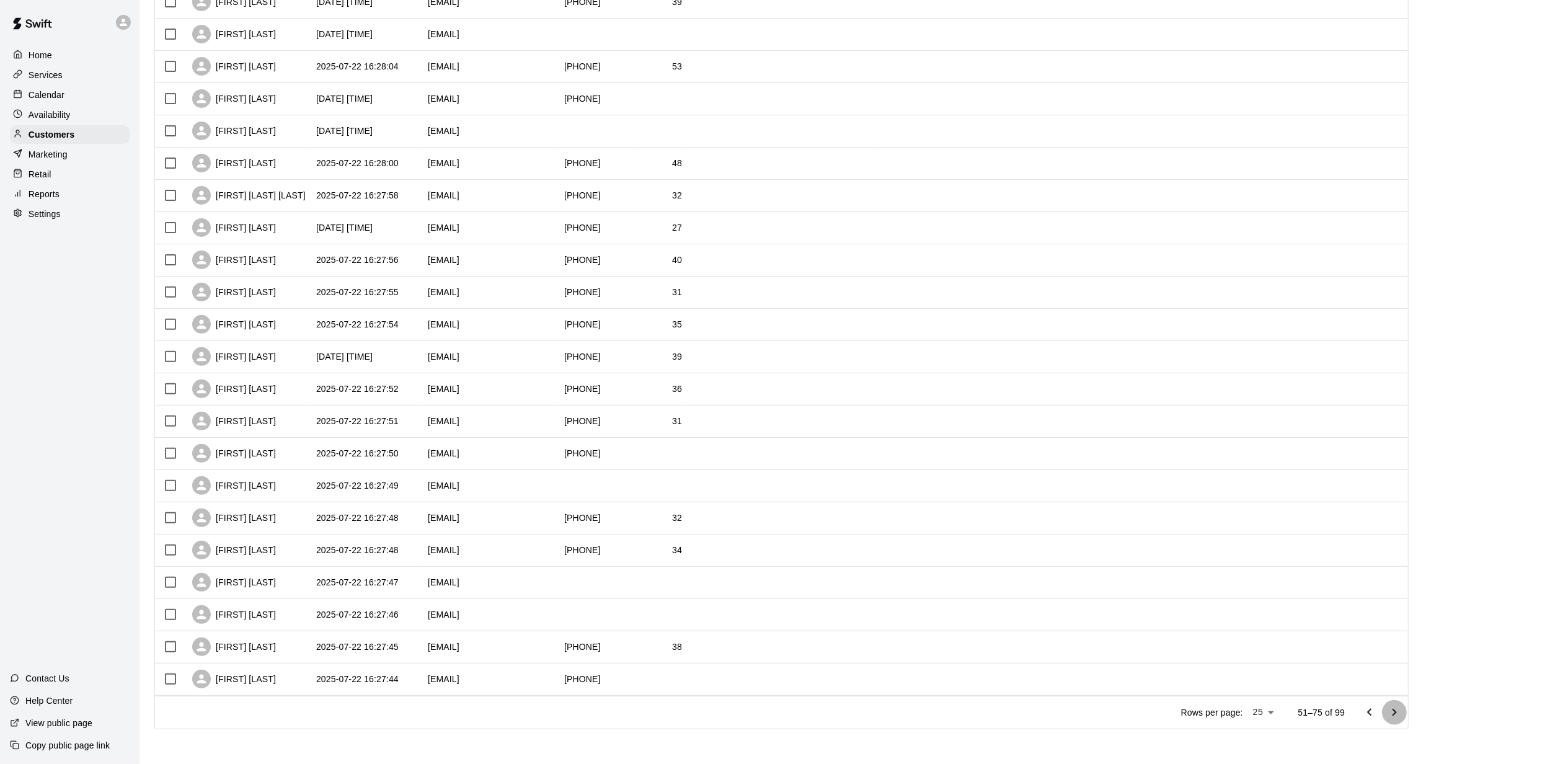 click 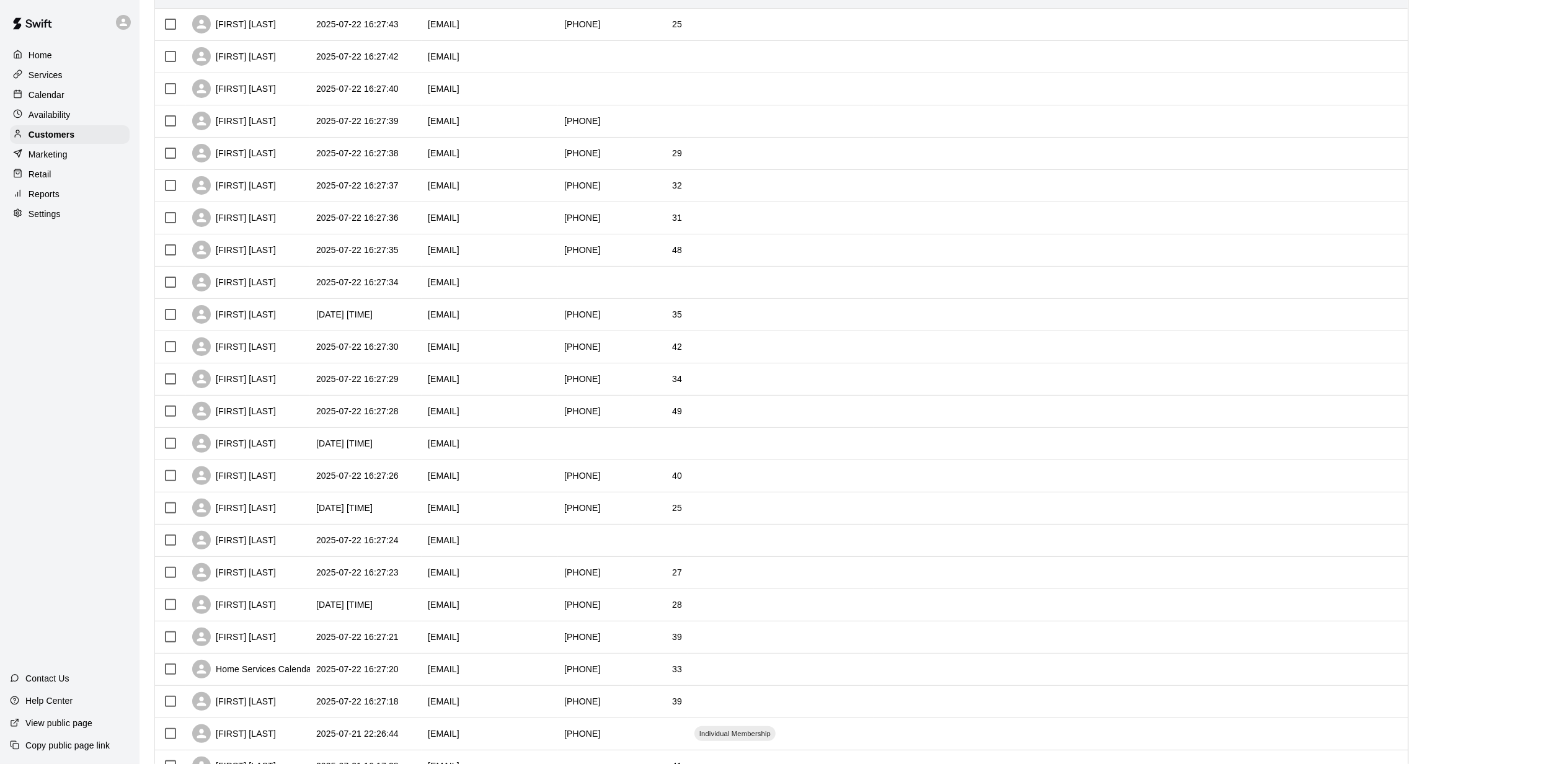 scroll, scrollTop: 0, scrollLeft: 0, axis: both 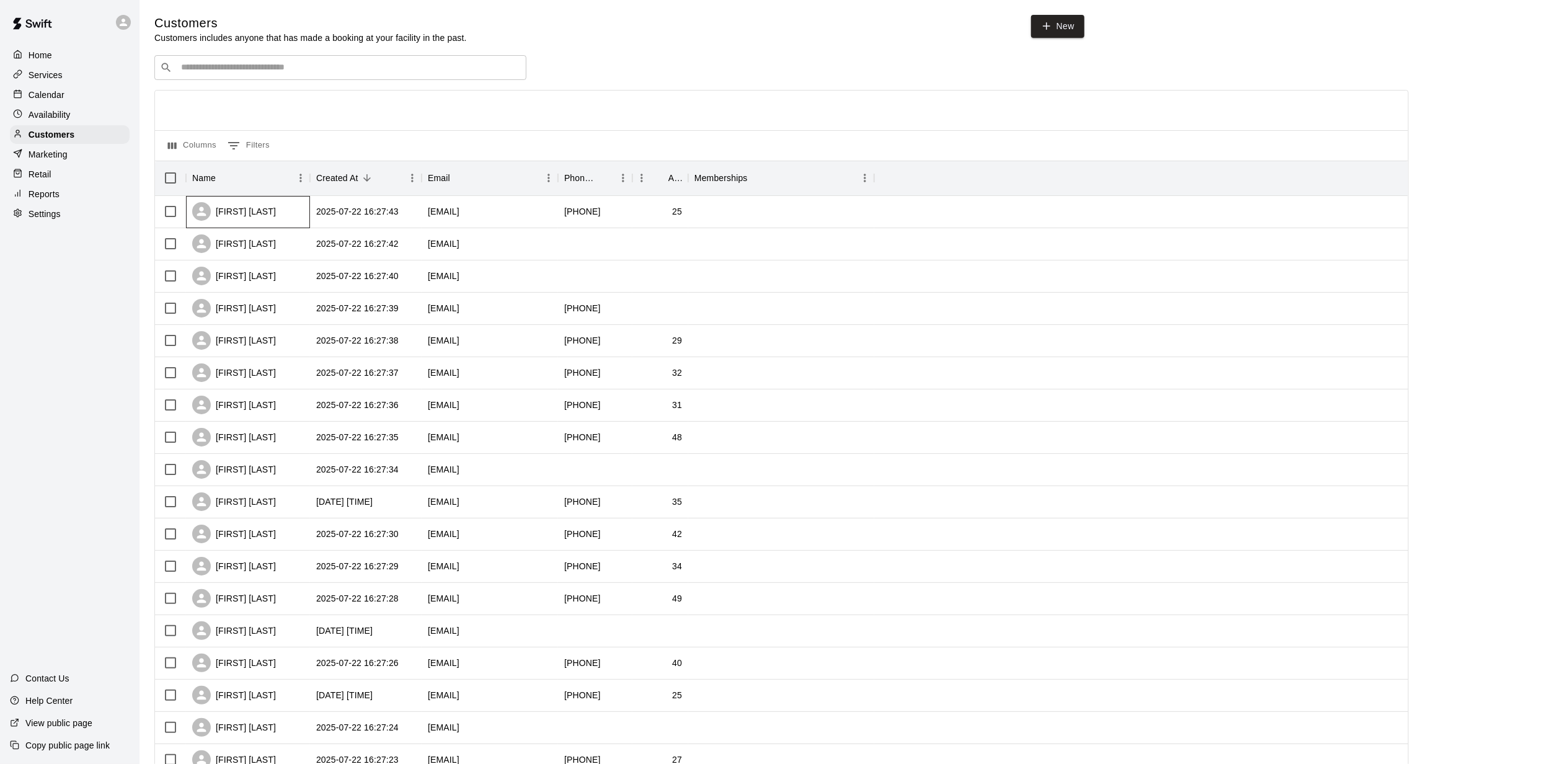 click on "[FIRST] [LAST]" at bounding box center [248, 212] 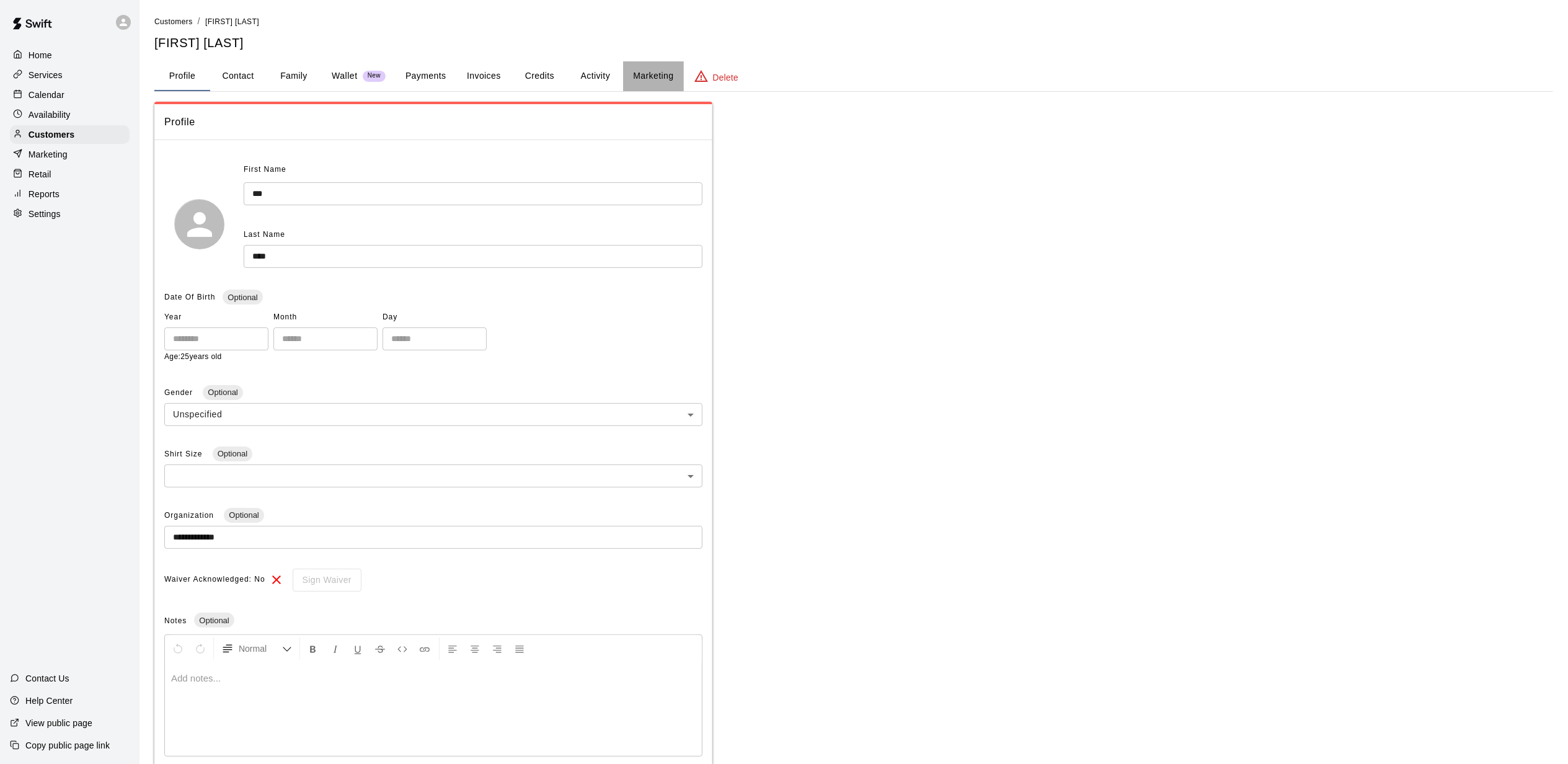 click on "Marketing" at bounding box center (653, 76) 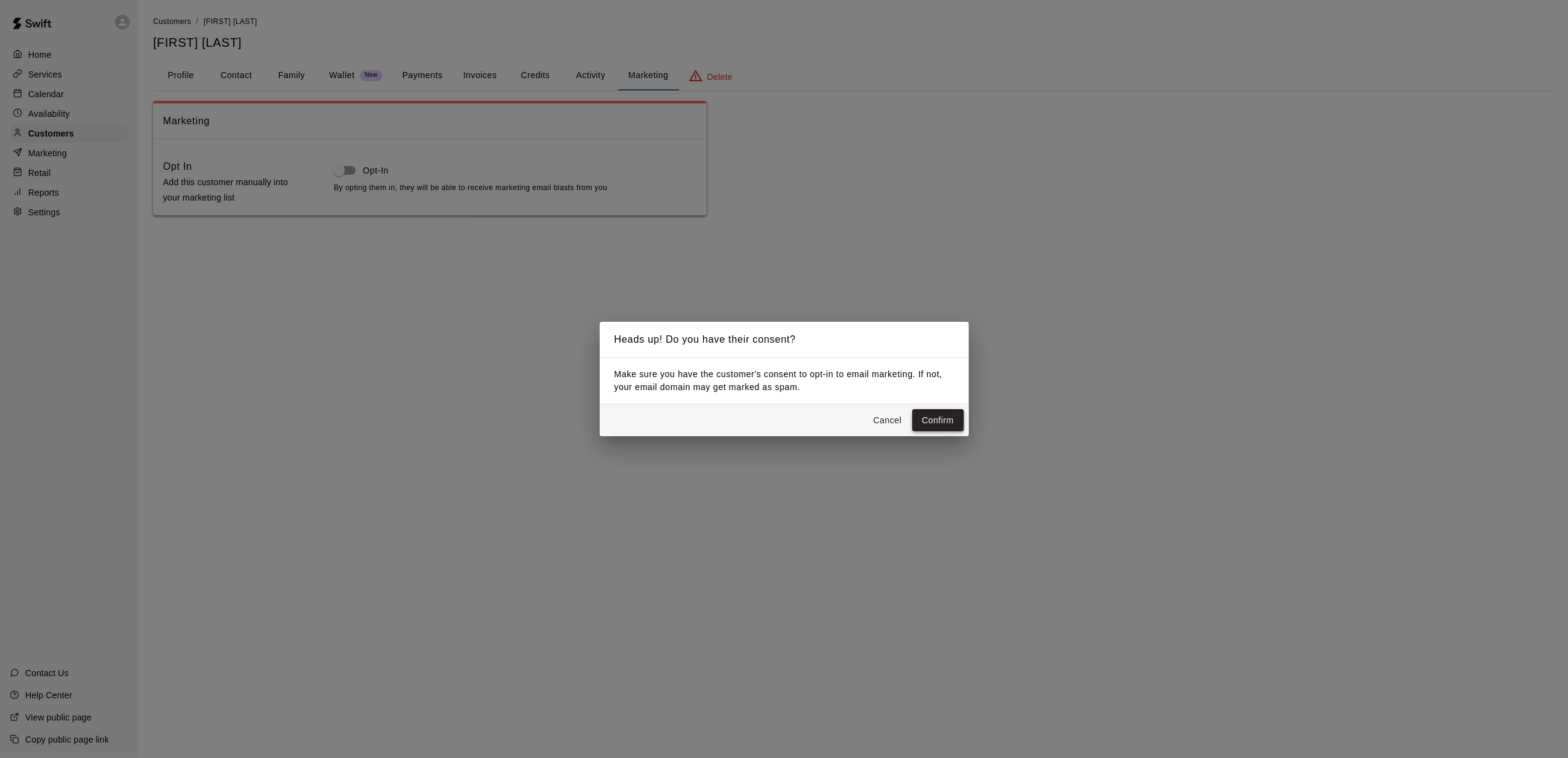 click on "Confirm" at bounding box center [938, 420] 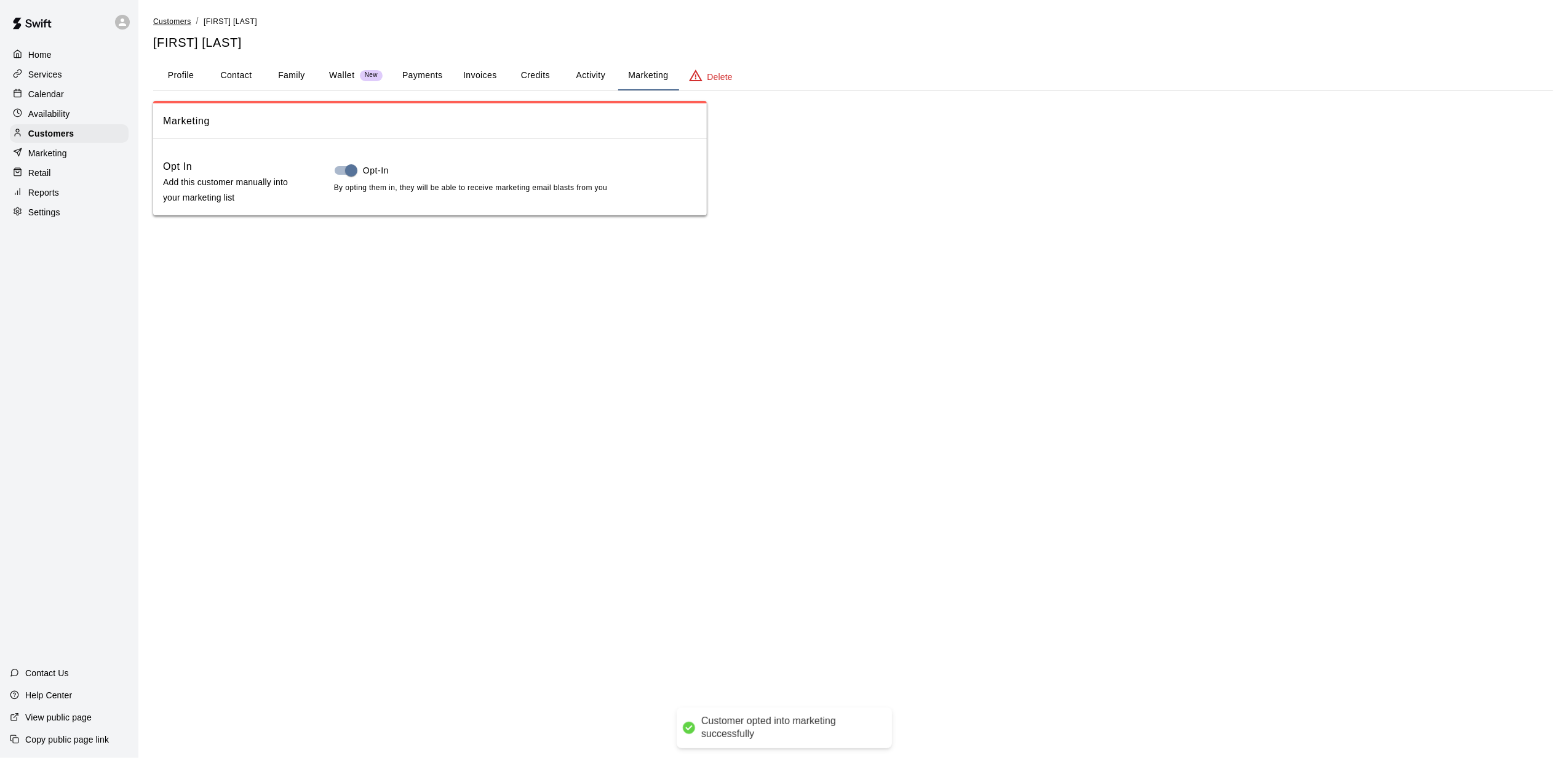 click on "Customers" at bounding box center [172, 22] 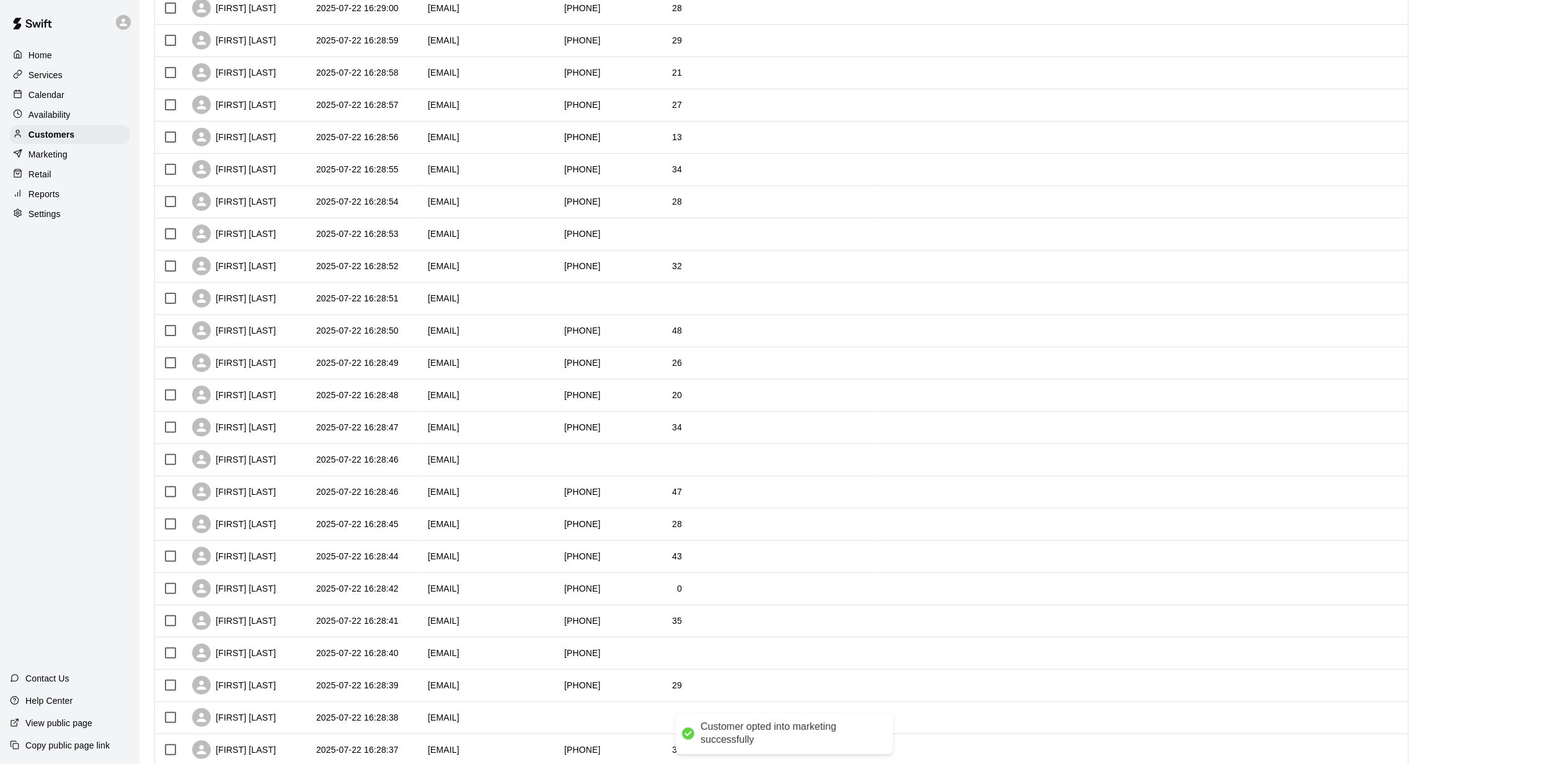 scroll, scrollTop: 309, scrollLeft: 0, axis: vertical 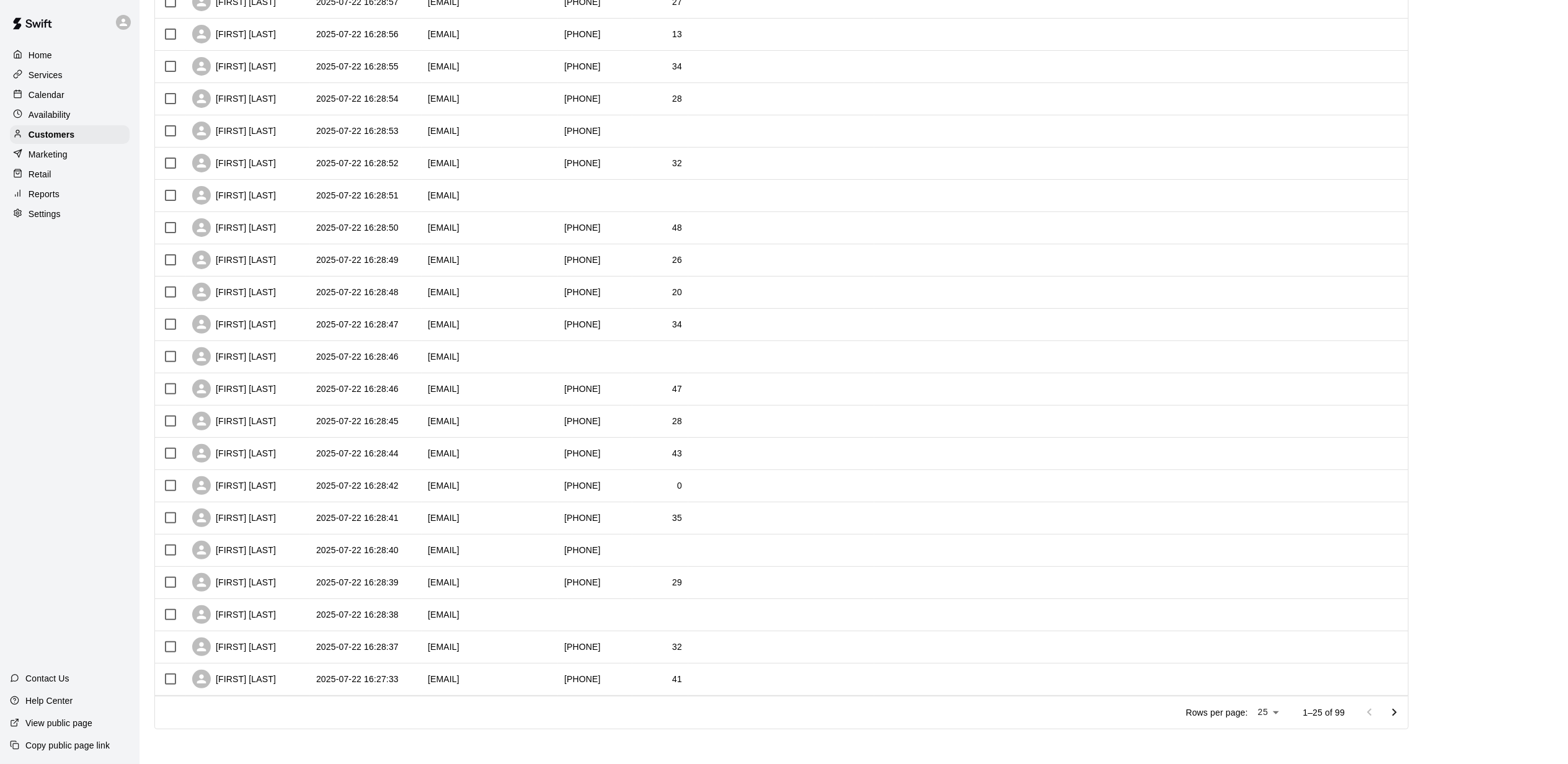 click 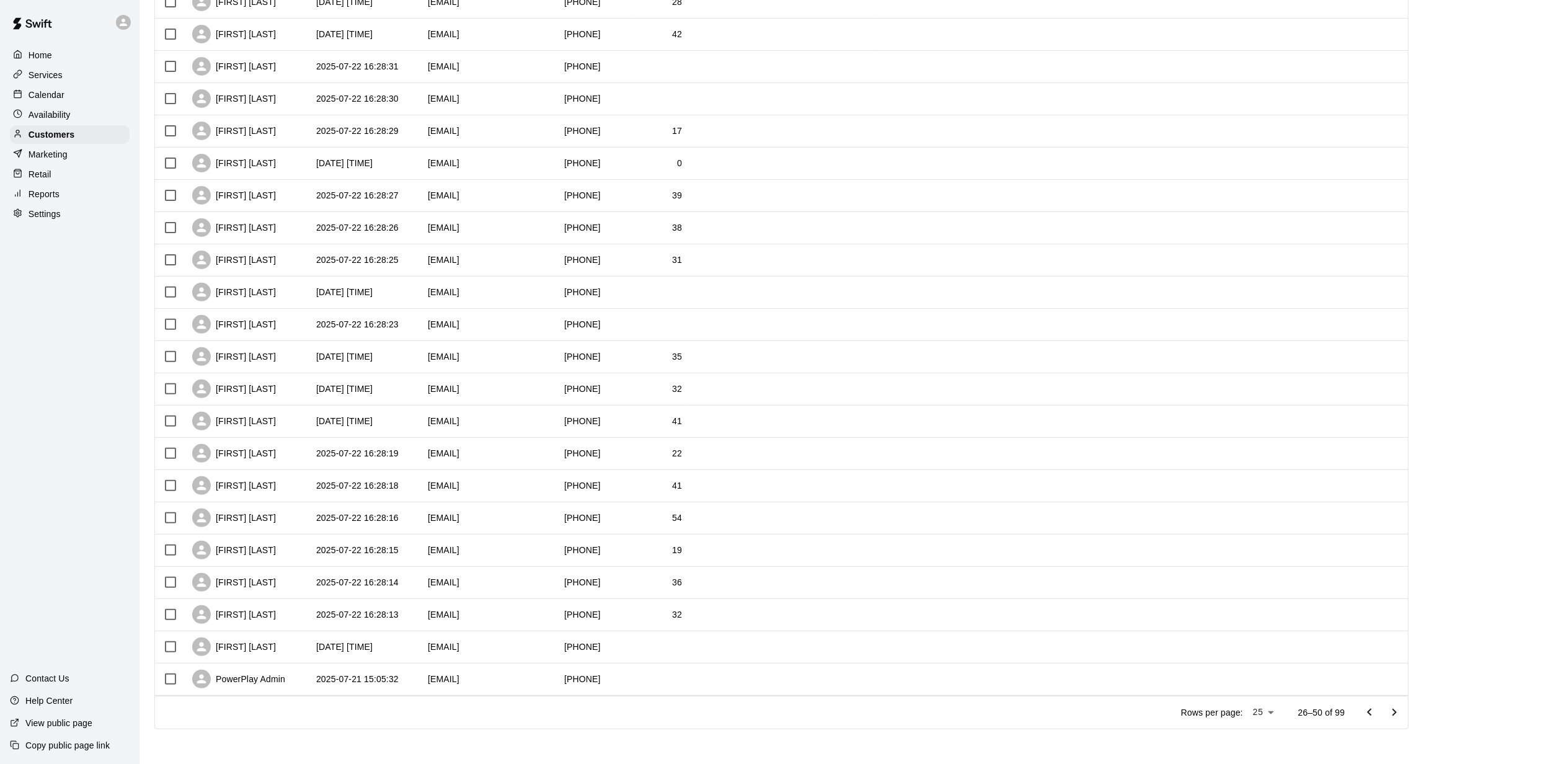 click 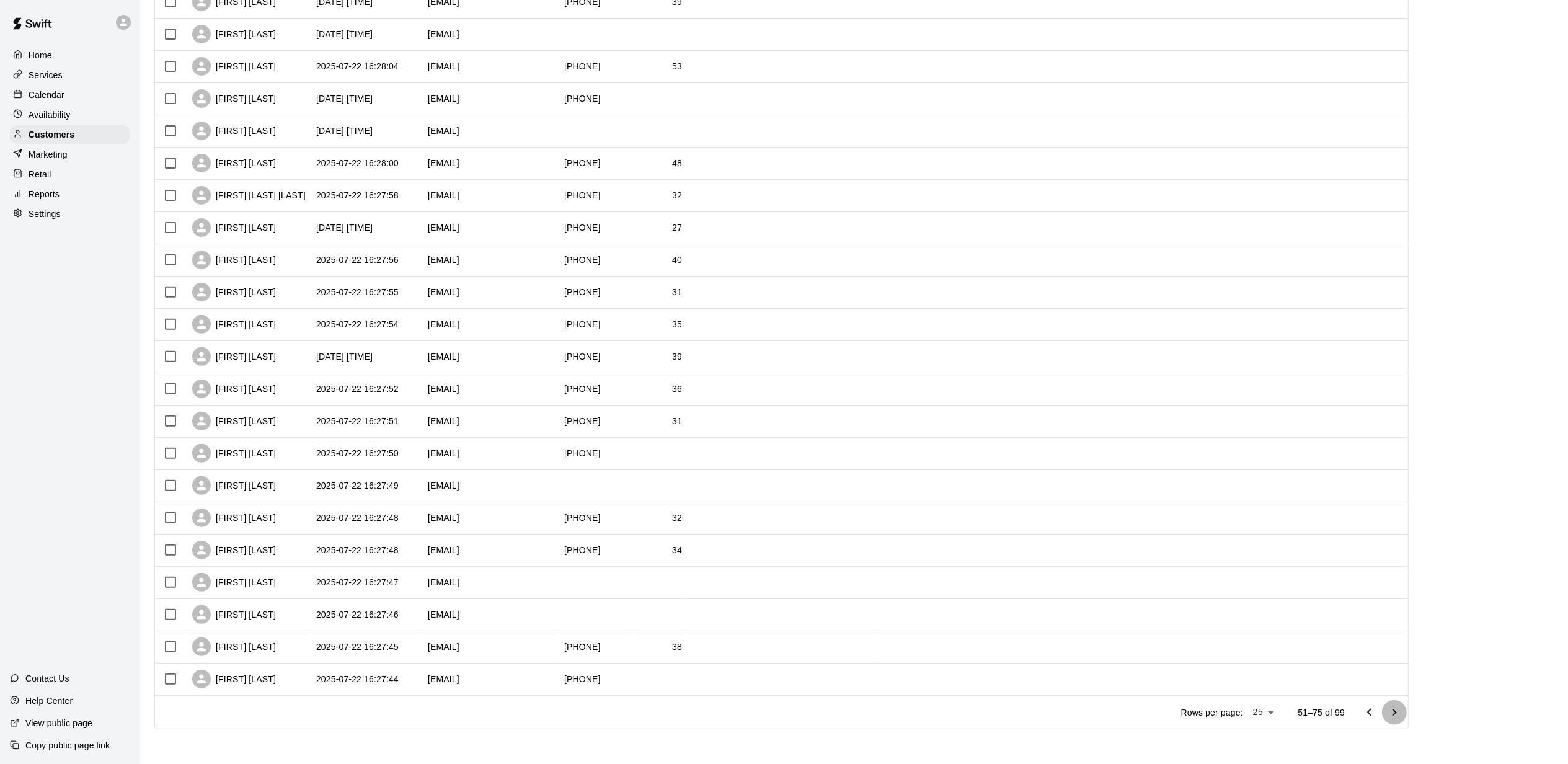 click 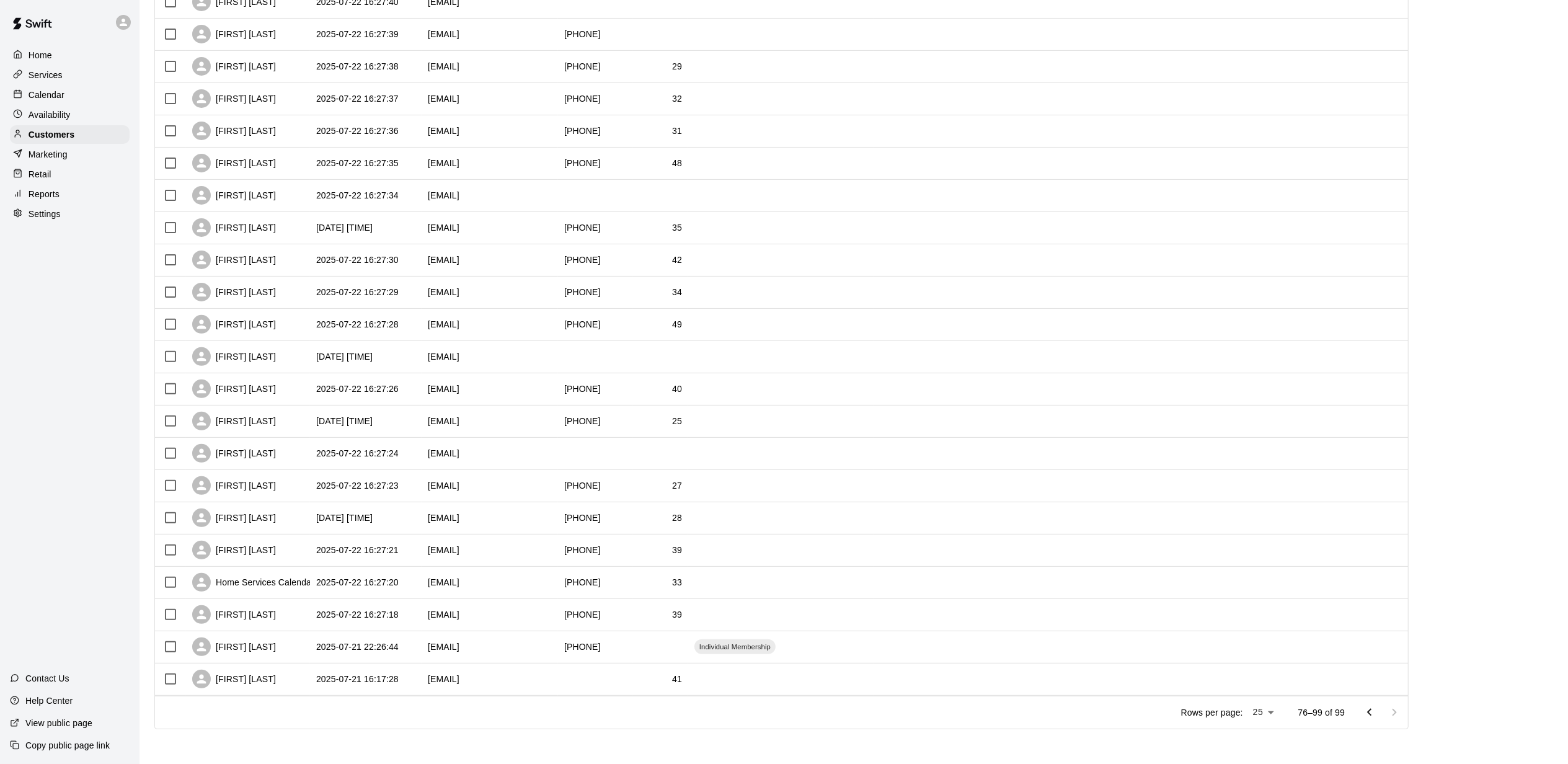 scroll, scrollTop: 0, scrollLeft: 0, axis: both 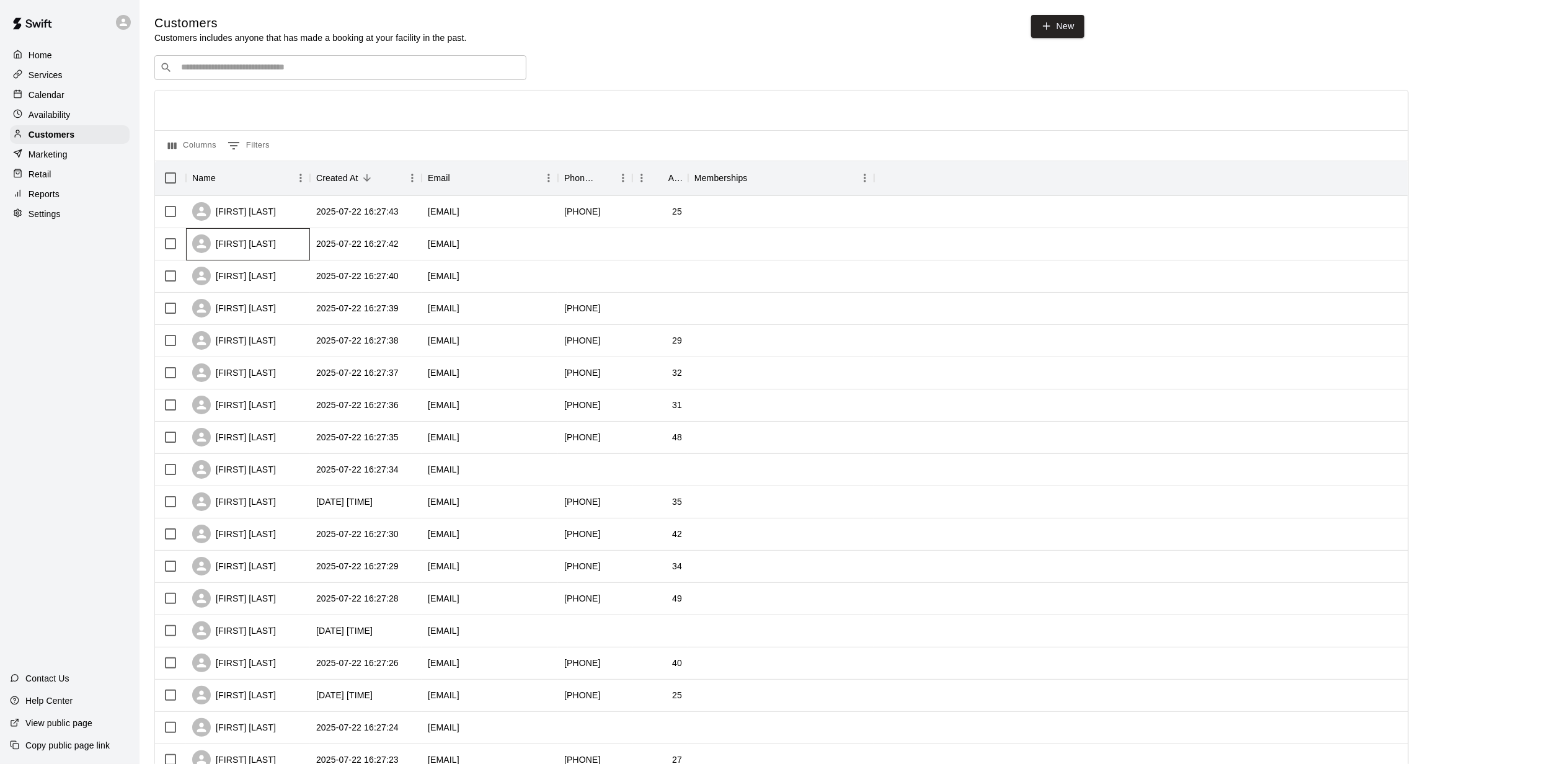 click on "[FIRST] [LAST]" at bounding box center [248, 244] 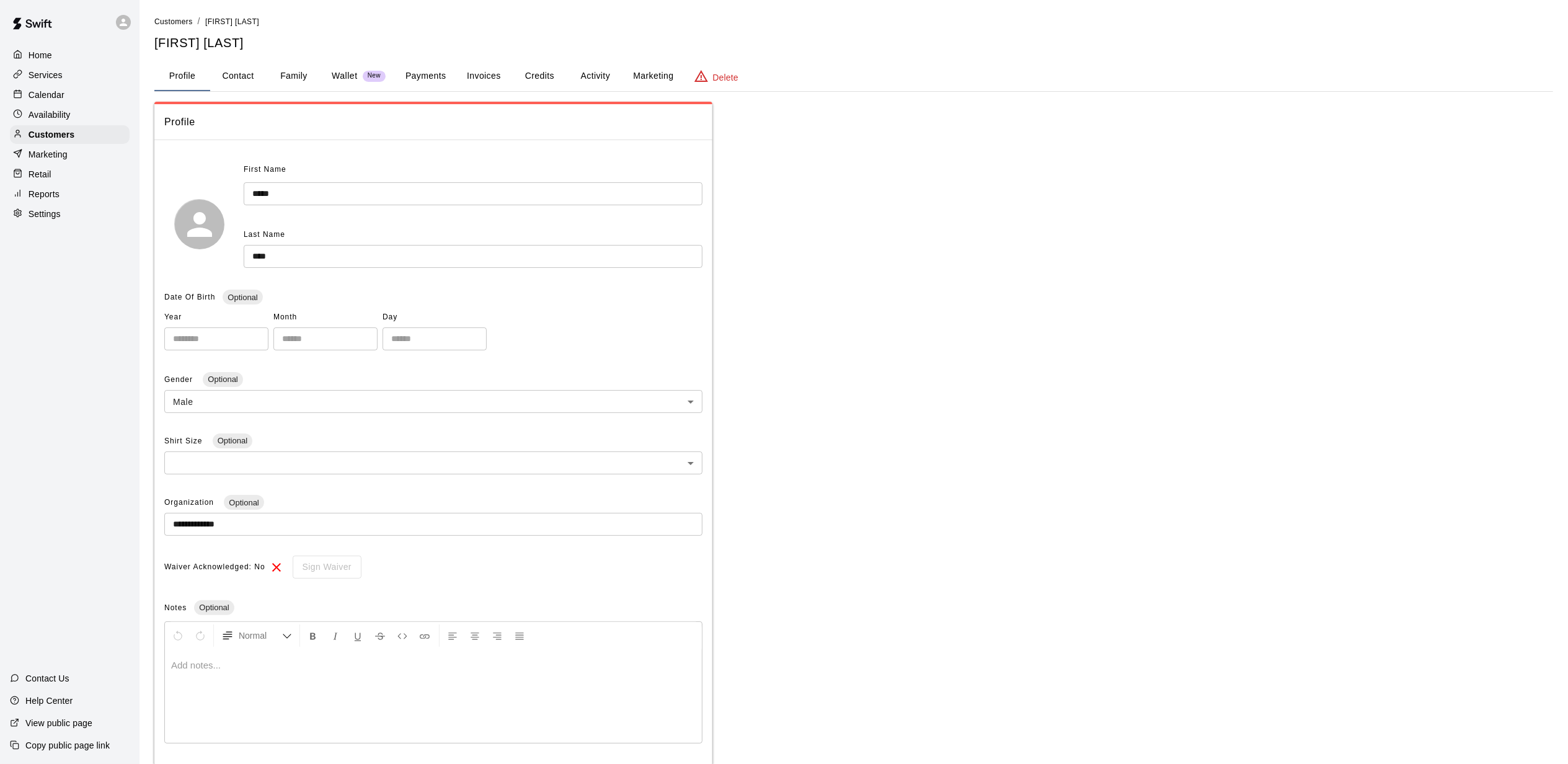 click on "Marketing" at bounding box center [653, 76] 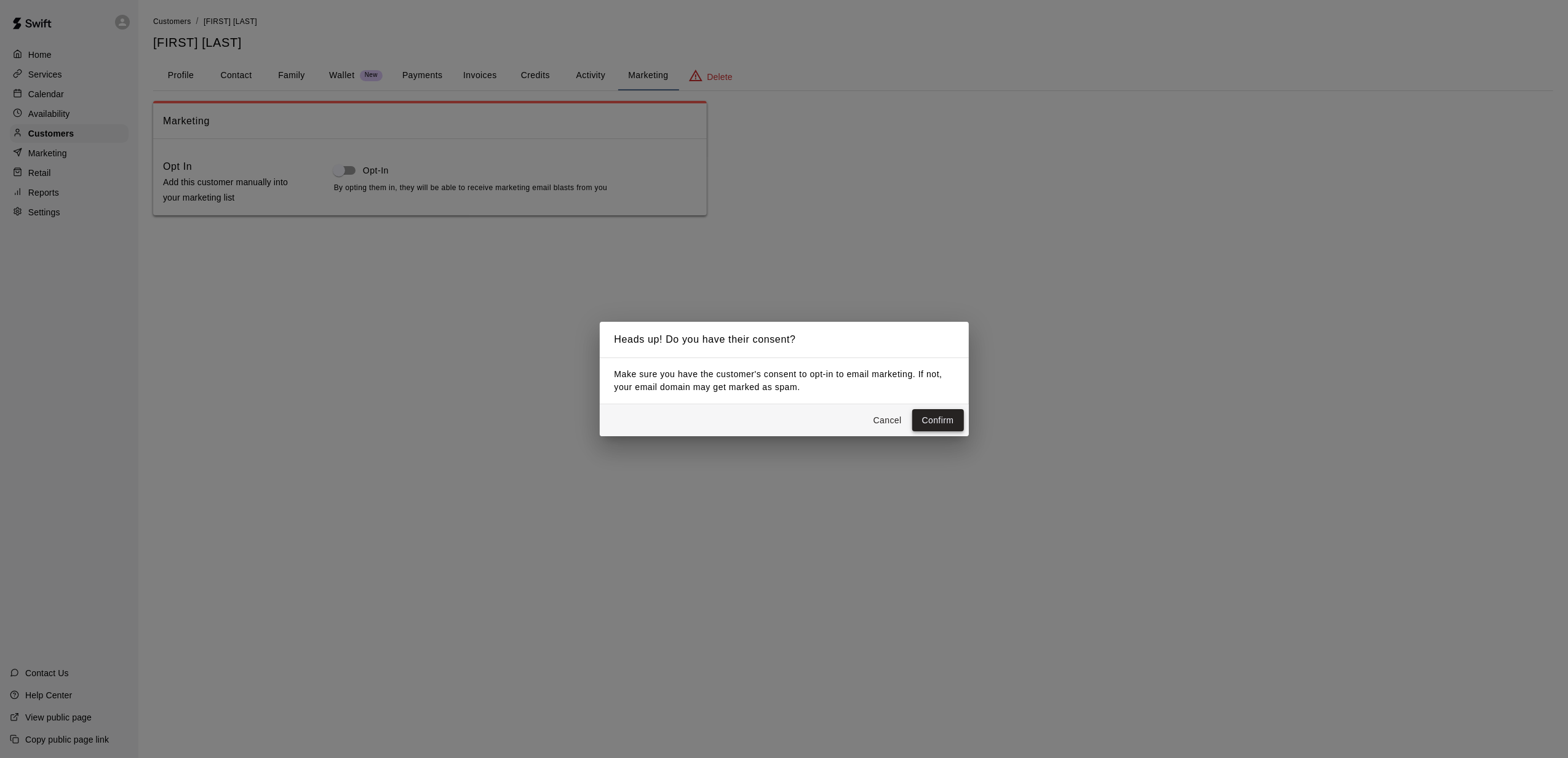 click on "Confirm" at bounding box center [938, 420] 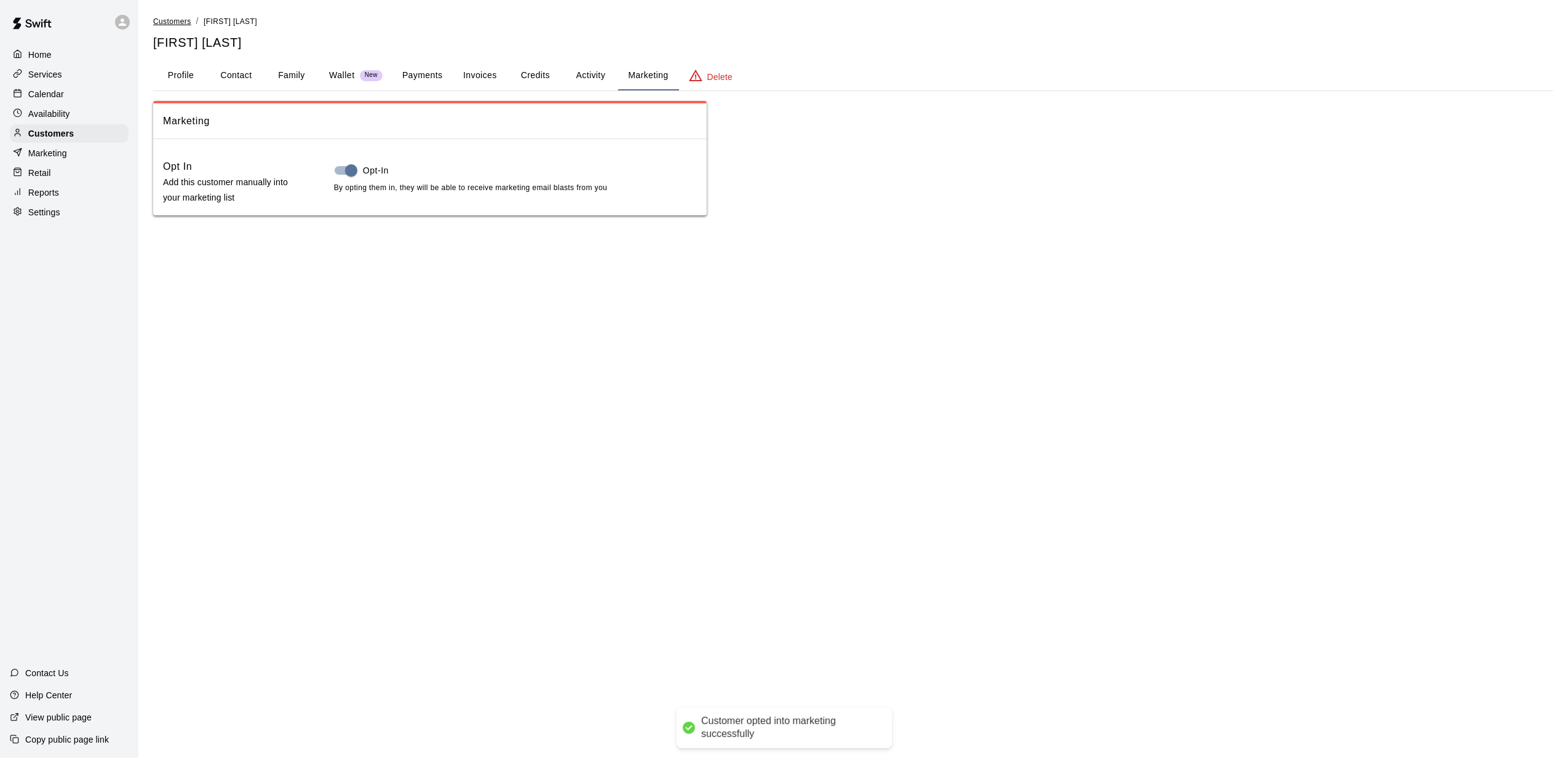 click on "Customers" at bounding box center (172, 22) 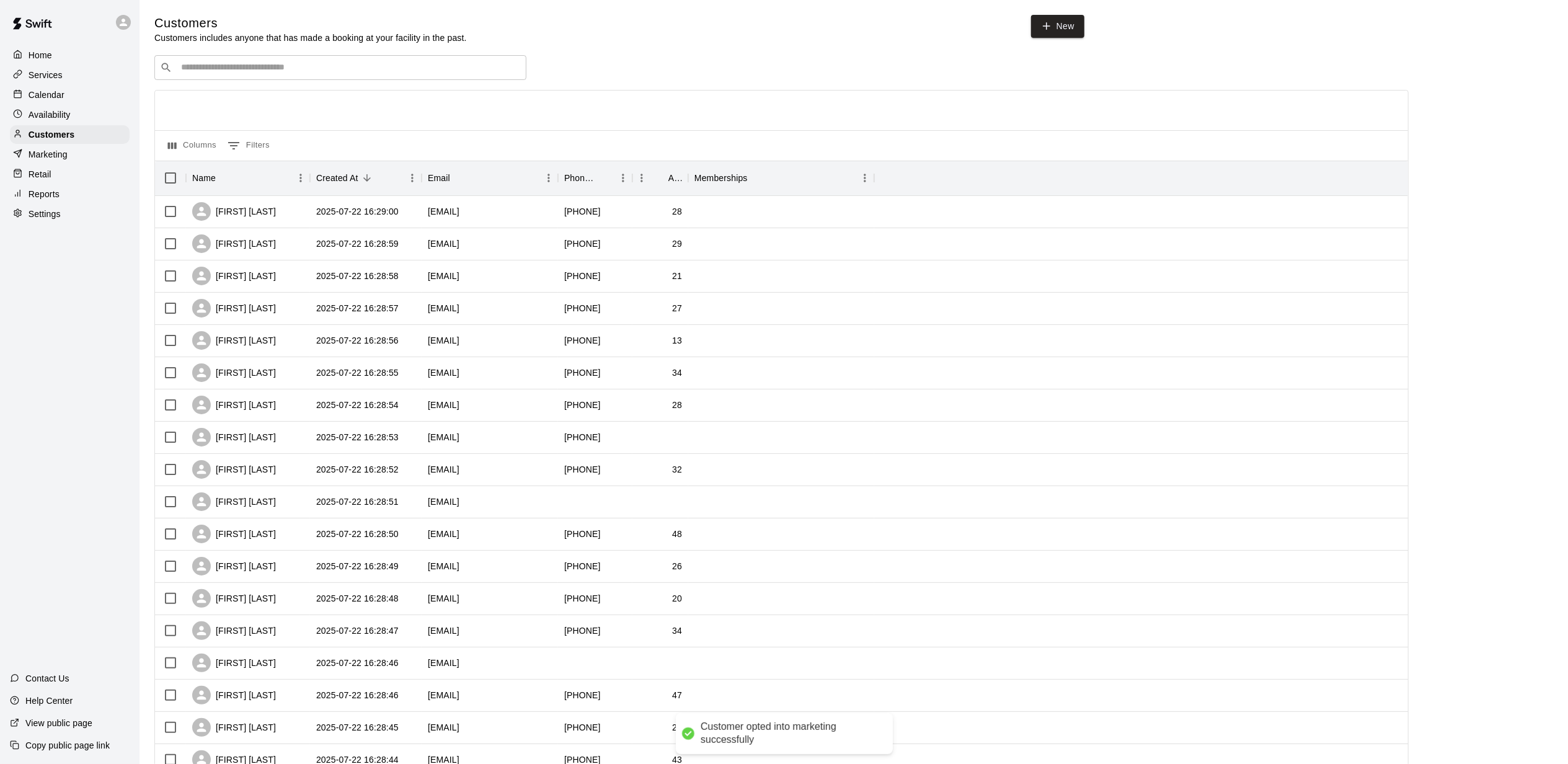 scroll, scrollTop: 309, scrollLeft: 0, axis: vertical 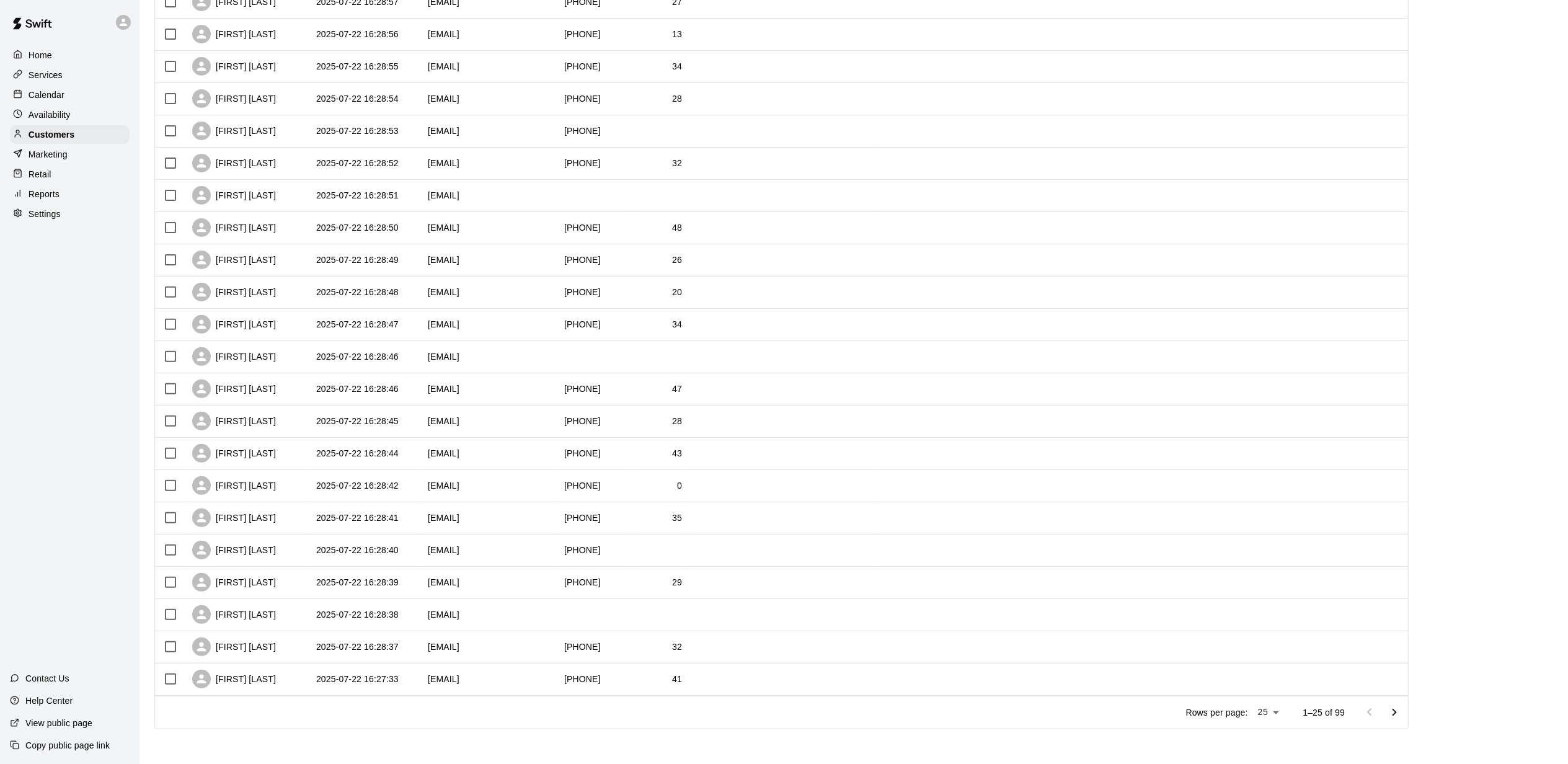click 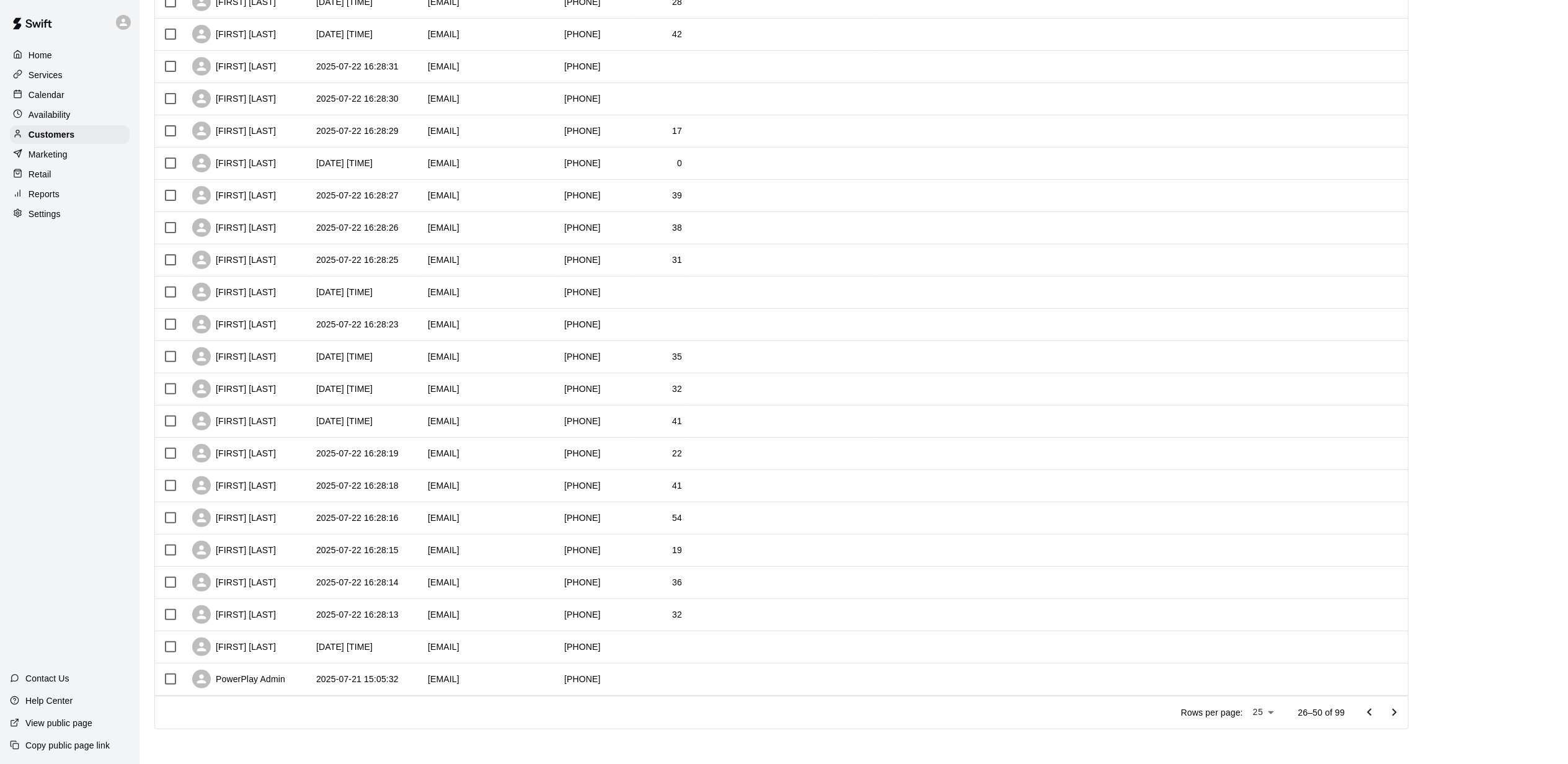 click 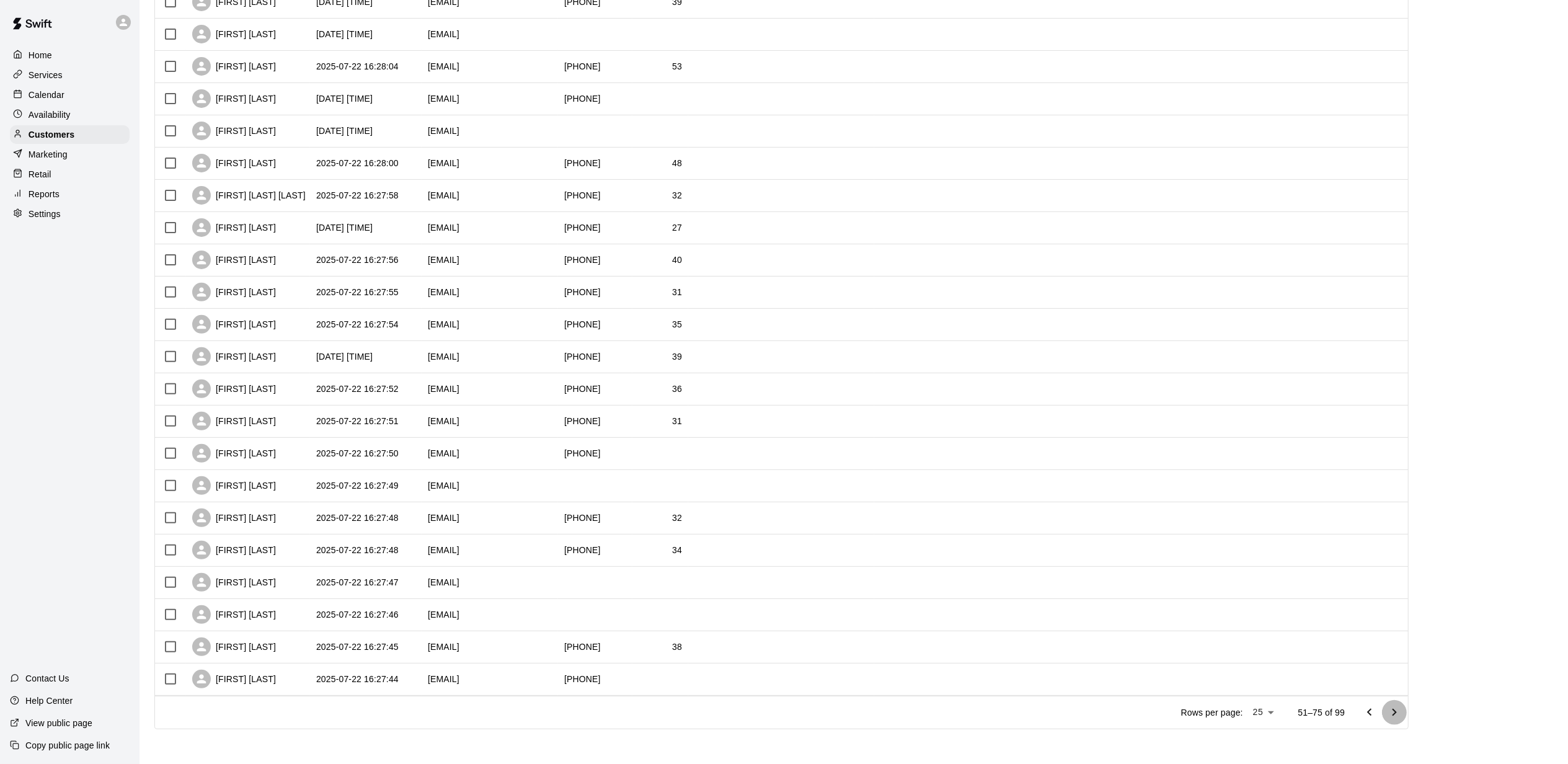click 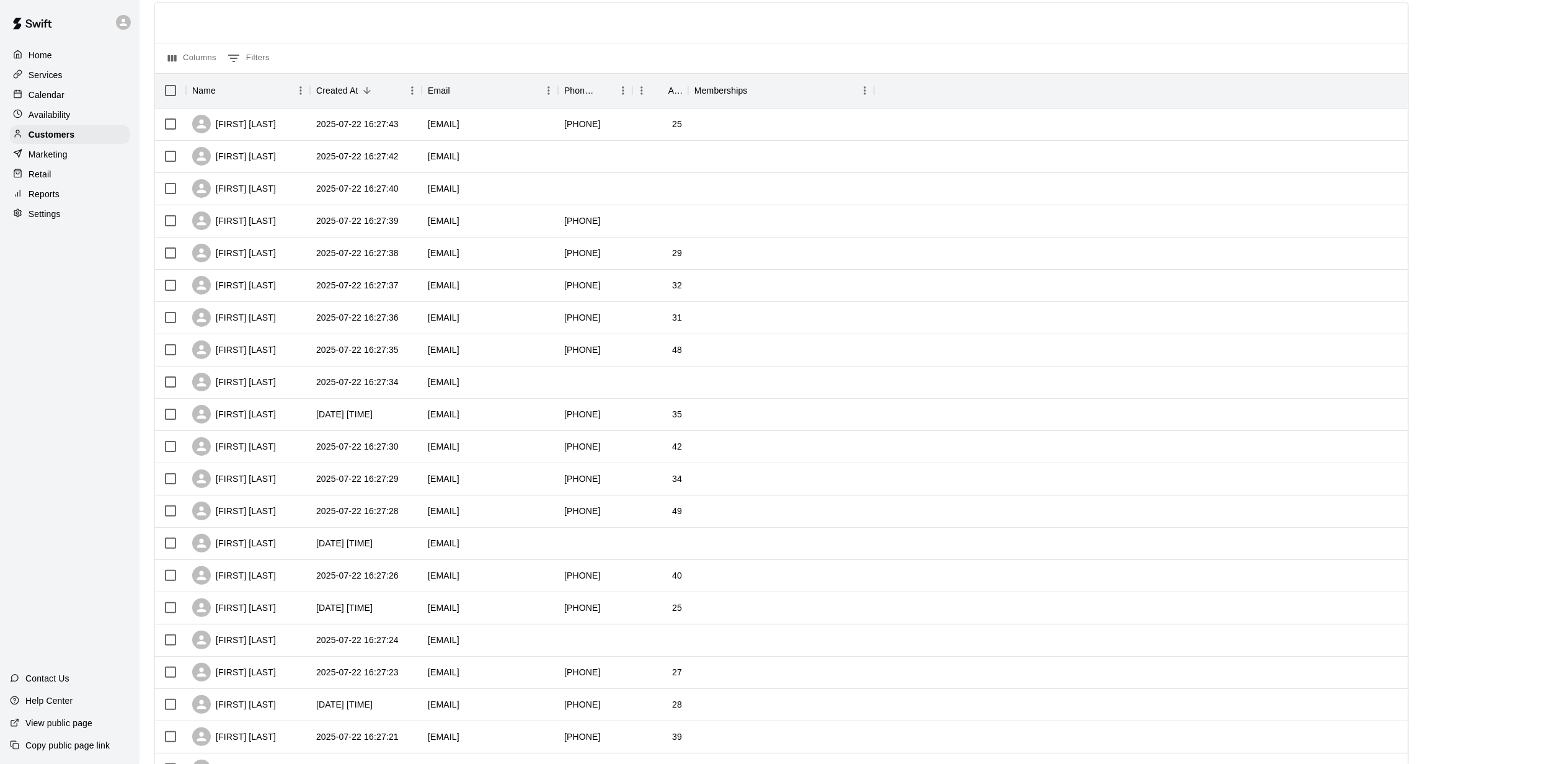 scroll, scrollTop: 0, scrollLeft: 0, axis: both 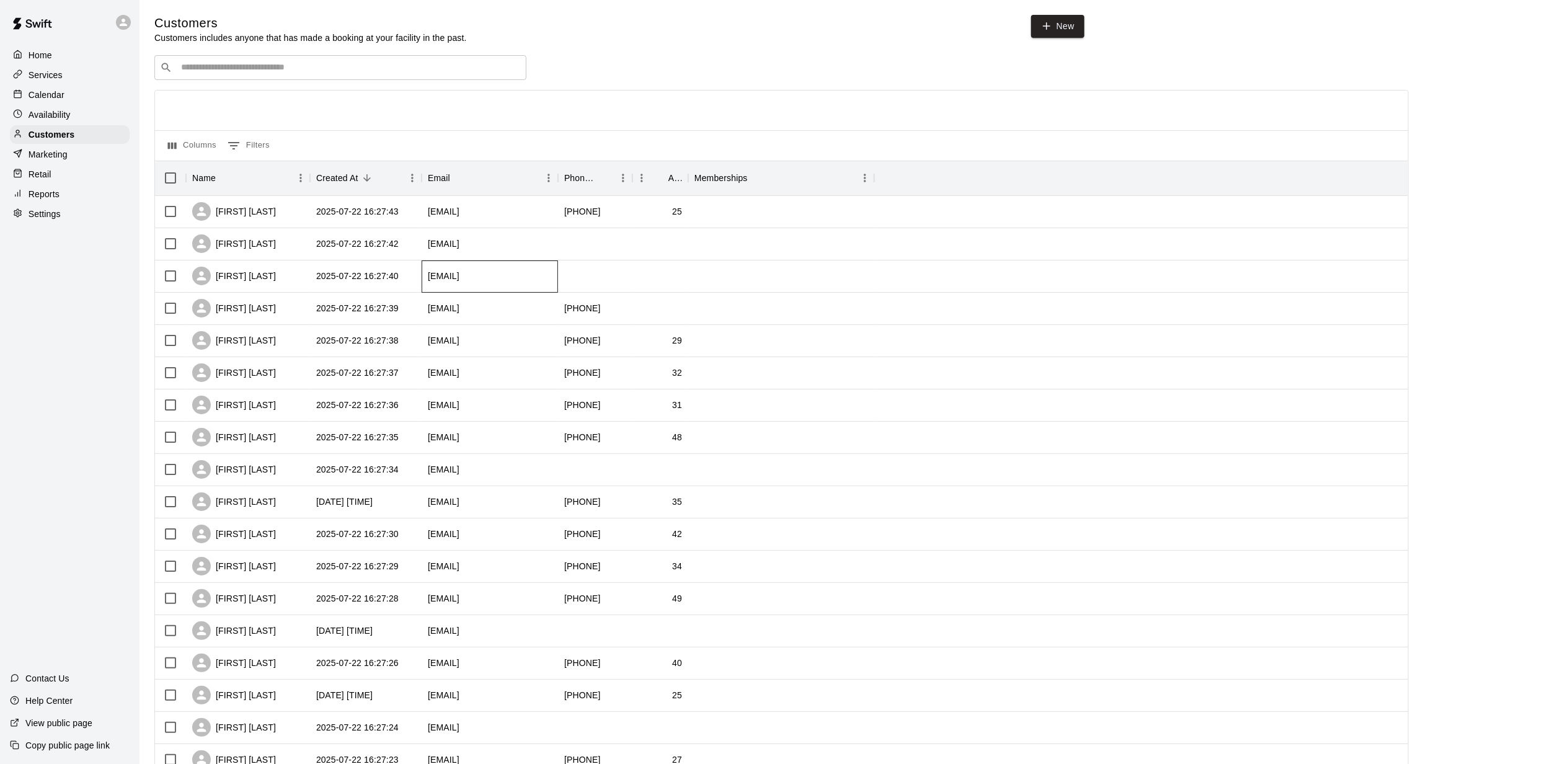 click on "[EMAIL]" at bounding box center [490, 277] 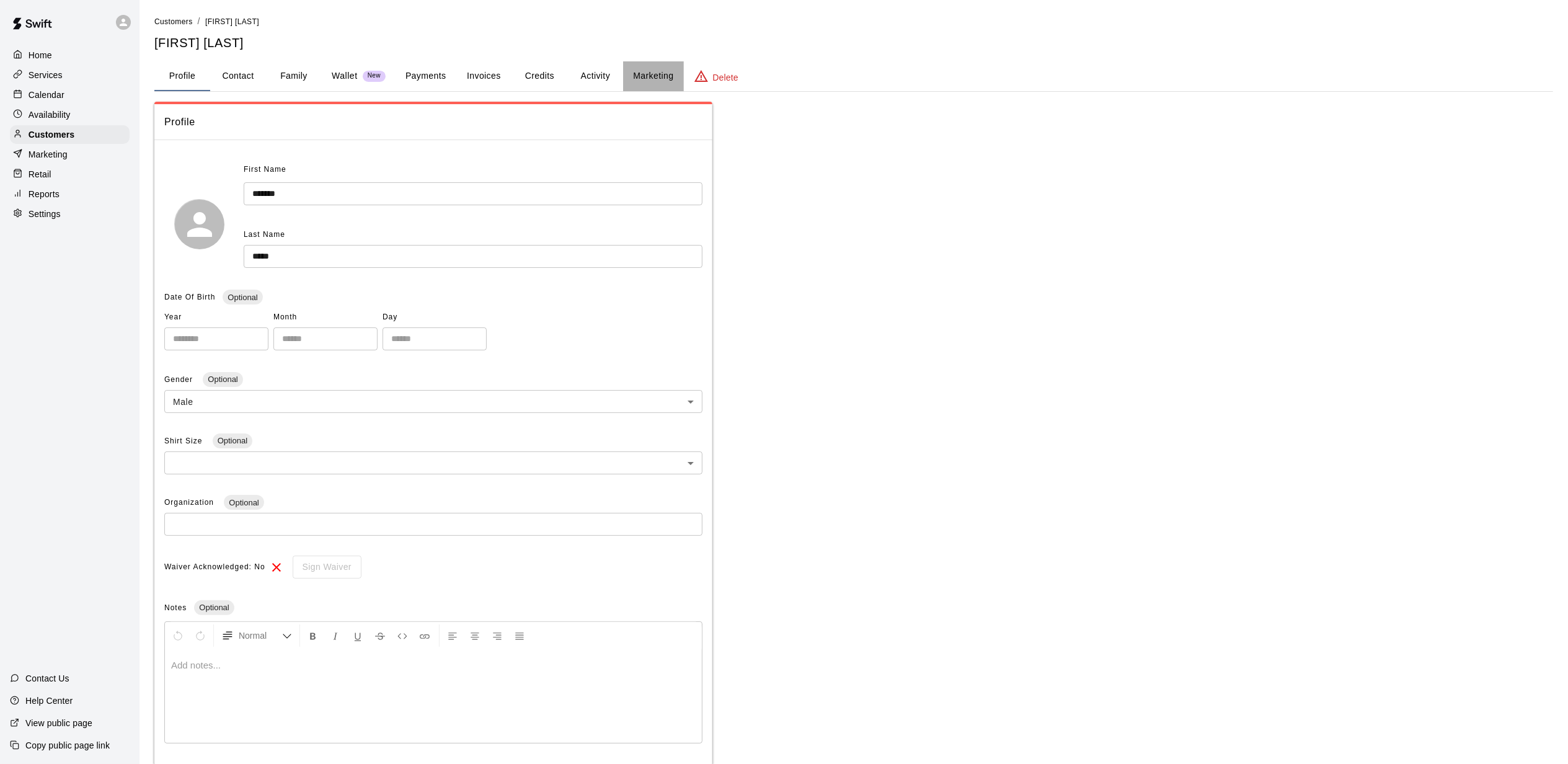 click on "Marketing" at bounding box center (653, 76) 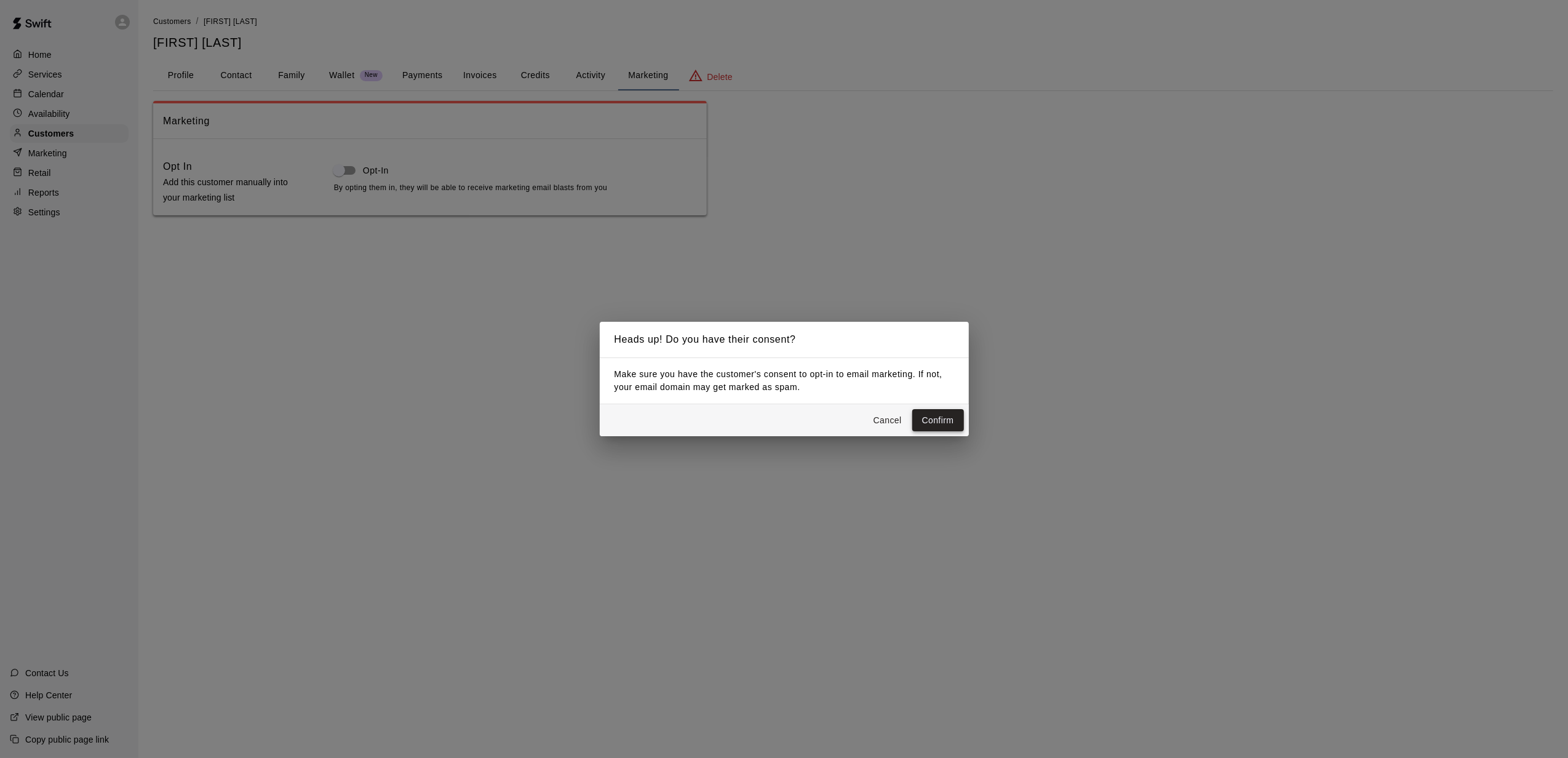 click on "Confirm" at bounding box center [938, 420] 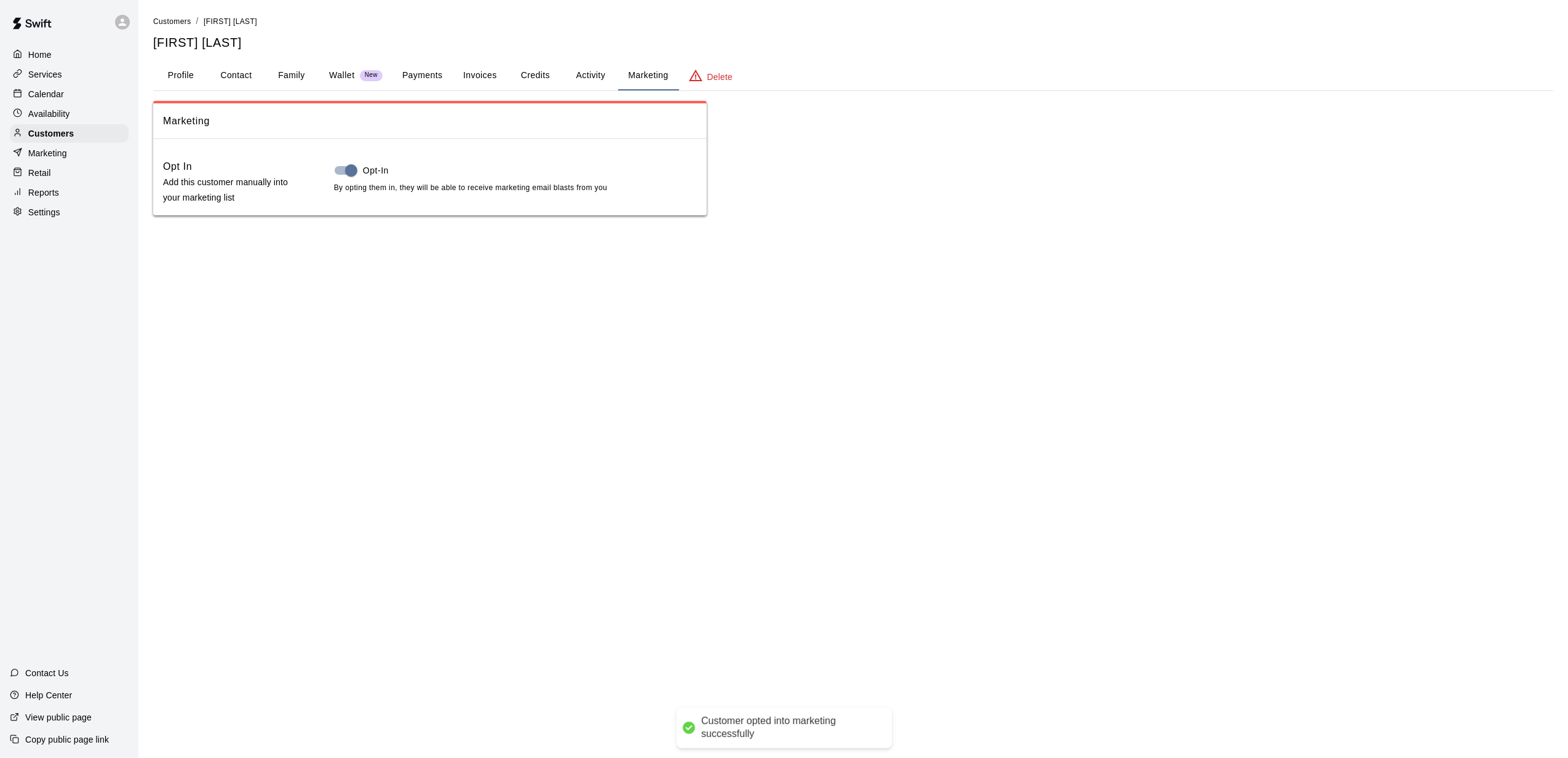 click on "Customers" at bounding box center (172, 21) 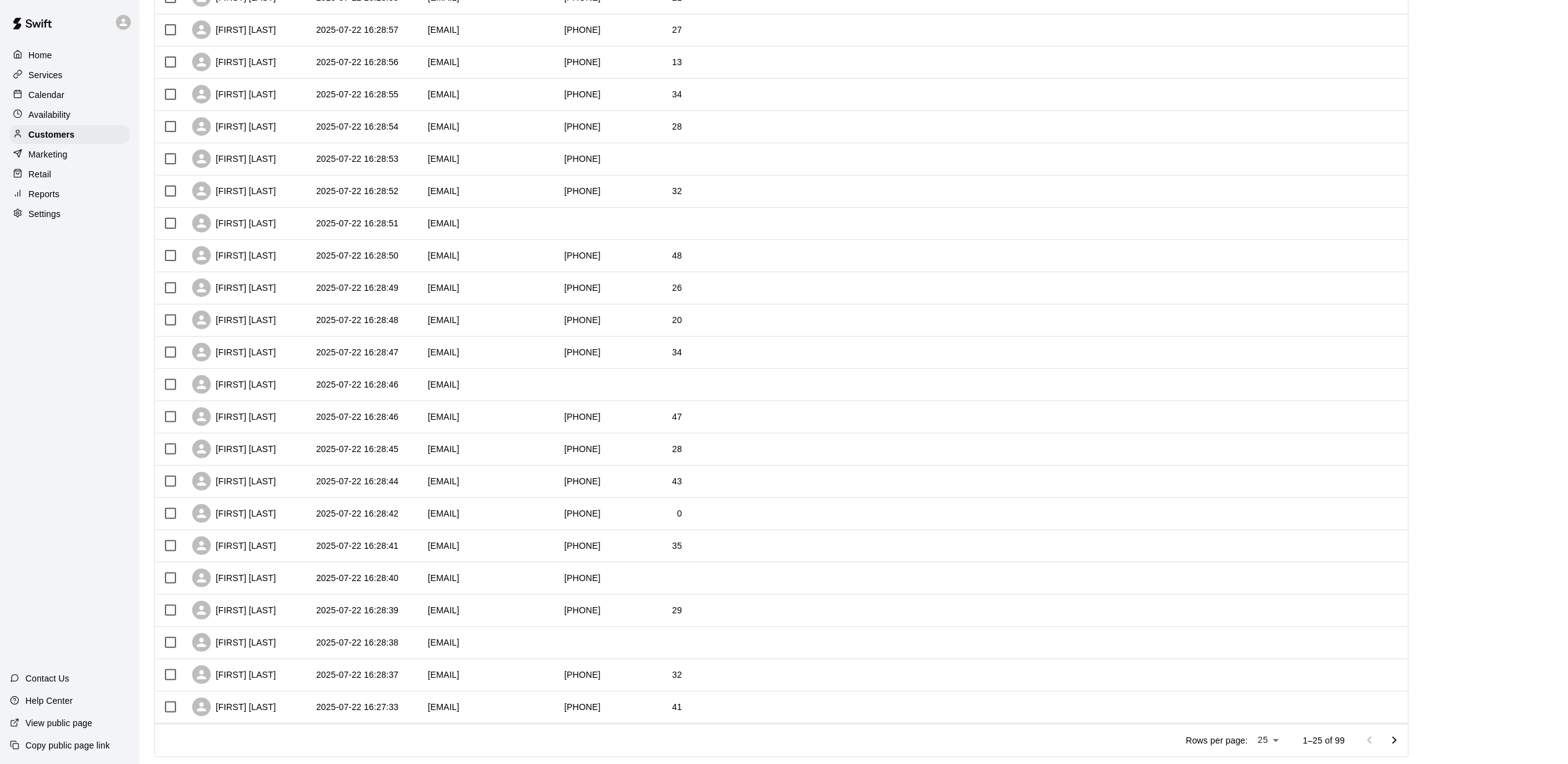 scroll, scrollTop: 309, scrollLeft: 0, axis: vertical 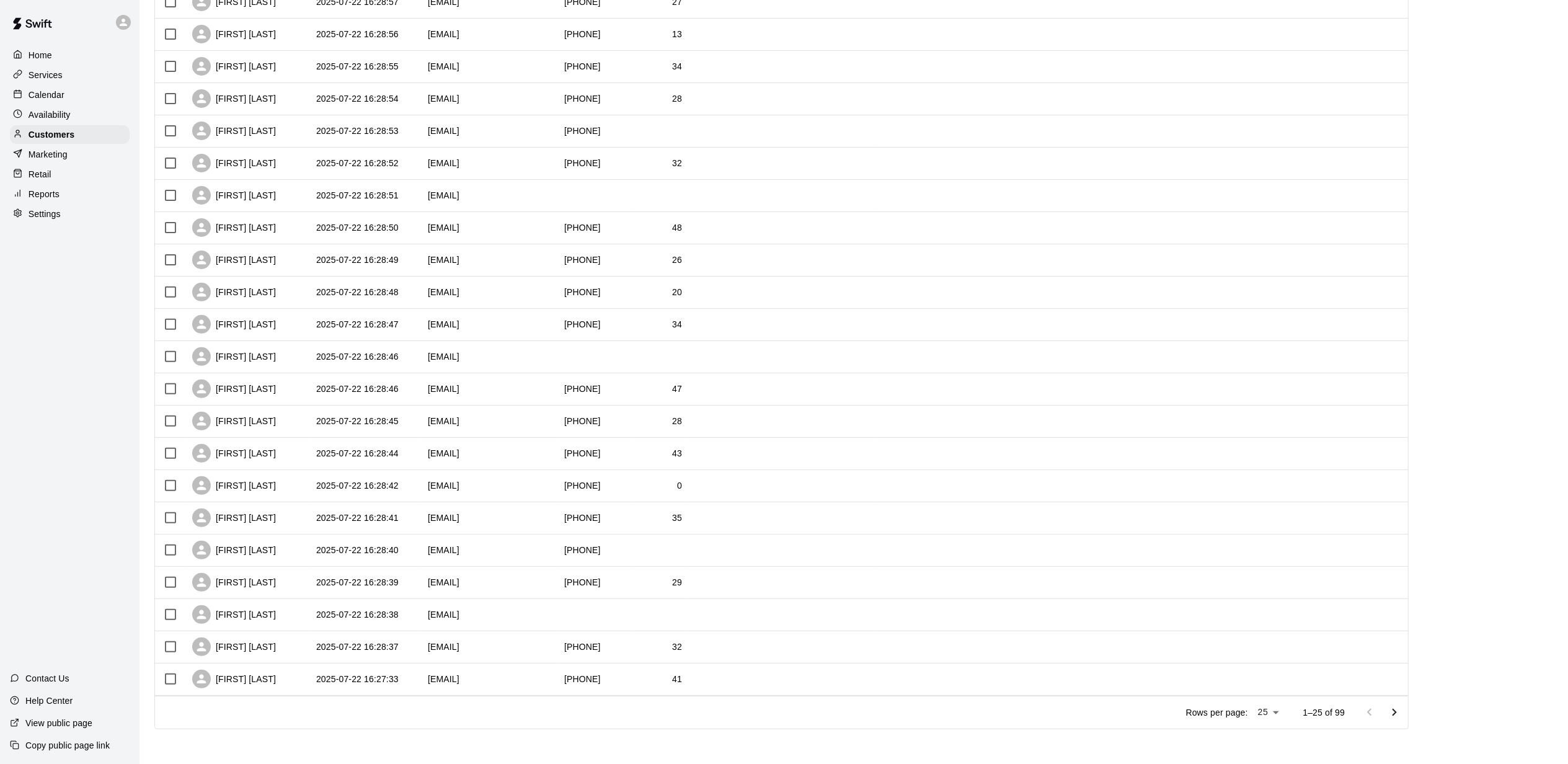click 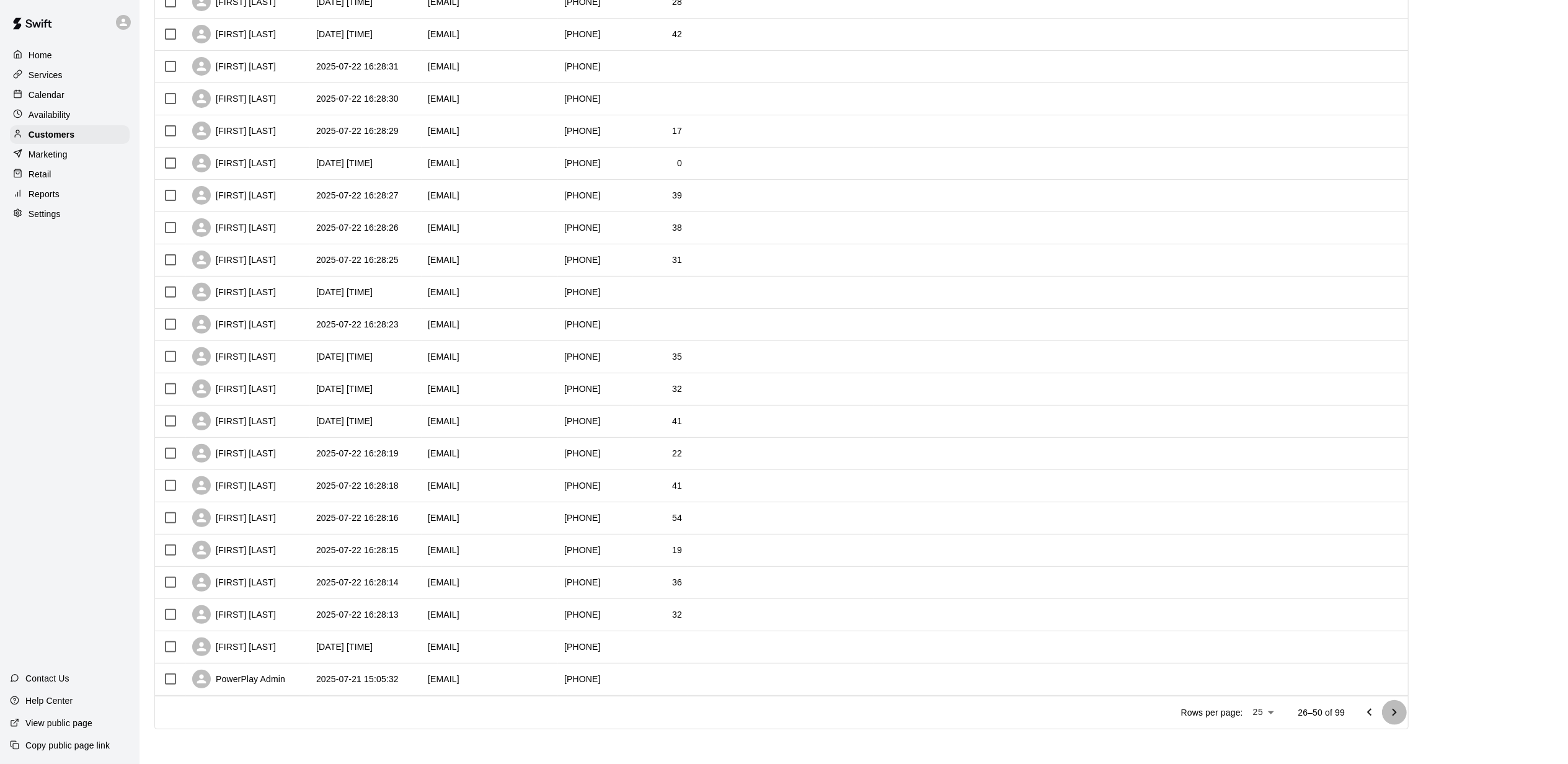 click 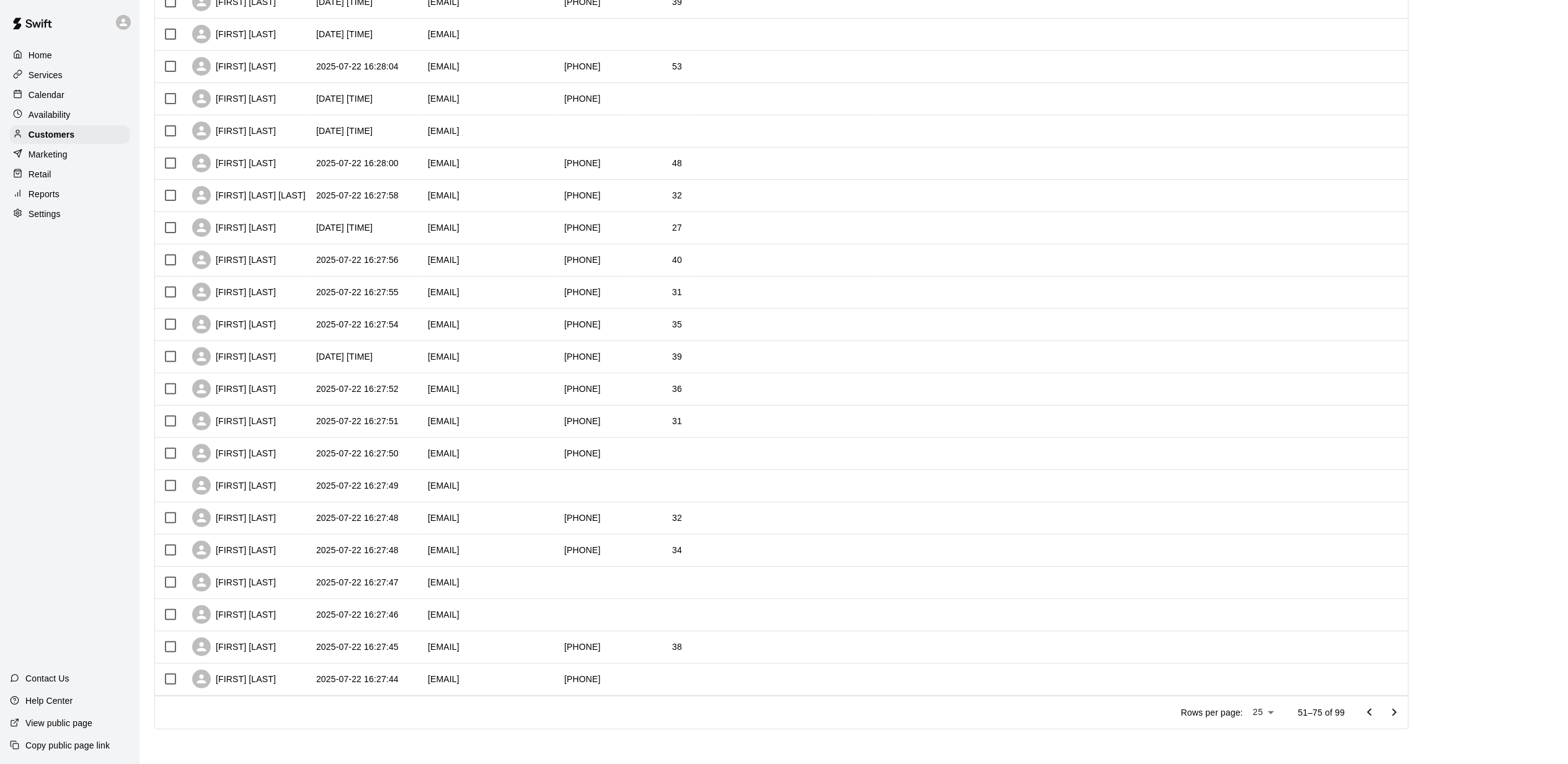 click 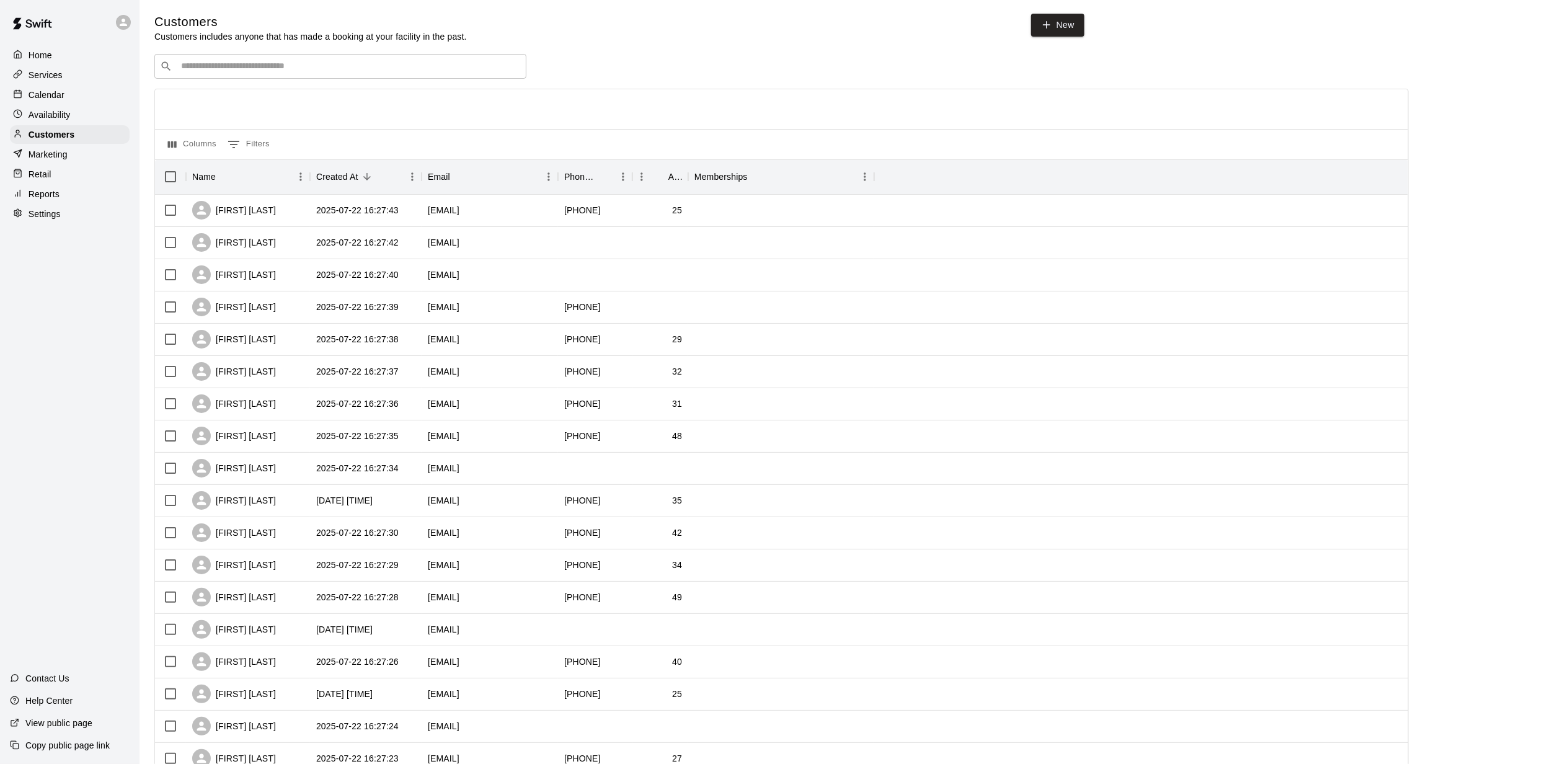 scroll, scrollTop: 0, scrollLeft: 0, axis: both 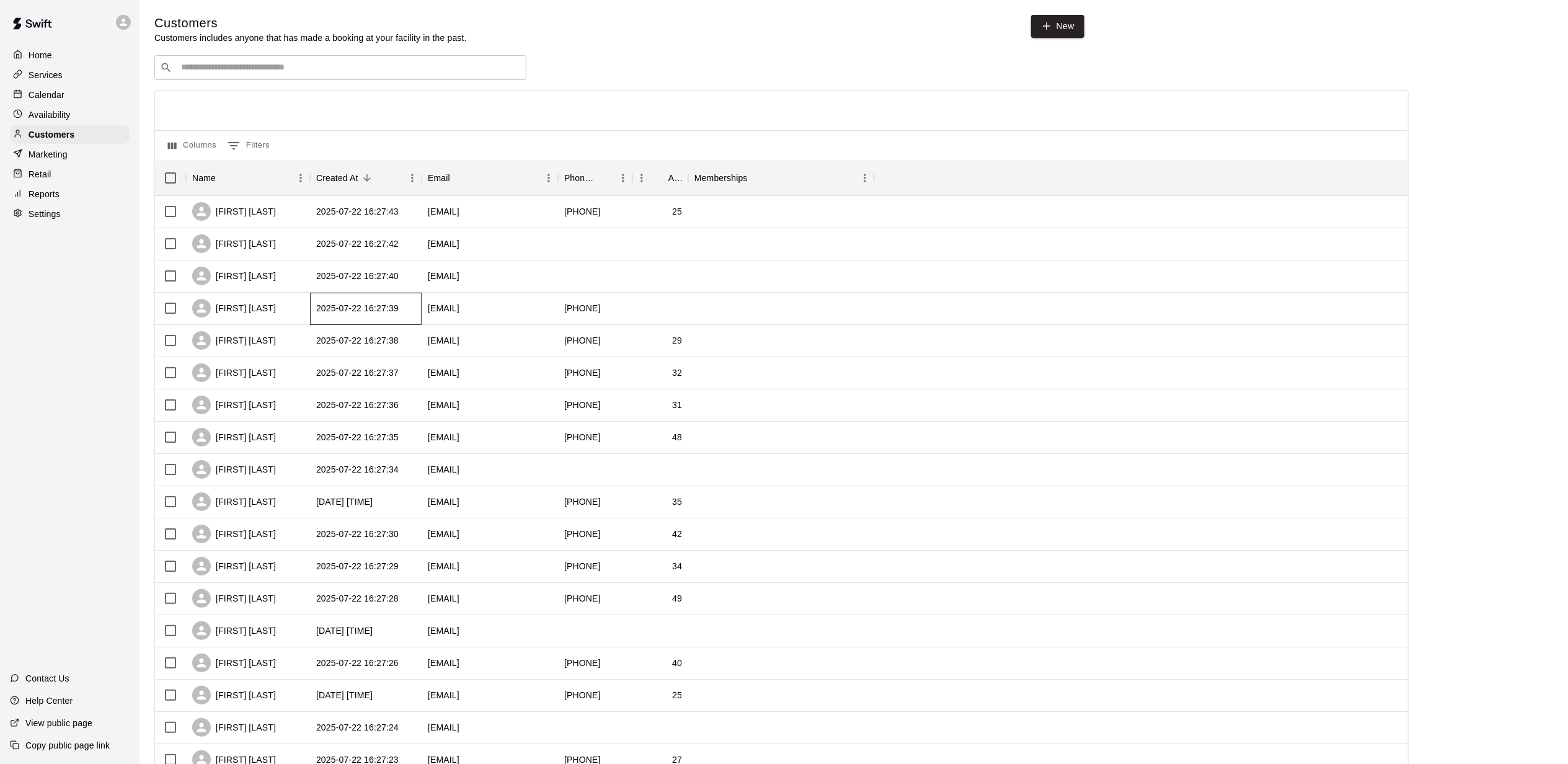 click on "2025-07-22 16:27:39" at bounding box center [366, 309] 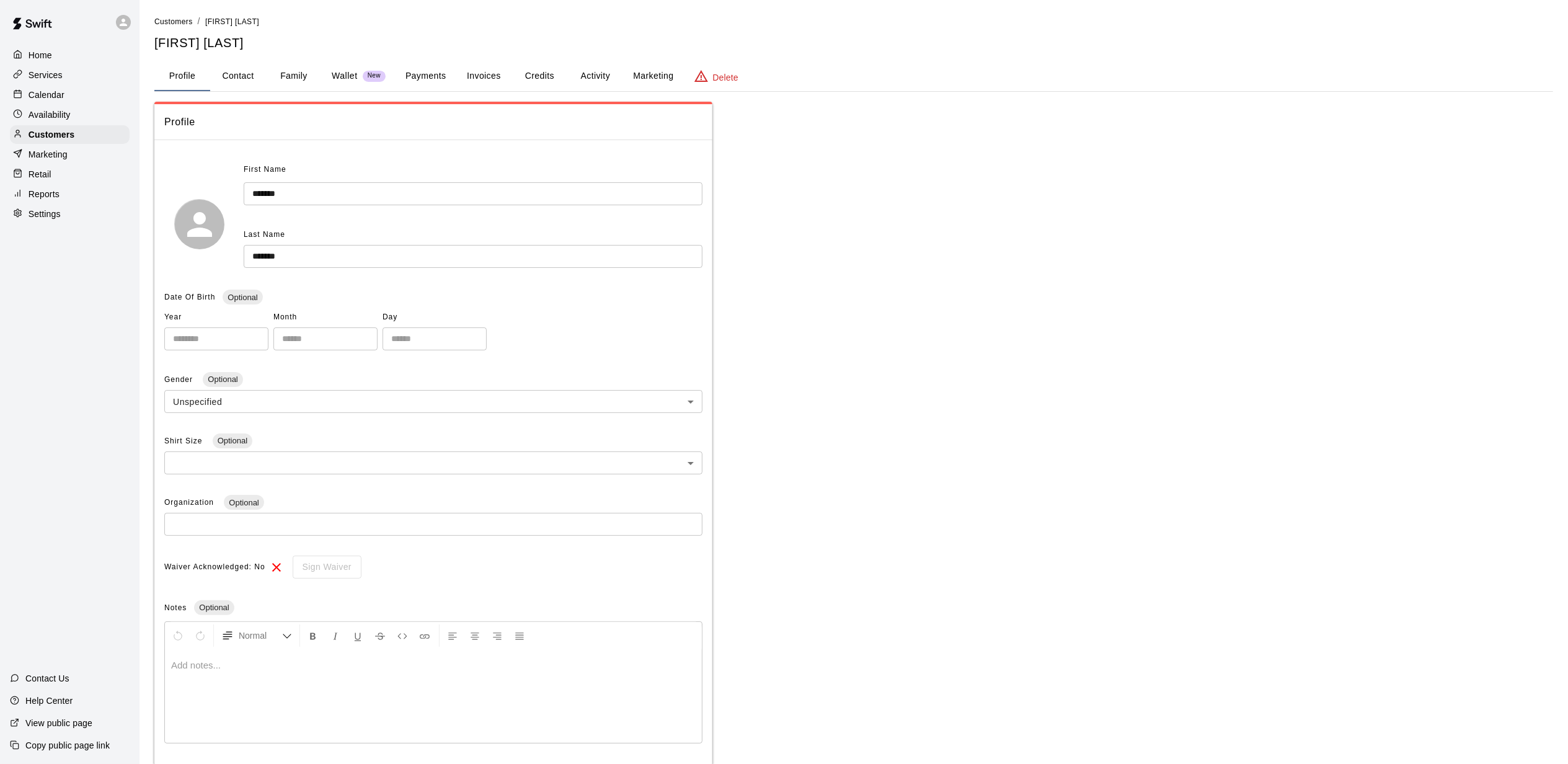 click on "Marketing" at bounding box center [653, 76] 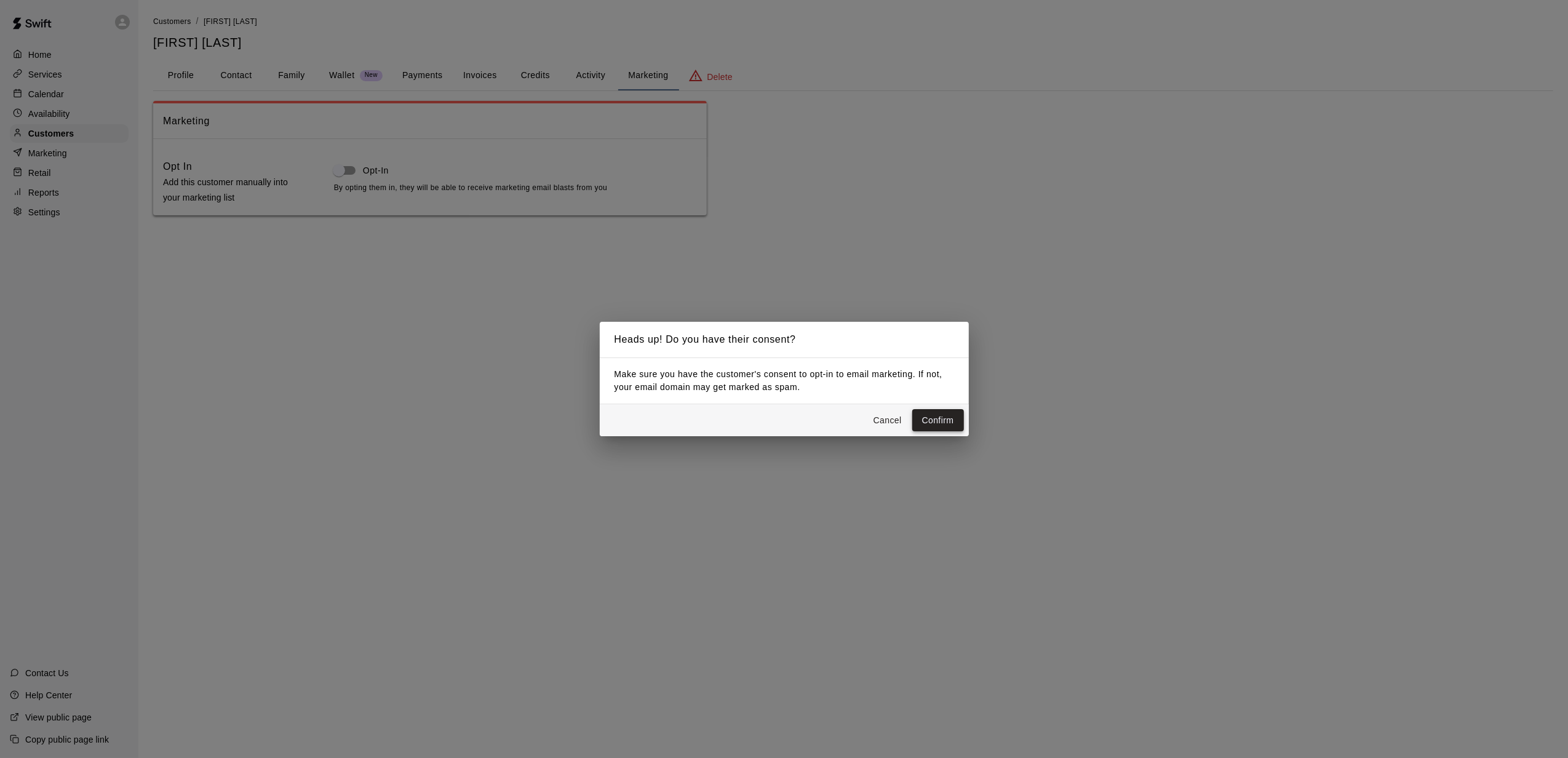 click on "Confirm" at bounding box center (938, 420) 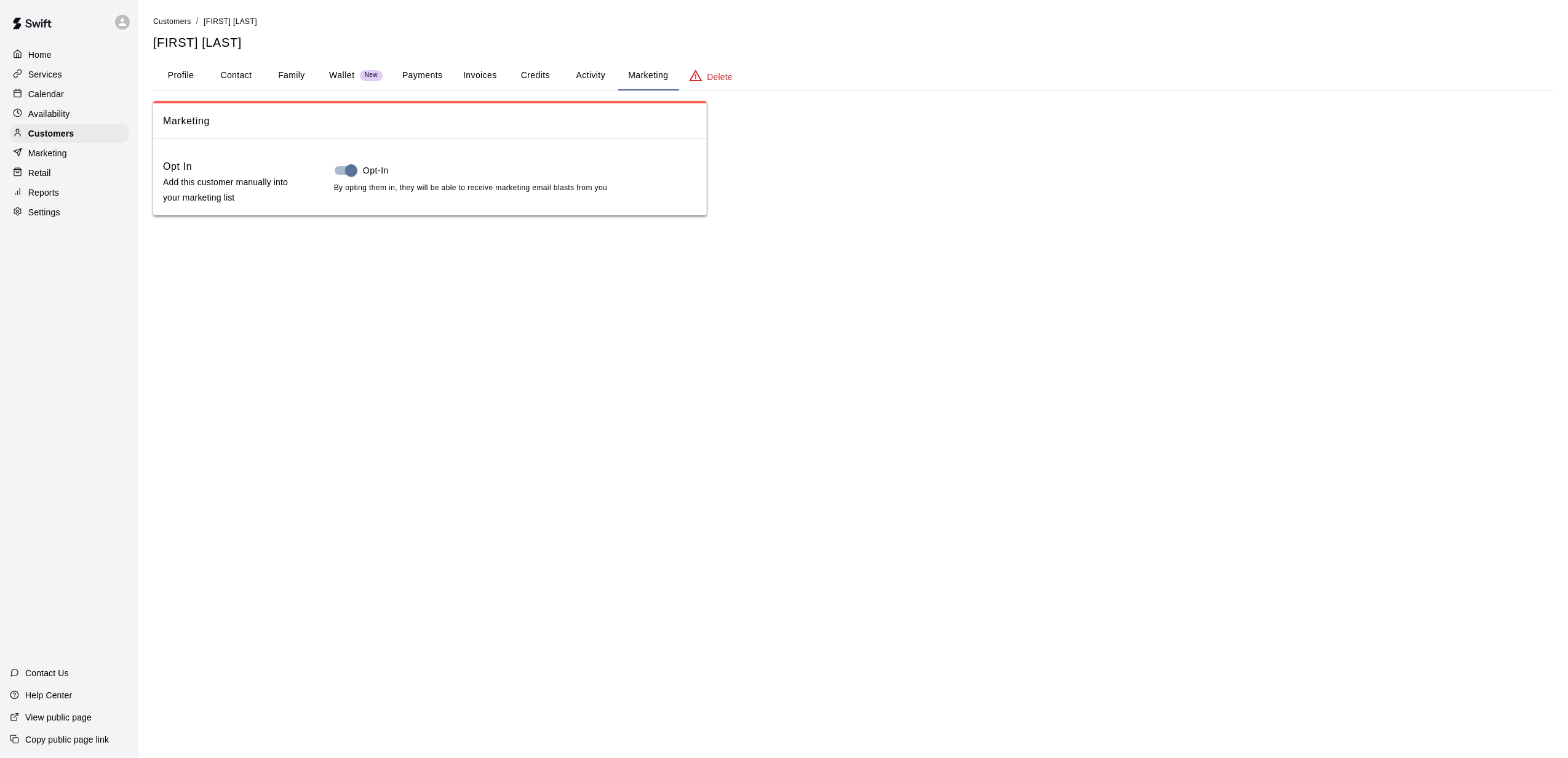 drag, startPoint x: 168, startPoint y: 15, endPoint x: 172, endPoint y: 25, distance: 10.77033 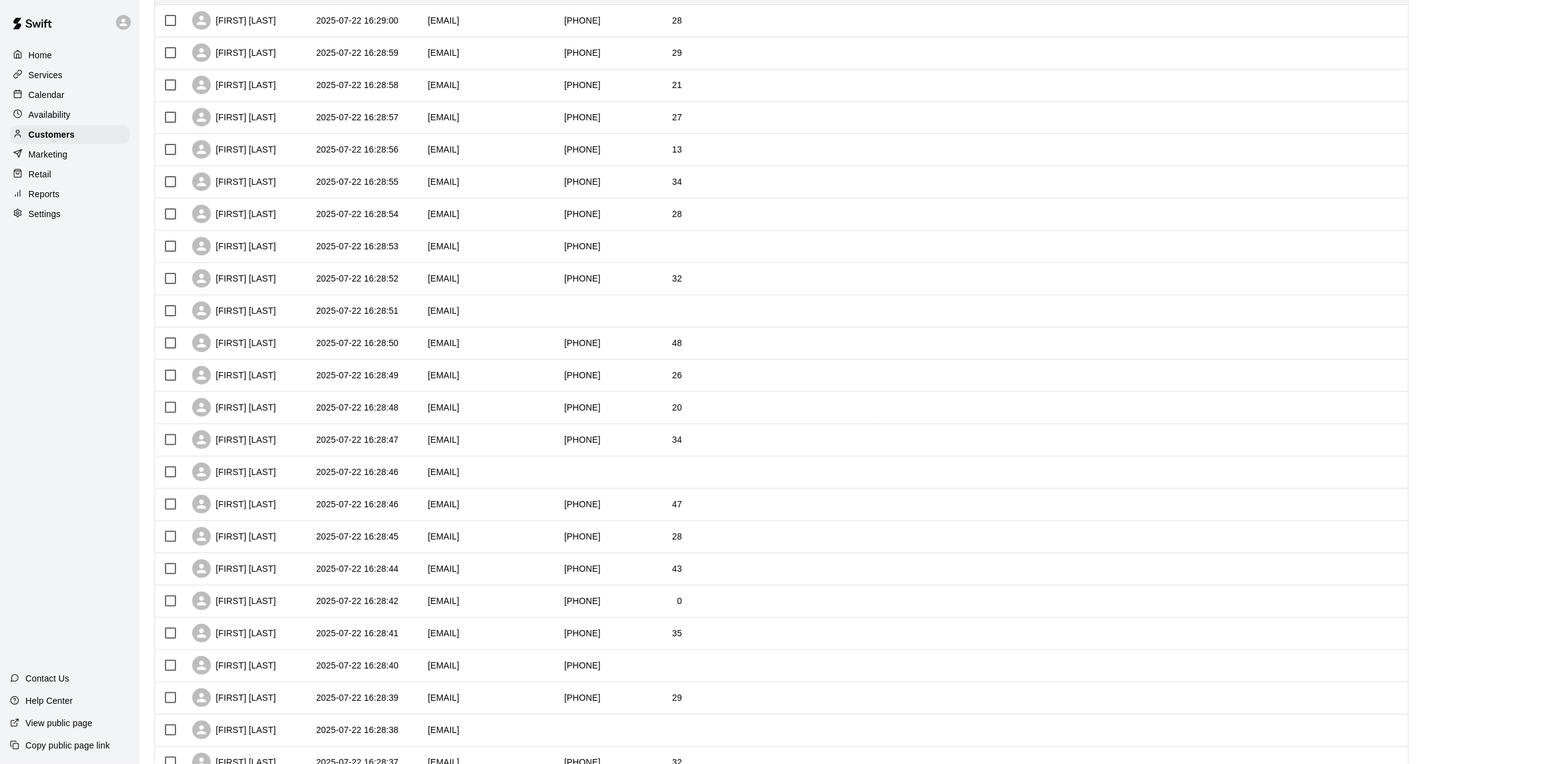 scroll, scrollTop: 309, scrollLeft: 0, axis: vertical 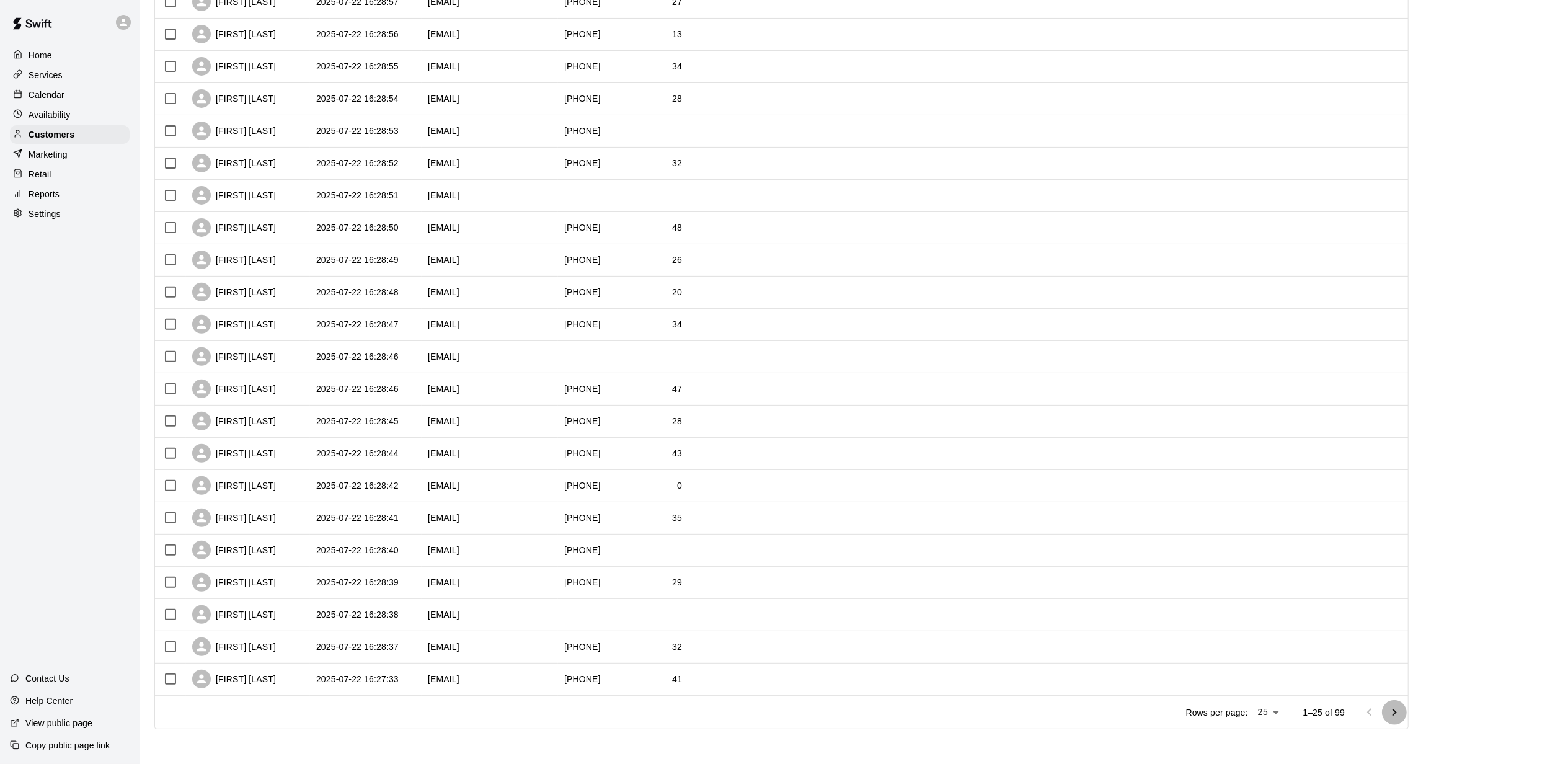 click 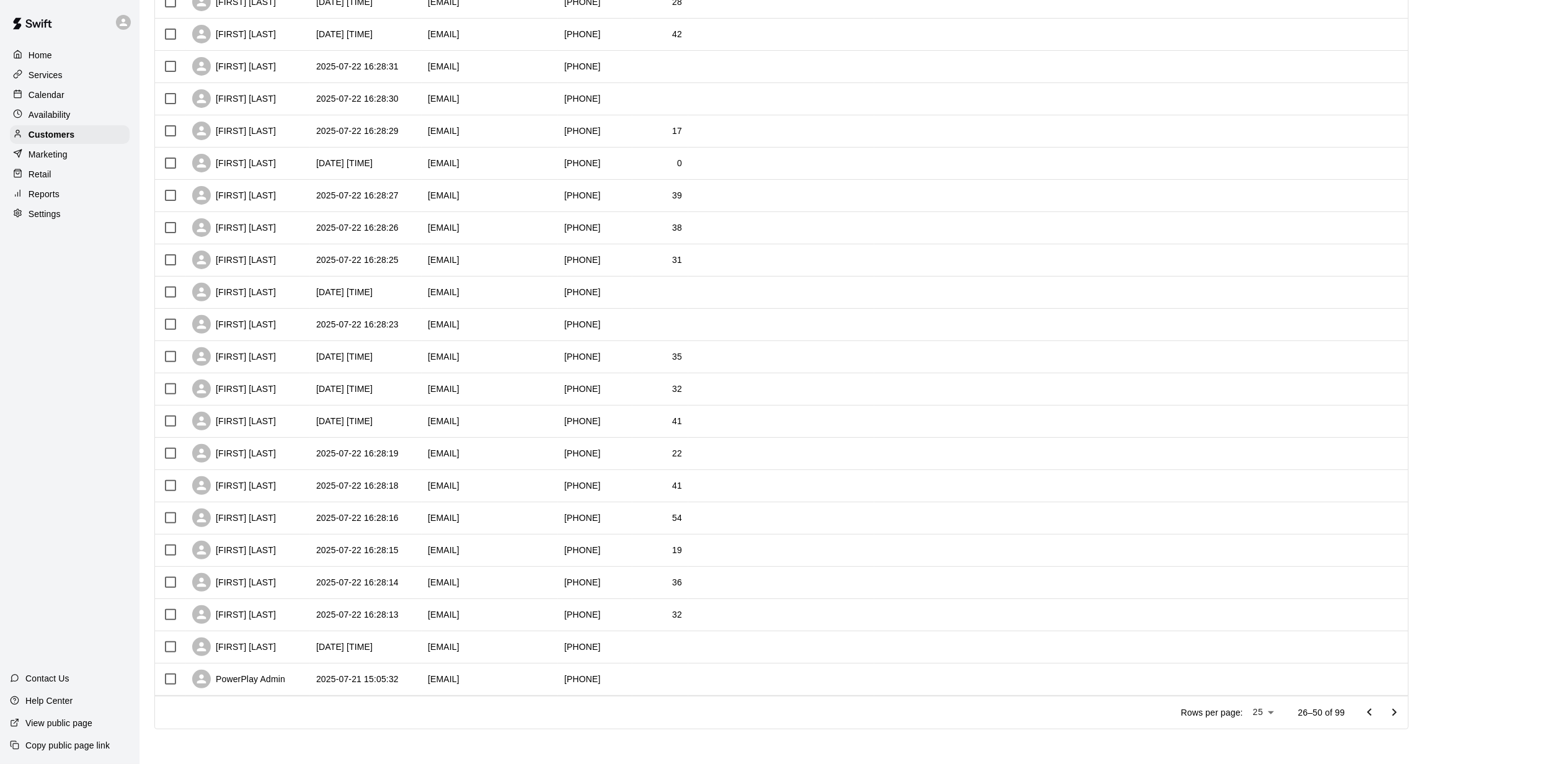 click 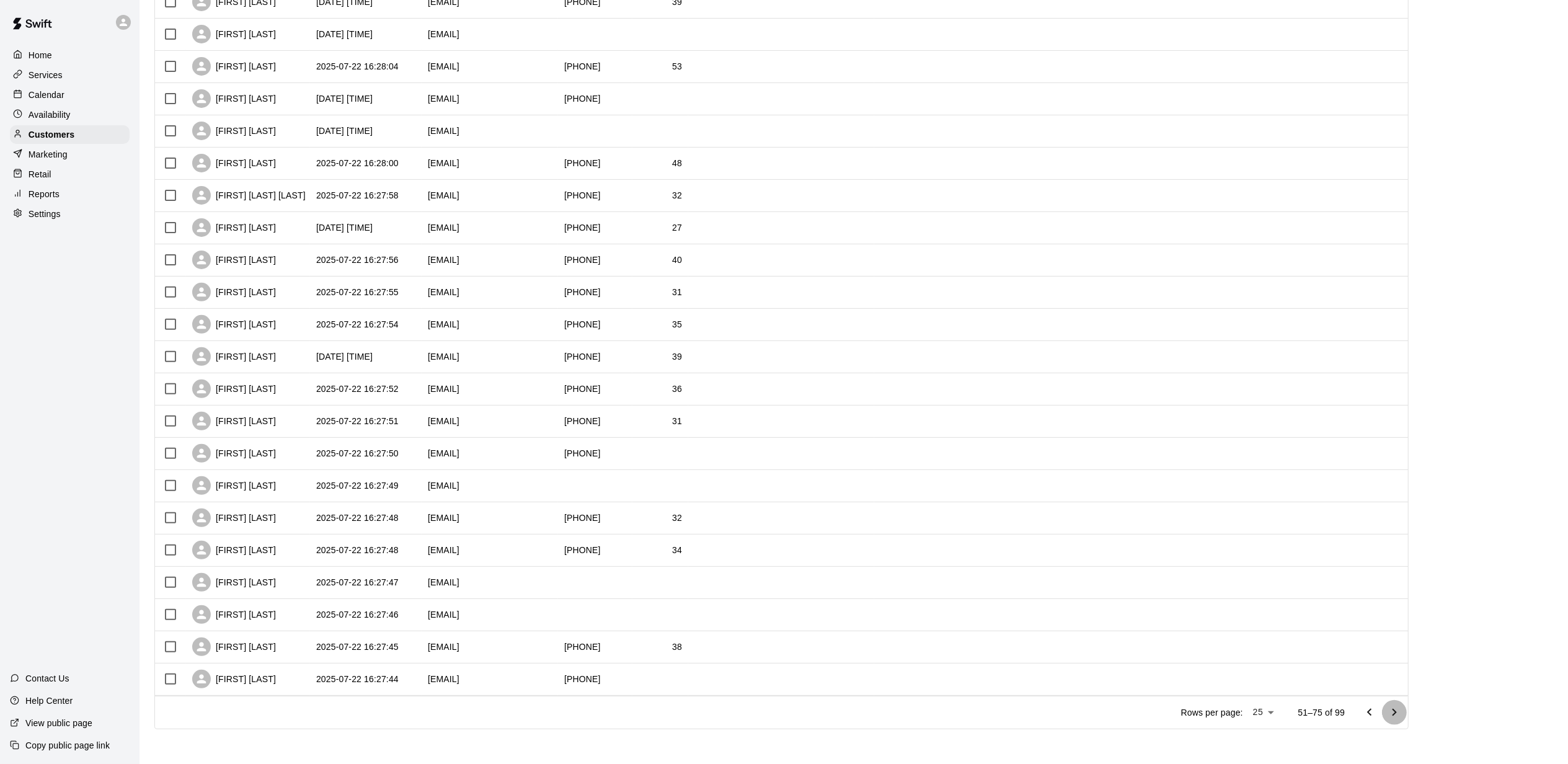 click 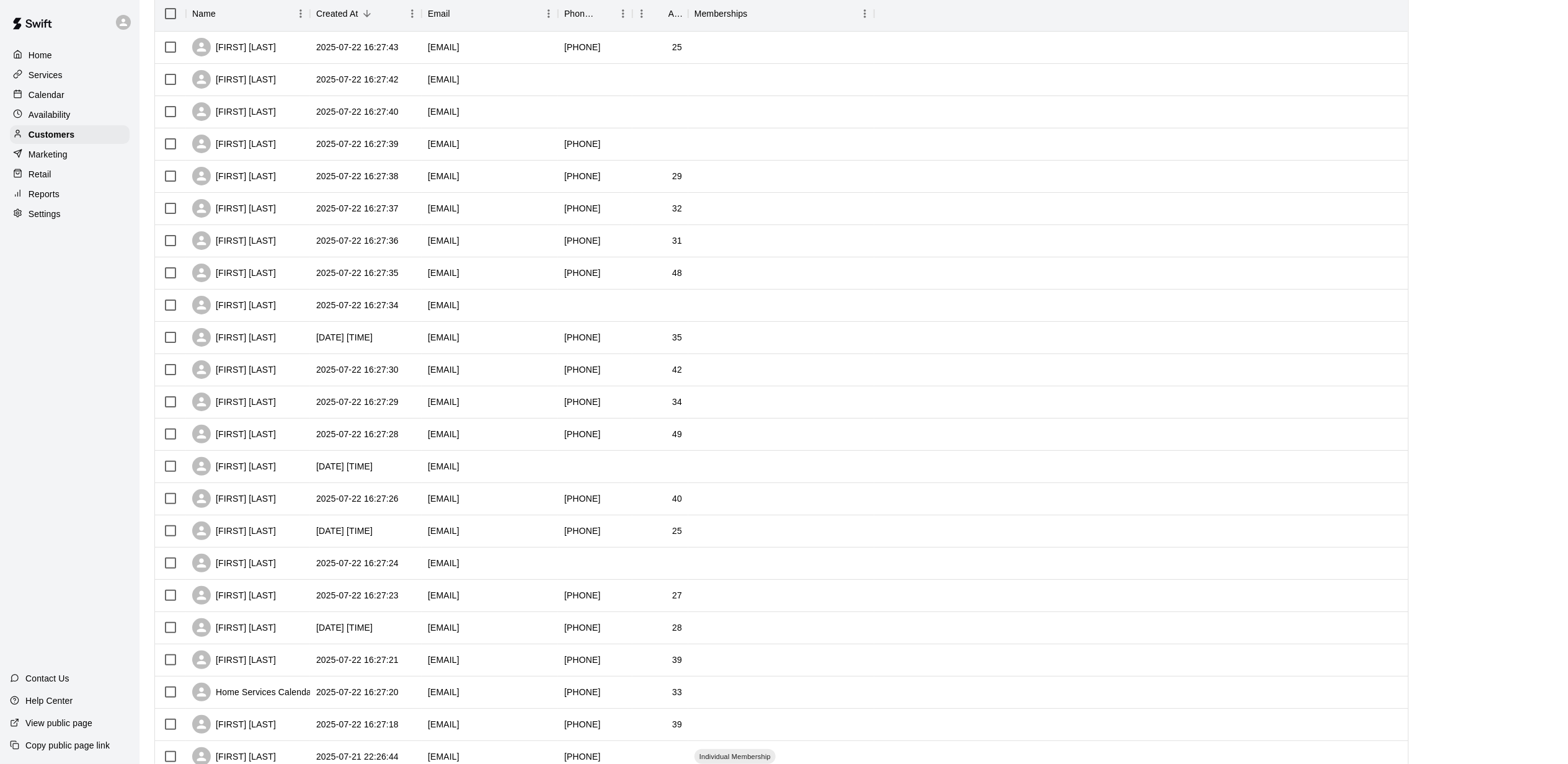 scroll, scrollTop: 0, scrollLeft: 0, axis: both 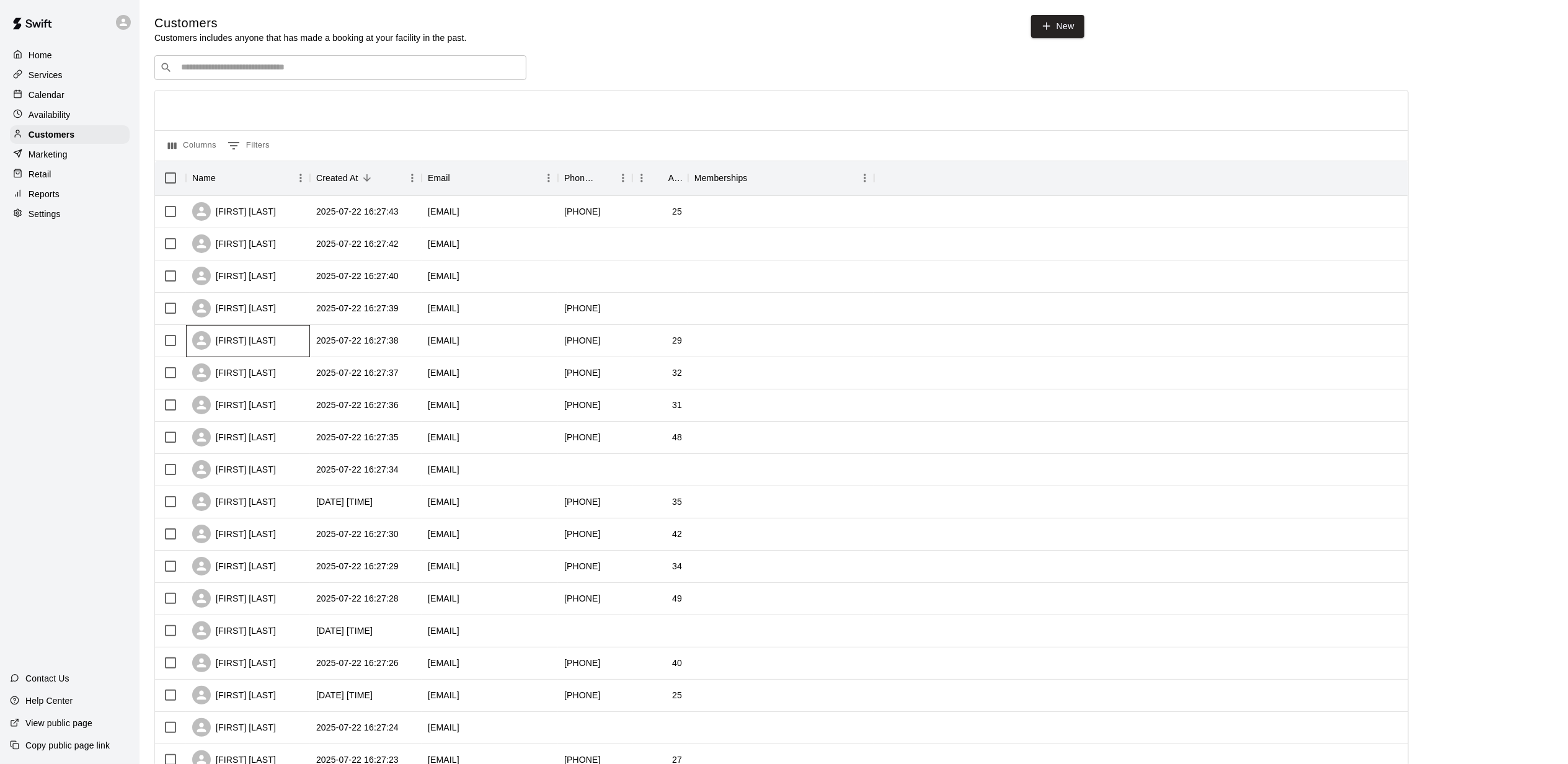 click on "[FIRST] [LAST]" at bounding box center (248, 341) 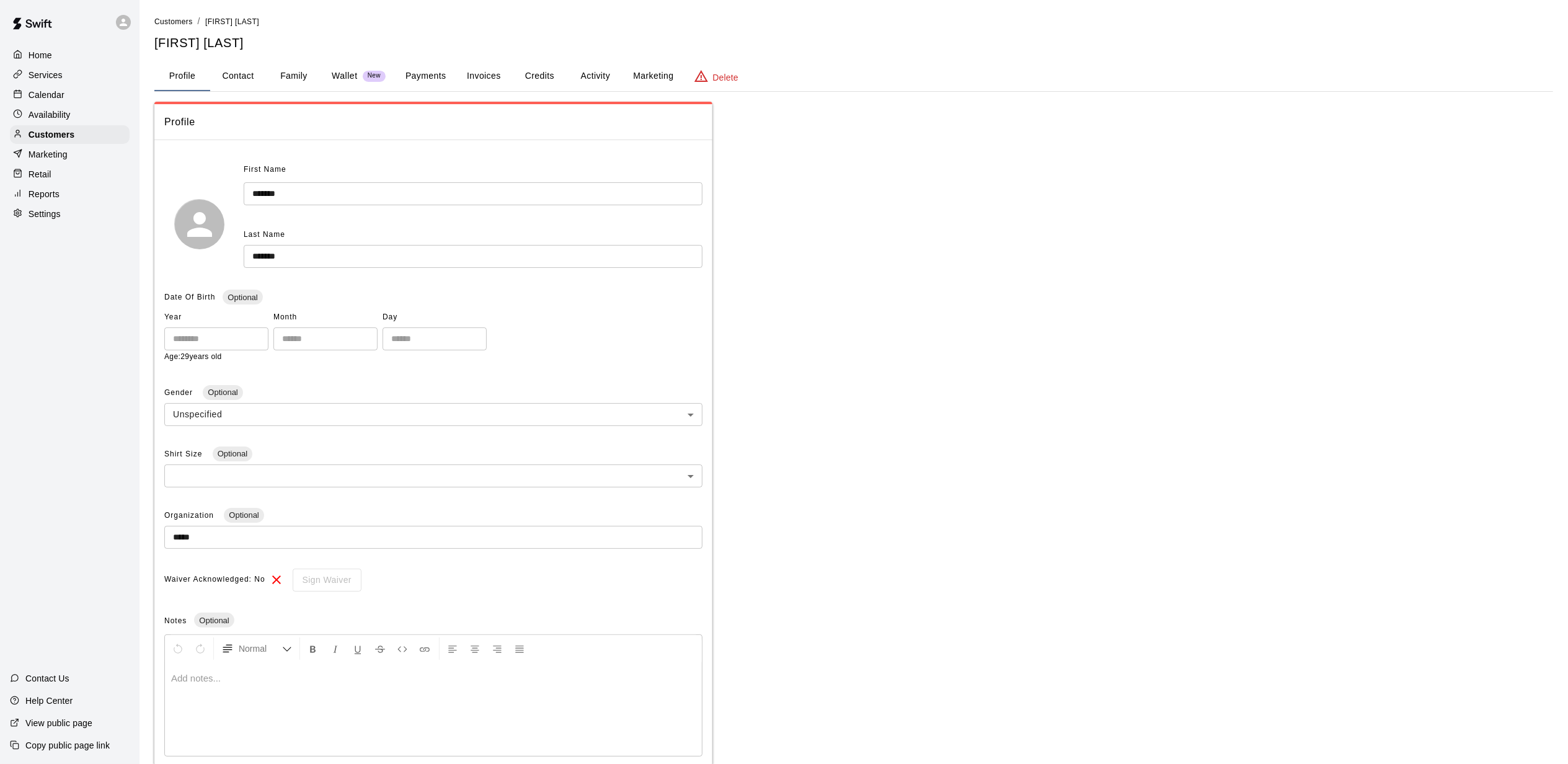 click on "Marketing" at bounding box center (653, 76) 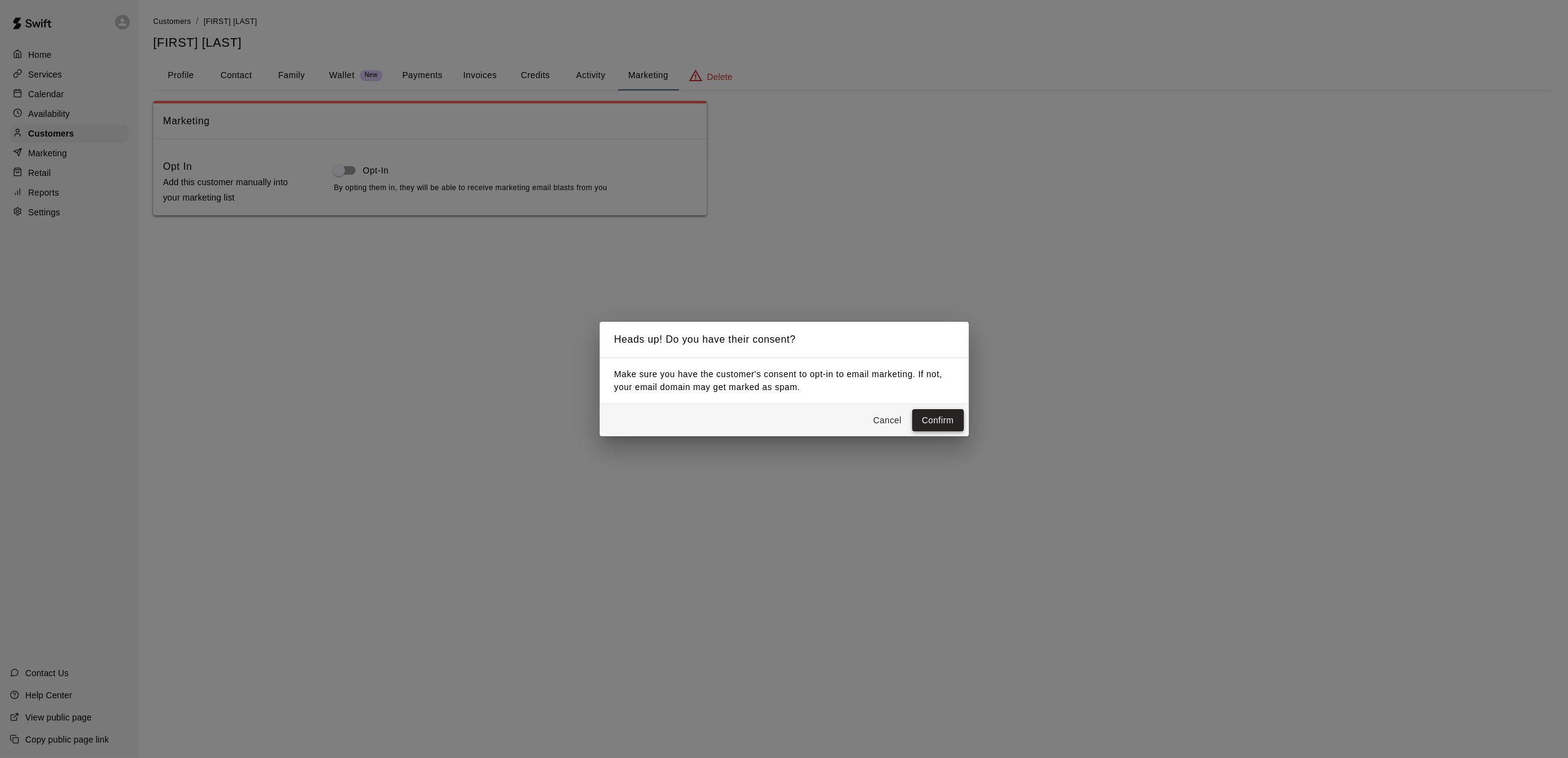 click on "Confirm" at bounding box center (938, 420) 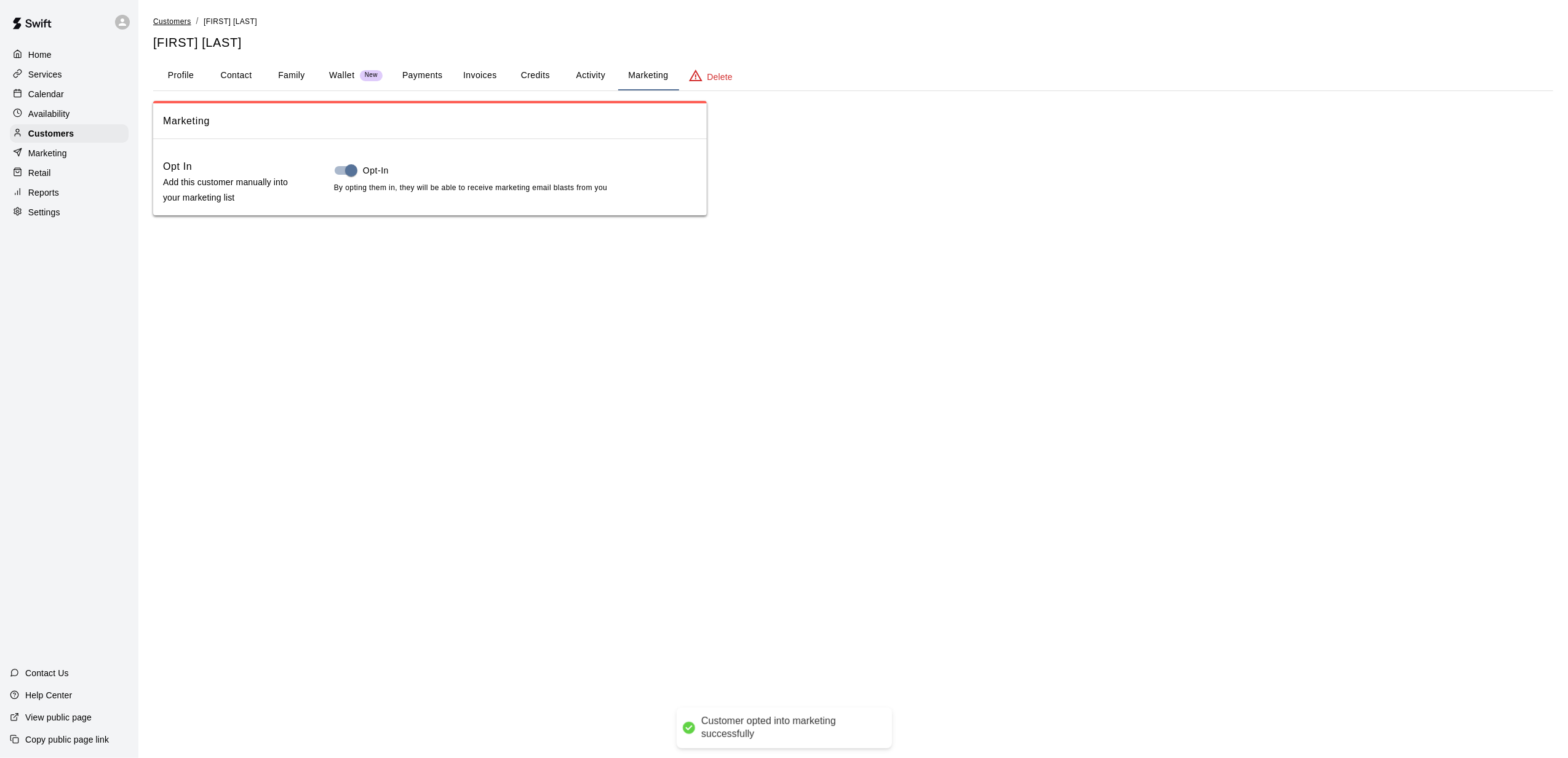 click on "Customers" at bounding box center (172, 22) 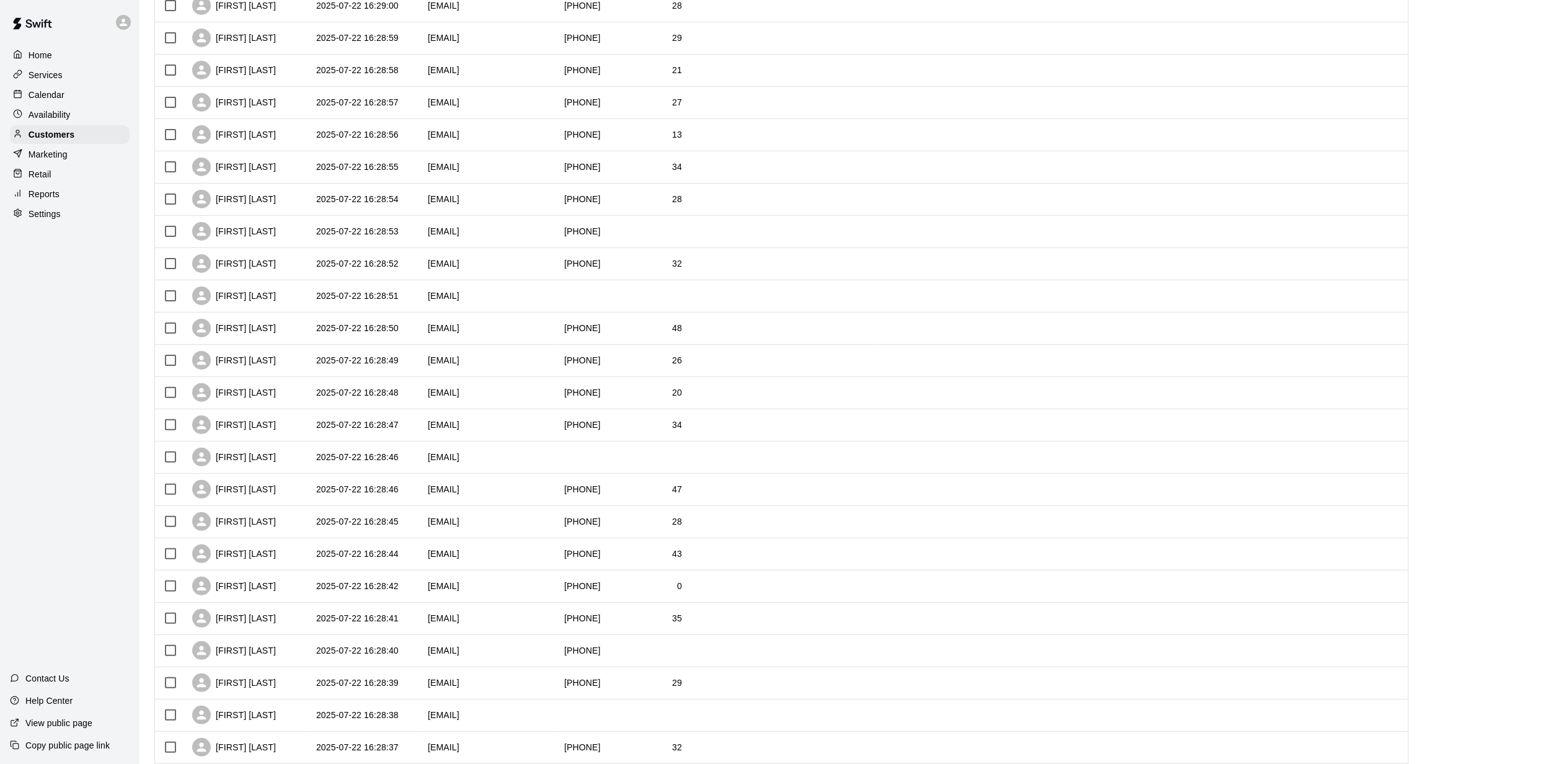 scroll, scrollTop: 309, scrollLeft: 0, axis: vertical 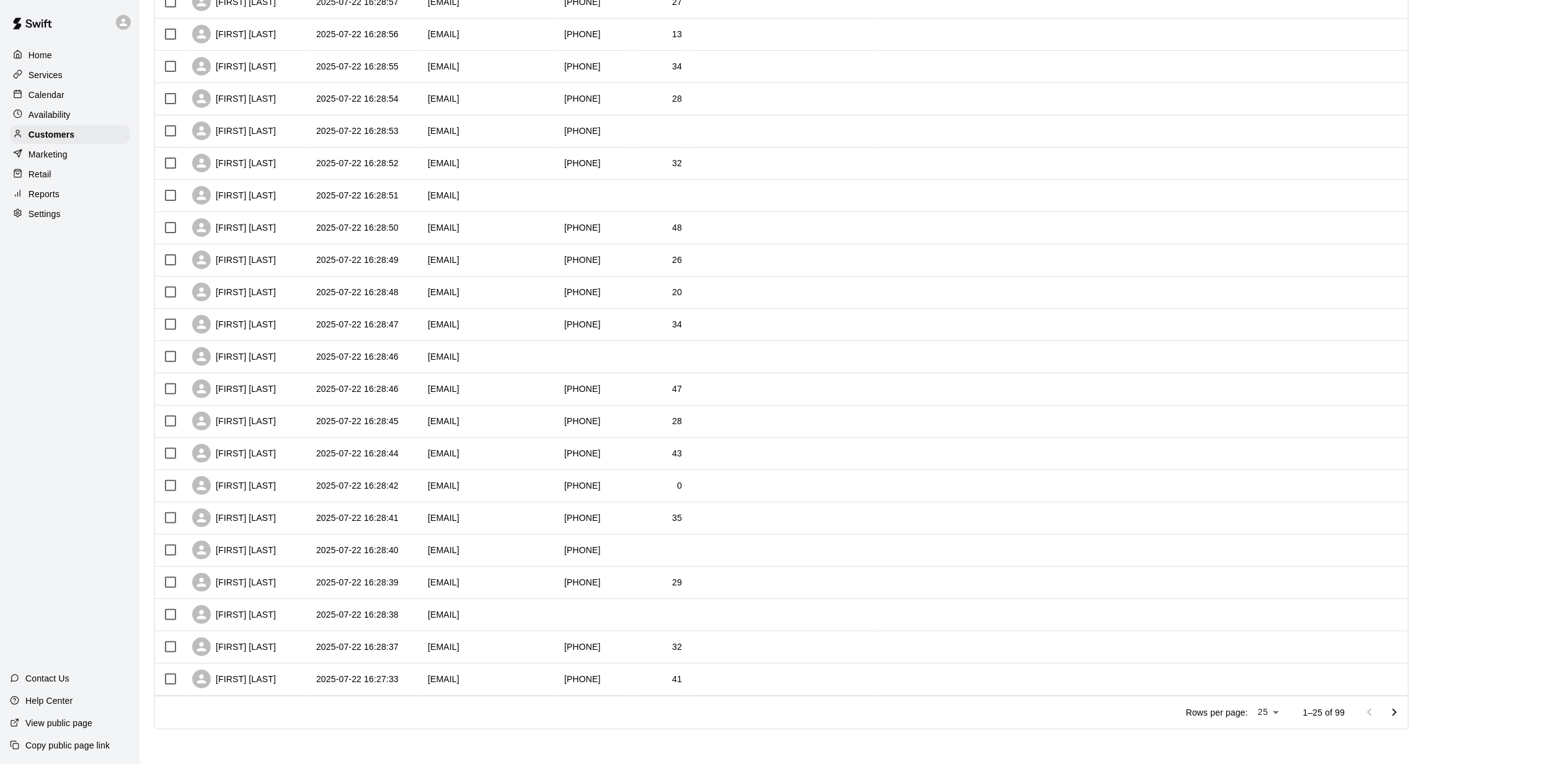 click at bounding box center (1394, 713) 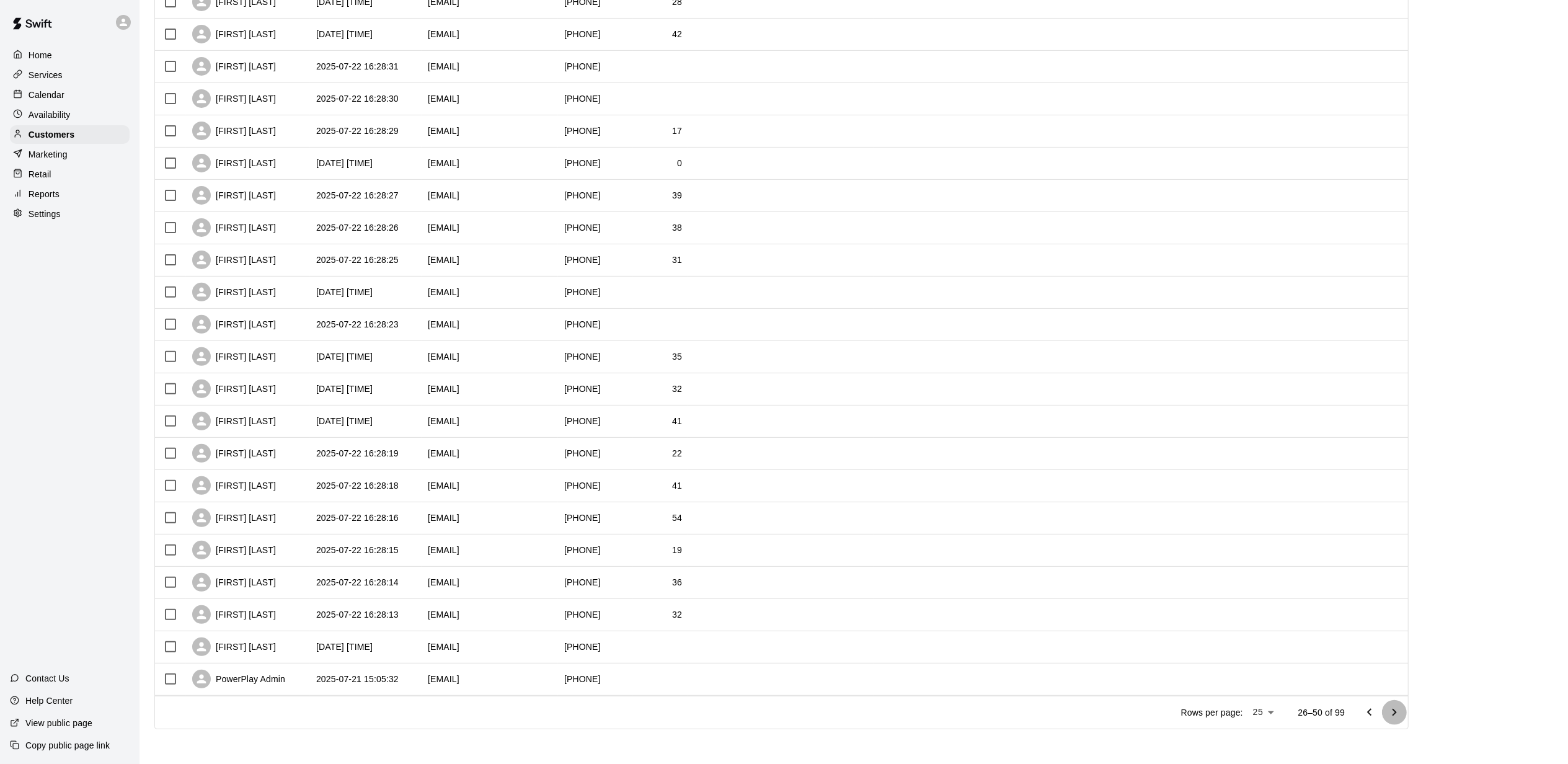 click 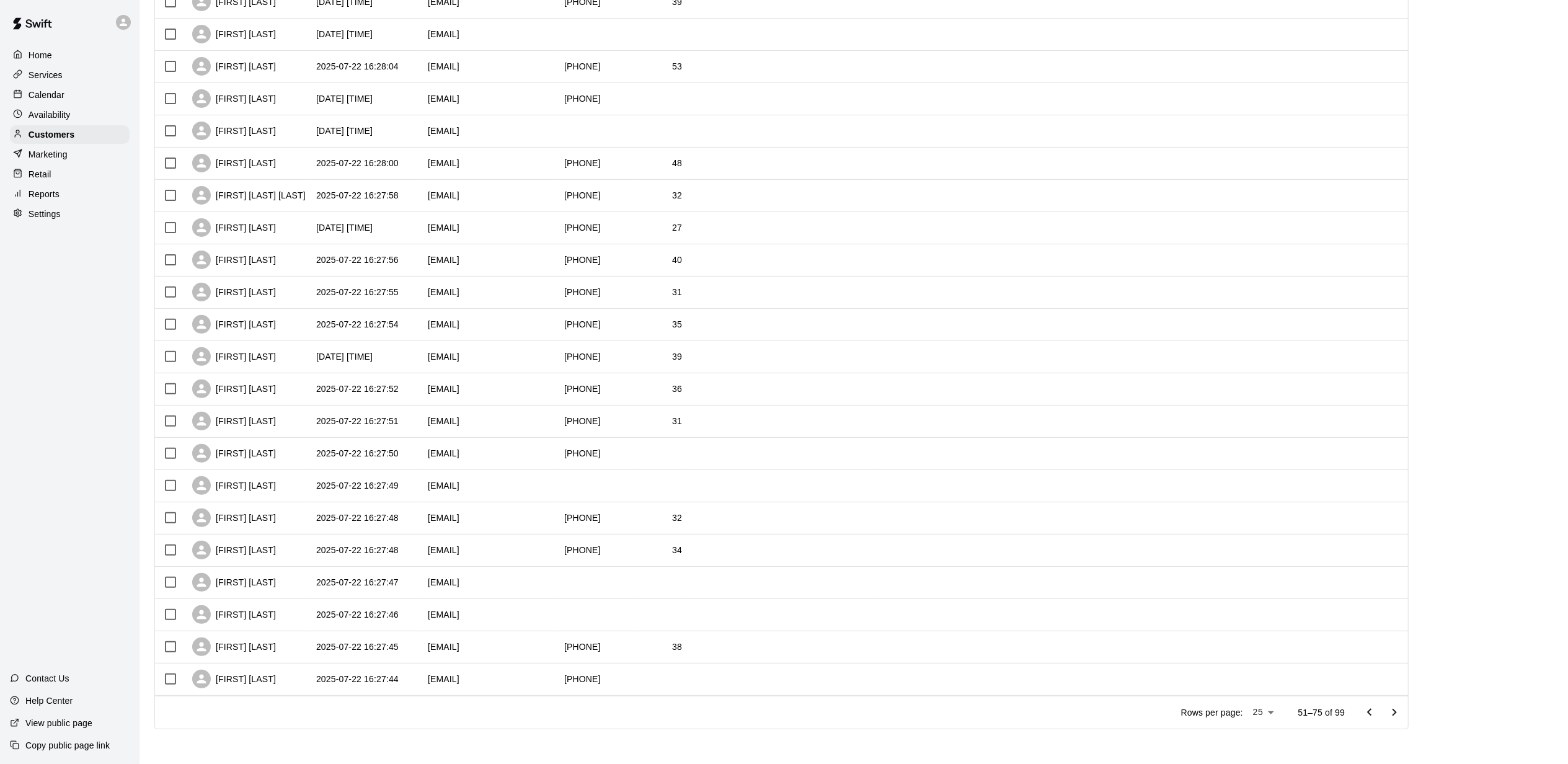 click 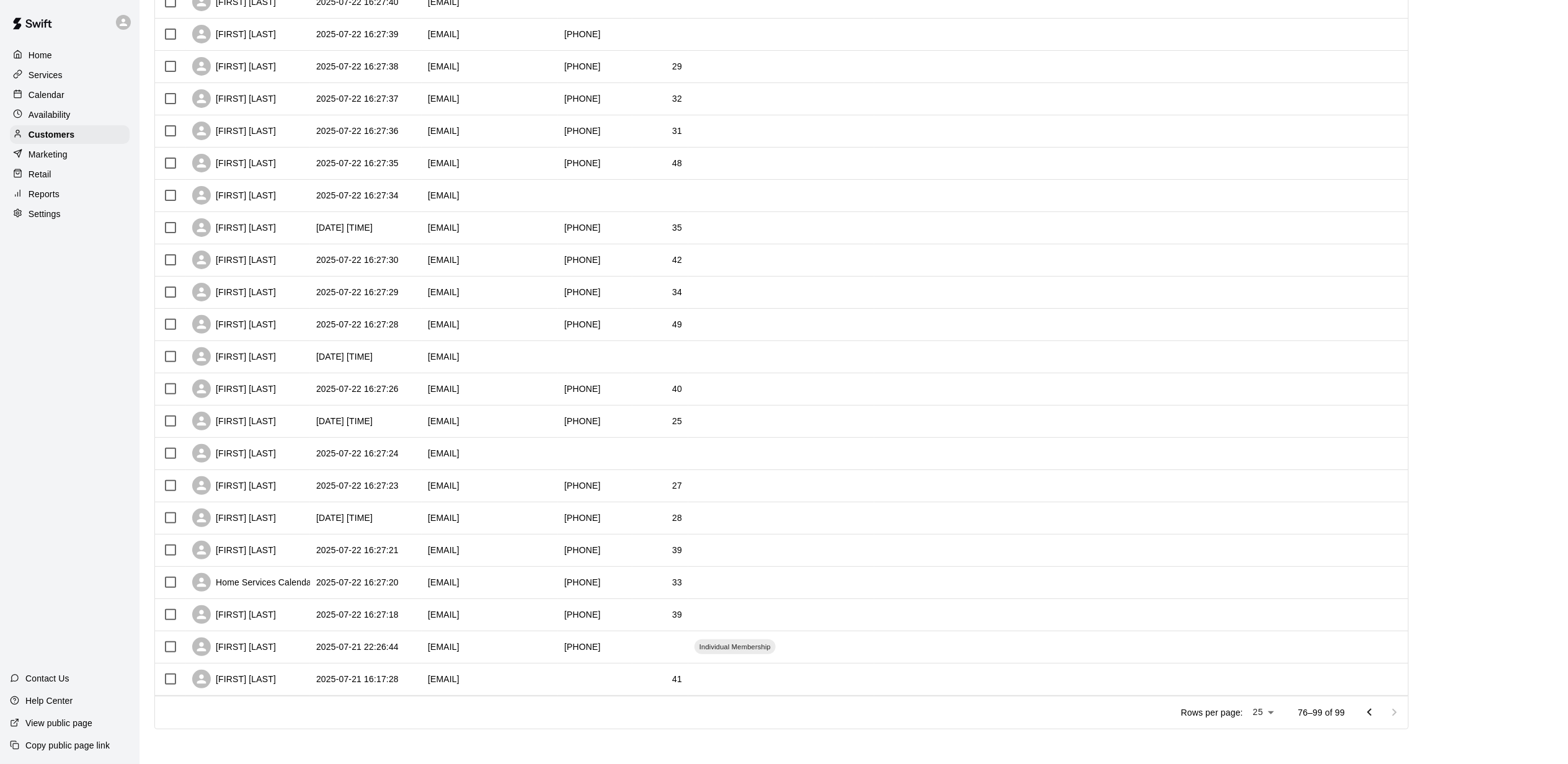 scroll, scrollTop: 0, scrollLeft: 0, axis: both 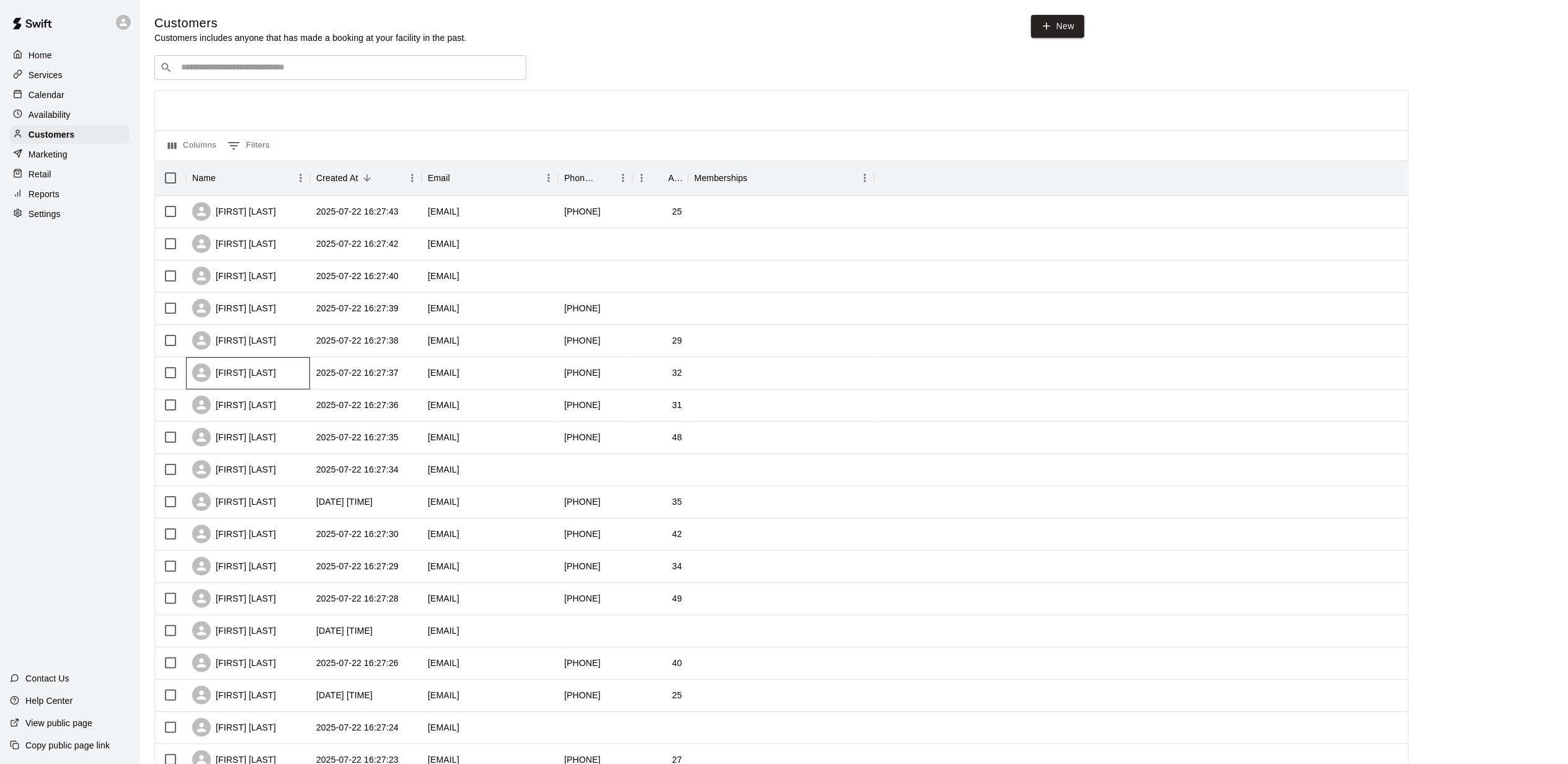 click on "[FIRST] [LAST]" at bounding box center [234, 373] 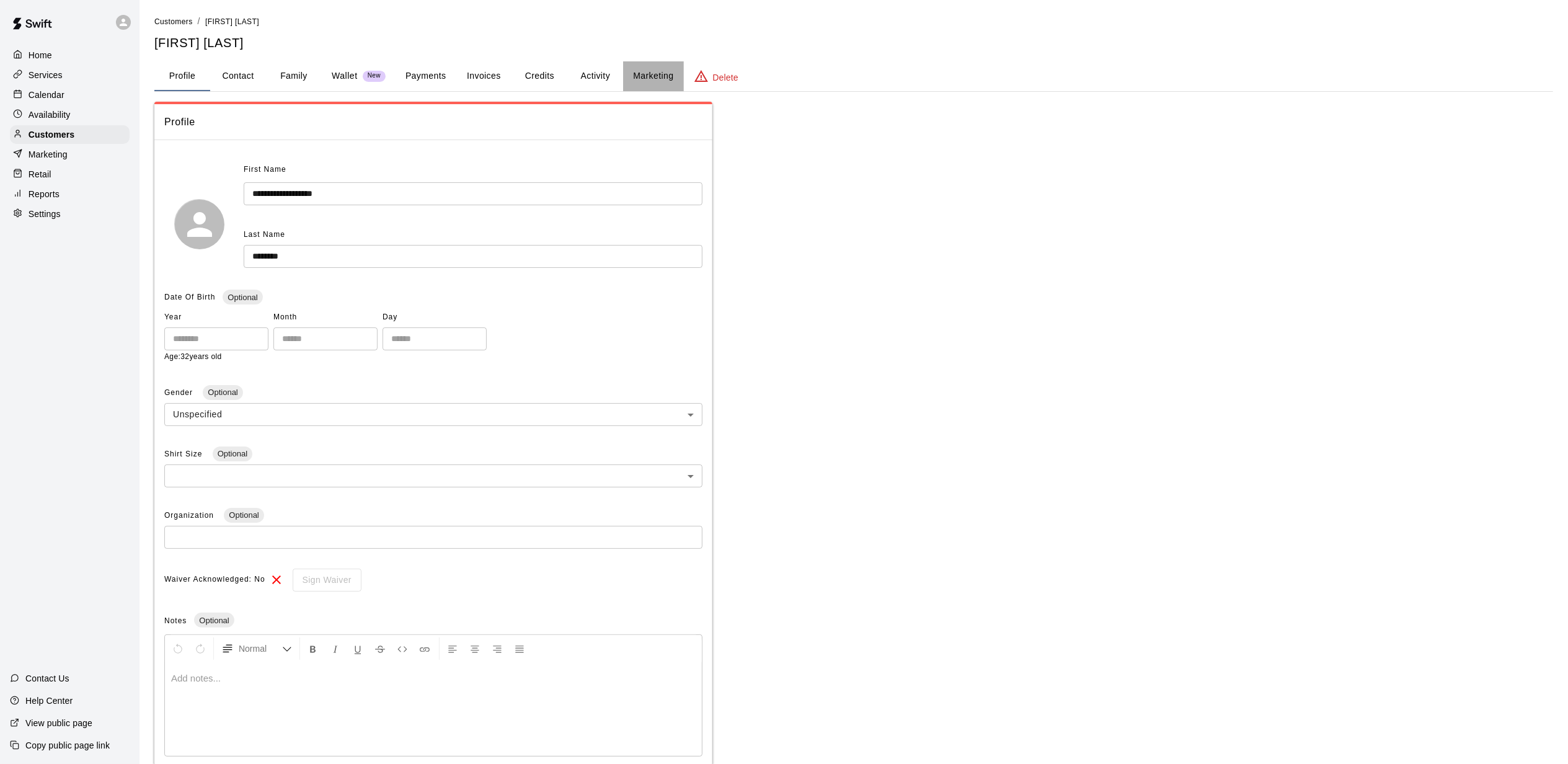 click on "Marketing" at bounding box center [653, 76] 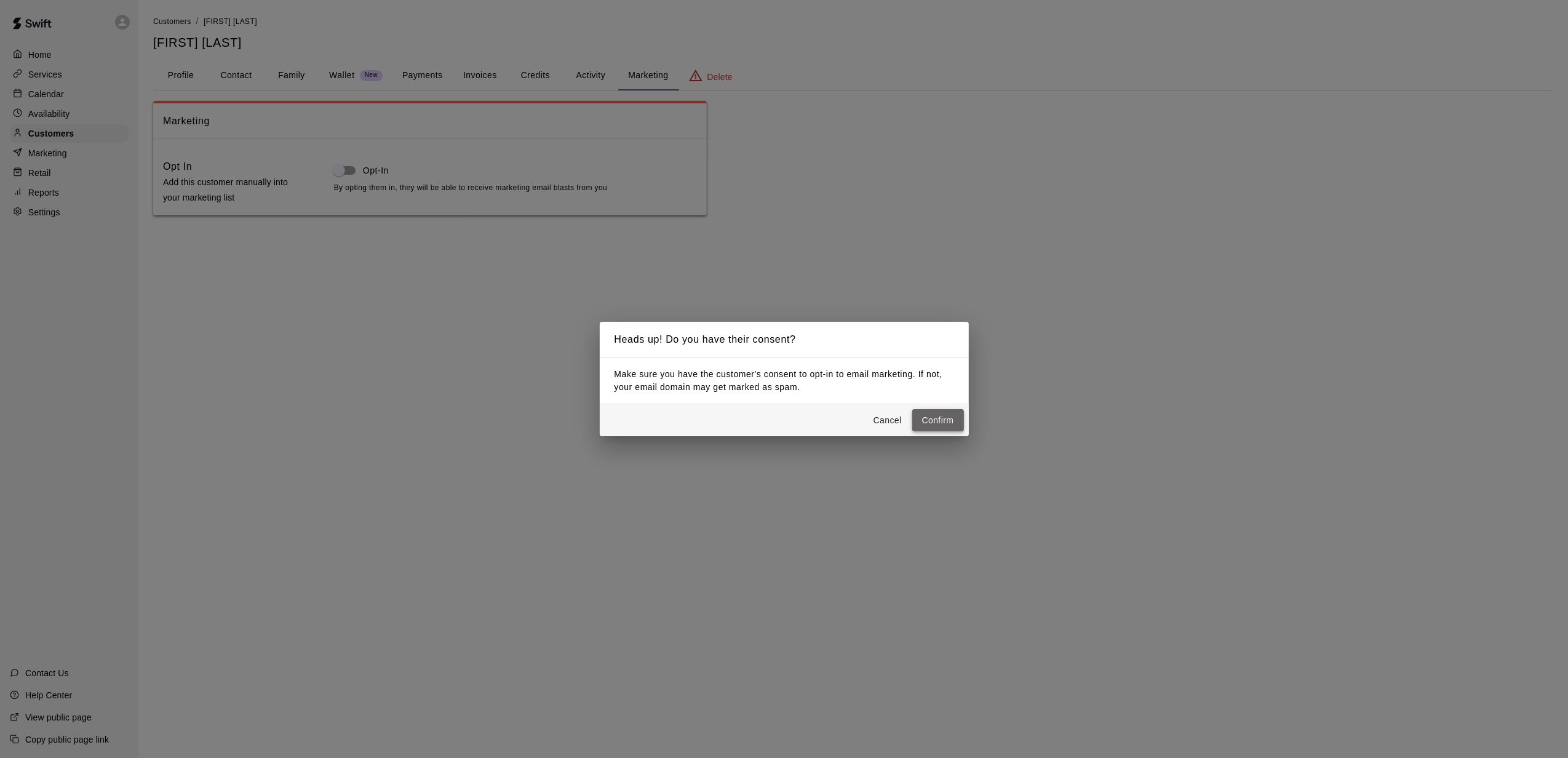 click on "Confirm" at bounding box center [938, 420] 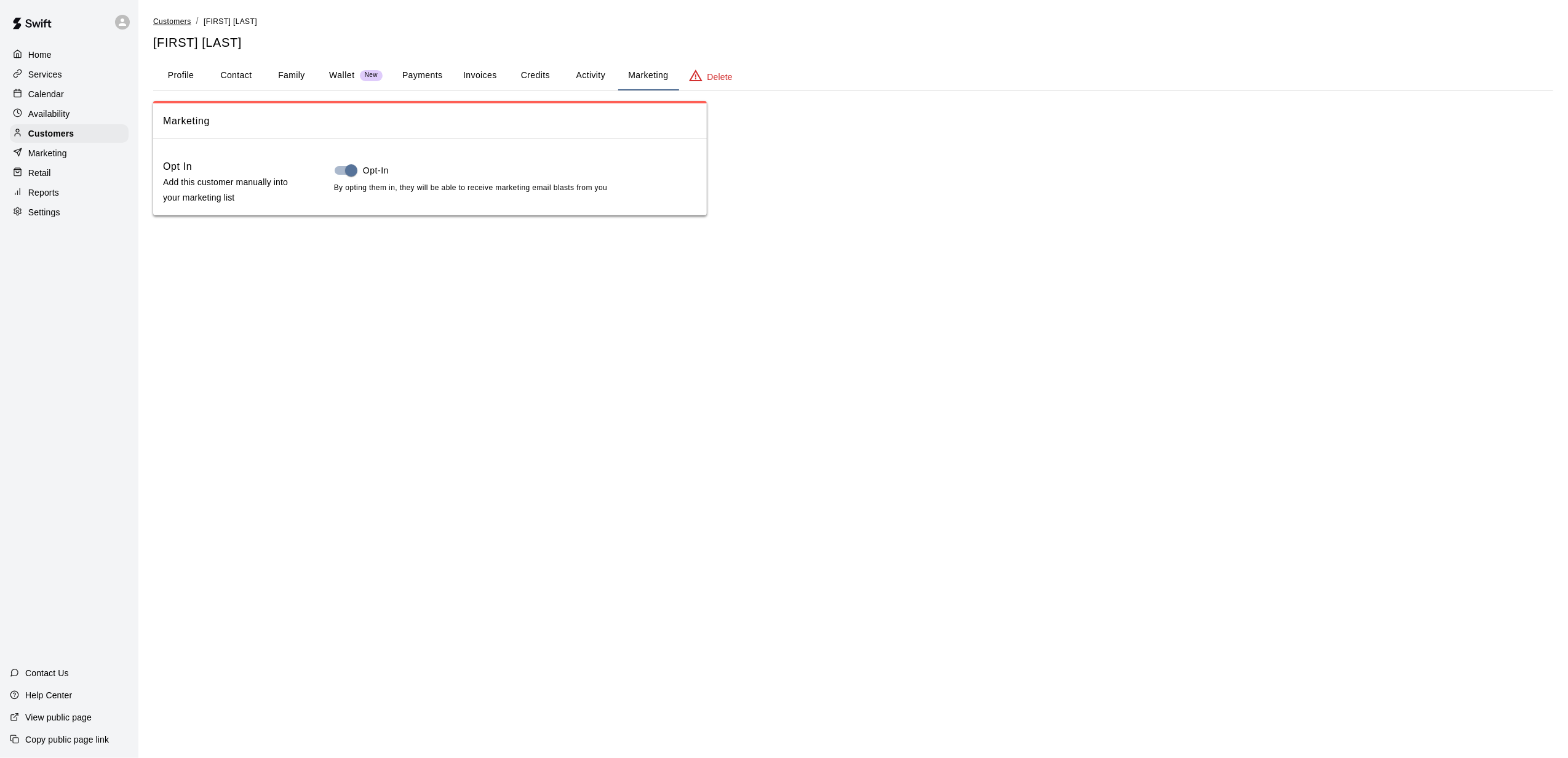 click on "Customers" at bounding box center [172, 22] 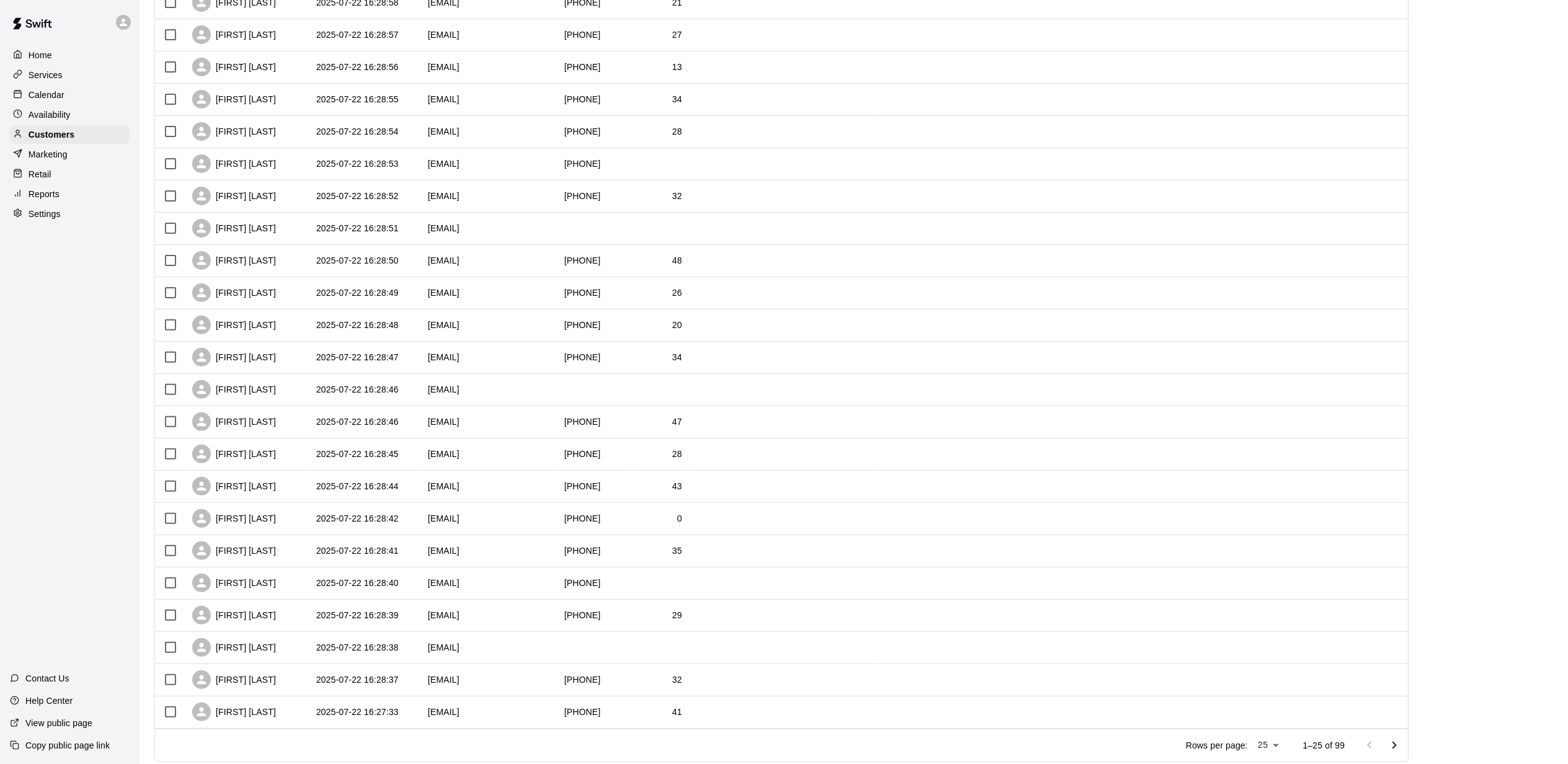 scroll, scrollTop: 309, scrollLeft: 0, axis: vertical 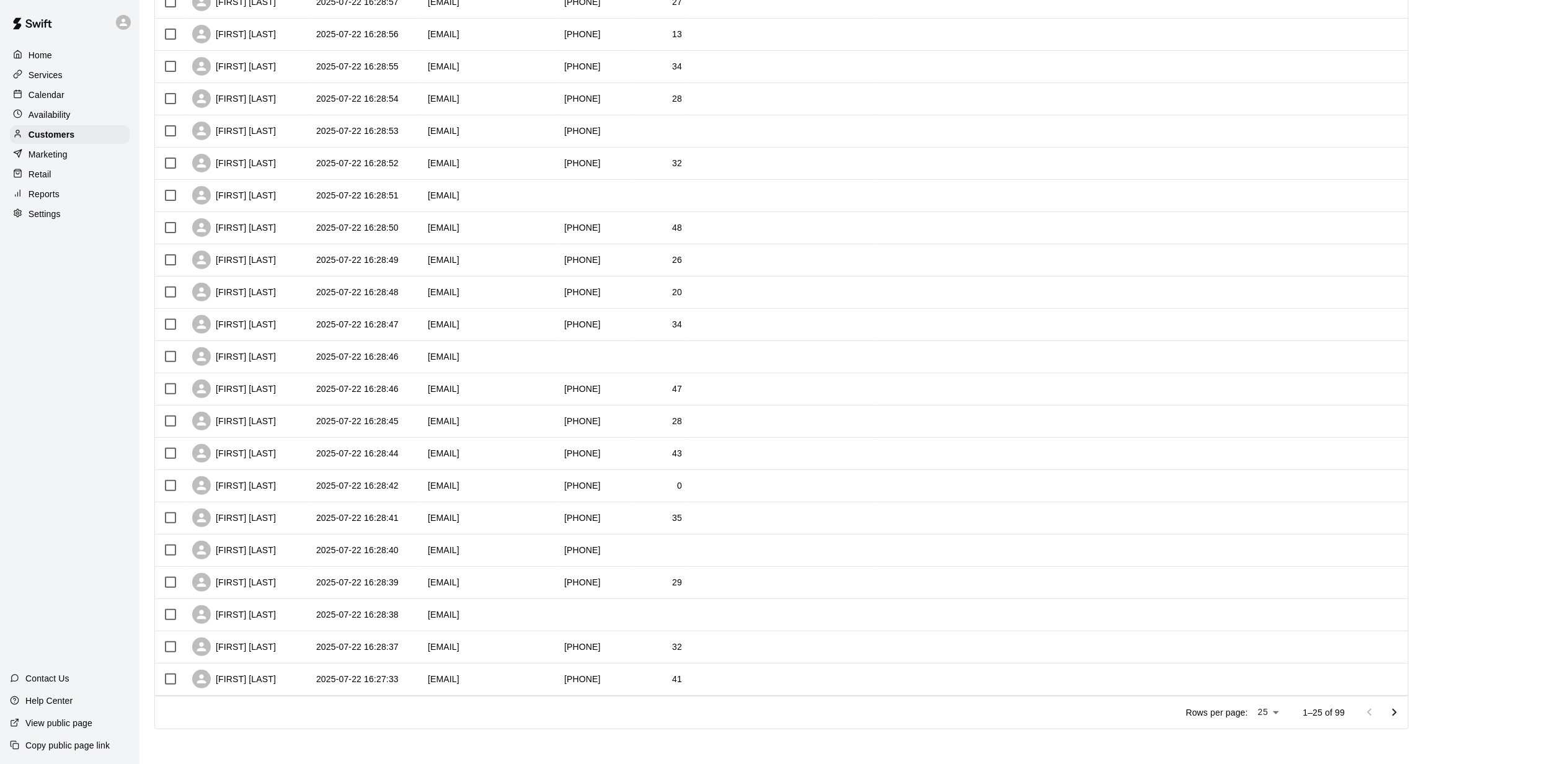 click at bounding box center [1394, 713] 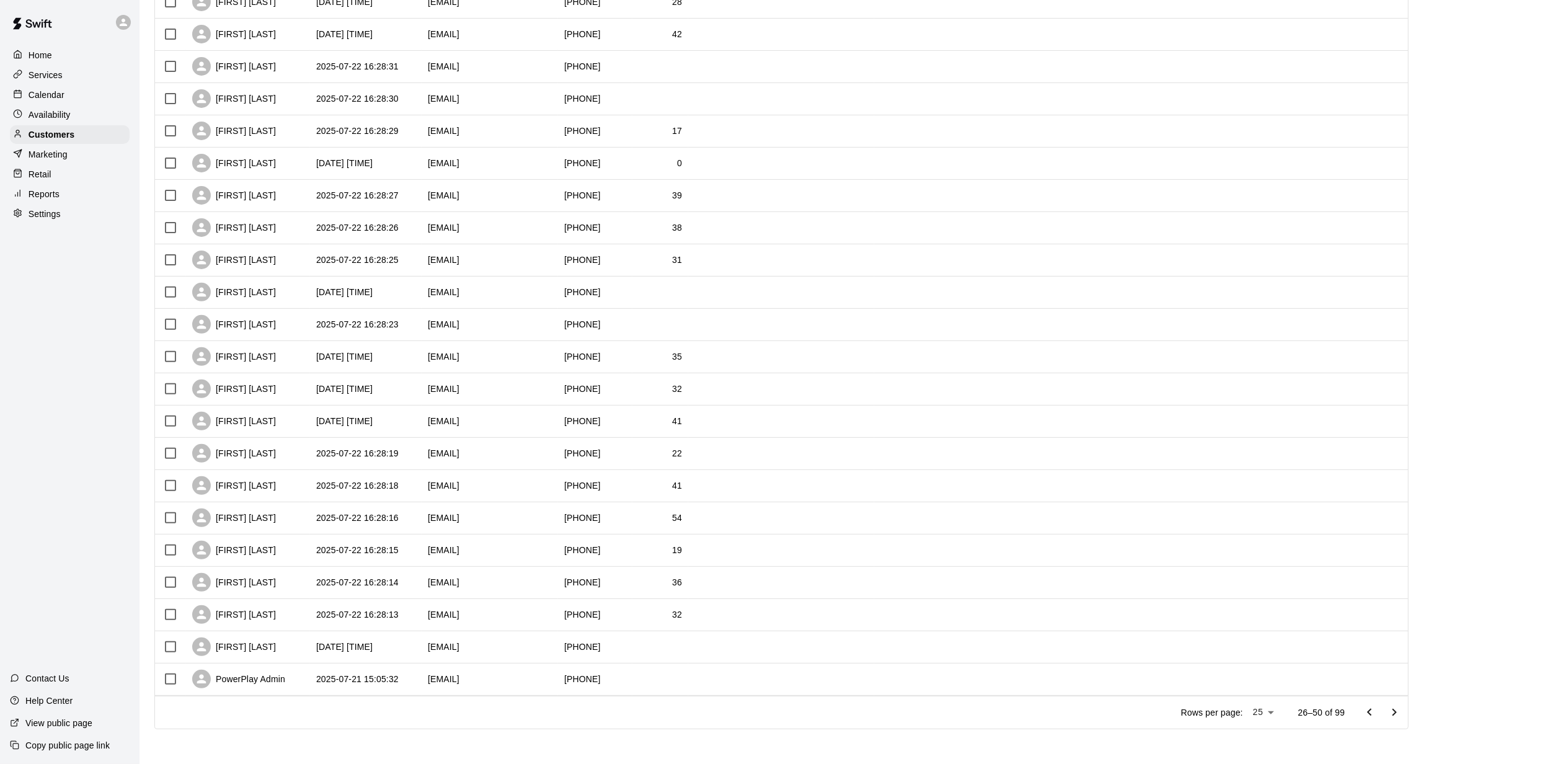 click 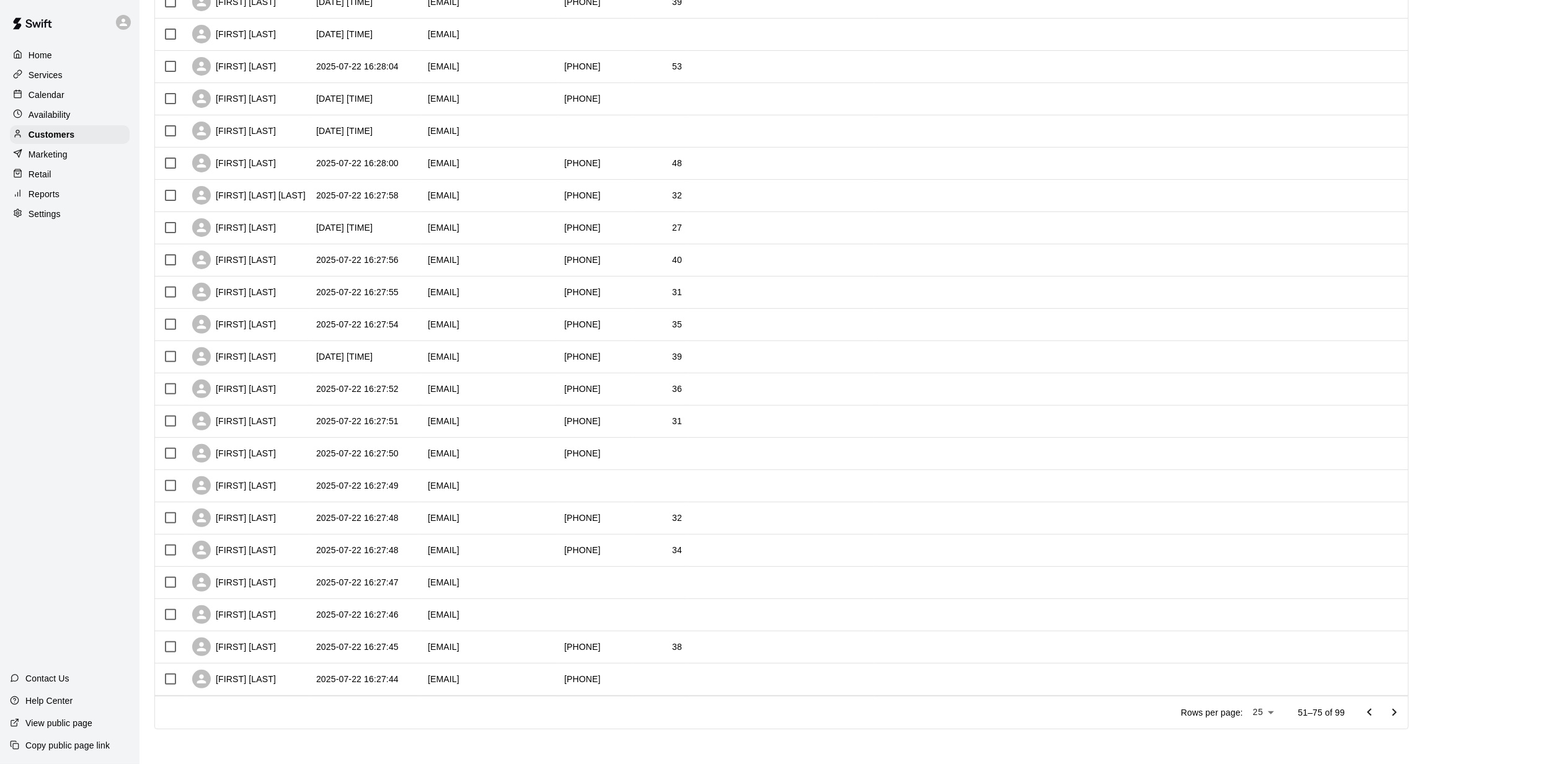 click 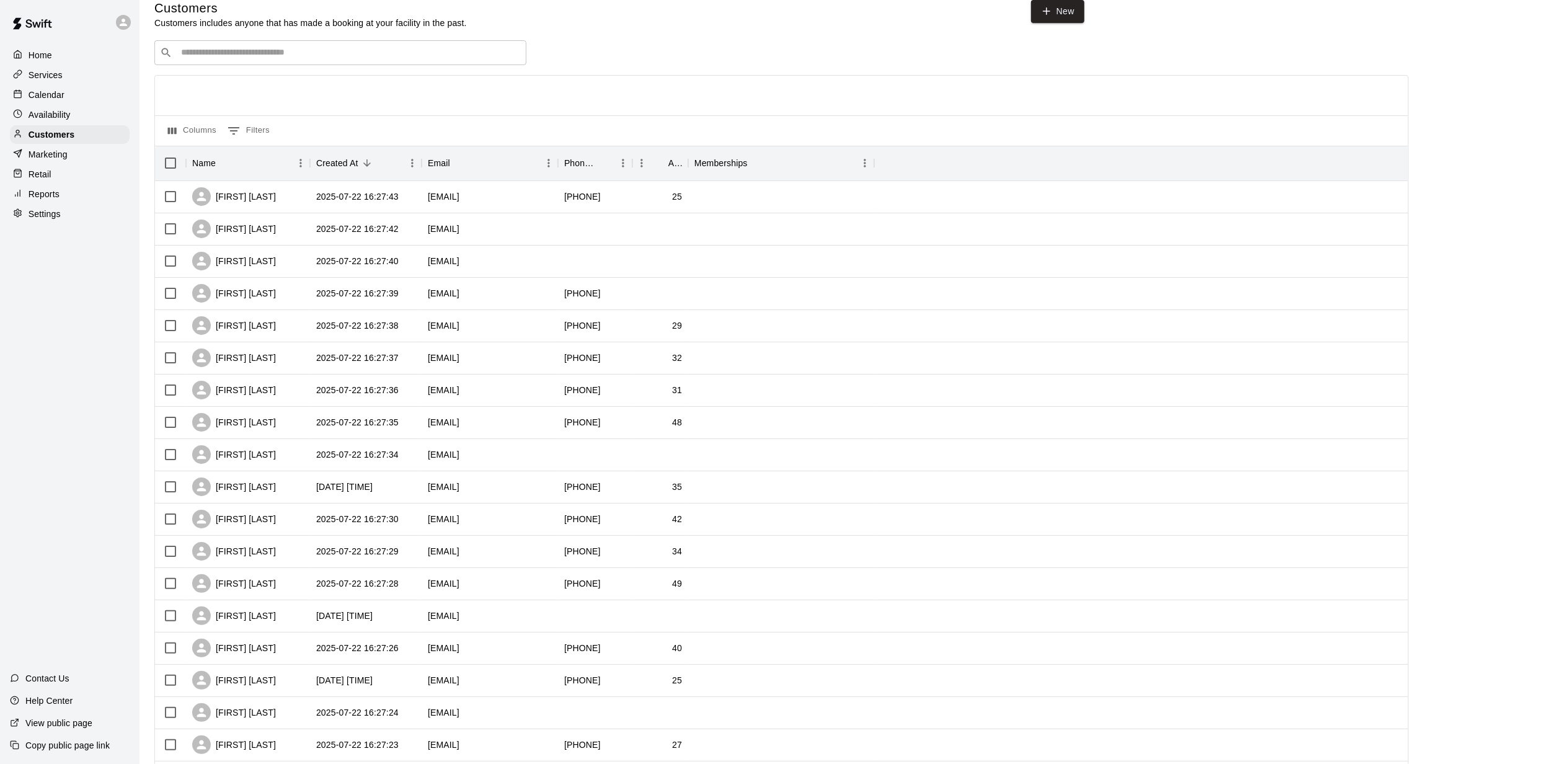 scroll, scrollTop: 0, scrollLeft: 0, axis: both 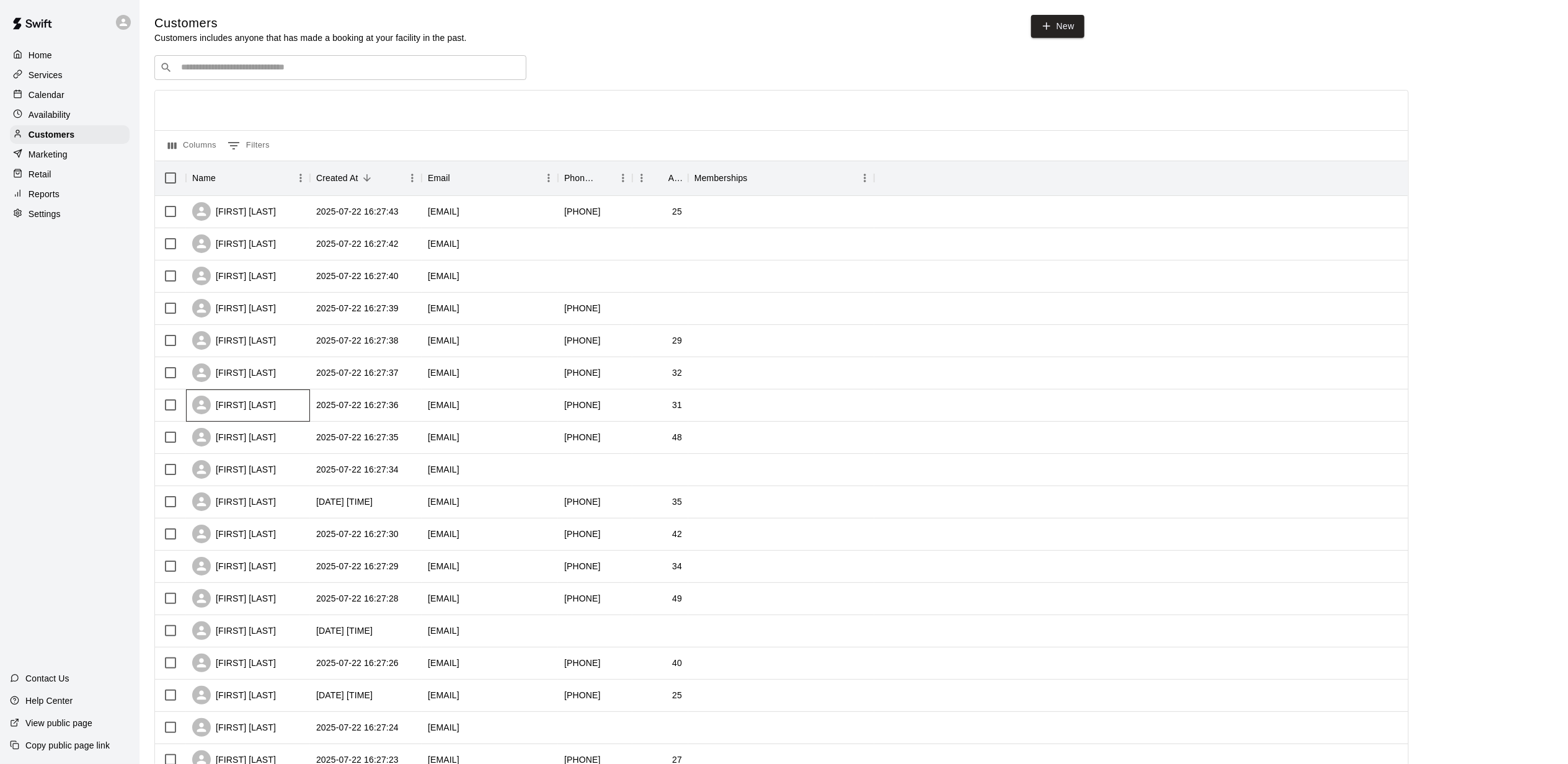 click on "[FIRST] [LAST]" at bounding box center [248, 406] 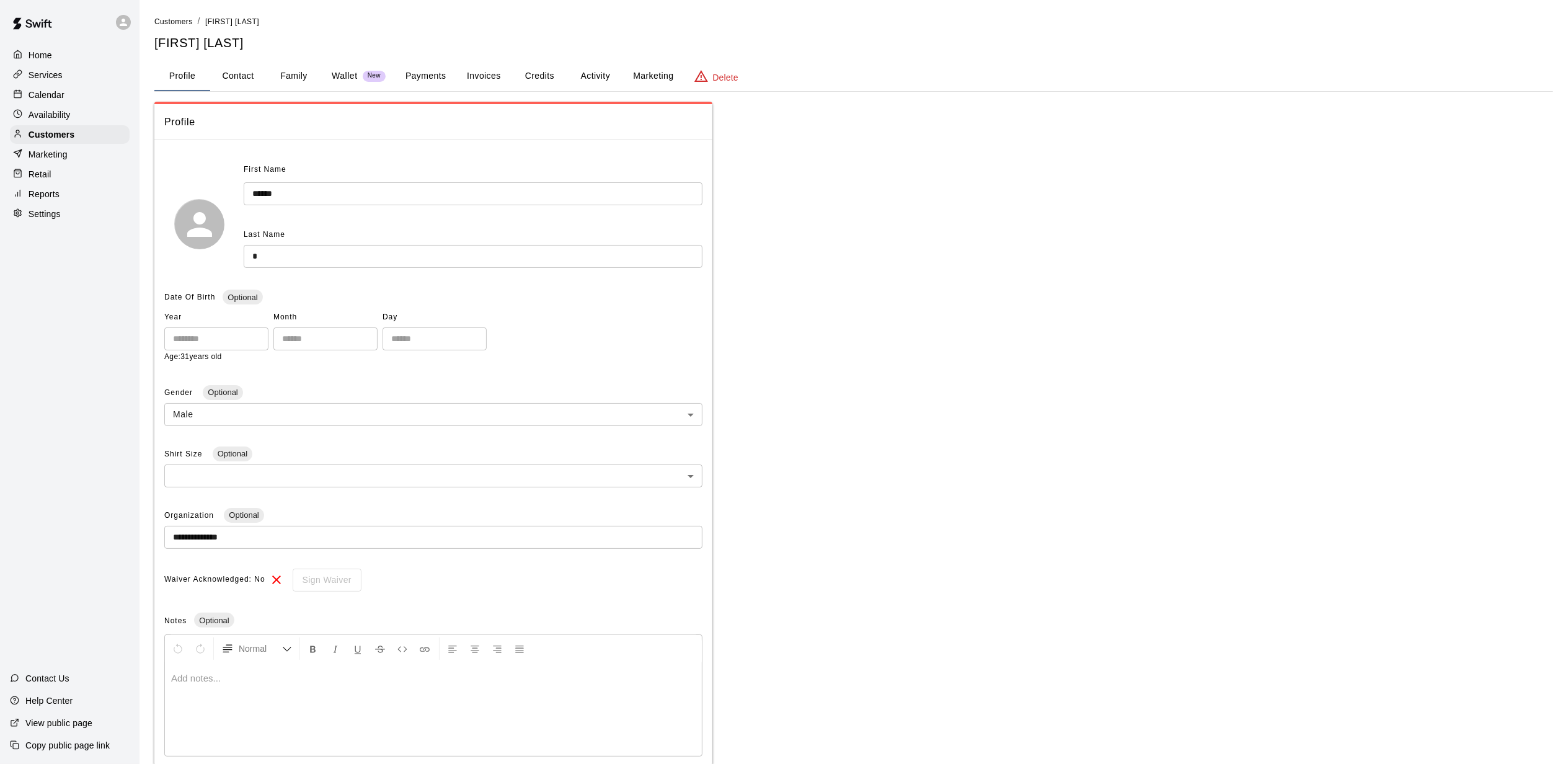 click on "Marketing" at bounding box center (653, 76) 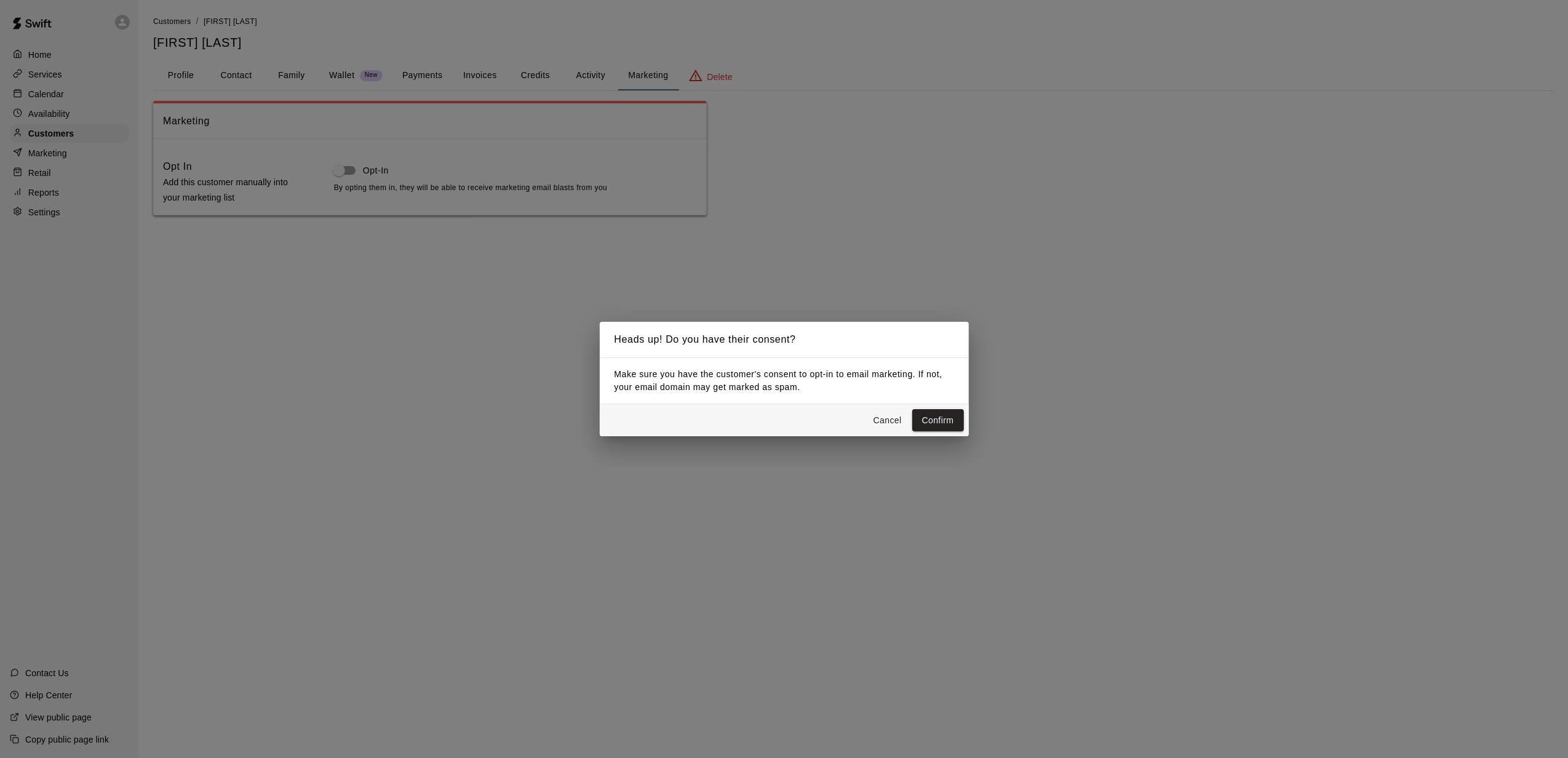 click on "Confirm" at bounding box center (938, 420) 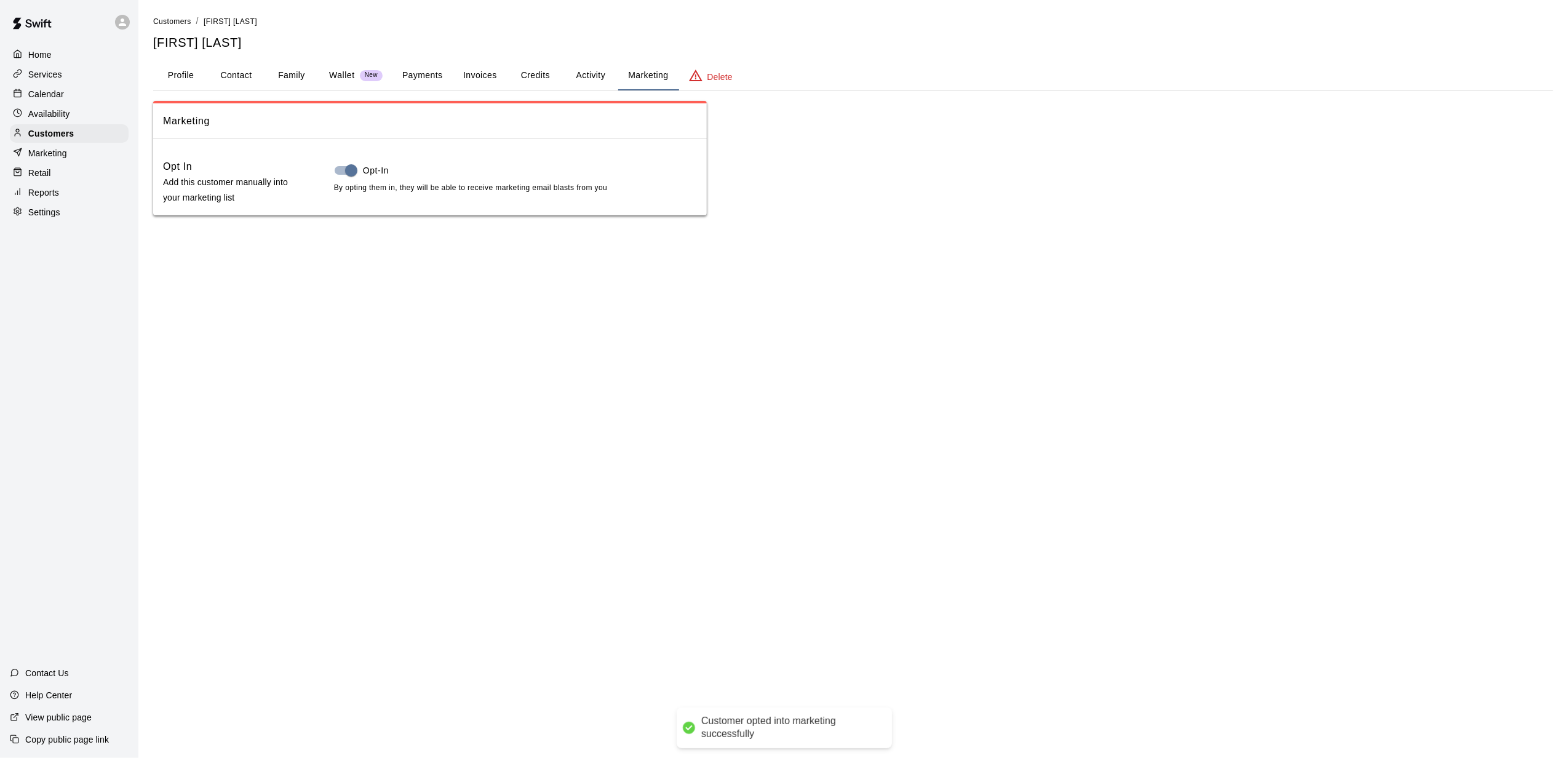 click on "Customers" at bounding box center [172, 22] 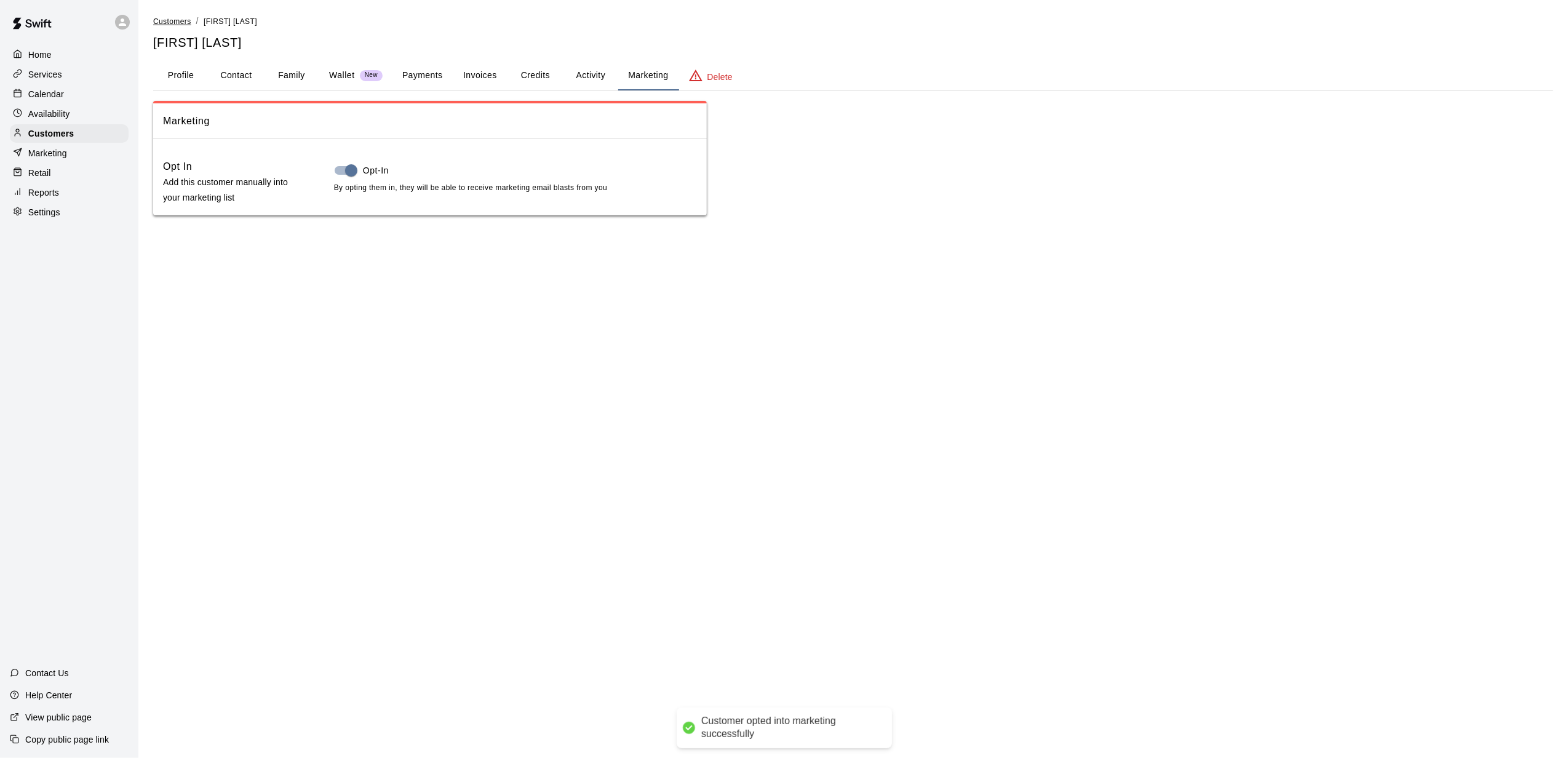click on "Customers" at bounding box center [172, 22] 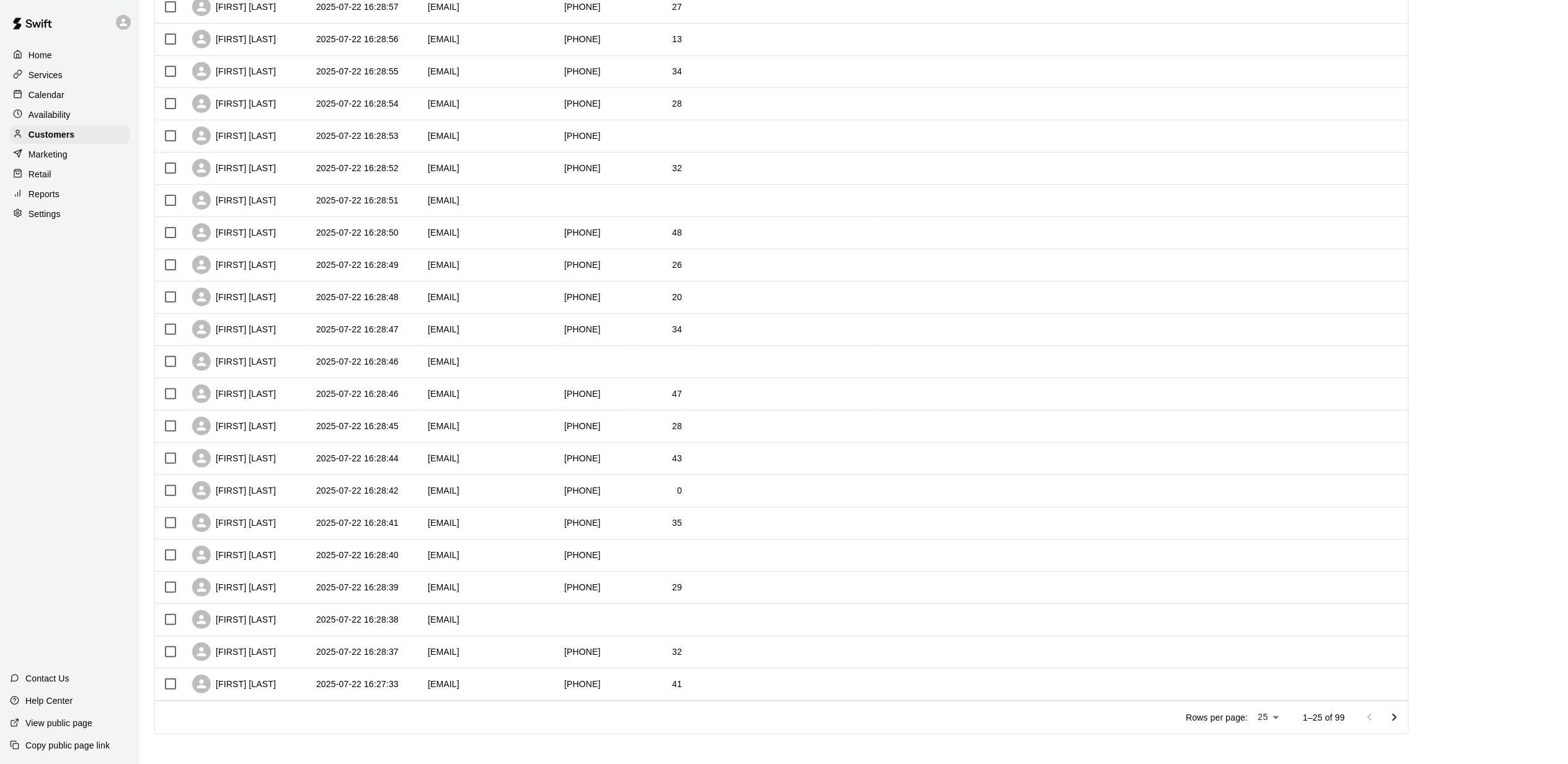 scroll, scrollTop: 309, scrollLeft: 0, axis: vertical 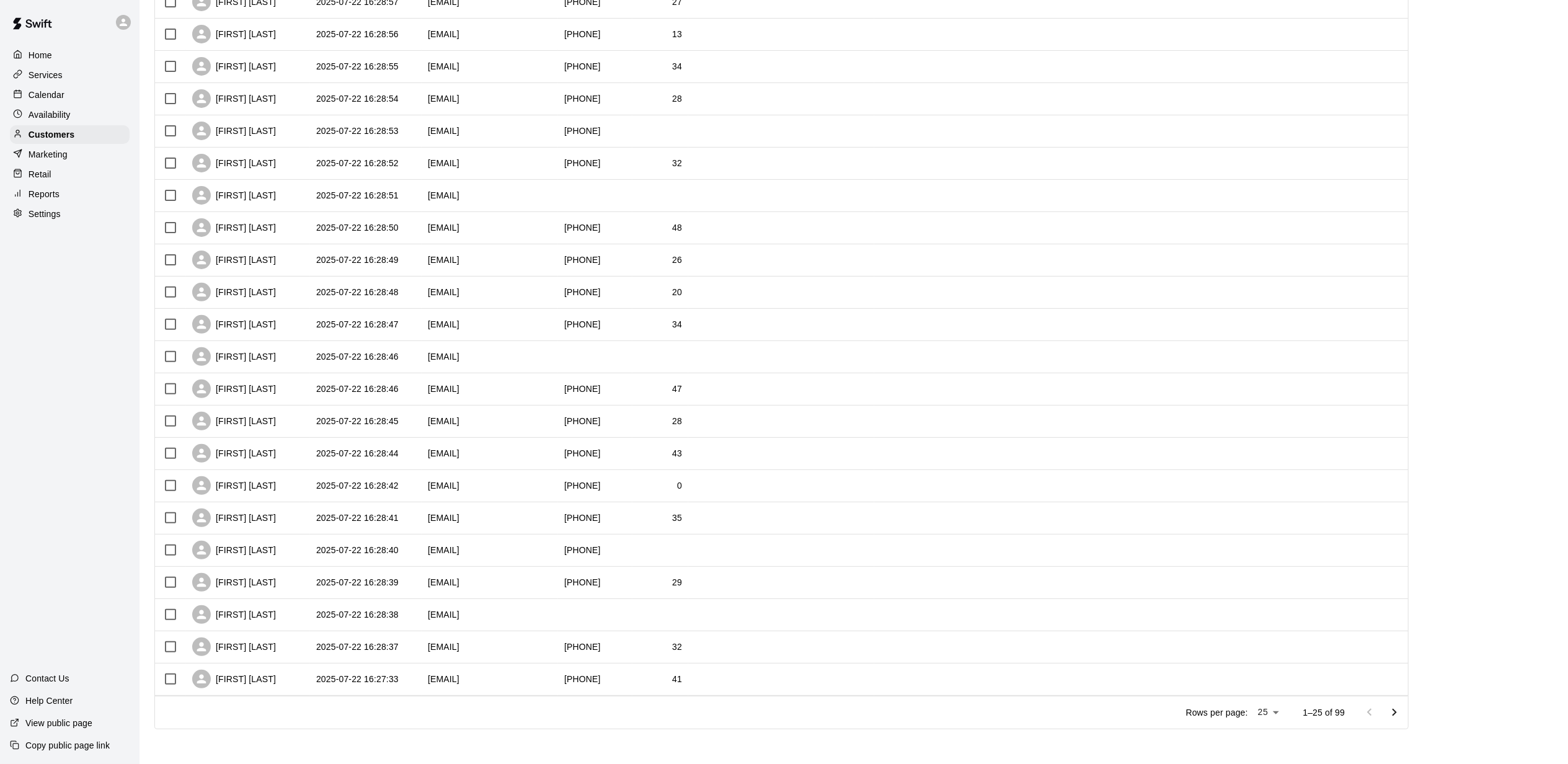 click at bounding box center [1394, 713] 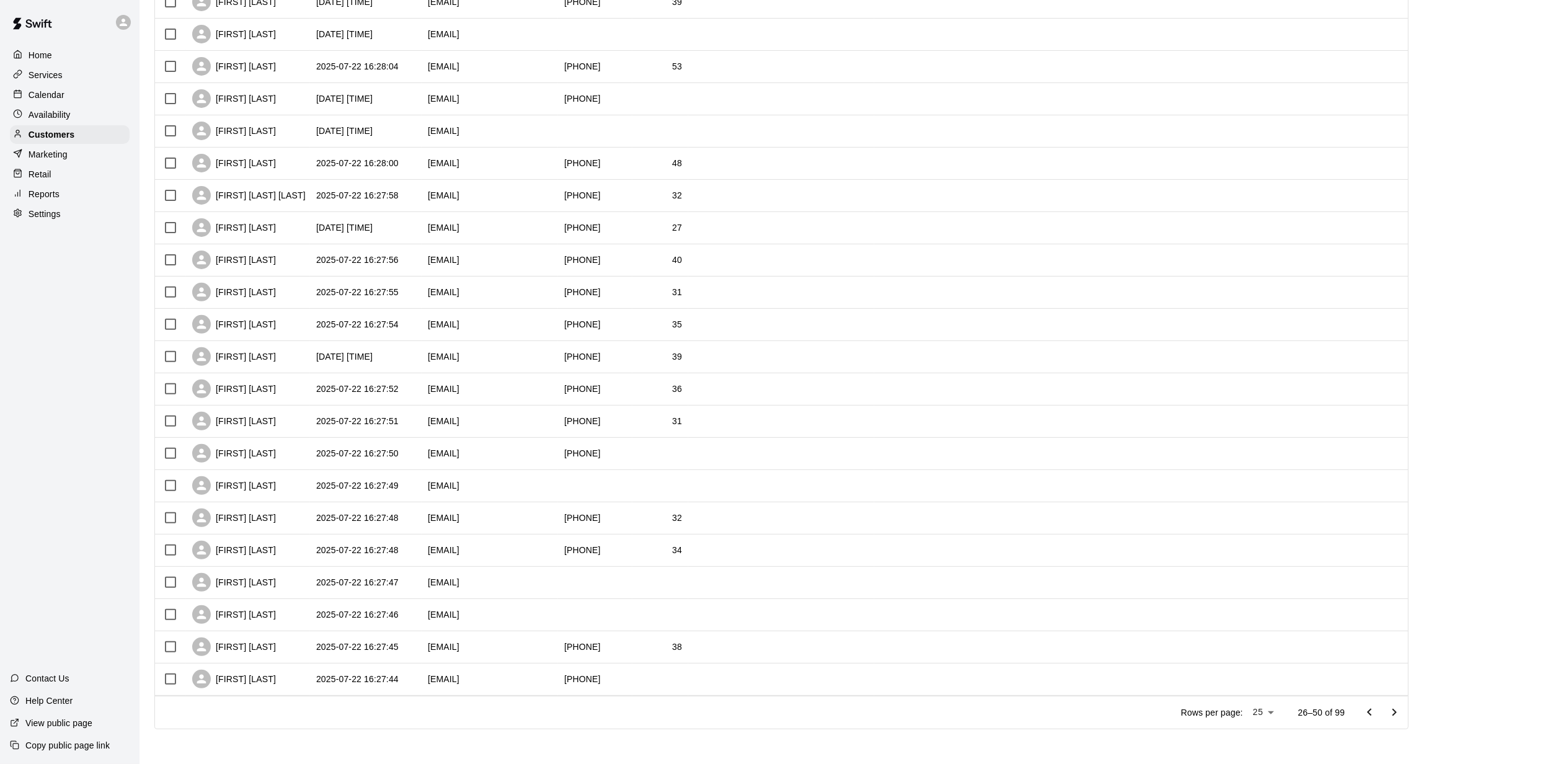 click at bounding box center [1394, 713] 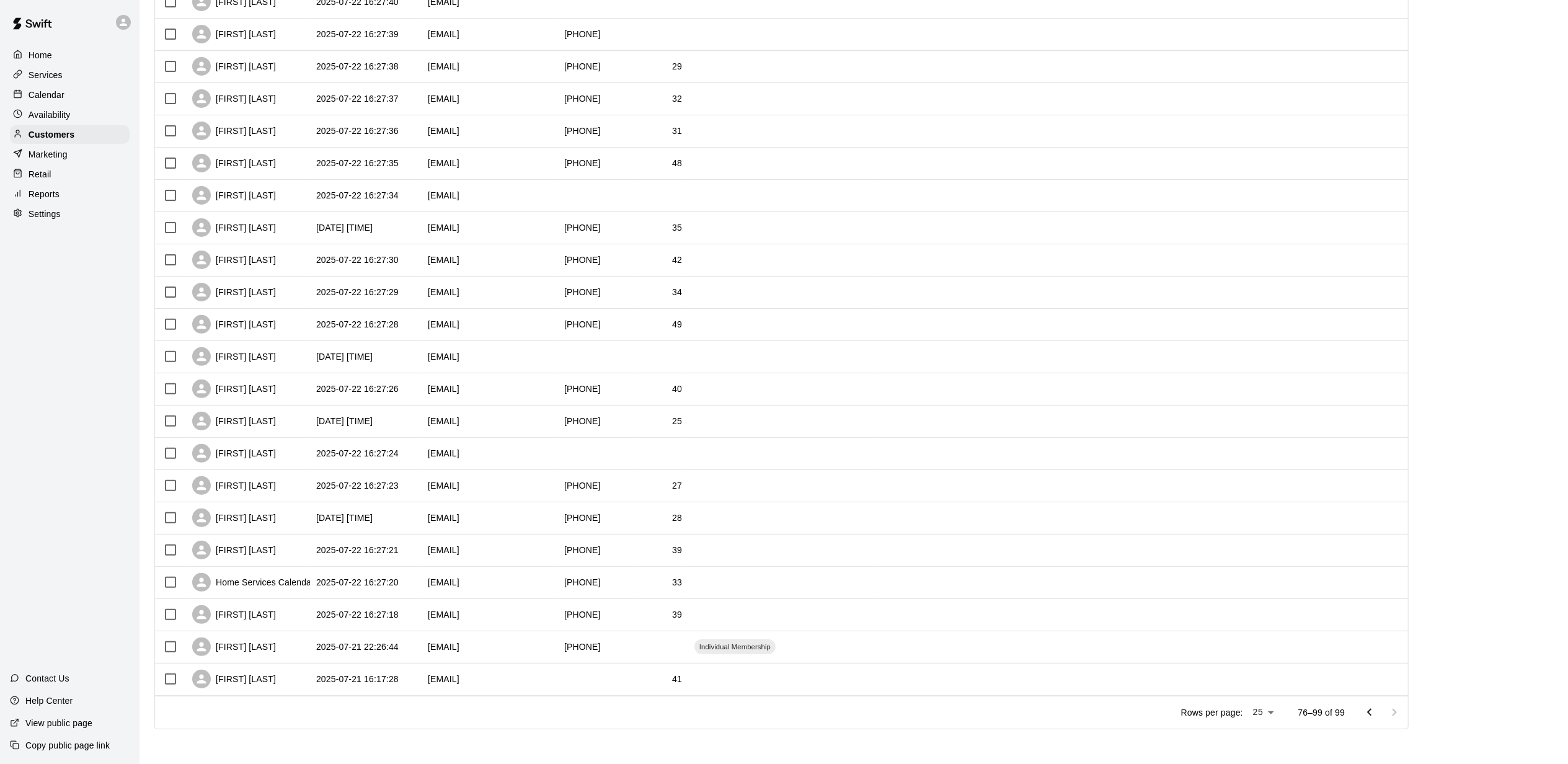 scroll, scrollTop: 277, scrollLeft: 0, axis: vertical 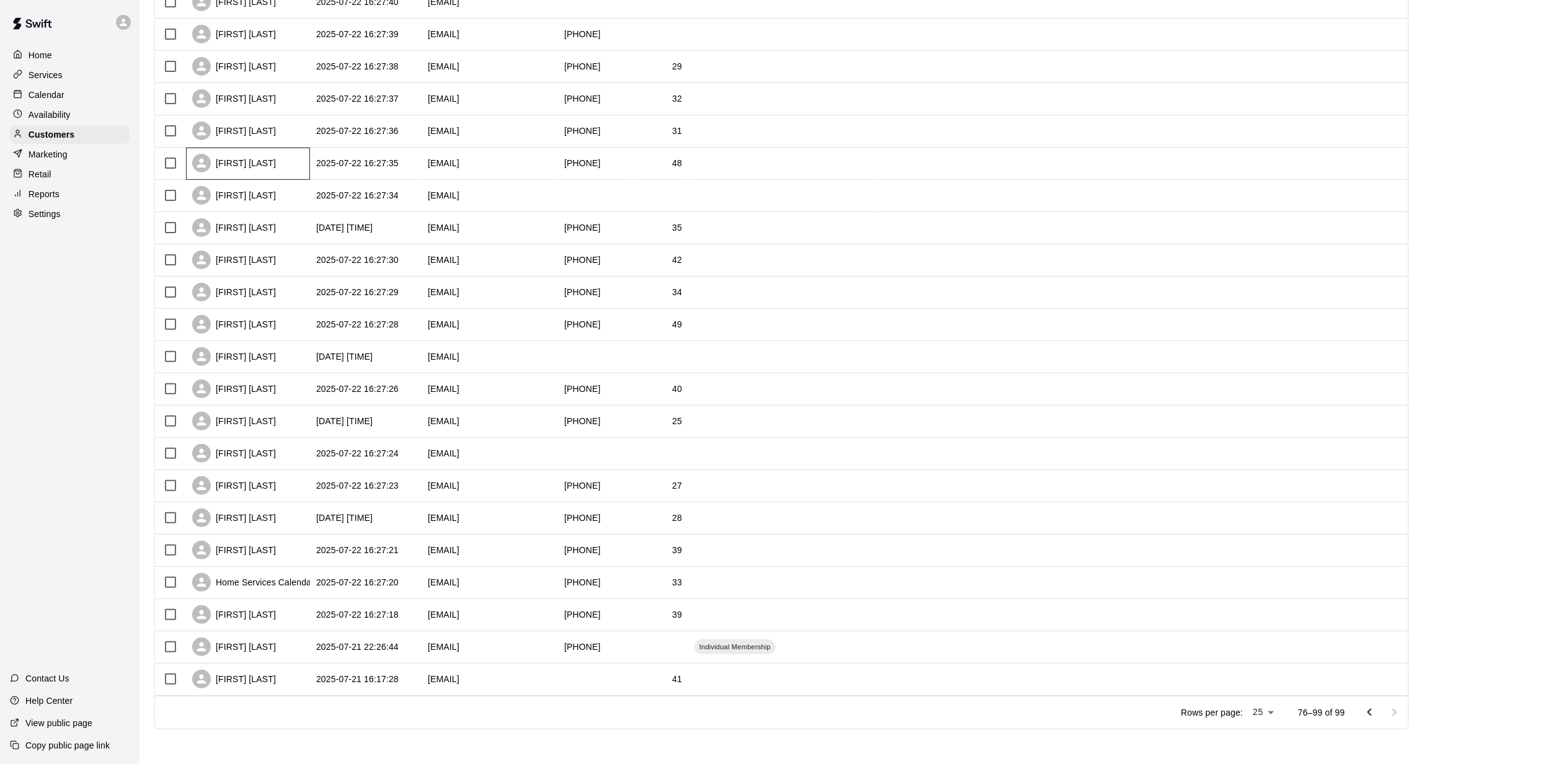 click on "[FIRST] [LAST]" at bounding box center (234, 163) 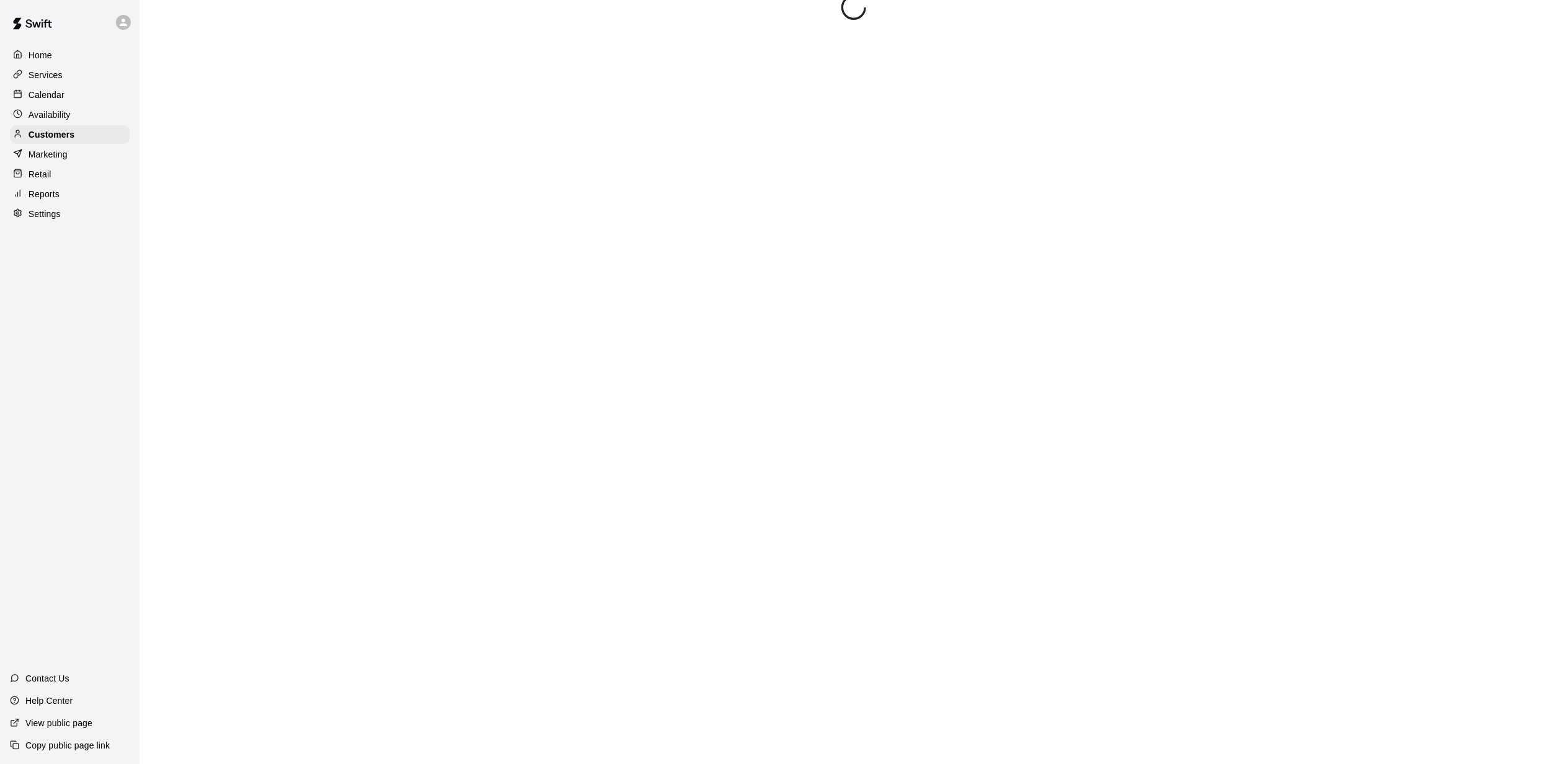 scroll, scrollTop: 0, scrollLeft: 0, axis: both 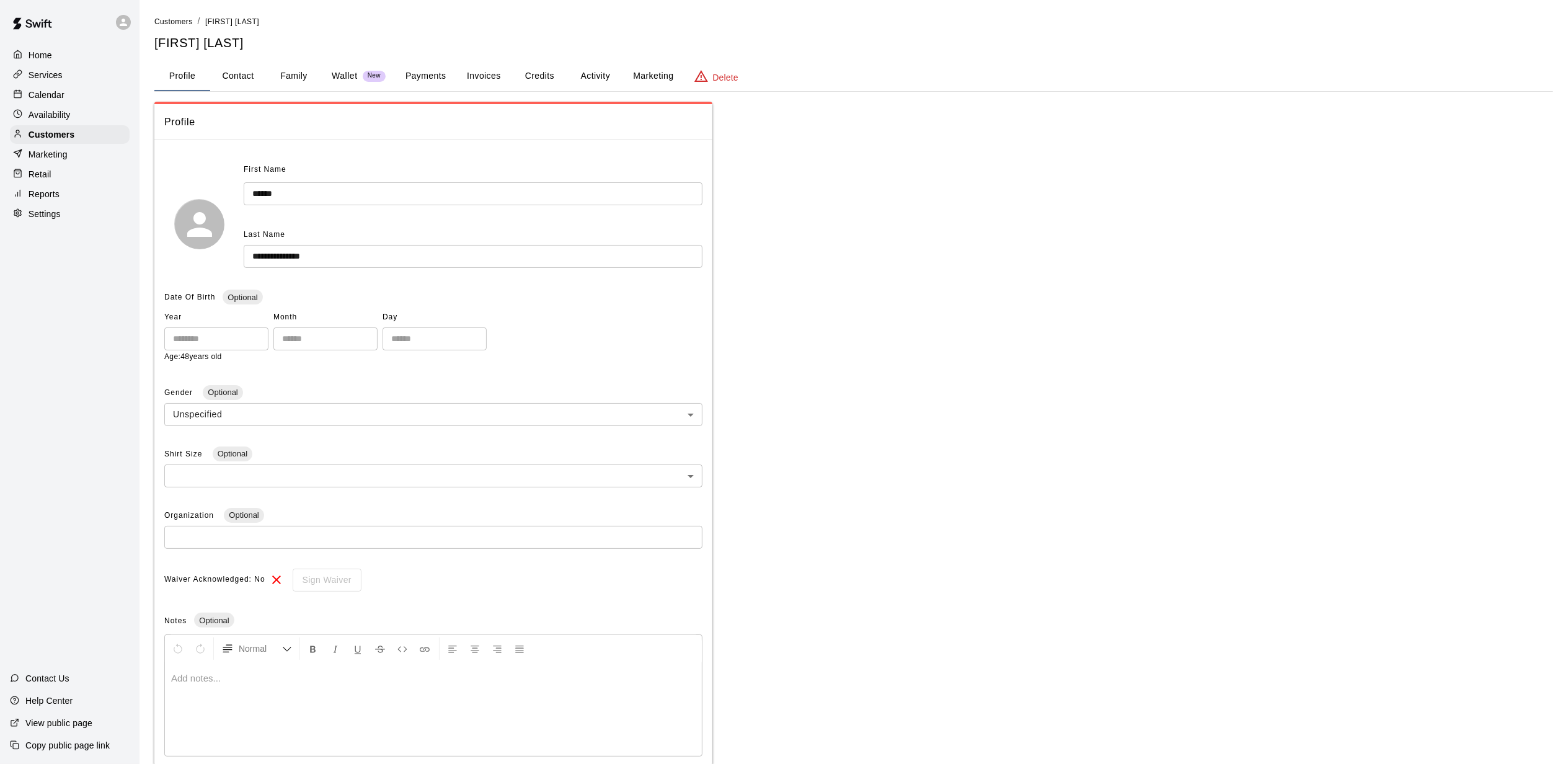 click on "Marketing" at bounding box center (653, 76) 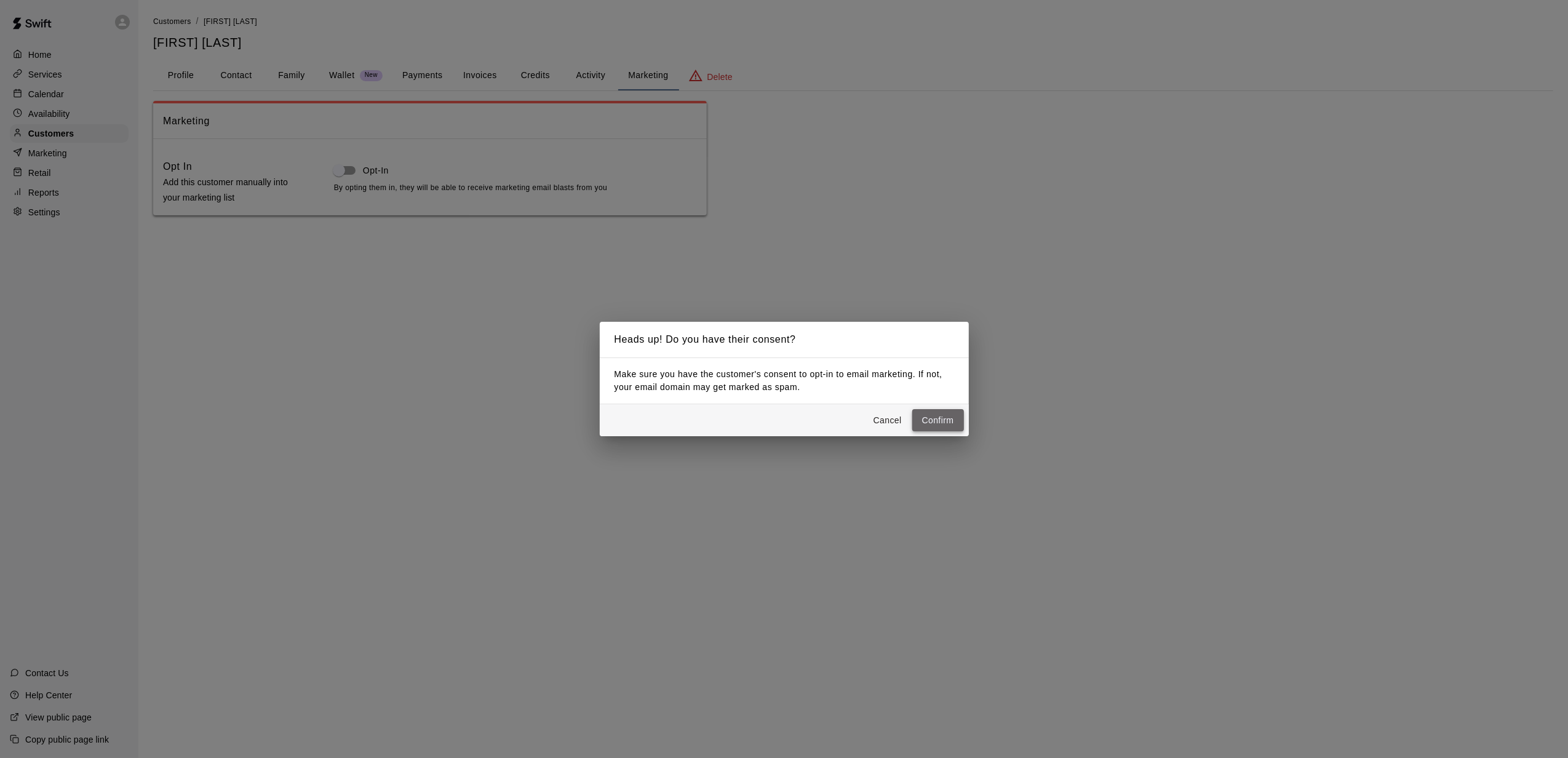click on "Confirm" at bounding box center (938, 420) 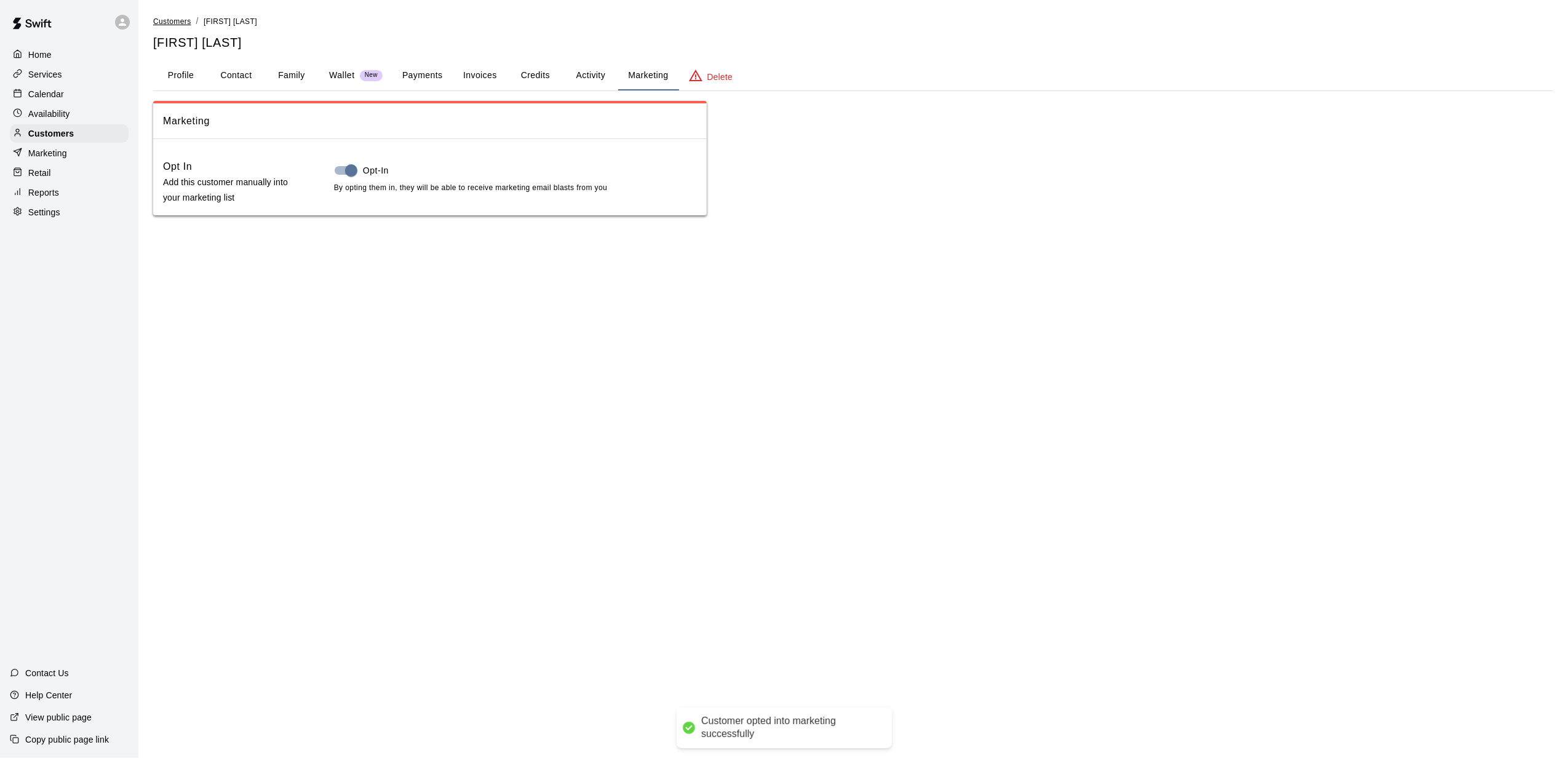 click on "Customers" at bounding box center [172, 22] 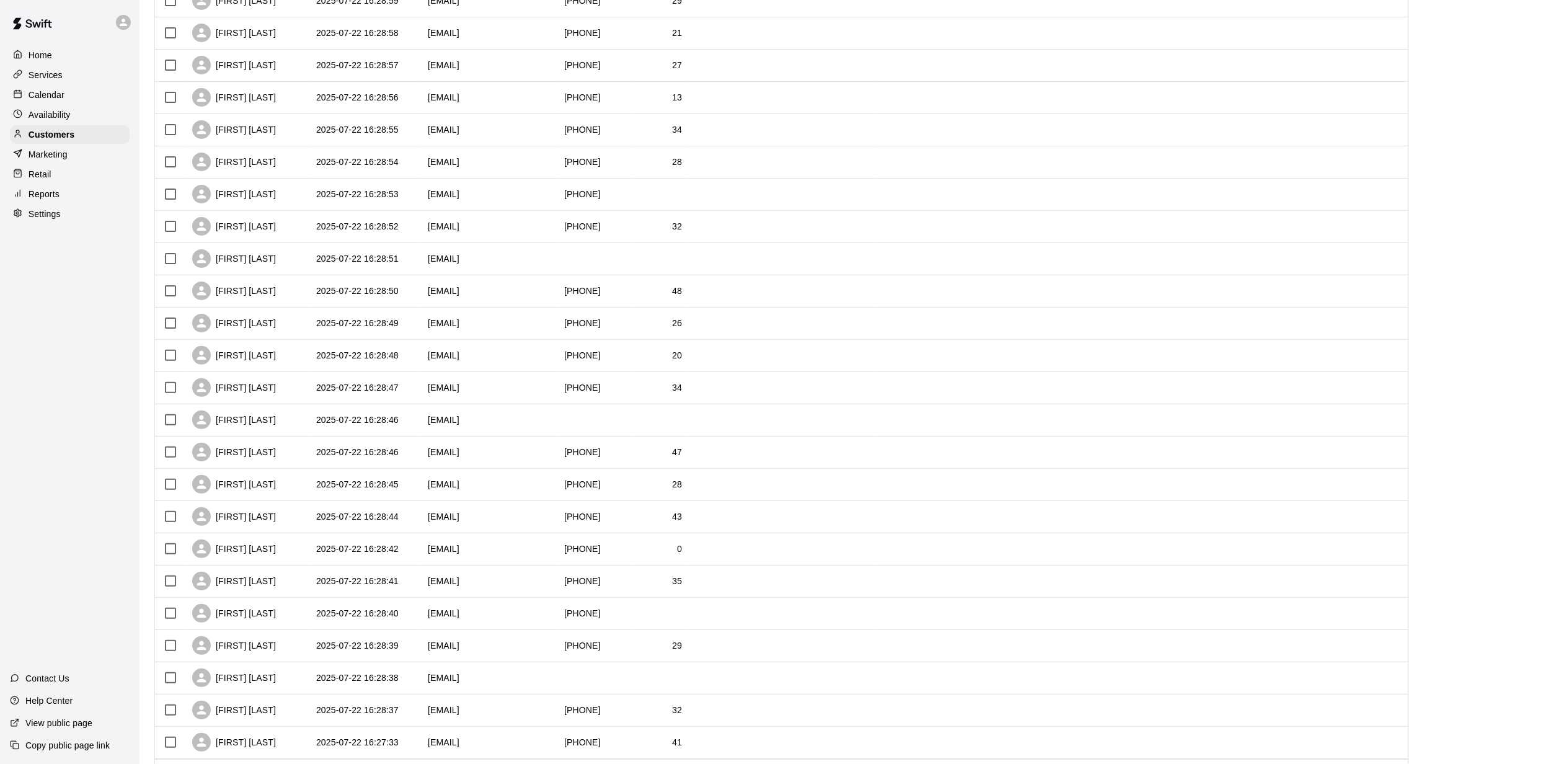 scroll, scrollTop: 309, scrollLeft: 0, axis: vertical 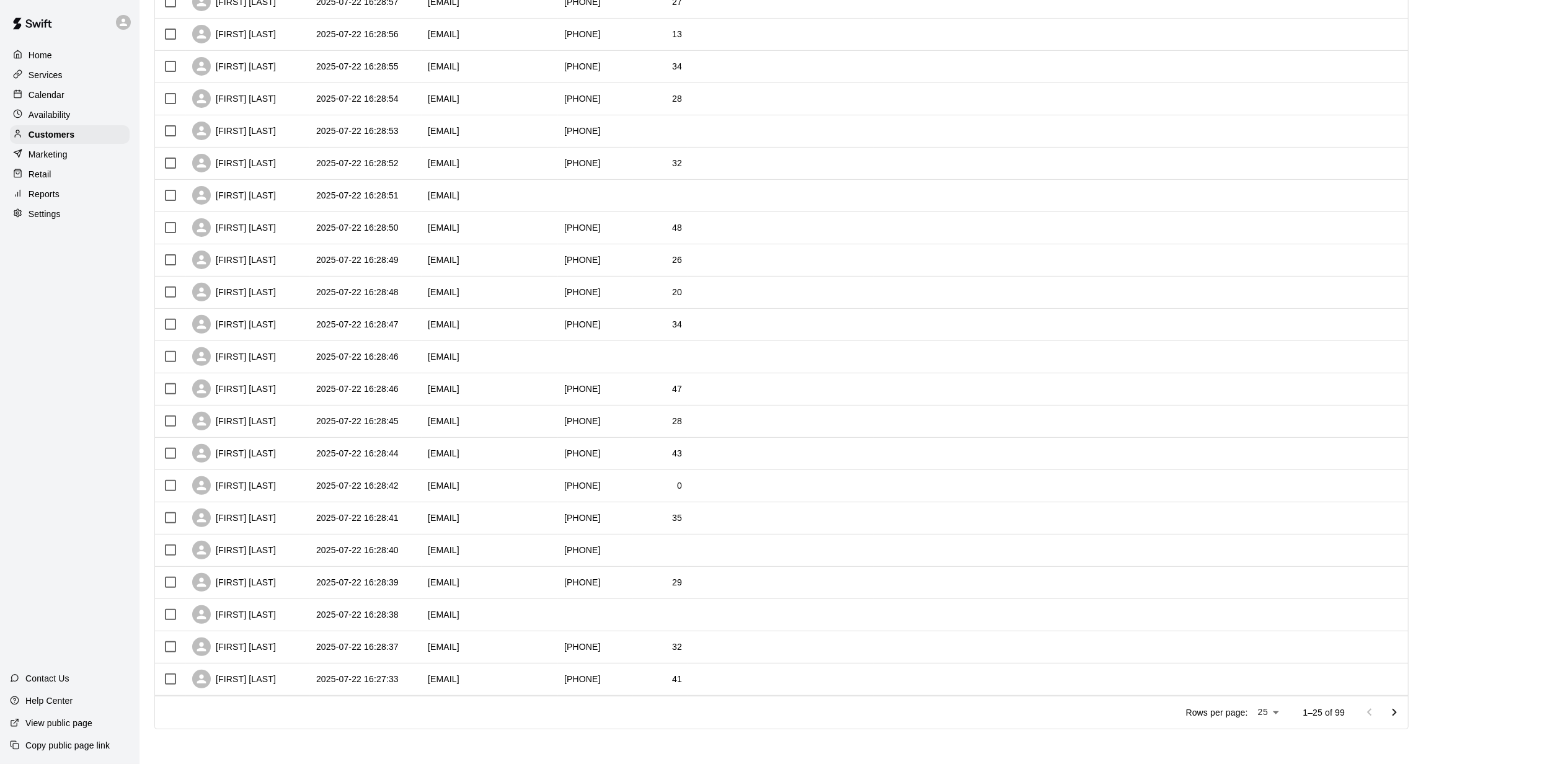 click 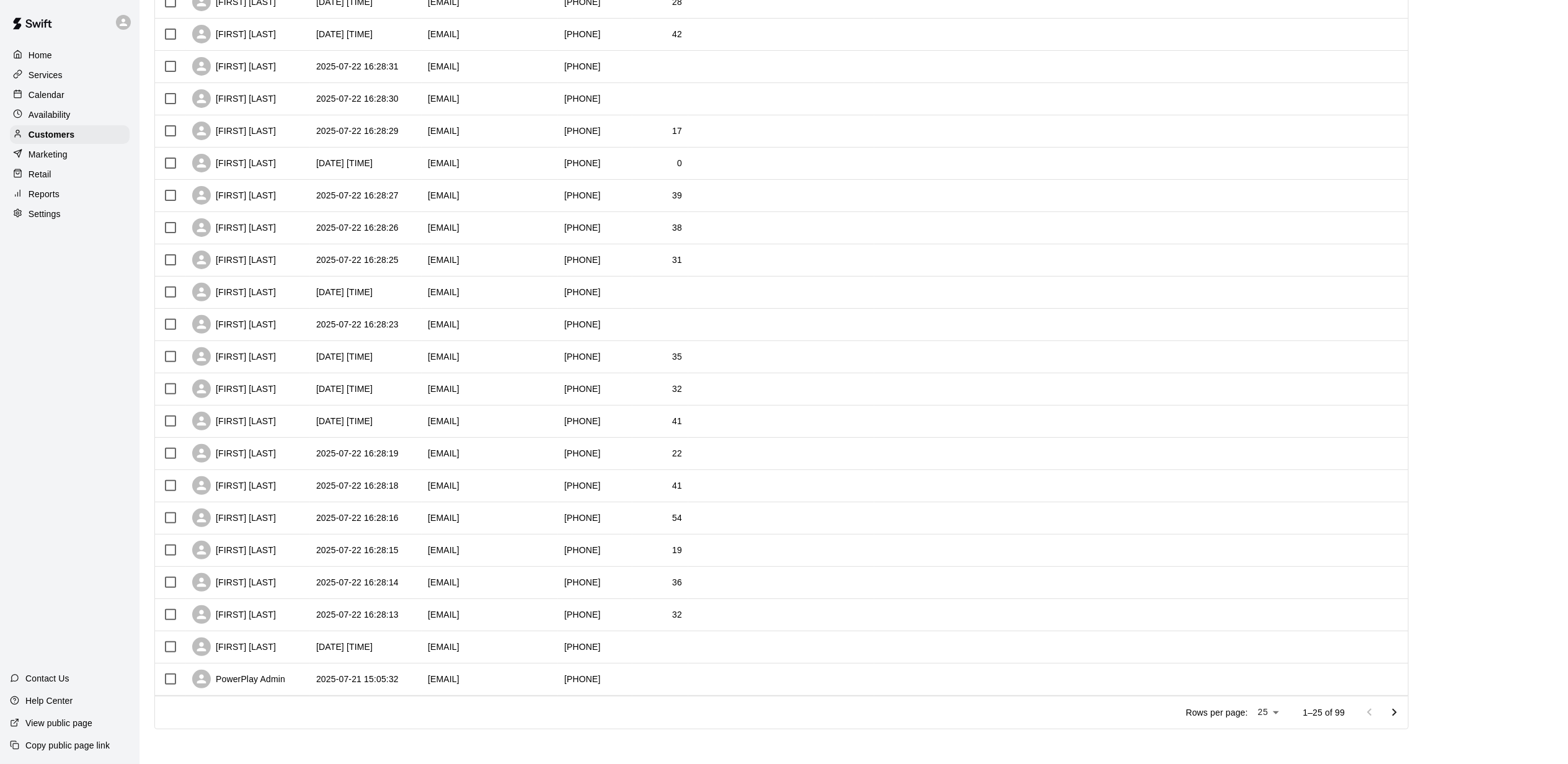 click 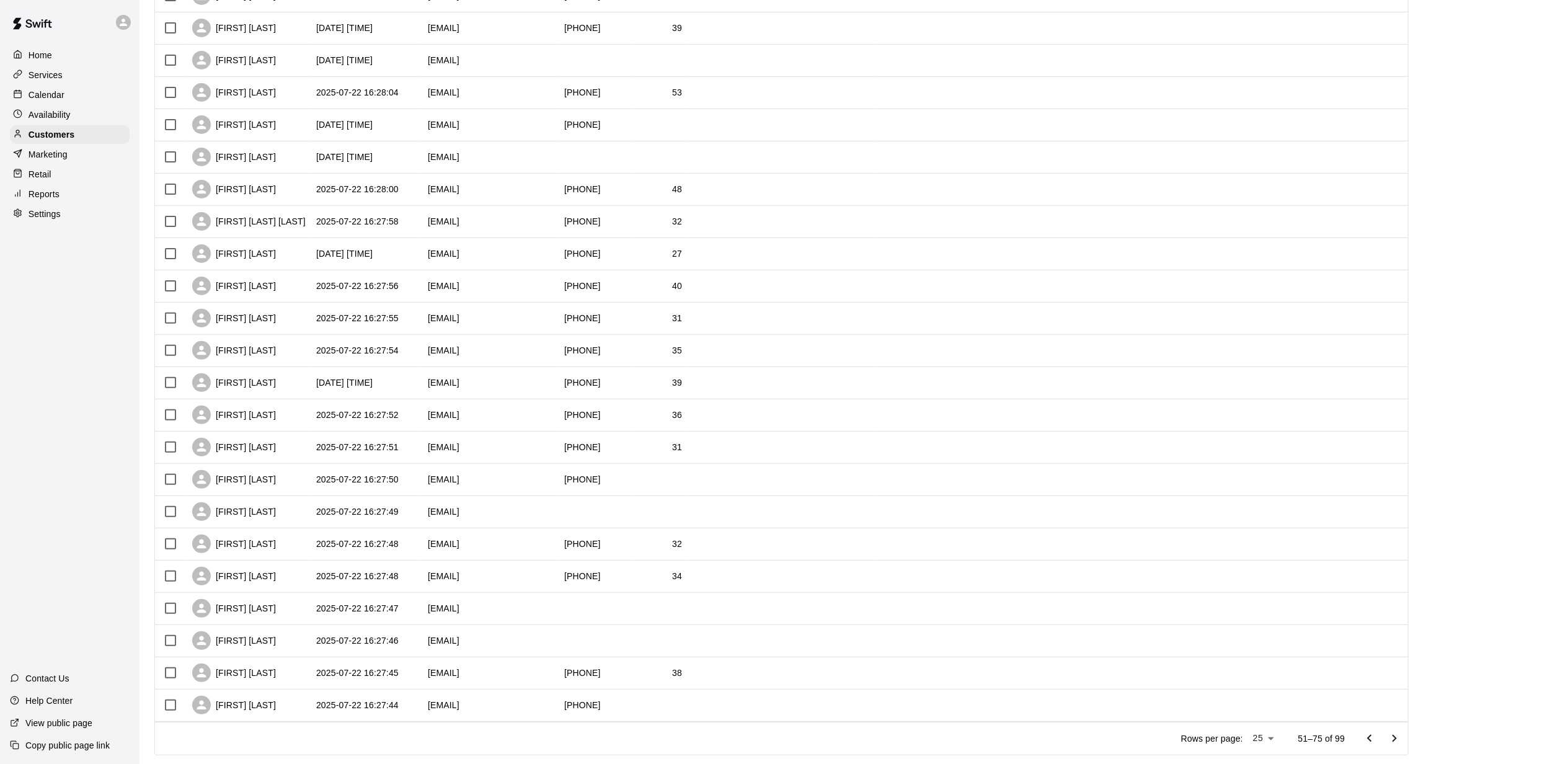 scroll, scrollTop: 309, scrollLeft: 0, axis: vertical 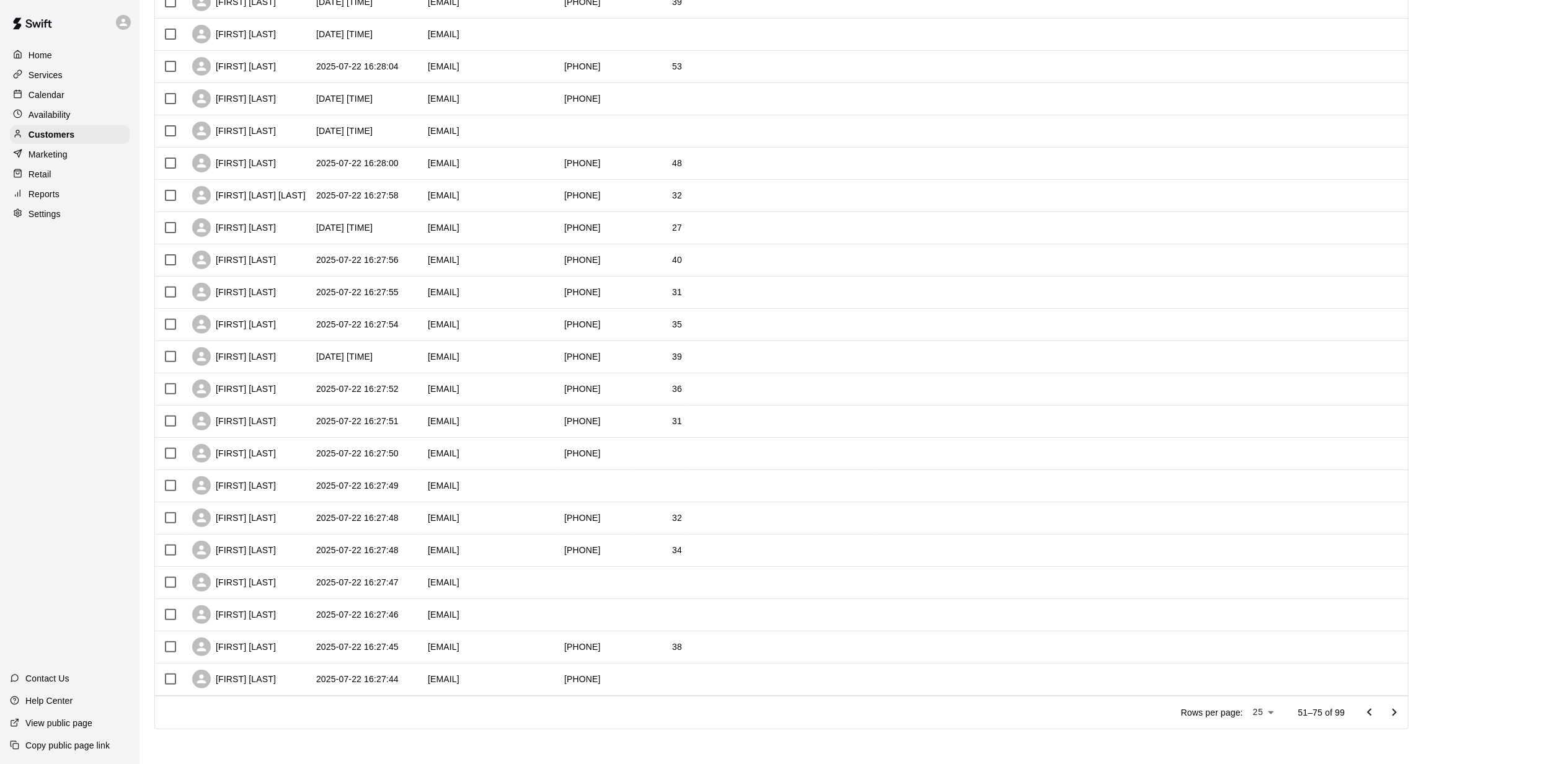click 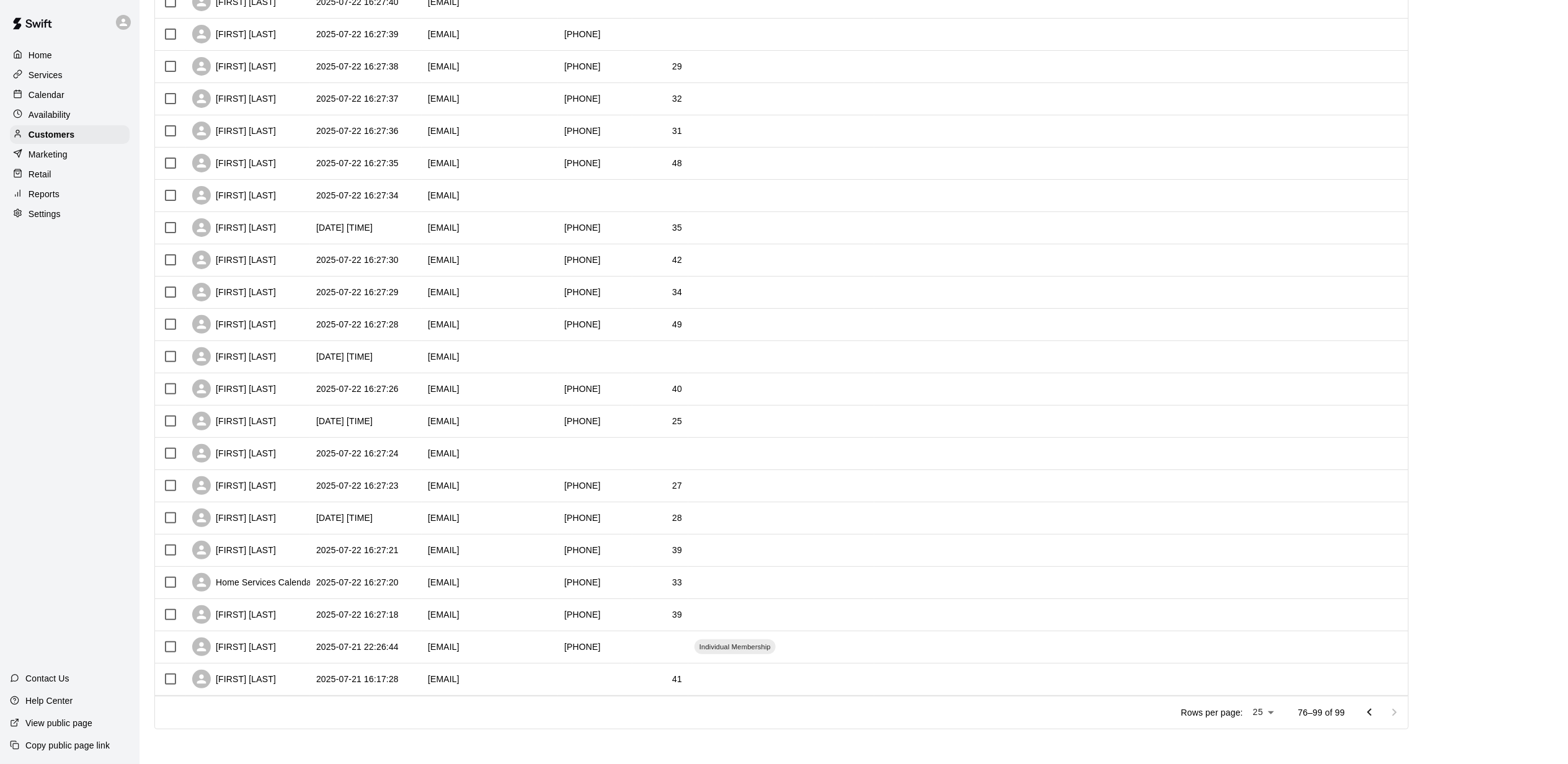 scroll, scrollTop: 277, scrollLeft: 0, axis: vertical 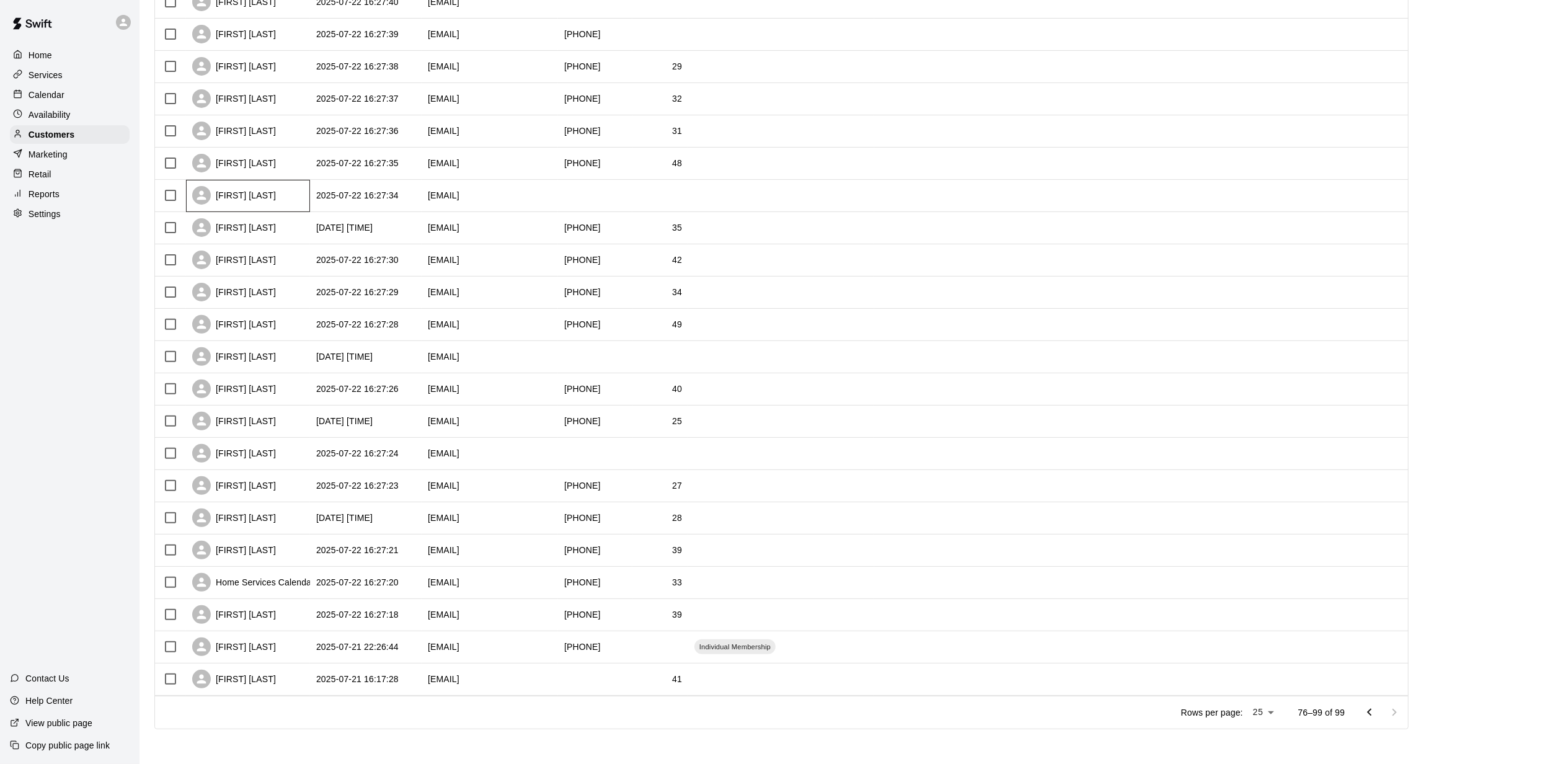 click on "[FIRST] [LAST]" at bounding box center [248, 196] 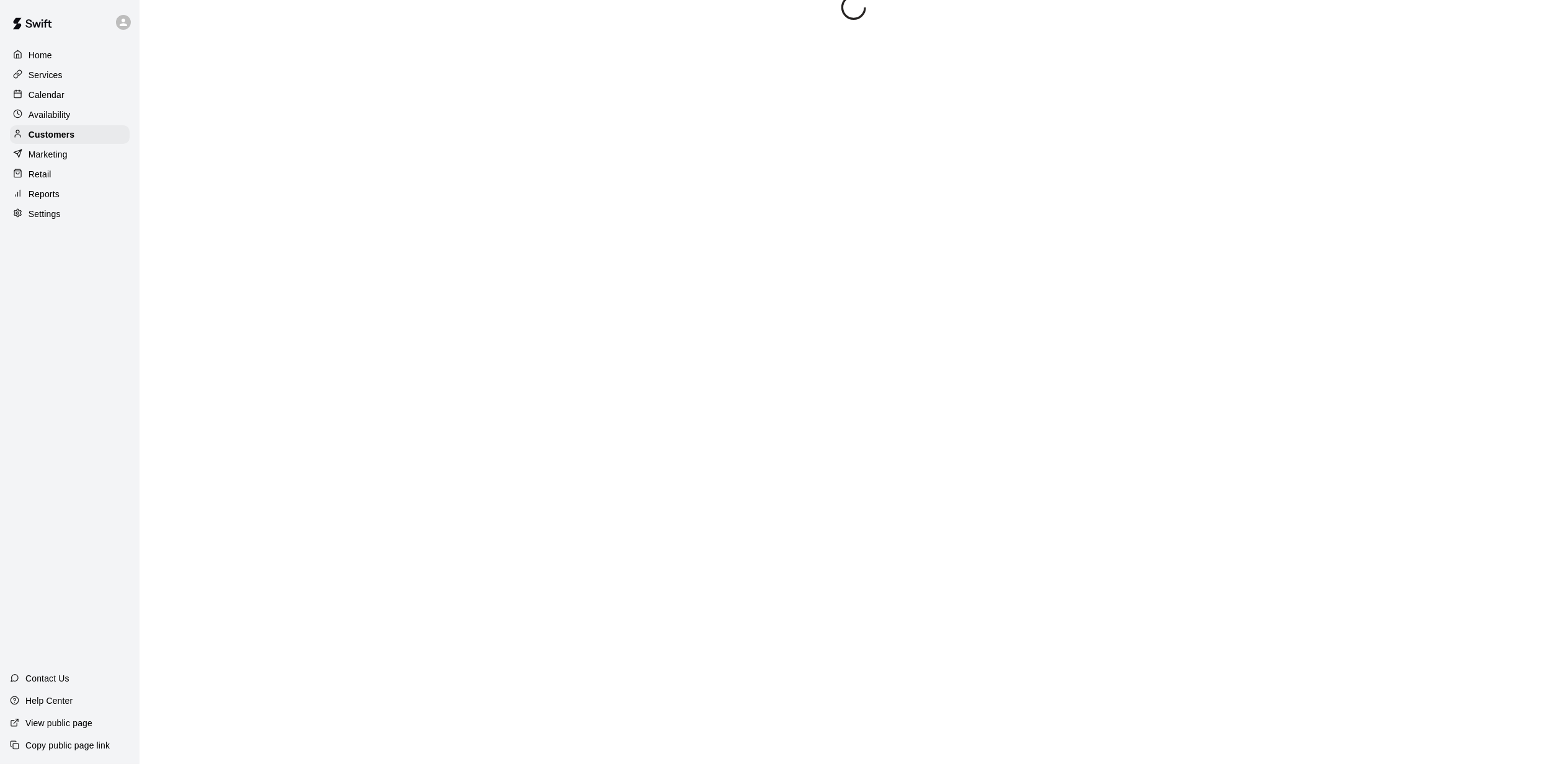 scroll, scrollTop: 0, scrollLeft: 0, axis: both 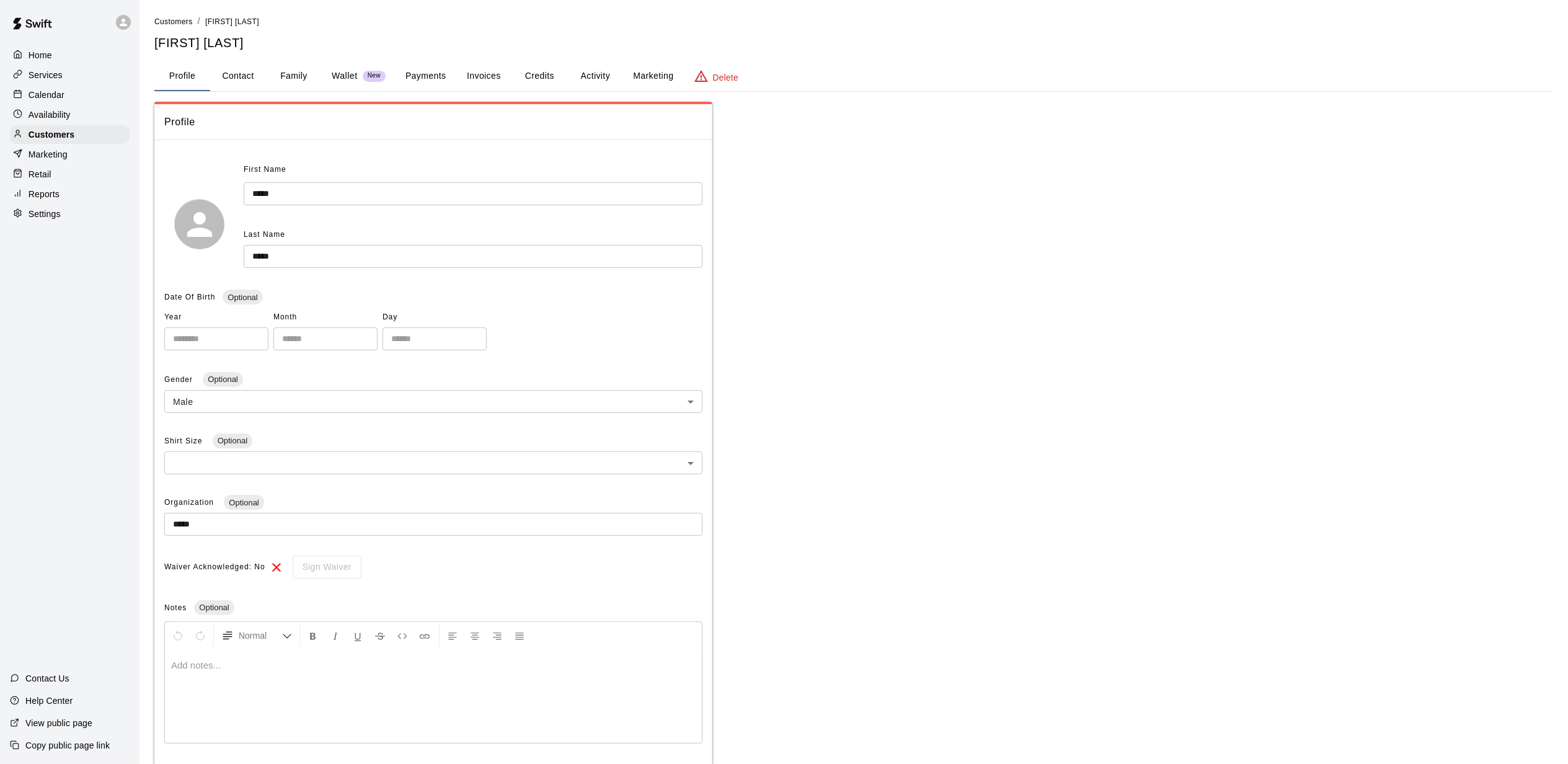click on "Marketing" at bounding box center [653, 76] 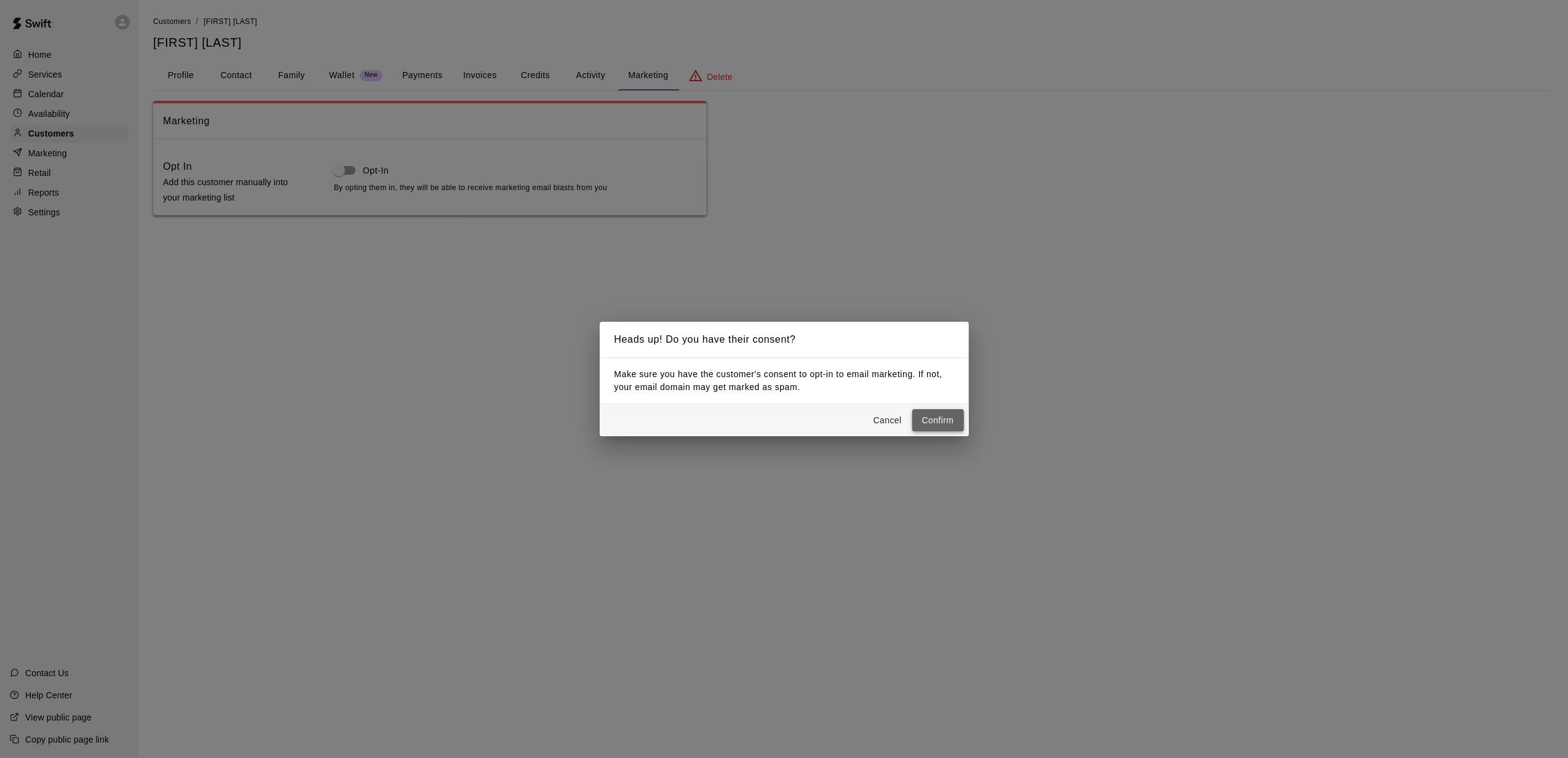click on "Confirm" at bounding box center (938, 420) 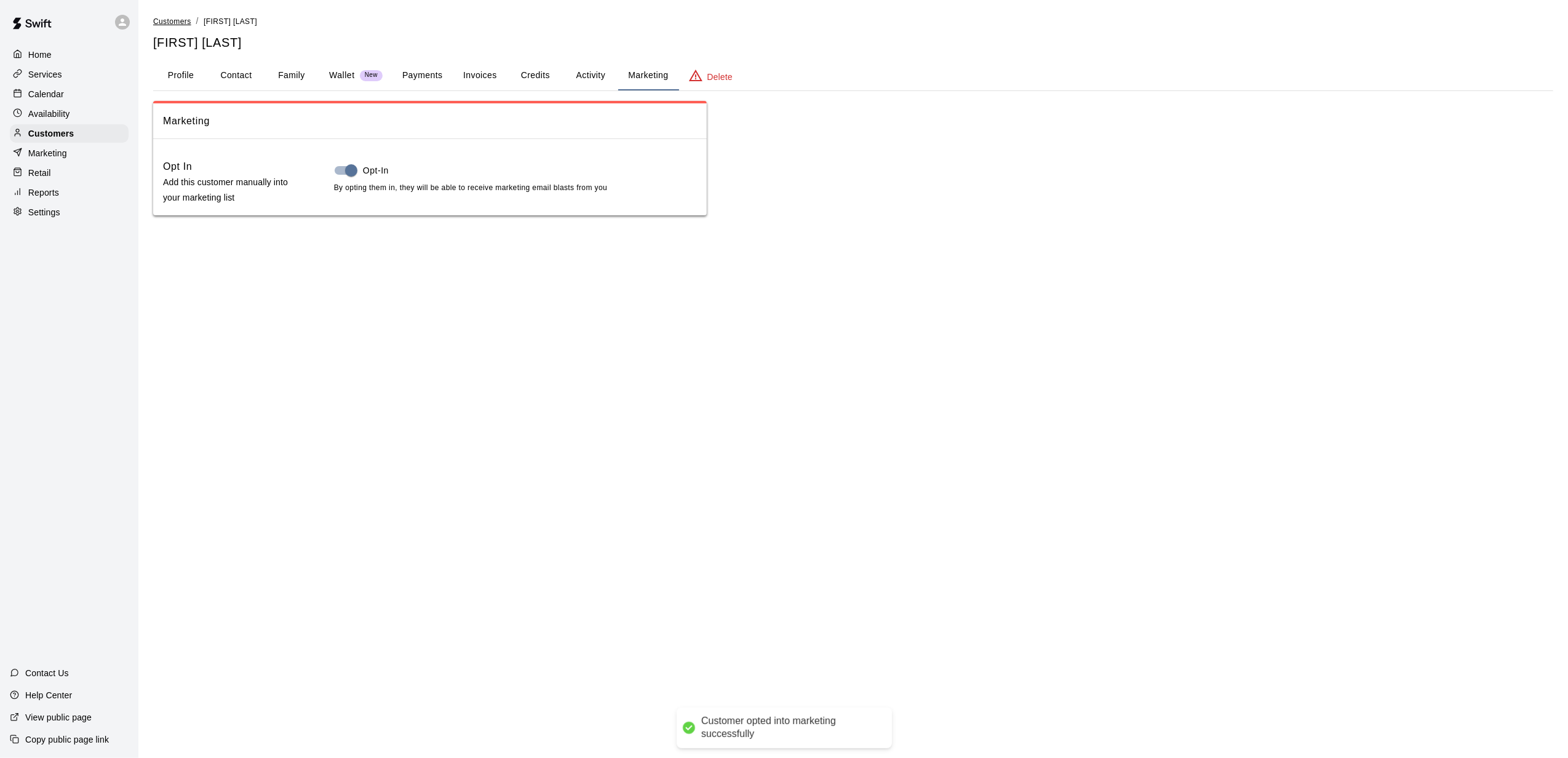 click on "Customers" at bounding box center [172, 22] 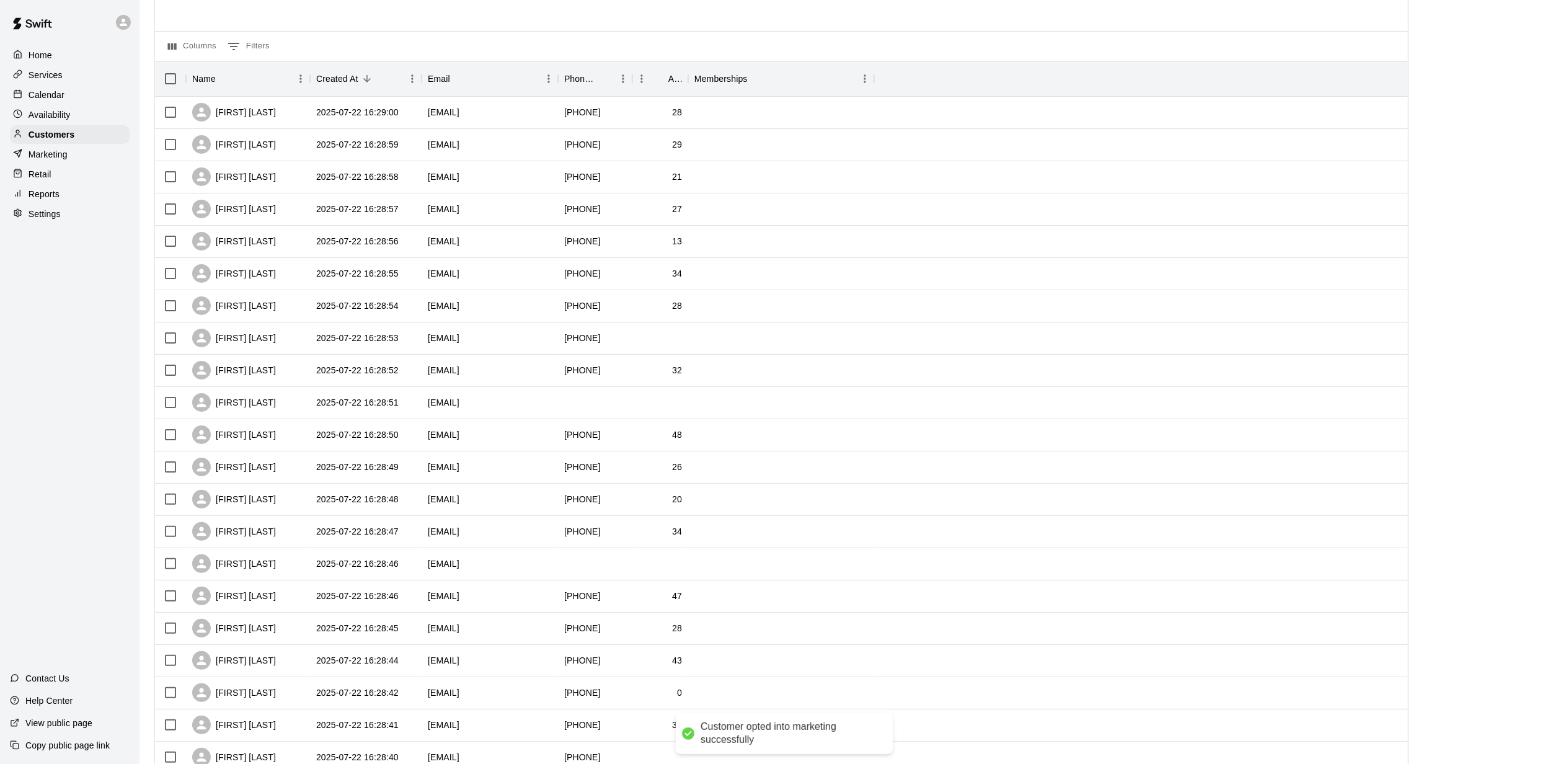 scroll, scrollTop: 309, scrollLeft: 0, axis: vertical 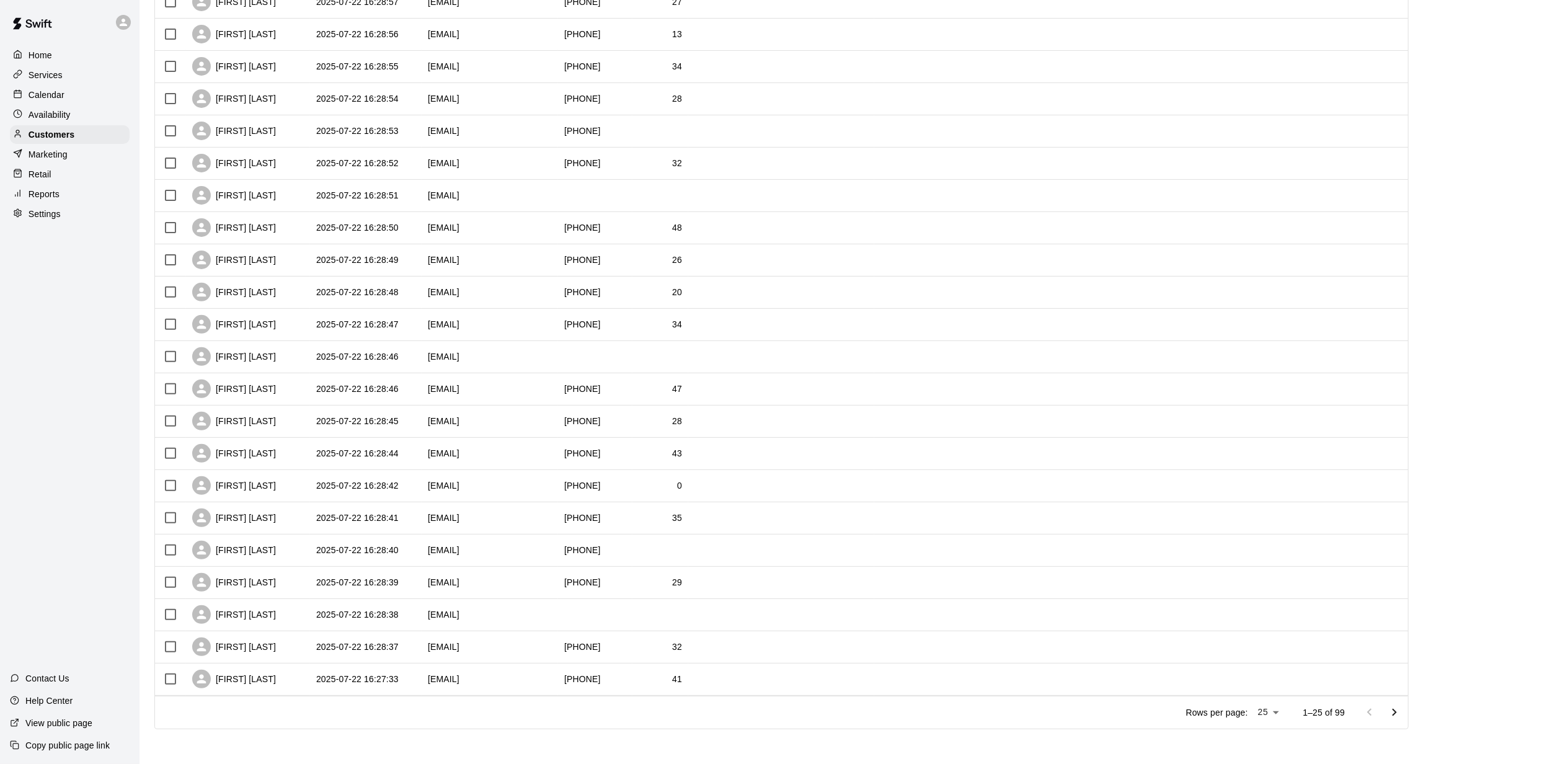 click 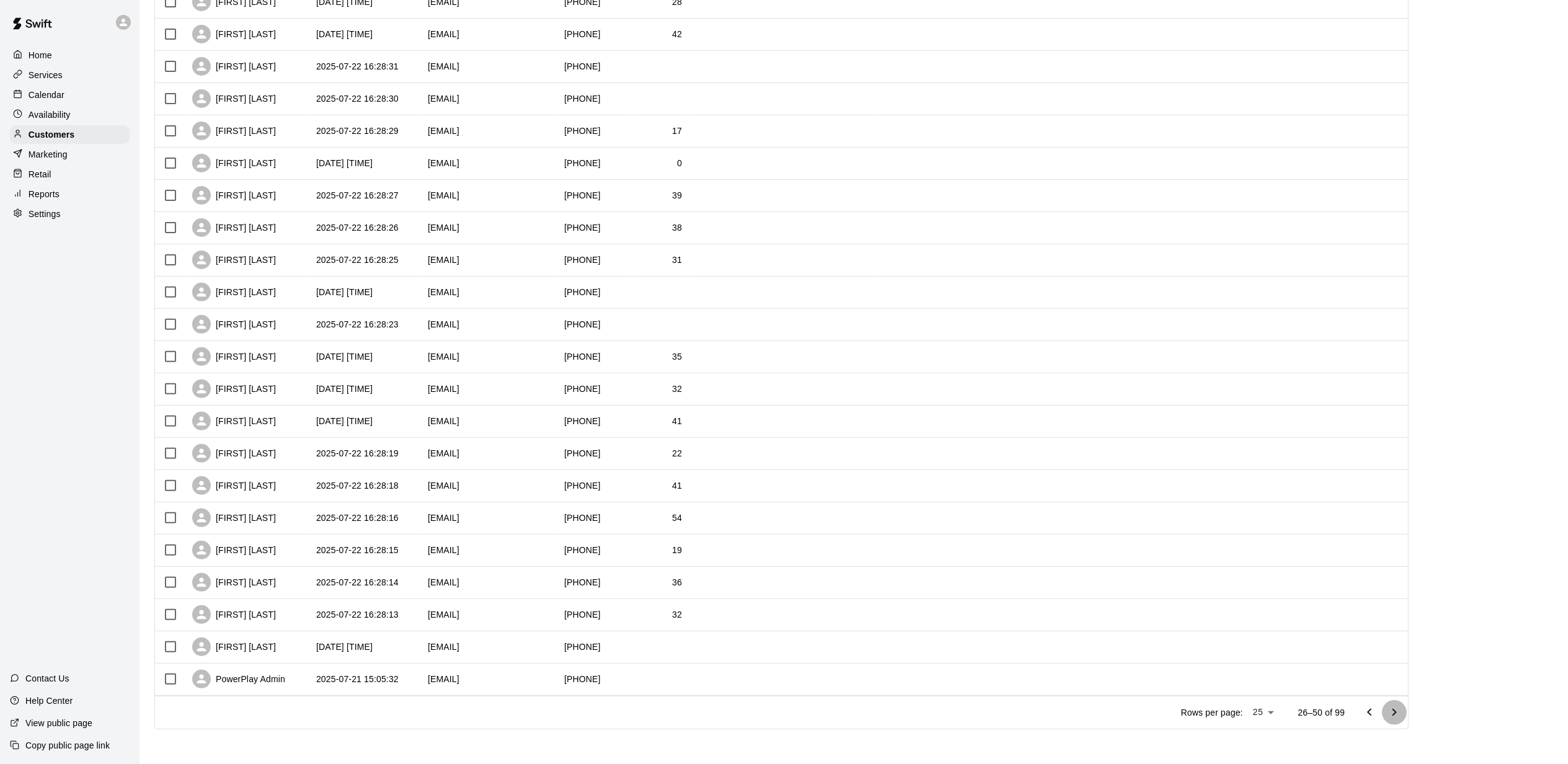 click 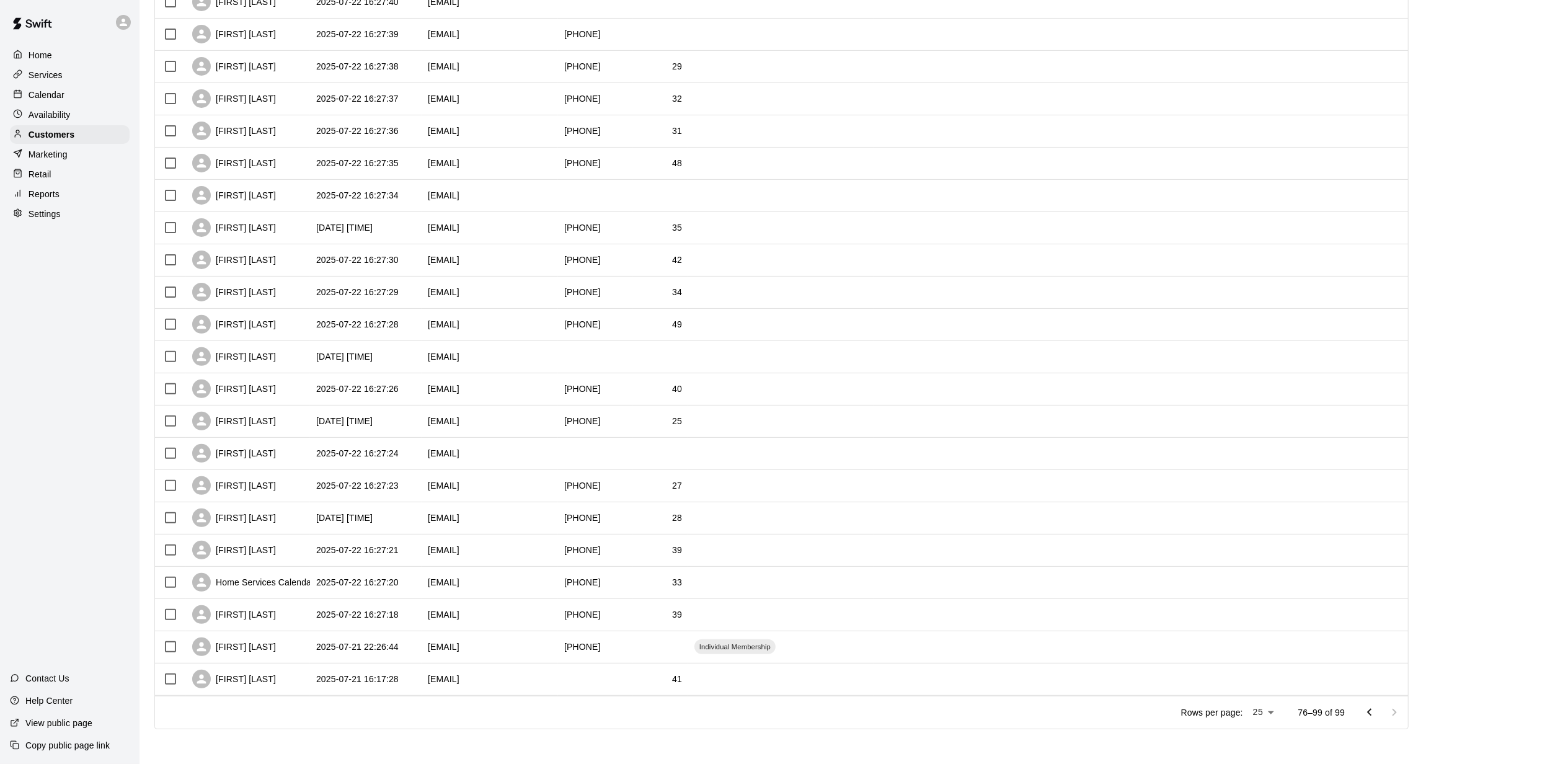 scroll, scrollTop: 277, scrollLeft: 0, axis: vertical 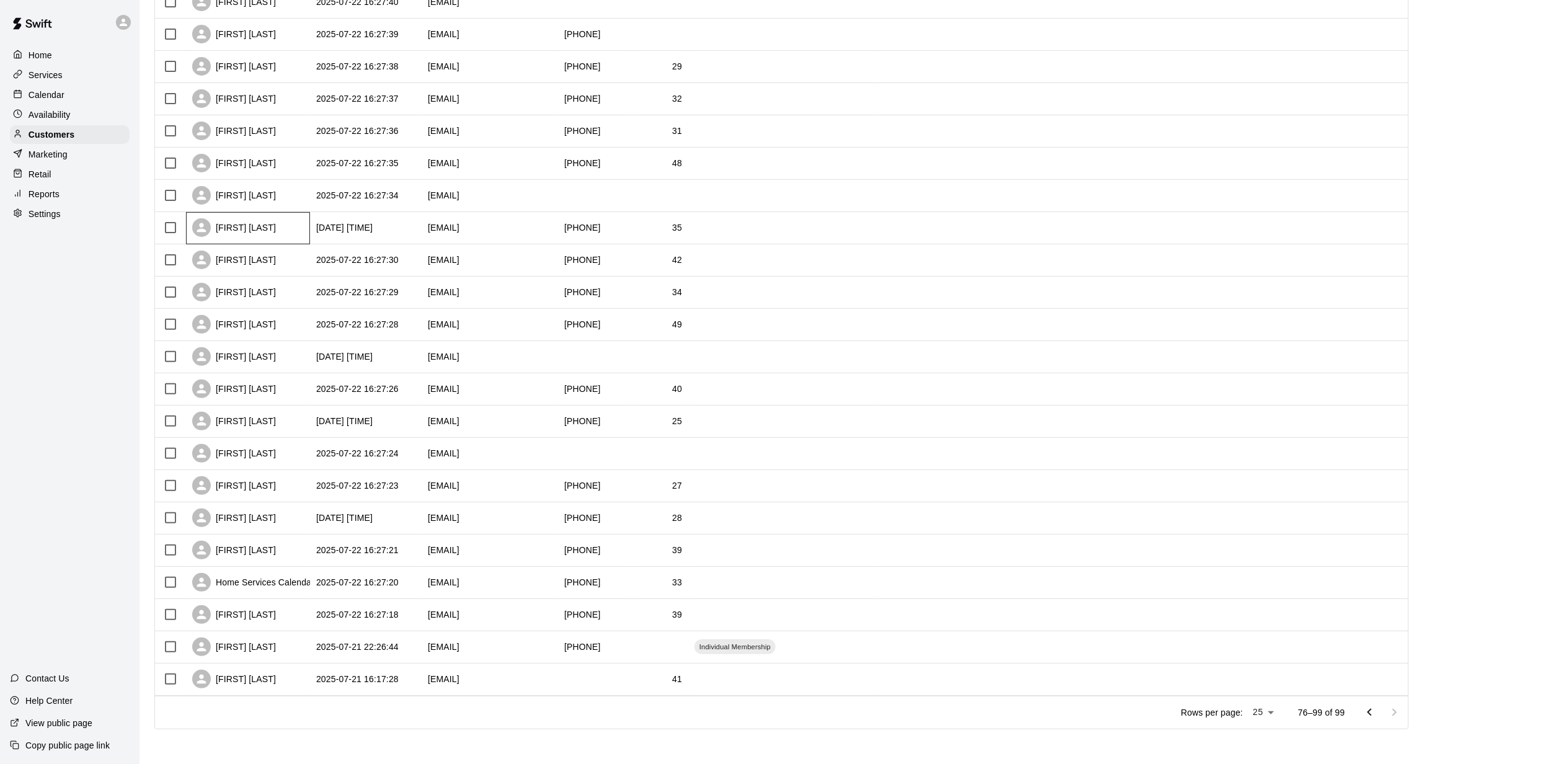 click on "[FIRST] [LAST]" at bounding box center (248, 228) 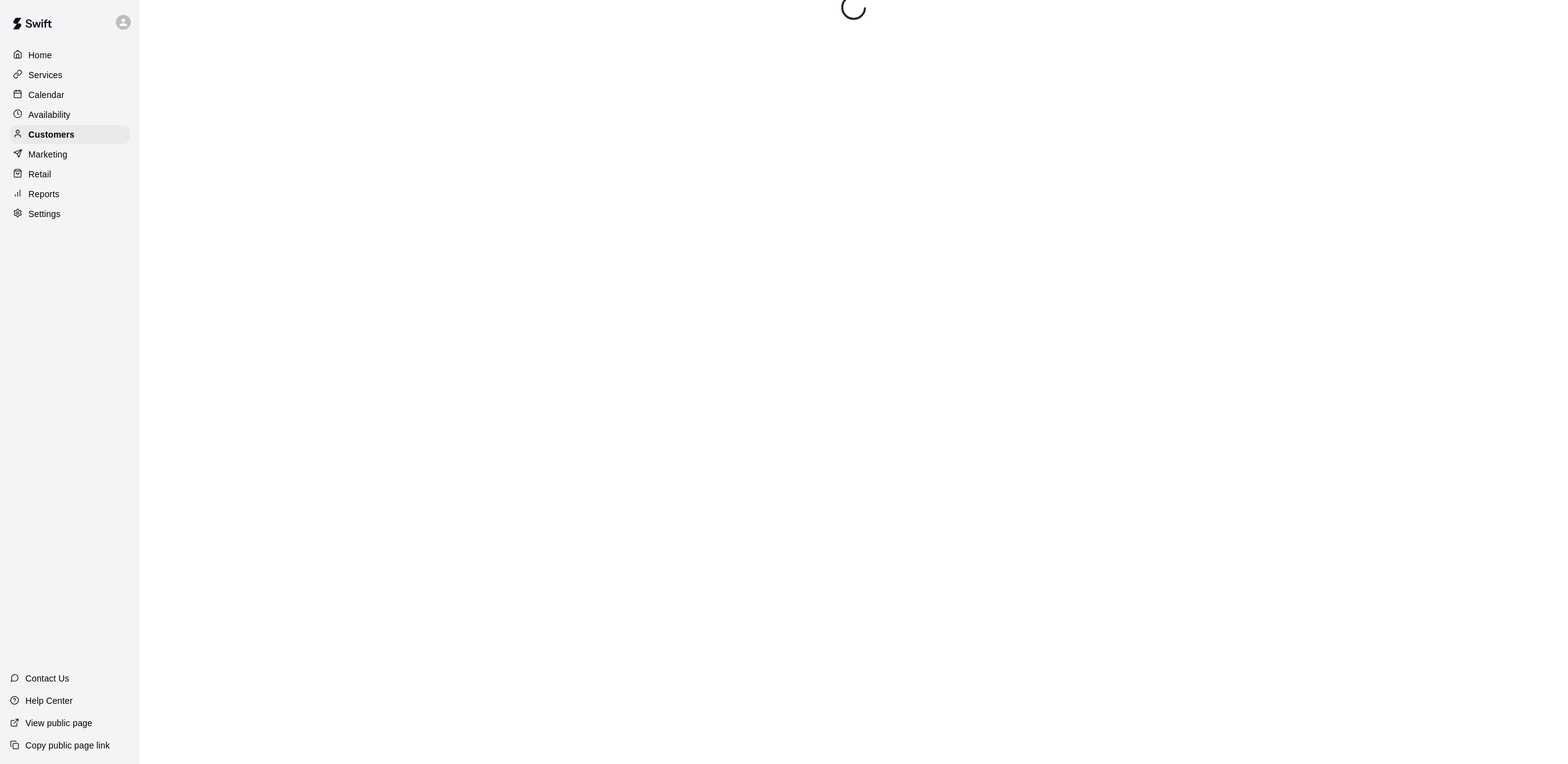 scroll, scrollTop: 0, scrollLeft: 0, axis: both 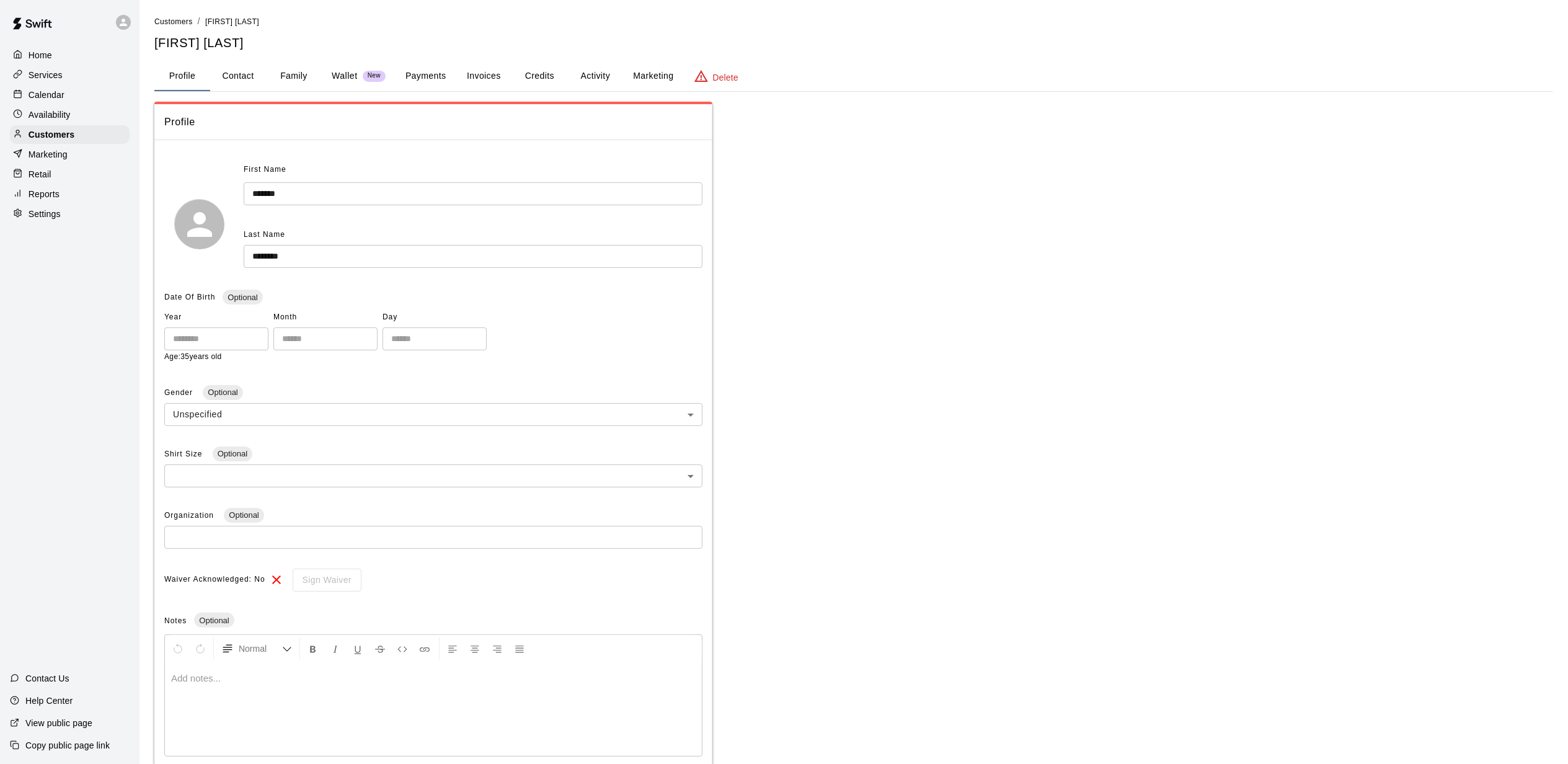 click on "Marketing" at bounding box center (653, 76) 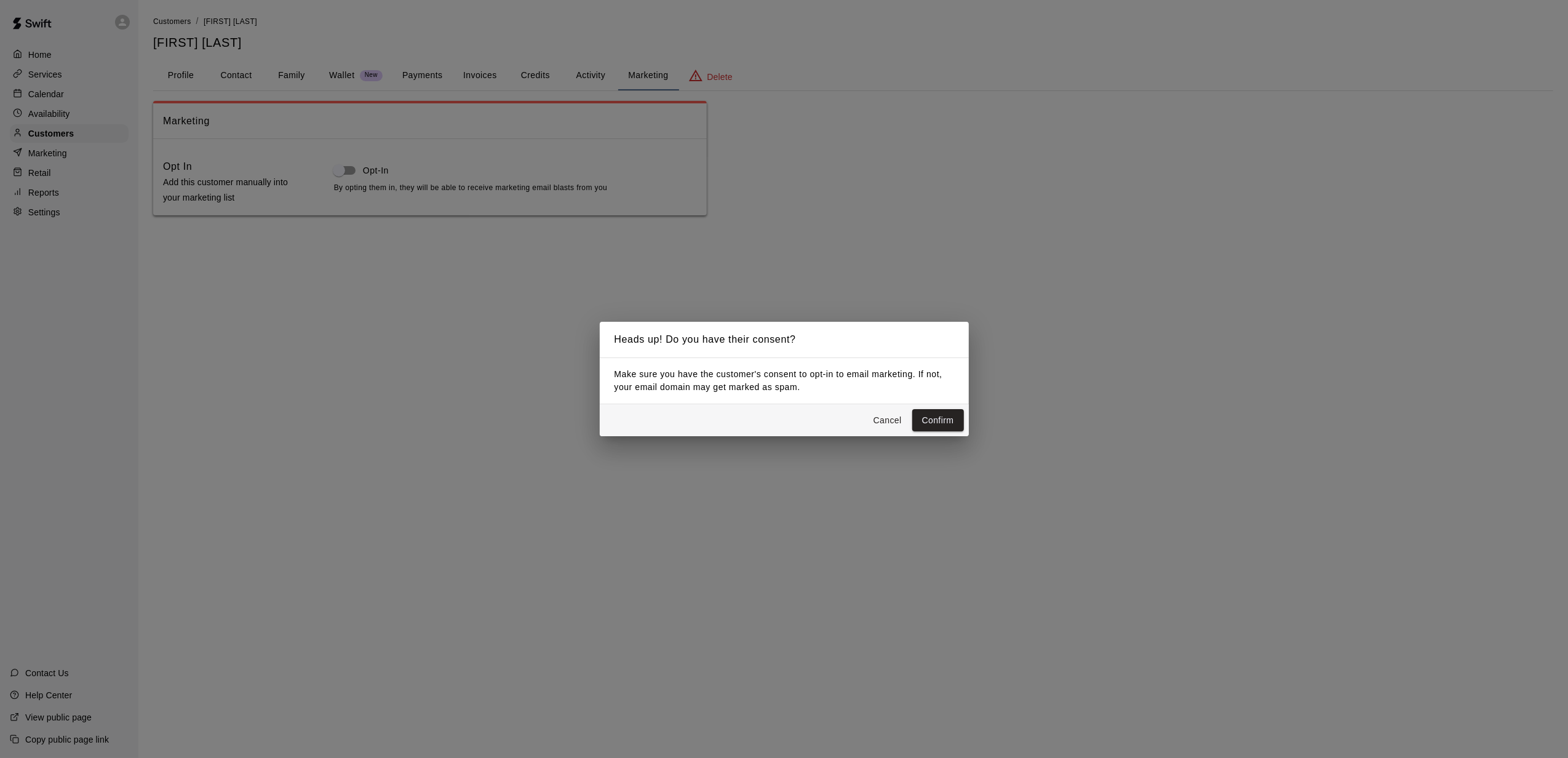 click on "Confirm" at bounding box center (938, 420) 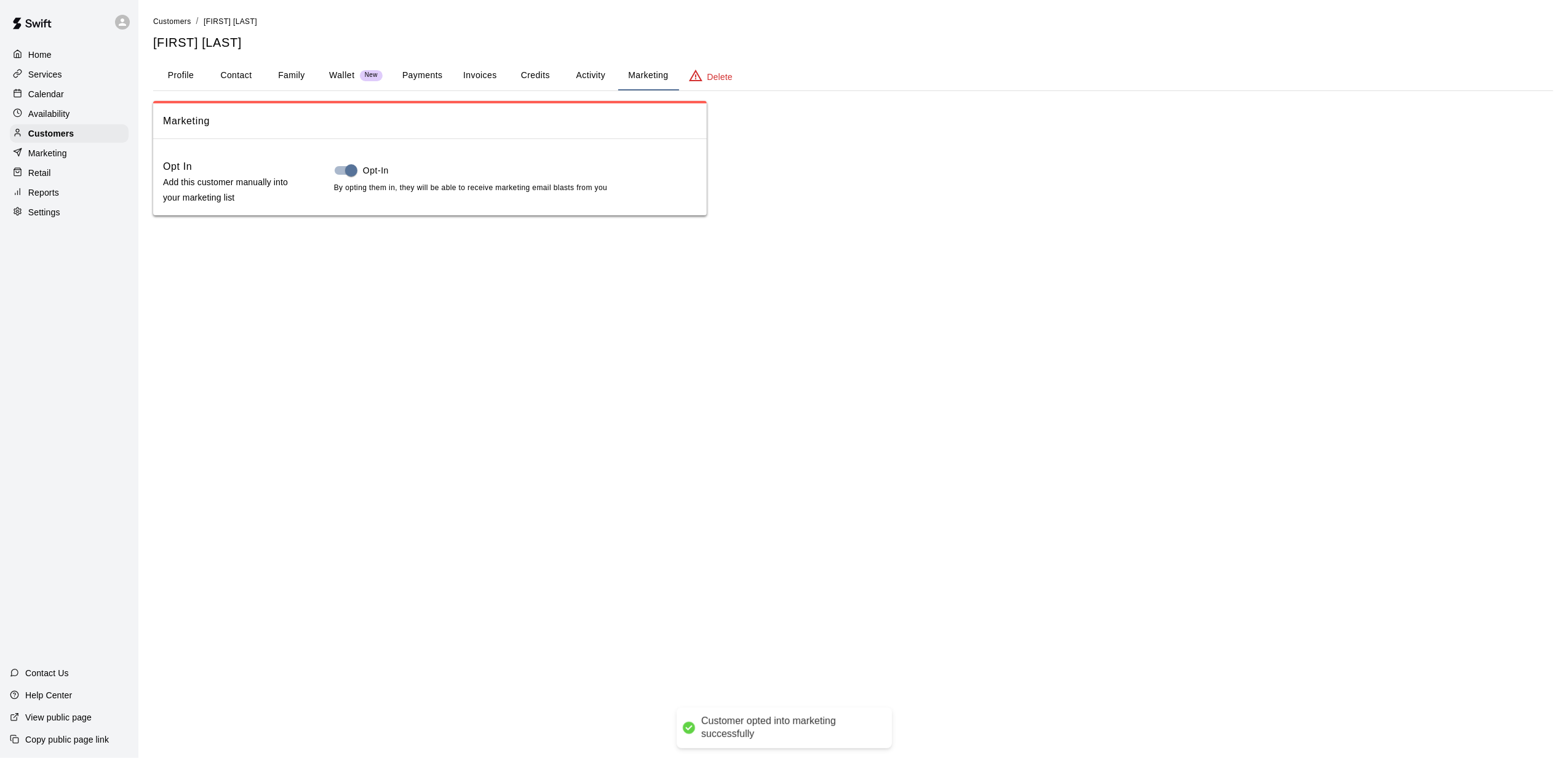 click on "Profile" at bounding box center (181, 76) 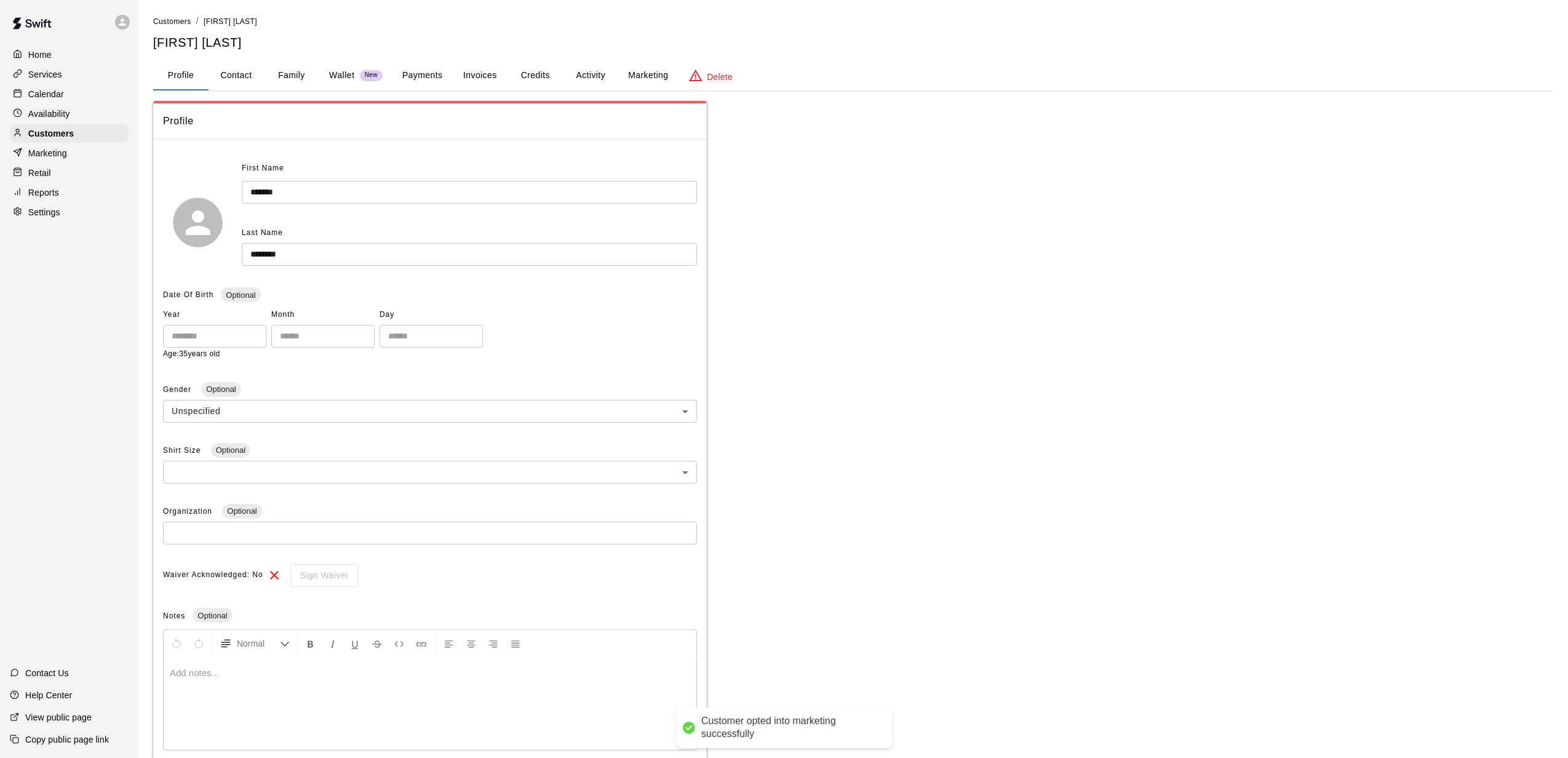 click on "**********" at bounding box center [784, 417] 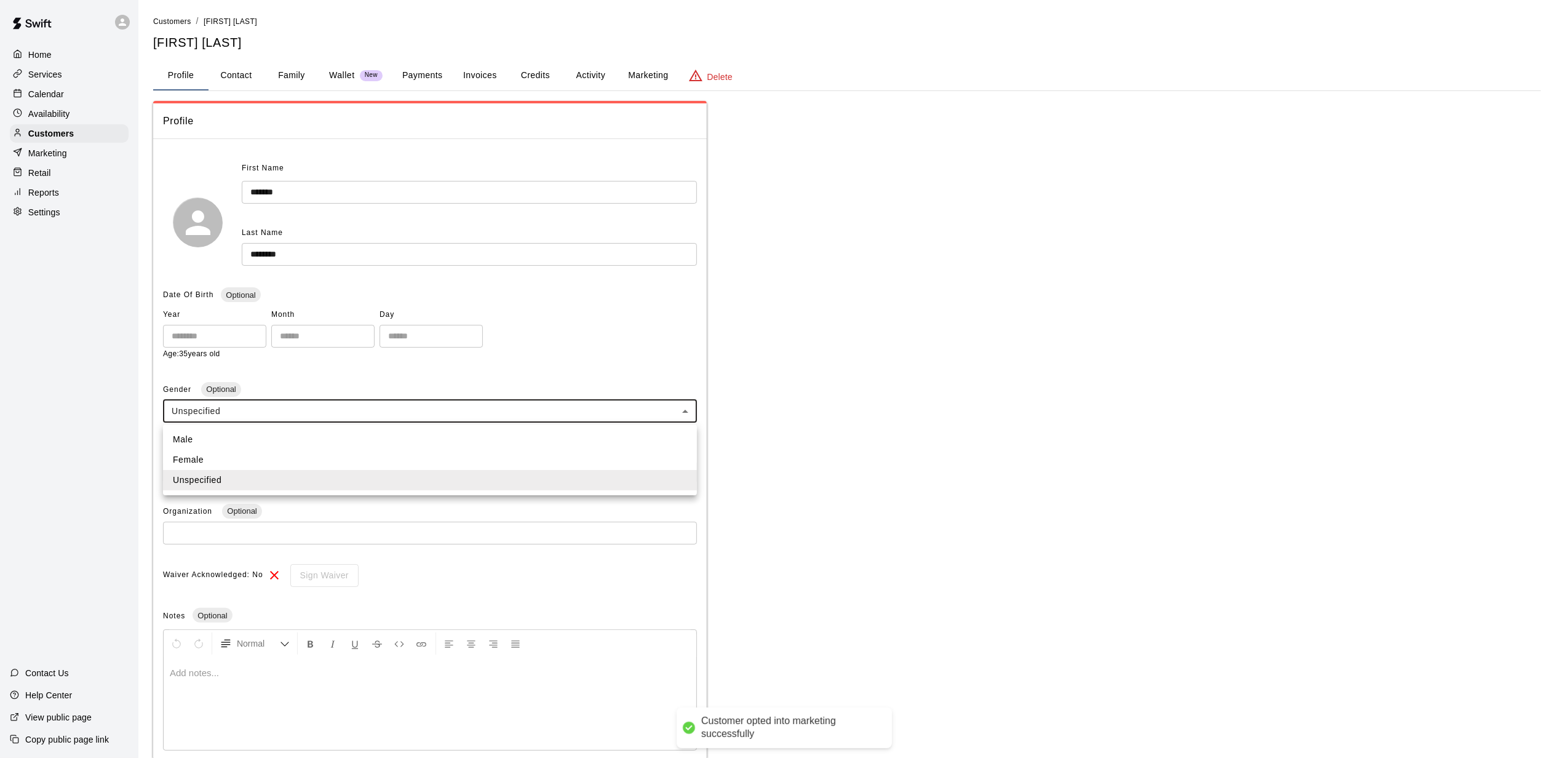 click on "Male" at bounding box center (430, 439) 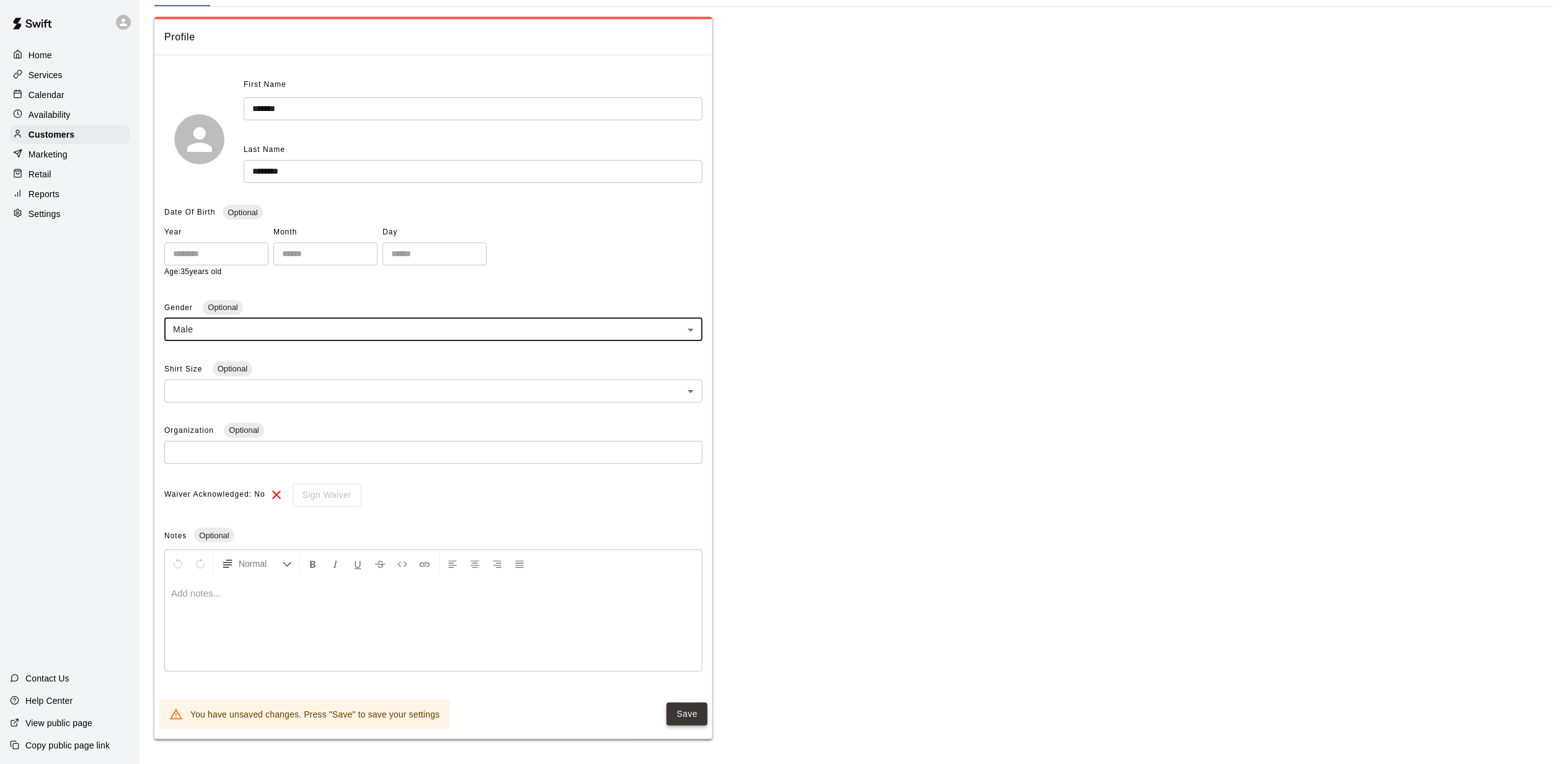 click on "Save" at bounding box center (687, 714) 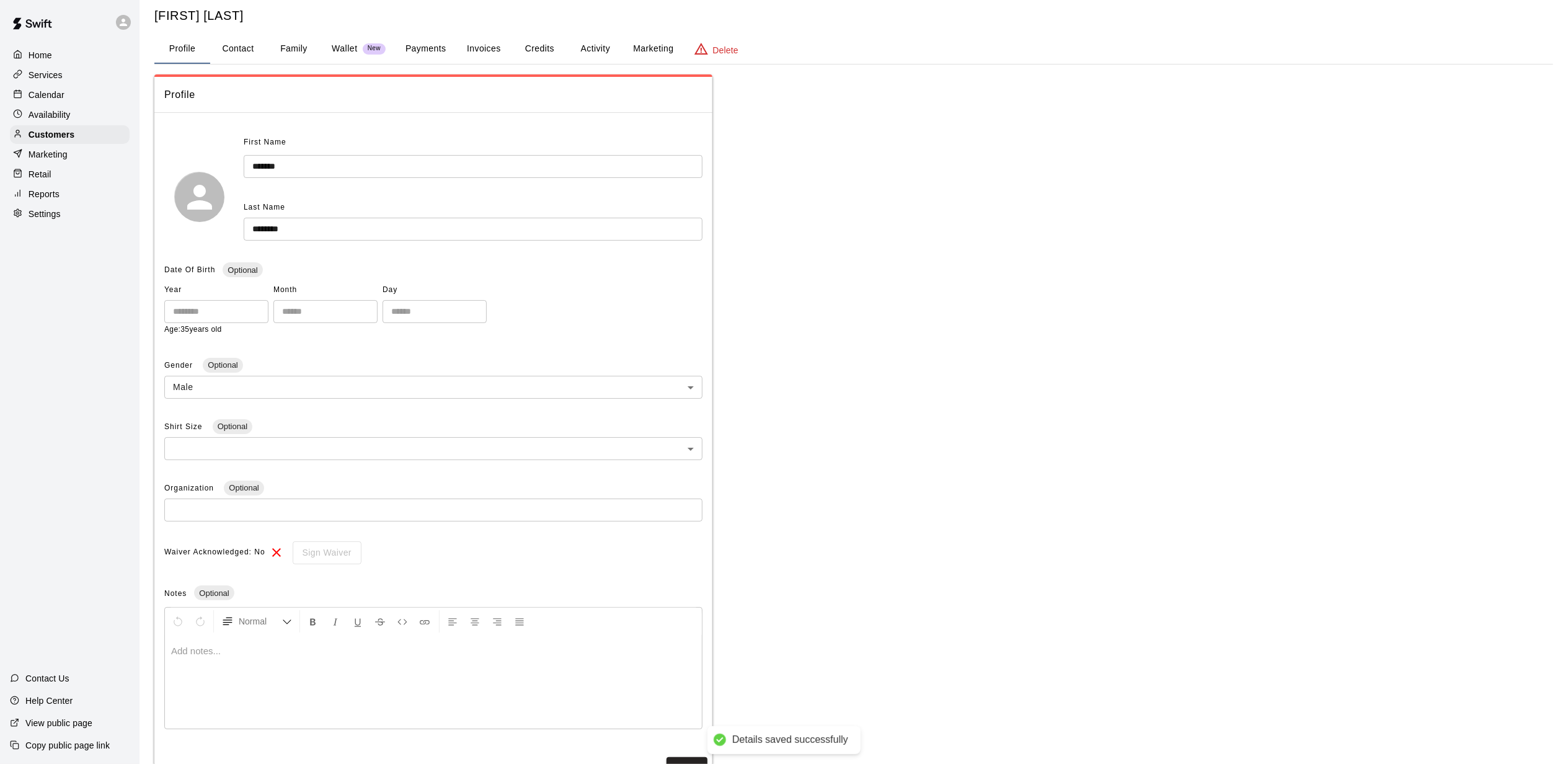 scroll, scrollTop: 0, scrollLeft: 0, axis: both 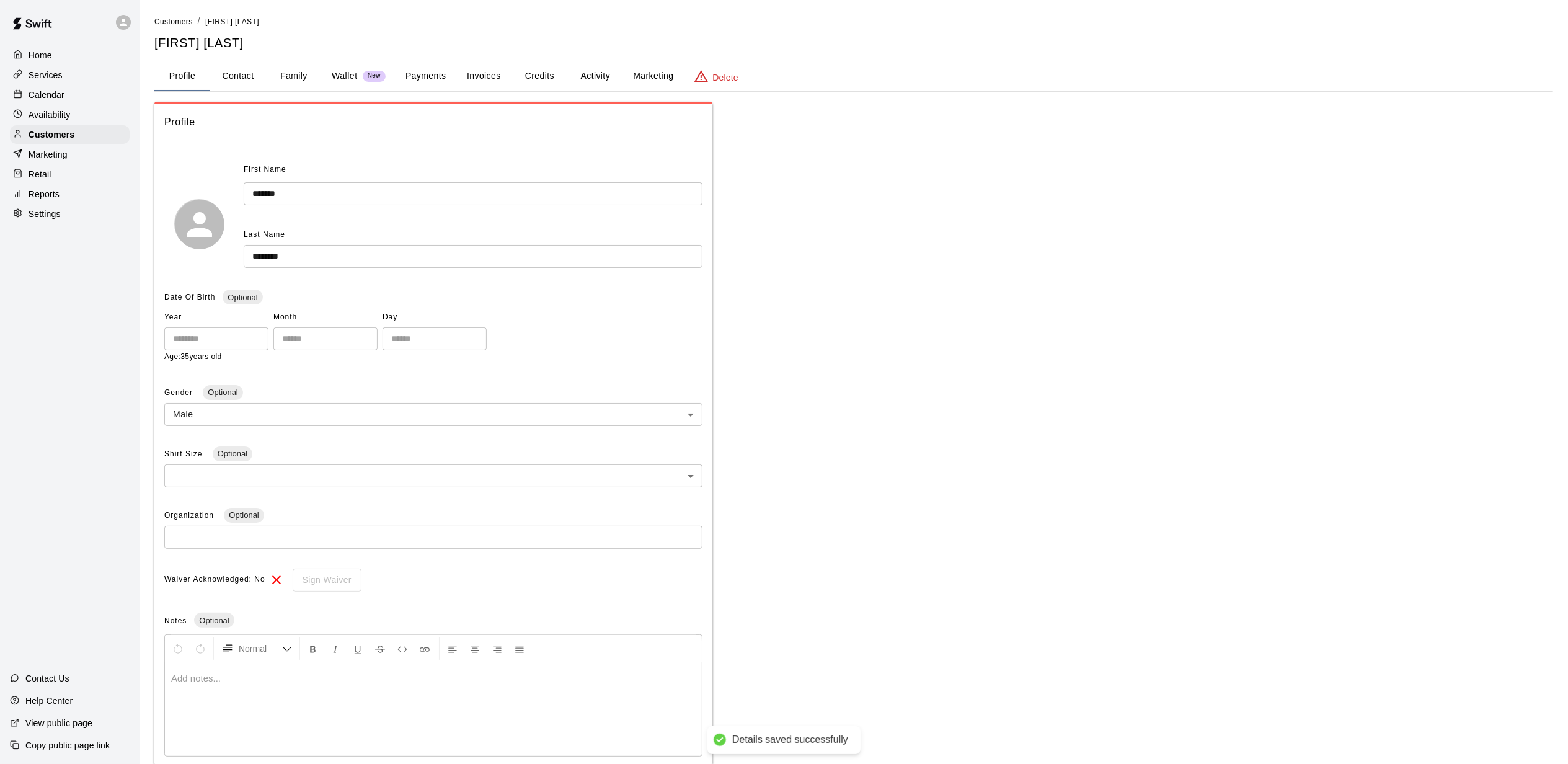 click on "Customers" at bounding box center [174, 22] 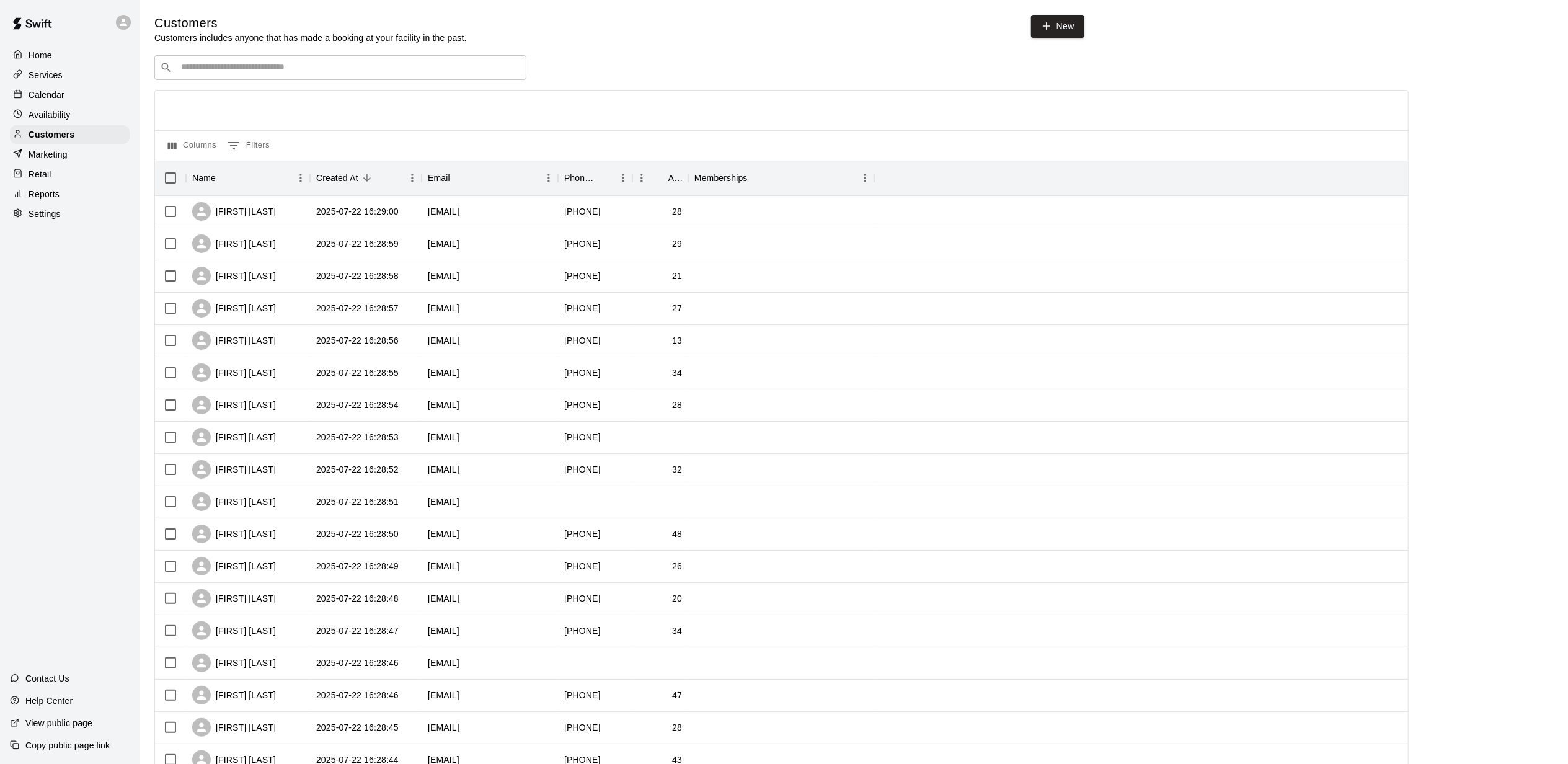 scroll, scrollTop: 309, scrollLeft: 0, axis: vertical 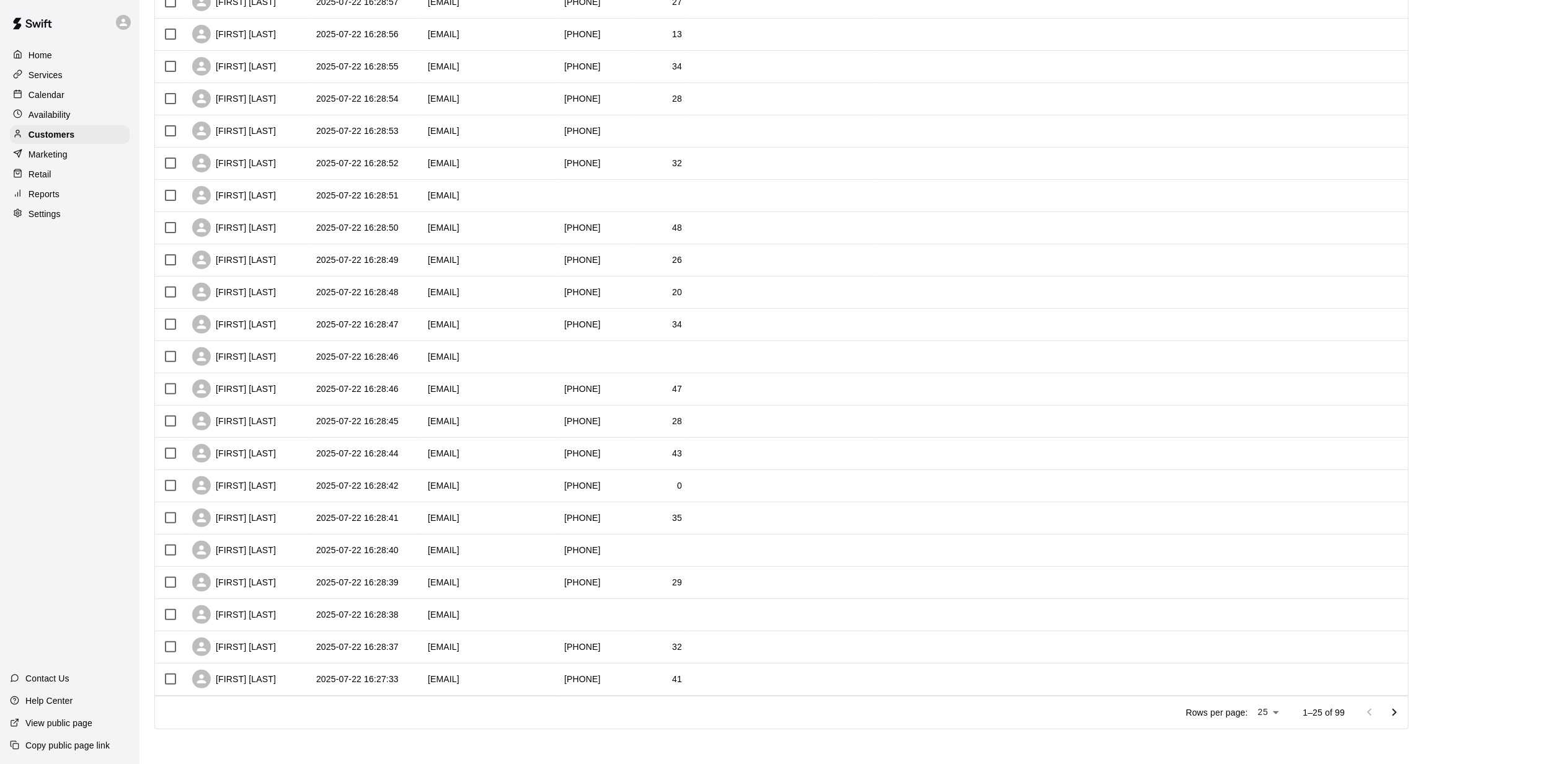 click at bounding box center (1394, 713) 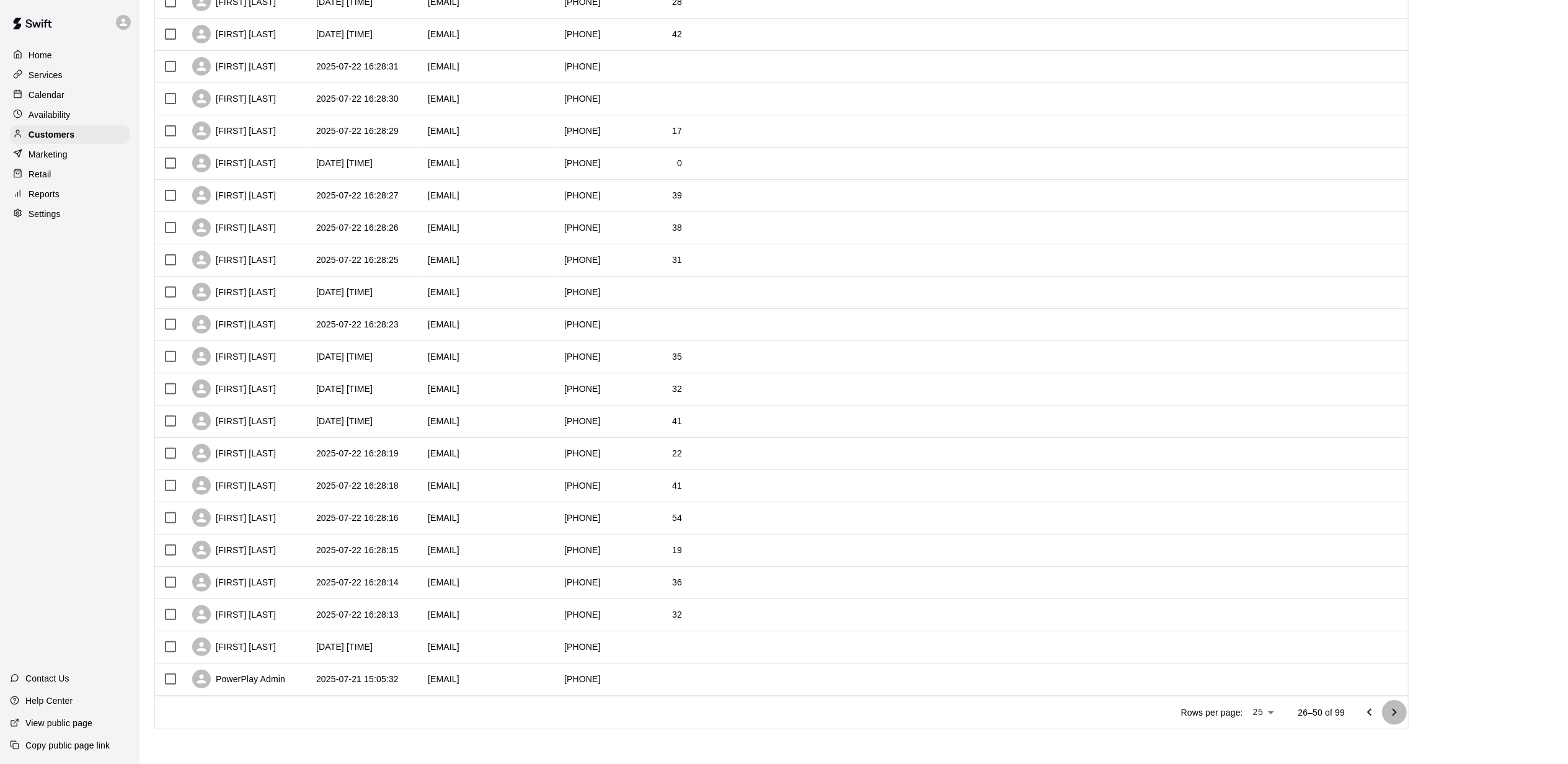 click 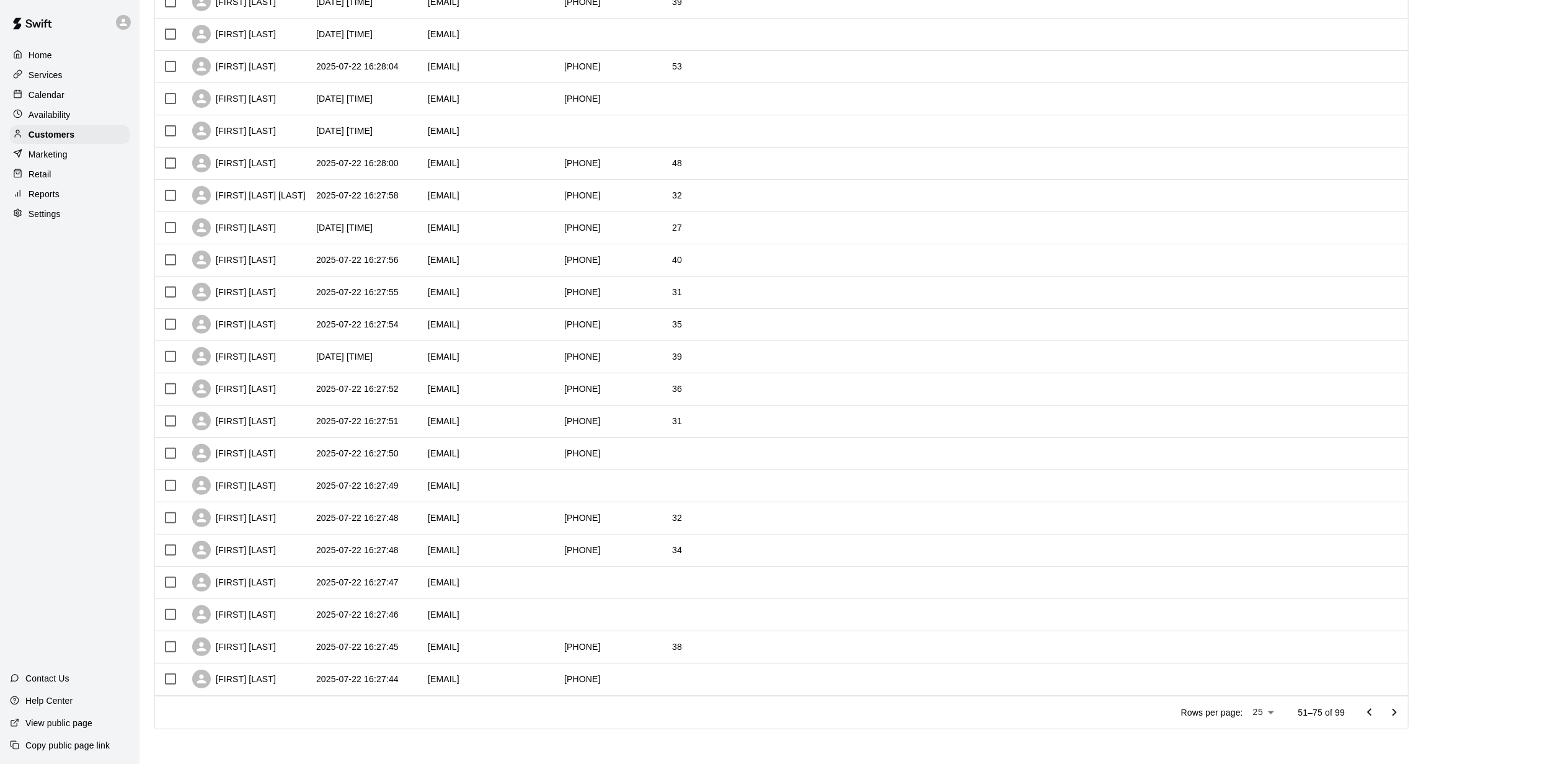 drag, startPoint x: 1401, startPoint y: 710, endPoint x: 1394, endPoint y: 707, distance: 7.615773 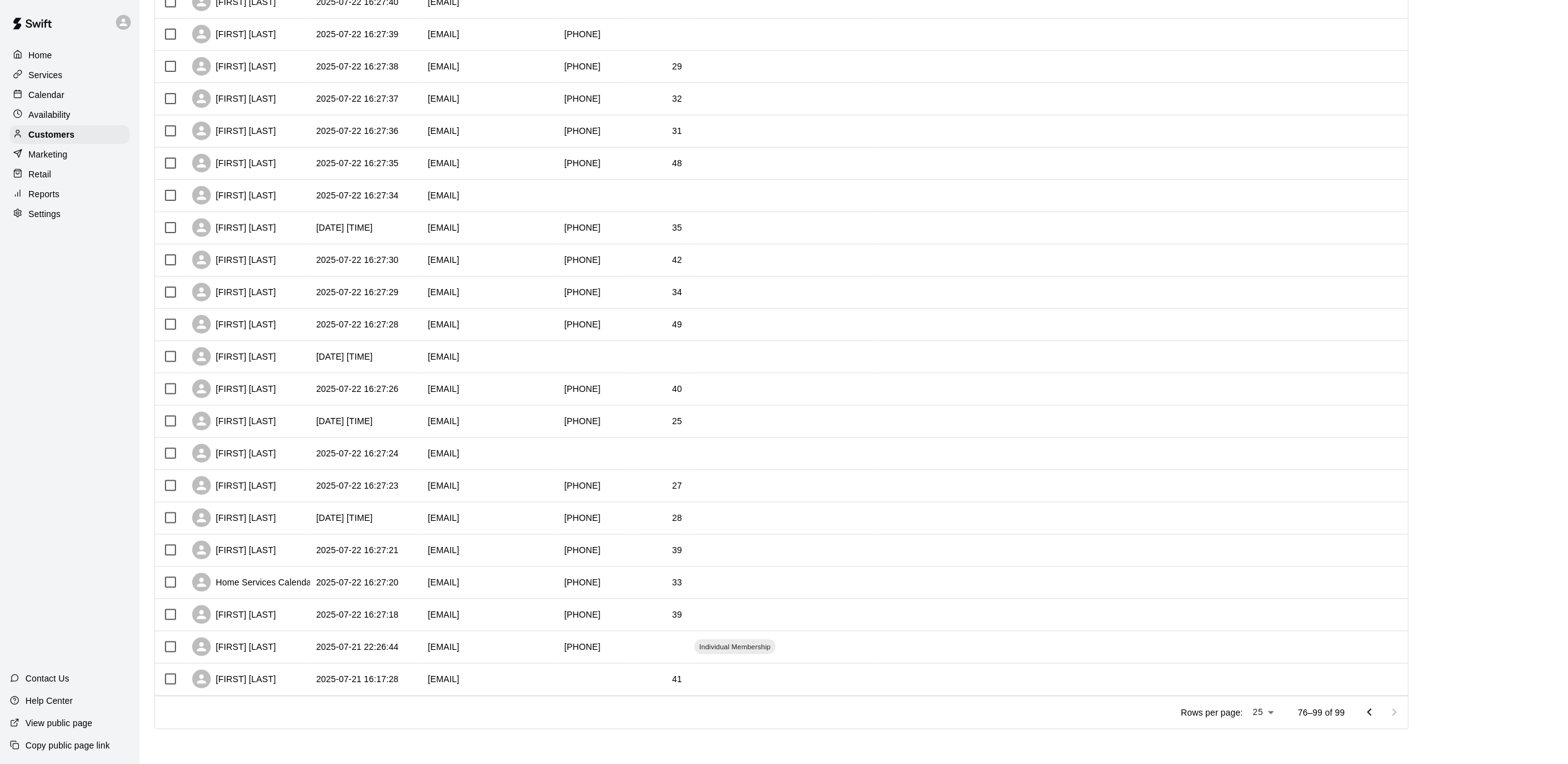 scroll, scrollTop: 277, scrollLeft: 0, axis: vertical 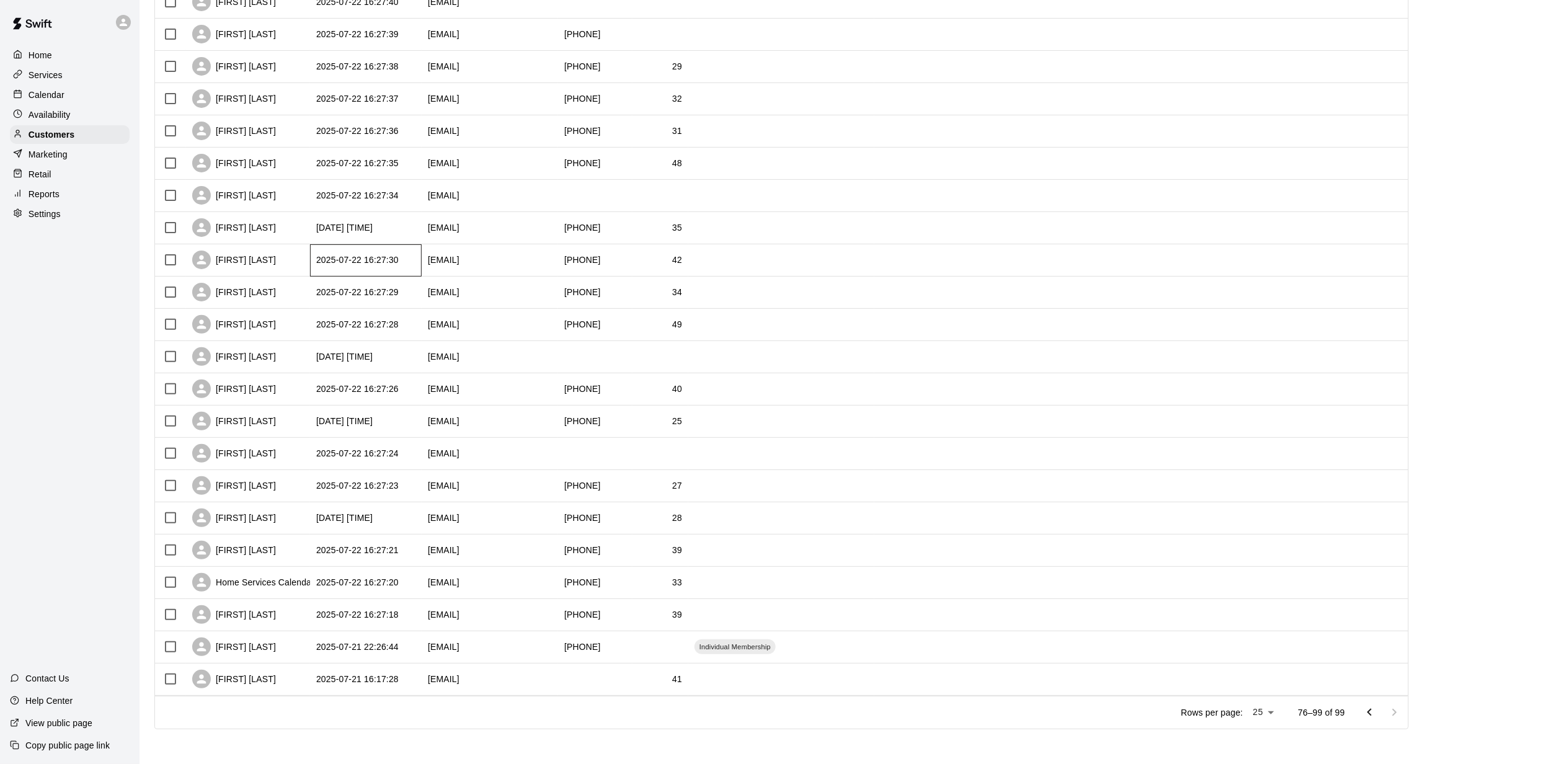 click on "2025-07-22 16:27:30" at bounding box center [366, 260] 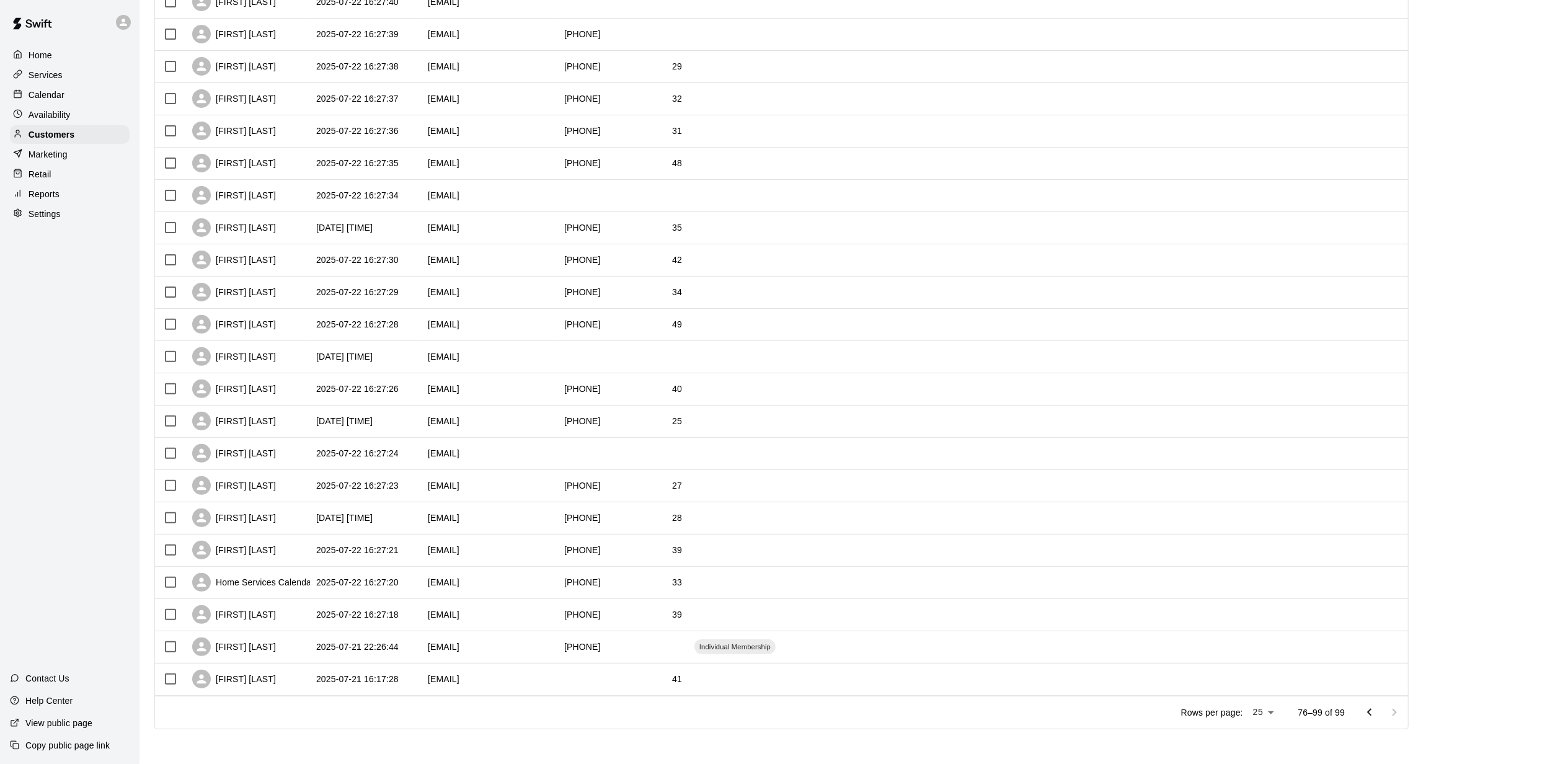 scroll, scrollTop: 0, scrollLeft: 0, axis: both 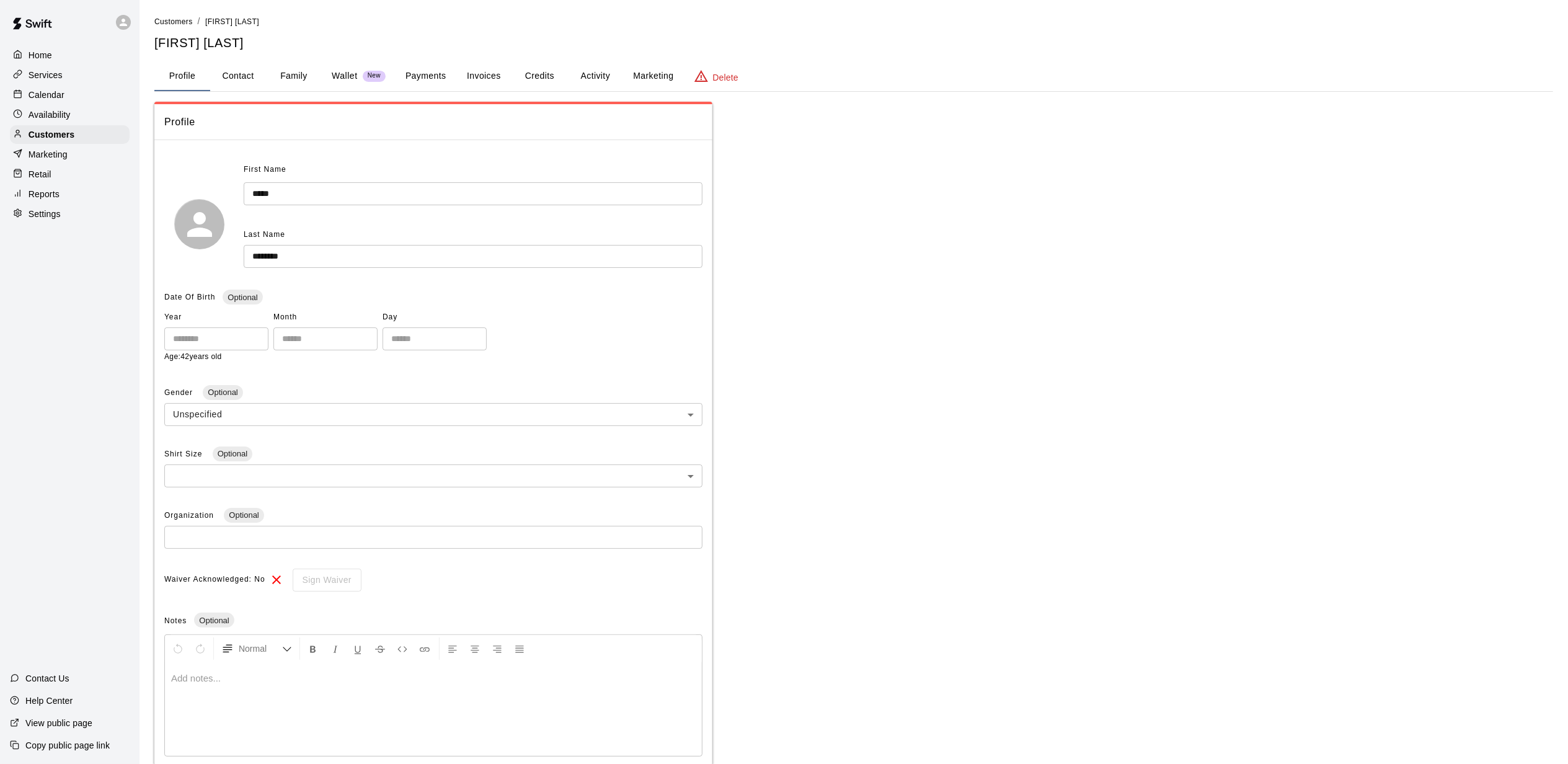 click on "Marketing" at bounding box center [653, 76] 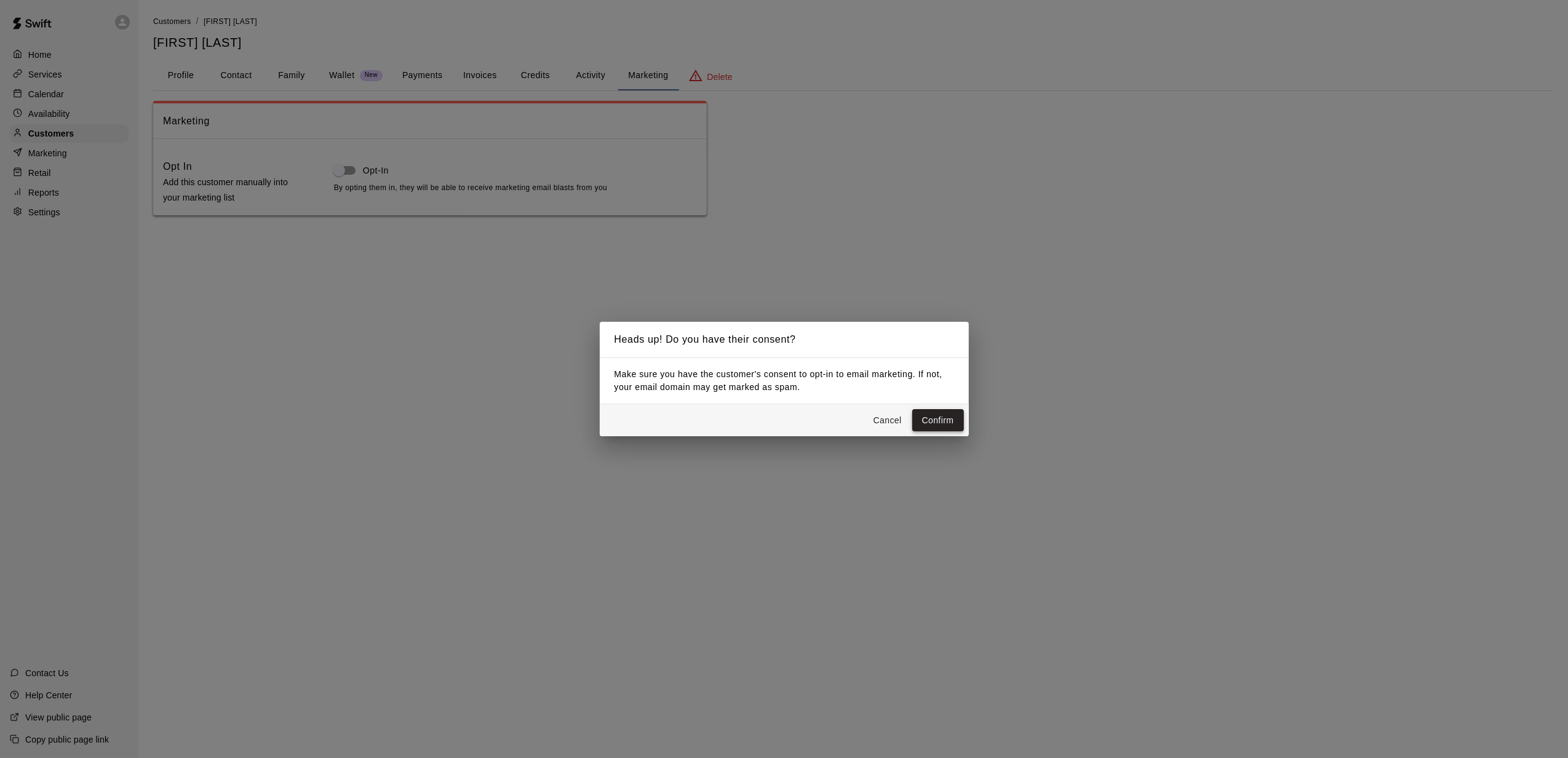 click on "Confirm" at bounding box center [938, 420] 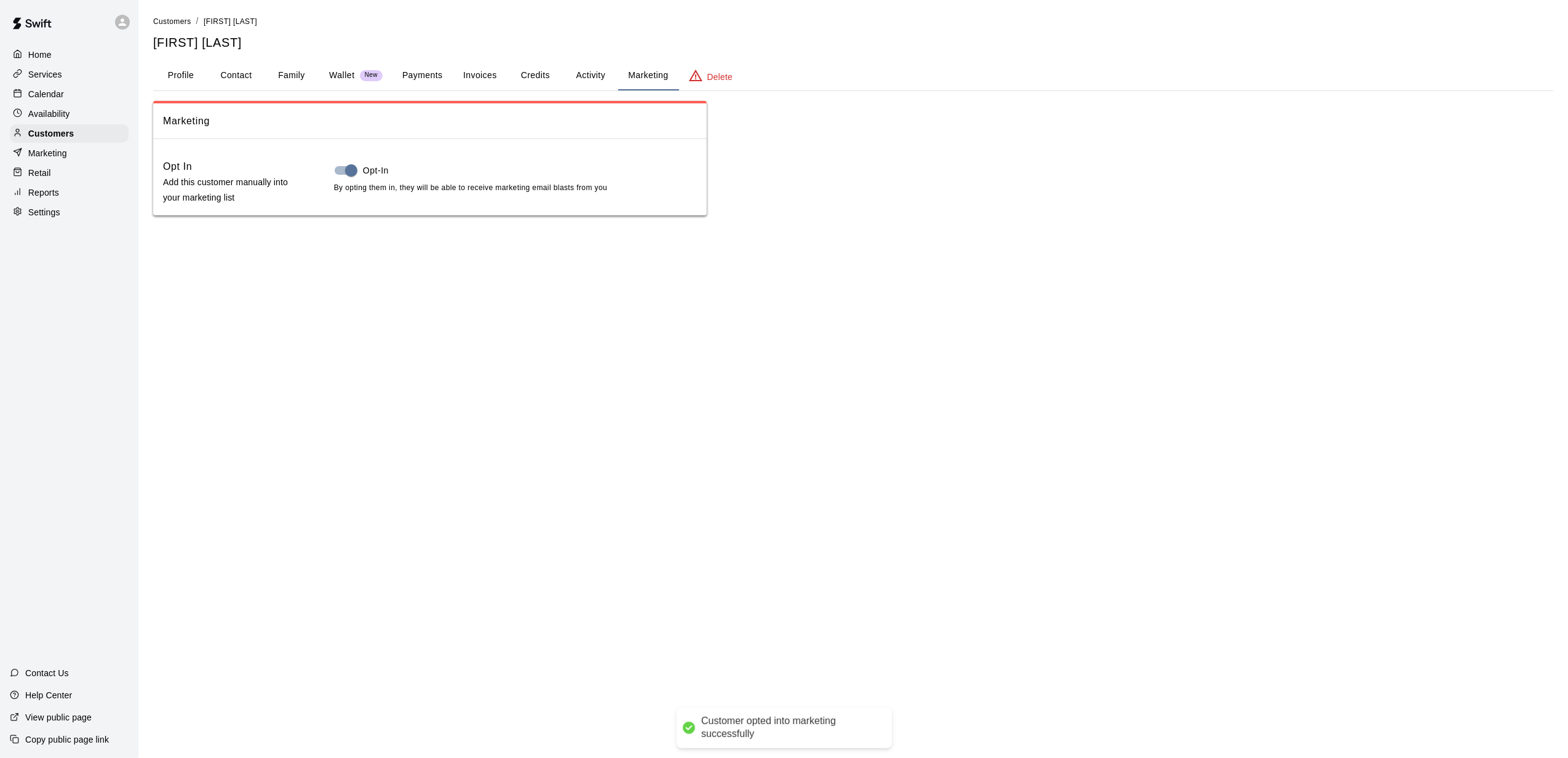 click on "Profile" at bounding box center [181, 76] 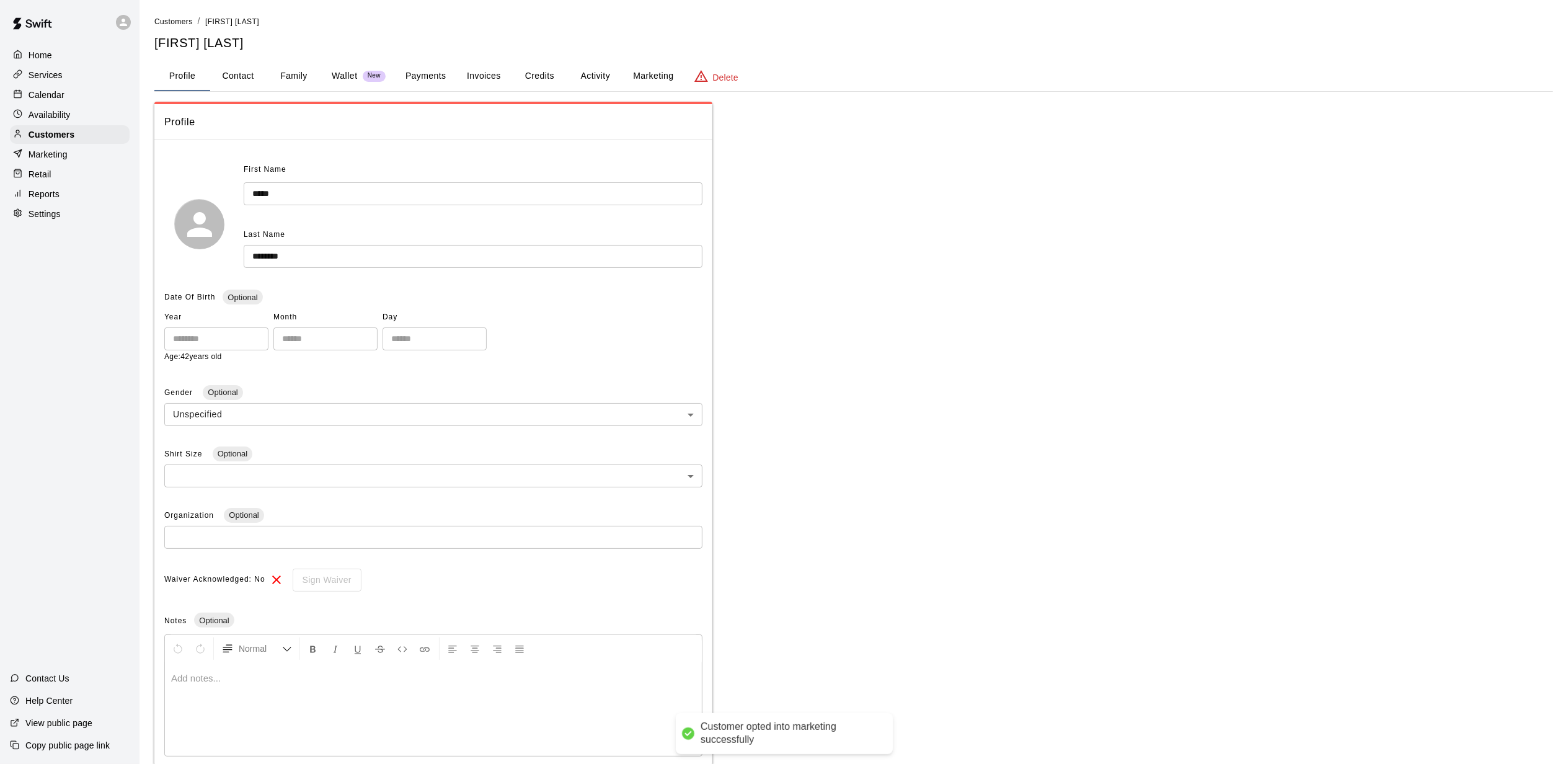 click on "**********" at bounding box center (784, 420) 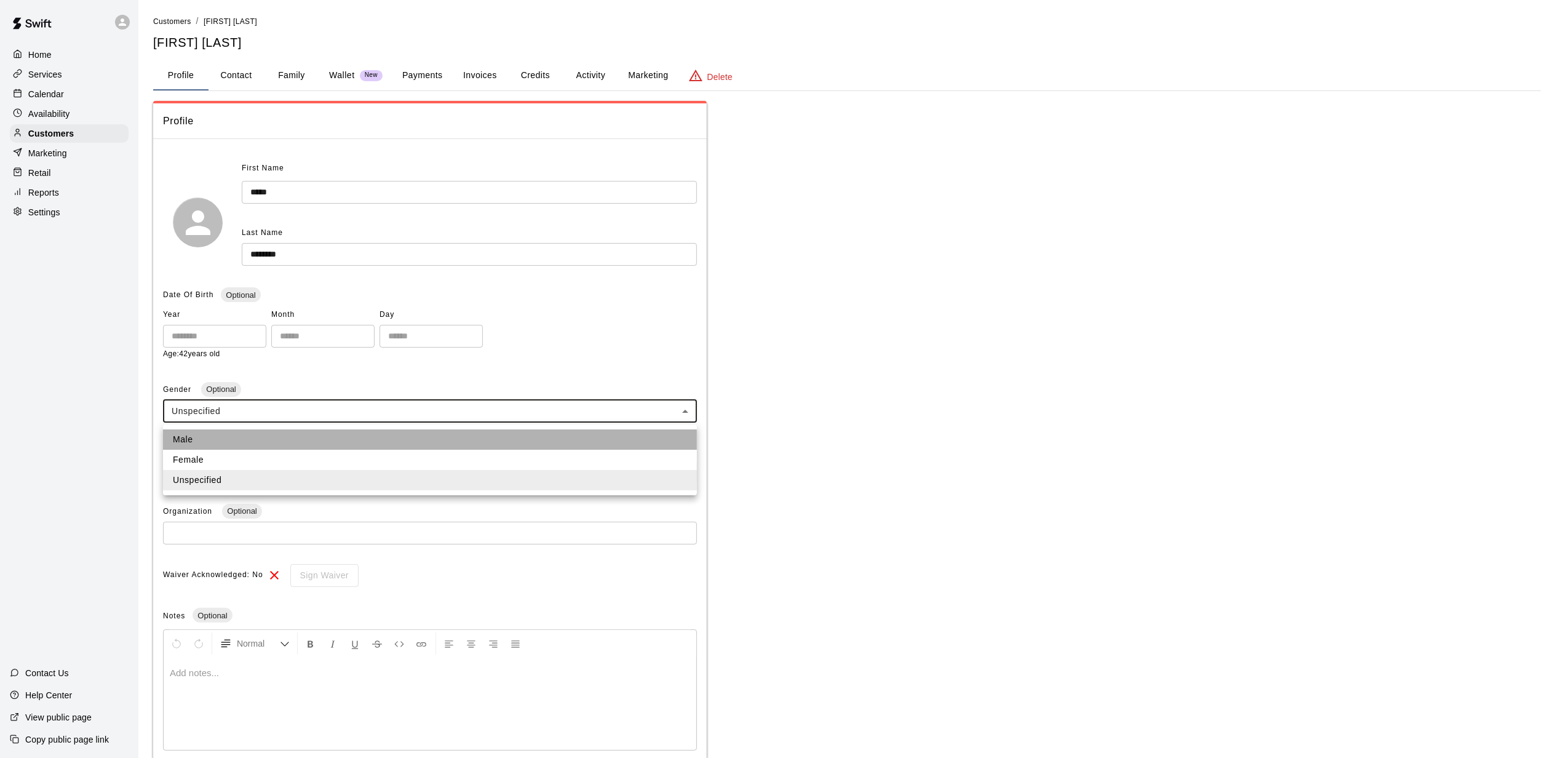click on "Male" at bounding box center (430, 439) 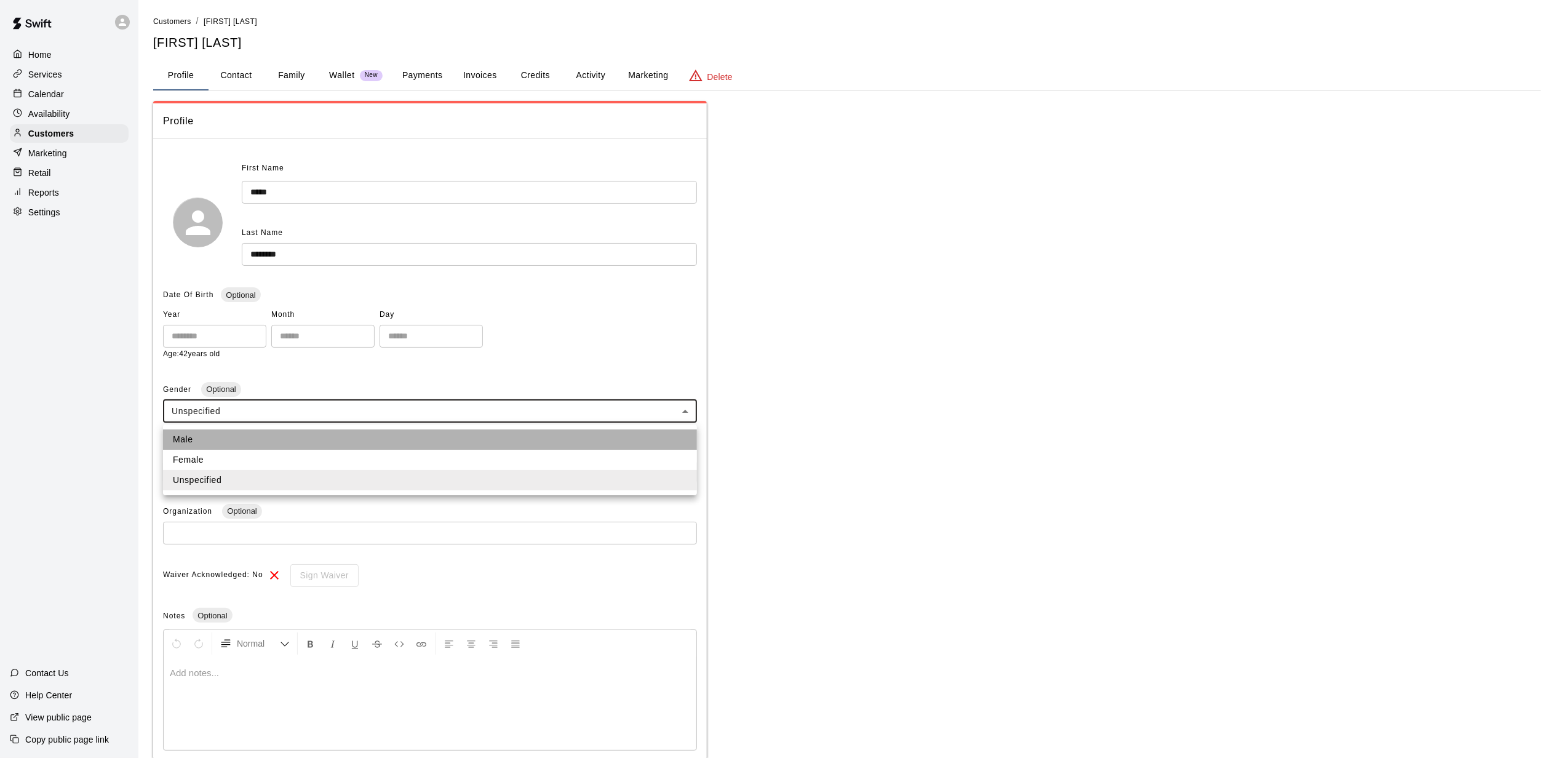type on "****" 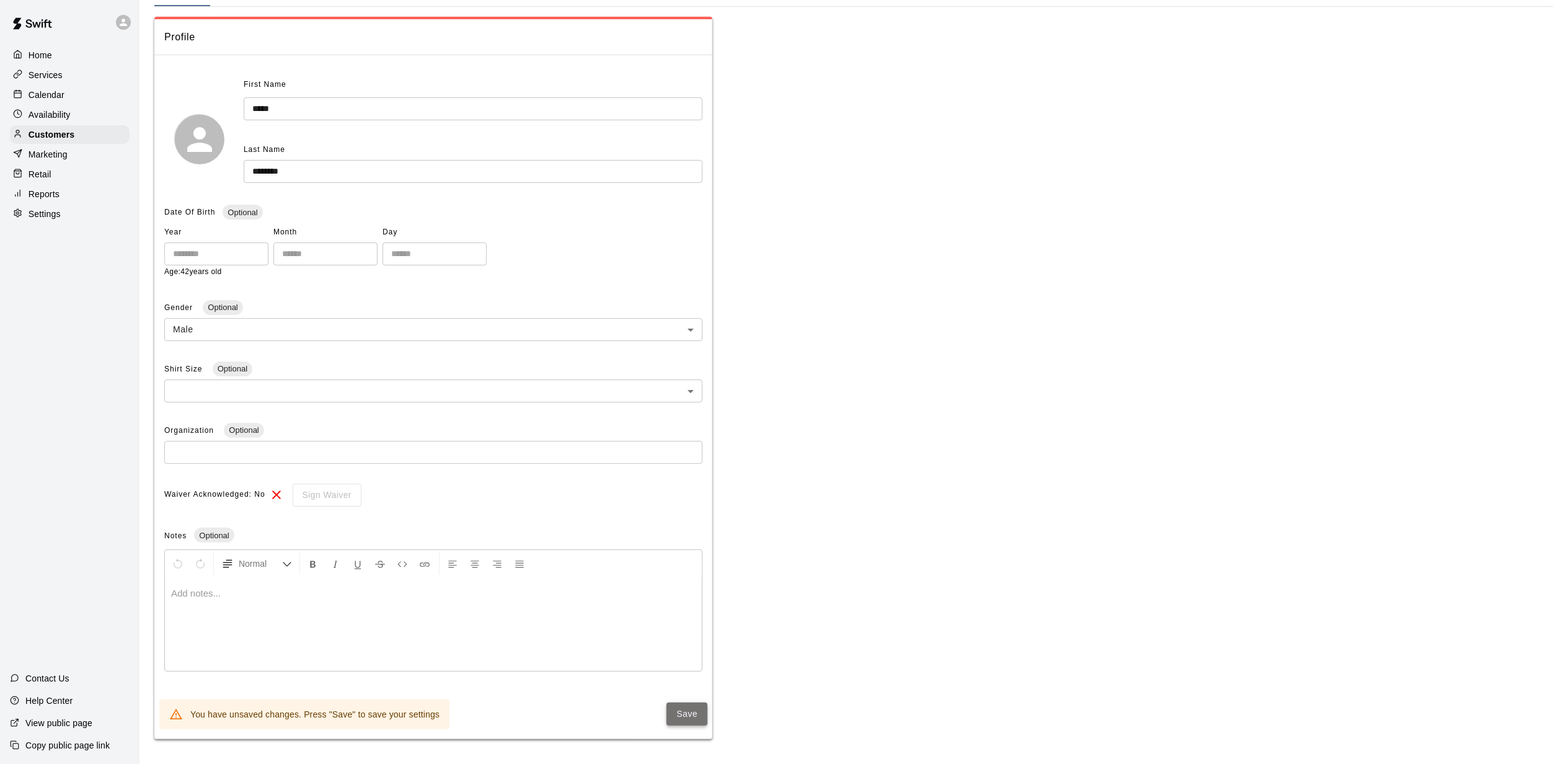 click on "Save" at bounding box center [687, 714] 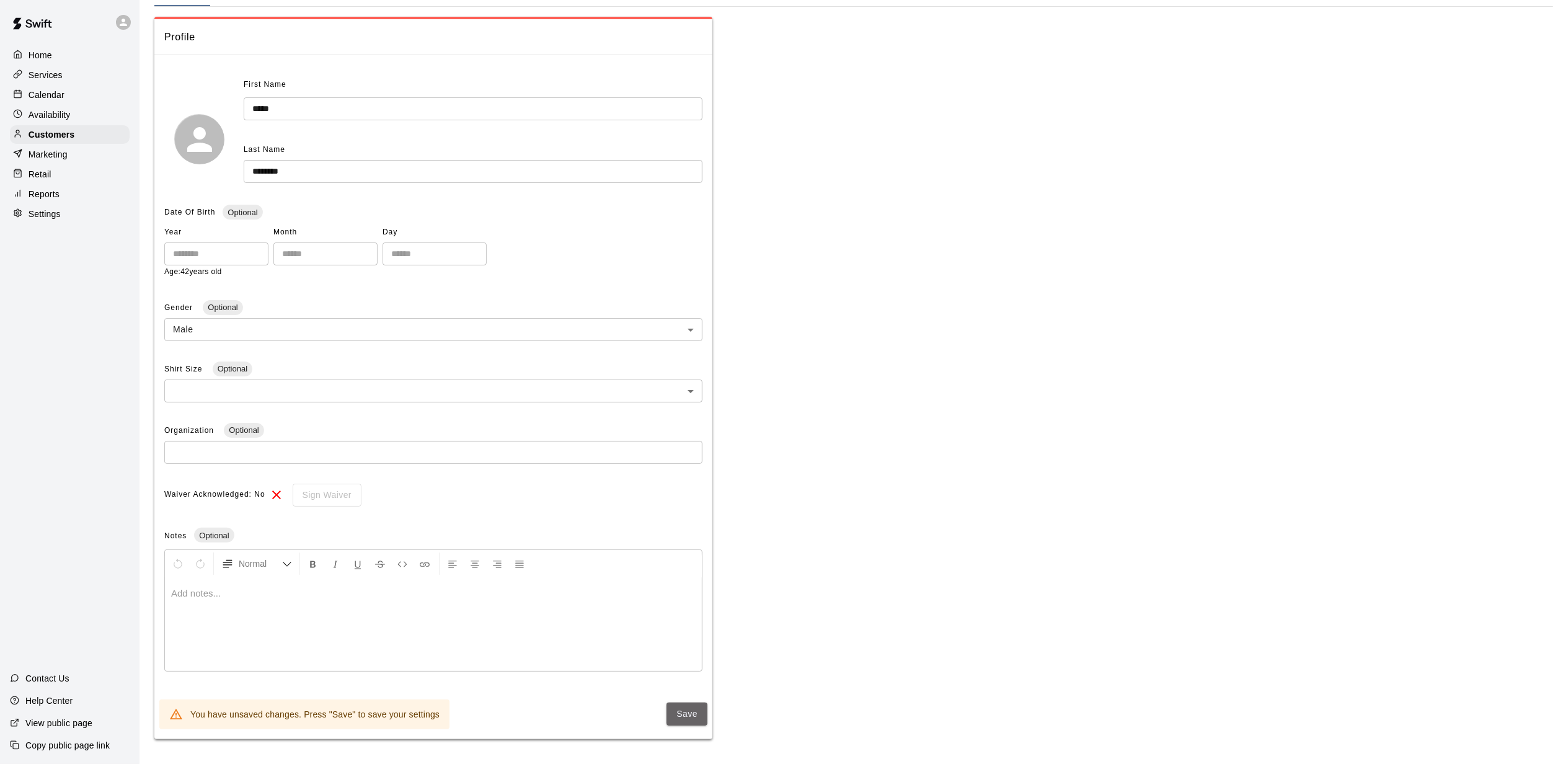 scroll, scrollTop: 80, scrollLeft: 0, axis: vertical 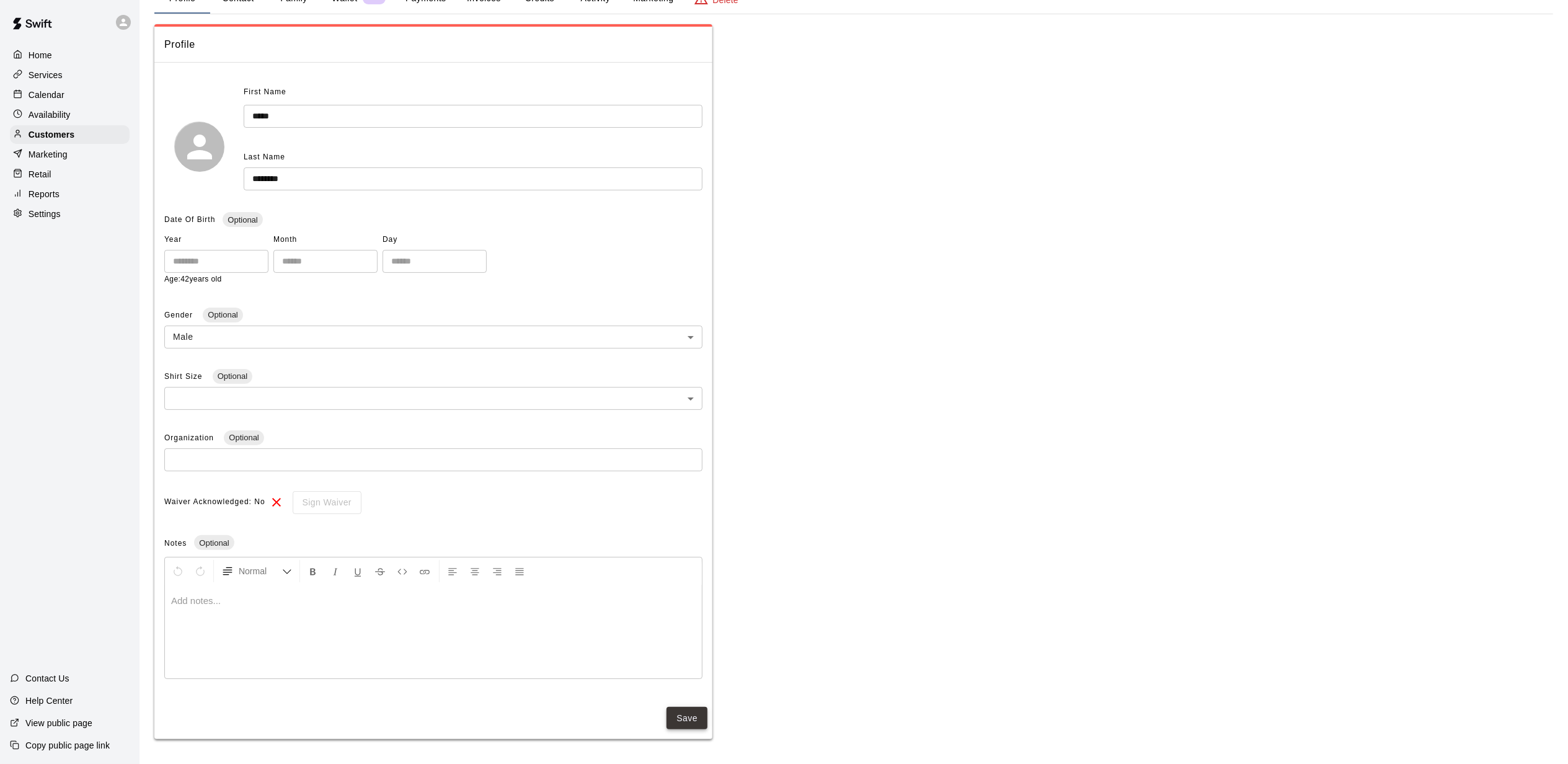 click on "Save" at bounding box center (687, 718) 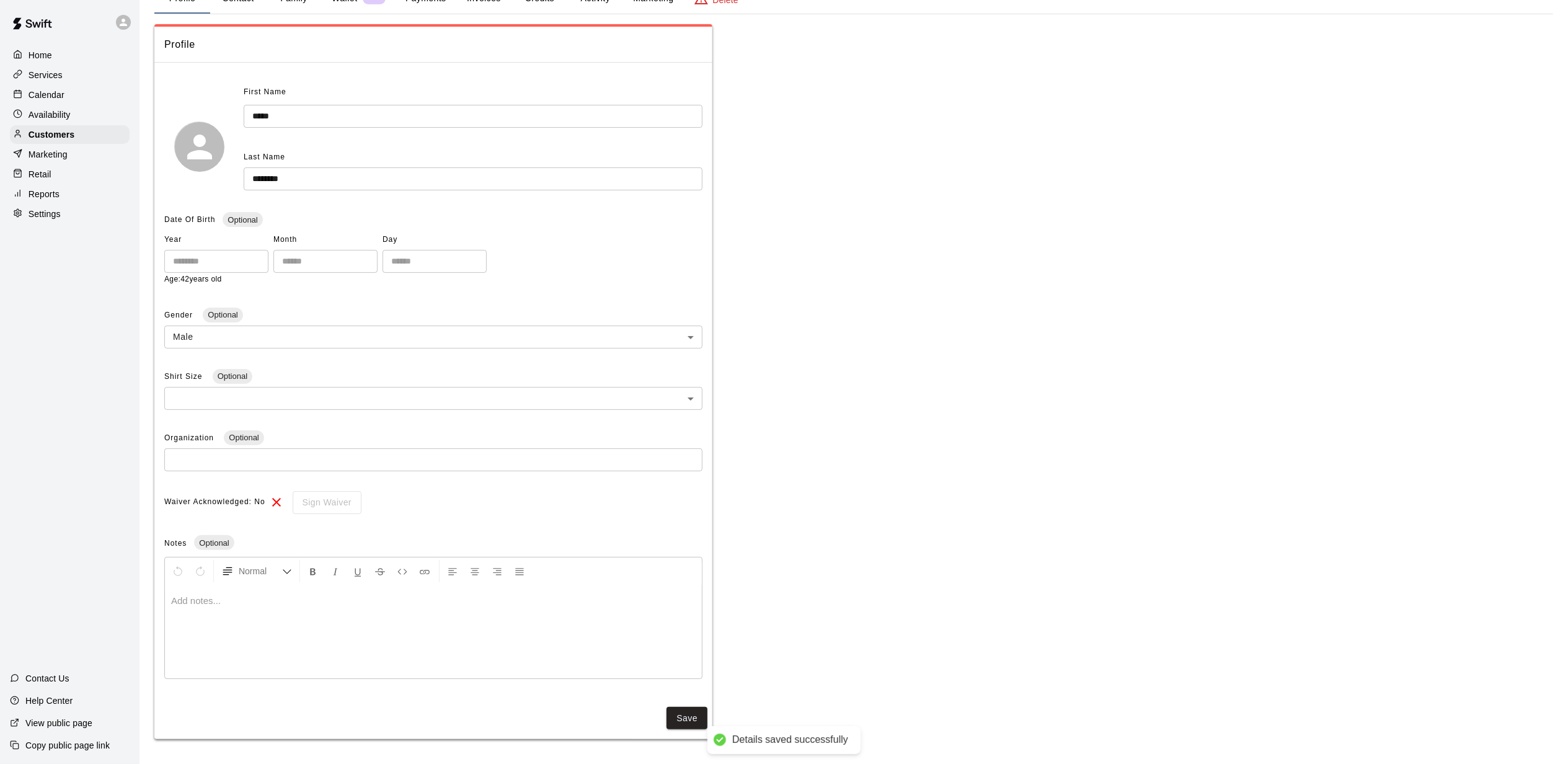 scroll, scrollTop: 0, scrollLeft: 0, axis: both 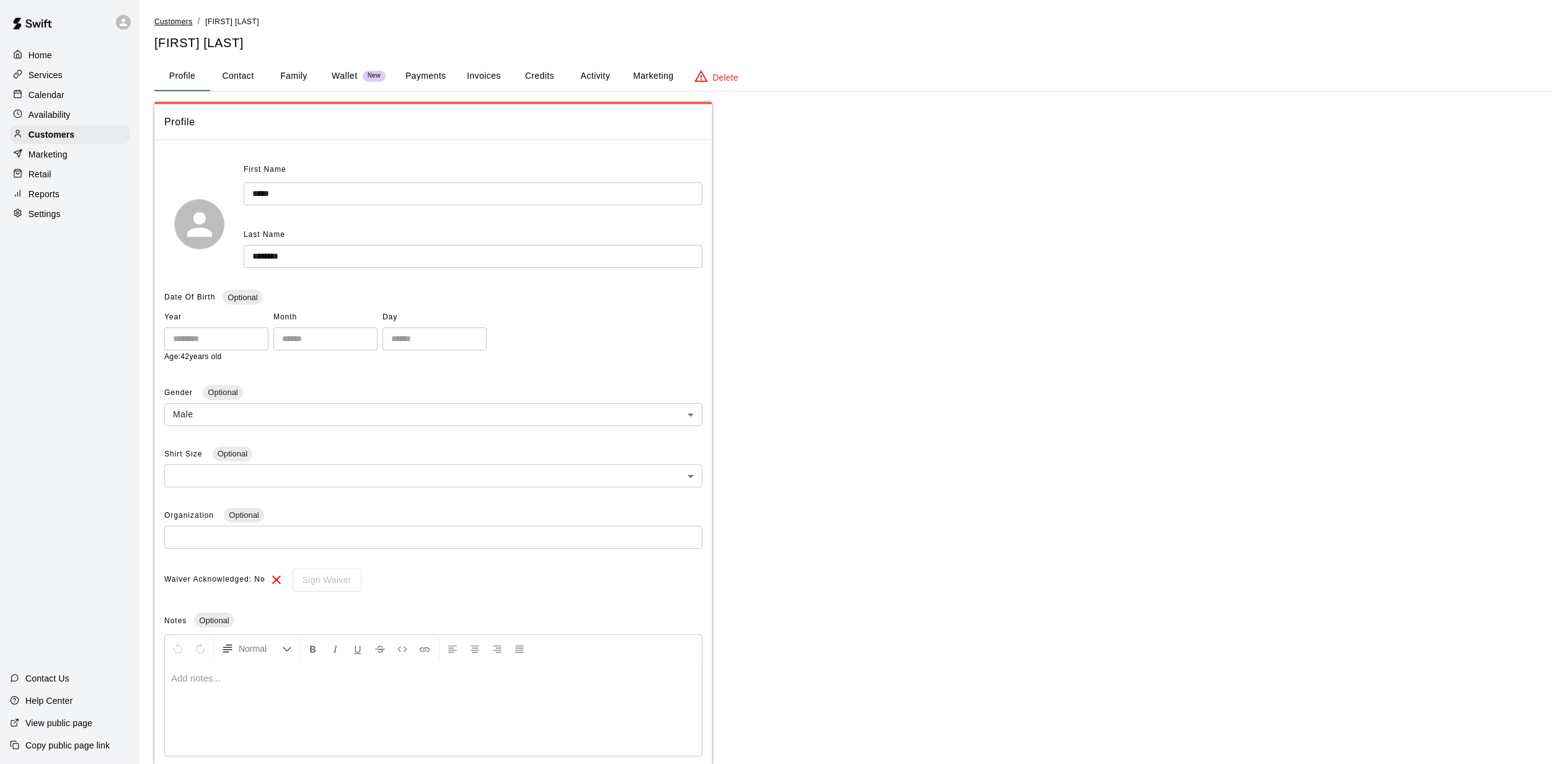 click on "Customers" at bounding box center (174, 22) 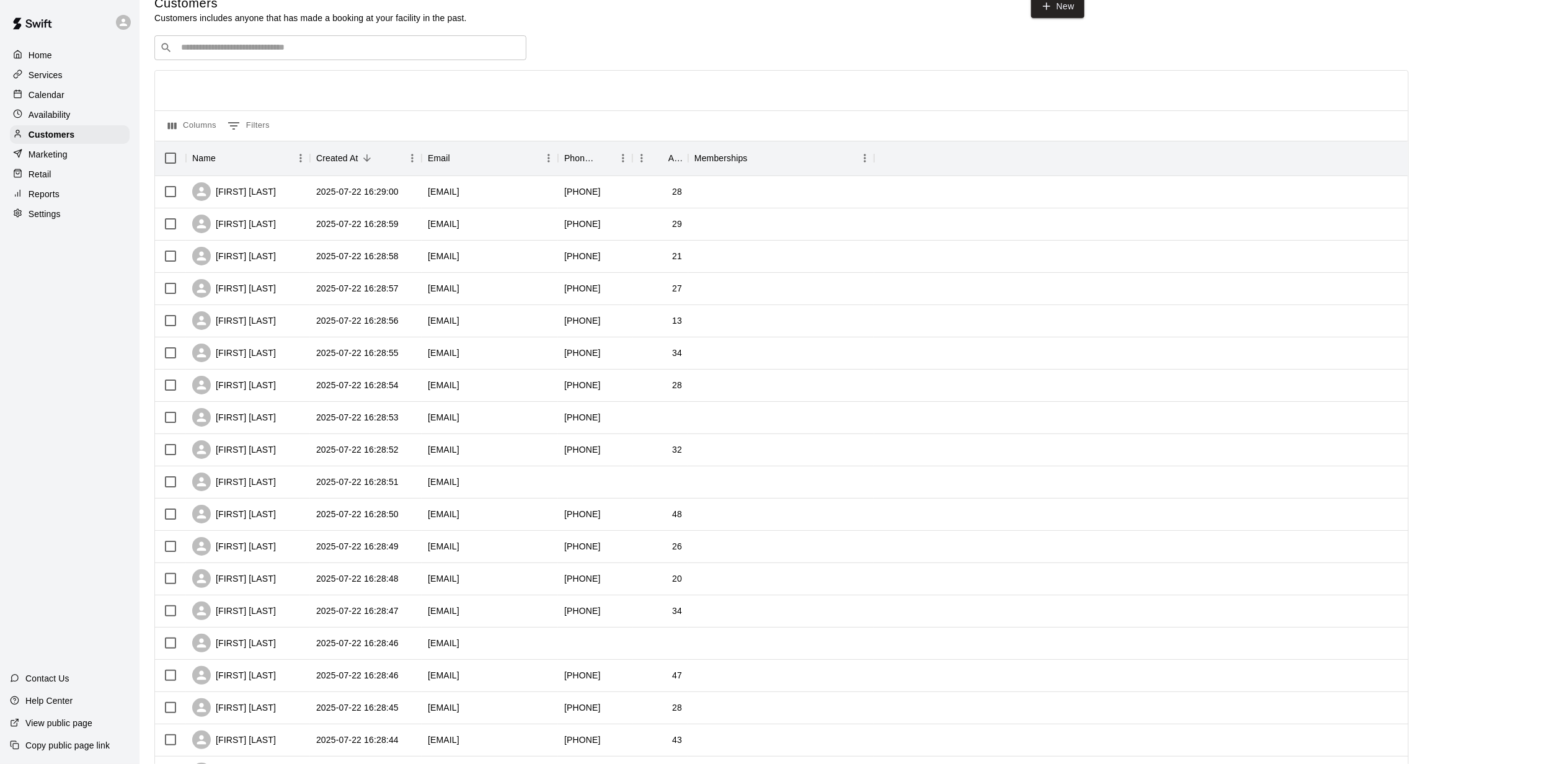 scroll, scrollTop: 309, scrollLeft: 0, axis: vertical 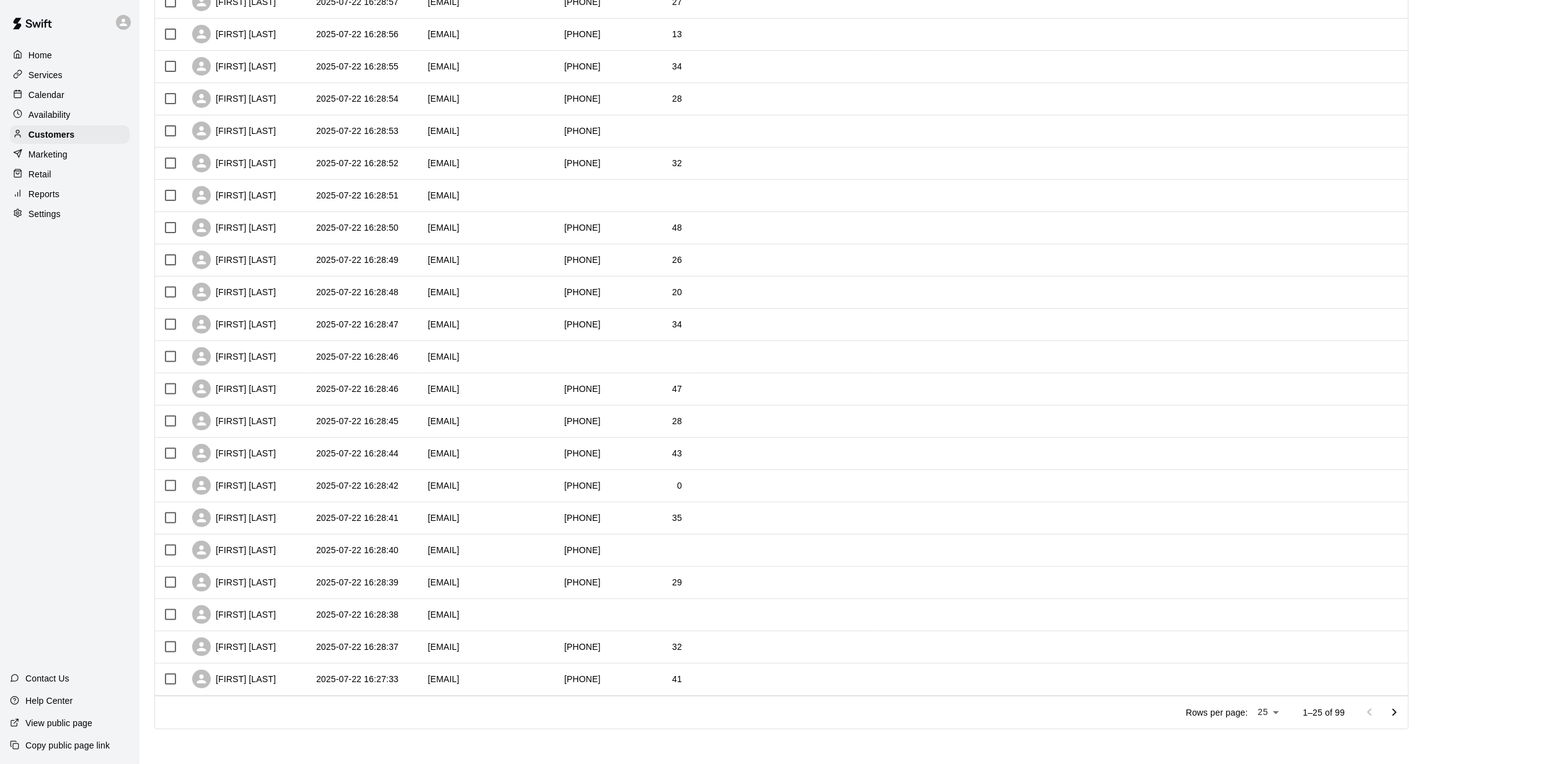 click 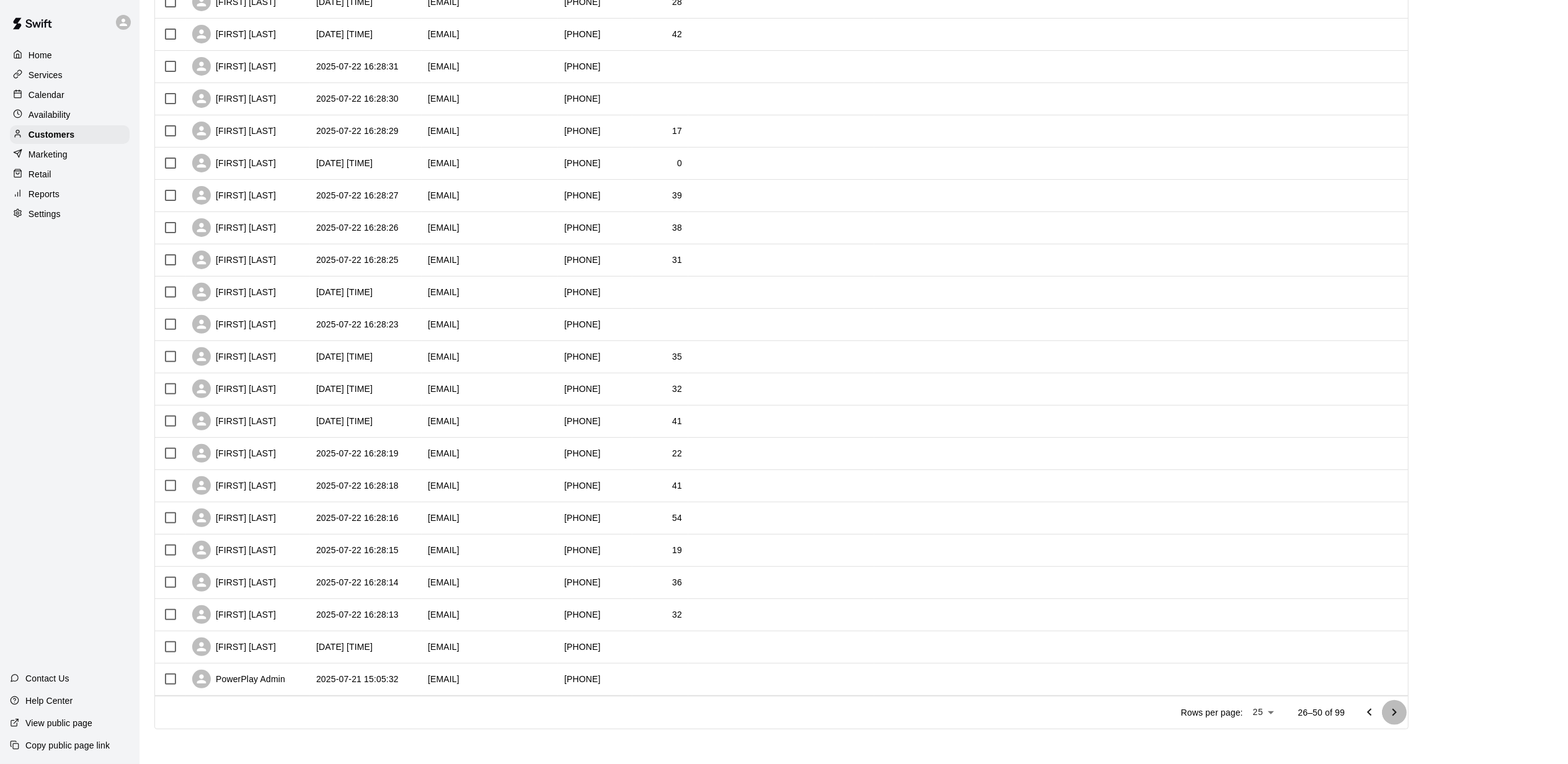 click 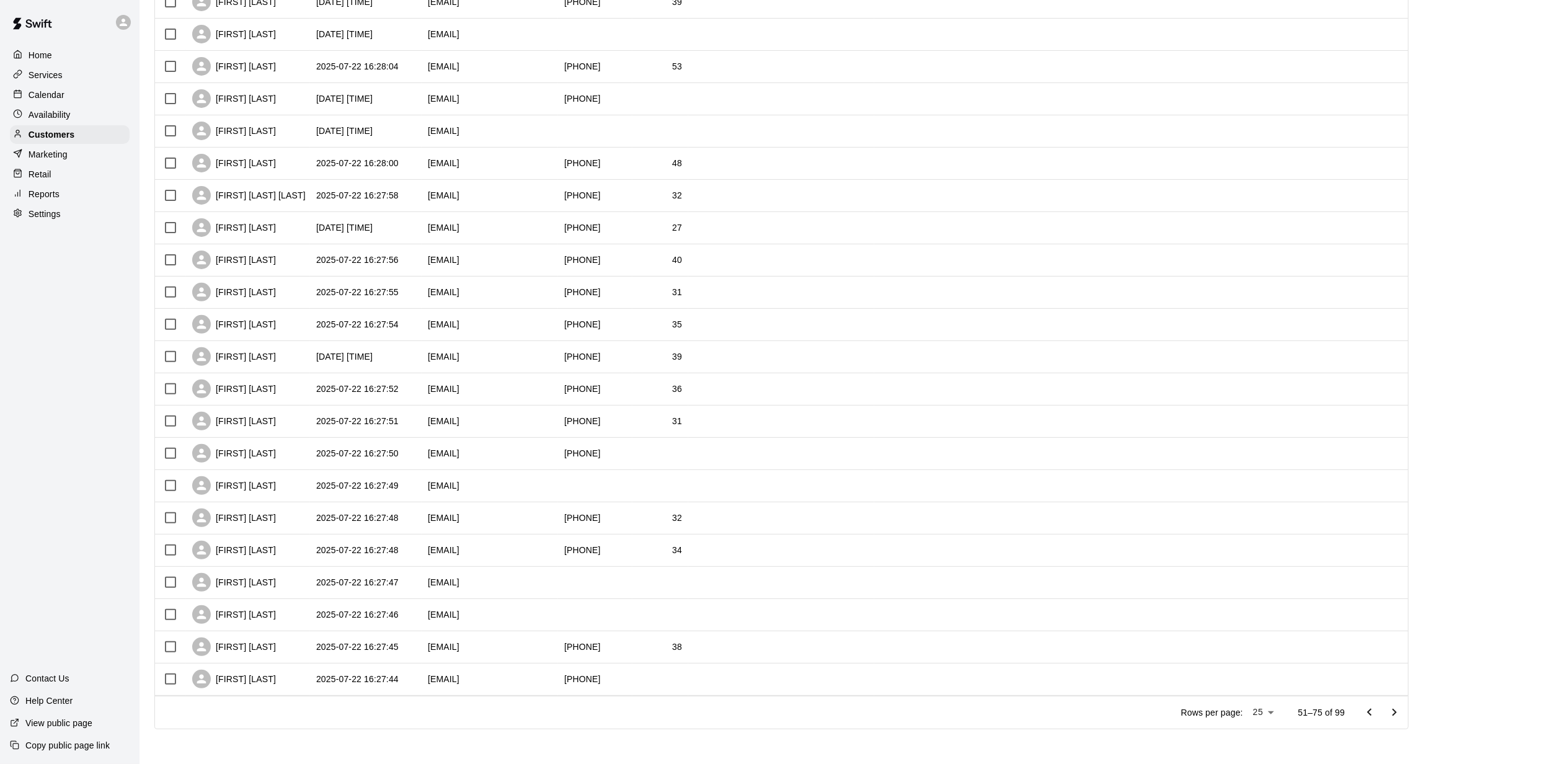 click 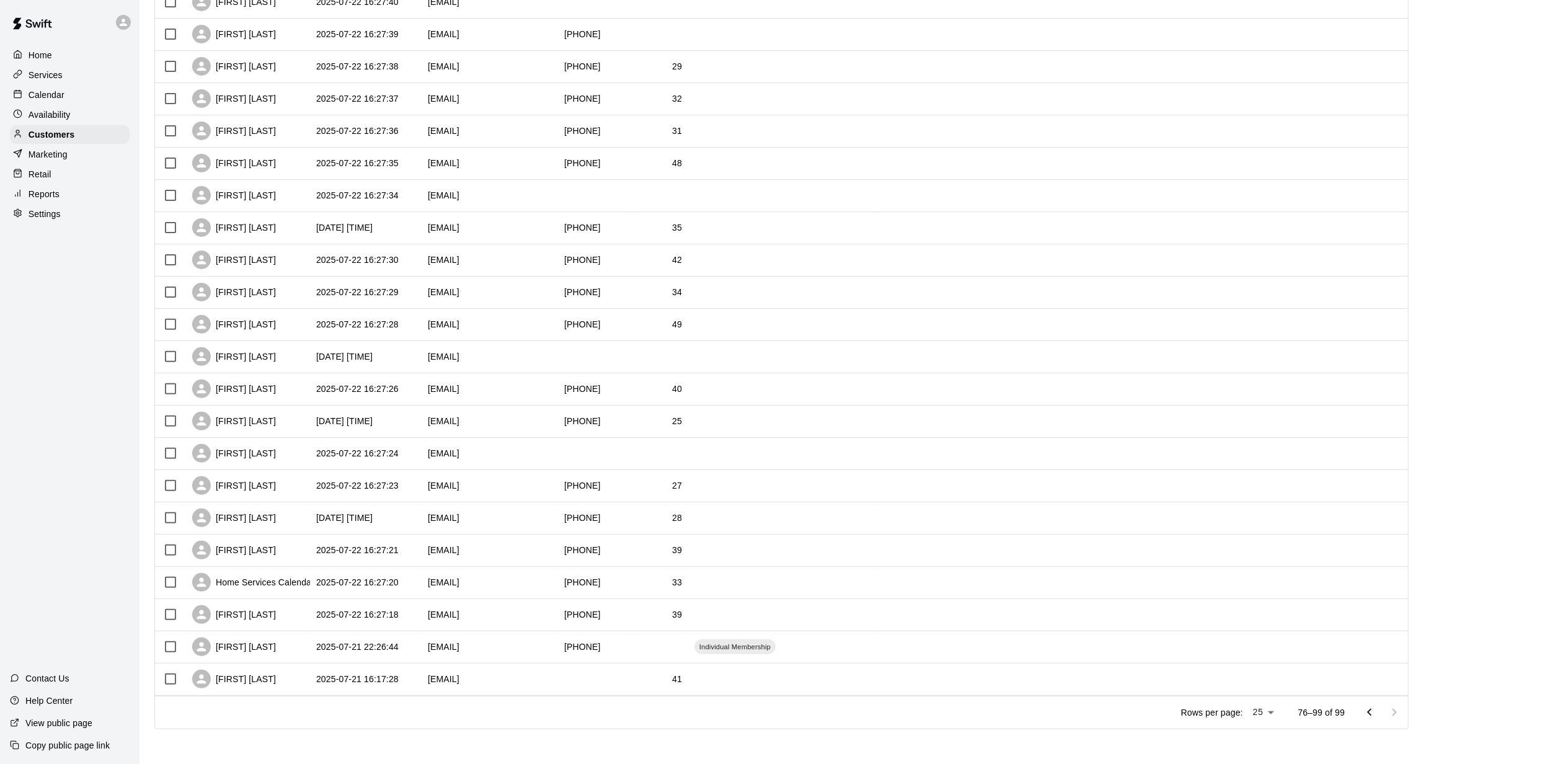 scroll, scrollTop: 277, scrollLeft: 0, axis: vertical 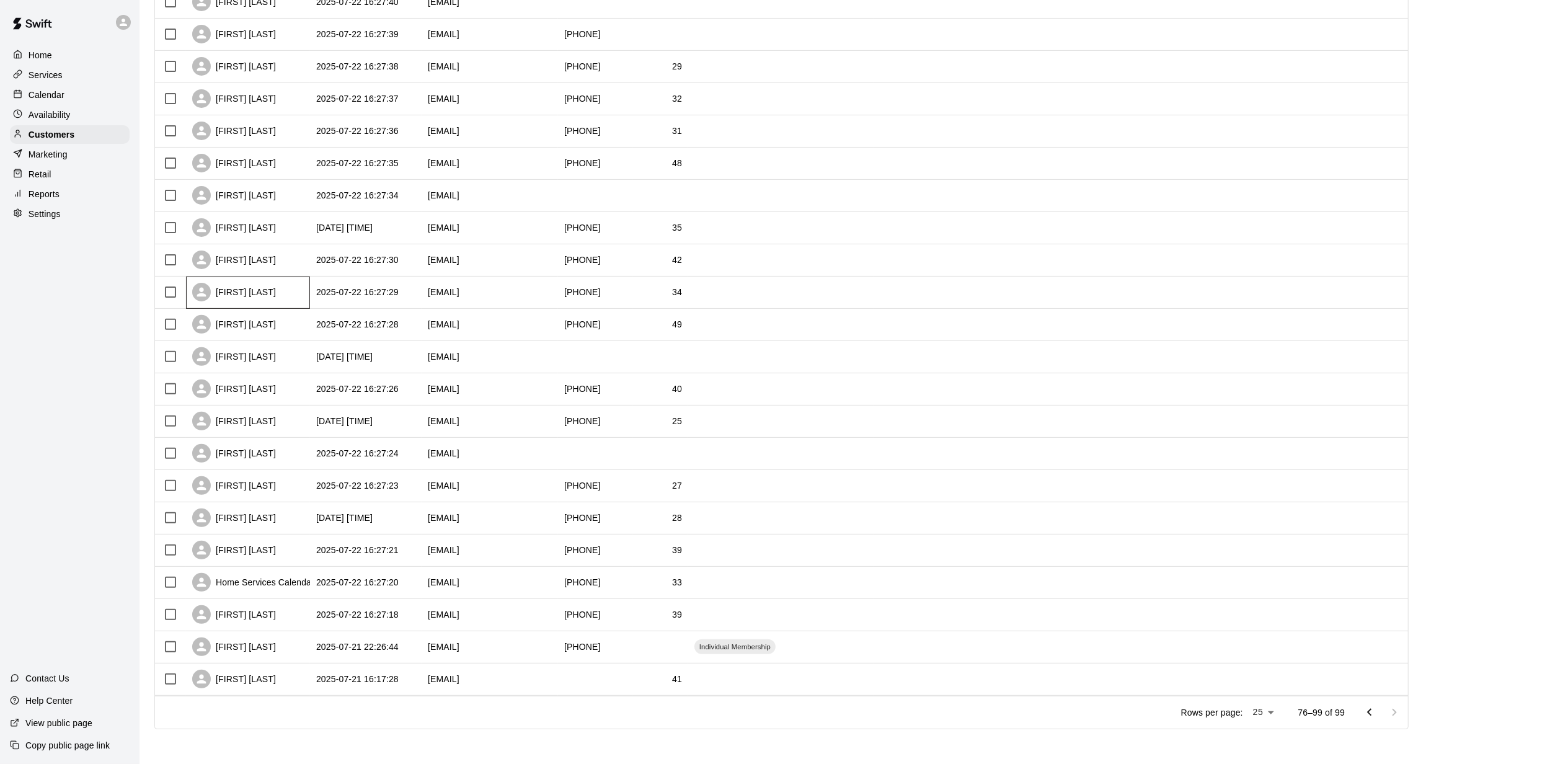click on "[FIRST] [LAST]" at bounding box center (248, 293) 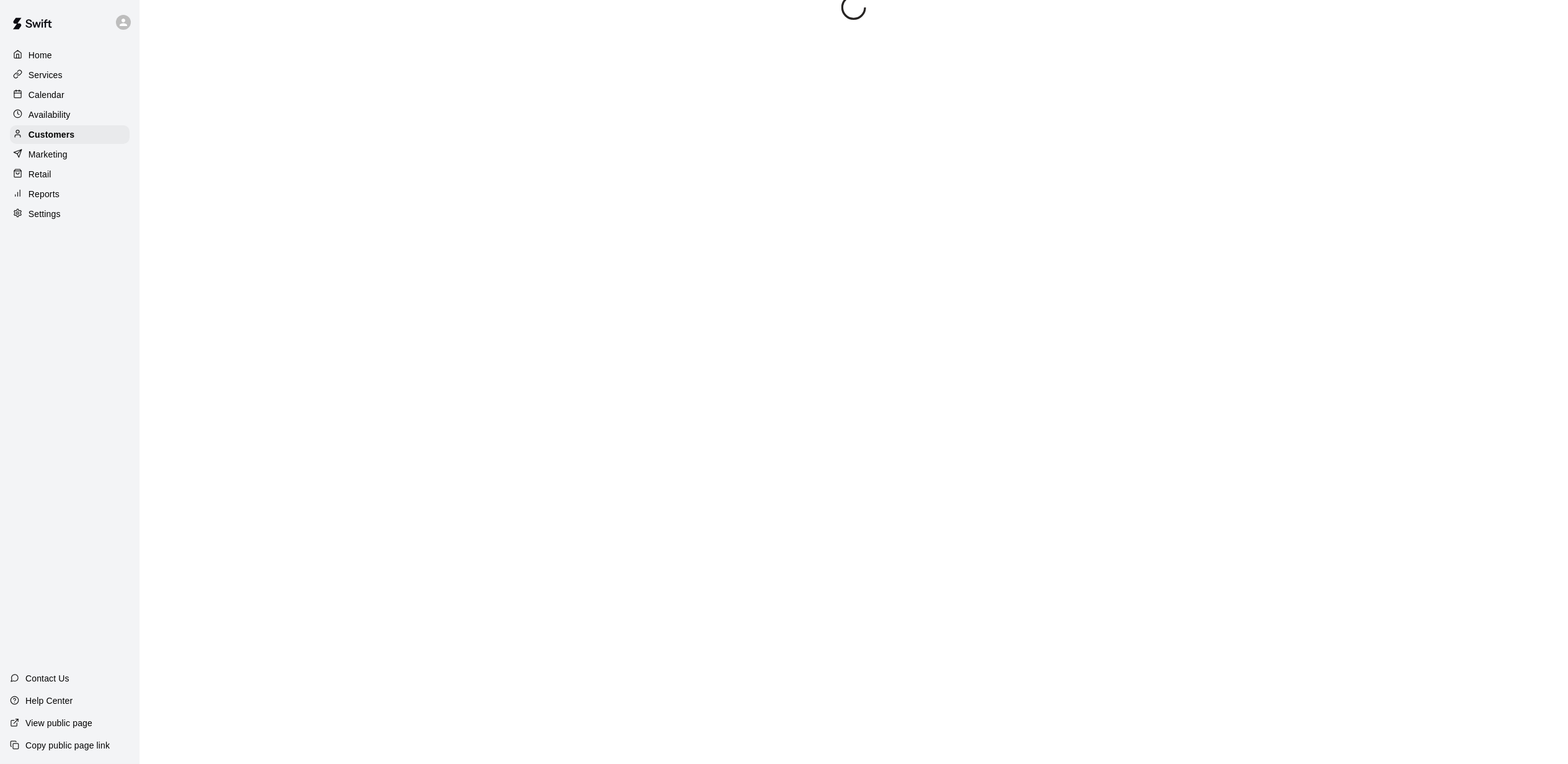 scroll, scrollTop: 0, scrollLeft: 0, axis: both 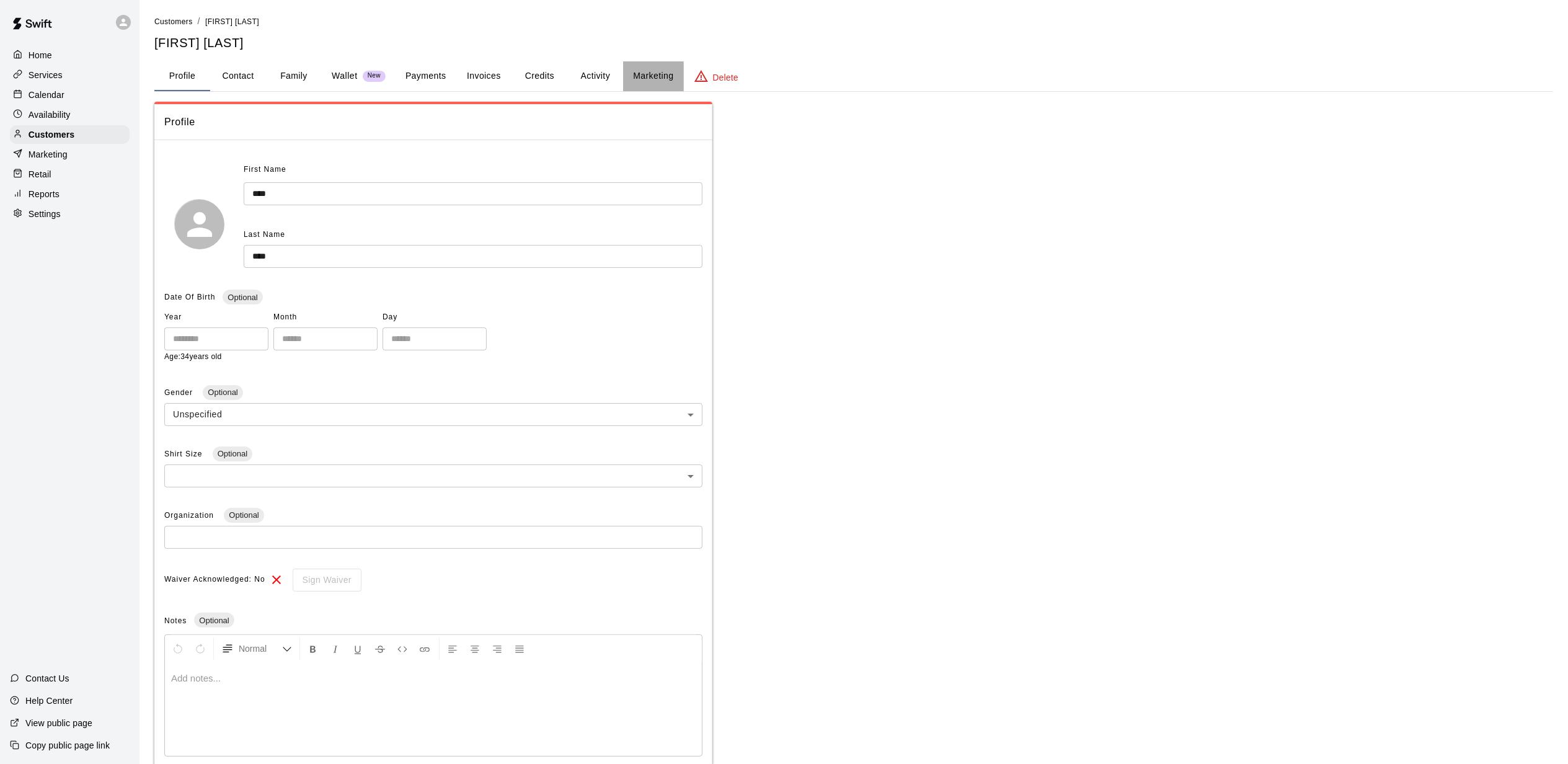 click on "Marketing" at bounding box center (653, 76) 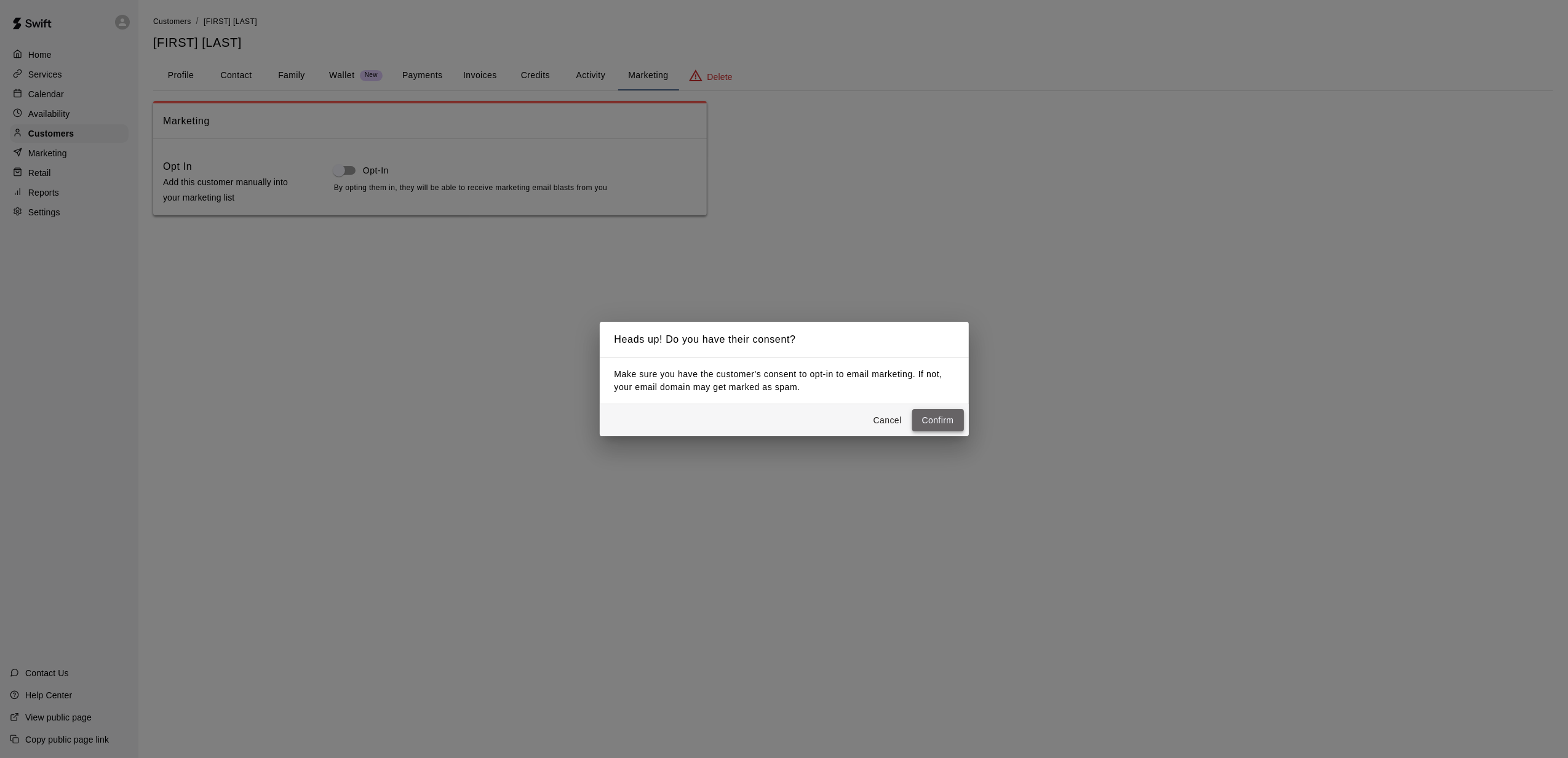 click on "Confirm" at bounding box center (938, 420) 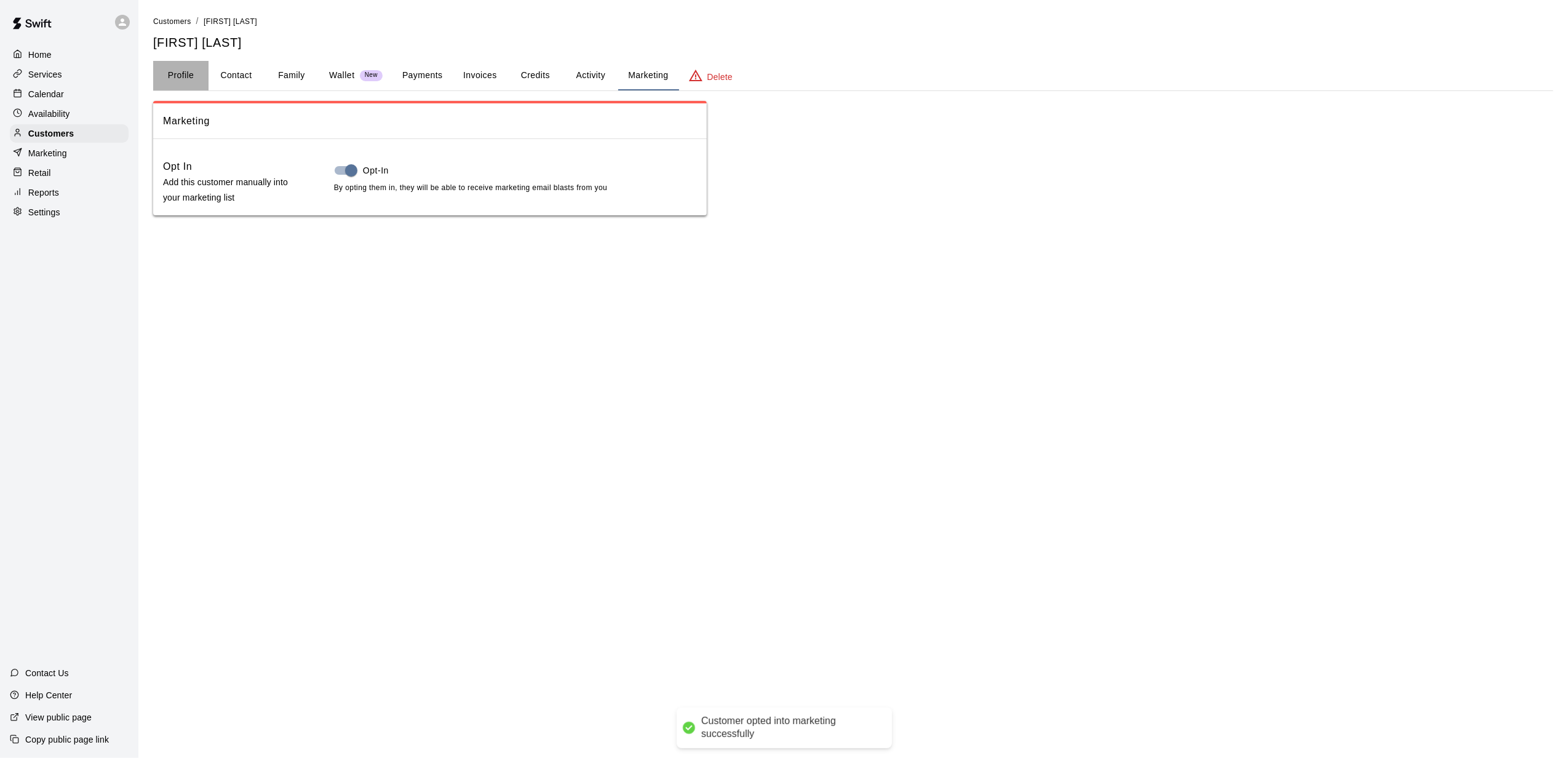 click on "Profile" at bounding box center (181, 76) 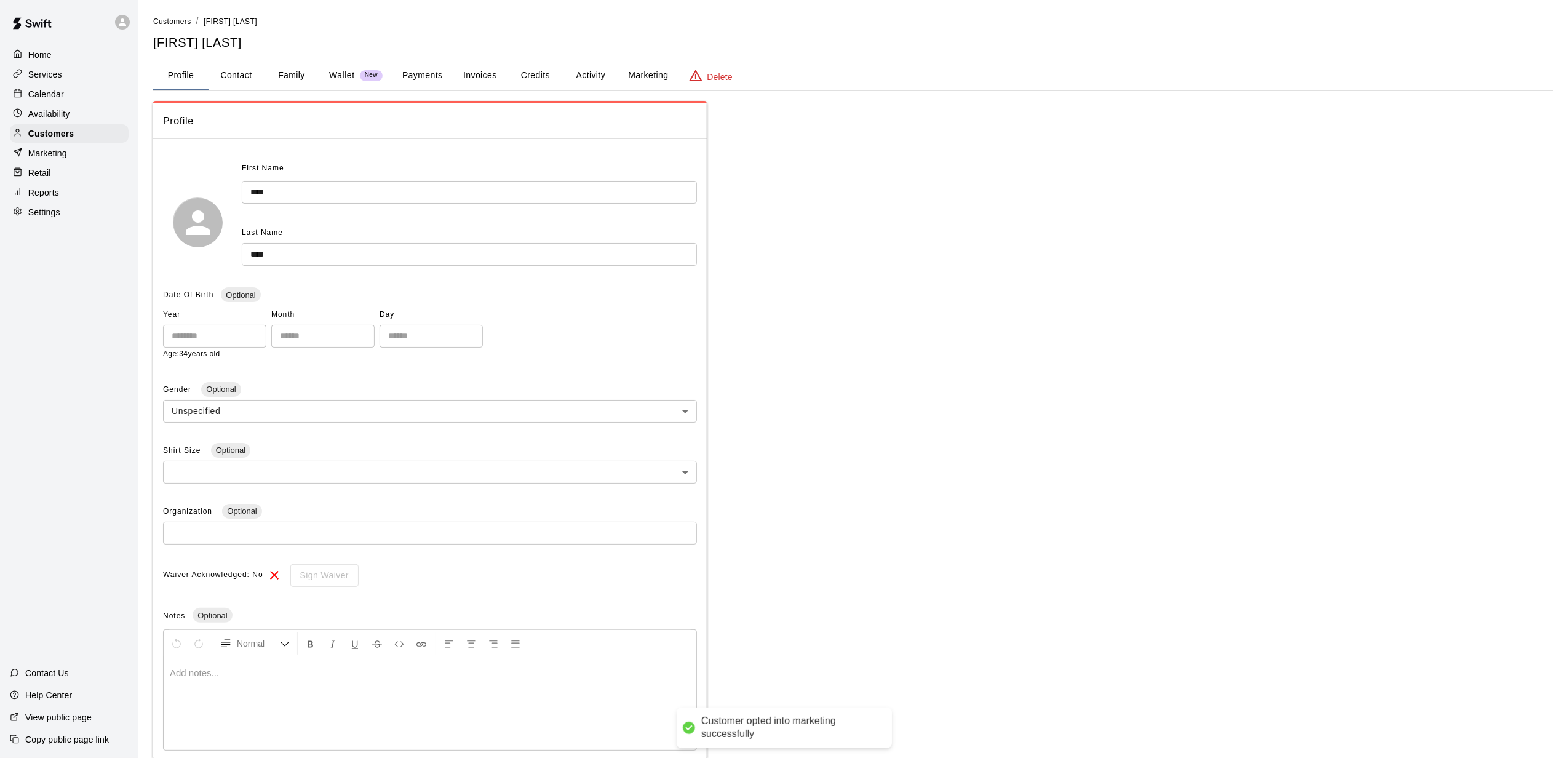 click on "**********" at bounding box center (784, 417) 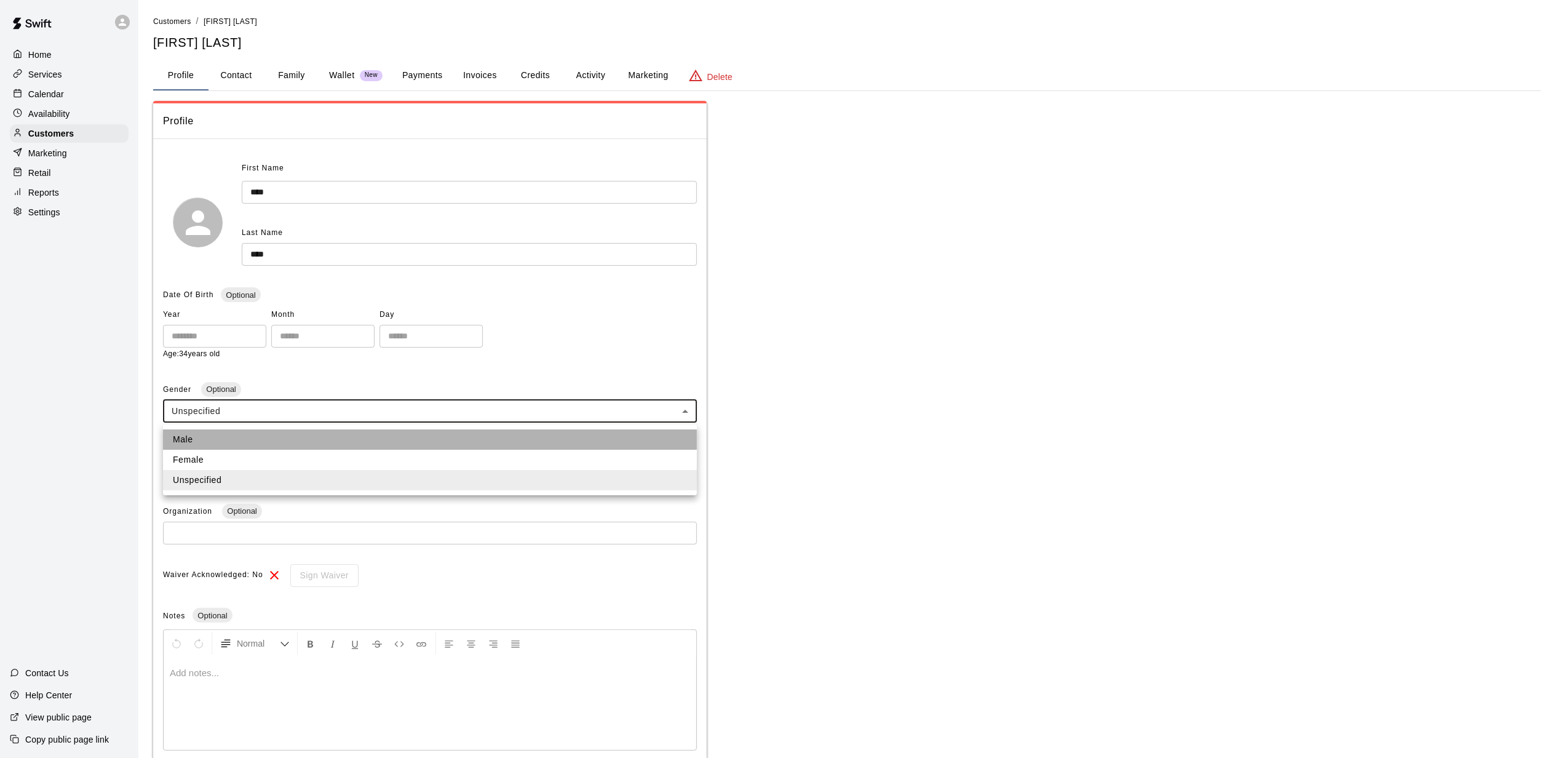 click on "Male" at bounding box center [430, 439] 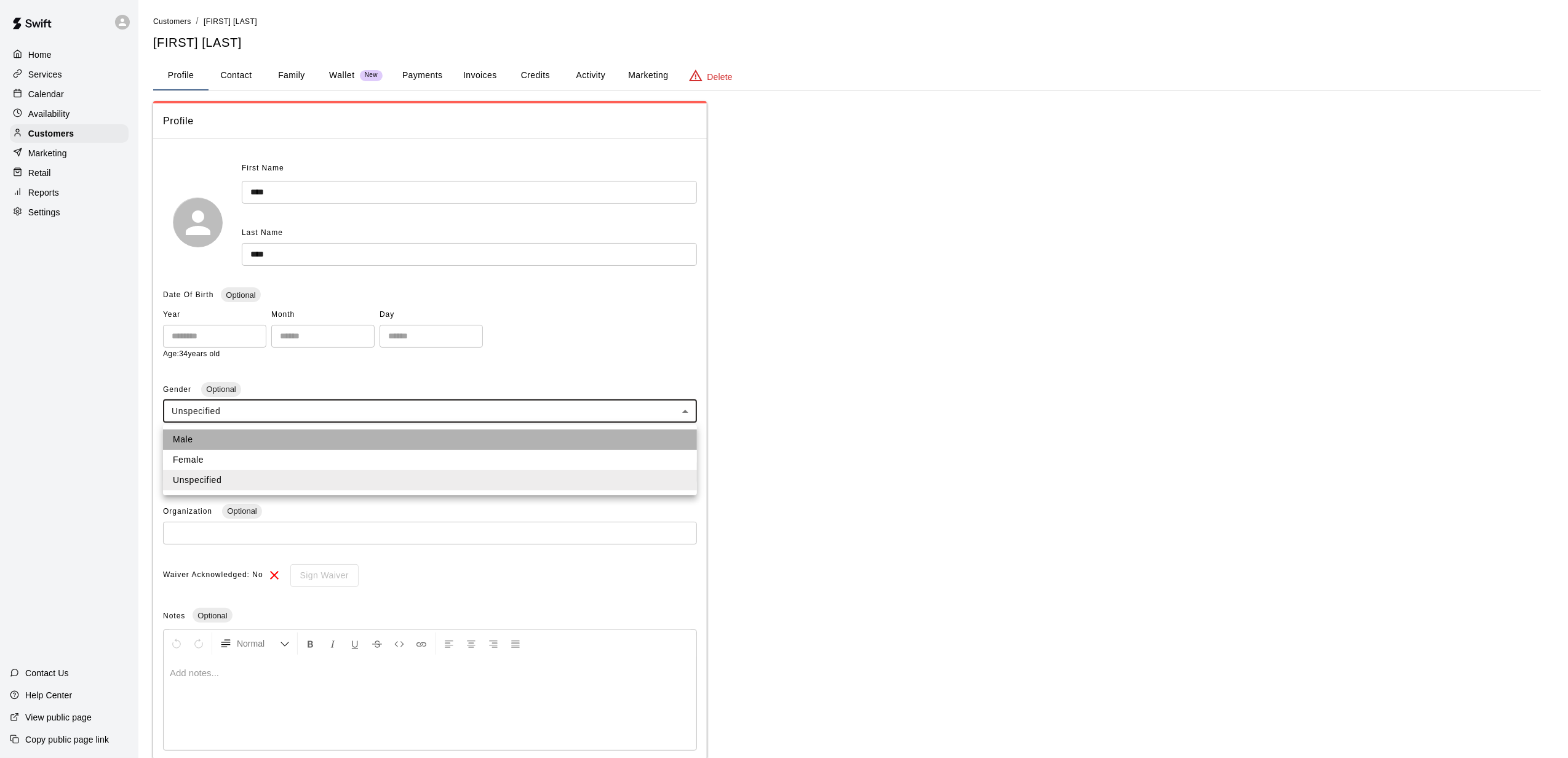 type on "****" 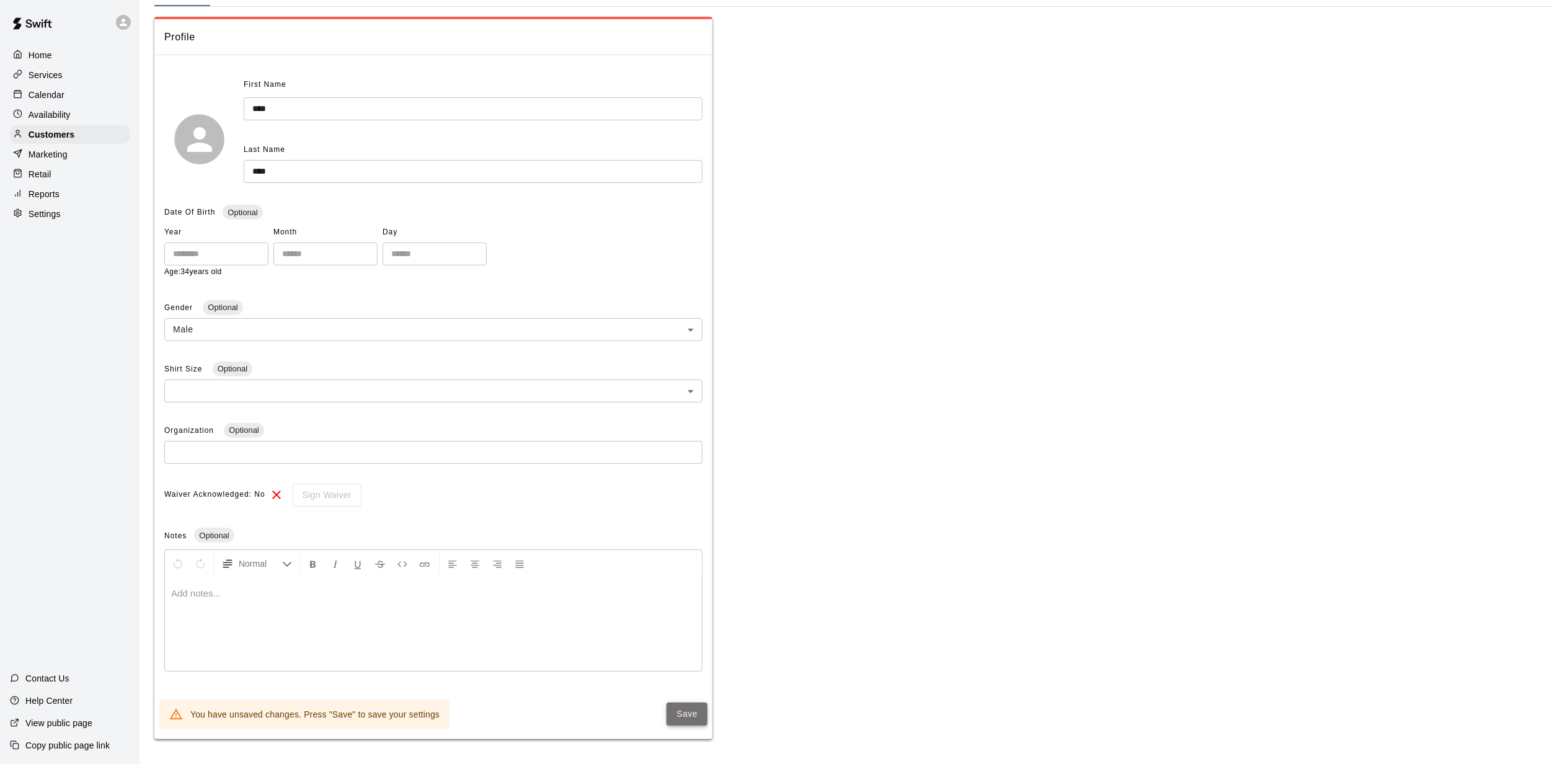 click on "Save" at bounding box center (687, 714) 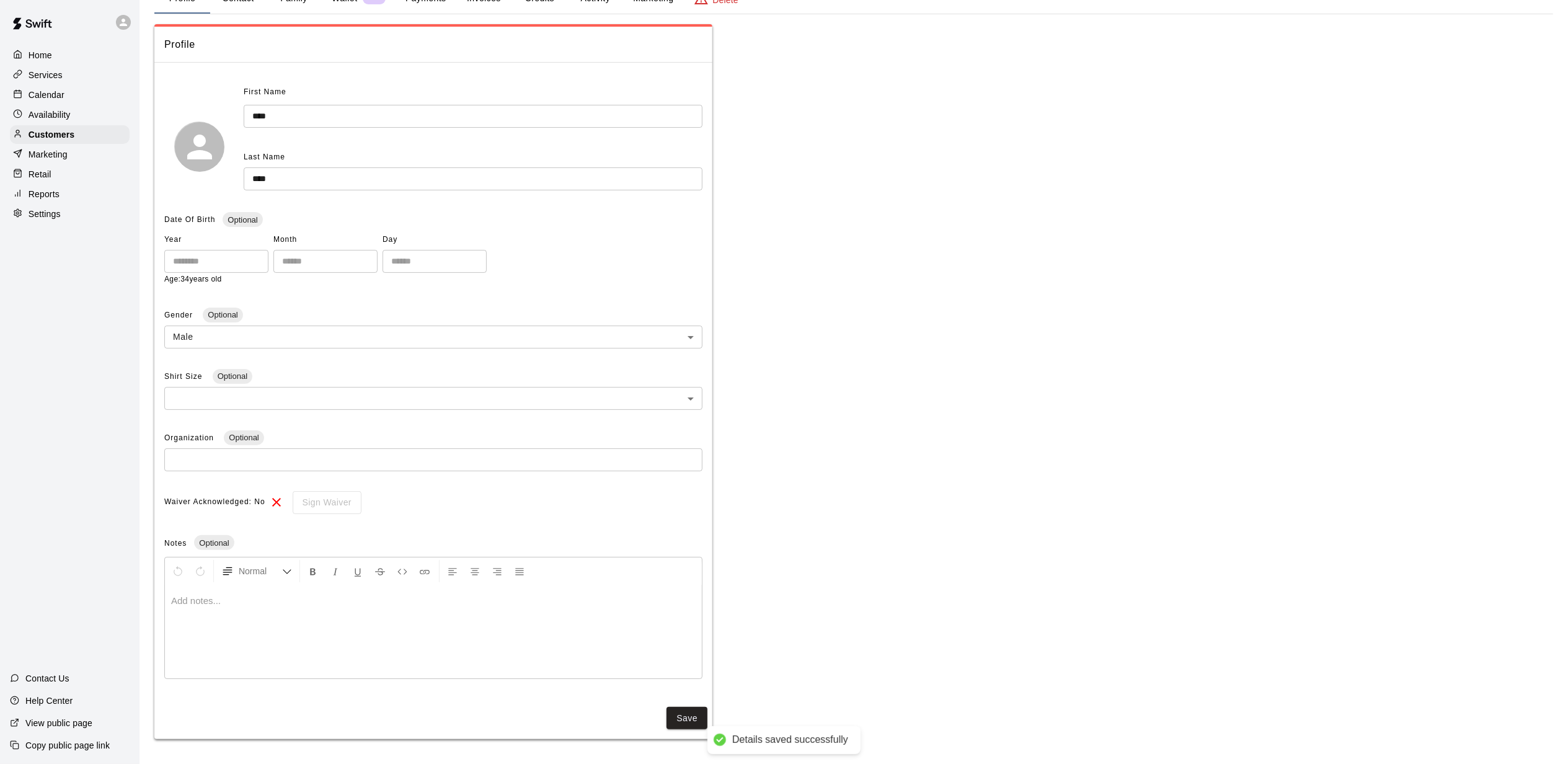 scroll, scrollTop: 0, scrollLeft: 0, axis: both 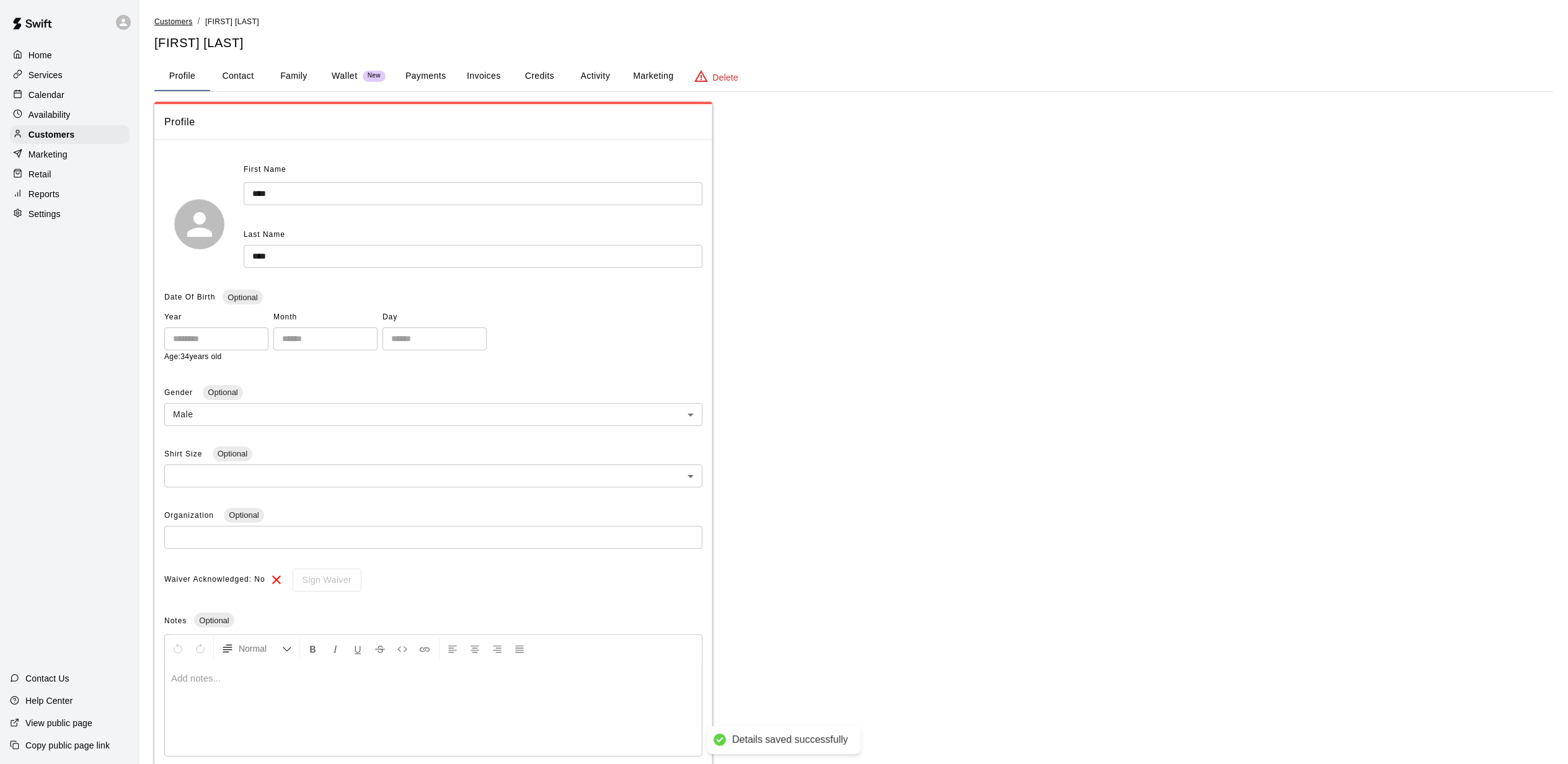 drag, startPoint x: 162, startPoint y: 20, endPoint x: 169, endPoint y: 21, distance: 7.071068 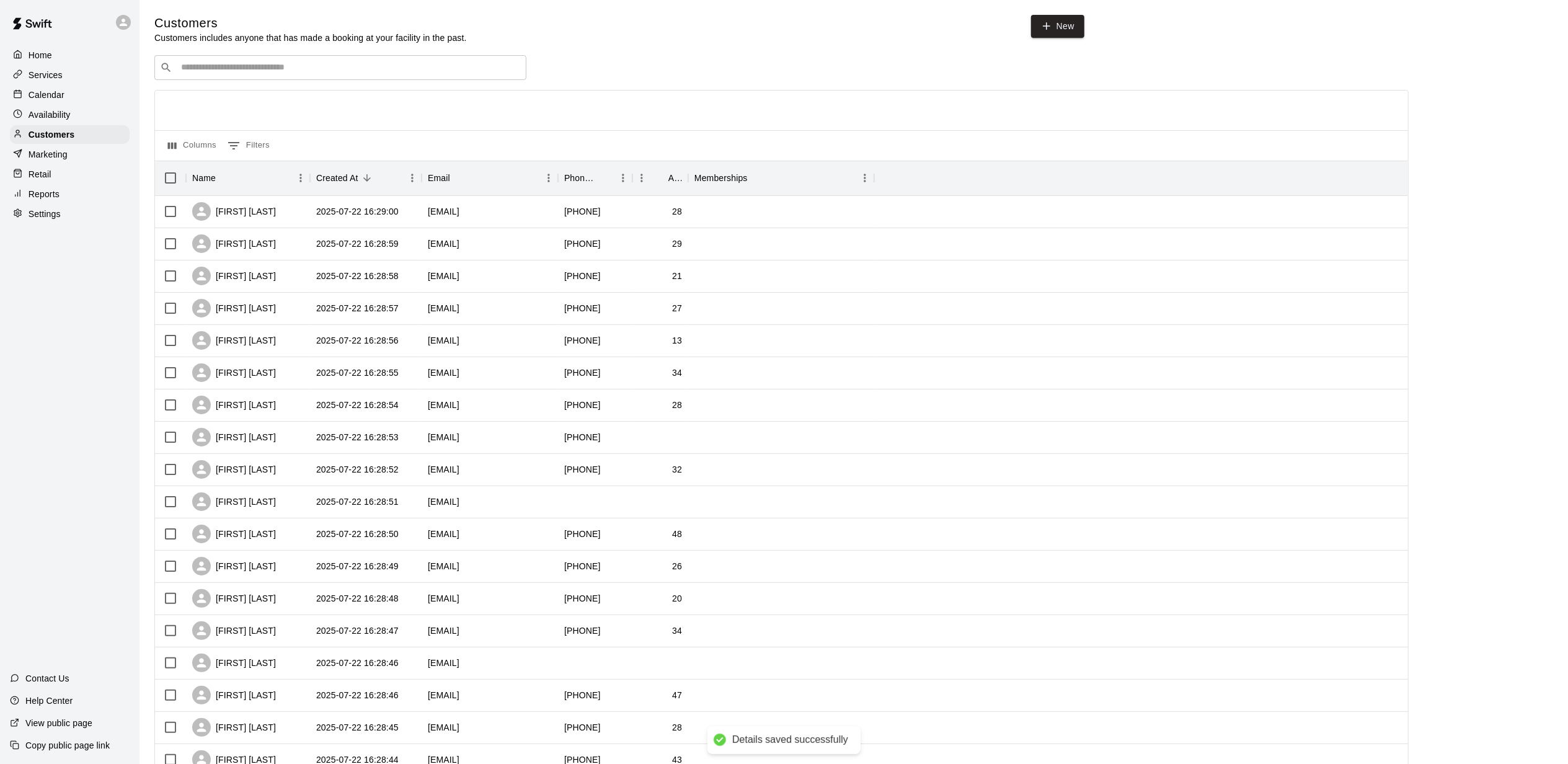 scroll, scrollTop: 309, scrollLeft: 0, axis: vertical 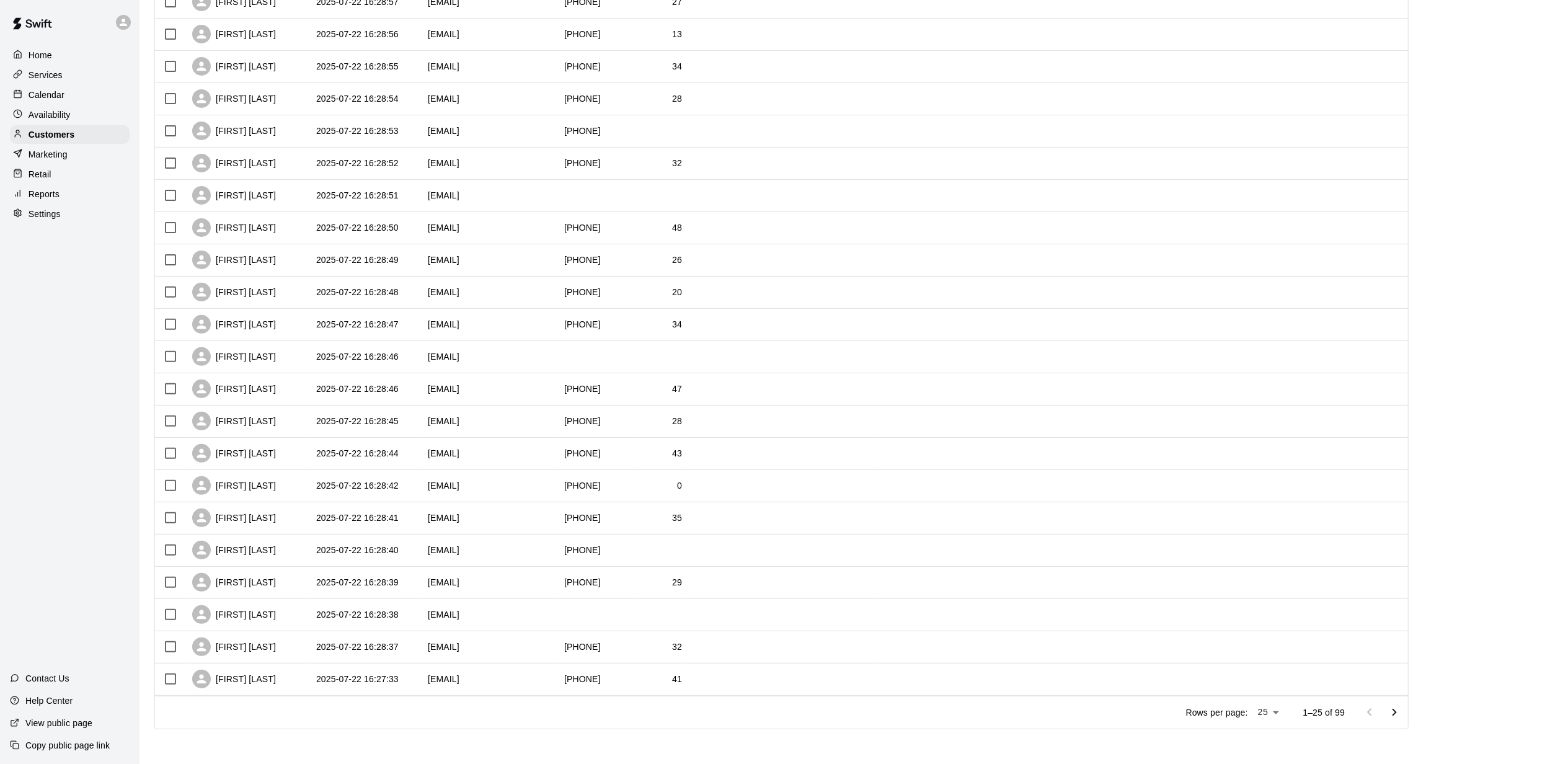 click 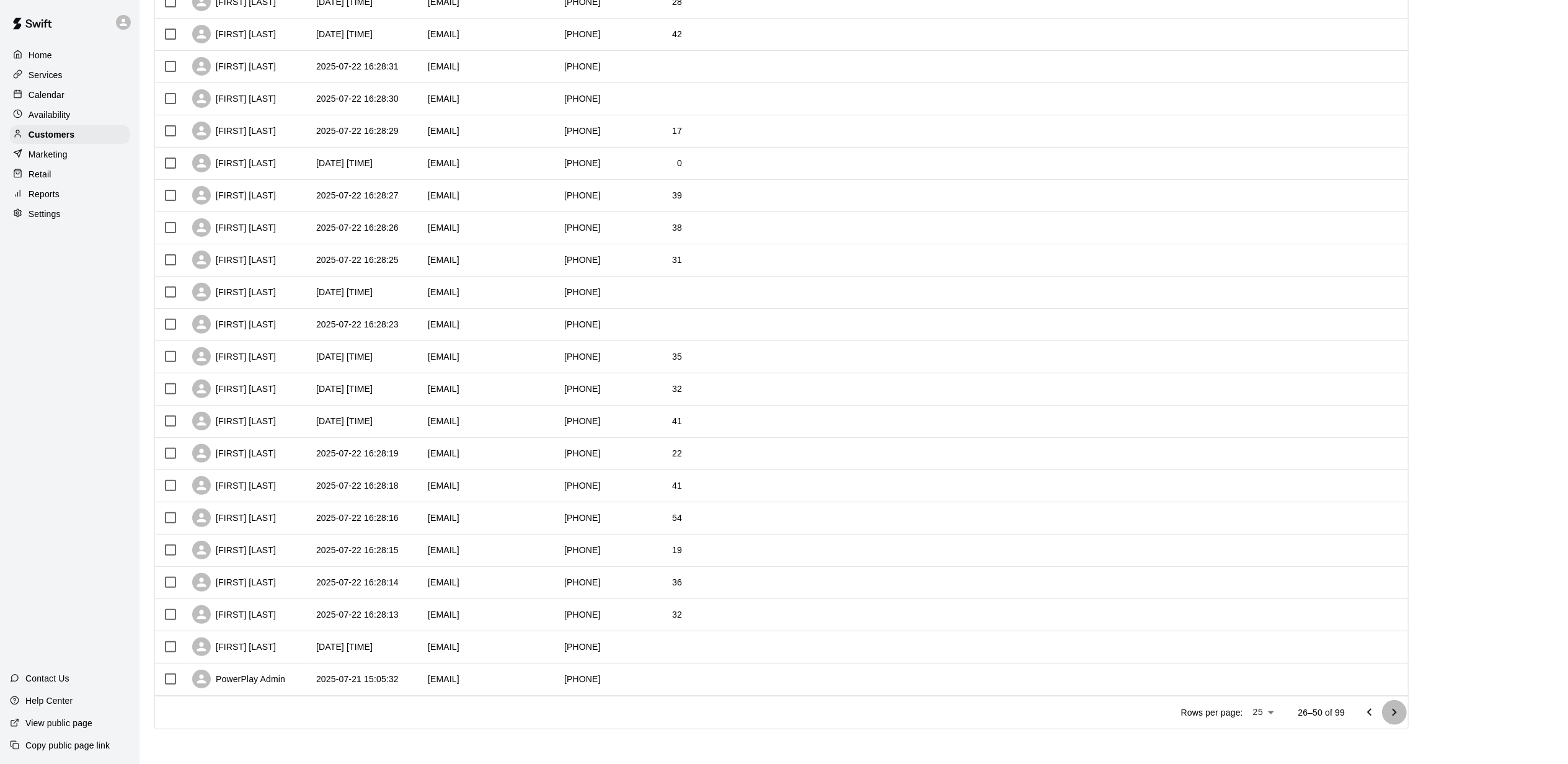 click 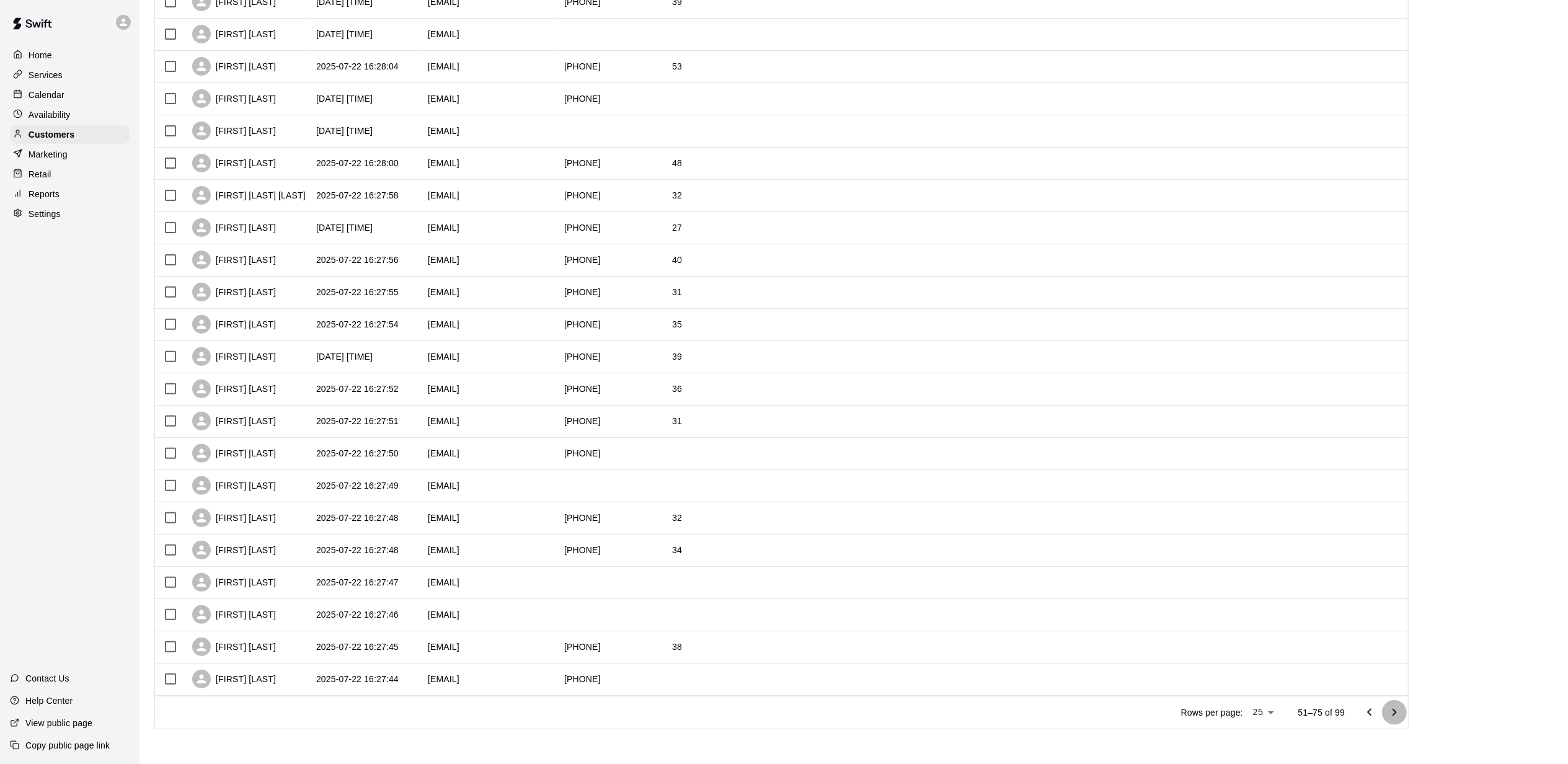 click 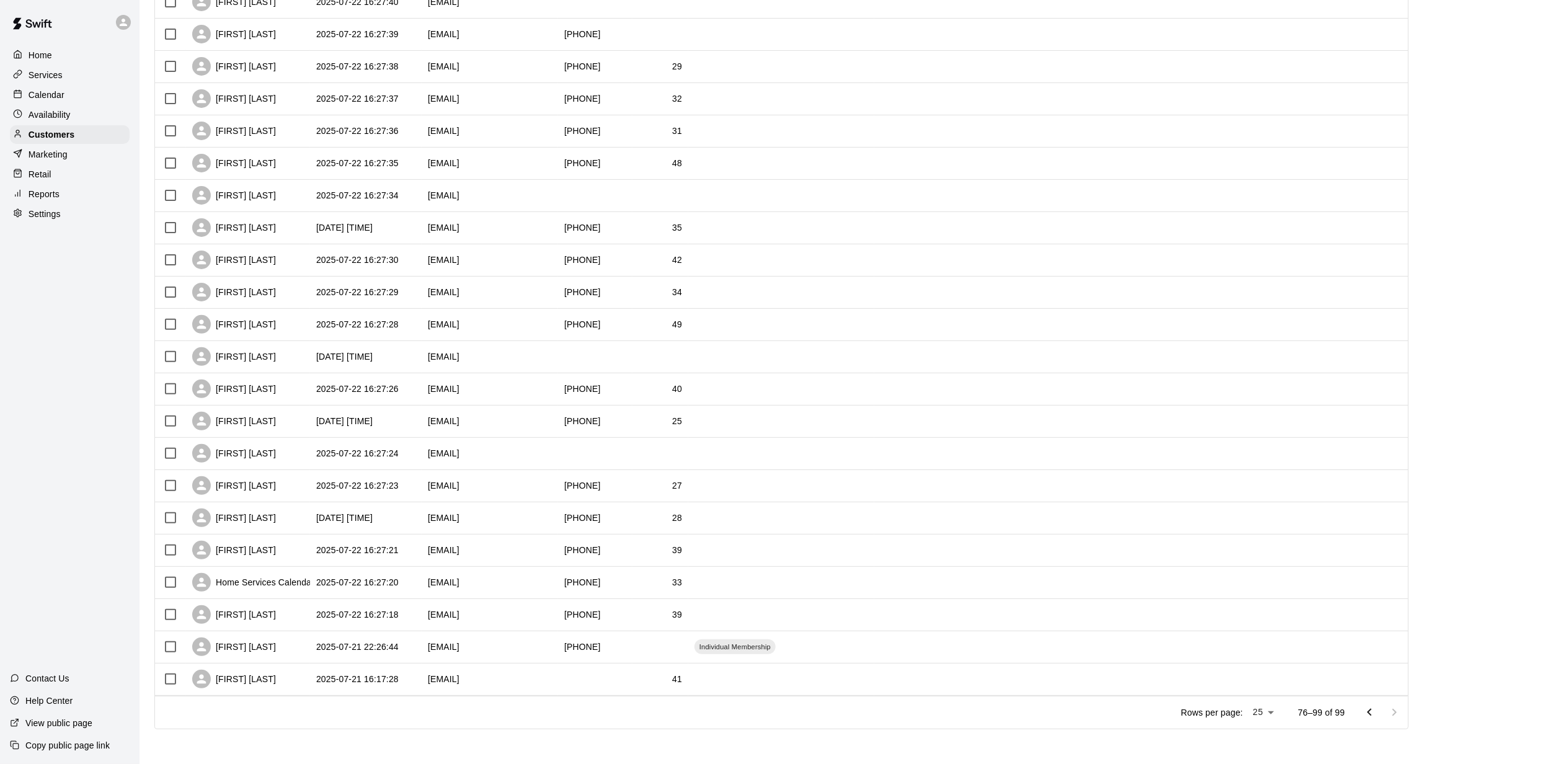 scroll, scrollTop: 277, scrollLeft: 0, axis: vertical 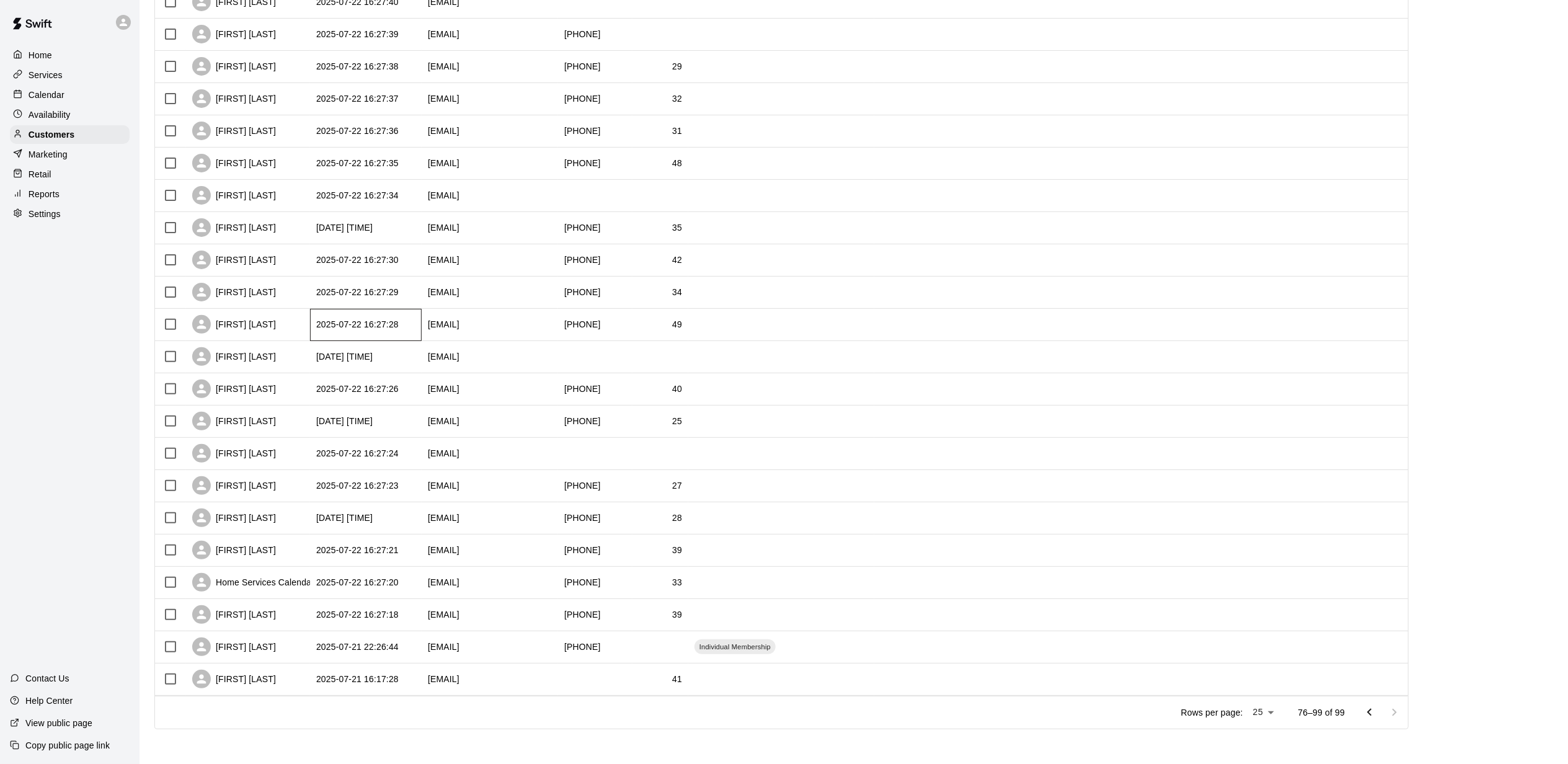 click on "2025-07-22 16:27:28" at bounding box center [366, 325] 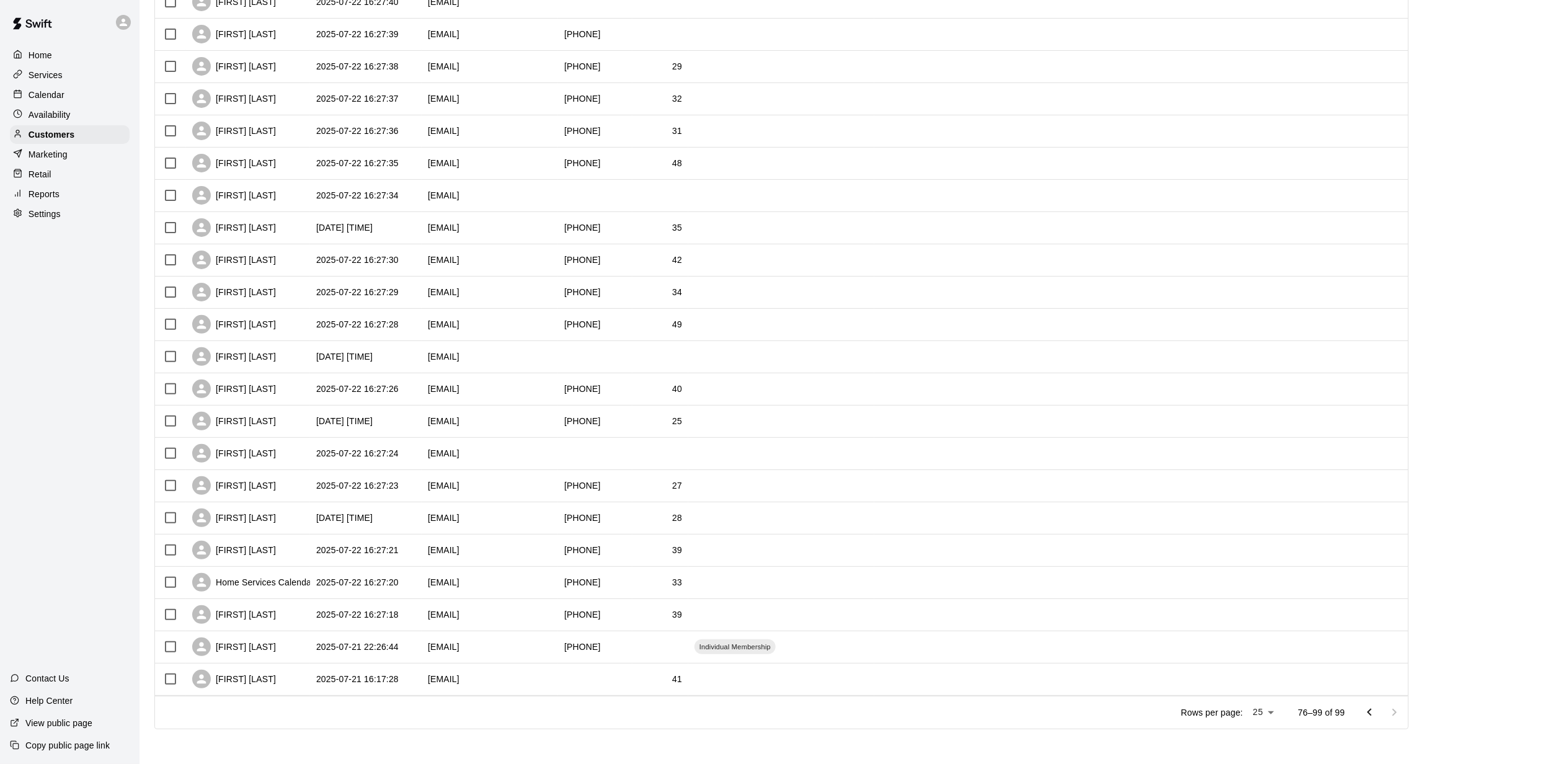 scroll, scrollTop: 0, scrollLeft: 0, axis: both 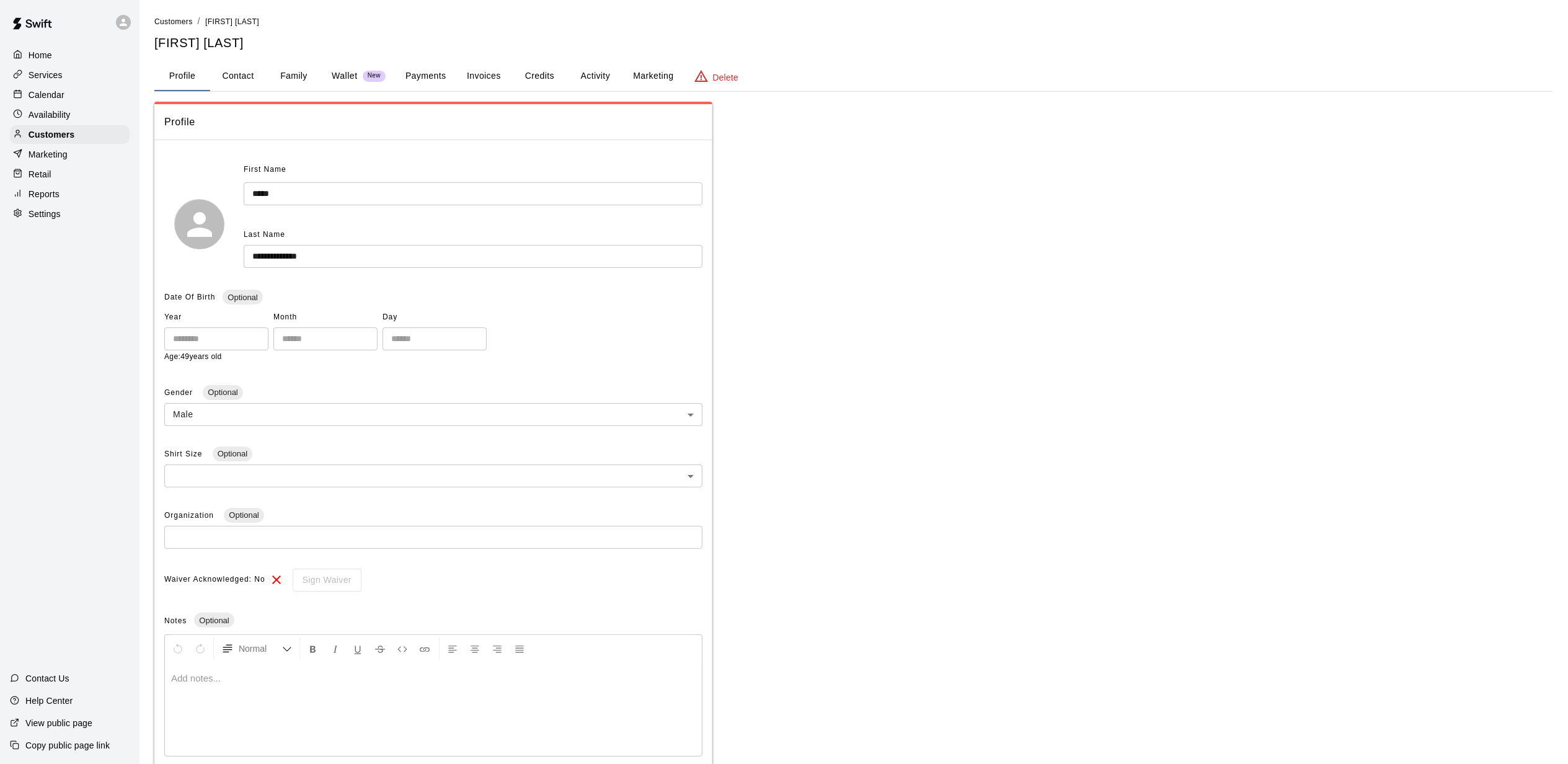 click on "Marketing" at bounding box center [653, 76] 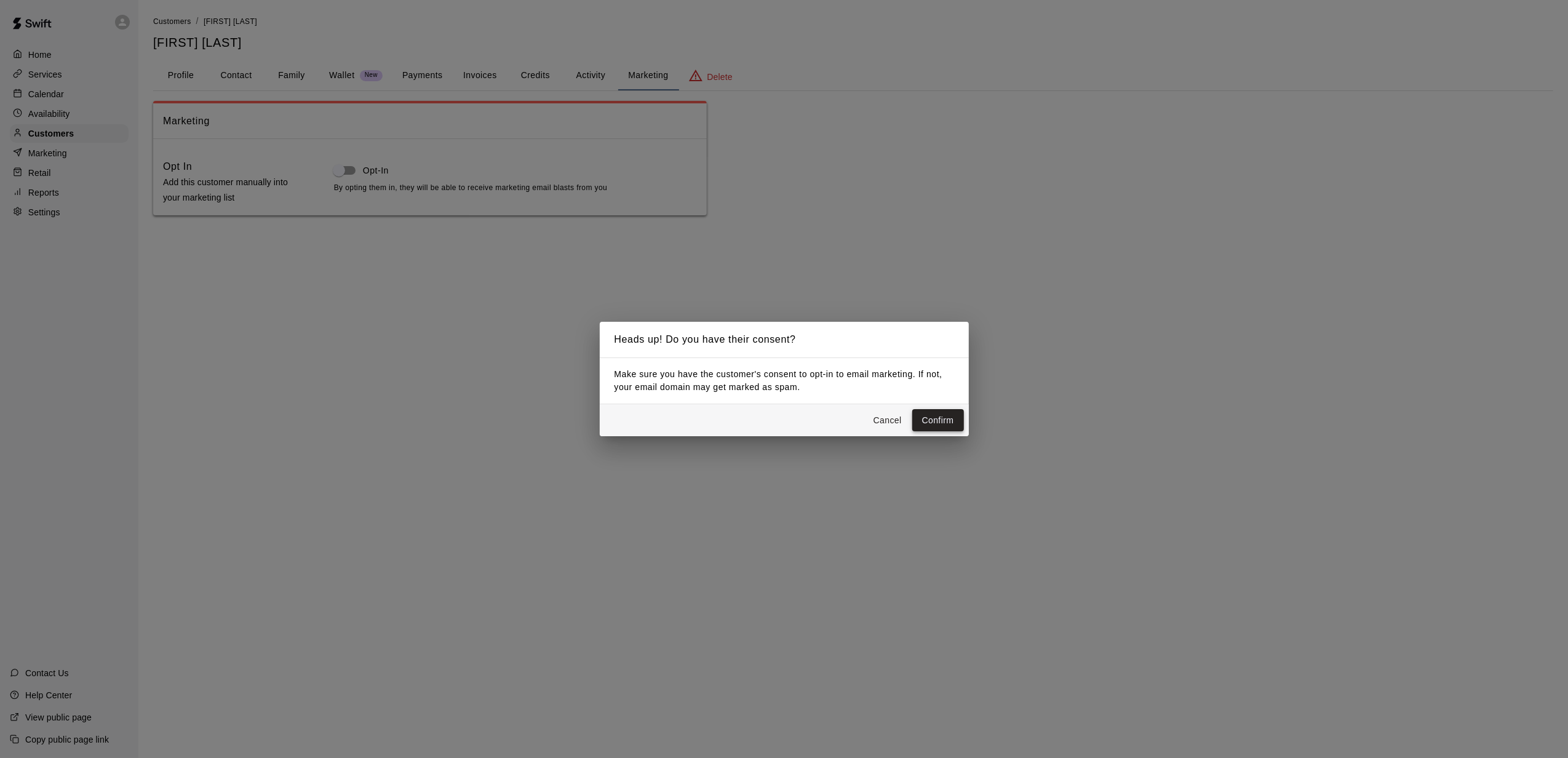 click on "Confirm" at bounding box center (938, 420) 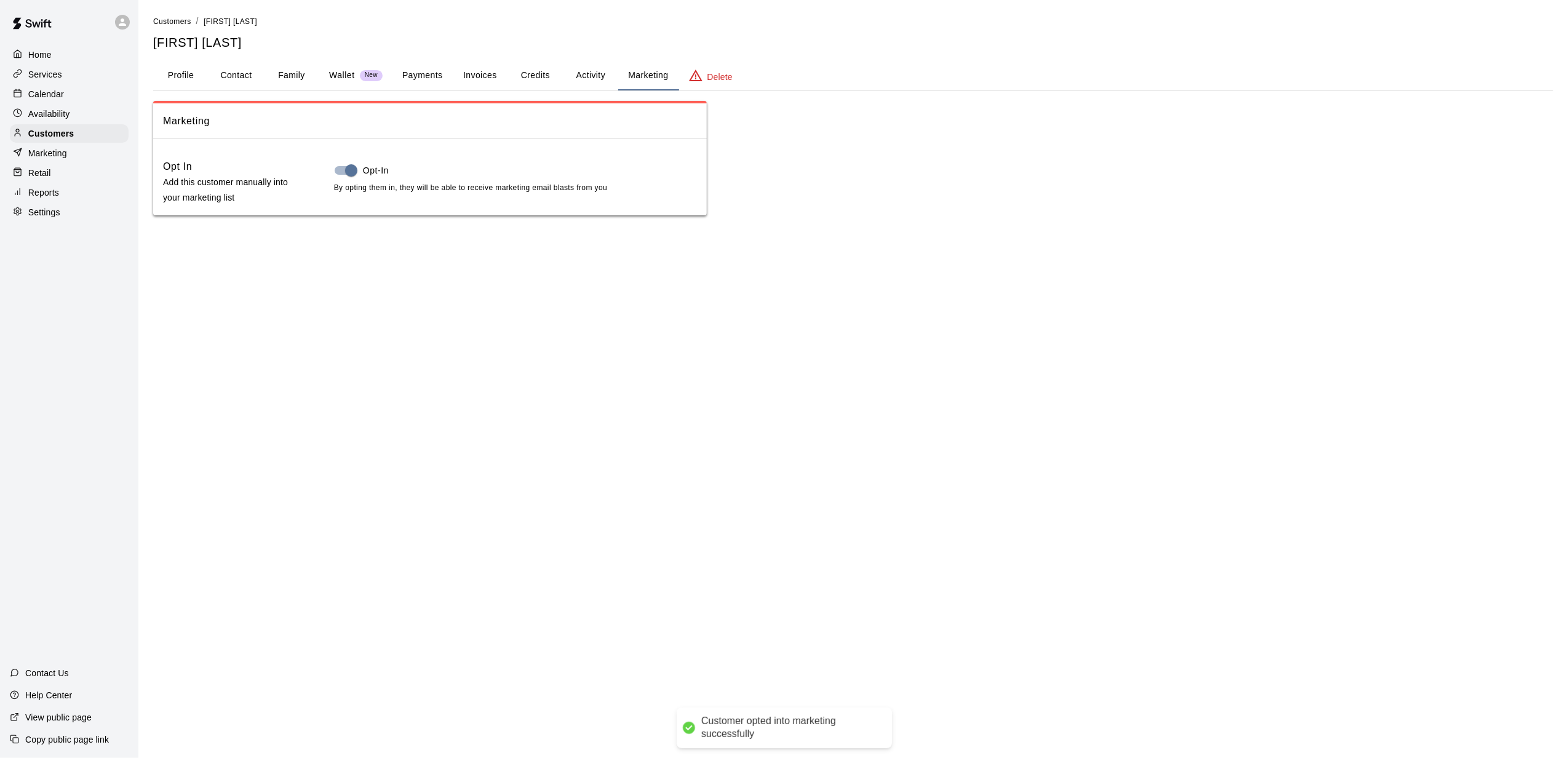 click on "Profile" at bounding box center [181, 76] 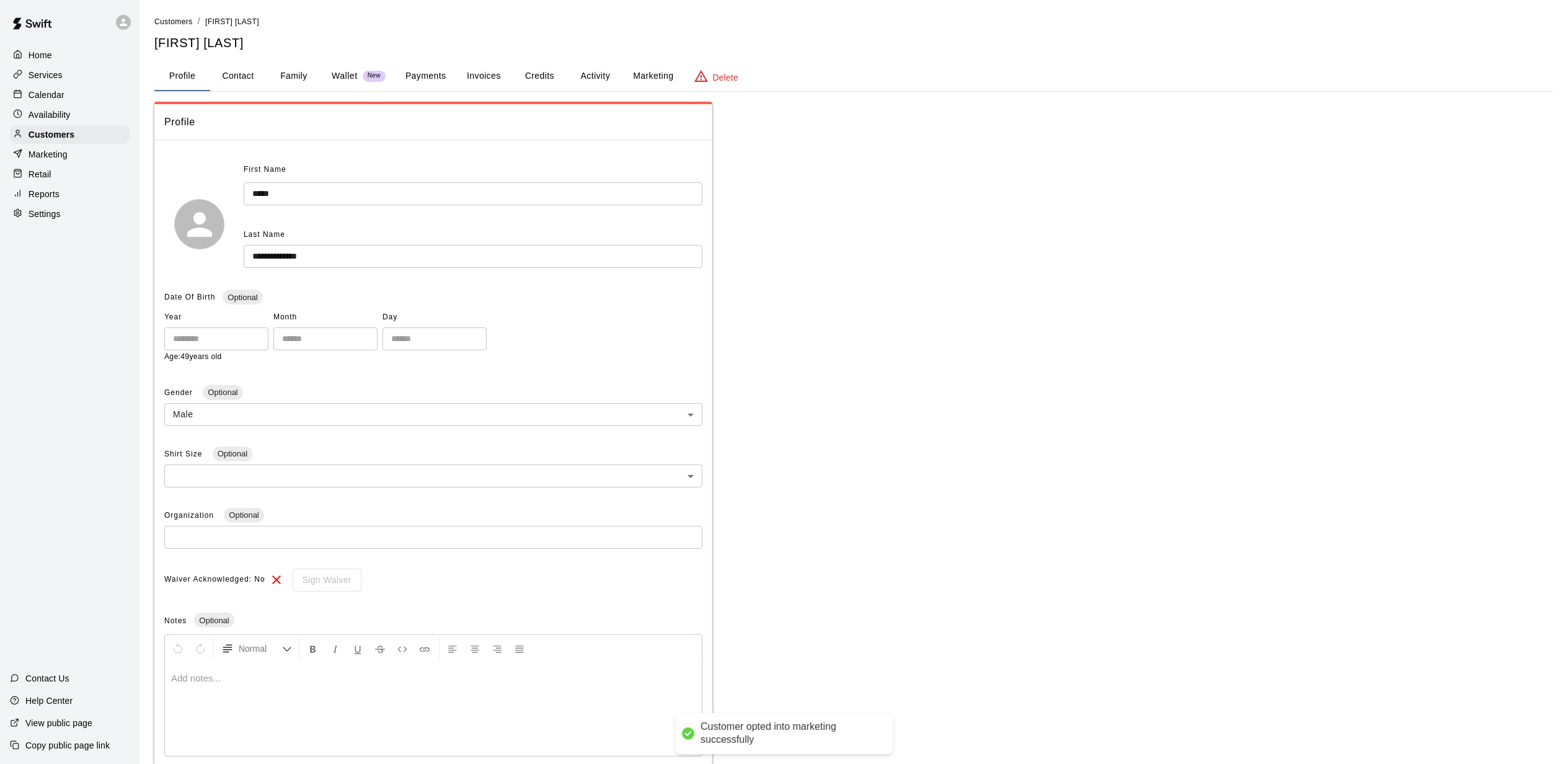 click on "Customers" at bounding box center [174, 22] 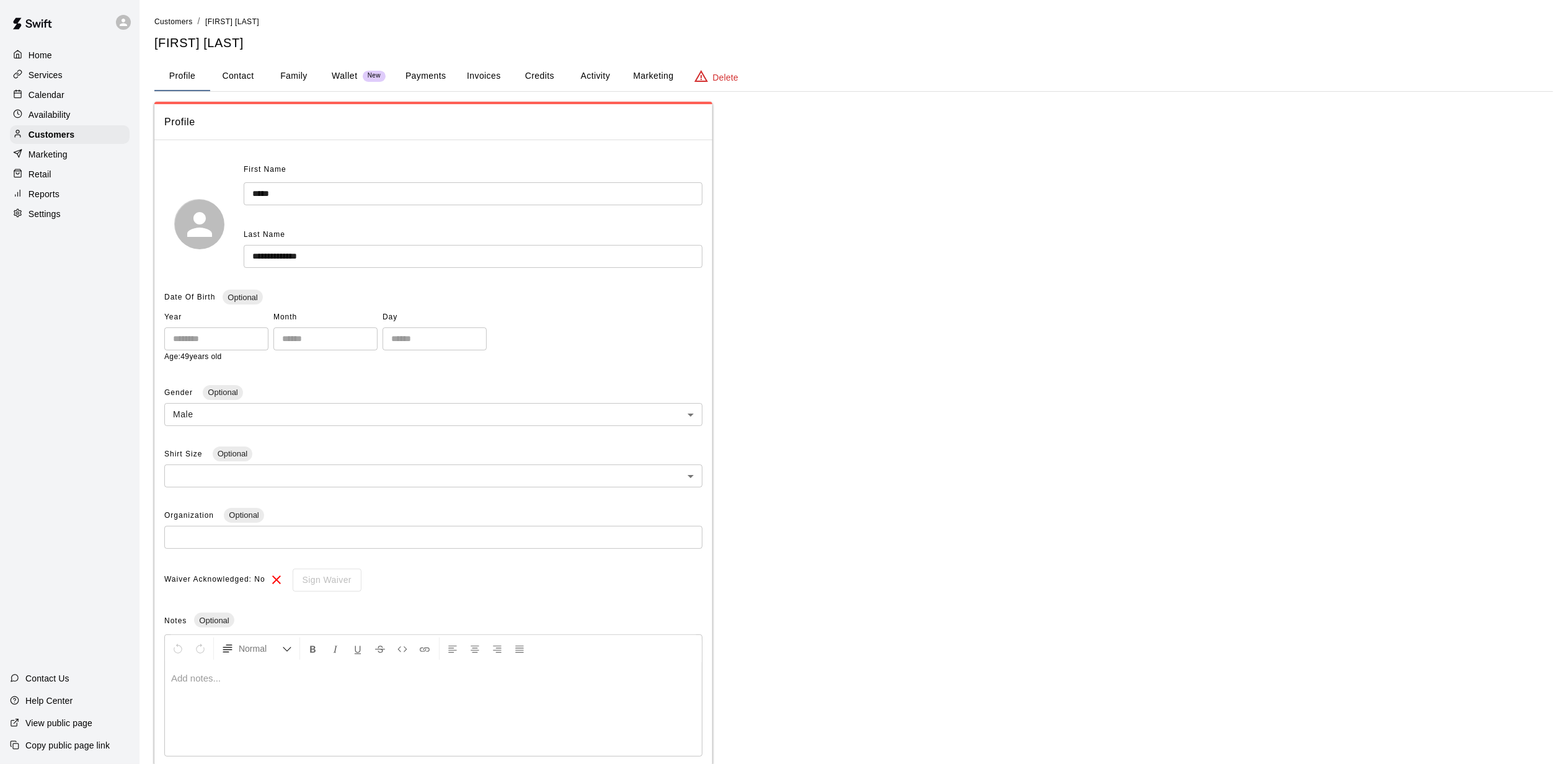 click on "Customers" at bounding box center (174, 21) 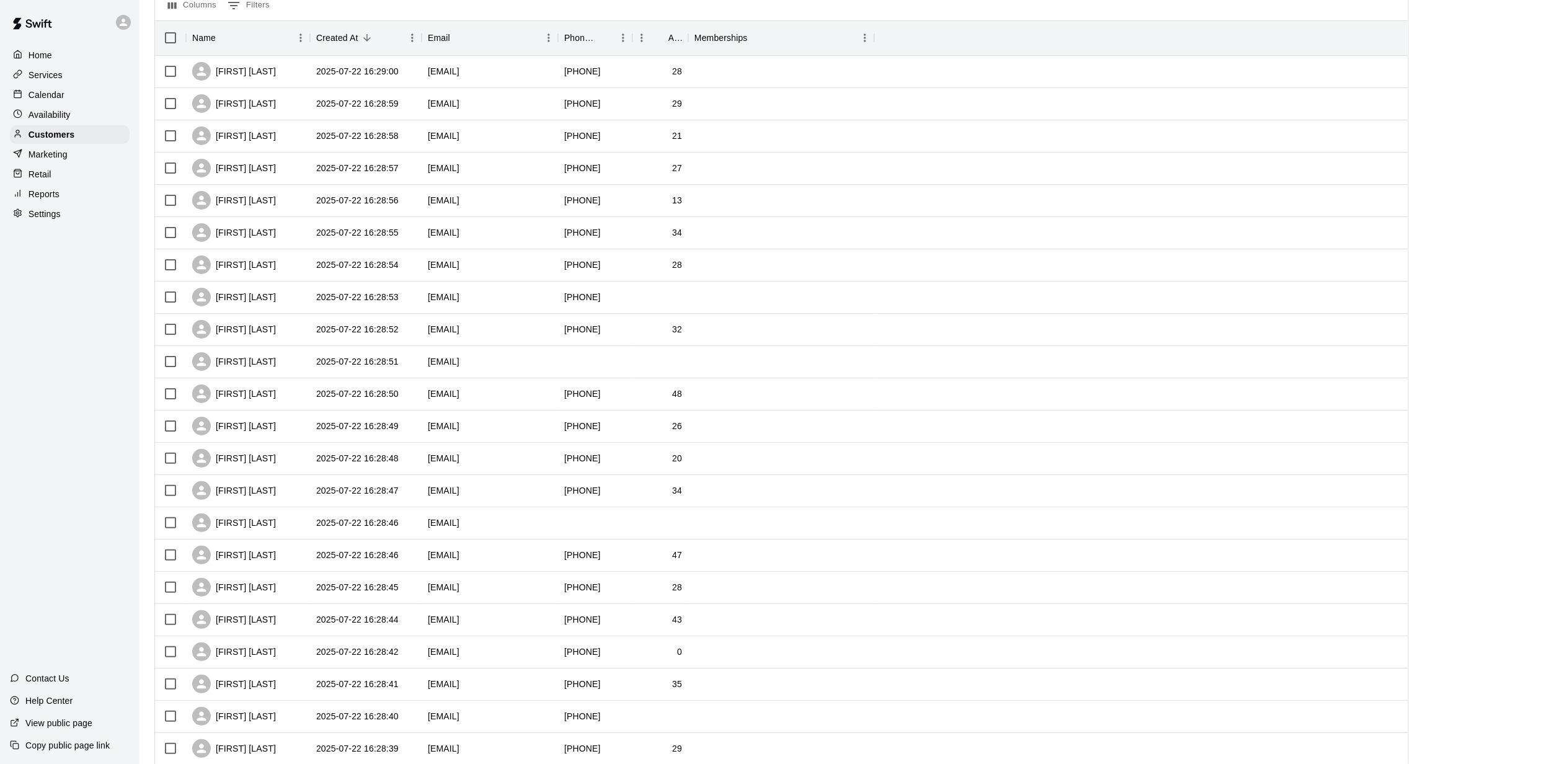 scroll, scrollTop: 309, scrollLeft: 0, axis: vertical 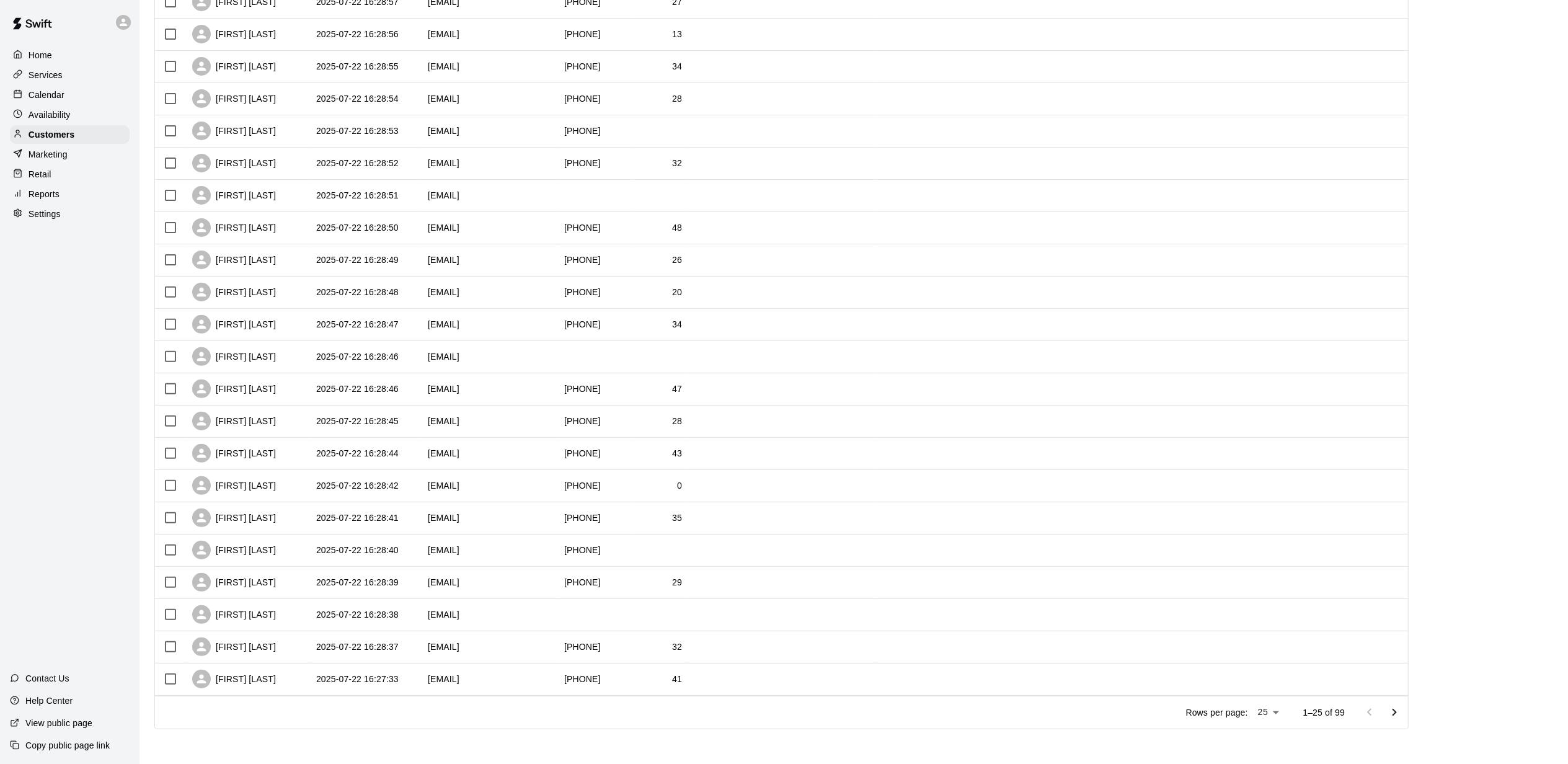 click 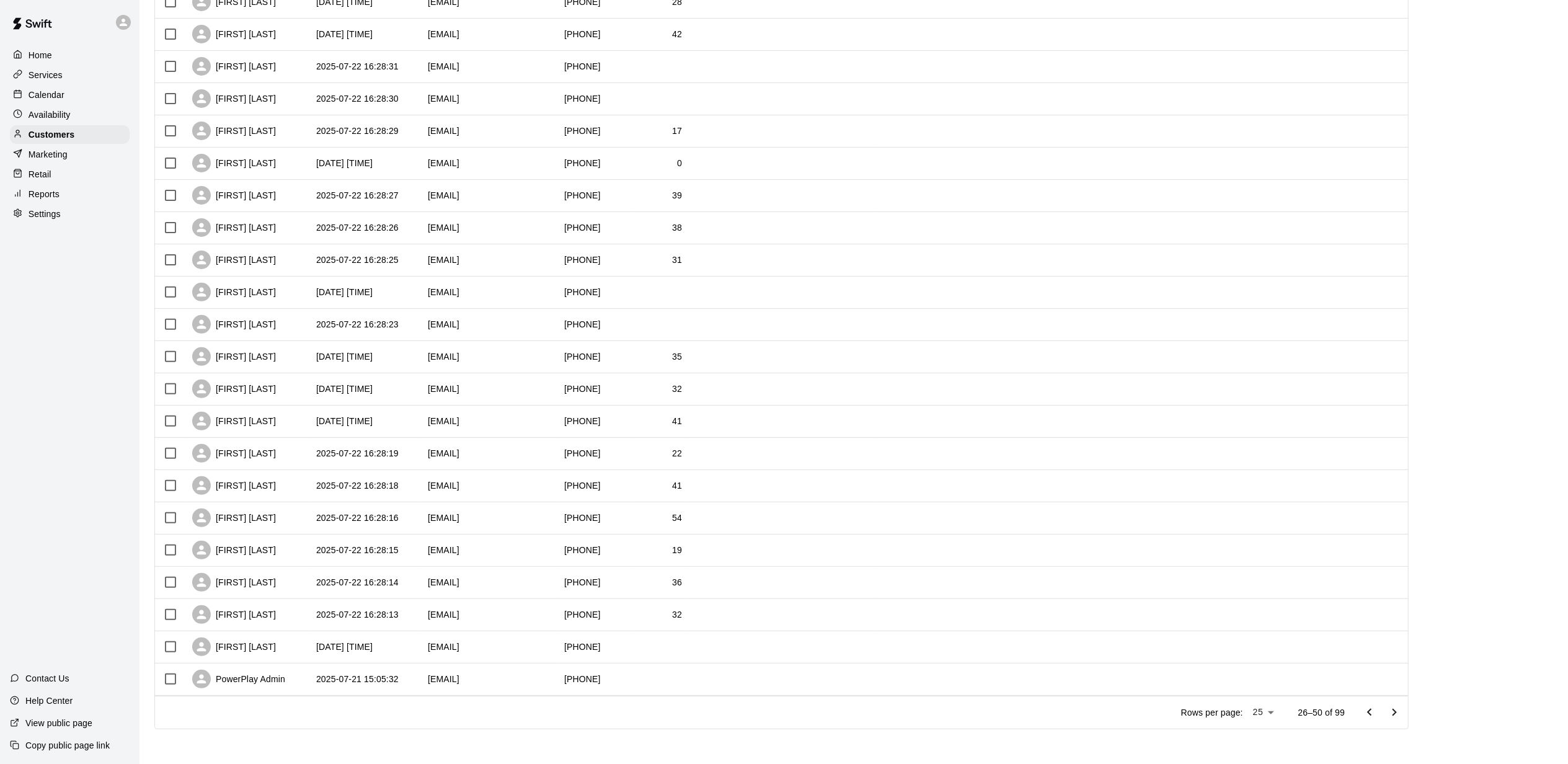 click 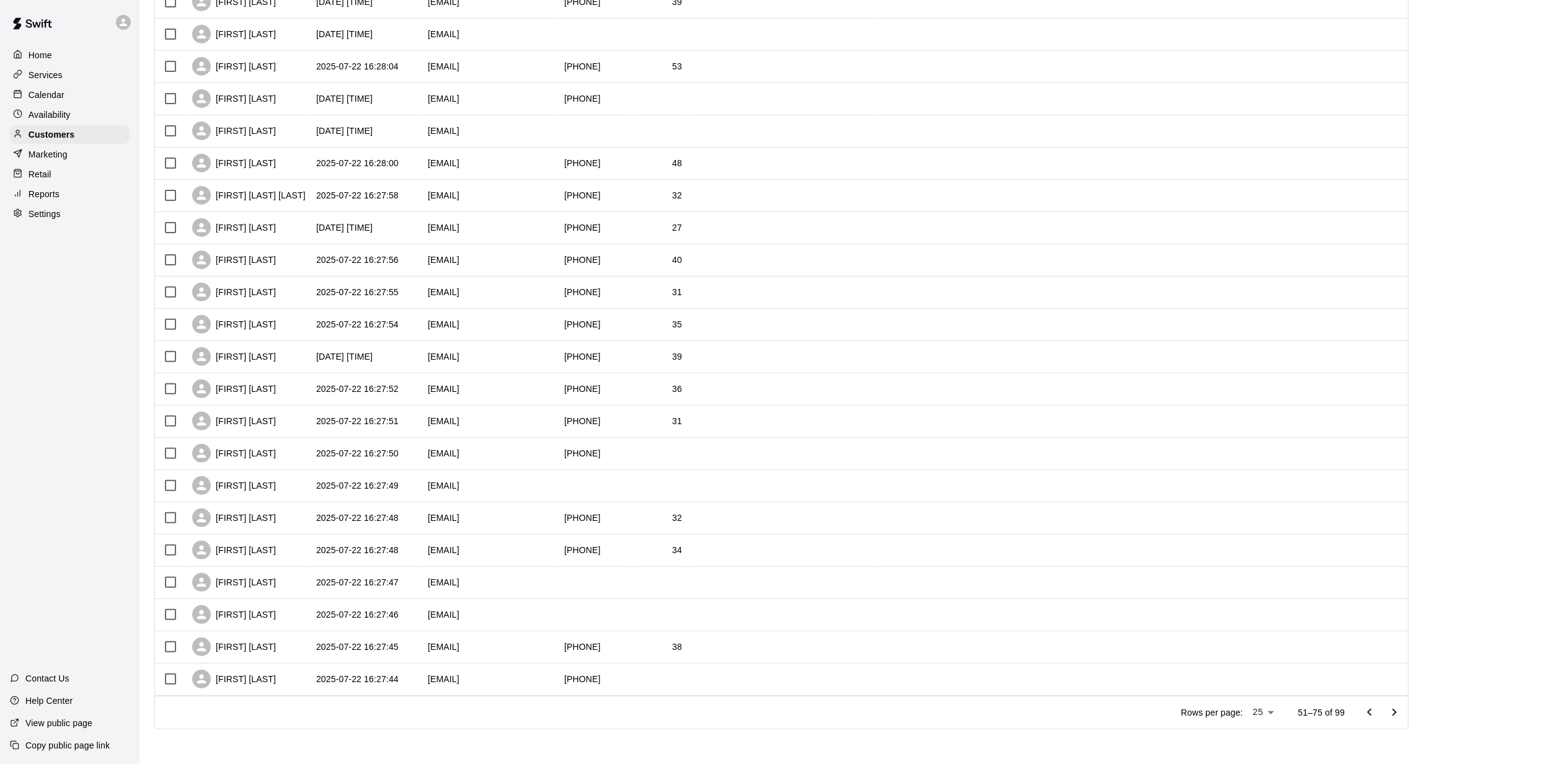 click 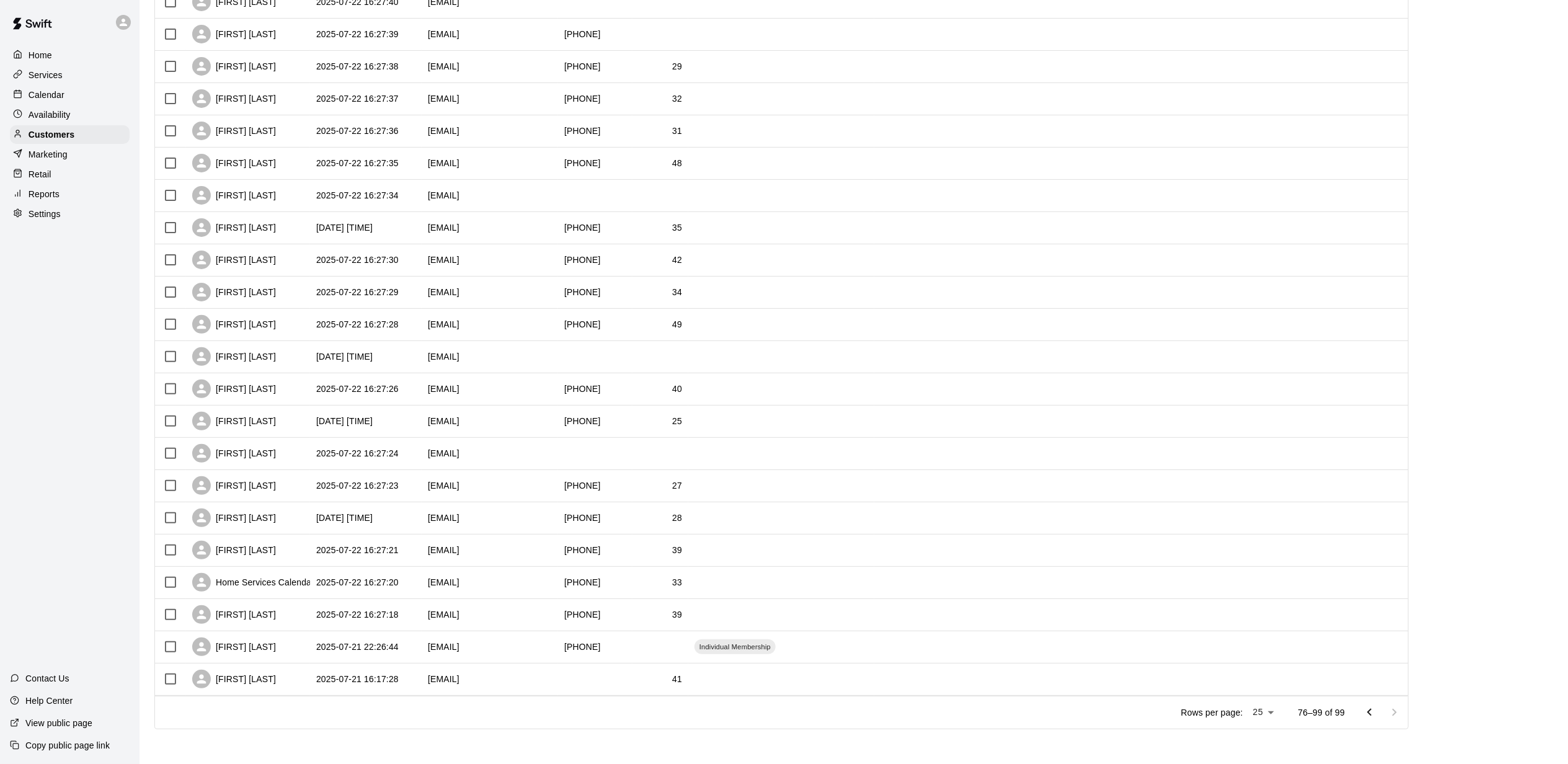scroll, scrollTop: 277, scrollLeft: 0, axis: vertical 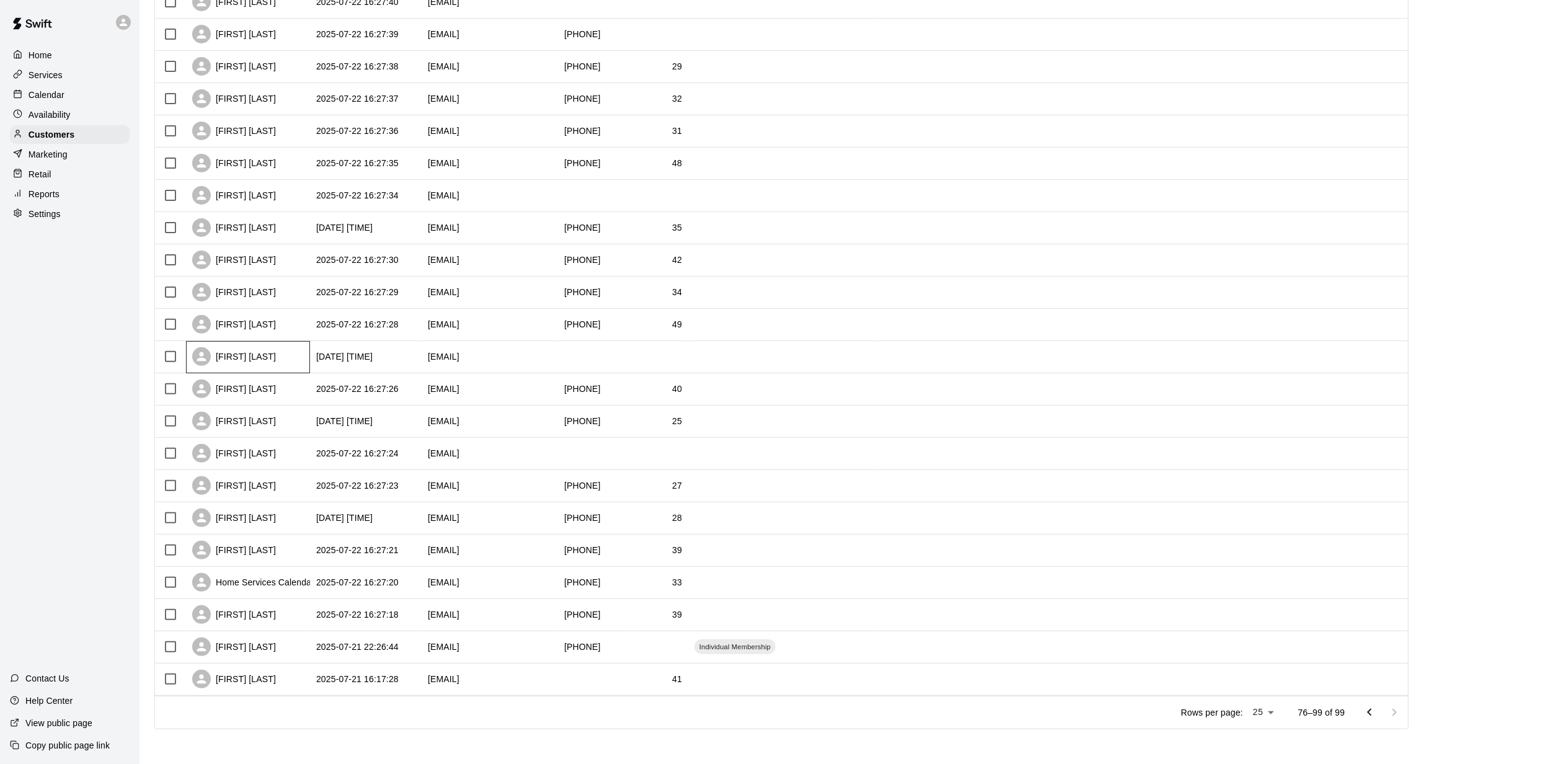 click on "[FIRST] [LAST]" at bounding box center [248, 357] 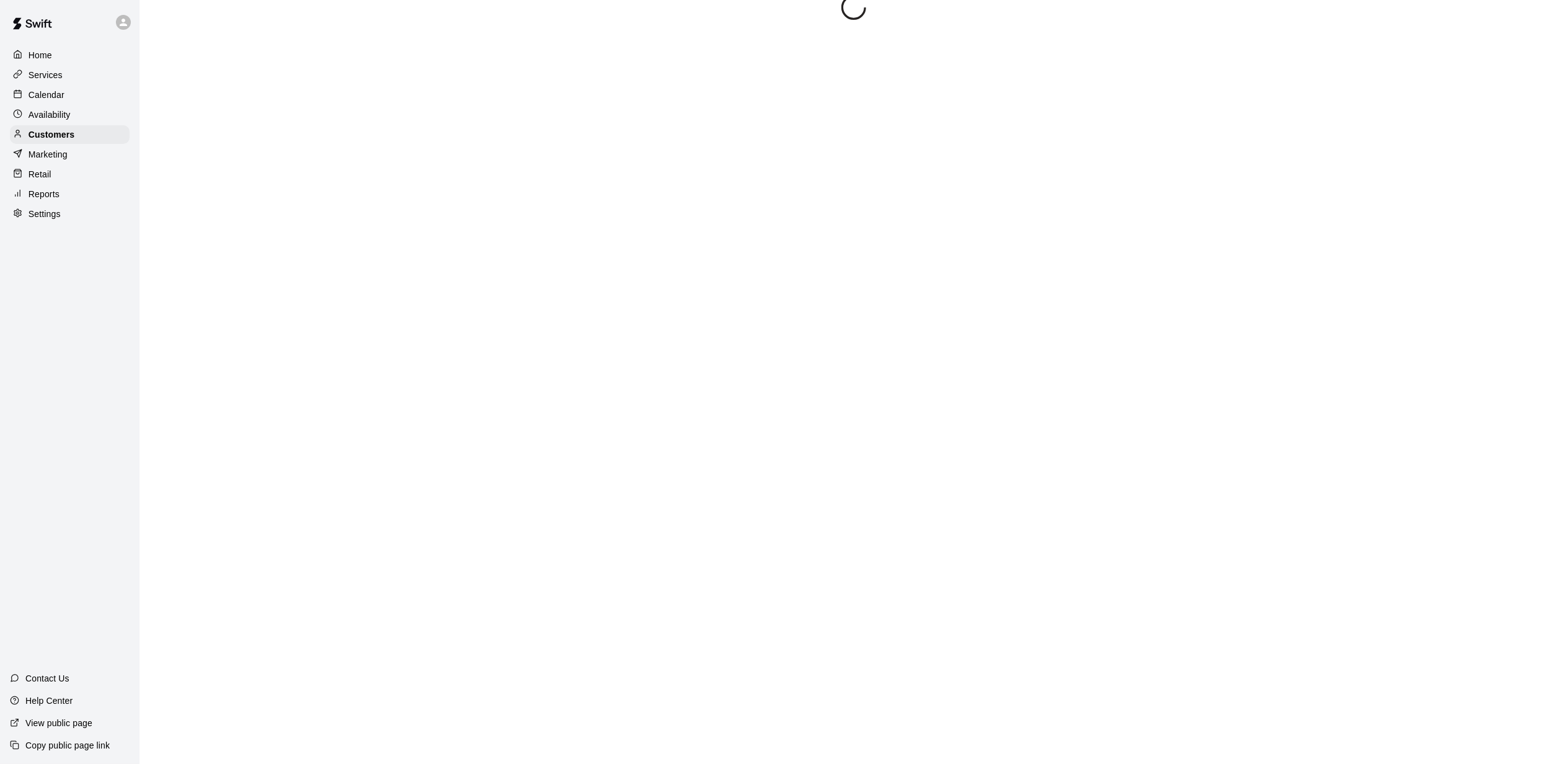 scroll, scrollTop: 0, scrollLeft: 0, axis: both 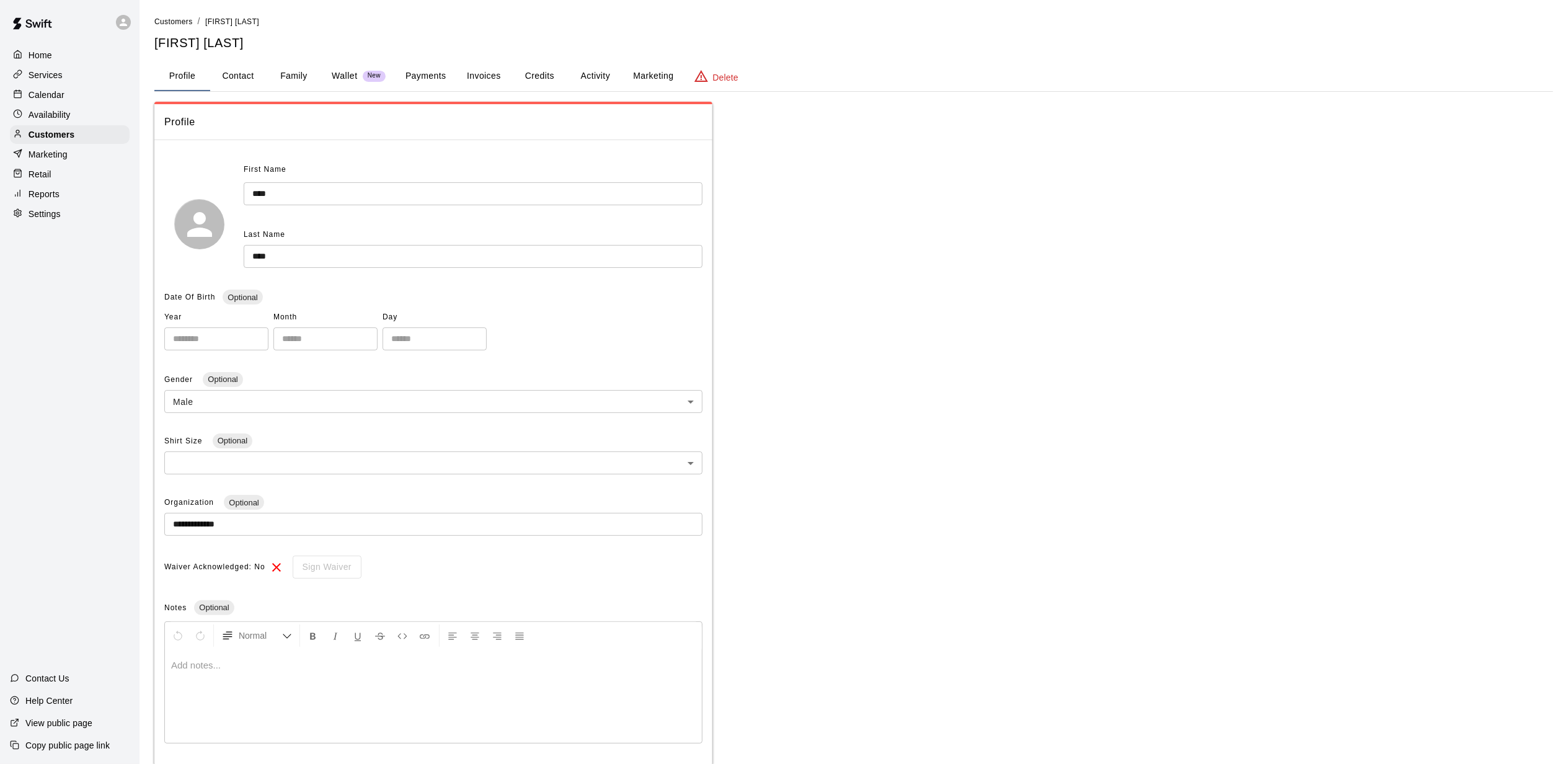 click on "Marketing" at bounding box center (653, 76) 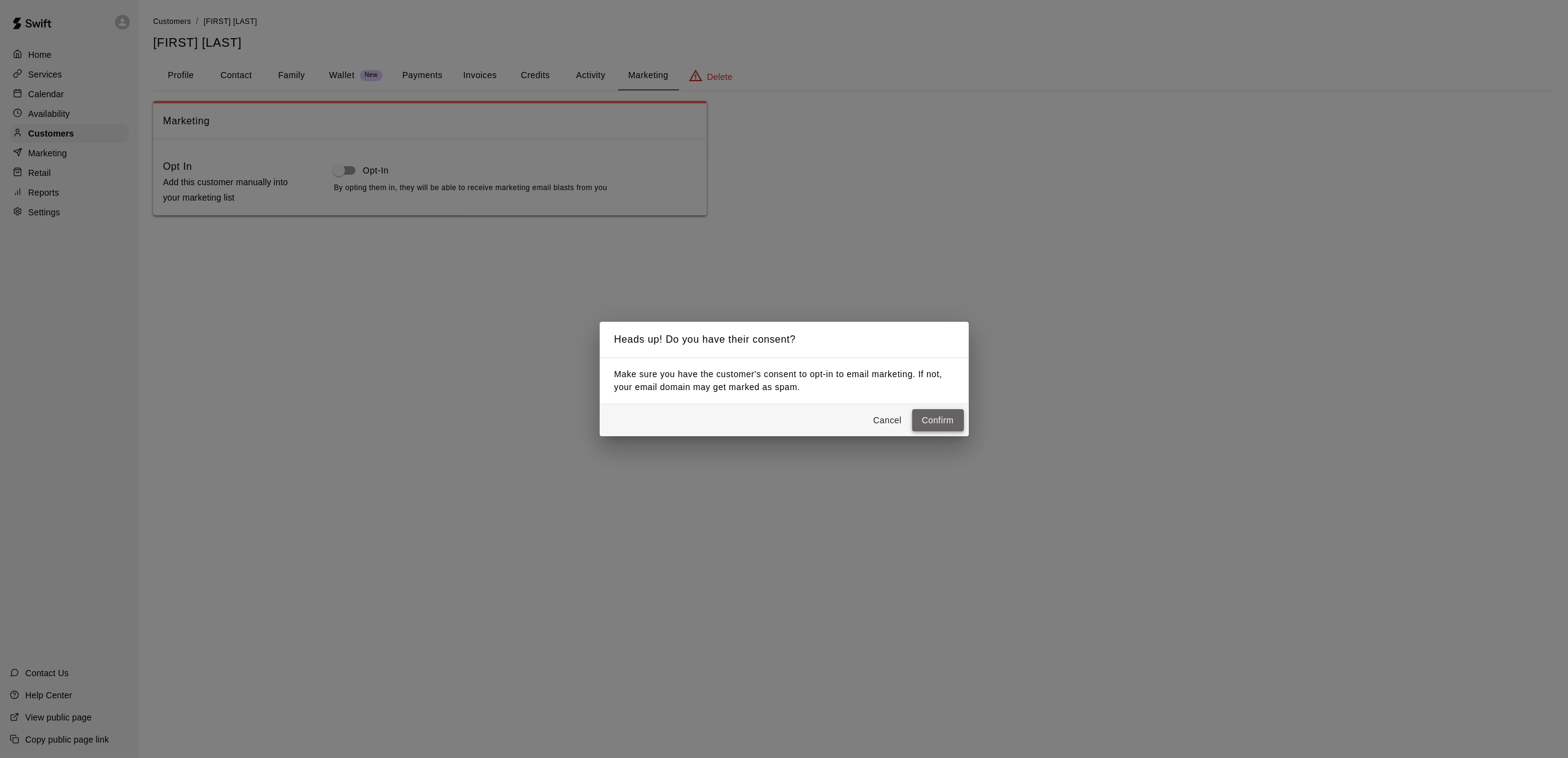 click on "Confirm" at bounding box center [938, 420] 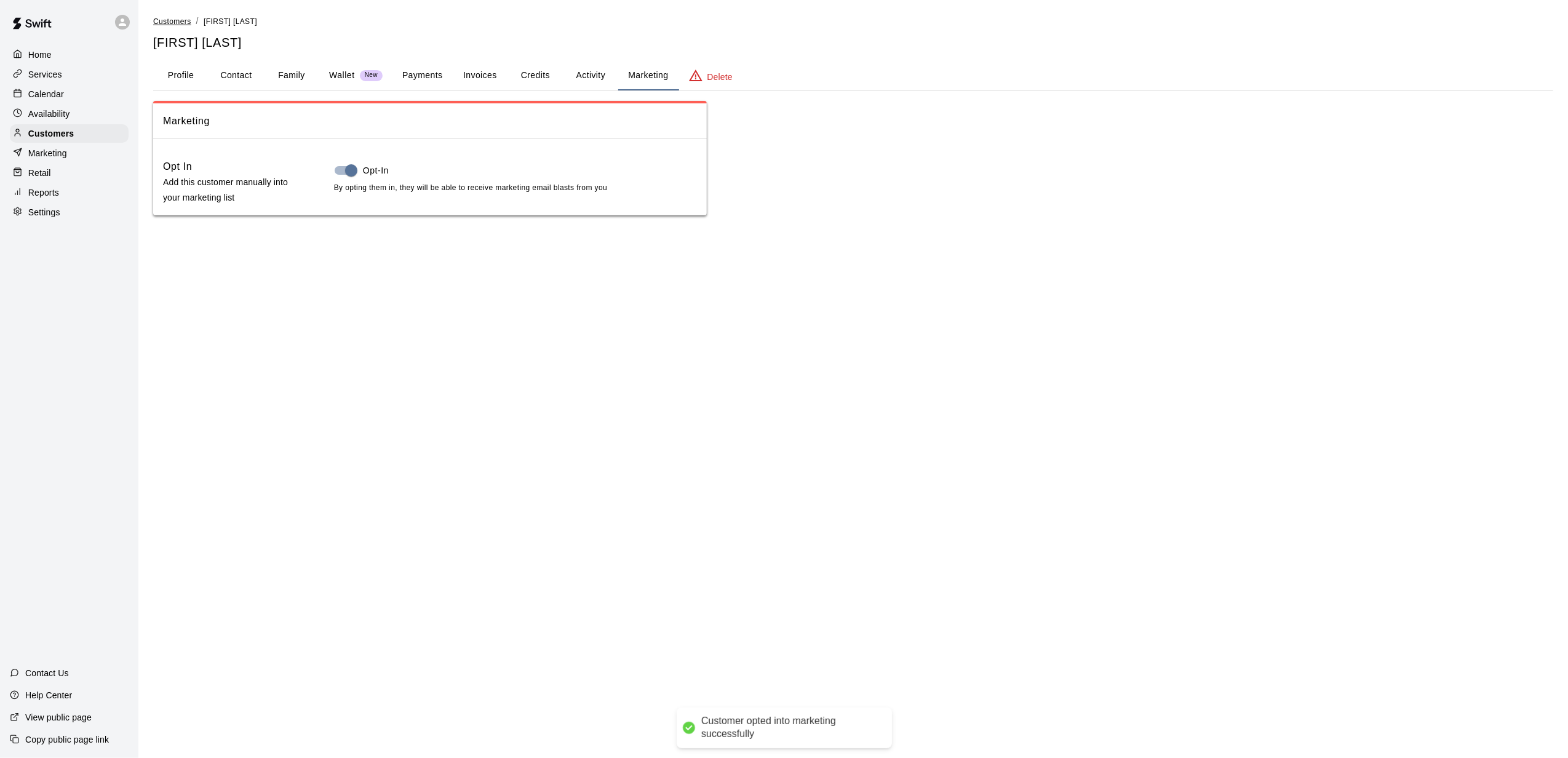 click on "Customers" at bounding box center (172, 22) 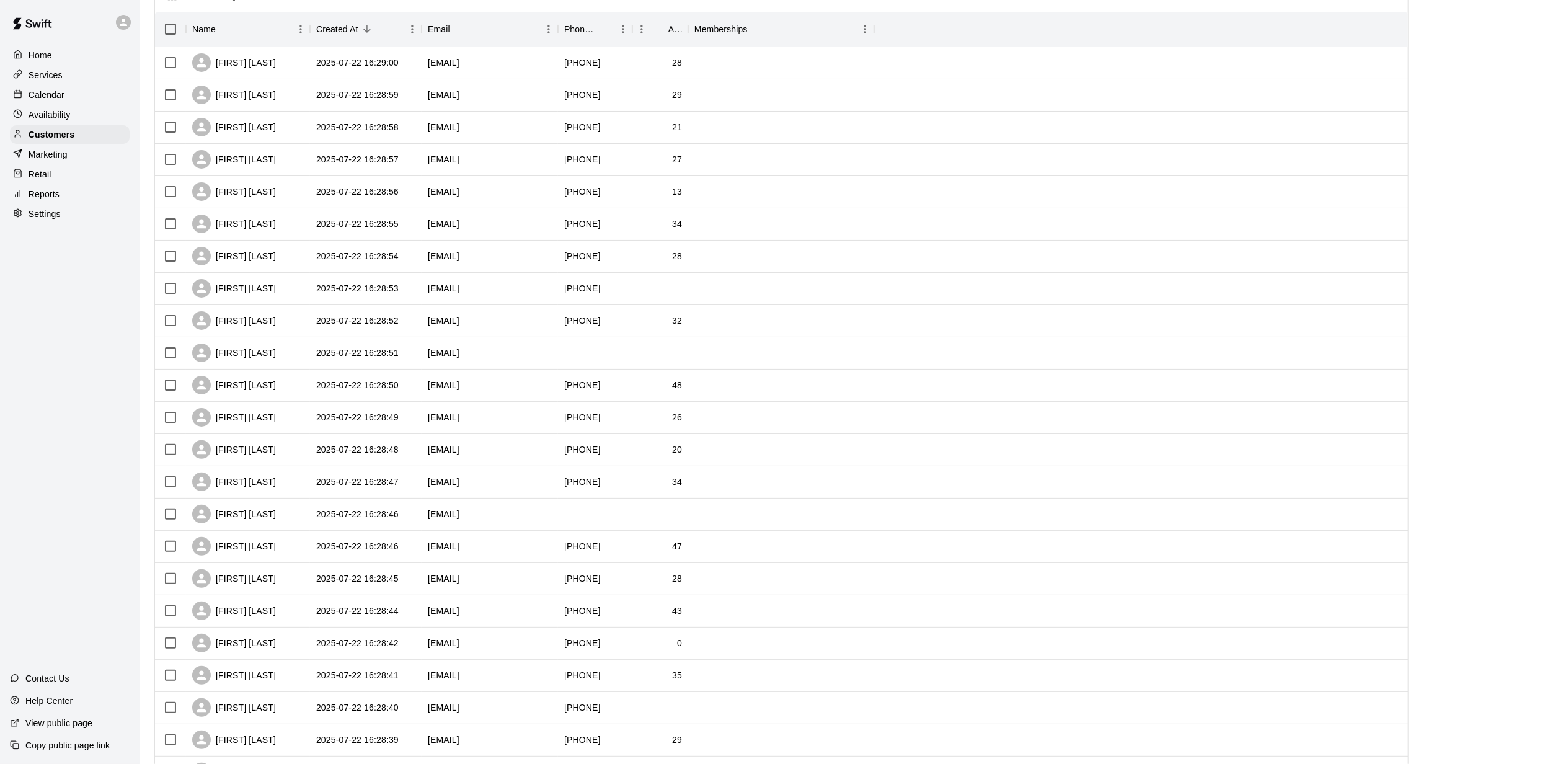 scroll, scrollTop: 309, scrollLeft: 0, axis: vertical 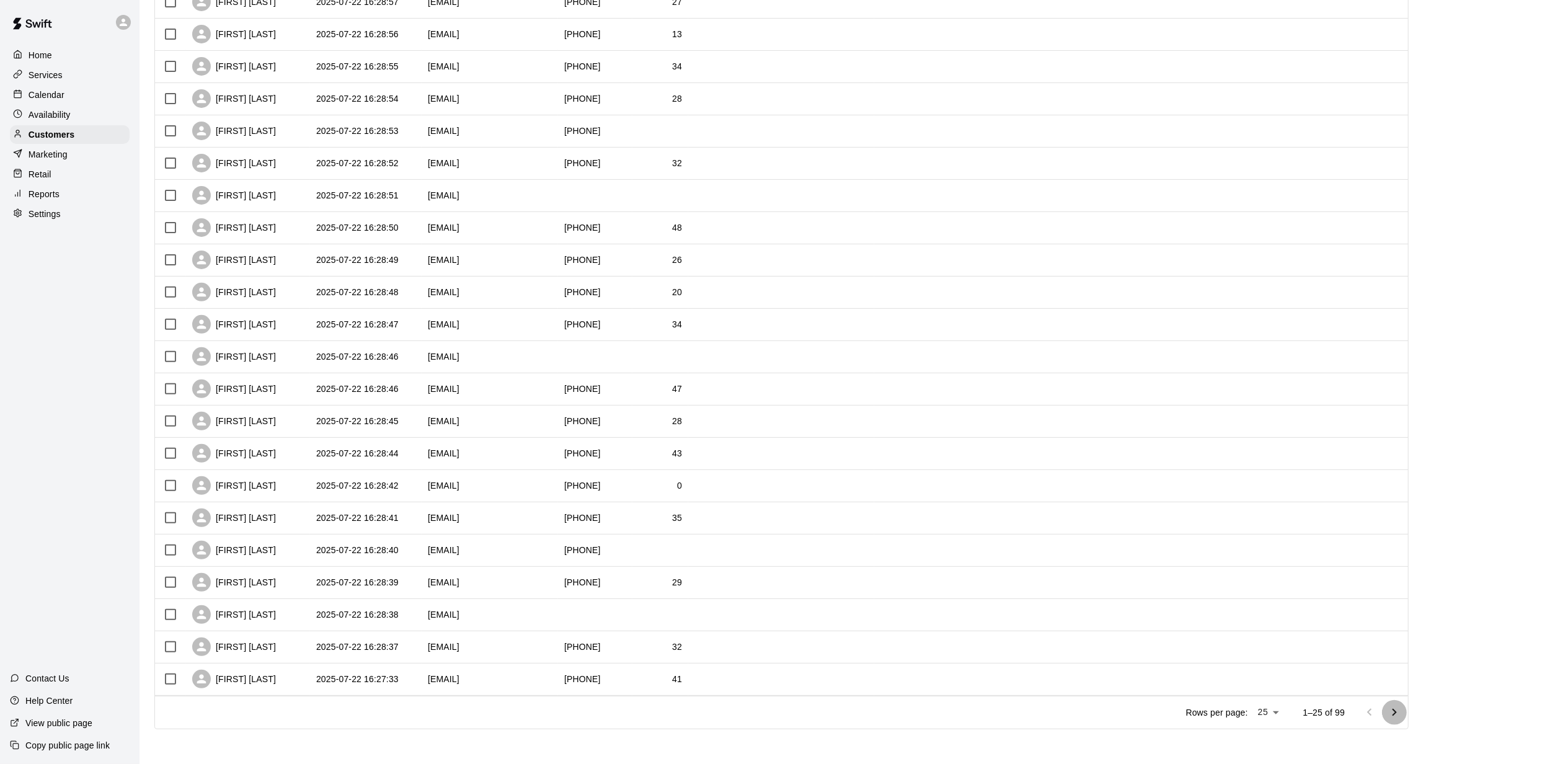 click at bounding box center [1394, 713] 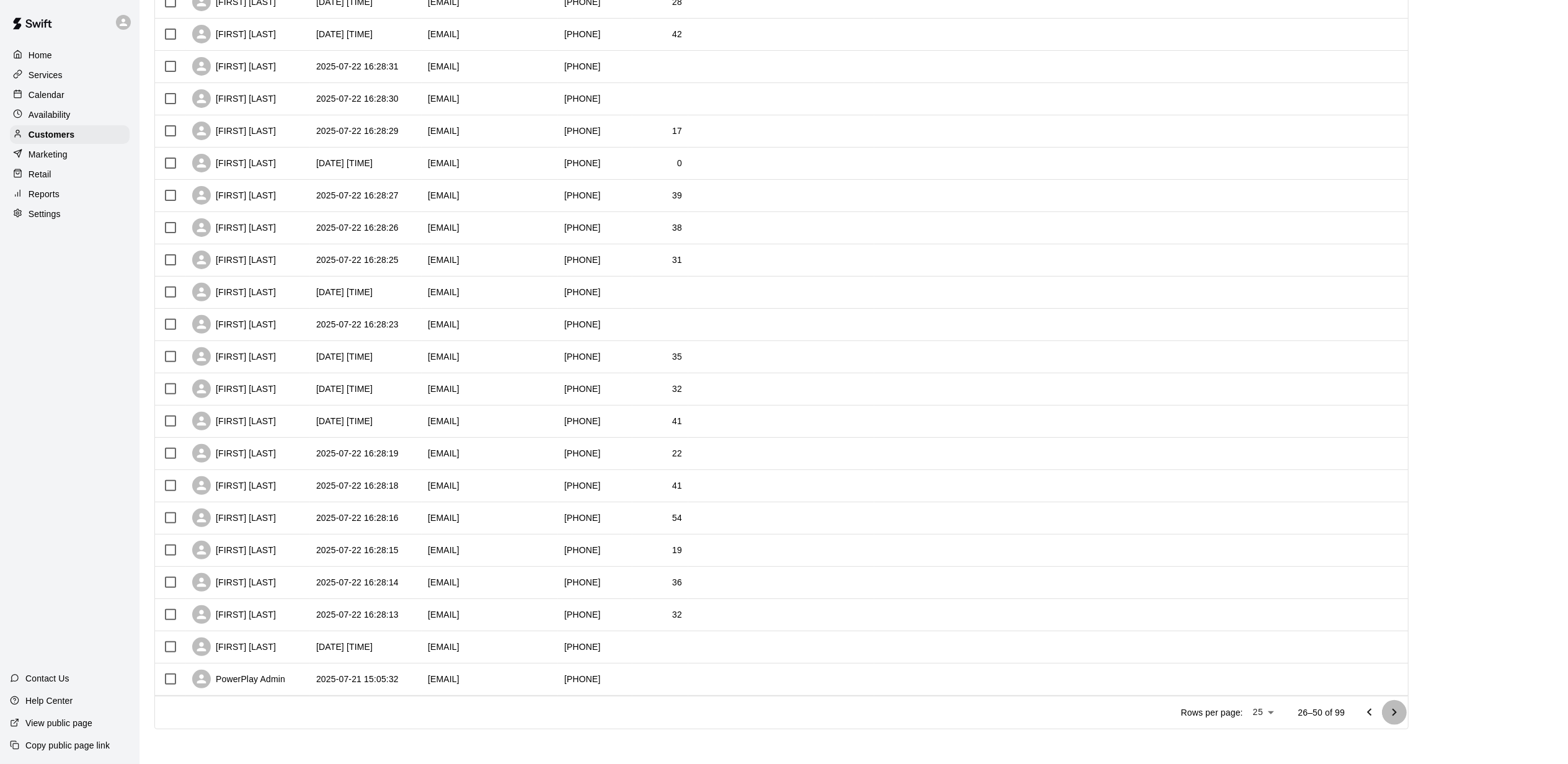 click 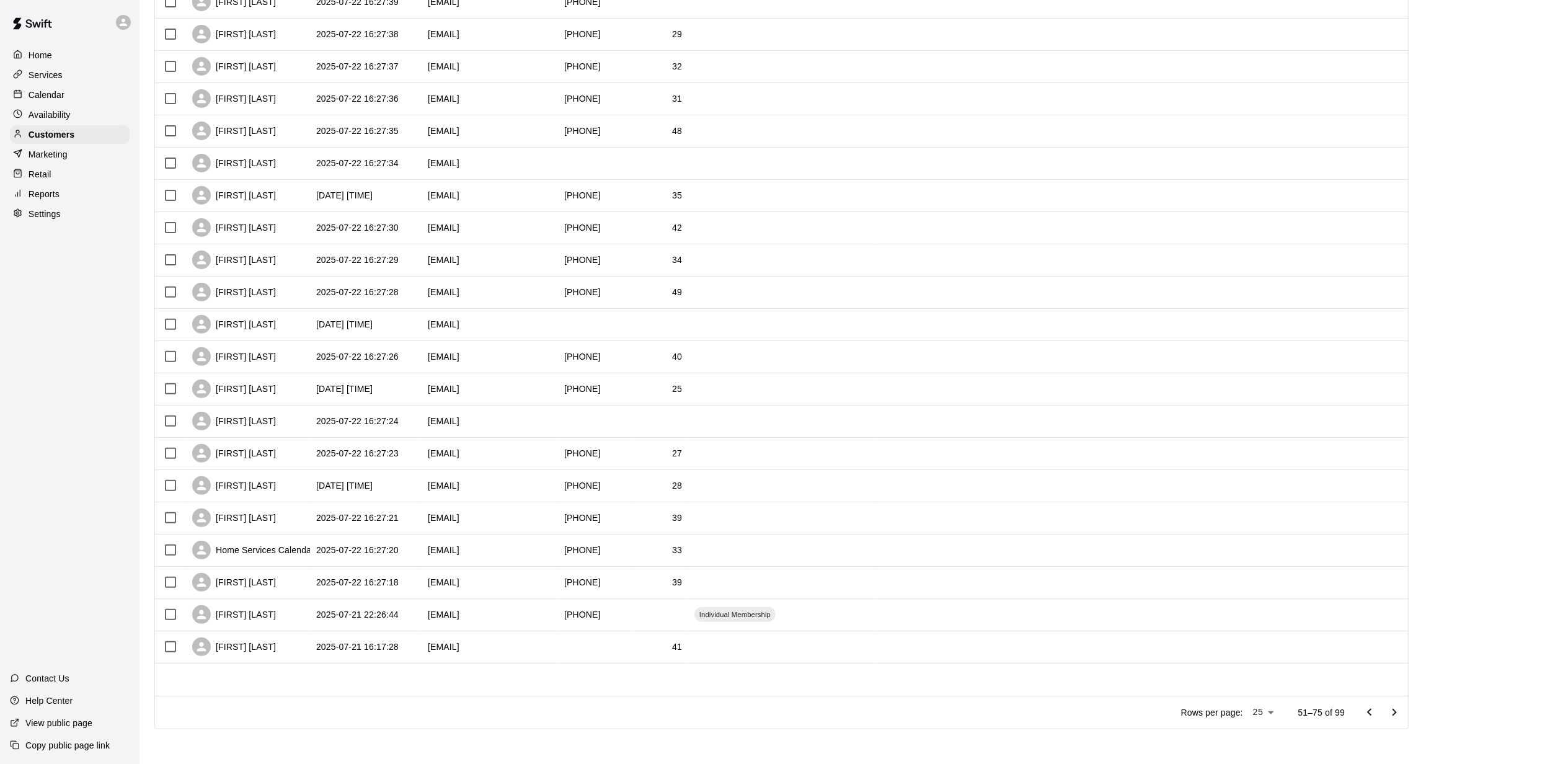 scroll, scrollTop: 277, scrollLeft: 0, axis: vertical 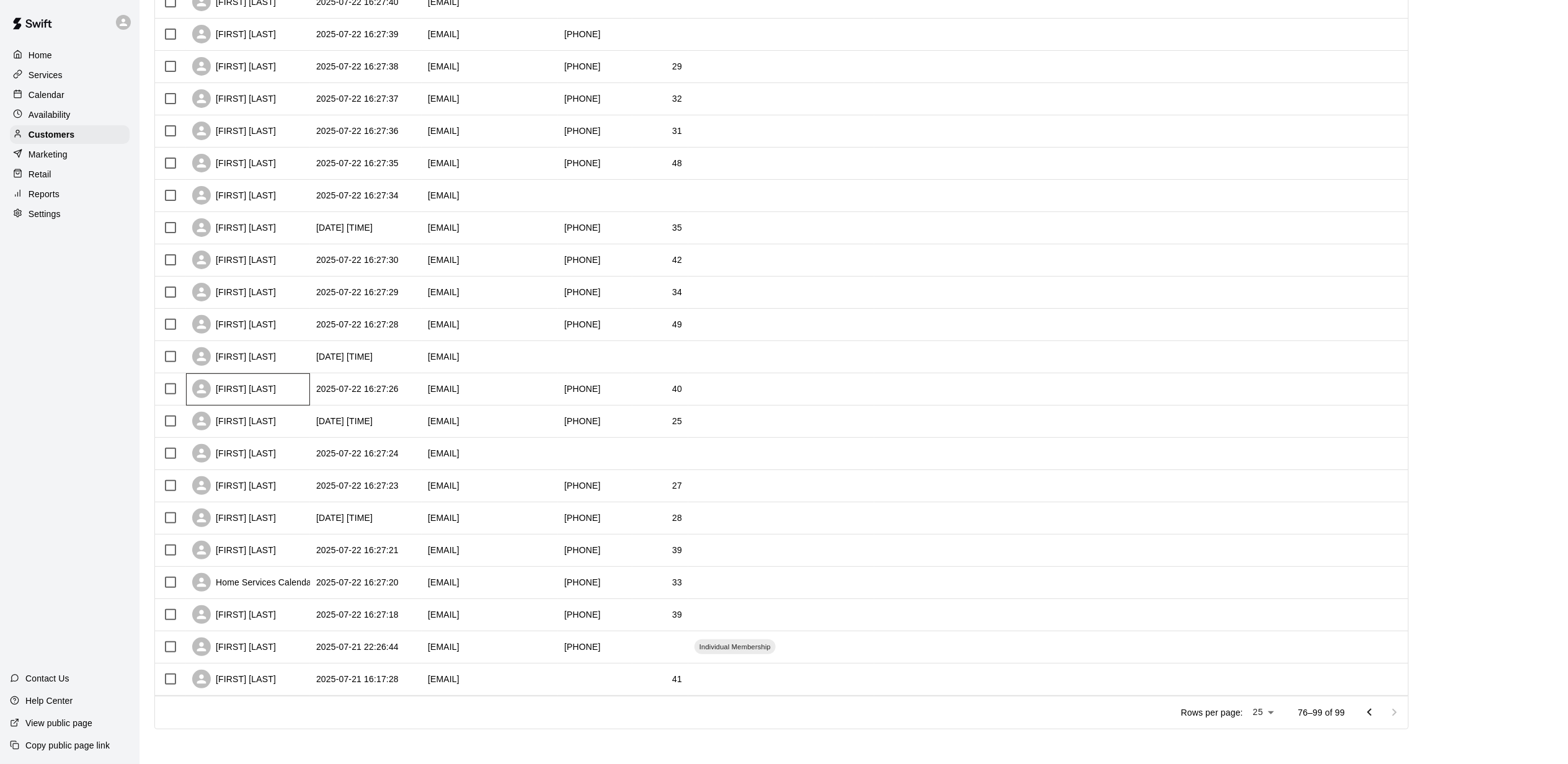 click on "[FIRST] [LAST]" at bounding box center (248, 389) 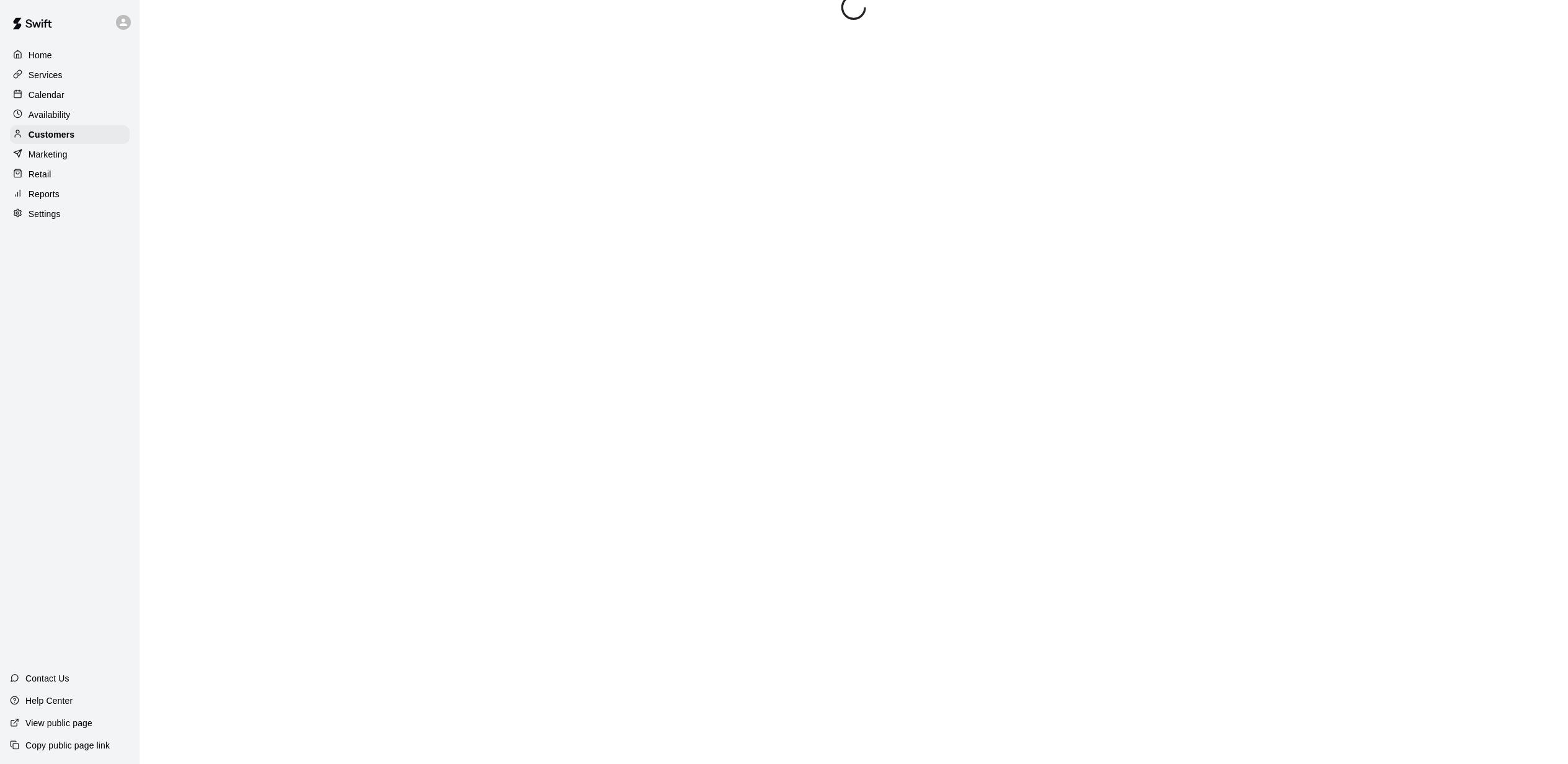 scroll, scrollTop: 0, scrollLeft: 0, axis: both 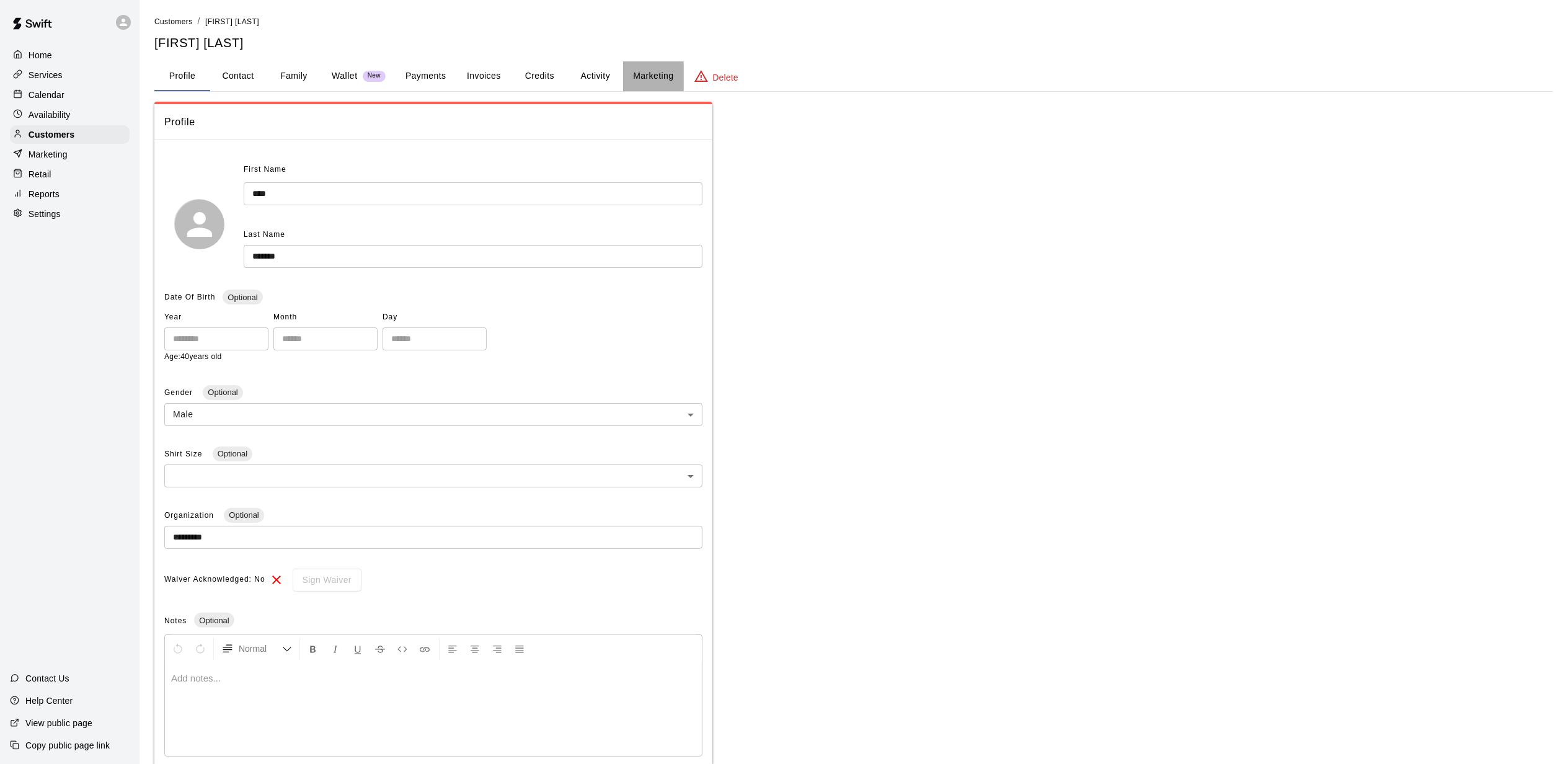 click on "Marketing" at bounding box center [653, 76] 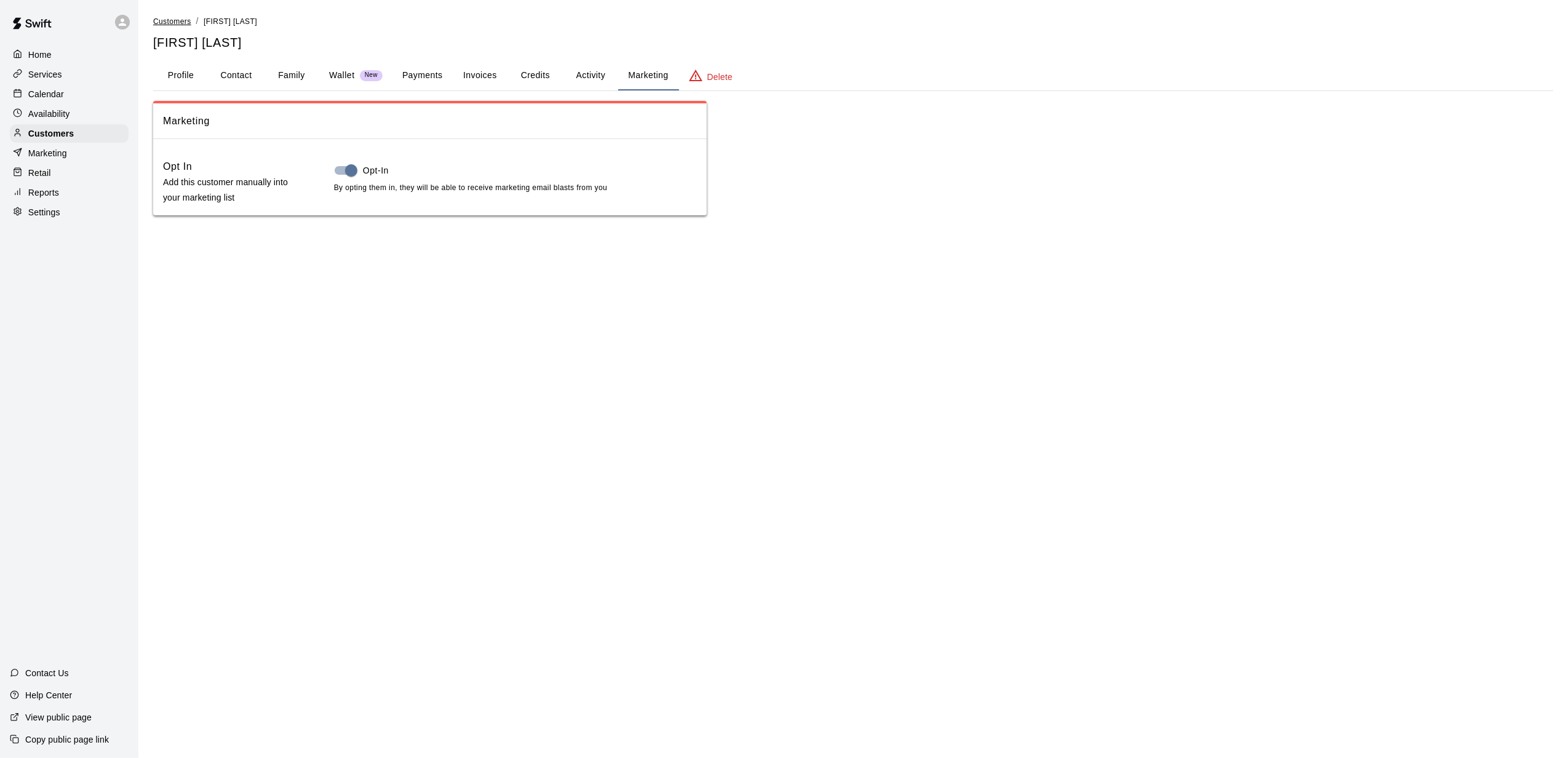 click on "Customers" at bounding box center (172, 22) 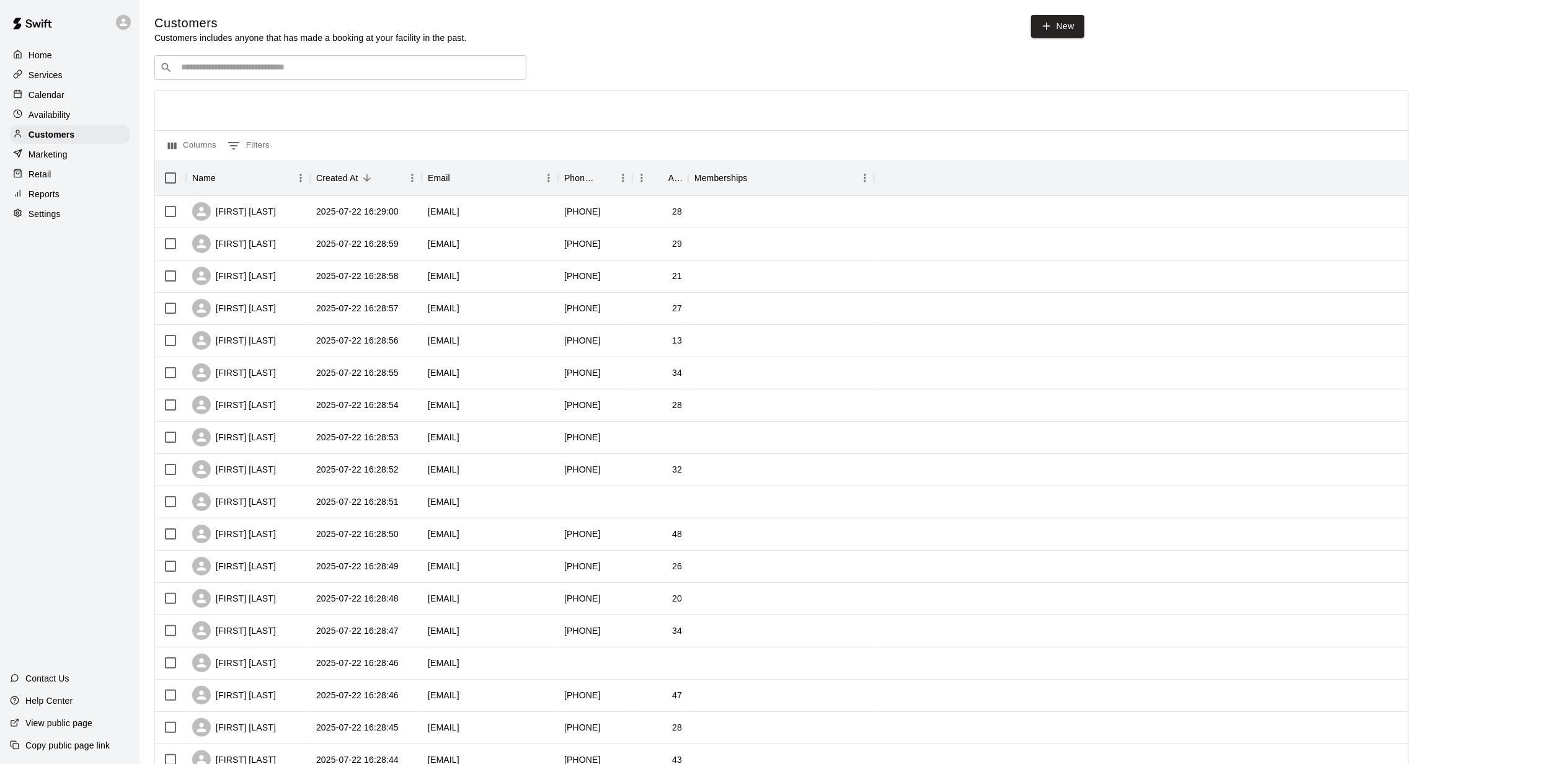 scroll, scrollTop: 309, scrollLeft: 0, axis: vertical 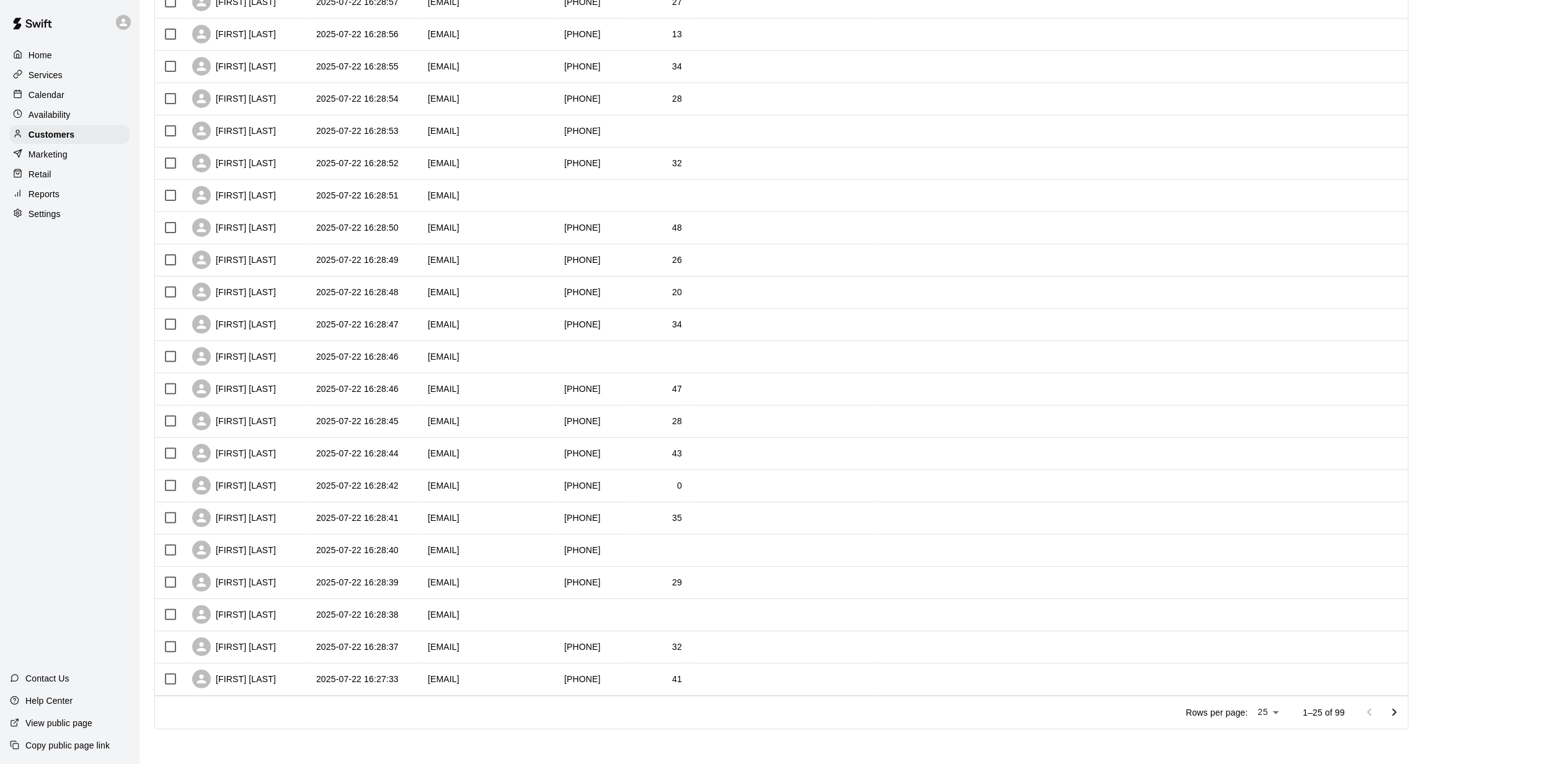 click 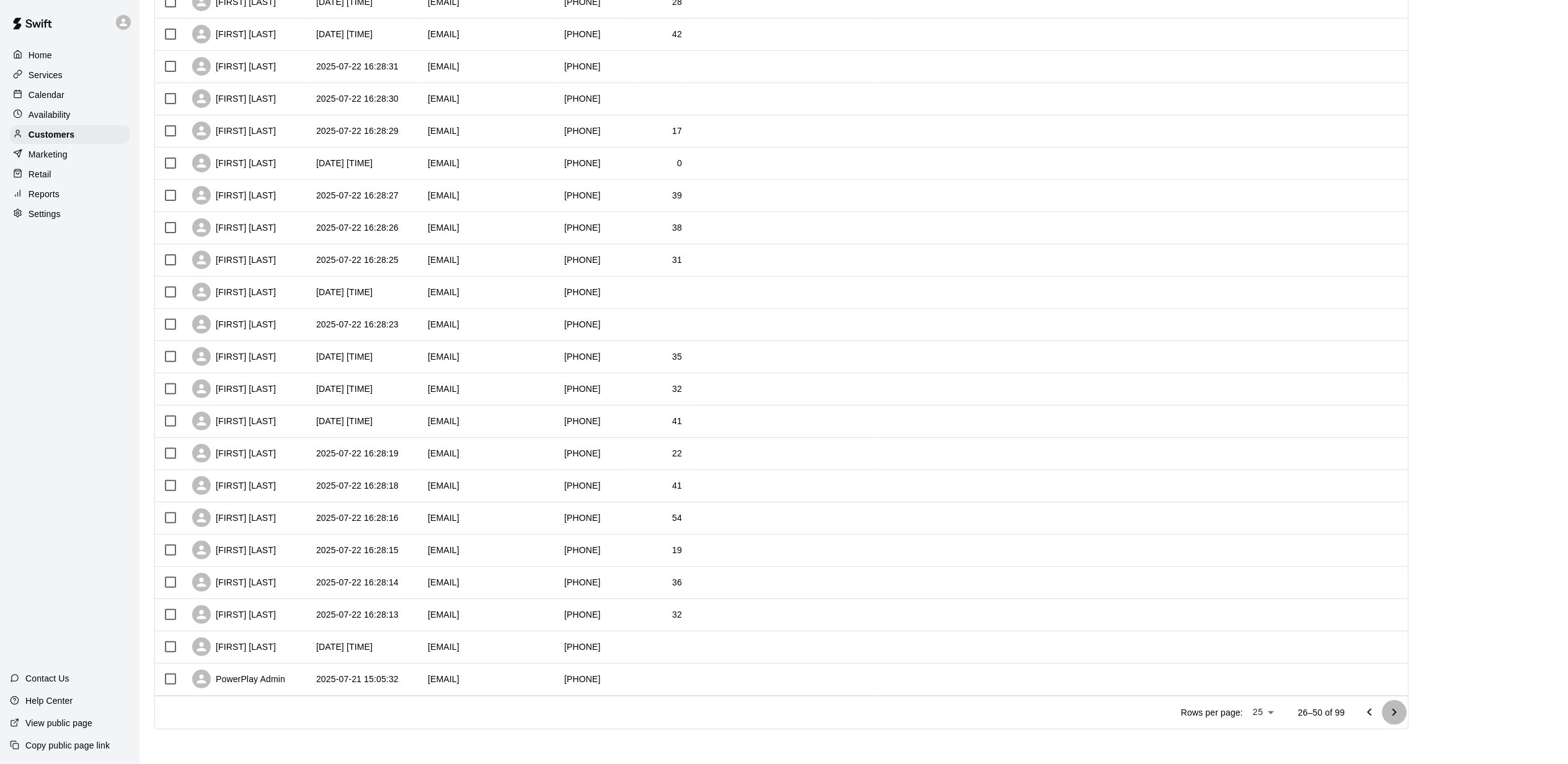 click 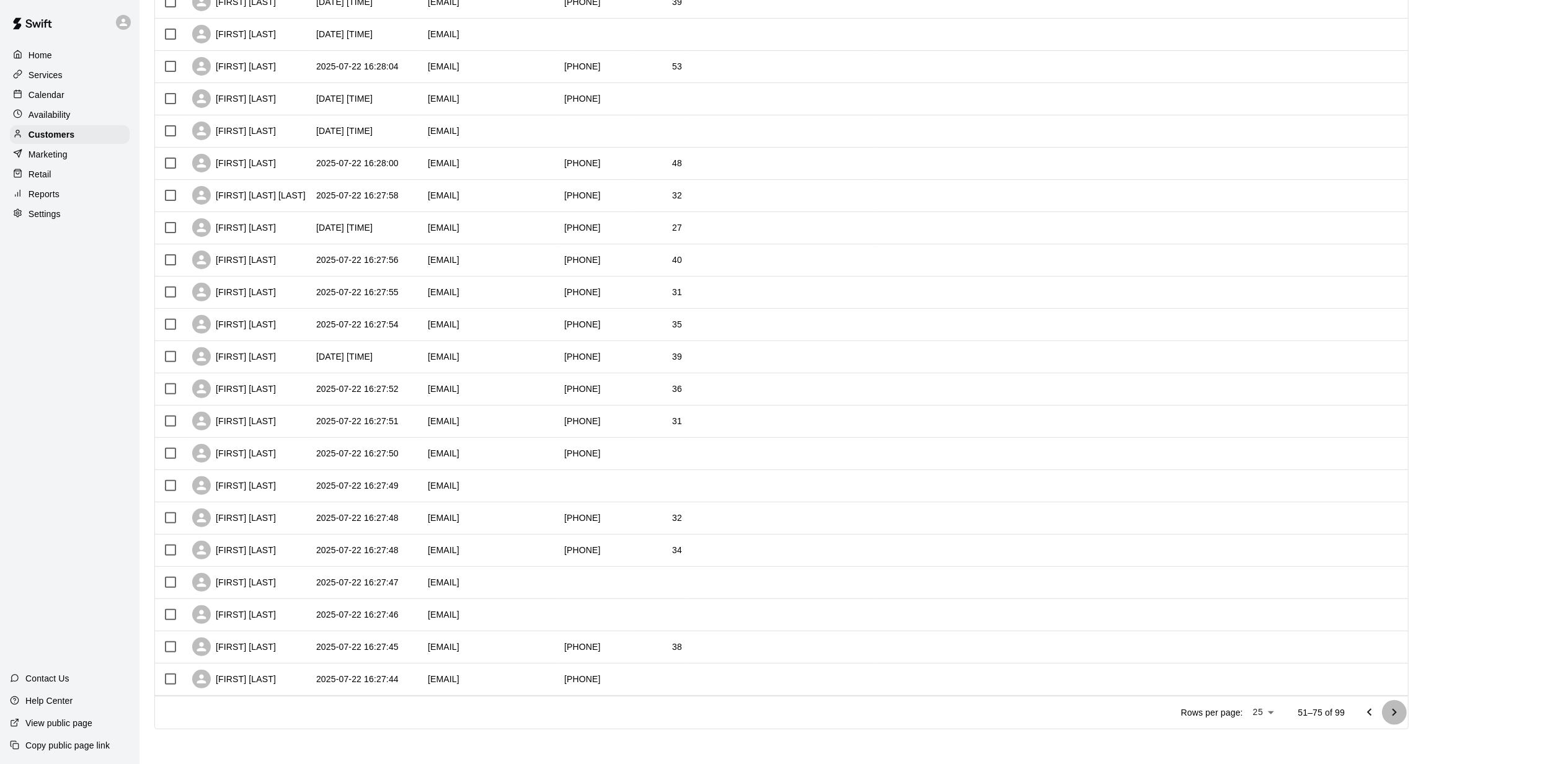 click 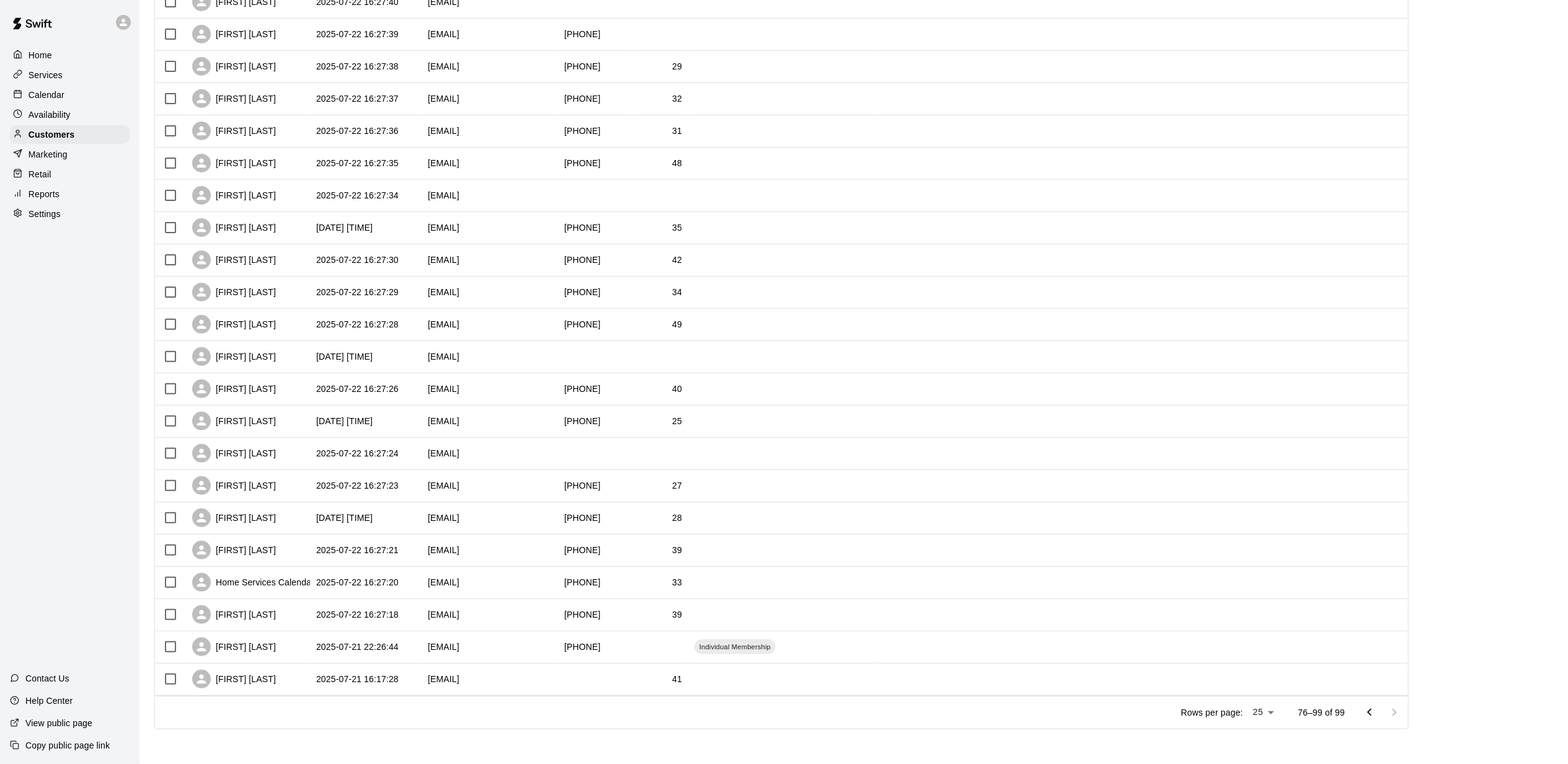 scroll, scrollTop: 277, scrollLeft: 0, axis: vertical 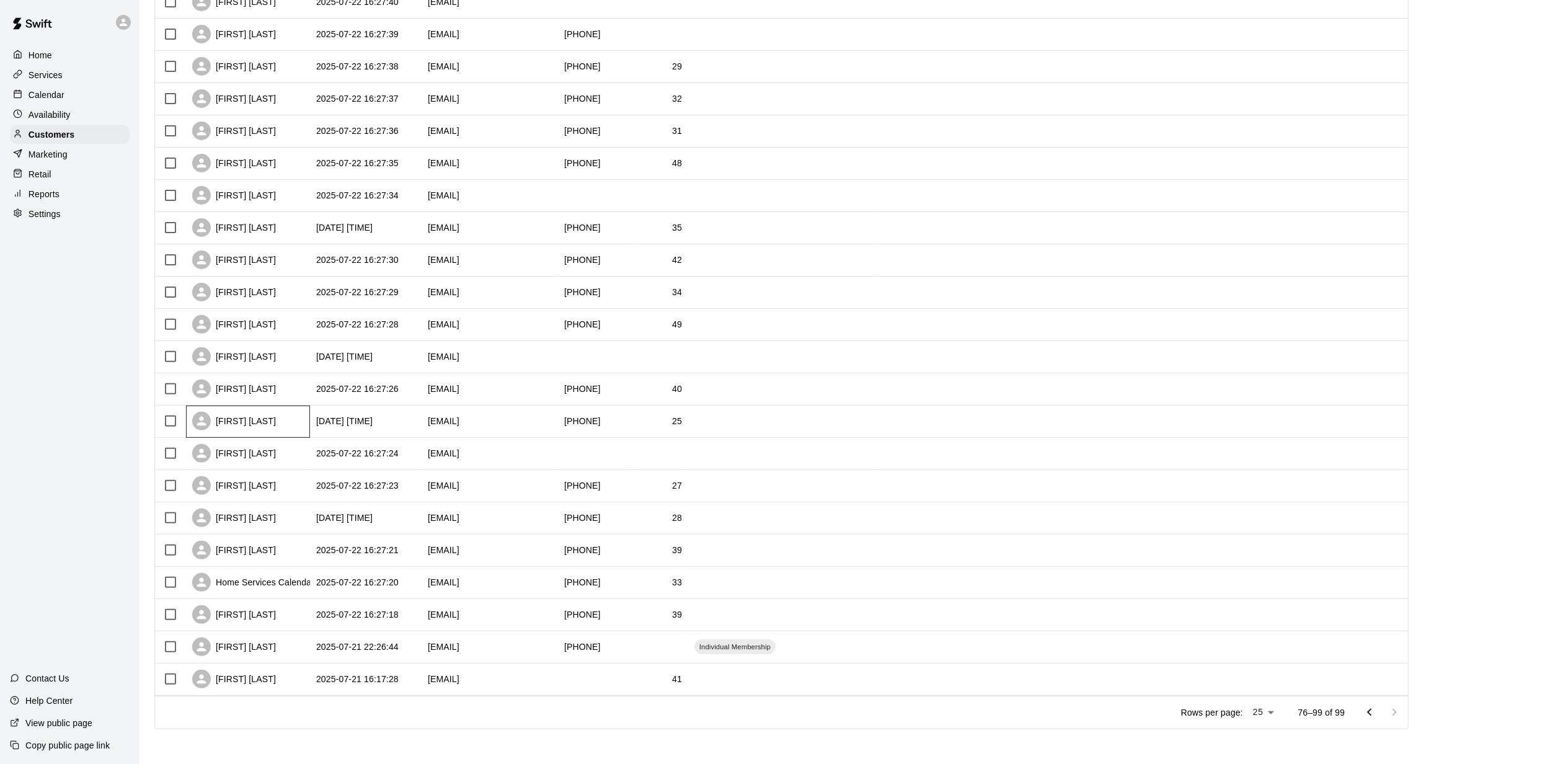 click on "[FIRST] [LAST]" at bounding box center (234, 421) 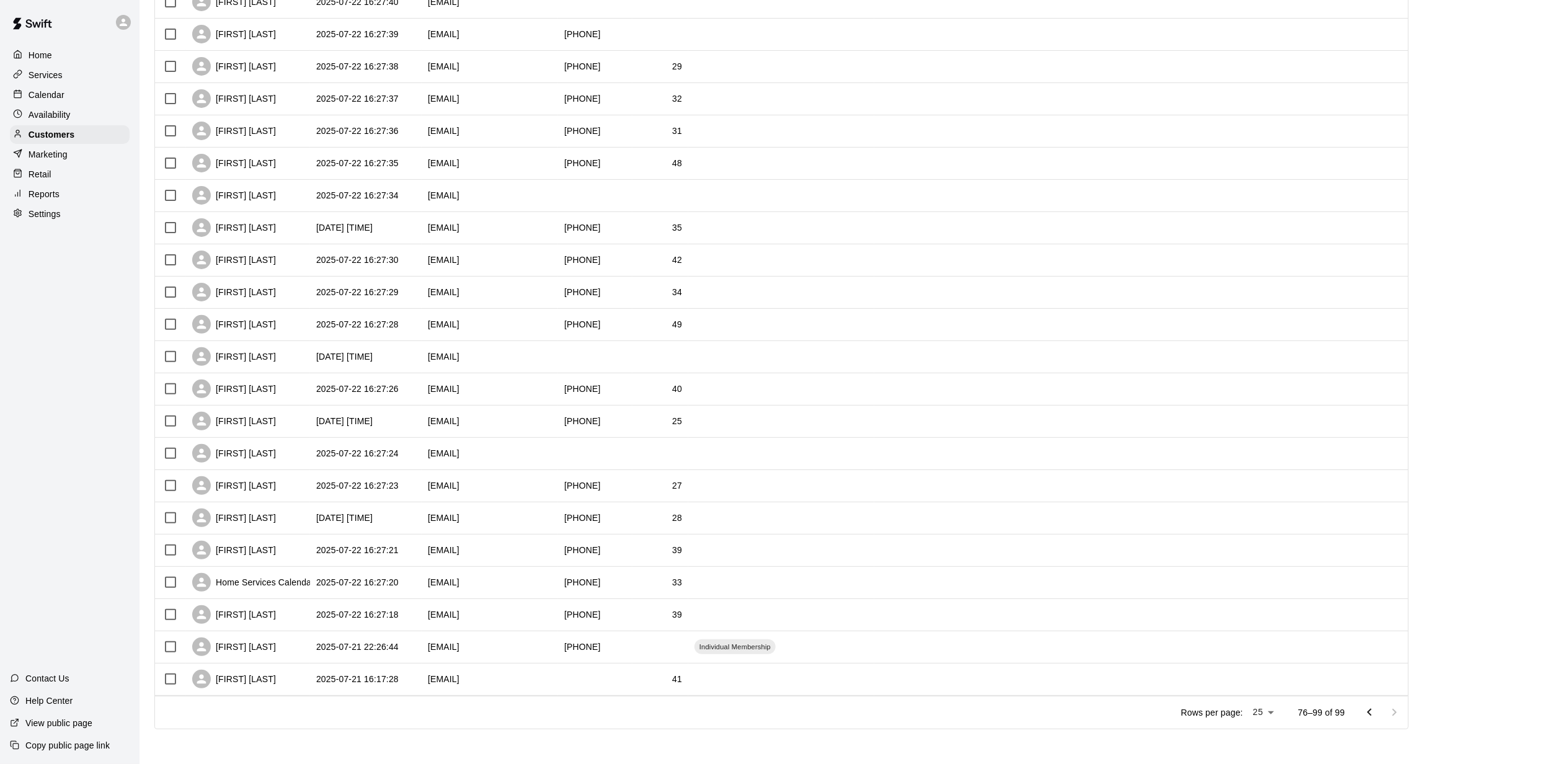 scroll, scrollTop: 0, scrollLeft: 0, axis: both 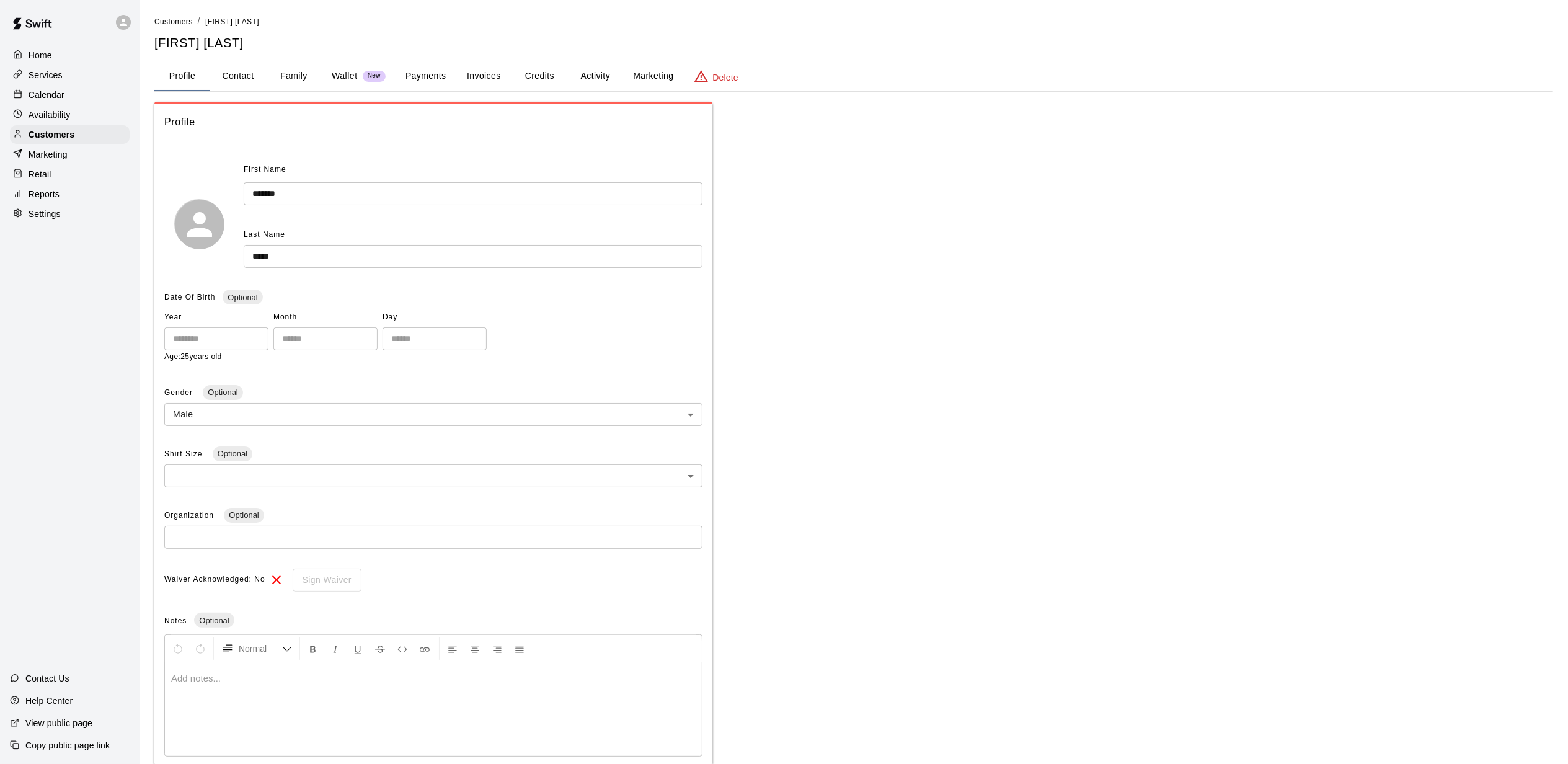 click on "Marketing" at bounding box center [653, 76] 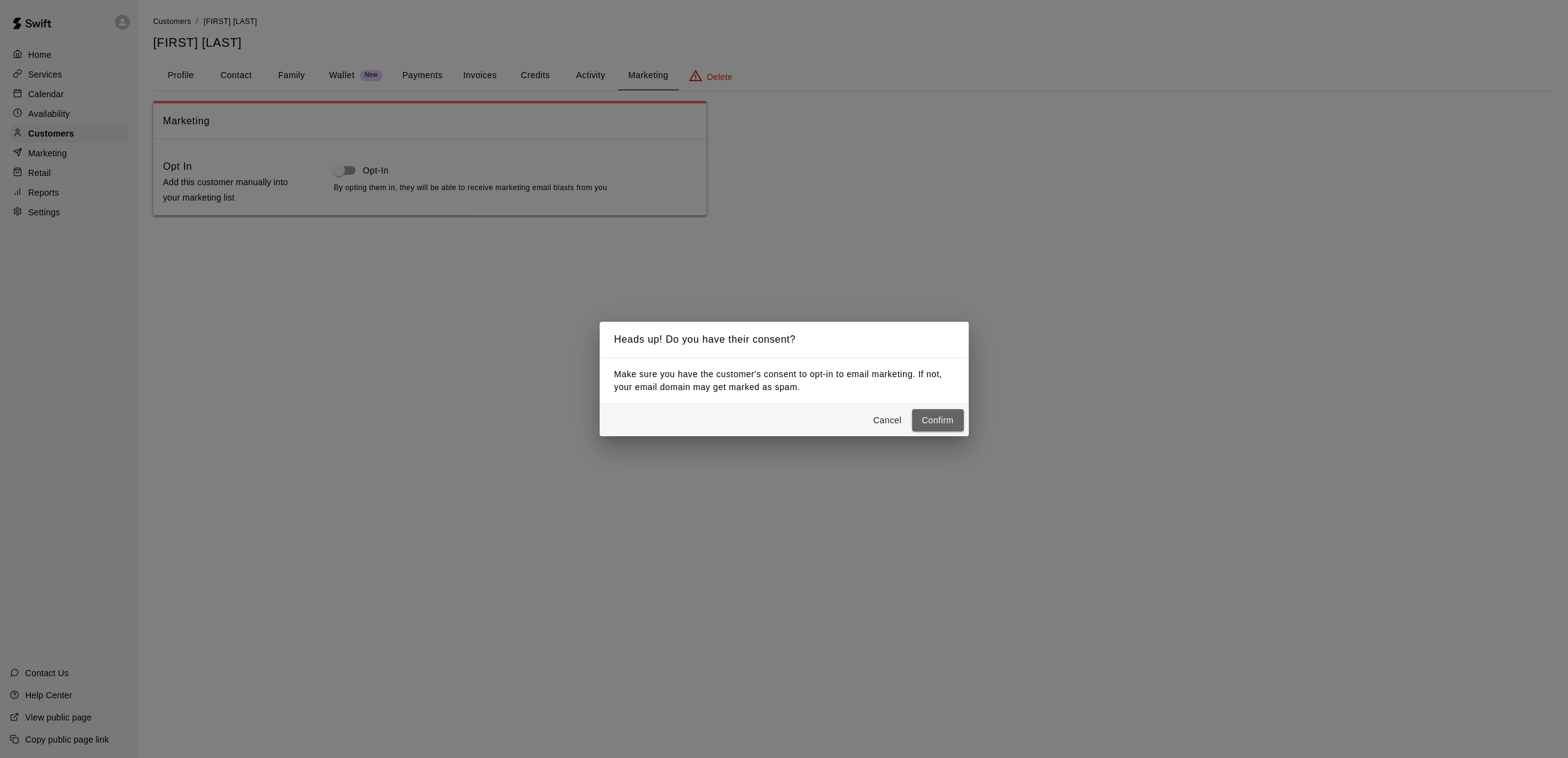 click on "Confirm" at bounding box center [938, 420] 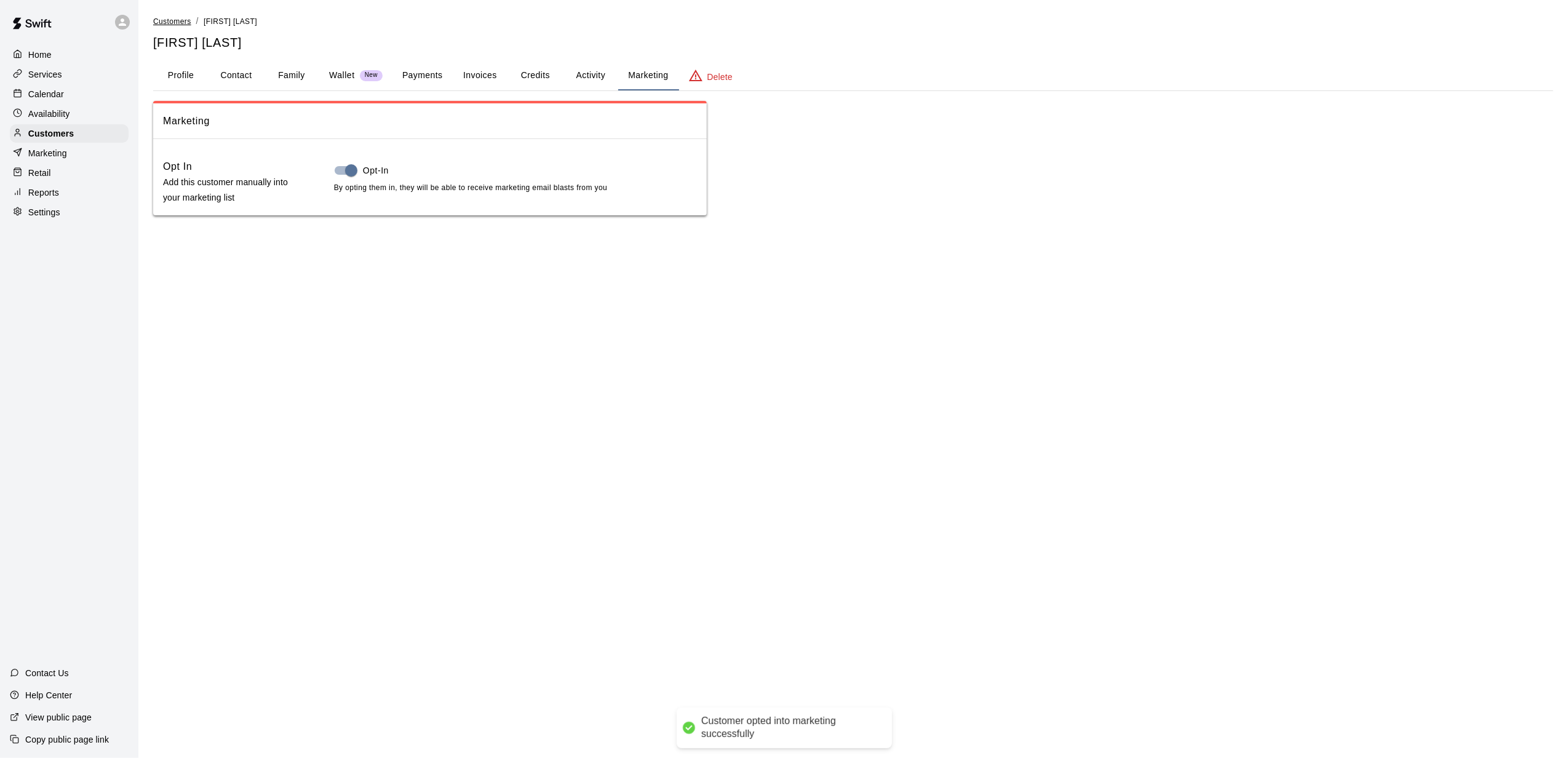 click on "Customers" at bounding box center [172, 22] 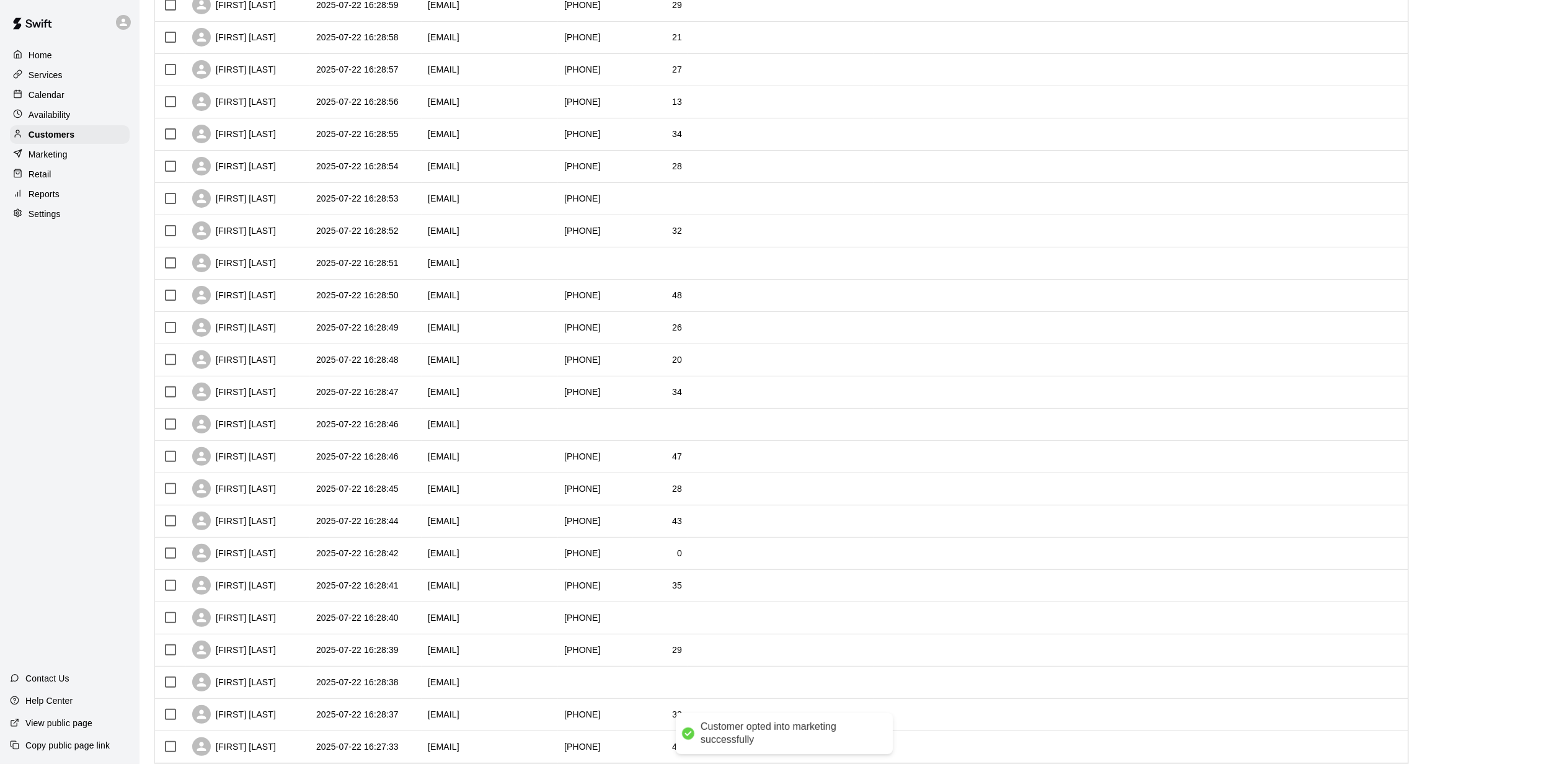 scroll, scrollTop: 309, scrollLeft: 0, axis: vertical 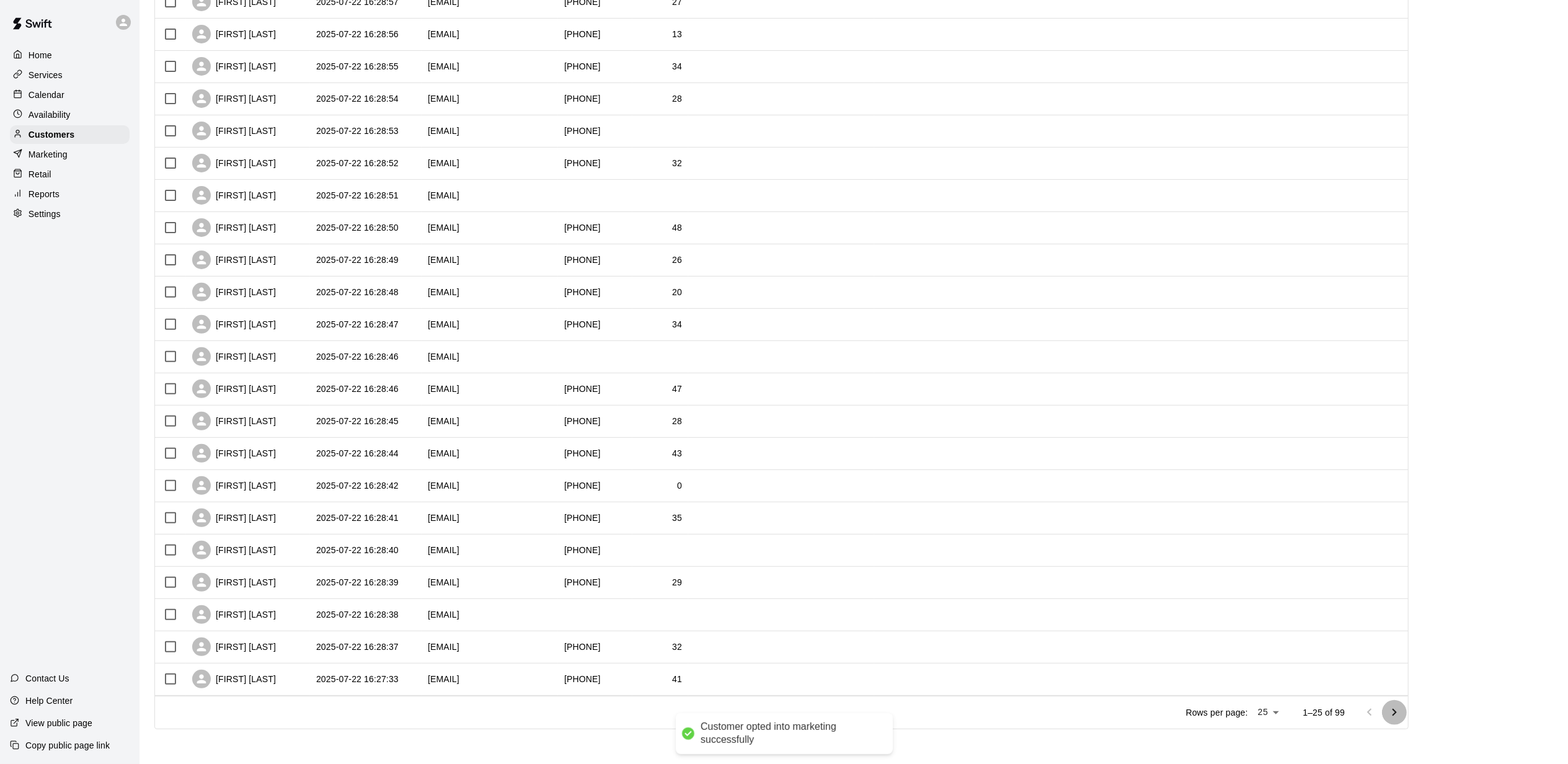click 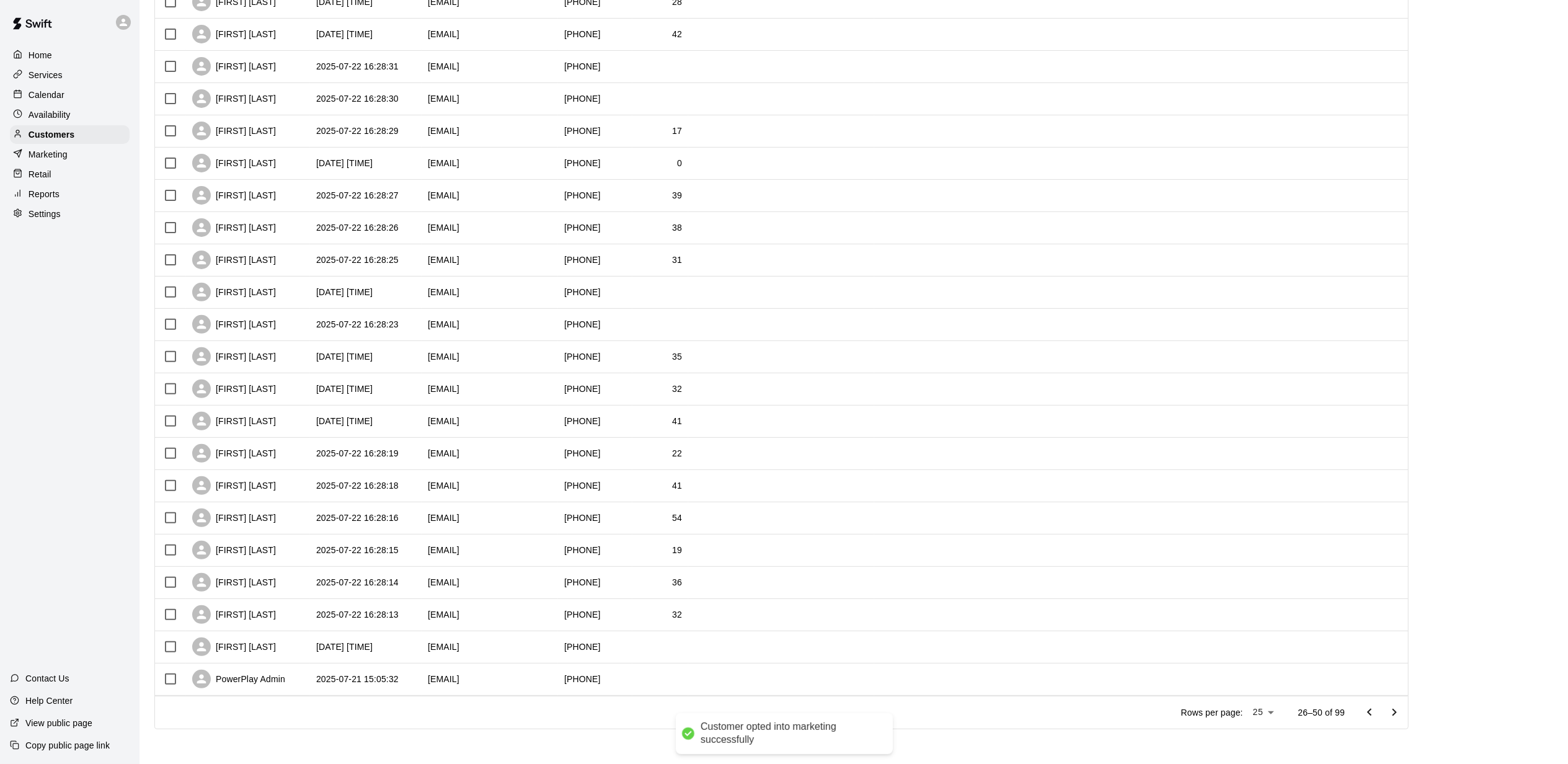click 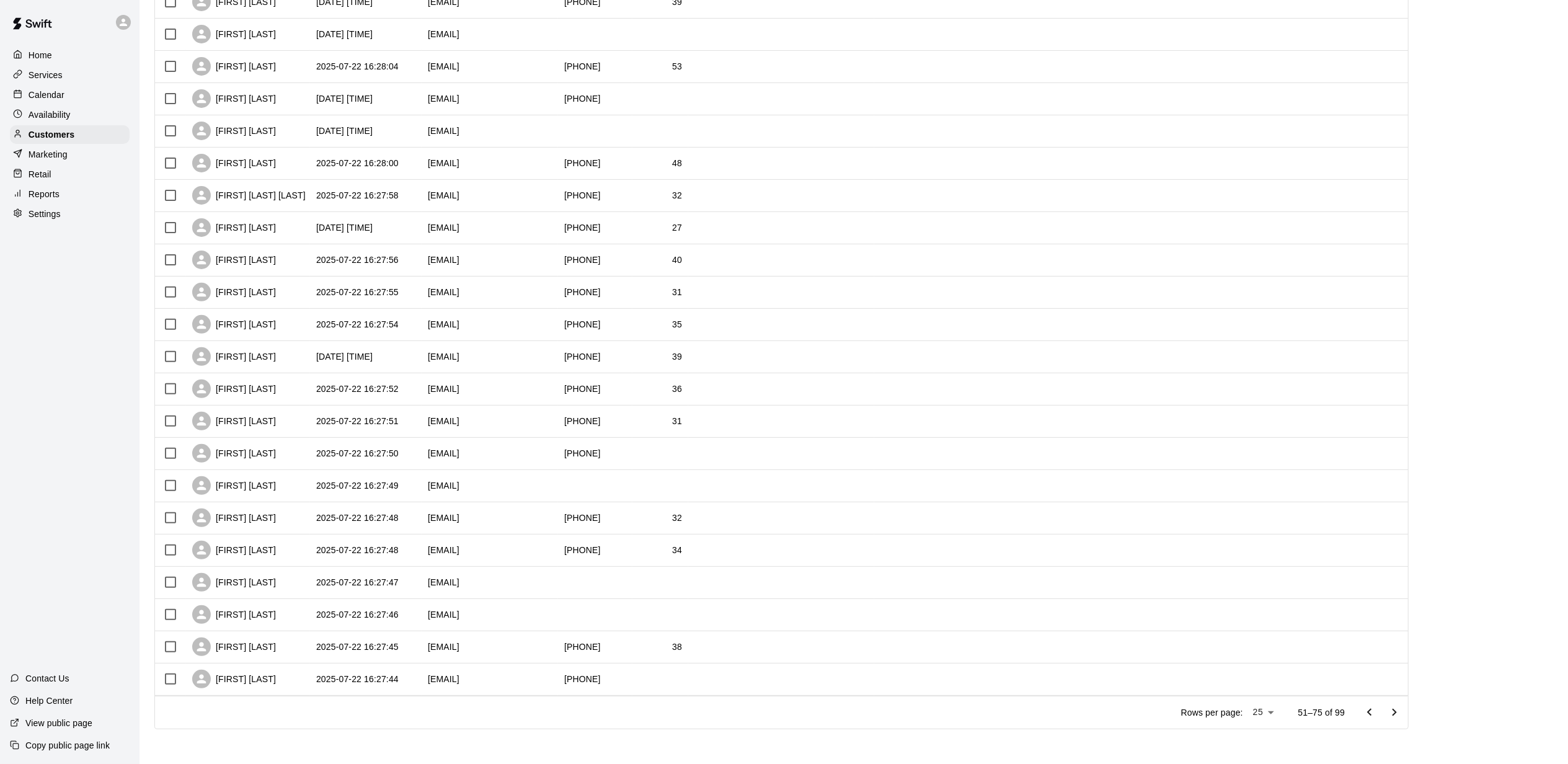 click 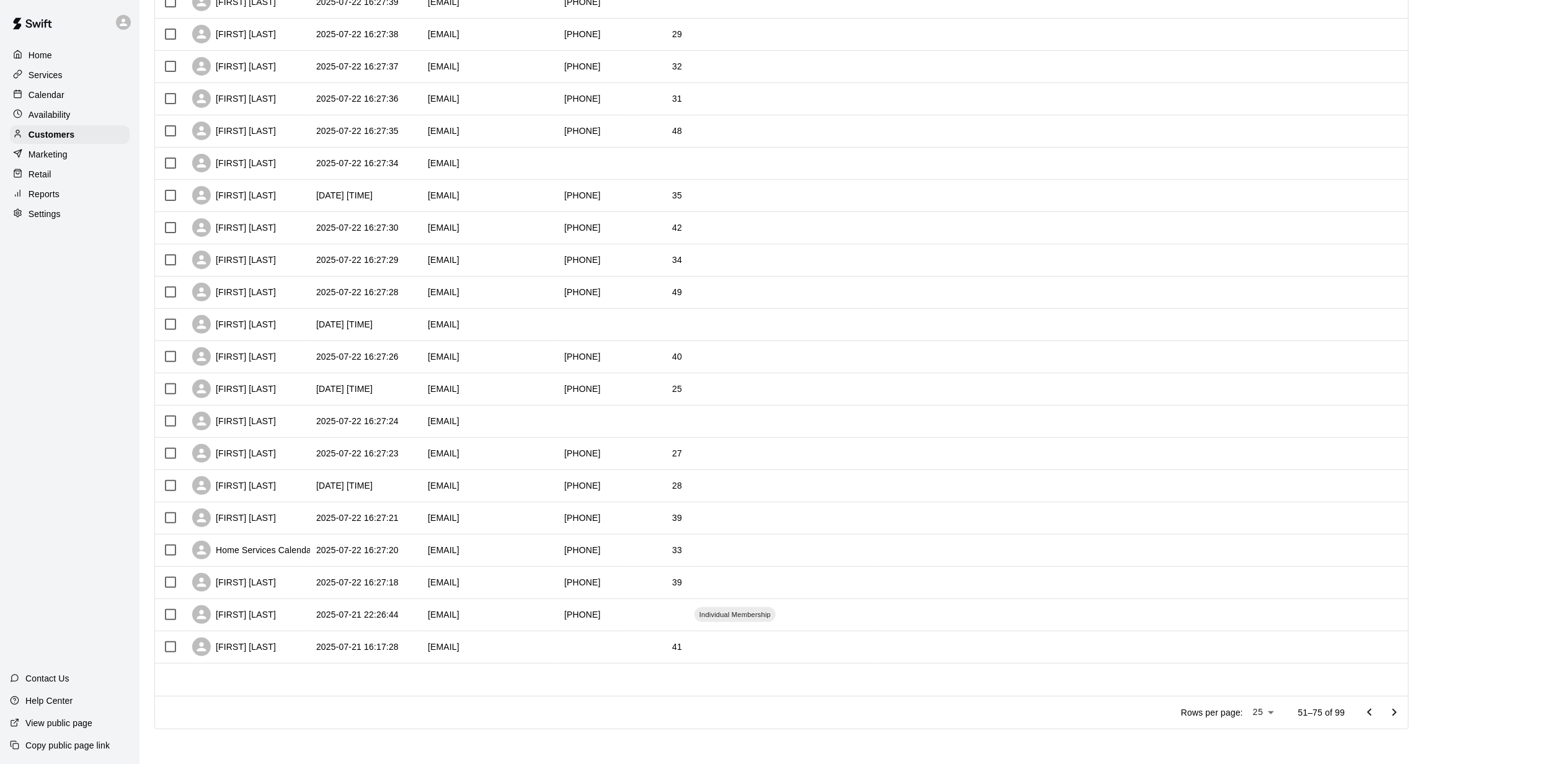 scroll, scrollTop: 277, scrollLeft: 0, axis: vertical 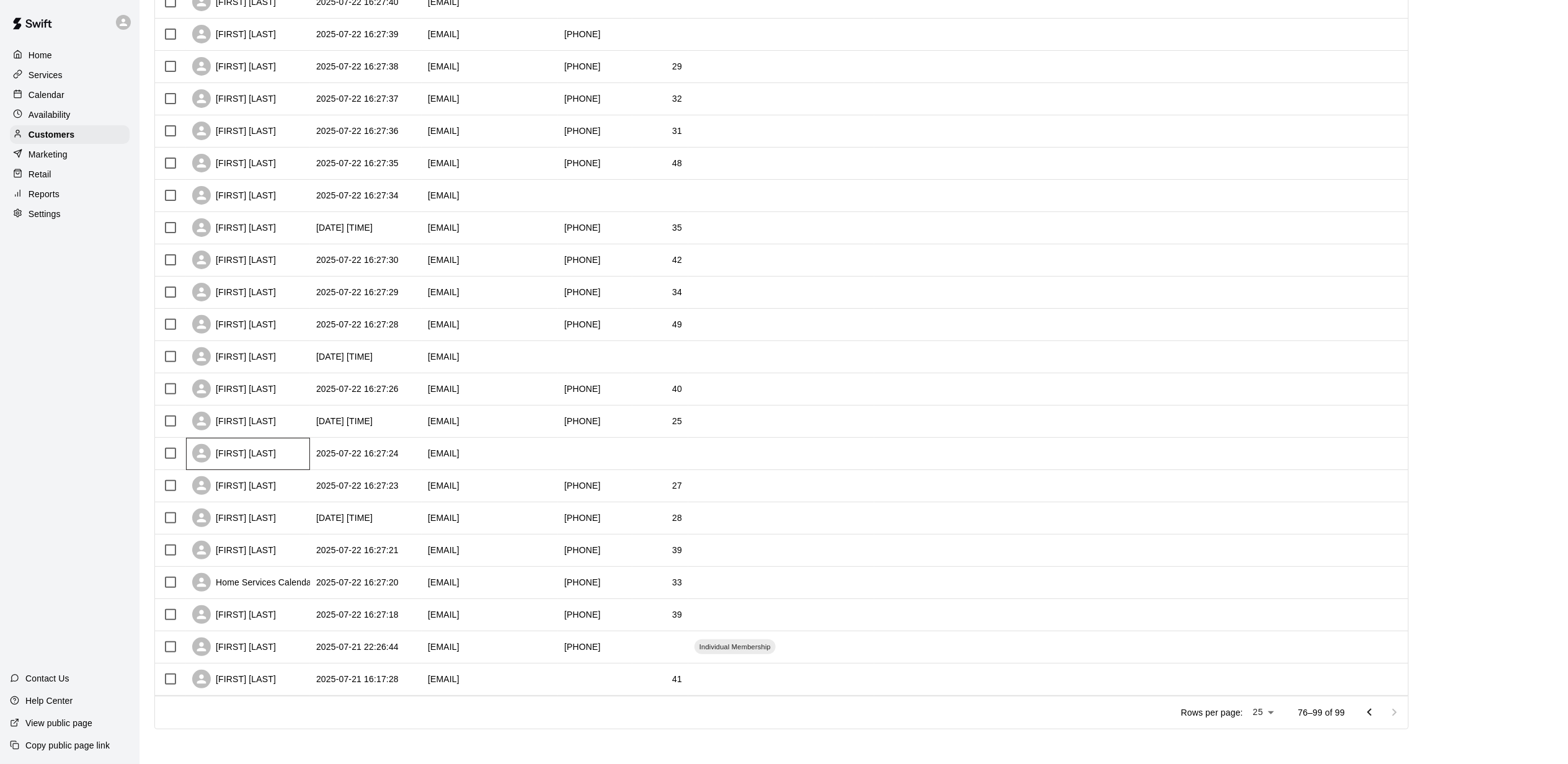 click on "[FIRST] [LAST]" at bounding box center (234, 453) 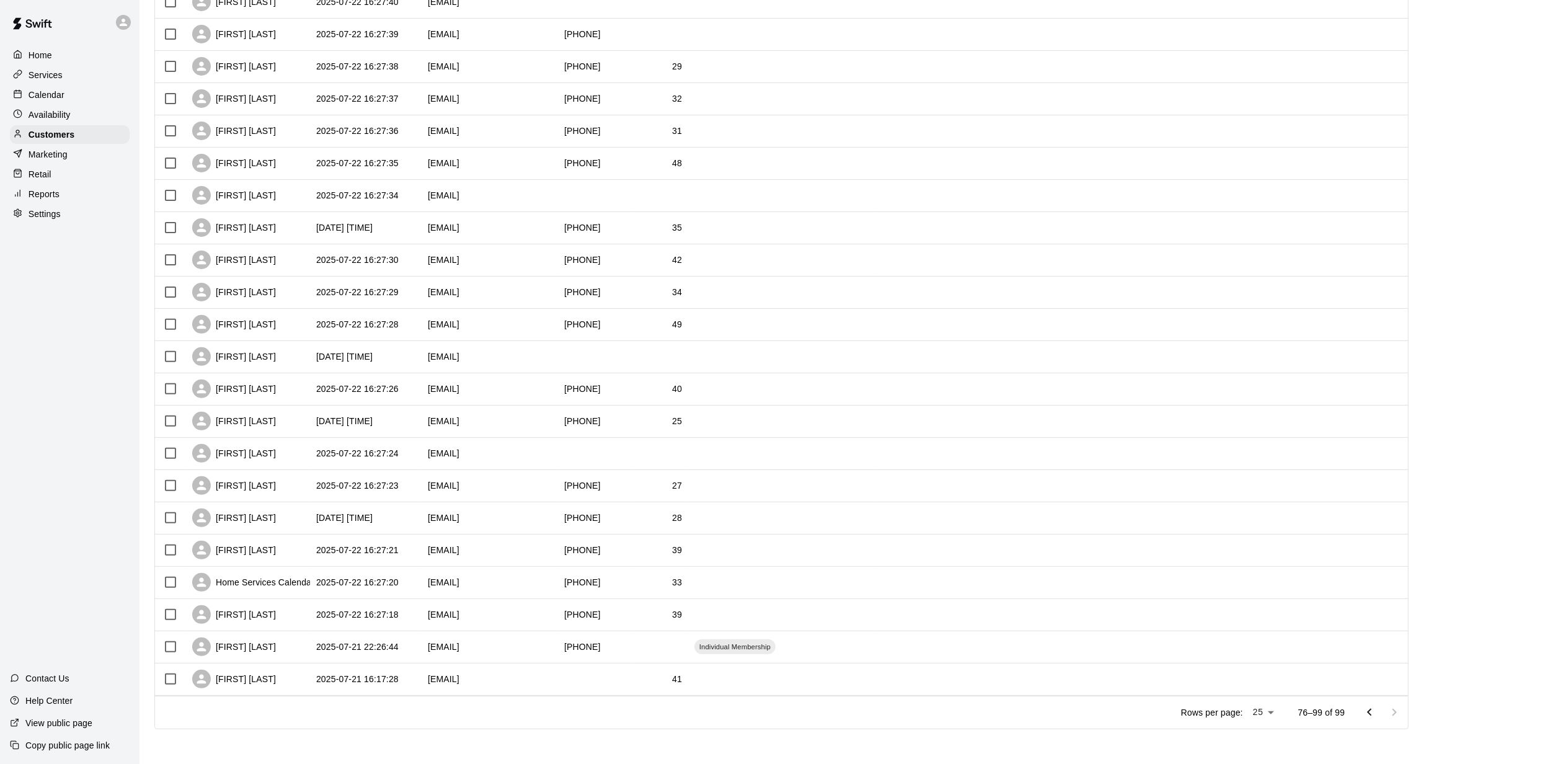 scroll, scrollTop: 0, scrollLeft: 0, axis: both 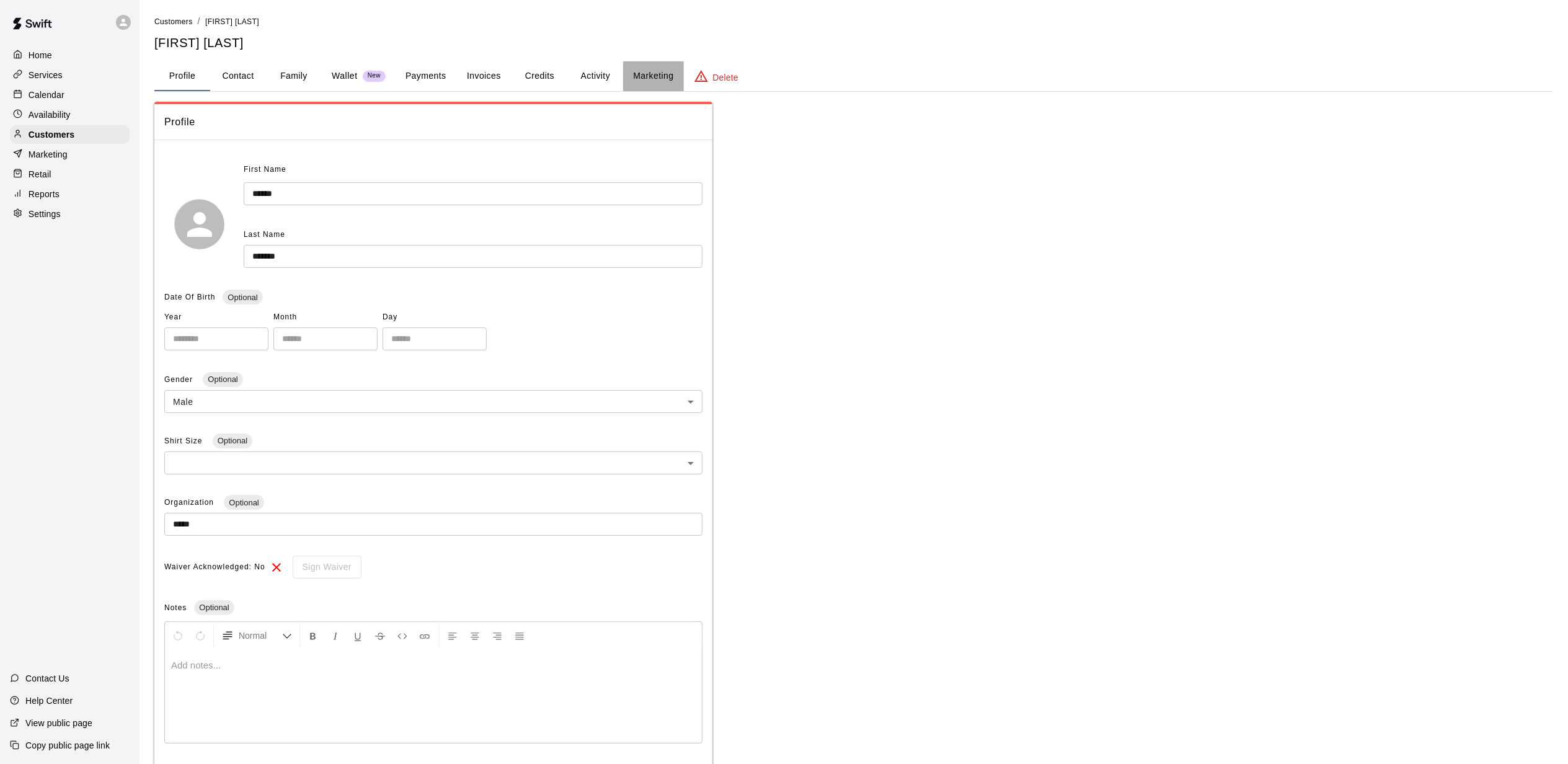 click on "Marketing" at bounding box center (653, 76) 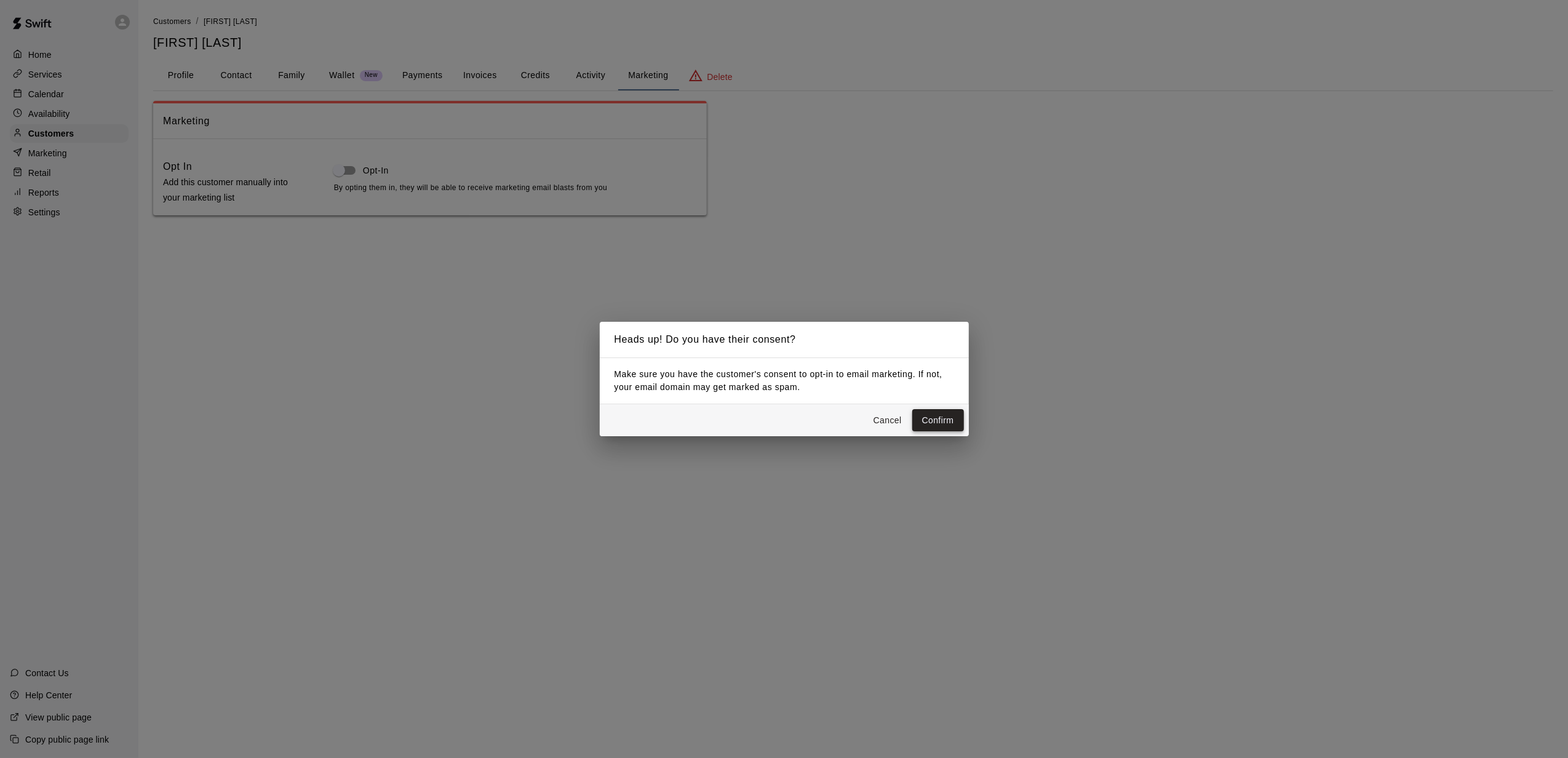 click on "Confirm" at bounding box center (938, 420) 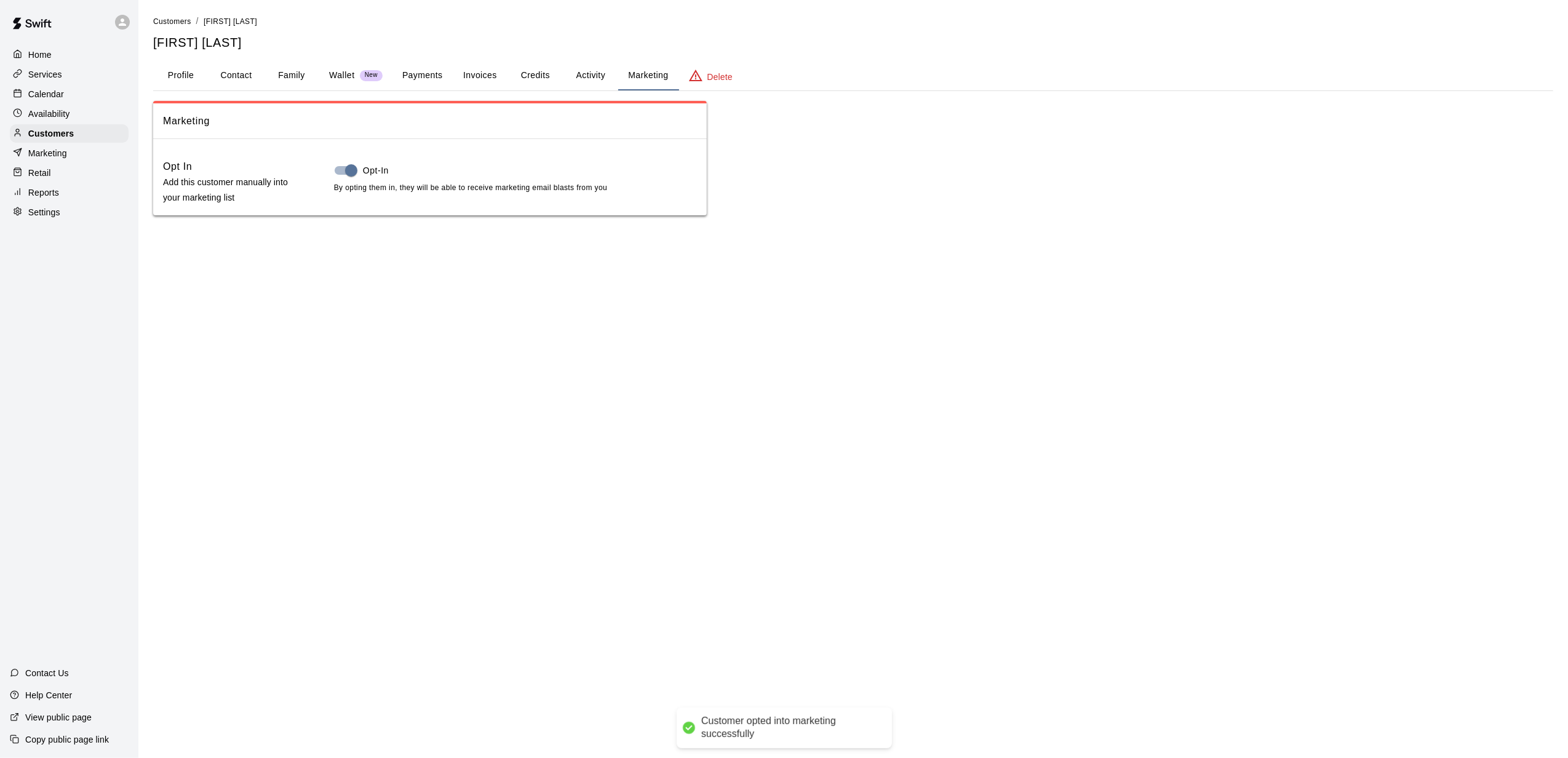 click on "Profile" at bounding box center [181, 76] 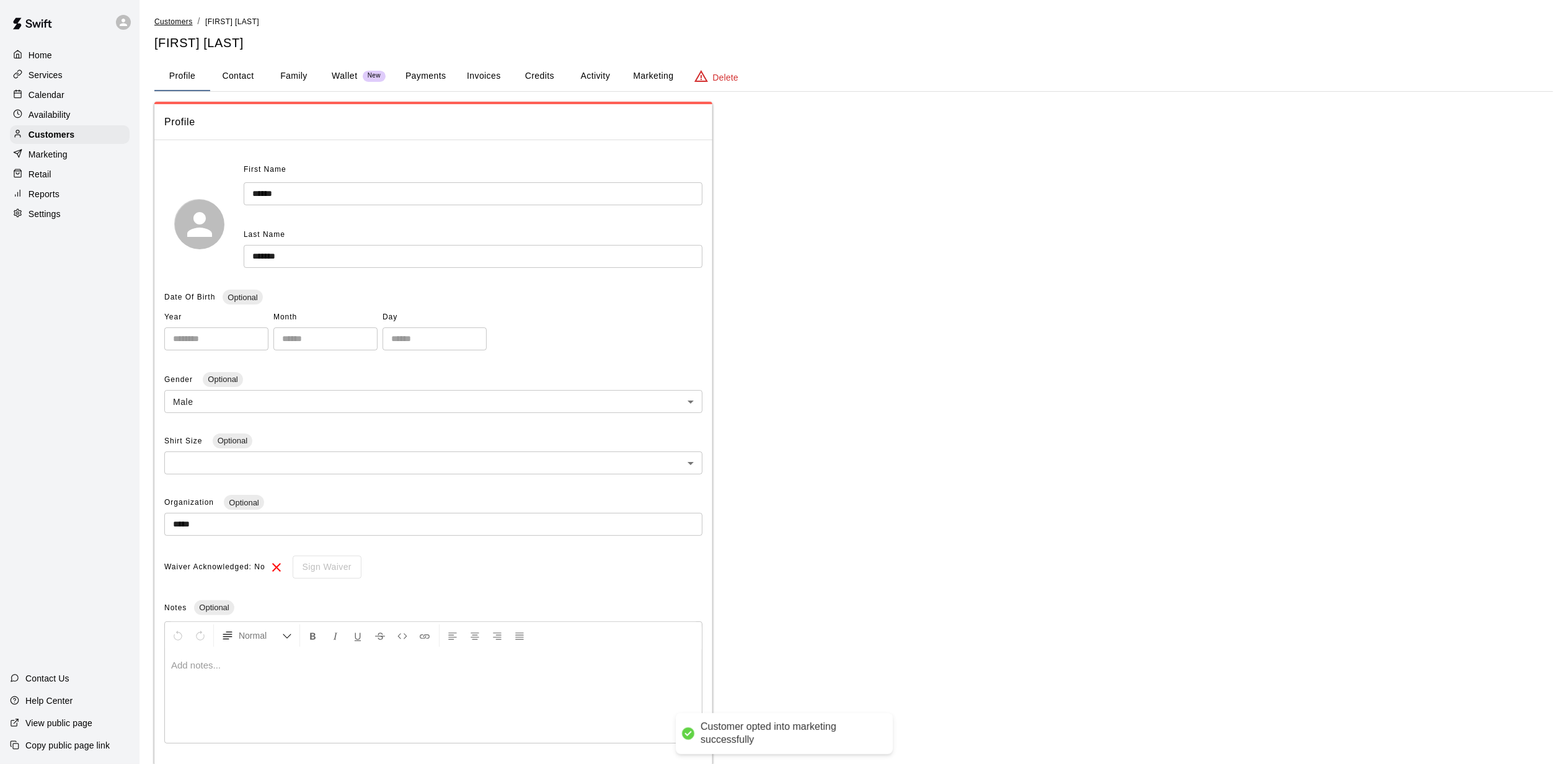 click on "Customers" at bounding box center [174, 22] 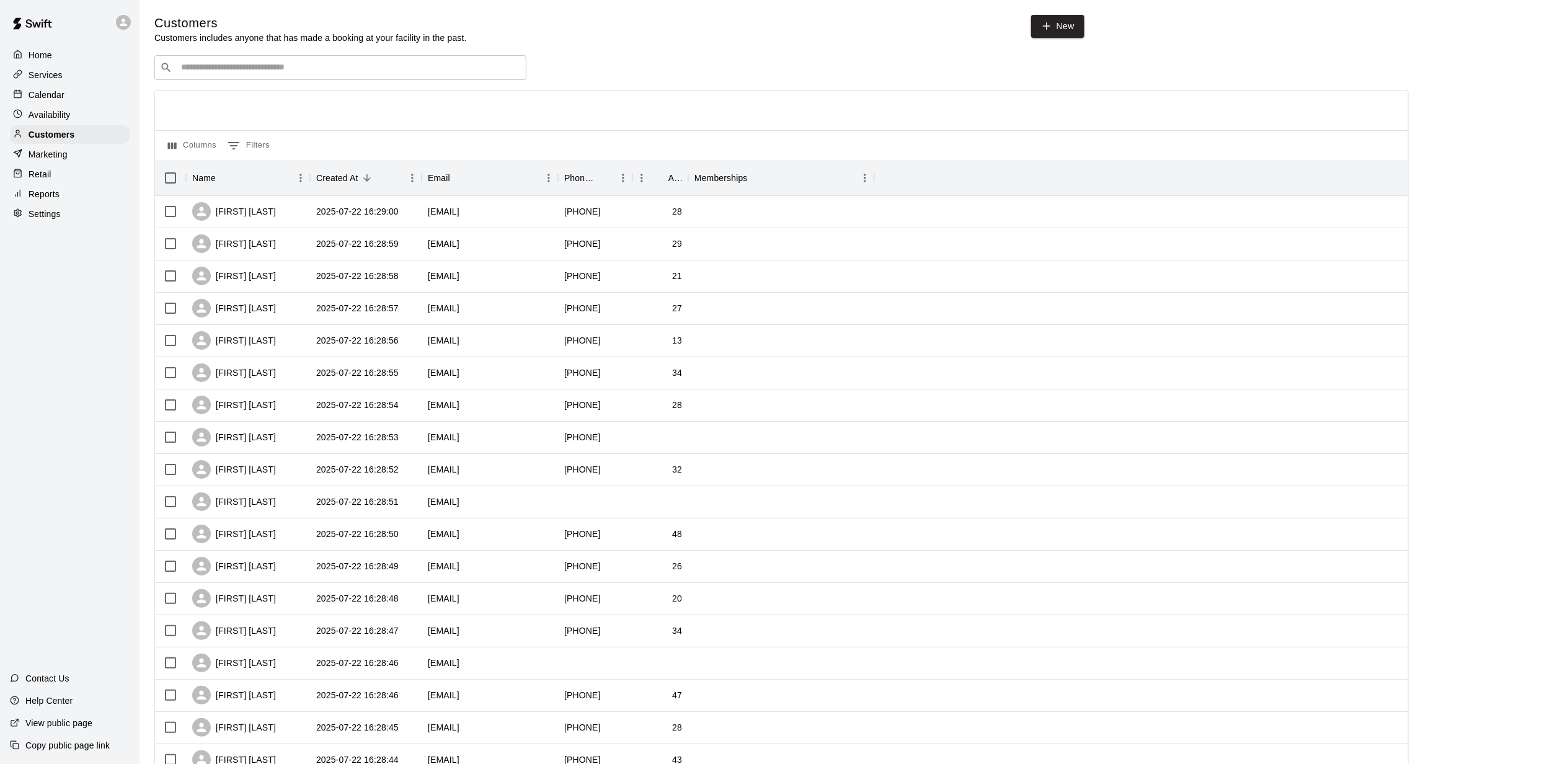 scroll, scrollTop: 309, scrollLeft: 0, axis: vertical 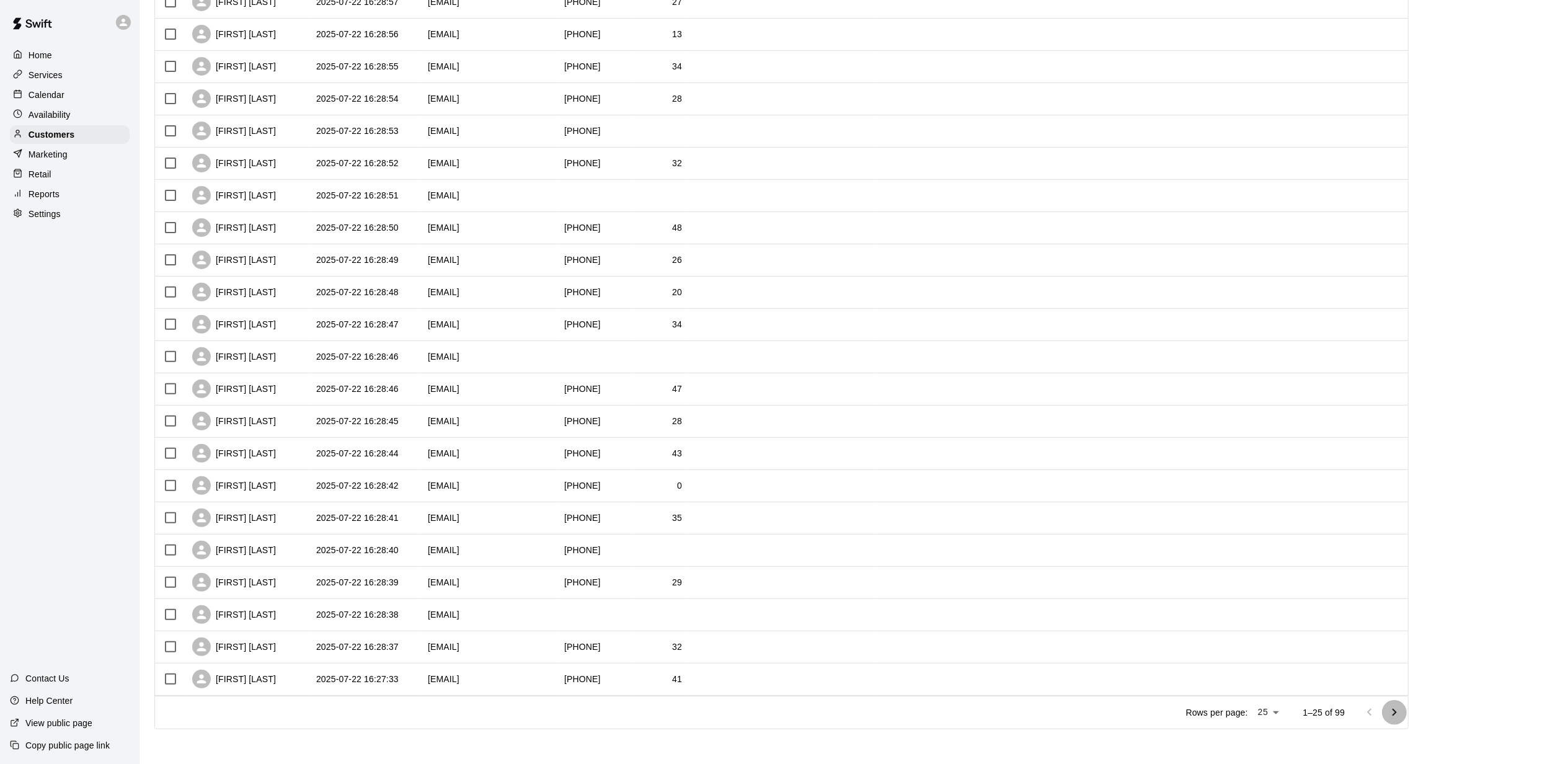 click 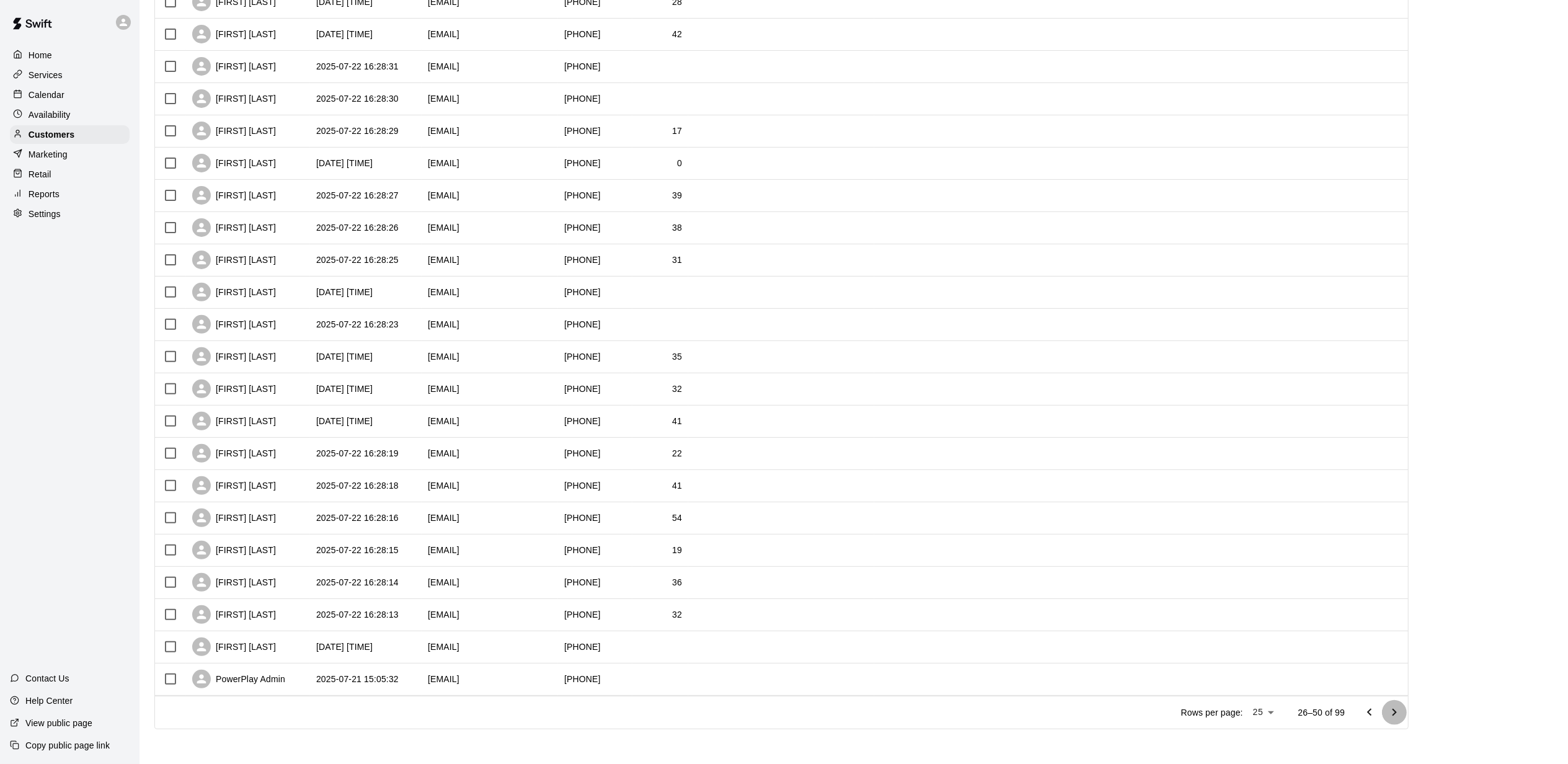 click 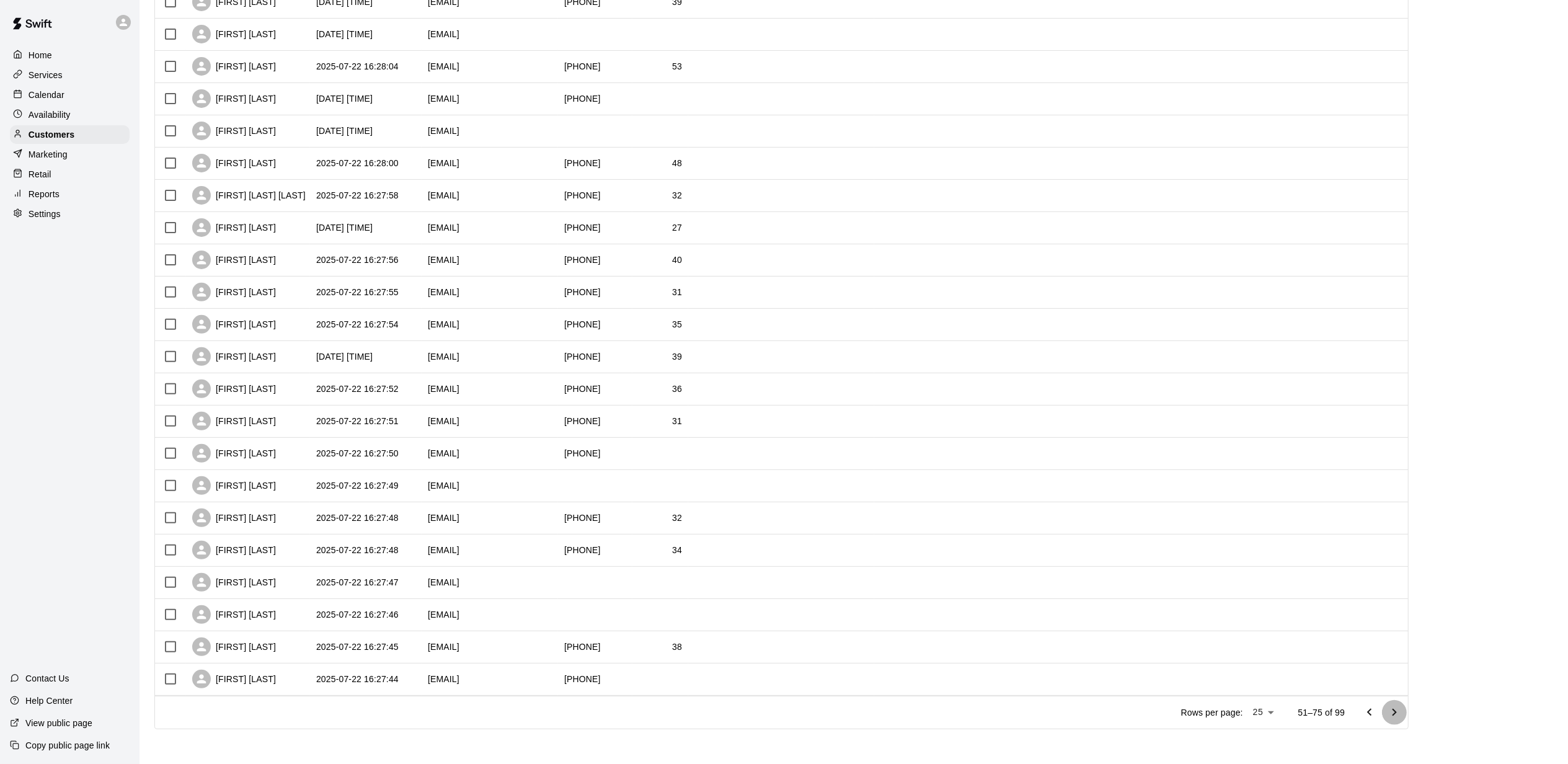 click 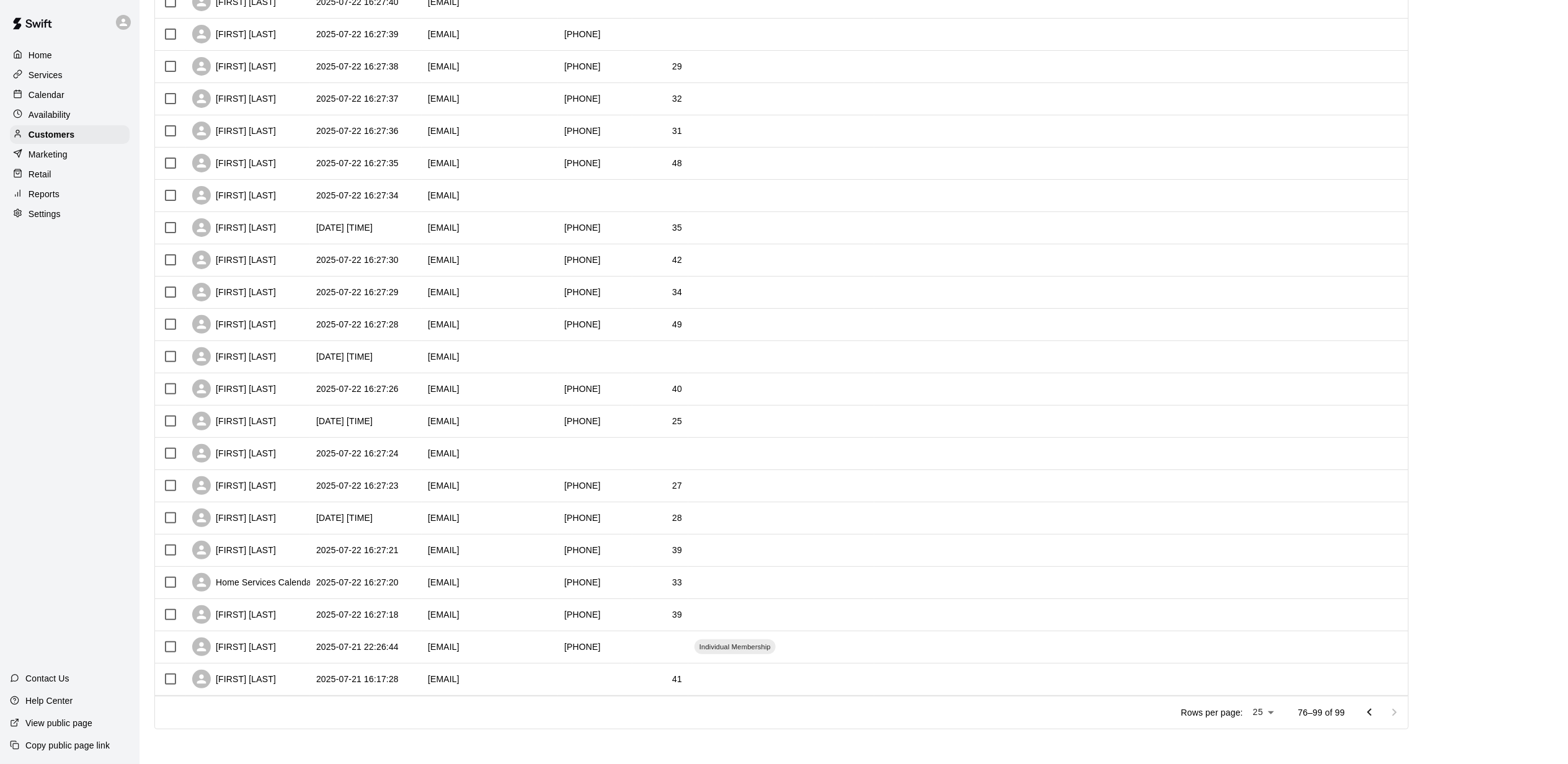 scroll, scrollTop: 277, scrollLeft: 0, axis: vertical 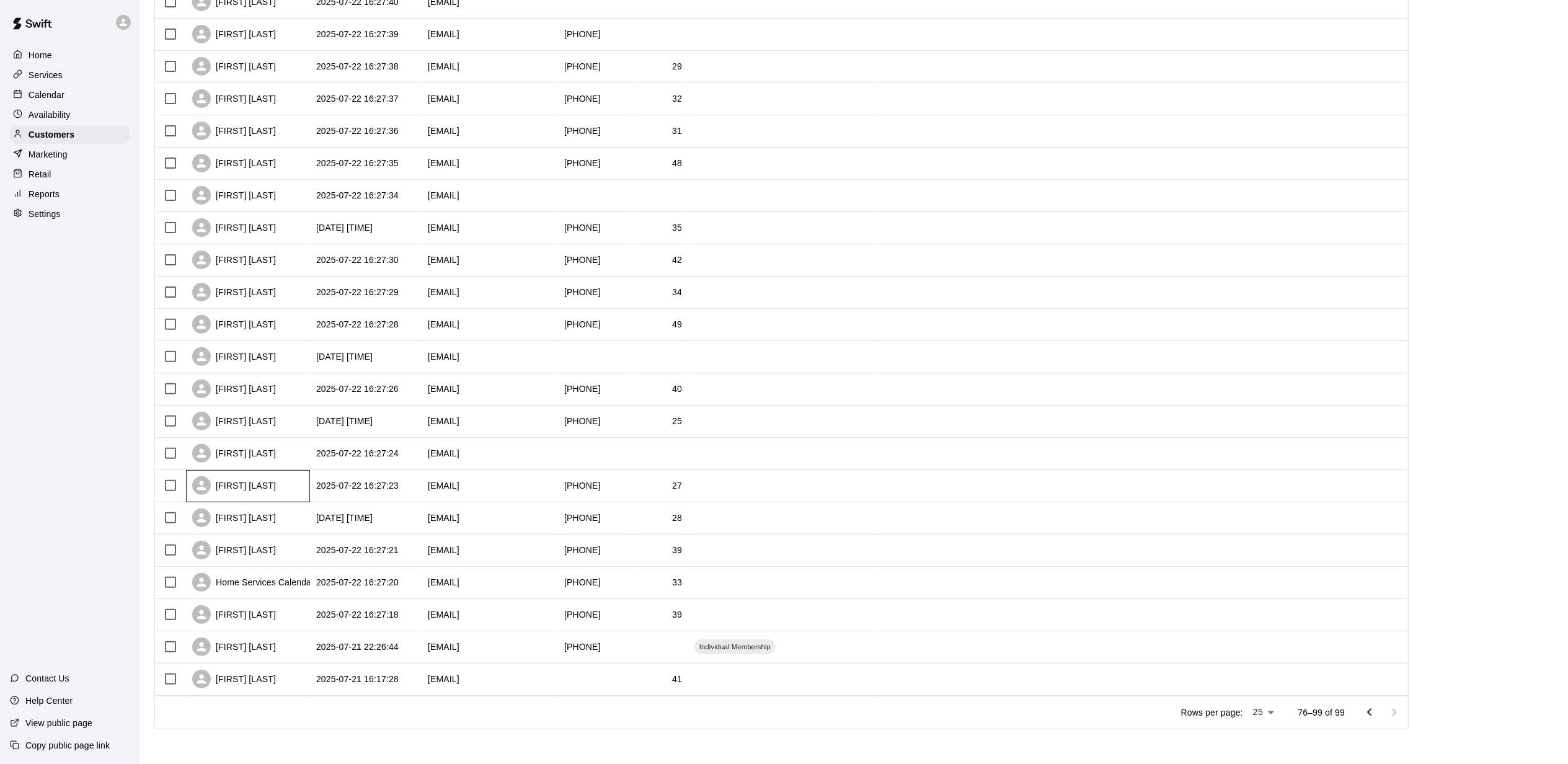 click on "[FIRST] [LAST]" at bounding box center (248, 486) 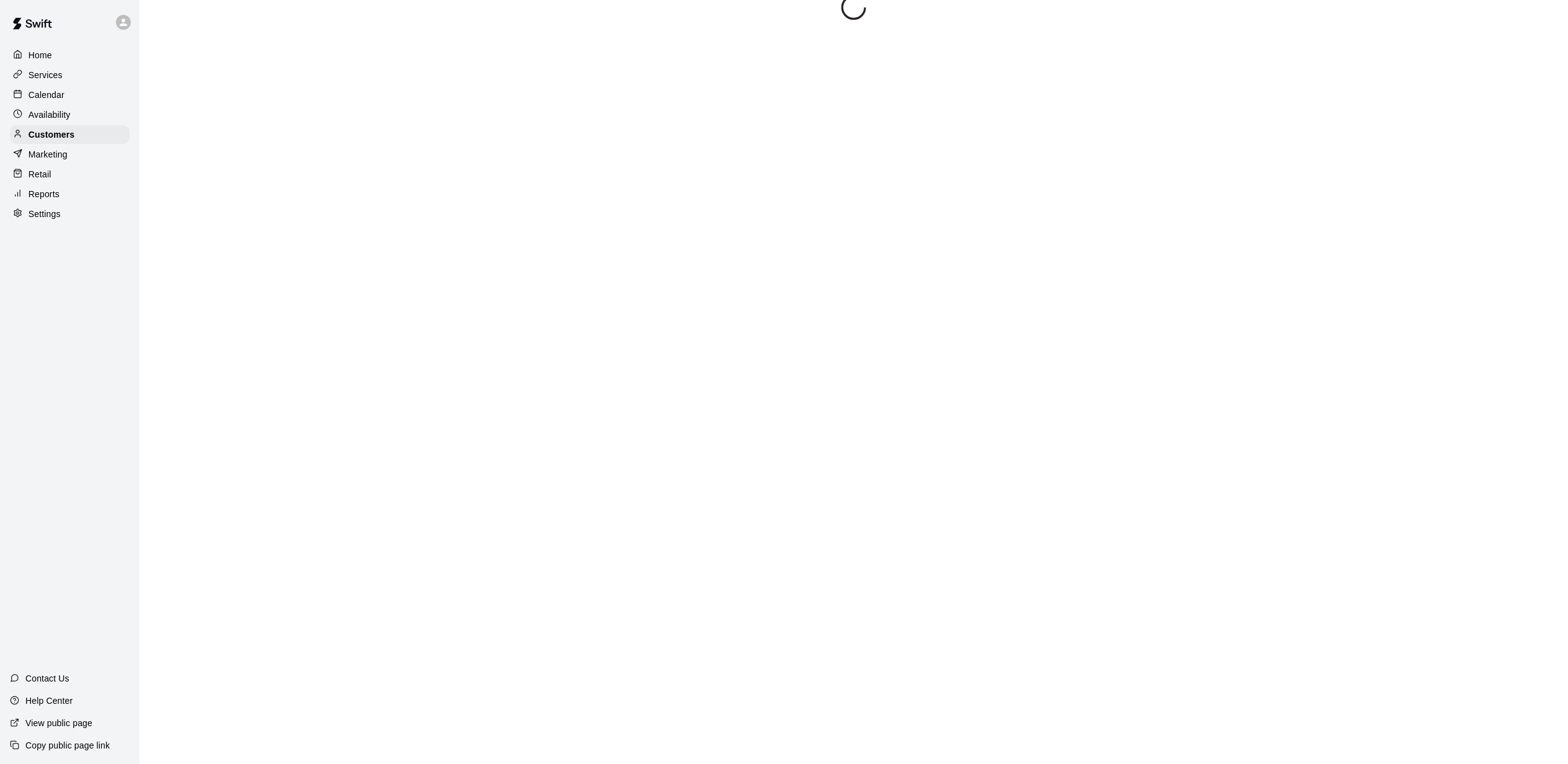 scroll, scrollTop: 0, scrollLeft: 0, axis: both 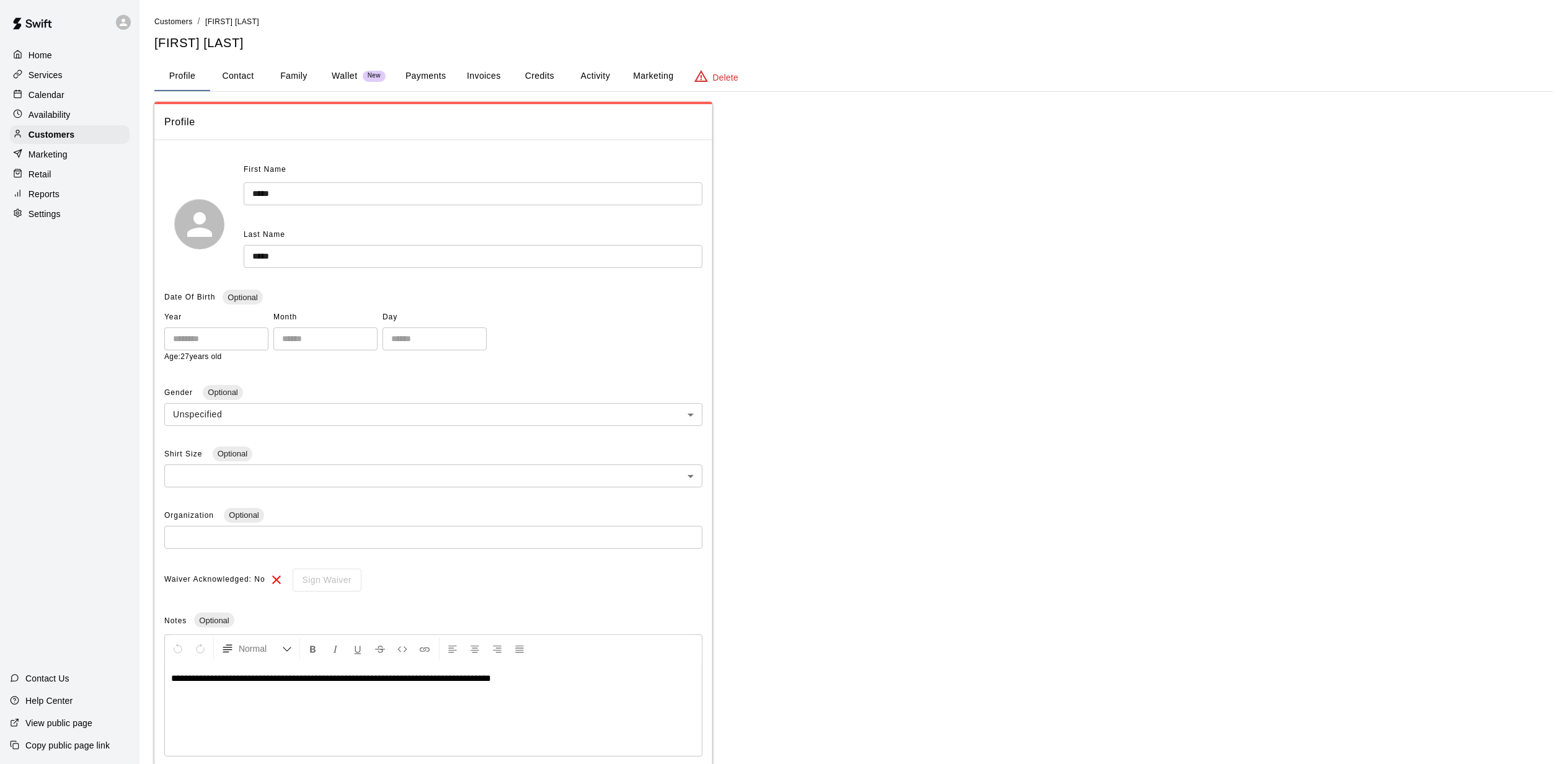 click on "Marketing" at bounding box center (653, 76) 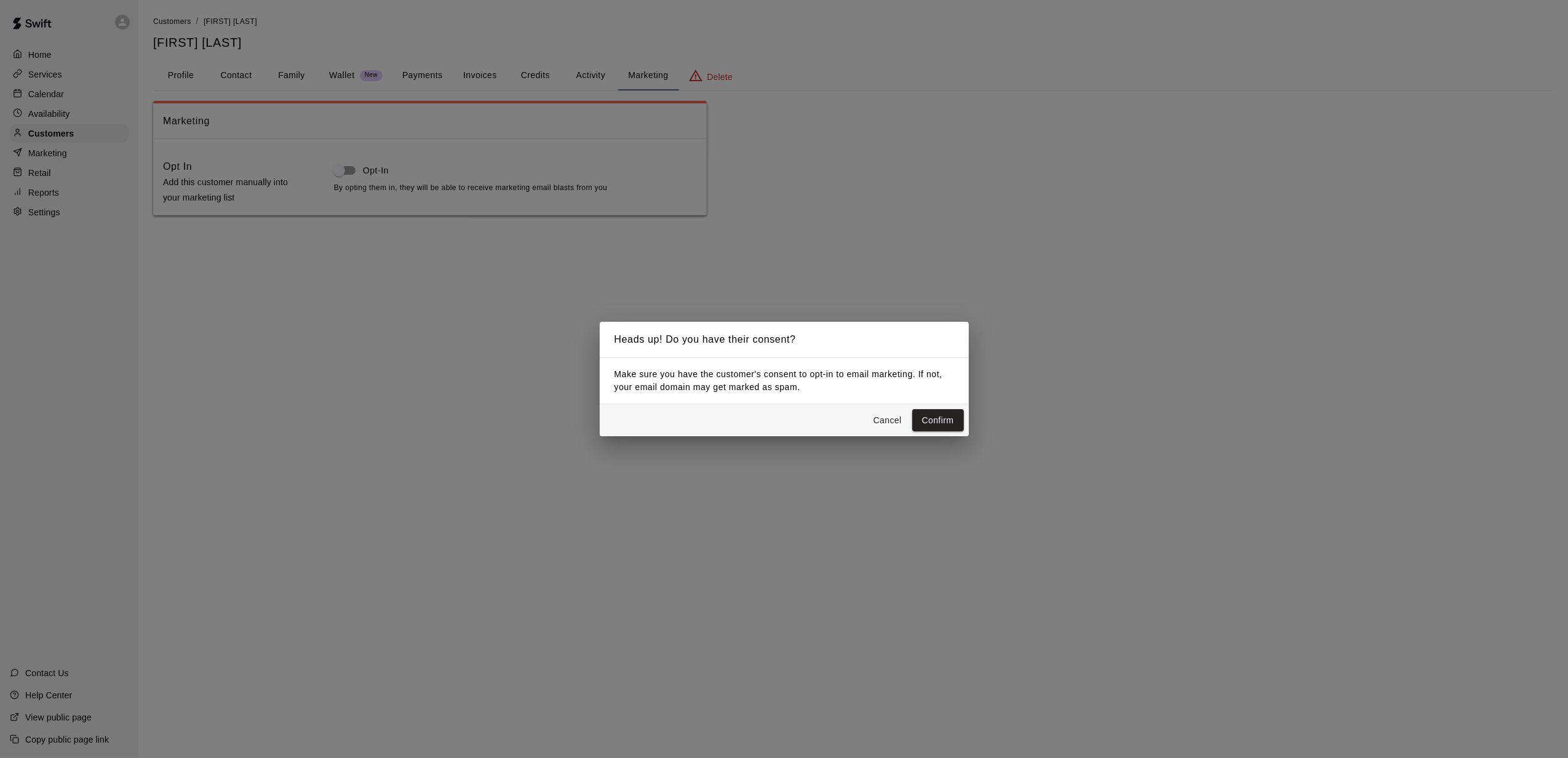 drag, startPoint x: 942, startPoint y: 419, endPoint x: 921, endPoint y: 415, distance: 21.377558 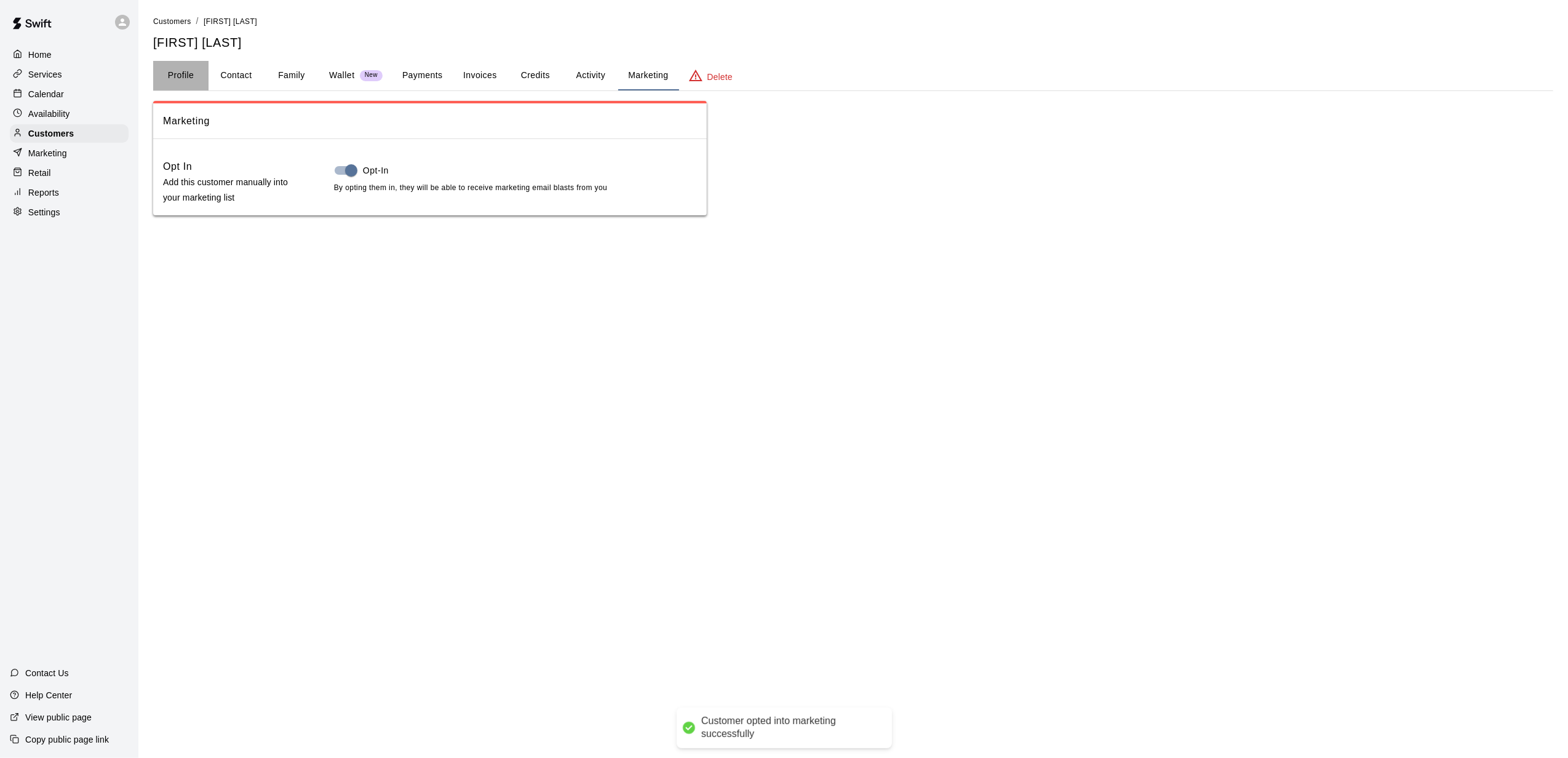 click on "Profile" at bounding box center [181, 76] 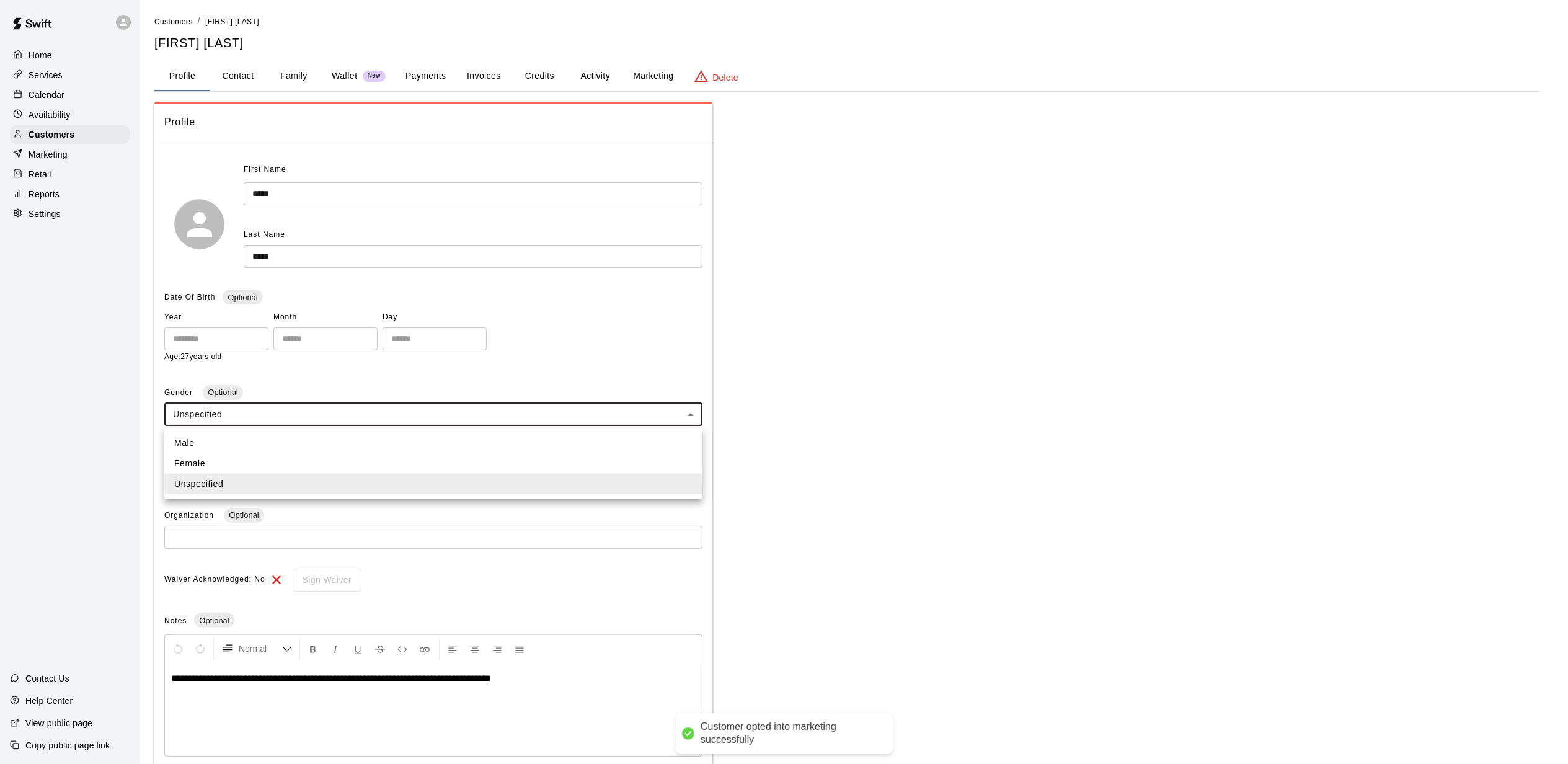 click on "**********" at bounding box center (784, 424) 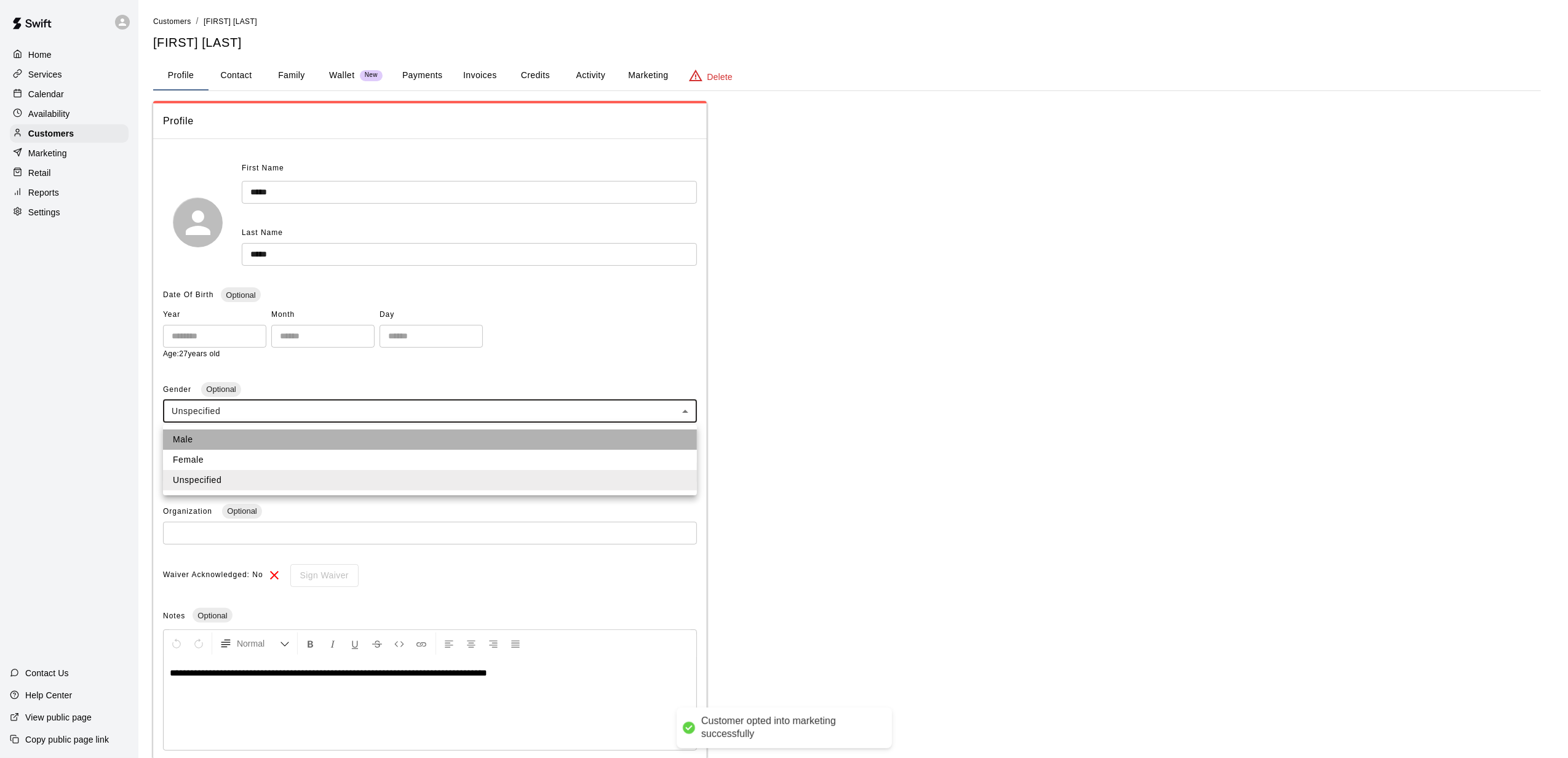 click on "Male" at bounding box center [430, 439] 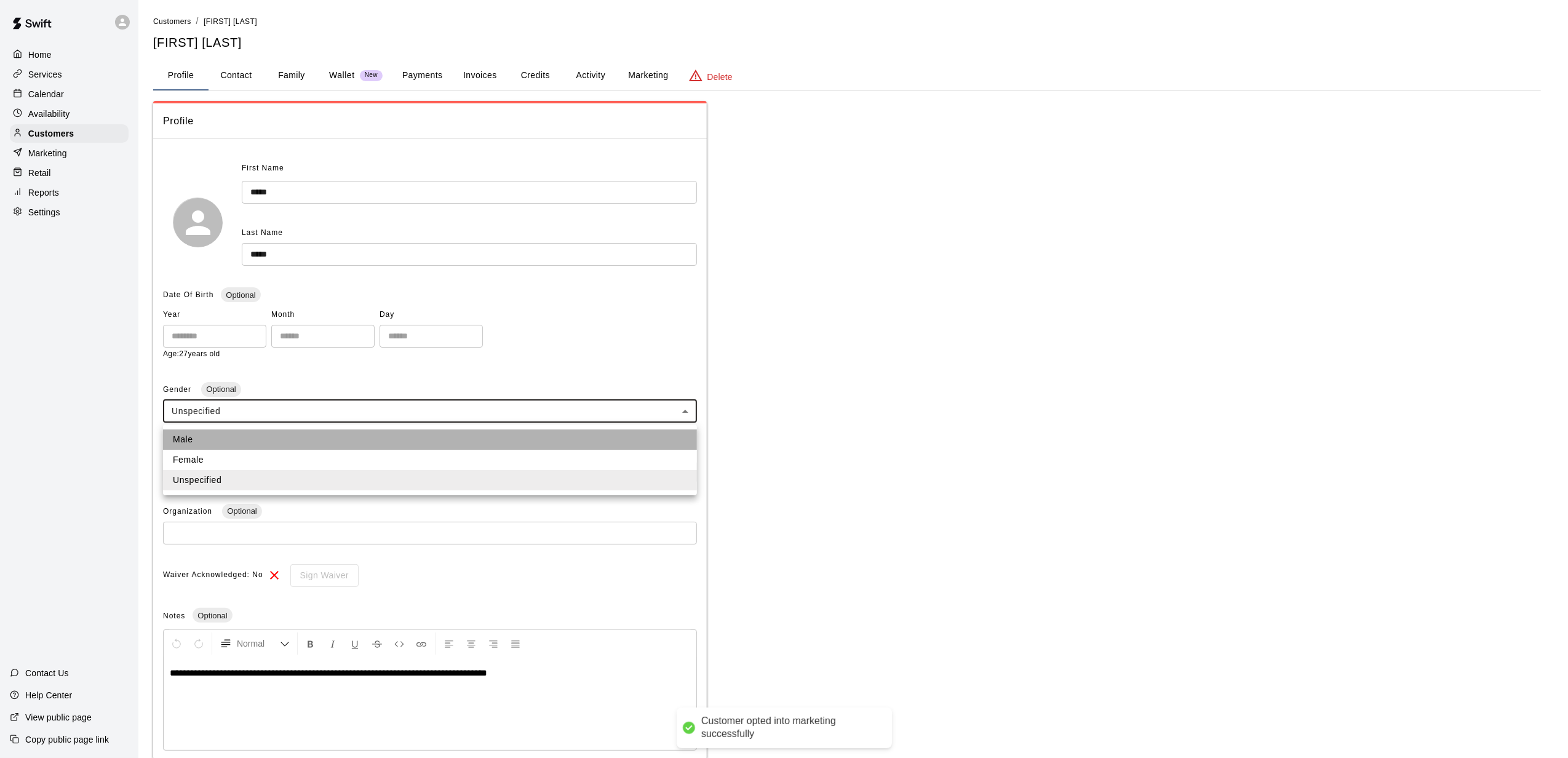 type on "****" 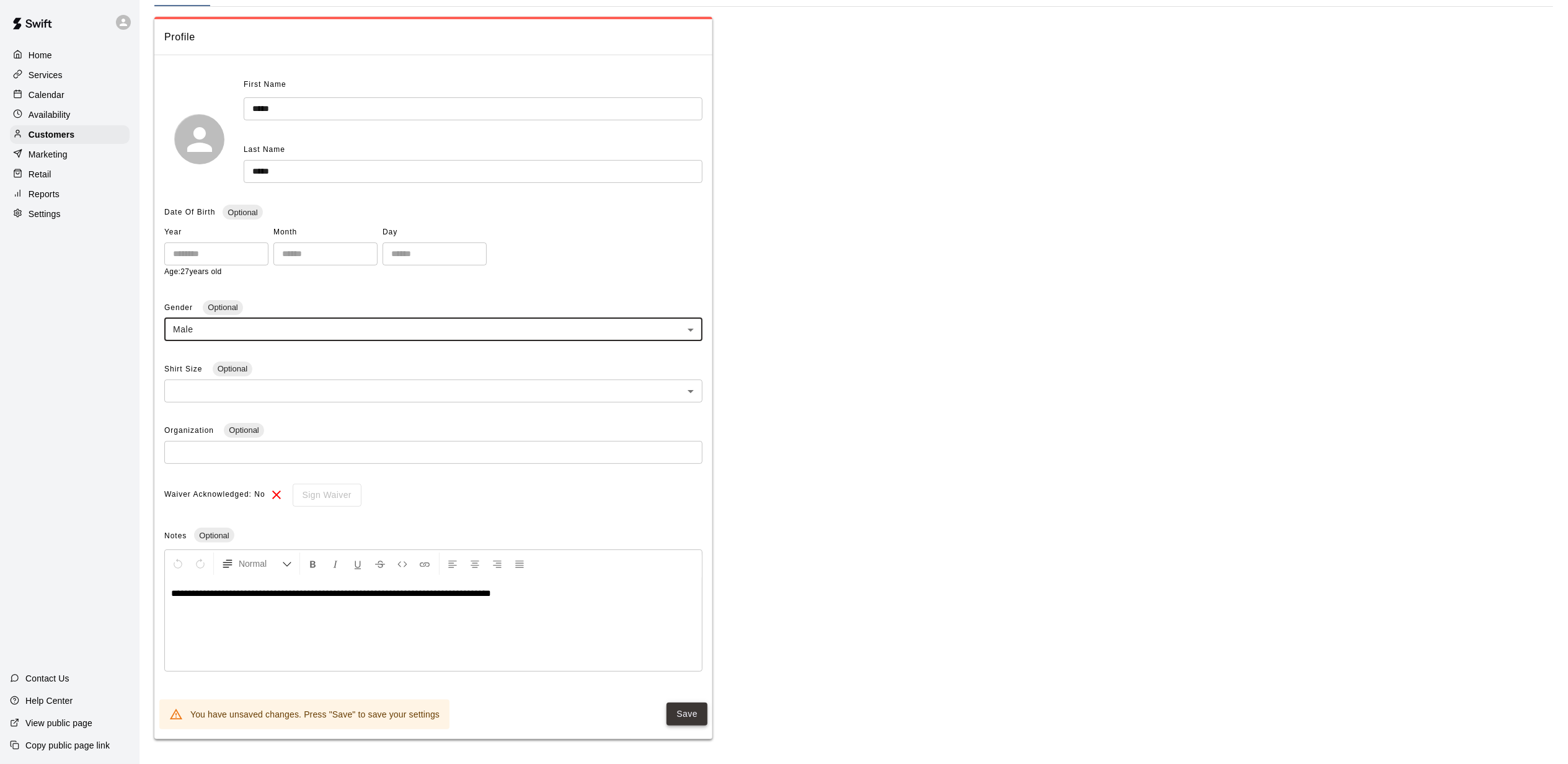 click on "Save" at bounding box center [687, 714] 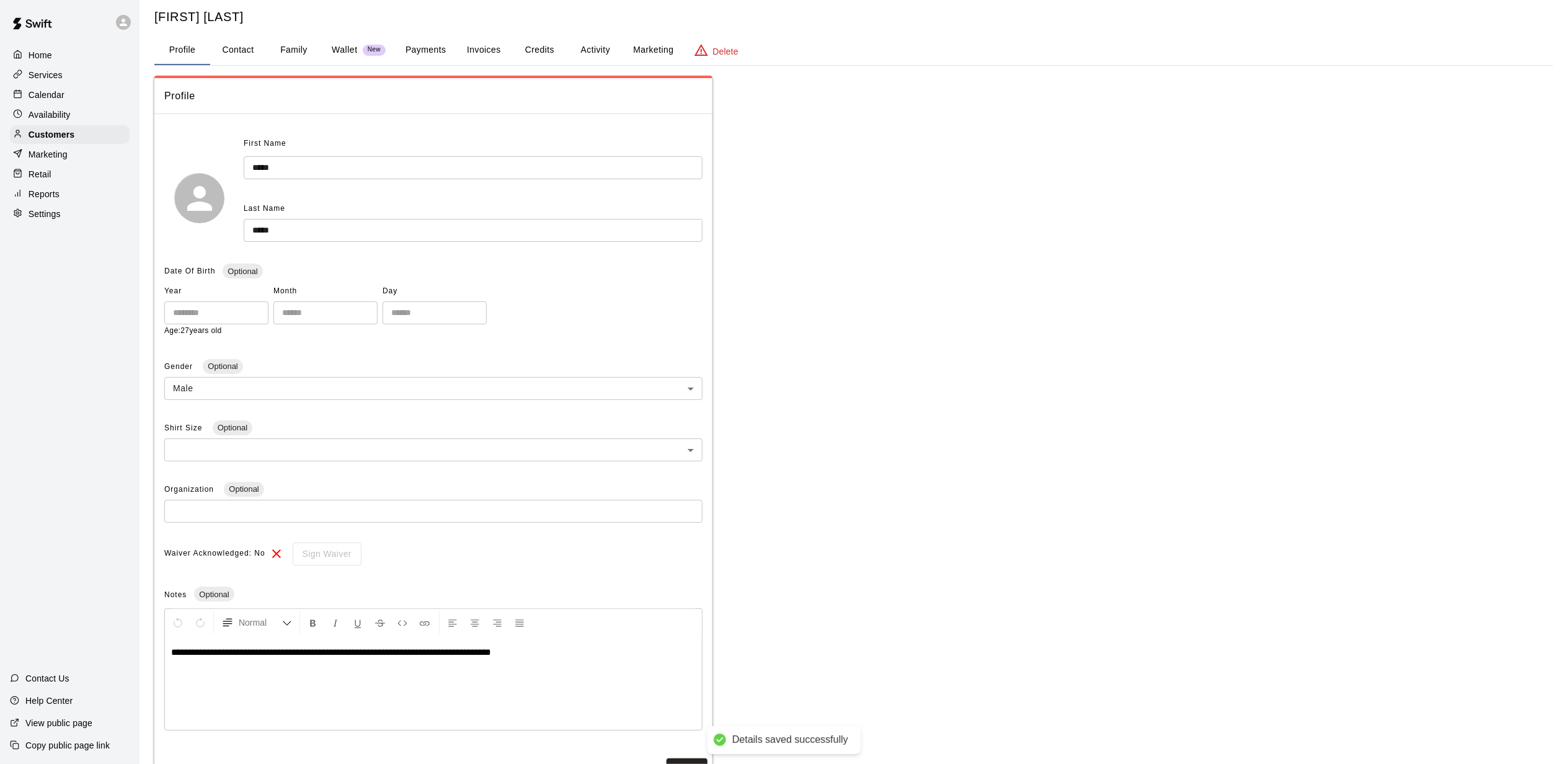 scroll, scrollTop: 0, scrollLeft: 0, axis: both 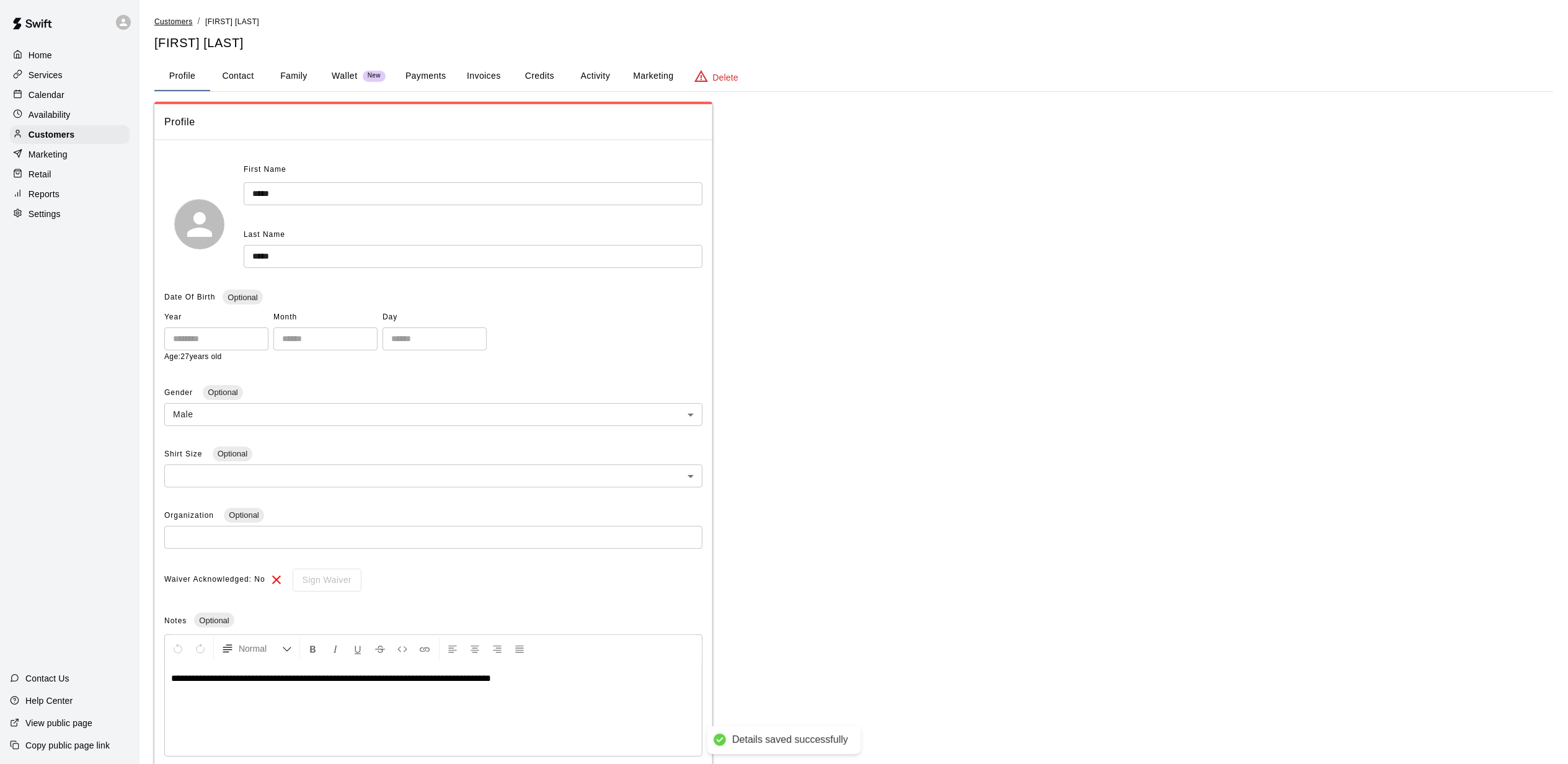 click on "Customers" at bounding box center [174, 22] 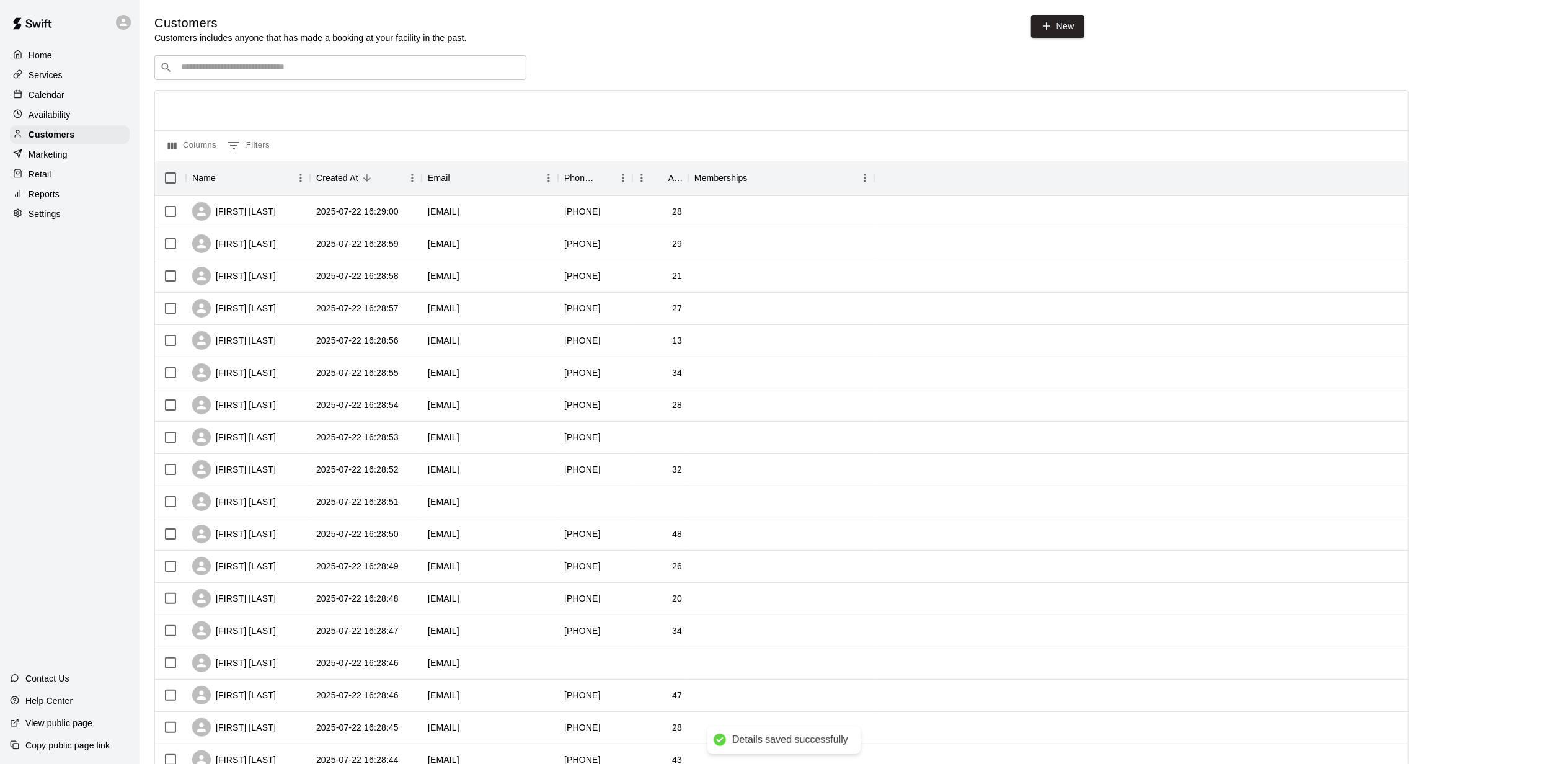 scroll, scrollTop: 309, scrollLeft: 0, axis: vertical 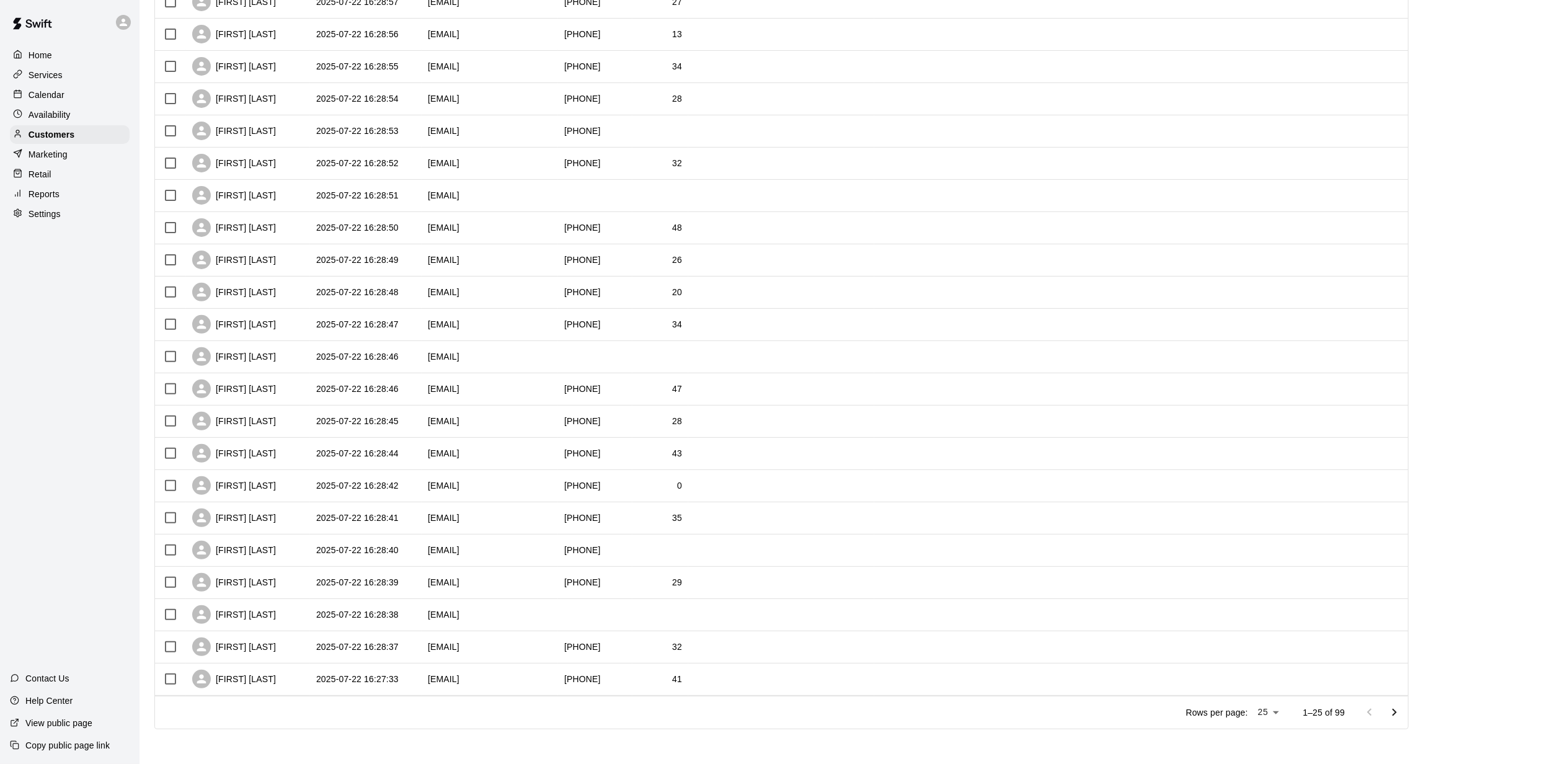 click 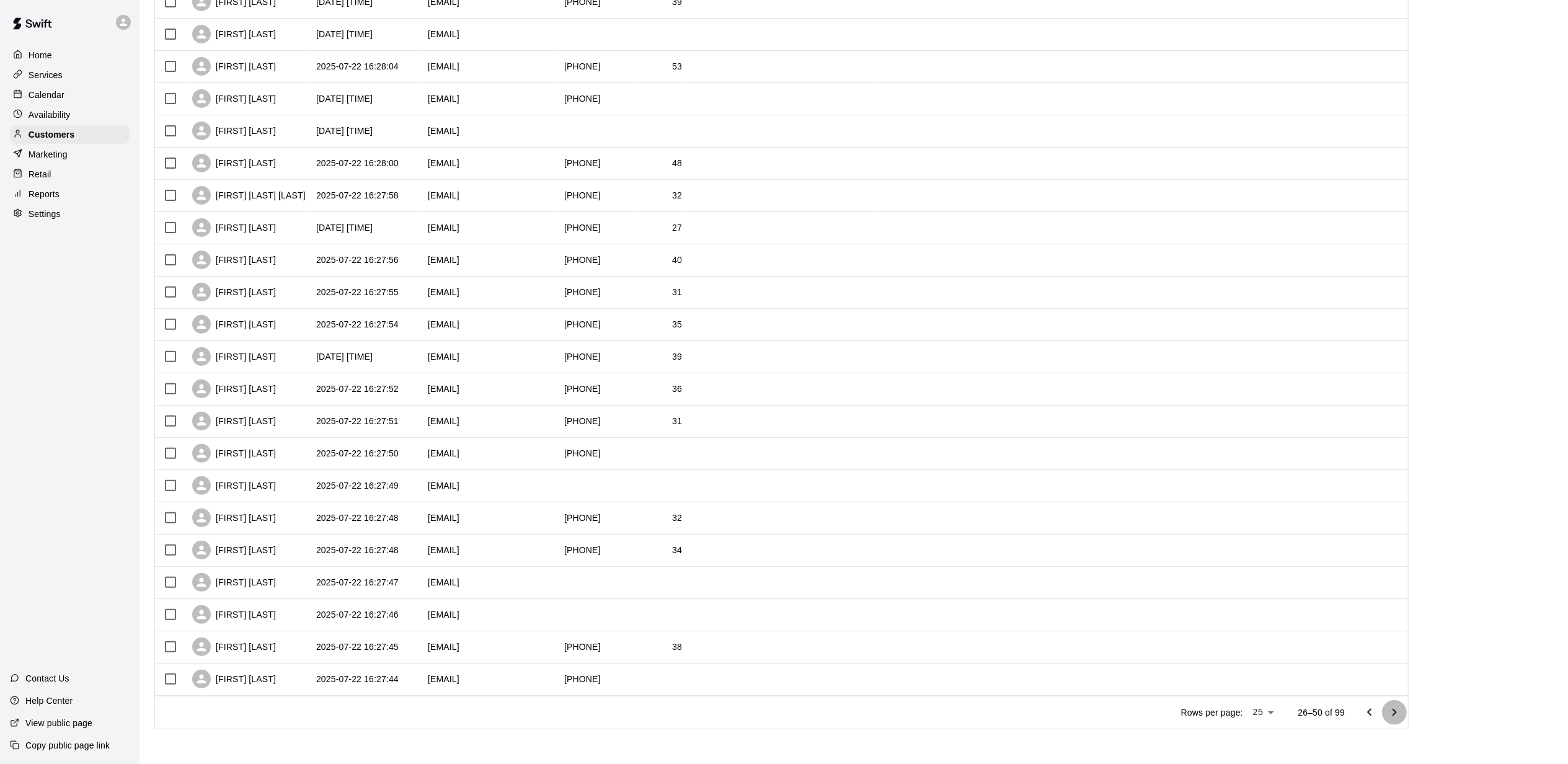click 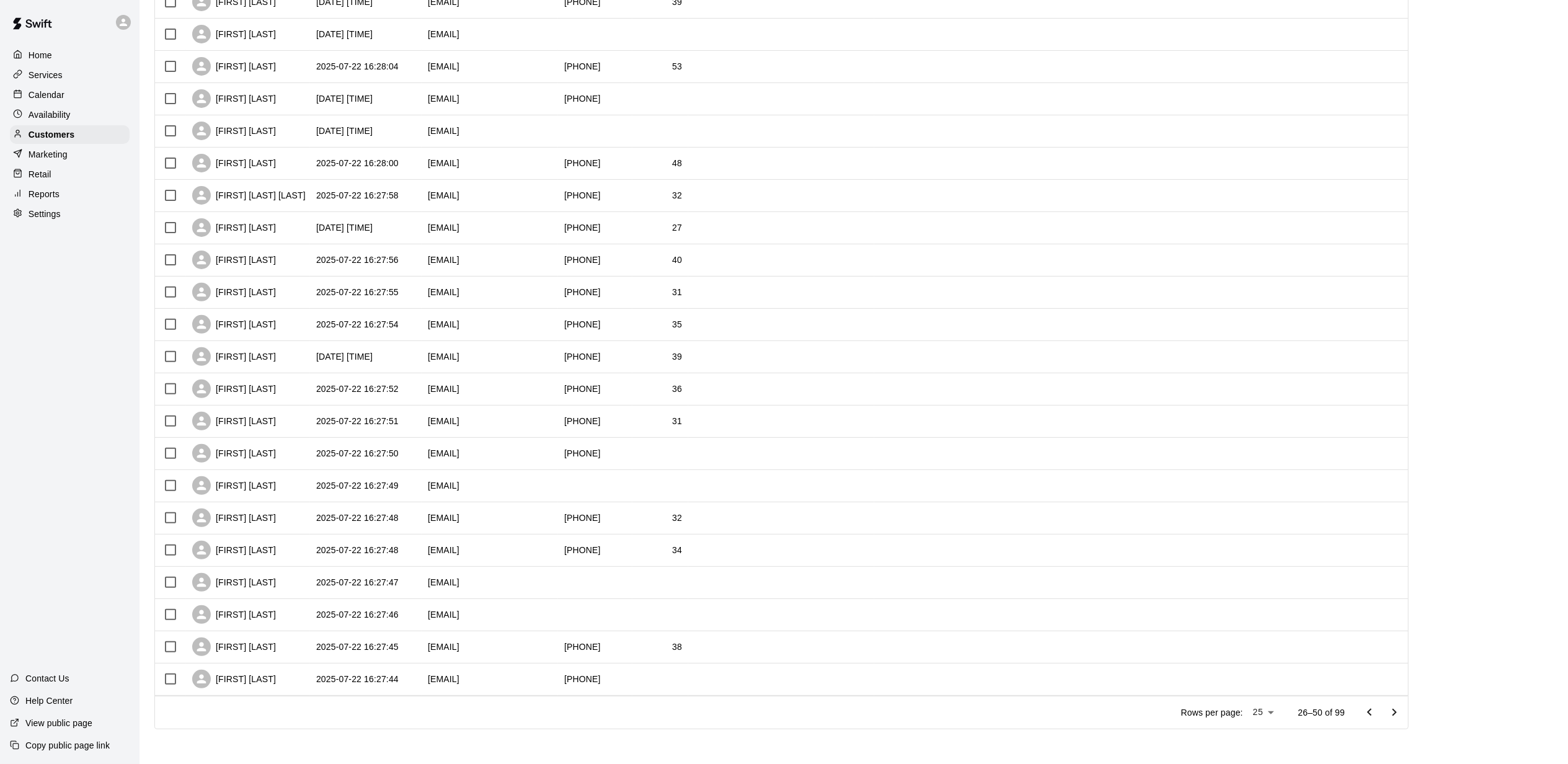 click 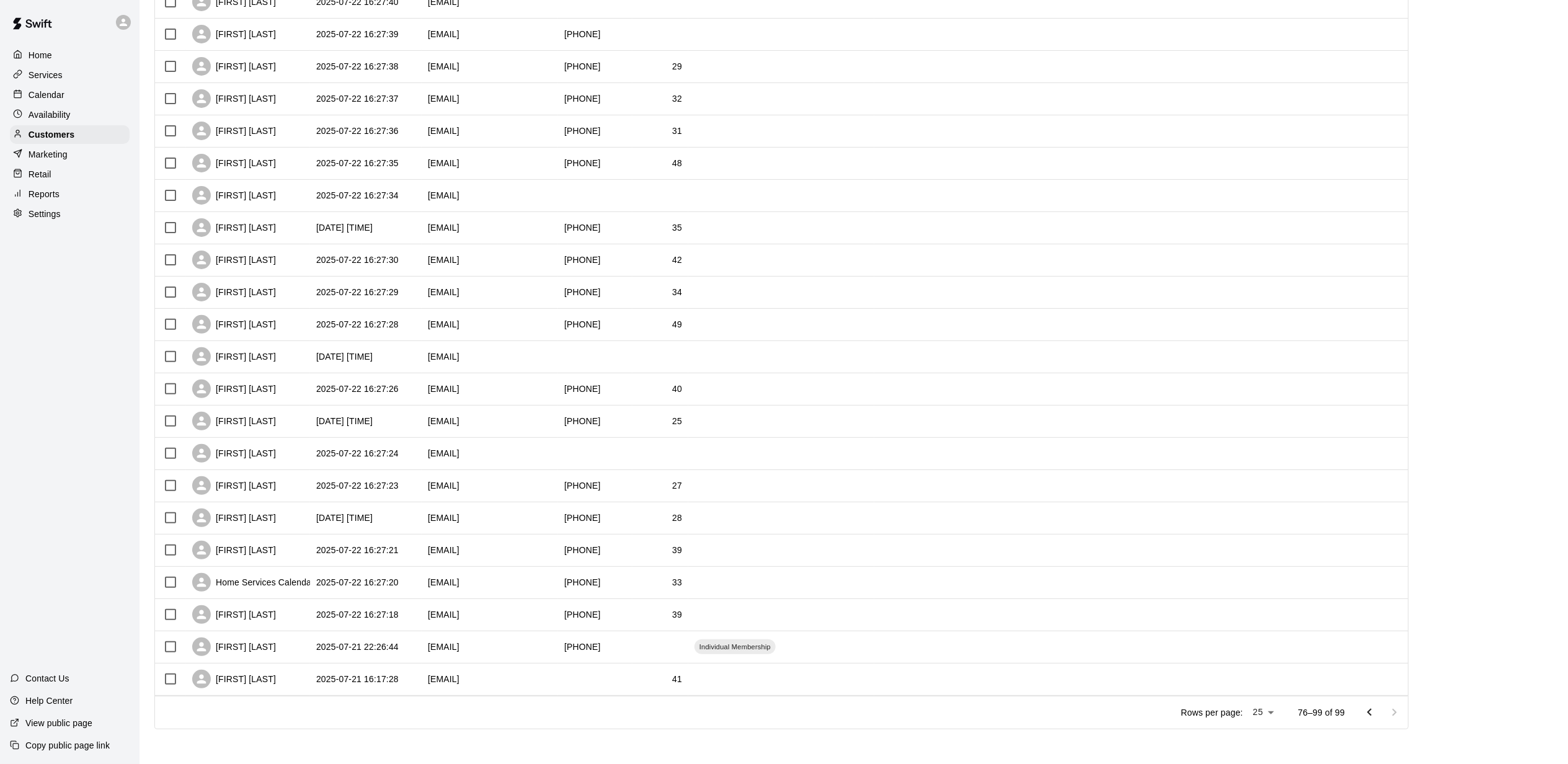 scroll, scrollTop: 277, scrollLeft: 0, axis: vertical 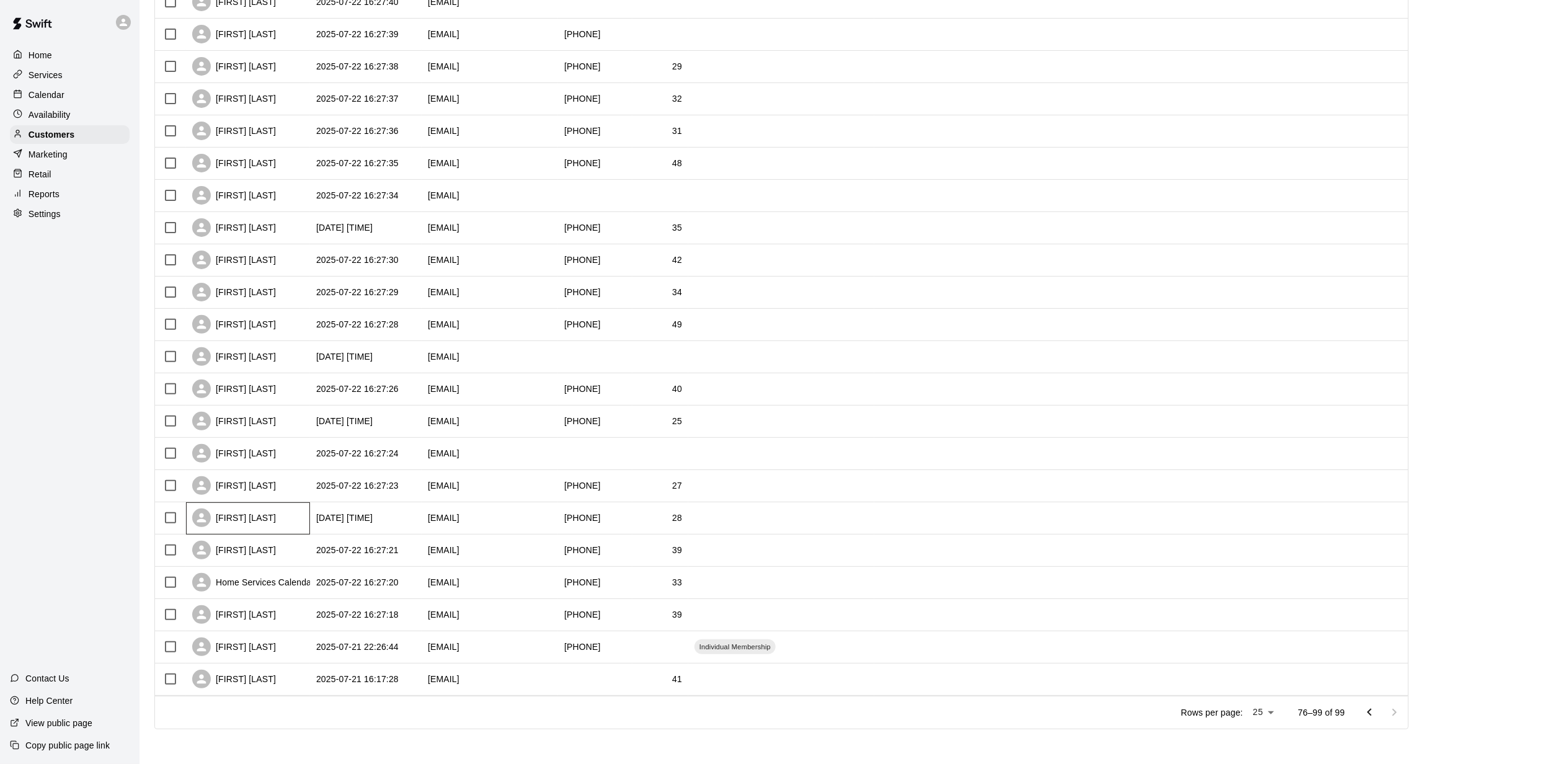 click on "[FIRST] [LAST]" at bounding box center (248, 518) 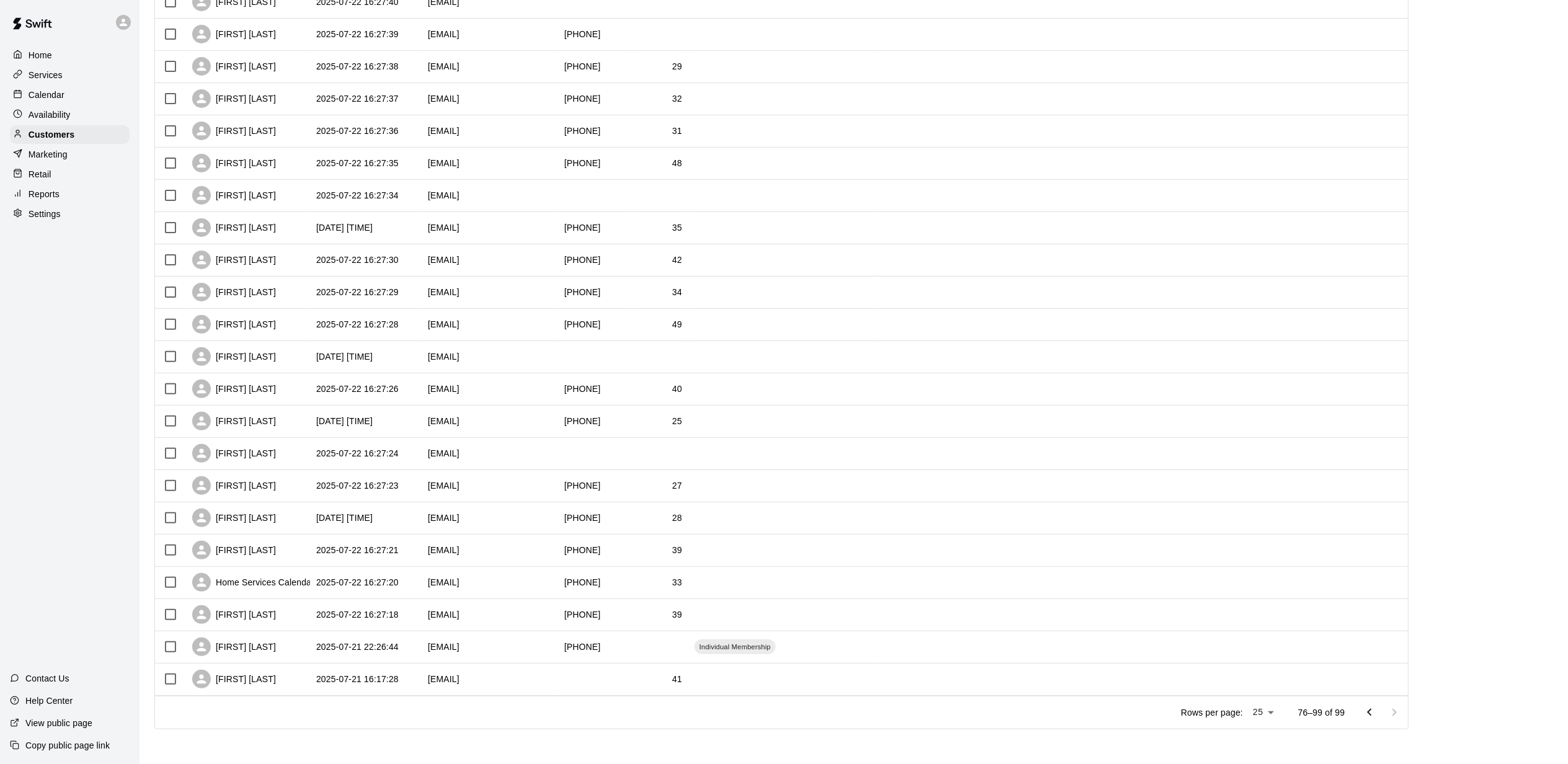 scroll, scrollTop: 0, scrollLeft: 0, axis: both 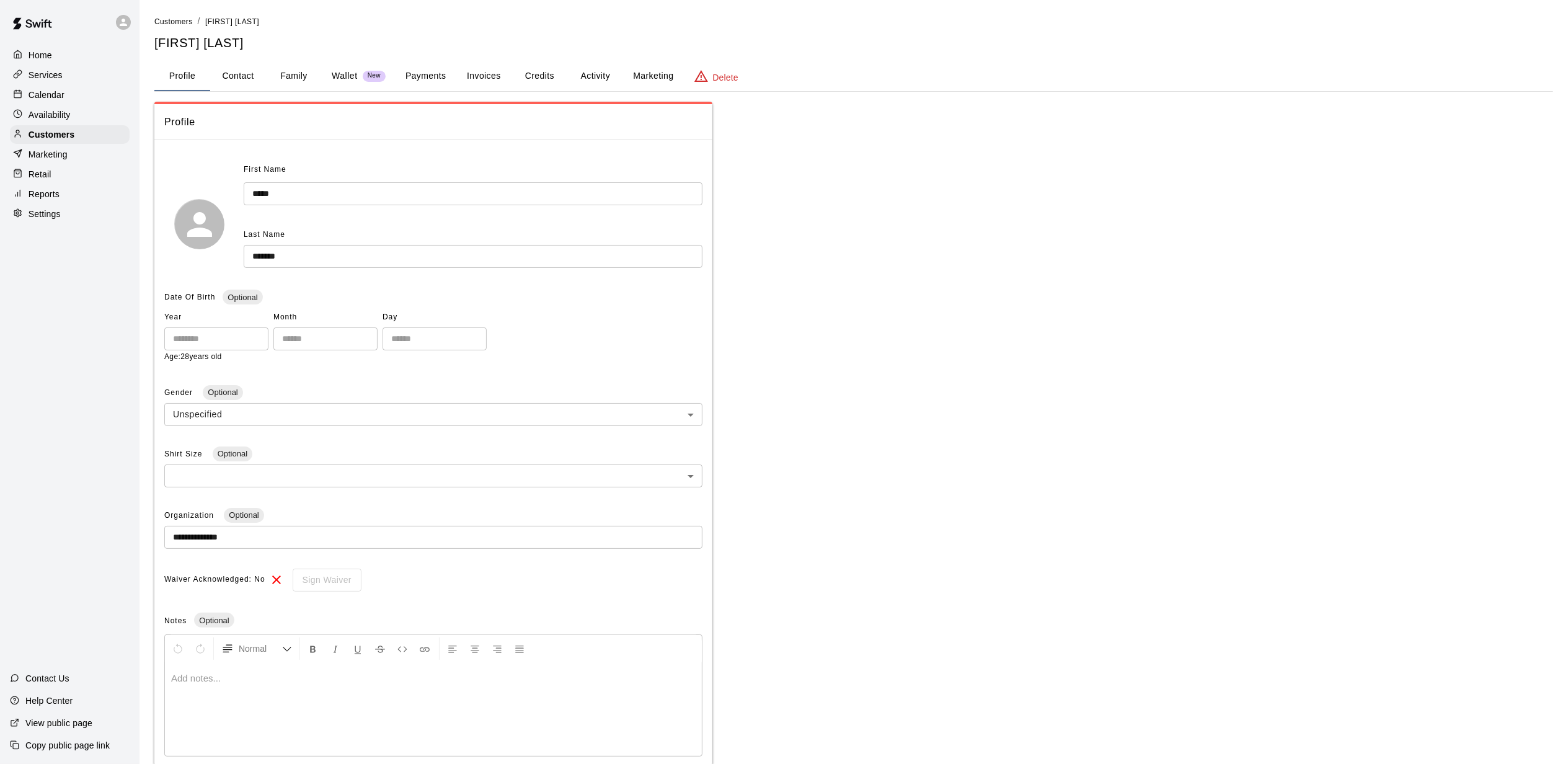 click on "Marketing" at bounding box center (653, 76) 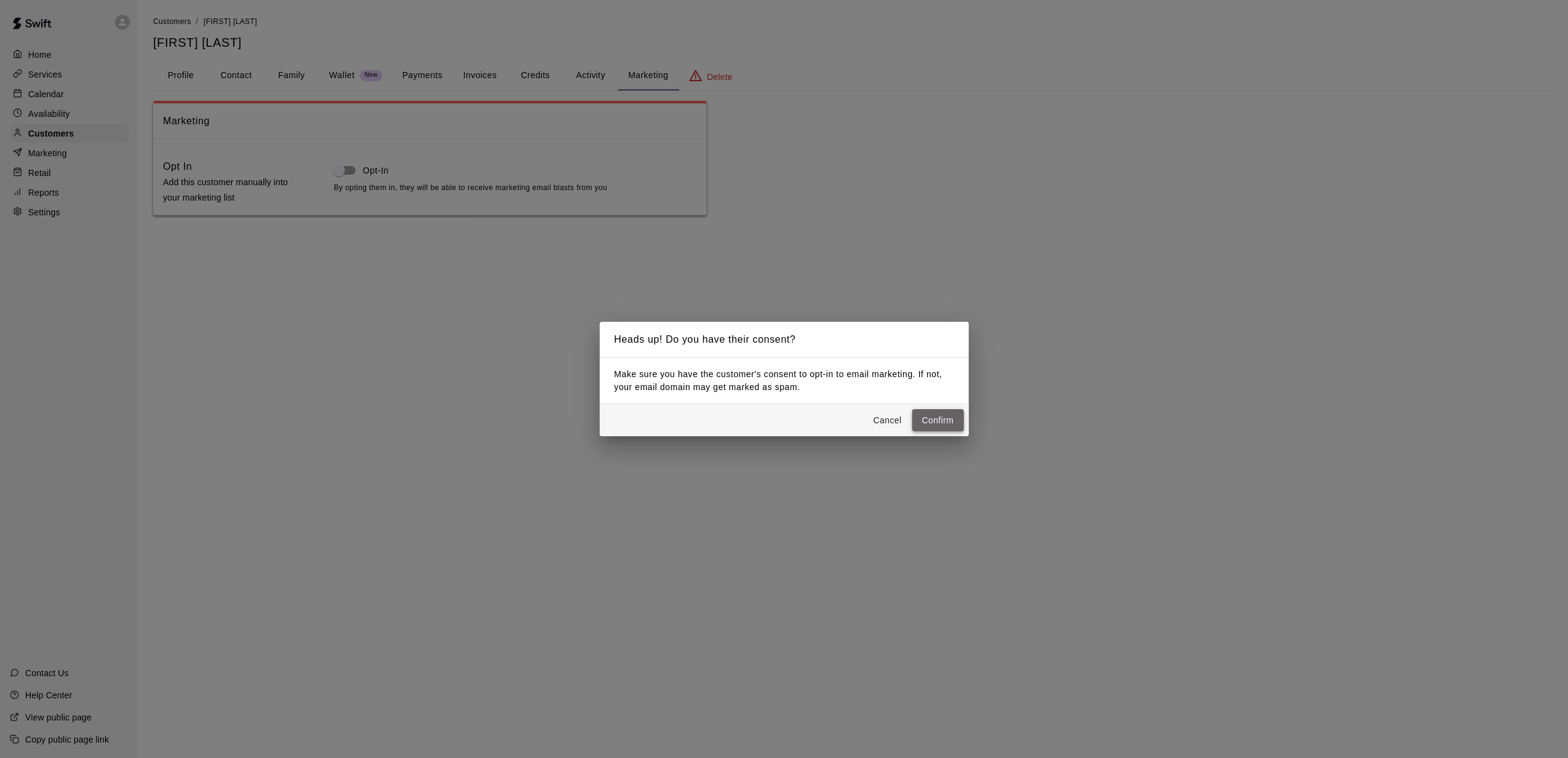 click on "Confirm" at bounding box center [938, 420] 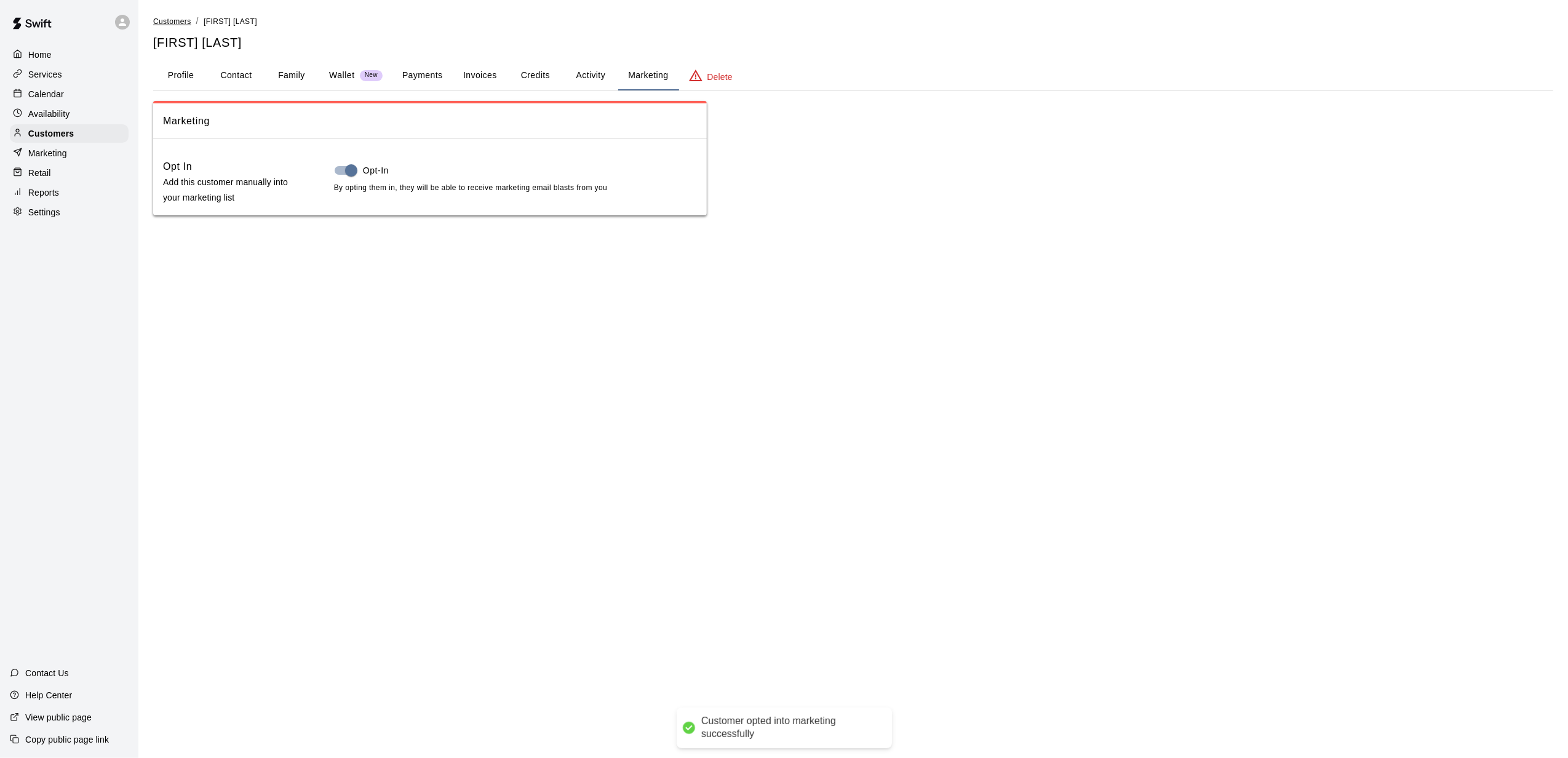 click on "Customers" at bounding box center (172, 22) 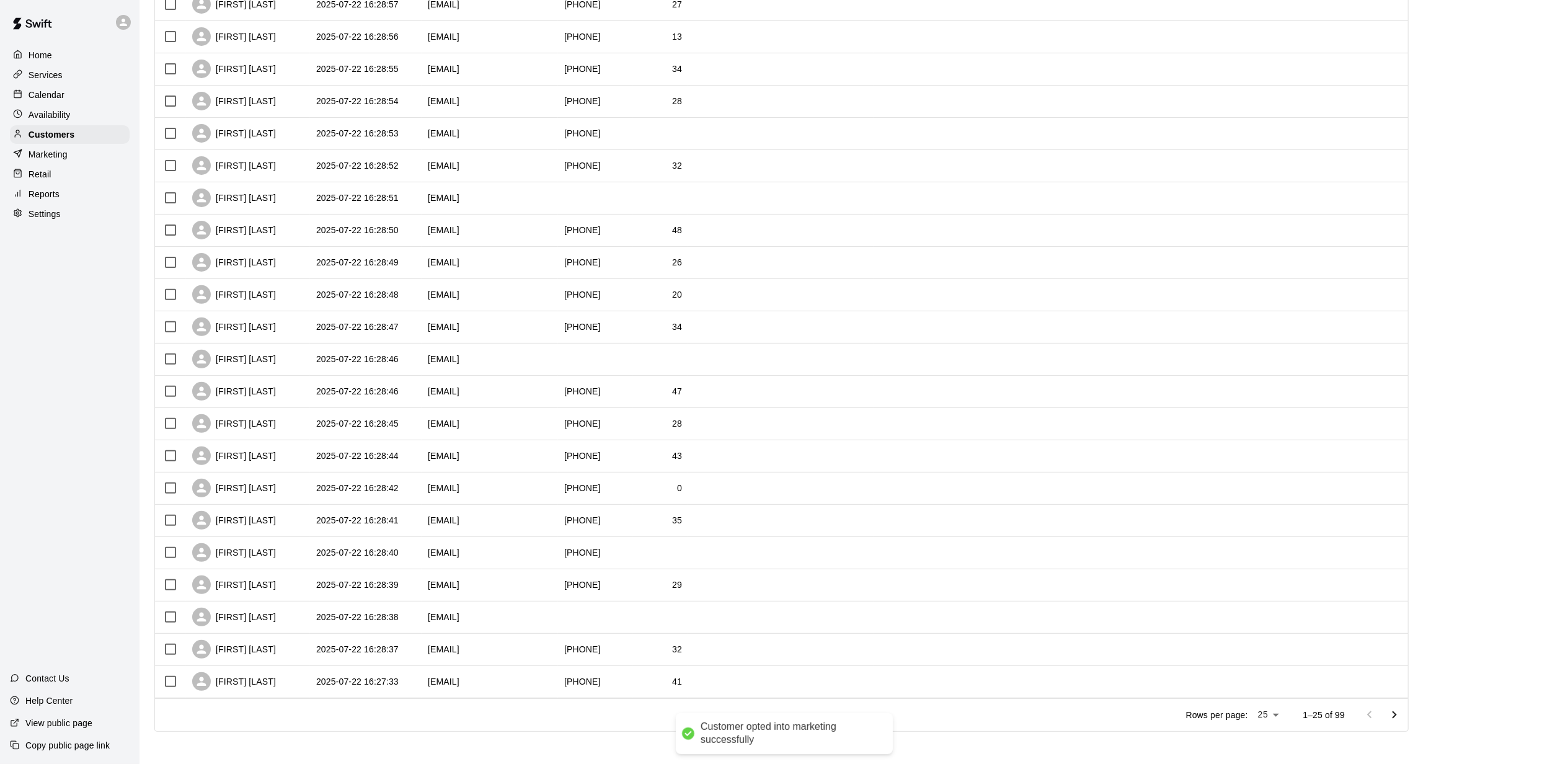 scroll, scrollTop: 309, scrollLeft: 0, axis: vertical 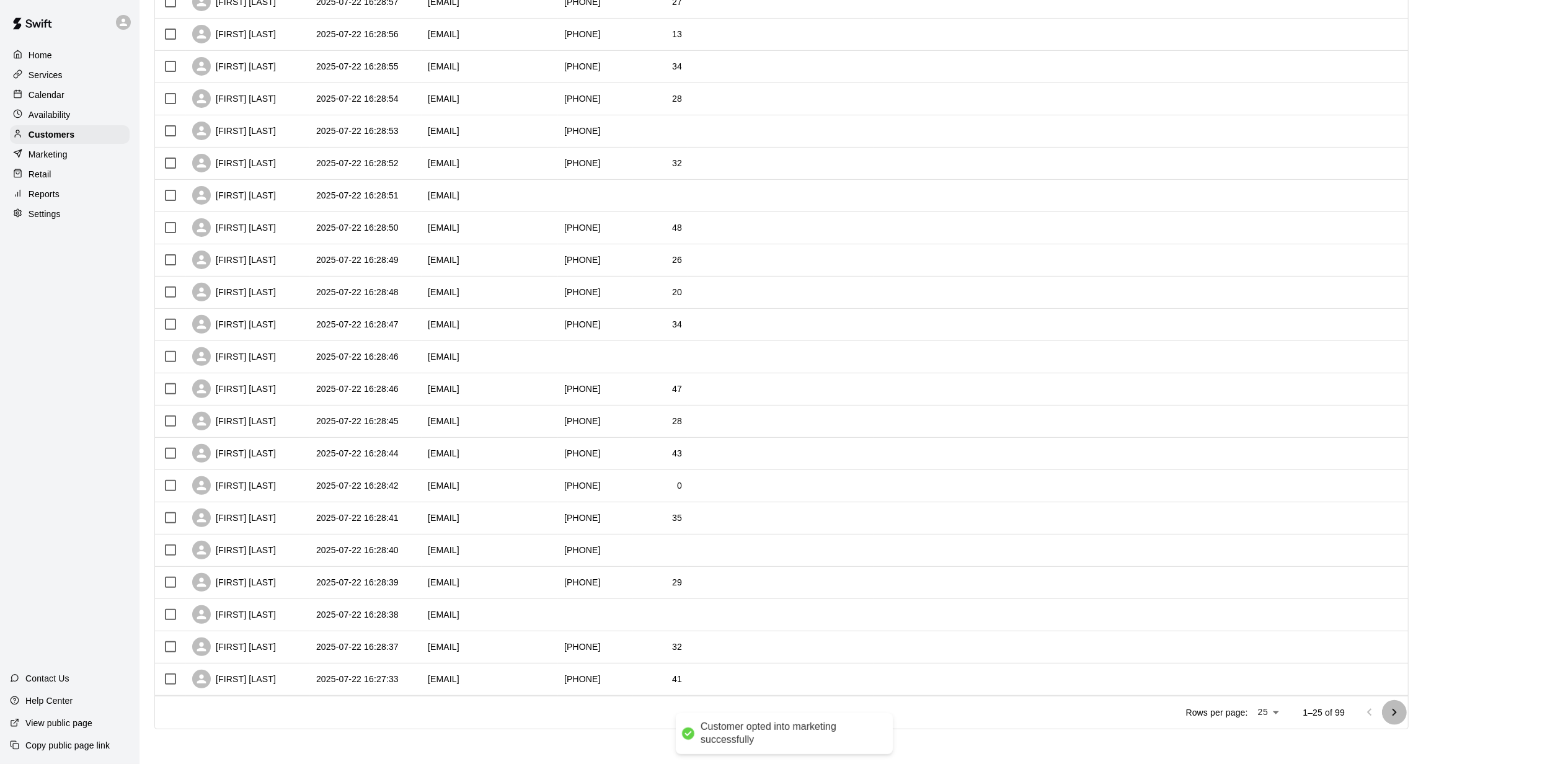 click at bounding box center (1394, 713) 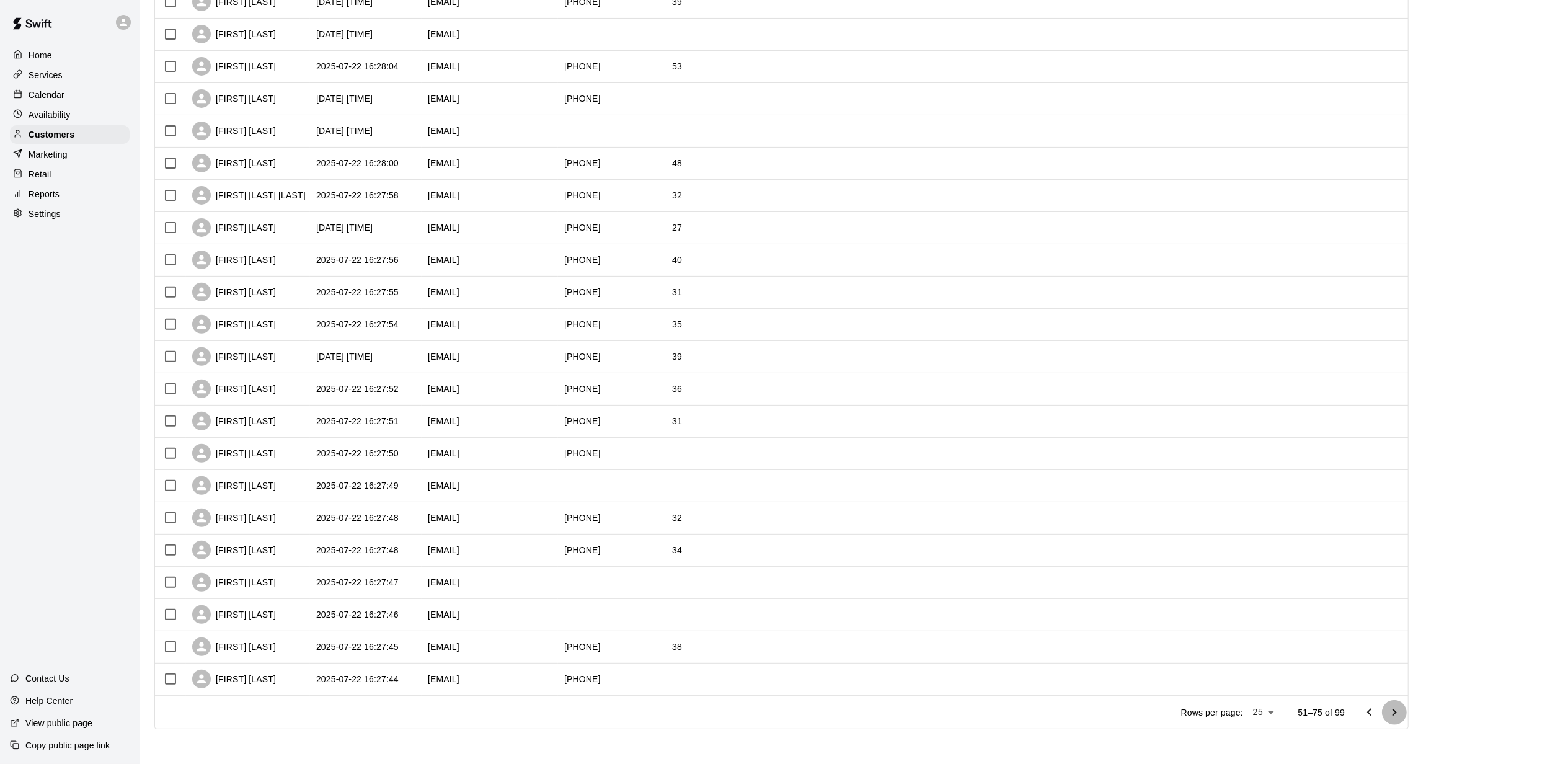 click 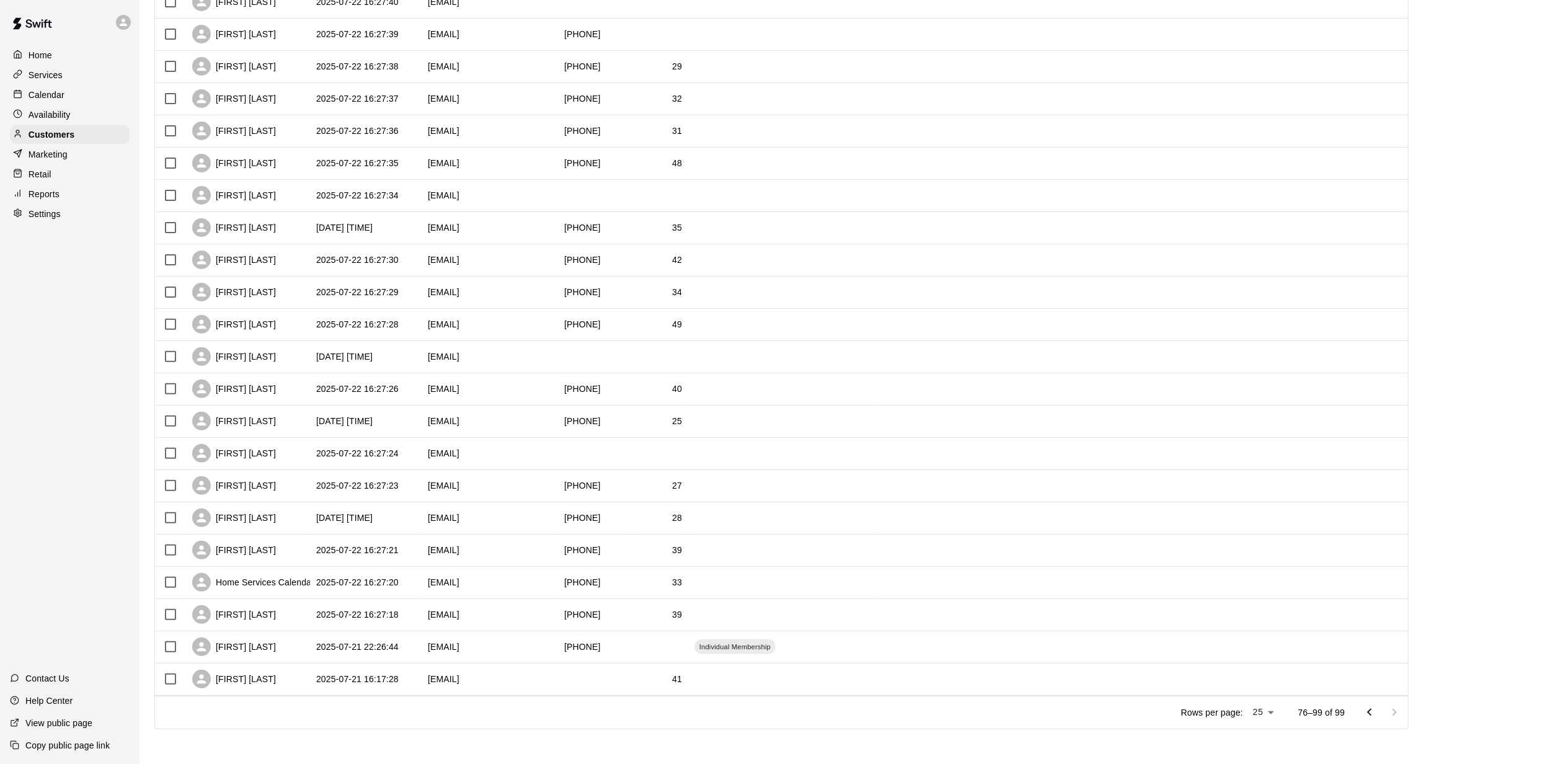 scroll, scrollTop: 277, scrollLeft: 0, axis: vertical 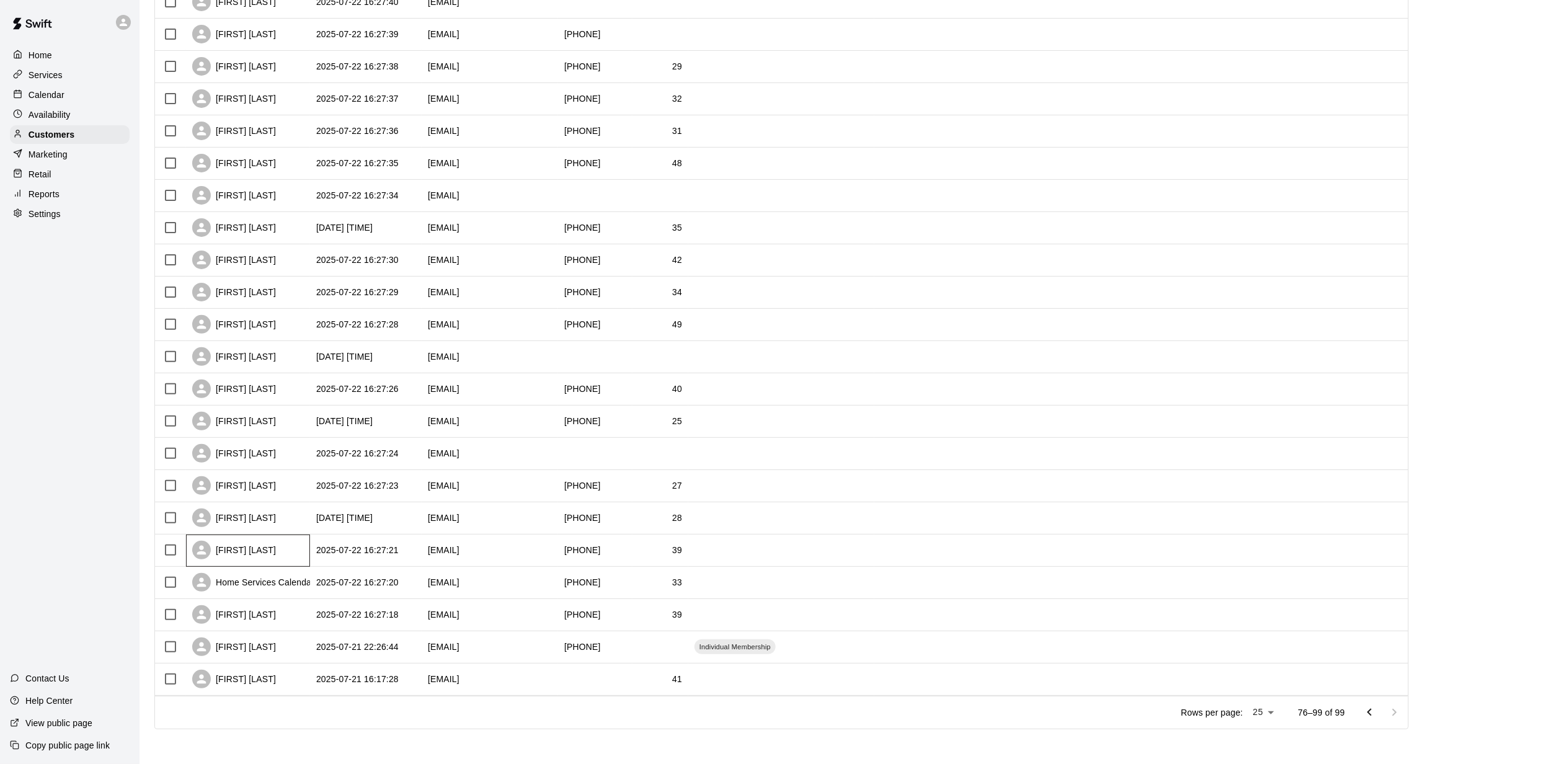 click on "[FIRST] [LAST]" at bounding box center [234, 550] 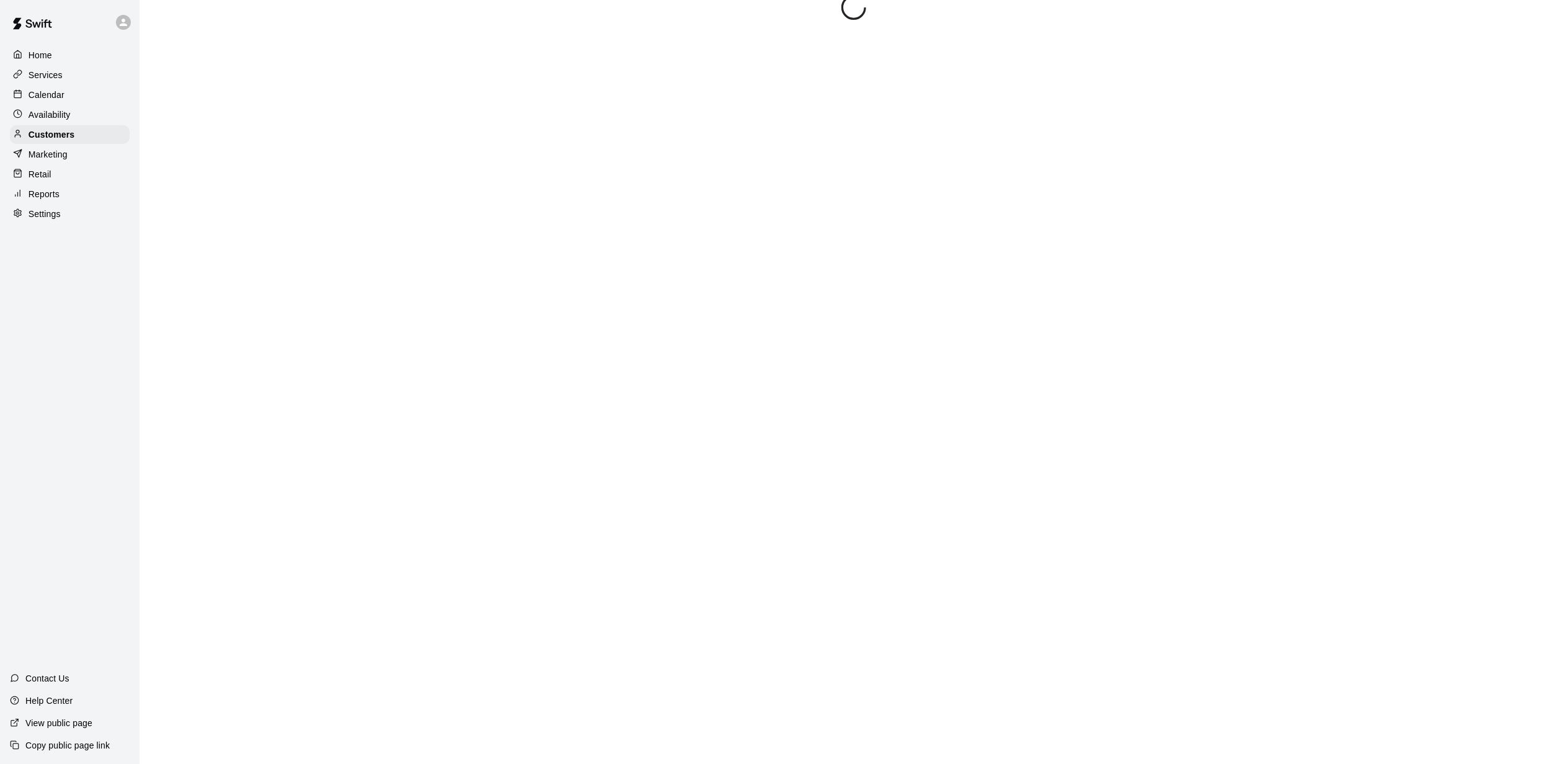 scroll, scrollTop: 0, scrollLeft: 0, axis: both 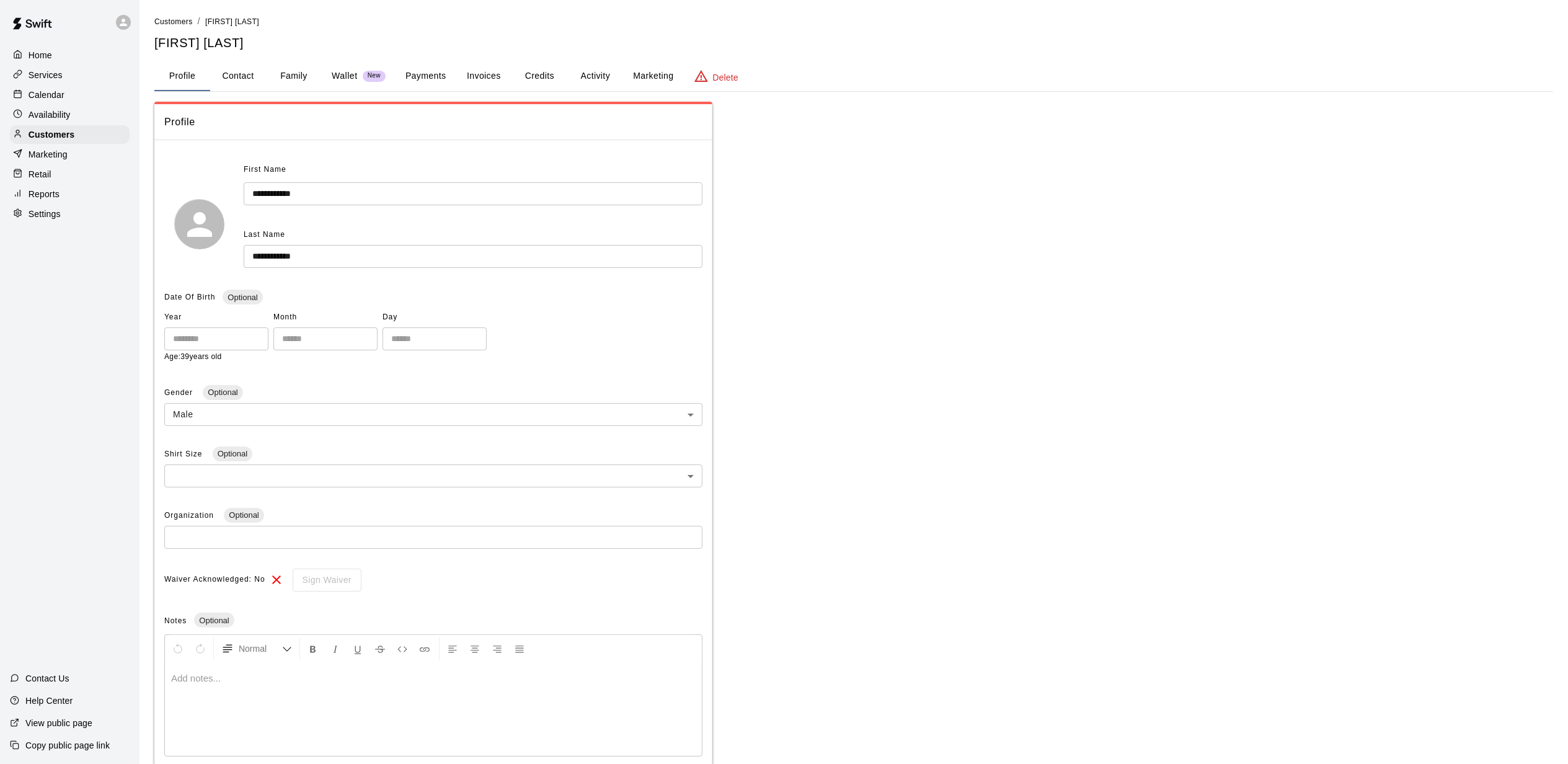 click on "Marketing" at bounding box center [653, 76] 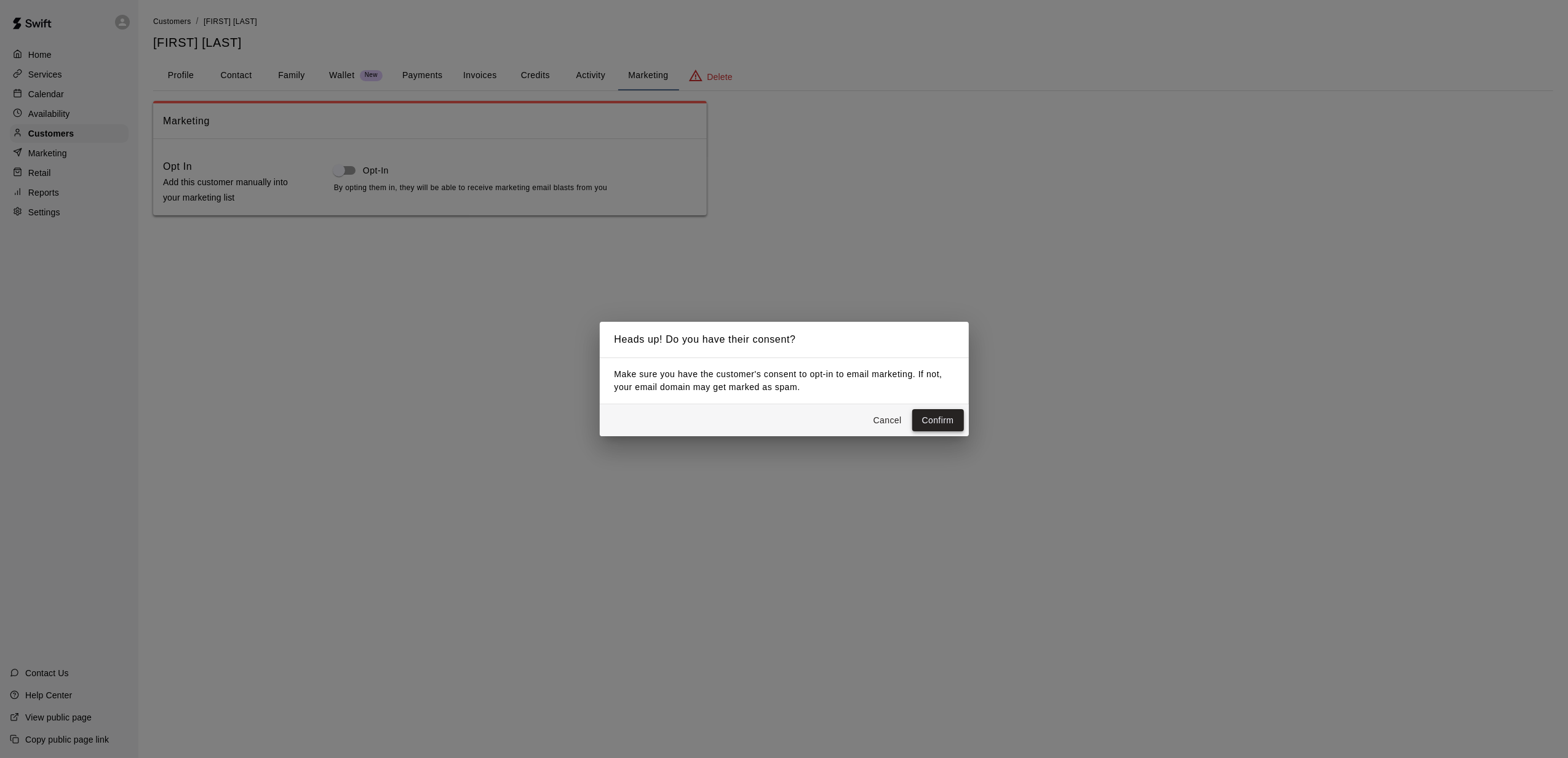click on "Confirm" at bounding box center (938, 420) 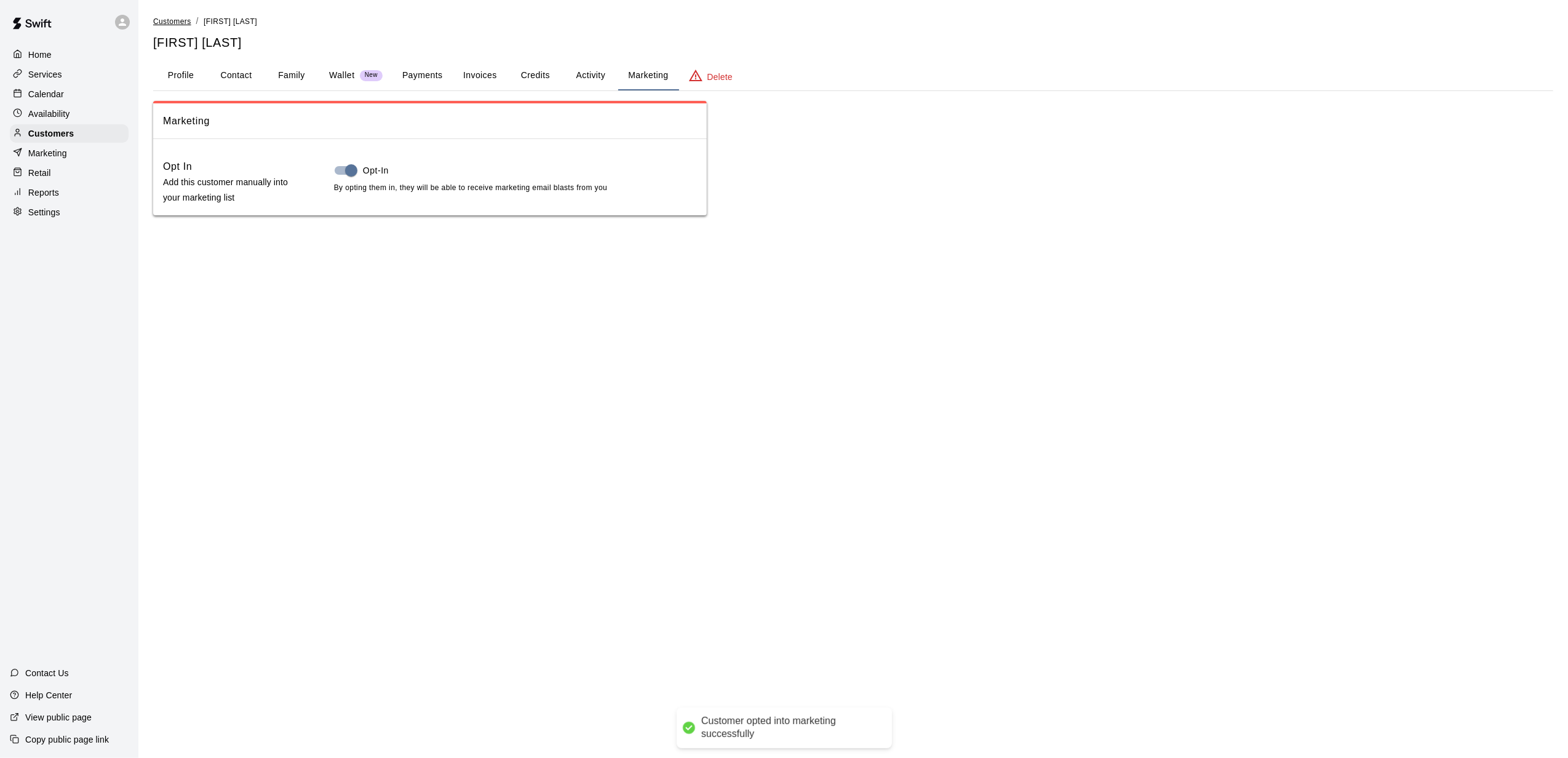 click on "Customers" at bounding box center (172, 22) 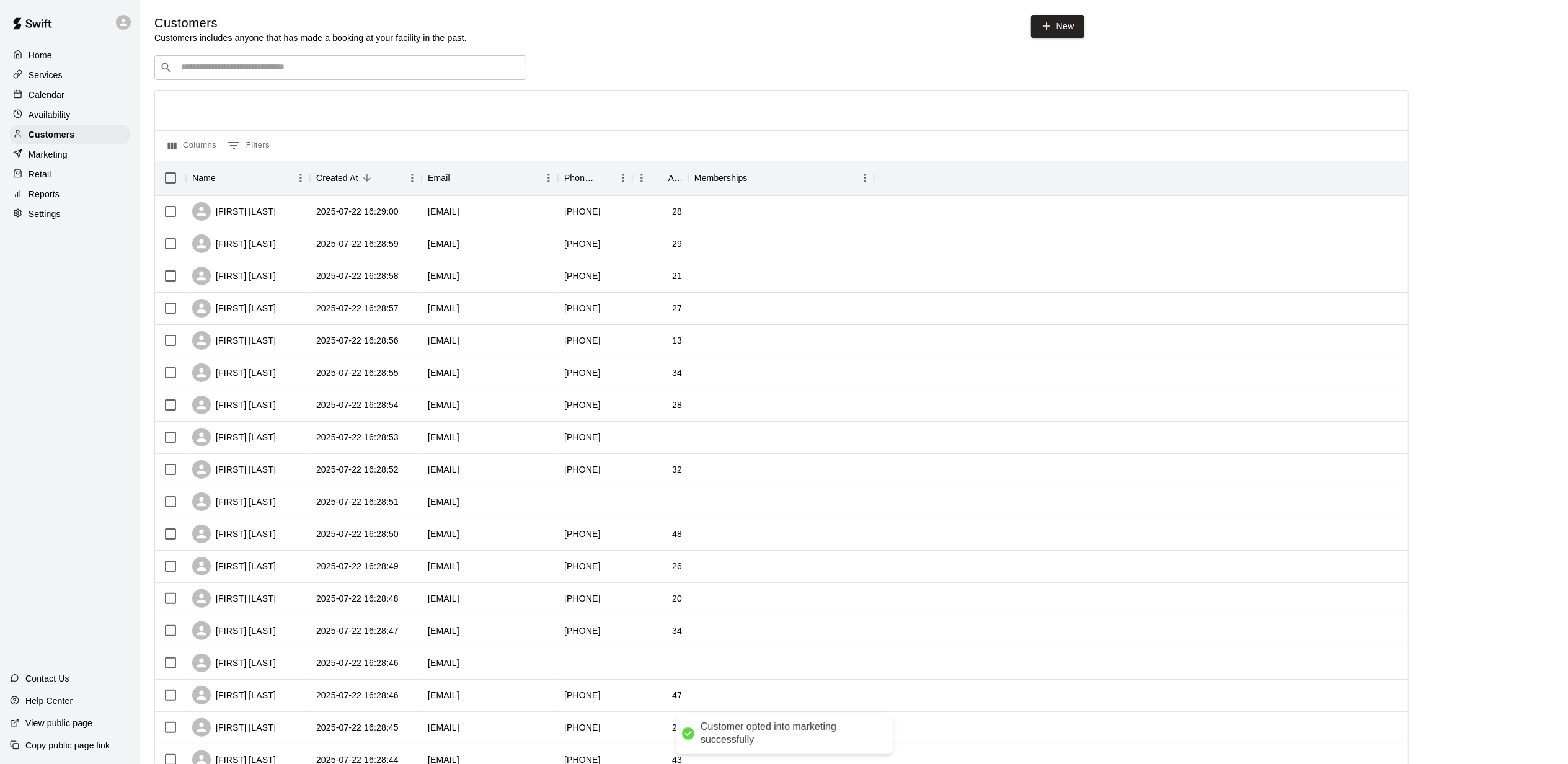 scroll, scrollTop: 309, scrollLeft: 0, axis: vertical 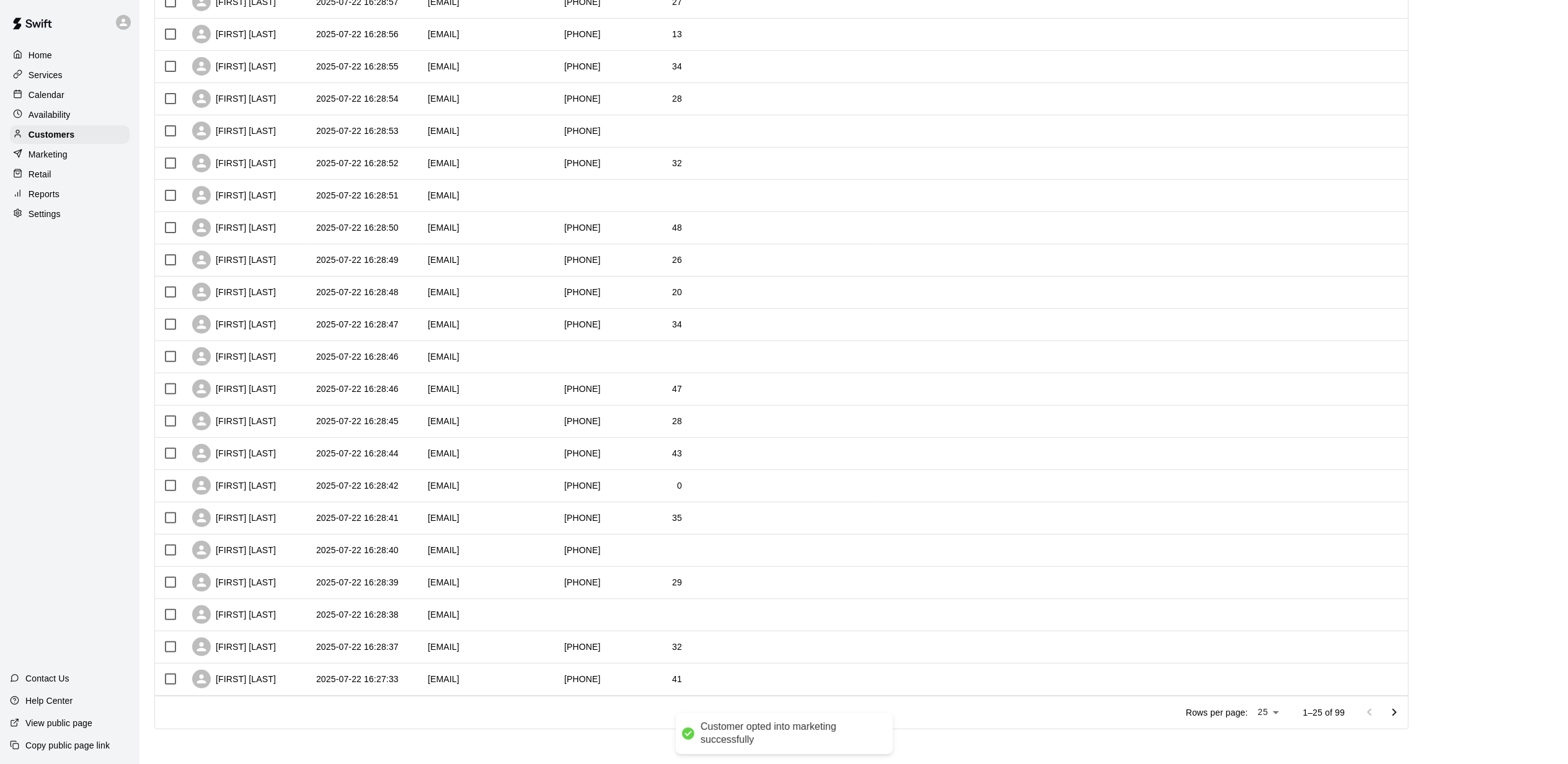 click 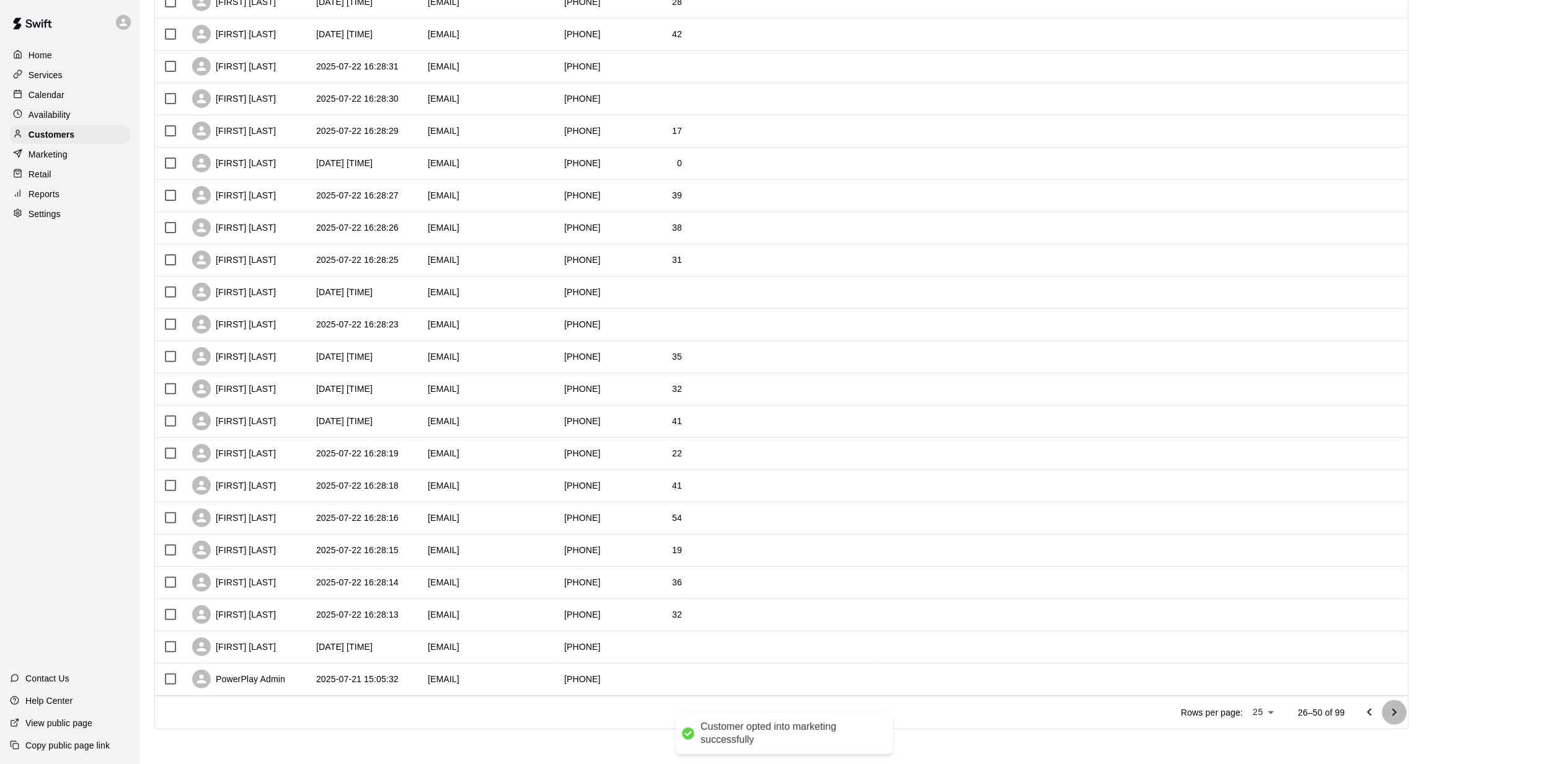 click 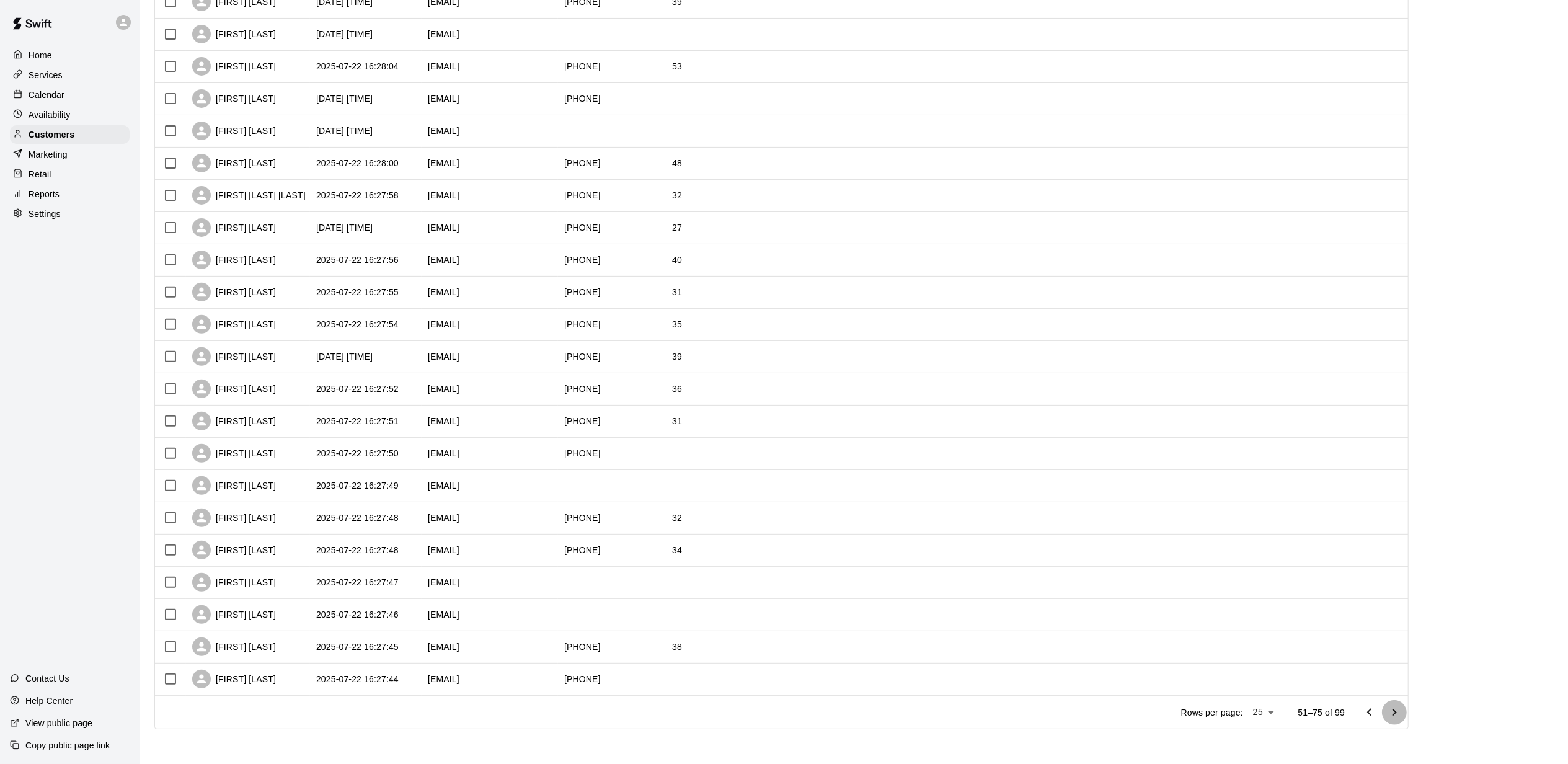 click 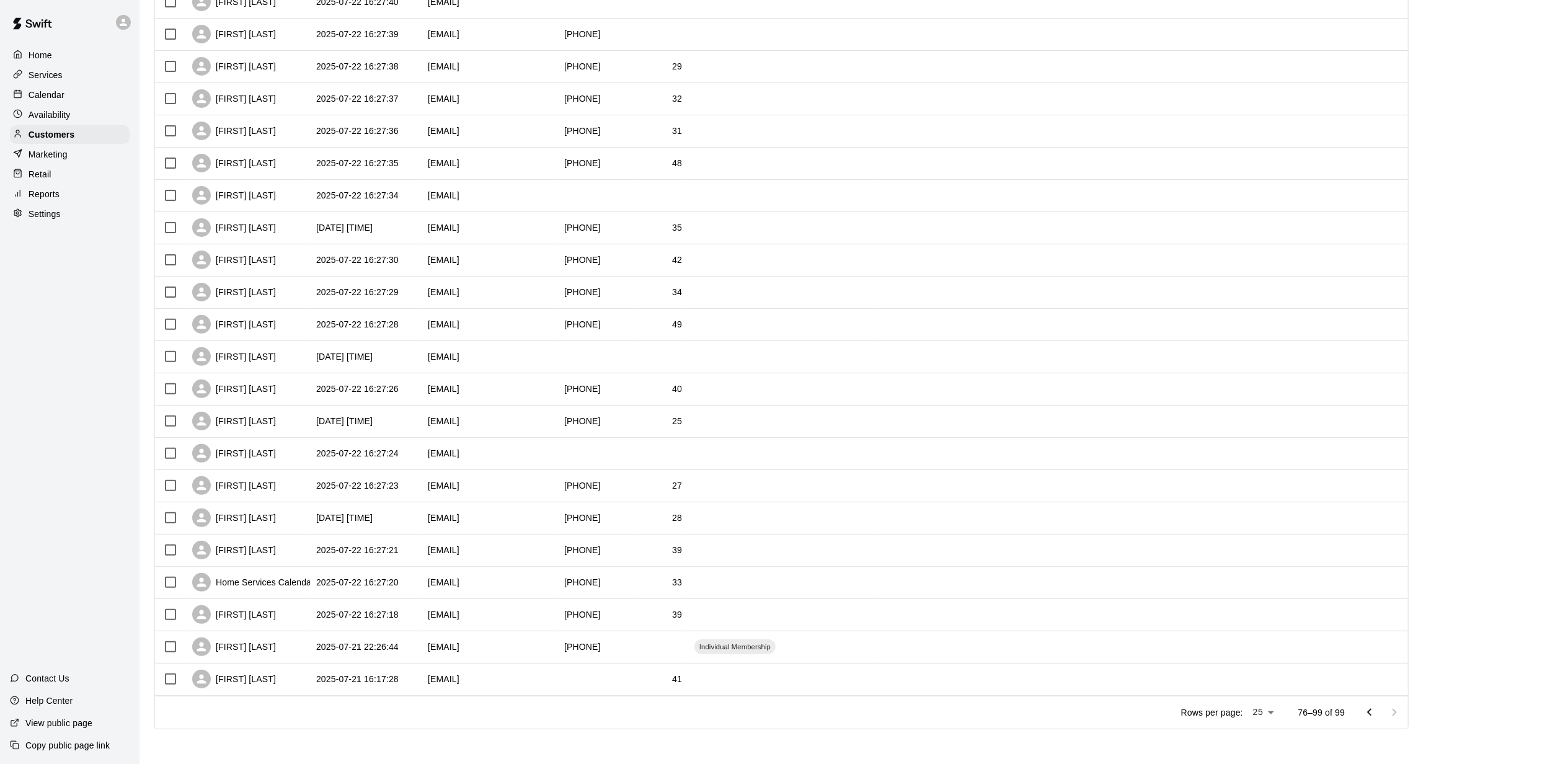 scroll, scrollTop: 277, scrollLeft: 0, axis: vertical 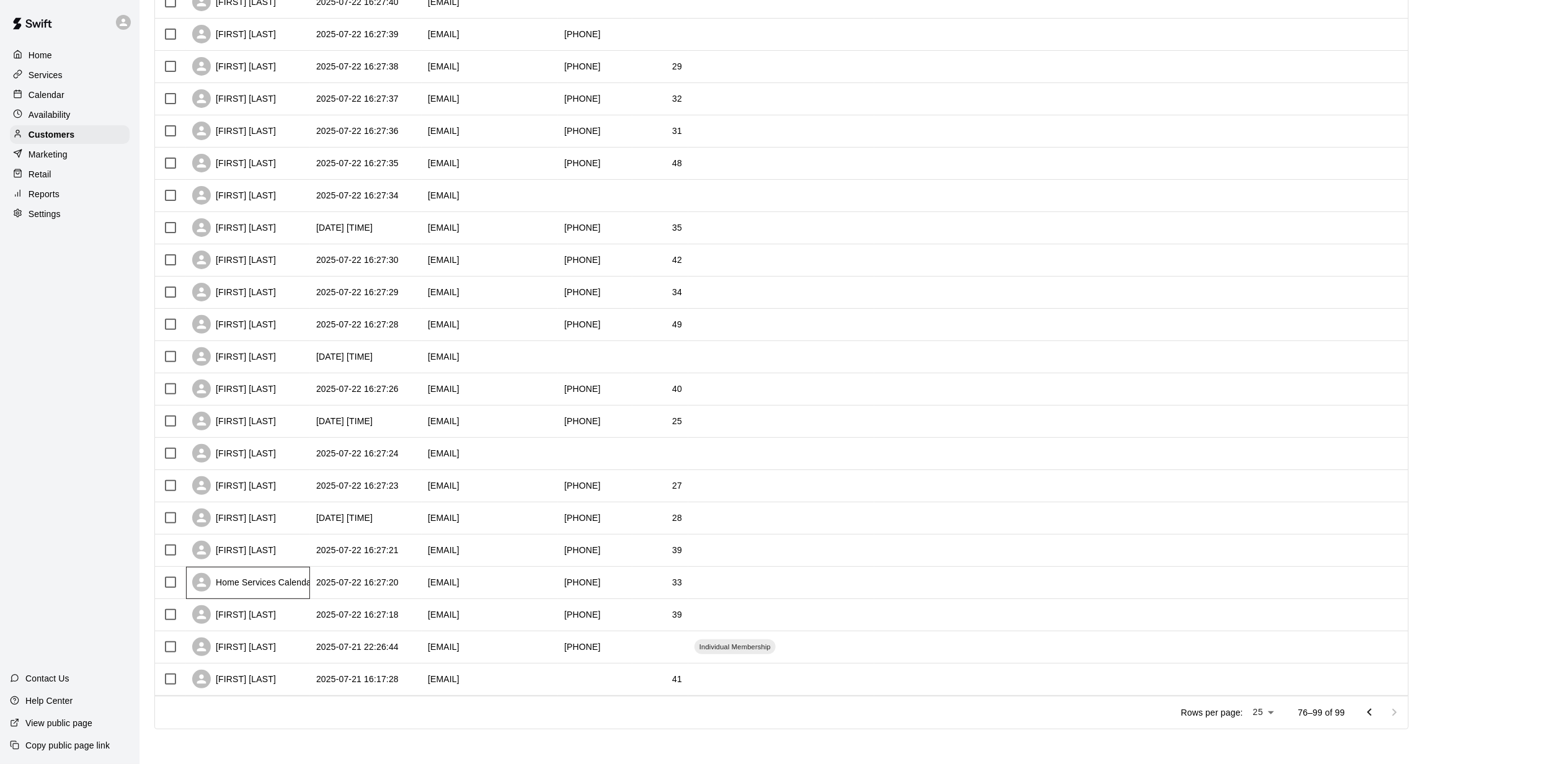 click on "Home Services Calendar Availability Customers Marketing Retail Reports Settings Contact Us Help Center View public page Copy public page link Customers Customers includes anyone that has made a booking at your facility in the past.   New ​ ​ Columns 0 Filters Name Created At Email Phone Number Age Opted In To Marketing Memberships [FIRST] [LAST] 2025-07-22 16:27:33 [EMAIL] [PHONE] 41 Yes [FIRST] [LAST] 2025-07-22 16:29:00 [EMAIL] [PHONE] 28 Yes [FIRST] [LAST] 2025-07-22 16:28:59 [EMAIL] [PHONE] 29 Yes [FIRST] [LAST] 2025-07-22 16:28:58 [EMAIL] [PHONE] 21 Yes [FIRST] [LAST] 2025-07-22 16:28:57 [EMAIL] [PHONE] 27 Yes [FIRST] [LAST] 2025-07-22 16:28:56 [EMAIL] [PHONE] 13 Yes [FIRST] [LAST] 2025-07-22 16:28:55 [EMAIL] [PHONE] 34 Yes [FIRST] [LAST] 2025-07-22 16:28:54 [EMAIL] [PHONE] 28 Yes [FIRST] [LAST] 2025-07-22 16:28:53 [PHONE]" at bounding box center (248, 583) 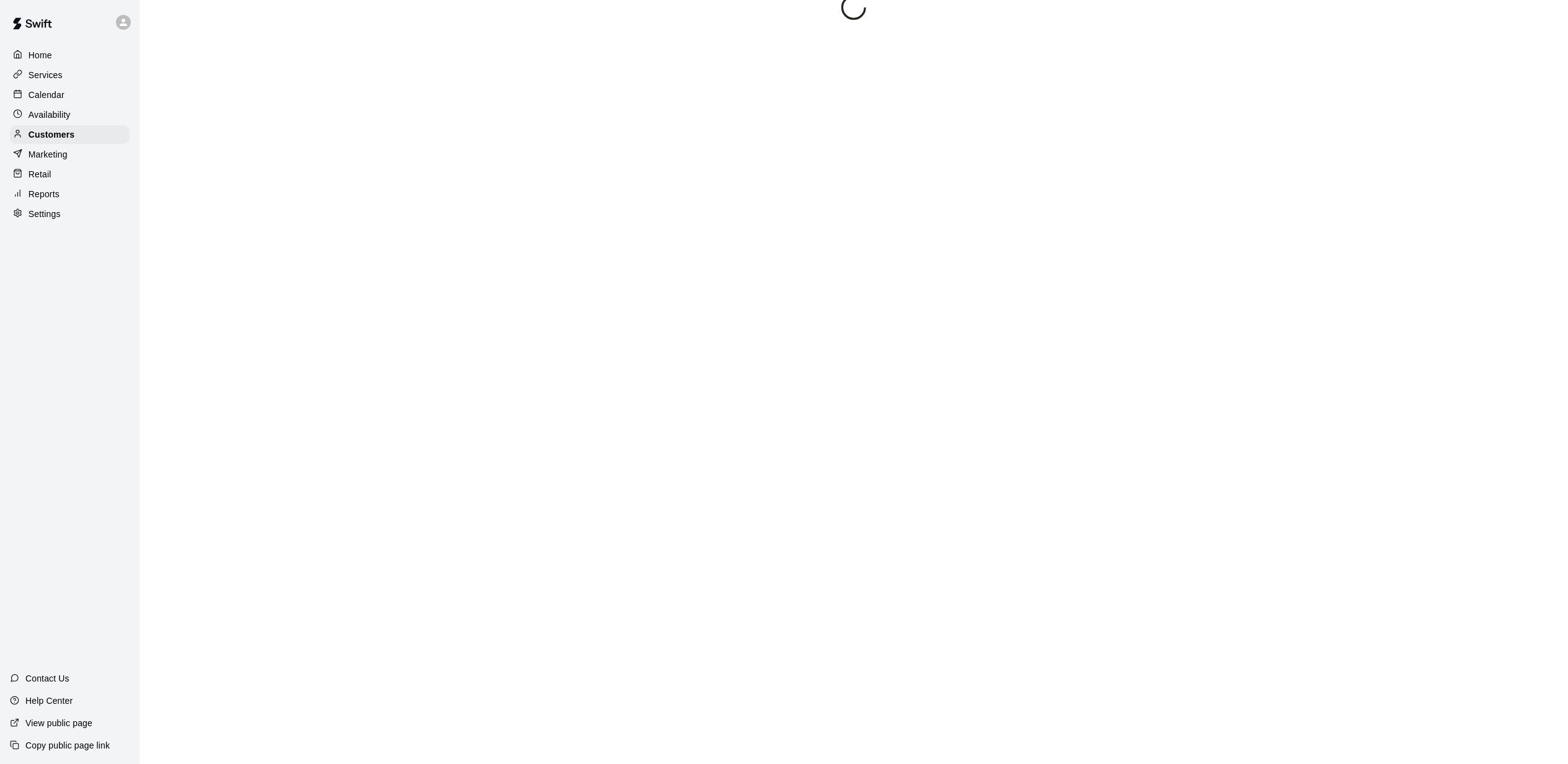 scroll, scrollTop: 0, scrollLeft: 0, axis: both 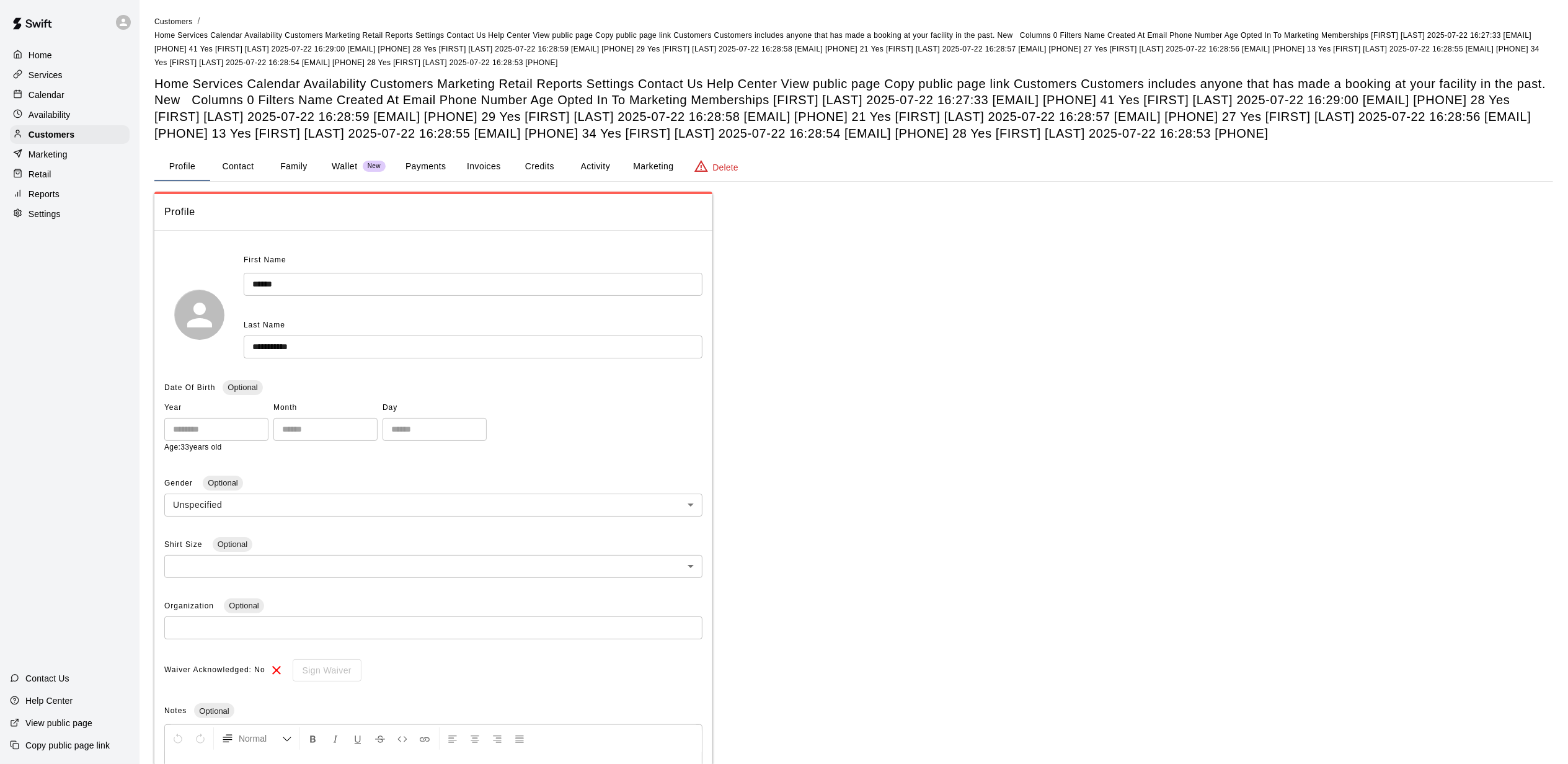 click on "Marketing" at bounding box center (653, 166) 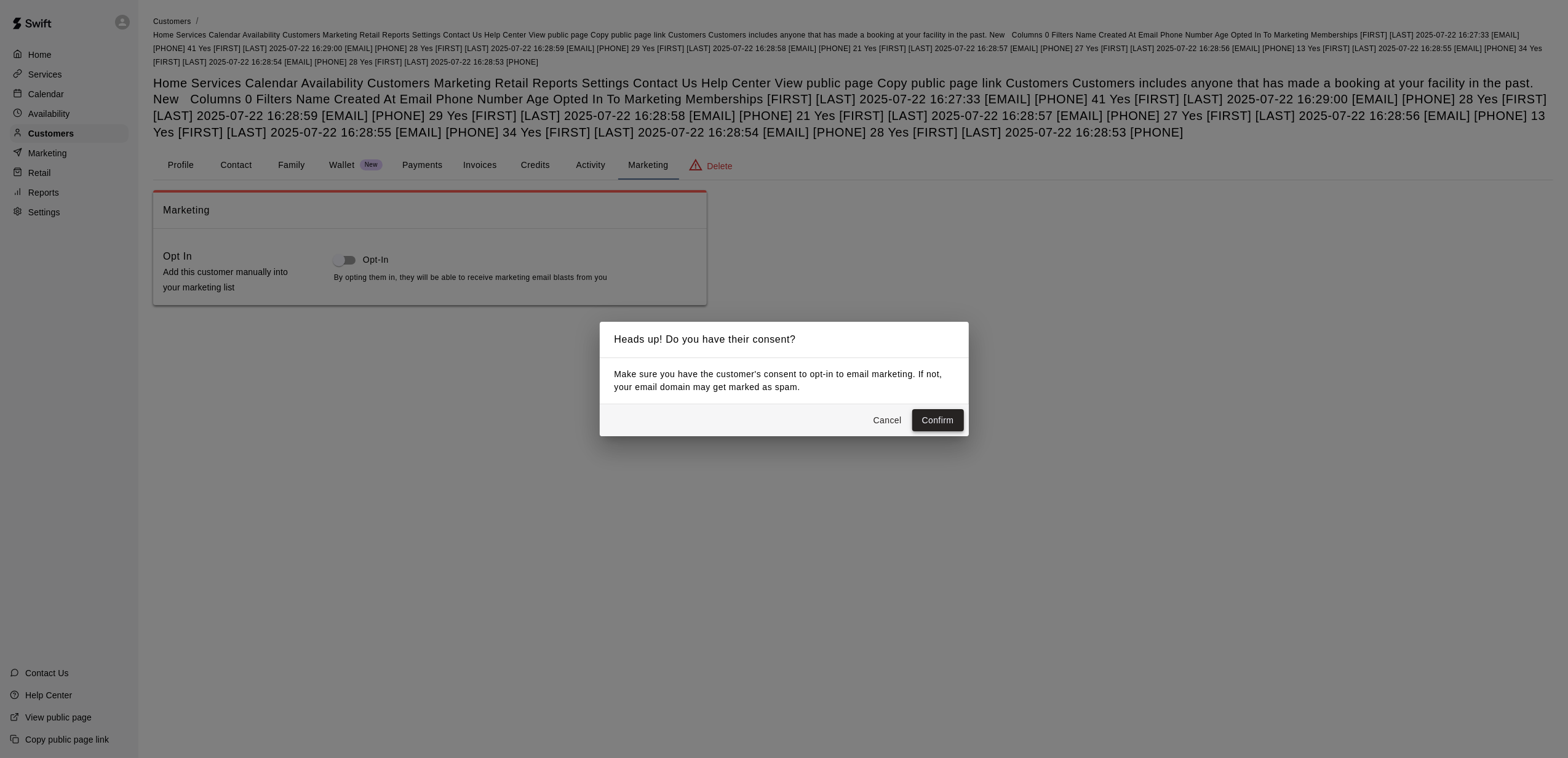 click on "Confirm" at bounding box center (938, 420) 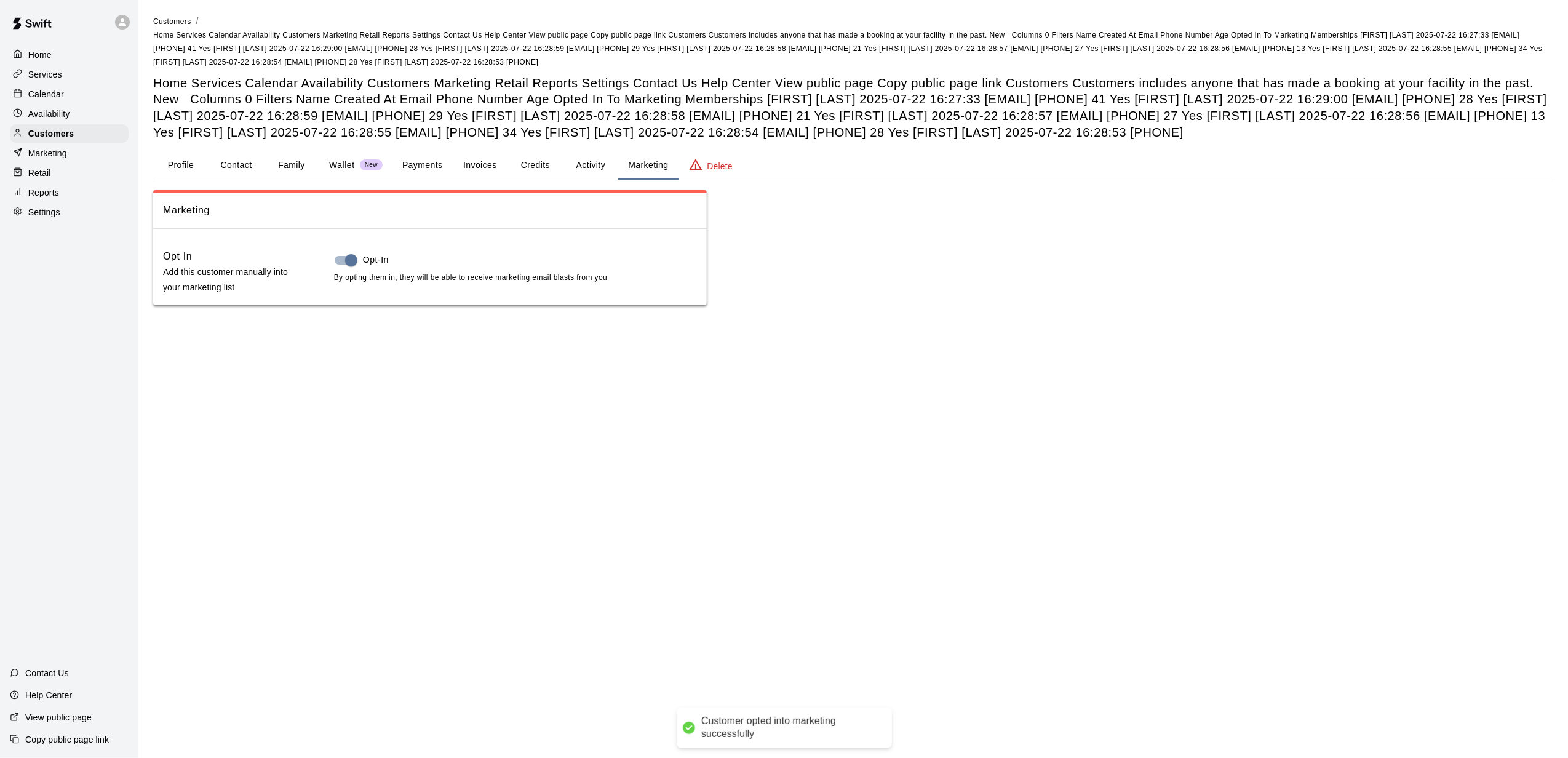 click on "Customers" at bounding box center [172, 22] 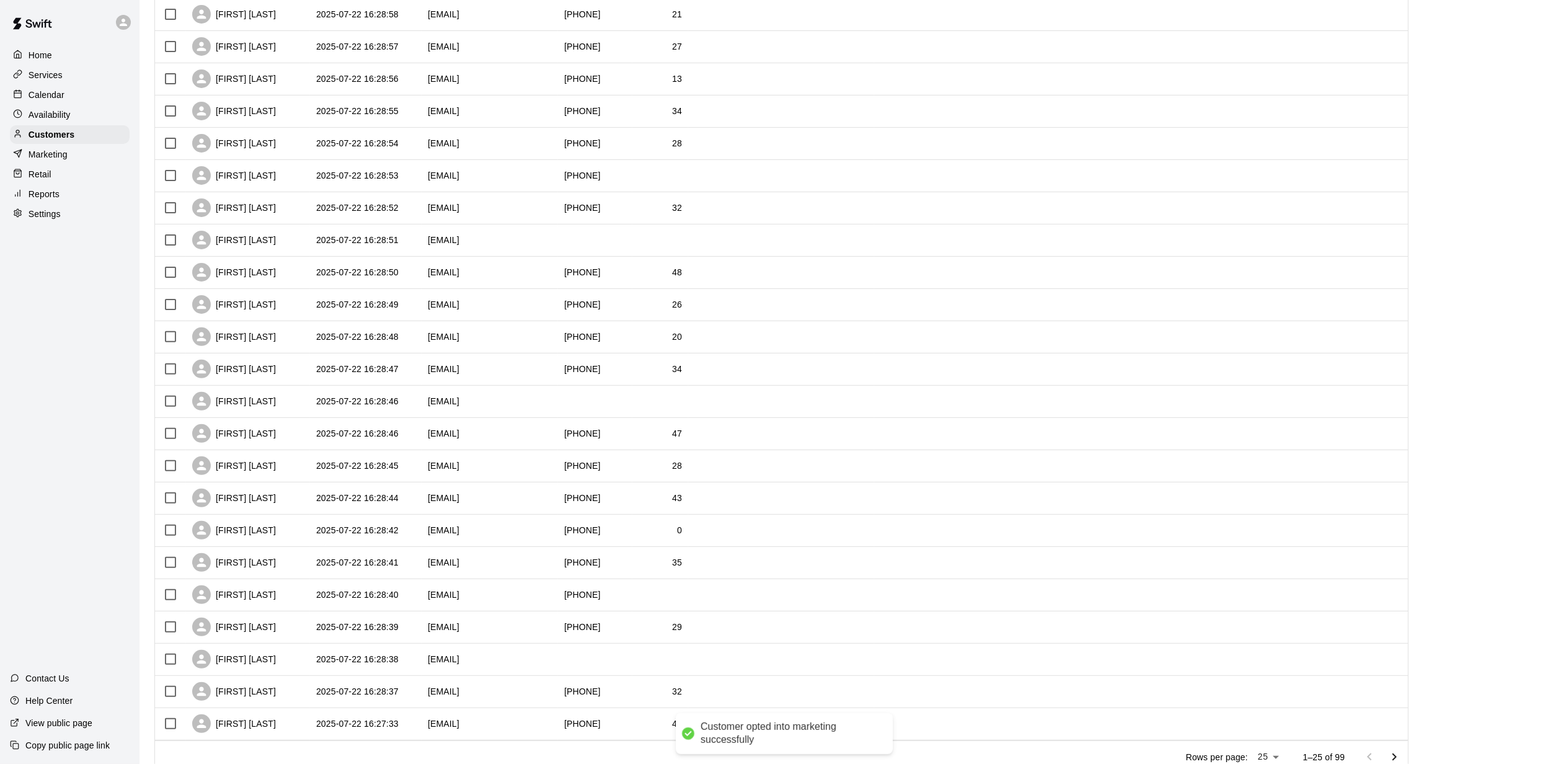 scroll, scrollTop: 309, scrollLeft: 0, axis: vertical 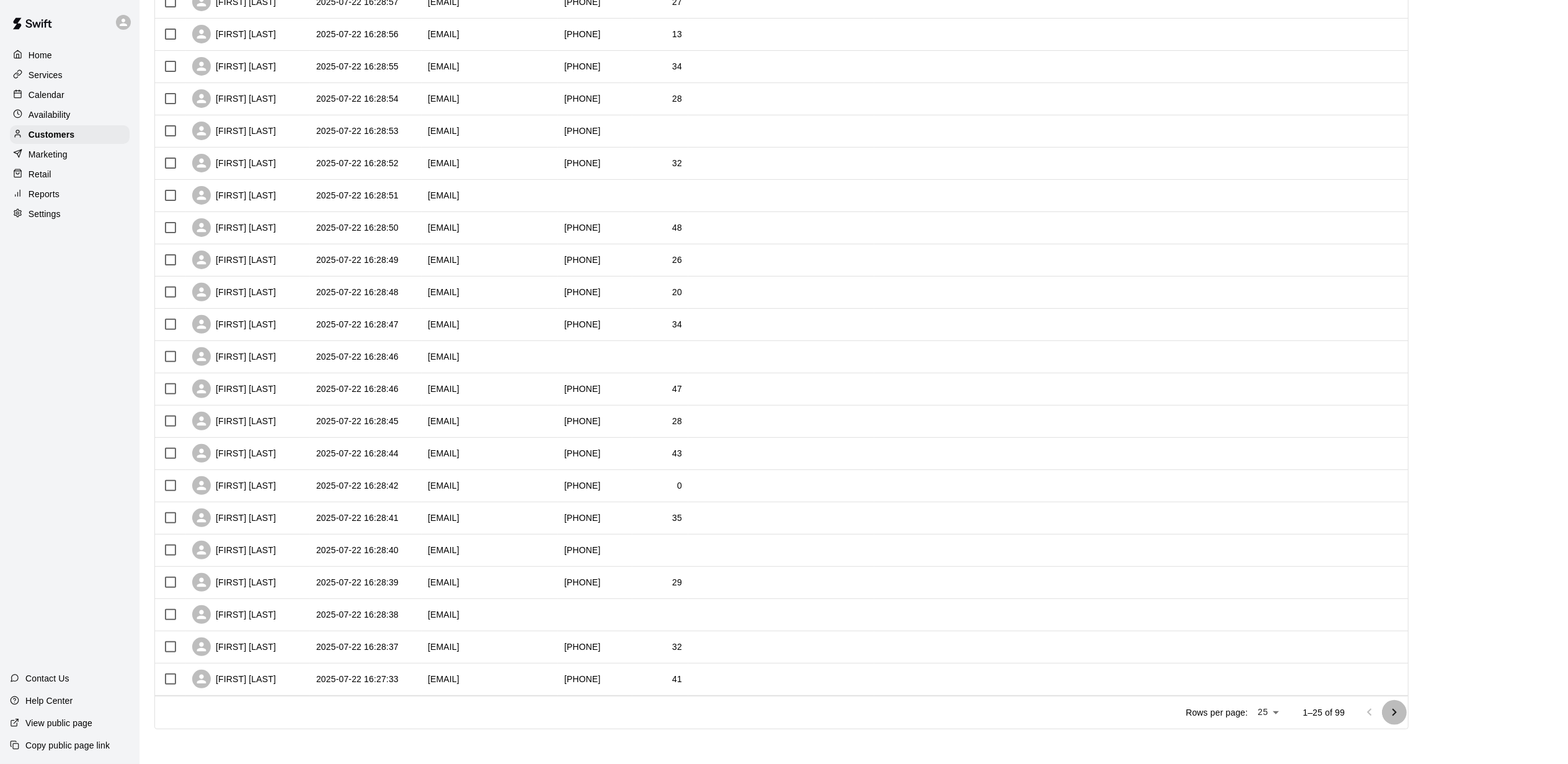click 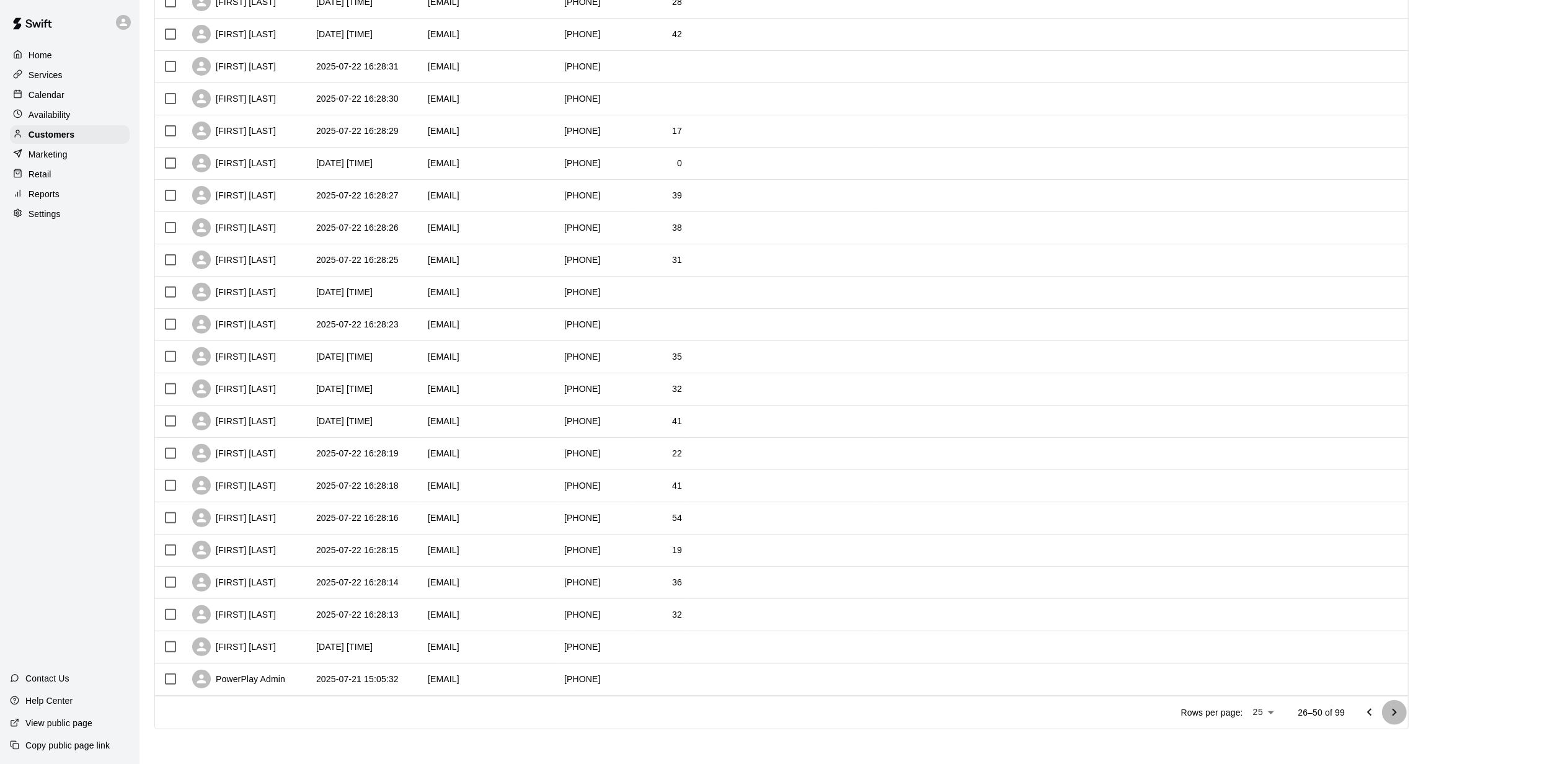 click 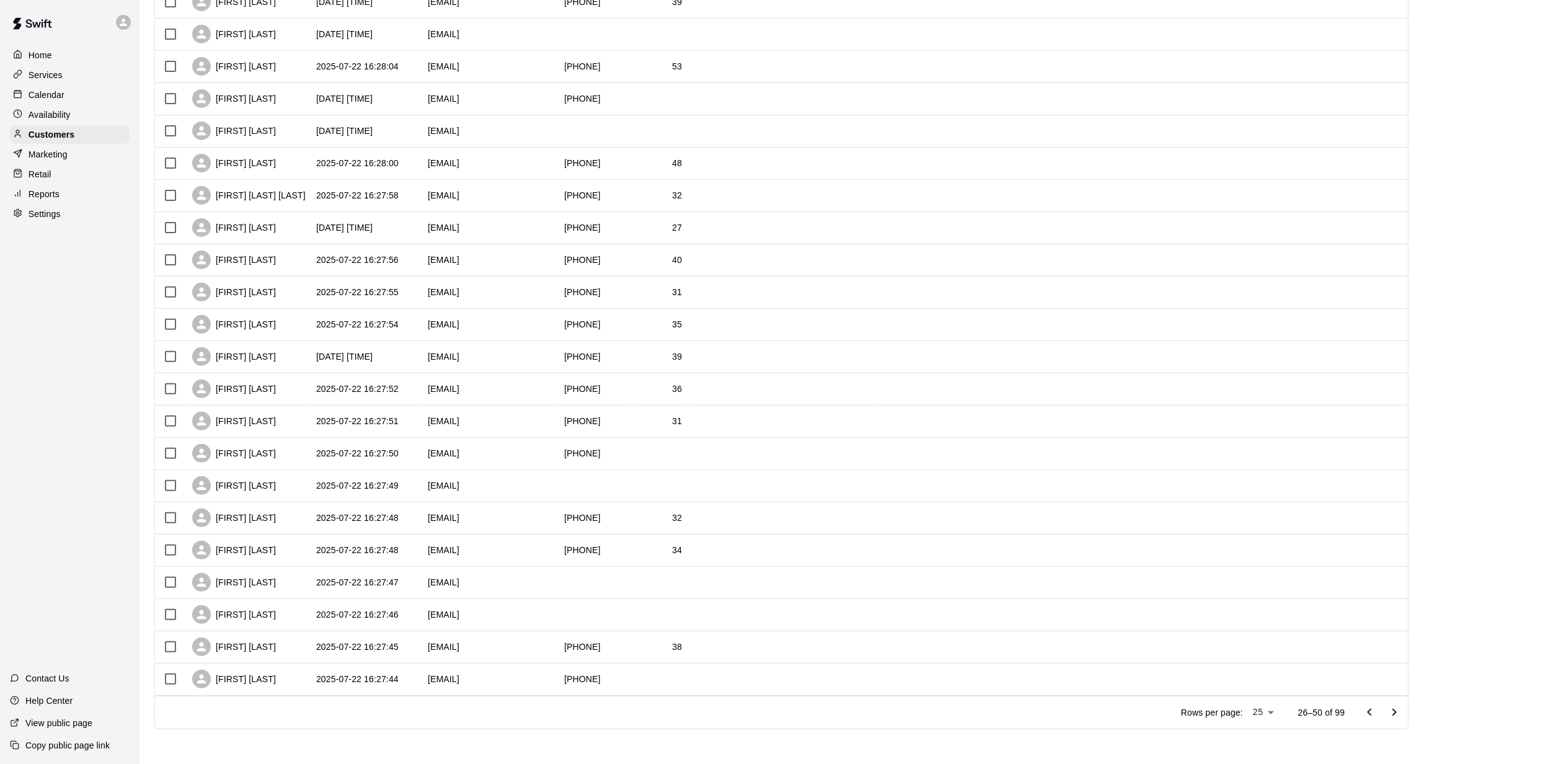 click 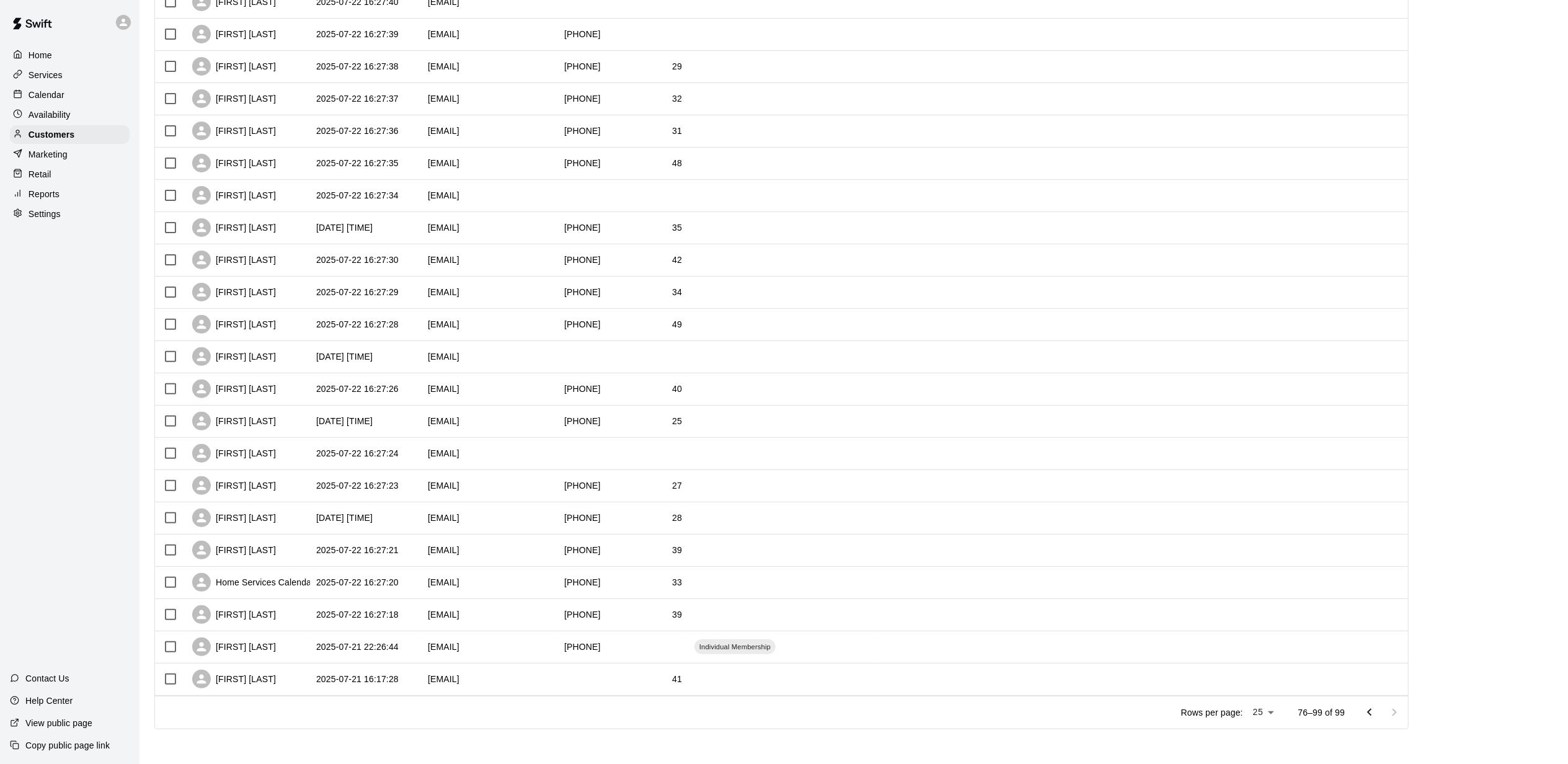 scroll, scrollTop: 277, scrollLeft: 0, axis: vertical 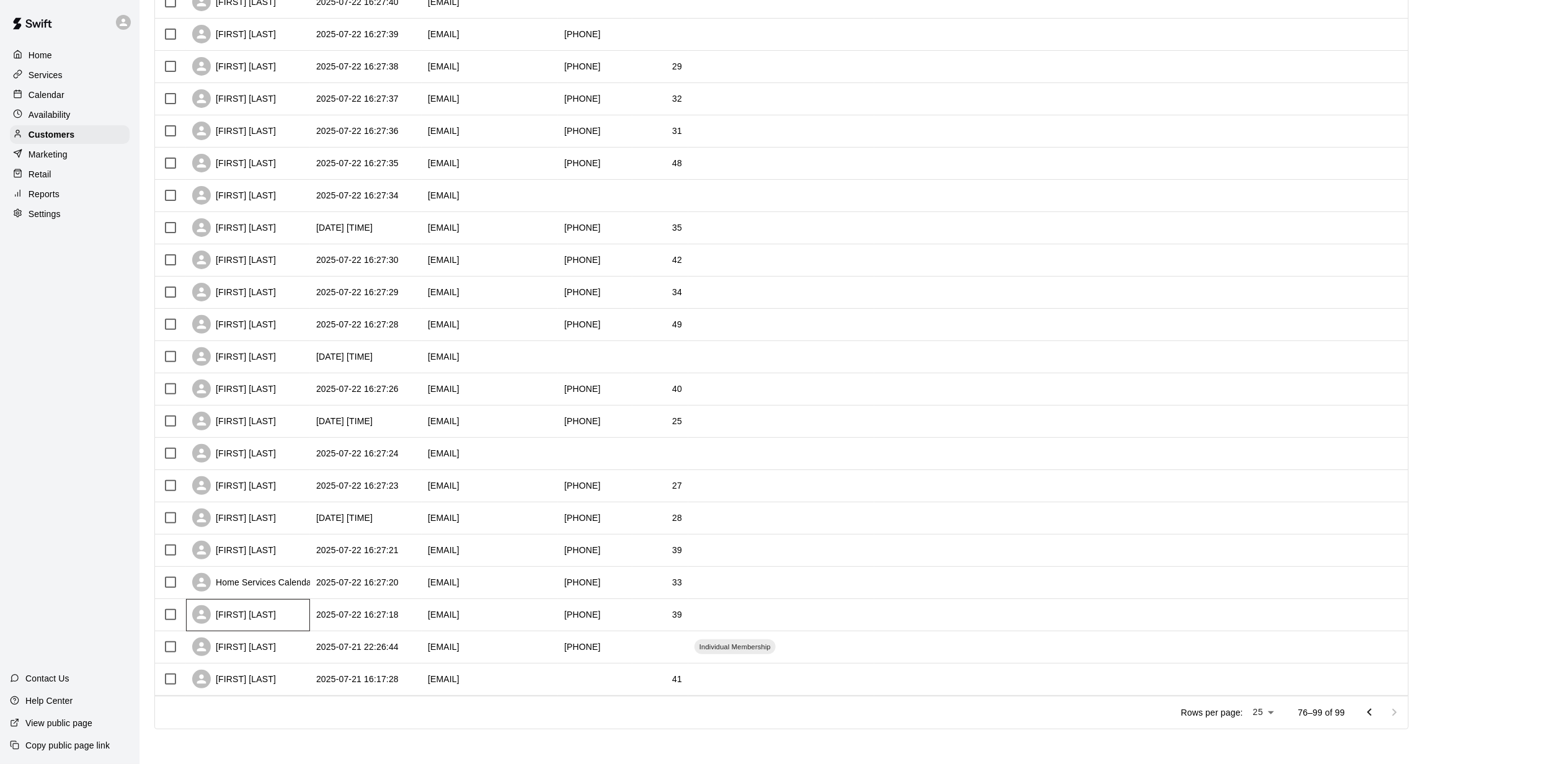 click on "[FIRST] [LAST]" at bounding box center [248, 615] 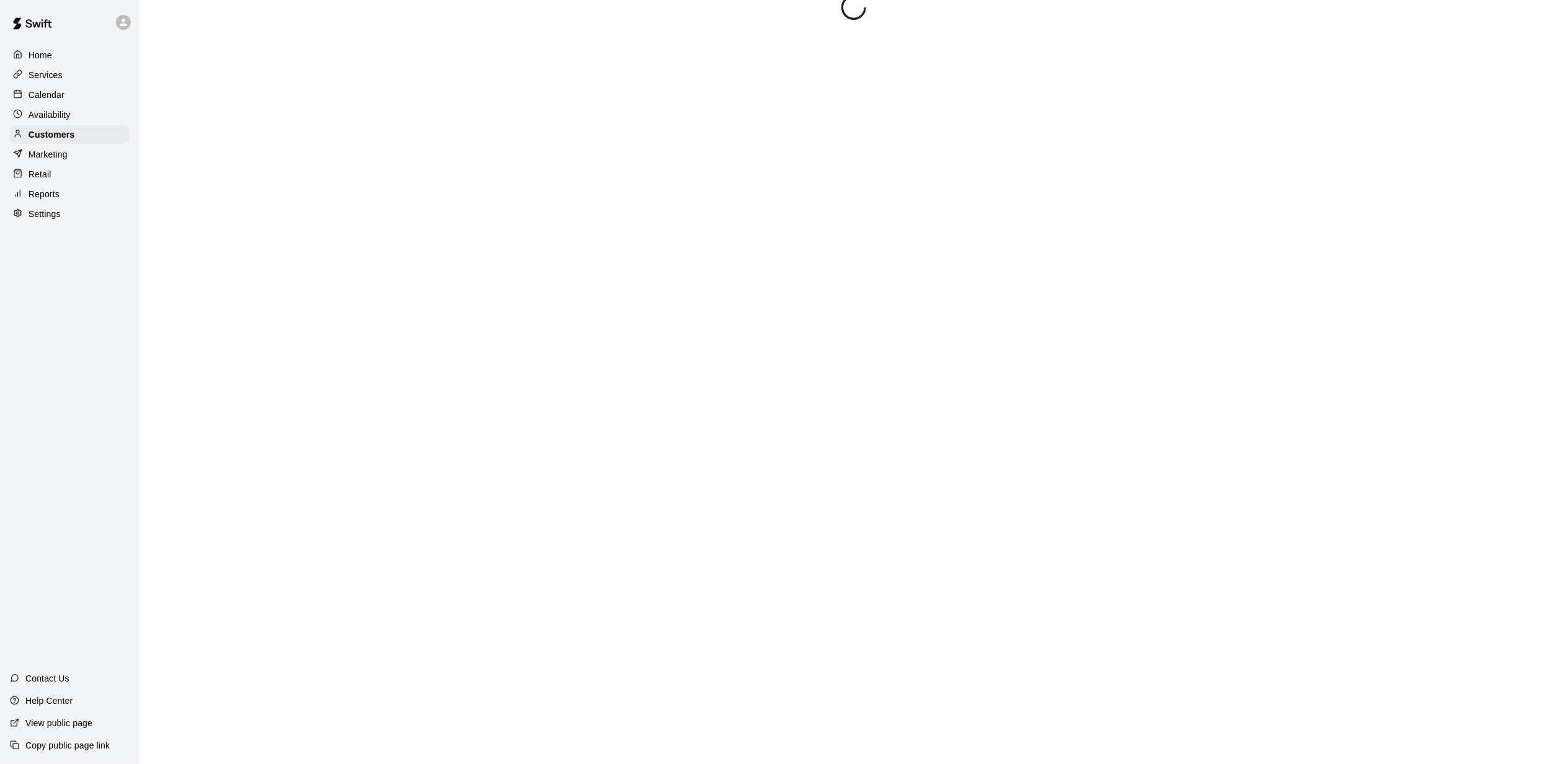 scroll, scrollTop: 0, scrollLeft: 0, axis: both 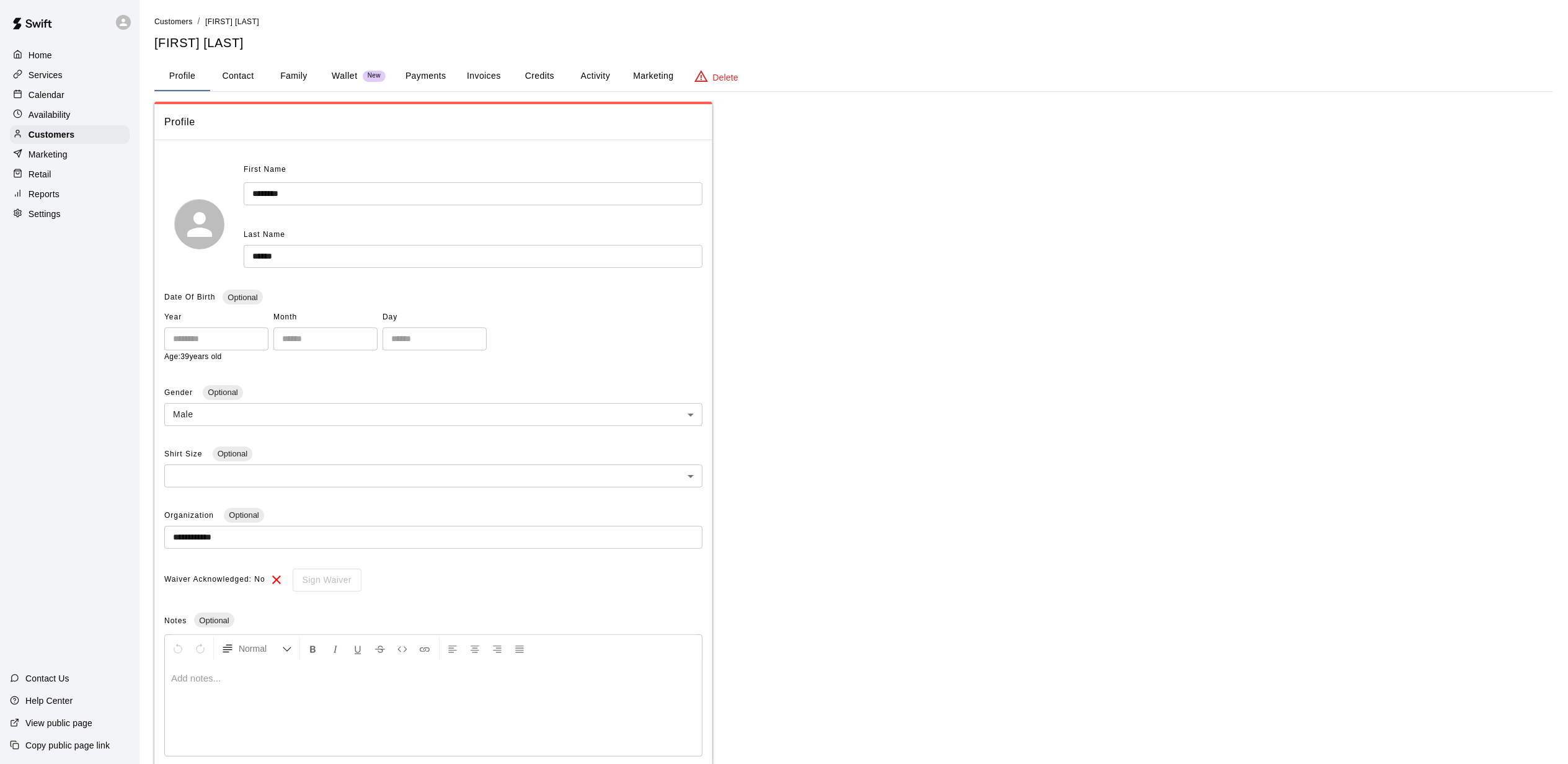 click on "Marketing" at bounding box center (653, 76) 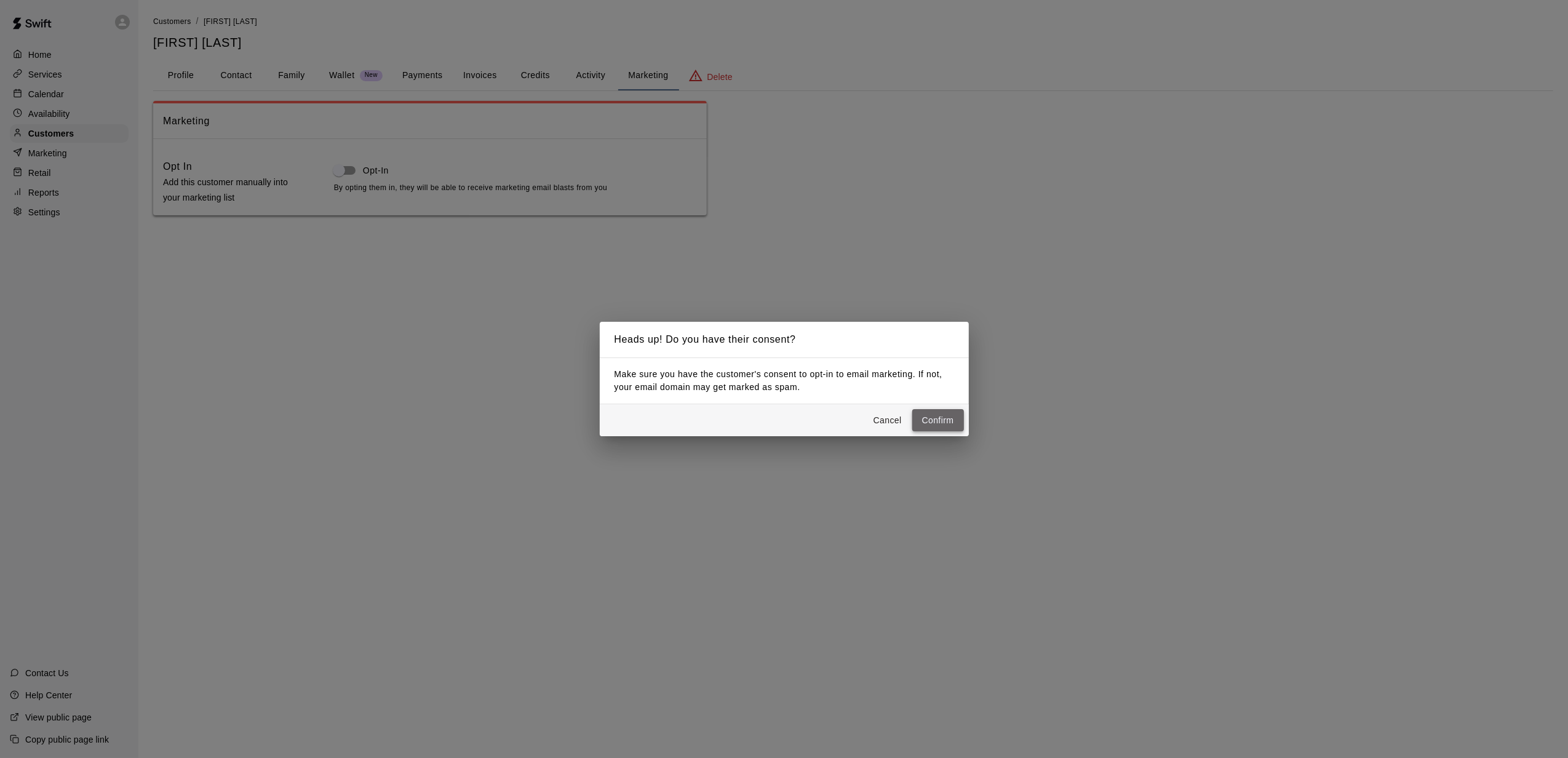 click on "Confirm" at bounding box center (938, 420) 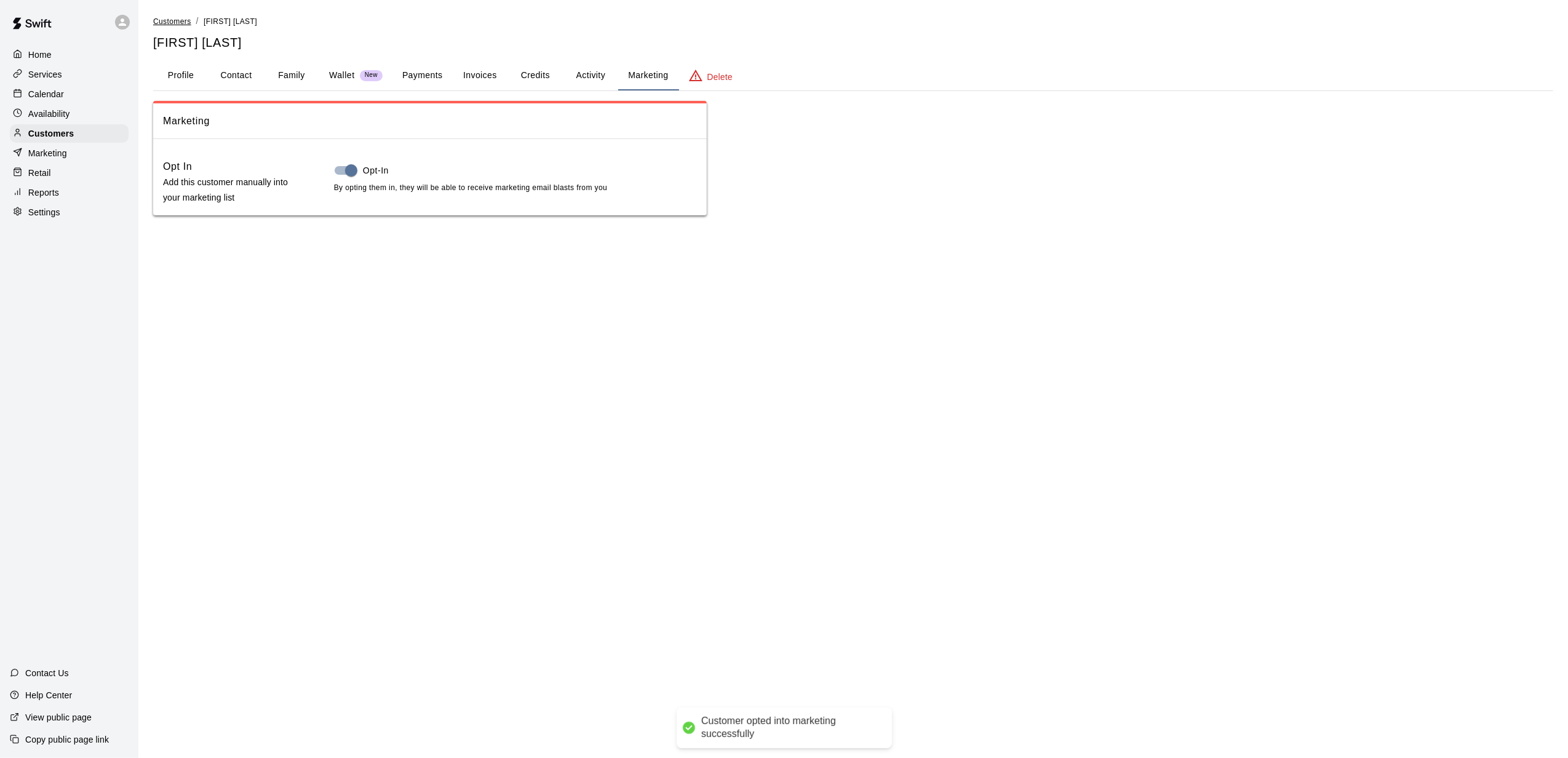 click on "Customers" at bounding box center [172, 22] 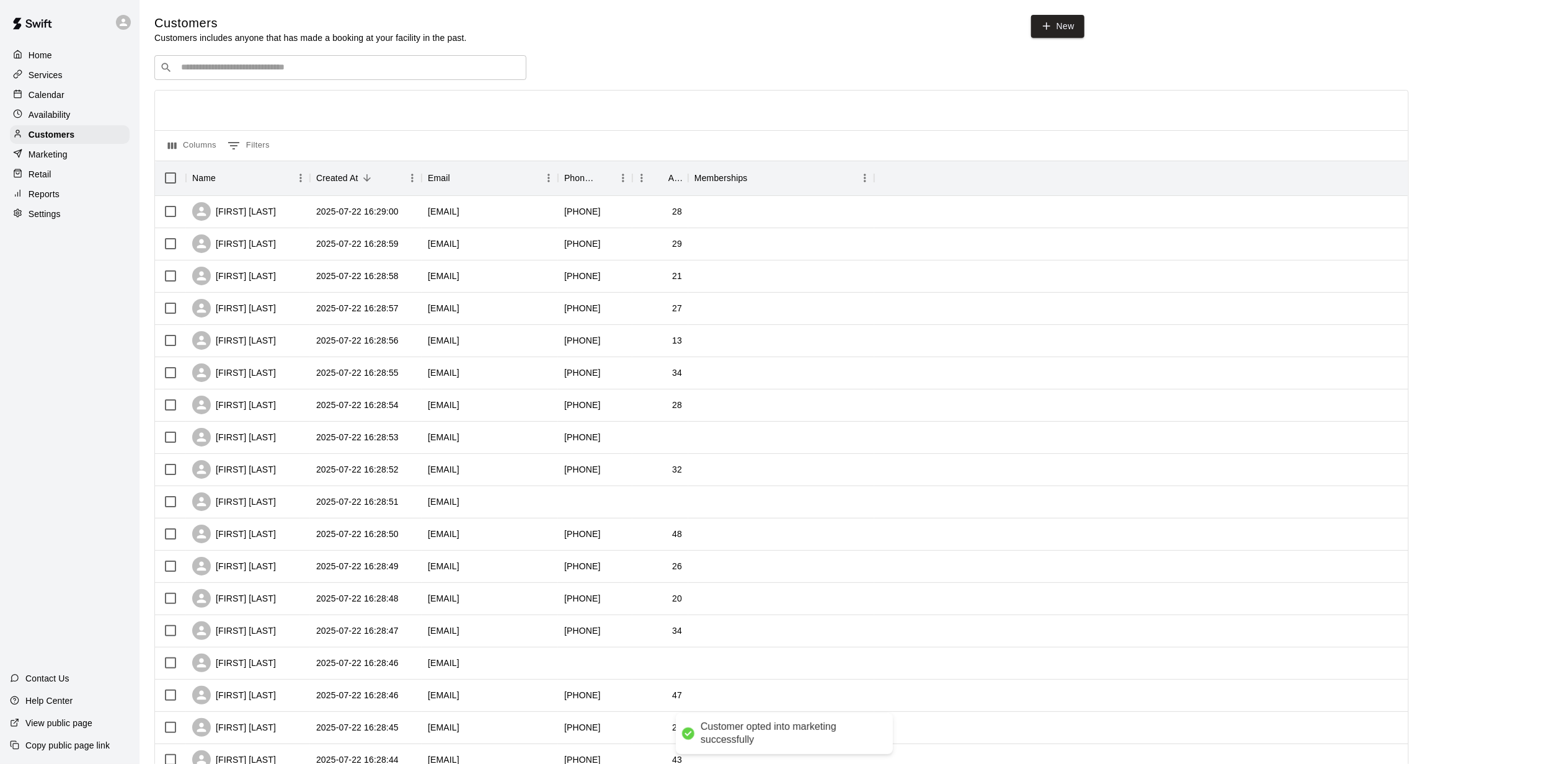 scroll, scrollTop: 309, scrollLeft: 0, axis: vertical 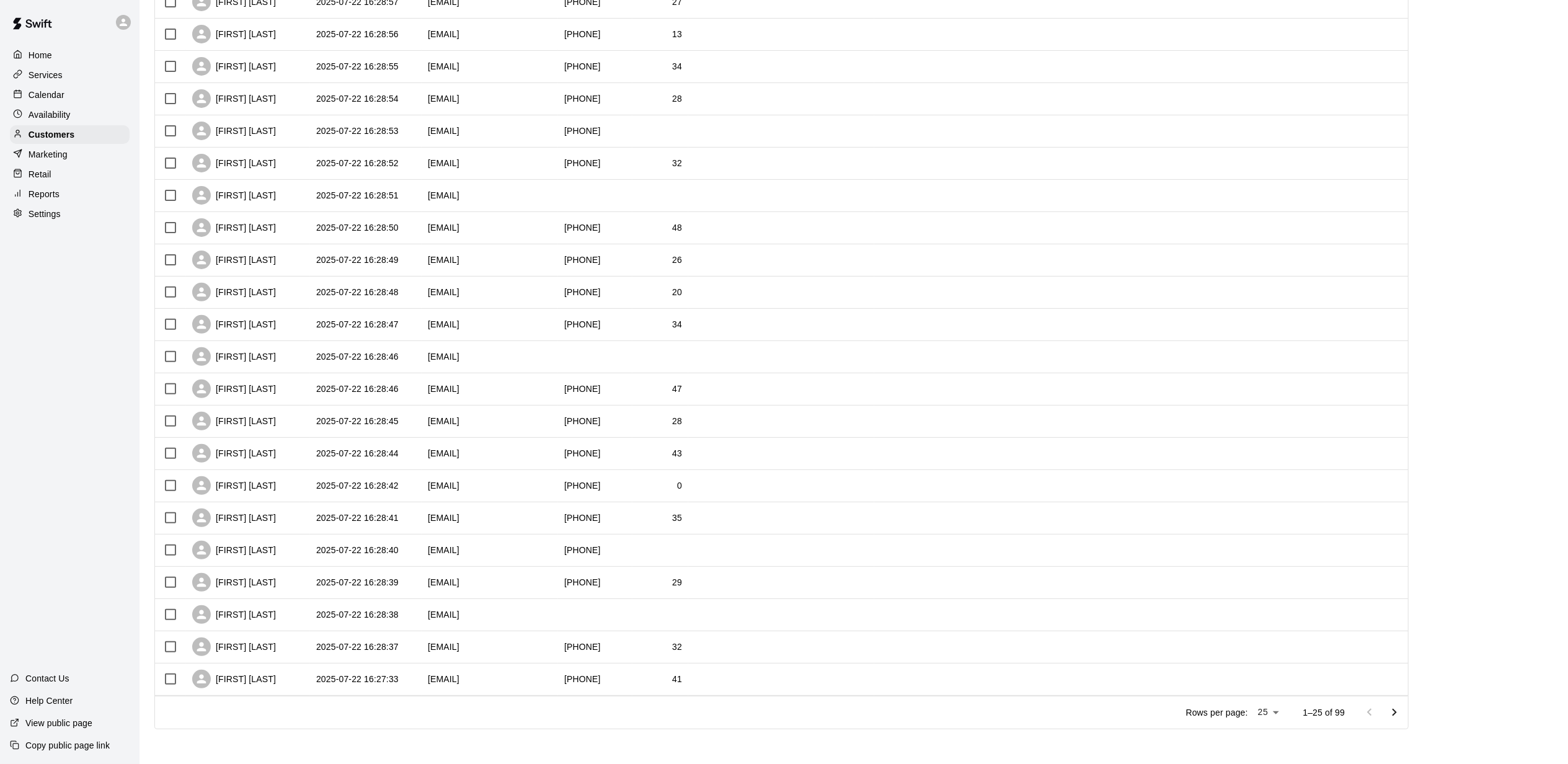click 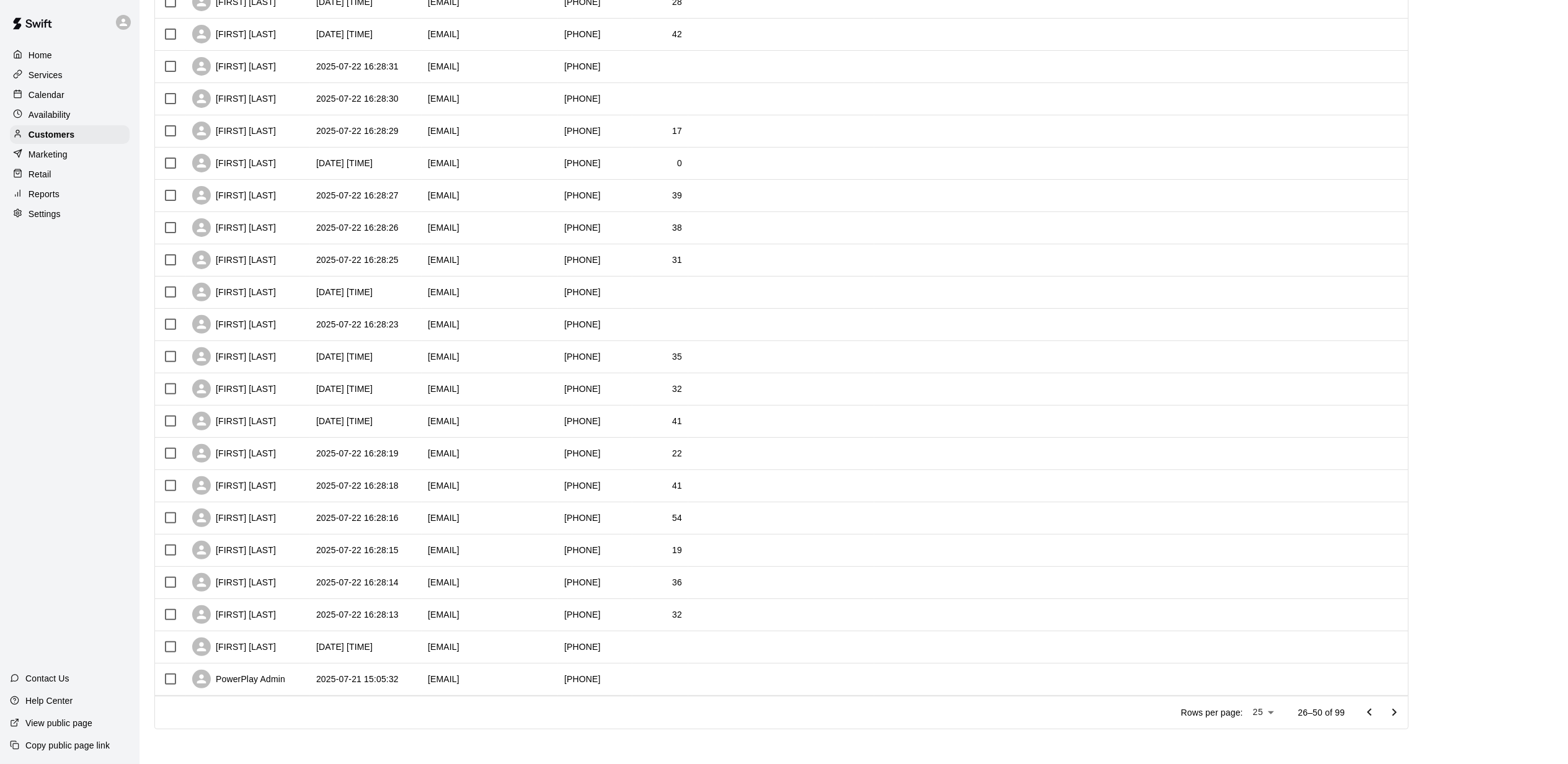 click 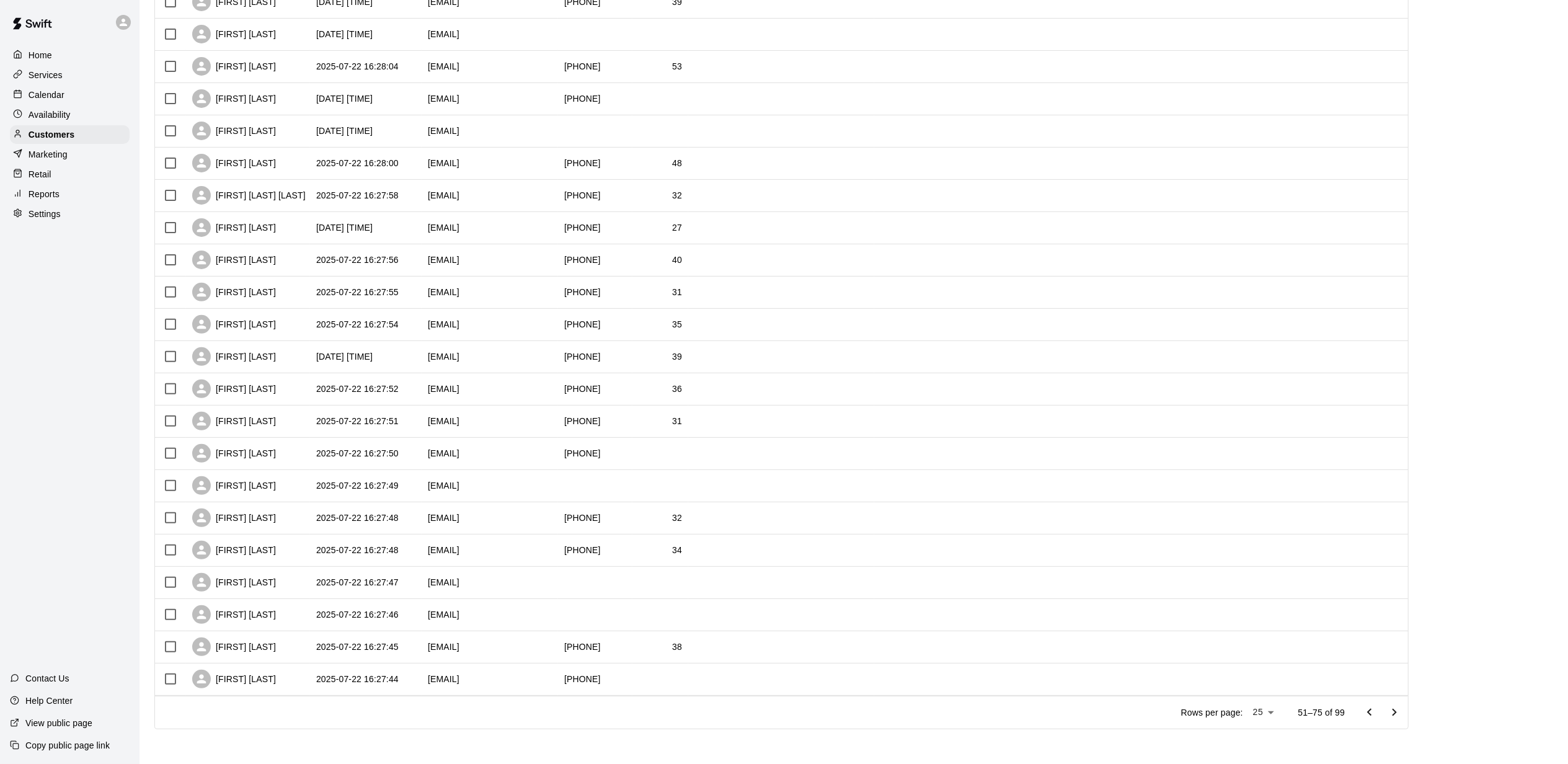 click 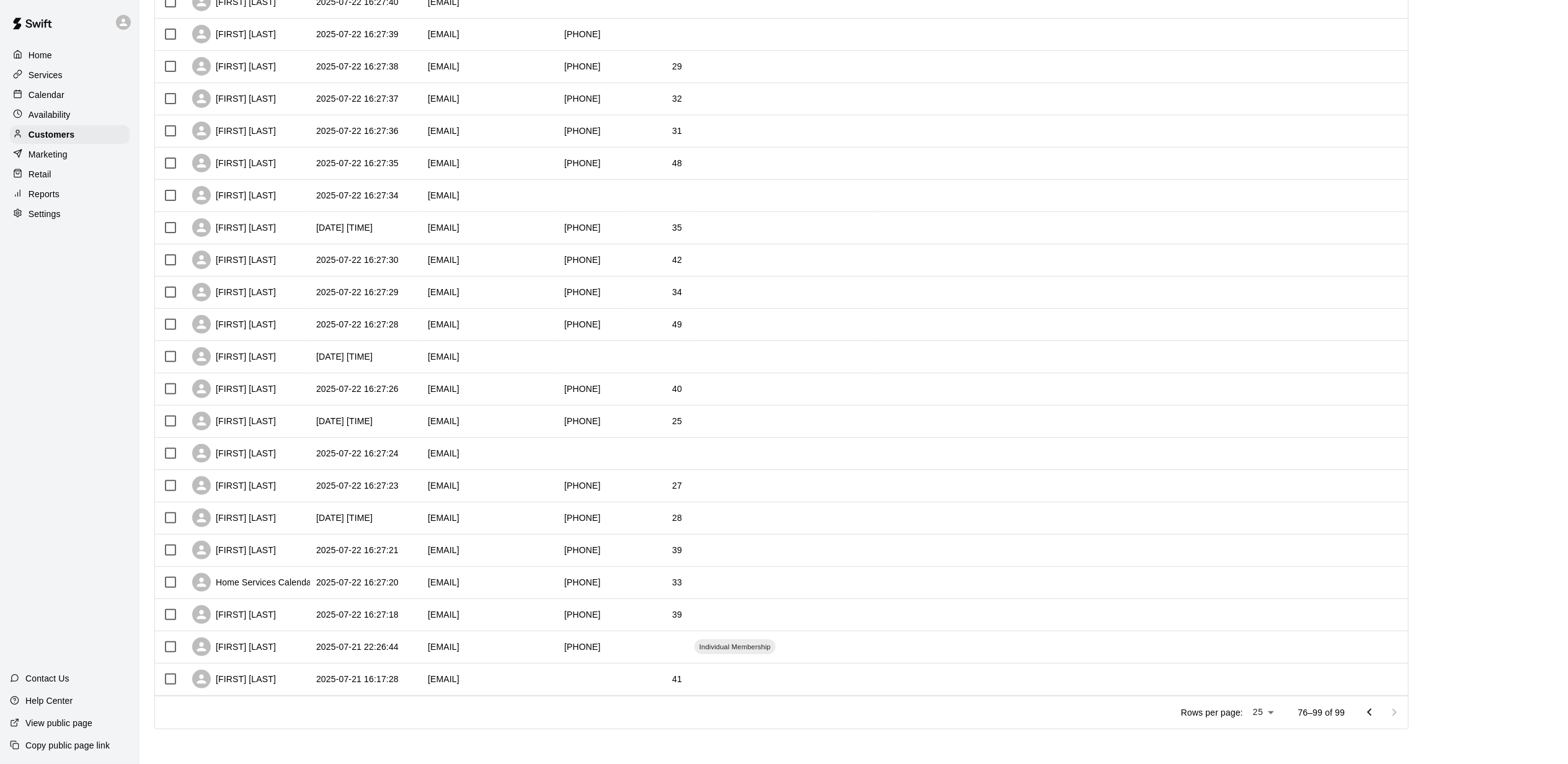 scroll, scrollTop: 277, scrollLeft: 0, axis: vertical 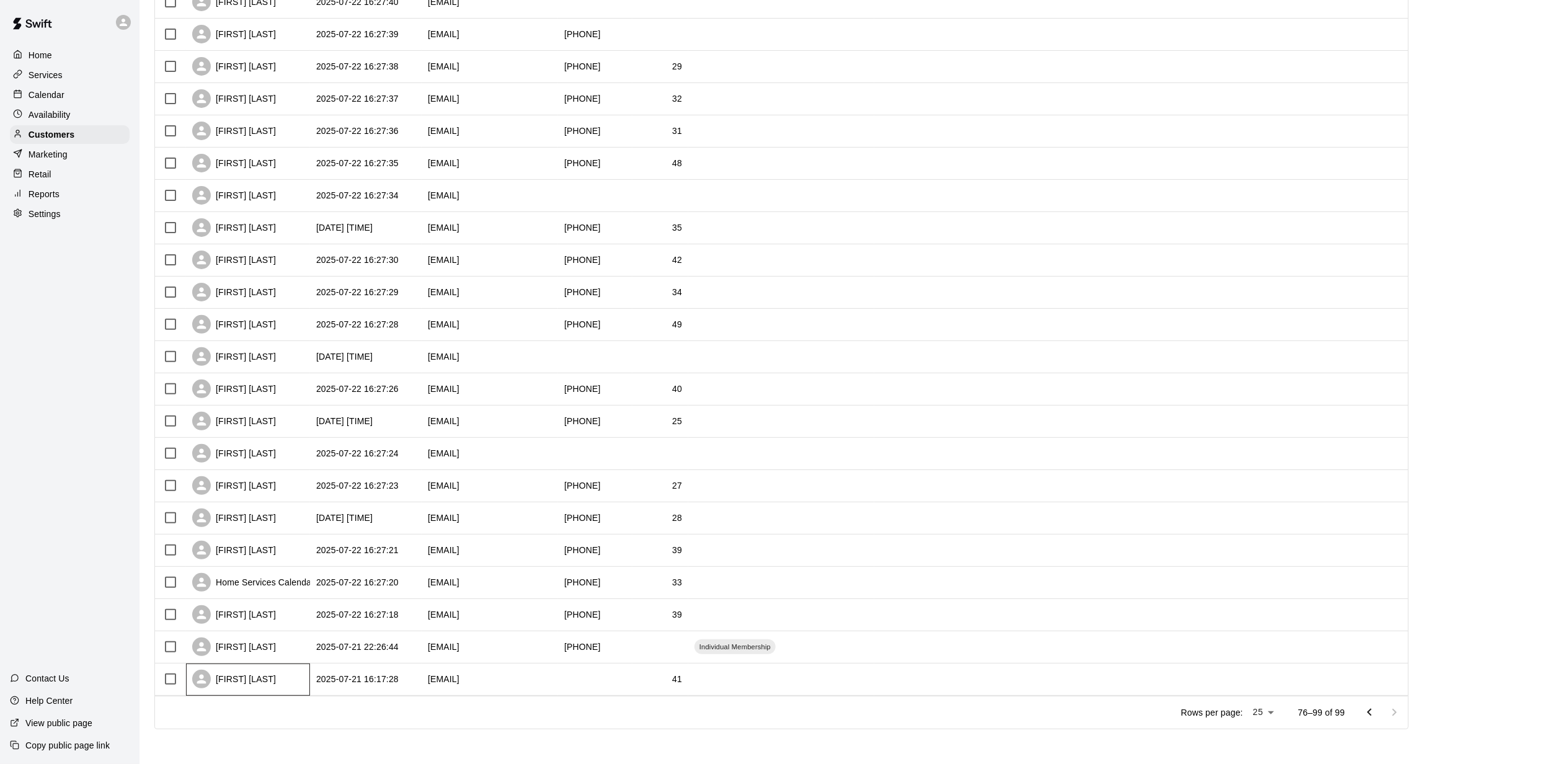 drag, startPoint x: 294, startPoint y: 675, endPoint x: 288, endPoint y: 675, distance: 6 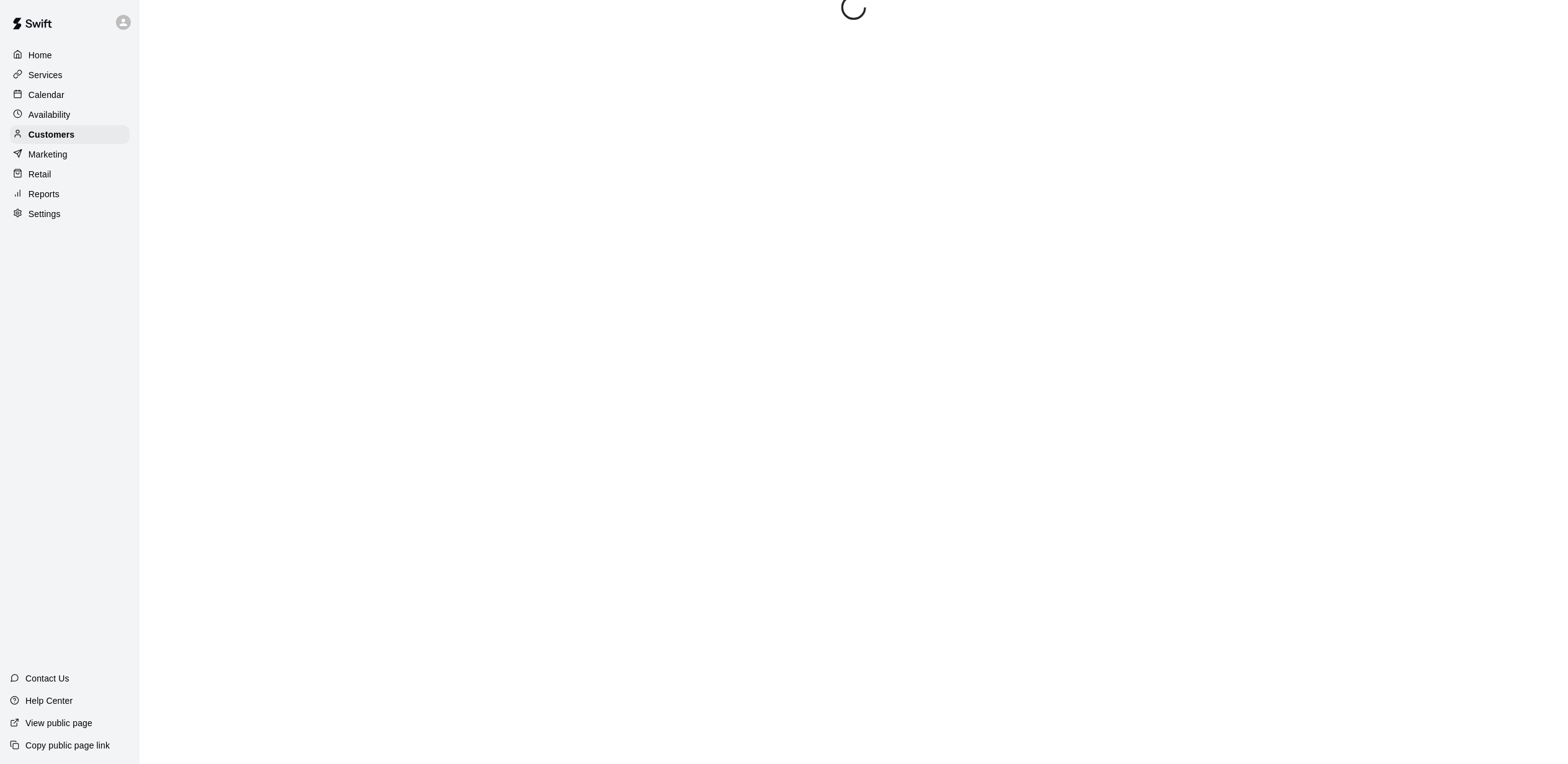 scroll, scrollTop: 0, scrollLeft: 0, axis: both 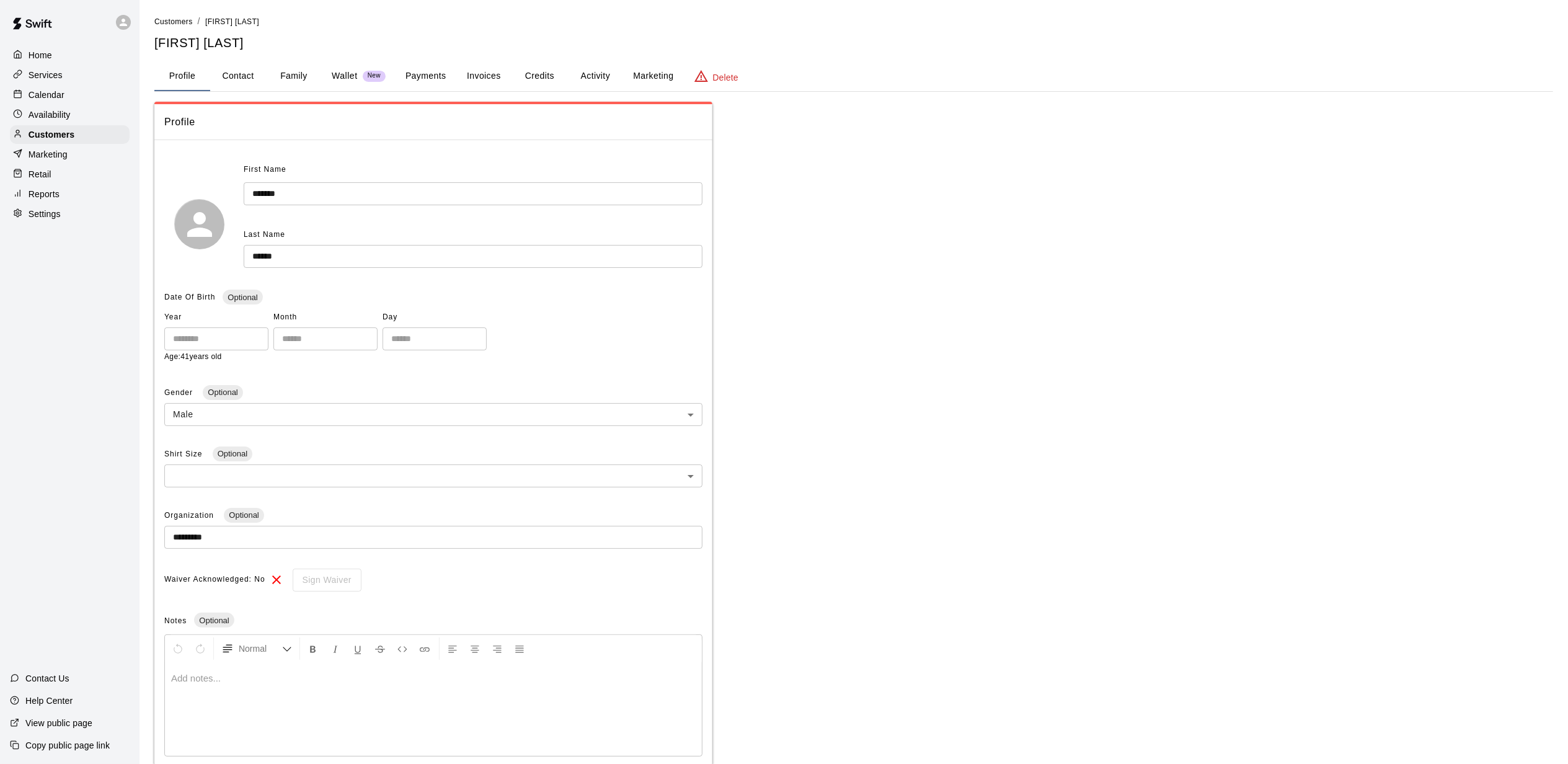 click on "Marketing" at bounding box center (653, 76) 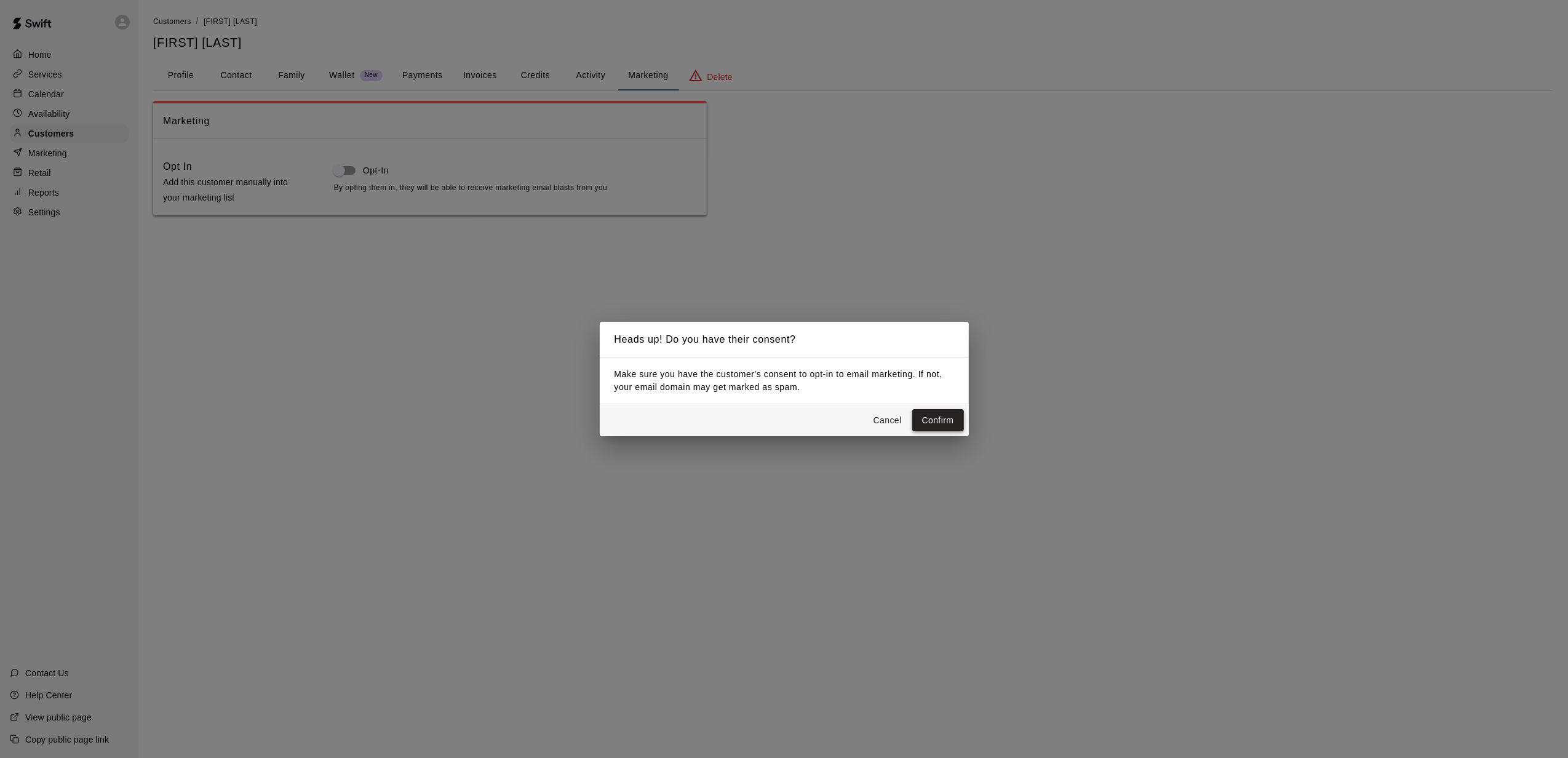 click on "Confirm" at bounding box center [938, 420] 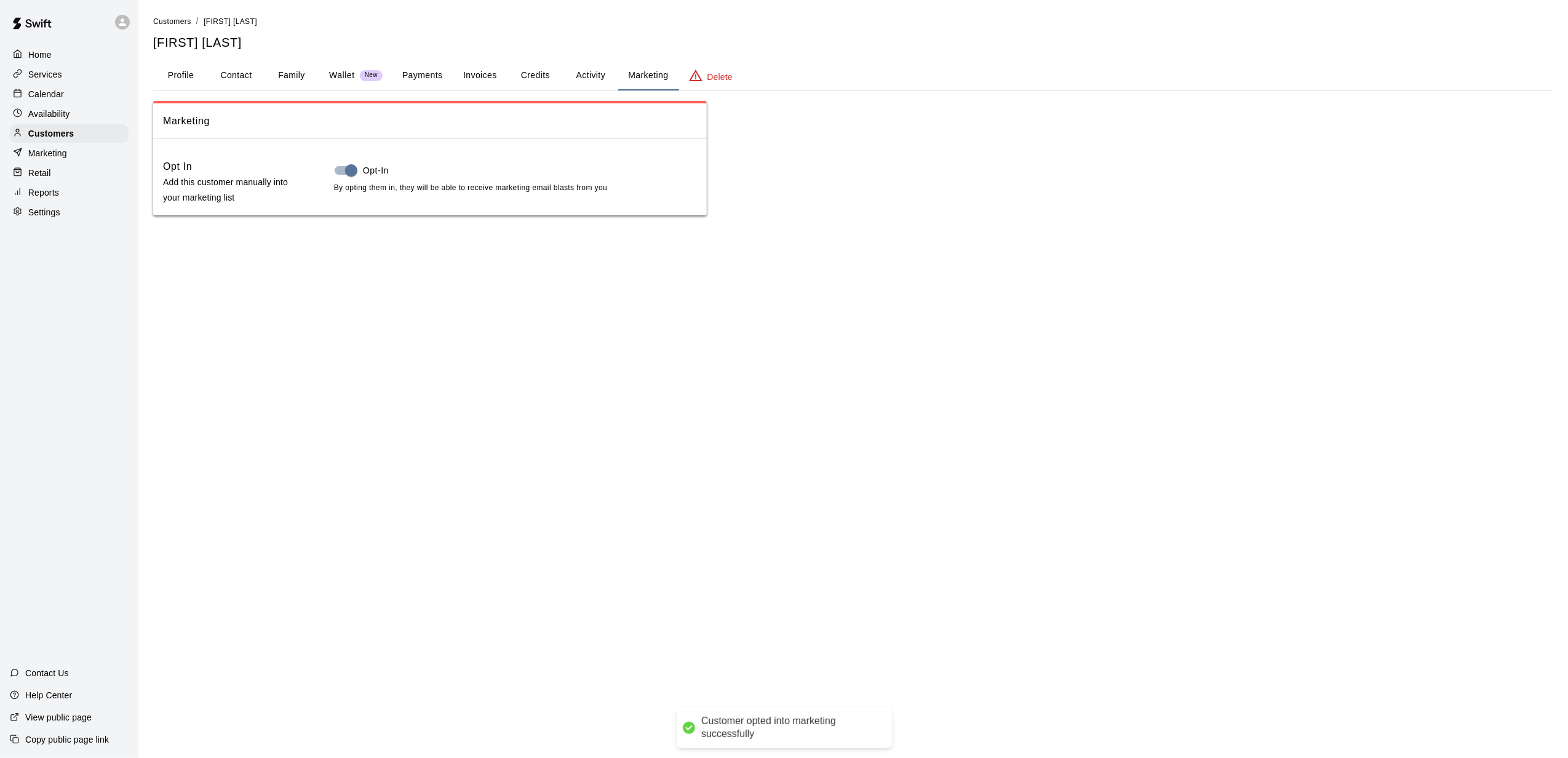 click on "Profile" at bounding box center [181, 76] 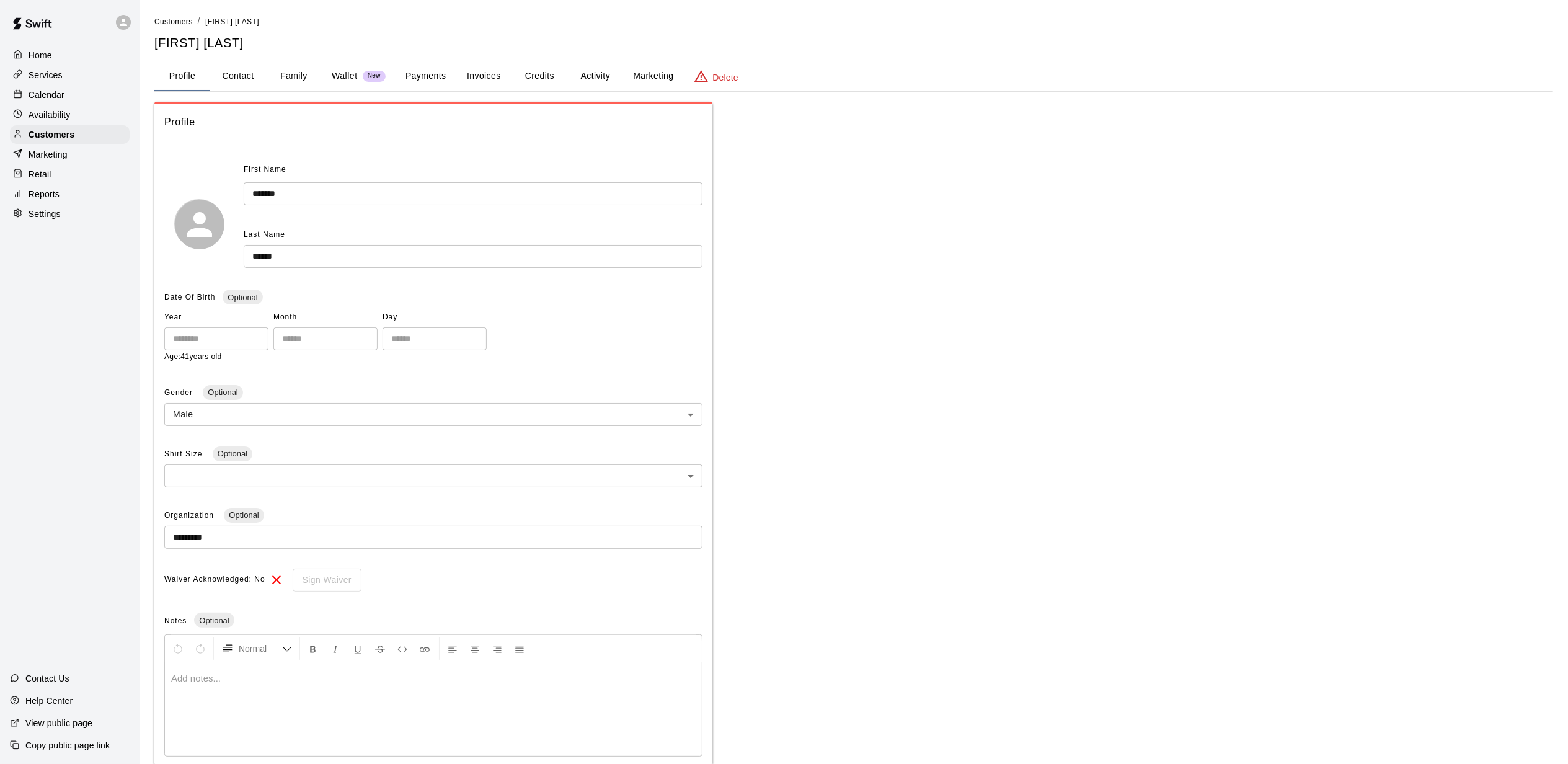 click on "Customers" at bounding box center [174, 22] 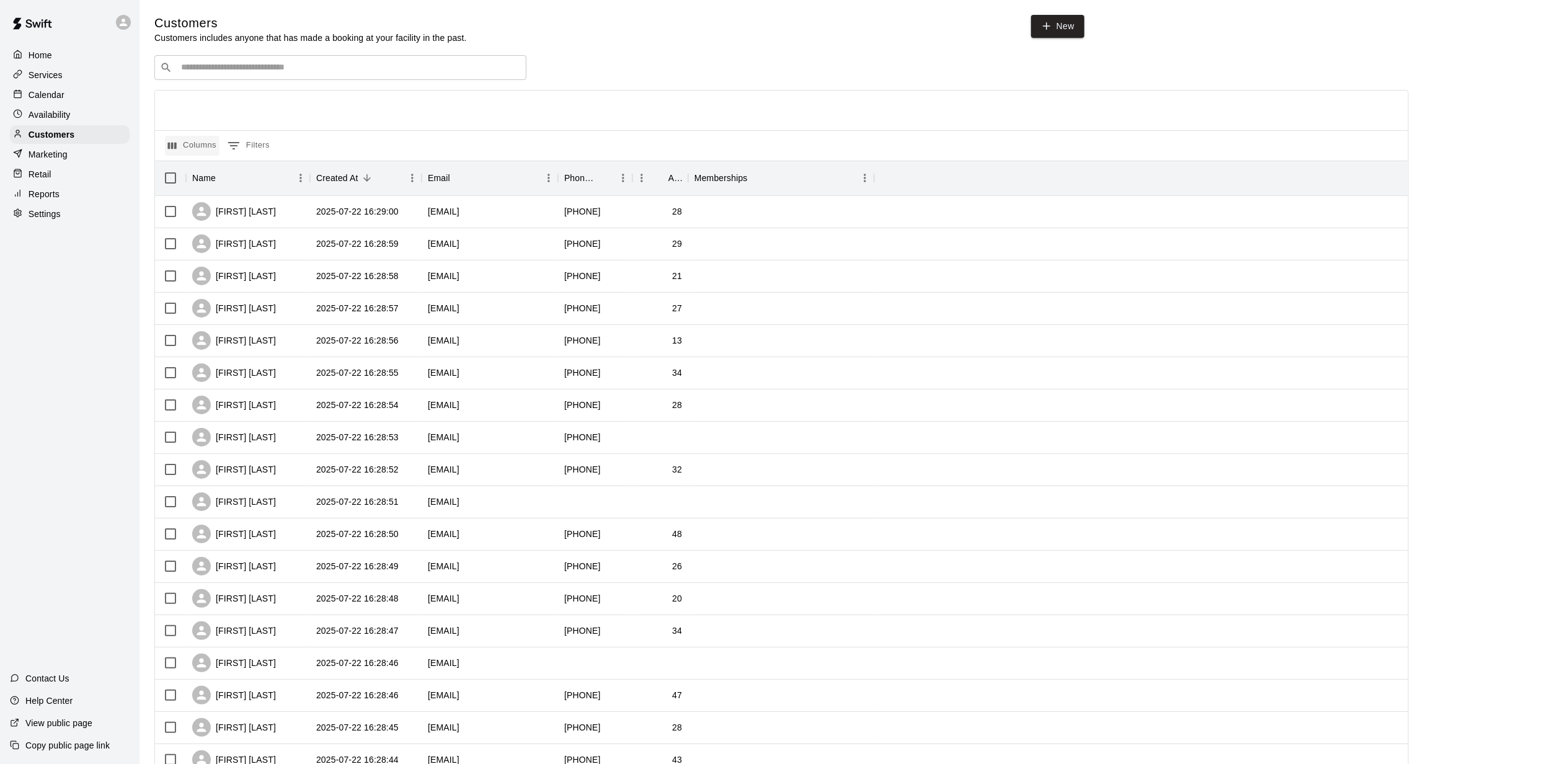 click on "Columns" at bounding box center (192, 146) 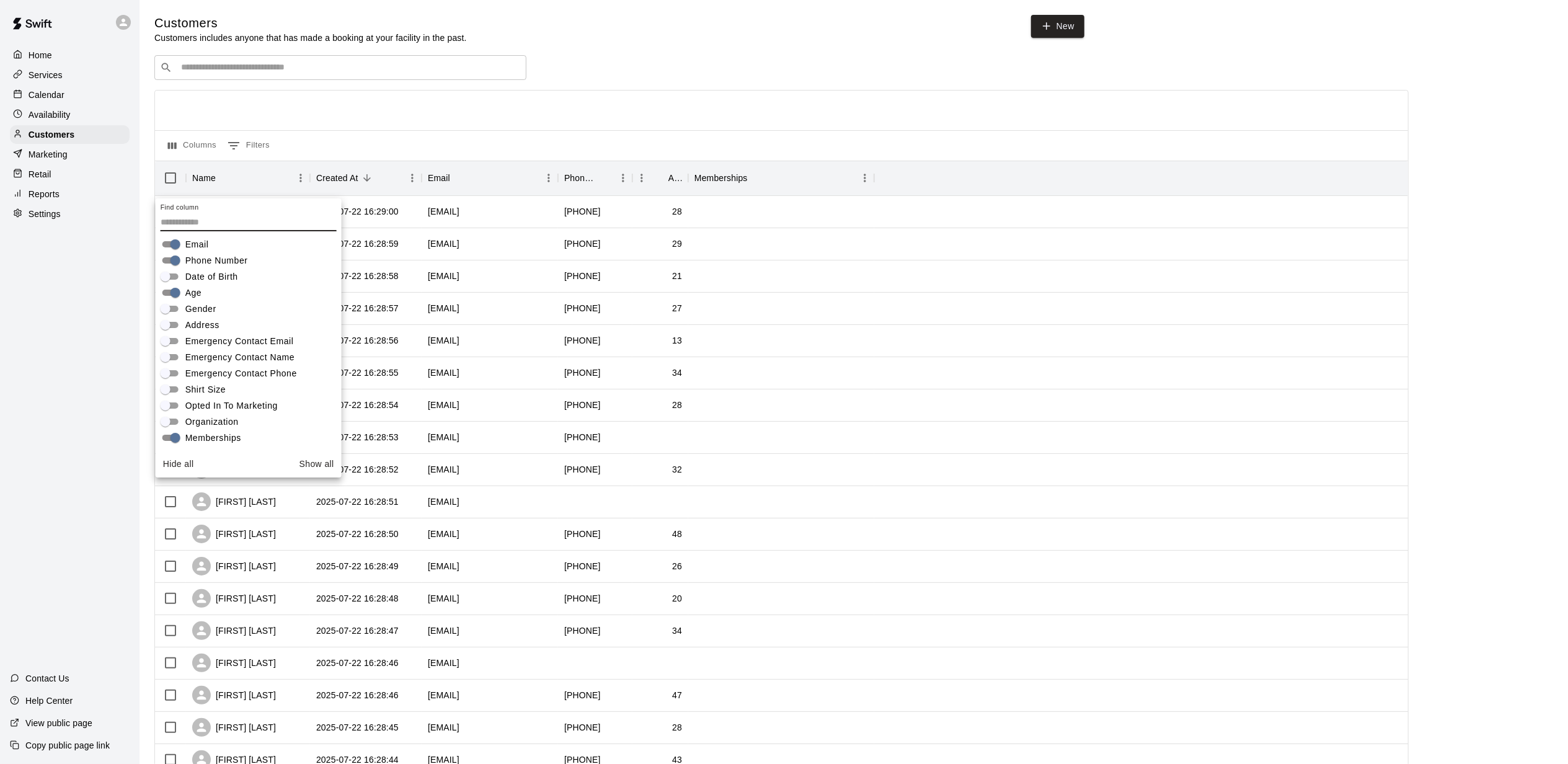 scroll, scrollTop: 87, scrollLeft: 0, axis: vertical 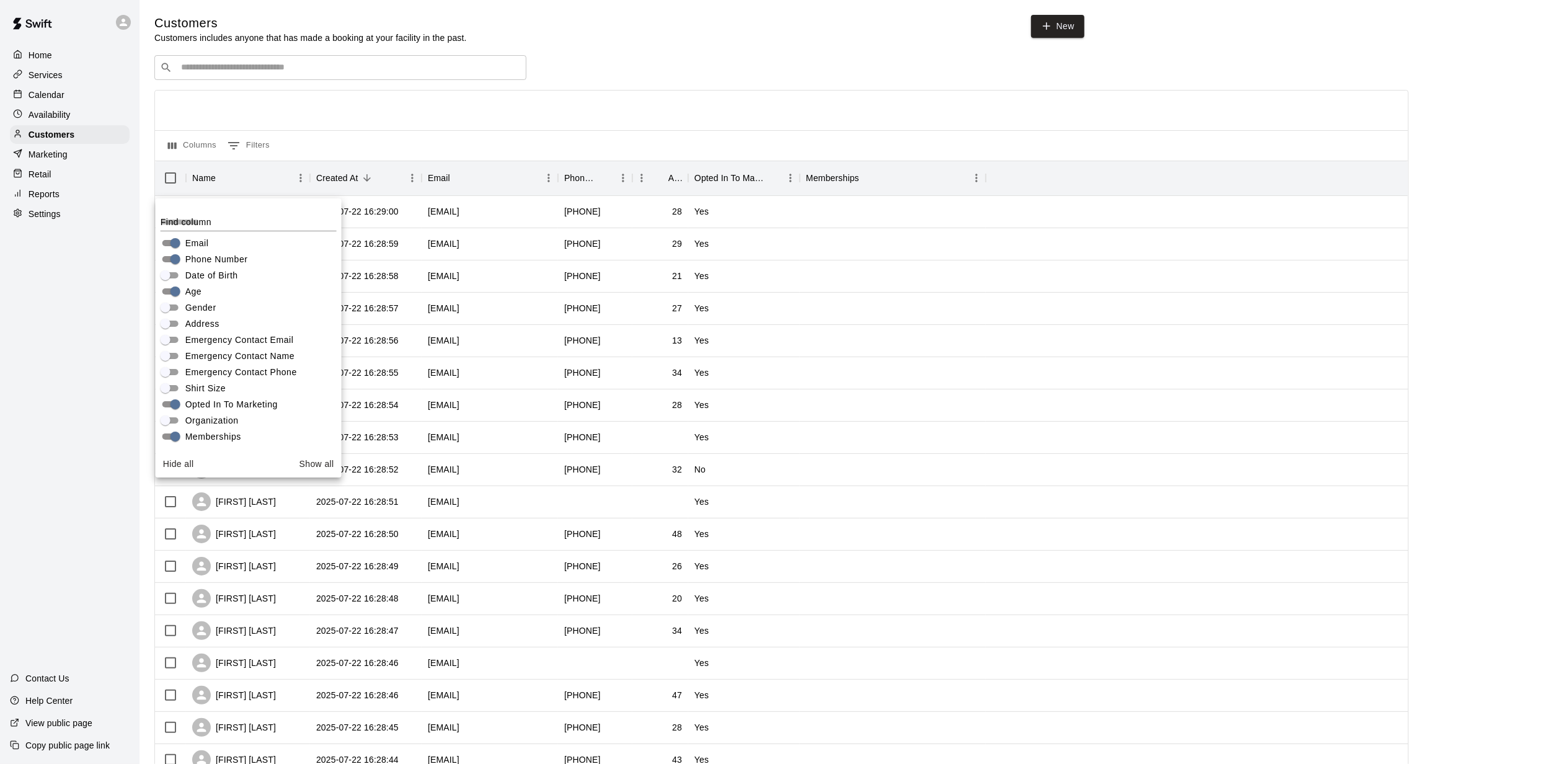click at bounding box center (781, 110) 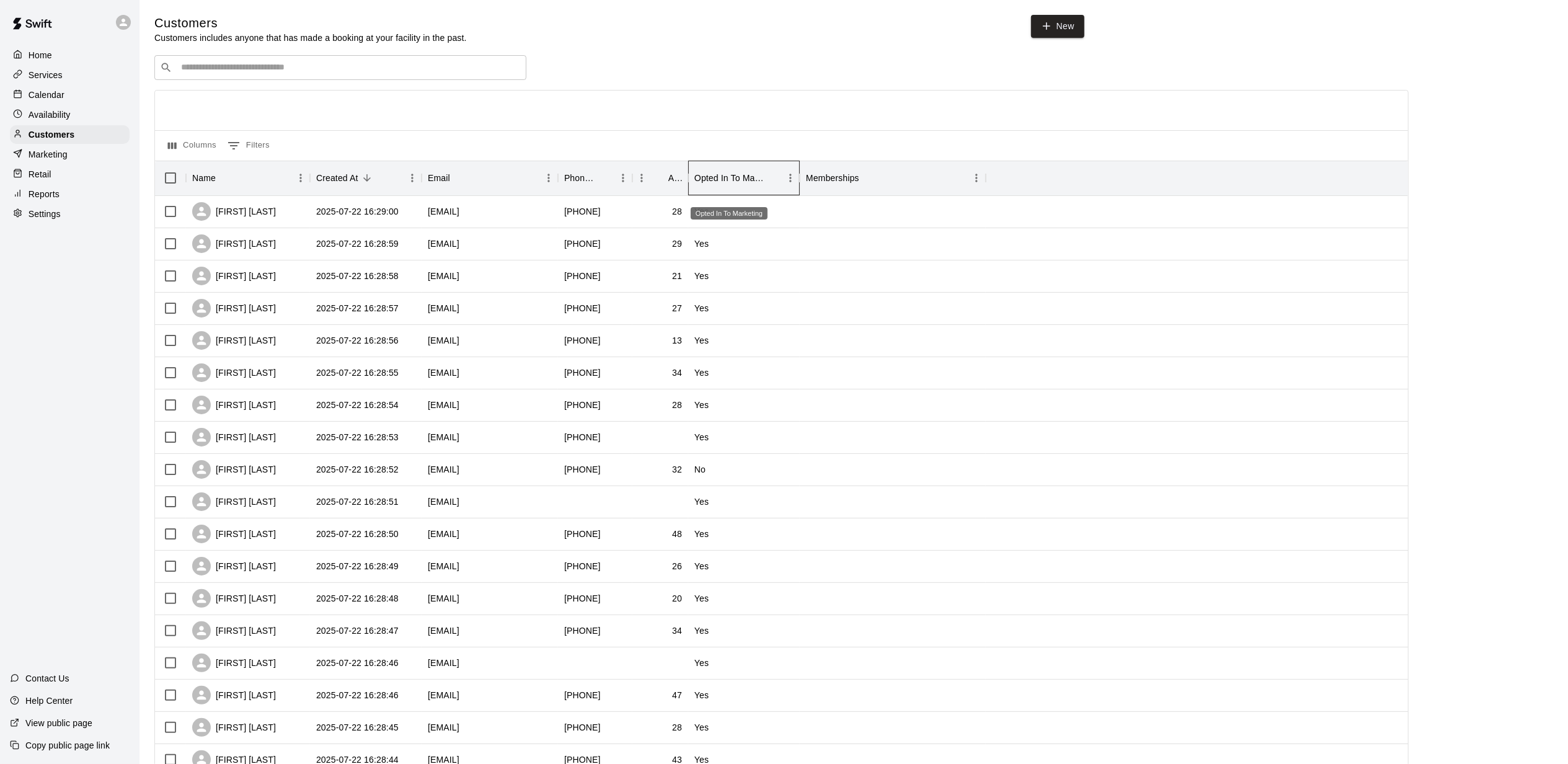 click on "Opted In To Marketing" at bounding box center (729, 178) 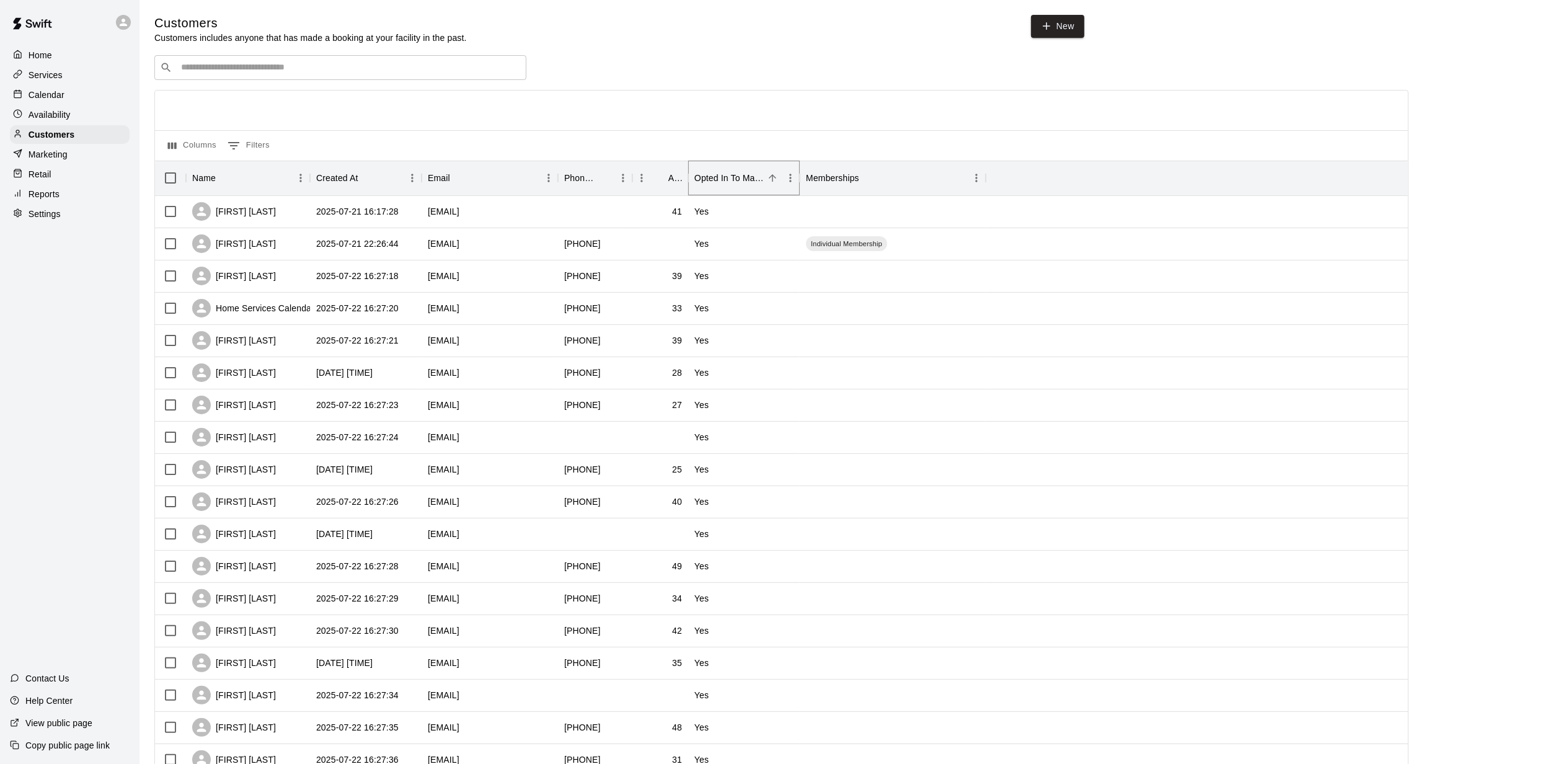 click 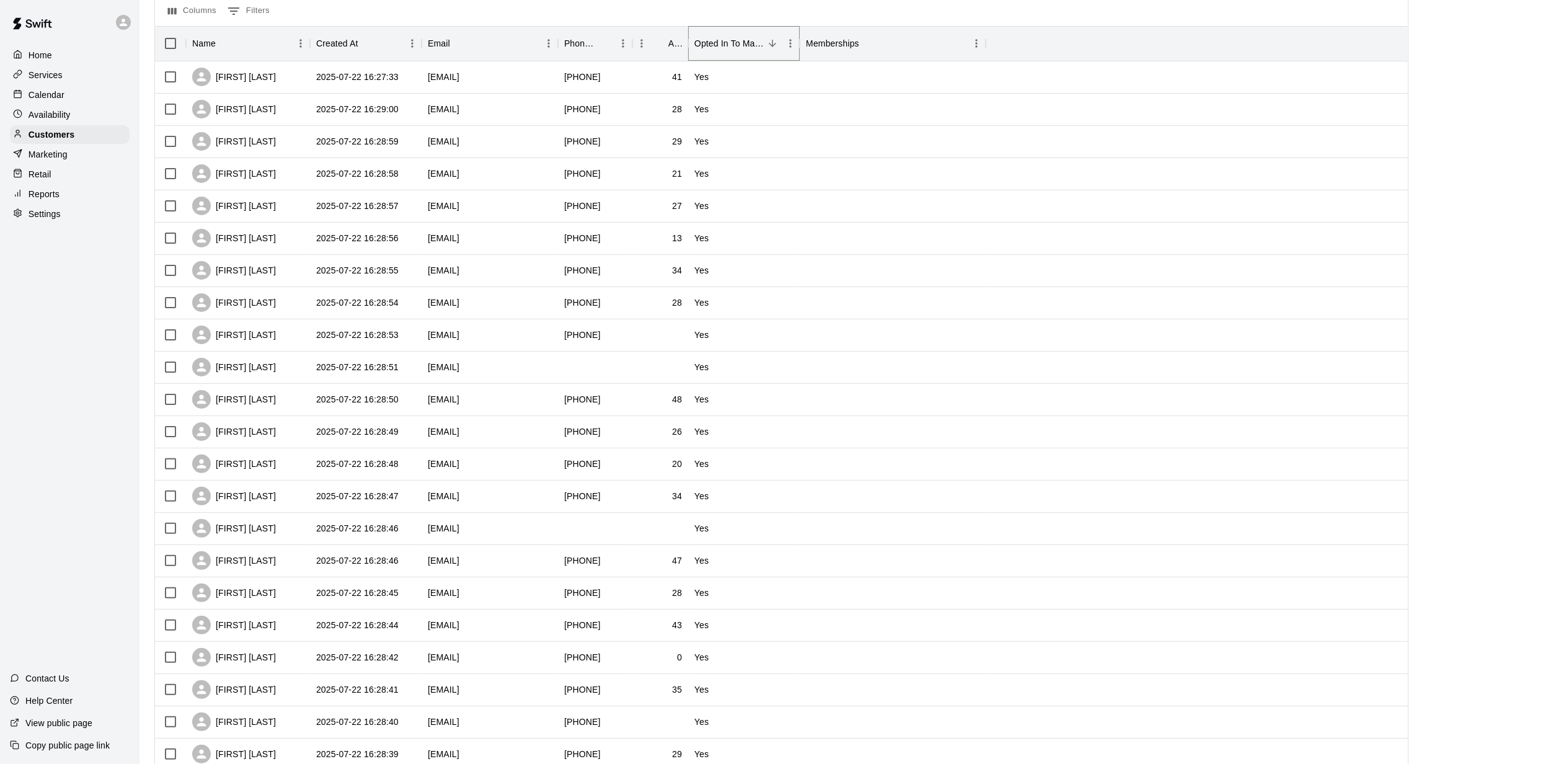 scroll, scrollTop: 309, scrollLeft: 0, axis: vertical 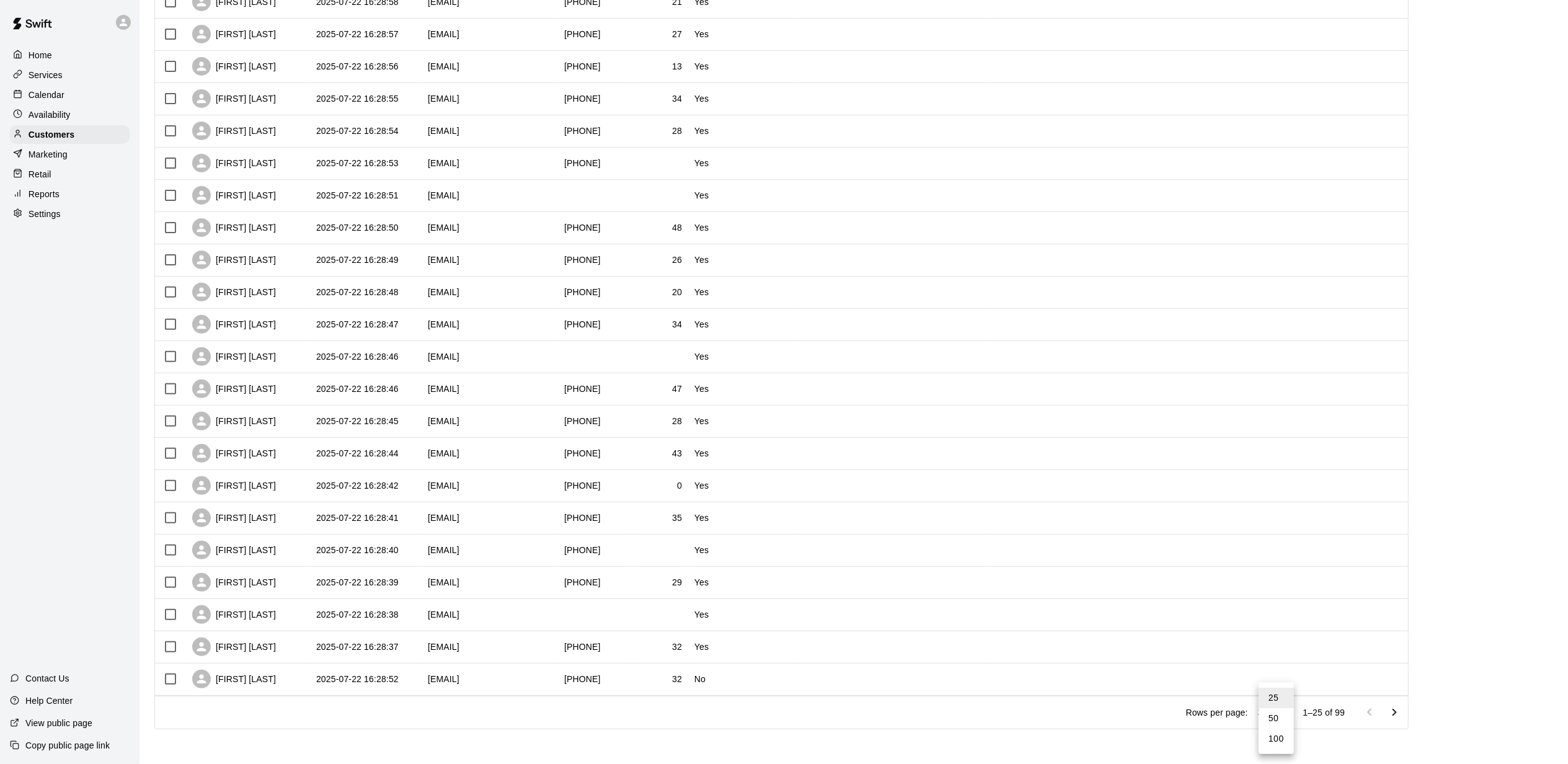 click on "Home Services Calendar Availability Customers Marketing Retail Reports Settings Contact Us Help Center View public page Copy public page link Customers Customers includes anyone that has made a booking at your facility in the past.   New ​ ​ Columns 0 Filters Name Created At Email Phone Number Age Opted In To Marketing Memberships Avi Parker 2025-07-22 16:27:33 avadhut.parkar@hotmail.com +14012250162 41 Yes yashwardhan balla 2025-07-22 16:29:00 yashwardhanballa@gmail.com +18168249323 28 Yes Visvas Patel 2025-07-22 16:28:59 visvaspatel7@hotmail.com +18136475163 29 Yes Vishva Selvan 2025-07-22 16:28:58 mrsportyvs@gmail.com +18138178255 21 Yes Vishal Thurpati 2025-07-22 16:28:57 thurpativishal@gmail.com +18137247429 27 Yes Viral Vyas 2025-07-22 16:28:56 viralvyas@hotmail.com +18135459579 13 Yes Vineeth Muppalaneni  2025-07-22 16:28:55 vineethviru18@gmail.com +18603291824 34 Yes Vijender Bansal 2025-07-22 16:28:54 bansalvijender@gmail.com +18608696737 28 Yes Vignan Reddy Manda 2025-07-22 16:28:53 +13025440370" at bounding box center [784, 229] 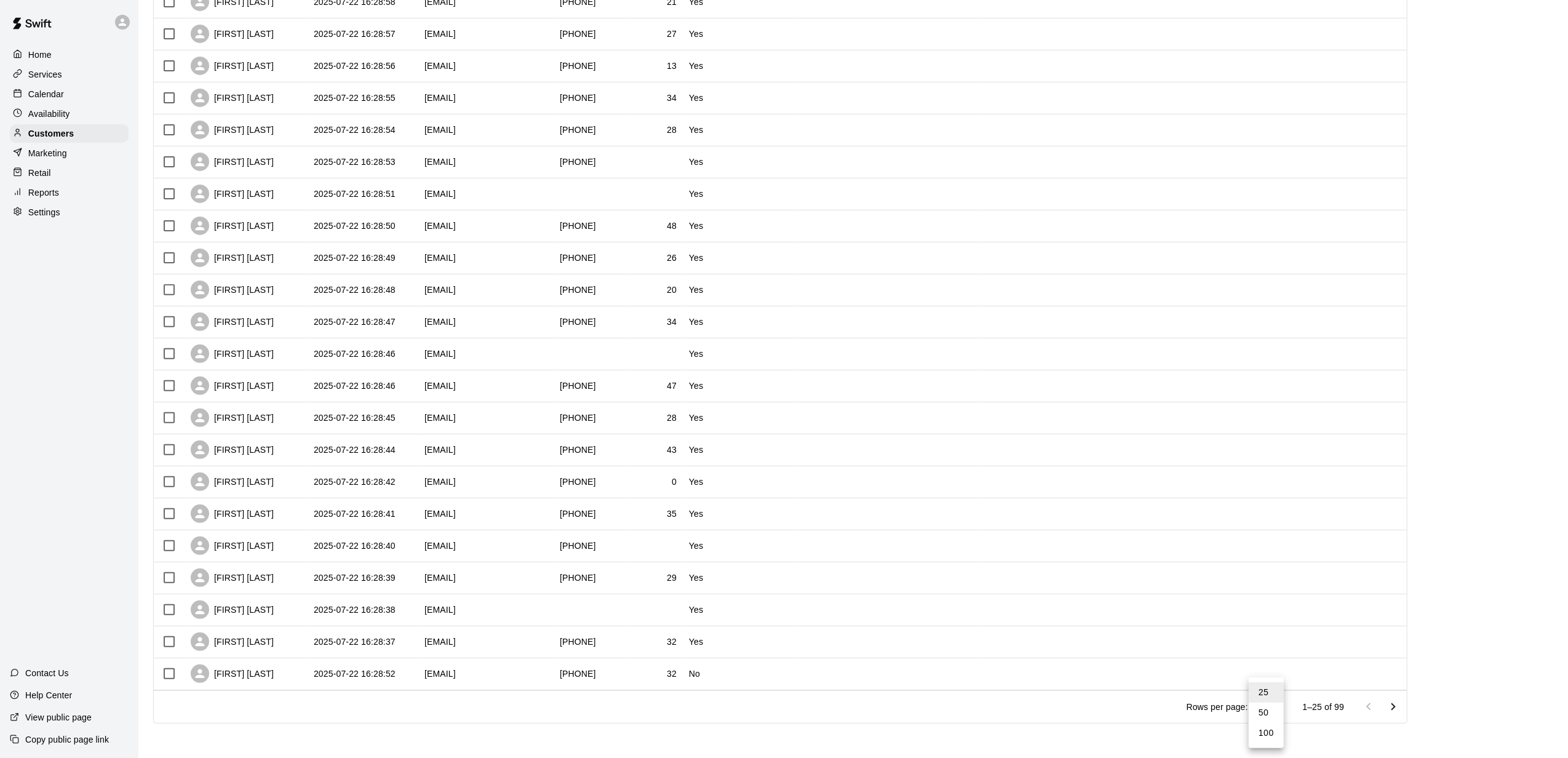 click on "100" at bounding box center (1266, 733) 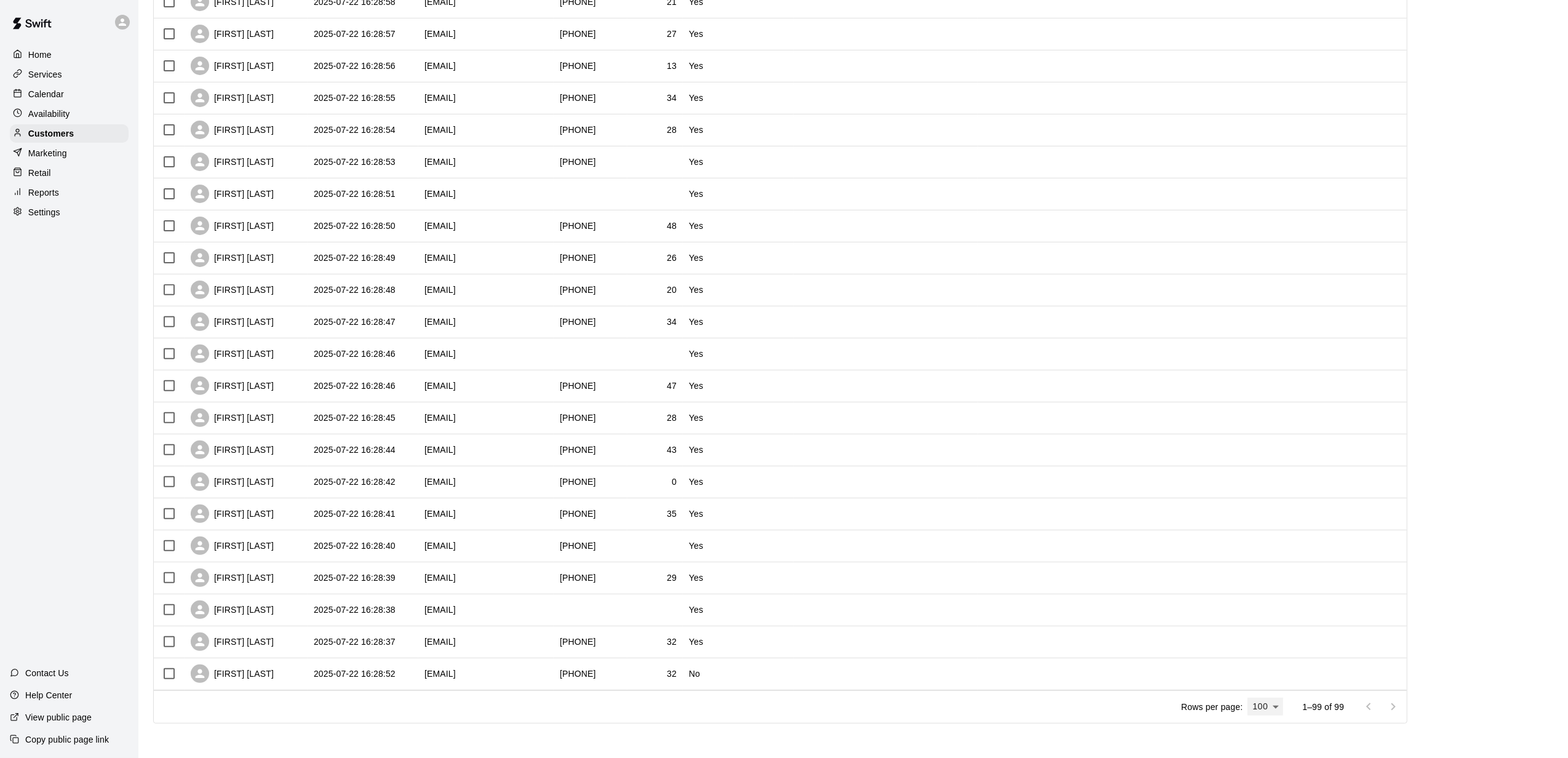 type on "***" 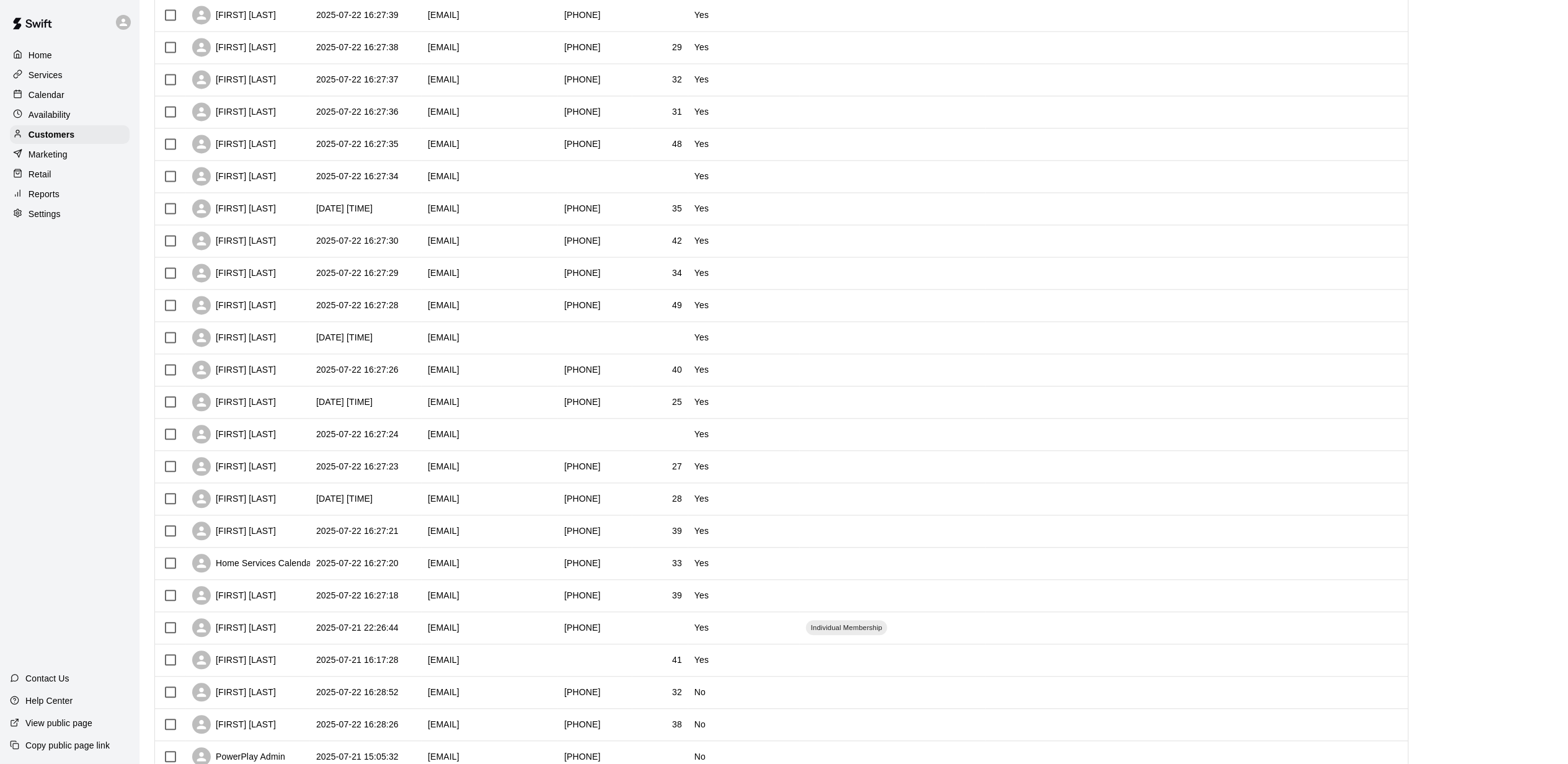 scroll, scrollTop: 2695, scrollLeft: 0, axis: vertical 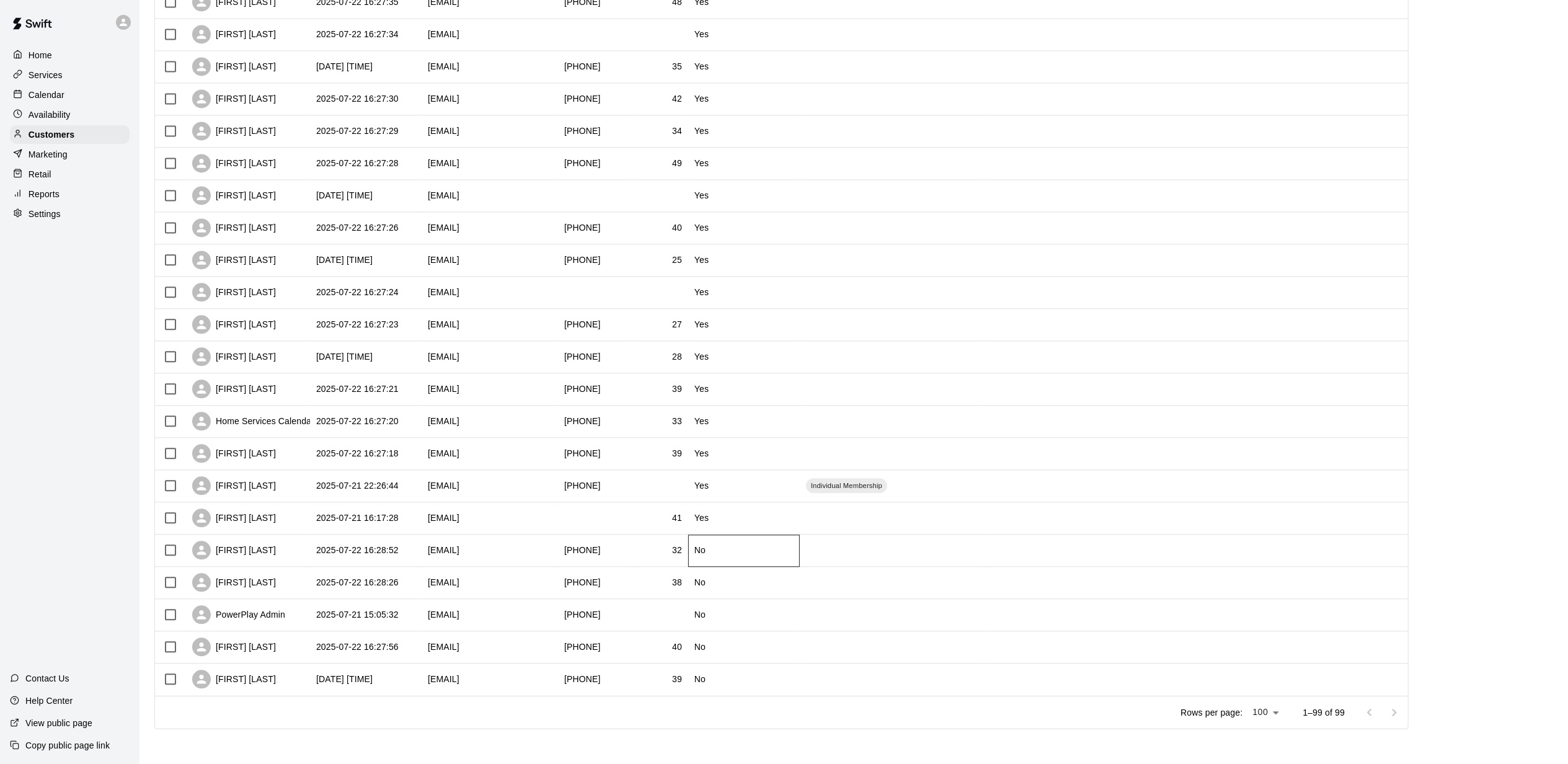 click on "No" at bounding box center (744, 551) 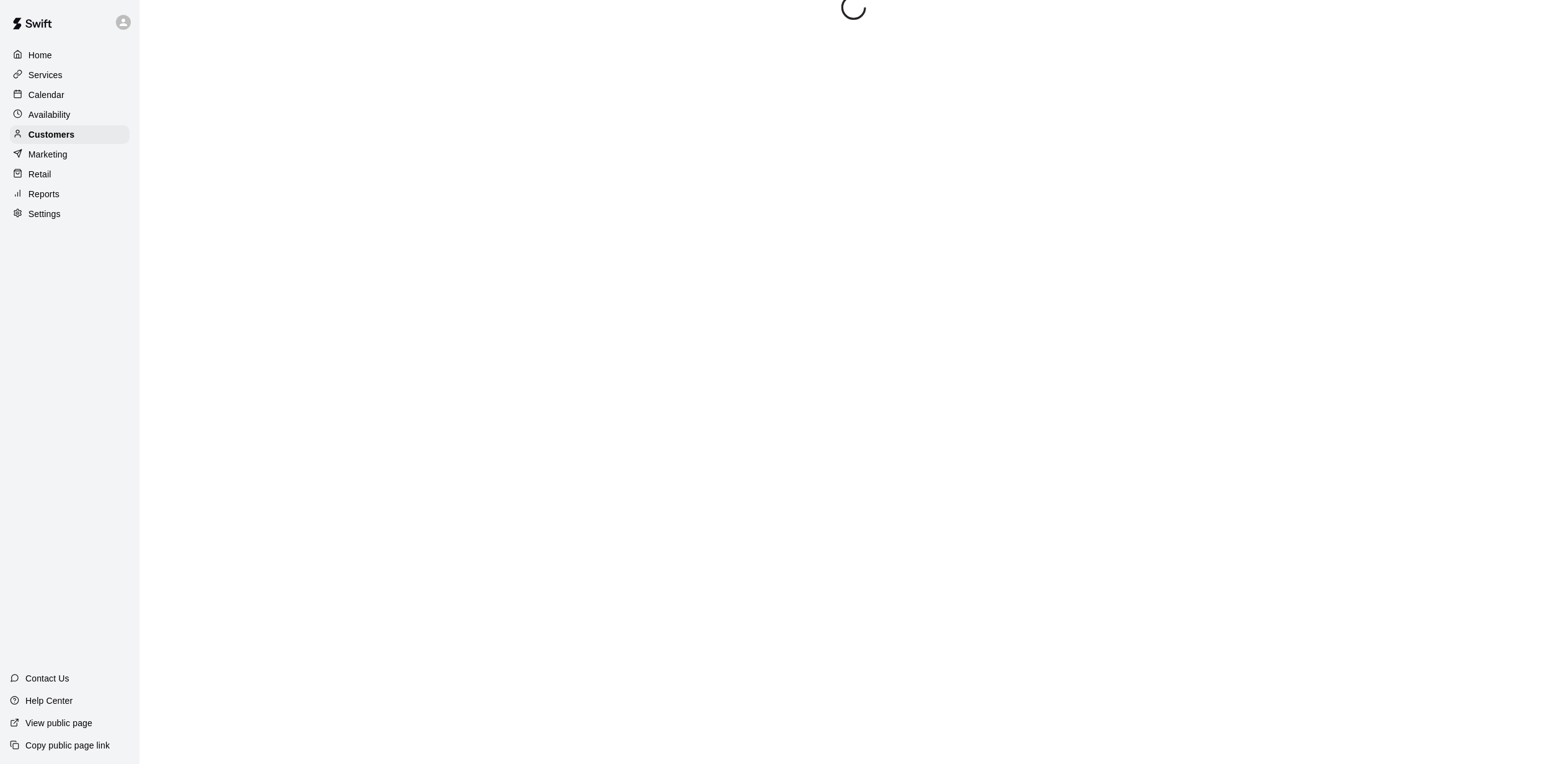 scroll, scrollTop: 0, scrollLeft: 0, axis: both 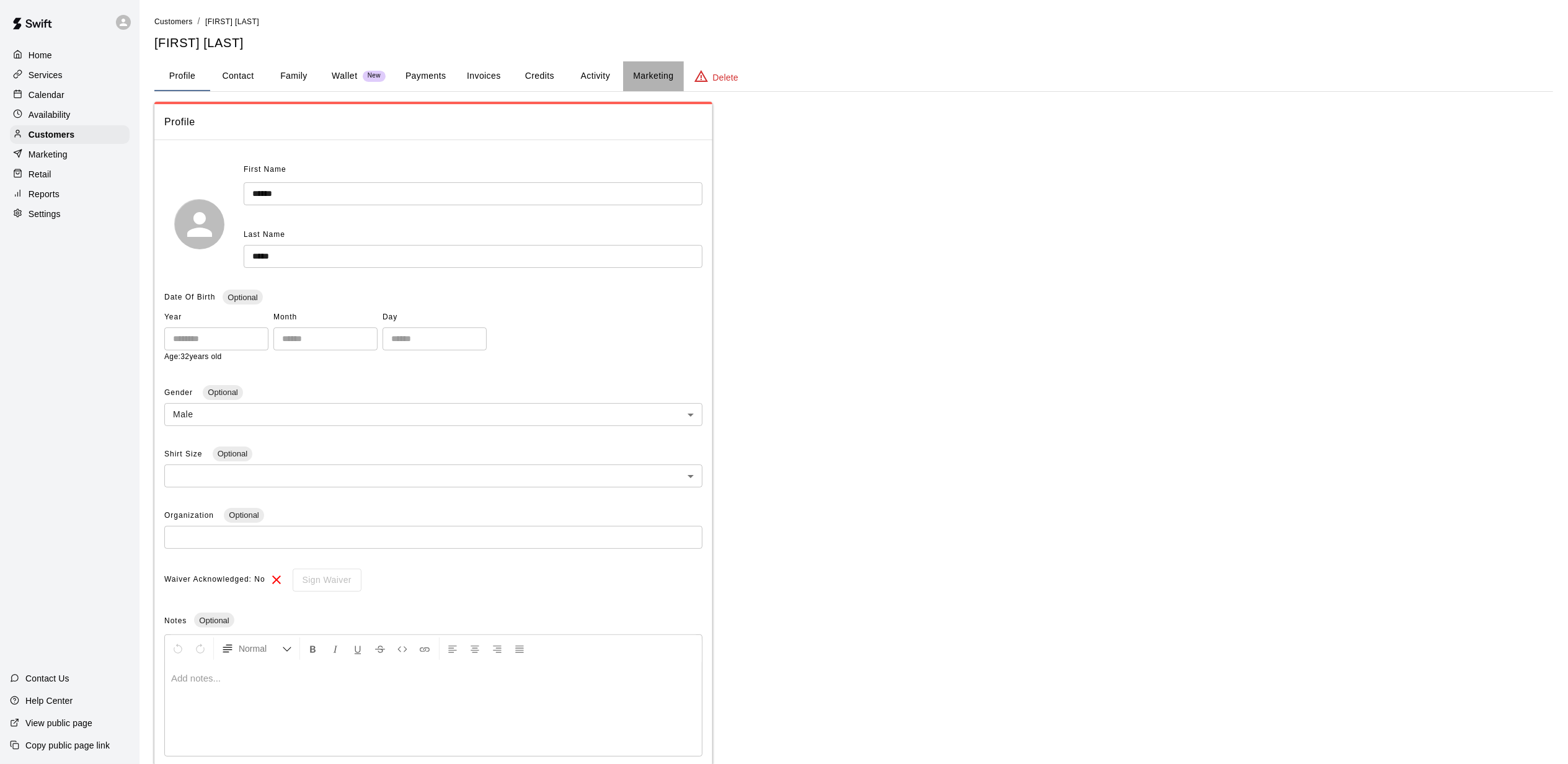 click on "Marketing" at bounding box center [653, 76] 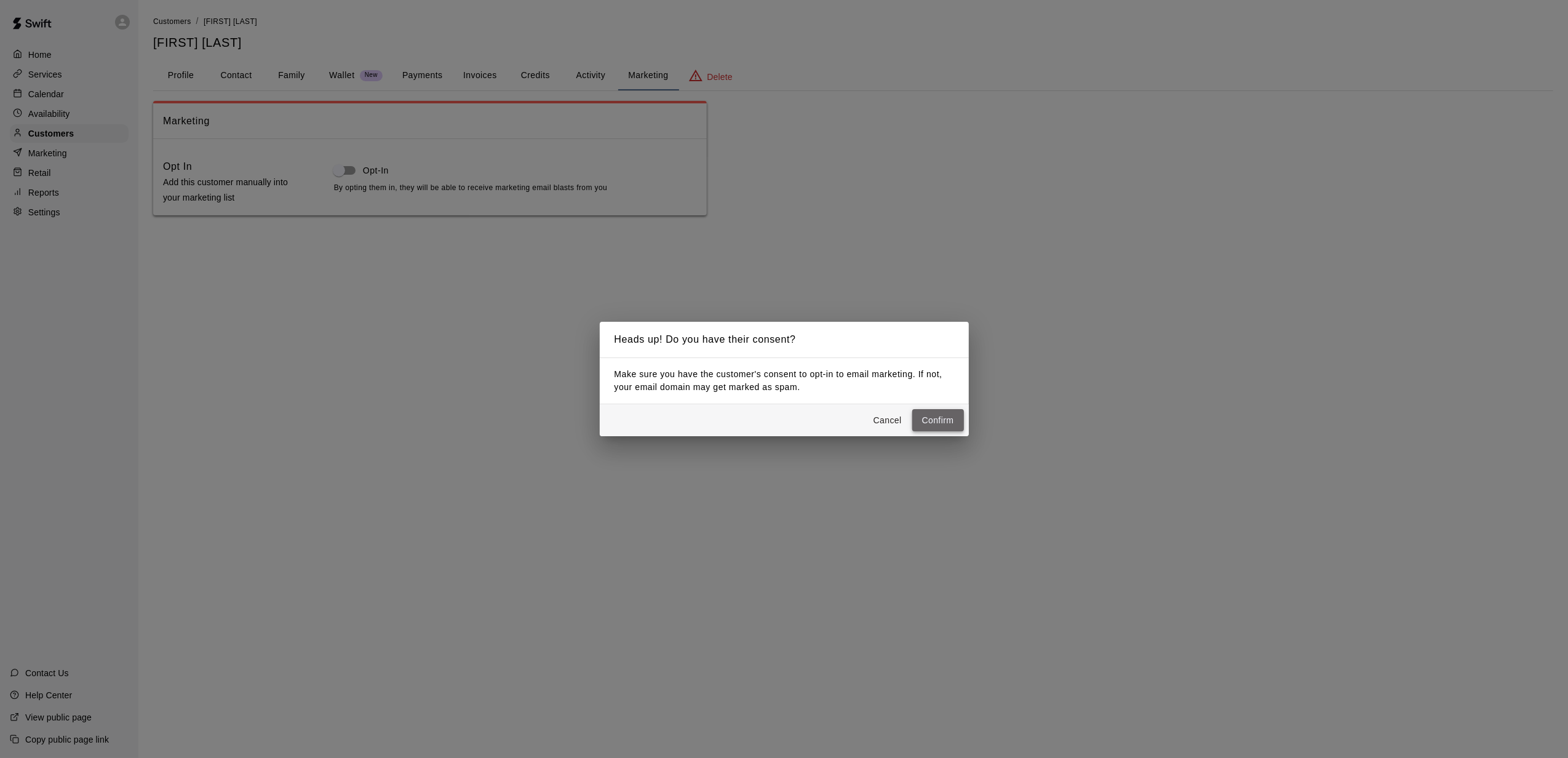 click on "Confirm" at bounding box center [938, 420] 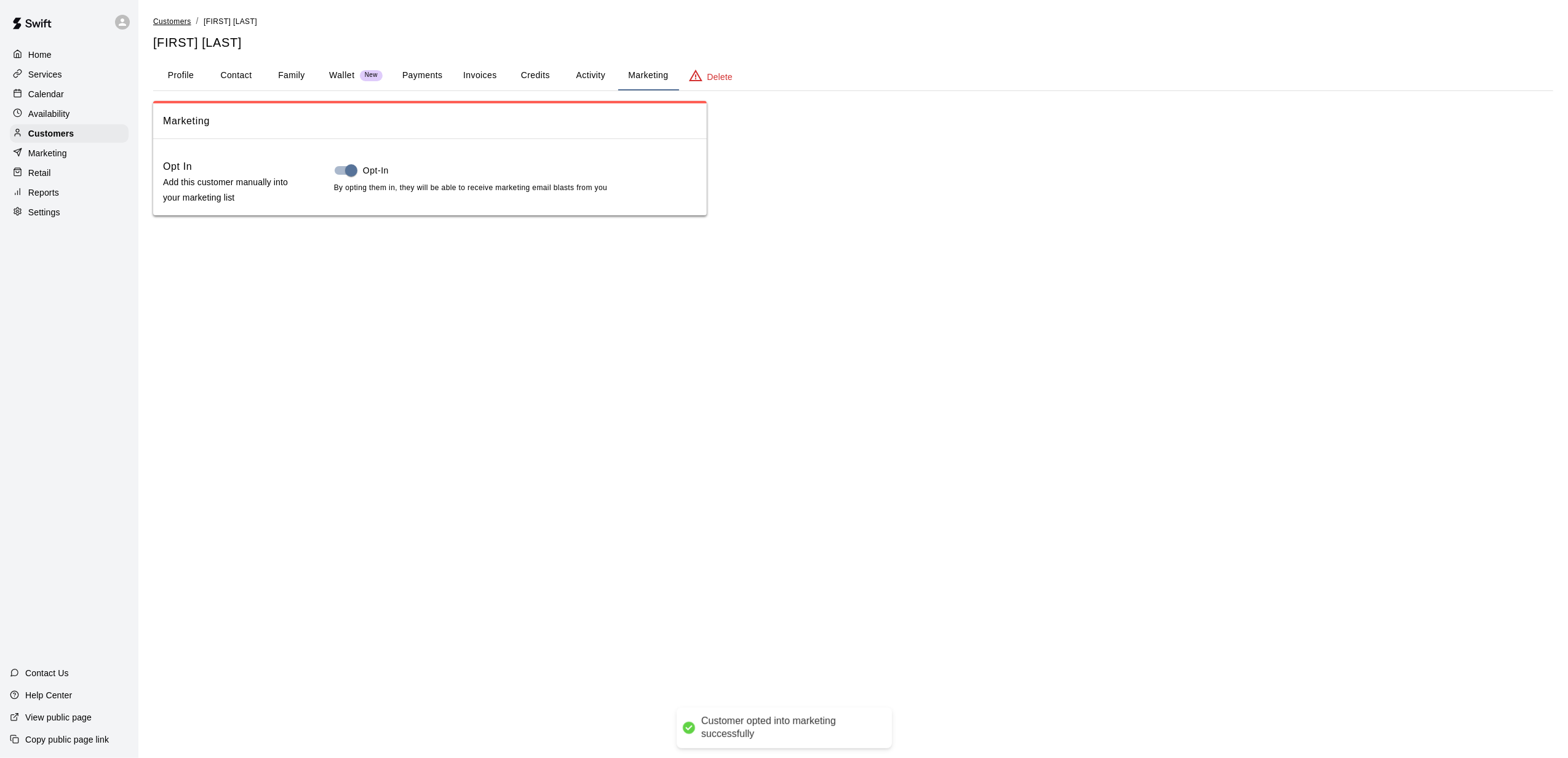 click on "Customers" at bounding box center [172, 22] 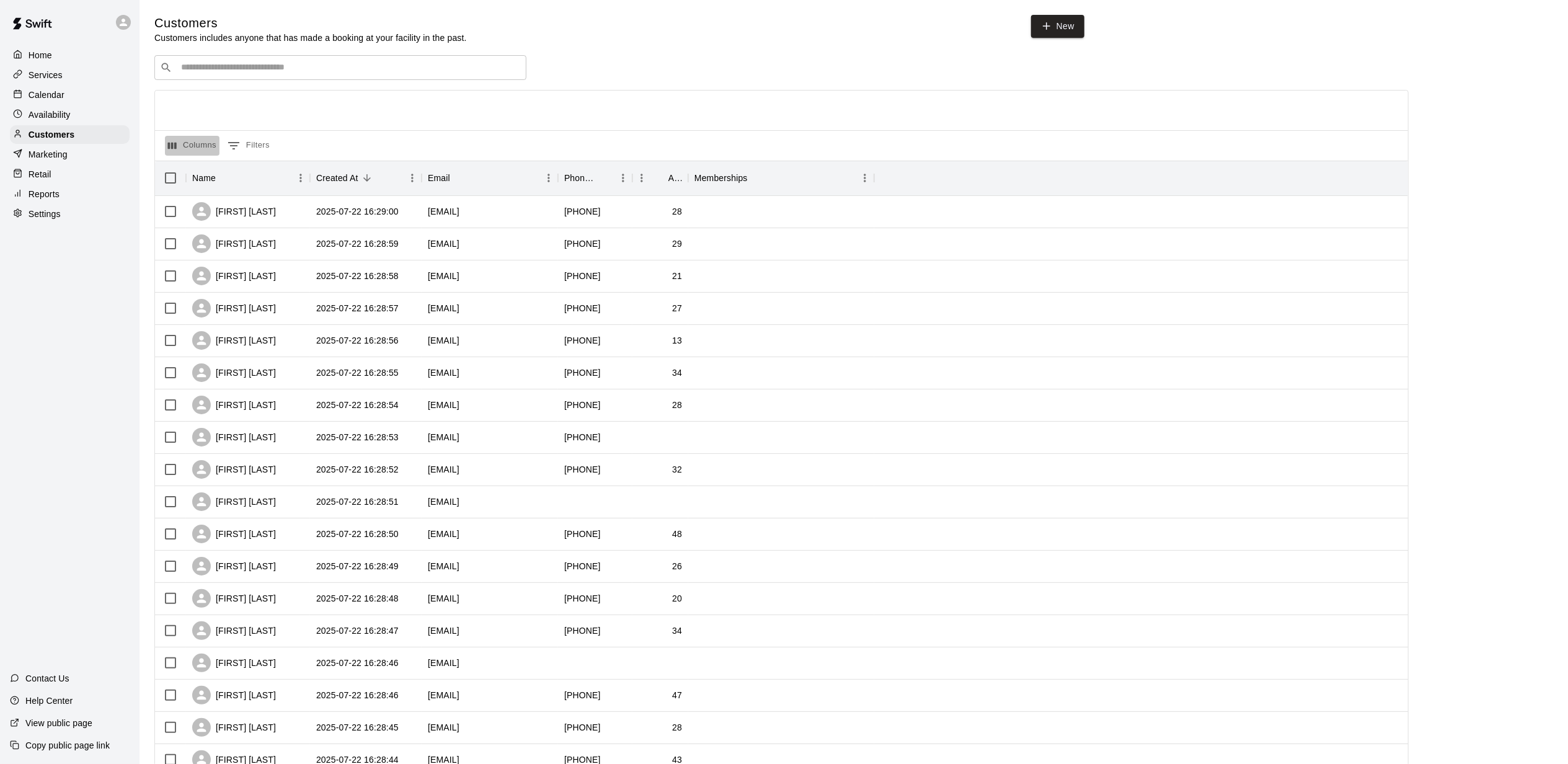 click on "Columns" at bounding box center [192, 146] 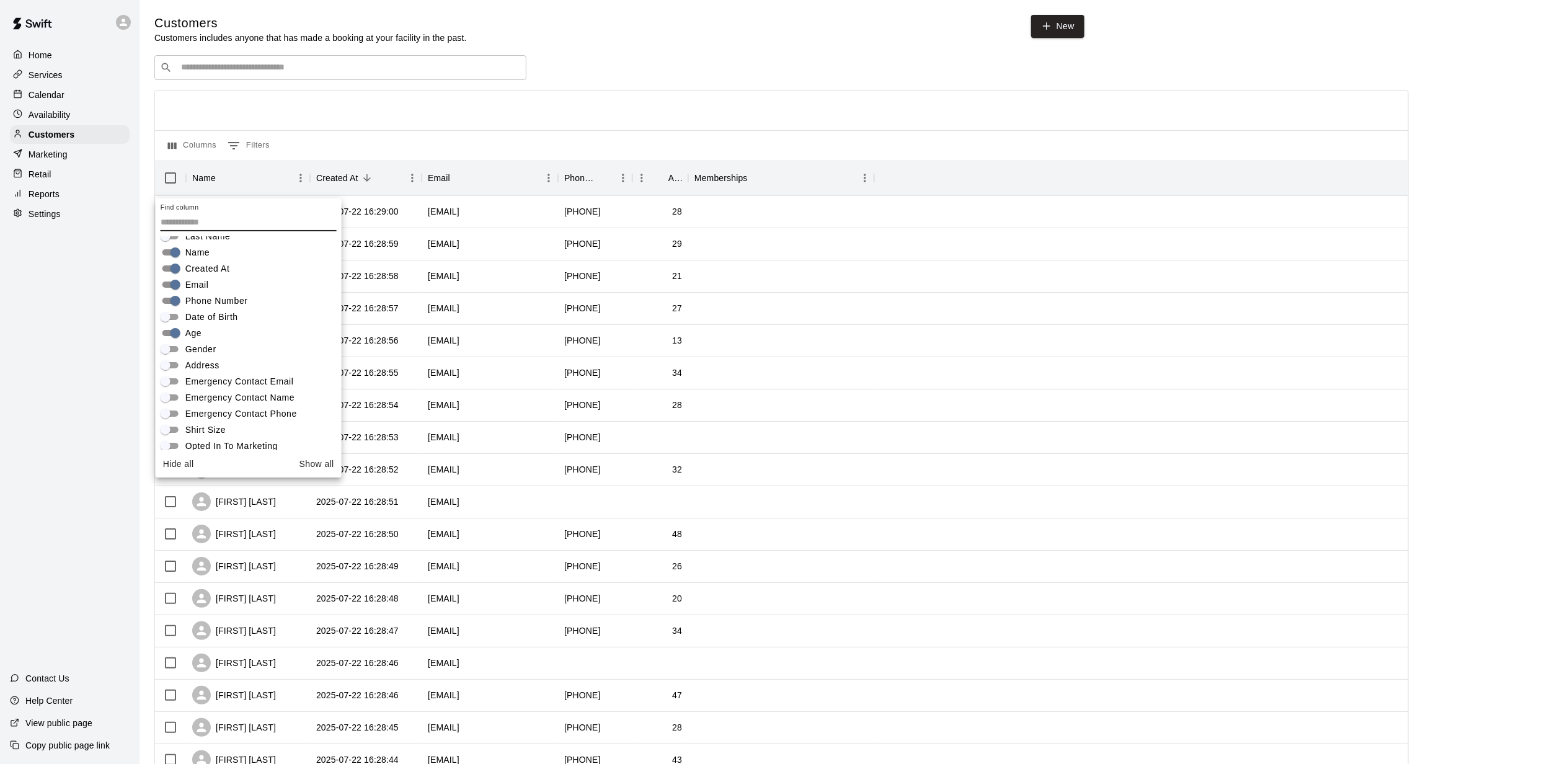 scroll, scrollTop: 87, scrollLeft: 0, axis: vertical 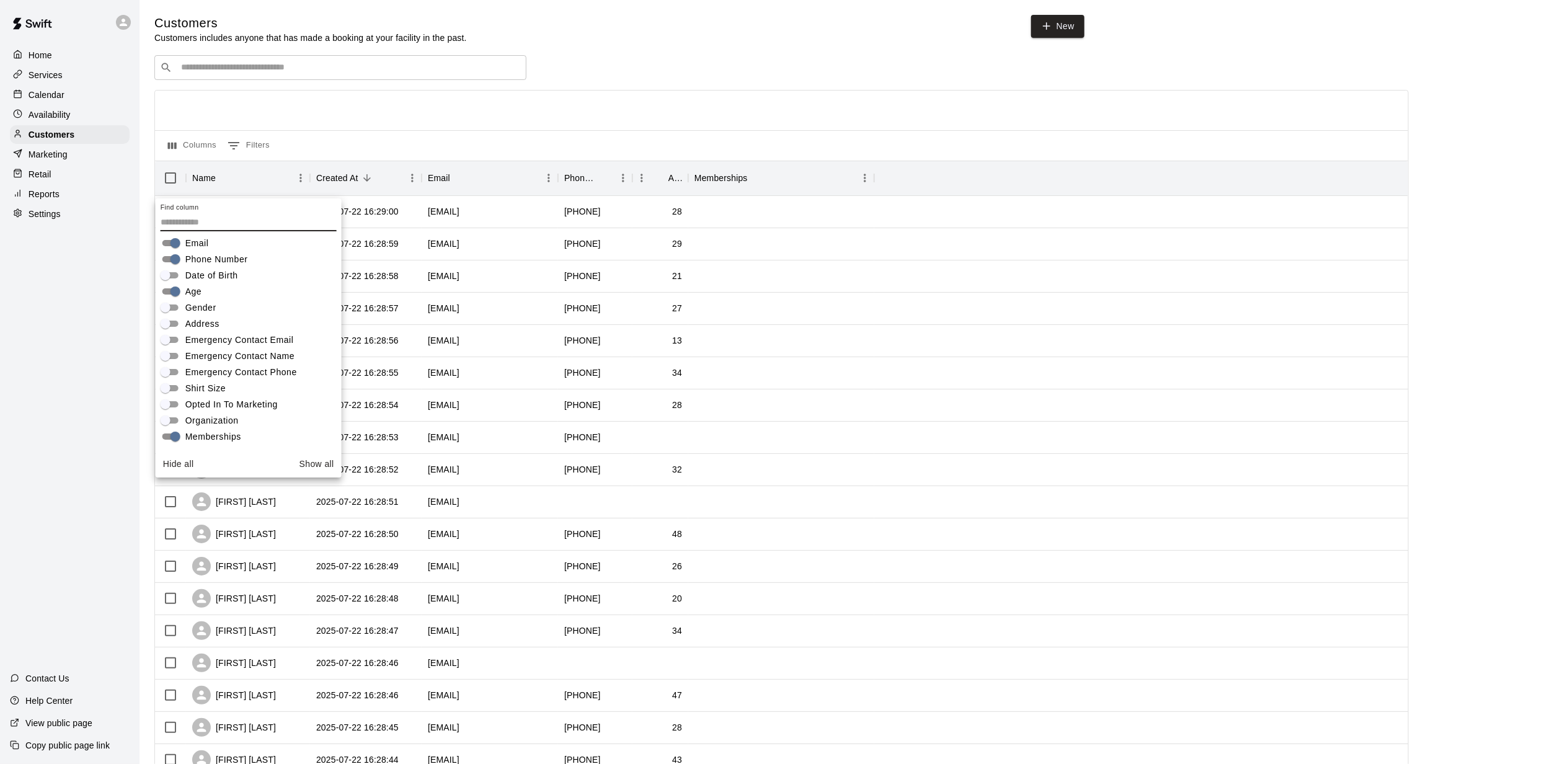 click on "Opted In To Marketing" at bounding box center [231, 404] 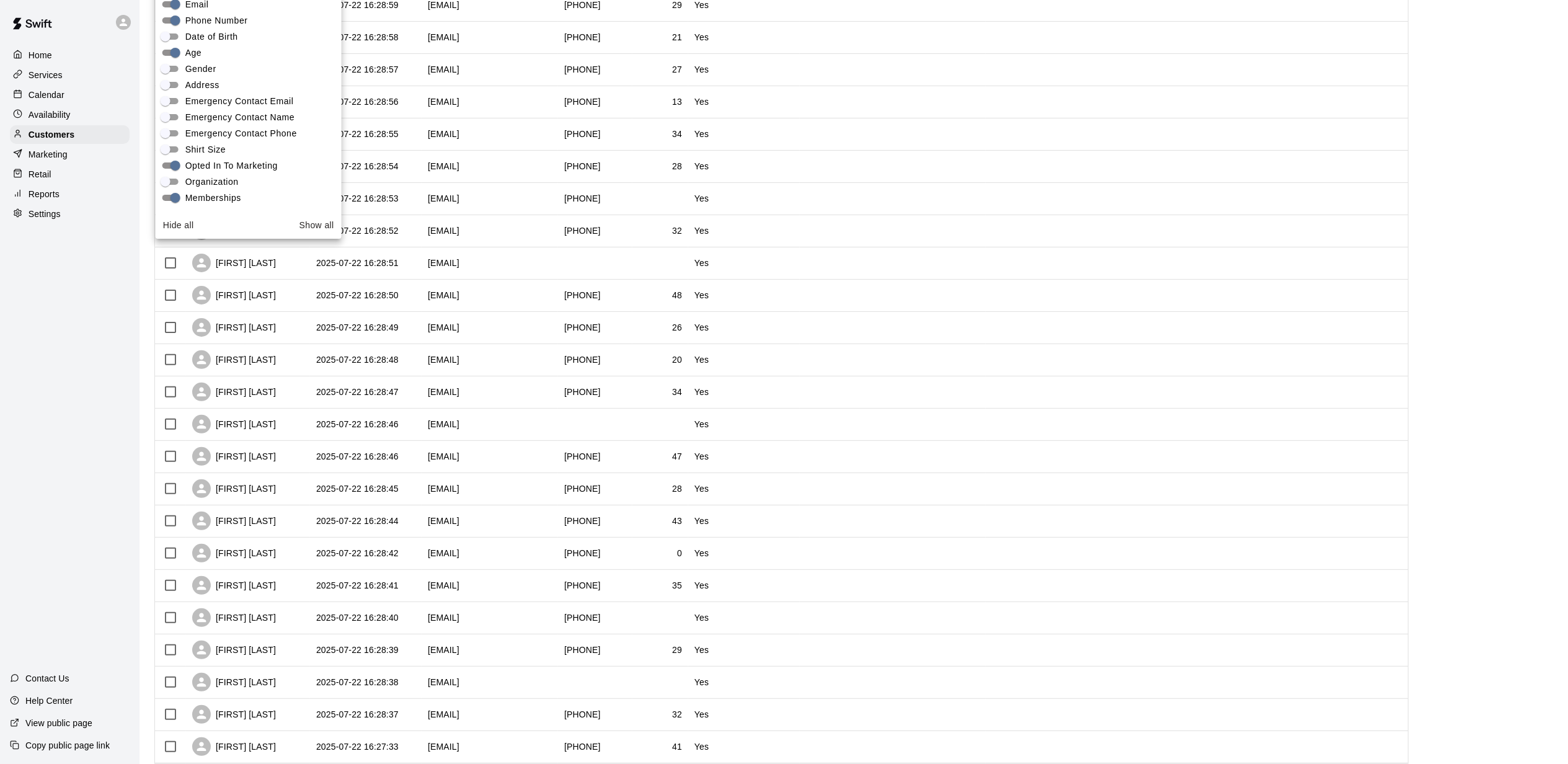 scroll, scrollTop: 309, scrollLeft: 0, axis: vertical 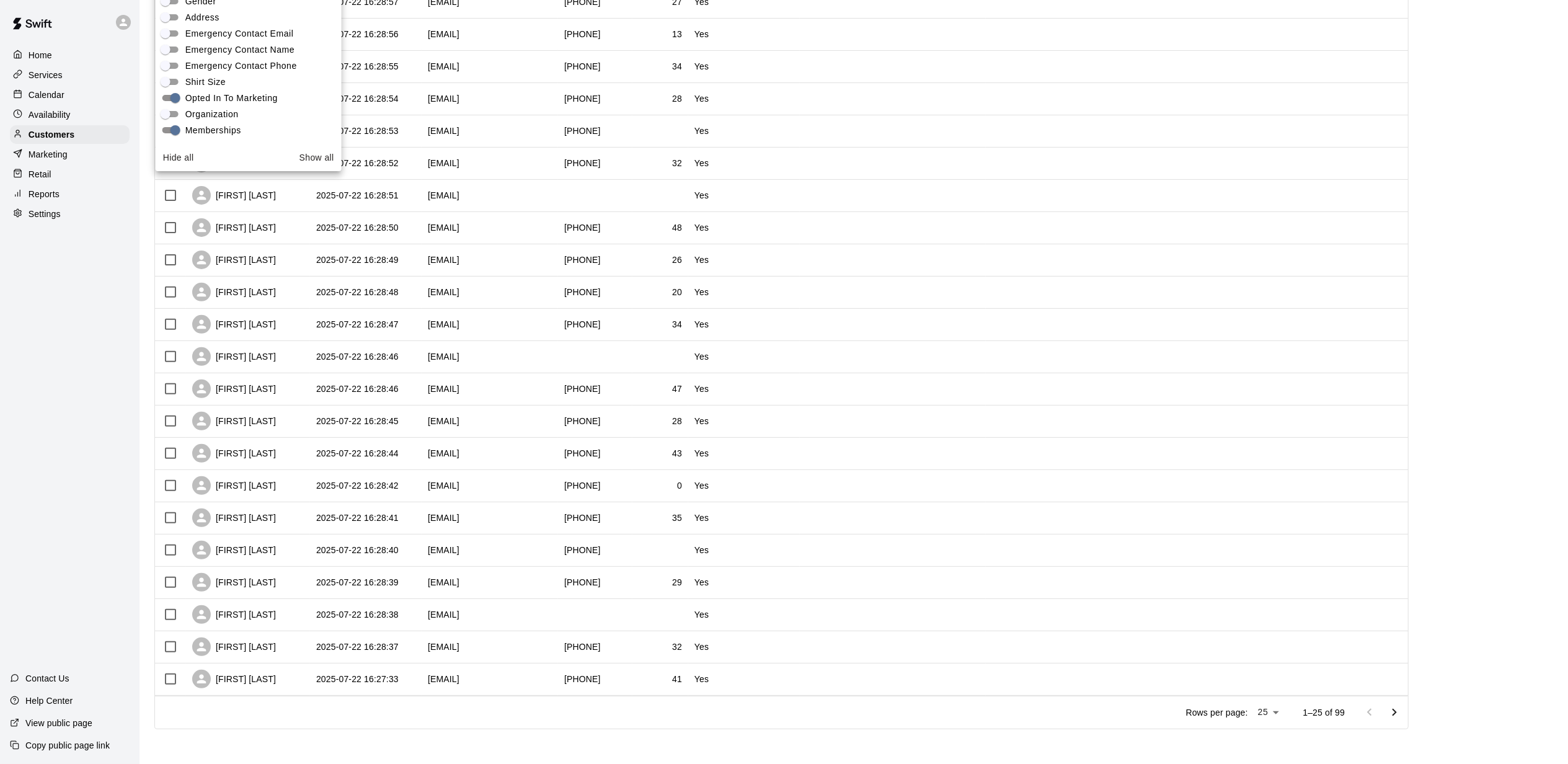 click on "Rows per page: 25 ** 1–25 of 99" at bounding box center (1290, 713) 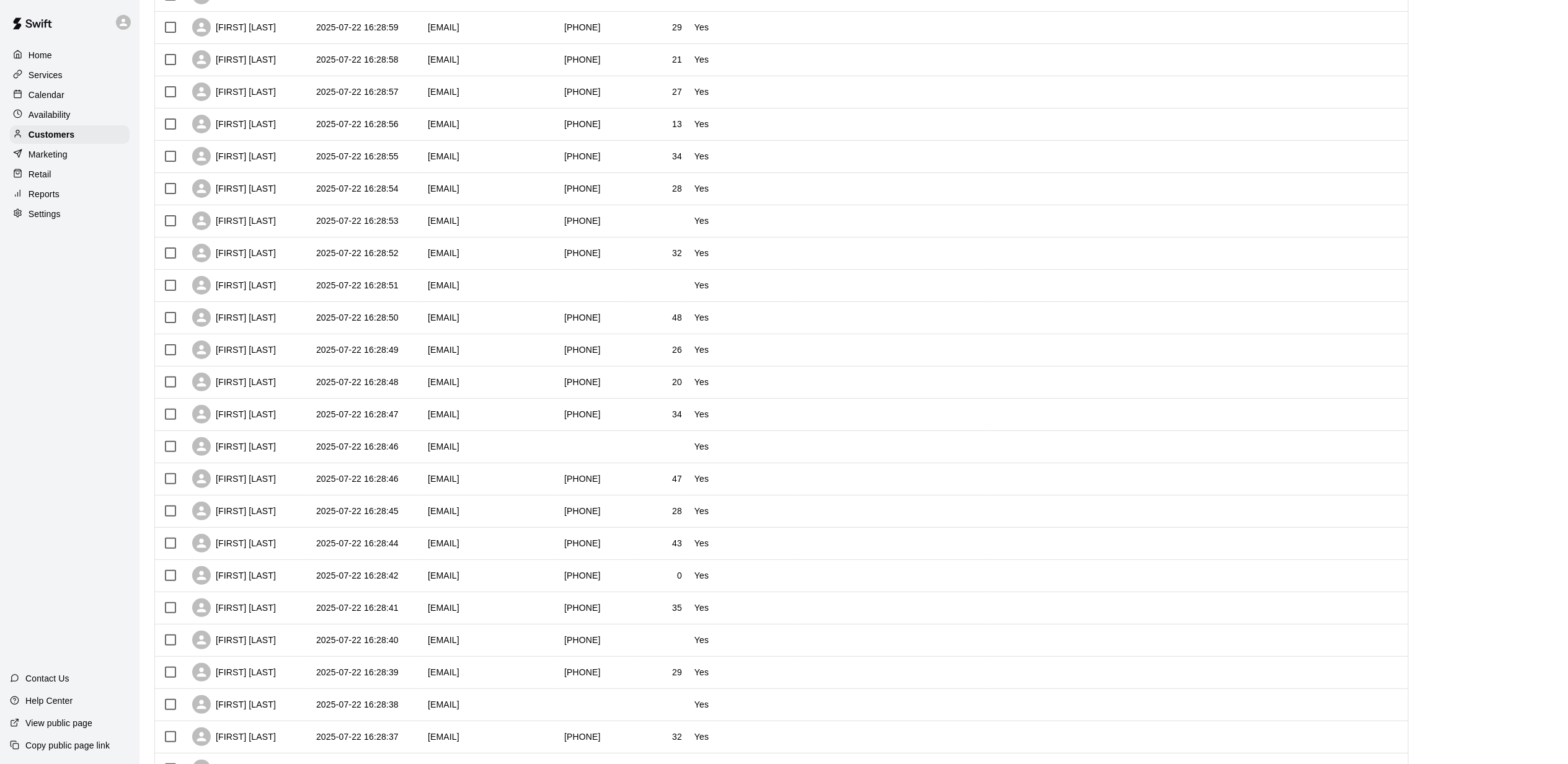 scroll, scrollTop: 309, scrollLeft: 0, axis: vertical 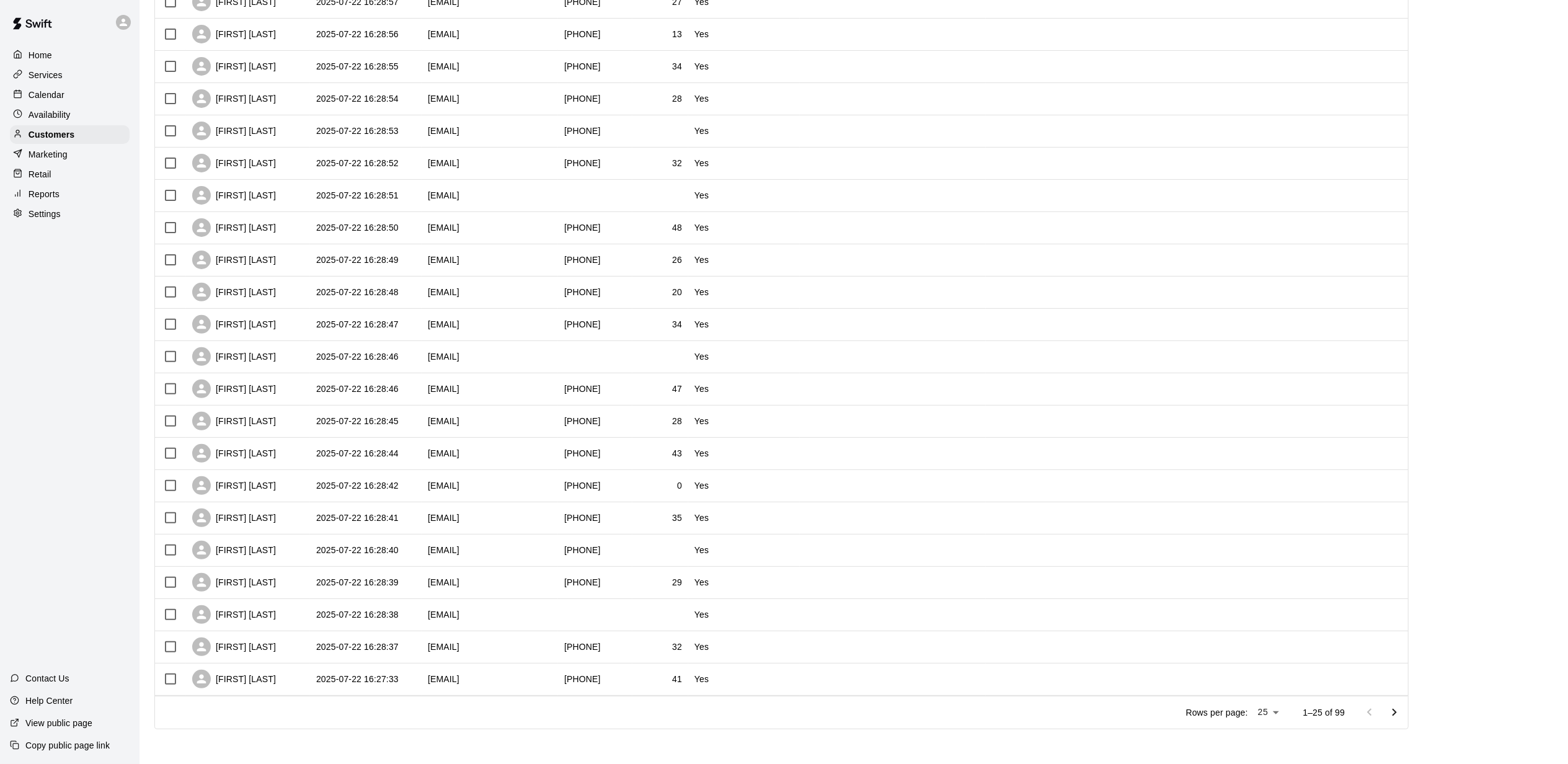 click on "Home Services Calendar Availability Customers Marketing Retail Reports Settings Contact Us Help Center View public page Copy public page link Customers Customers includes anyone that has made a booking at your facility in the past.   New ​ ​ Columns 0 Filters Name Created At Email Phone Number Age Opted In To Marketing Memberships [FIRST] [LAST] 2025-07-22 16:29:00 [EMAIL] [PHONE] 28 Yes [FIRST] [LAST] 2025-07-22 16:28:59 [EMAIL] [PHONE] 29 Yes [FIRST] [LAST] 2025-07-22 16:28:58 [EMAIL] [PHONE] 21 Yes [FIRST] [LAST] 2025-07-22 16:28:57 [EMAIL] [PHONE] 27 Yes [FIRST] [LAST] 2025-07-22 16:28:56 [EMAIL] [PHONE] 13 Yes [FIRST] [LAST]  2025-07-22 16:28:55 [EMAIL] [PHONE] 34 Yes [FIRST] [LAST] 2025-07-22 16:28:54 [EMAIL] [PHONE] 28 Yes [FIRST] [LAST] 2025-07-22 16:28:53 [EMAIL] [PHONE] Yes [FIRST] [LAST] 2025-07-22 16:28:52 [PHONE] 32" at bounding box center (784, 229) 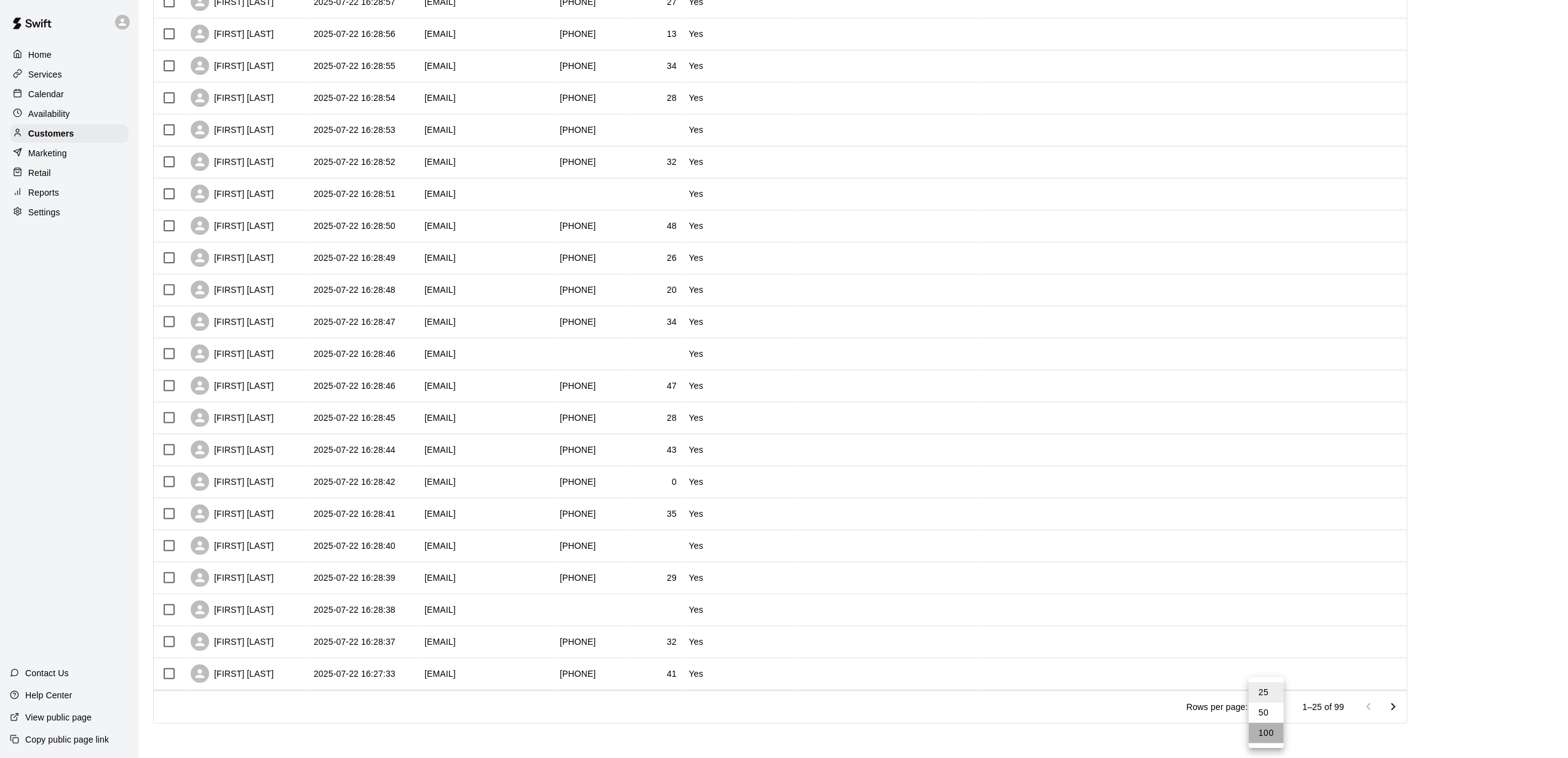 click on "100" at bounding box center [1266, 733] 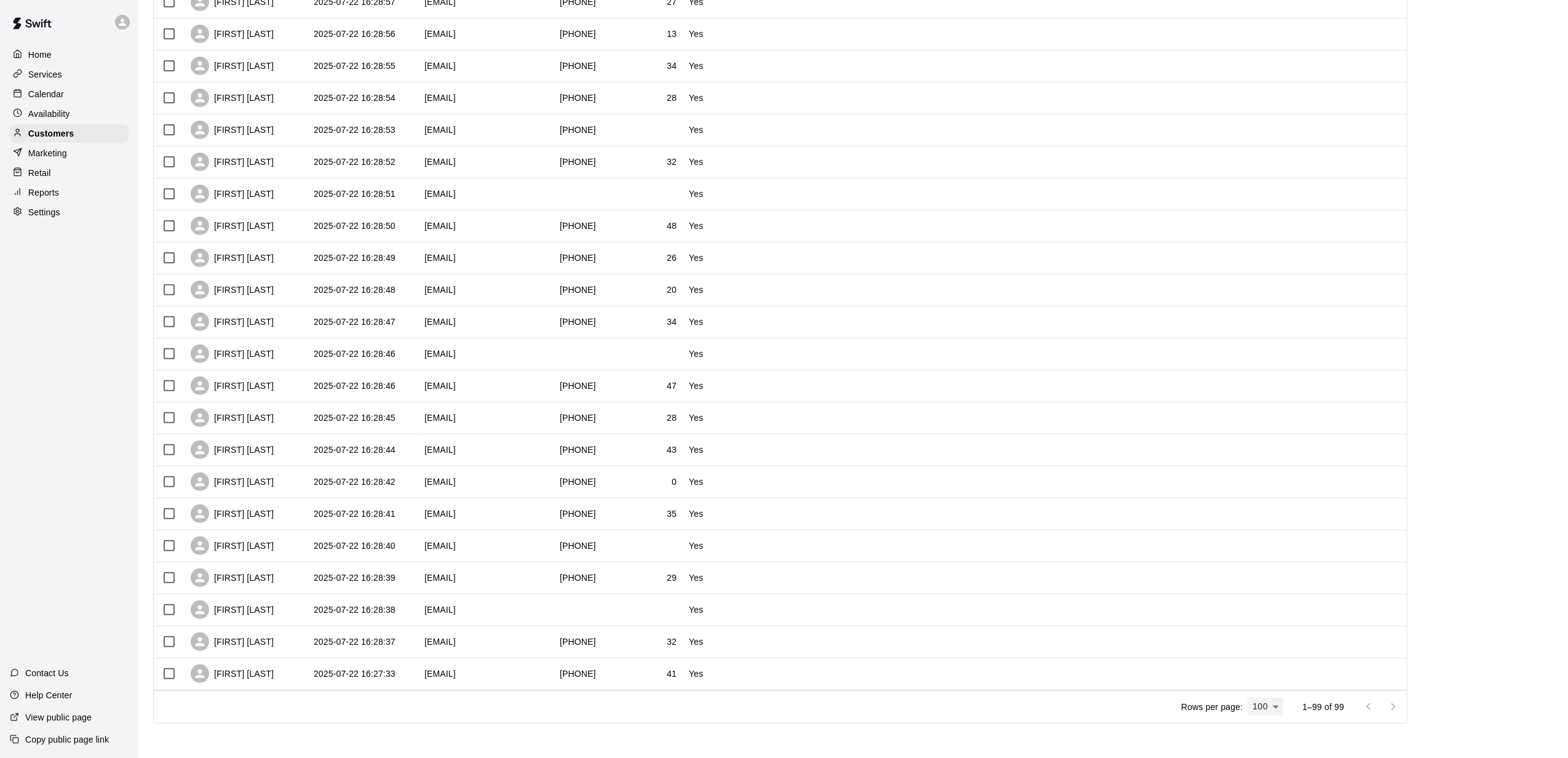 type on "***" 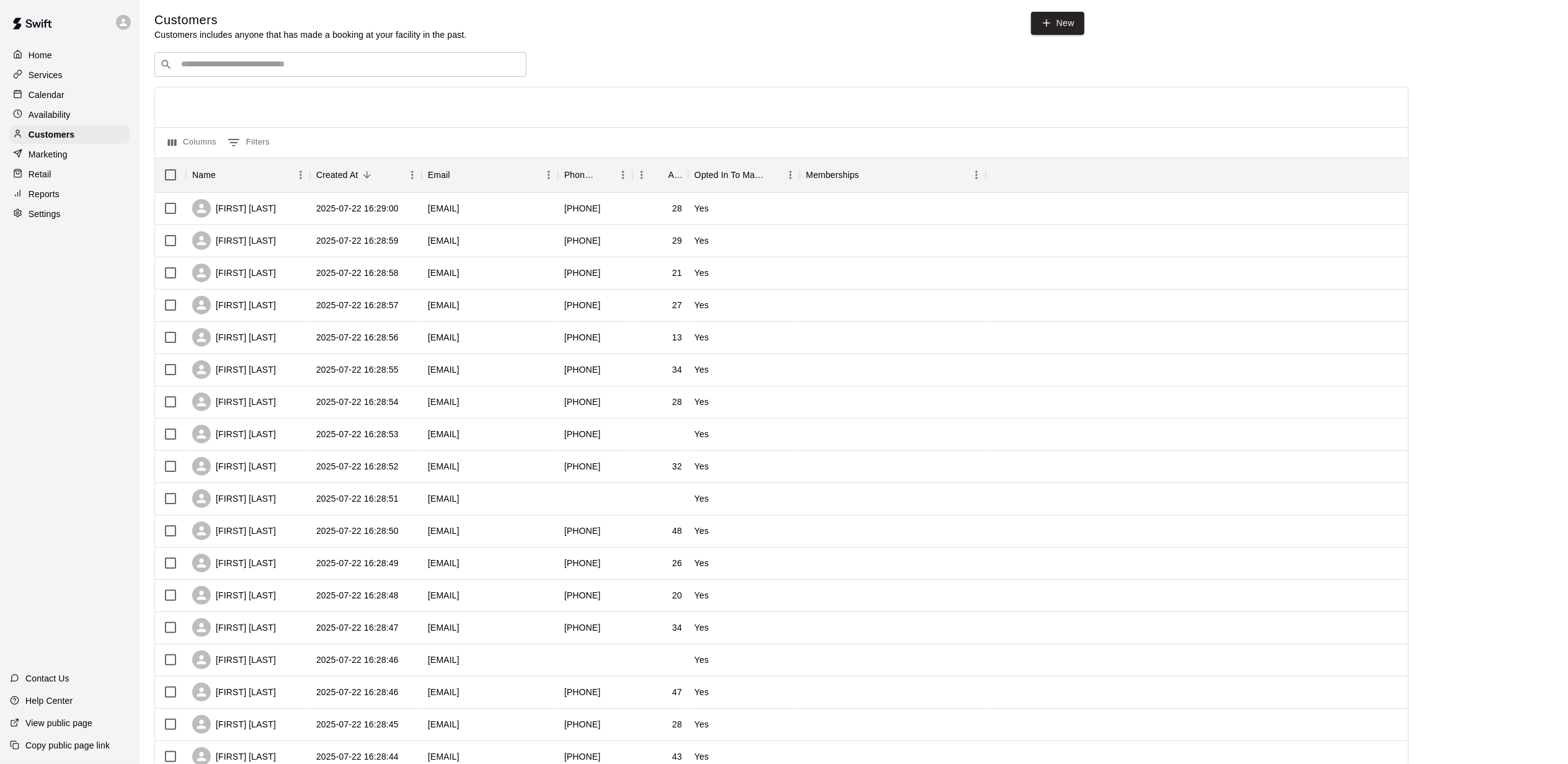 scroll, scrollTop: 0, scrollLeft: 0, axis: both 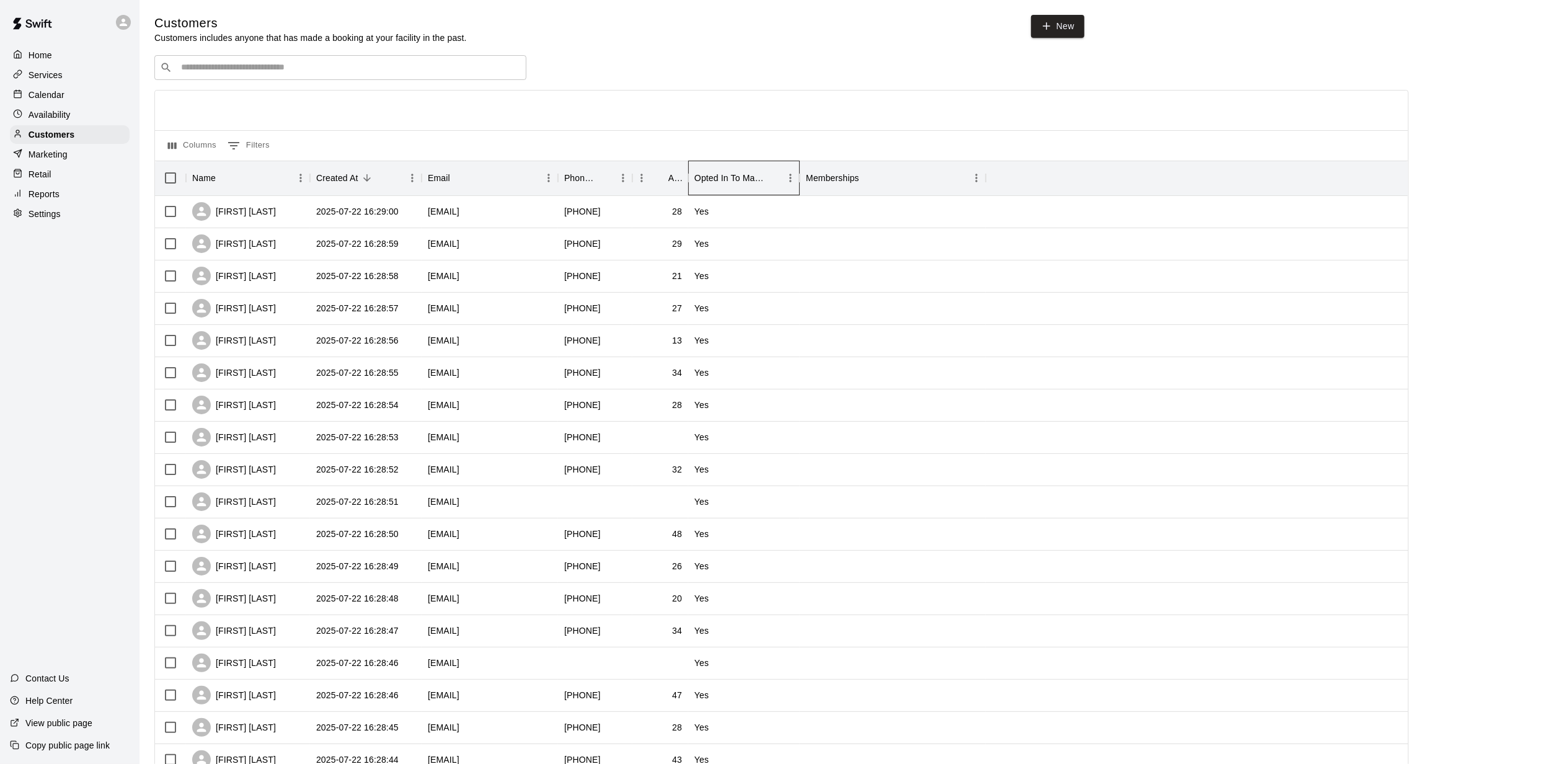 click on "Opted In To Marketing" at bounding box center [729, 178] 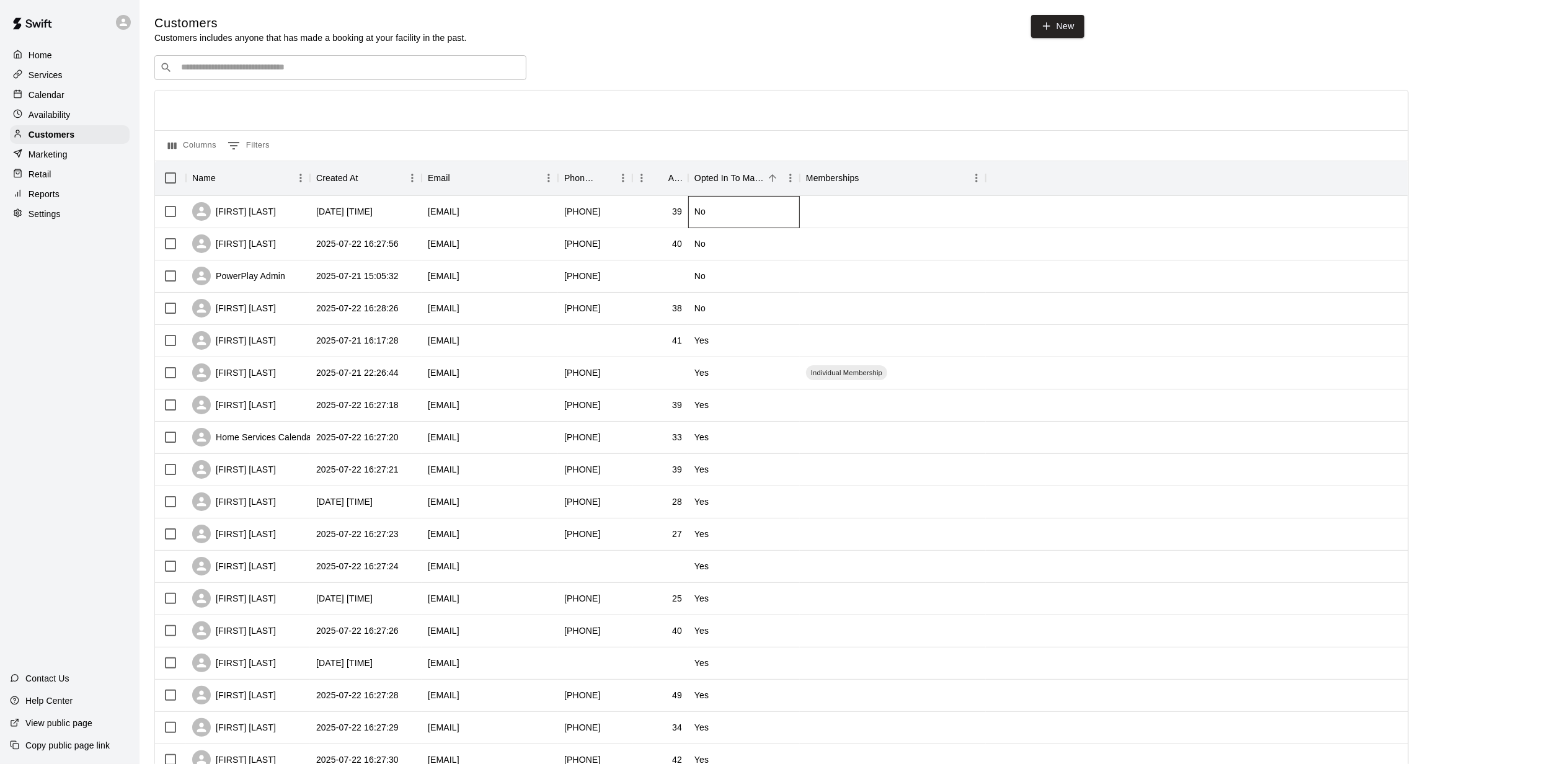 click on "No" at bounding box center [744, 212] 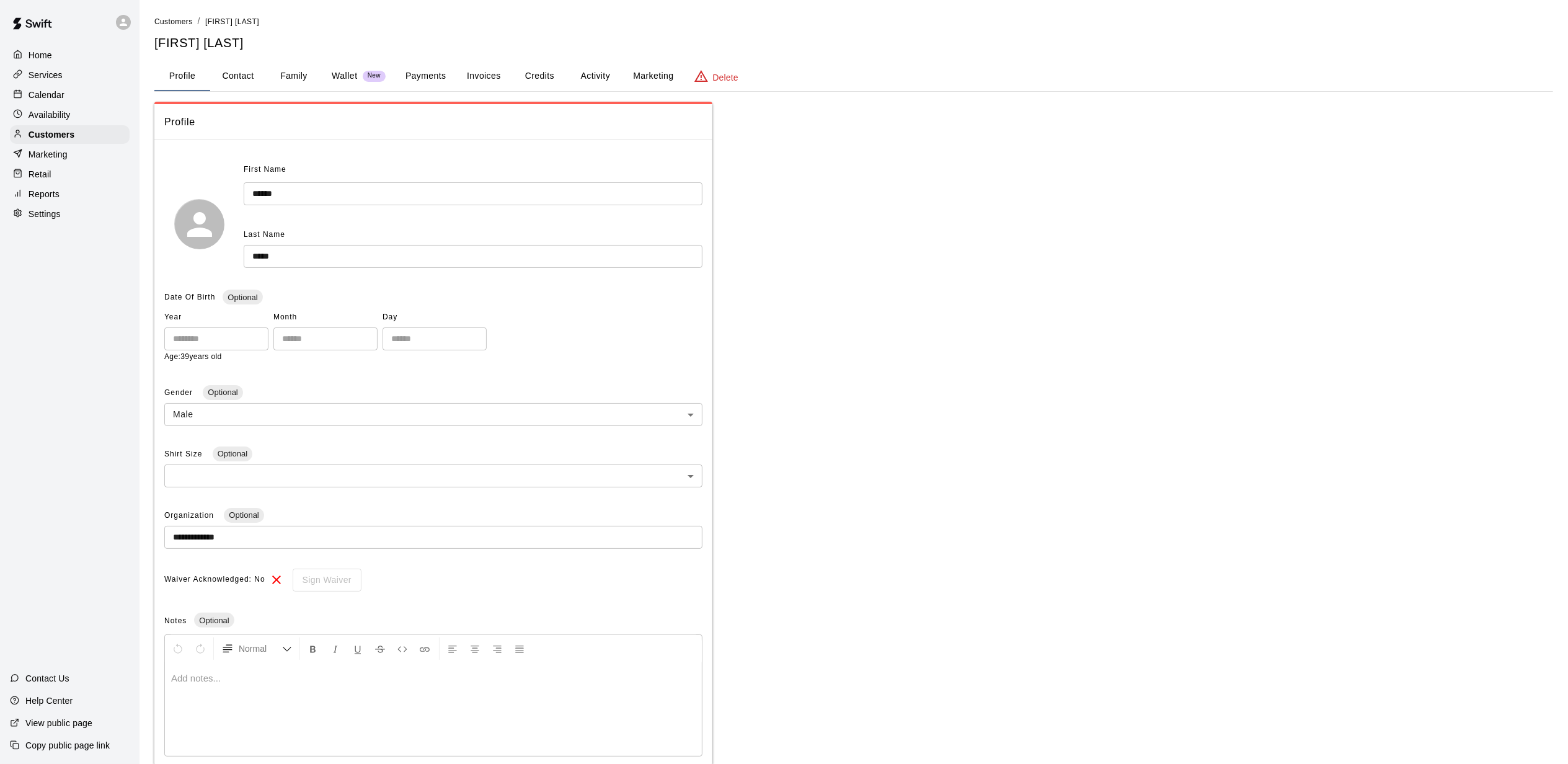 click on "Marketing" at bounding box center [653, 76] 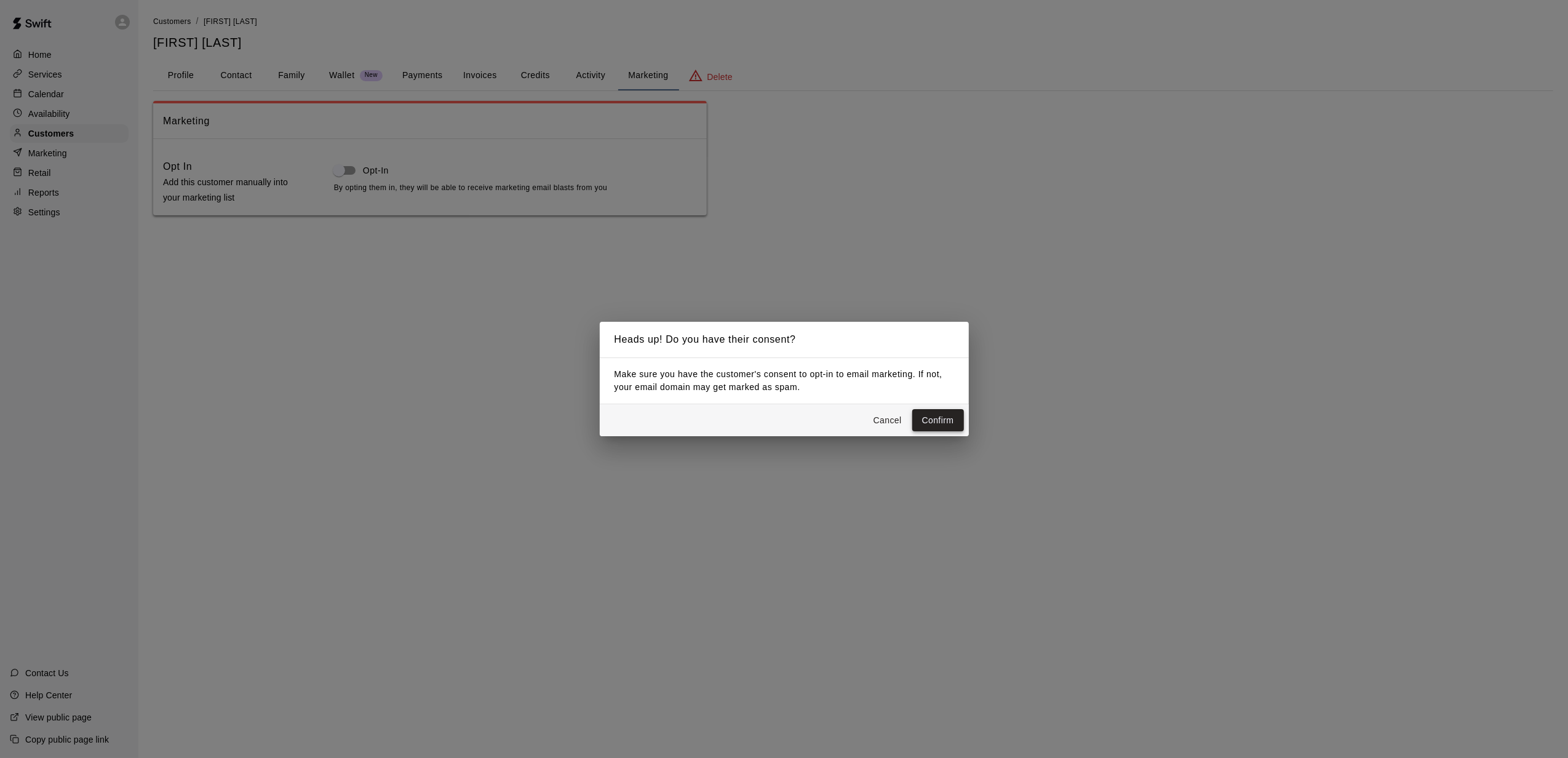 click on "Confirm" at bounding box center [938, 420] 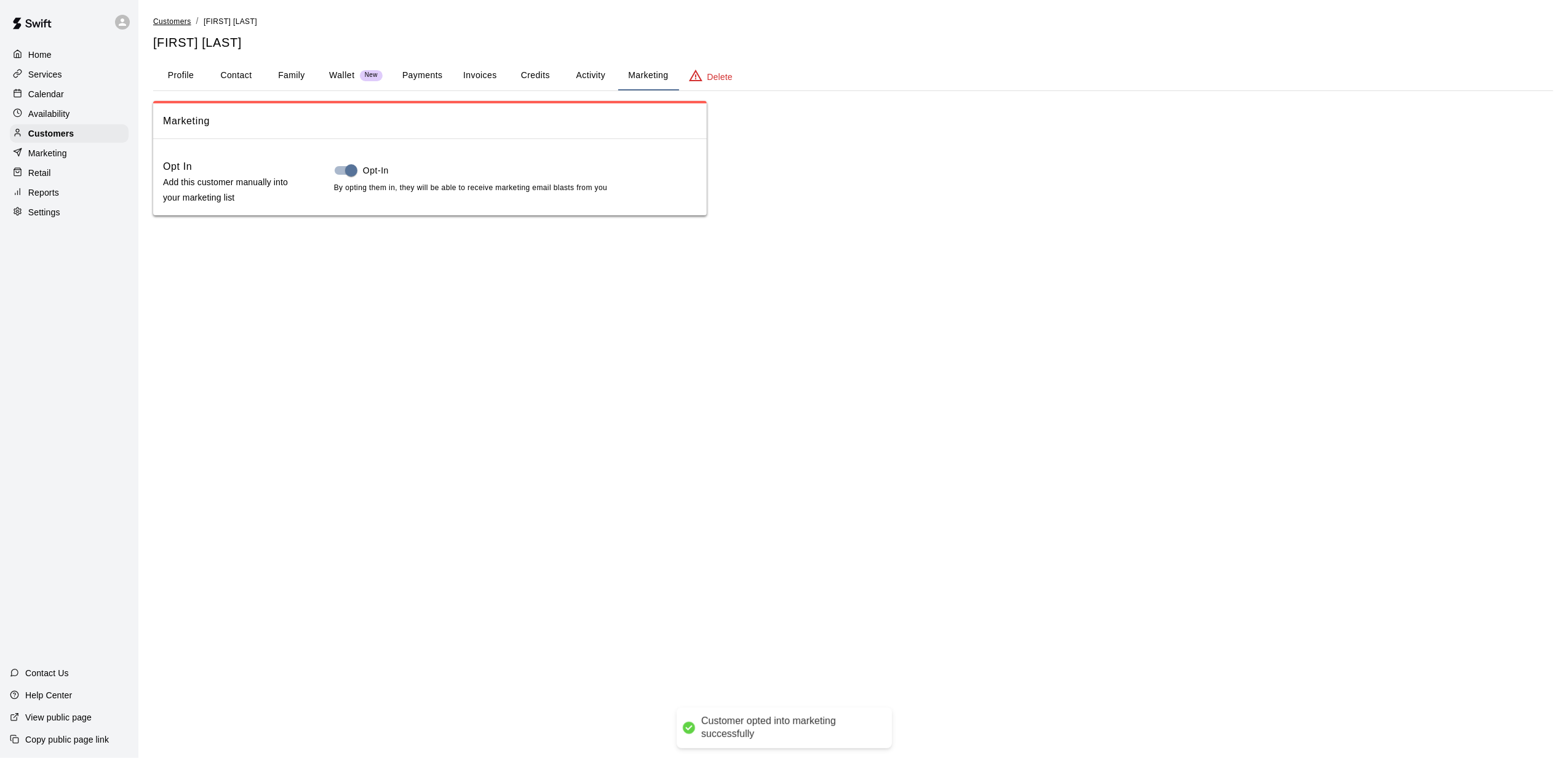 click on "Customers" at bounding box center [172, 22] 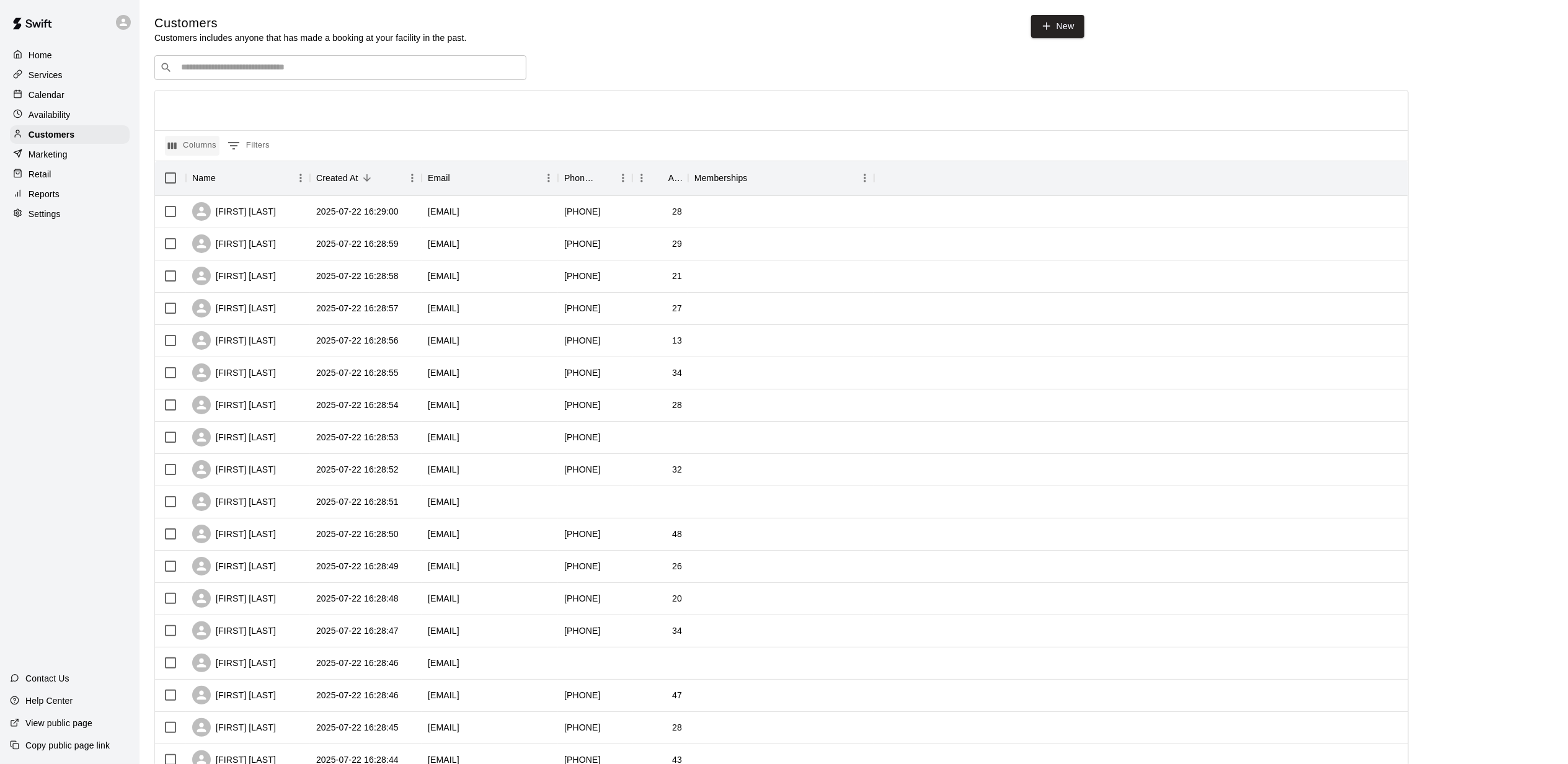 click on "Columns" at bounding box center [192, 146] 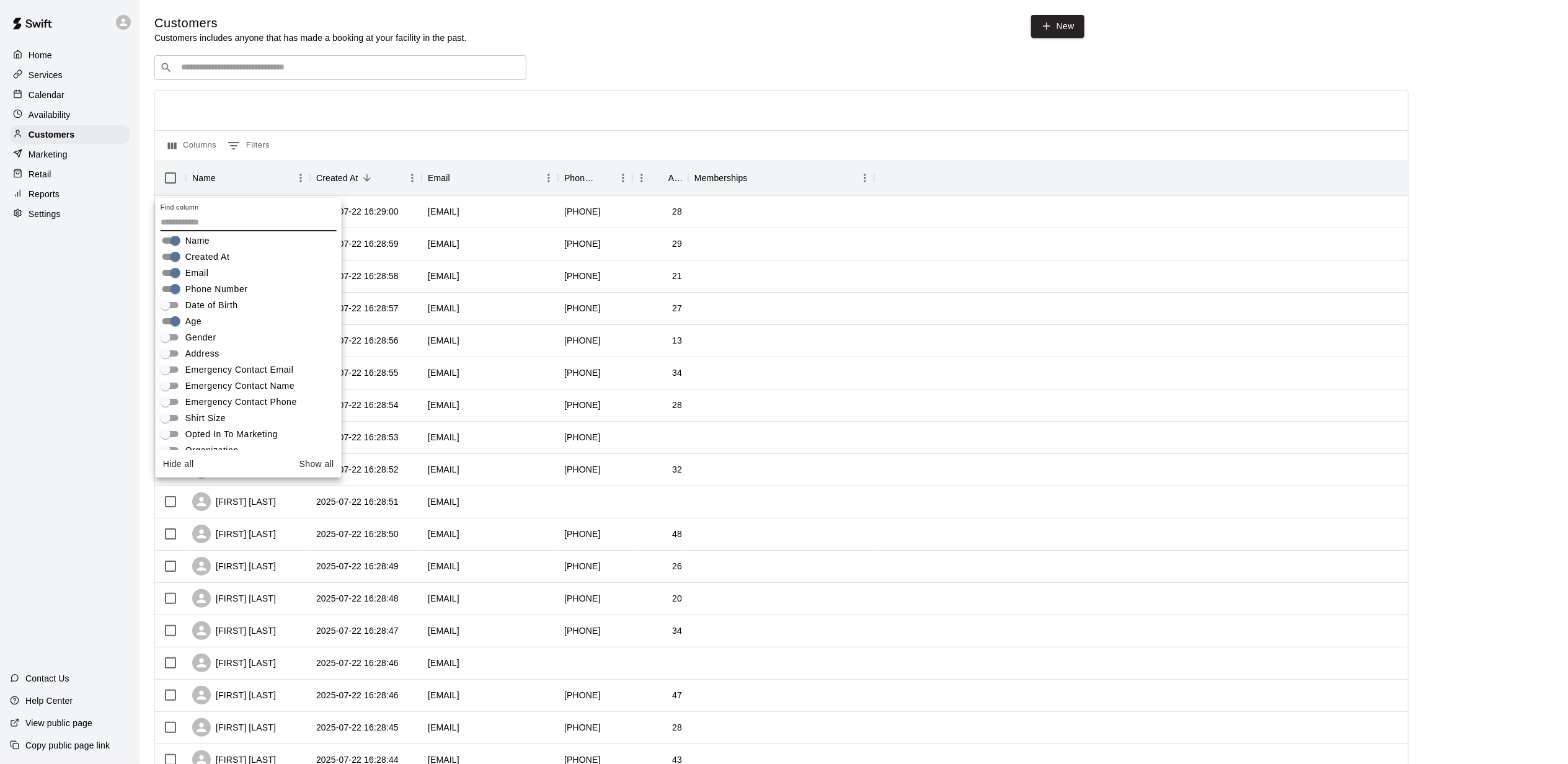 scroll, scrollTop: 87, scrollLeft: 0, axis: vertical 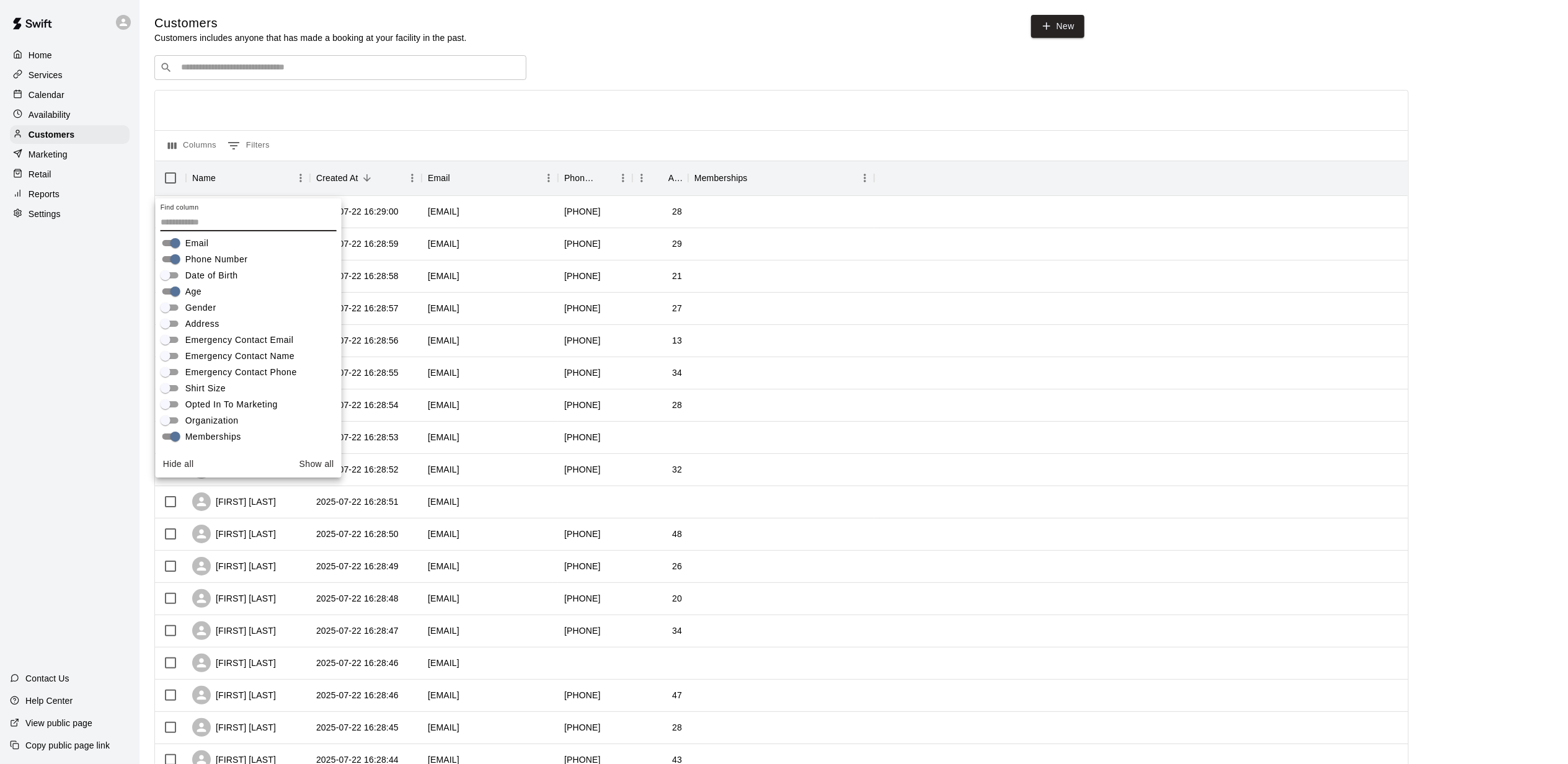 click on "Opted In To Marketing" at bounding box center (231, 404) 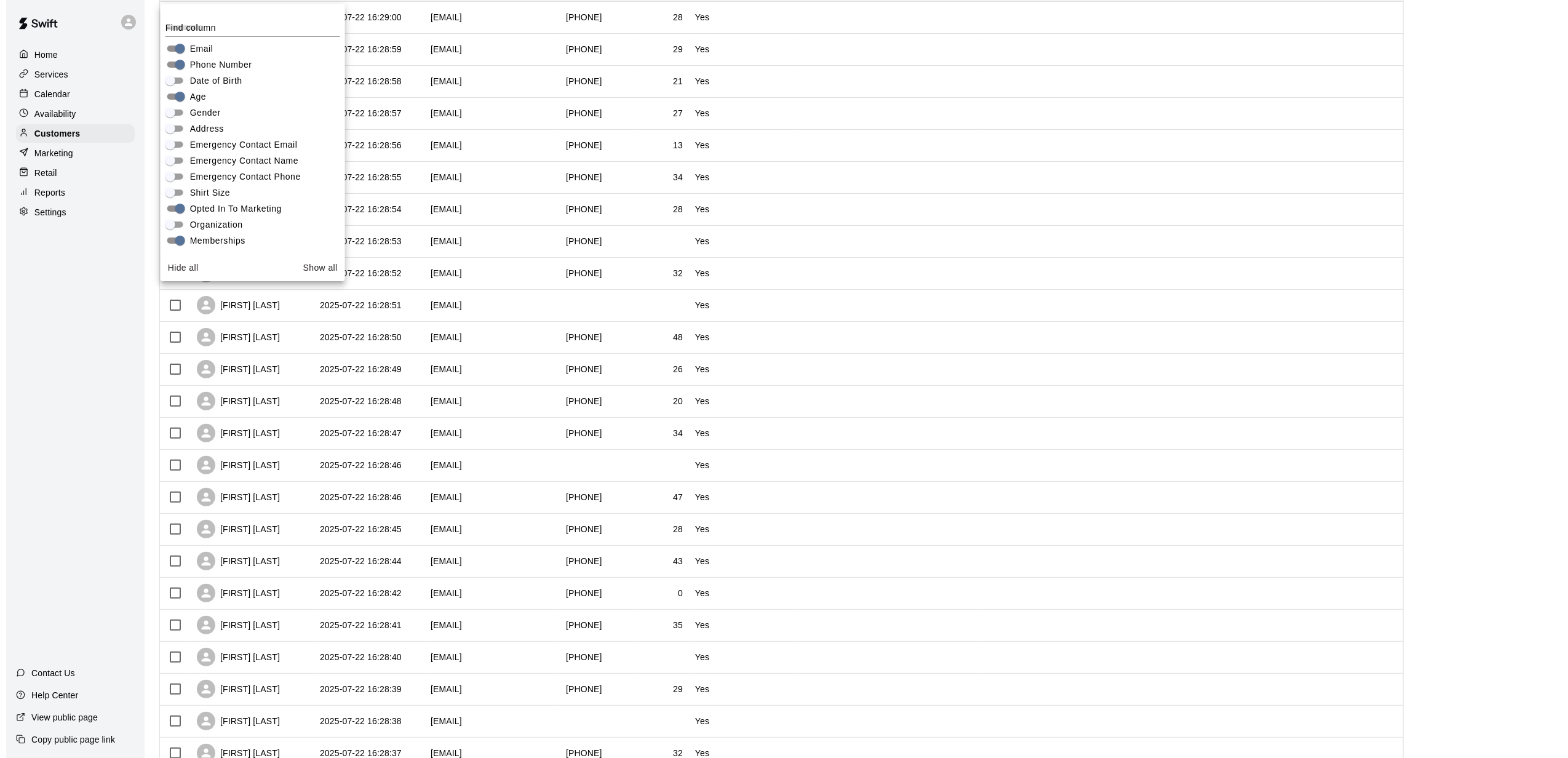 scroll, scrollTop: 306, scrollLeft: 0, axis: vertical 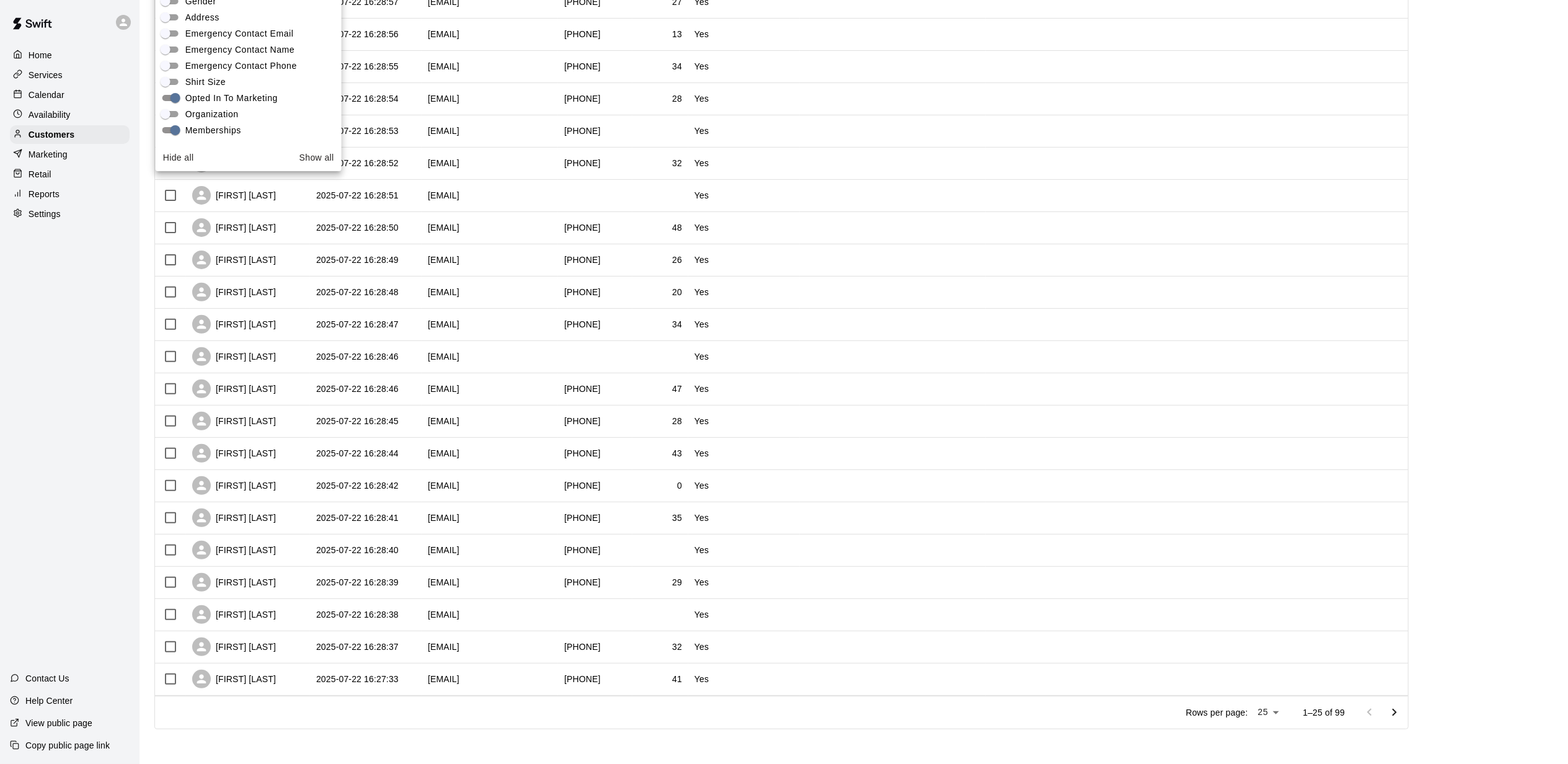 click on "Home Services Calendar Availability Customers Marketing Retail Reports Settings Contact Us Help Center View public page Copy public page link Customers Customers includes anyone that has made a booking at your facility in the past.   New ​ ​ Columns 0 Filters Name Created At Email Phone Number Age Opted In To Marketing Memberships [FIRST] [LAST] 2025-07-22 16:29:00 [EMAIL] [PHONE] 28 Yes [FIRST] [LAST] 2025-07-22 16:28:59 [EMAIL] [PHONE] 29 Yes [FIRST] [LAST] 2025-07-22 16:28:58 [EMAIL] [PHONE] 21 Yes [FIRST] [LAST] 2025-07-22 16:28:57 [EMAIL] [PHONE] 27 Yes [FIRST] [LAST] 2025-07-22 16:28:56 [EMAIL] [PHONE] 13 Yes [FIRST] [LAST]  2025-07-22 16:28:55 [EMAIL] [PHONE] 34 Yes [FIRST] [LAST] 2025-07-22 16:28:54 [EMAIL] [PHONE] 28 Yes [FIRST] [LAST] 2025-07-22 16:28:53 [EMAIL] [PHONE] Yes [FIRST] [LAST] 2025-07-22 16:28:52 [PHONE] 32" at bounding box center [784, 229] 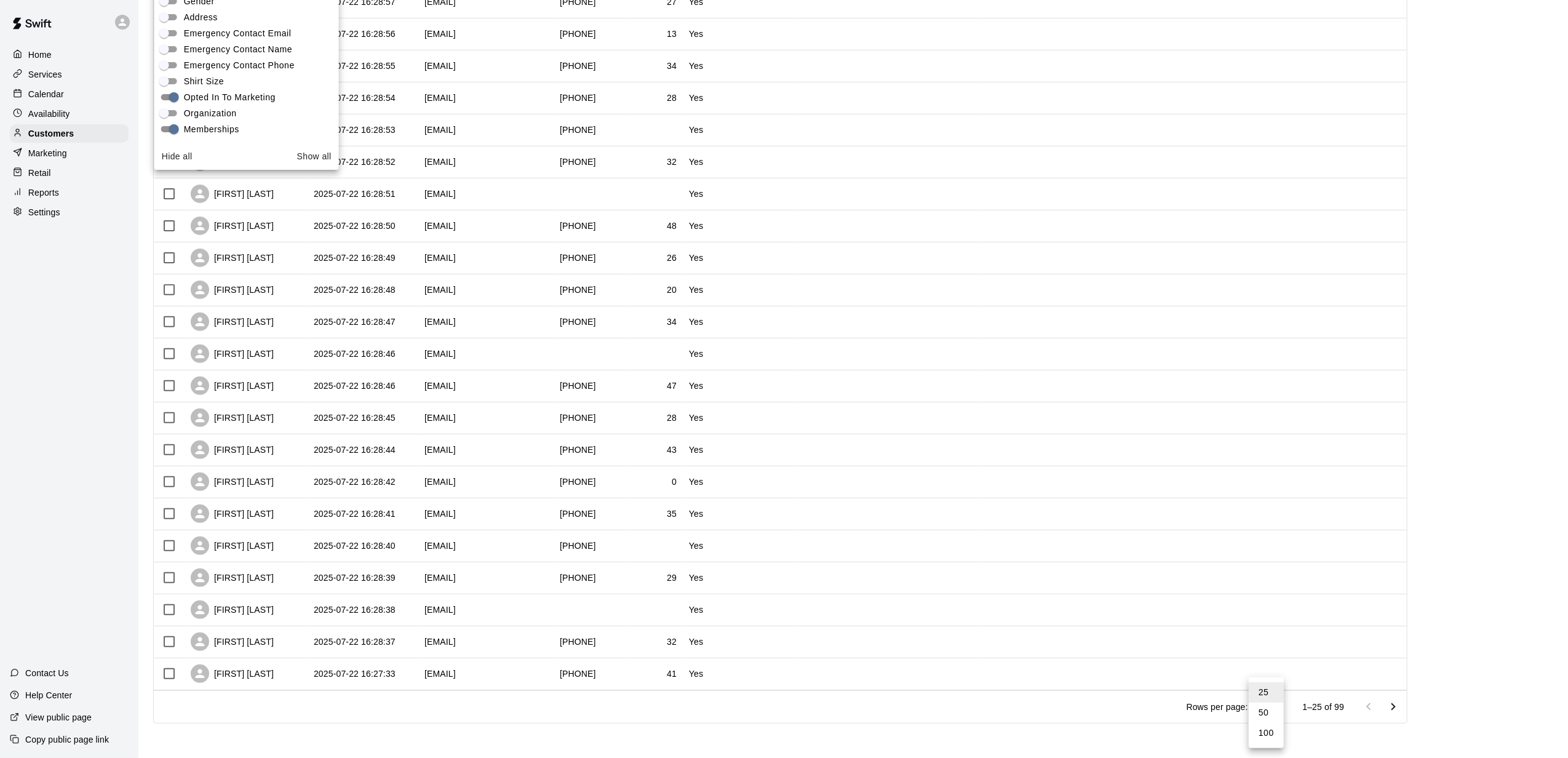 scroll, scrollTop: 0, scrollLeft: 0, axis: both 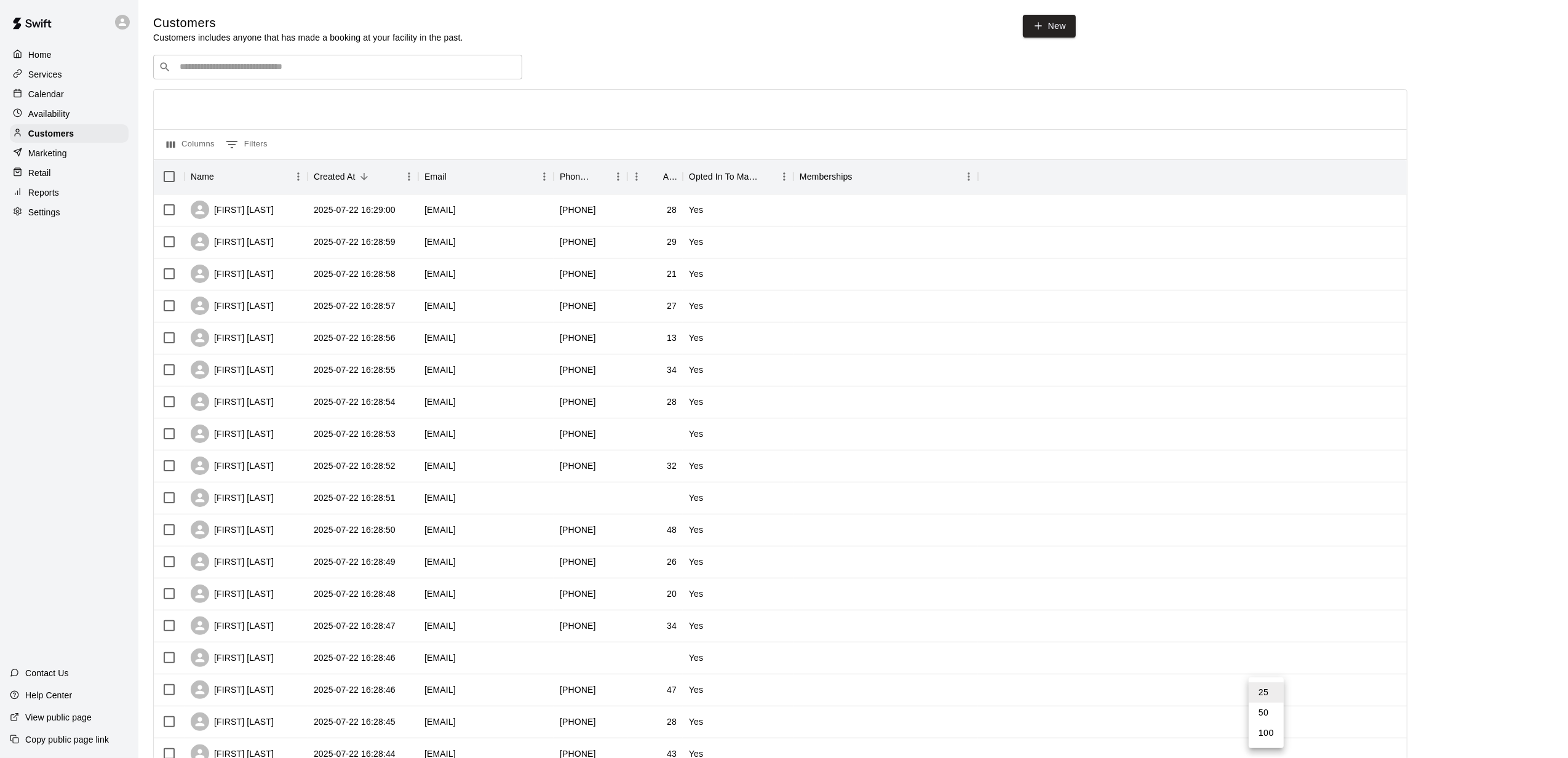 click on "100" at bounding box center [1266, 733] 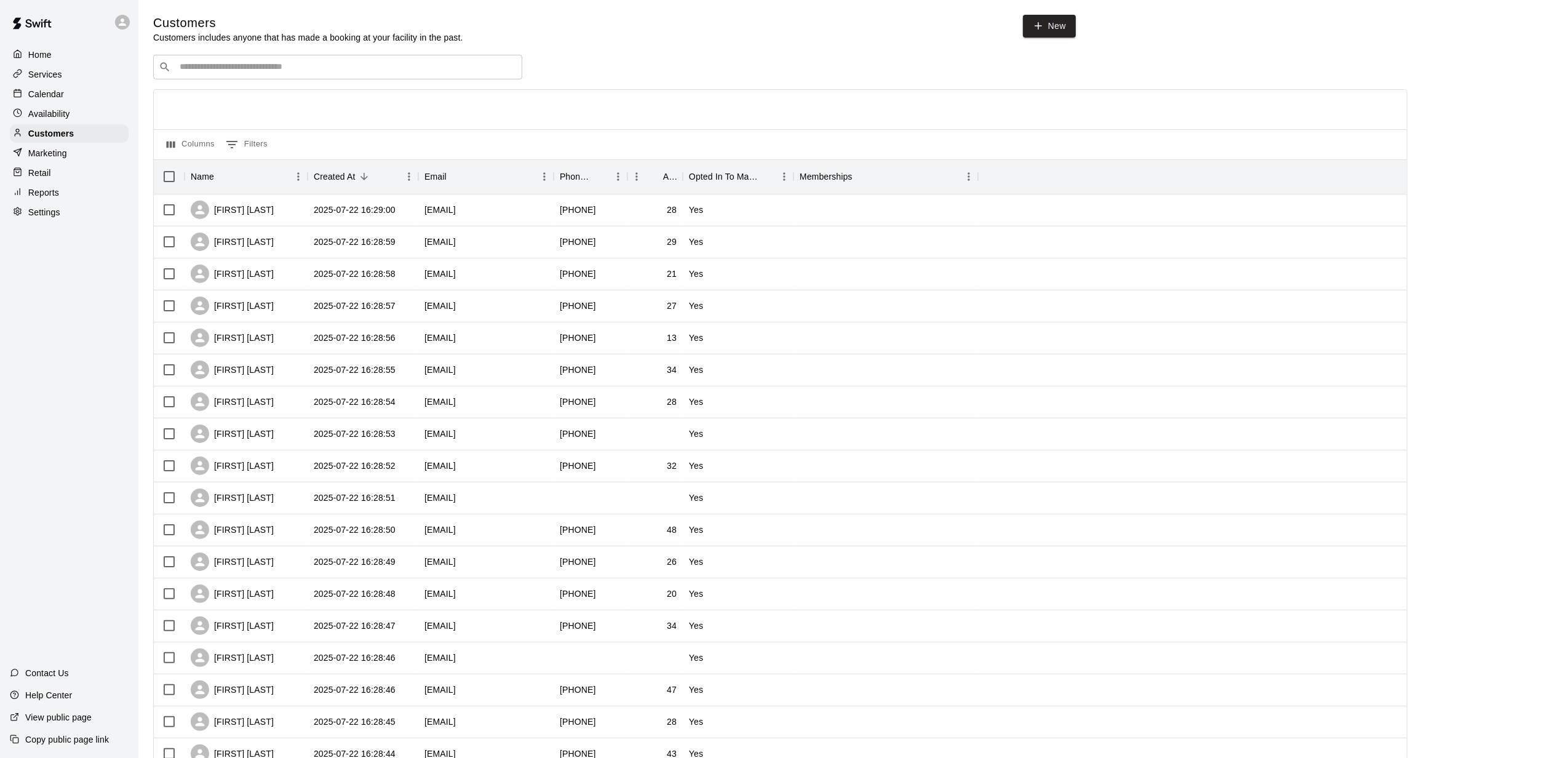 type on "***" 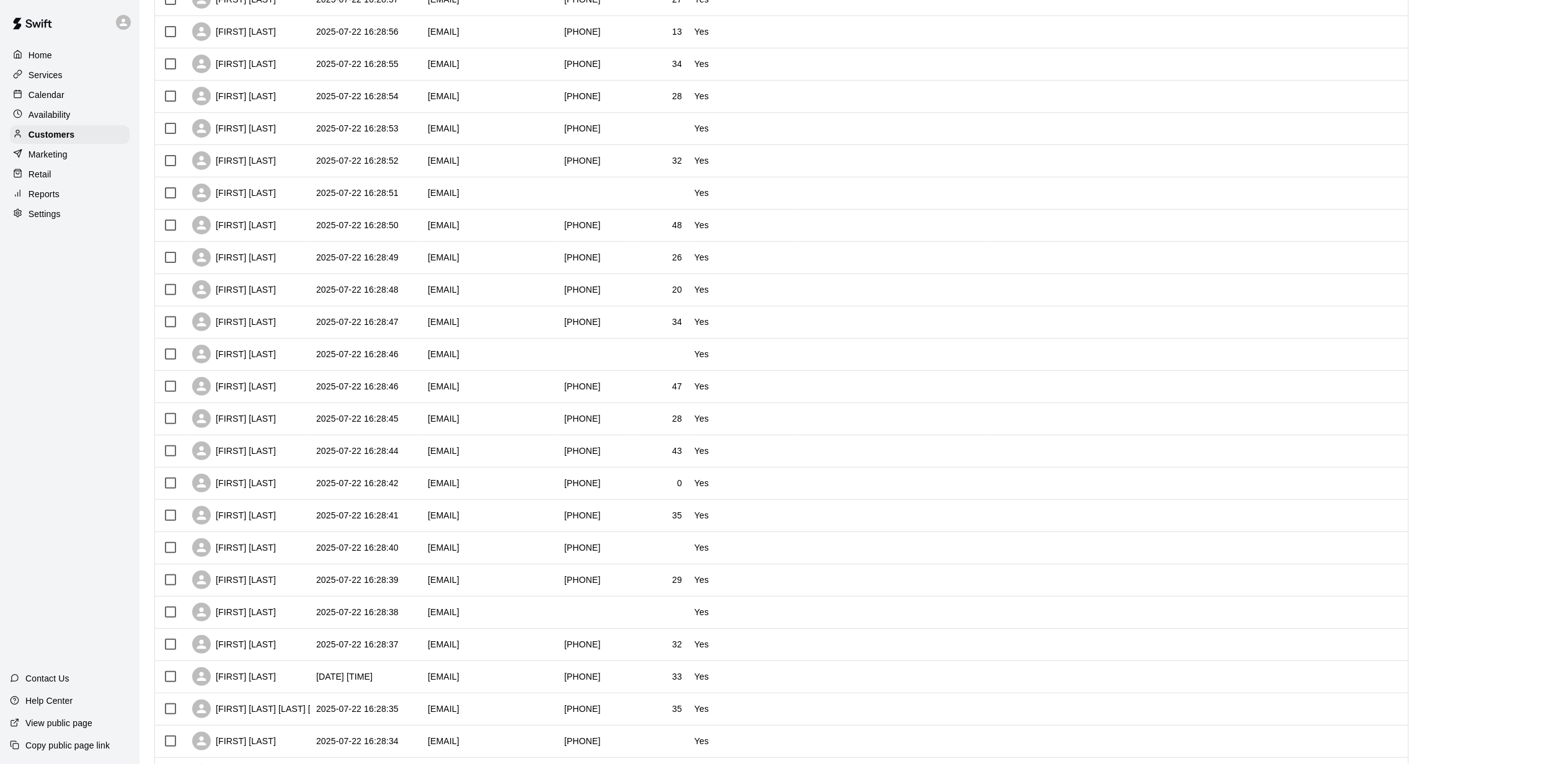 scroll, scrollTop: 0, scrollLeft: 0, axis: both 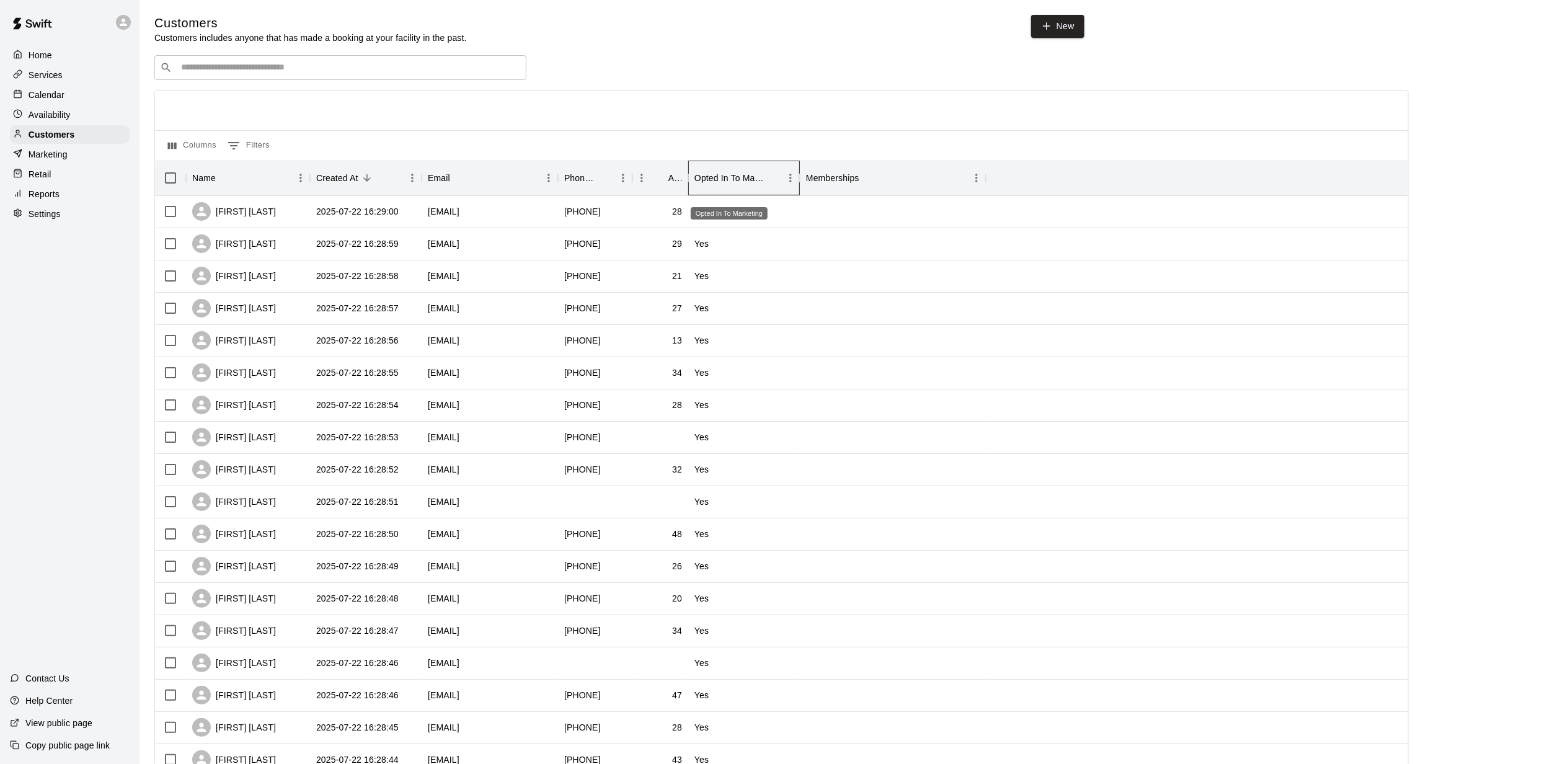 click on "Opted In To Marketing" at bounding box center (729, 178) 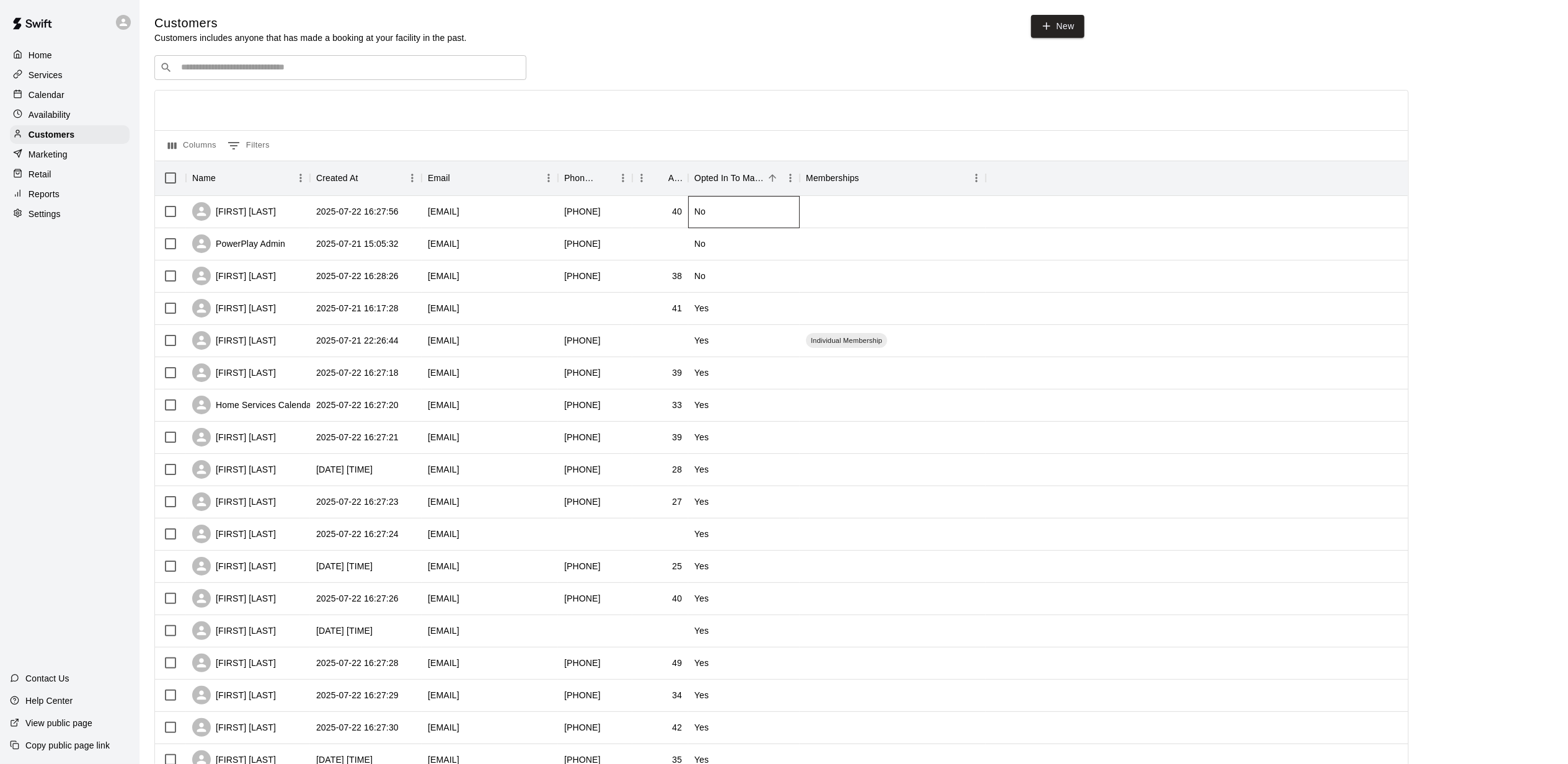 click on "No" at bounding box center [744, 212] 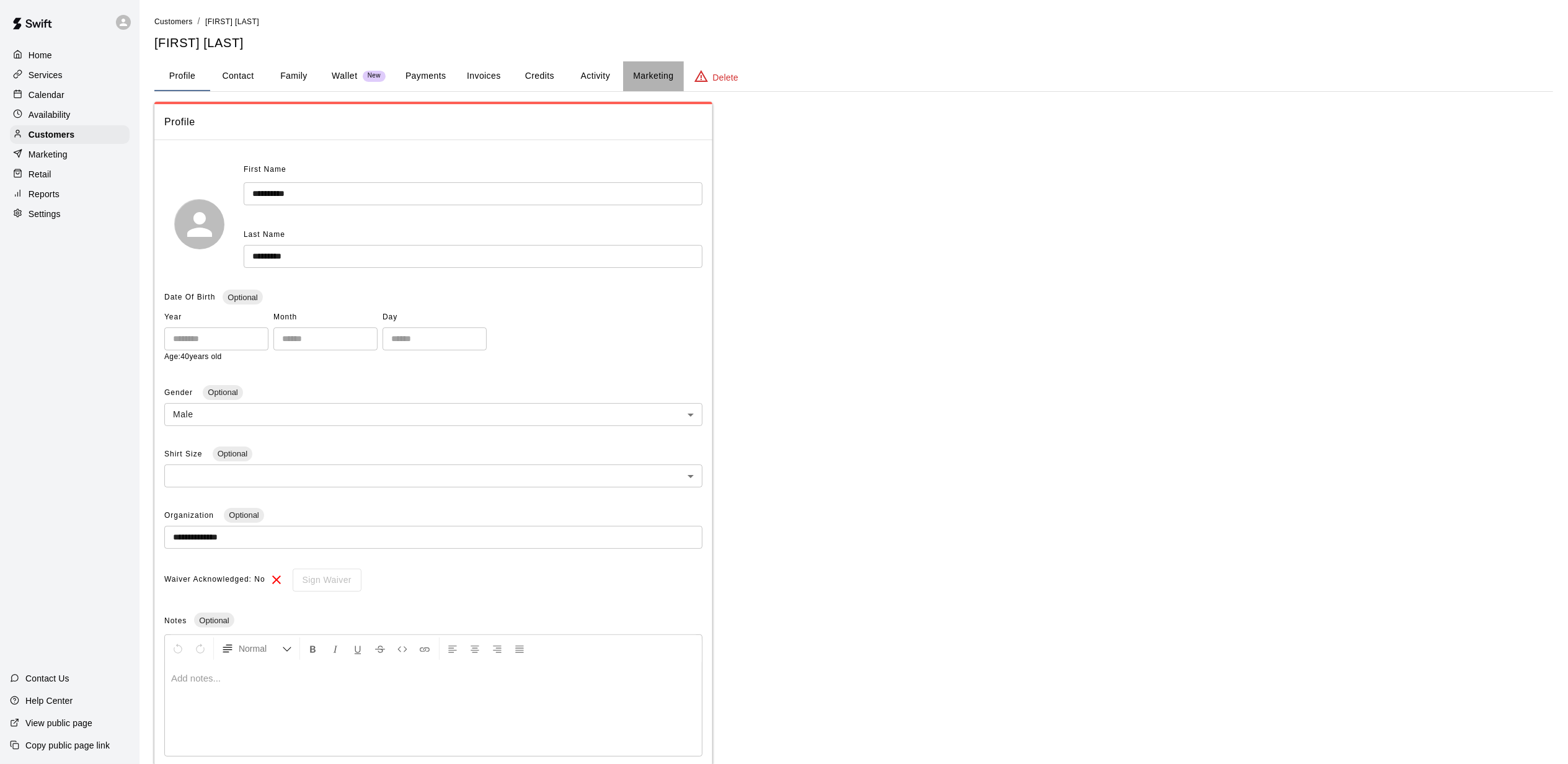 click on "Marketing" at bounding box center (653, 76) 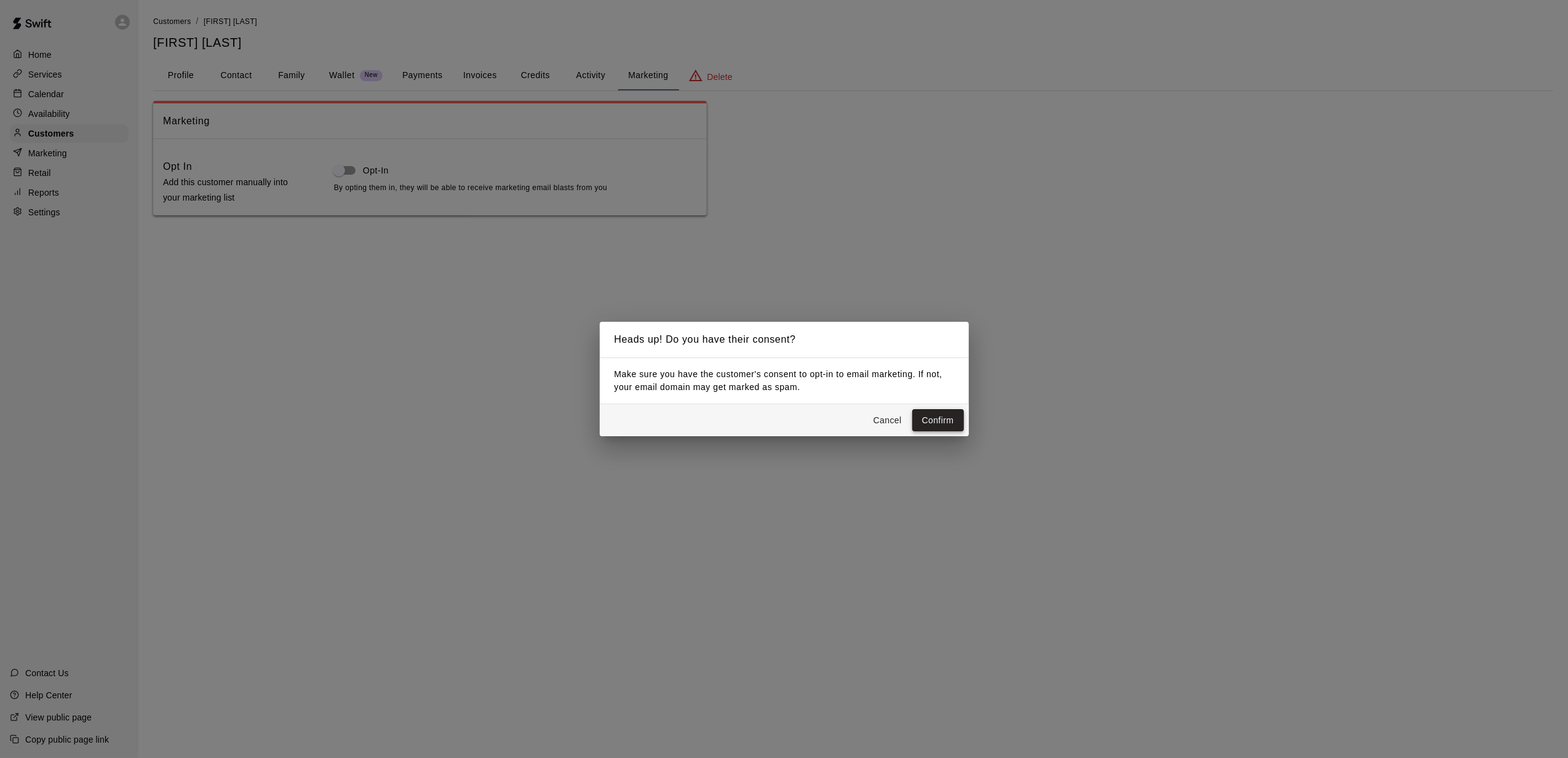 click on "Confirm" at bounding box center (938, 420) 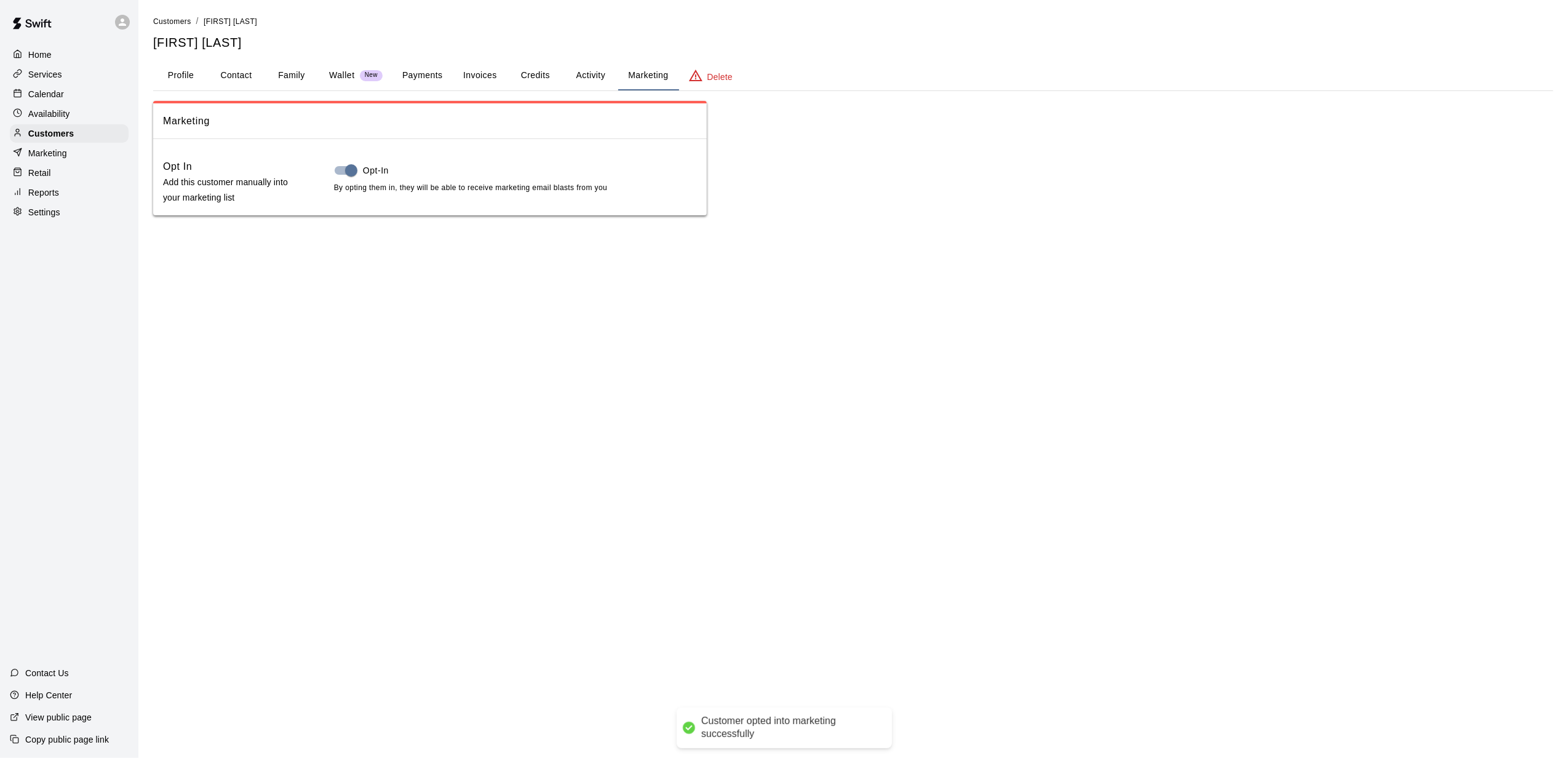 click on "Profile" at bounding box center [181, 76] 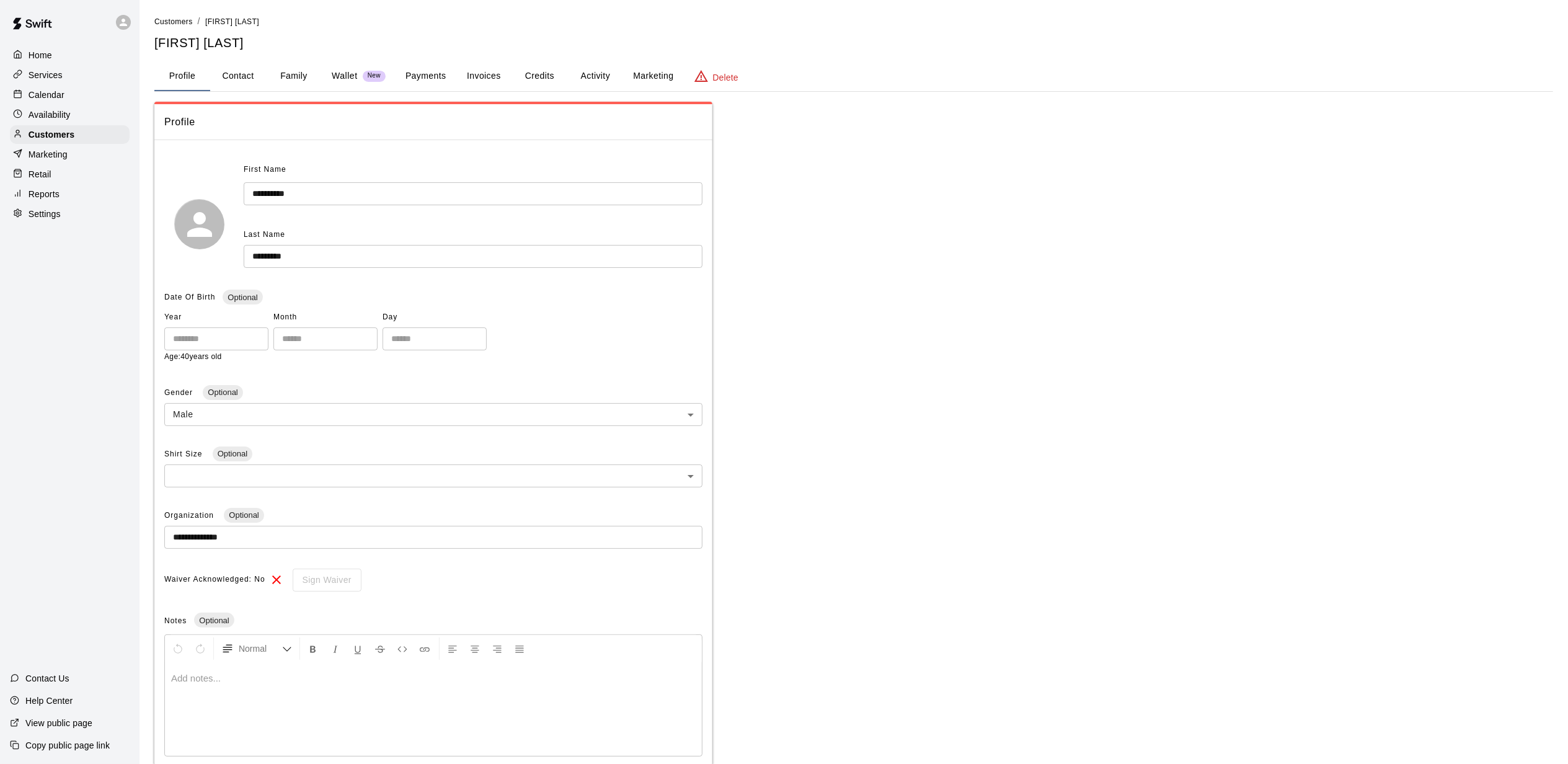 click on "Activity" at bounding box center (595, 76) 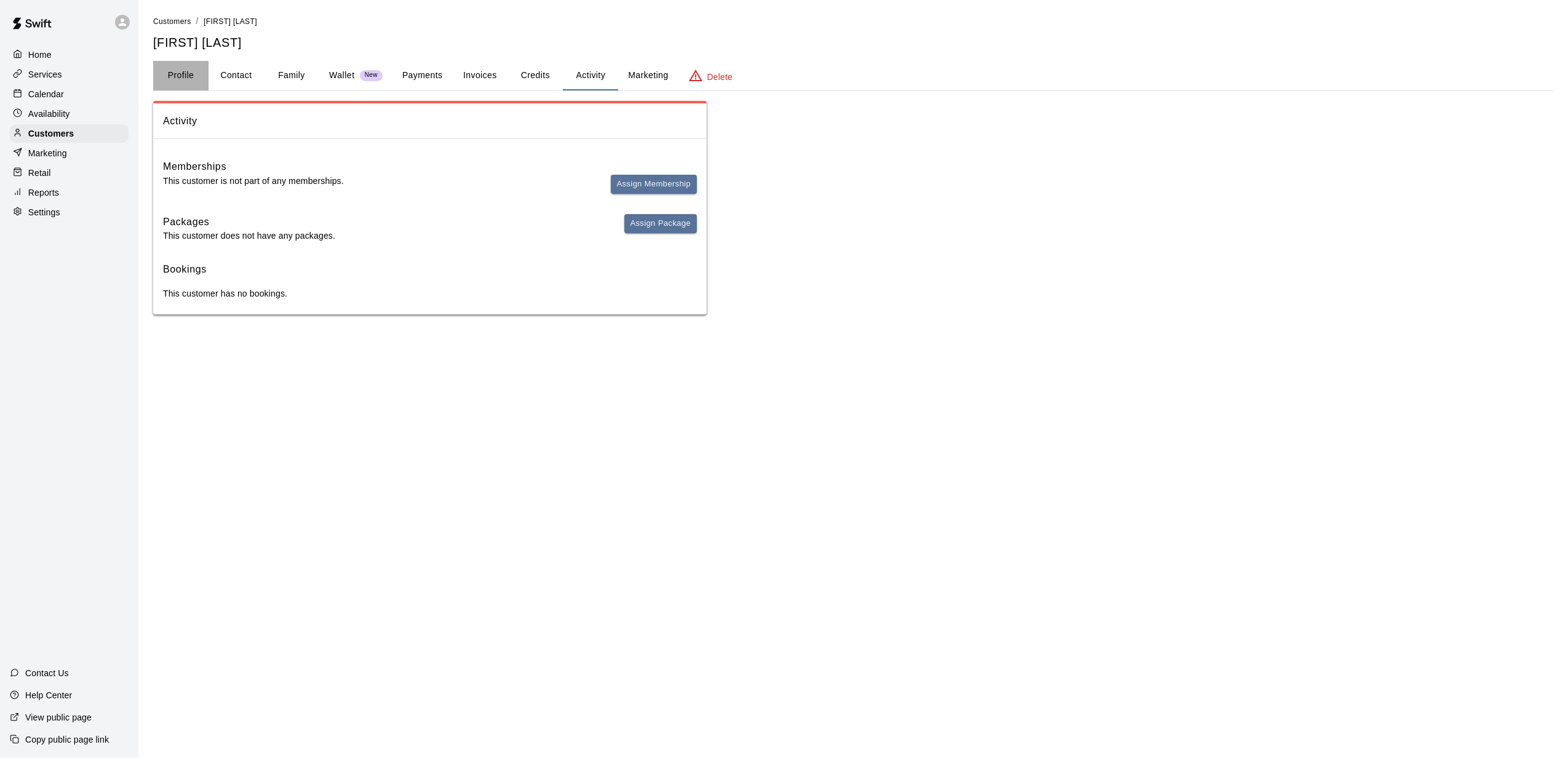 click on "Profile" at bounding box center [181, 76] 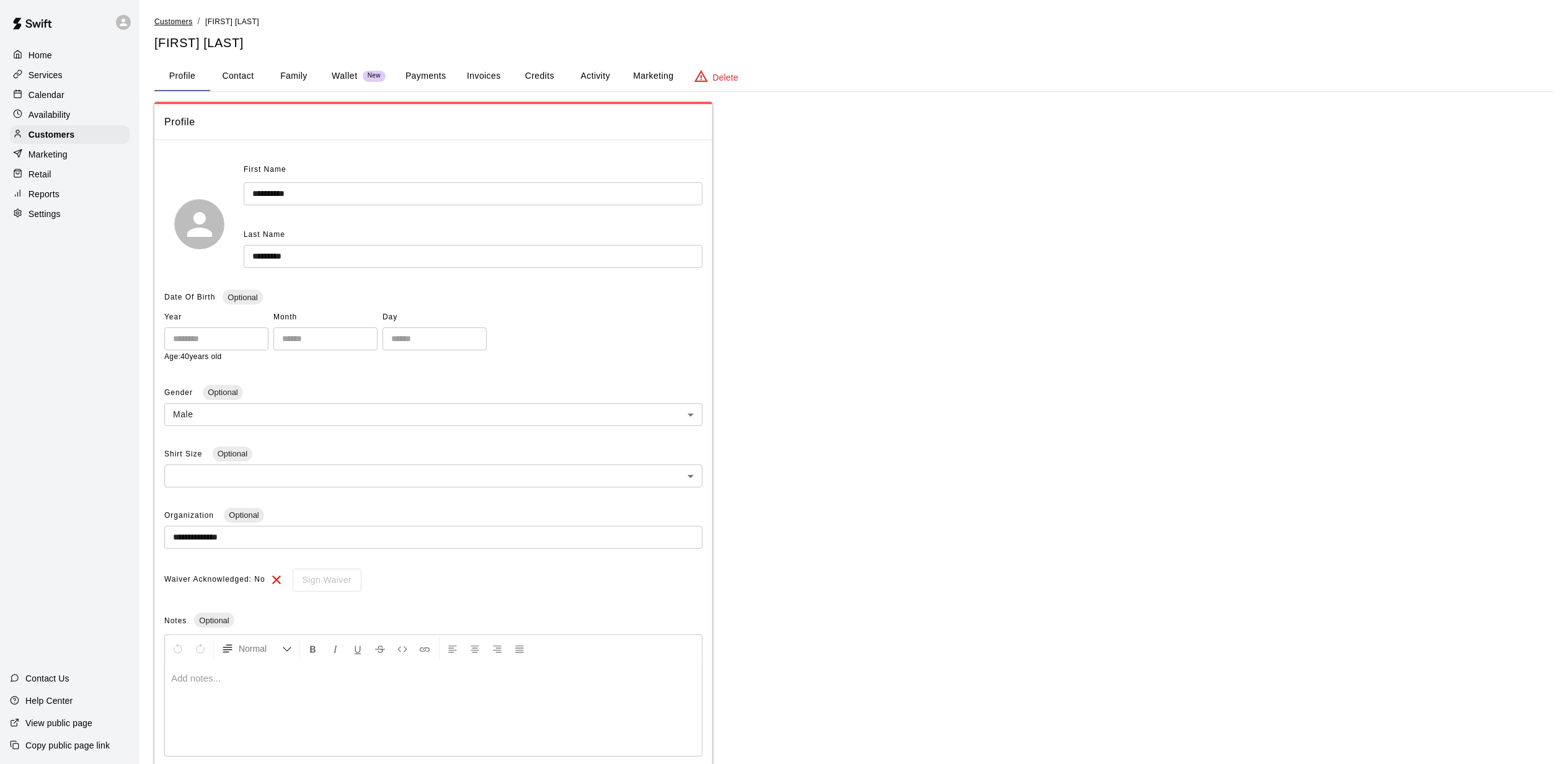 click on "Customers" at bounding box center (174, 22) 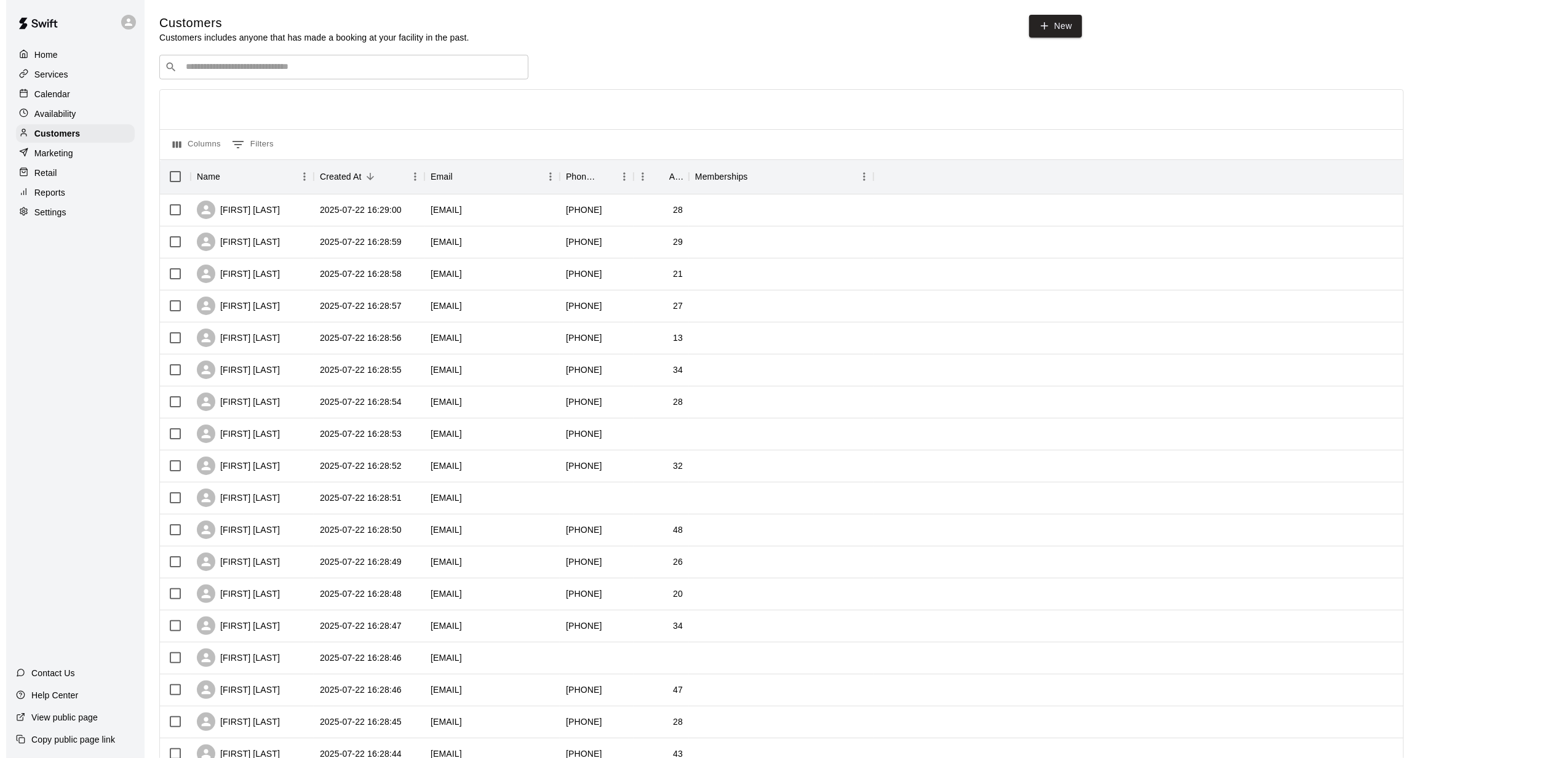 scroll, scrollTop: 306, scrollLeft: 0, axis: vertical 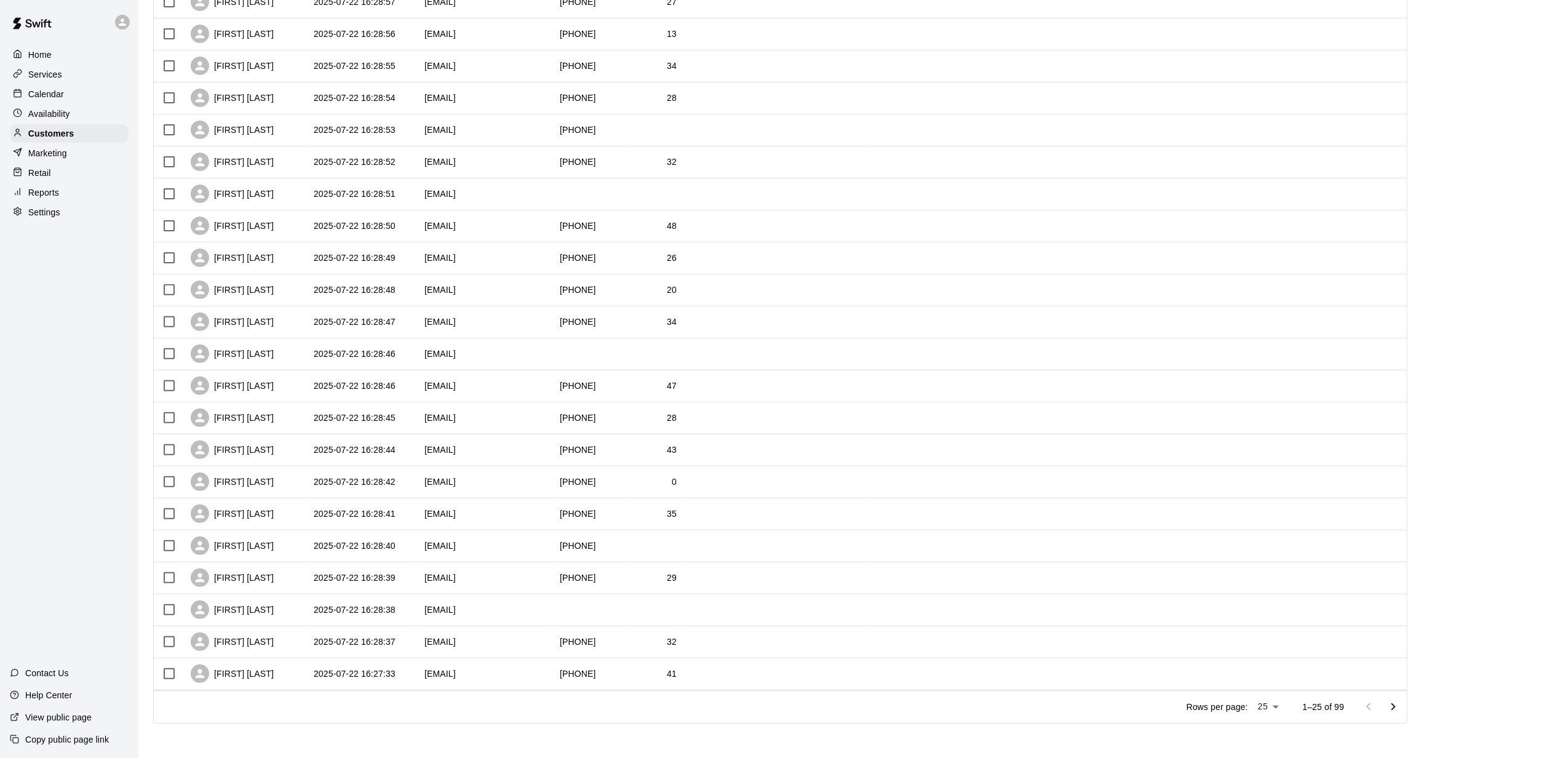 click on "Home Services Calendar Availability Customers Marketing Retail Reports Settings Contact Us Help Center View public page Copy public page link Customers Customers includes anyone that has made a booking at your facility in the past.   New ​ ​ Columns 0 Filters Name Created At Email Phone Number Age Memberships [FIRST] [LAST] [DATE] [TIME] [EMAIL] +555-[PHONE] [AGE] Visvas Patel [DATE] [TIME] [EMAIL] +555-[PHONE] [AGE] Vishva Selvan [DATE] [TIME] [EMAIL] +555-[PHONE] [AGE] Vishal Thurpati [DATE] [TIME] [EMAIL] +555-[PHONE] [AGE] Viral Vyas [DATE] [TIME] [EMAIL] +555-[PHONE] [AGE] Vineeth Muppalaneni  [DATE] [TIME] [EMAIL] +555-[PHONE] [AGE] Vijender Bansal [DATE] [TIME] [EMAIL] +555-[PHONE] [AGE] Vignan Reddy Manda [DATE] [TIME] [EMAIL] +555-[PHONE] Vignan Reddy [DATE] [TIME] [EMAIL] +555-[PHONE] [AGE] Venkatesh Bollineni [AGE] [AGE]" at bounding box center (784, 227) 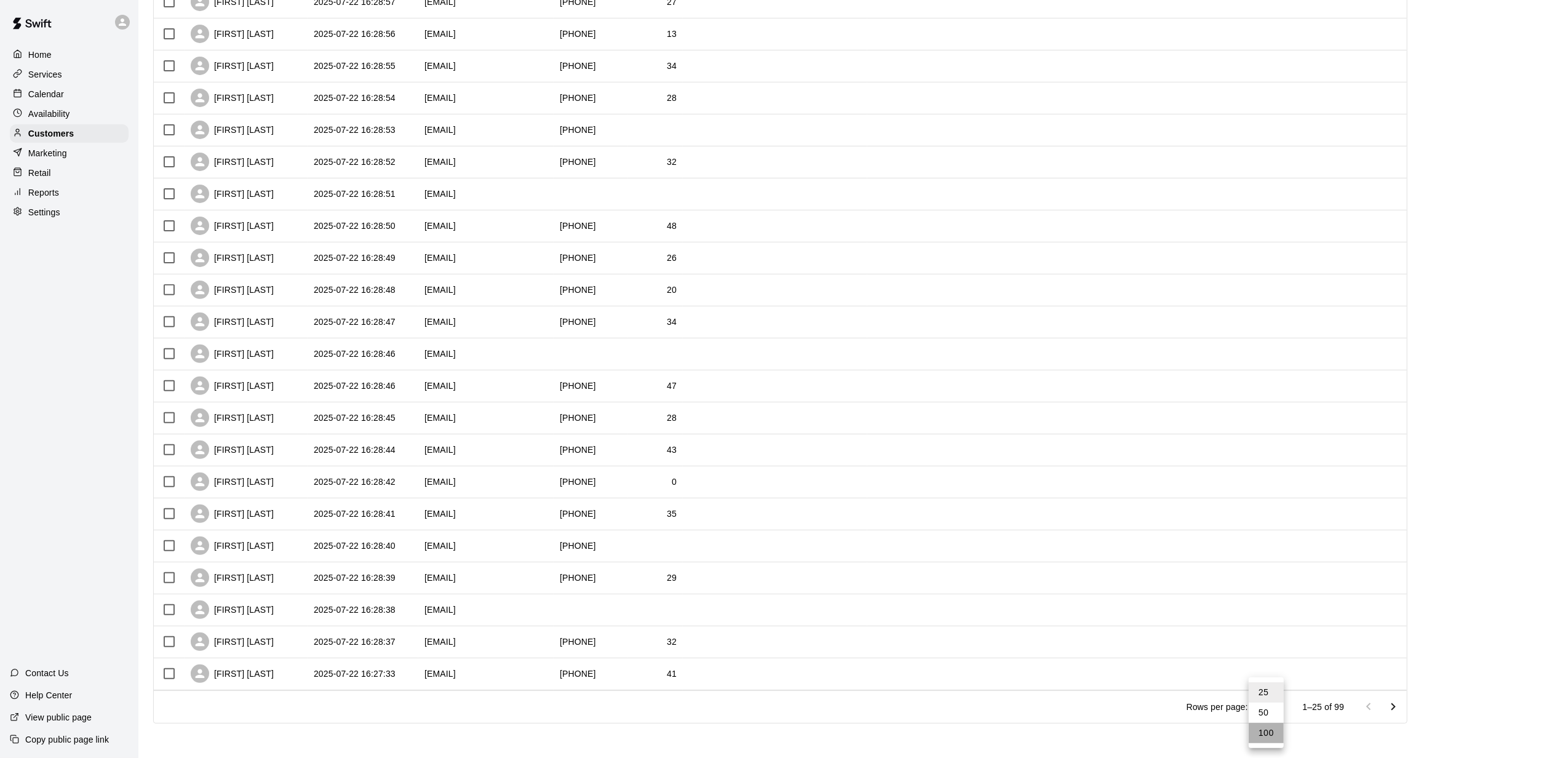 click on "100" at bounding box center (1266, 733) 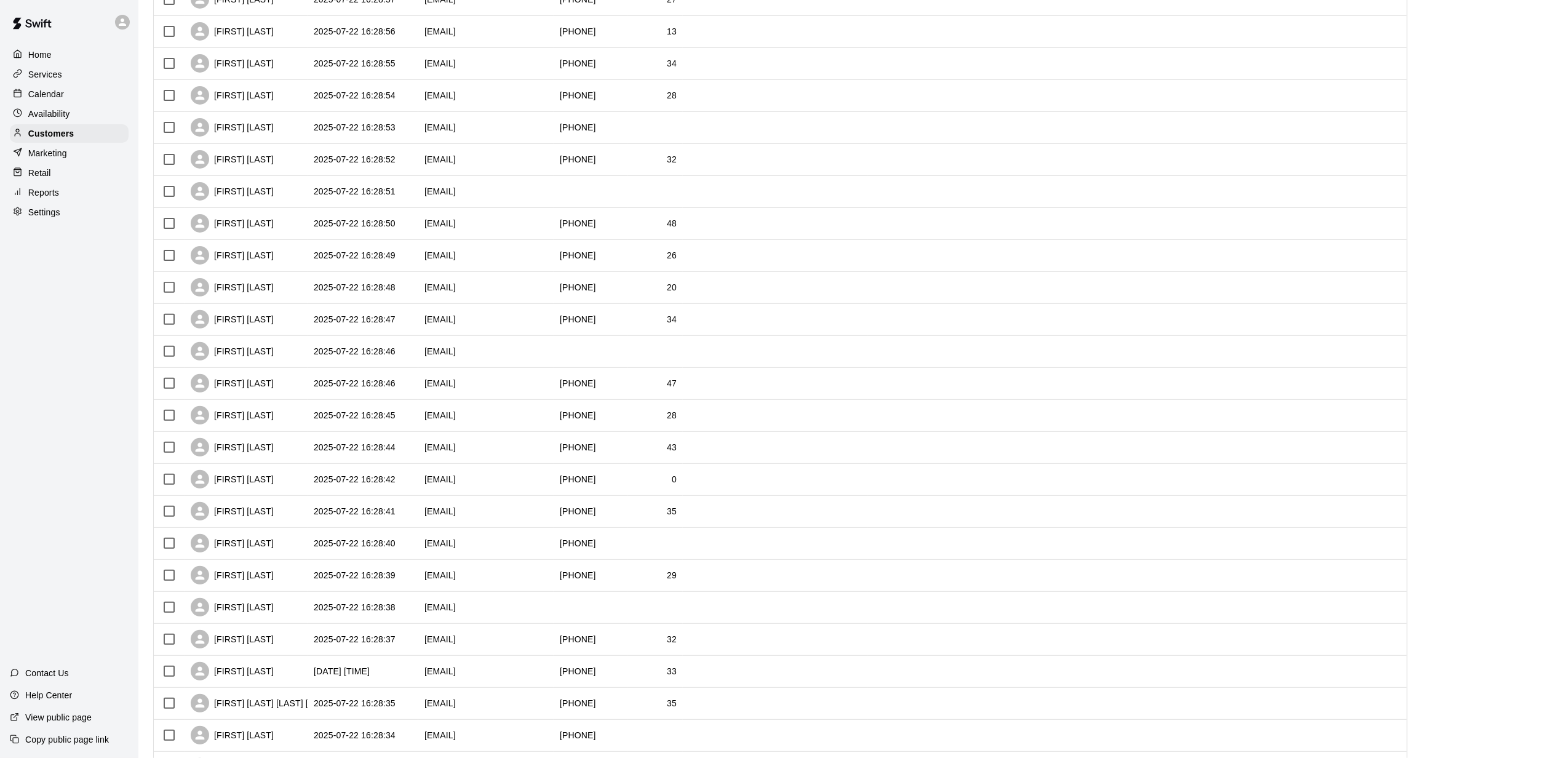 type on "***" 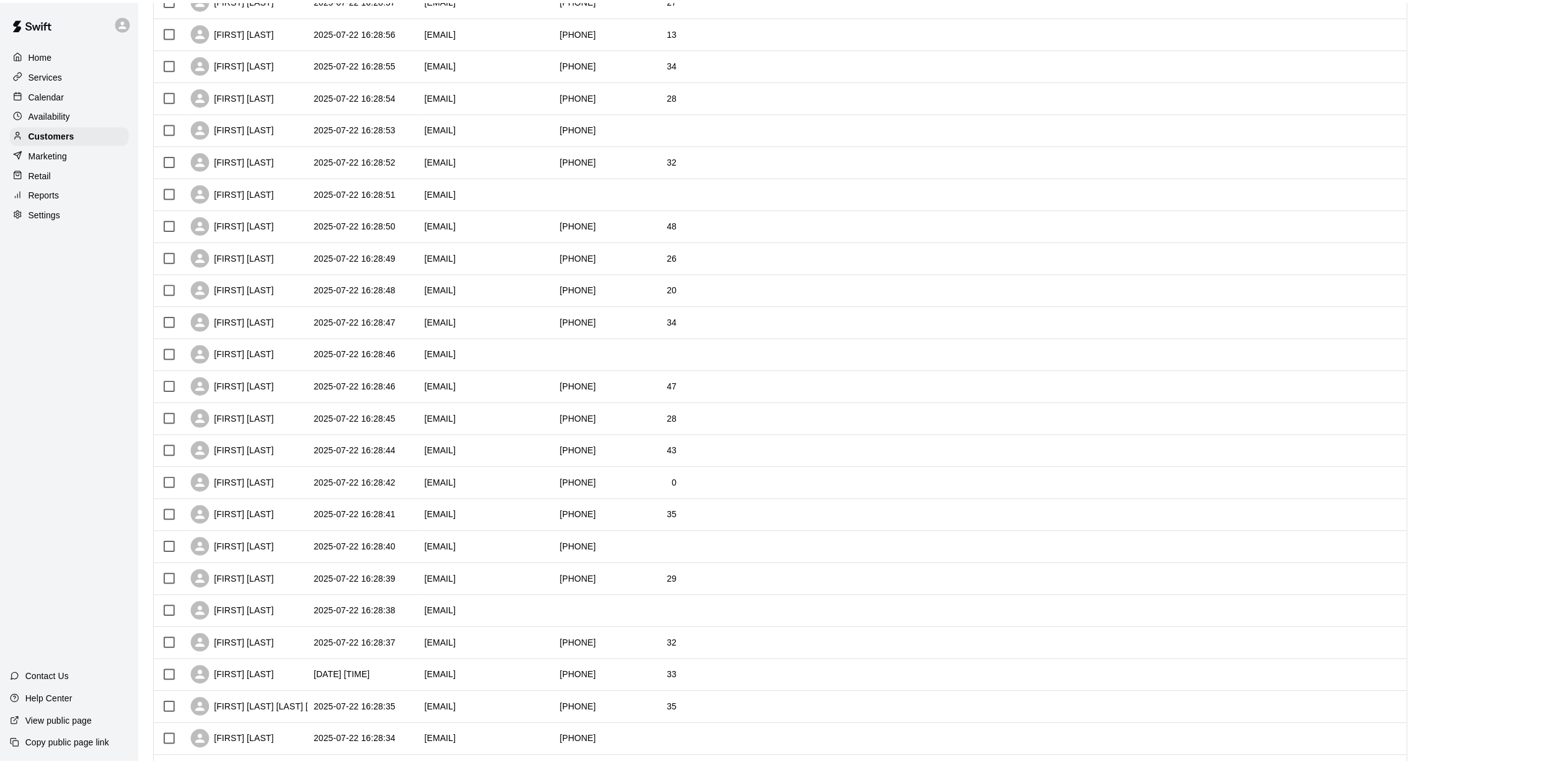 scroll, scrollTop: 0, scrollLeft: 0, axis: both 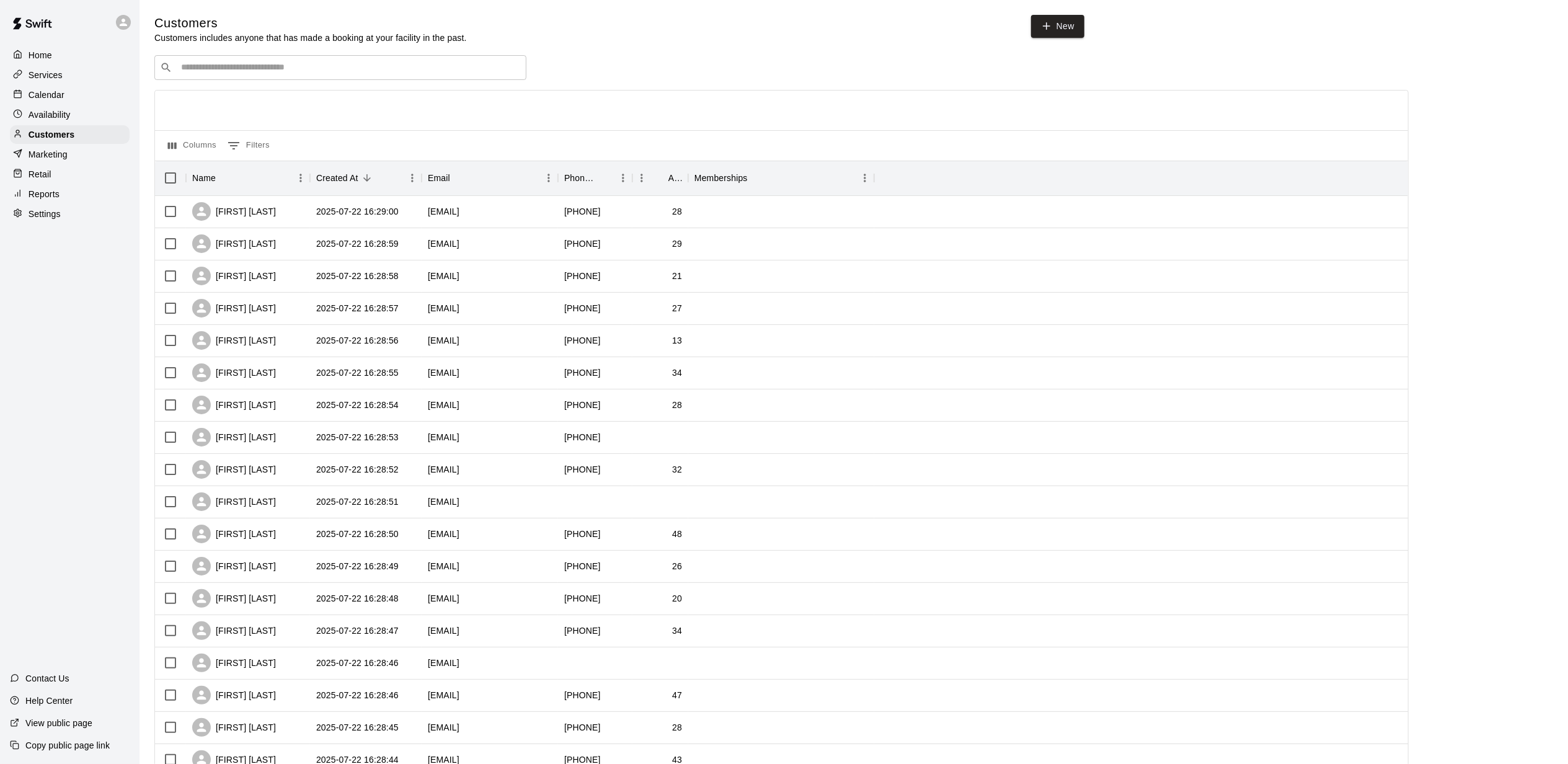 click on "Columns 0 Filters" at bounding box center [781, 145] 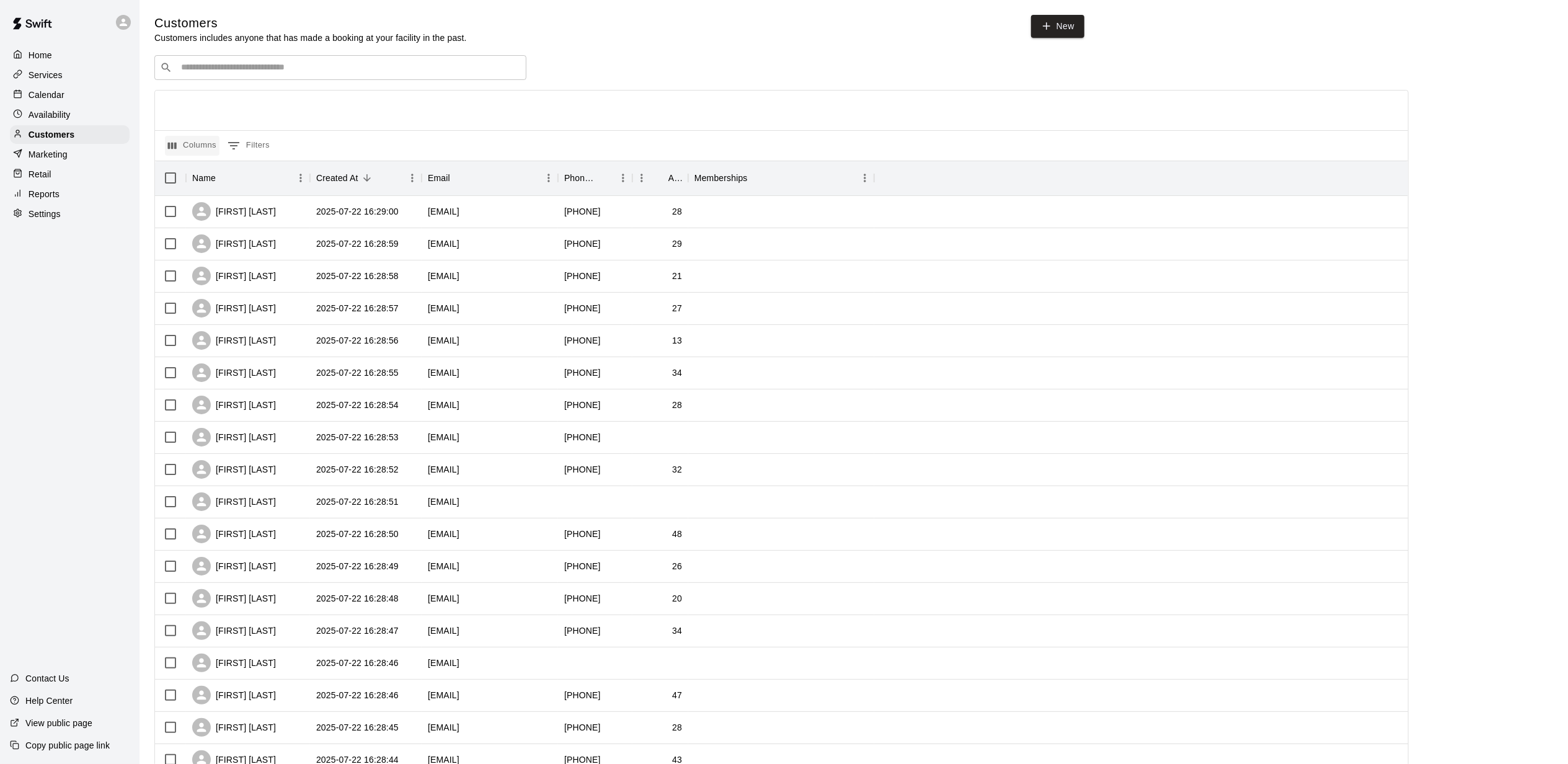 click on "Columns" at bounding box center (192, 146) 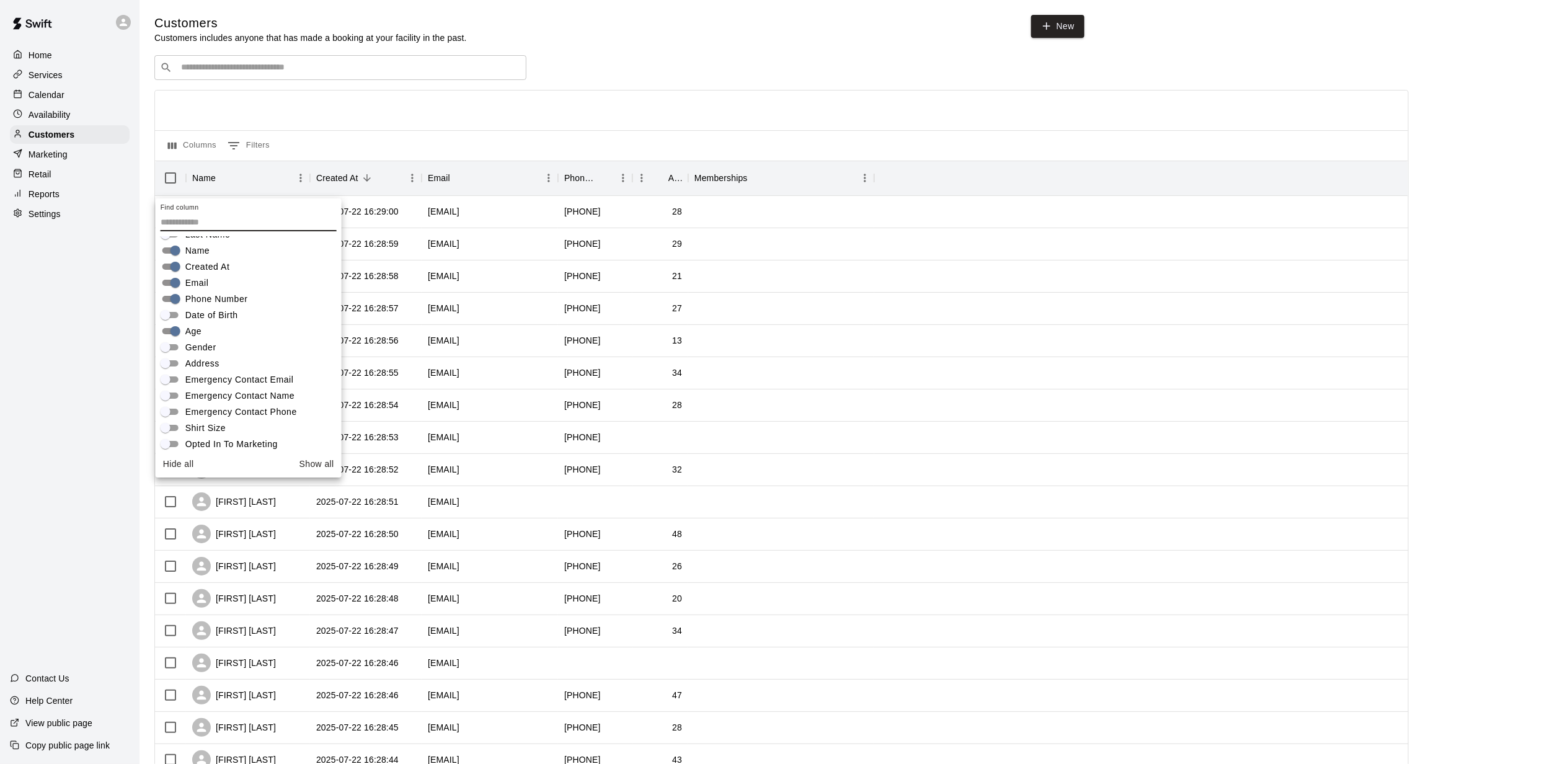 scroll, scrollTop: 87, scrollLeft: 0, axis: vertical 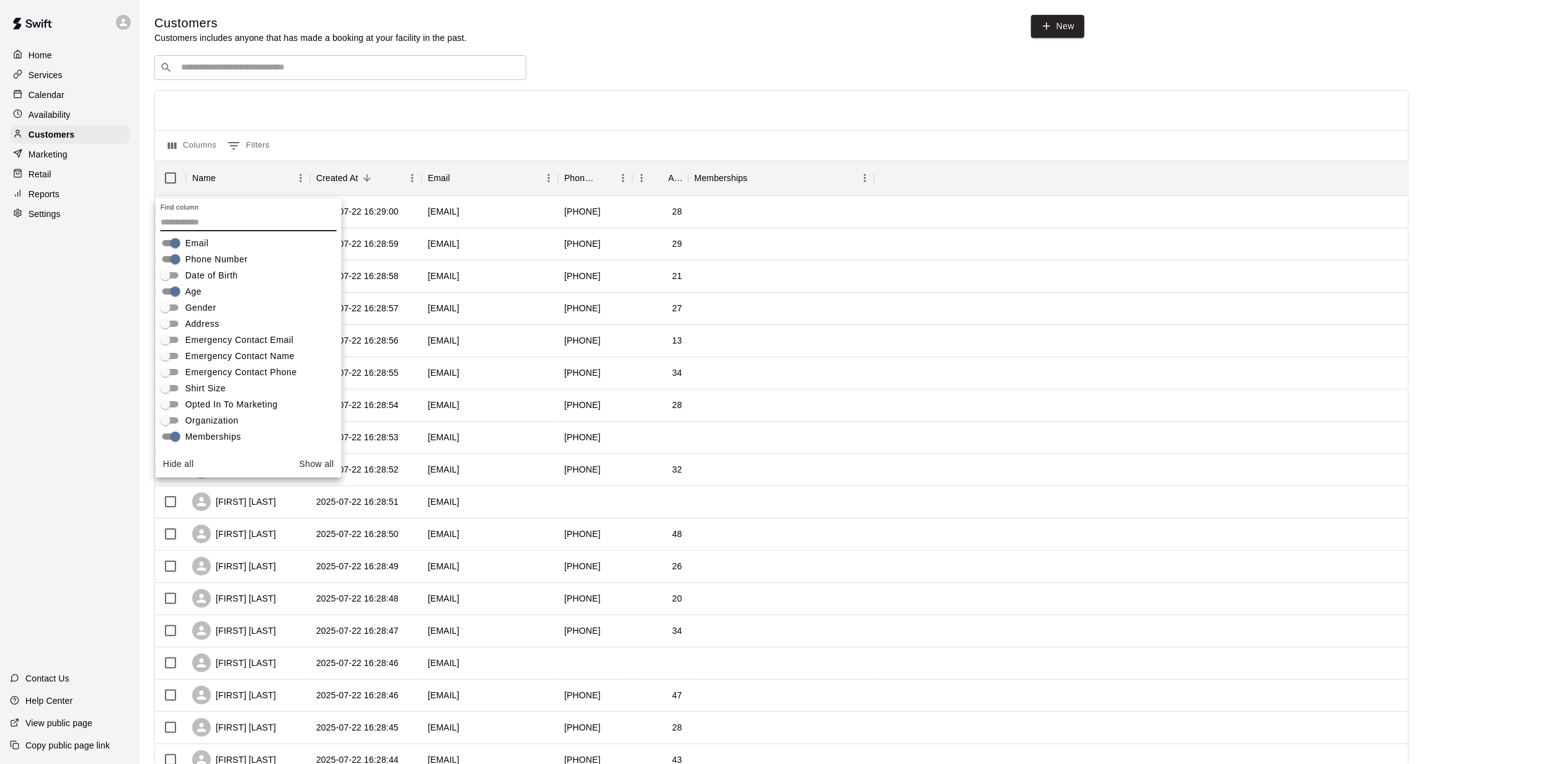 click on "Opted In To Marketing" at bounding box center [231, 404] 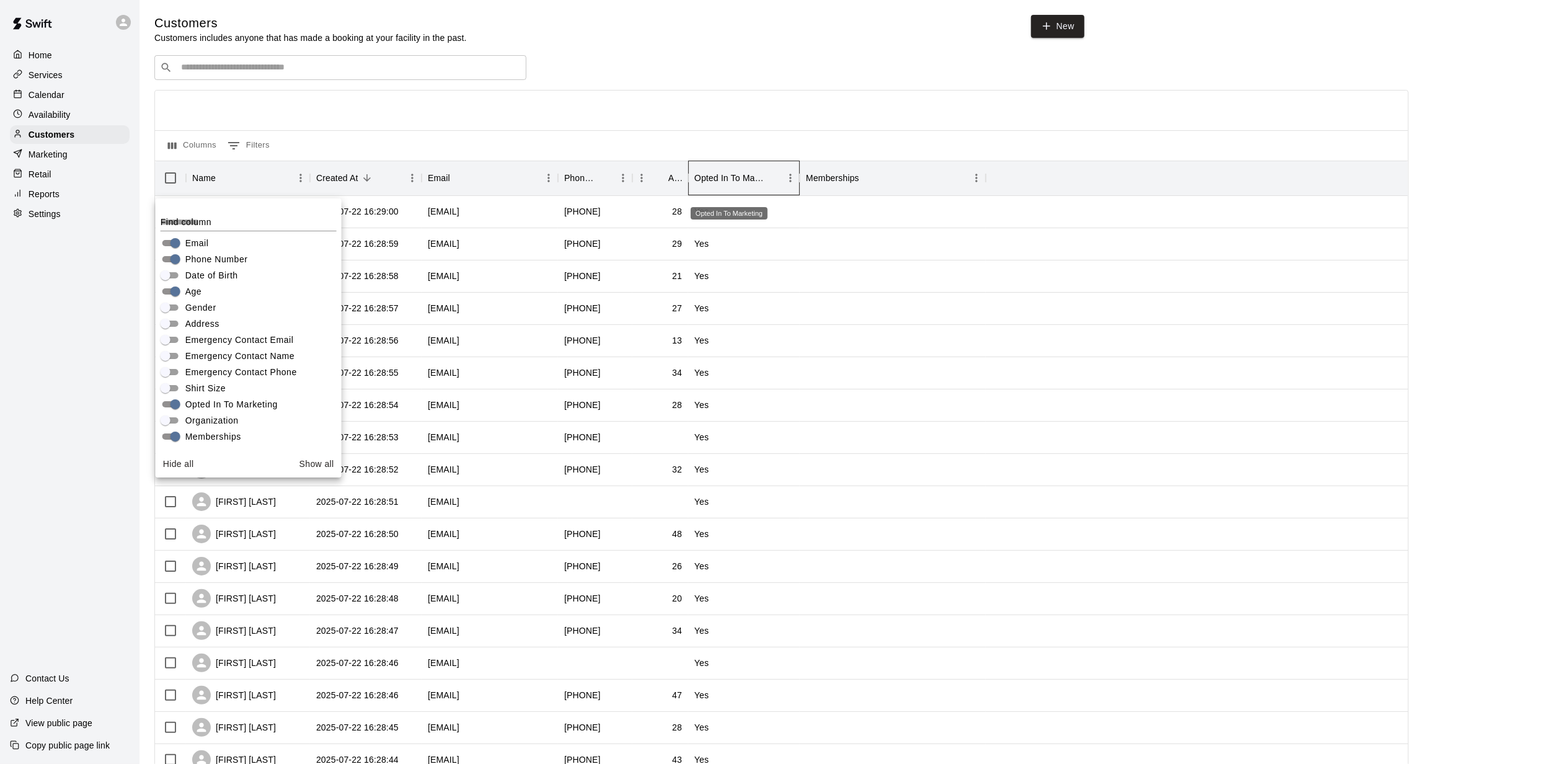 click on "Opted In To Marketing" at bounding box center [729, 178] 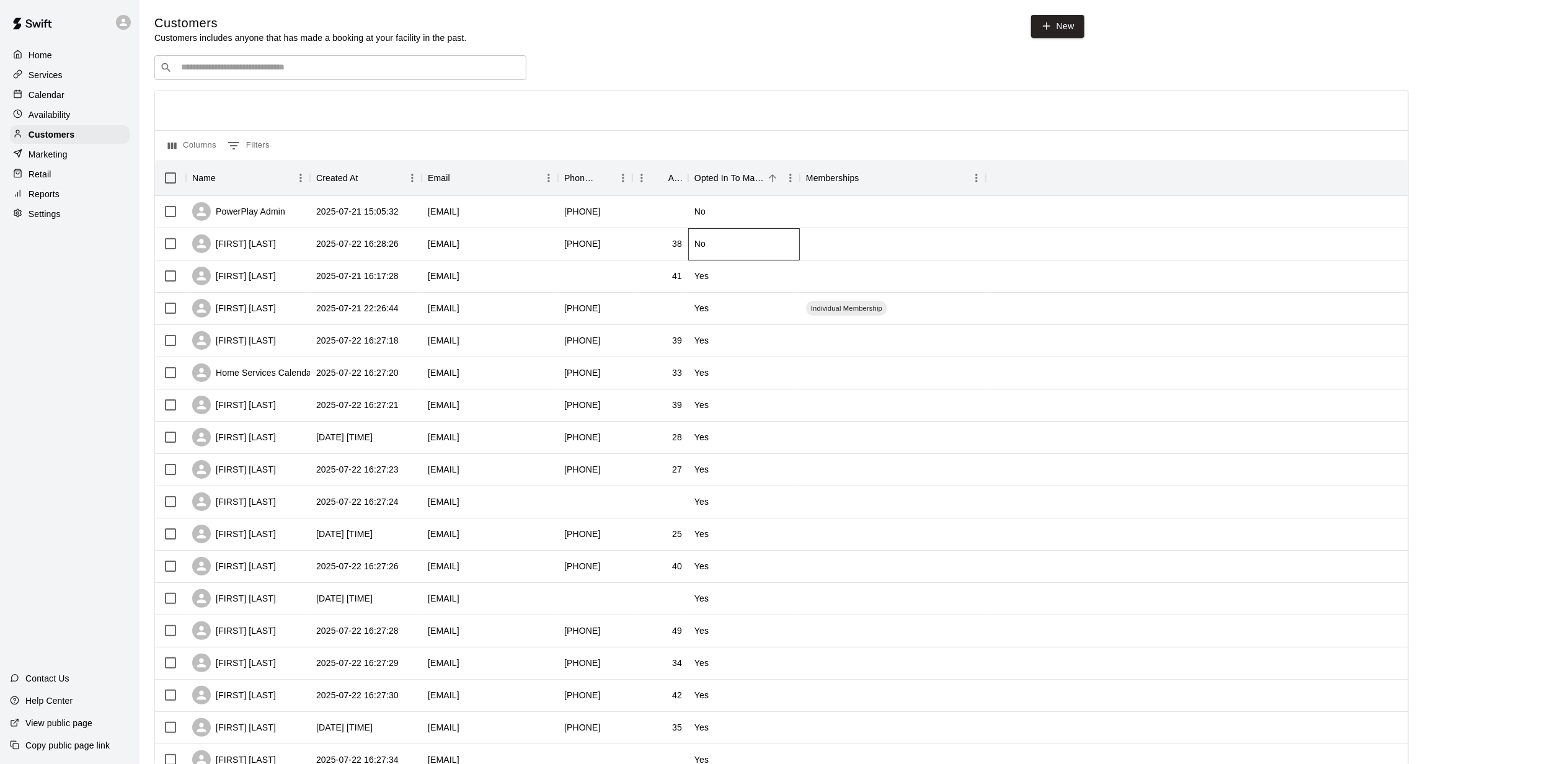 click on "No" at bounding box center (744, 244) 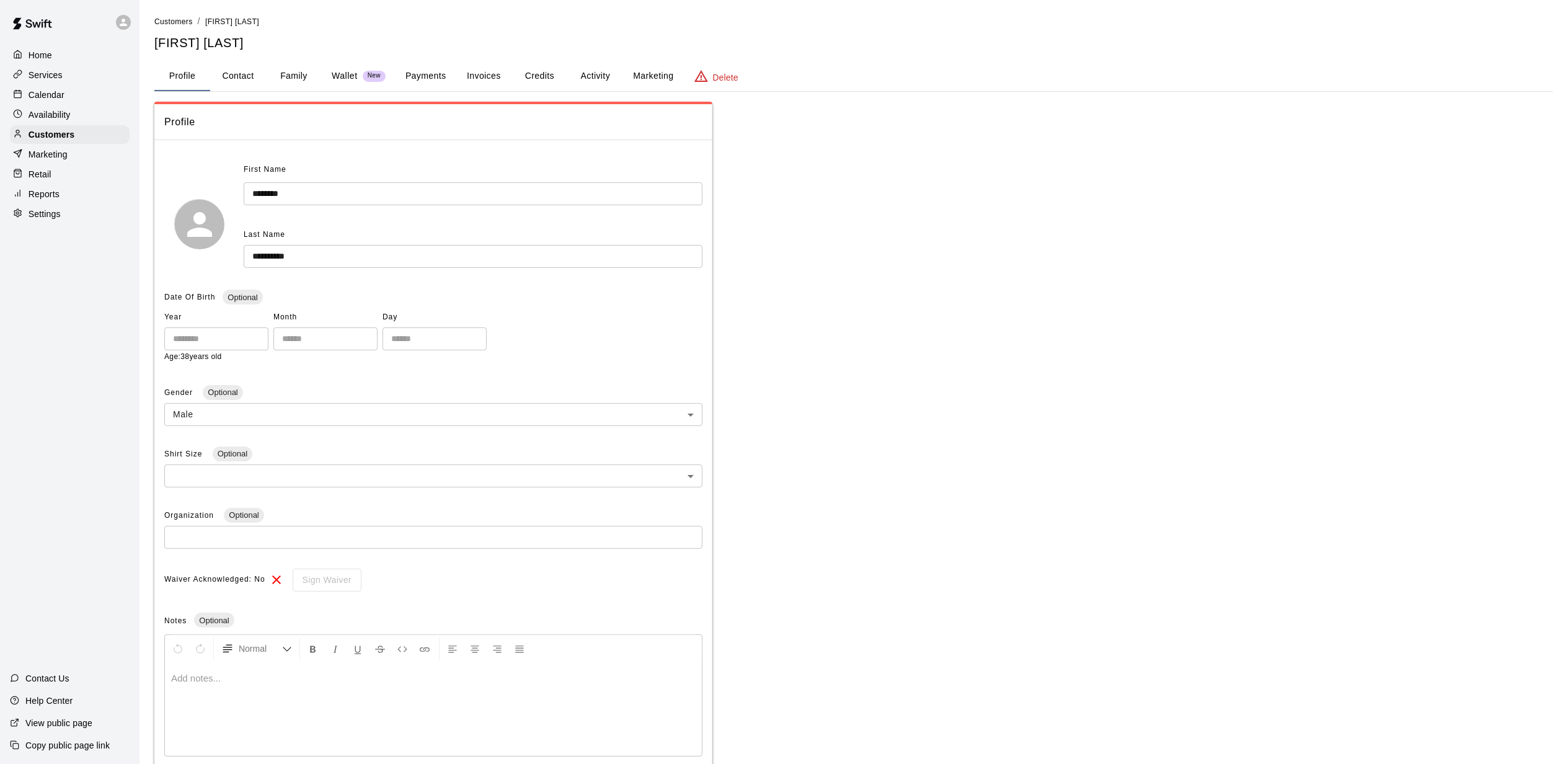 click on "Marketing" at bounding box center (653, 76) 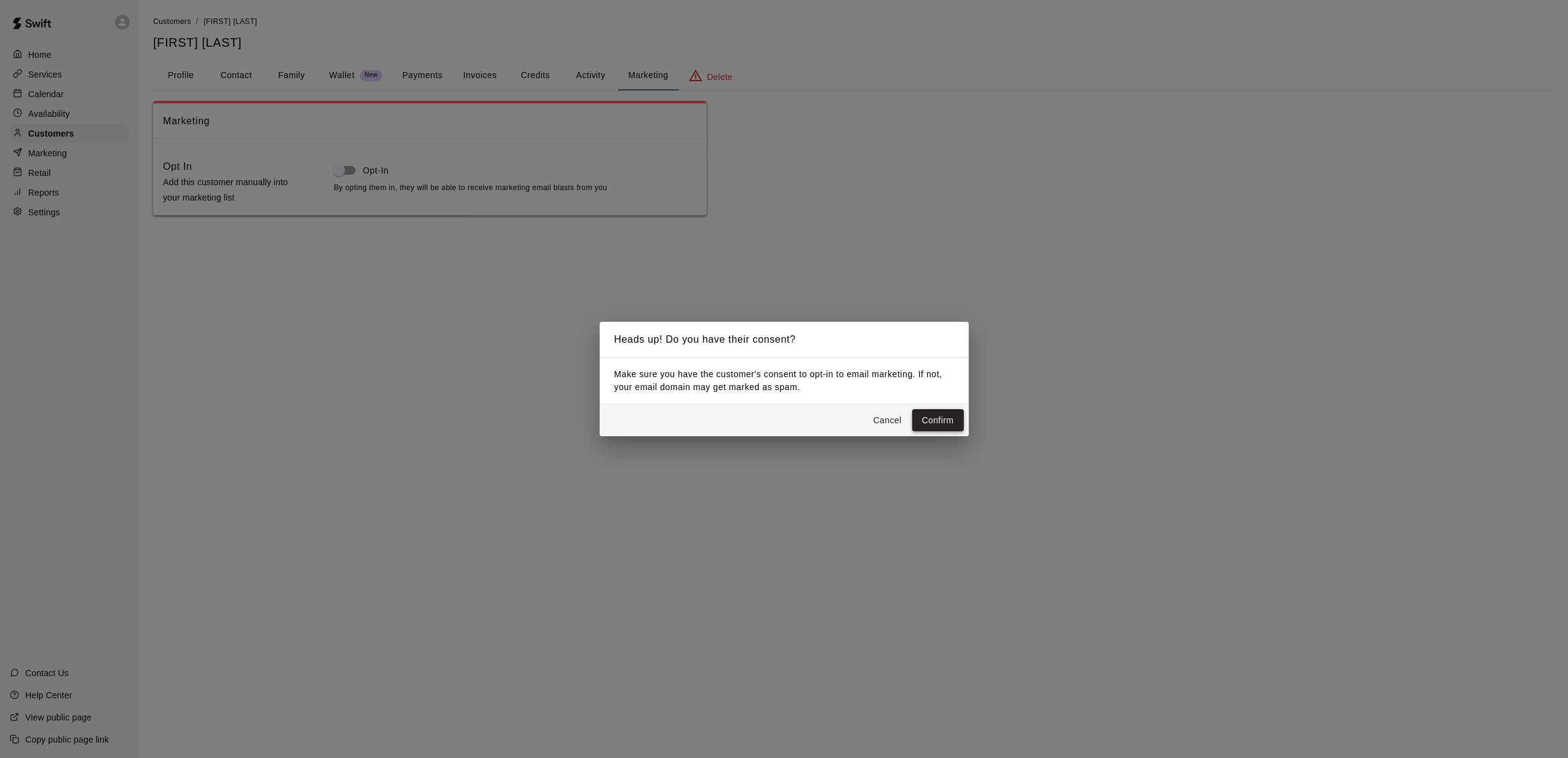 click on "Confirm" at bounding box center (938, 420) 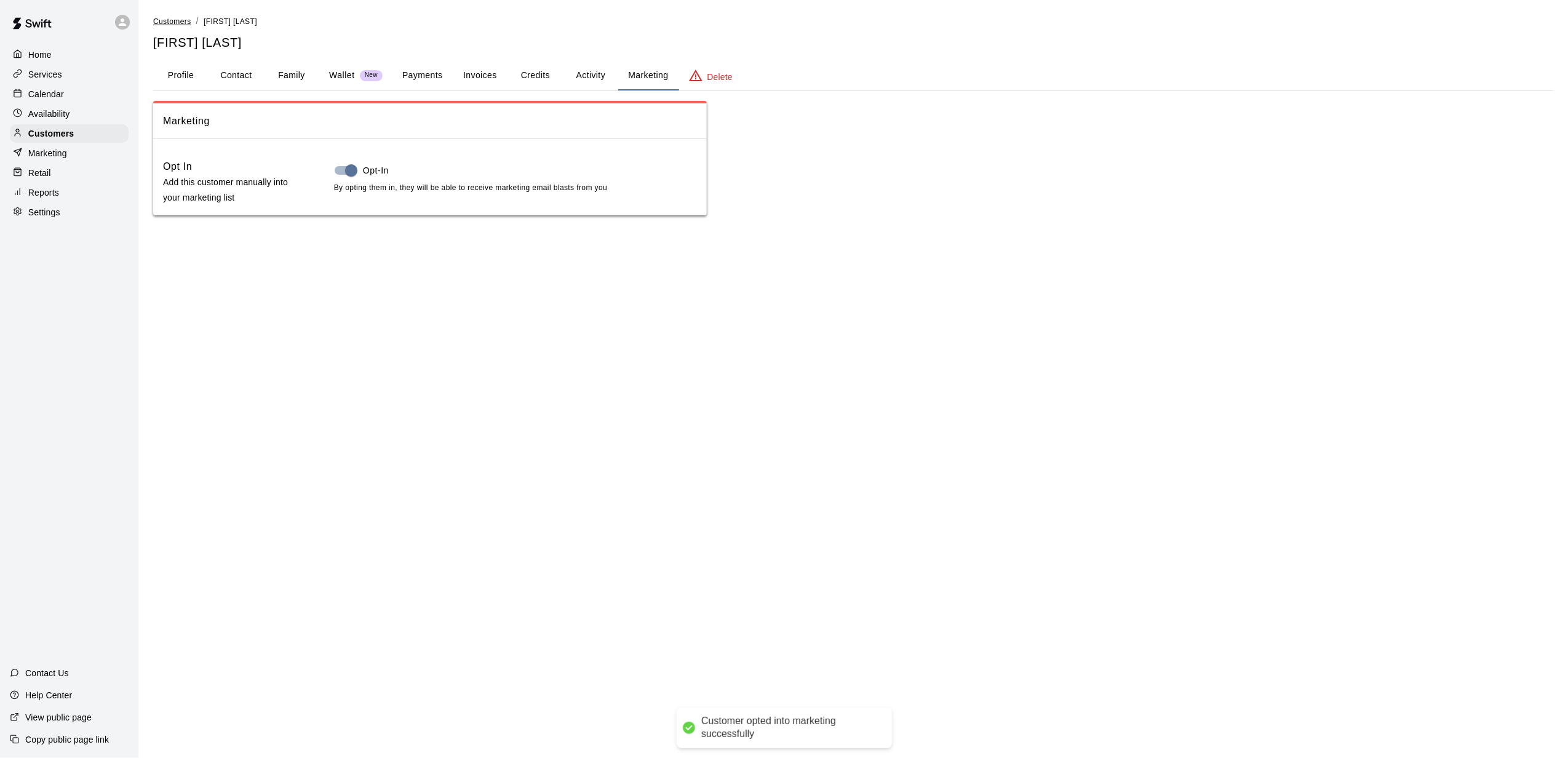 click on "Customers" at bounding box center (172, 22) 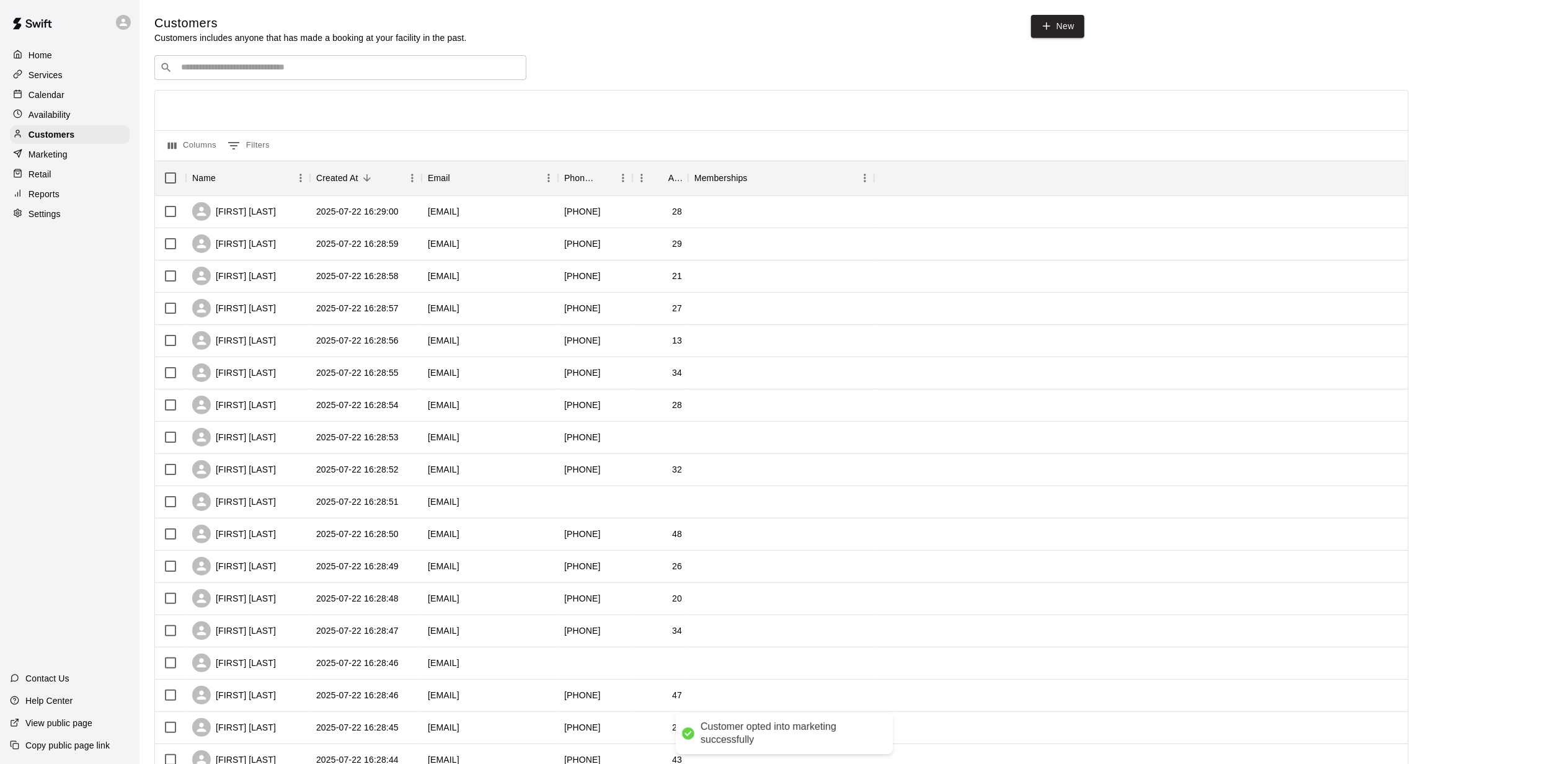 click on "​ ​" at bounding box center [340, 68] 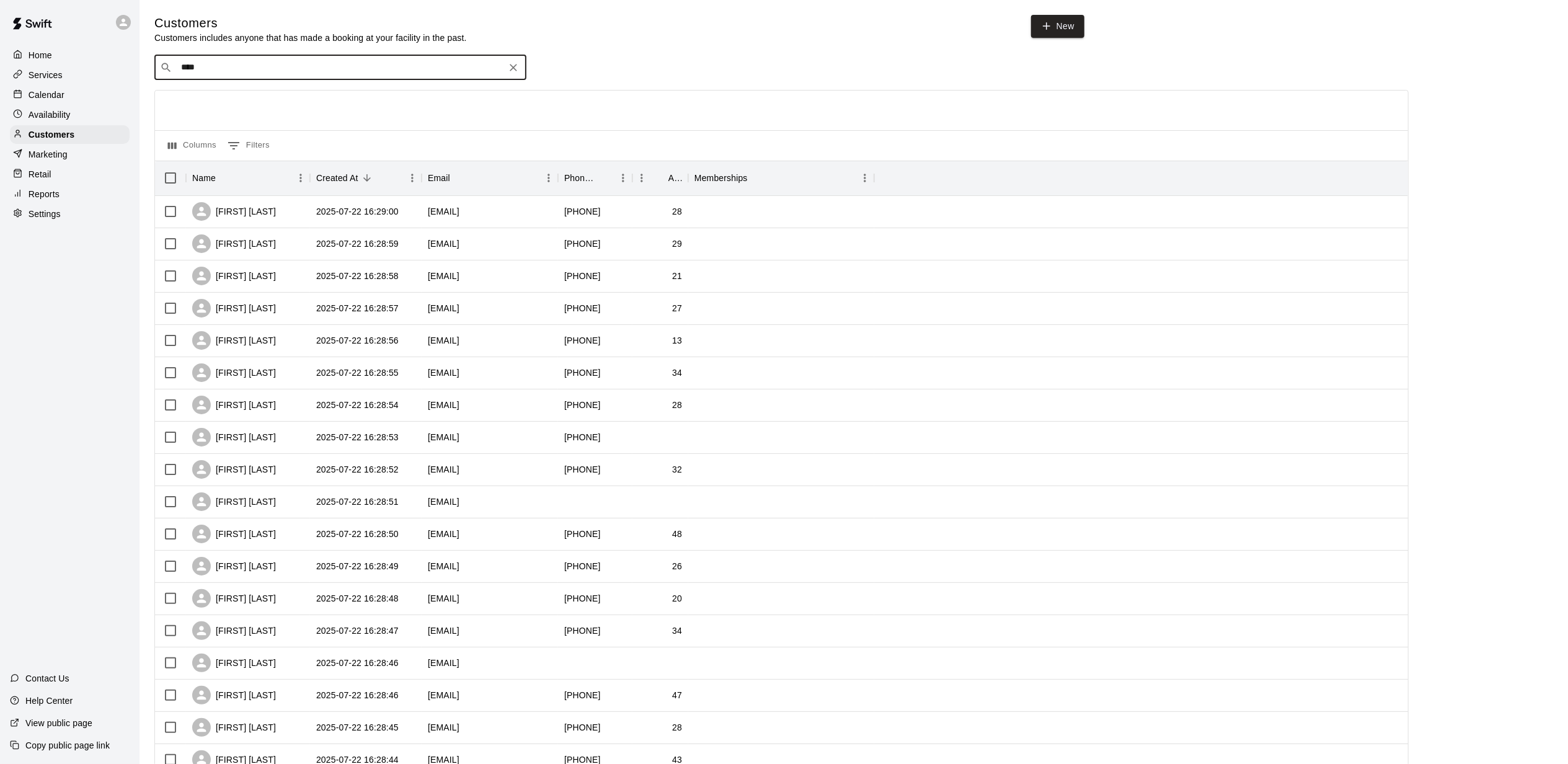 type on "*****" 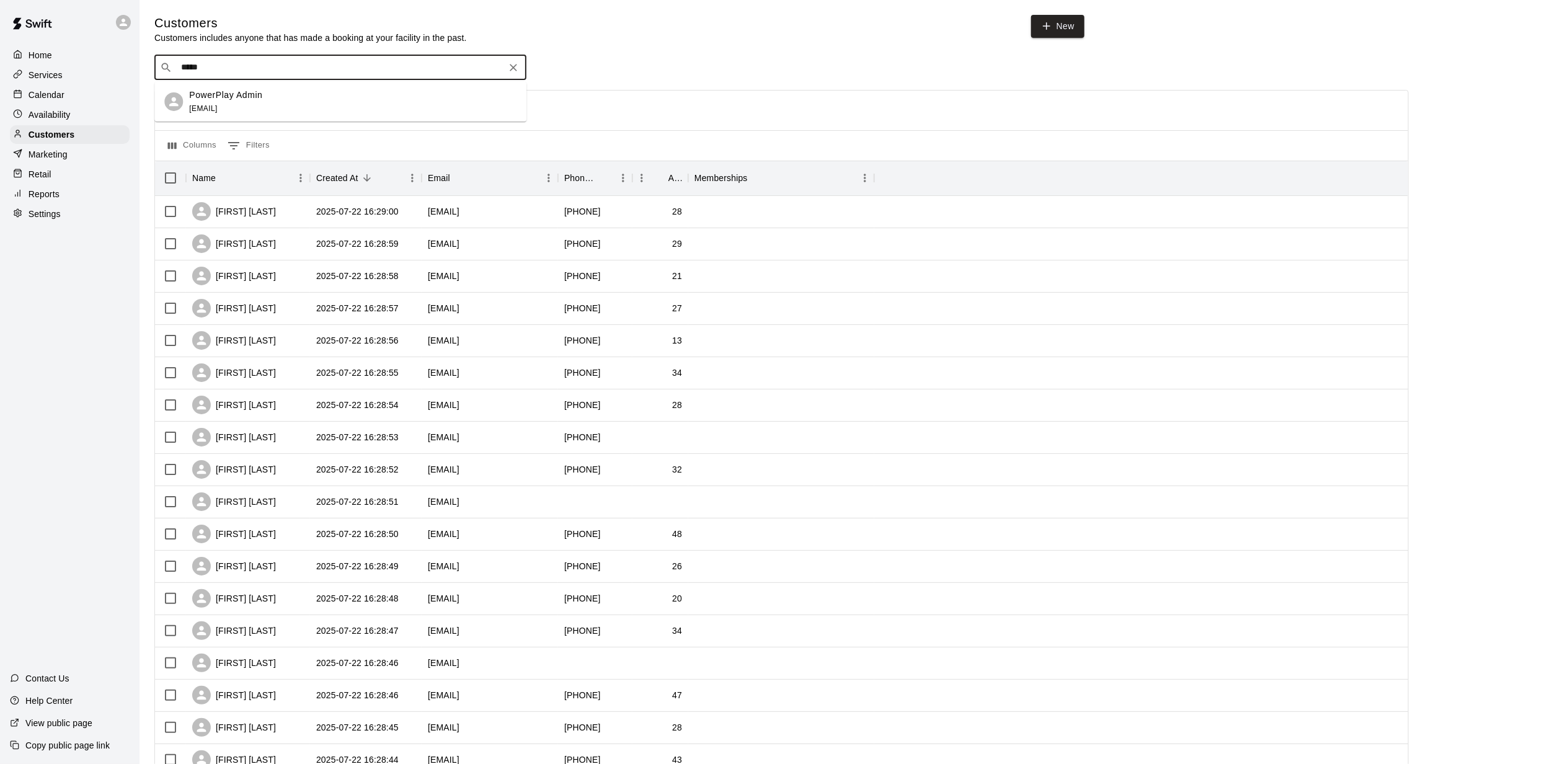 click on "[FIRST] [LAST] [EMAIL]" at bounding box center (353, 102) 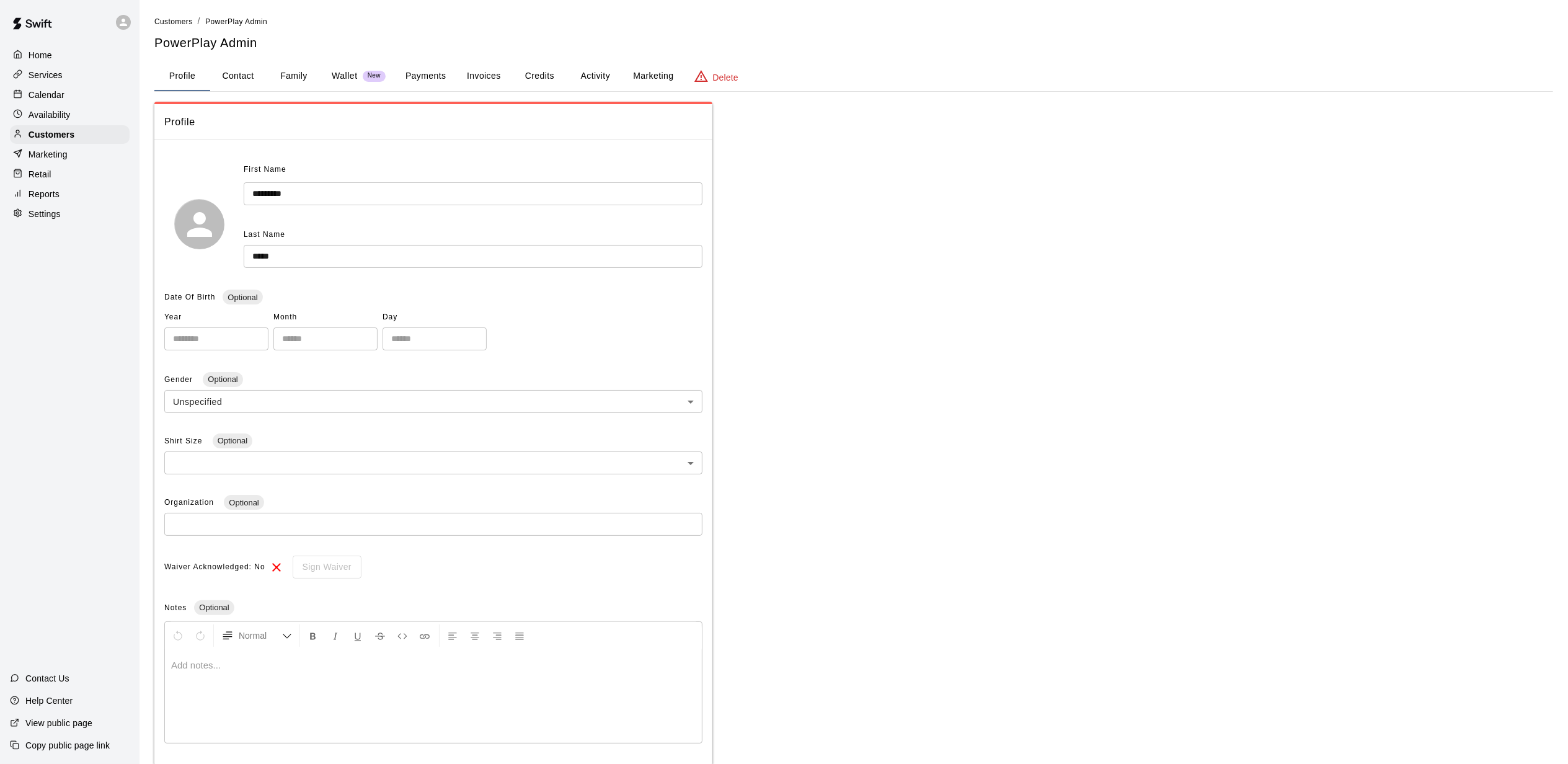 click on "Marketing" at bounding box center (653, 76) 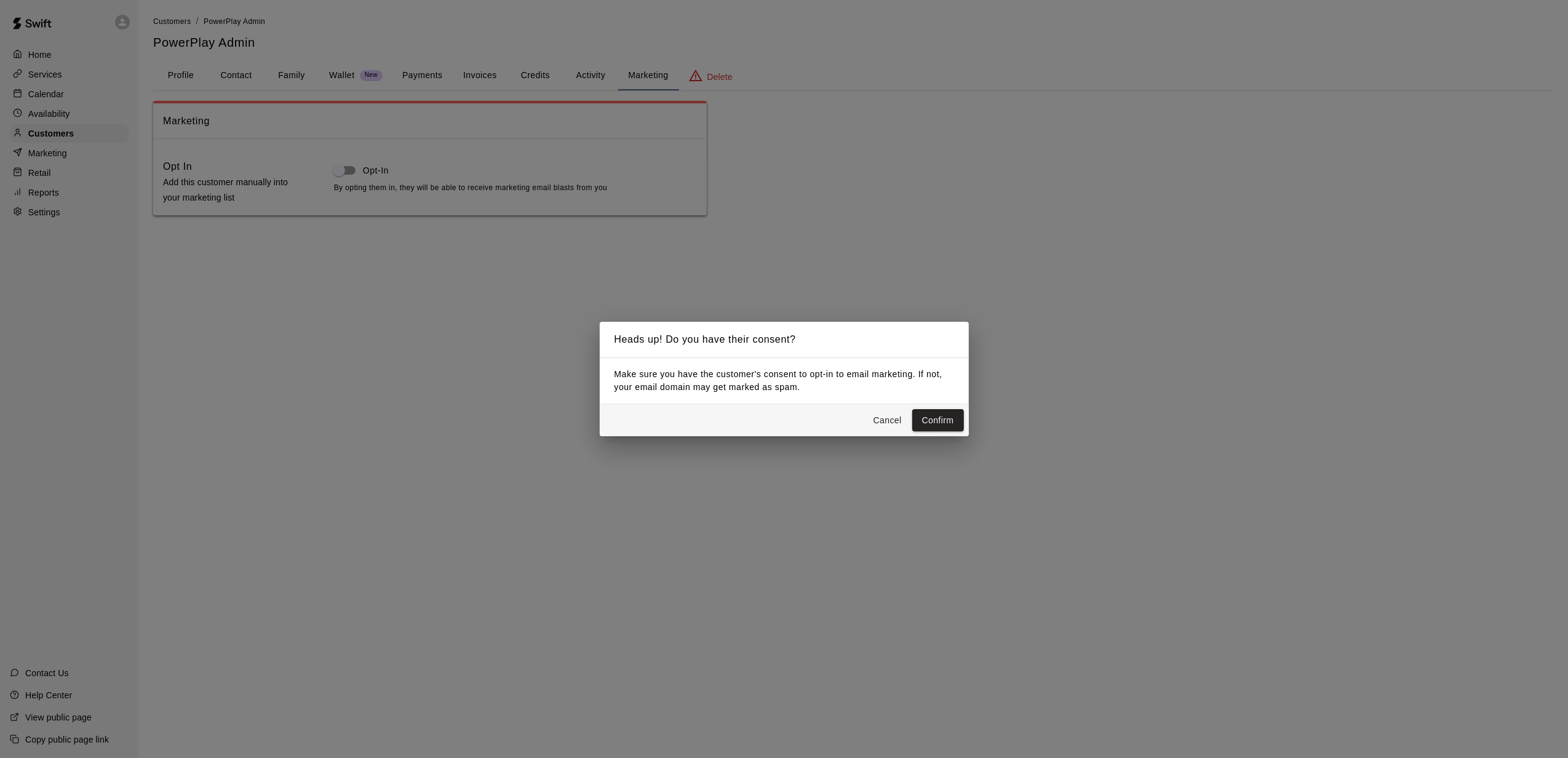 click on "Cancel Confirm" at bounding box center (784, 420) 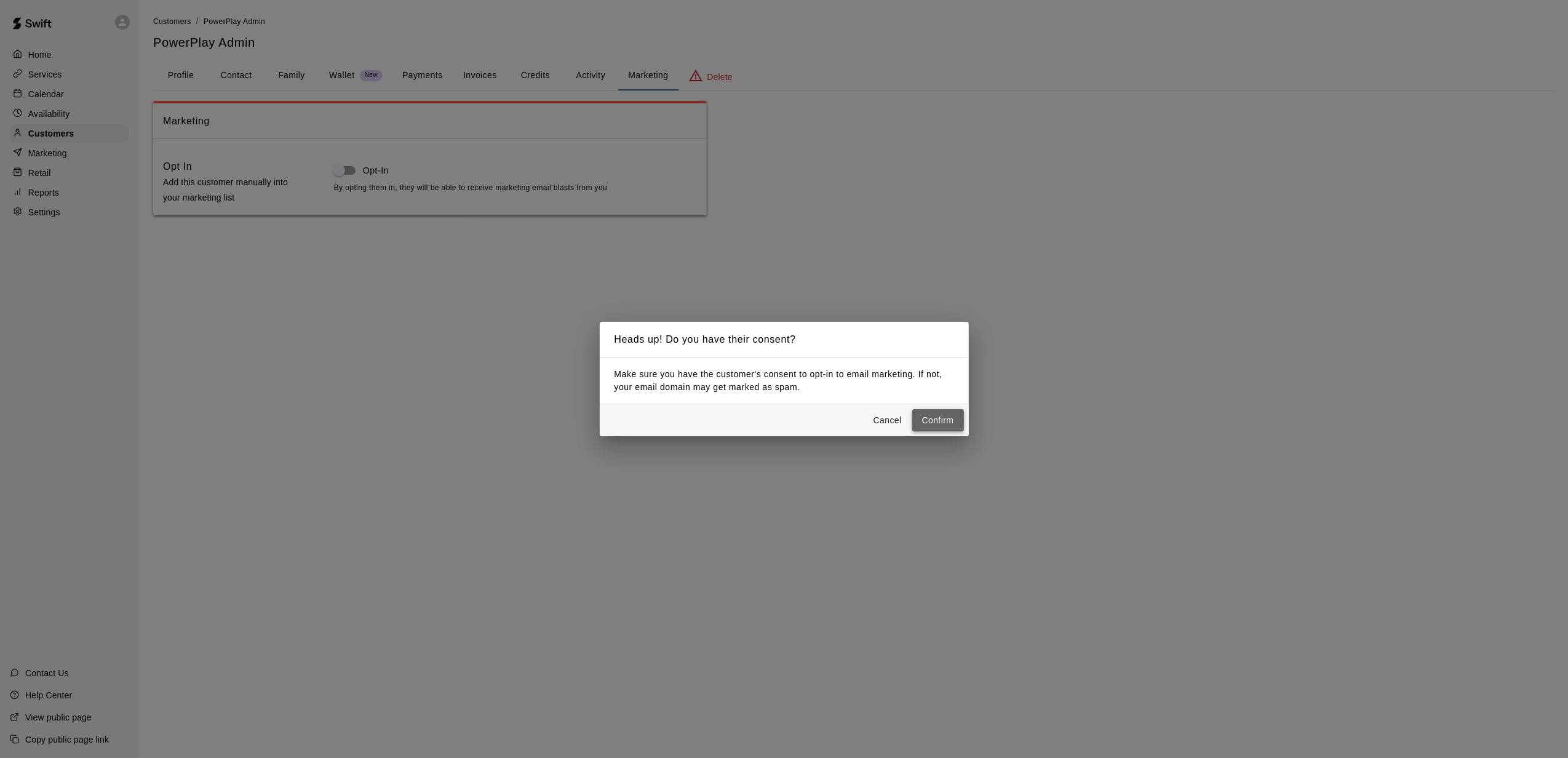 click on "Confirm" at bounding box center (938, 420) 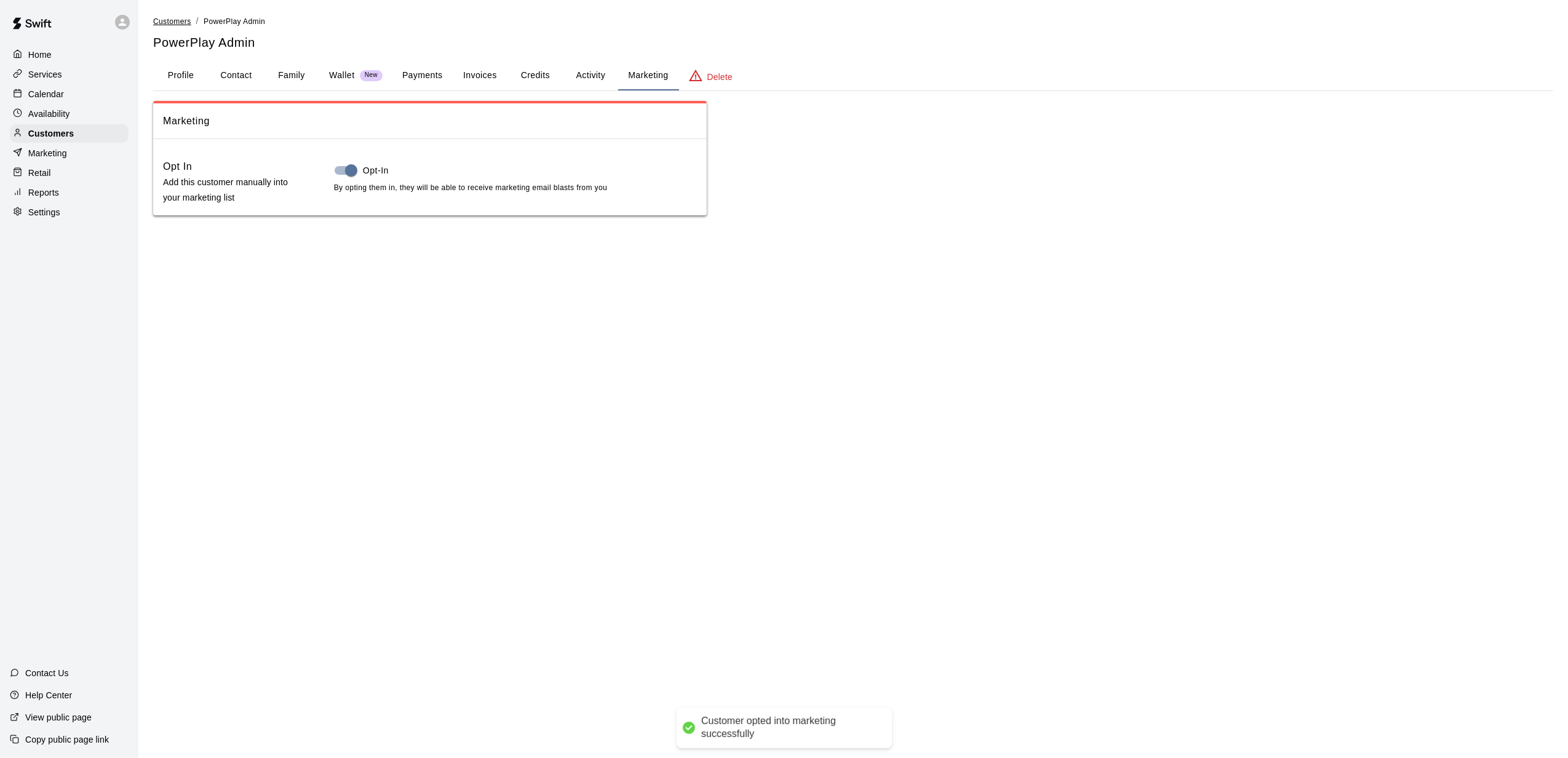 click on "Customers" at bounding box center [172, 22] 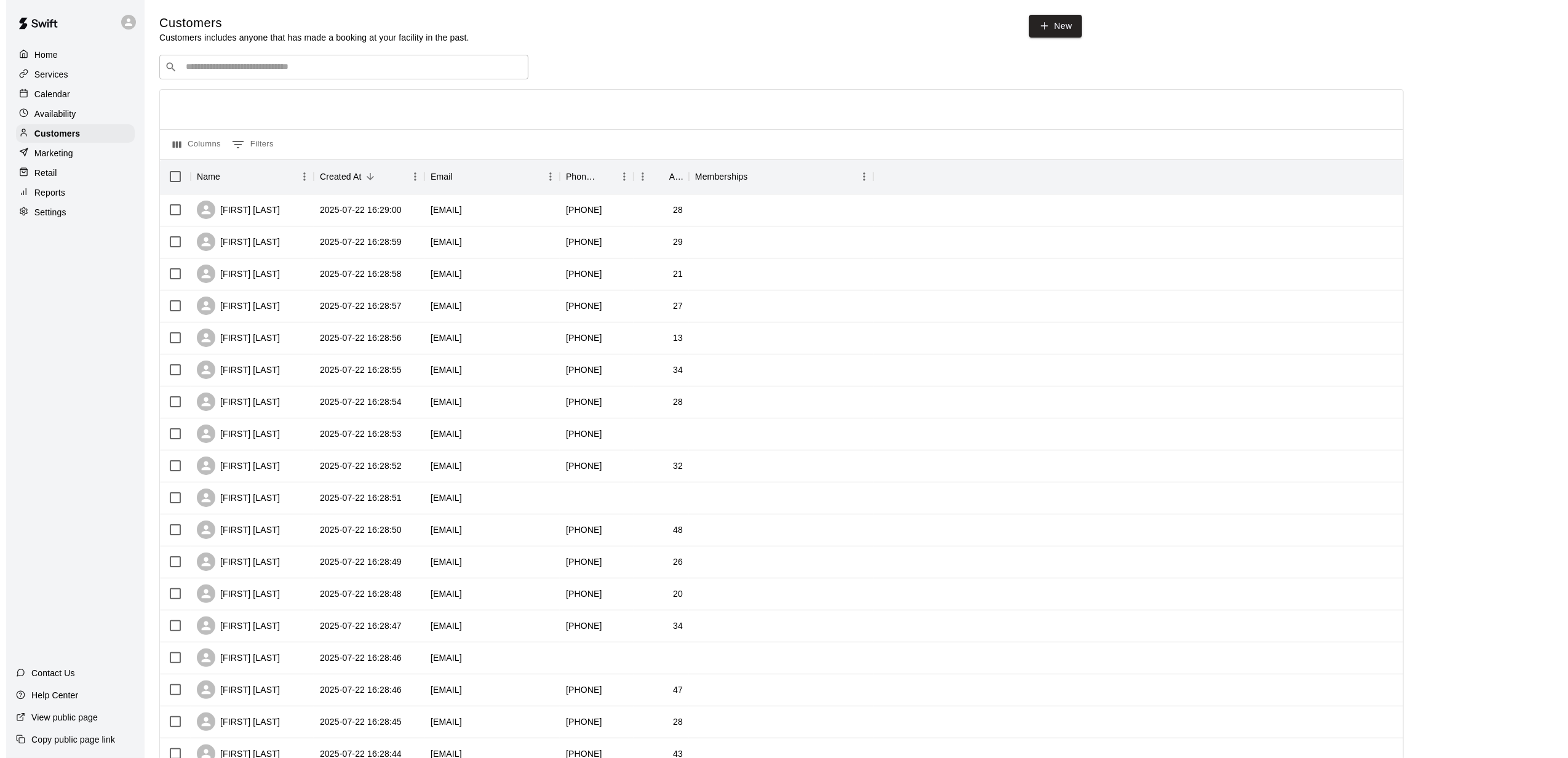 scroll, scrollTop: 306, scrollLeft: 0, axis: vertical 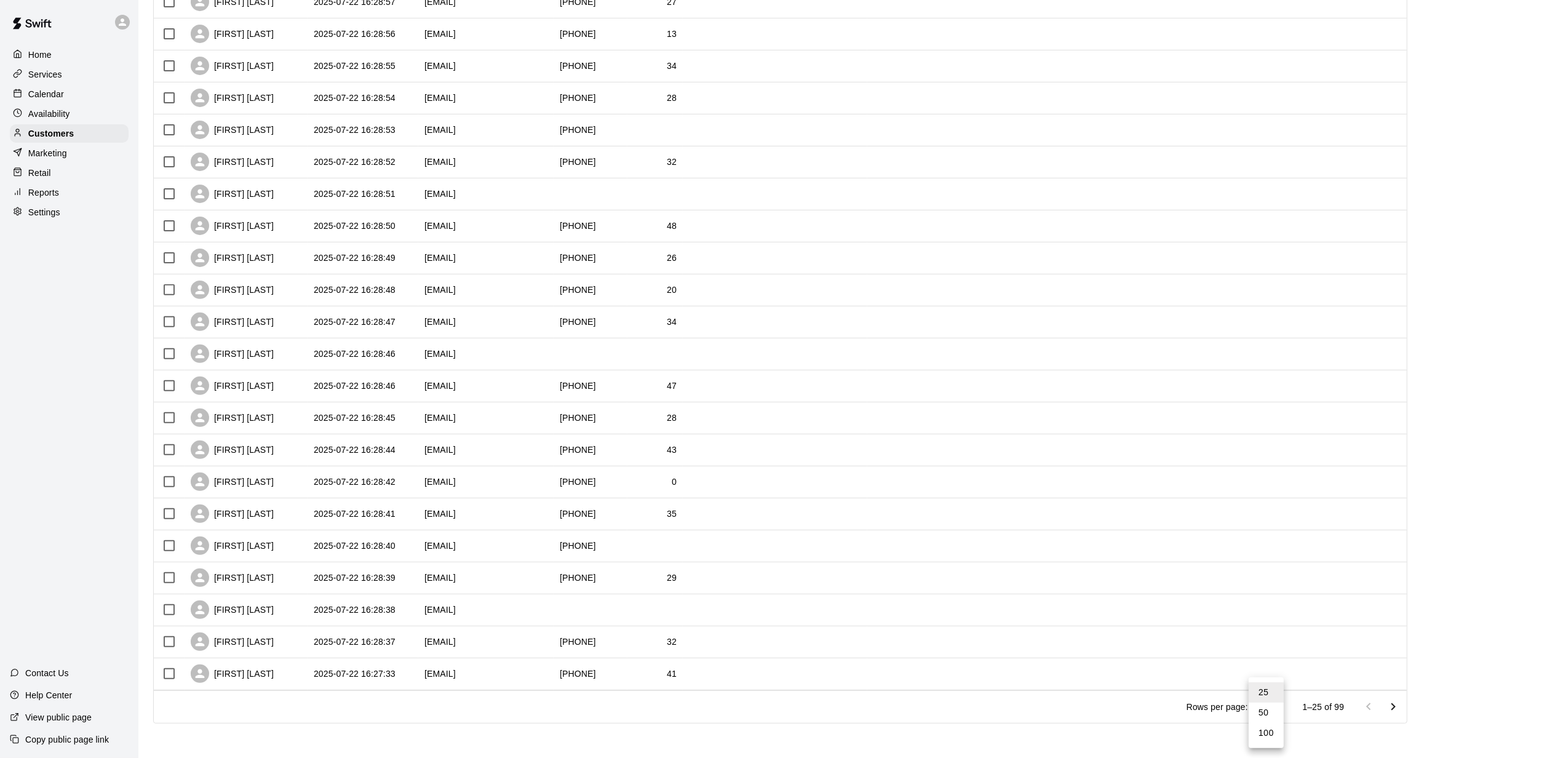 click on "Home Services Calendar Availability Customers Marketing Retail Reports Settings Contact Us Help Center View public page Copy public page link Customers Customers includes anyone that has made a booking at your facility in the past.   New ​ ​ Columns 0 Filters Name Created At Email Phone Number Age Memberships [FIRST] [LAST] [DATE] [TIME] [EMAIL] +555-[PHONE] [AGE] Visvas Patel [DATE] [TIME] [EMAIL] +555-[PHONE] [AGE] Vishva Selvan [DATE] [TIME] [EMAIL] +555-[PHONE] [AGE] Vishal Thurpati [DATE] [TIME] [EMAIL] +555-[PHONE] [AGE] Viral Vyas [DATE] [TIME] [EMAIL] +555-[PHONE] [AGE] Vineeth Muppalaneni  [DATE] [TIME] [EMAIL] +555-[PHONE] [AGE] Vijender Bansal [DATE] [TIME] [EMAIL] +555-[PHONE] [AGE] Vignan Reddy Manda [DATE] [TIME] [EMAIL] +555-[PHONE] Vignan Reddy [DATE] [TIME] [EMAIL] +555-[PHONE] [AGE] Venkatesh Bollineni [AGE] [AGE]" at bounding box center [784, 227] 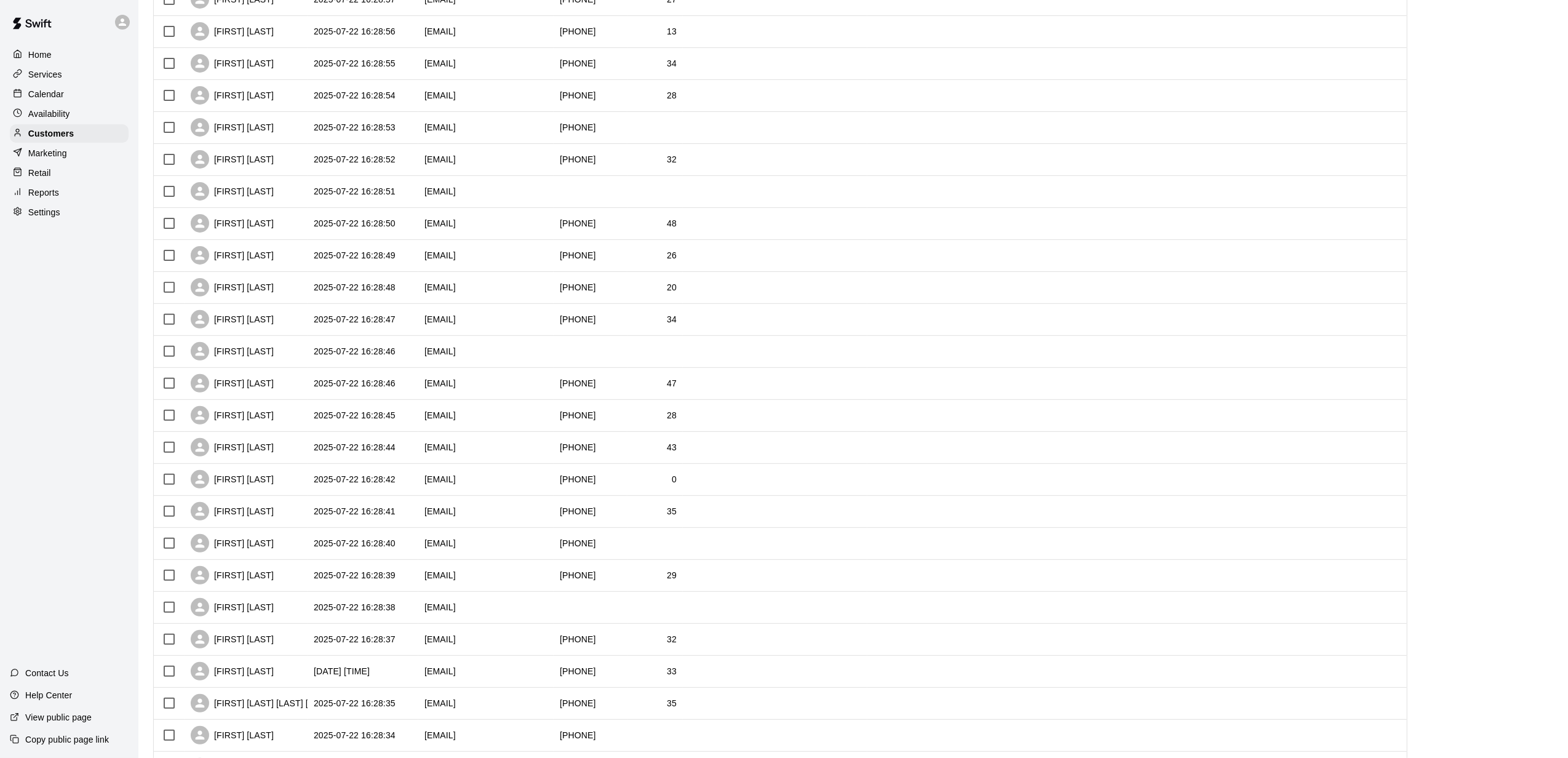 type on "***" 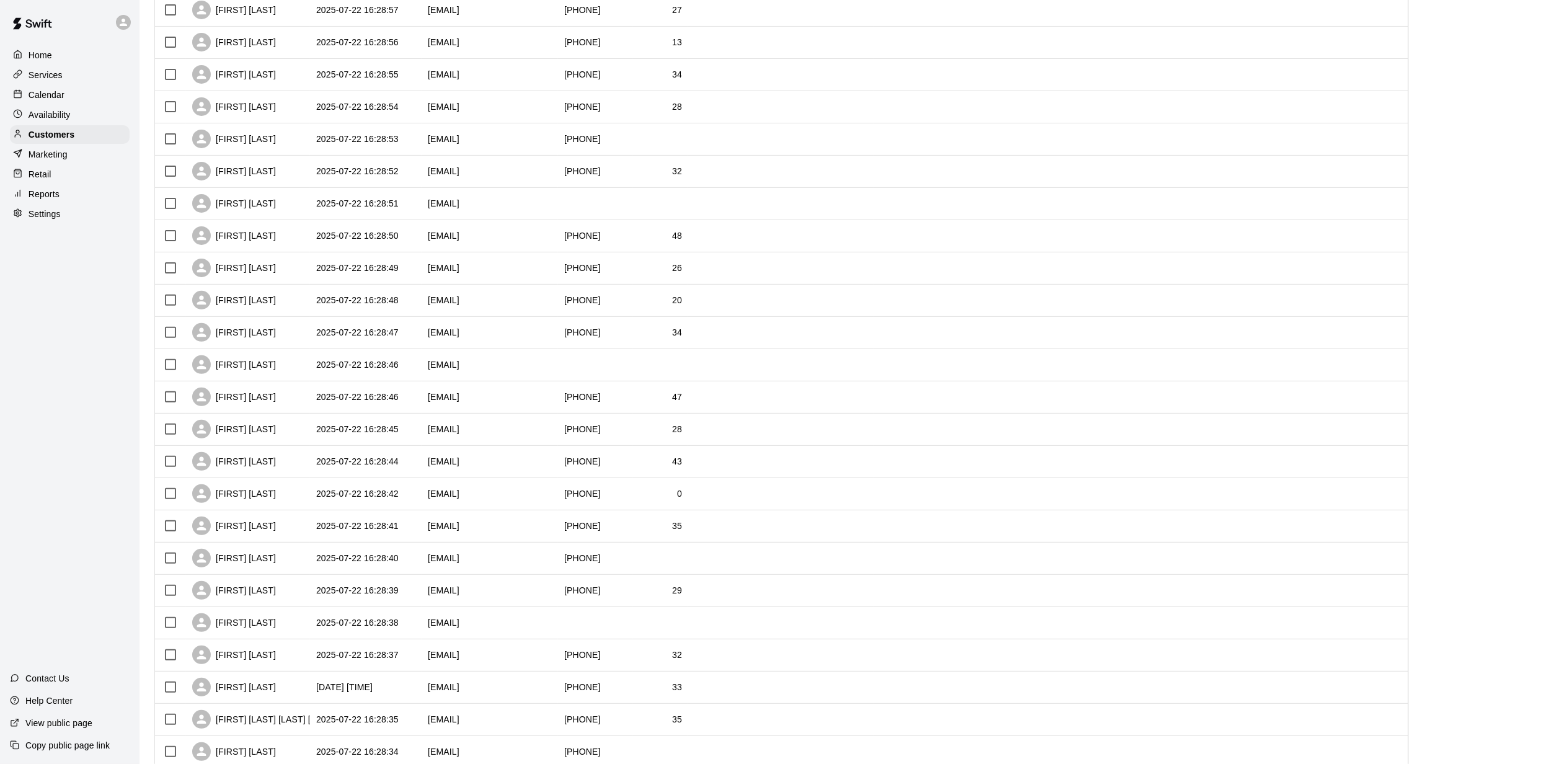 scroll, scrollTop: 0, scrollLeft: 0, axis: both 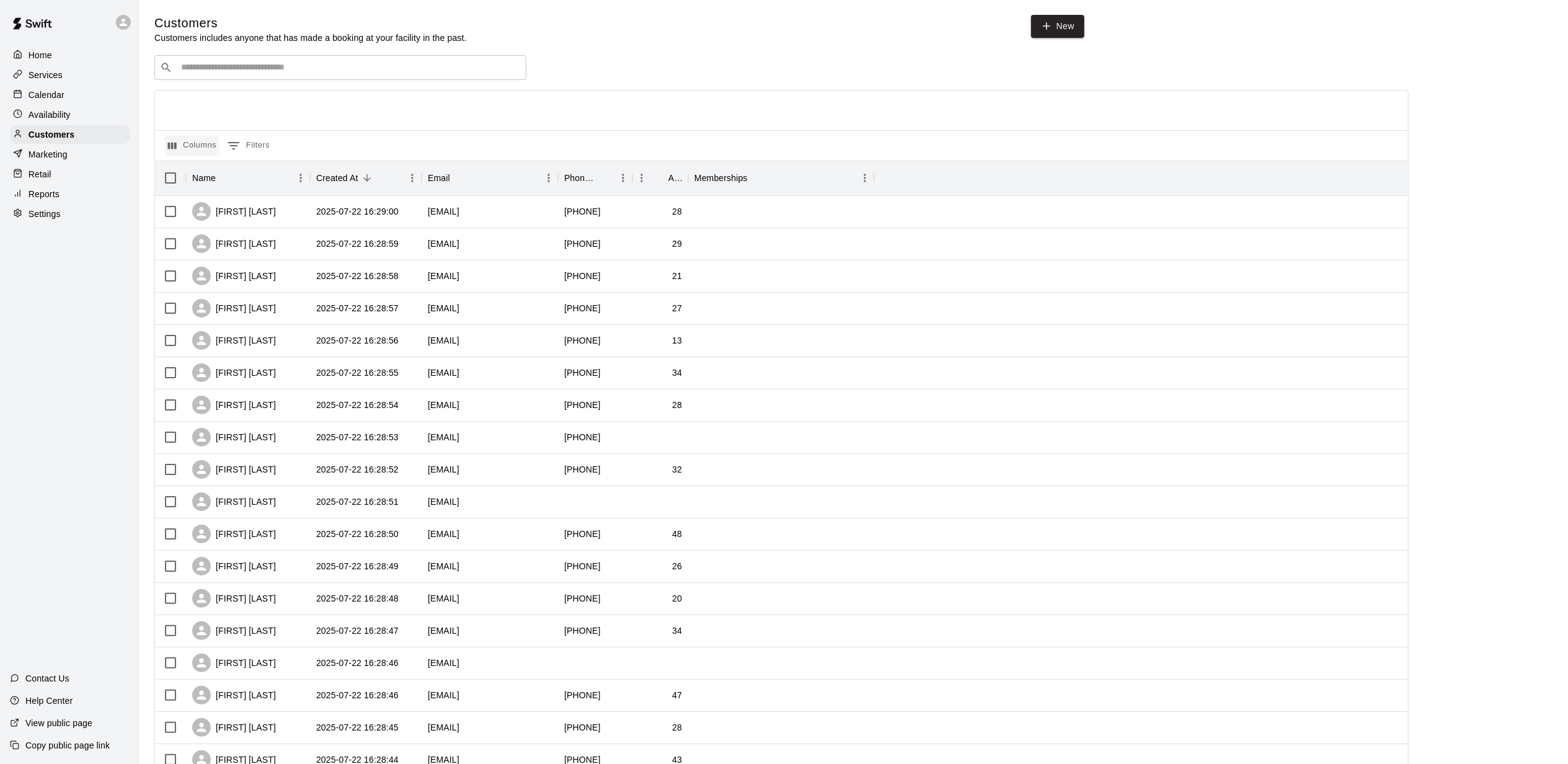 click on "Columns" at bounding box center [192, 146] 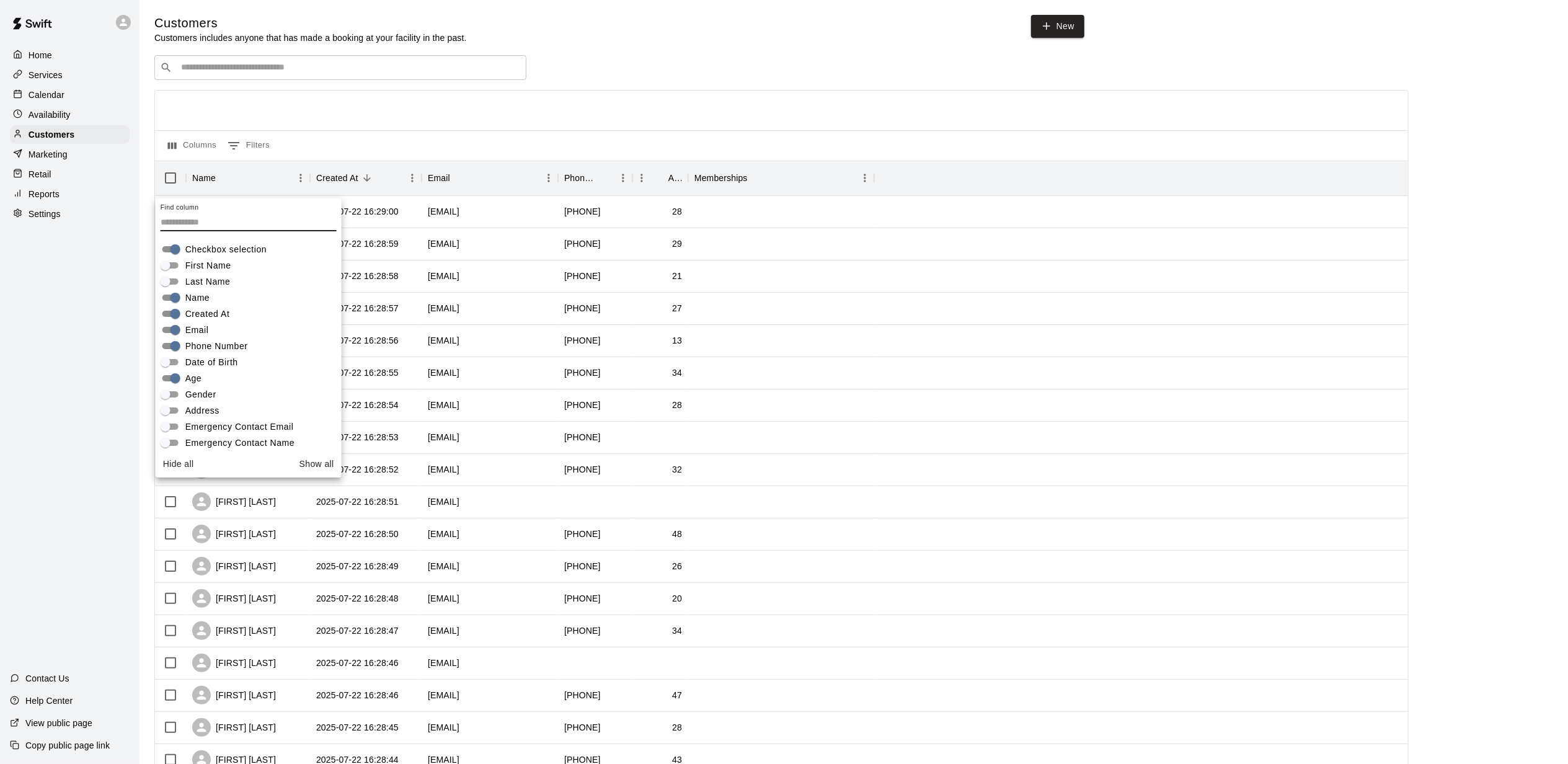 scroll, scrollTop: 87, scrollLeft: 0, axis: vertical 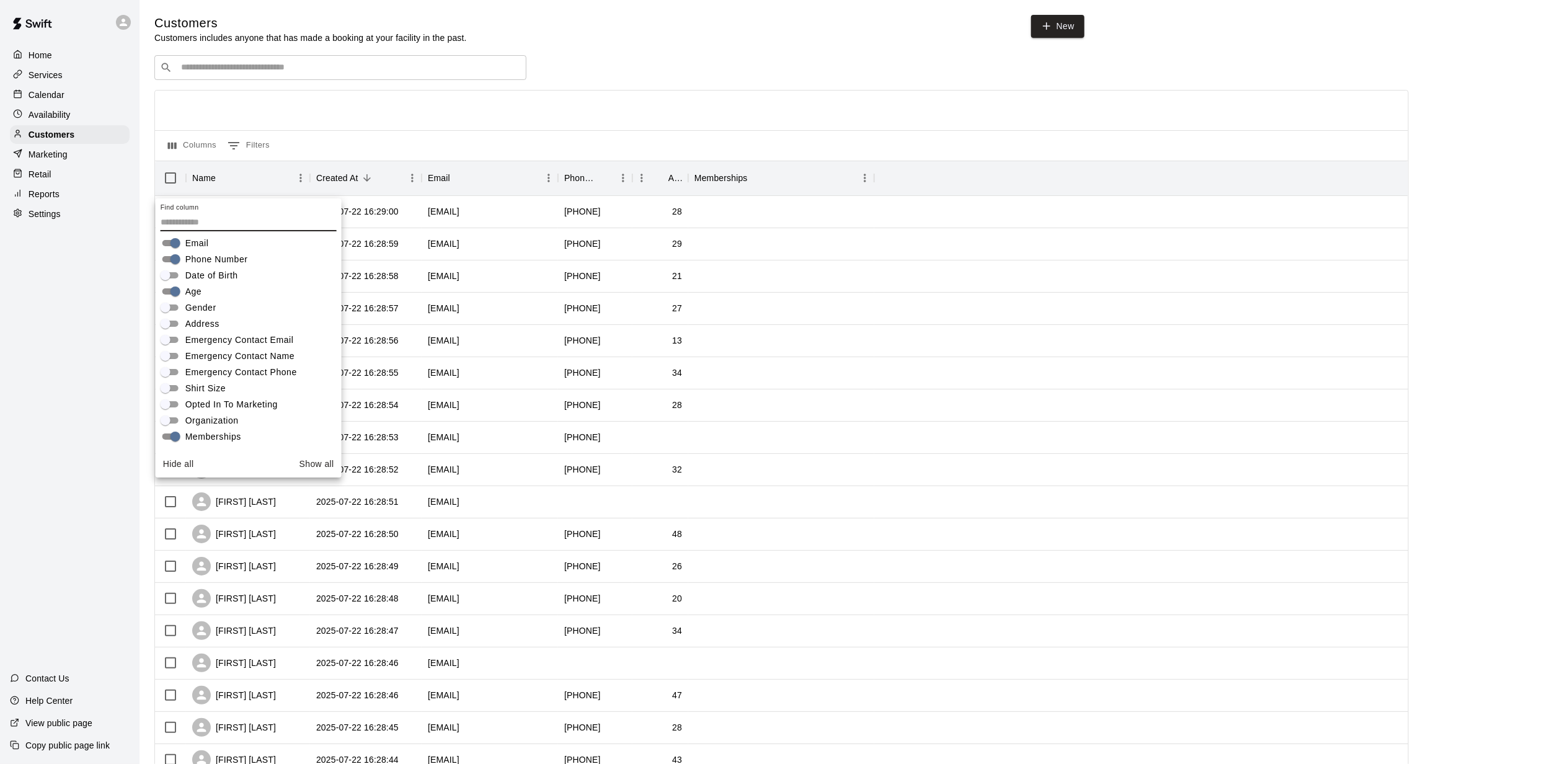click on "Opted In To Marketing" at bounding box center (231, 404) 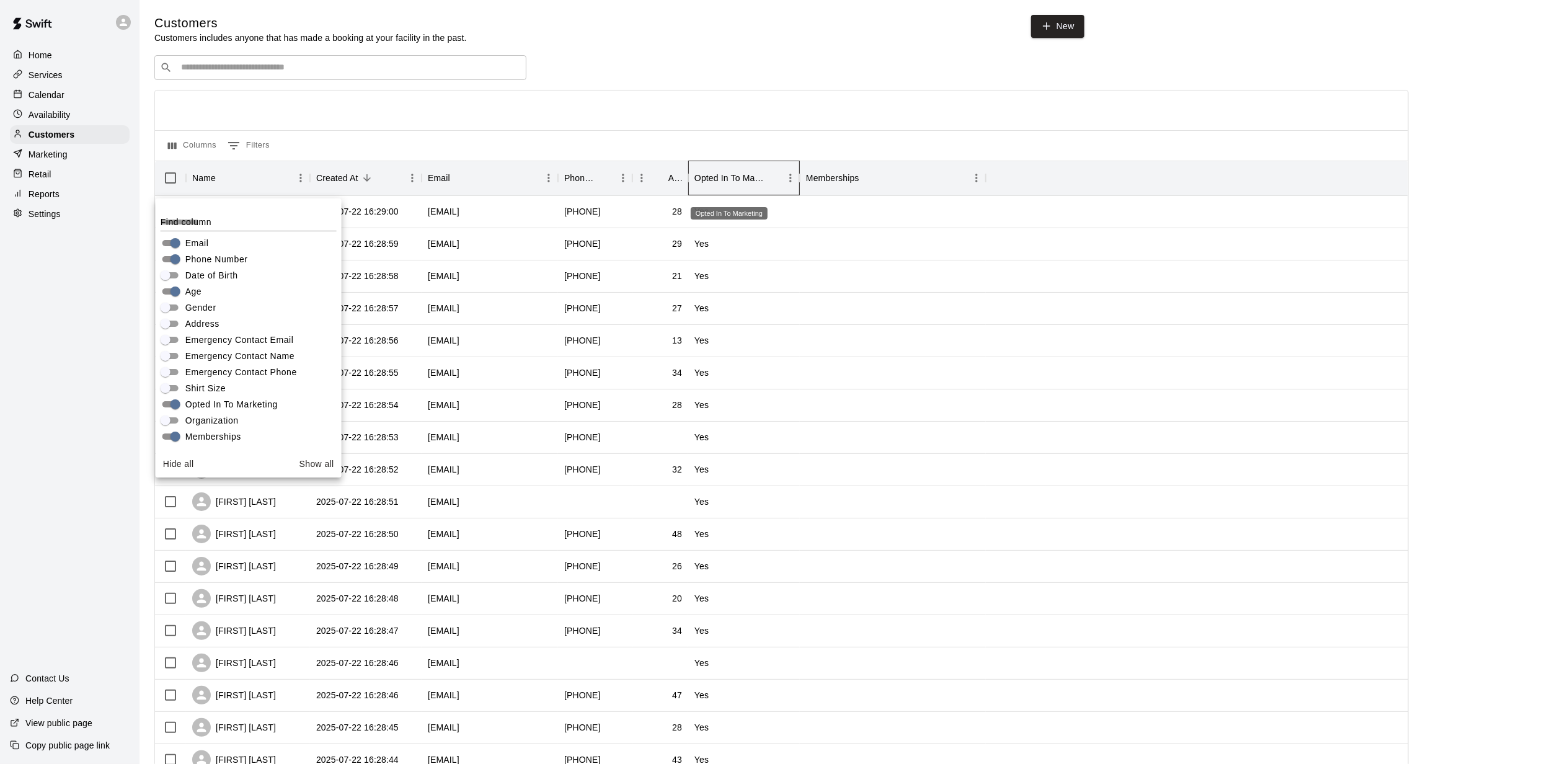 click on "Opted In To Marketing" at bounding box center (729, 178) 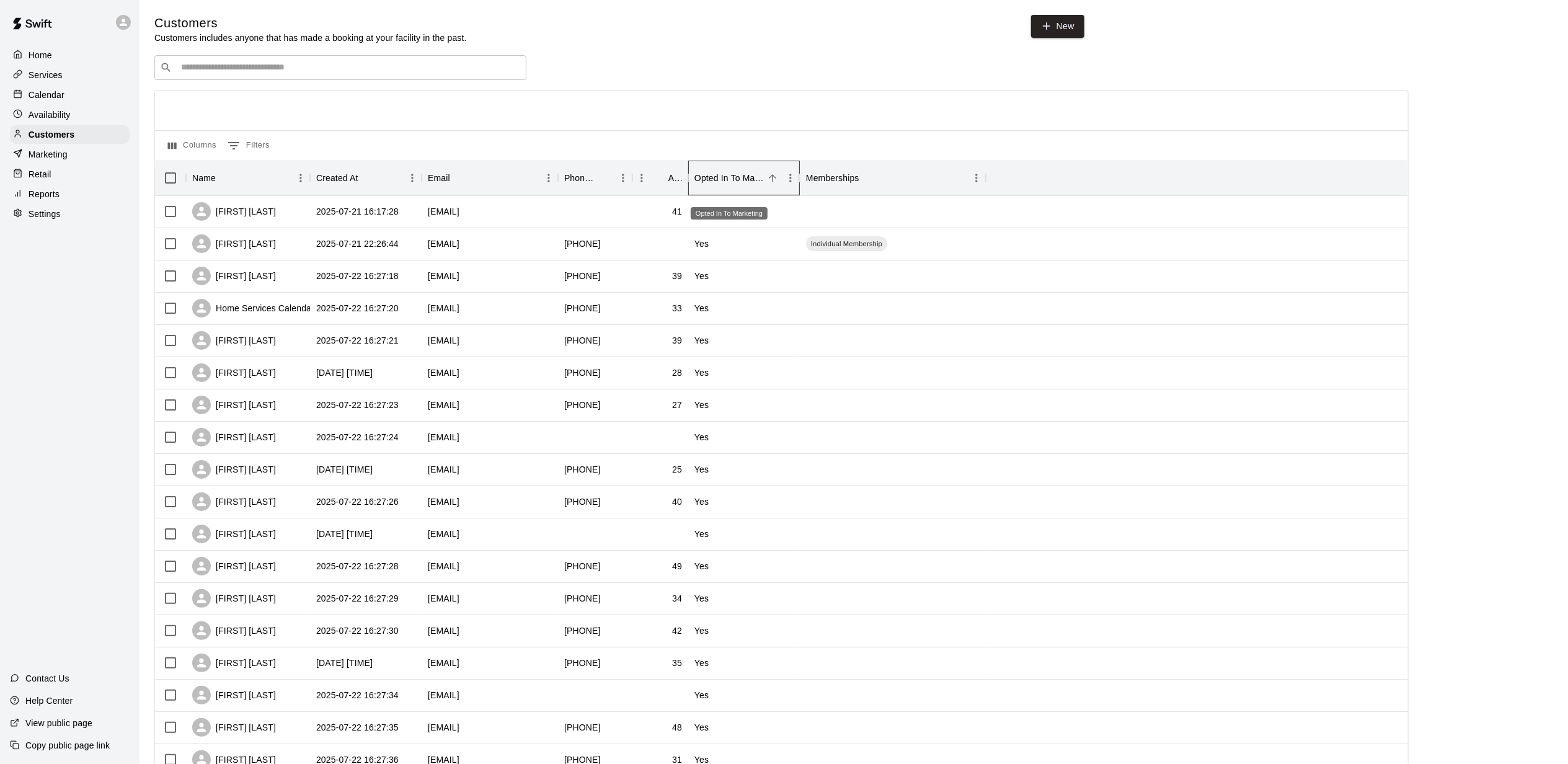 click on "Opted In To Marketing" at bounding box center [729, 178] 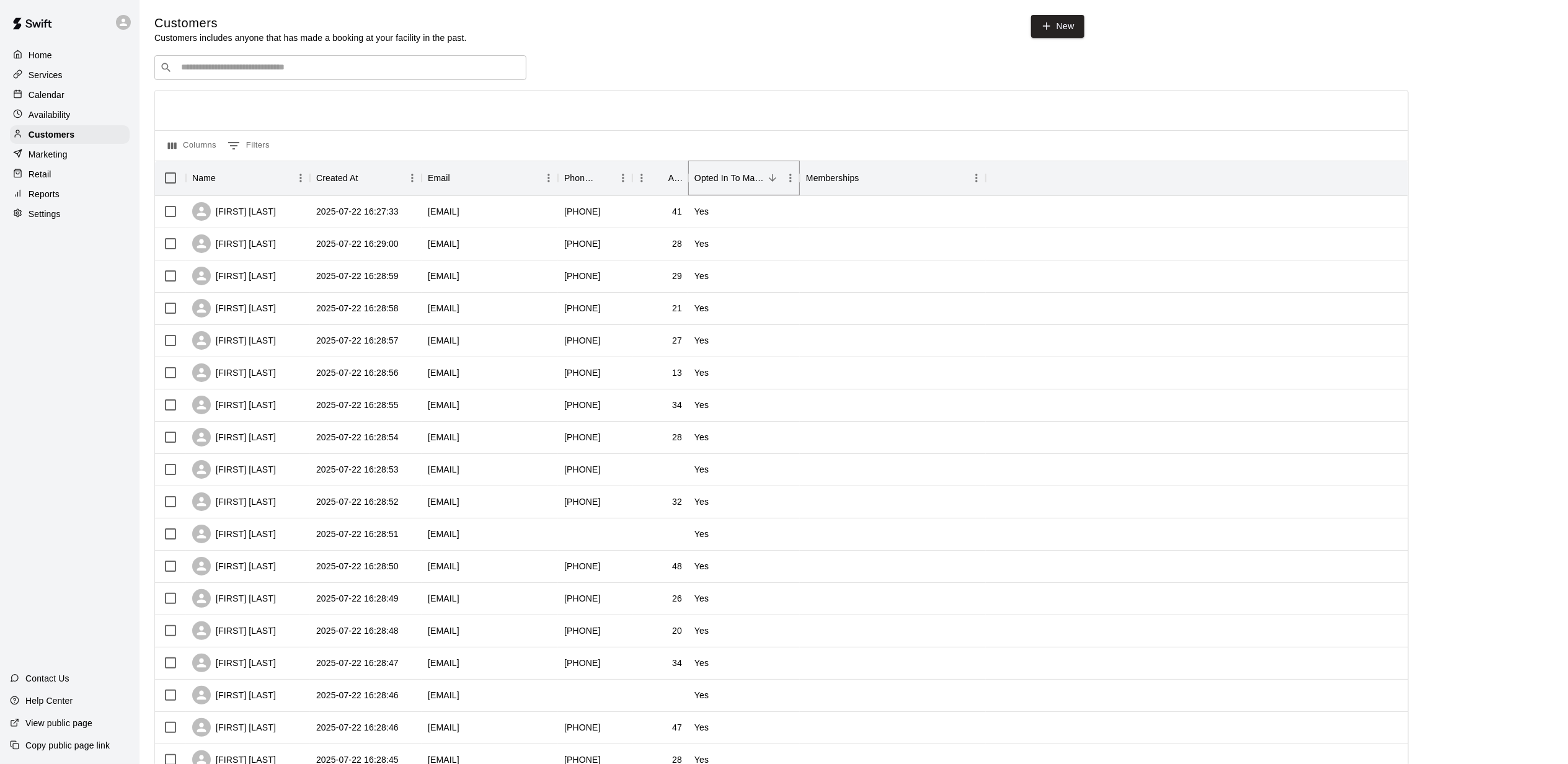 click 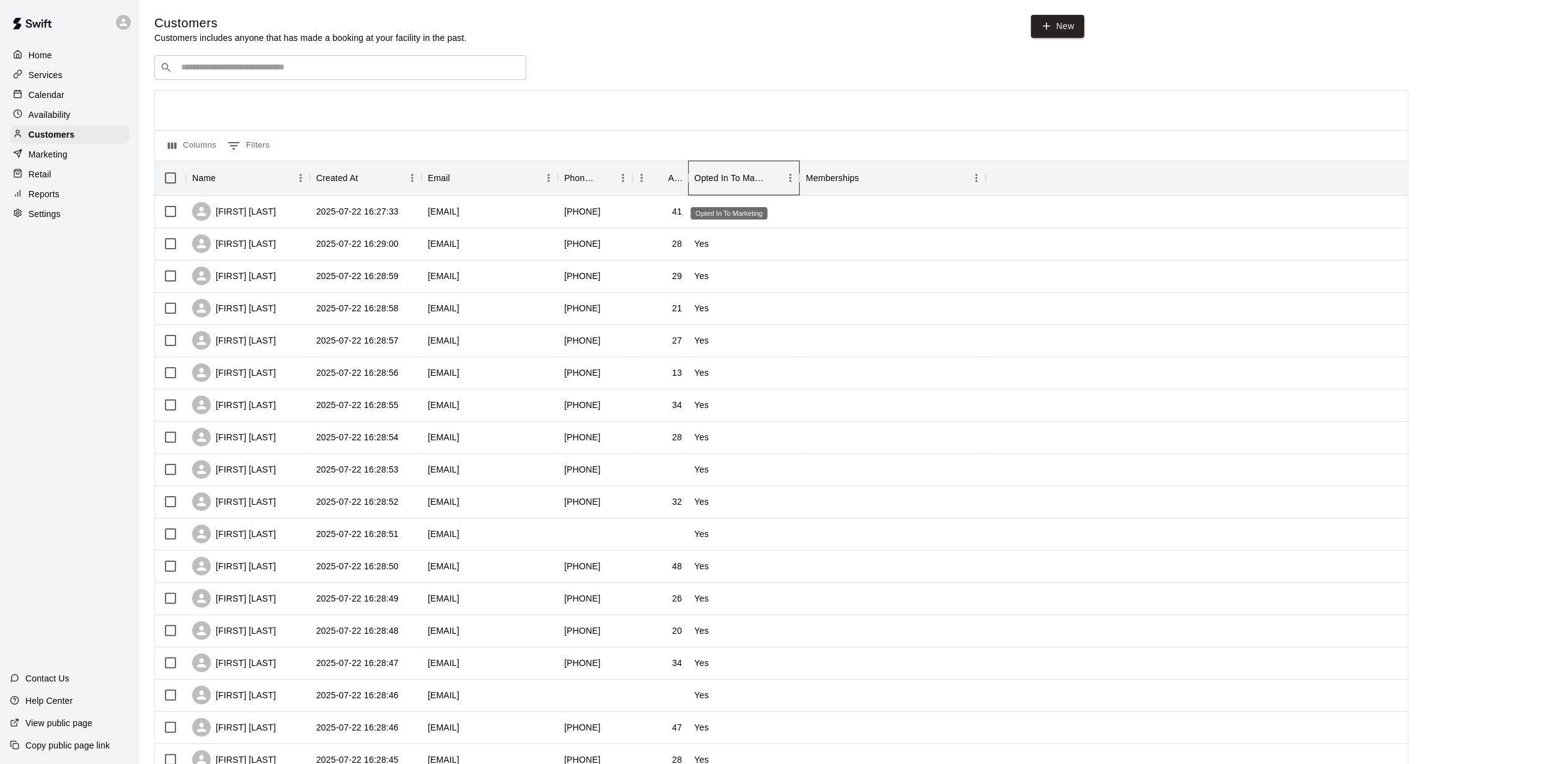 click on "Opted In To Marketing" at bounding box center (729, 178) 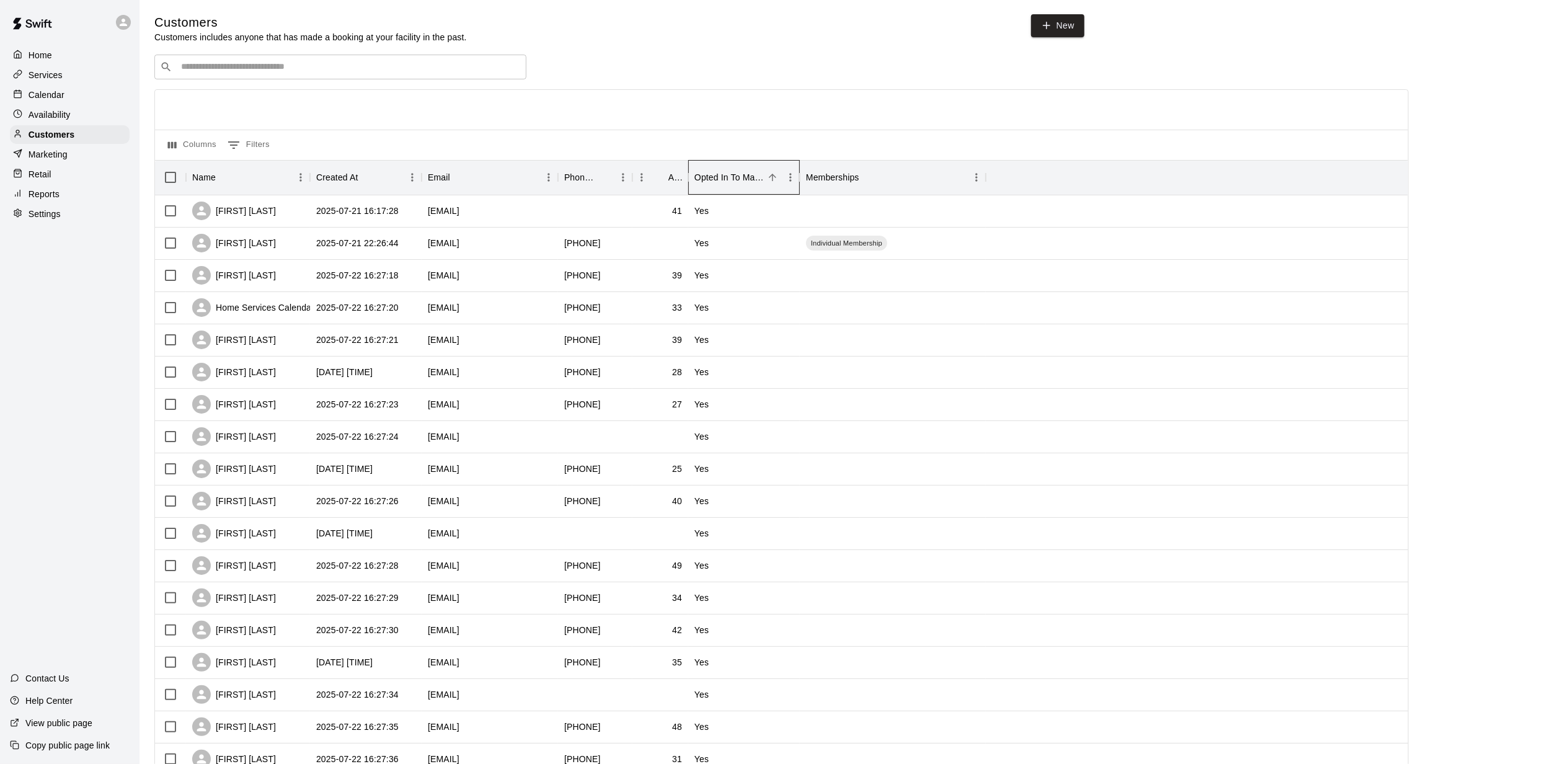 scroll, scrollTop: 0, scrollLeft: 0, axis: both 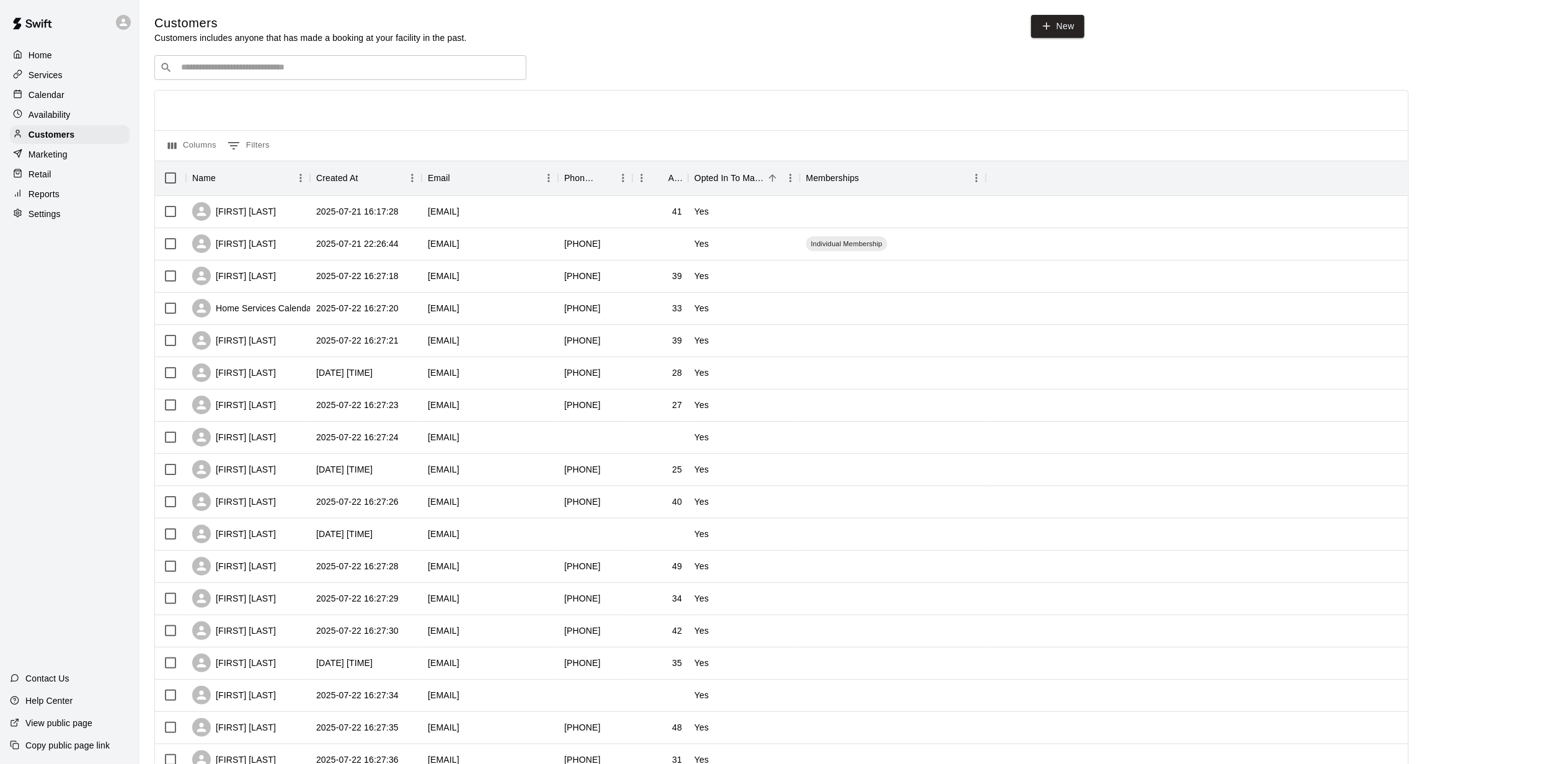 click on "Marketing" at bounding box center [48, 154] 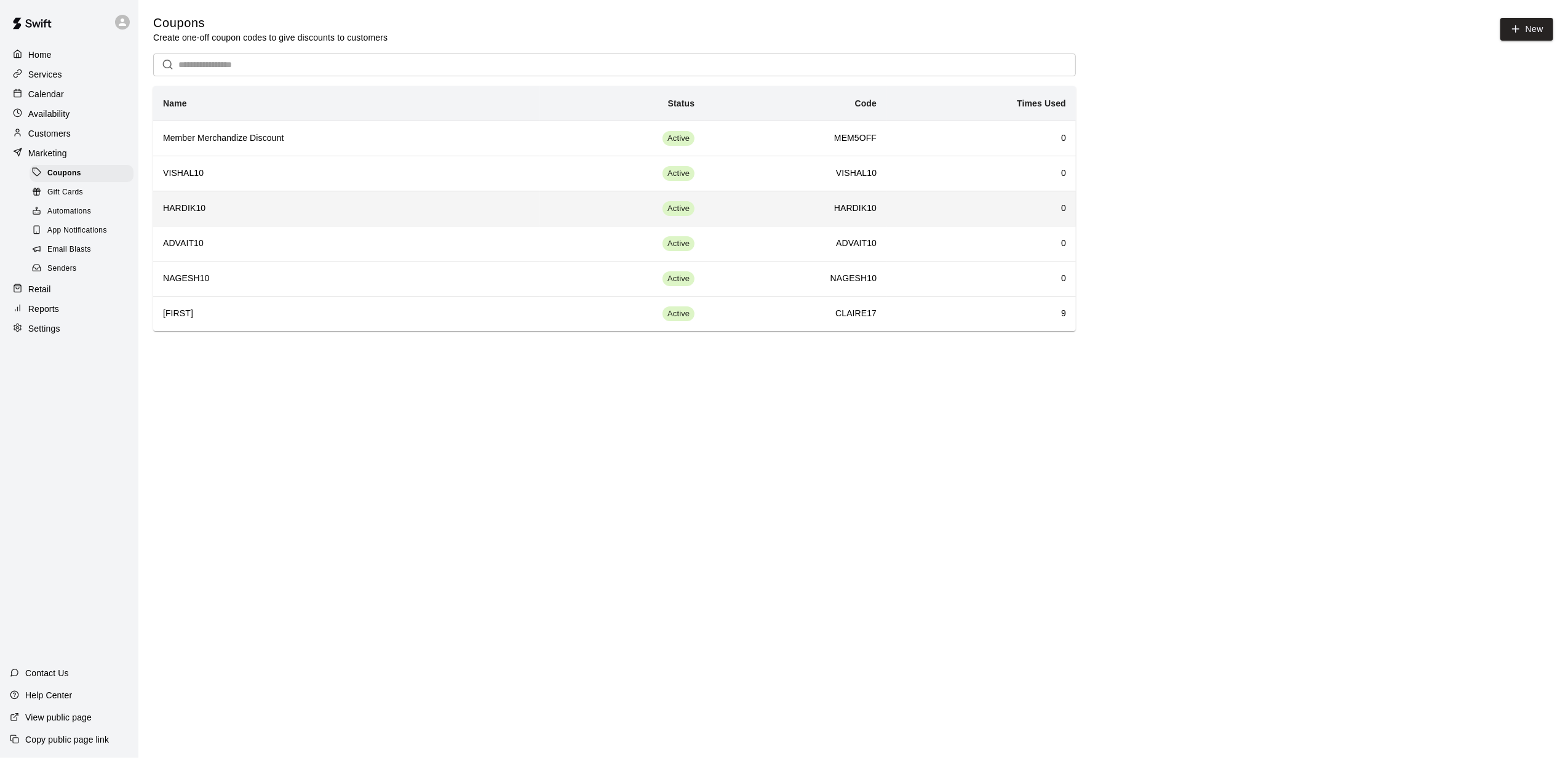 click on "HARDIK10" at bounding box center (346, 209) 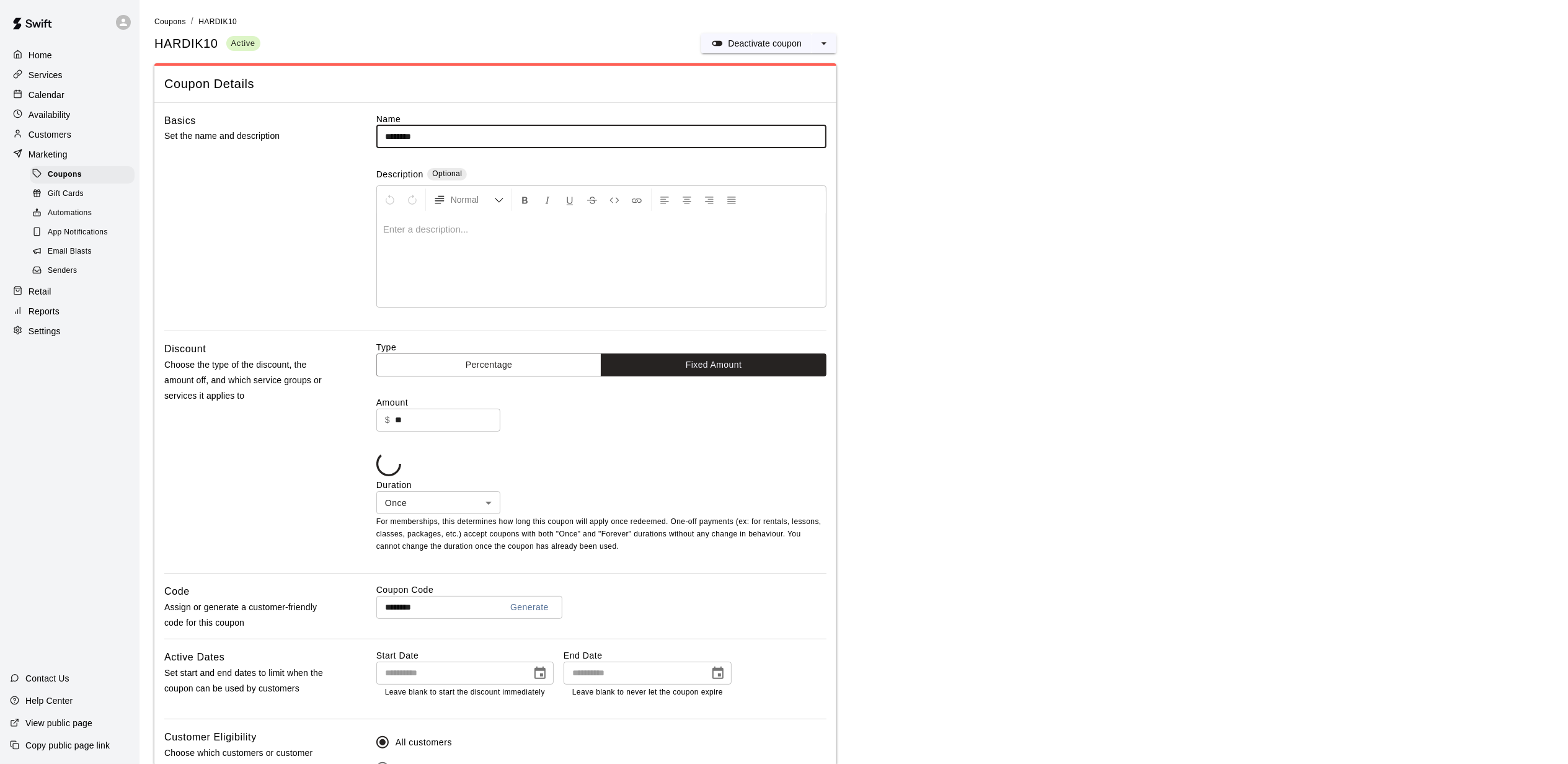 type on "**********" 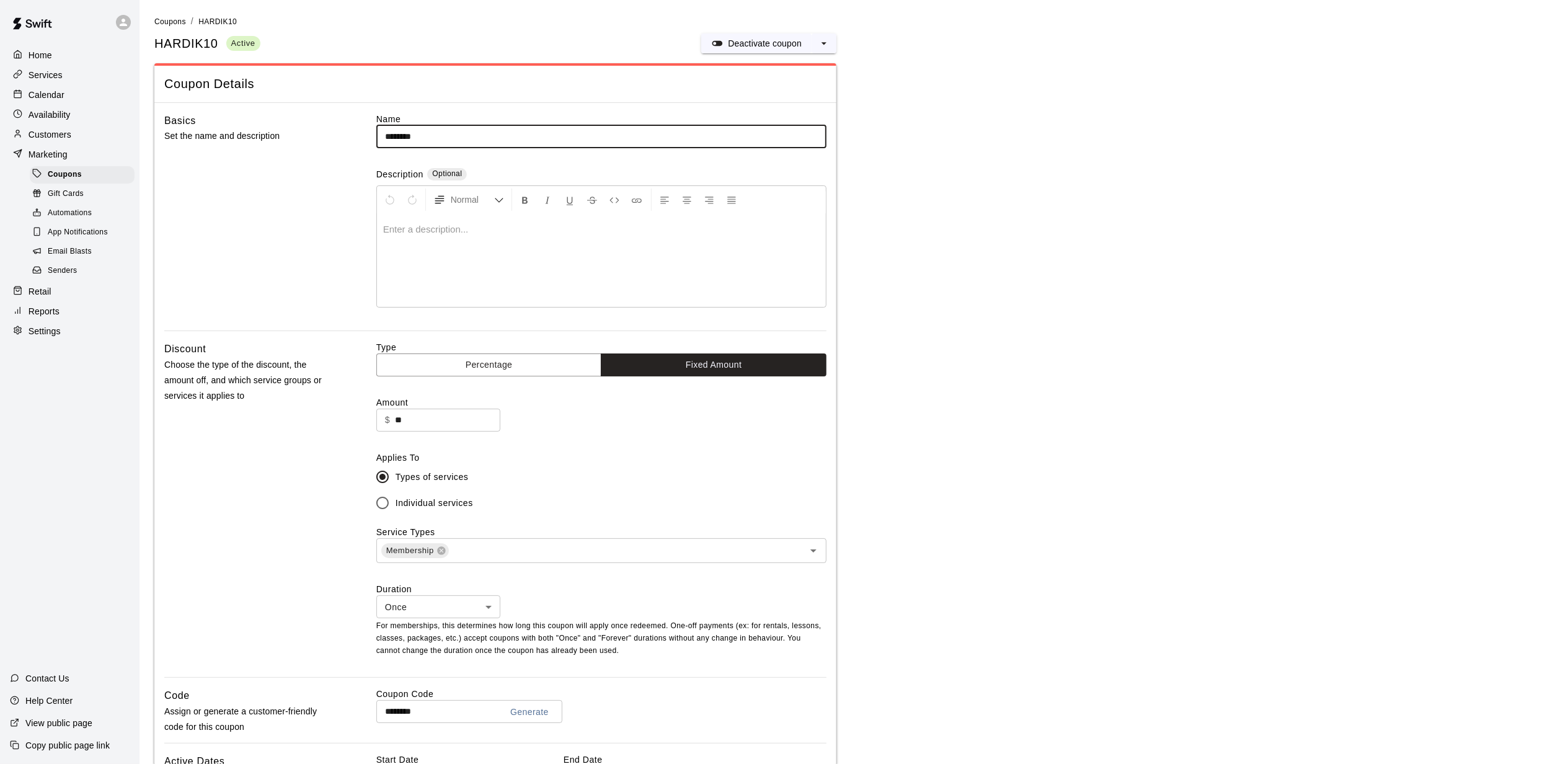 drag, startPoint x: 439, startPoint y: 131, endPoint x: 427, endPoint y: 133, distance: 12.165525 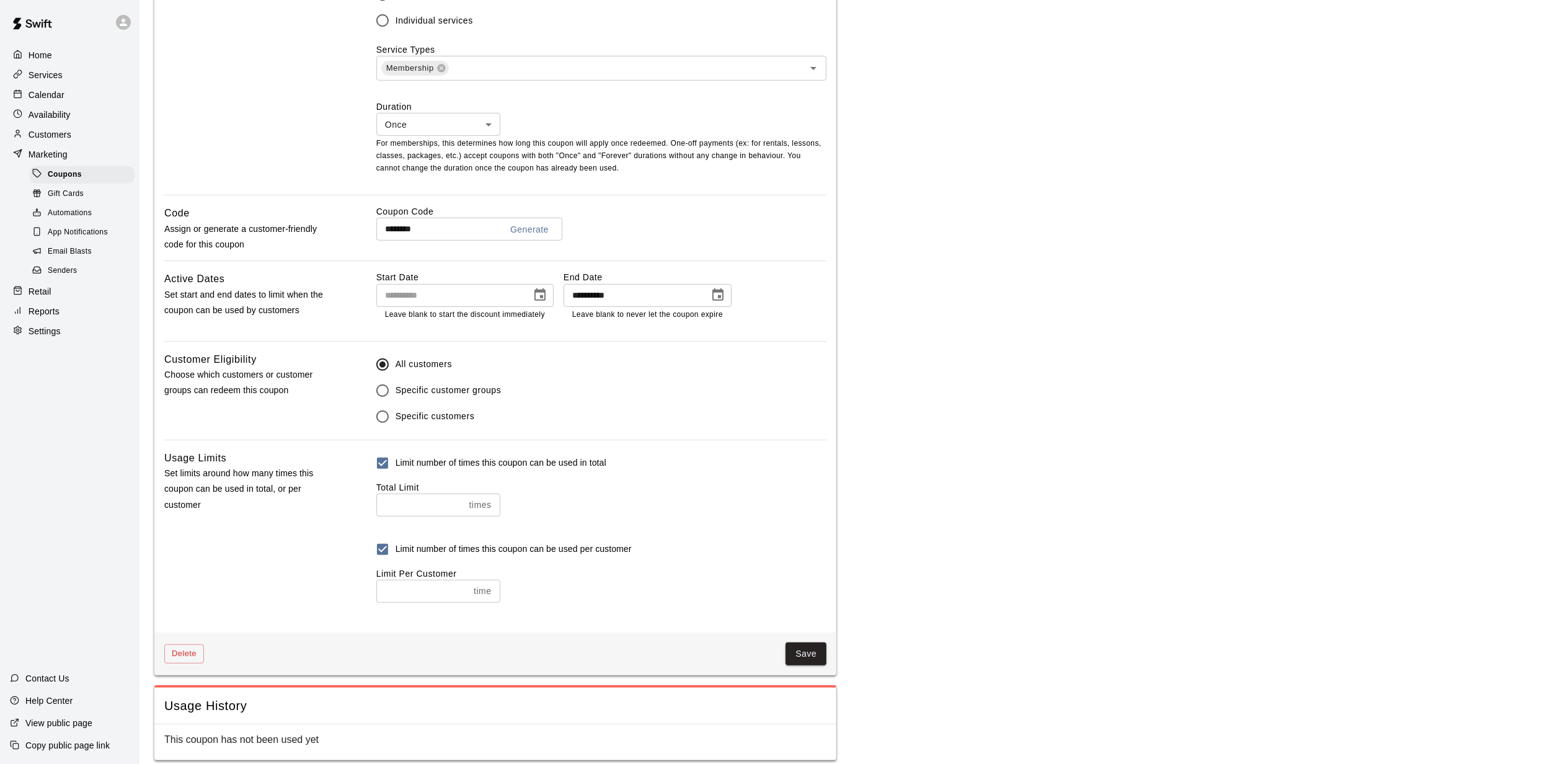 scroll, scrollTop: 502, scrollLeft: 0, axis: vertical 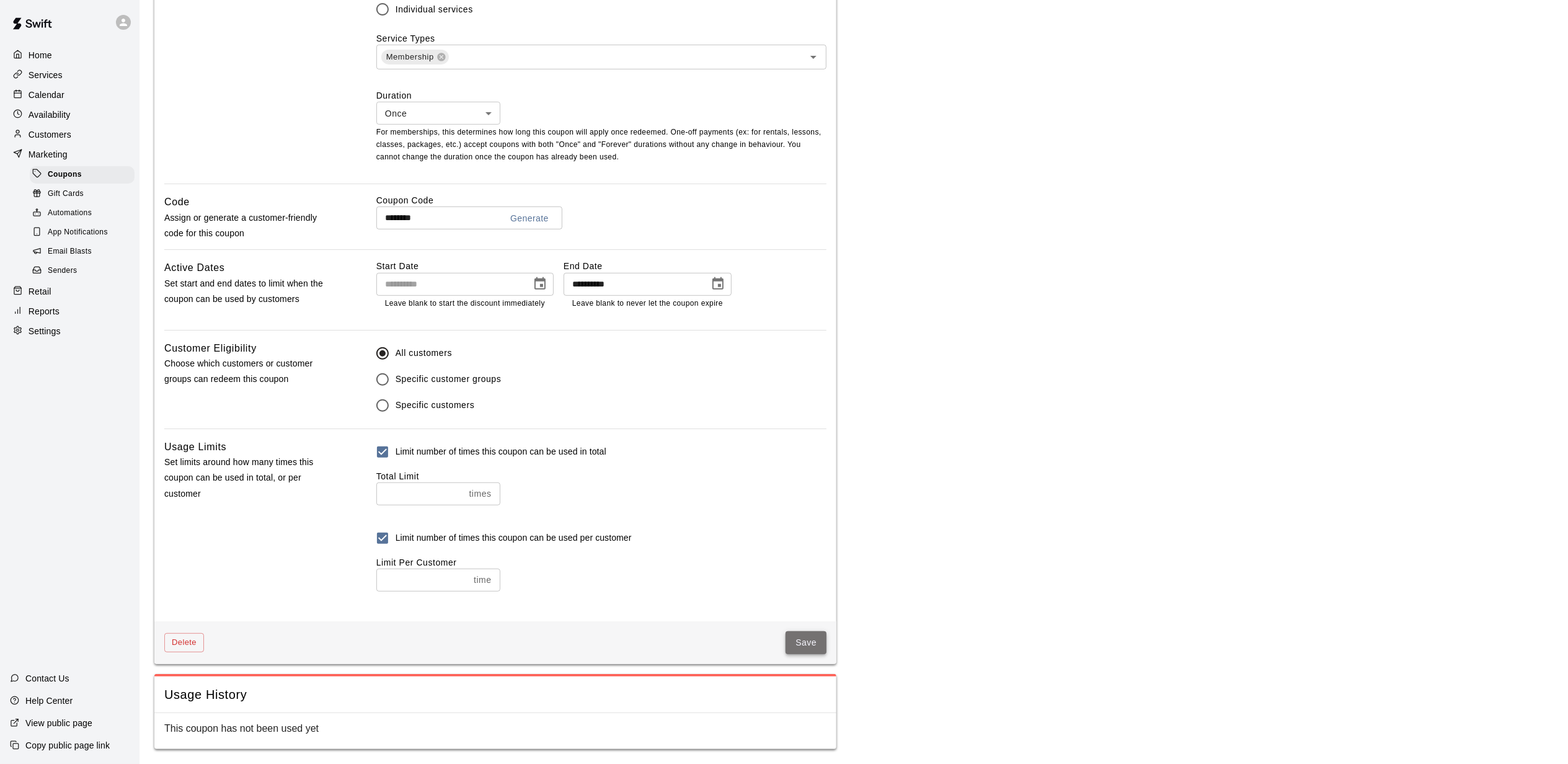 click on "Save" at bounding box center (806, 642) 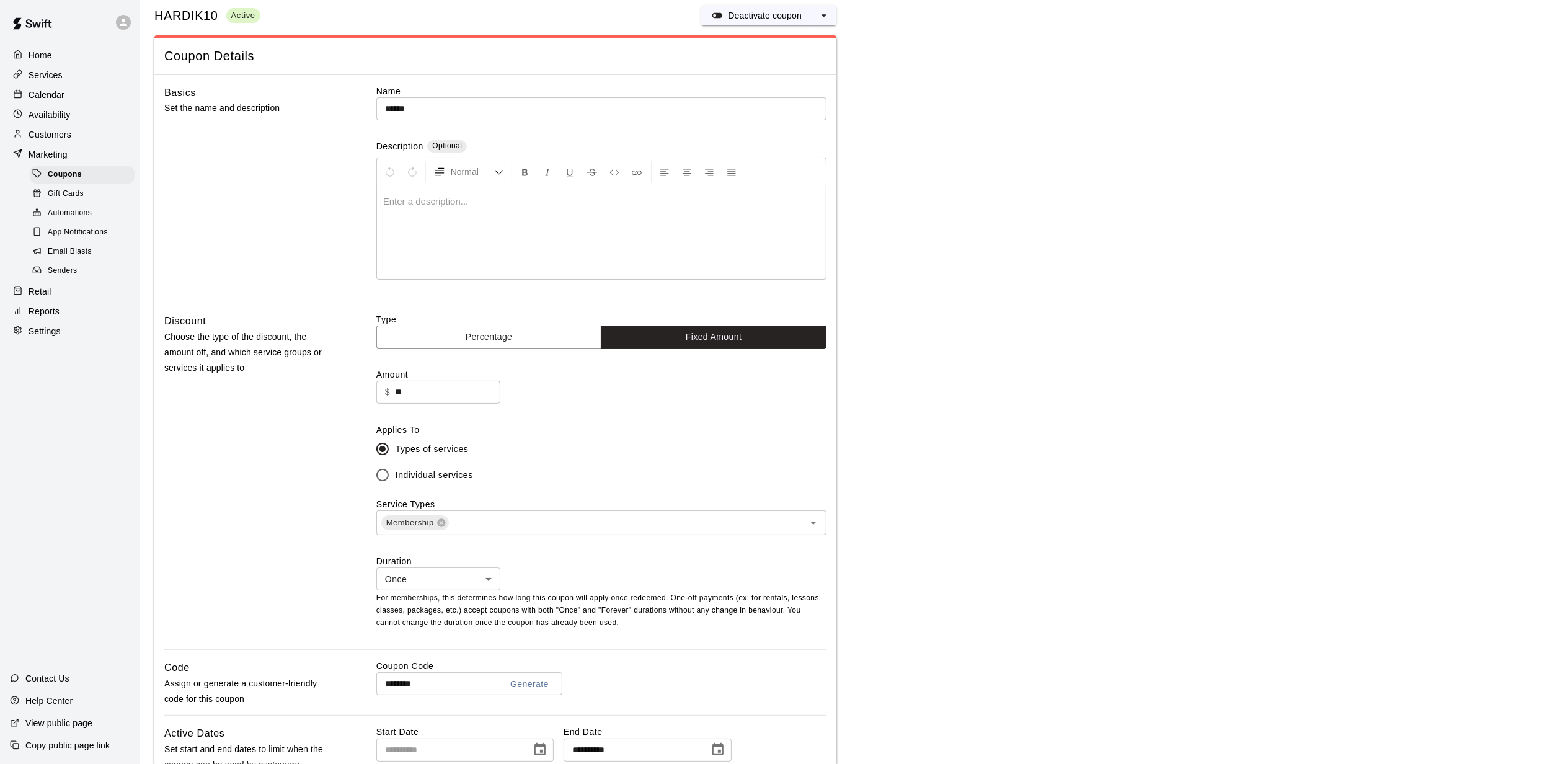 scroll, scrollTop: 0, scrollLeft: 0, axis: both 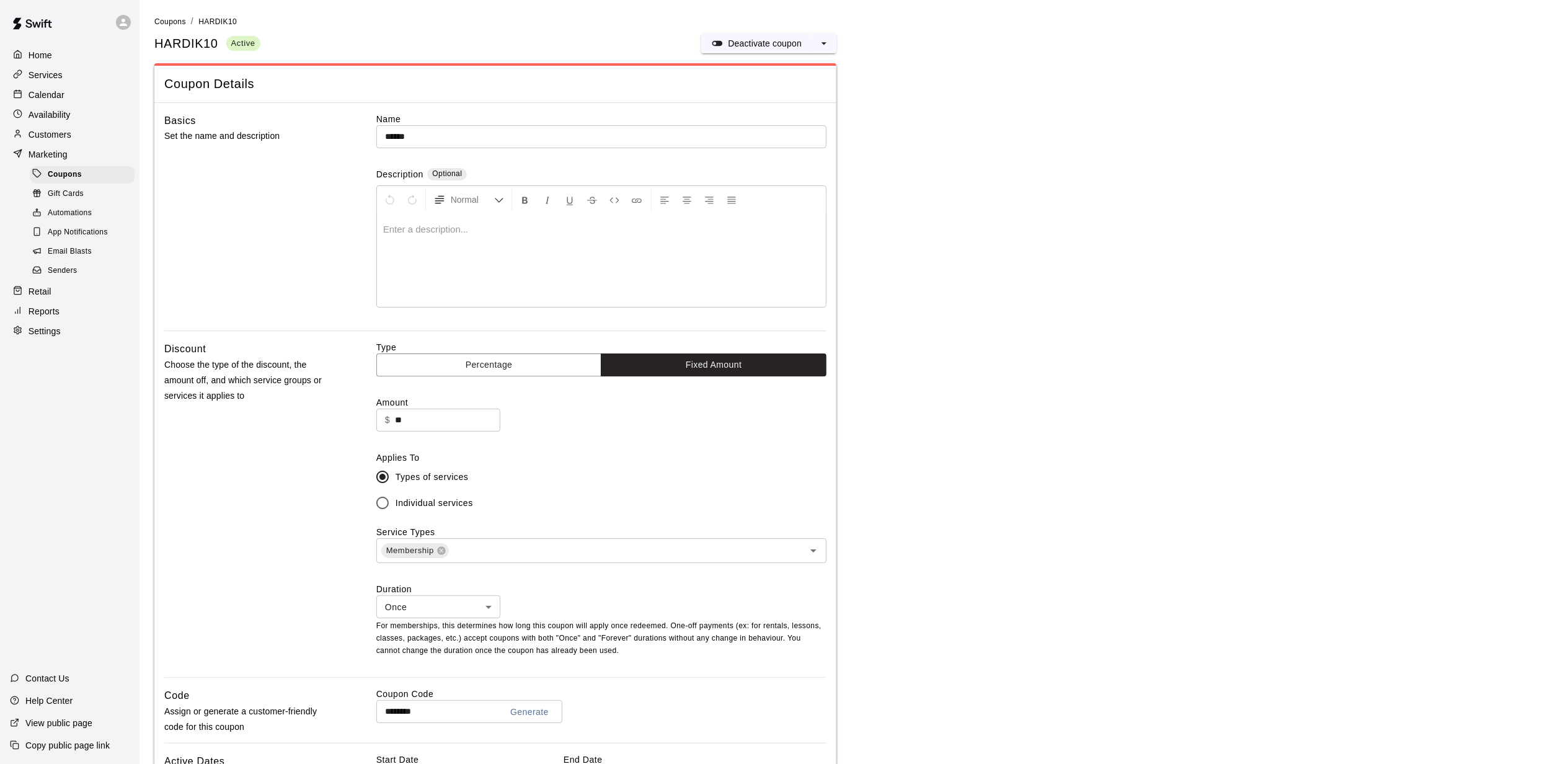 click on "******" at bounding box center [601, 136] 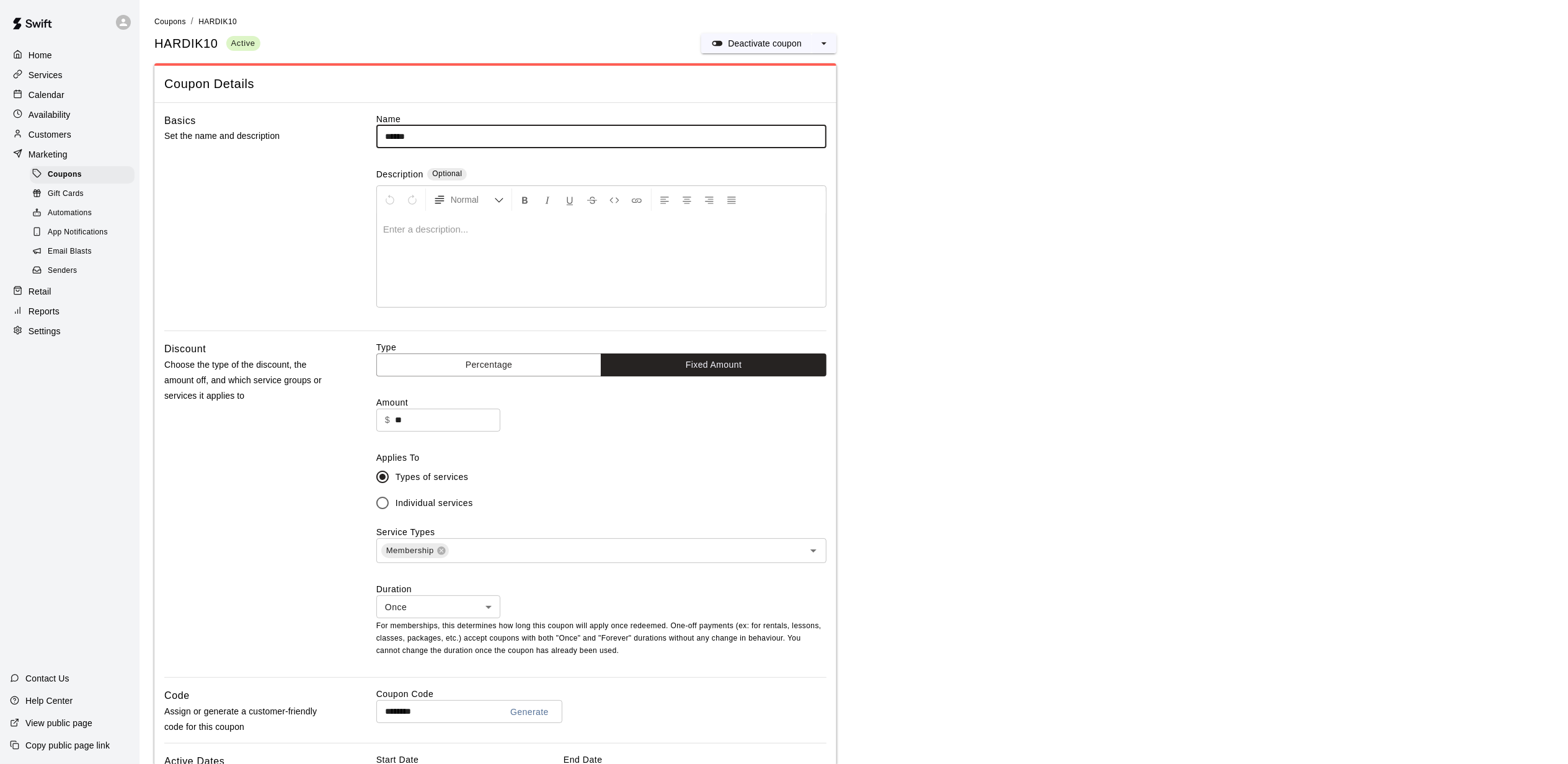 click on "******" at bounding box center (601, 136) 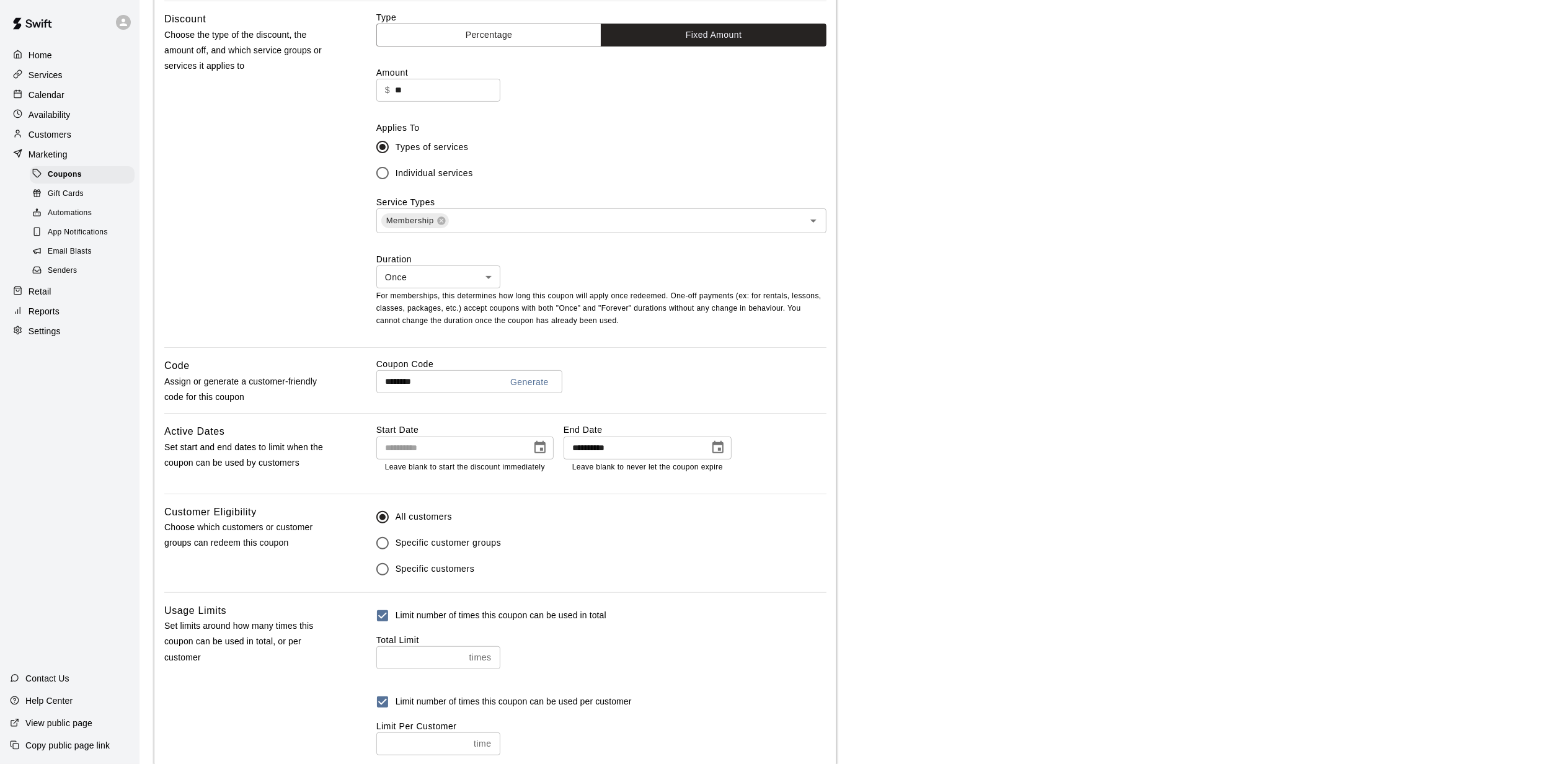 scroll, scrollTop: 331, scrollLeft: 0, axis: vertical 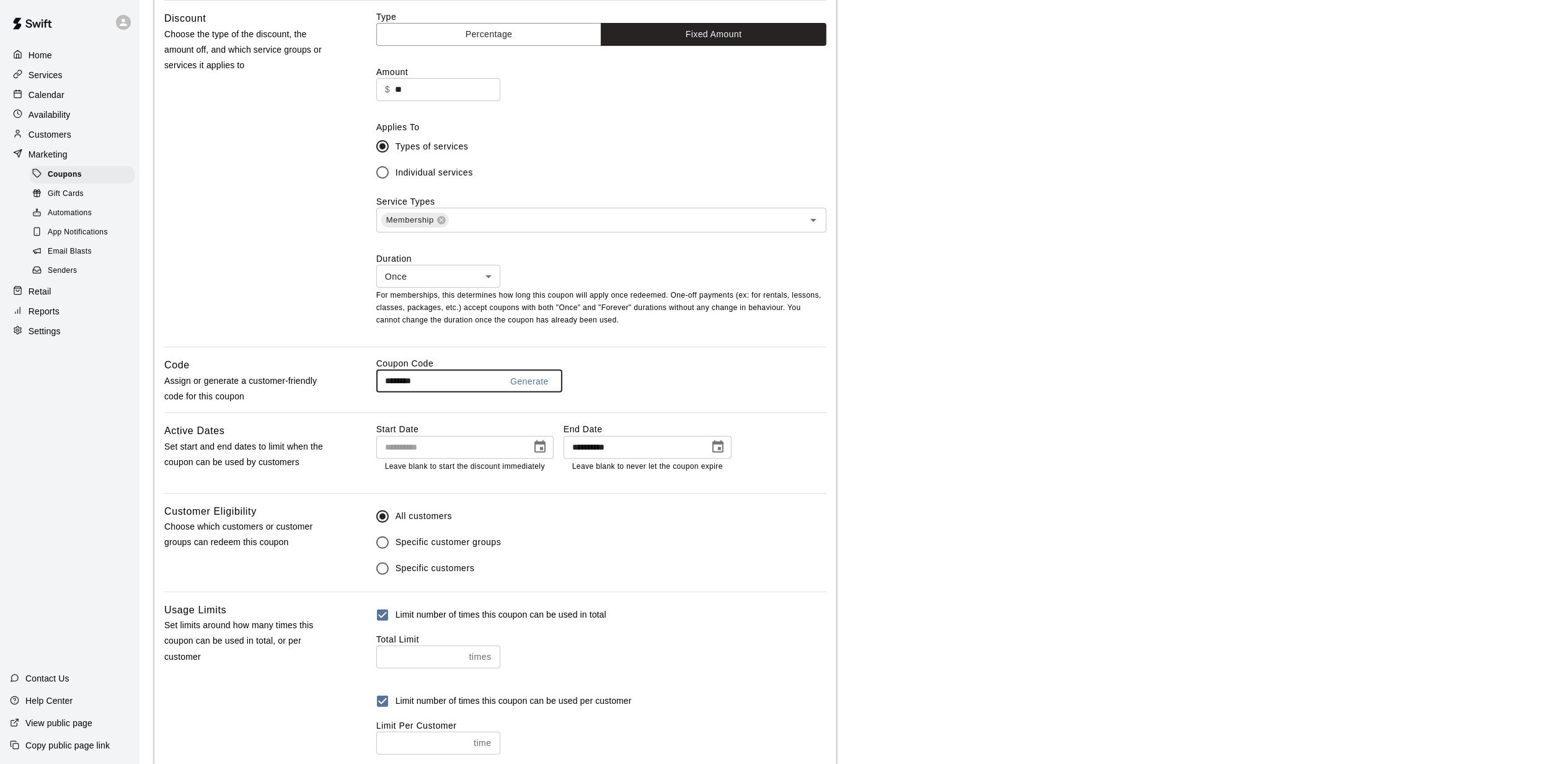 click on "********" at bounding box center [434, 381] 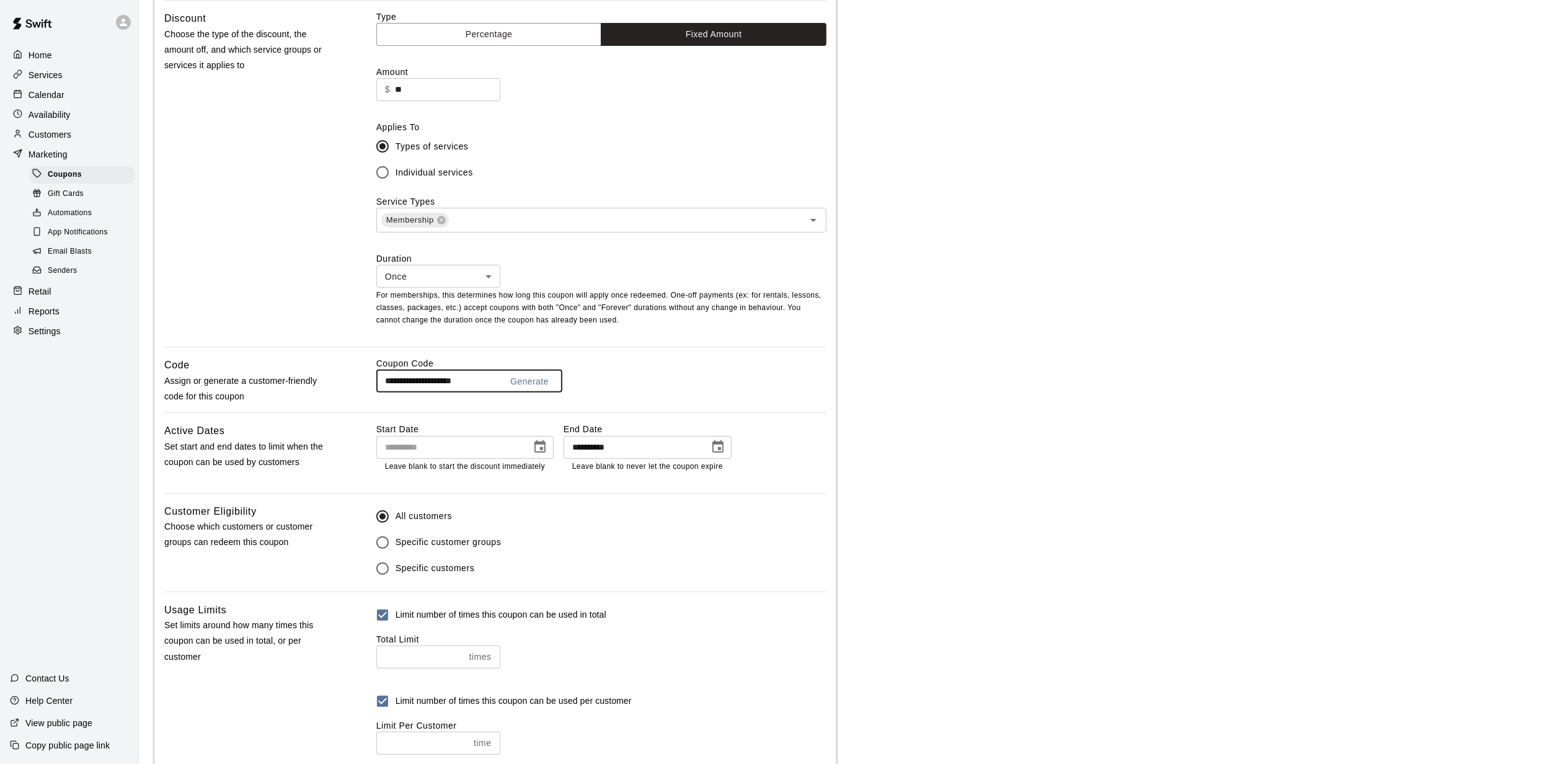 drag, startPoint x: 454, startPoint y: 378, endPoint x: 372, endPoint y: 381, distance: 82.0549 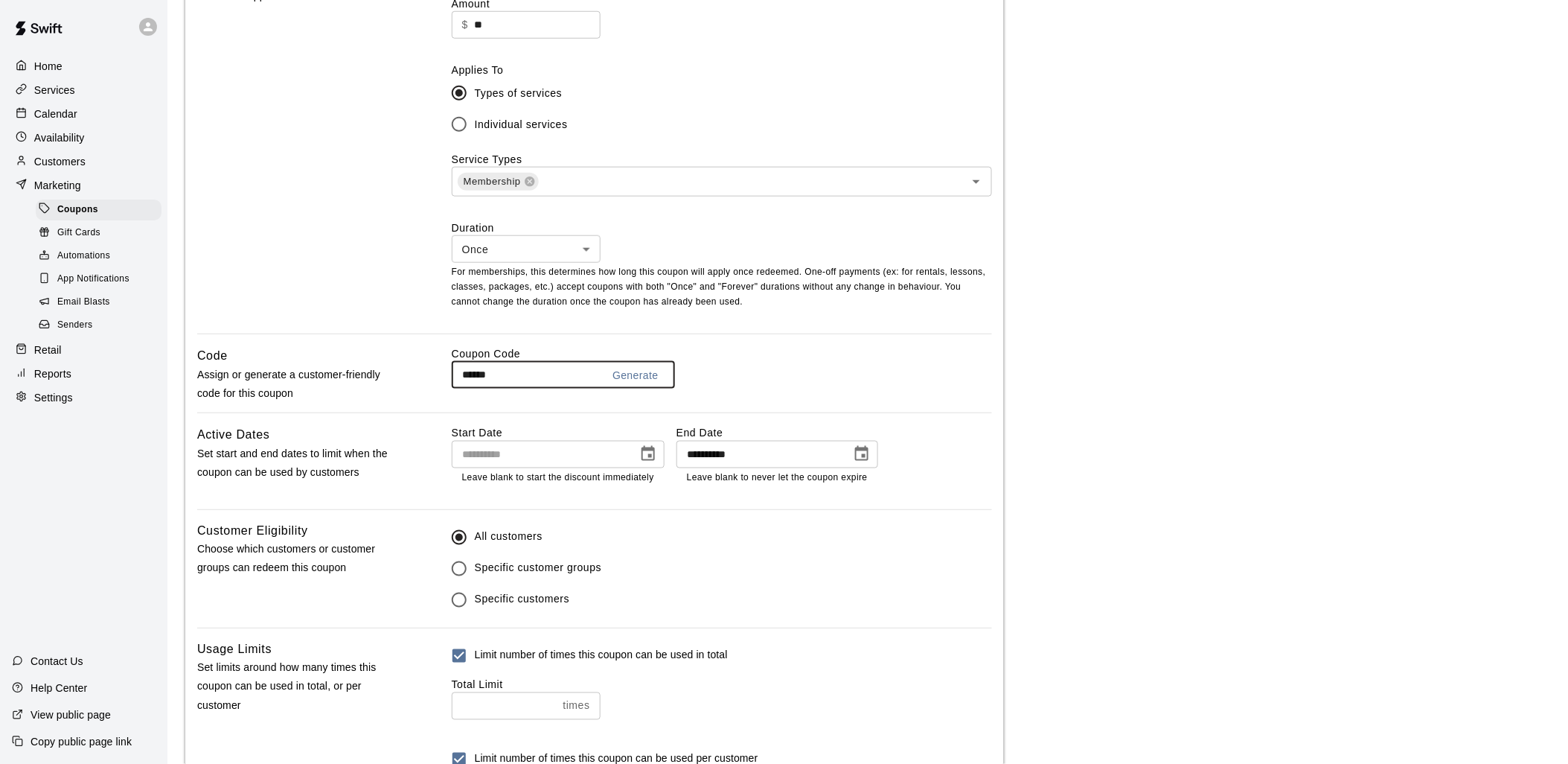 scroll, scrollTop: 755, scrollLeft: 0, axis: vertical 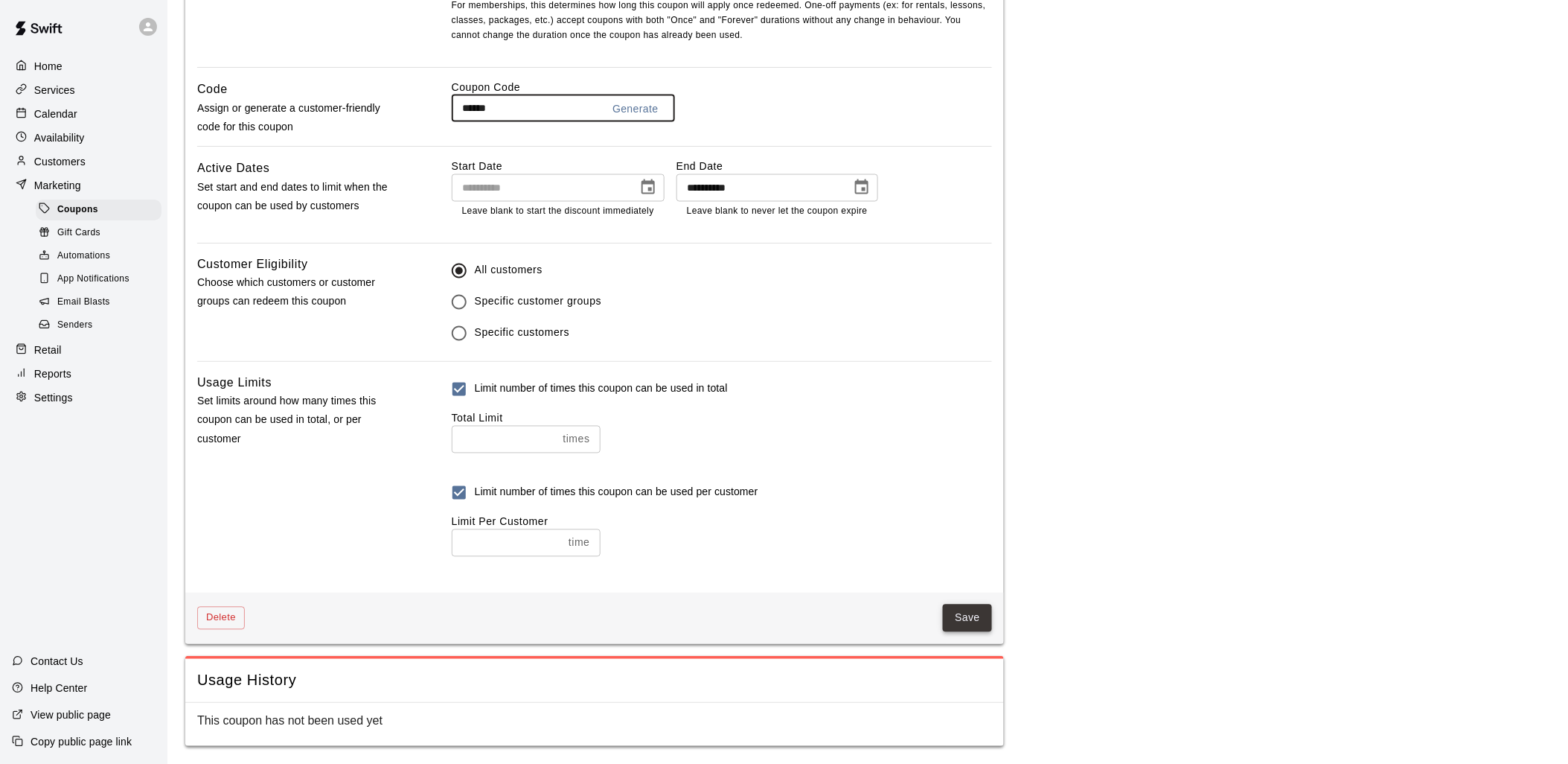 type on "******" 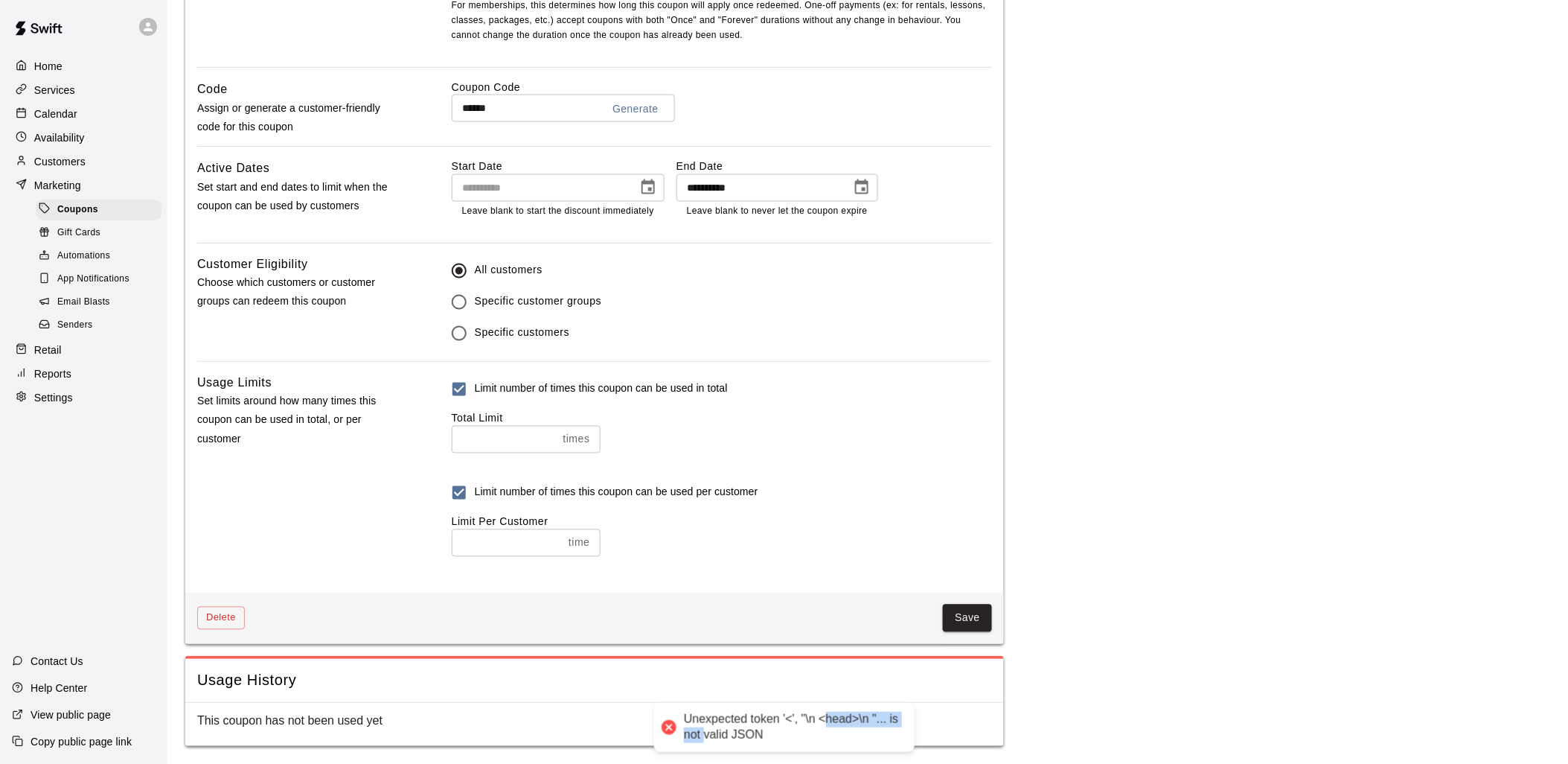drag, startPoint x: 787, startPoint y: 737, endPoint x: 743, endPoint y: 722, distance: 46.486557 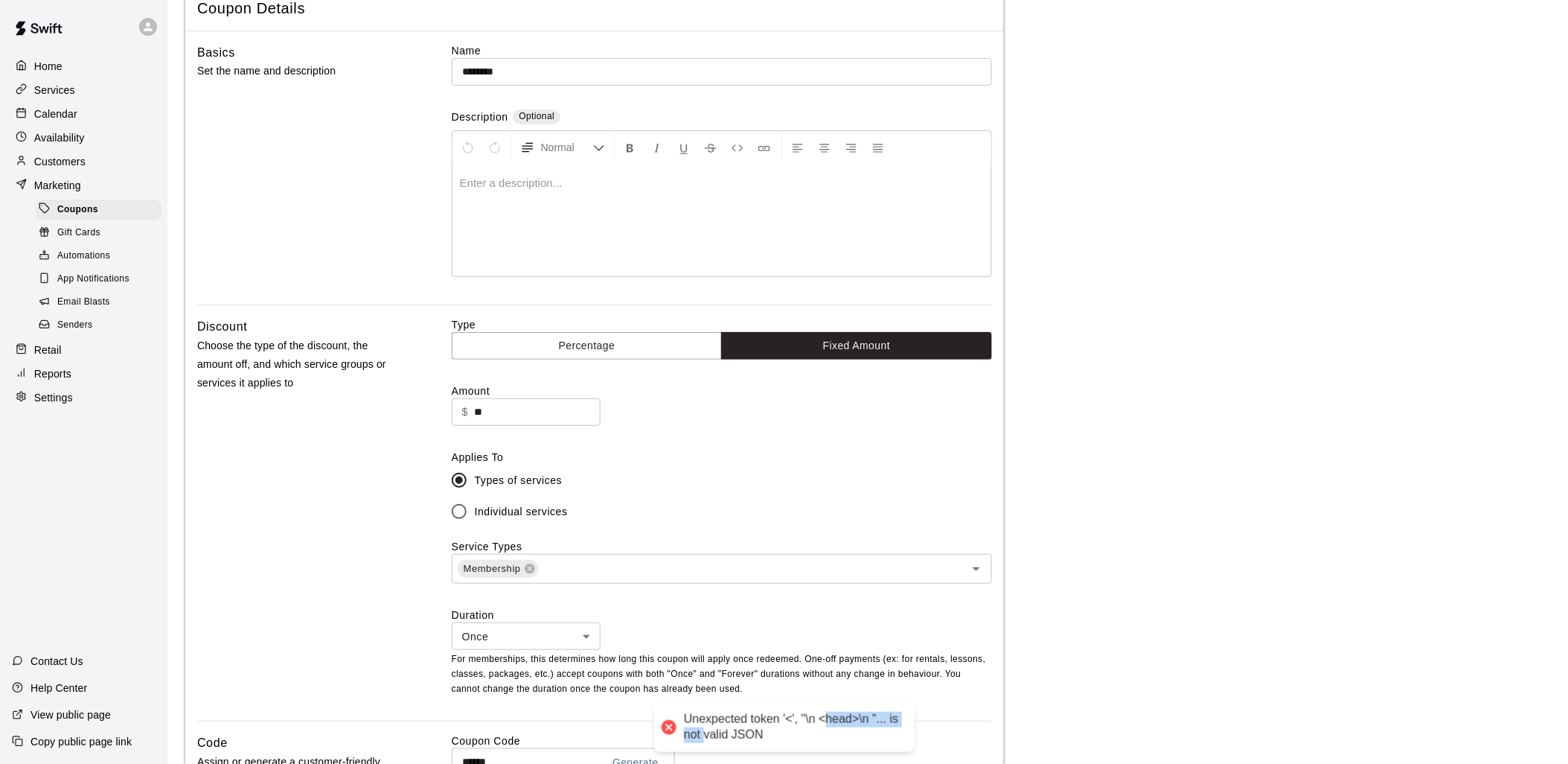 scroll, scrollTop: 0, scrollLeft: 0, axis: both 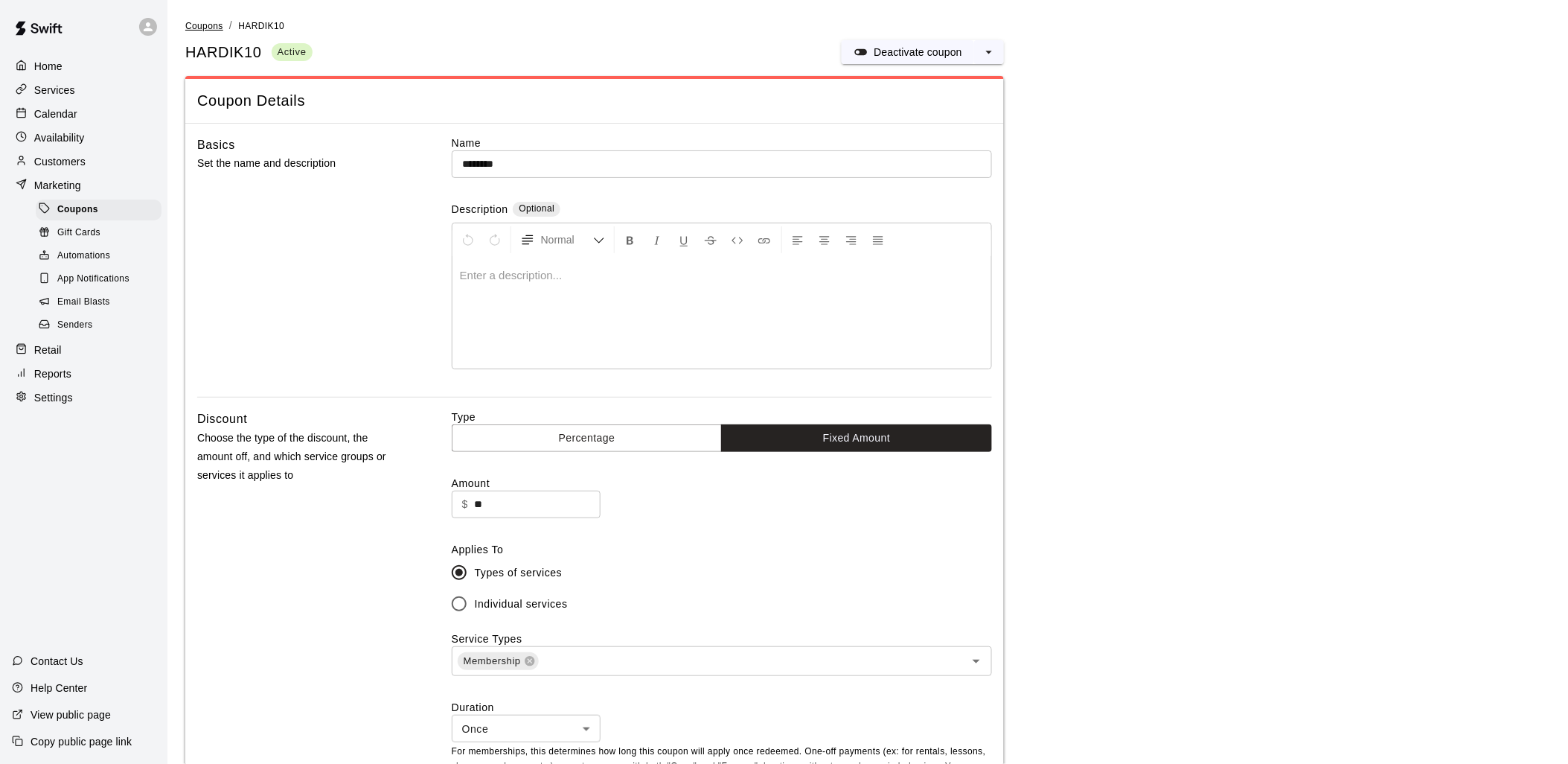 click on "Coupons" at bounding box center (204, 26) 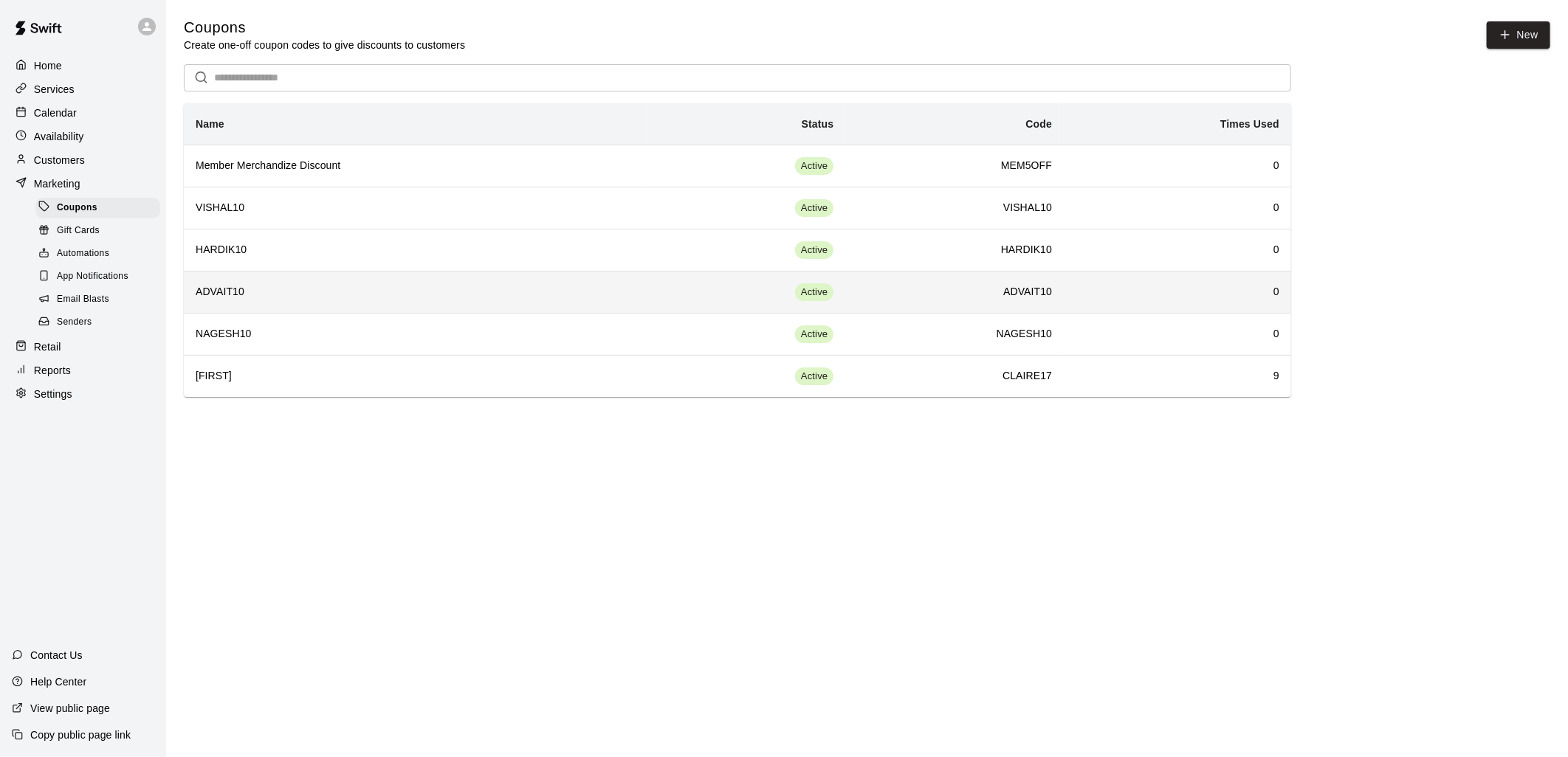 click on "ADVAIT10" at bounding box center [416, 292] 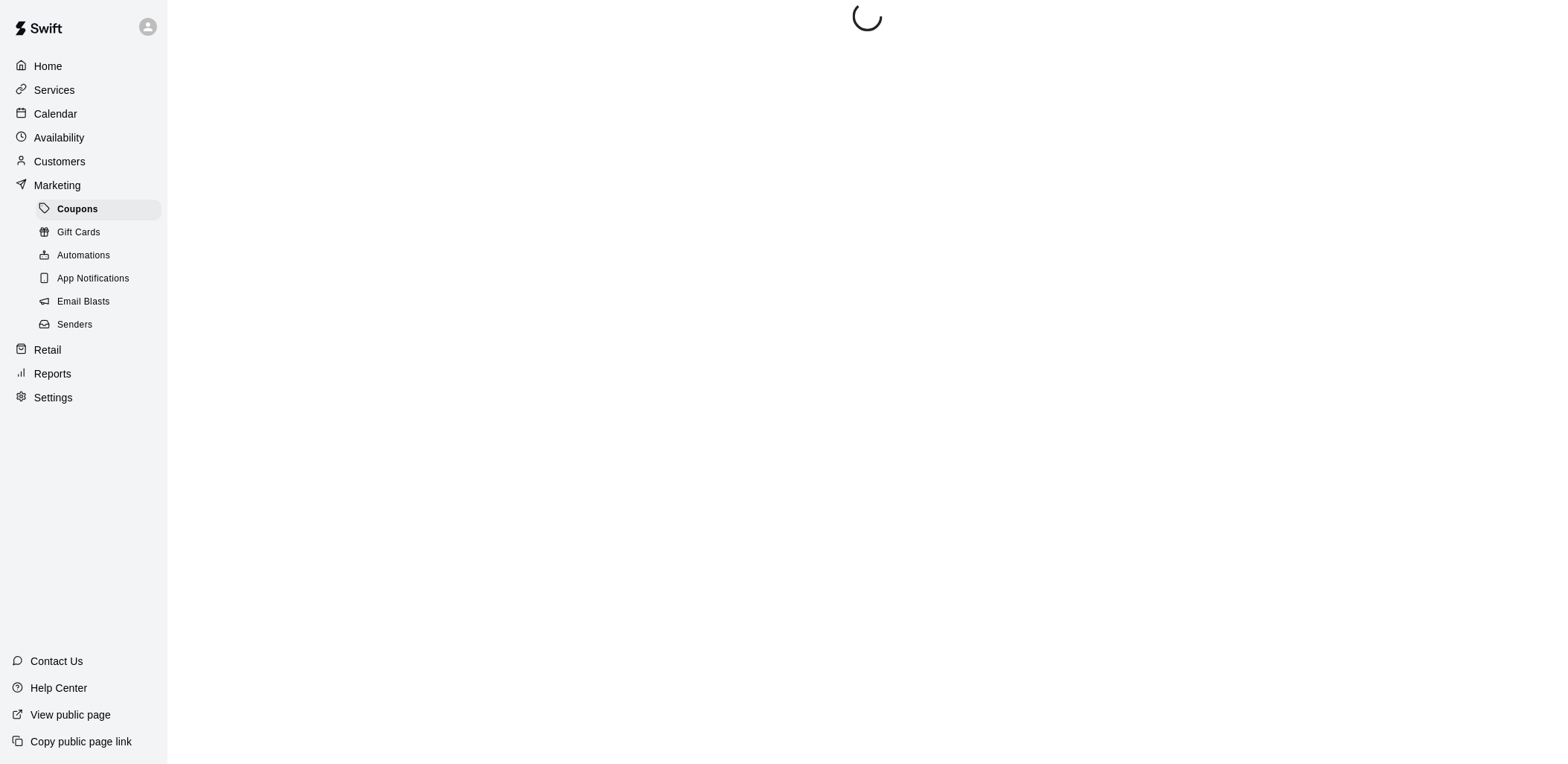 scroll, scrollTop: 24, scrollLeft: 0, axis: vertical 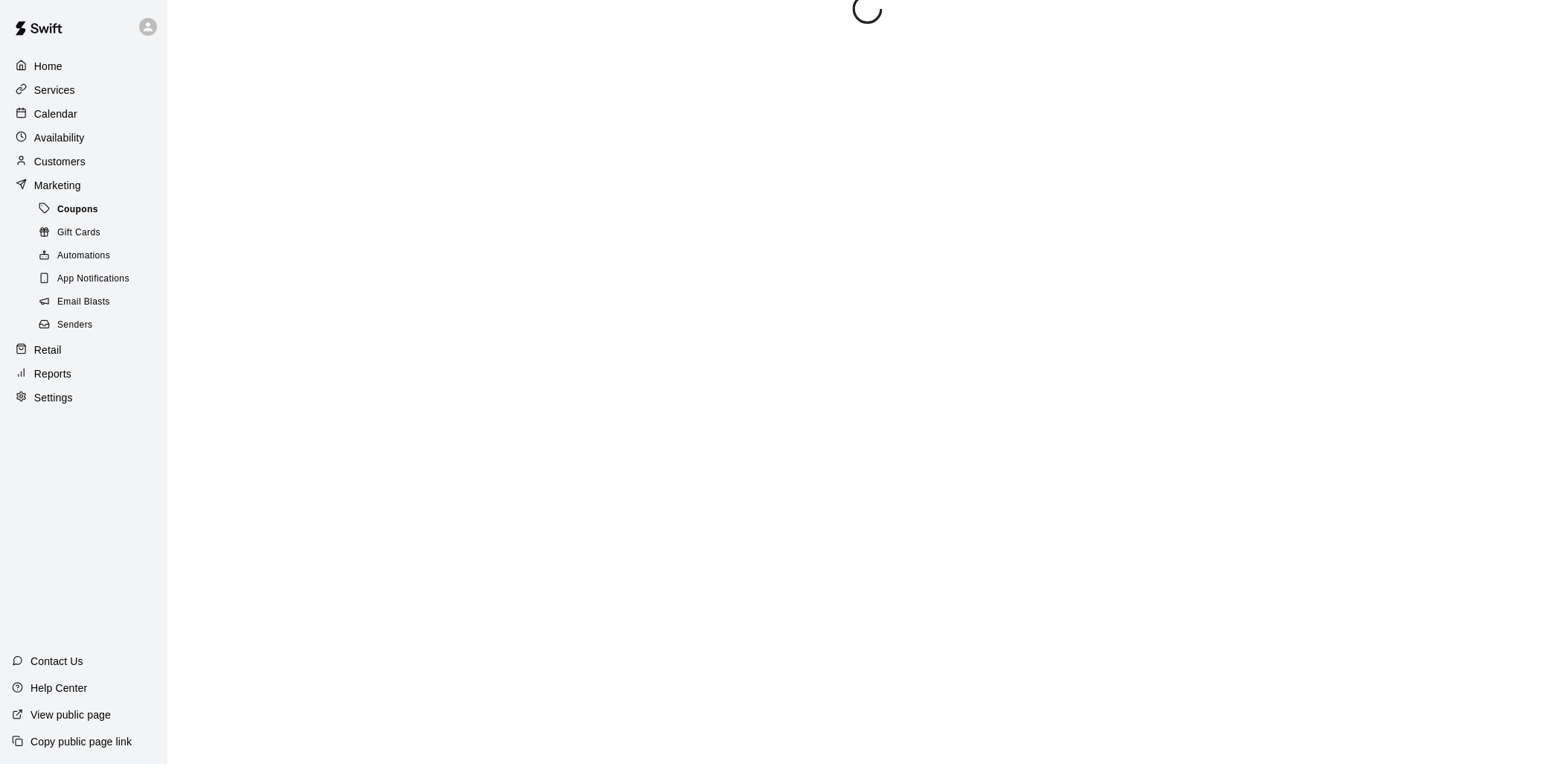 click on "Coupons" at bounding box center (77, 210) 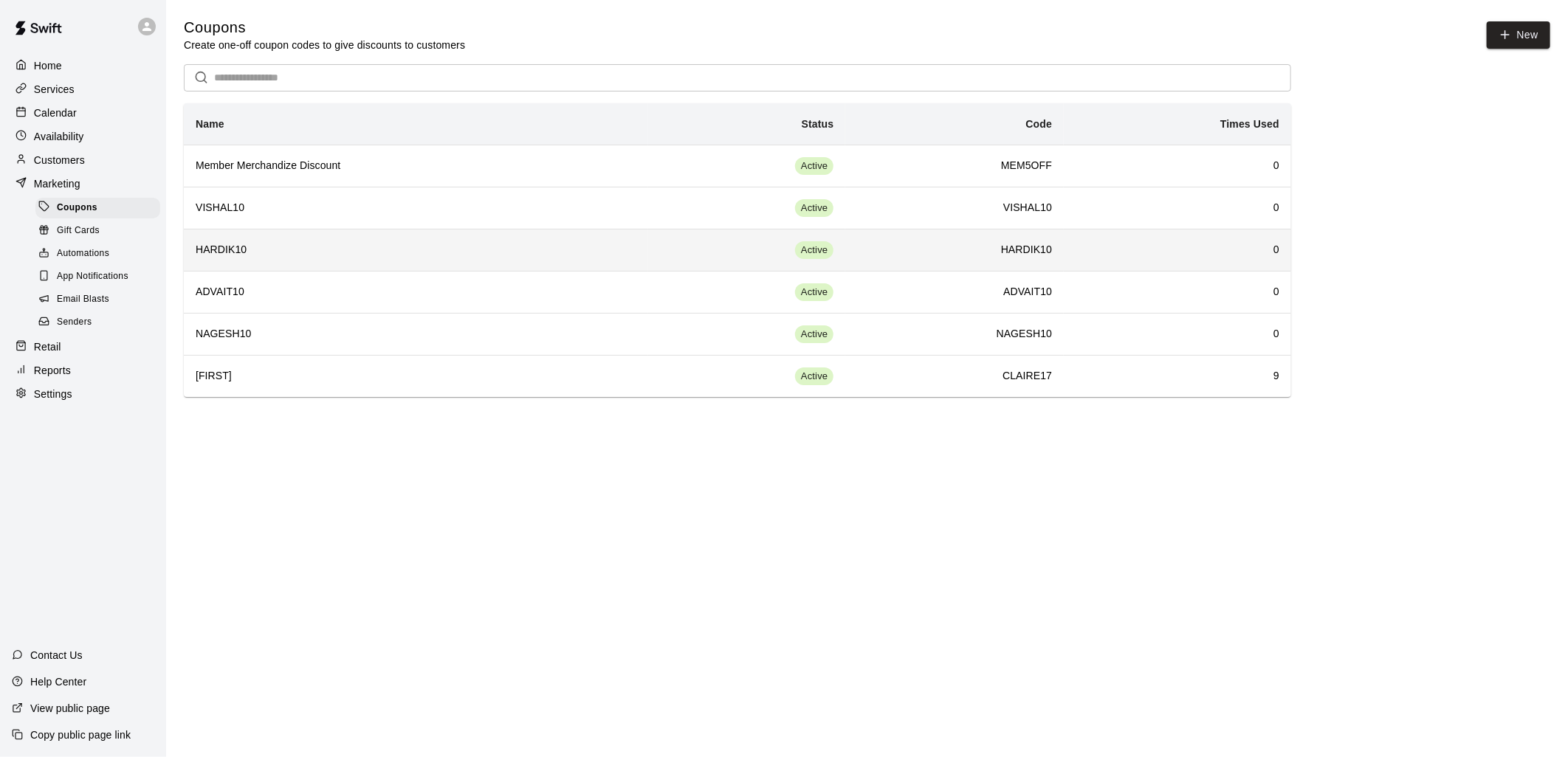 click on "HARDIK10" at bounding box center (416, 250) 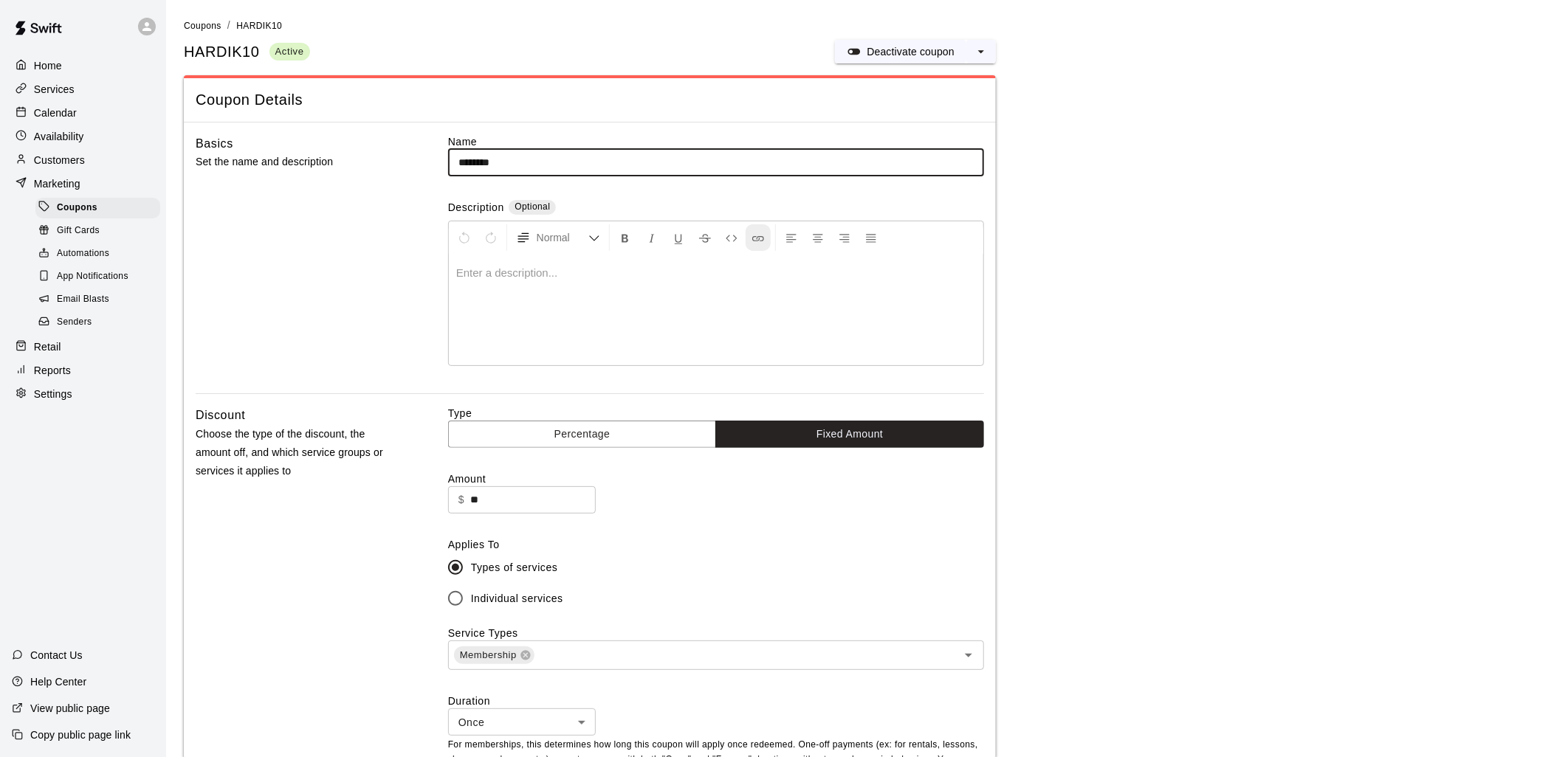 type on "**********" 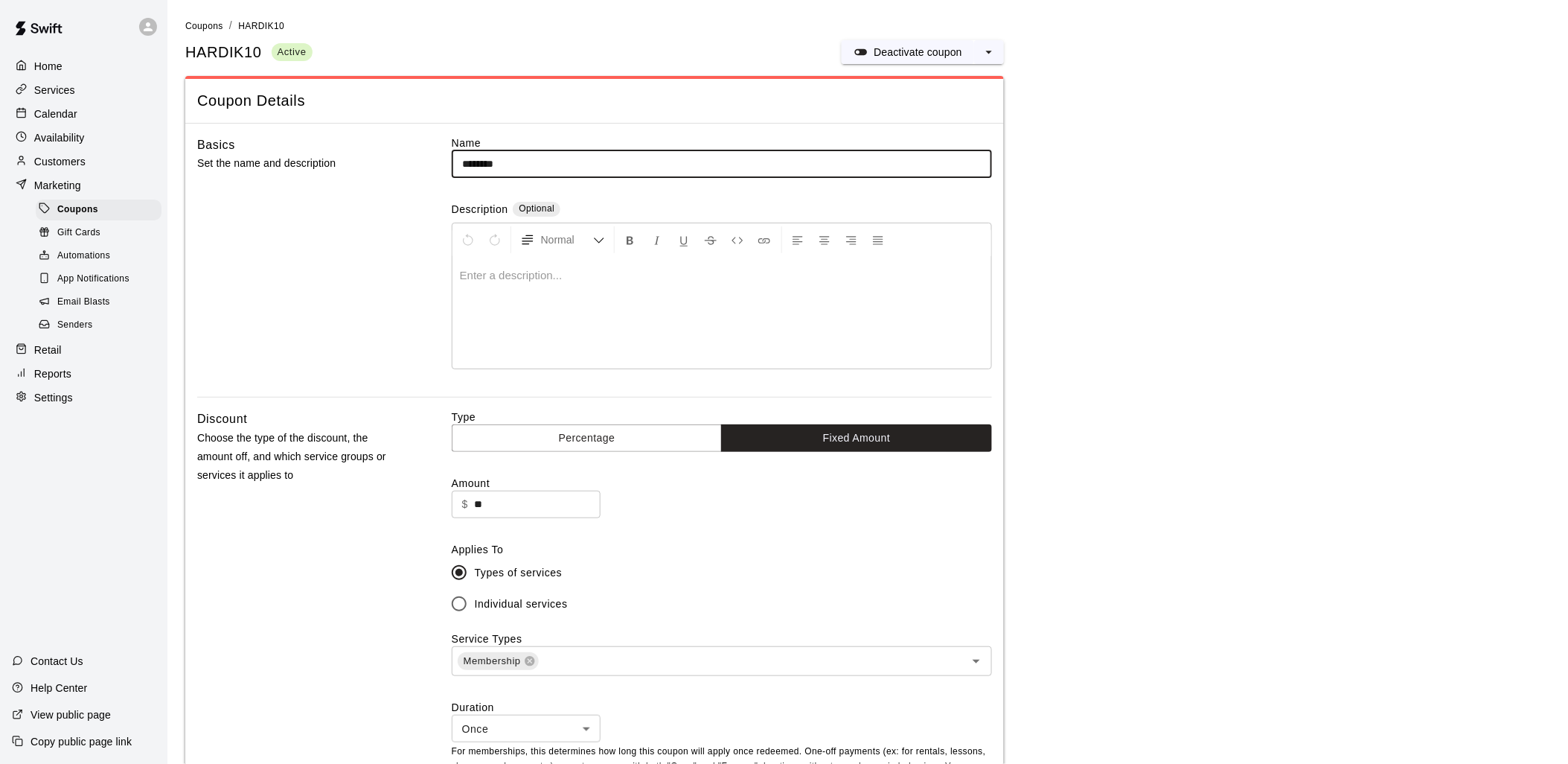 drag, startPoint x: 537, startPoint y: 166, endPoint x: 451, endPoint y: 164, distance: 86.02325 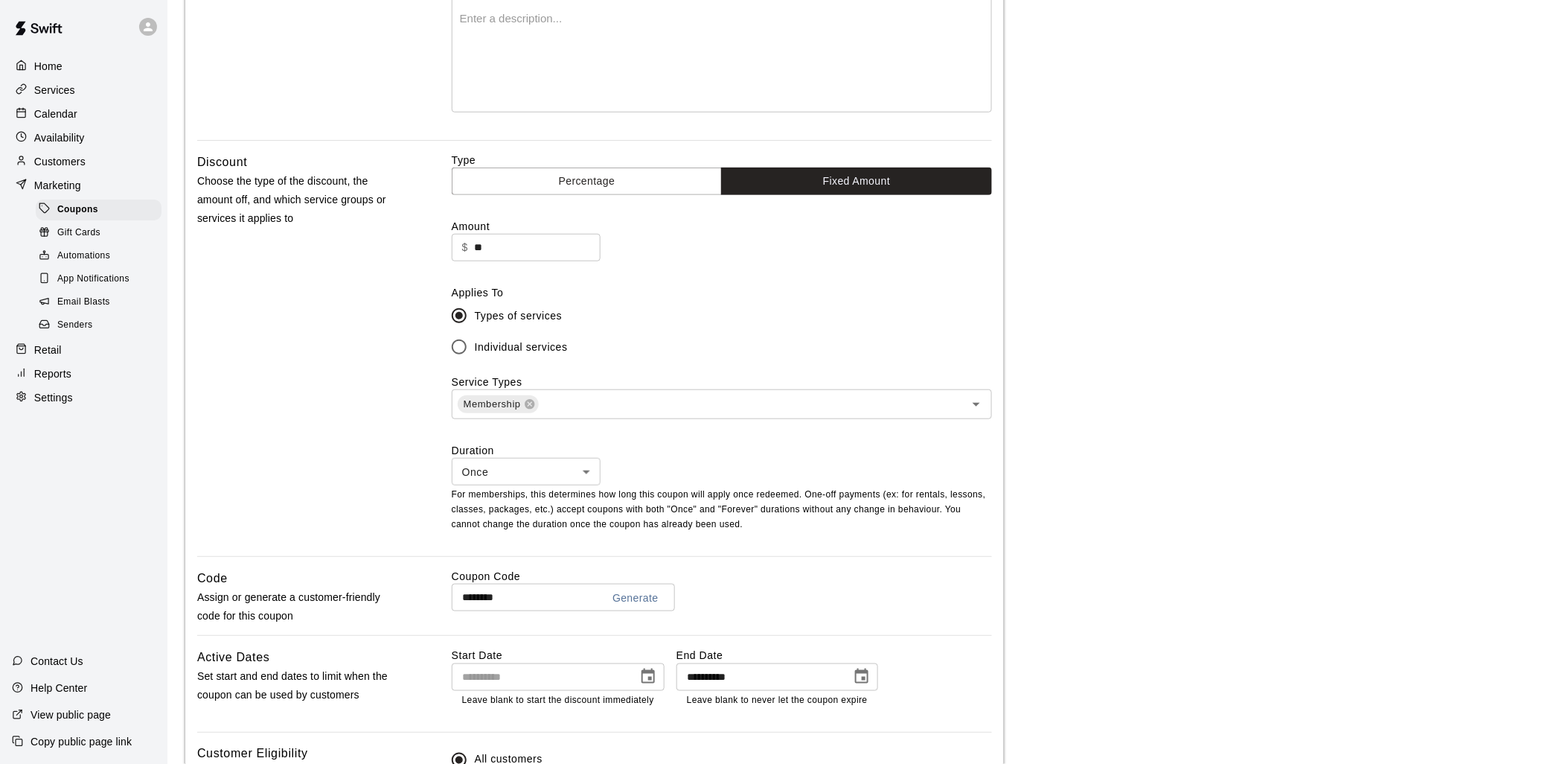scroll, scrollTop: 413, scrollLeft: 0, axis: vertical 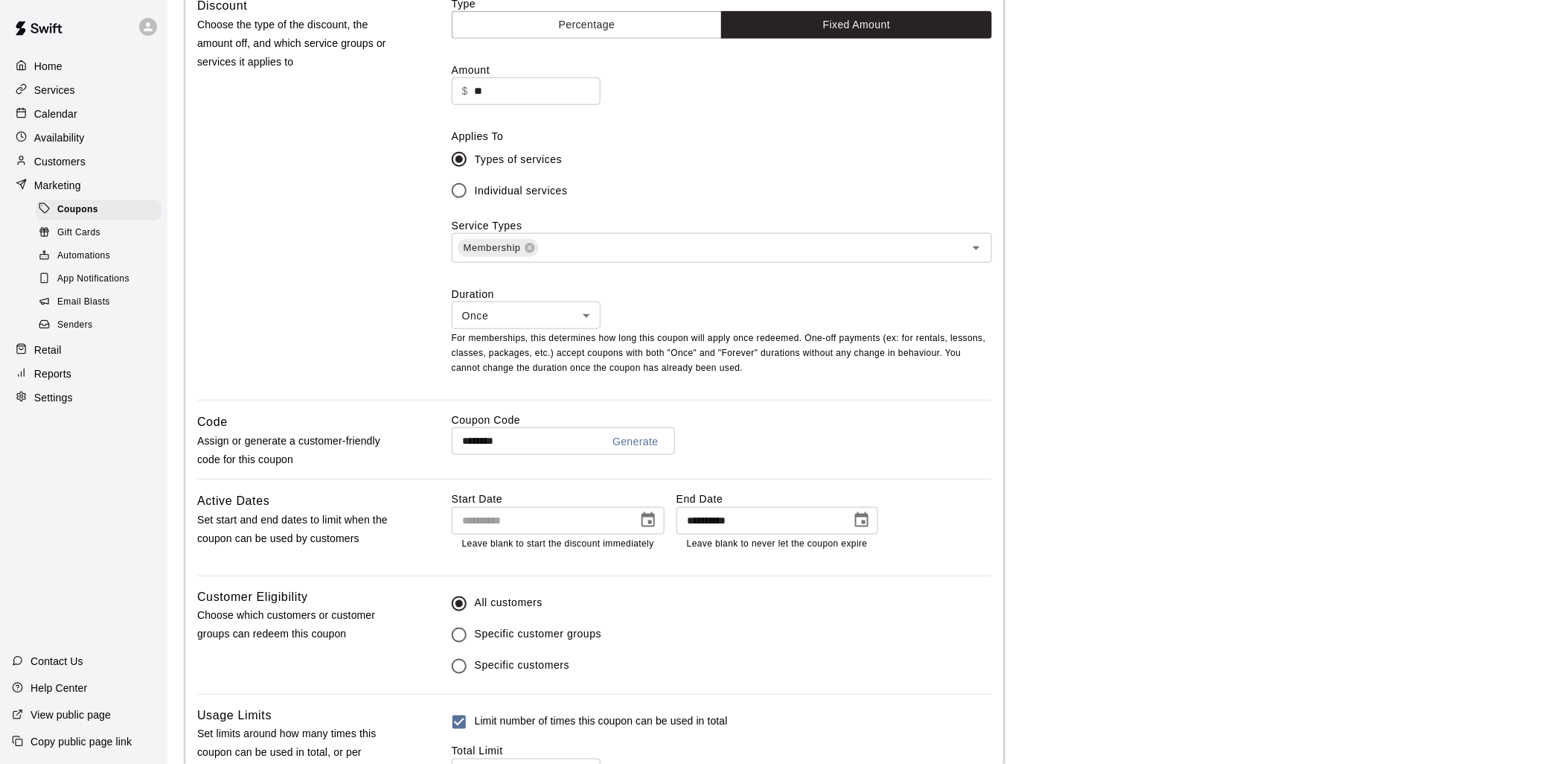 type on "******" 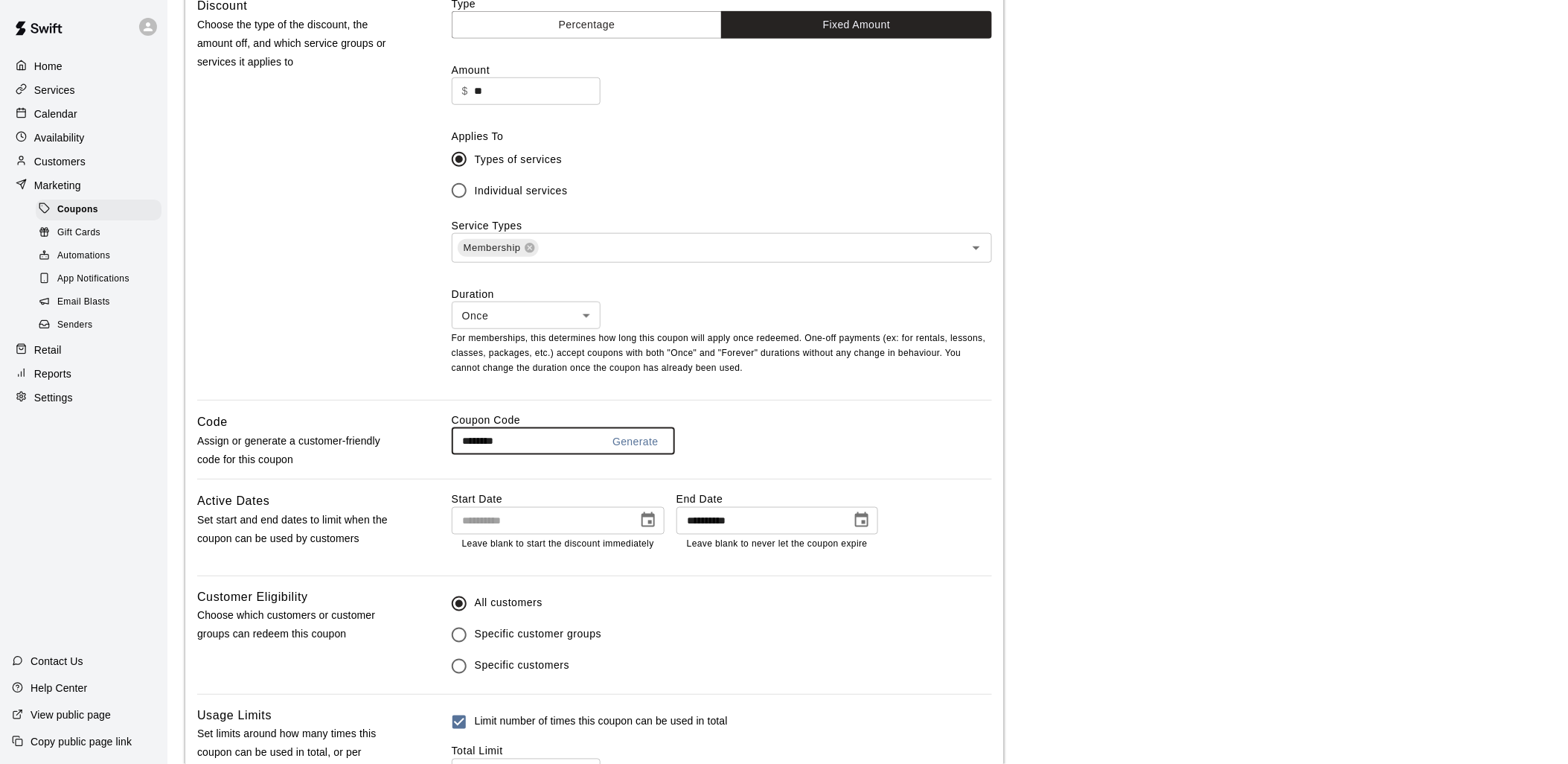 drag, startPoint x: 529, startPoint y: 443, endPoint x: 405, endPoint y: 445, distance: 124.01613 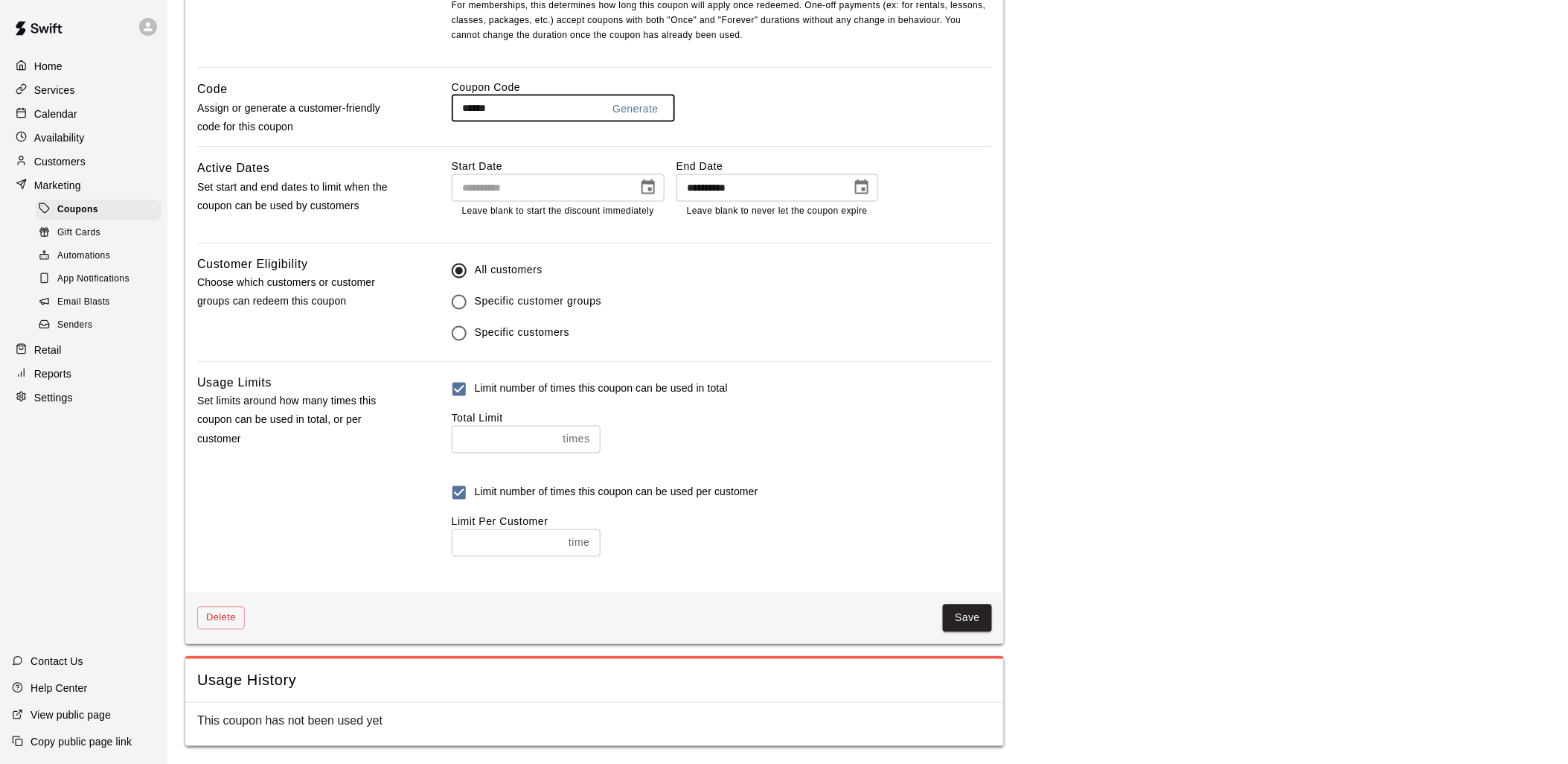 scroll, scrollTop: 755, scrollLeft: 0, axis: vertical 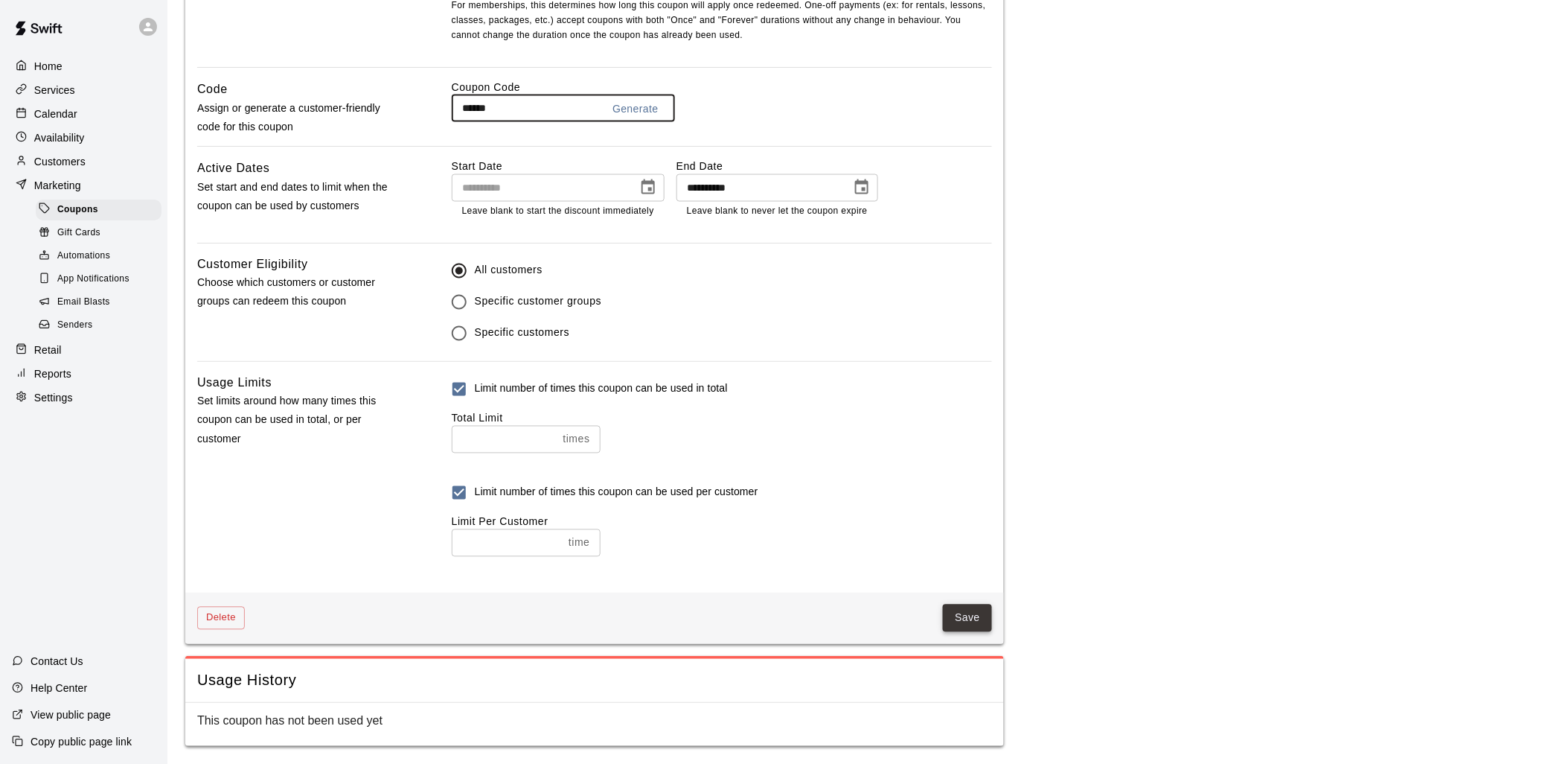 type on "******" 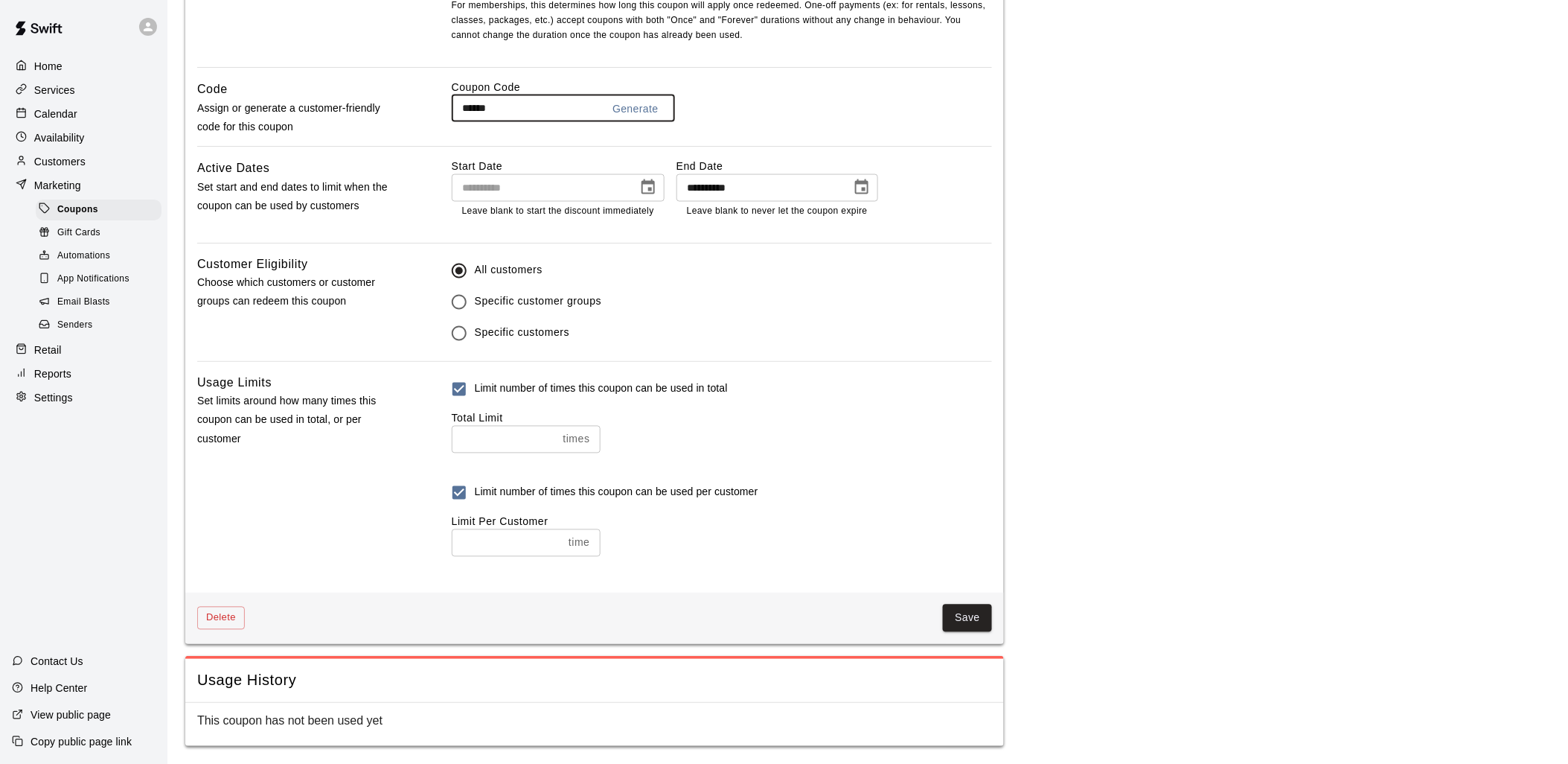click on "Save" at bounding box center [967, 618] 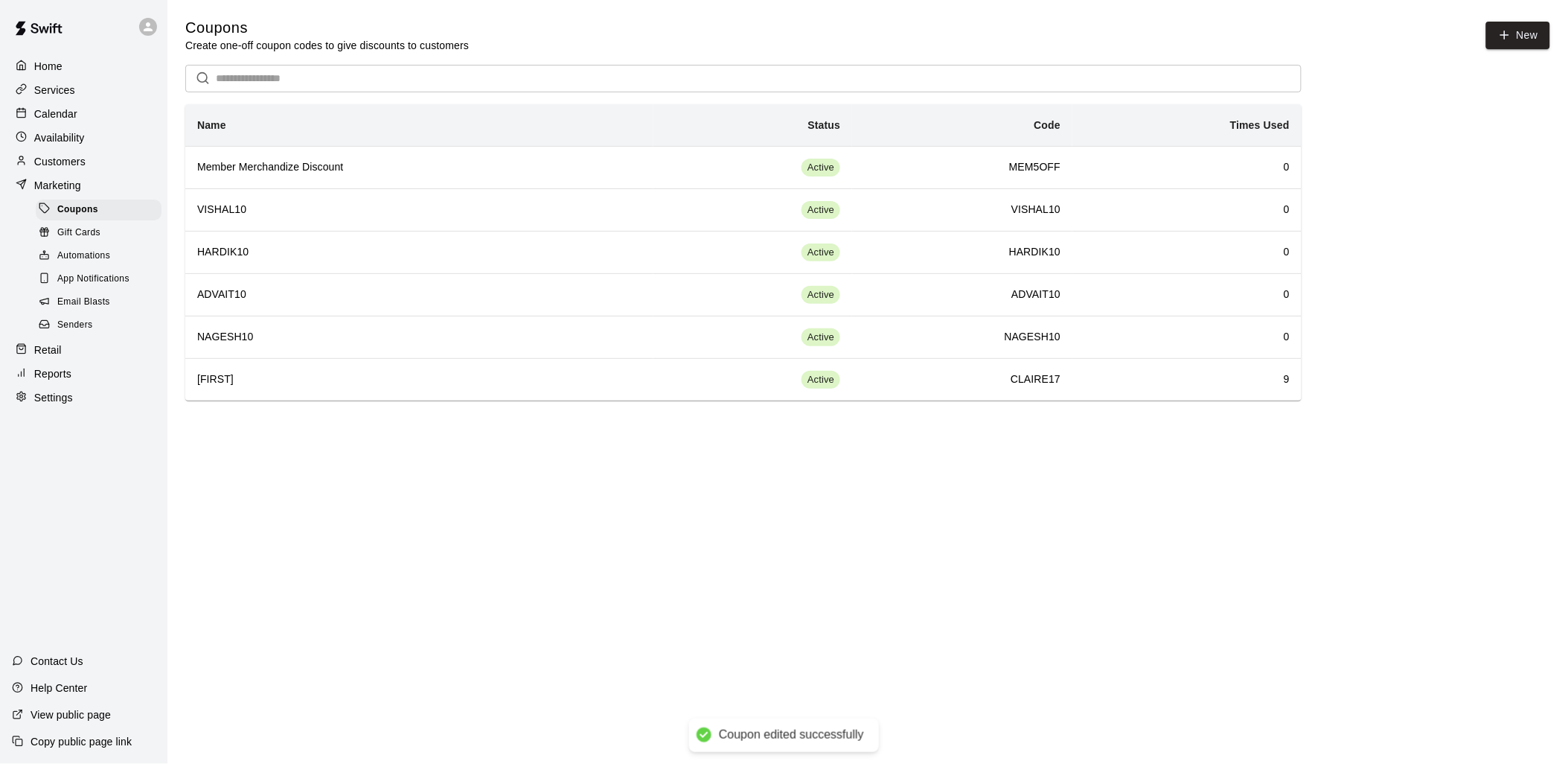 scroll, scrollTop: 0, scrollLeft: 0, axis: both 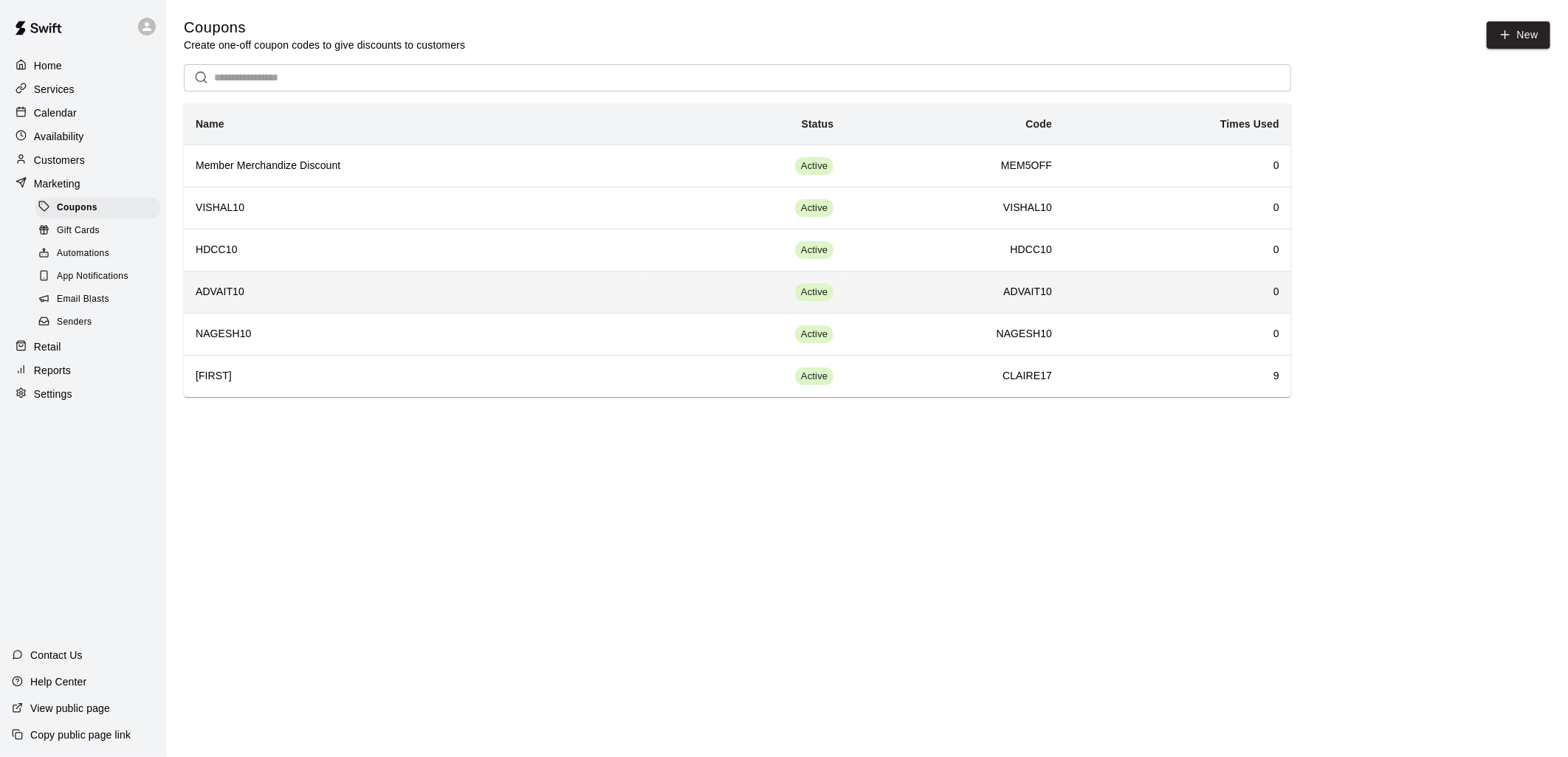 click on "ADVAIT10" at bounding box center (416, 291) 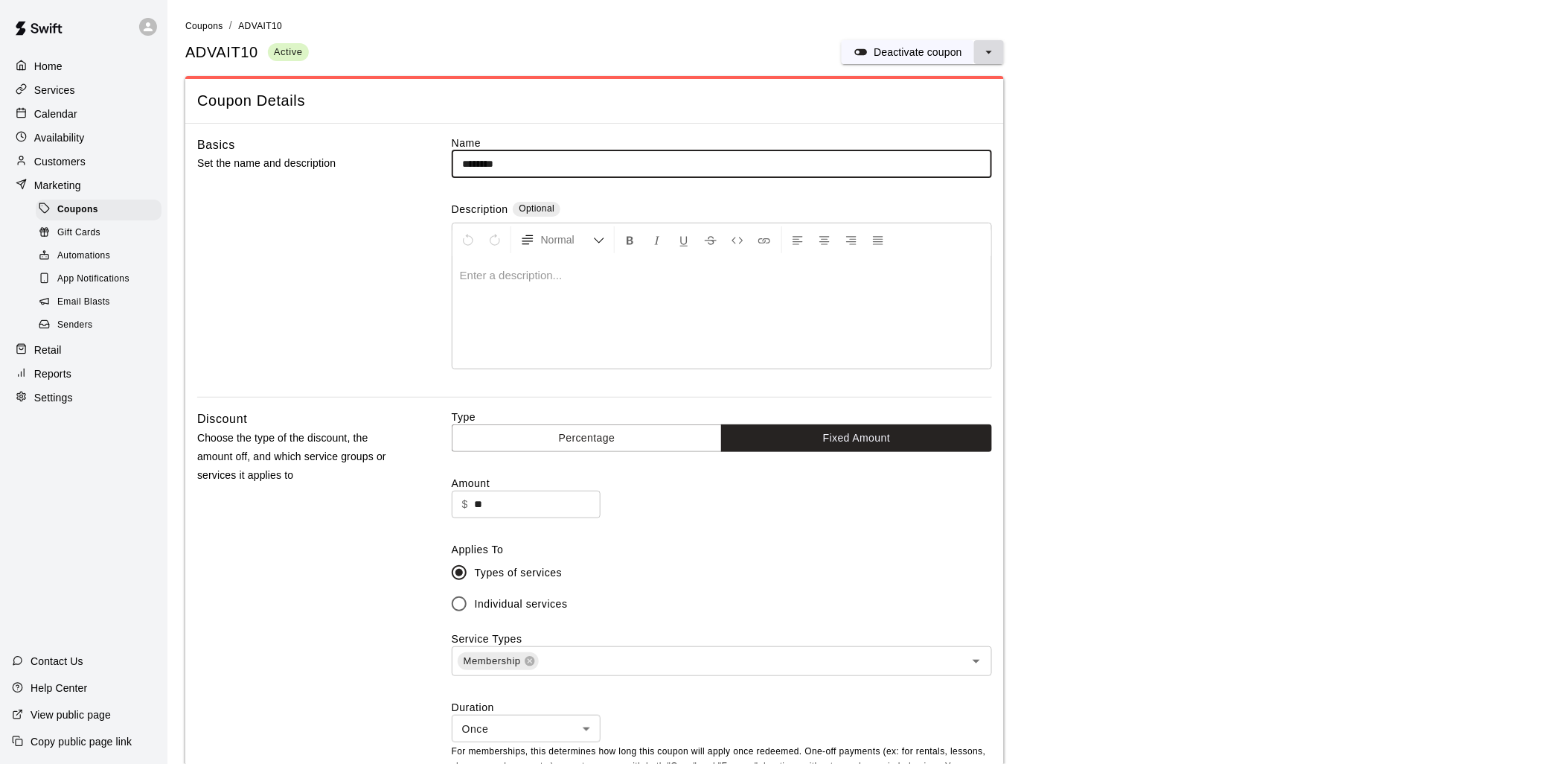 click 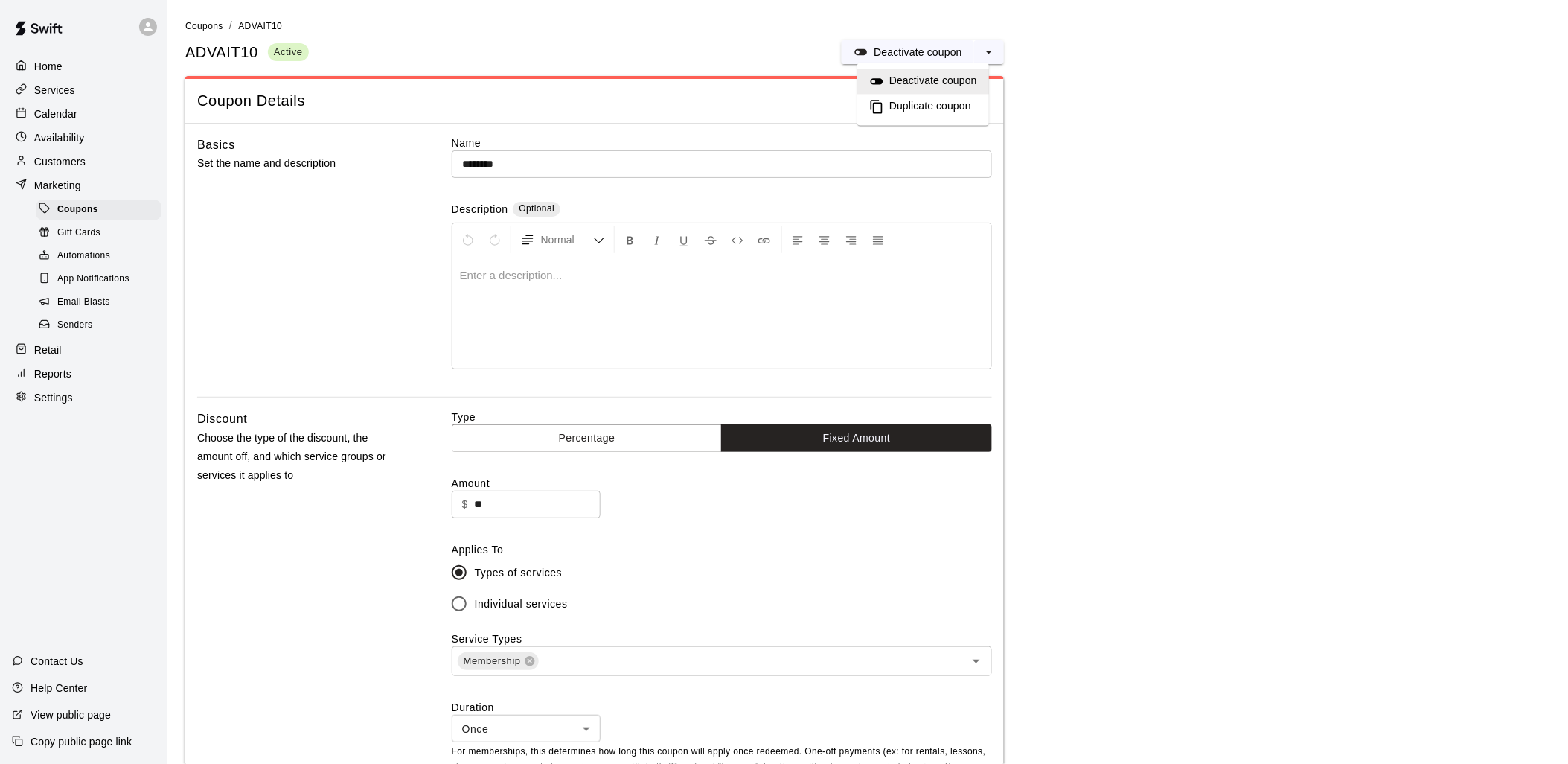 click on "**********" at bounding box center [868, 755] 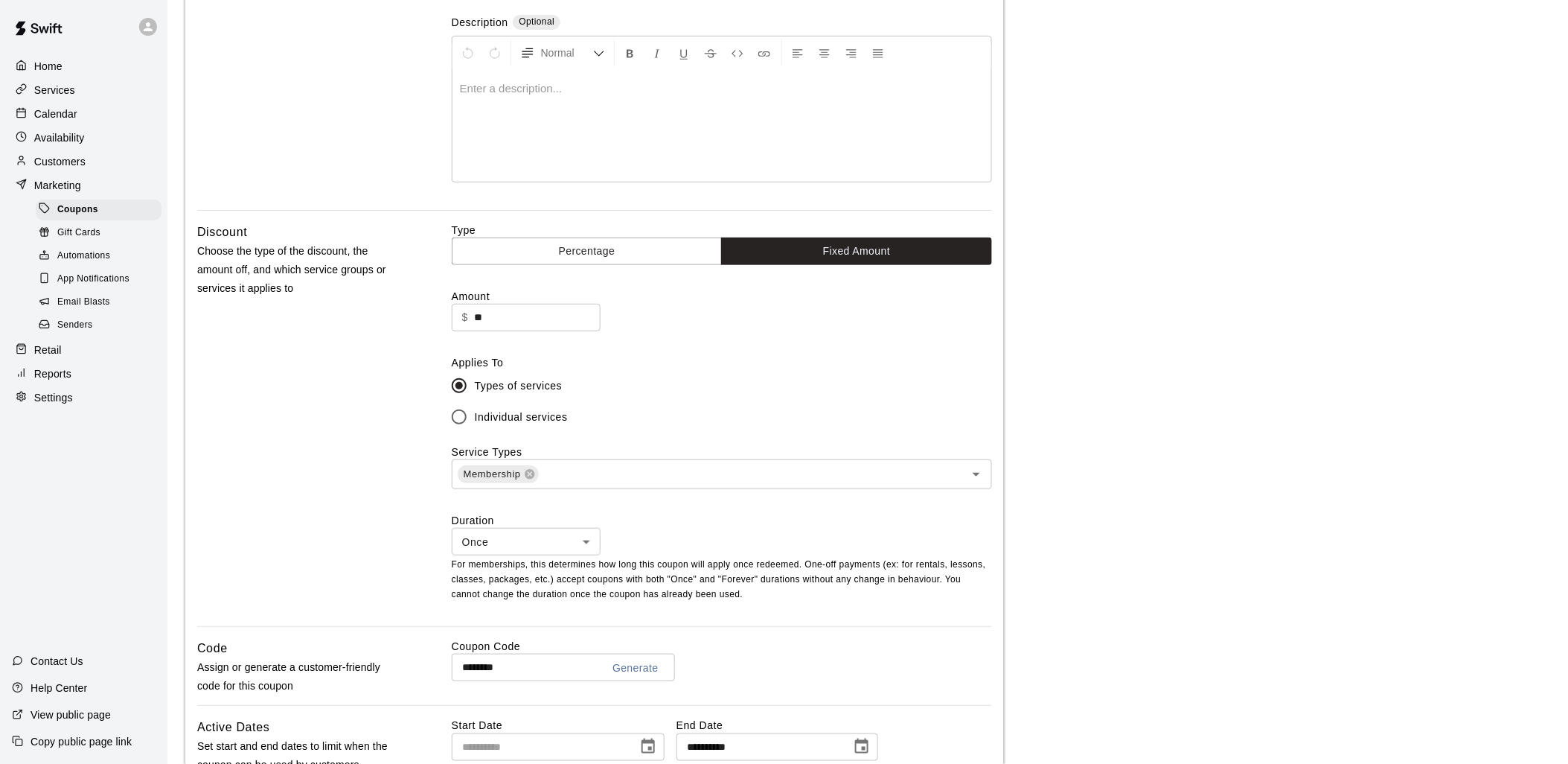 scroll, scrollTop: 661, scrollLeft: 0, axis: vertical 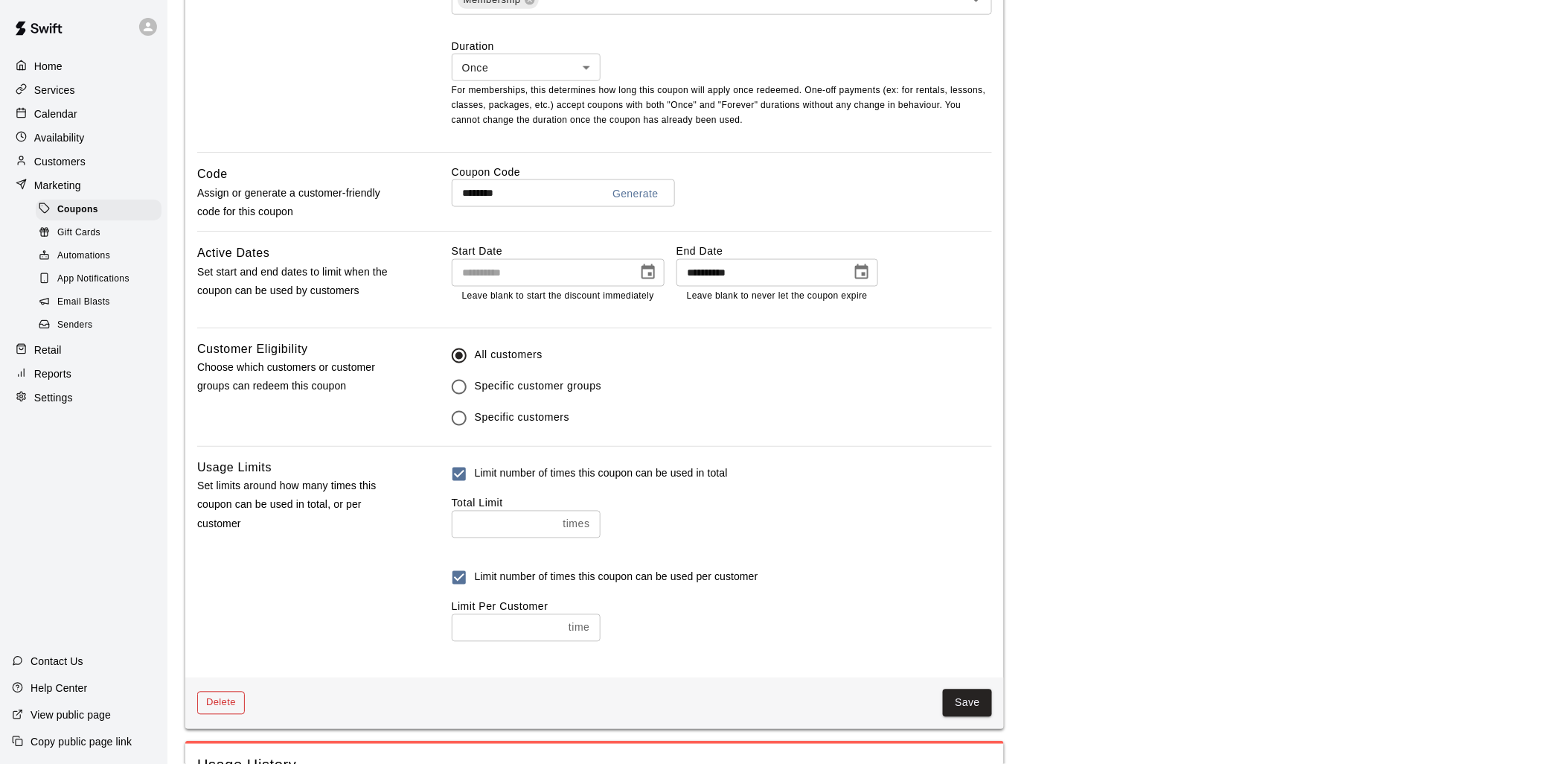 click on "Delete" at bounding box center [221, 703] 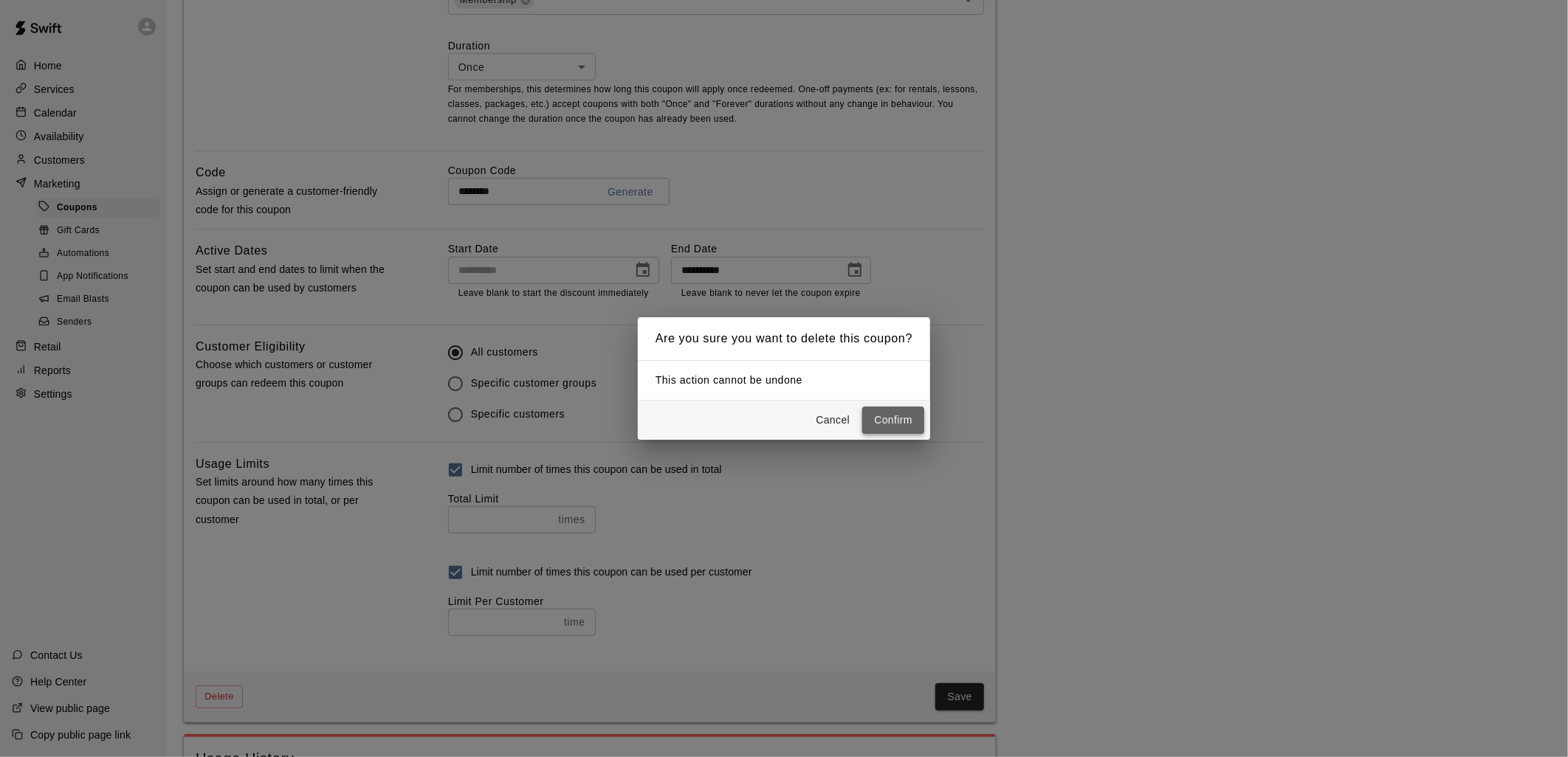 click on "Confirm" at bounding box center [893, 420] 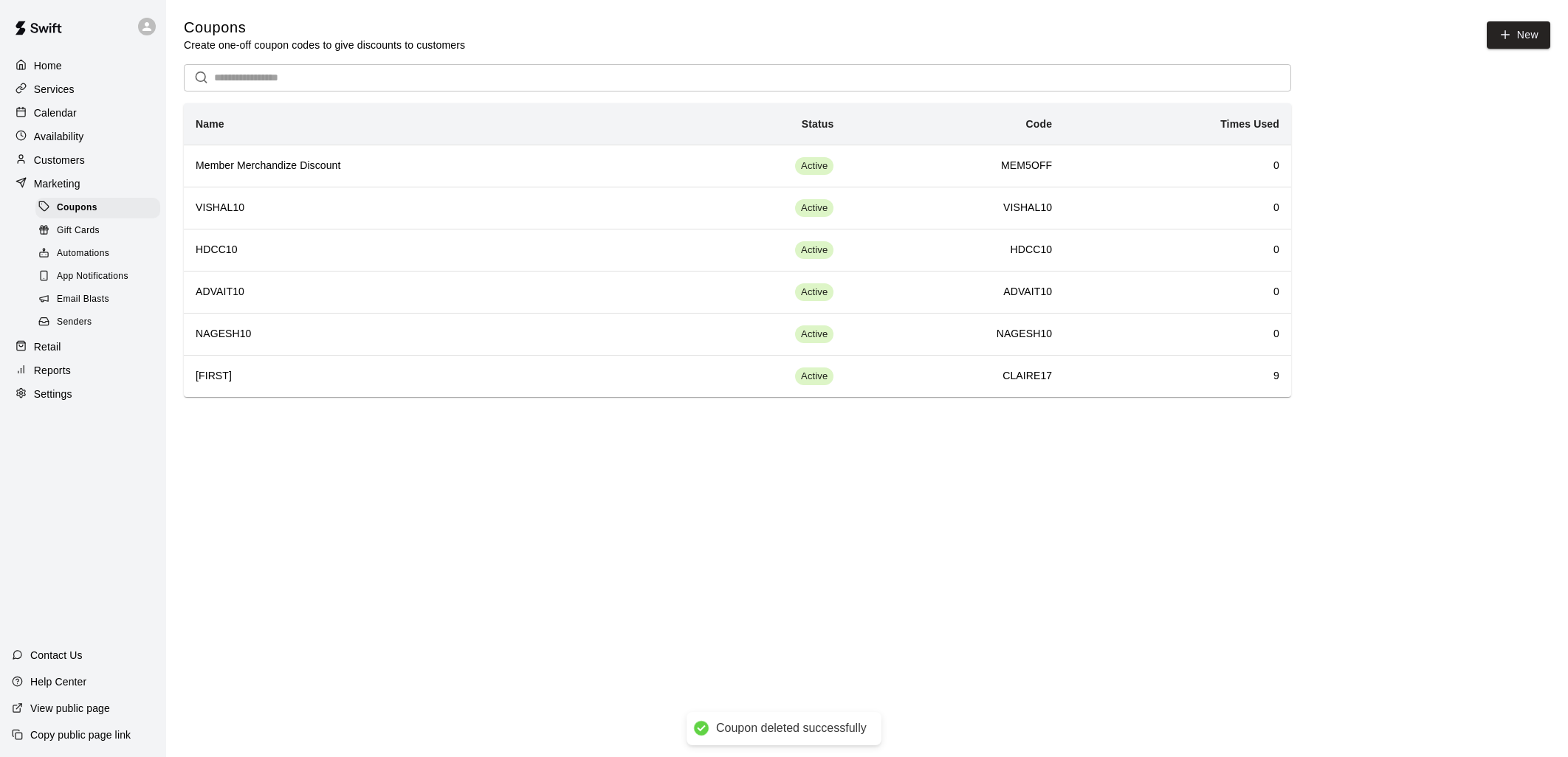 scroll, scrollTop: 0, scrollLeft: 0, axis: both 